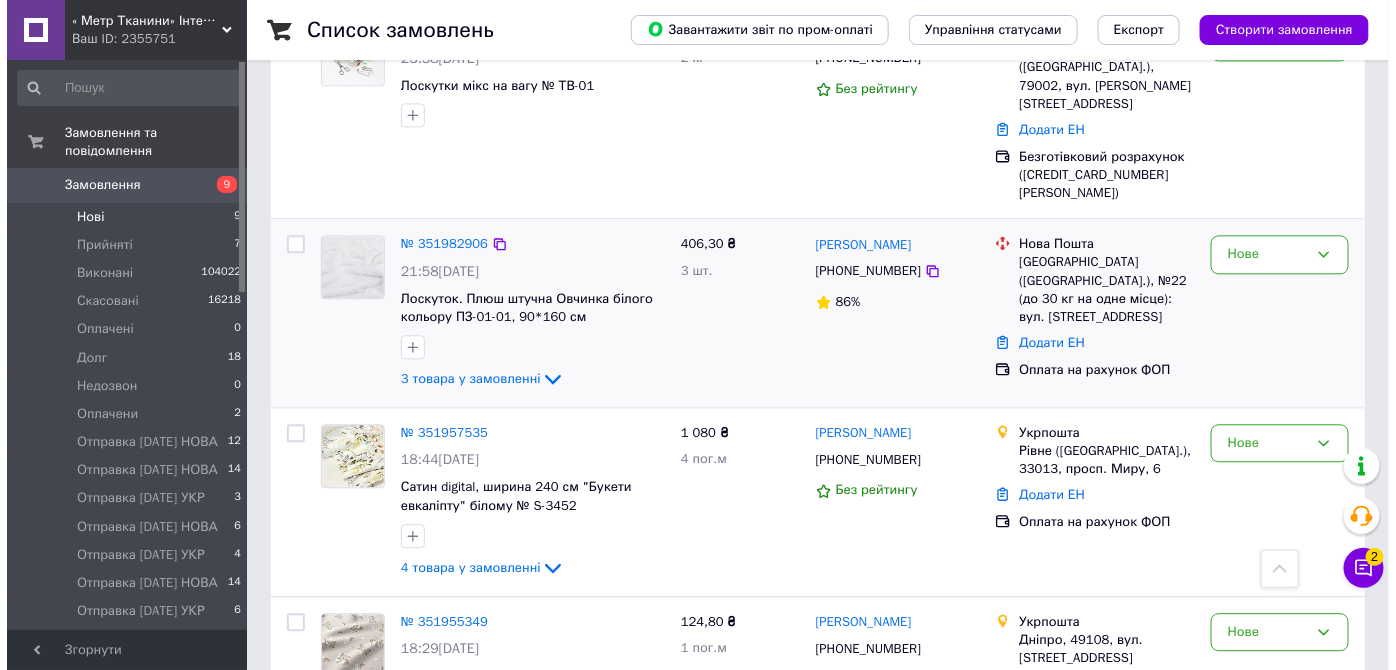 scroll, scrollTop: 1482, scrollLeft: 0, axis: vertical 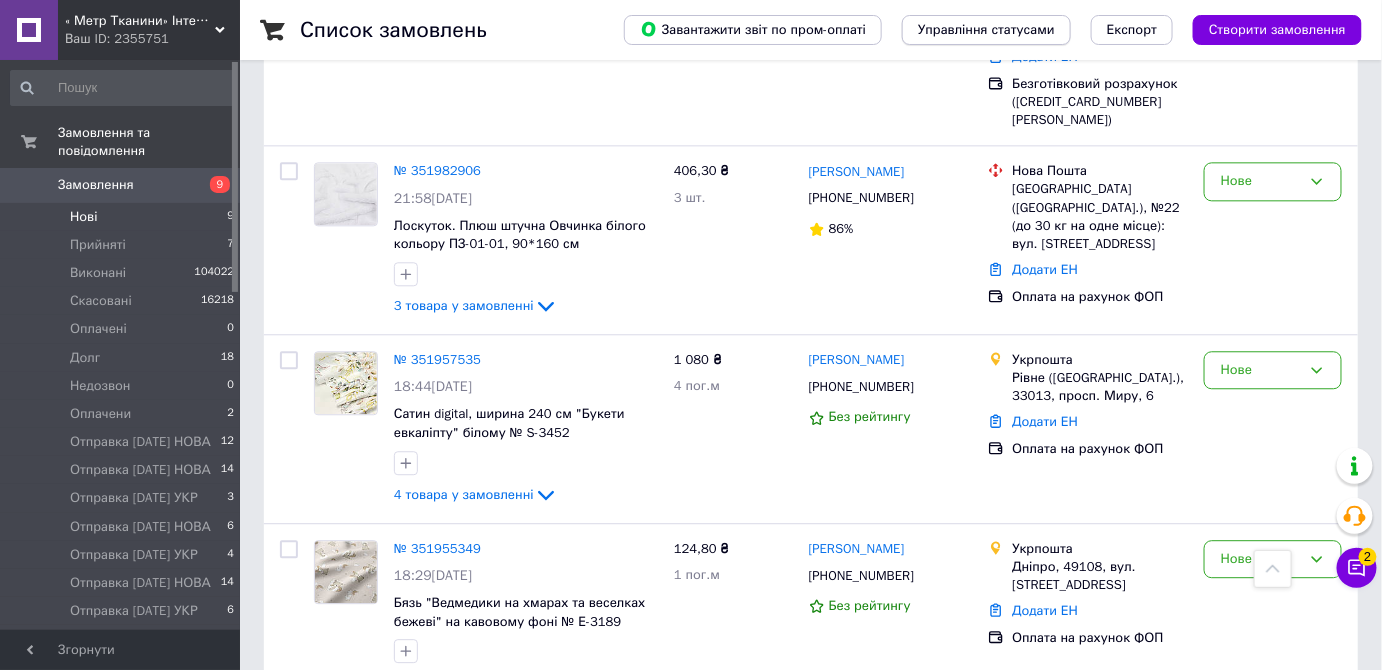 click on "Управління статусами" at bounding box center (986, 30) 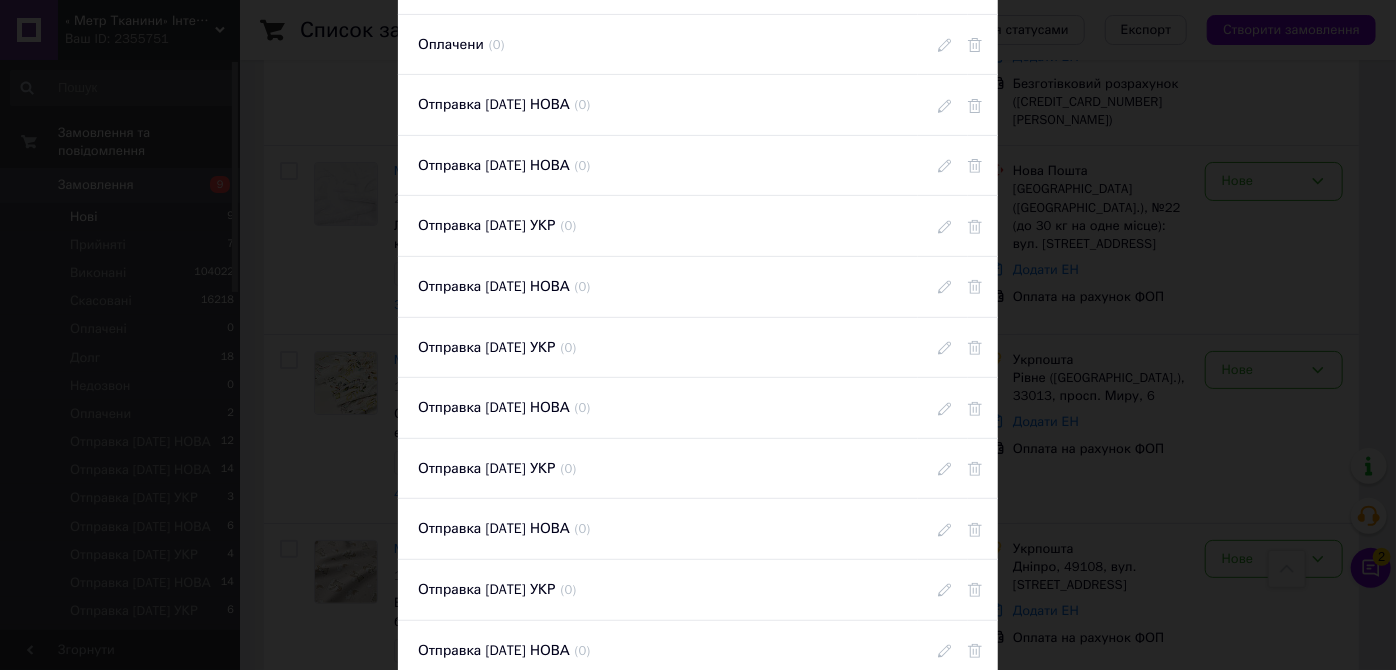 scroll, scrollTop: 506, scrollLeft: 0, axis: vertical 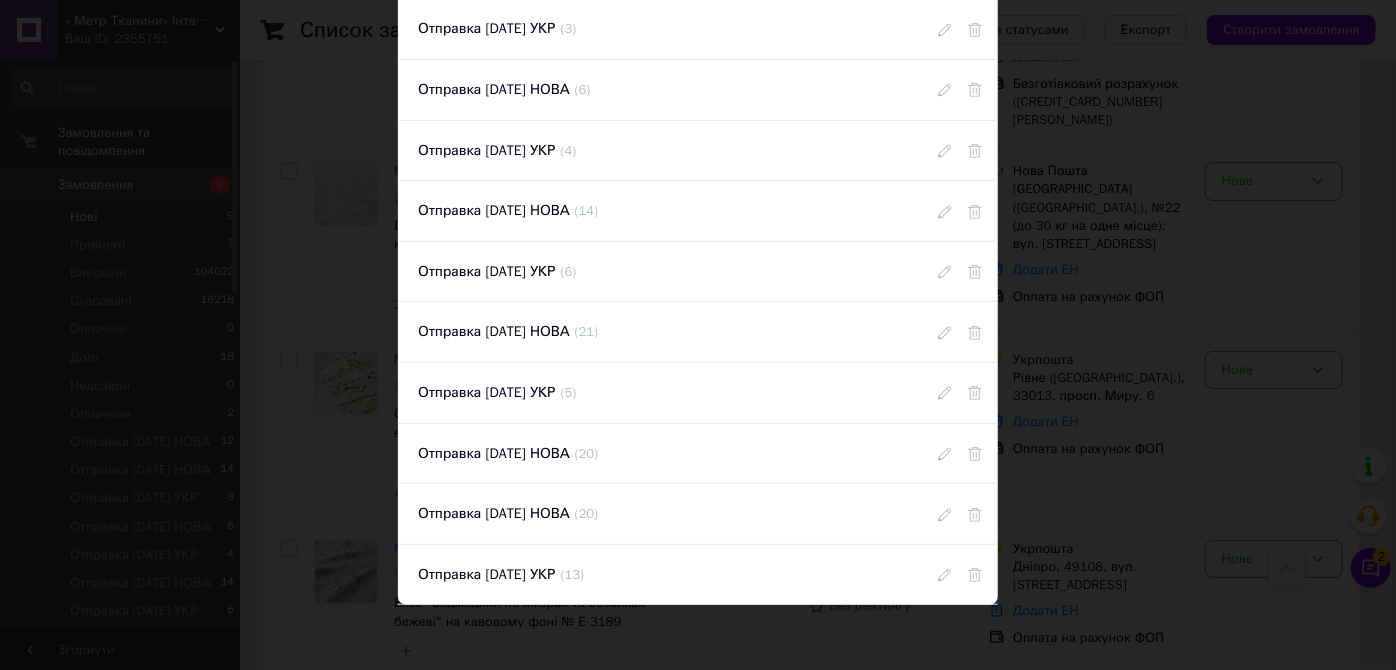 drag, startPoint x: 407, startPoint y: 506, endPoint x: 597, endPoint y: 520, distance: 190.51509 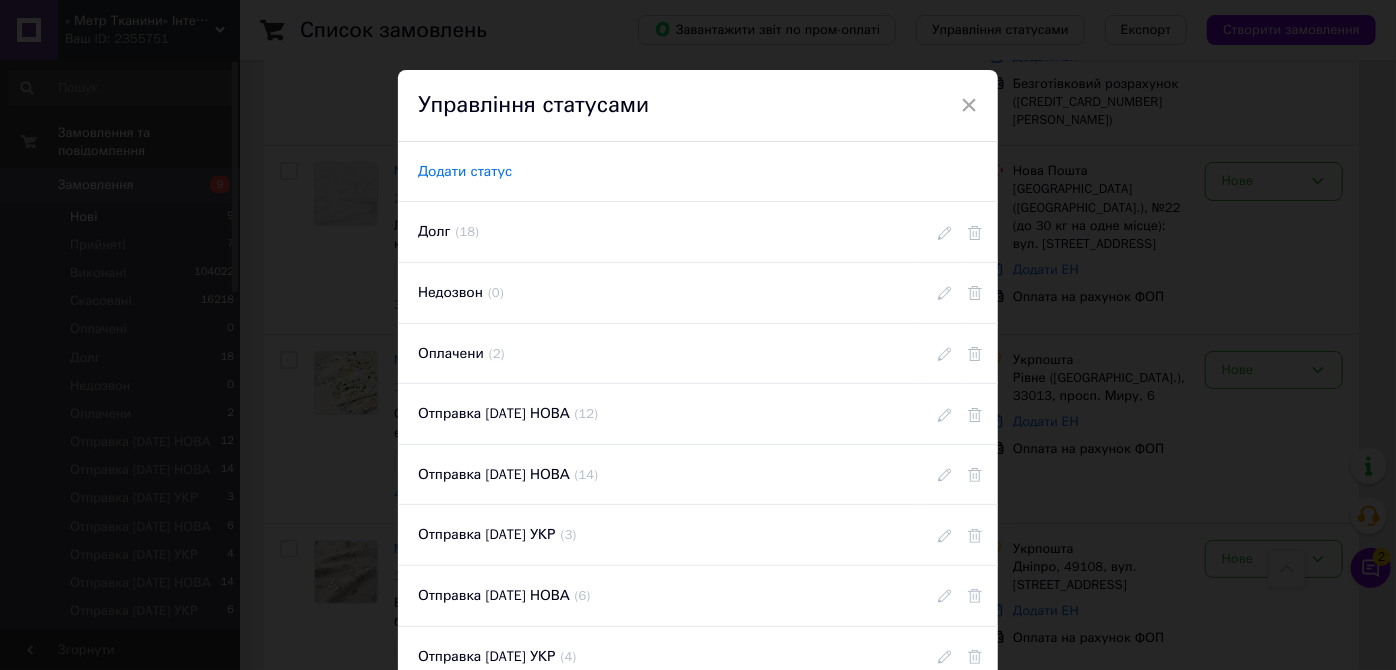 drag, startPoint x: 473, startPoint y: 160, endPoint x: 496, endPoint y: 163, distance: 23.194826 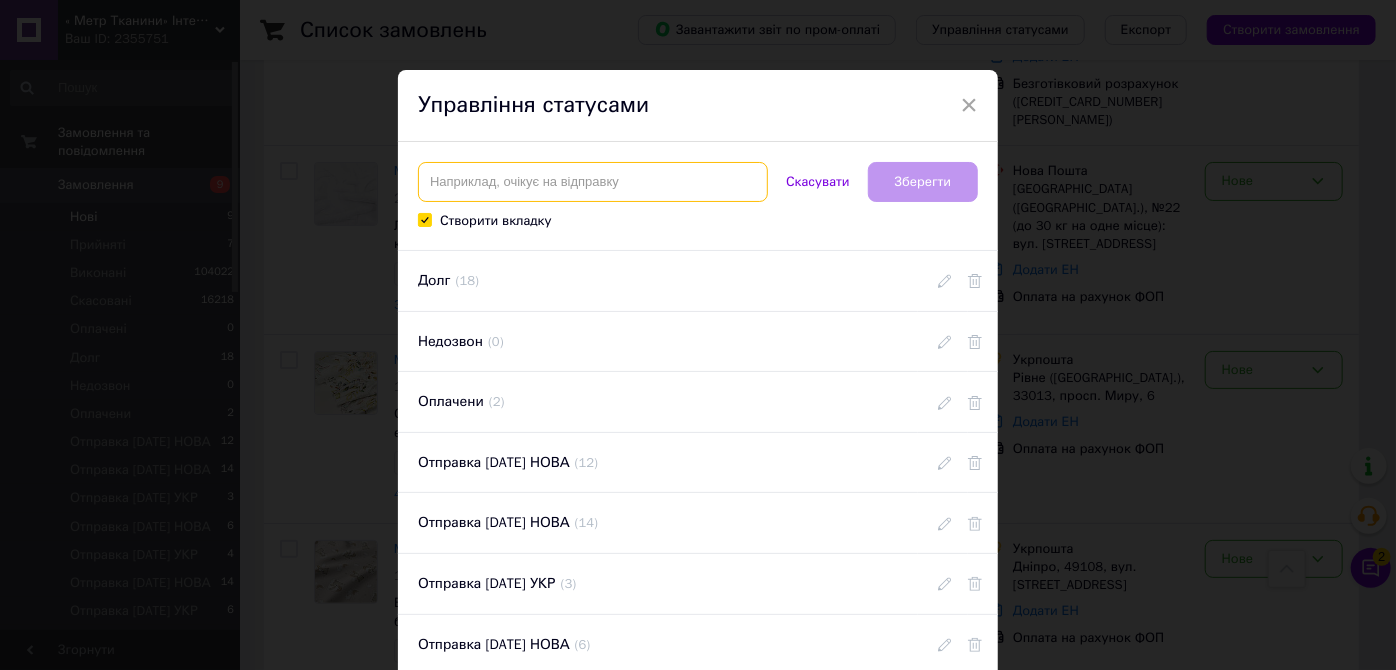 paste on "Отправка [DATE] НОВА" 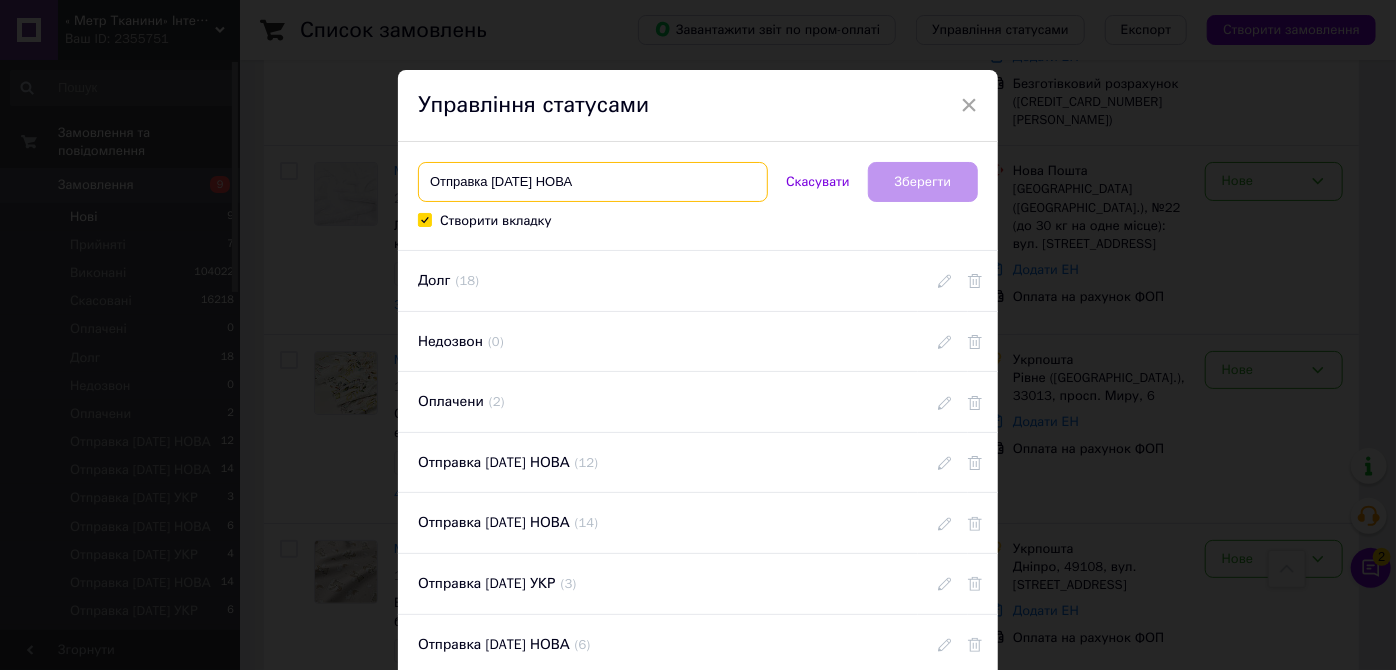 click on "Отправка [DATE] НОВА" at bounding box center [593, 182] 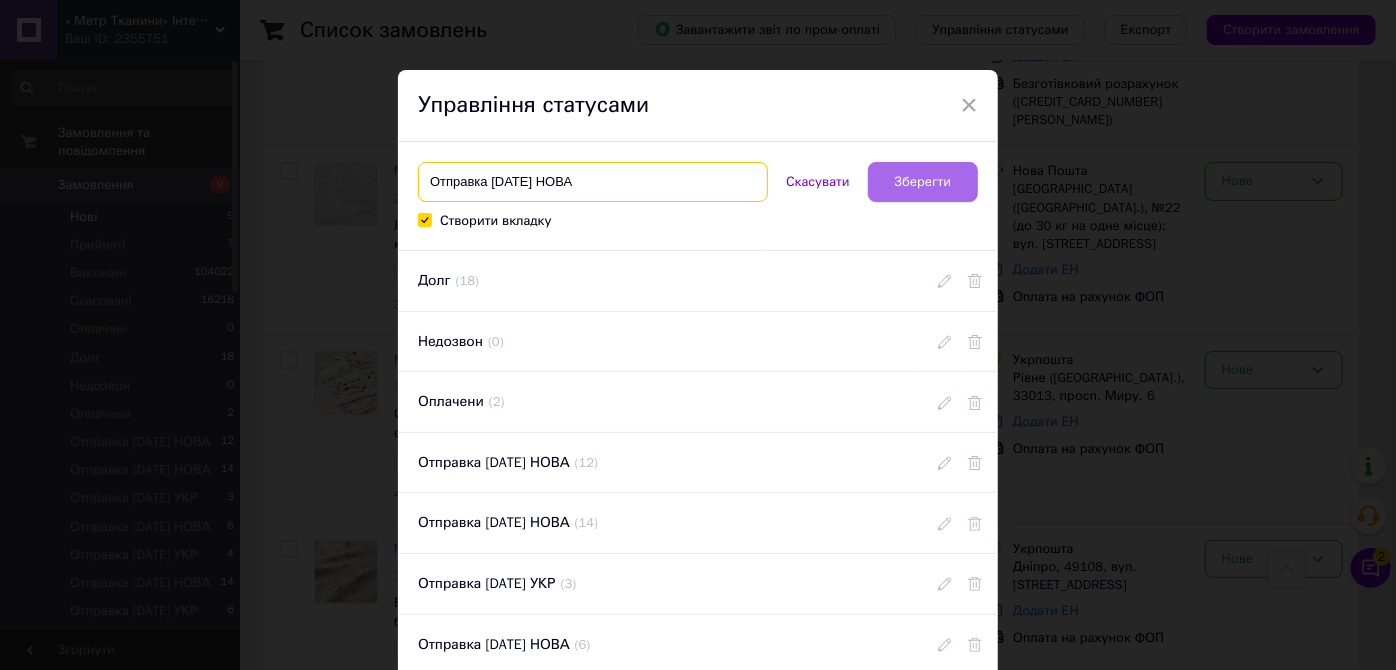 type on "Отправка [DATE] НОВА" 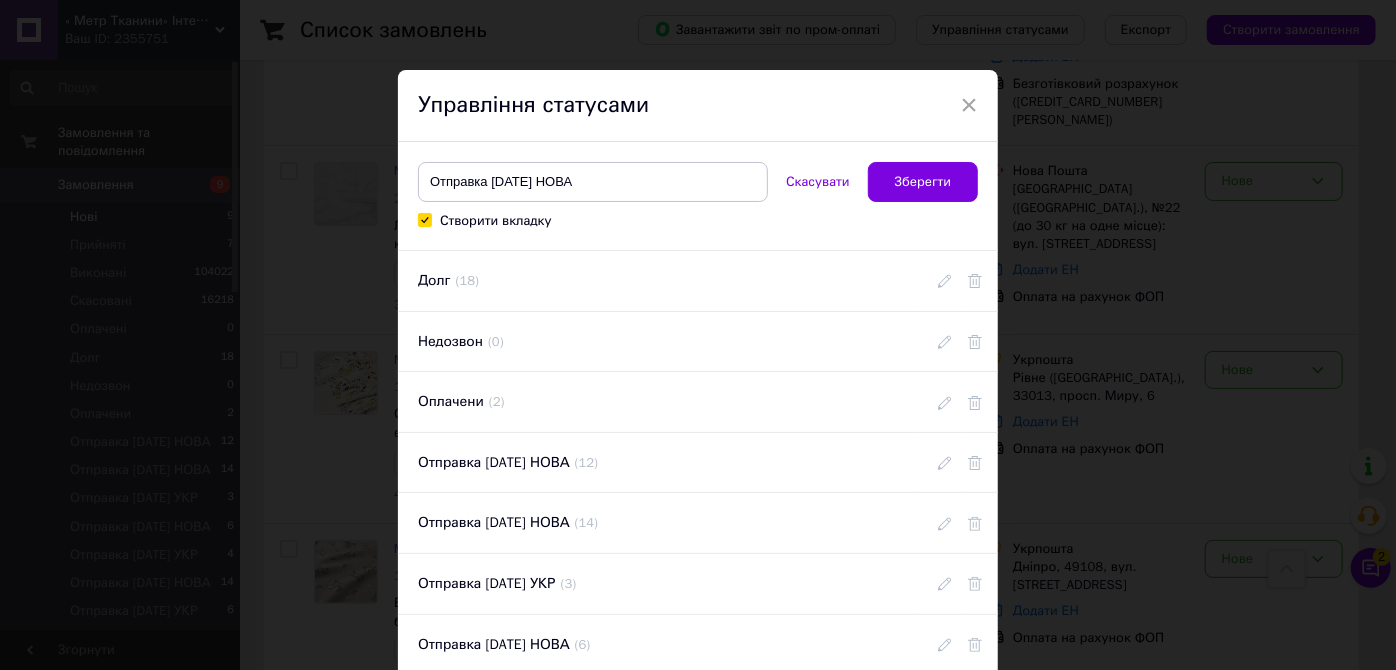 drag, startPoint x: 939, startPoint y: 185, endPoint x: 906, endPoint y: 216, distance: 45.276924 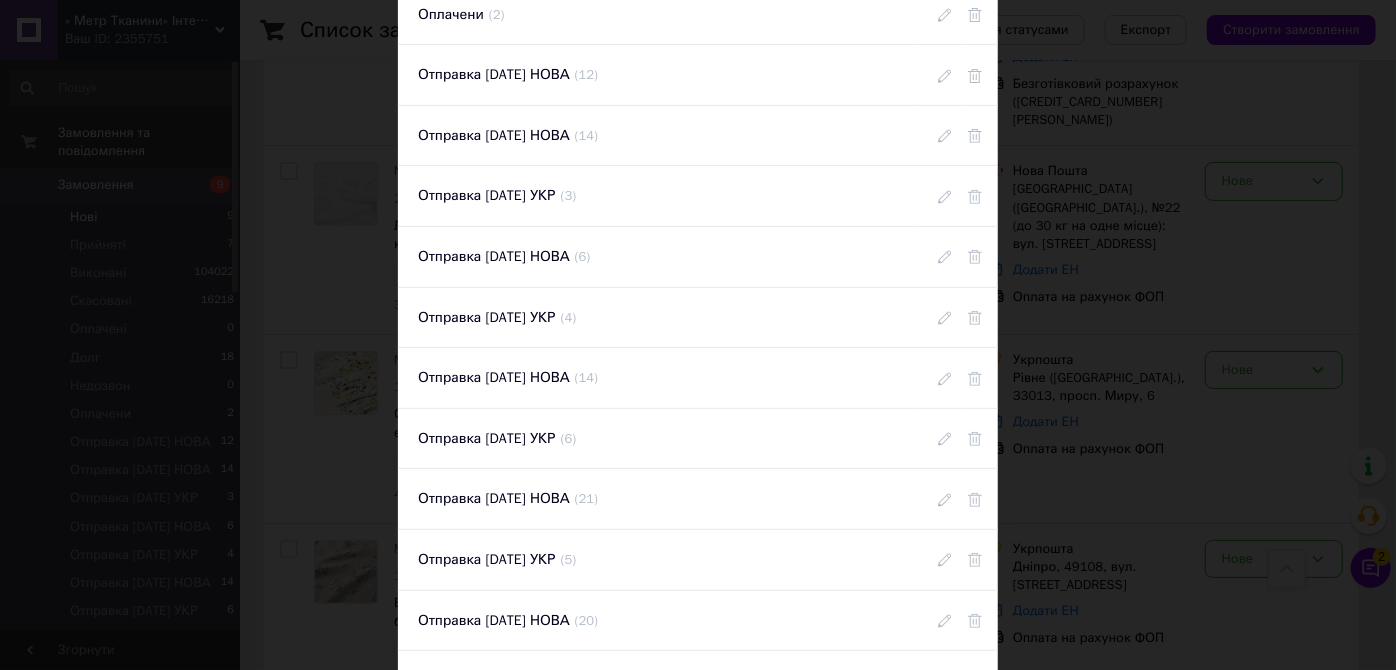 scroll, scrollTop: 566, scrollLeft: 0, axis: vertical 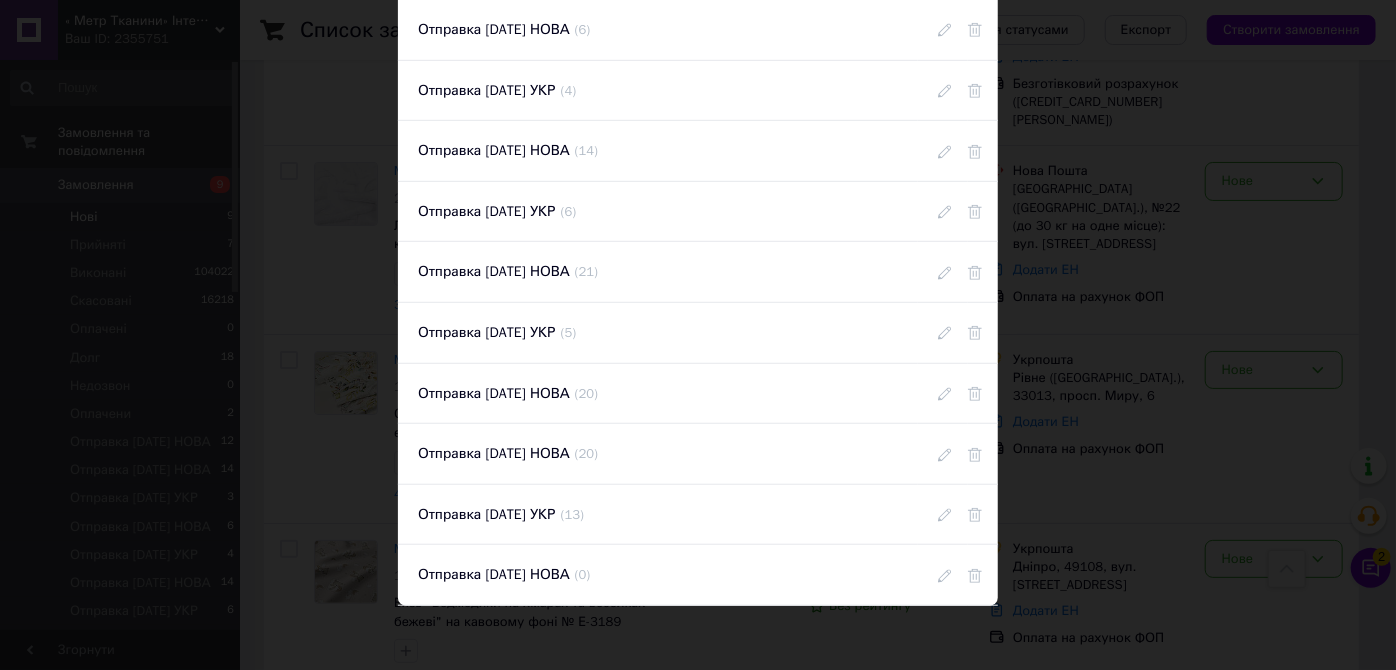 drag, startPoint x: 415, startPoint y: 508, endPoint x: 578, endPoint y: 515, distance: 163.15024 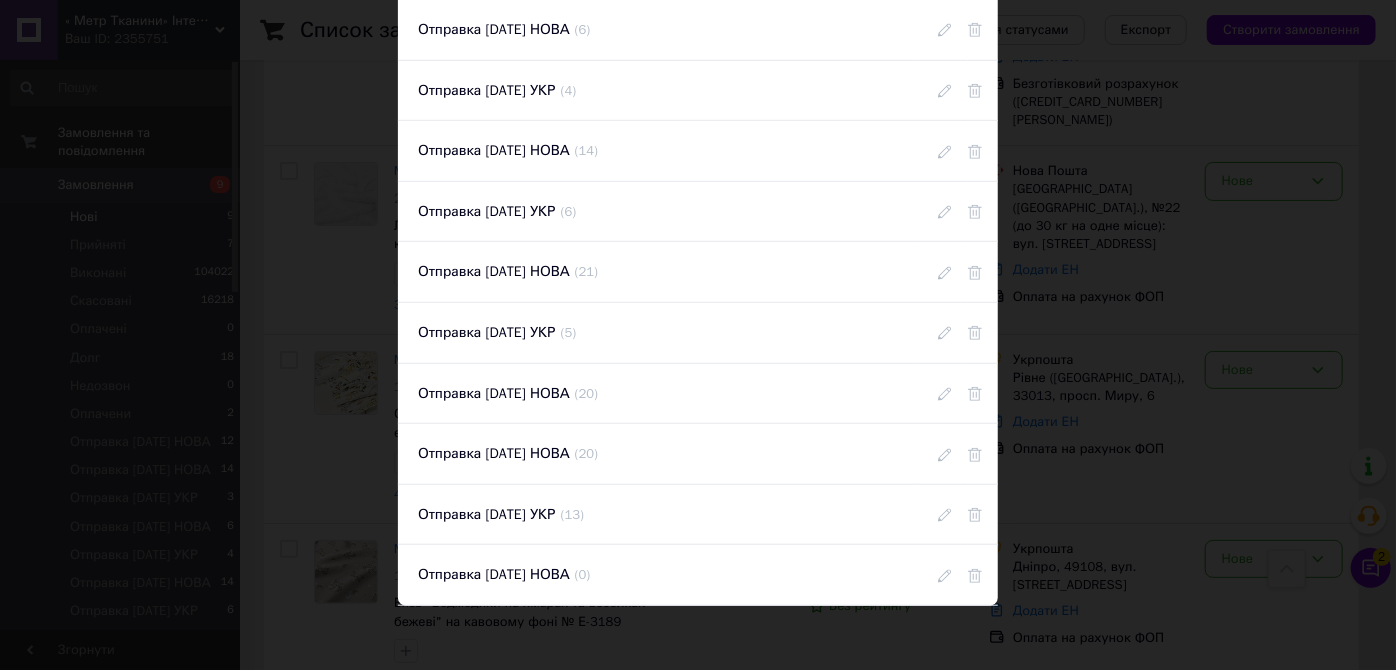 click on "Отправка 09.07. 2025 УКР ( 13 )" at bounding box center (658, 515) 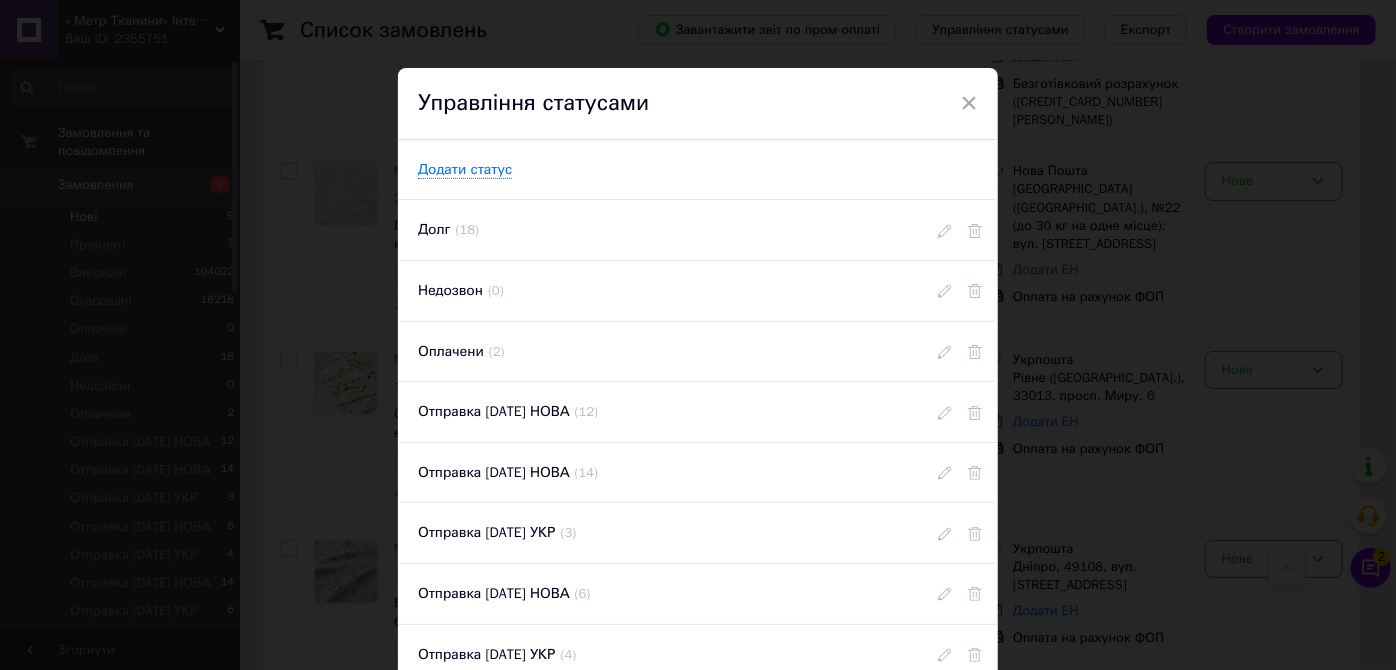 scroll, scrollTop: 0, scrollLeft: 0, axis: both 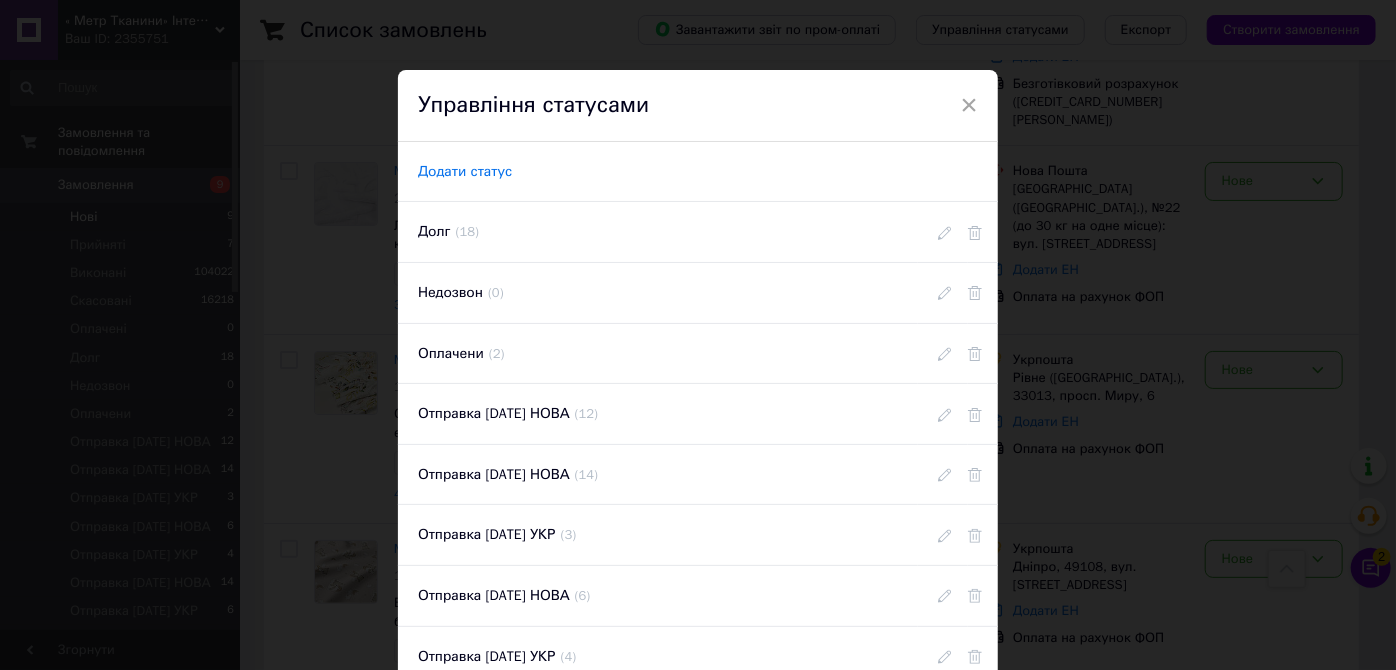 click on "Додати статус" at bounding box center (465, 172) 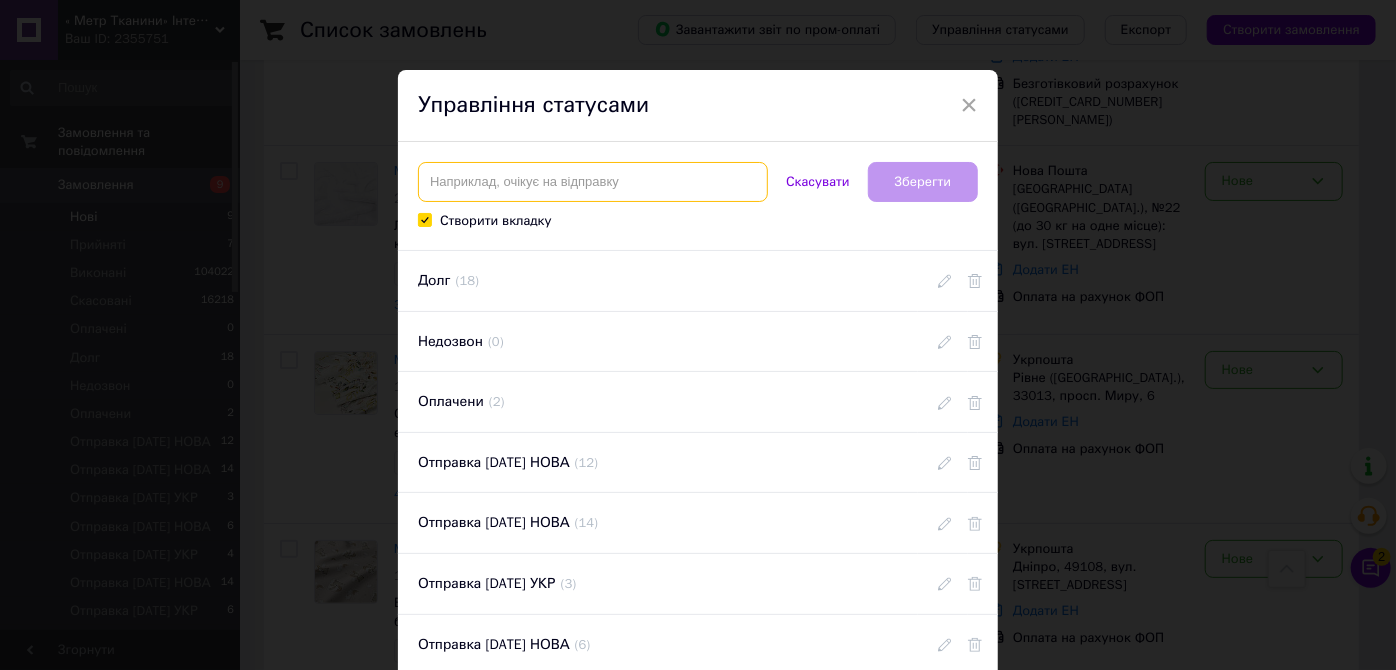 paste on "Отправка [DATE] УКР" 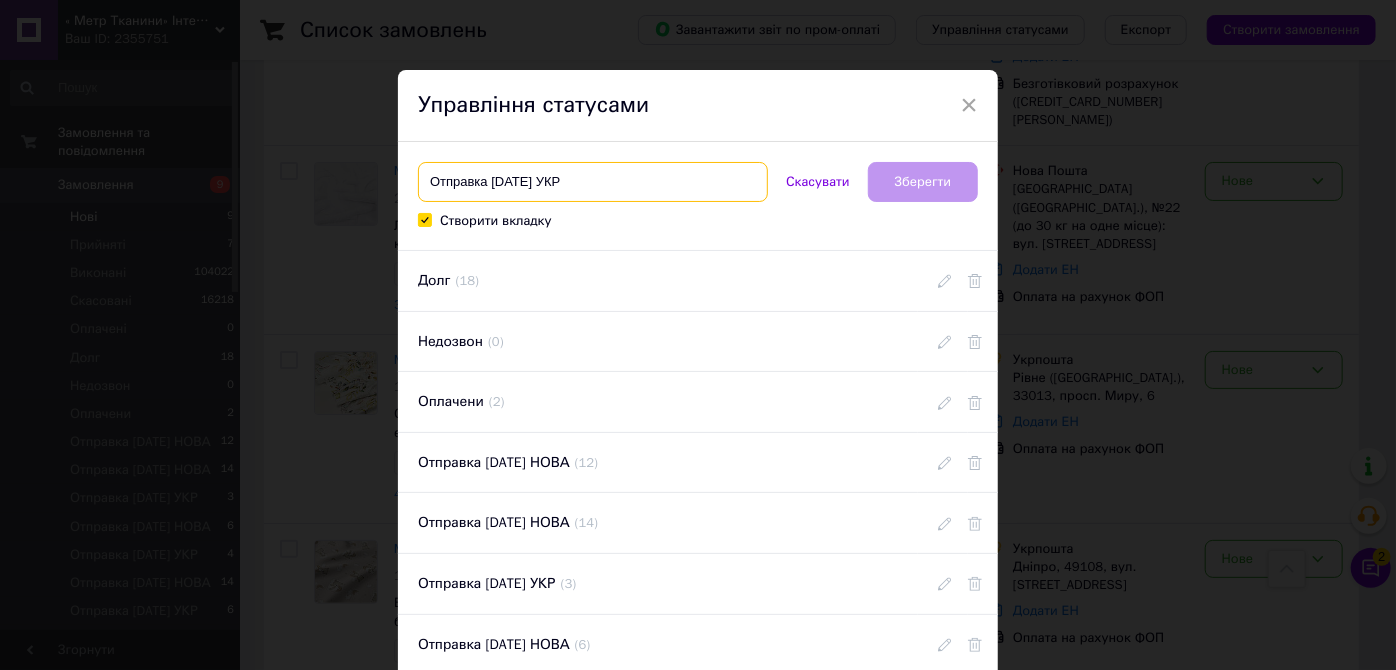 click on "Отправка [DATE] УКР" at bounding box center [593, 182] 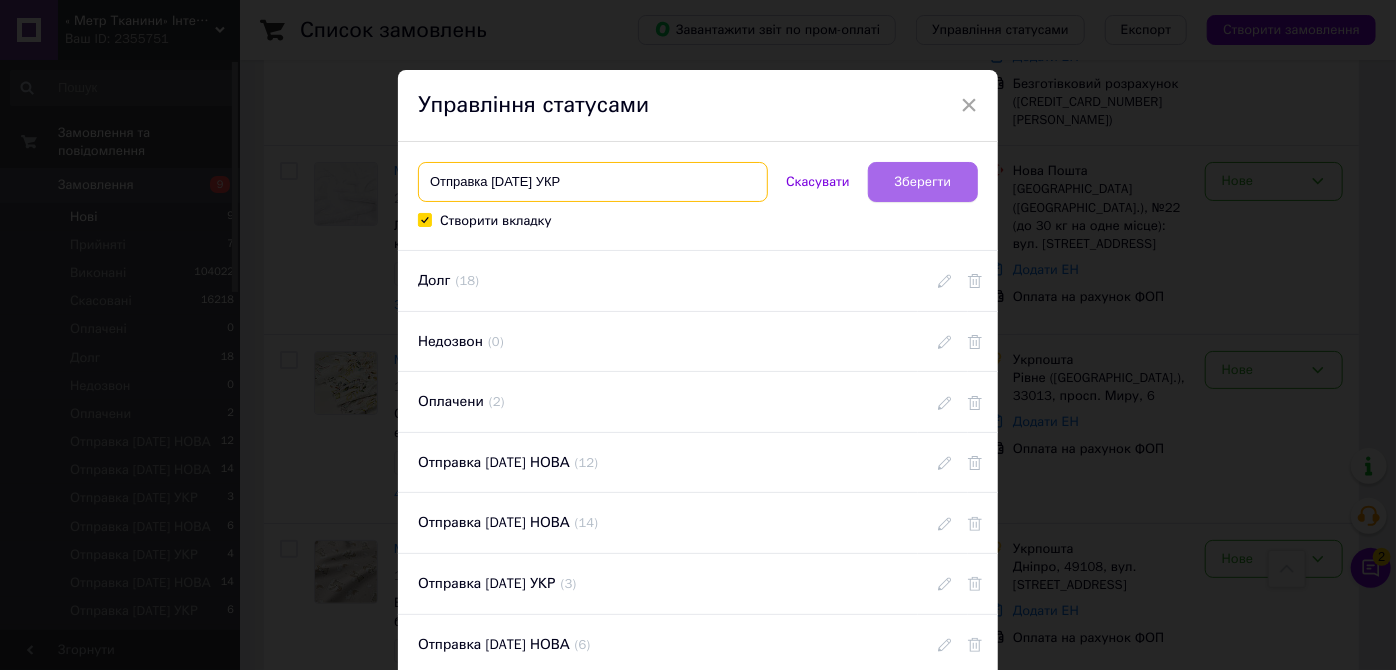 type on "Отправка [DATE] УКР" 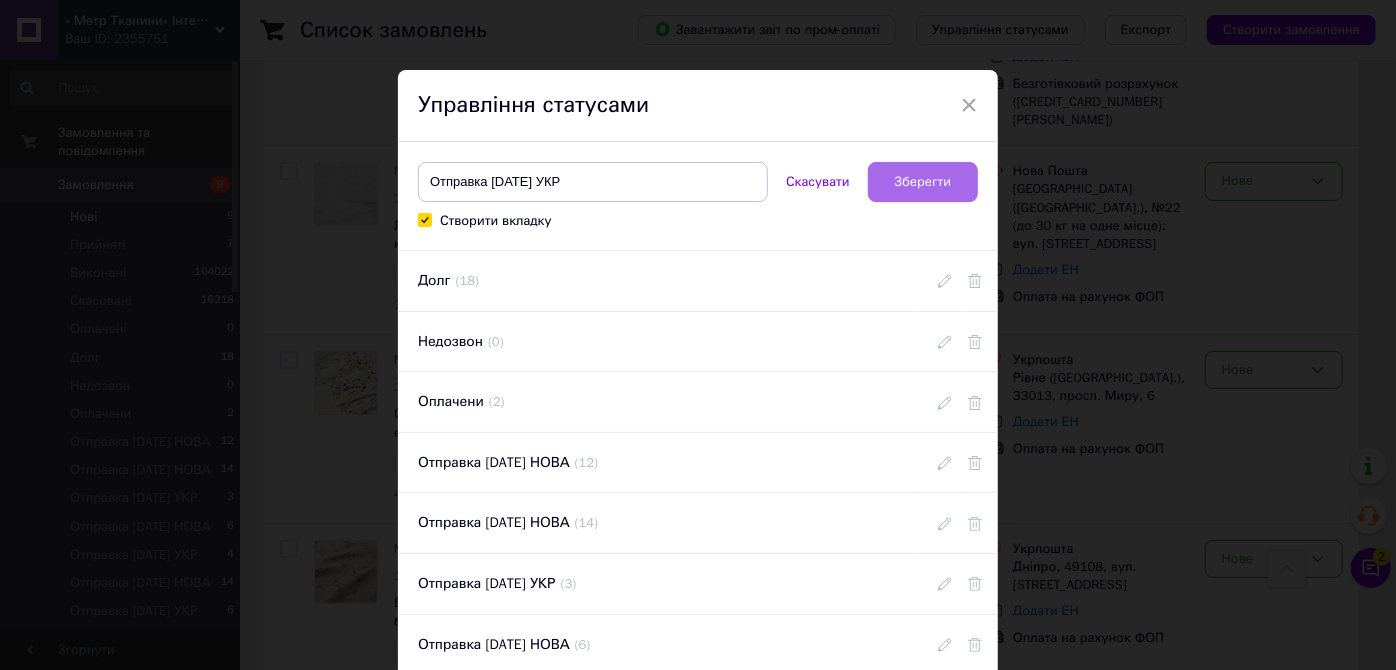 click on "Зберегти" at bounding box center (923, 182) 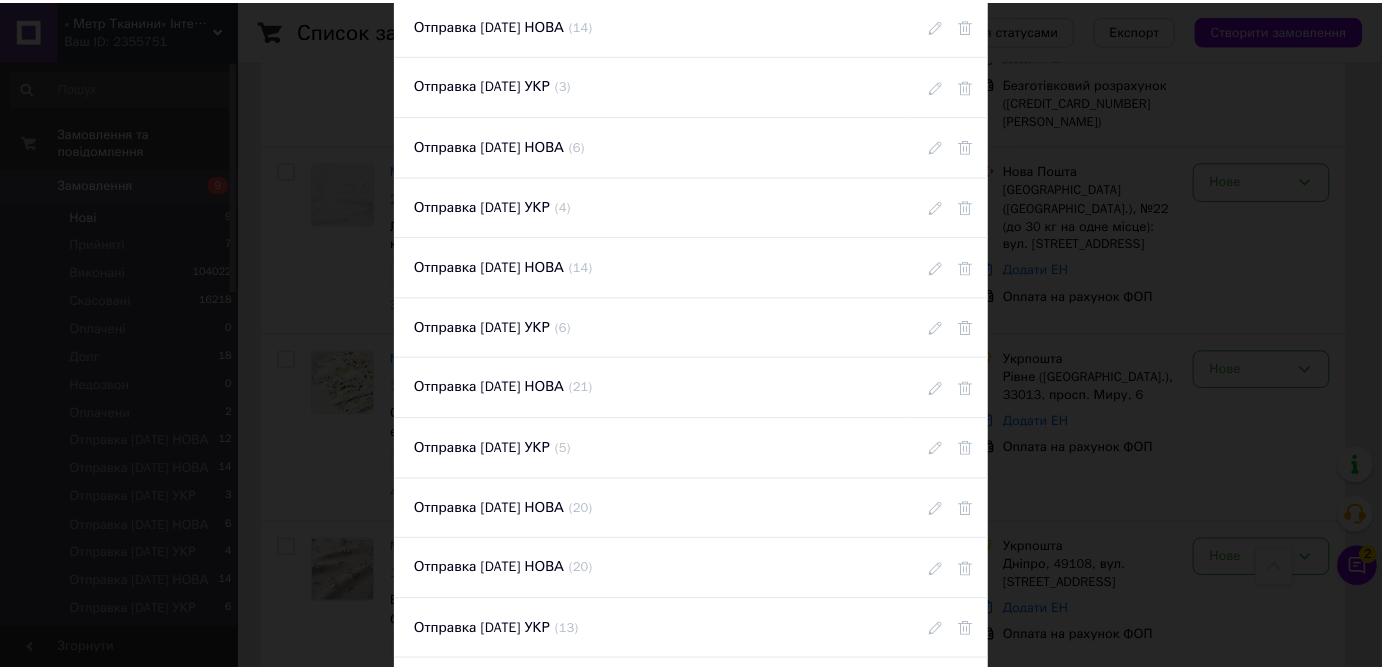 scroll, scrollTop: 626, scrollLeft: 0, axis: vertical 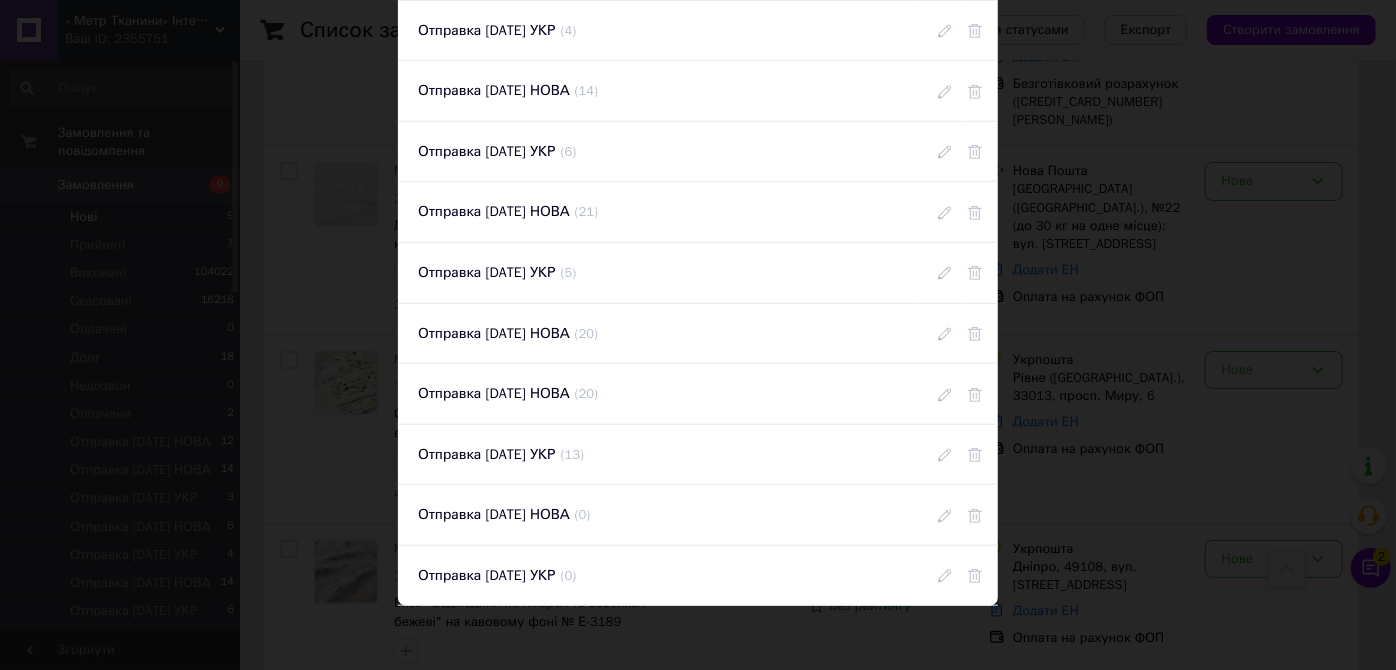 click on "× Управління статусами Додати статус Долг ( 18 ) Недозвон ( 0 ) Оплачени ( 2 ) Отправка 01.07. 2025 НОВА ( 12 ) Отправка 02.07. 2025 НОВА ( 14 ) Отправка 02.07. 2025 УКР ( 3 ) Отправка 03.07. 2025 НОВА ( 6 ) Отправка 03.07. 2025 УКР ( 4 ) Отправка 04.07. 2025 НОВА ( 14 ) Отправка 04.07. 2025 УКР ( 6 ) Отправка 07.07. 2025 НОВА ( 21 ) Отправка 07.07. 2025 УКР ( 5 ) Отправка 08.07. 2025 НОВА ( 20 ) Отправка 09.07. 2025 НОВА ( 20 ) Отправка 09.07. 2025 УКР ( 13 ) Отправка 10.07. 2025 НОВА ( 0 ) Отправка 10.07. 2025 УКР ( 0 )" at bounding box center [698, 335] 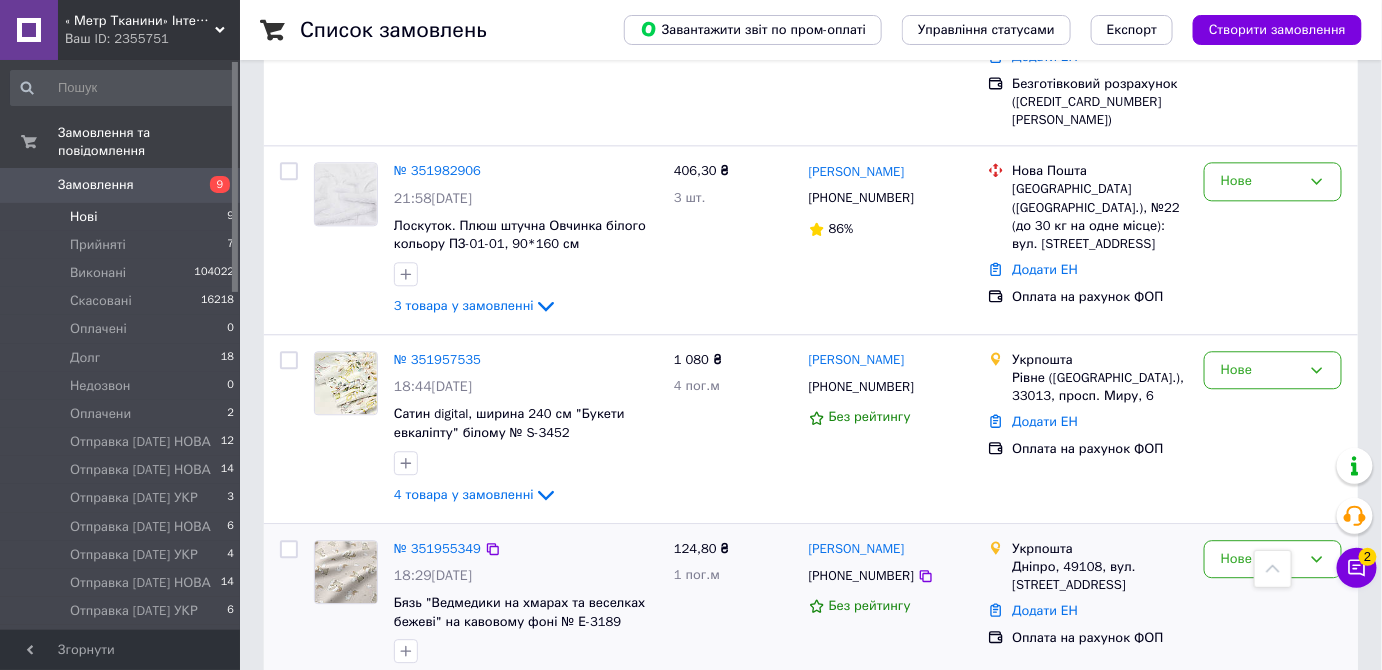 click at bounding box center [346, 572] 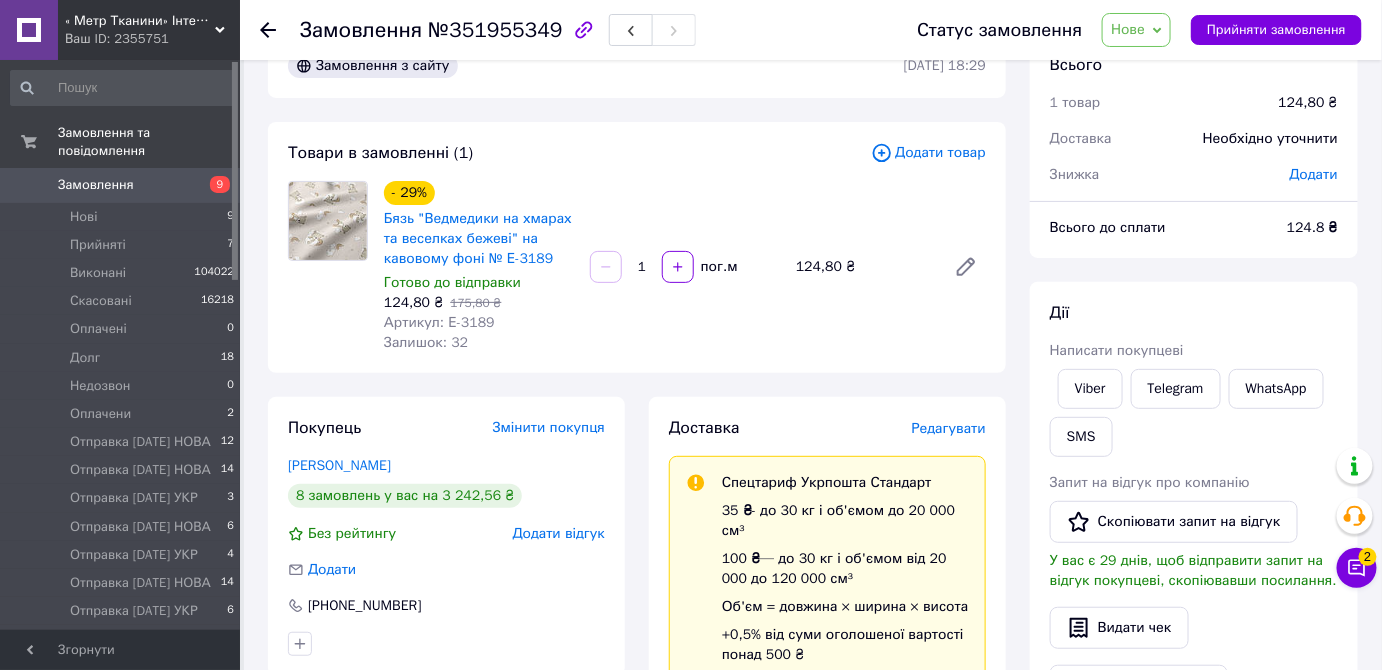 scroll, scrollTop: 0, scrollLeft: 0, axis: both 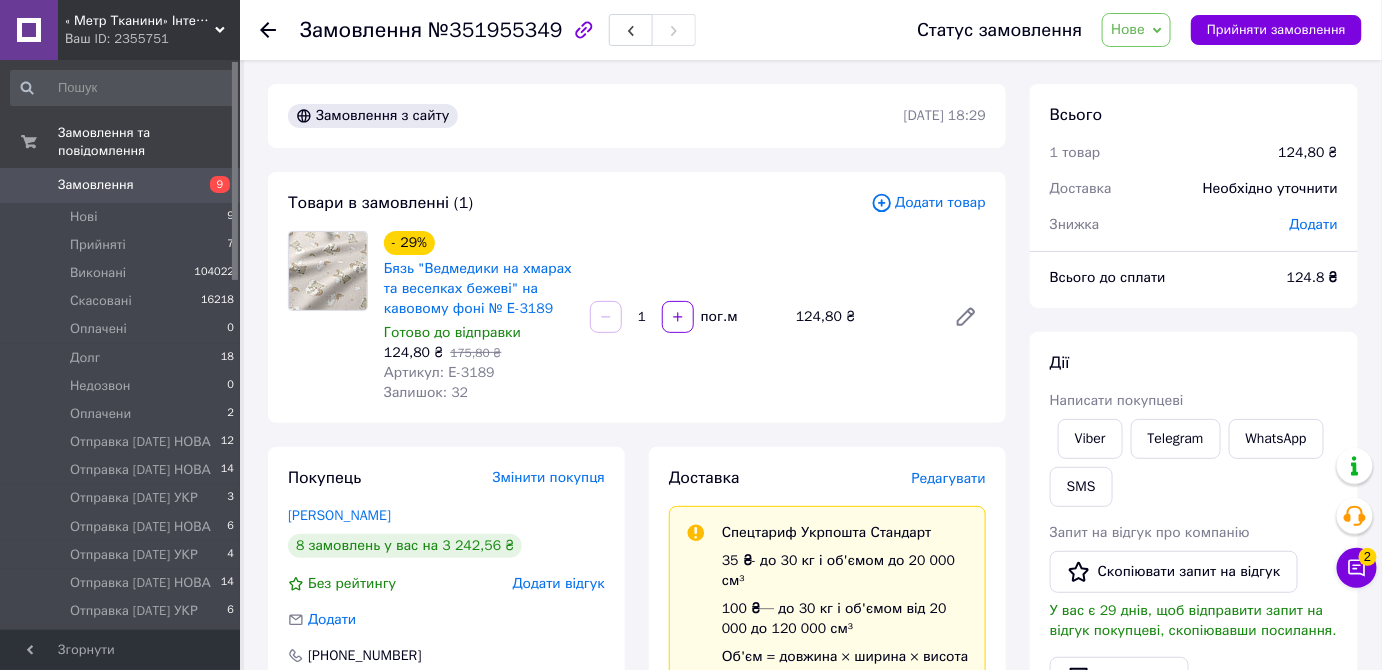 drag, startPoint x: 1146, startPoint y: 27, endPoint x: 1151, endPoint y: 74, distance: 47.26521 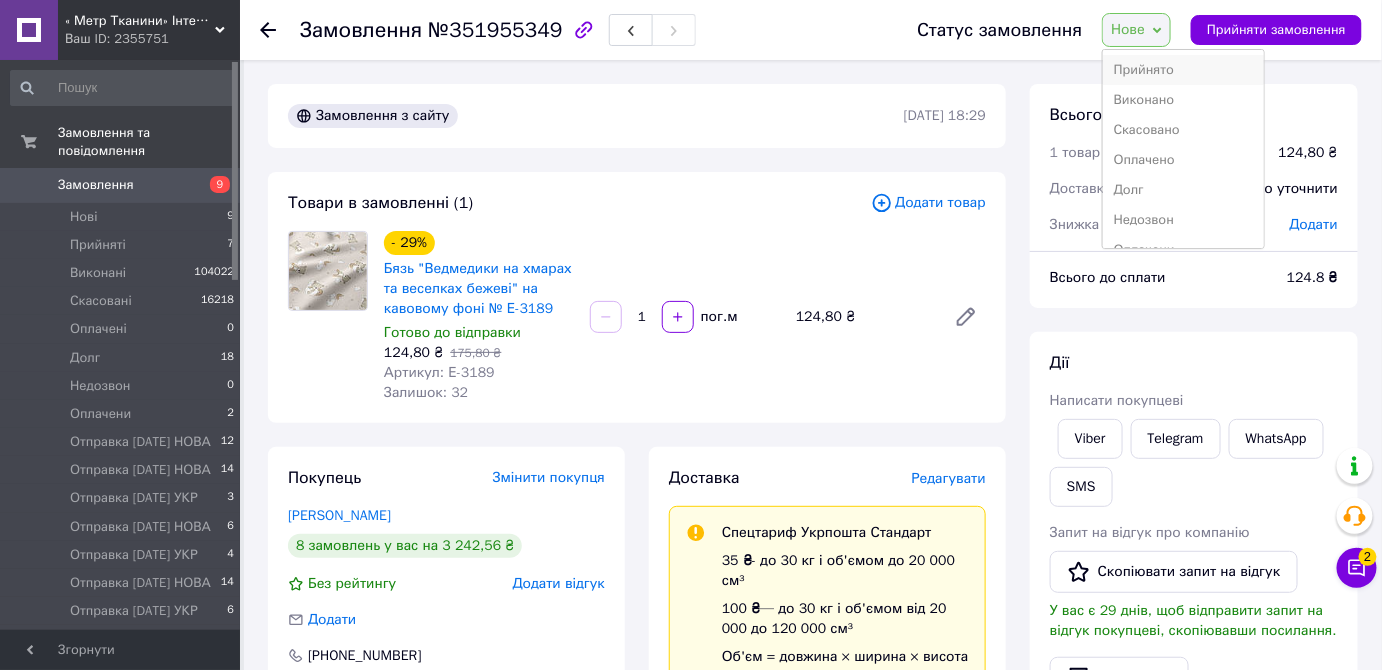 click on "Прийнято" at bounding box center (1183, 70) 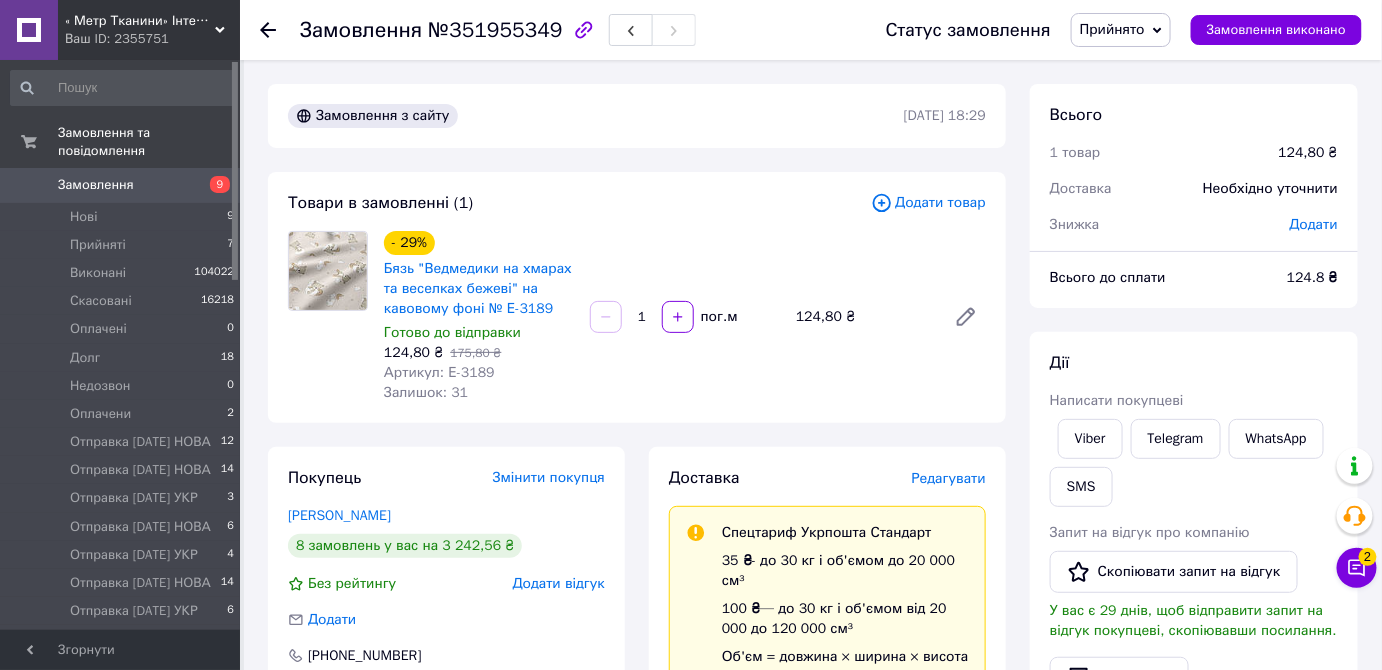 click 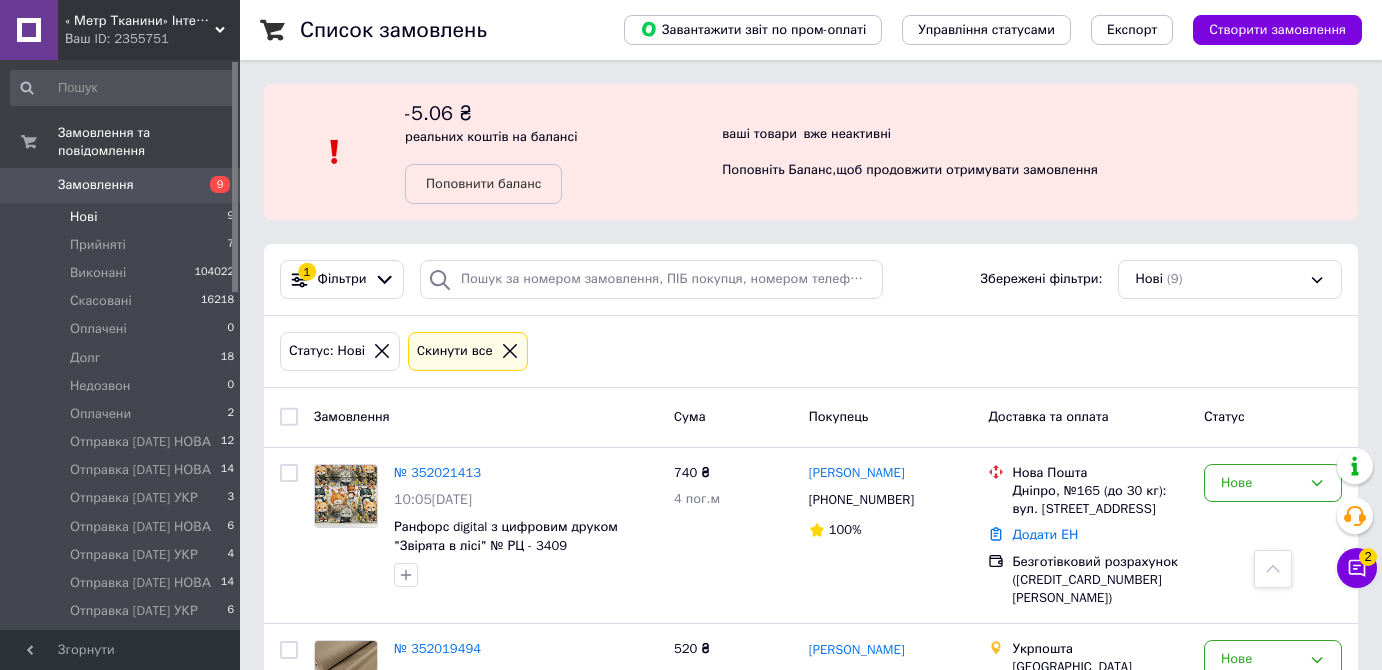 scroll, scrollTop: 1482, scrollLeft: 0, axis: vertical 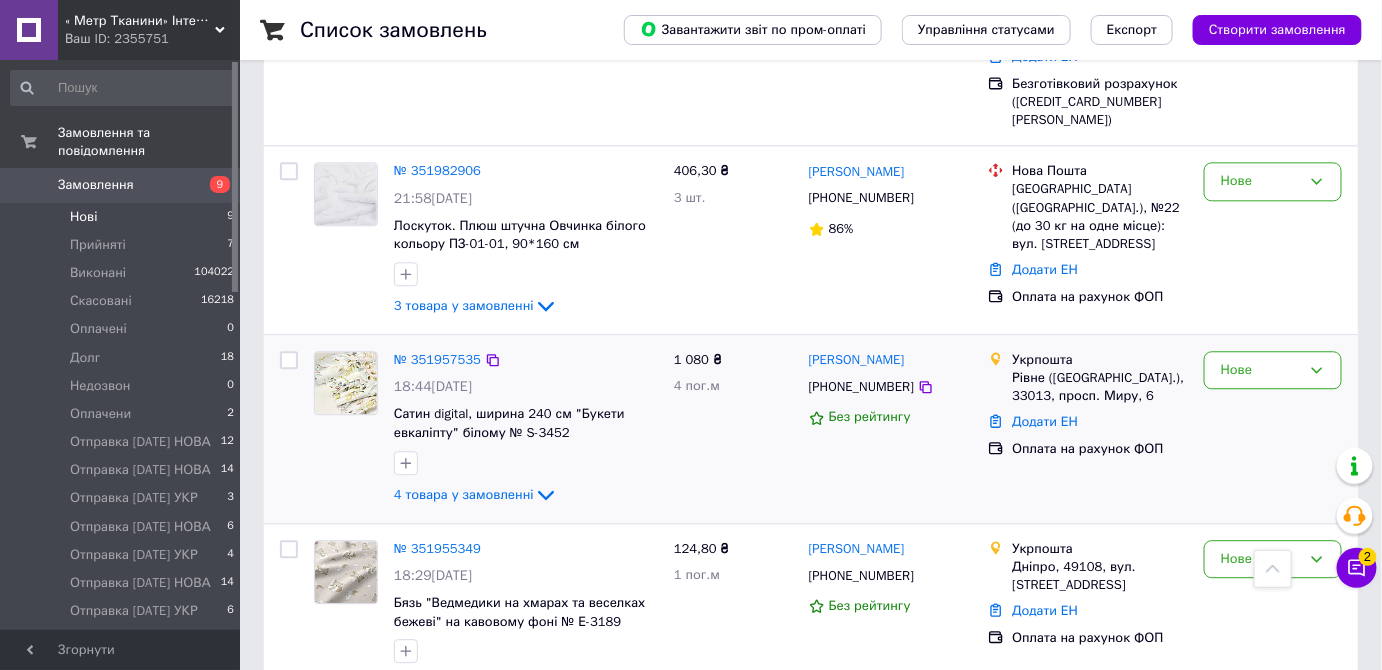 click at bounding box center (346, 383) 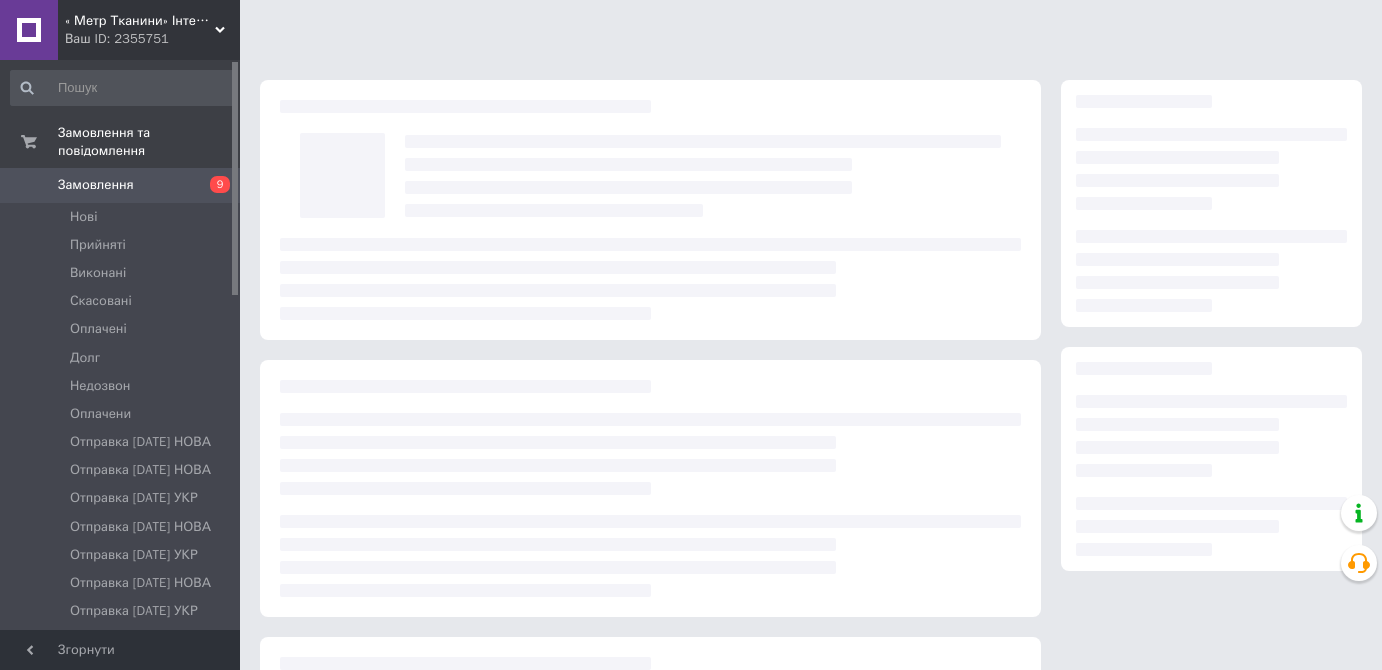 scroll, scrollTop: 0, scrollLeft: 0, axis: both 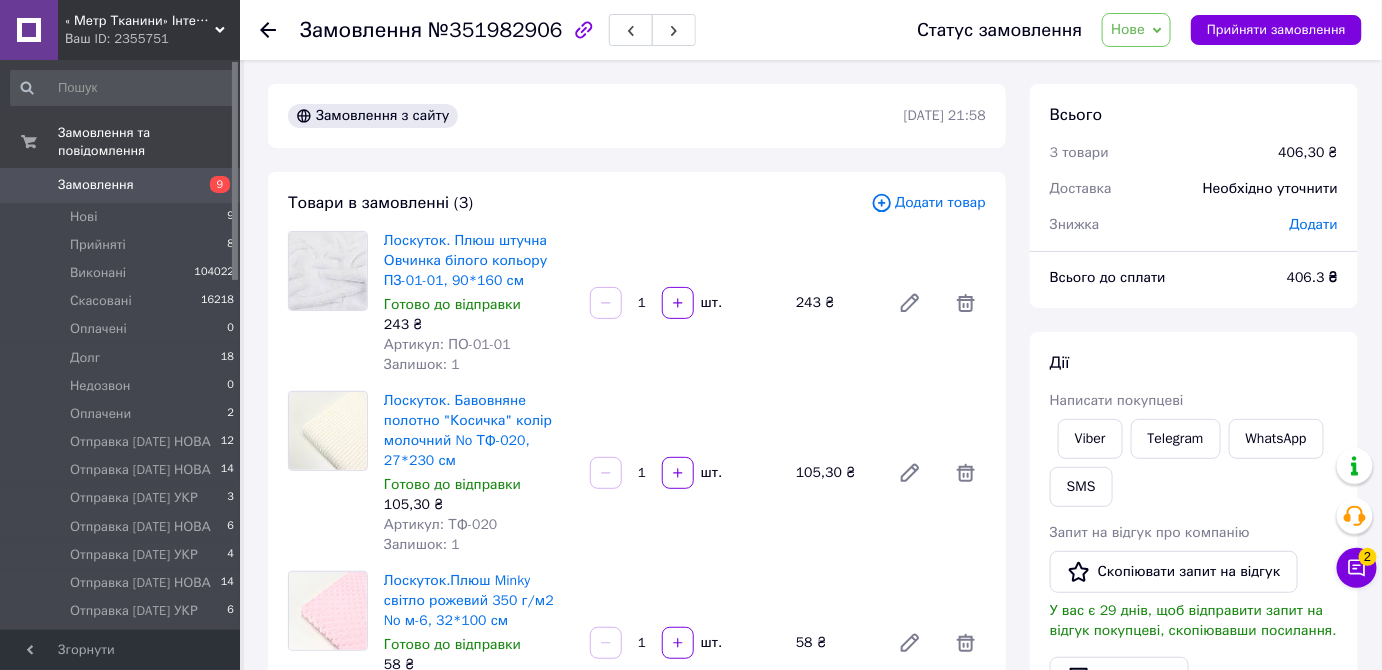 click on "Додати товар" at bounding box center [928, 203] 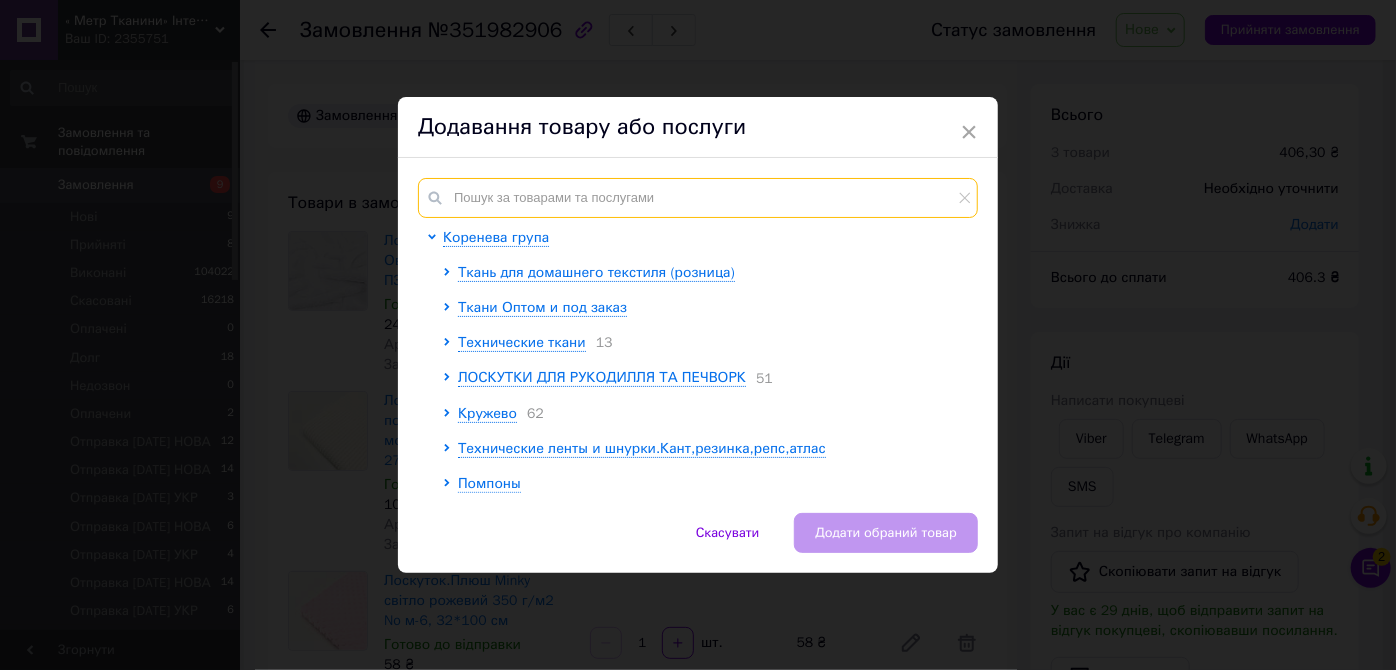 paste on "Лоскуток.Плюш Minky светло мятный 350 г/м2 № м-9, 33*160 см" 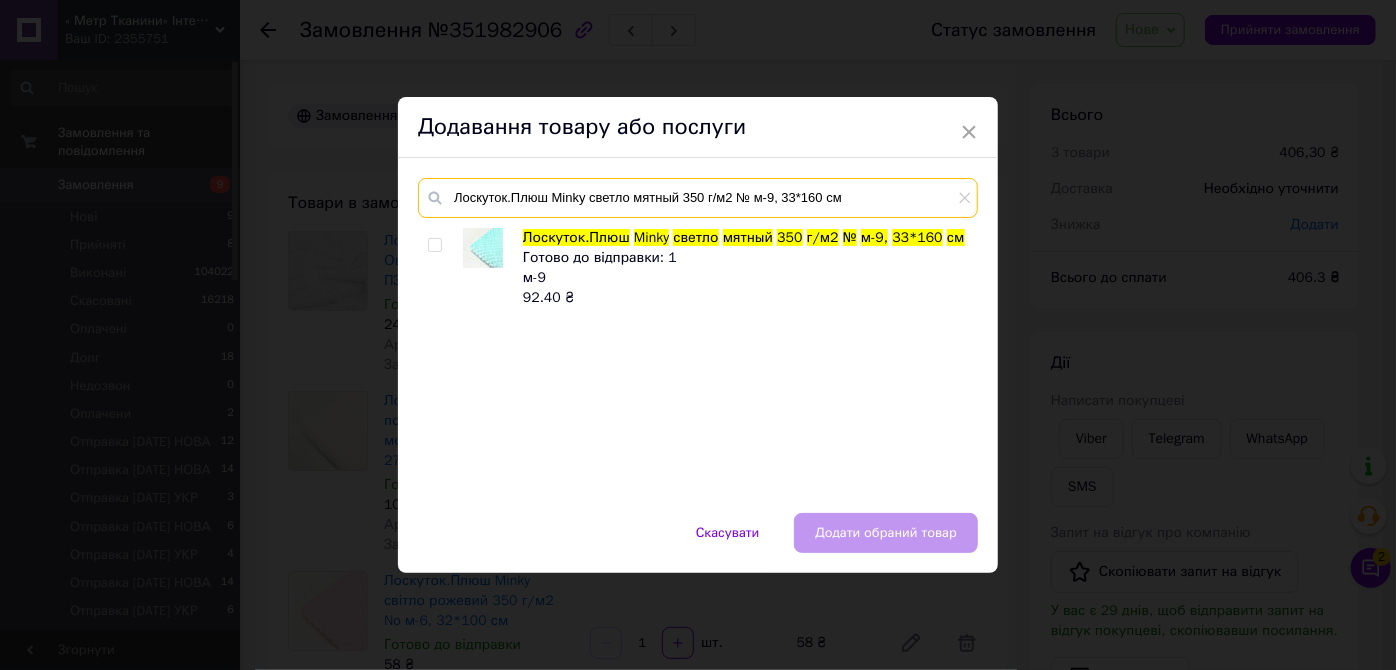 type on "Лоскуток.Плюш Minky светло мятный 350 г/м2 № м-9, 33*160 см" 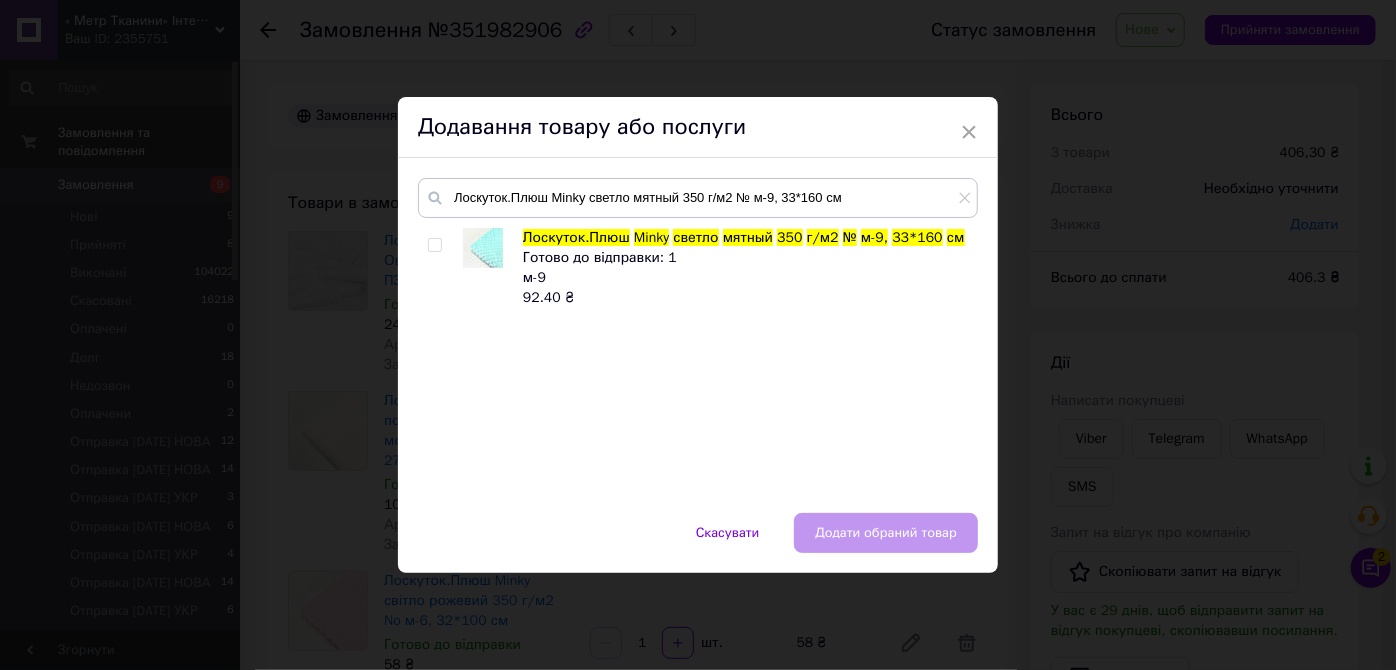 click at bounding box center (435, 245) 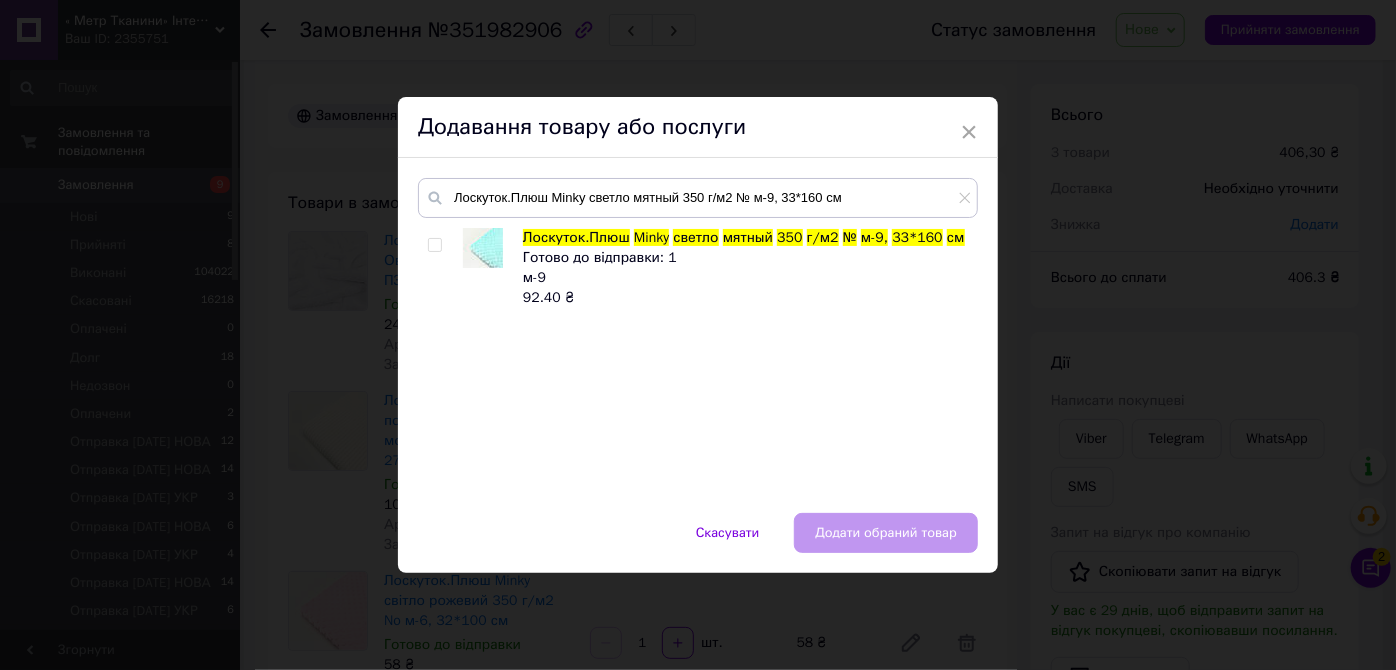 click at bounding box center (434, 245) 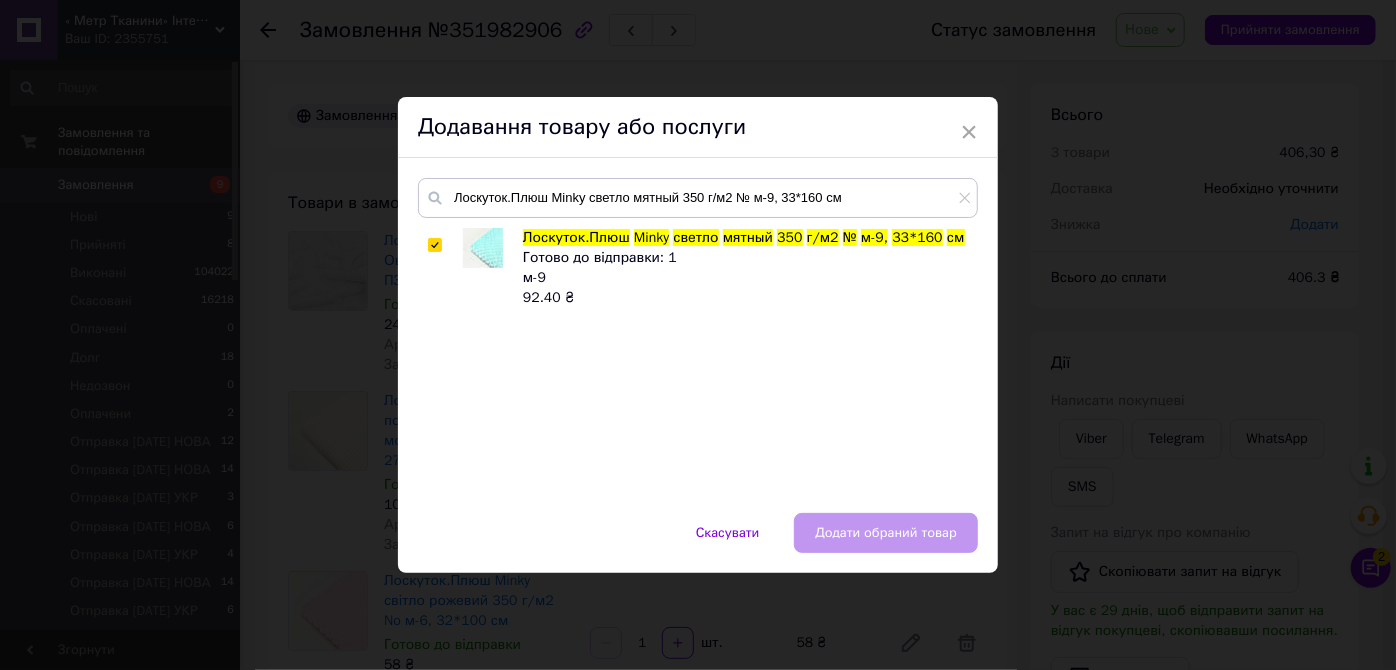 checkbox on "true" 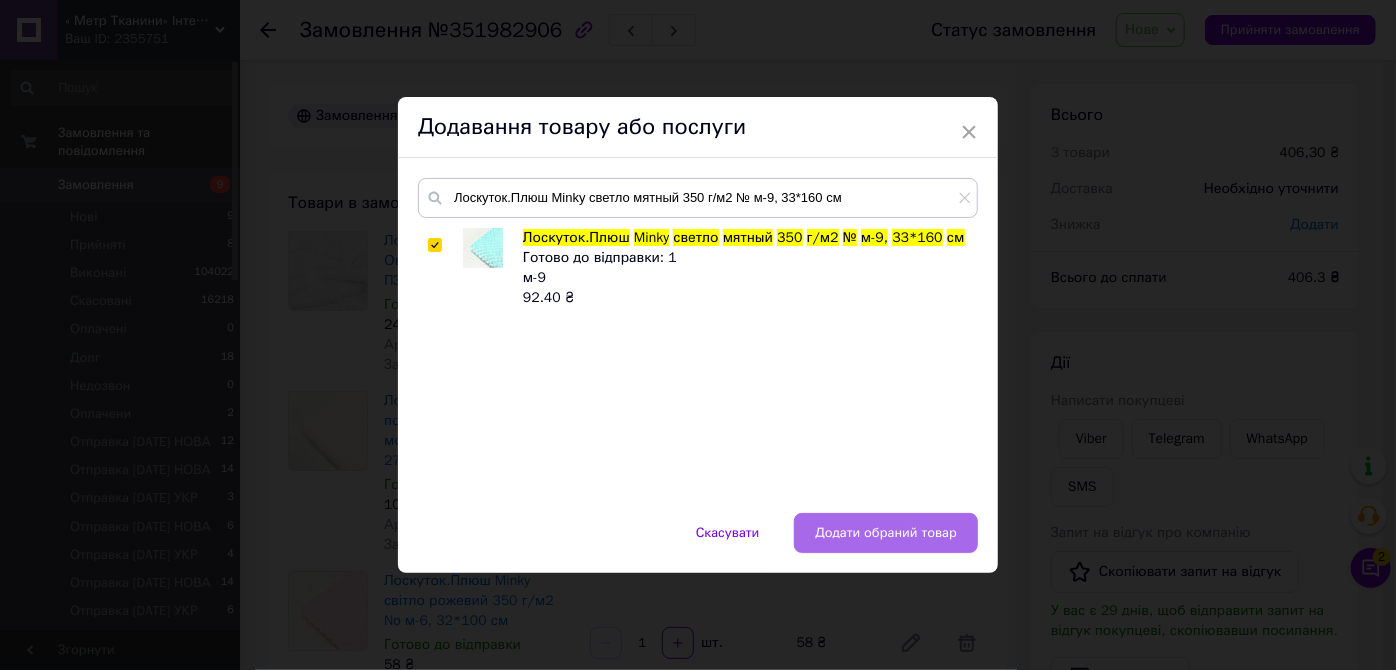 click on "Додати обраний товар" at bounding box center [886, 533] 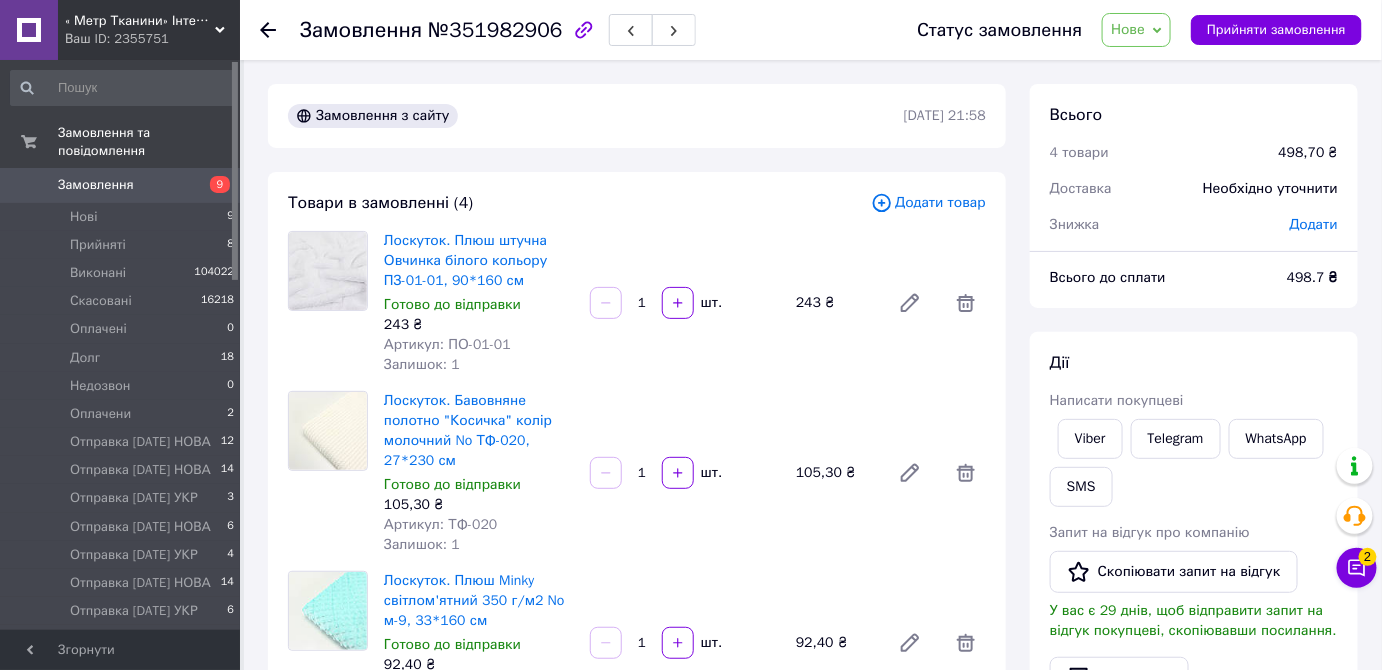 click 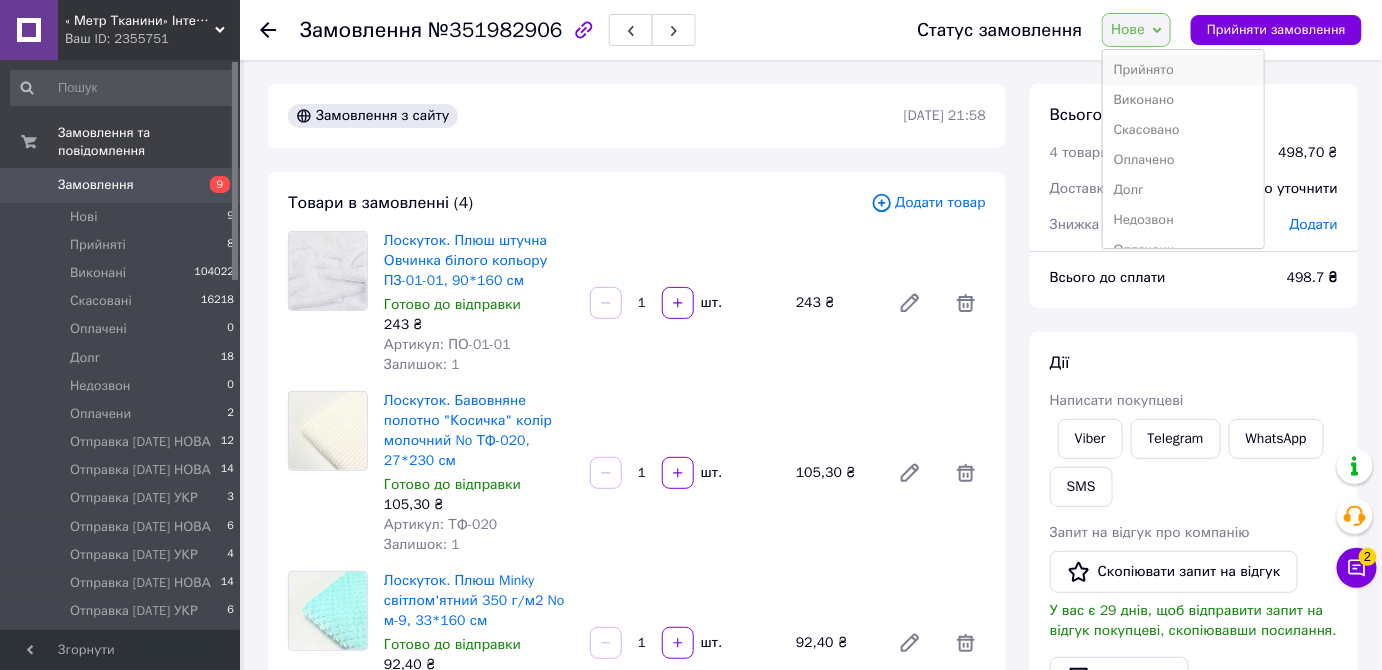 click on "Прийнято" at bounding box center [1183, 70] 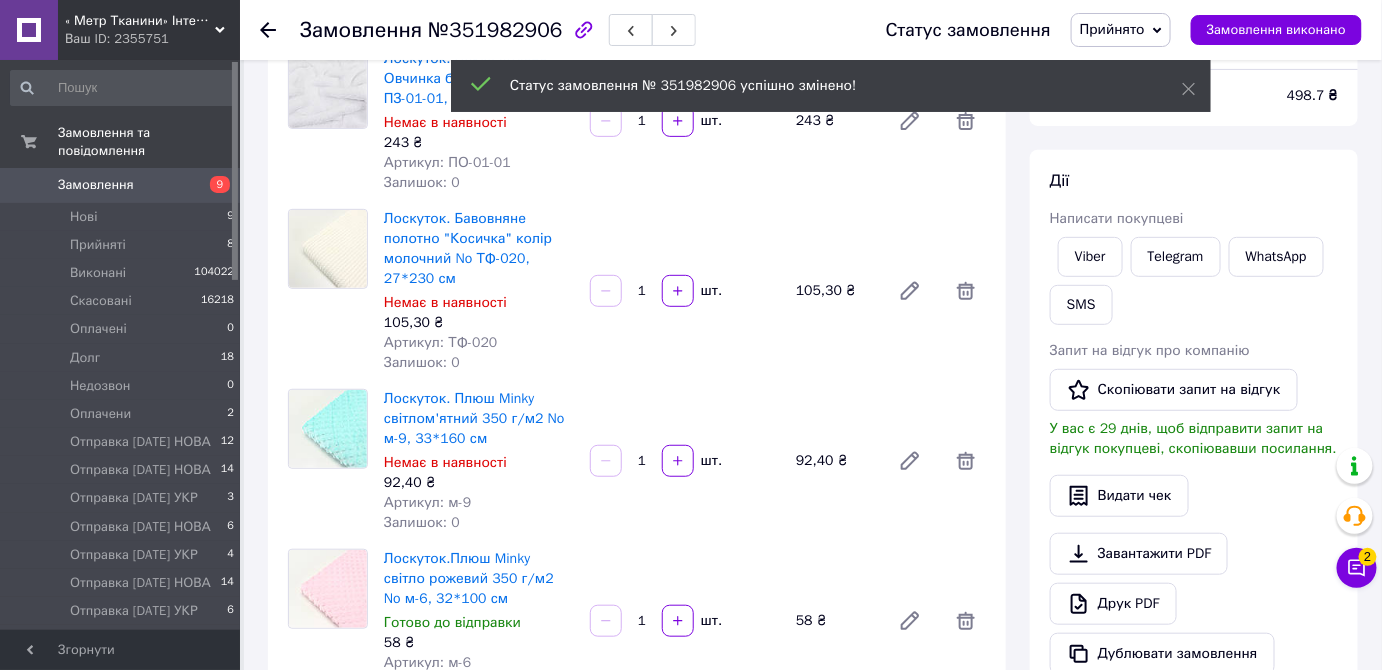 scroll, scrollTop: 0, scrollLeft: 0, axis: both 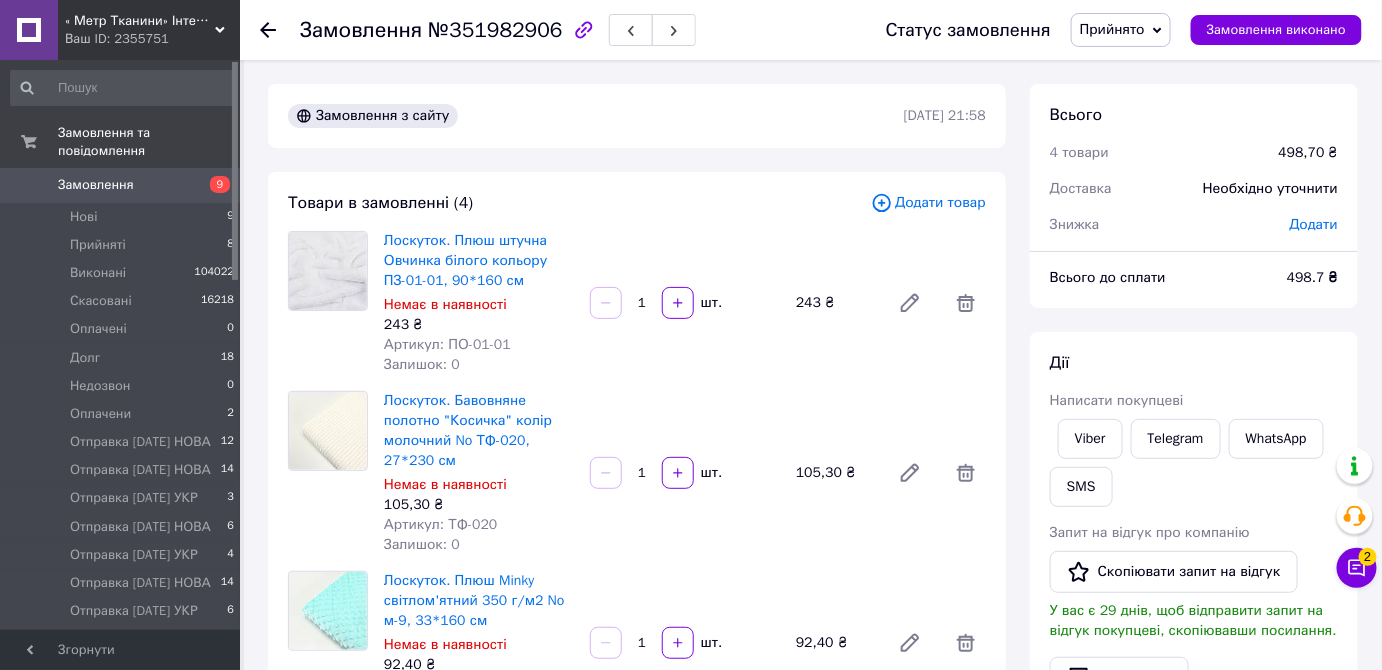 click 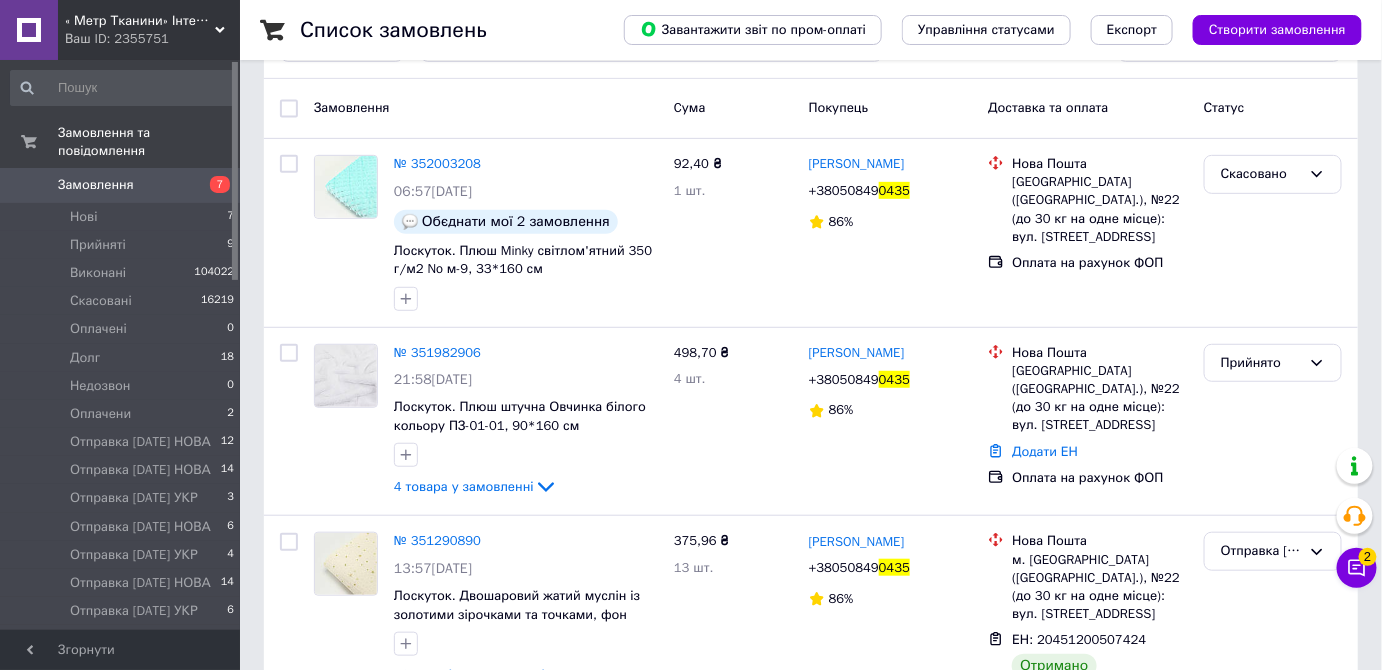 scroll, scrollTop: 0, scrollLeft: 0, axis: both 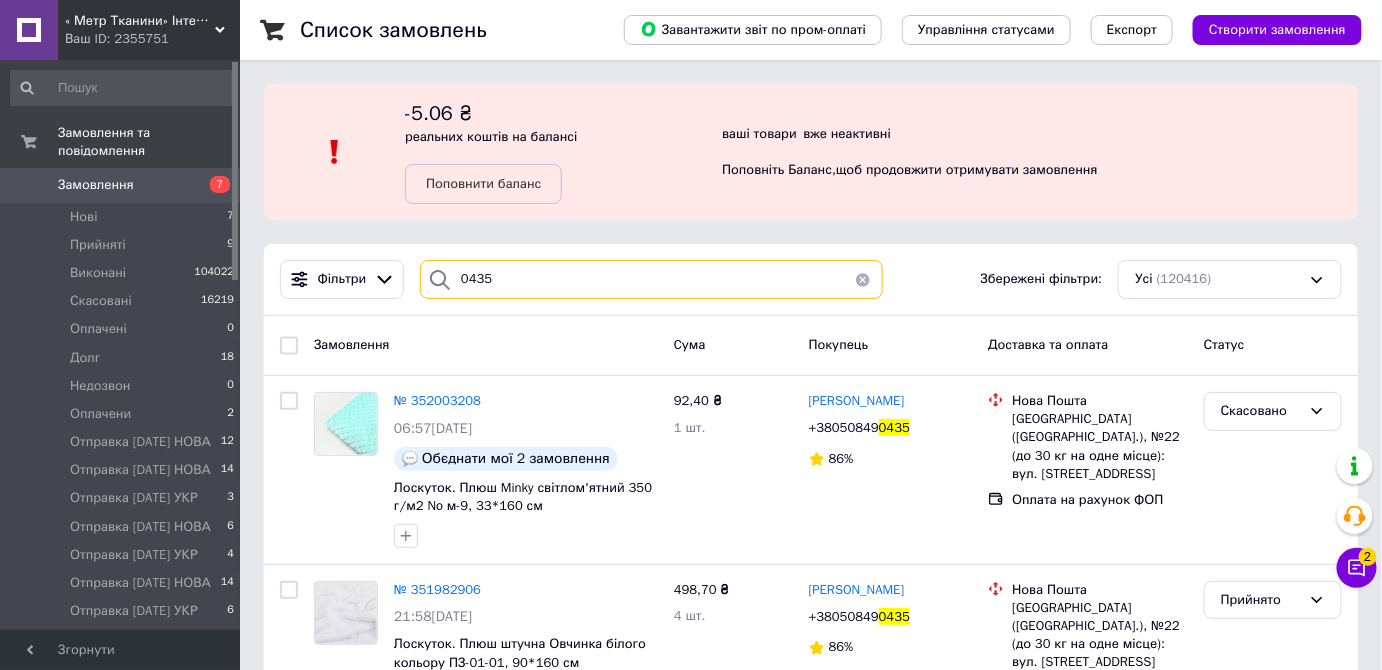 drag, startPoint x: 506, startPoint y: 272, endPoint x: 434, endPoint y: 278, distance: 72.249565 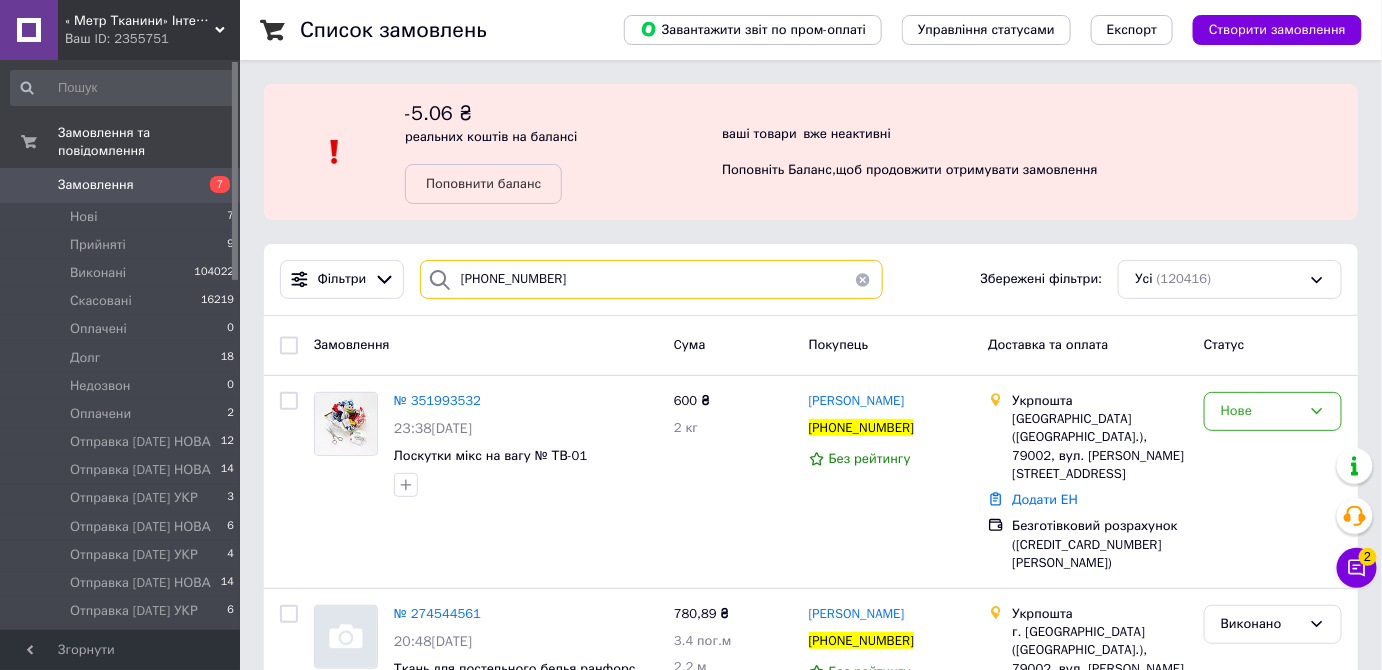 drag, startPoint x: 551, startPoint y: 272, endPoint x: 447, endPoint y: 270, distance: 104.019226 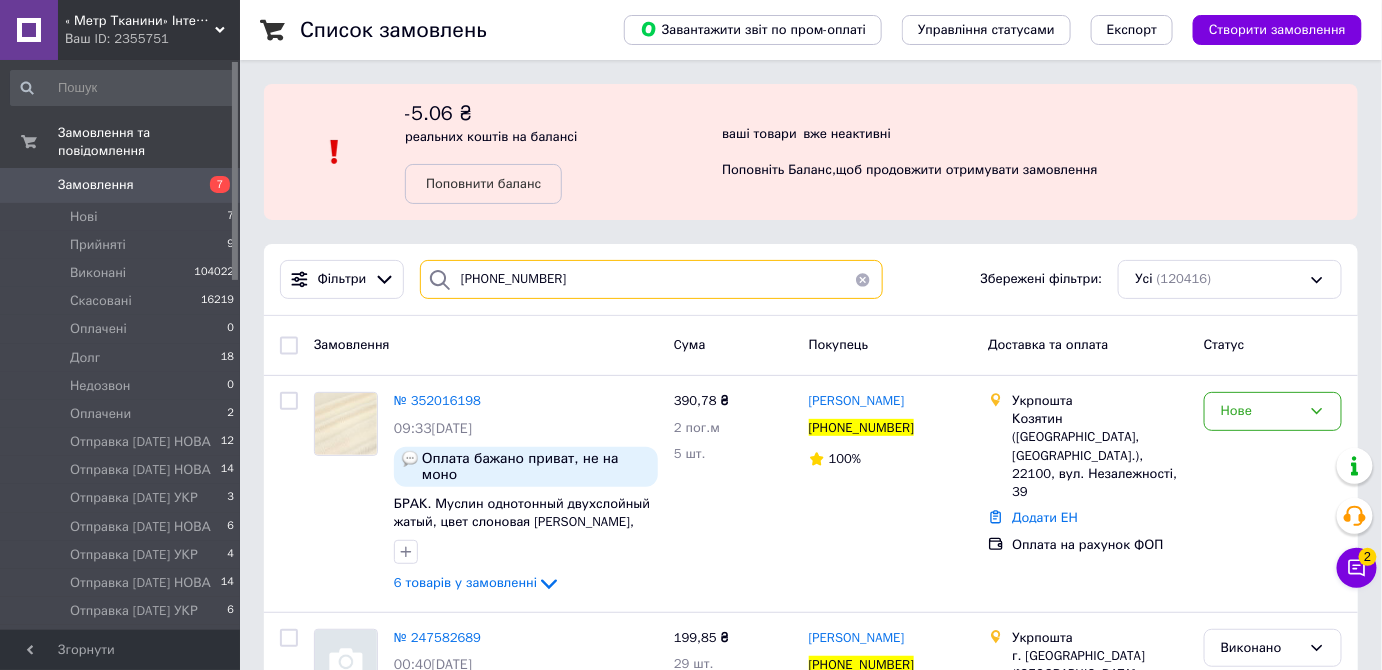 drag, startPoint x: 557, startPoint y: 272, endPoint x: 592, endPoint y: 272, distance: 35 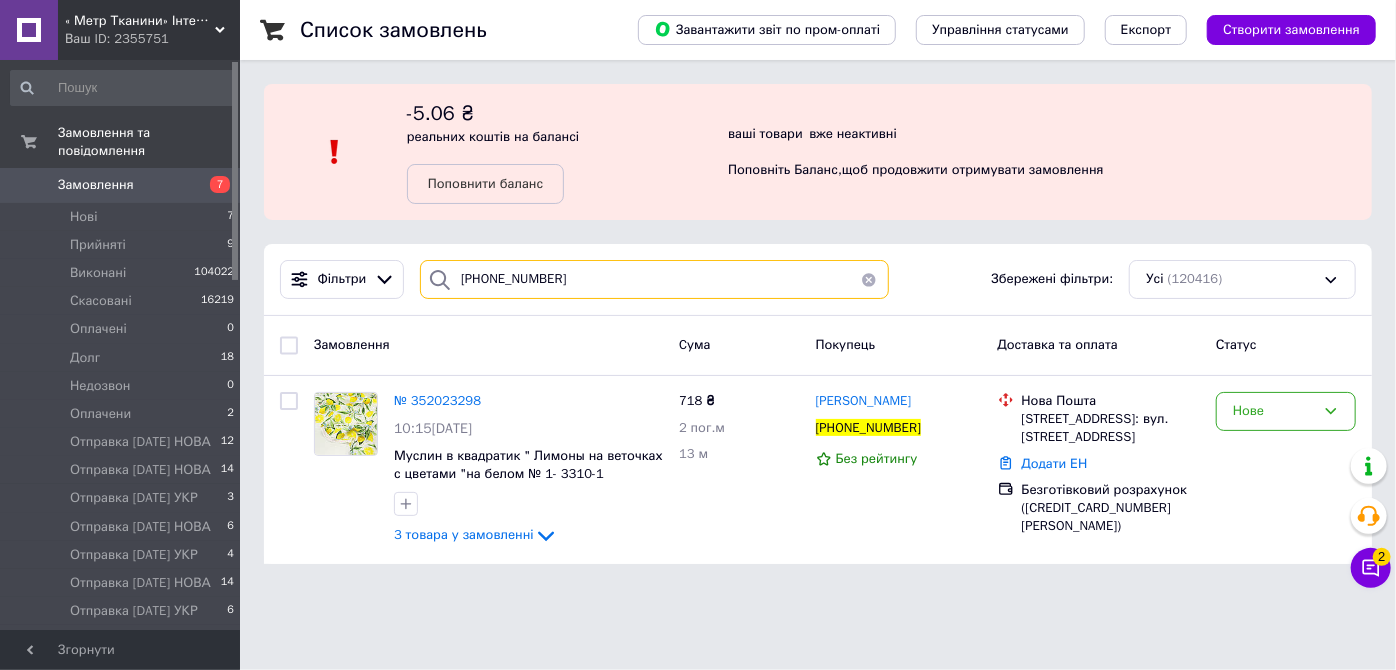 drag, startPoint x: 582, startPoint y: 272, endPoint x: 489, endPoint y: 273, distance: 93.00538 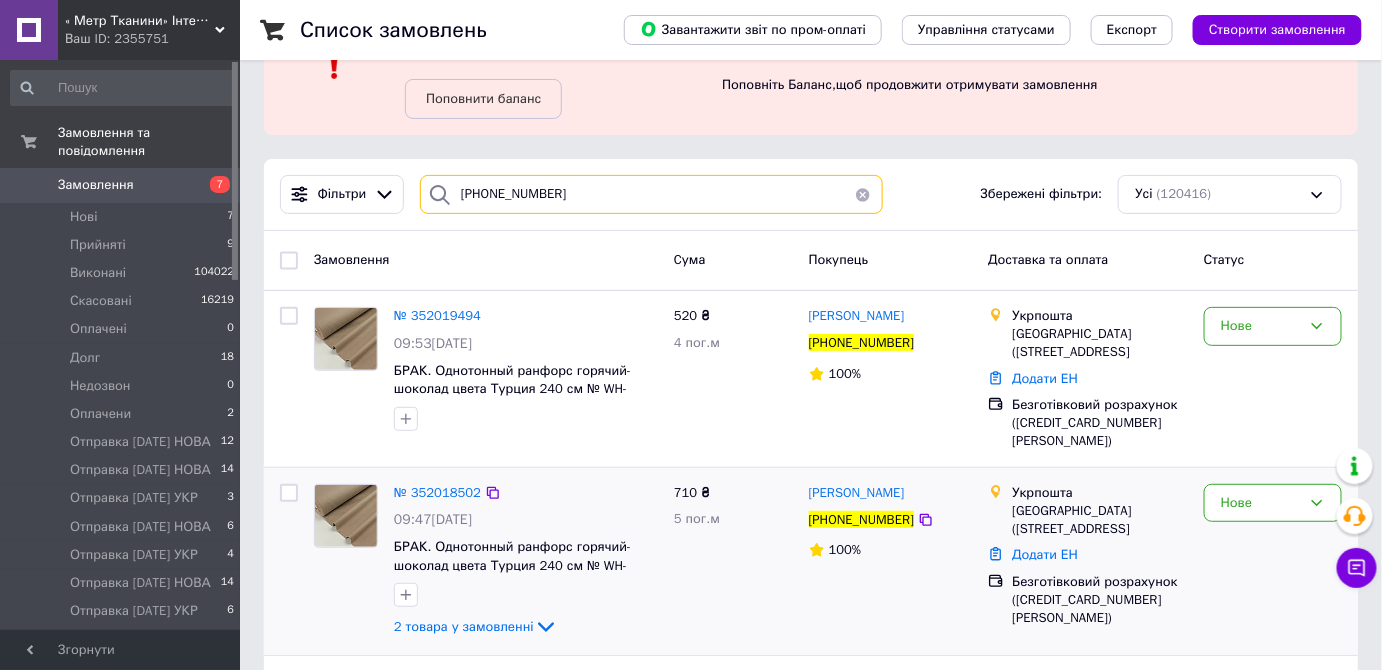 scroll, scrollTop: 272, scrollLeft: 0, axis: vertical 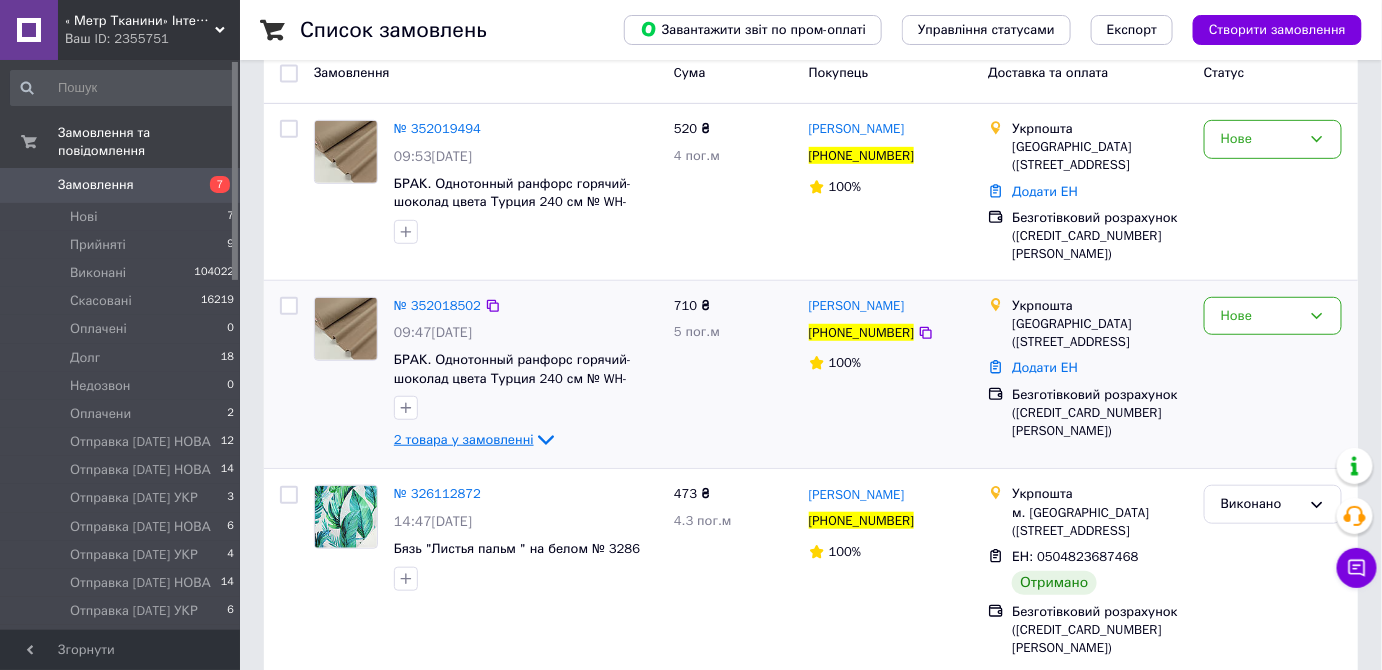 type on "[PHONE_NUMBER]" 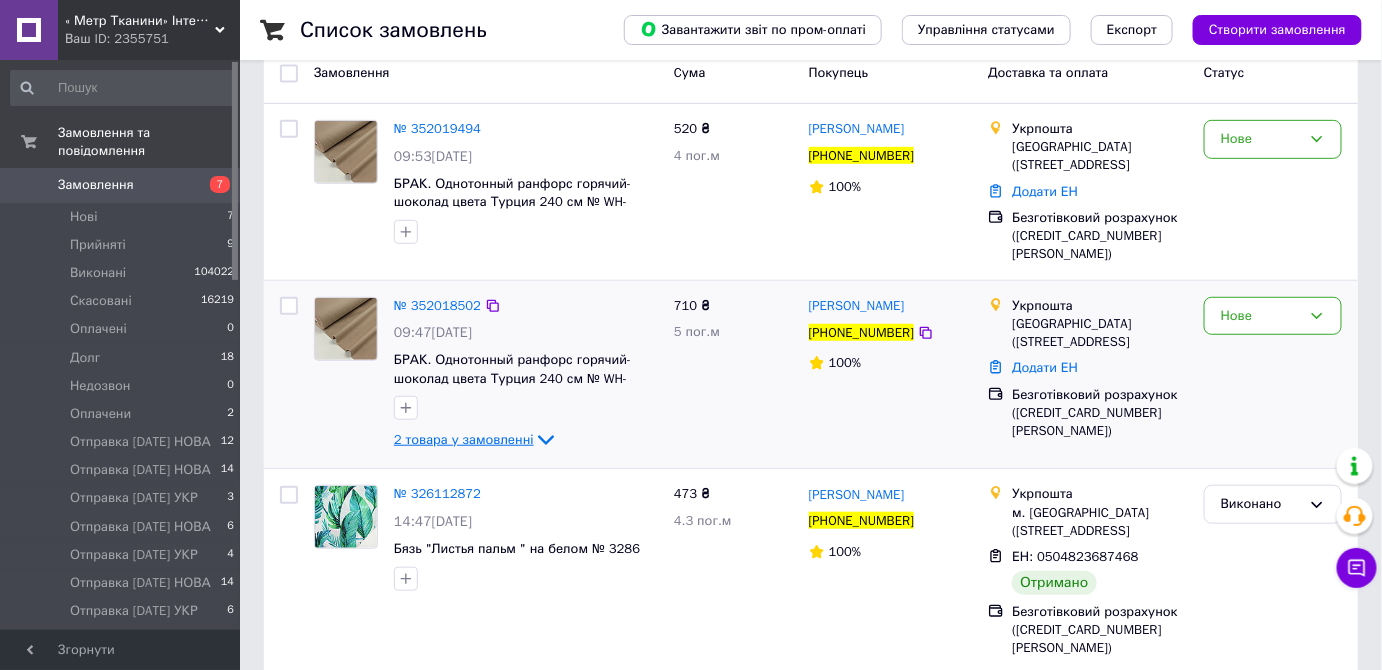 click on "2 товара у замовленні" at bounding box center [464, 439] 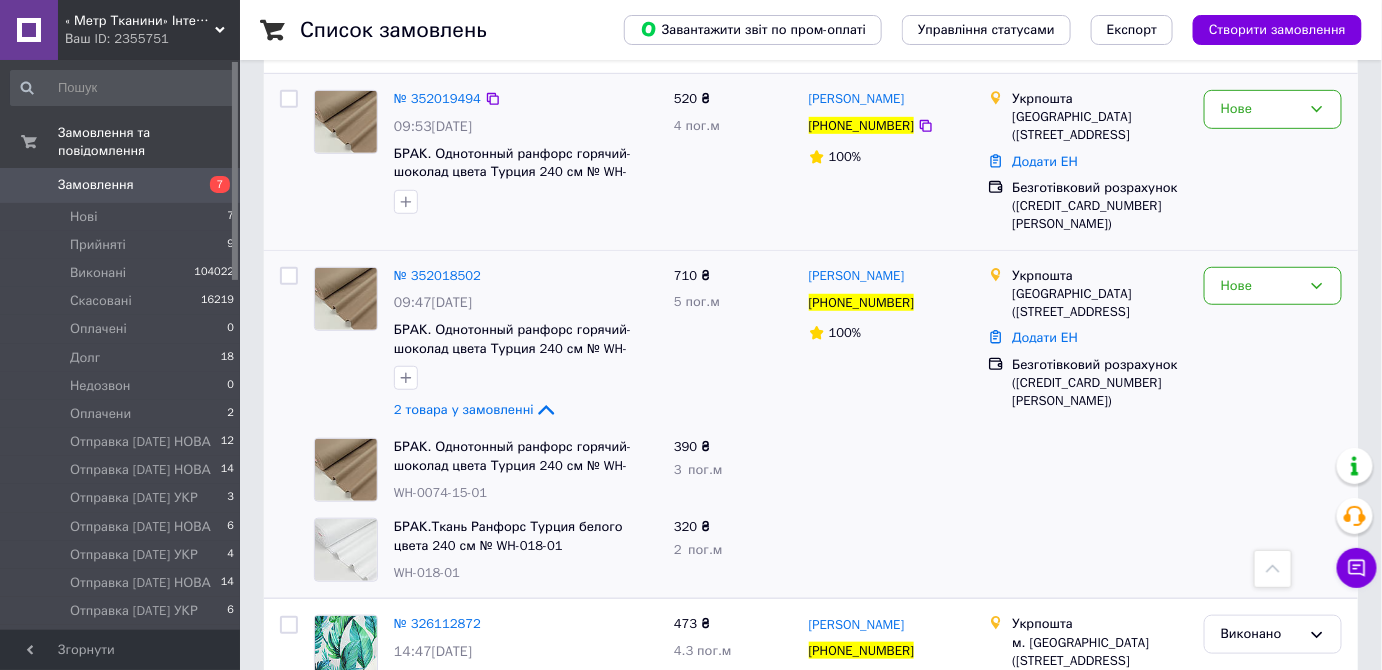 scroll, scrollTop: 181, scrollLeft: 0, axis: vertical 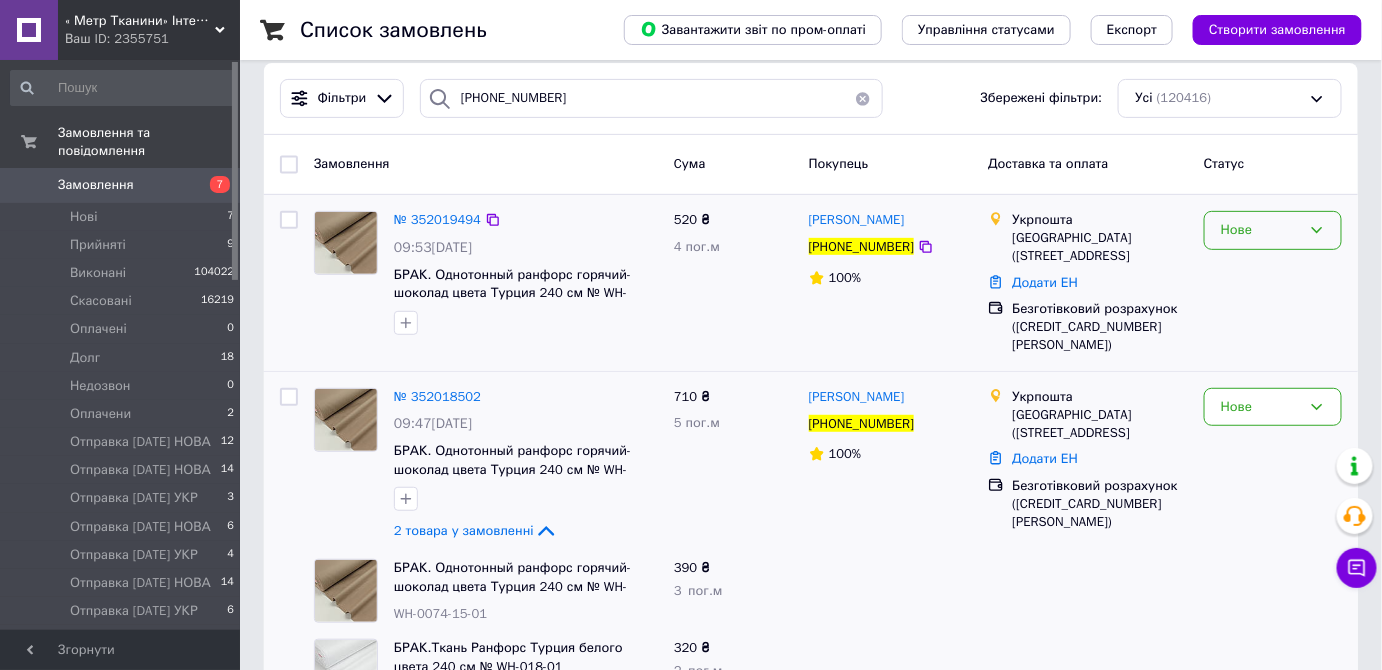 click on "Нове" at bounding box center (1261, 230) 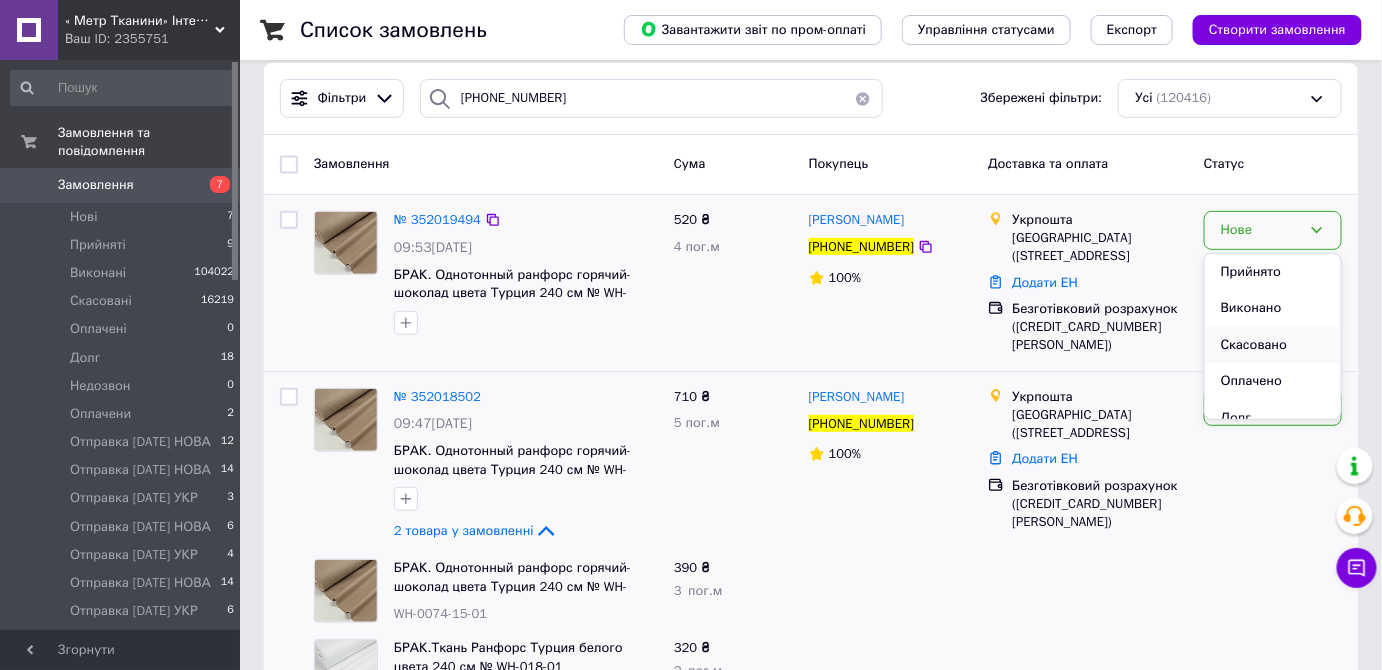 click on "Скасовано" at bounding box center (1273, 345) 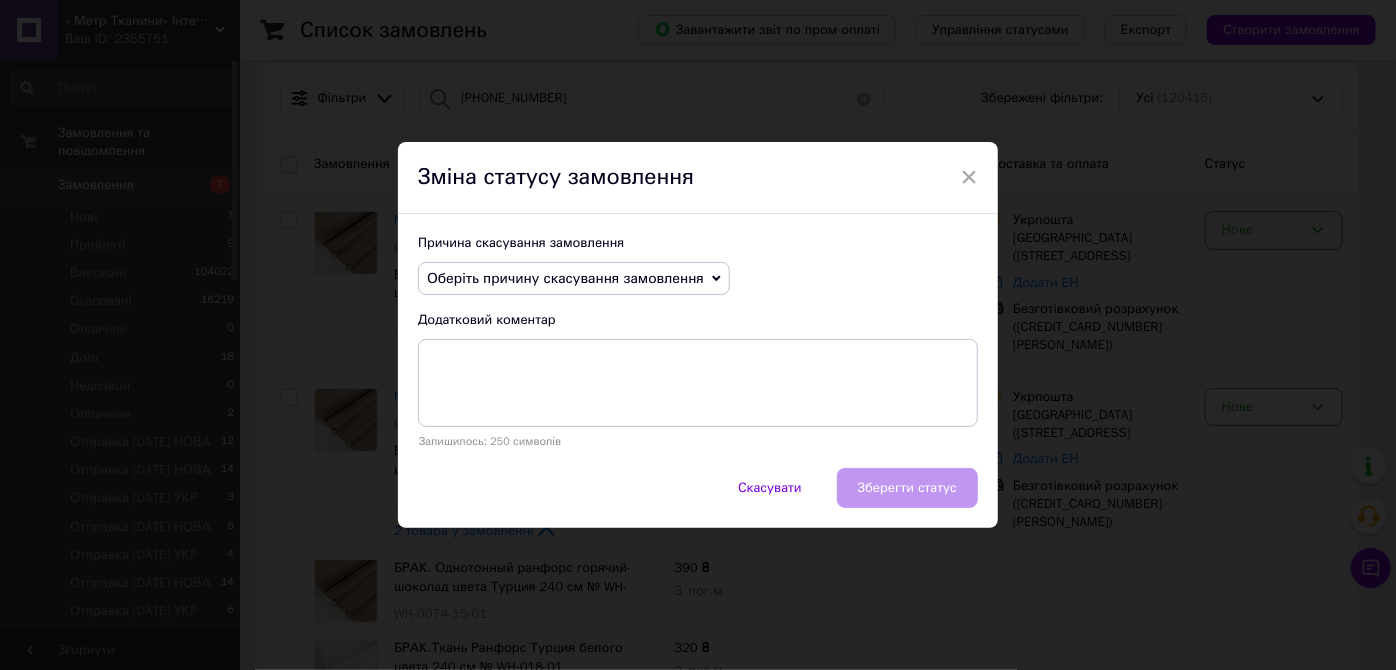 drag, startPoint x: 538, startPoint y: 280, endPoint x: 566, endPoint y: 288, distance: 29.12044 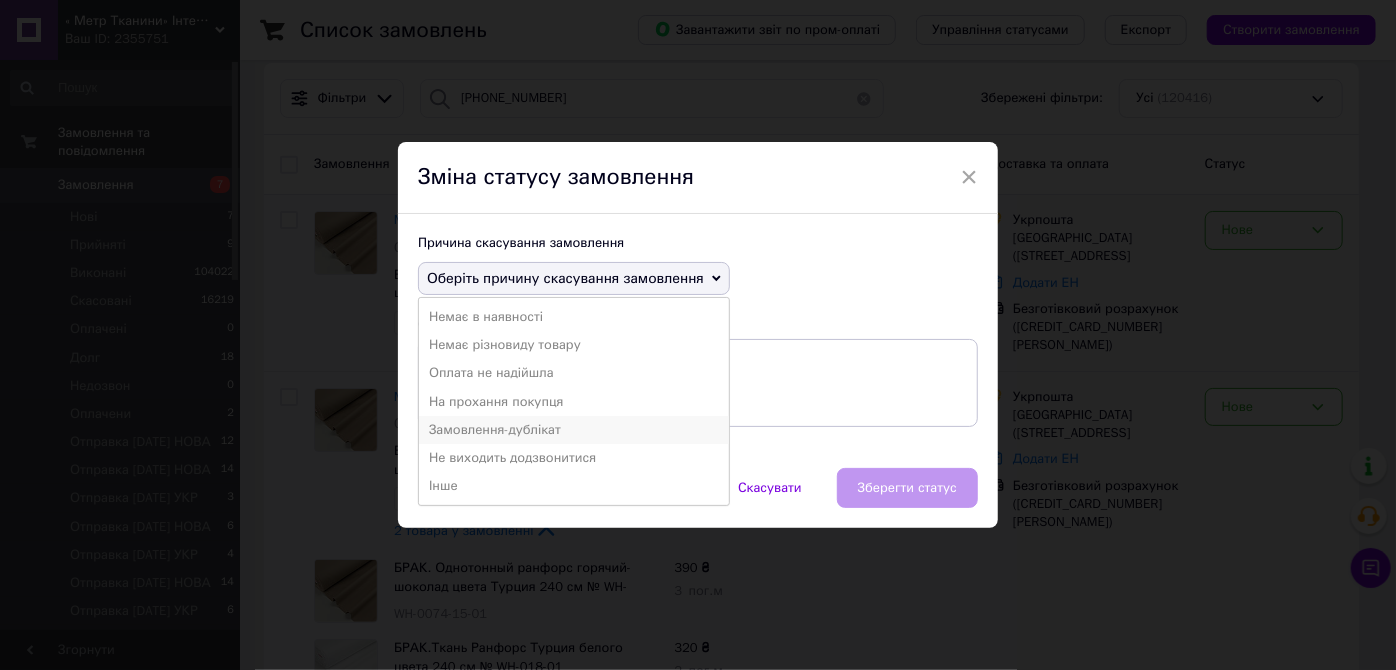 click on "Замовлення-дублікат" at bounding box center [574, 430] 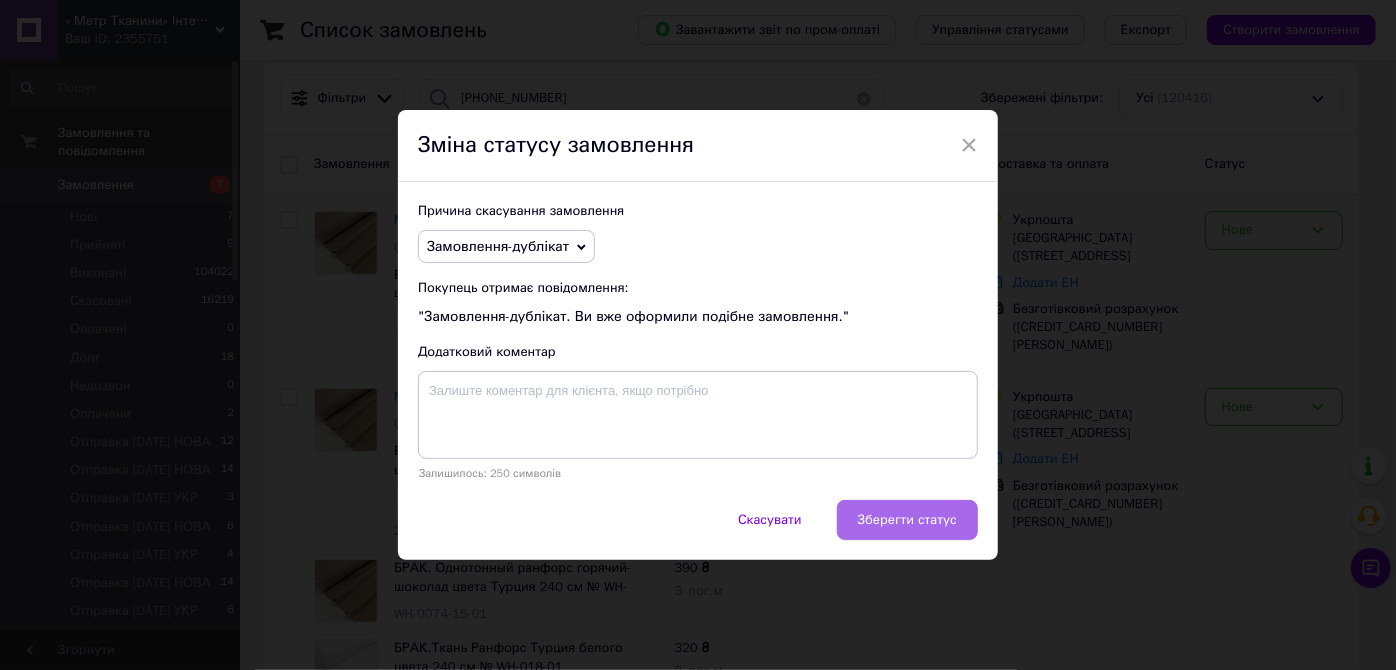 click on "Зберегти статус" at bounding box center (907, 520) 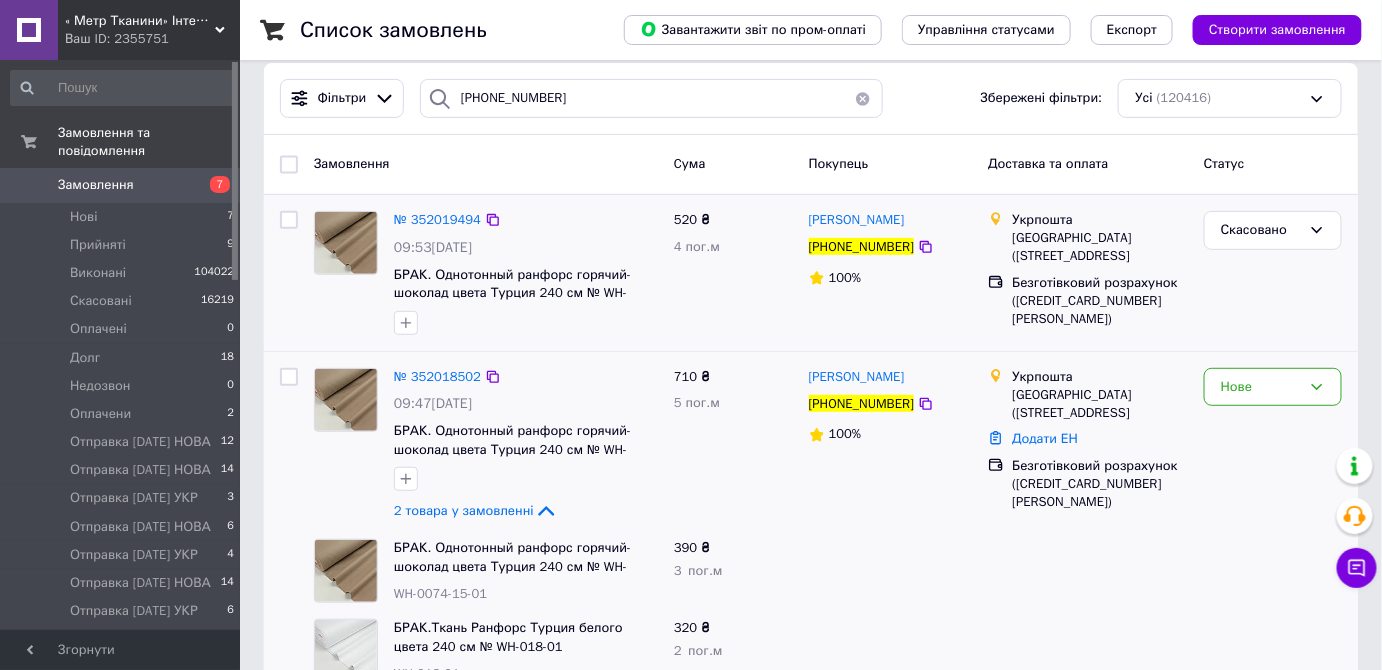 click at bounding box center (346, 400) 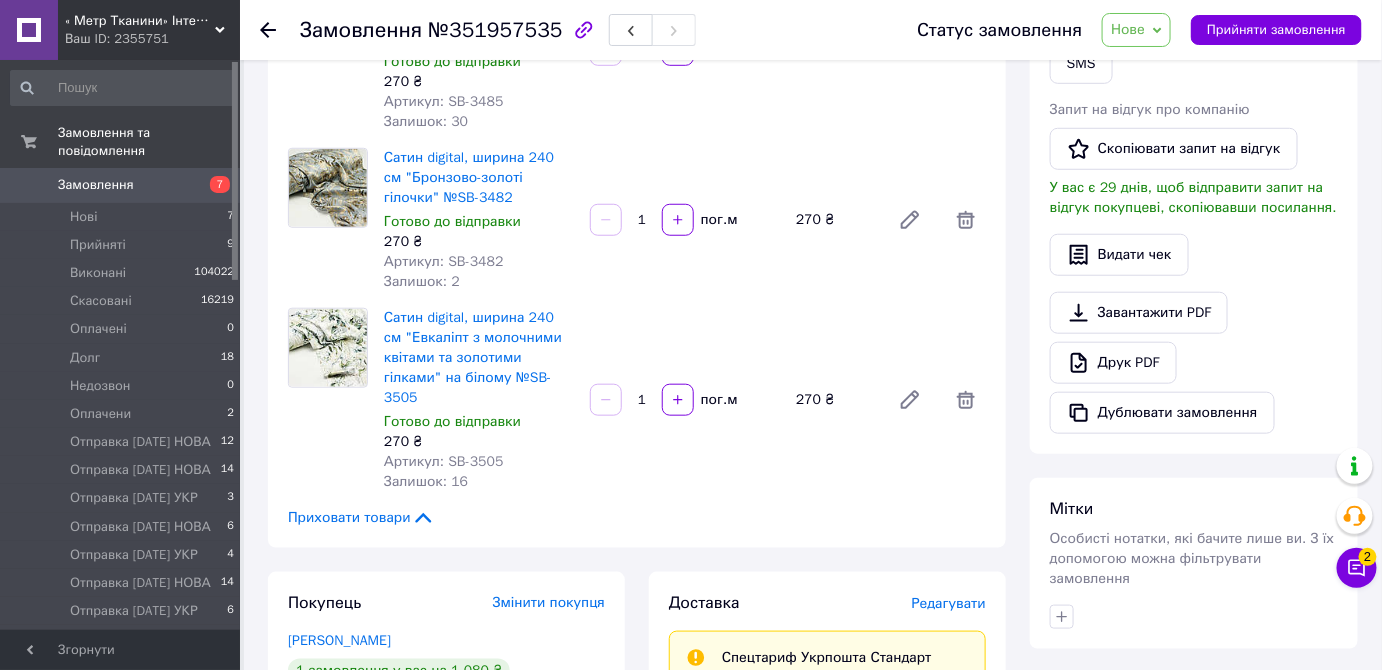 scroll, scrollTop: 454, scrollLeft: 0, axis: vertical 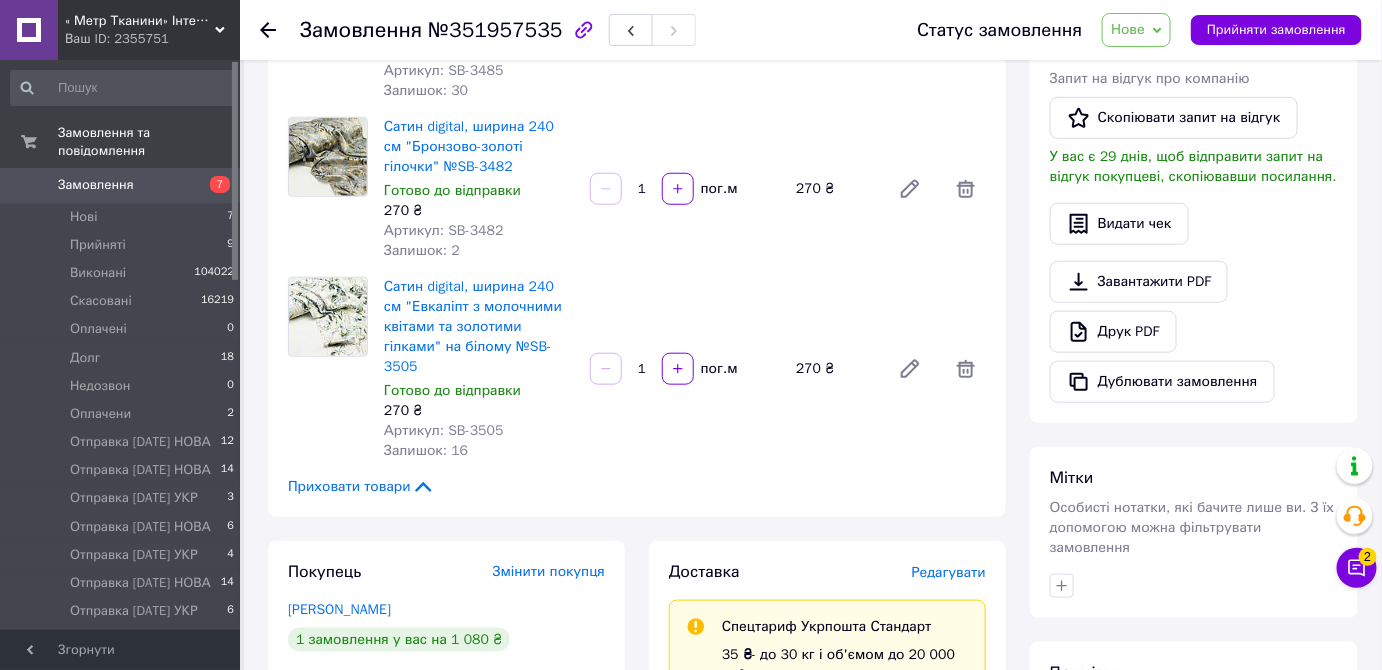 drag, startPoint x: 1158, startPoint y: 29, endPoint x: 1151, endPoint y: 182, distance: 153.16005 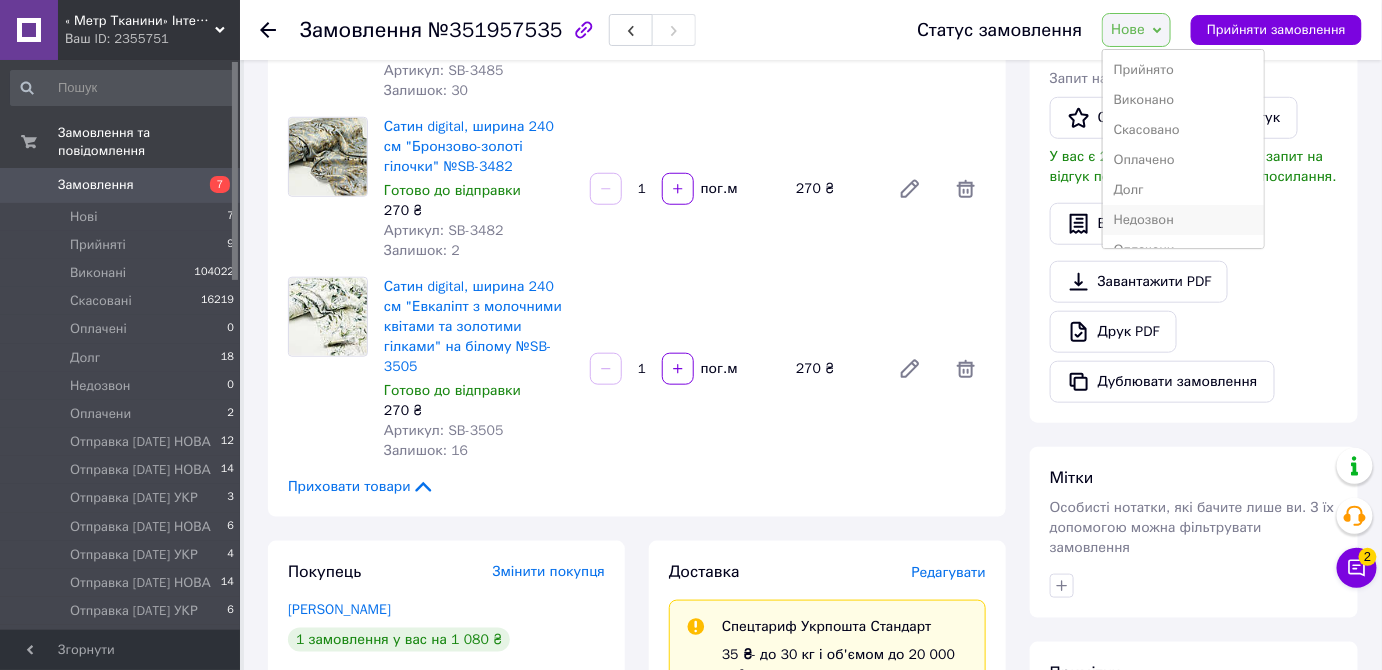 click on "Недозвон" at bounding box center [1183, 220] 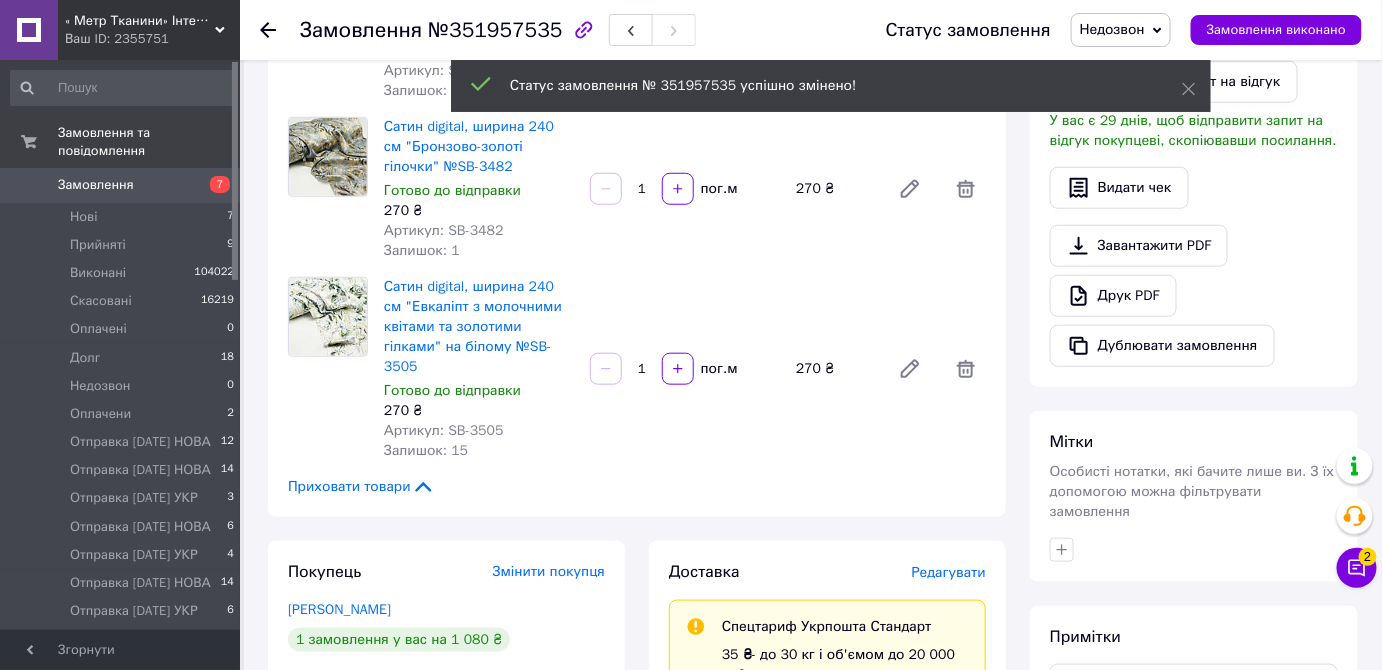 click 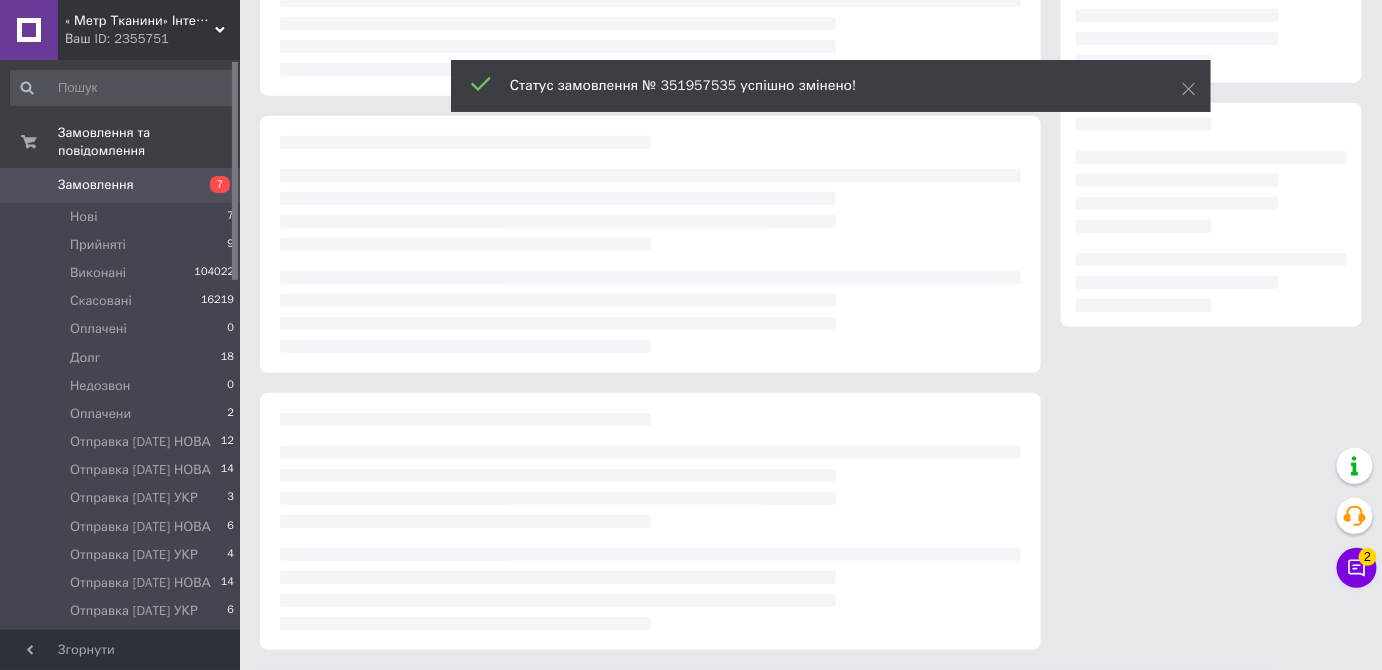 scroll, scrollTop: 0, scrollLeft: 0, axis: both 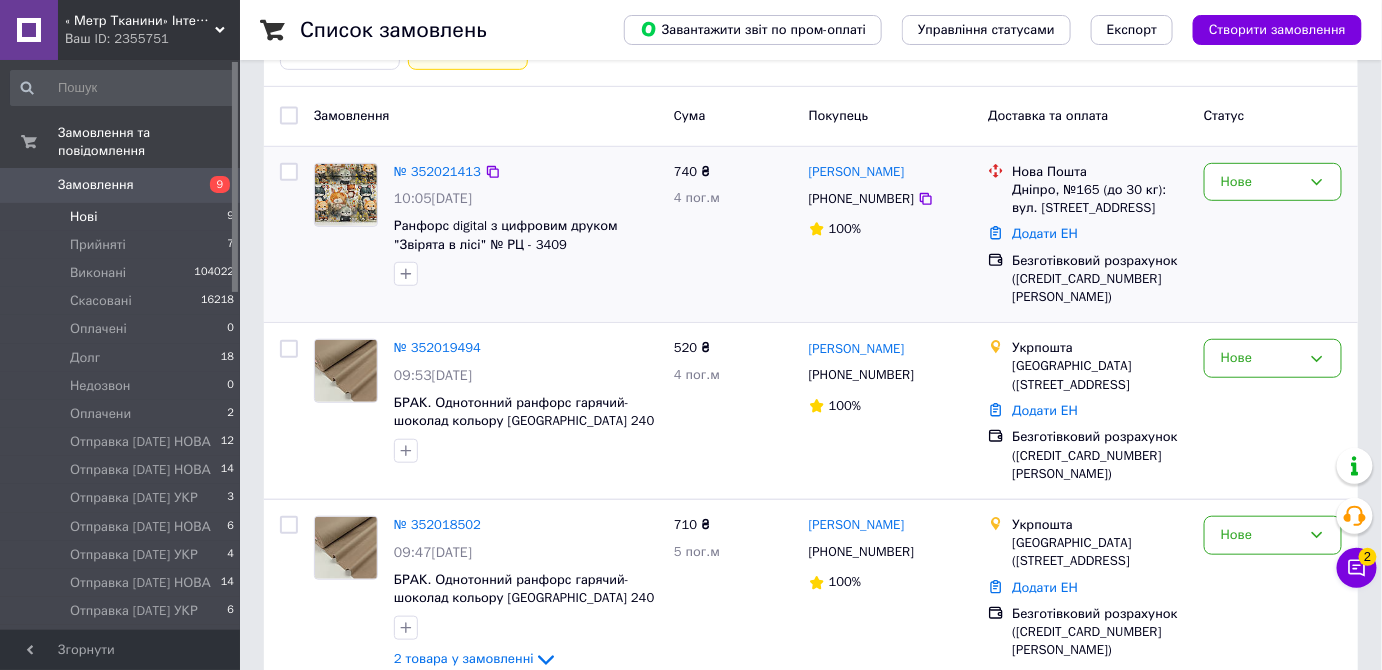 click at bounding box center [346, 195] 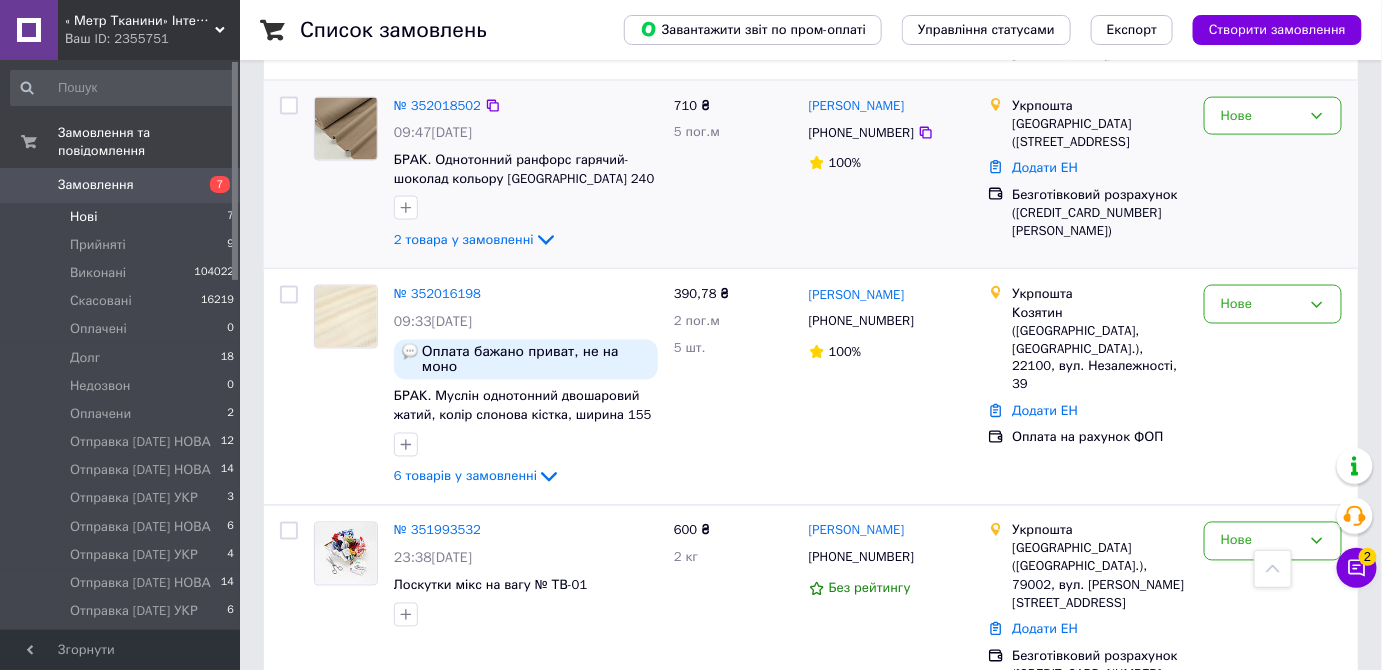 scroll, scrollTop: 1138, scrollLeft: 0, axis: vertical 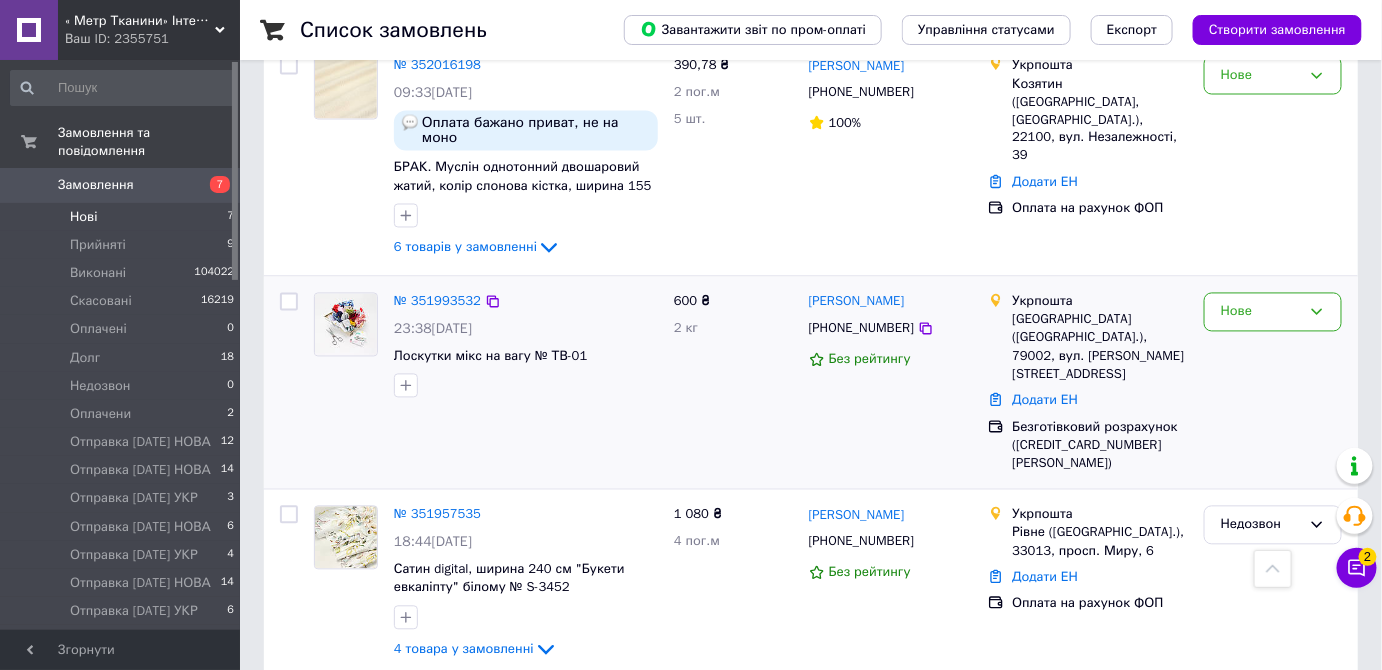 click at bounding box center [346, 325] 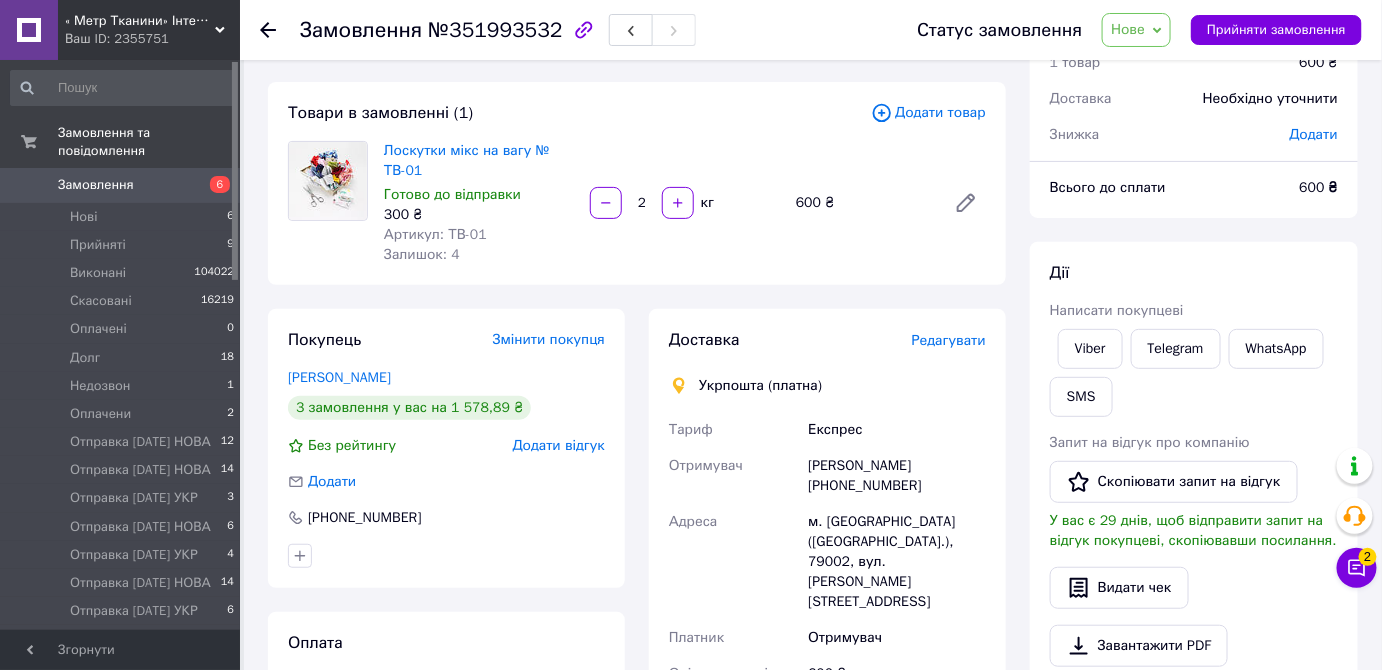 scroll, scrollTop: 90, scrollLeft: 0, axis: vertical 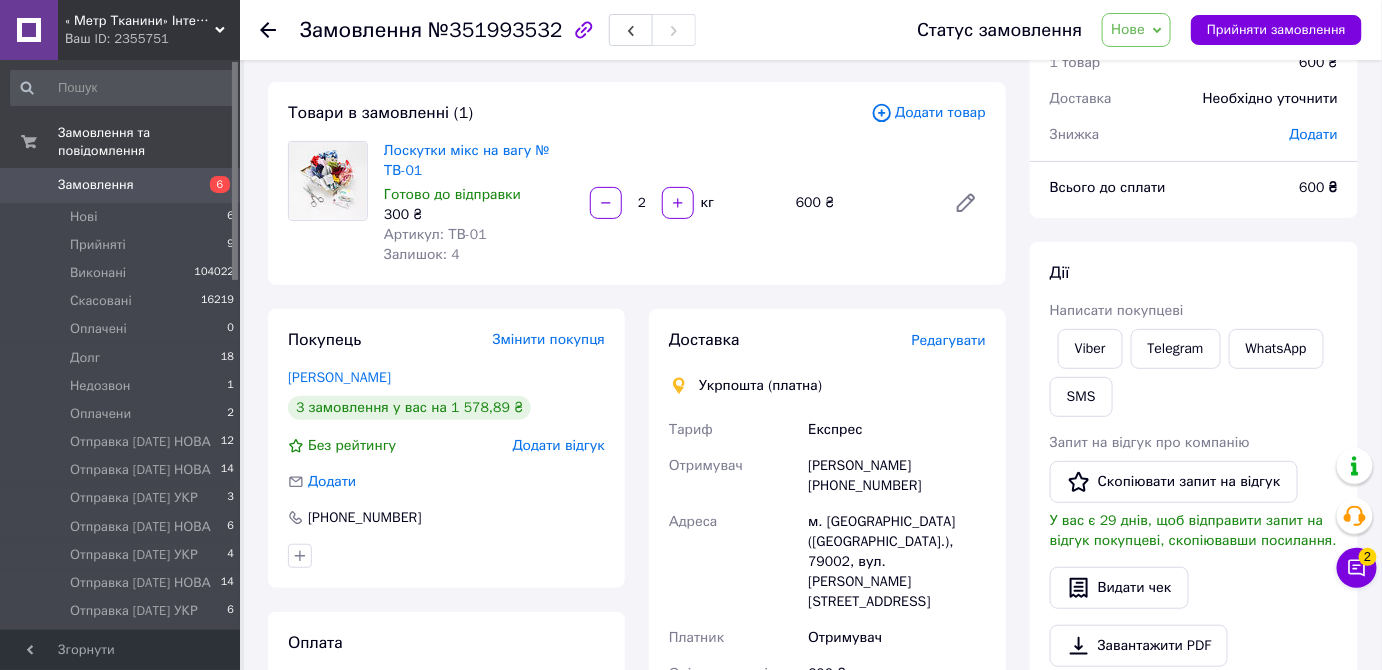 drag, startPoint x: 888, startPoint y: 483, endPoint x: 811, endPoint y: 487, distance: 77.10383 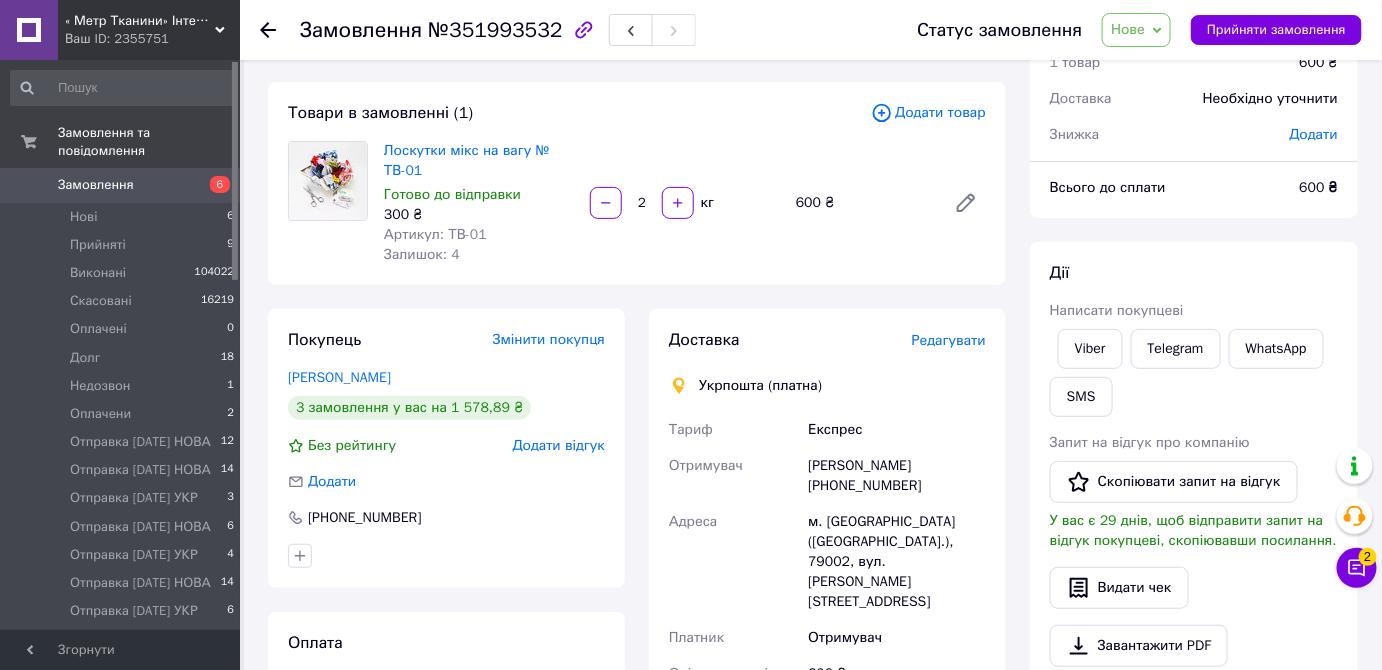 click on "Нове" at bounding box center [1128, 29] 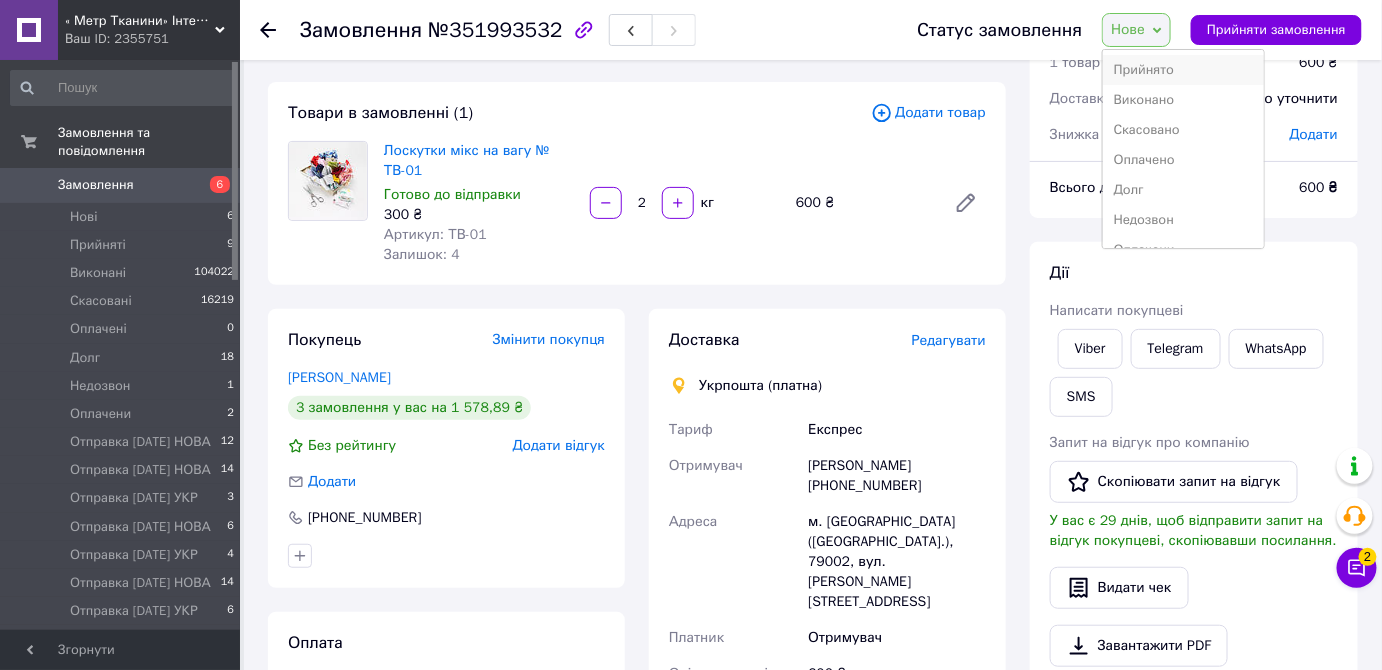 click on "Прийнято" at bounding box center [1183, 70] 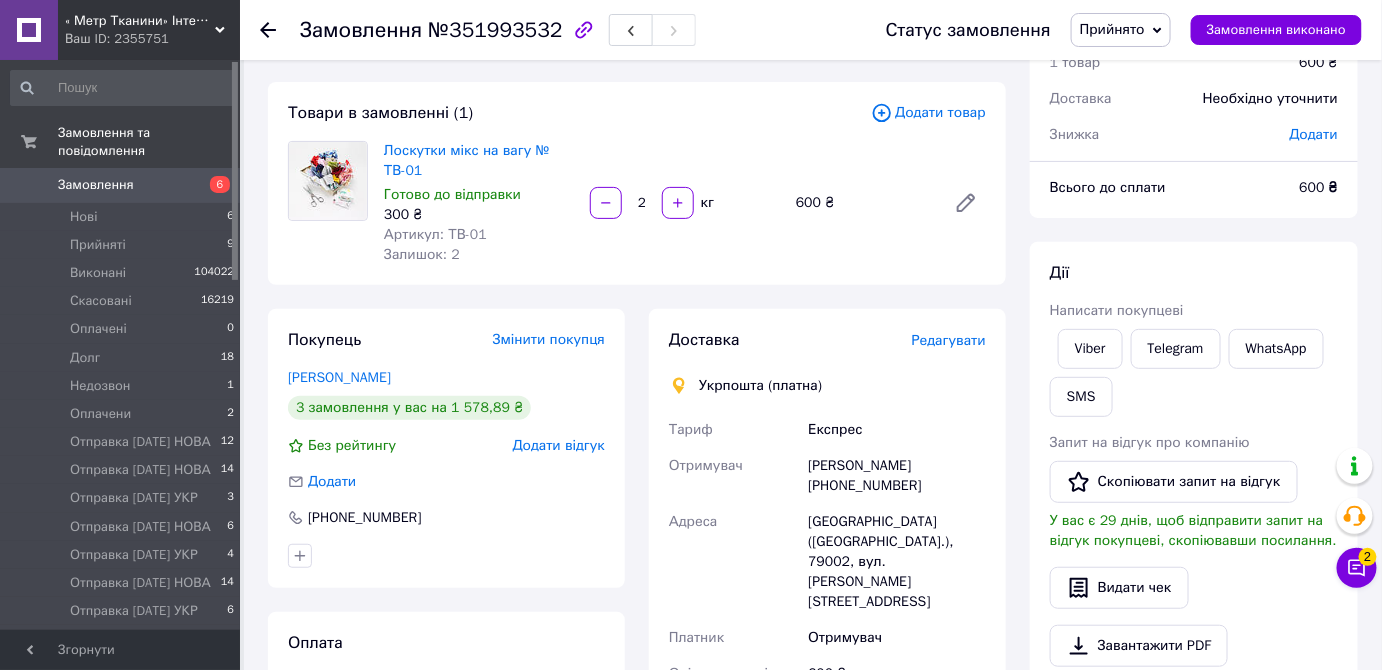 click 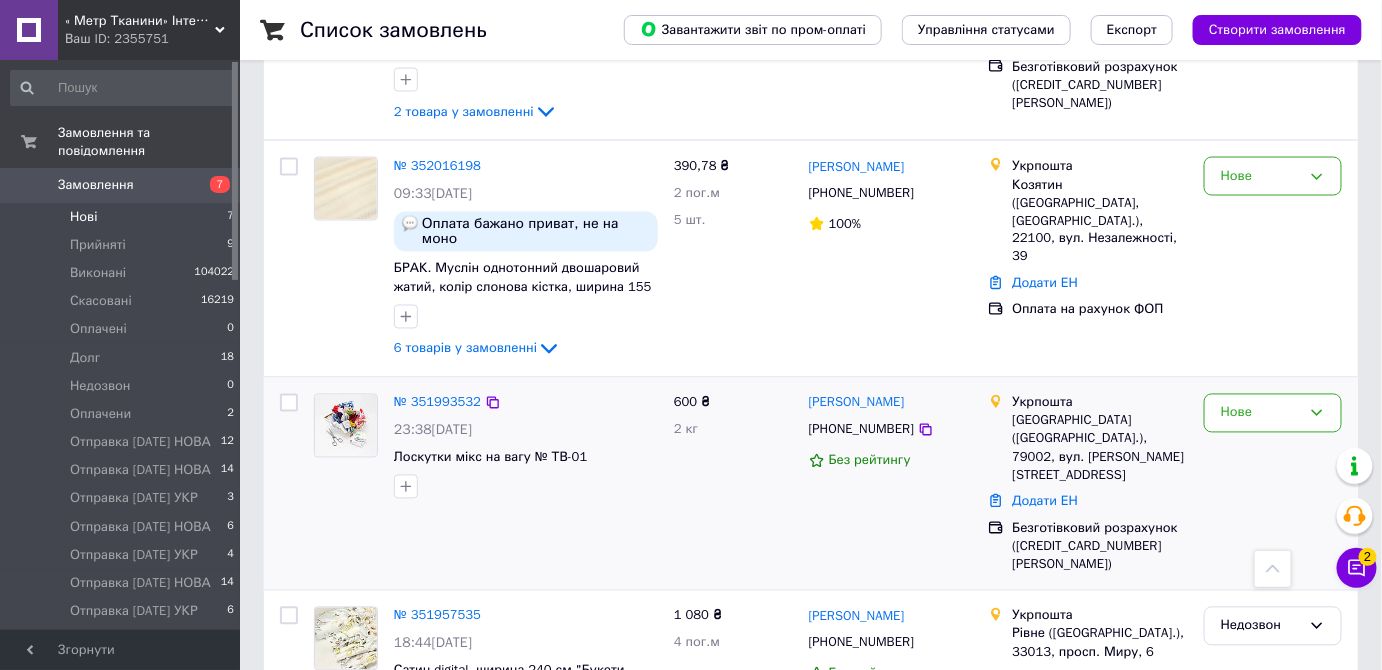 scroll, scrollTop: 956, scrollLeft: 0, axis: vertical 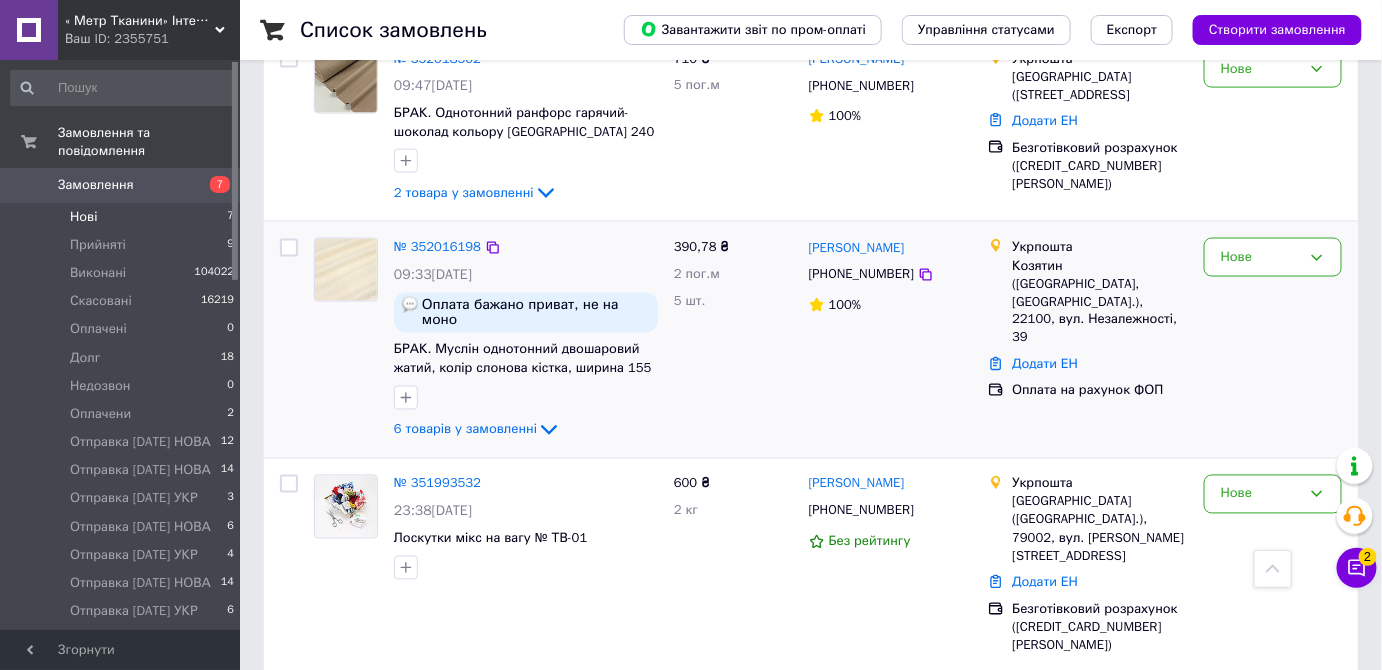 click at bounding box center (346, 270) 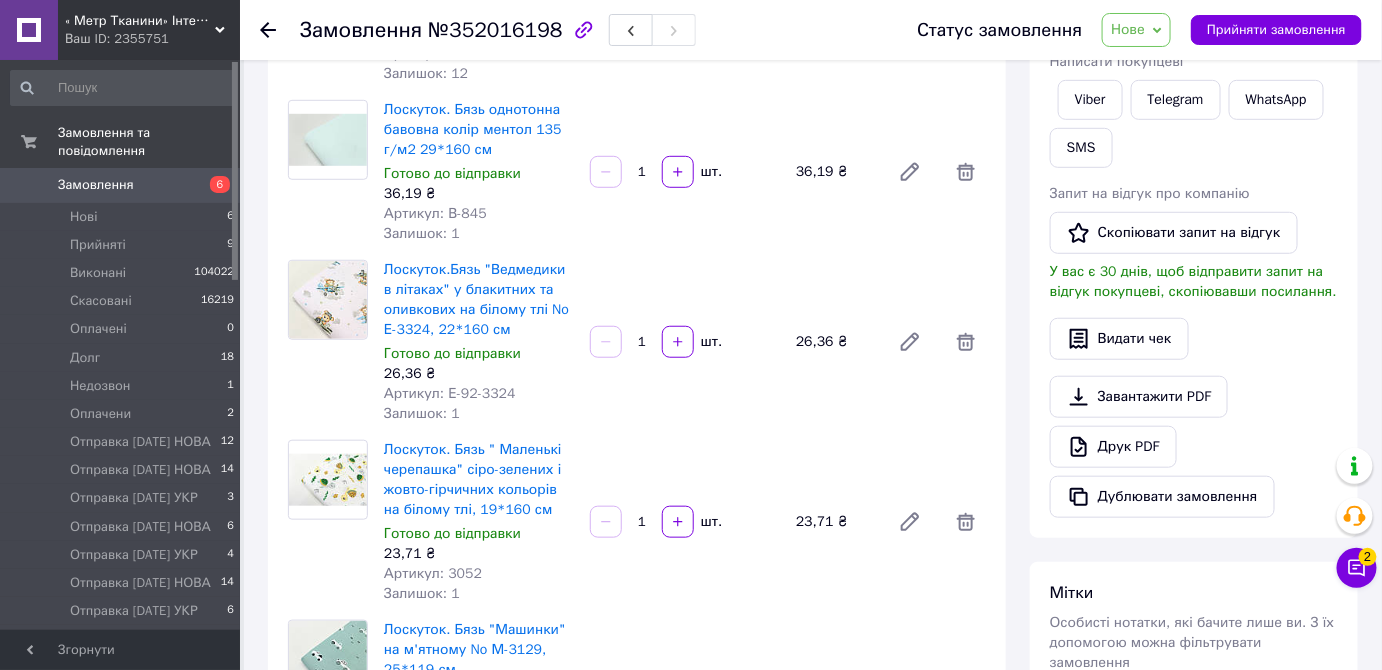 scroll, scrollTop: 90, scrollLeft: 0, axis: vertical 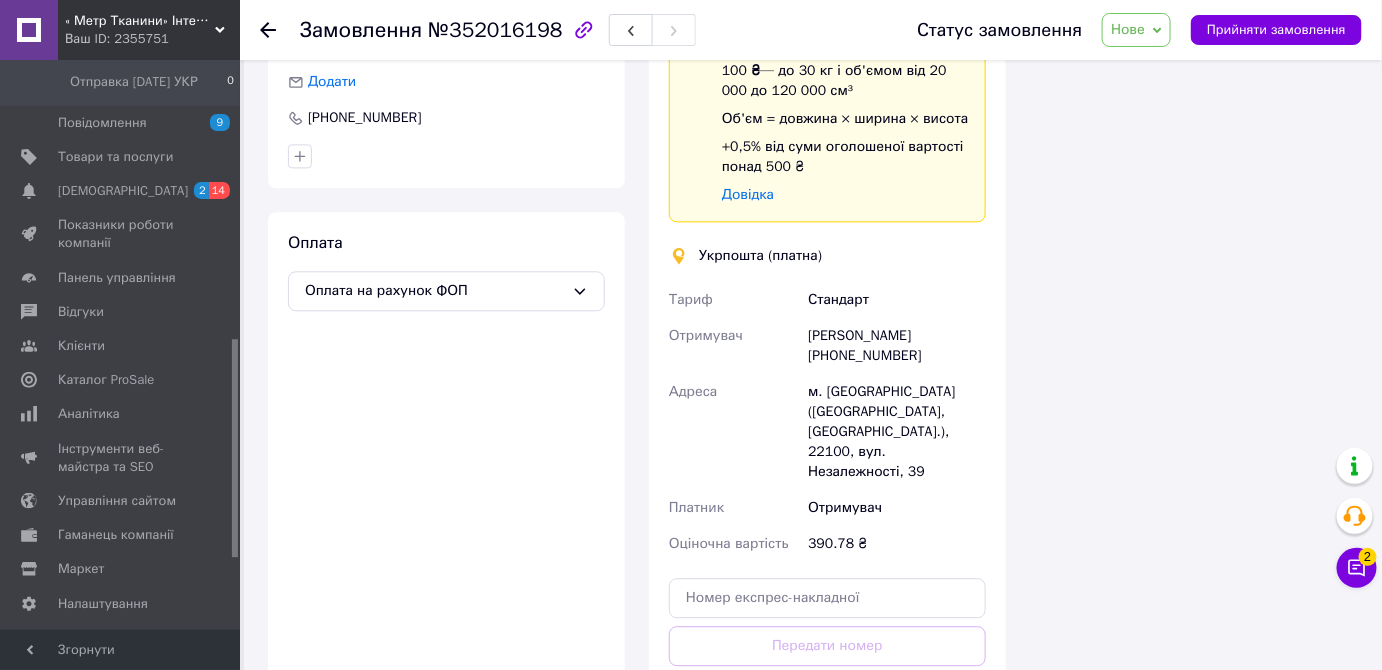 drag, startPoint x: 885, startPoint y: 329, endPoint x: 808, endPoint y: 334, distance: 77.16217 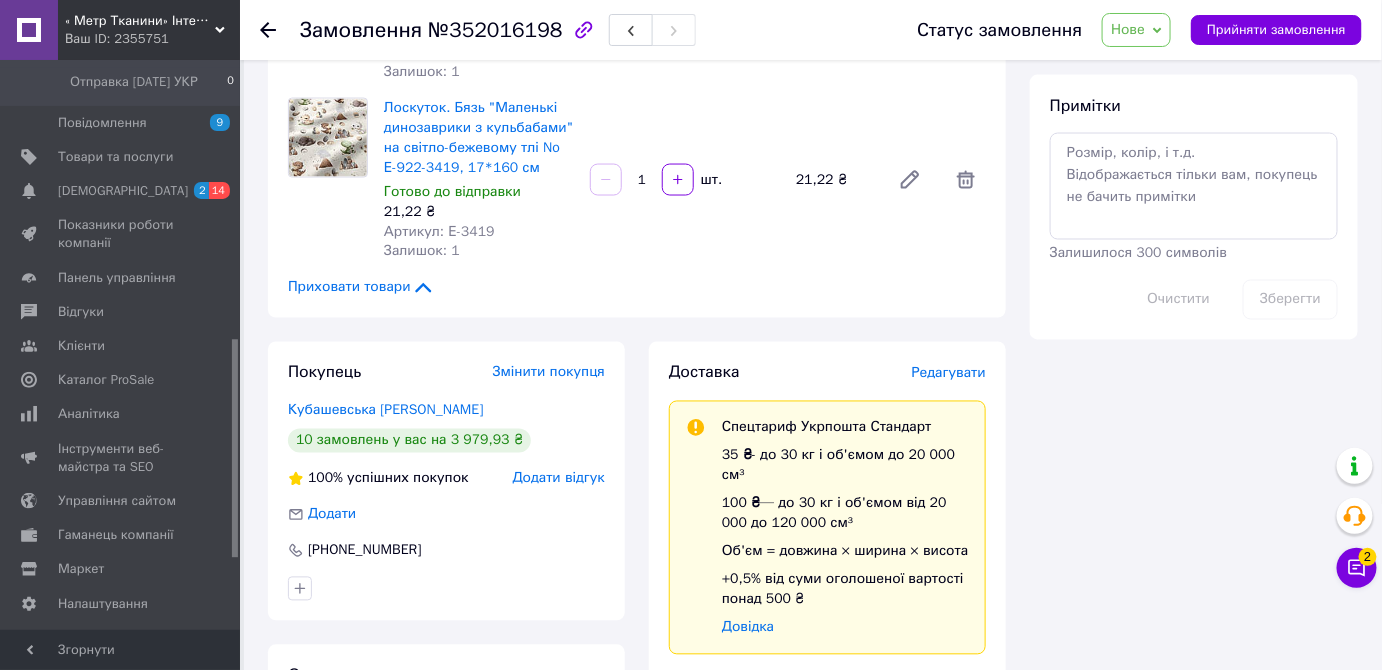 scroll, scrollTop: 1181, scrollLeft: 0, axis: vertical 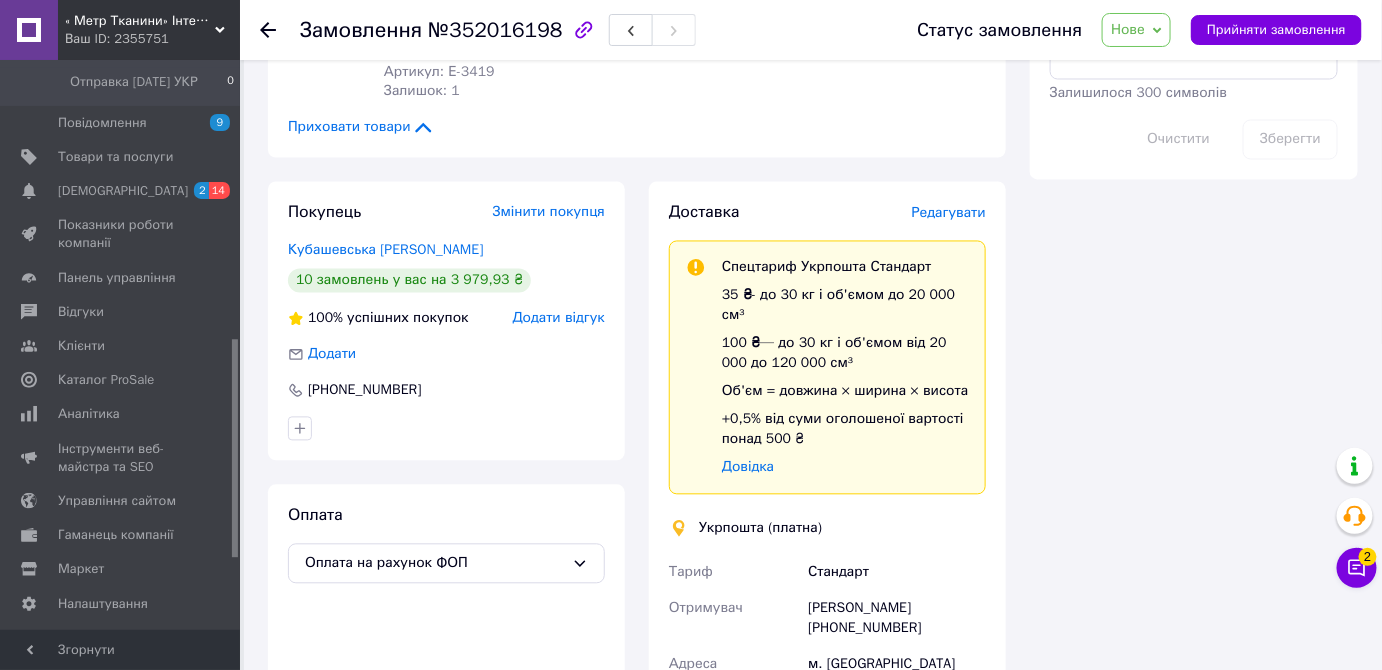 click on "Нове" at bounding box center [1136, 30] 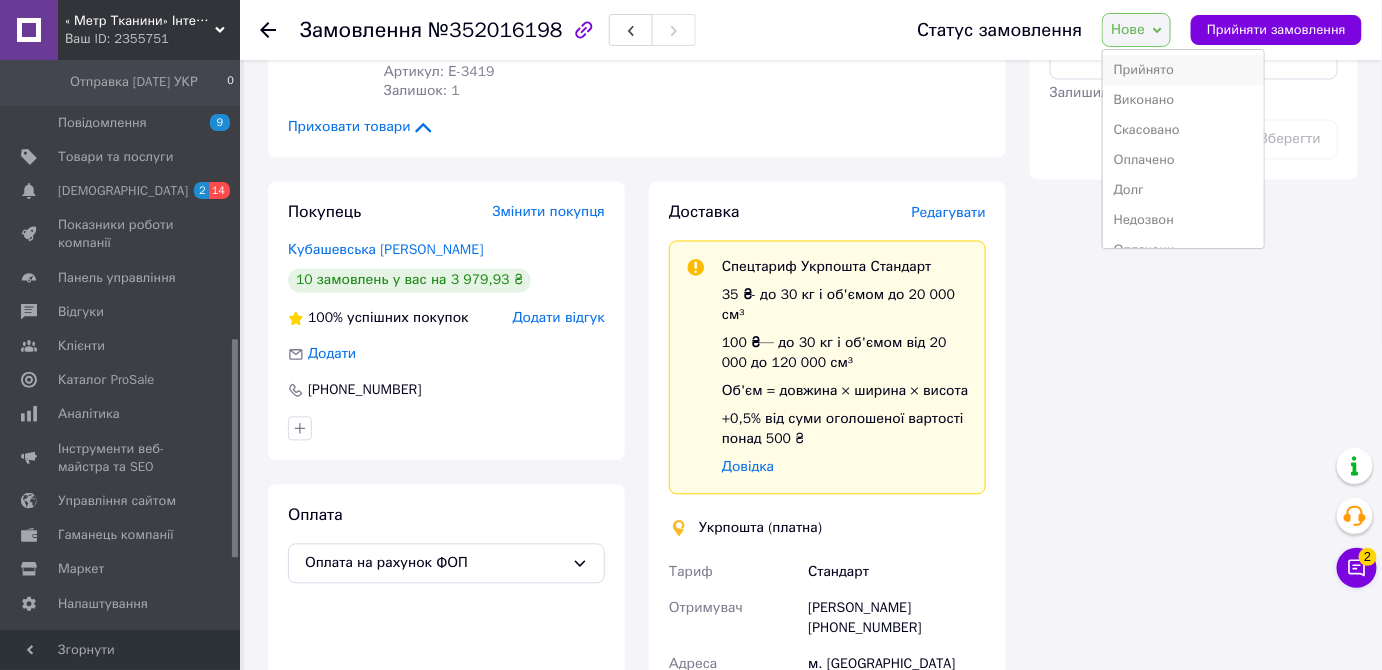 click on "Прийнято" at bounding box center (1183, 70) 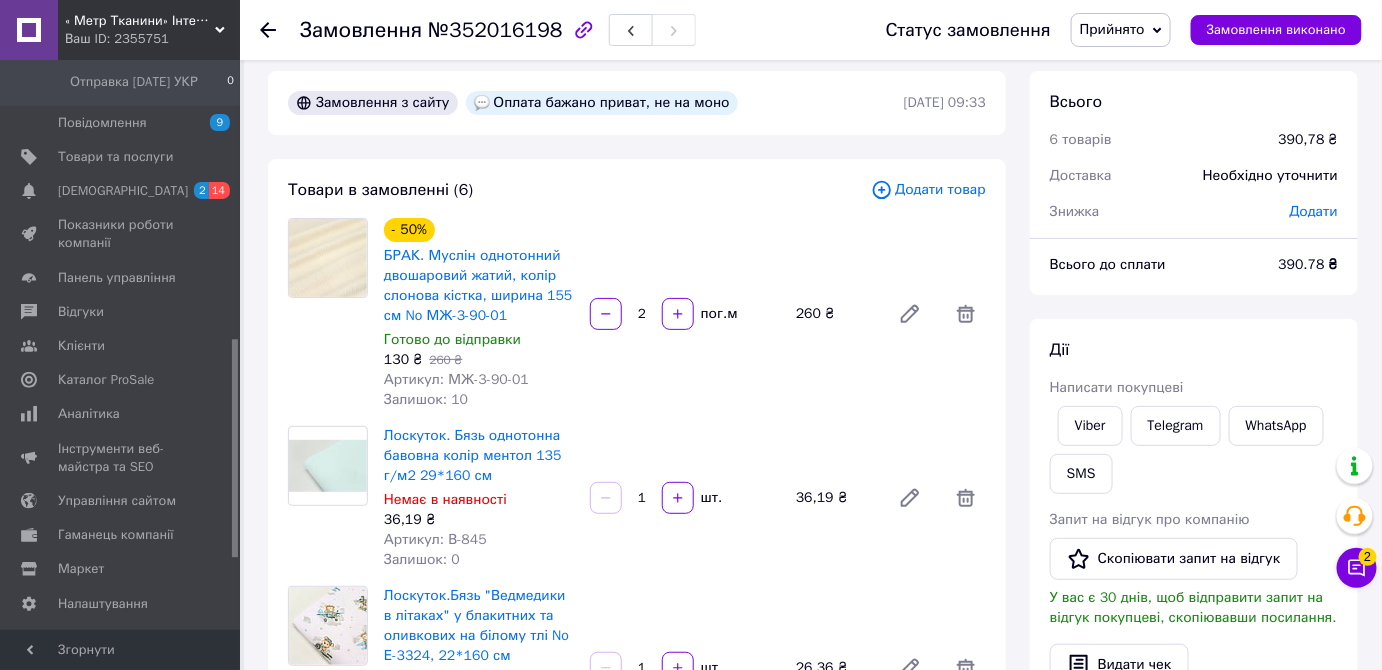 scroll, scrollTop: 0, scrollLeft: 0, axis: both 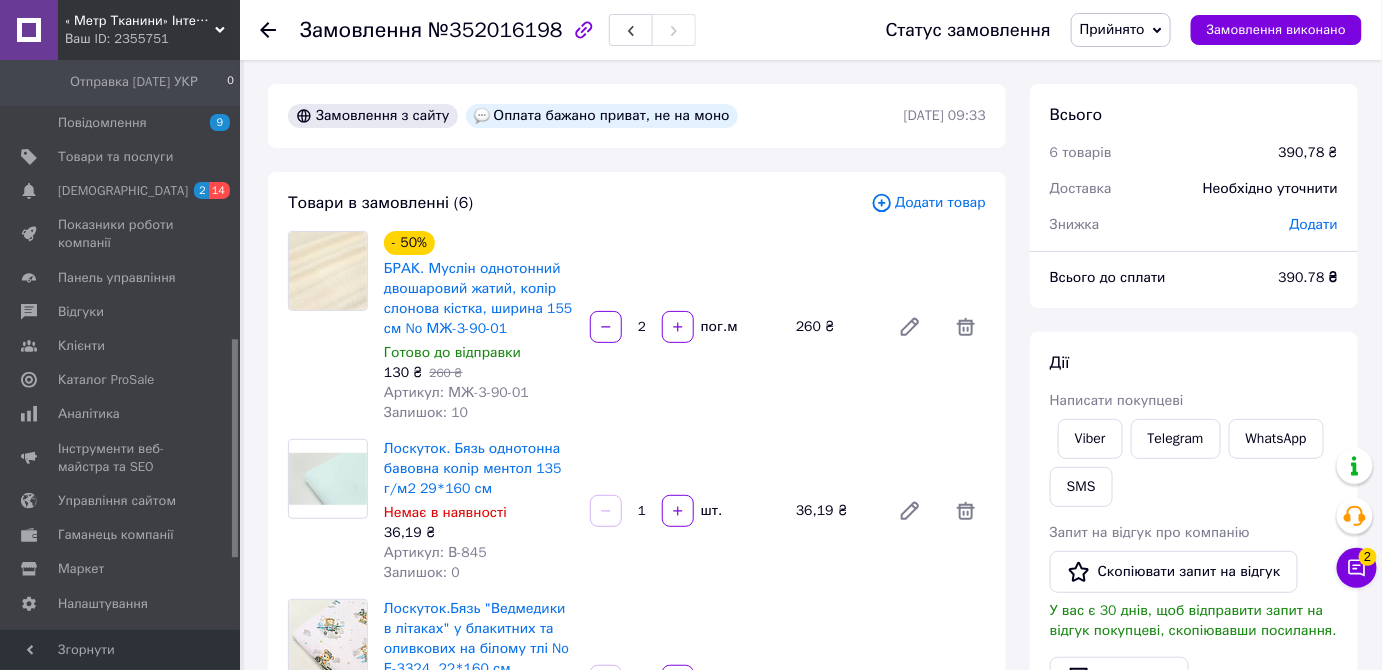 click 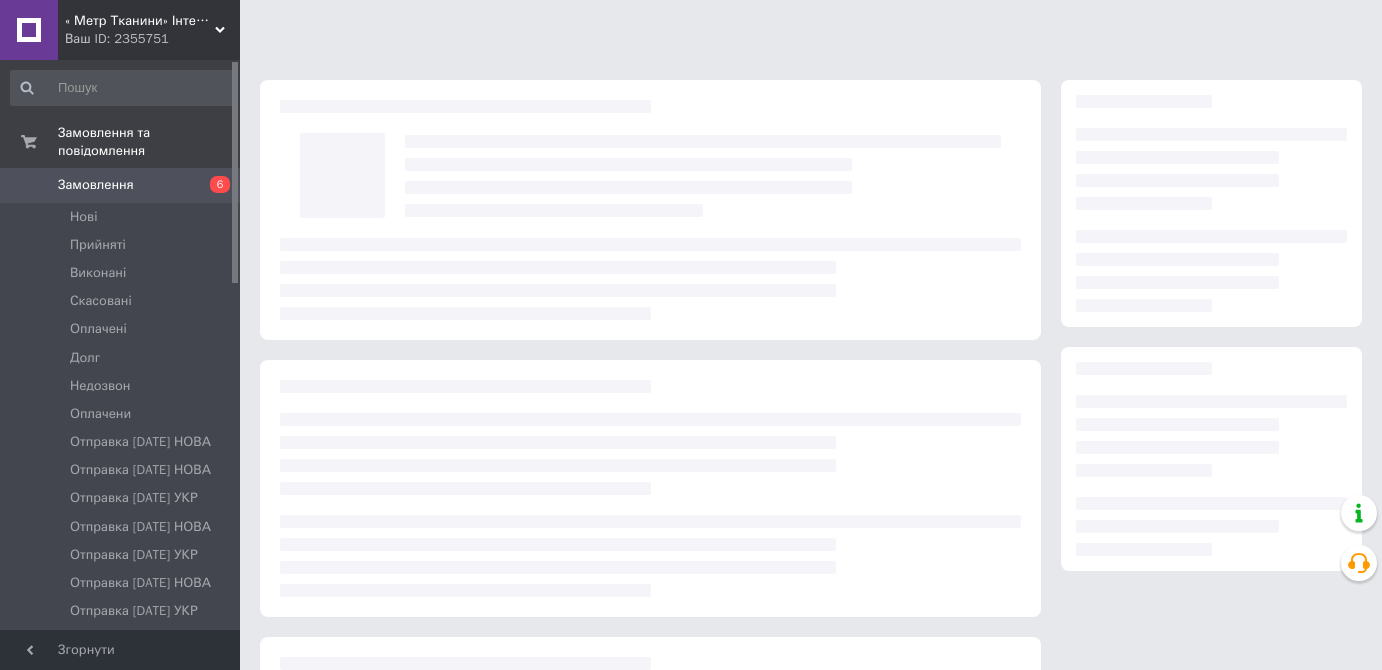 scroll, scrollTop: 0, scrollLeft: 0, axis: both 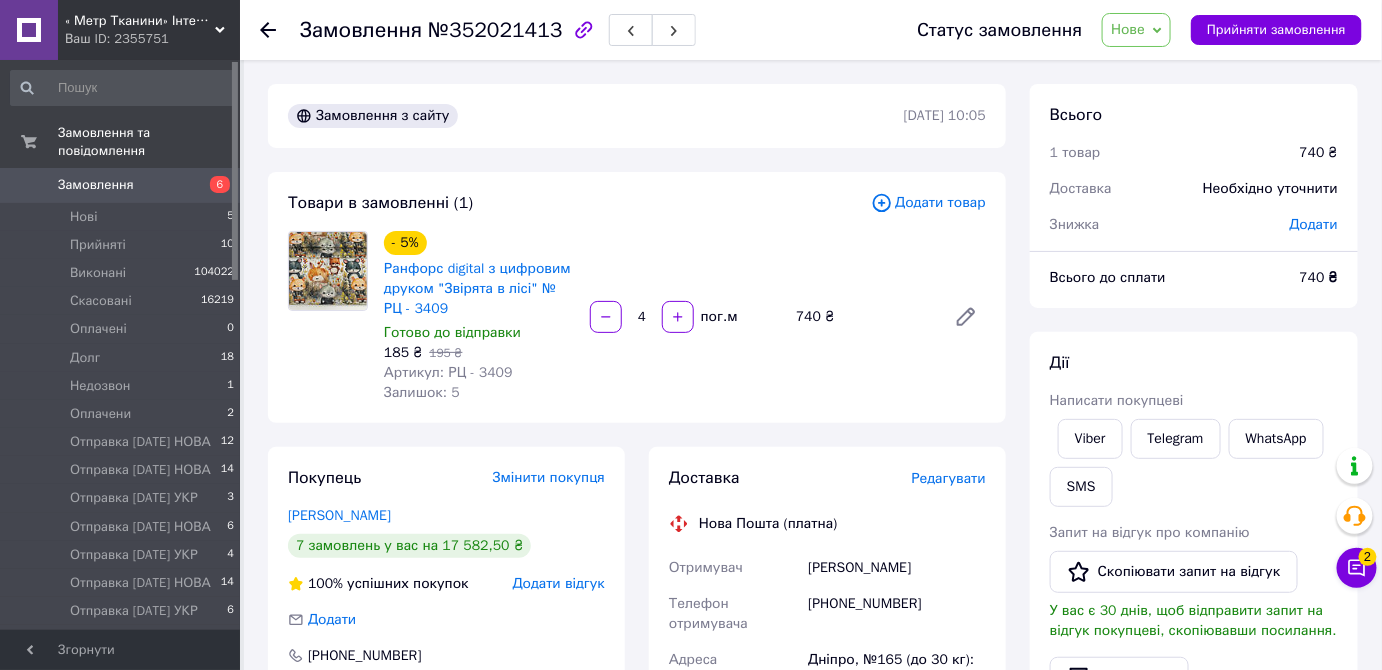 click on "Нове" at bounding box center (1128, 29) 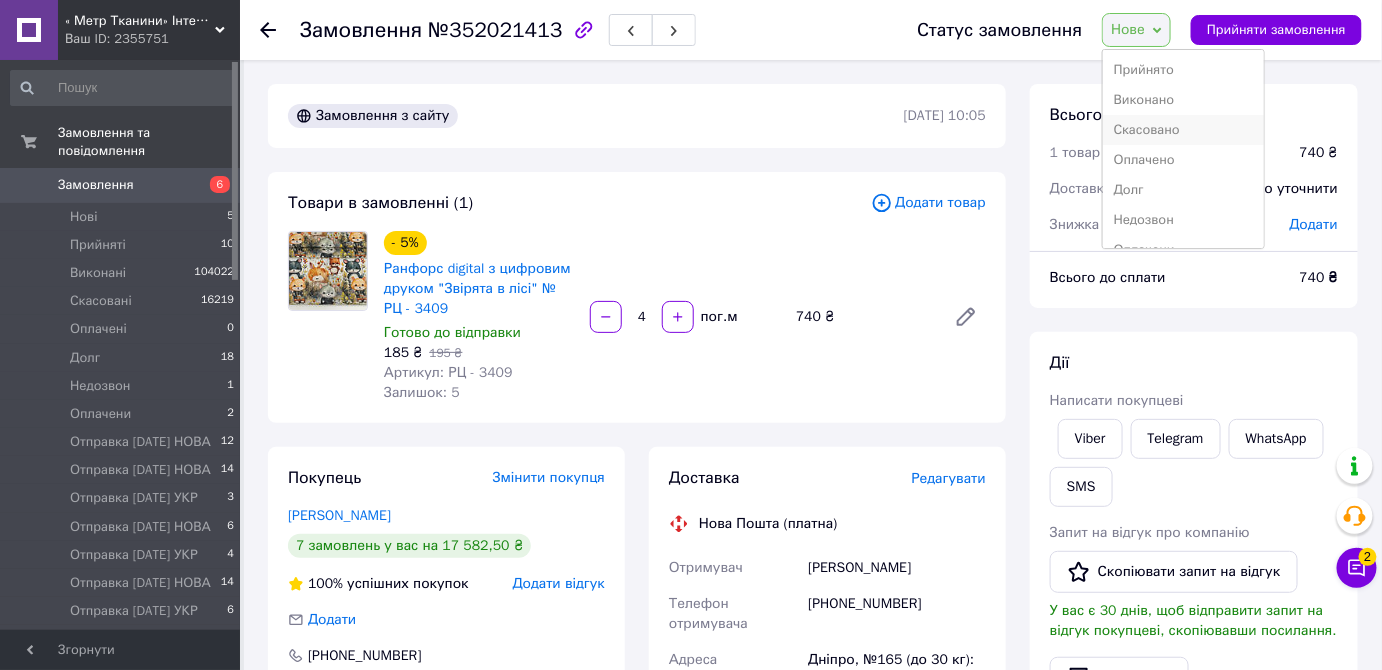 drag, startPoint x: 1157, startPoint y: 118, endPoint x: 1157, endPoint y: 150, distance: 32 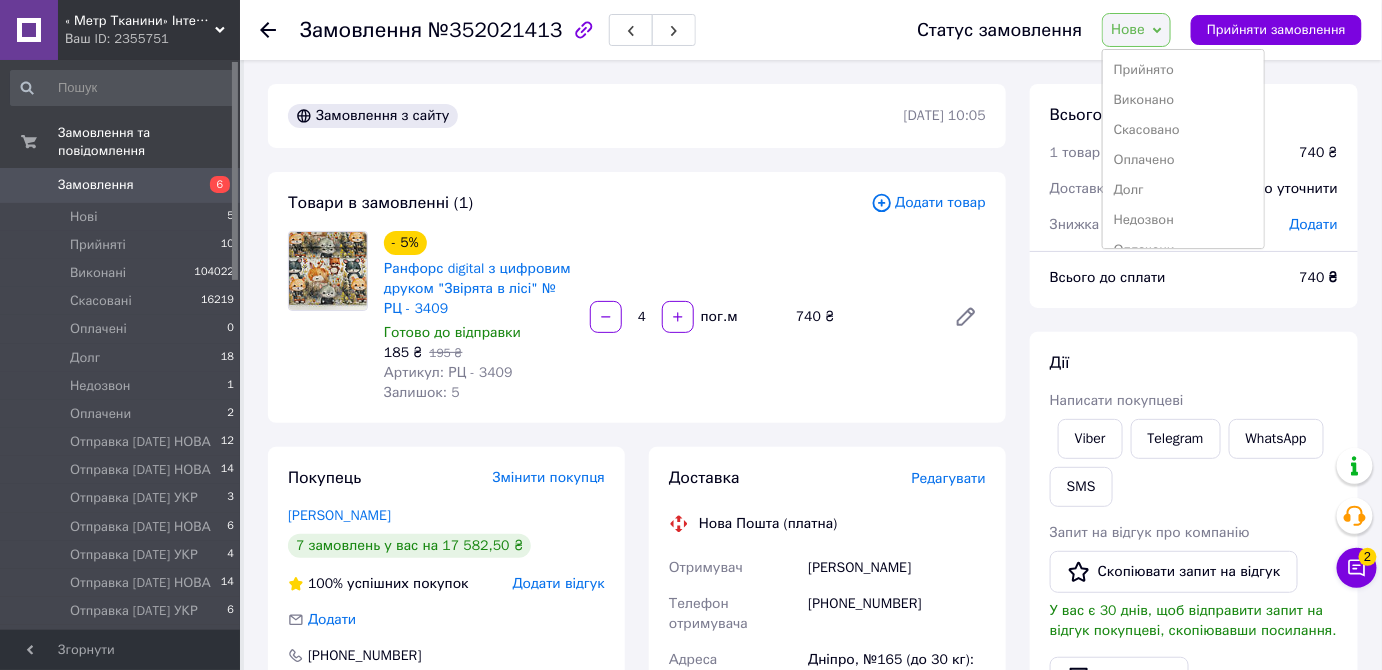 click on "Скасовано" at bounding box center (1183, 130) 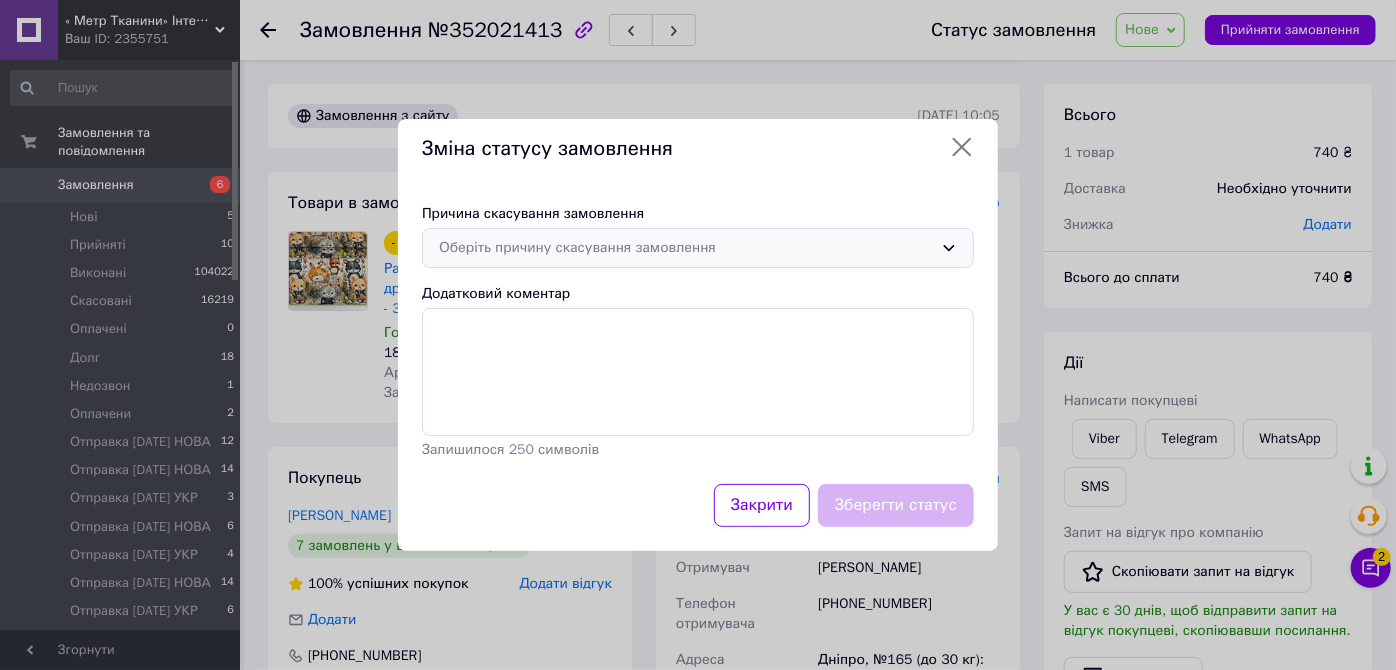 click on "Оберіть причину скасування замовлення" at bounding box center (698, 248) 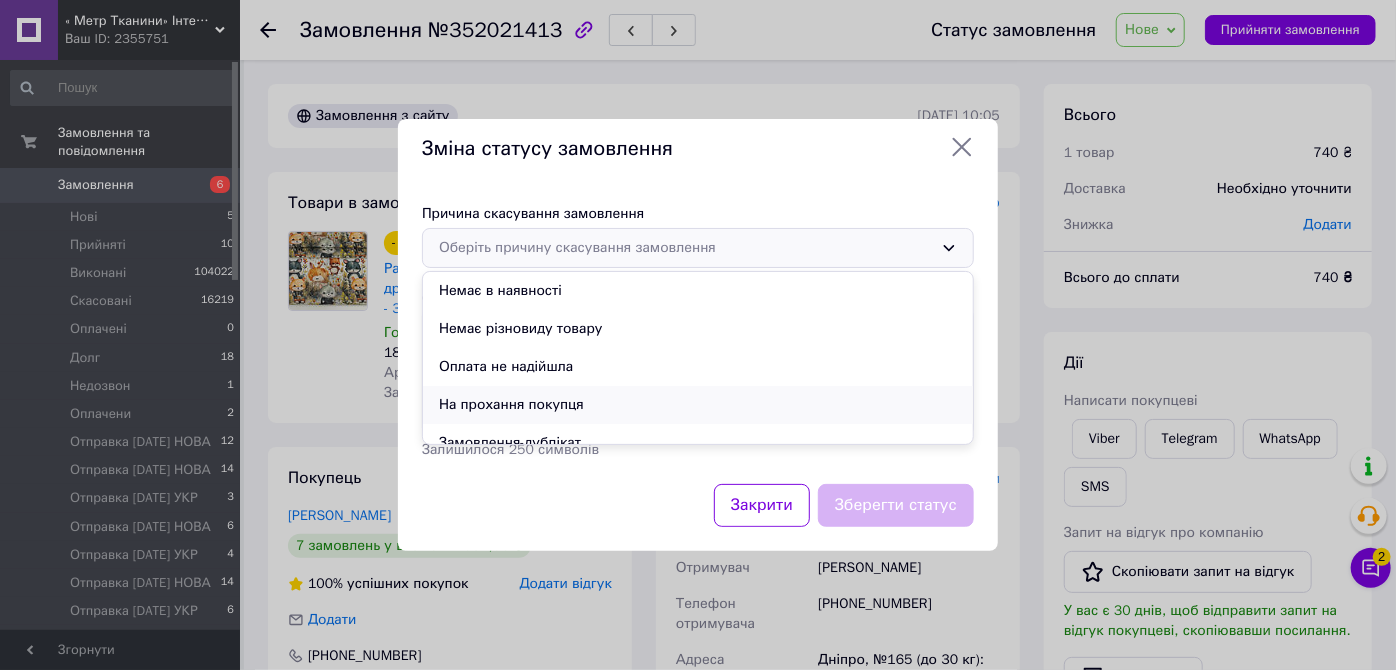 click on "На прохання покупця" at bounding box center [698, 405] 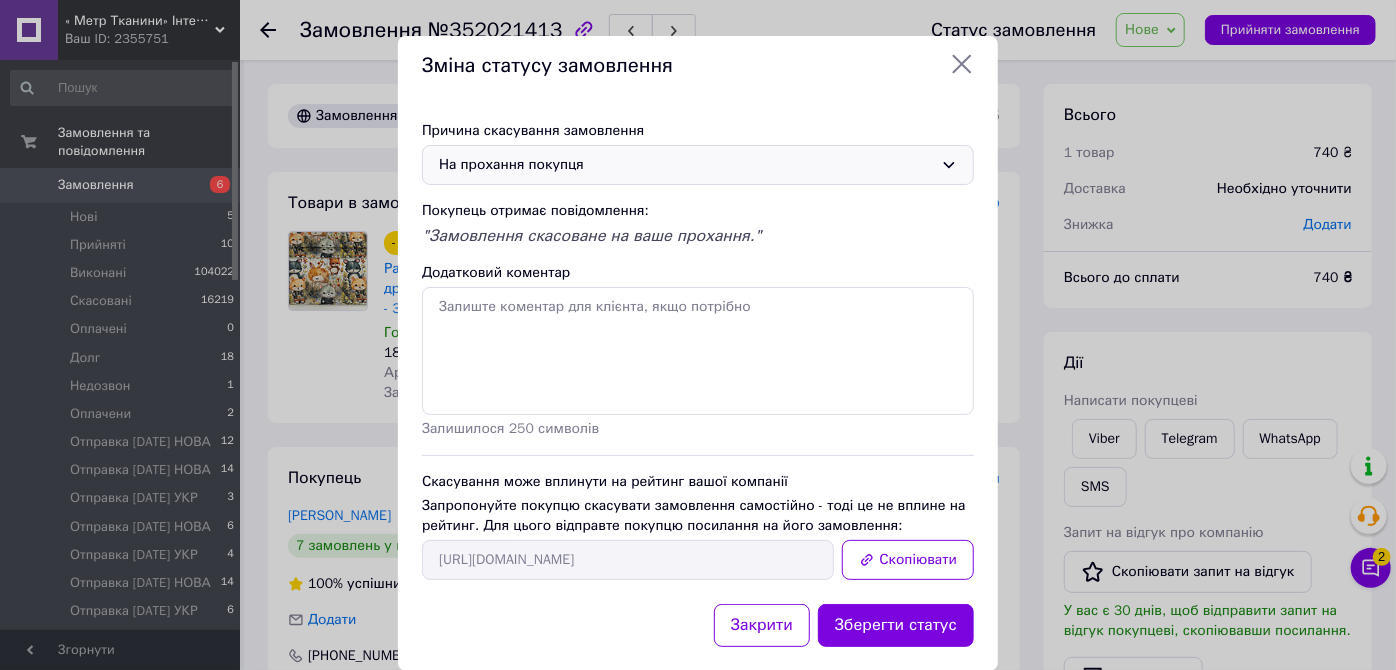 click on "Зберегти статус" at bounding box center (896, 625) 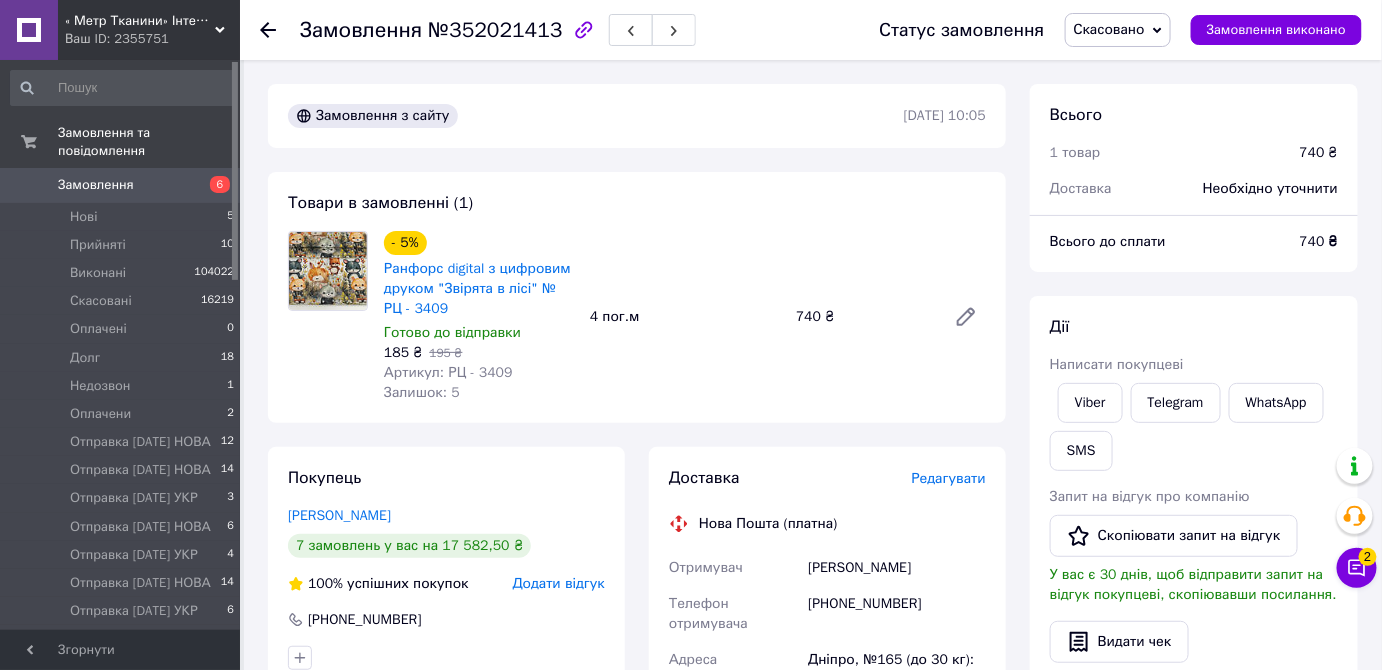 click 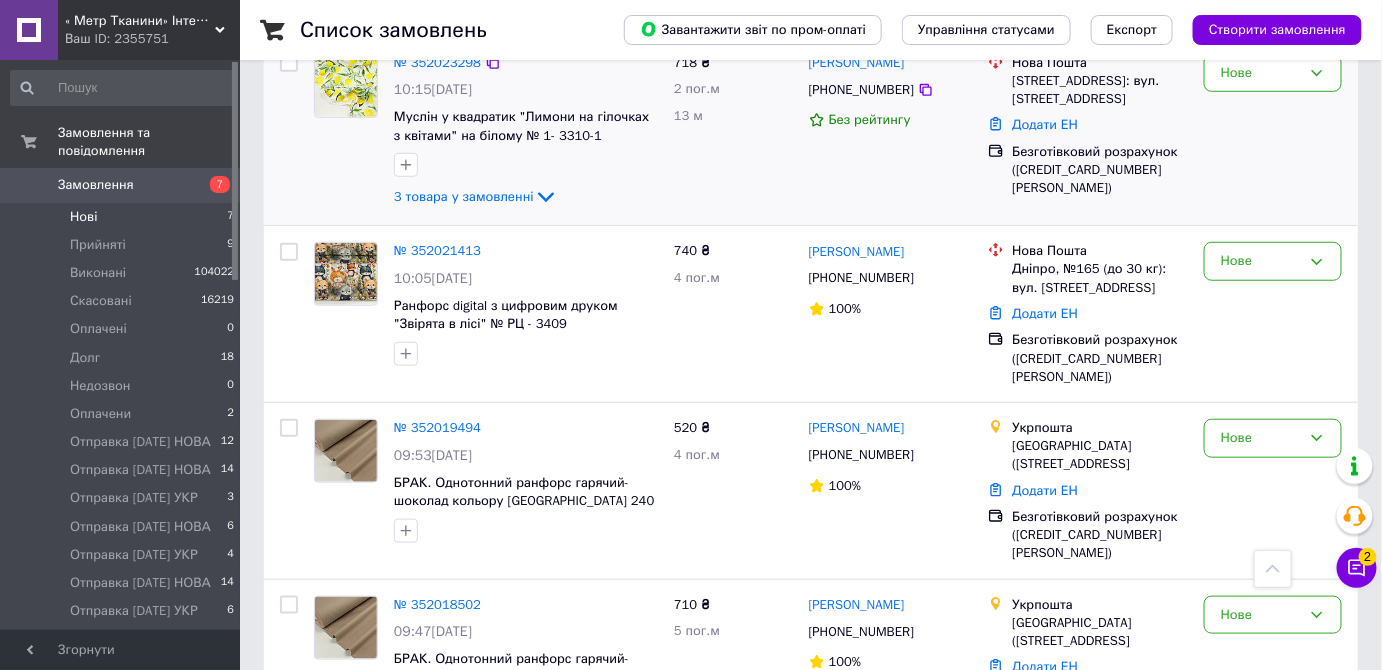 scroll, scrollTop: 320, scrollLeft: 0, axis: vertical 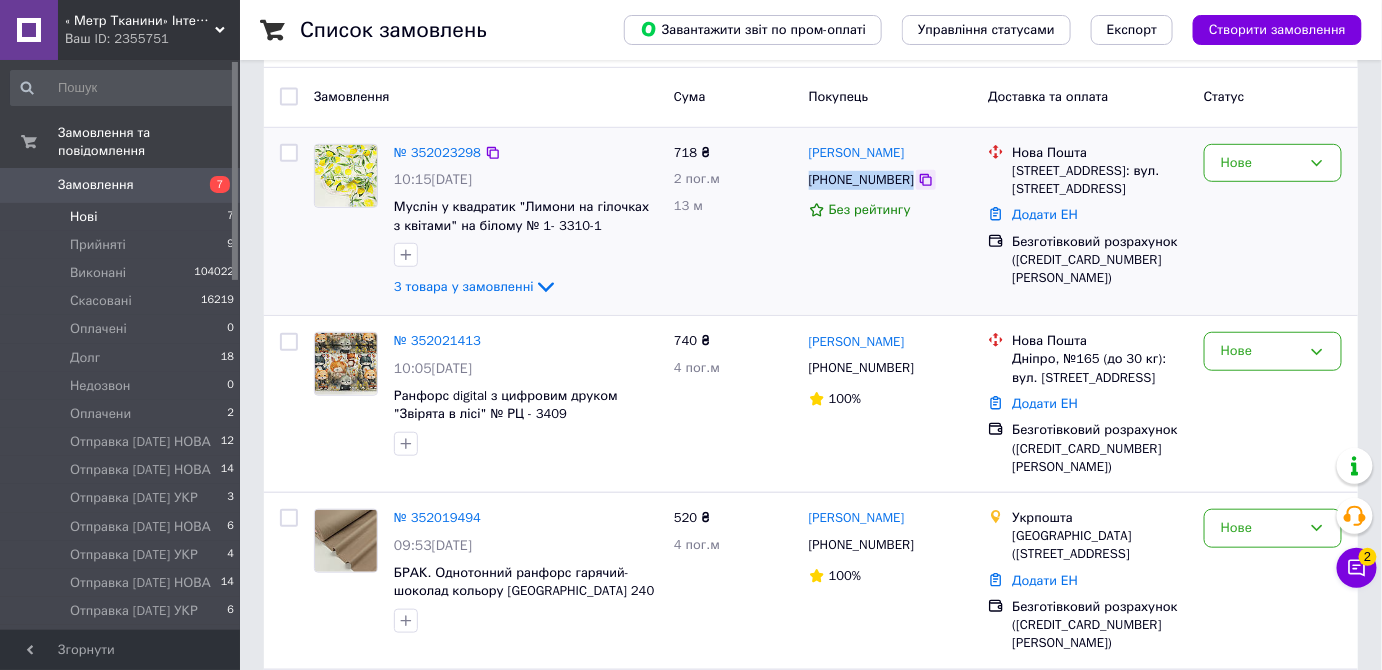 drag, startPoint x: 801, startPoint y: 172, endPoint x: 904, endPoint y: 181, distance: 103.392456 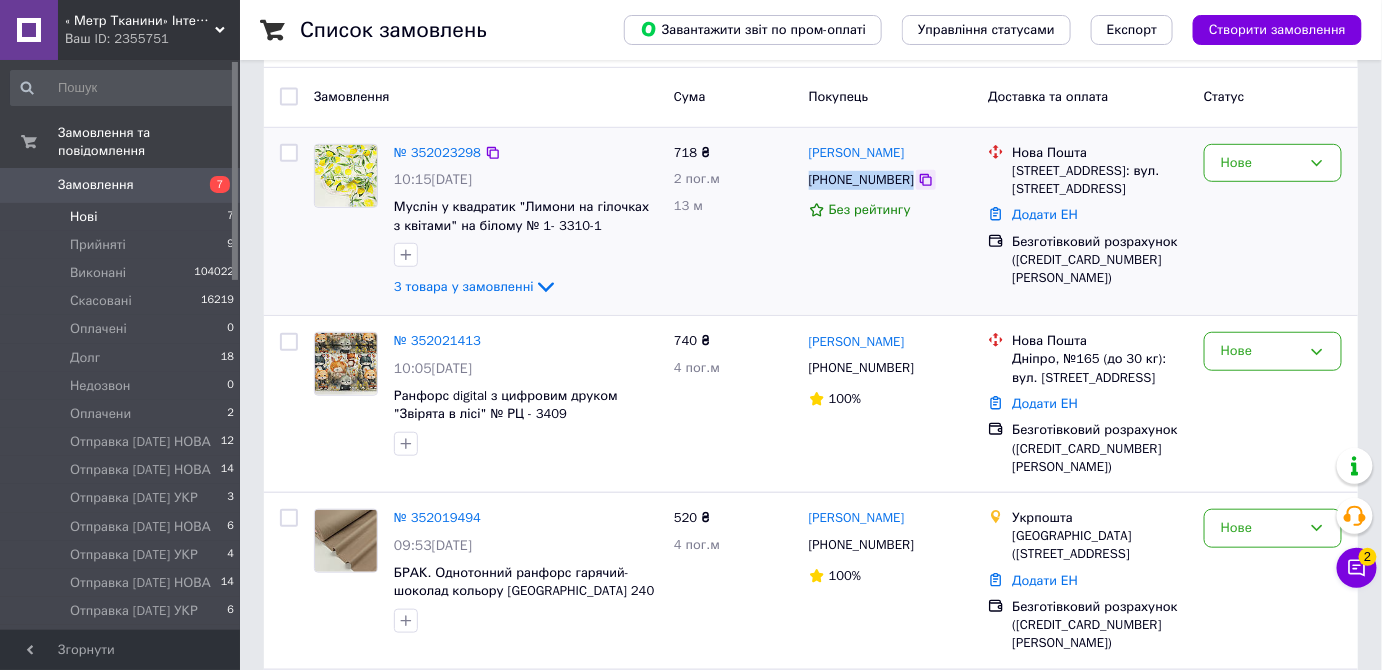 click on "[PERSON_NAME] [PHONE_NUMBER] Без рейтингу" at bounding box center (891, 222) 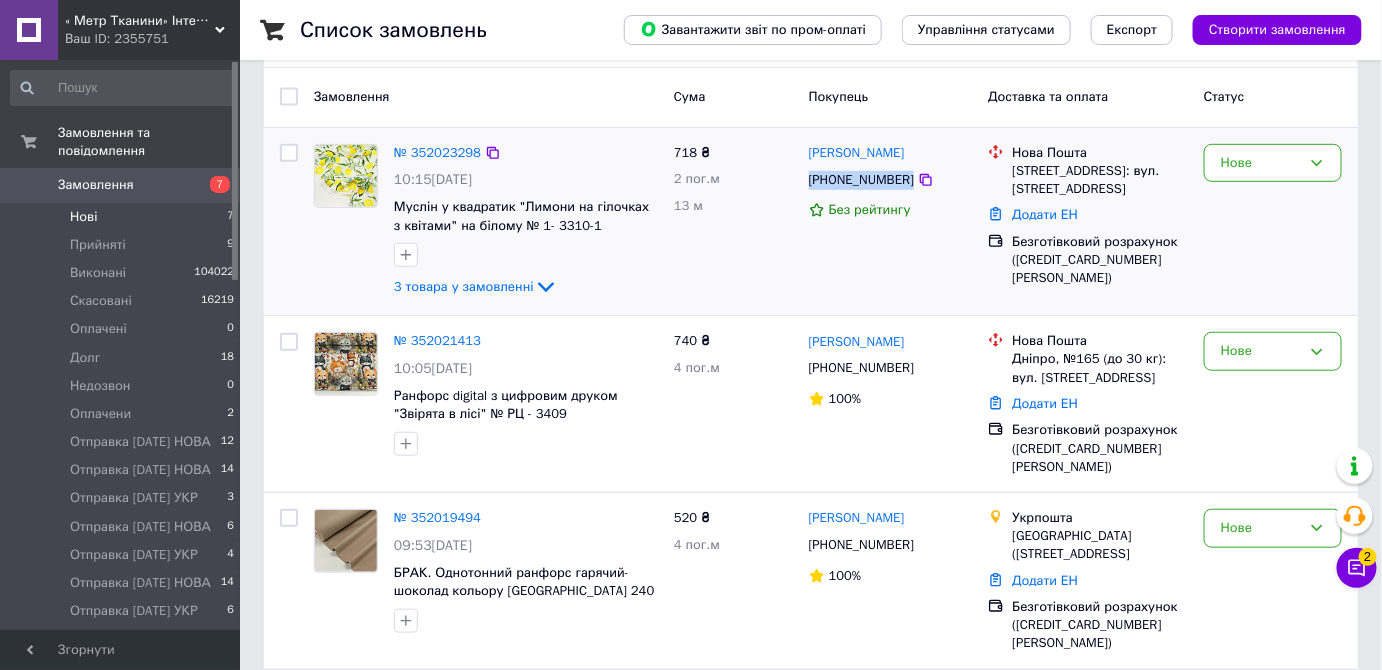copy on "[PHONE_NUMBER]" 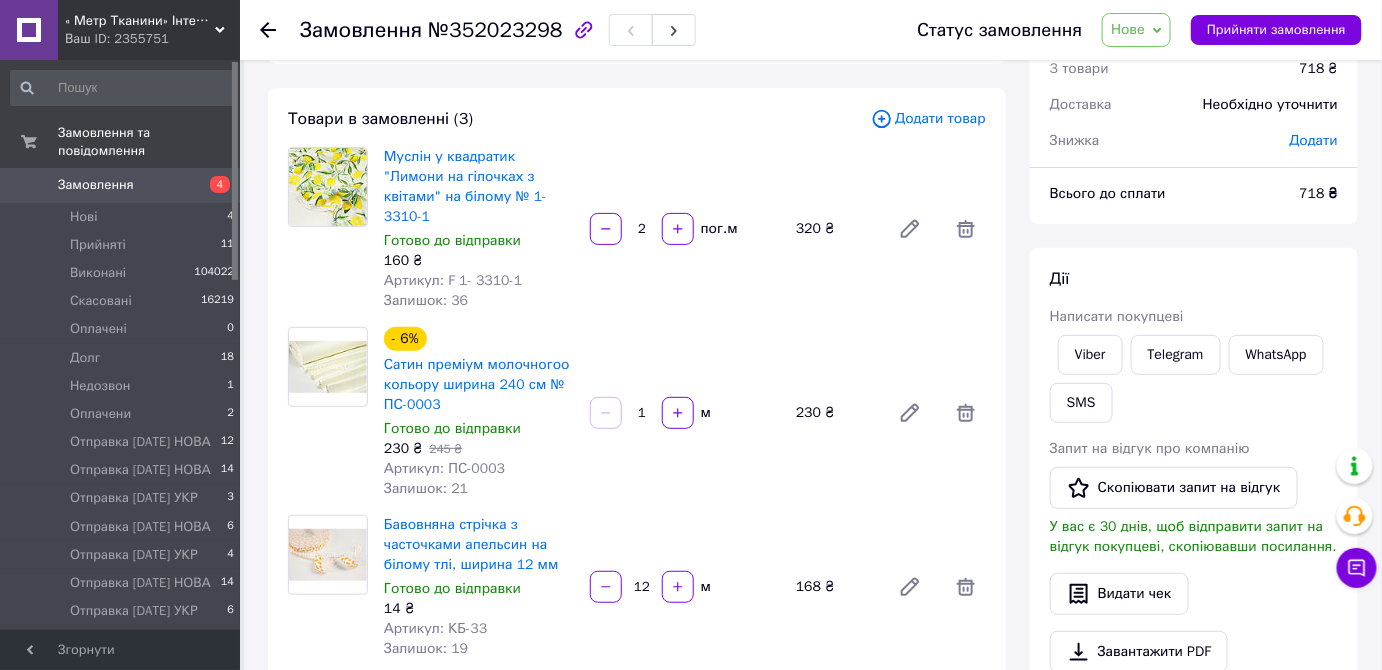 scroll, scrollTop: 272, scrollLeft: 0, axis: vertical 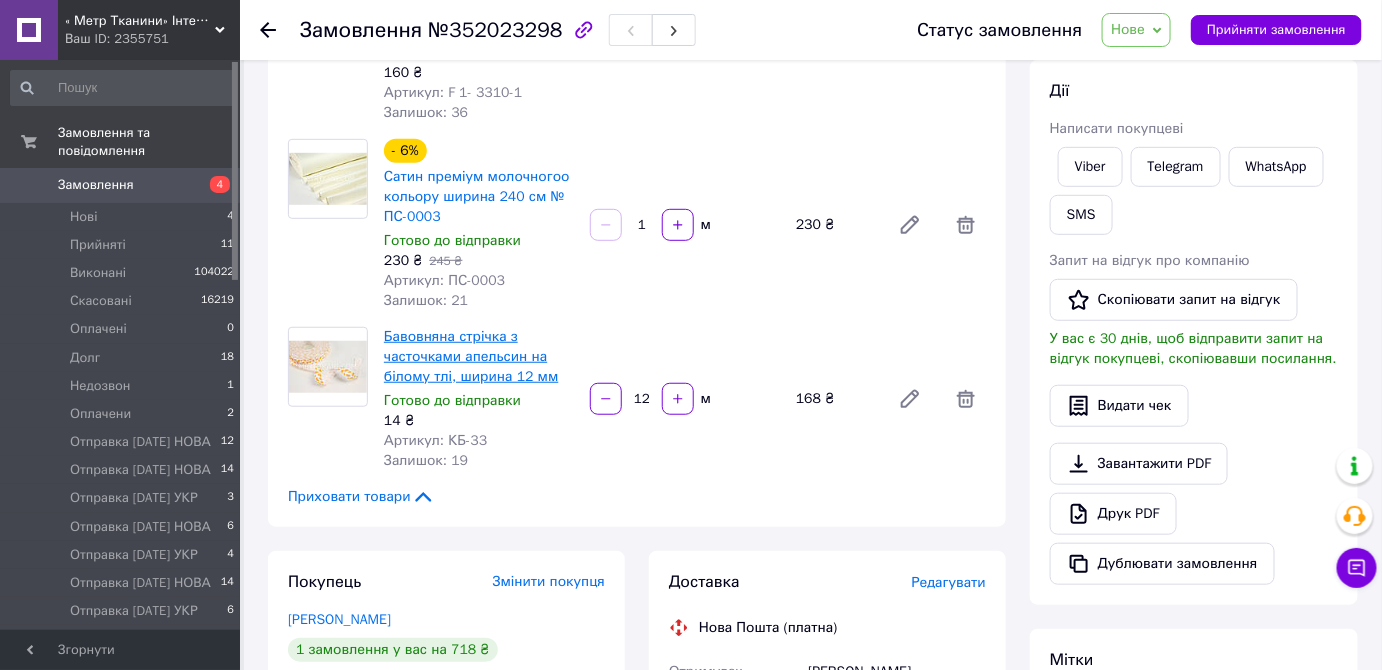 click on "Бавовняна стрічка з часточками апельсин на білому тлі, ширина 12 мм" at bounding box center (471, 356) 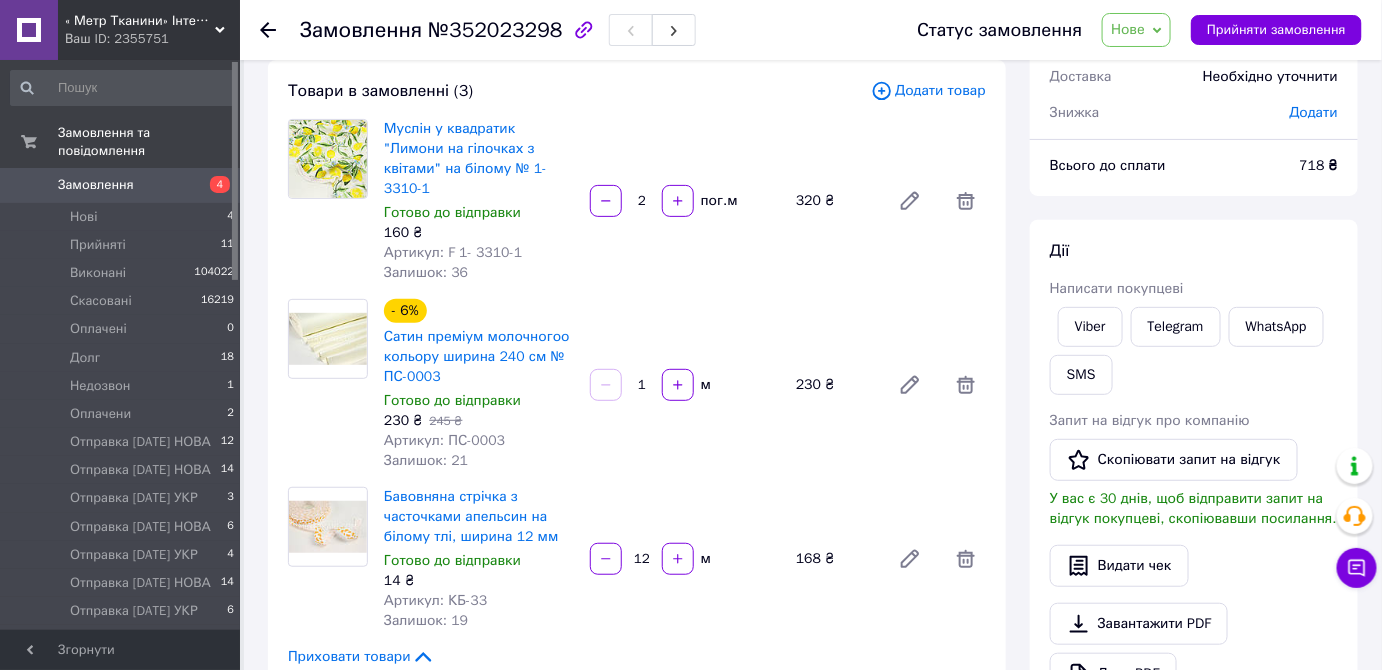 scroll, scrollTop: 0, scrollLeft: 0, axis: both 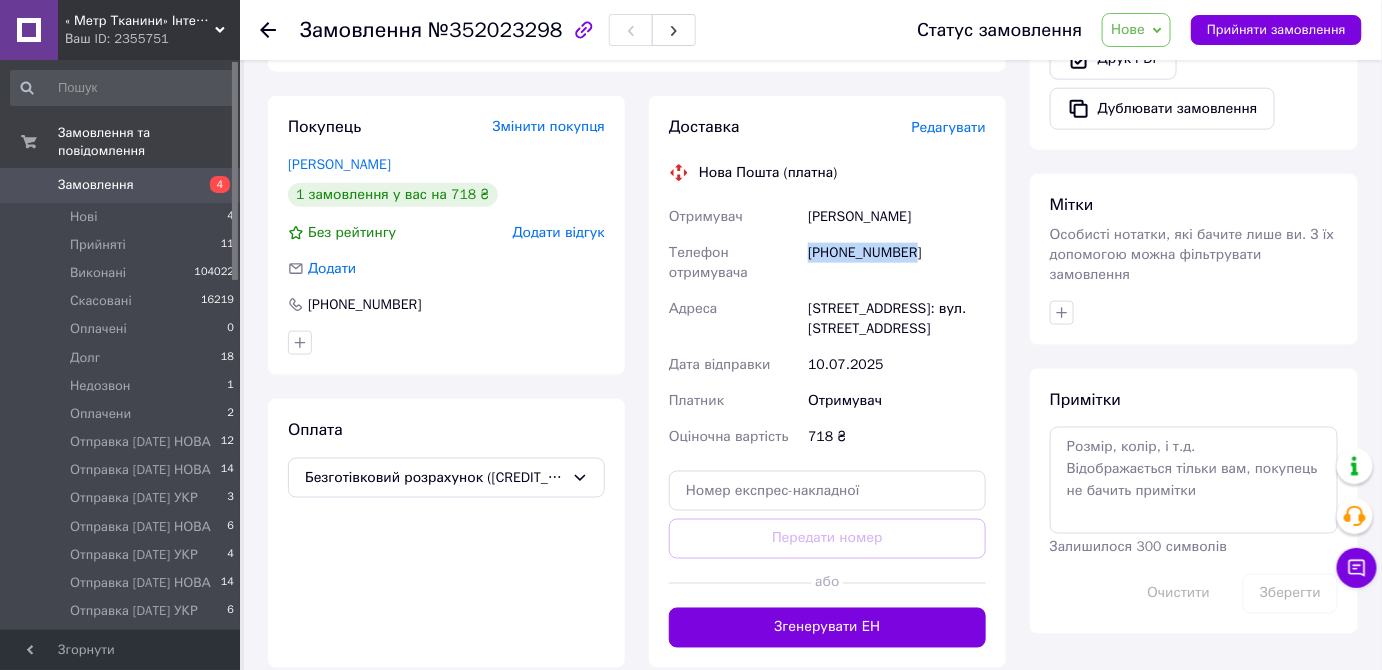 drag, startPoint x: 914, startPoint y: 231, endPoint x: 805, endPoint y: 238, distance: 109.22454 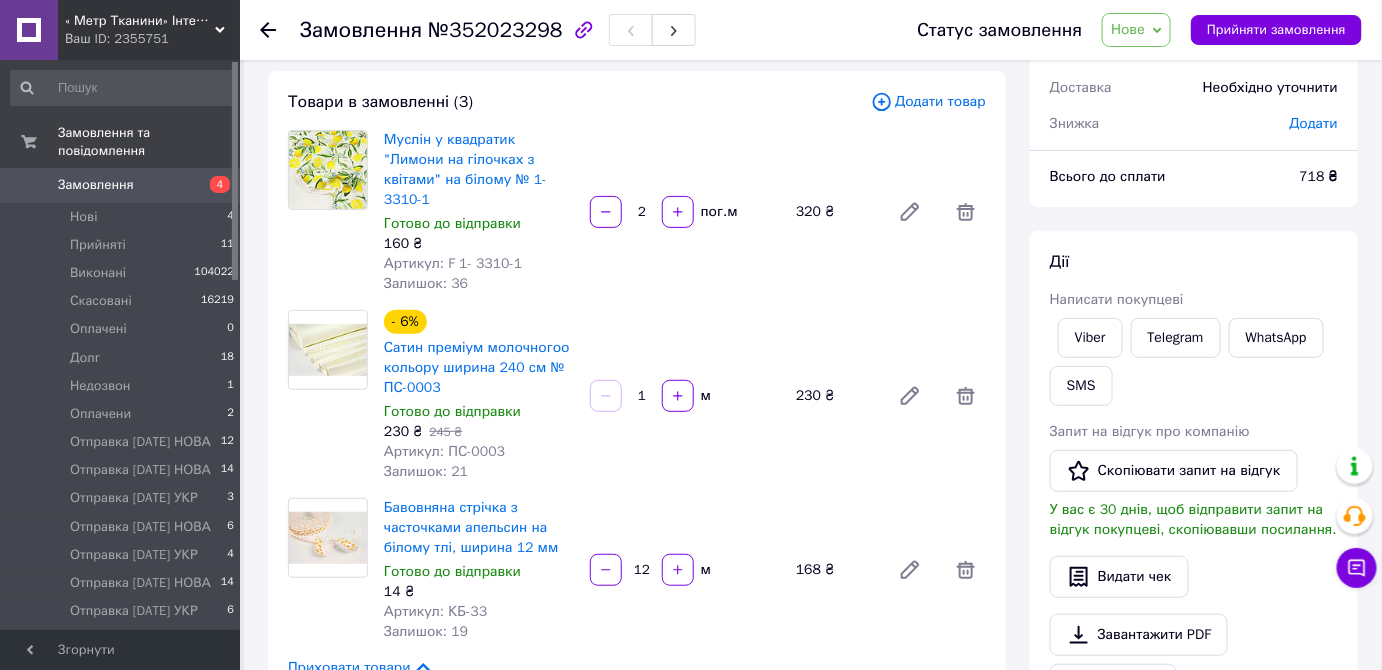 scroll, scrollTop: 90, scrollLeft: 0, axis: vertical 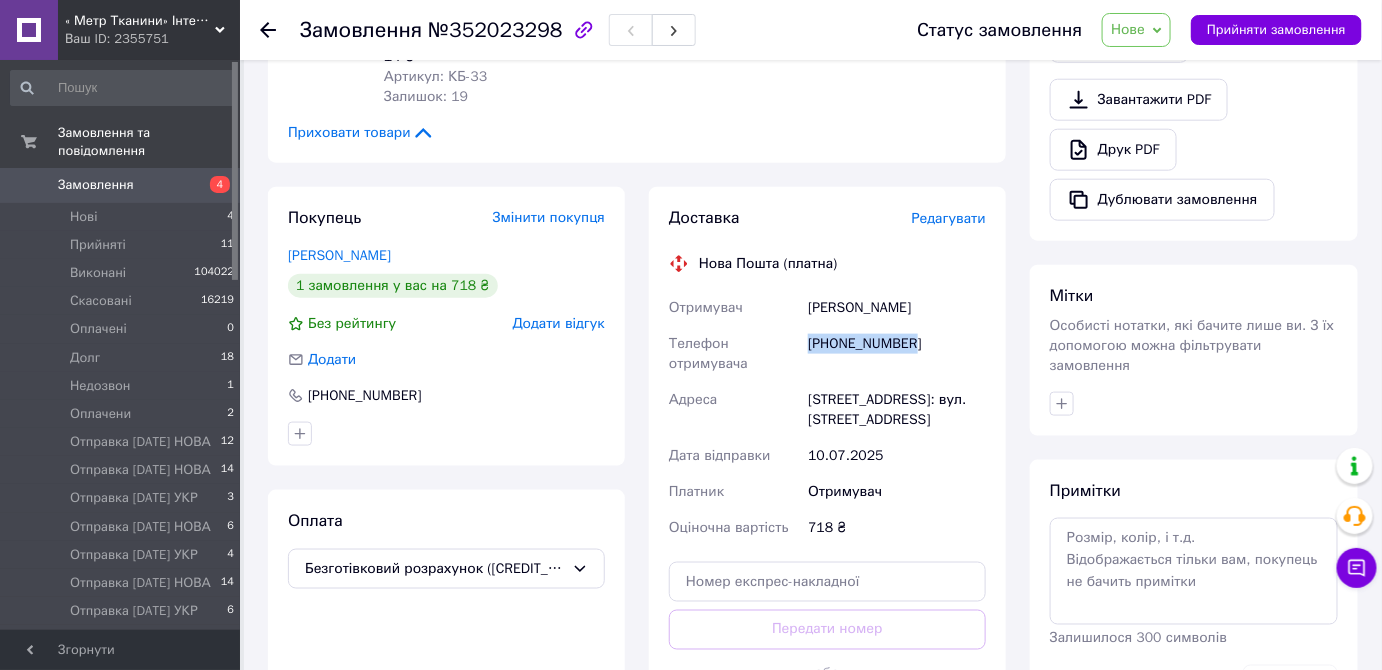 click on "Нове" at bounding box center (1128, 29) 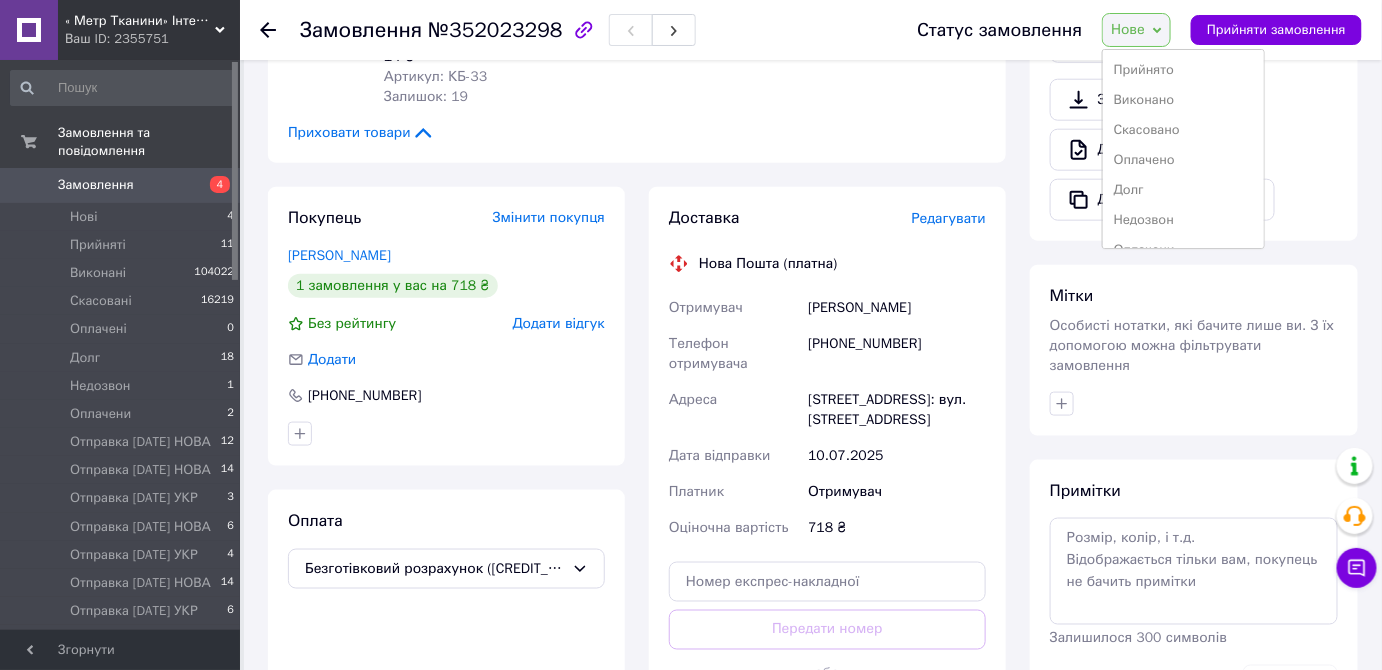 click on "Прийнято" at bounding box center (1183, 70) 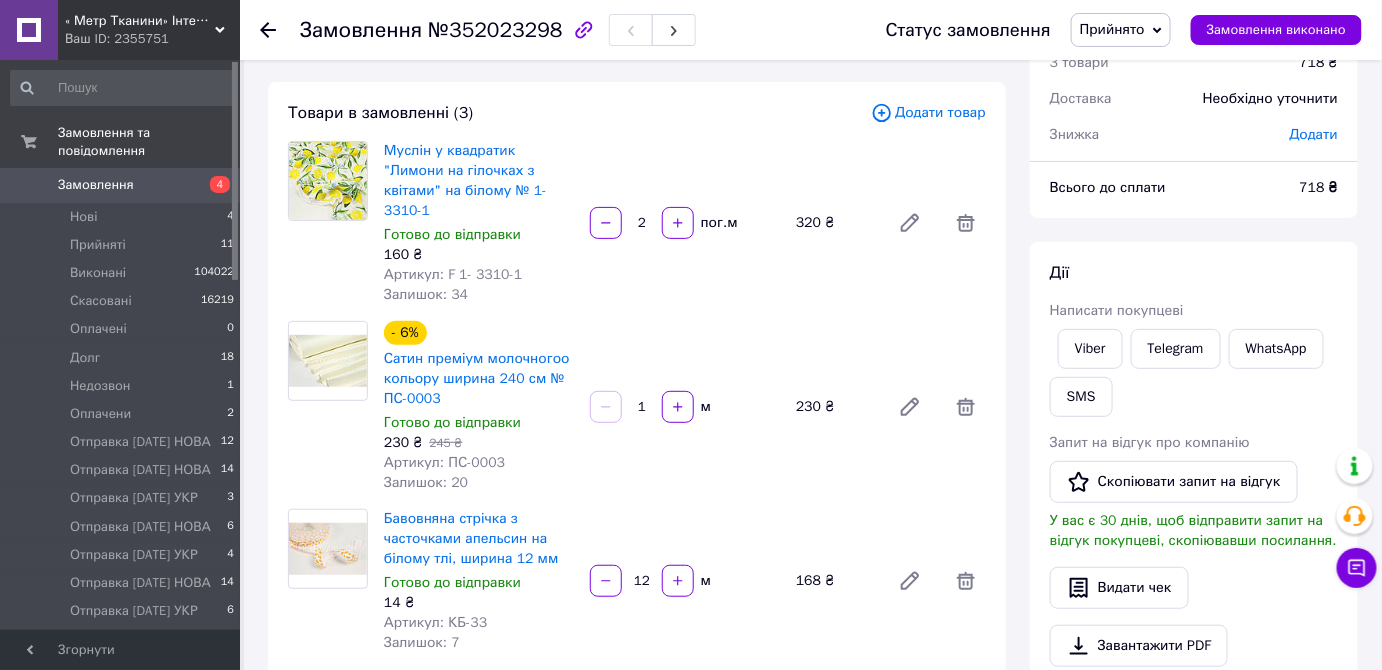 scroll, scrollTop: 0, scrollLeft: 0, axis: both 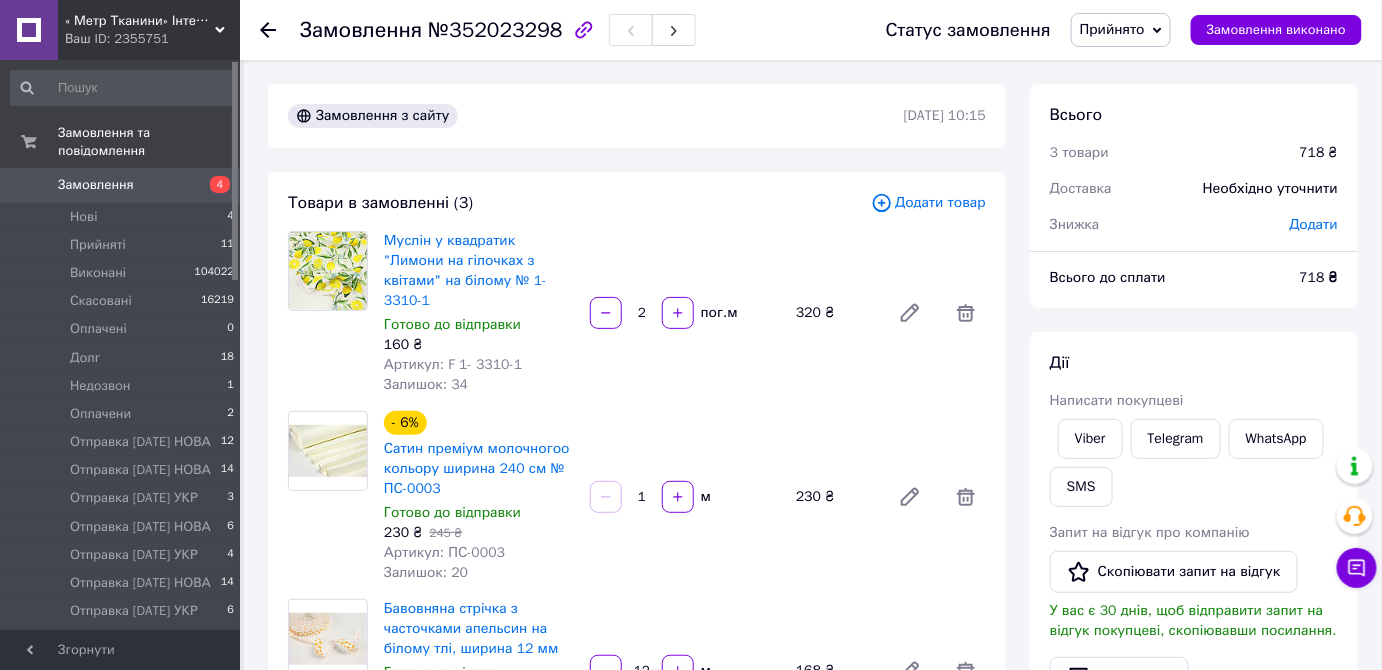 click 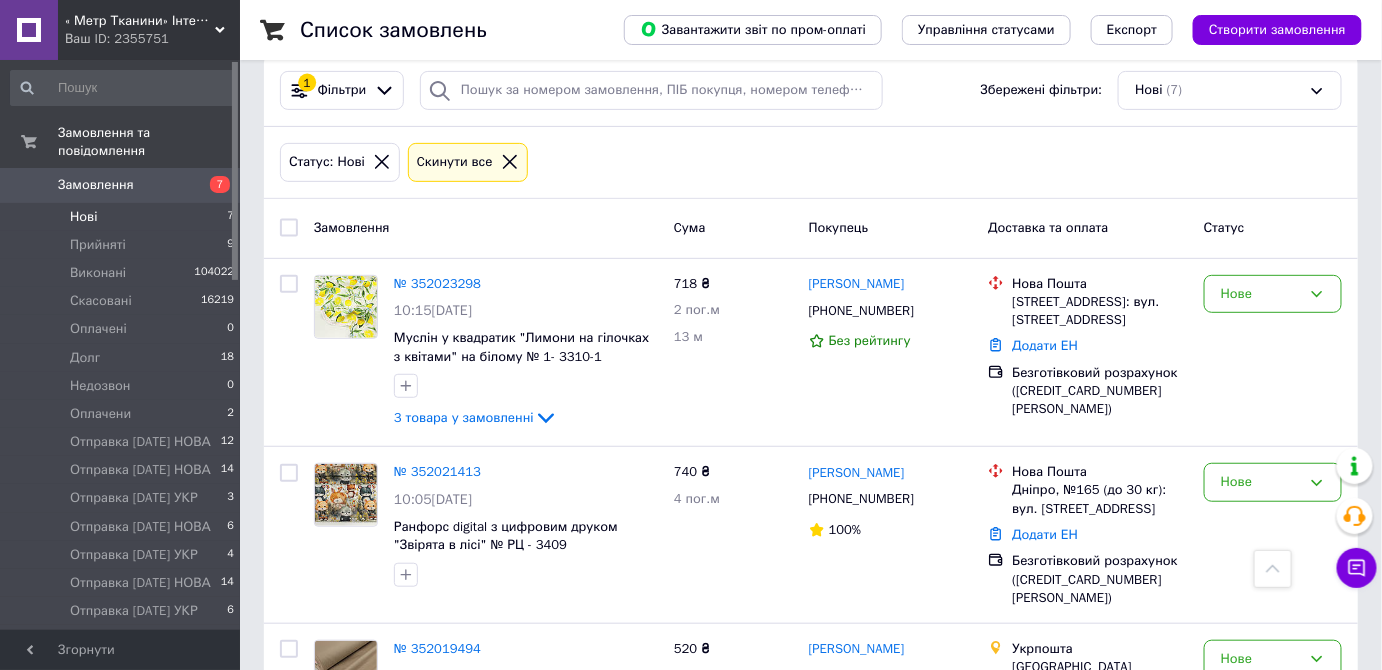 scroll, scrollTop: 0, scrollLeft: 0, axis: both 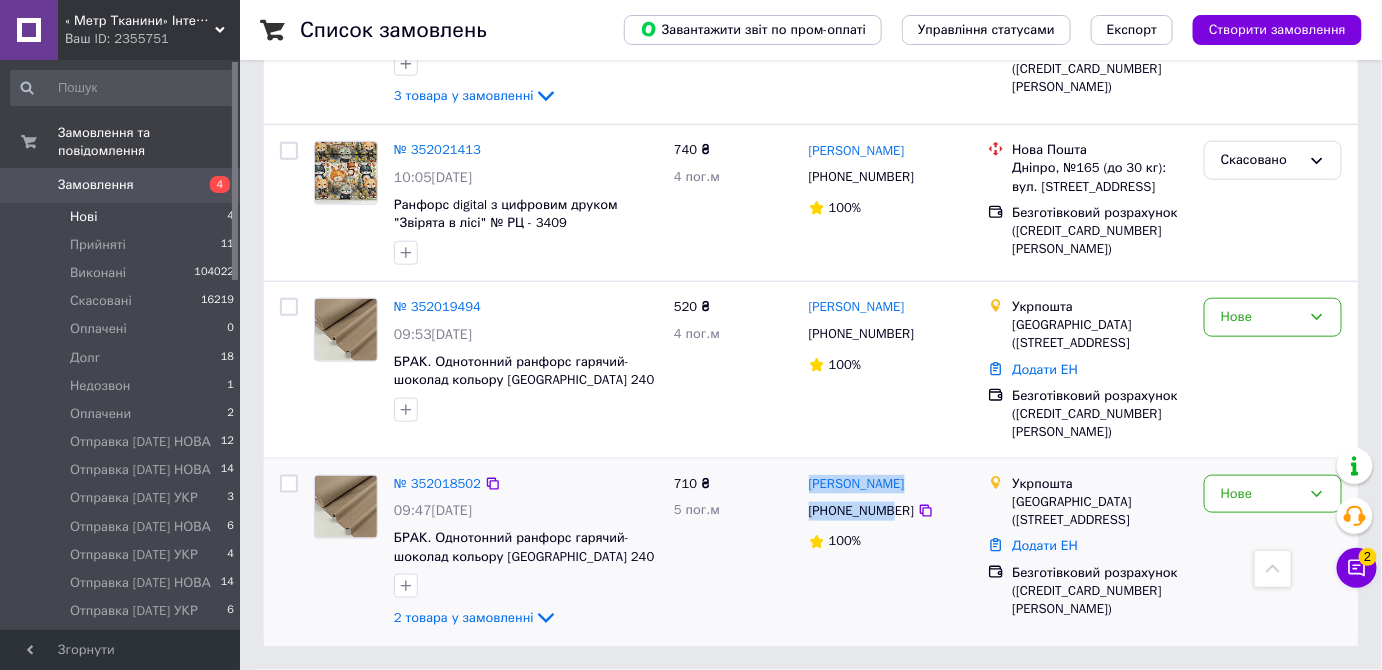 drag, startPoint x: 826, startPoint y: 505, endPoint x: 892, endPoint y: 510, distance: 66.189125 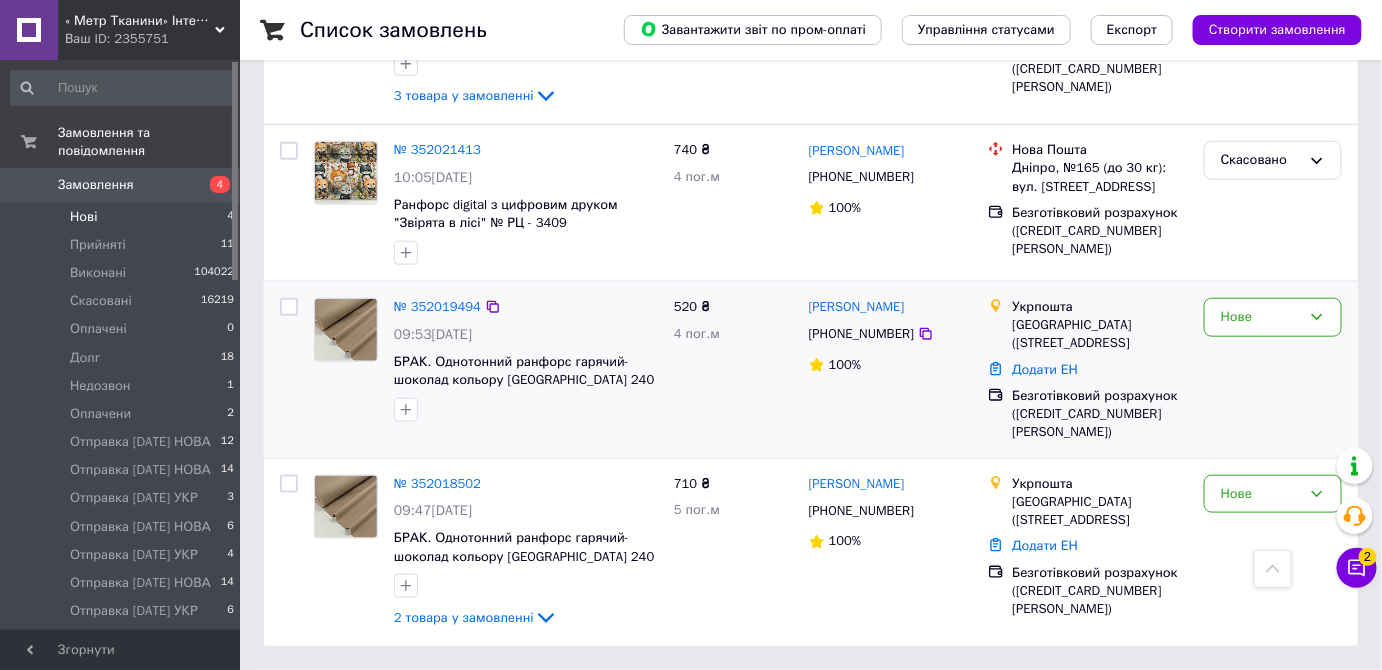 click on "Ілона Іванова +380975982005 100%" at bounding box center (891, 370) 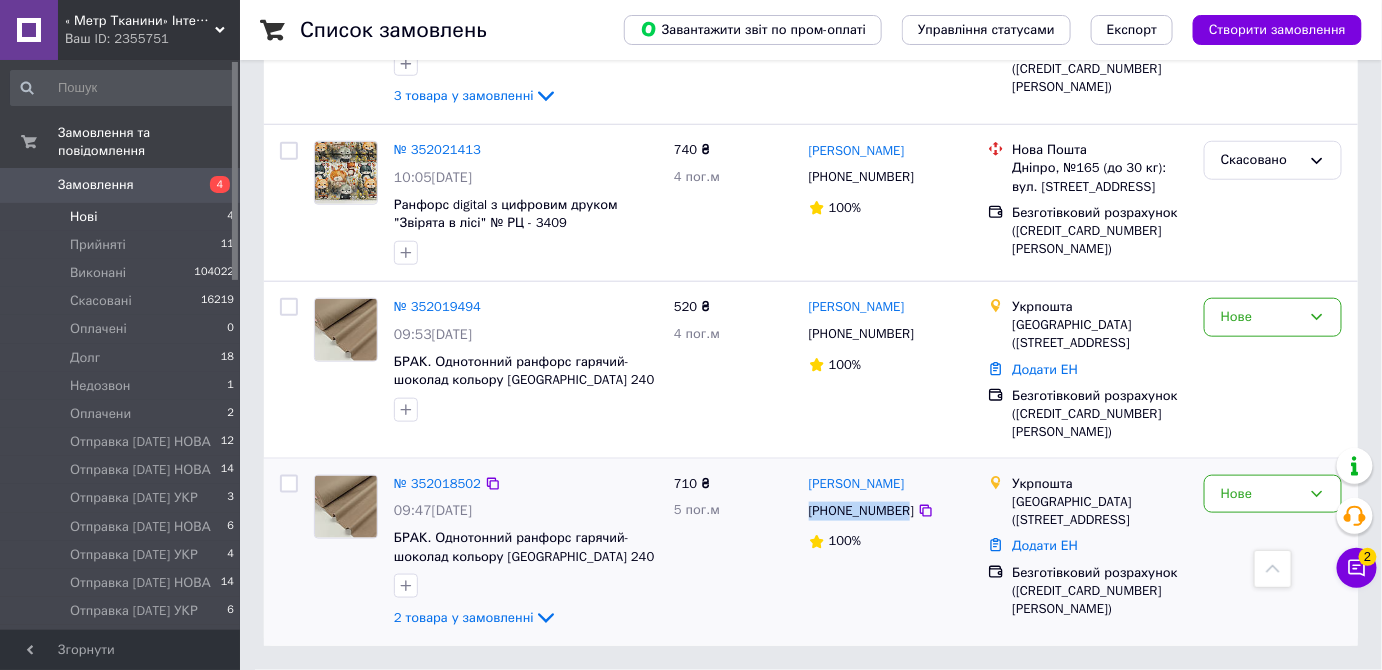 drag, startPoint x: 810, startPoint y: 508, endPoint x: 902, endPoint y: 510, distance: 92.021736 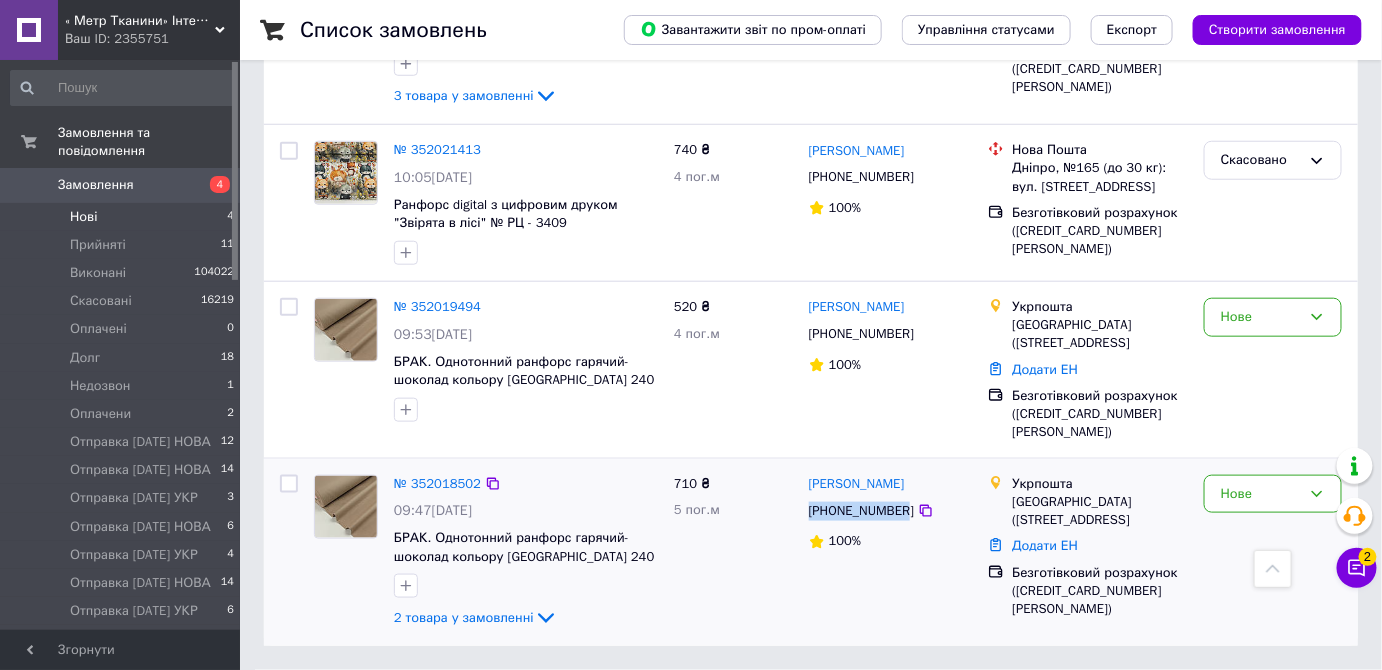 click on "[PHONE_NUMBER]" at bounding box center [861, 511] 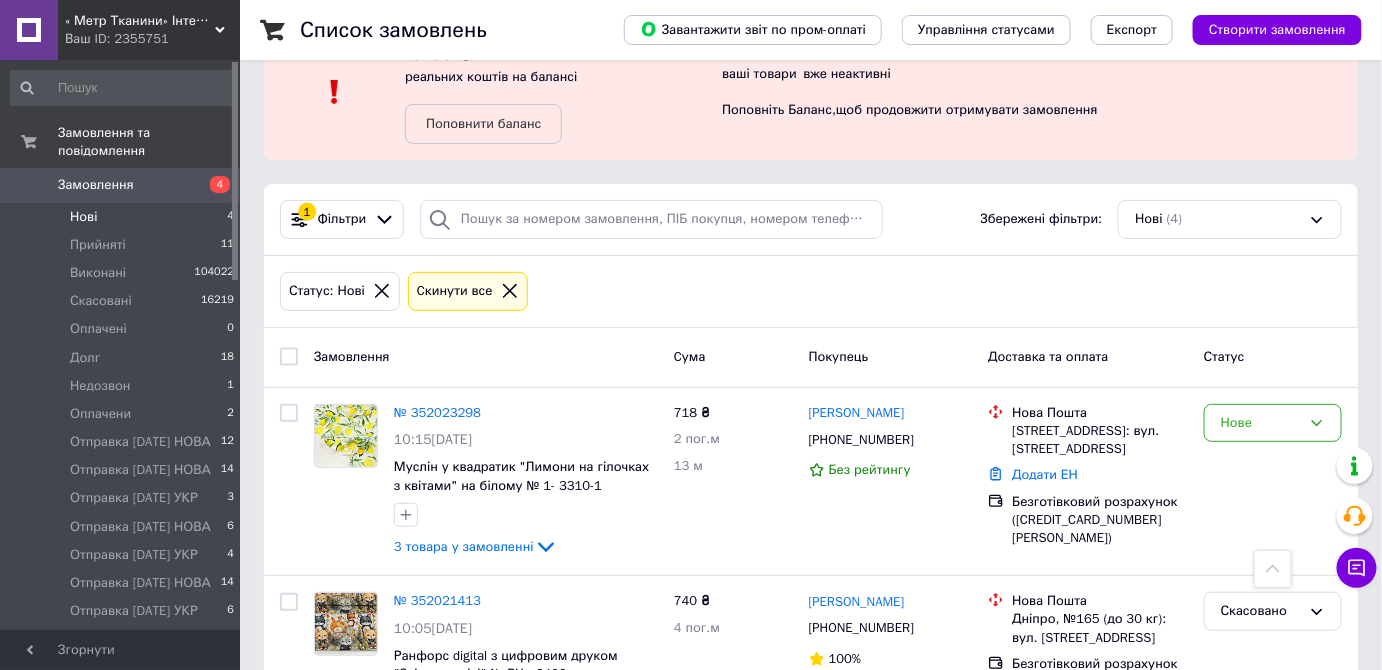 scroll, scrollTop: 0, scrollLeft: 0, axis: both 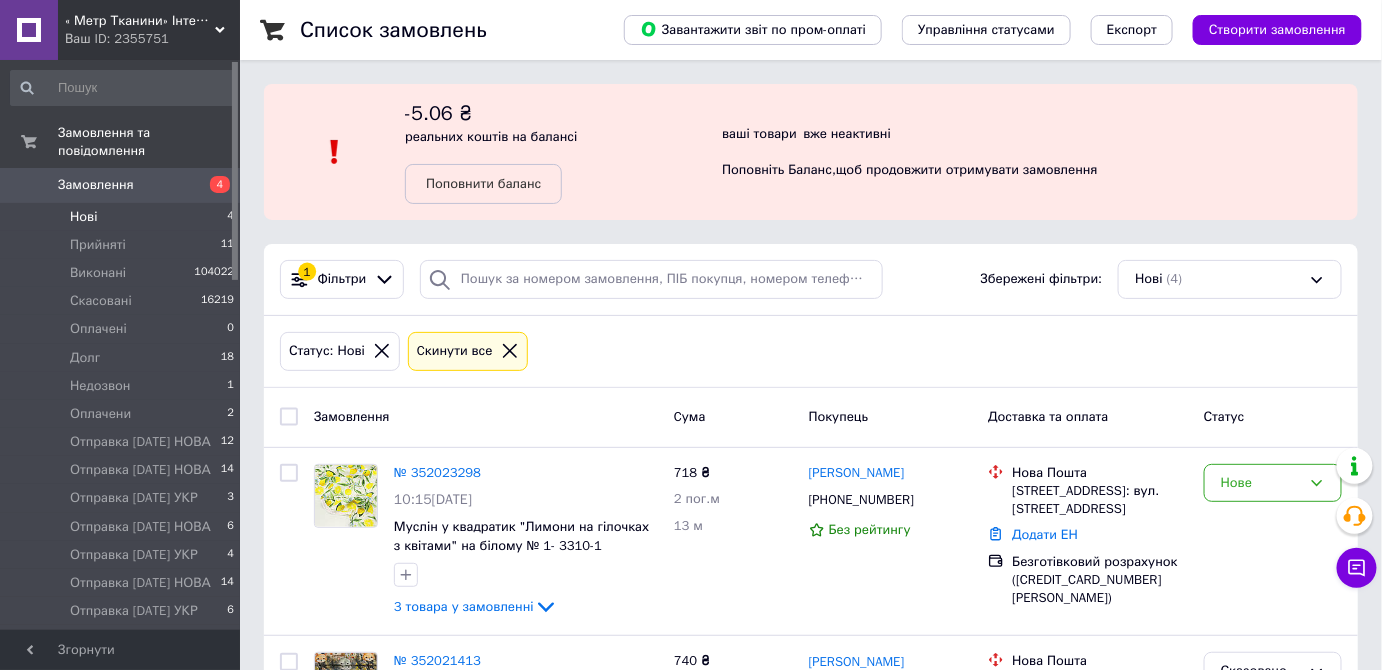 click 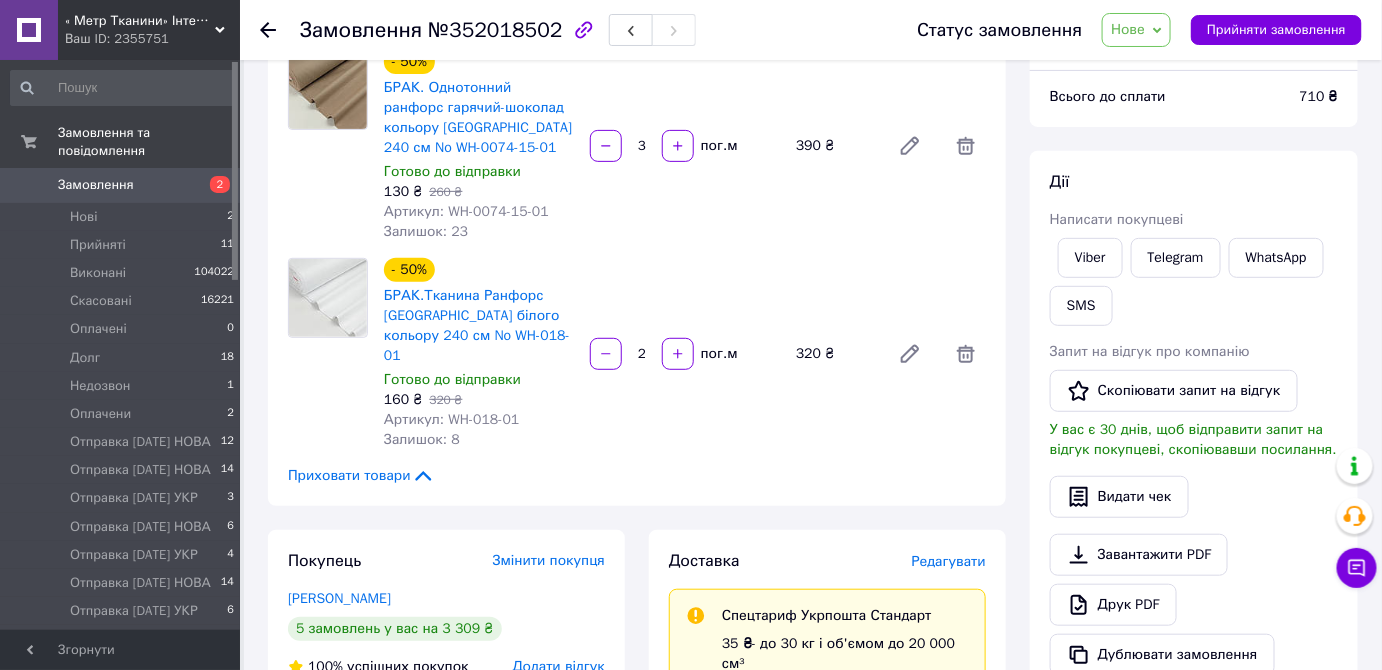 scroll, scrollTop: 90, scrollLeft: 0, axis: vertical 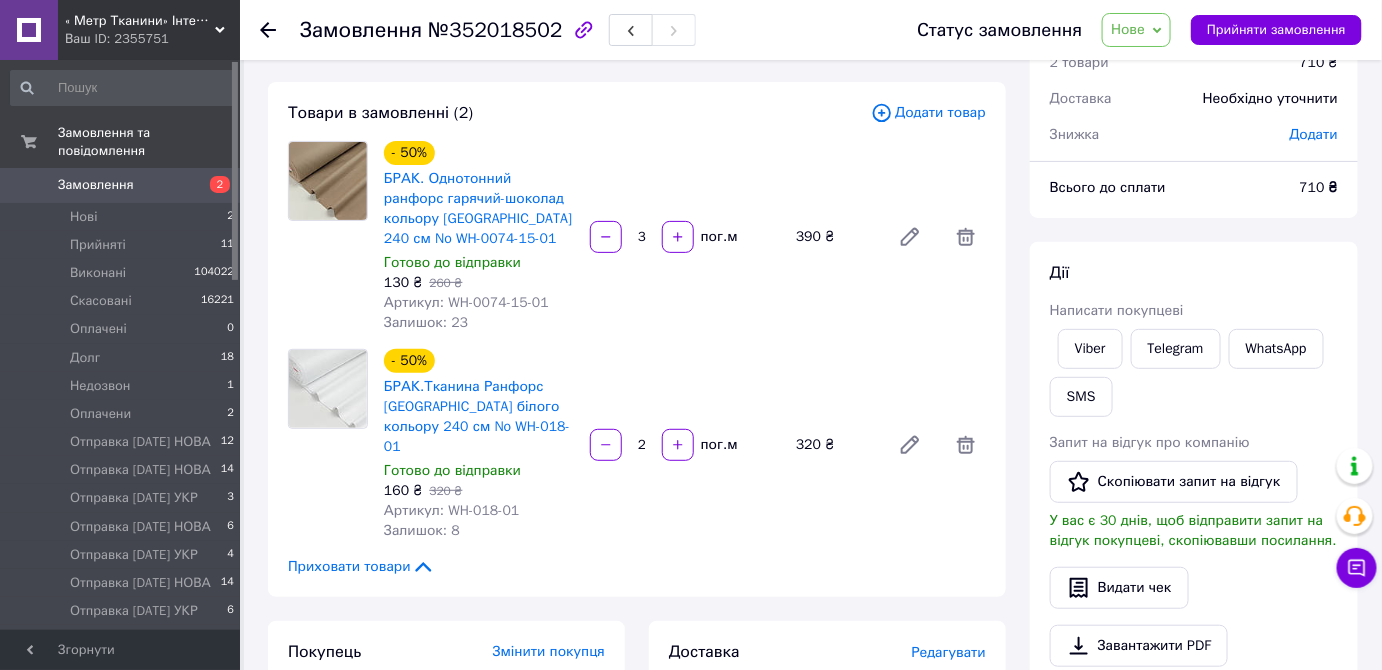 click on "3   пог.м" at bounding box center [685, 237] 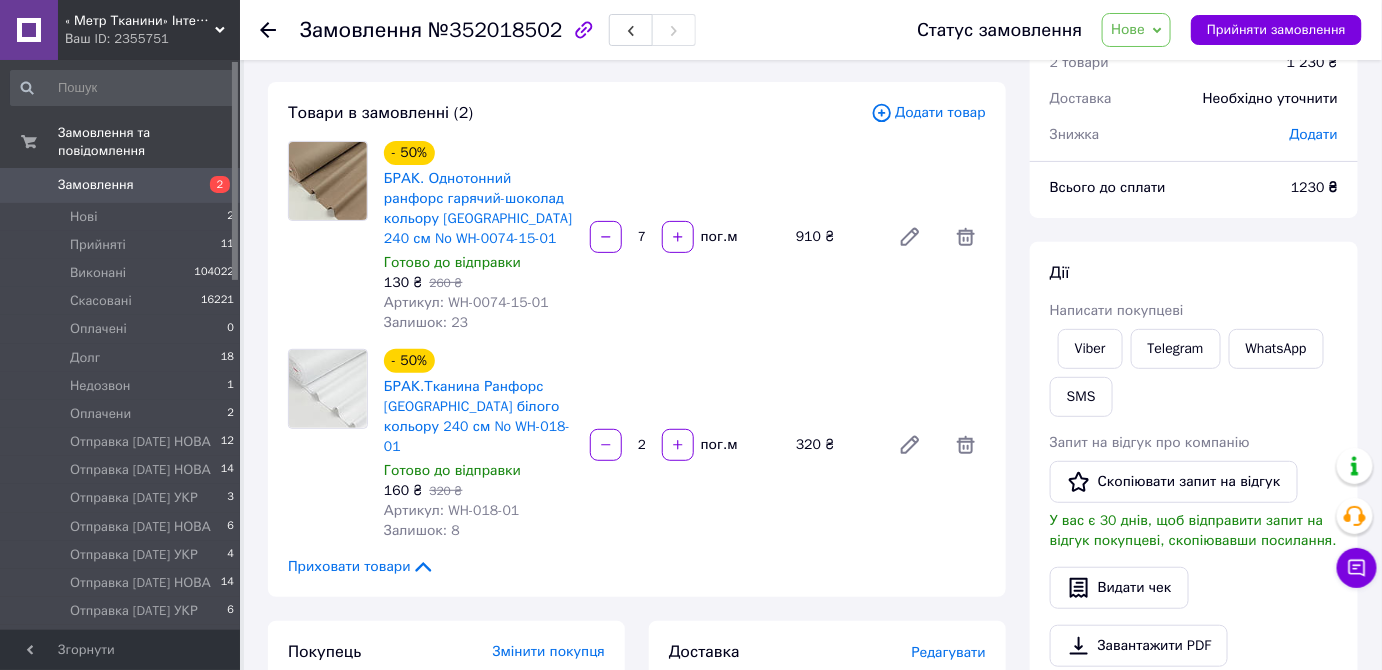 drag, startPoint x: 1149, startPoint y: 20, endPoint x: 1233, endPoint y: 165, distance: 167.57387 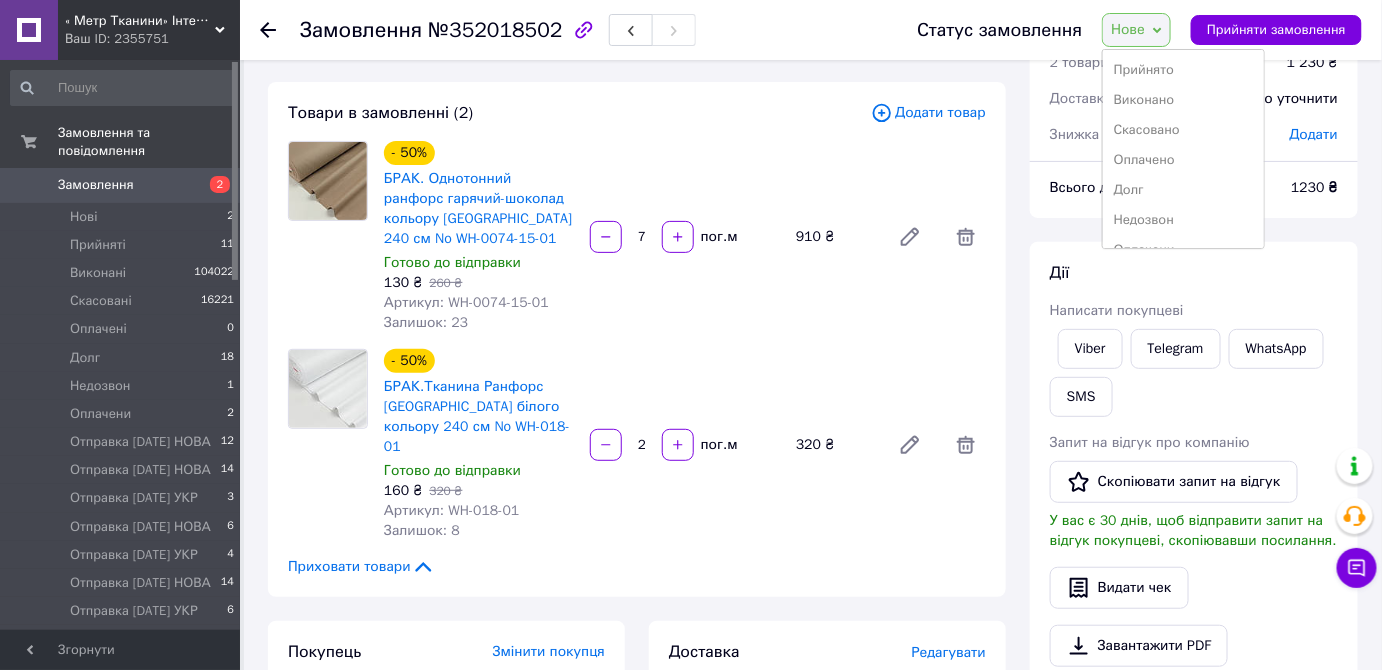 click on "Недозвон" at bounding box center (1183, 220) 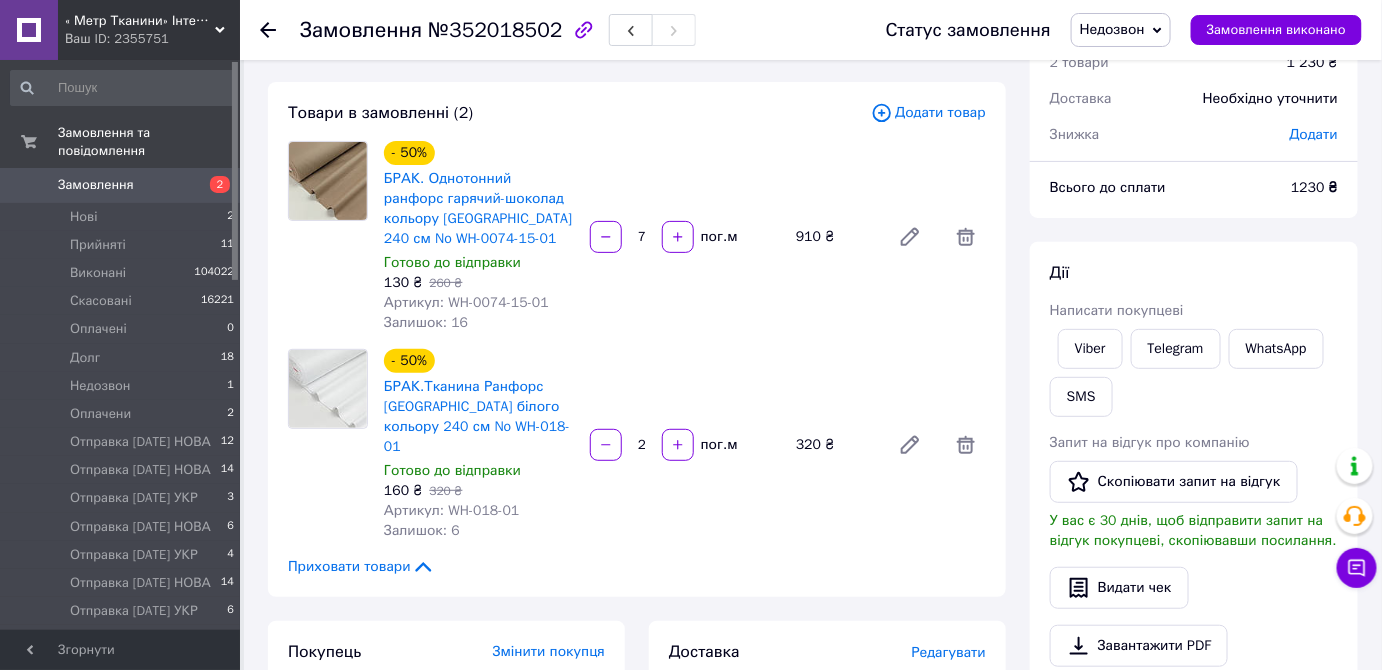 drag, startPoint x: 650, startPoint y: 235, endPoint x: 616, endPoint y: 256, distance: 39.962482 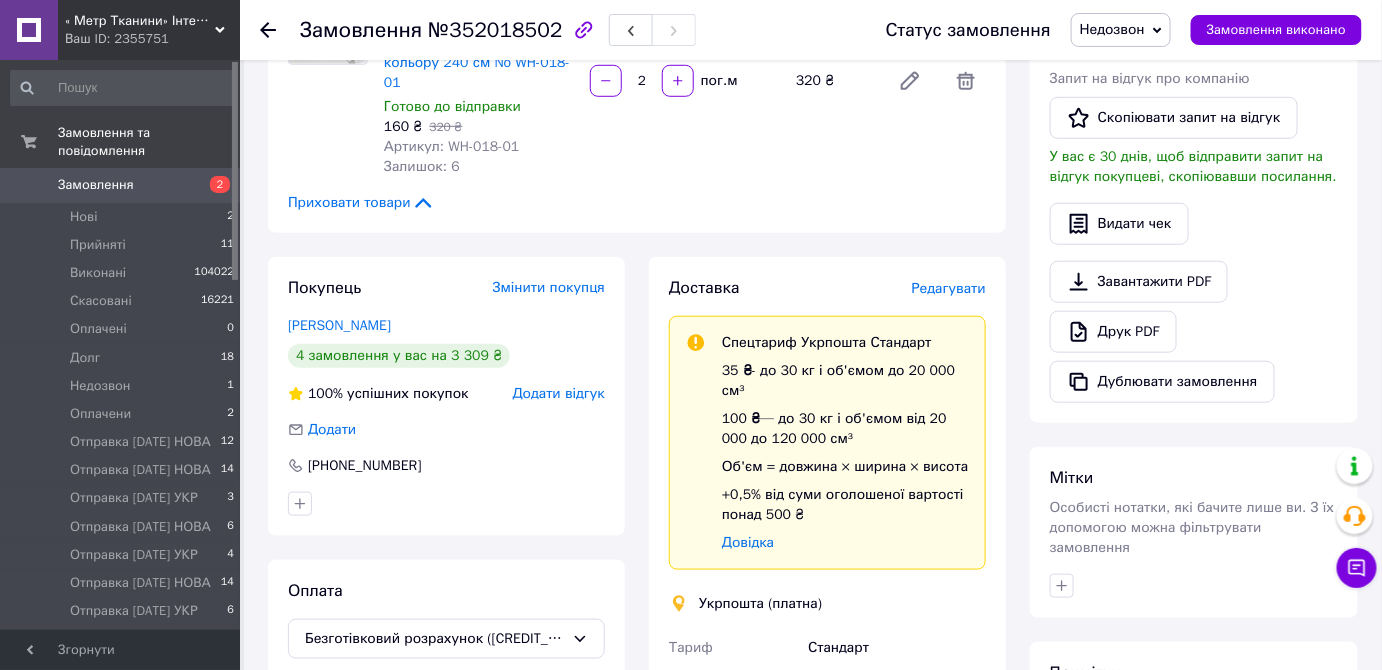type on "9.3" 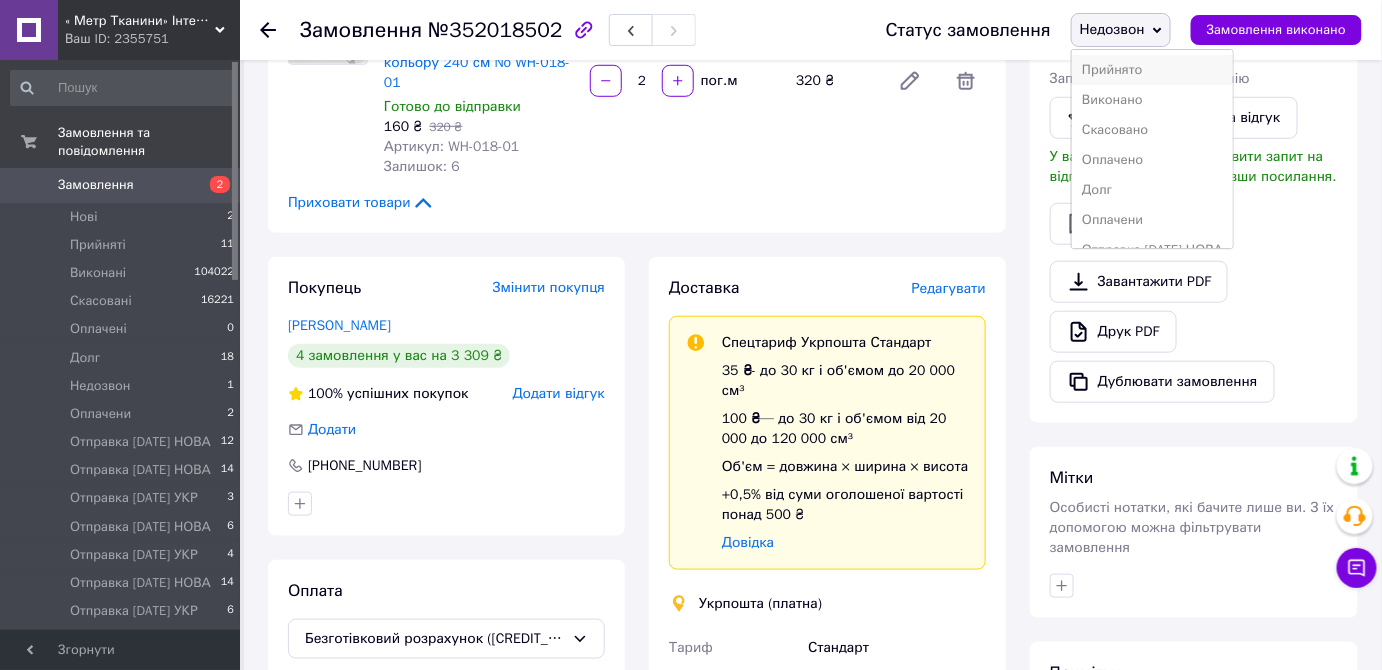 click on "Прийнято" at bounding box center [1152, 70] 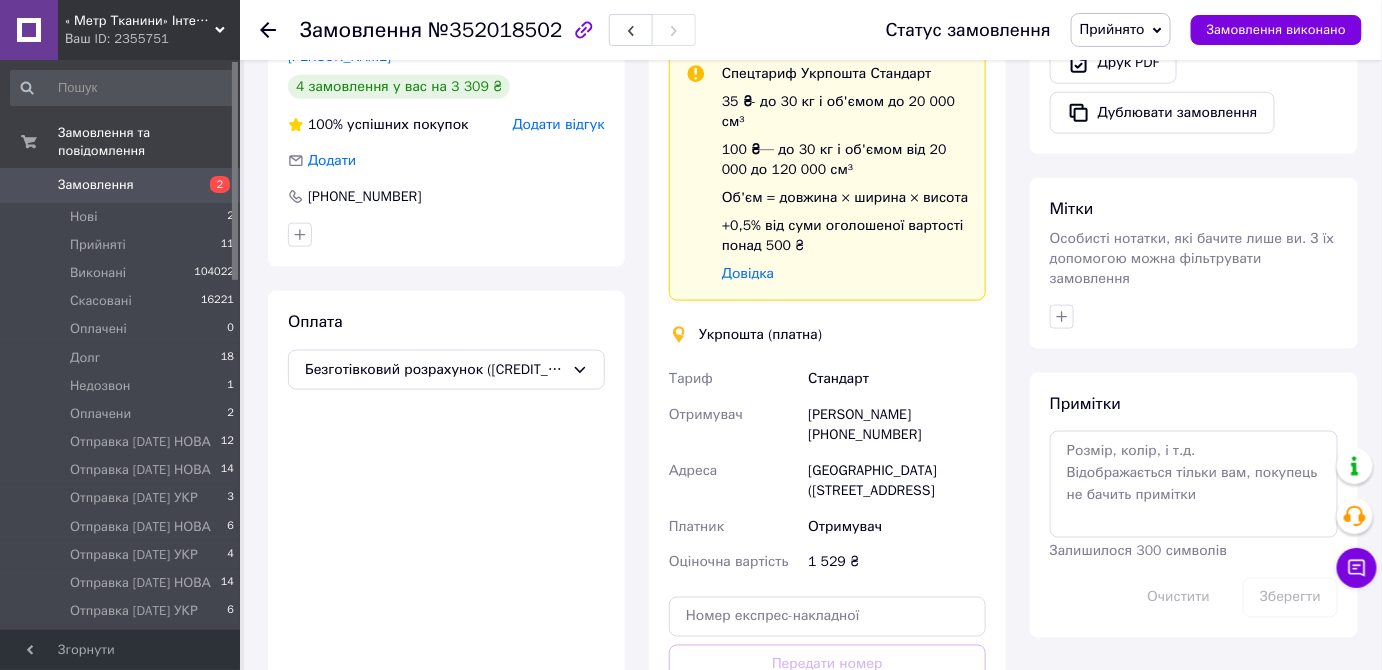 scroll, scrollTop: 727, scrollLeft: 0, axis: vertical 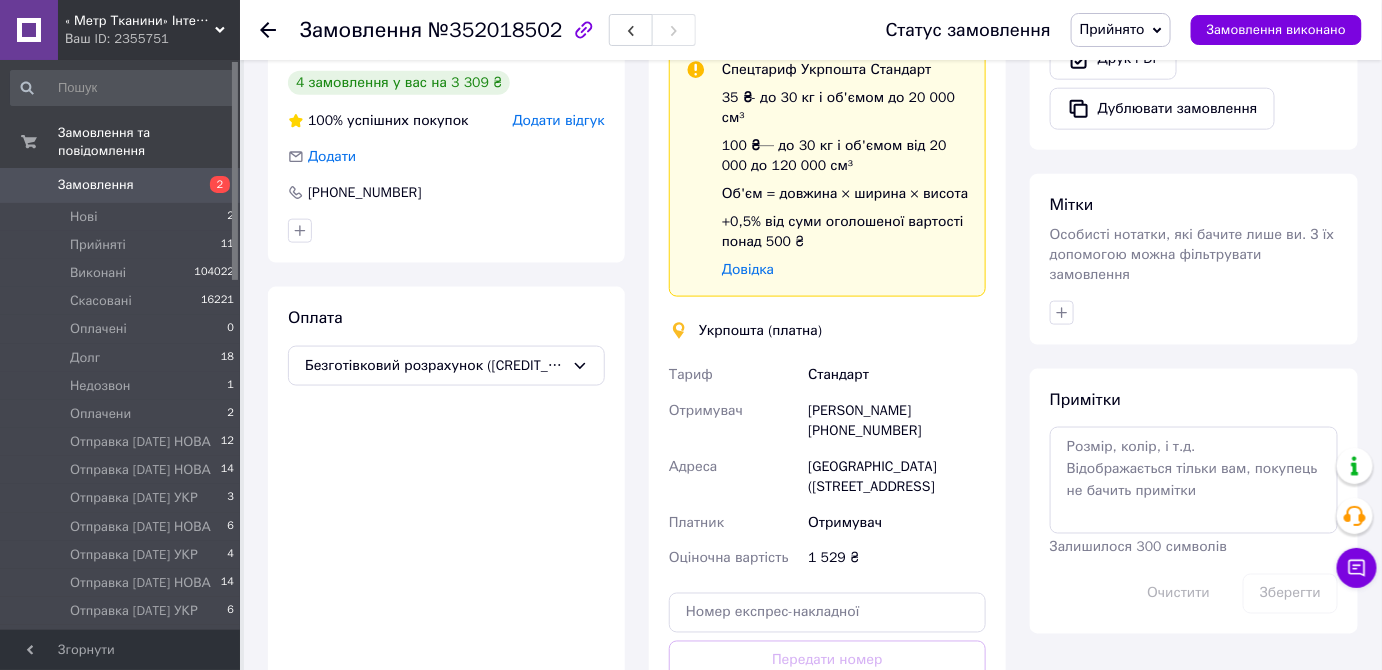 click 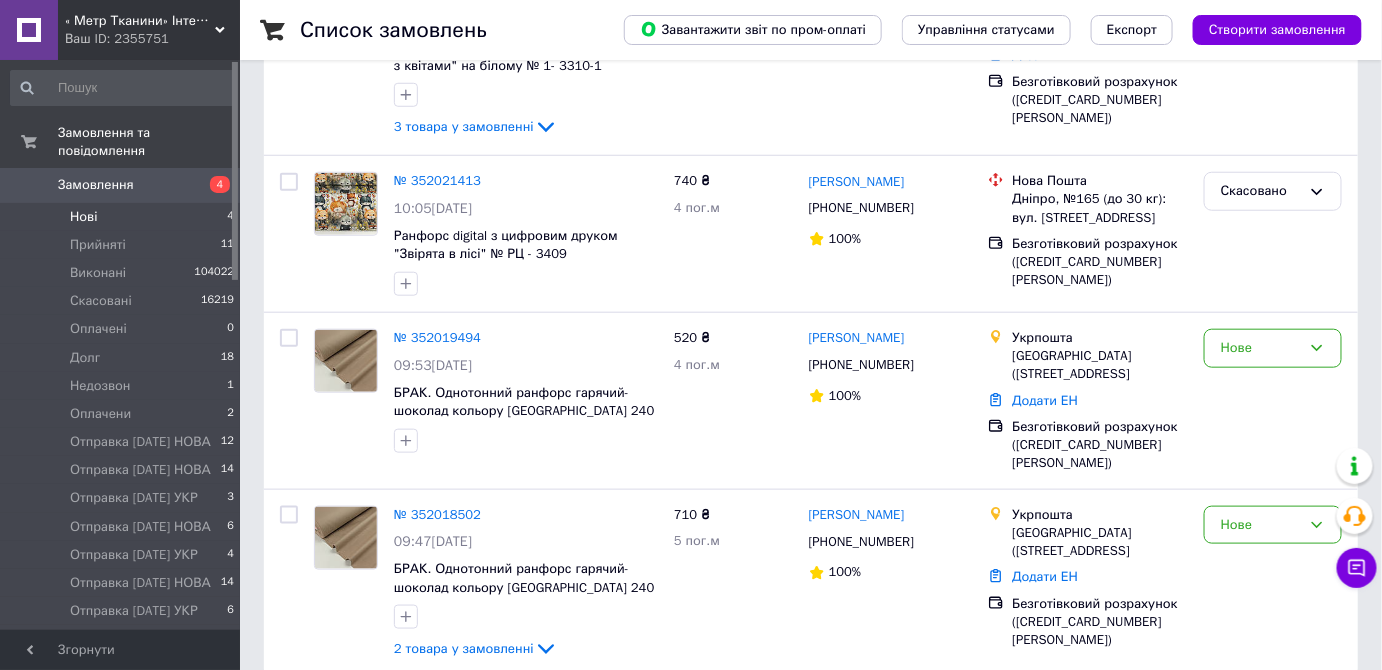 scroll, scrollTop: 320, scrollLeft: 0, axis: vertical 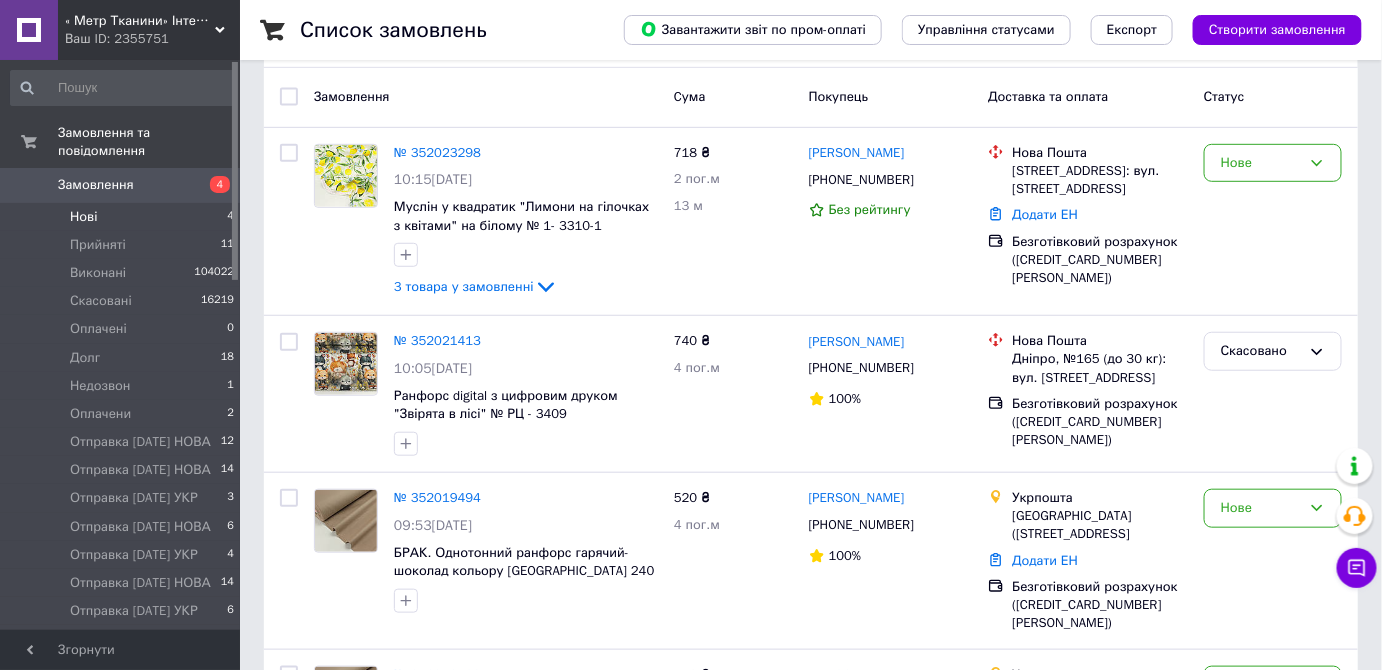 drag, startPoint x: 104, startPoint y: 232, endPoint x: 116, endPoint y: 211, distance: 24.186773 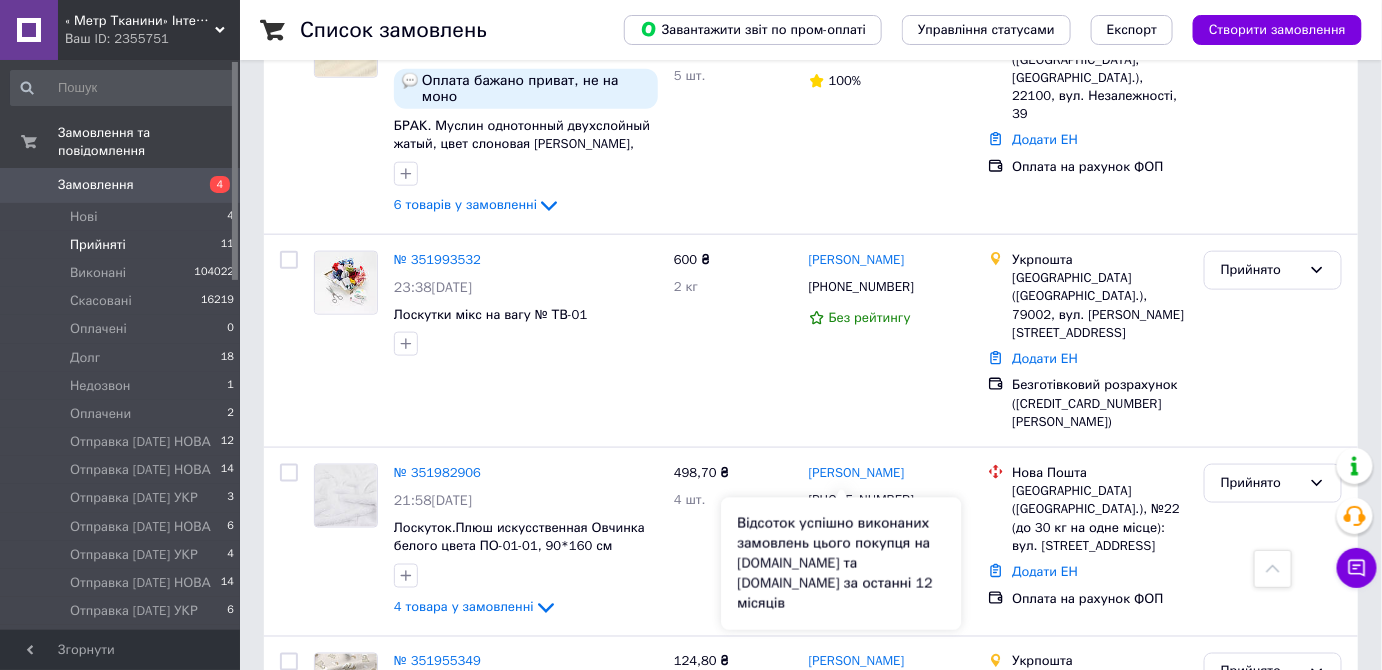 scroll, scrollTop: 636, scrollLeft: 0, axis: vertical 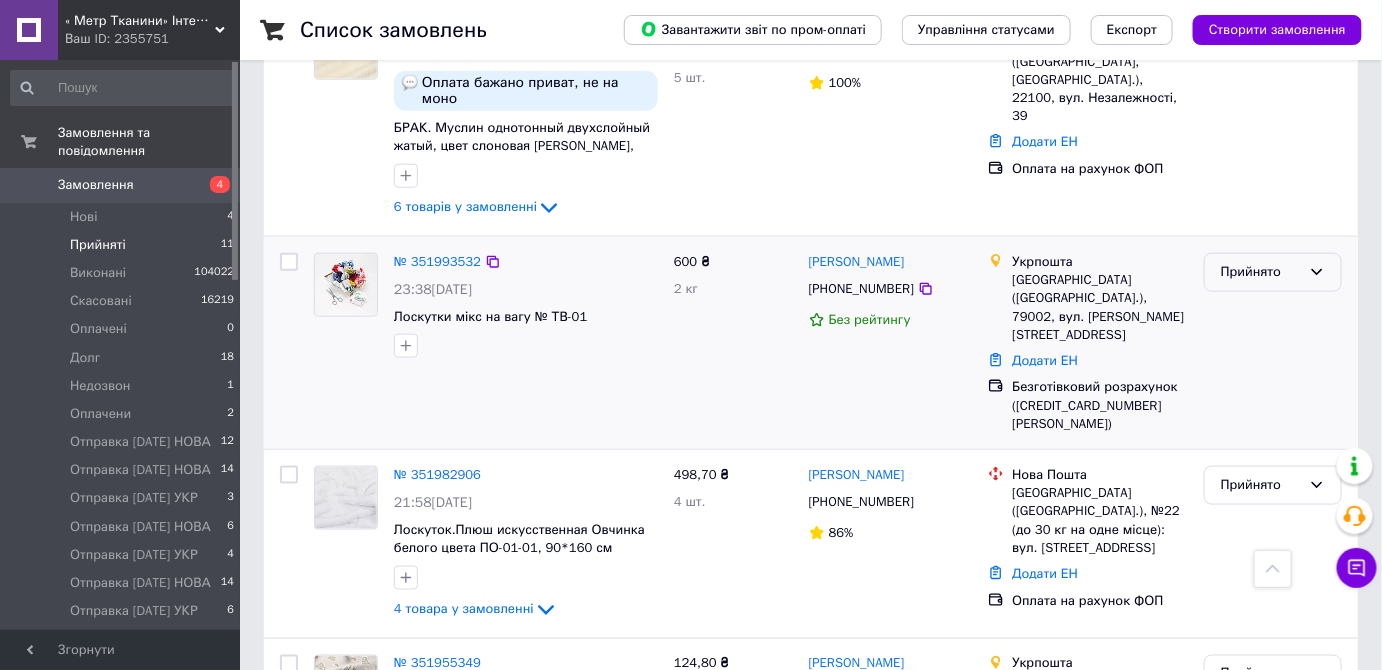 click on "Прийнято" at bounding box center (1261, 272) 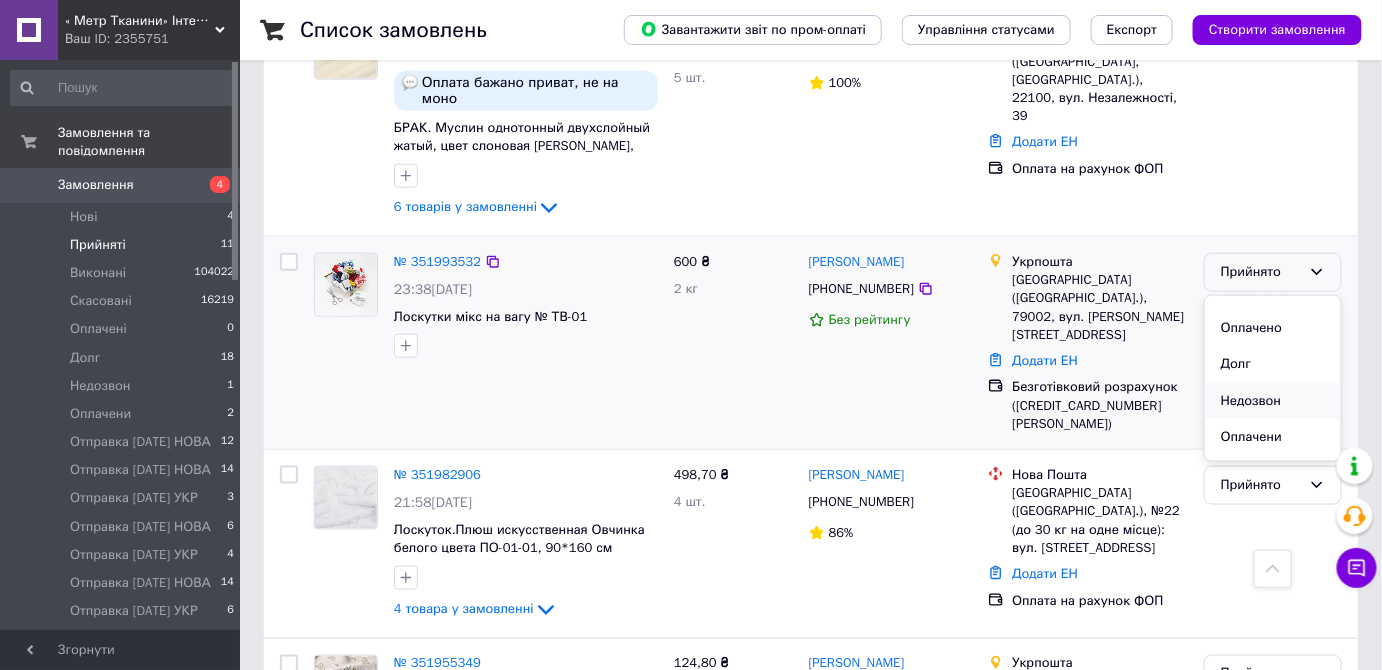 scroll, scrollTop: 90, scrollLeft: 0, axis: vertical 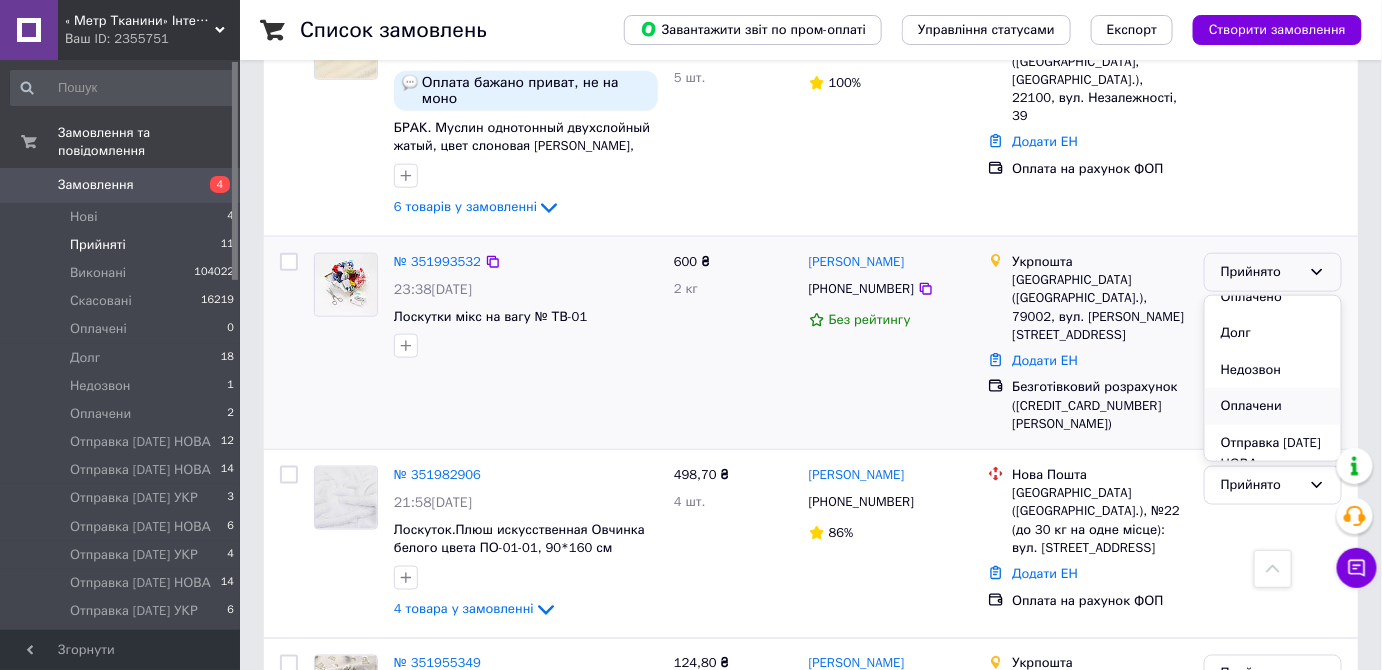 click on "Оплачени" at bounding box center (1273, 406) 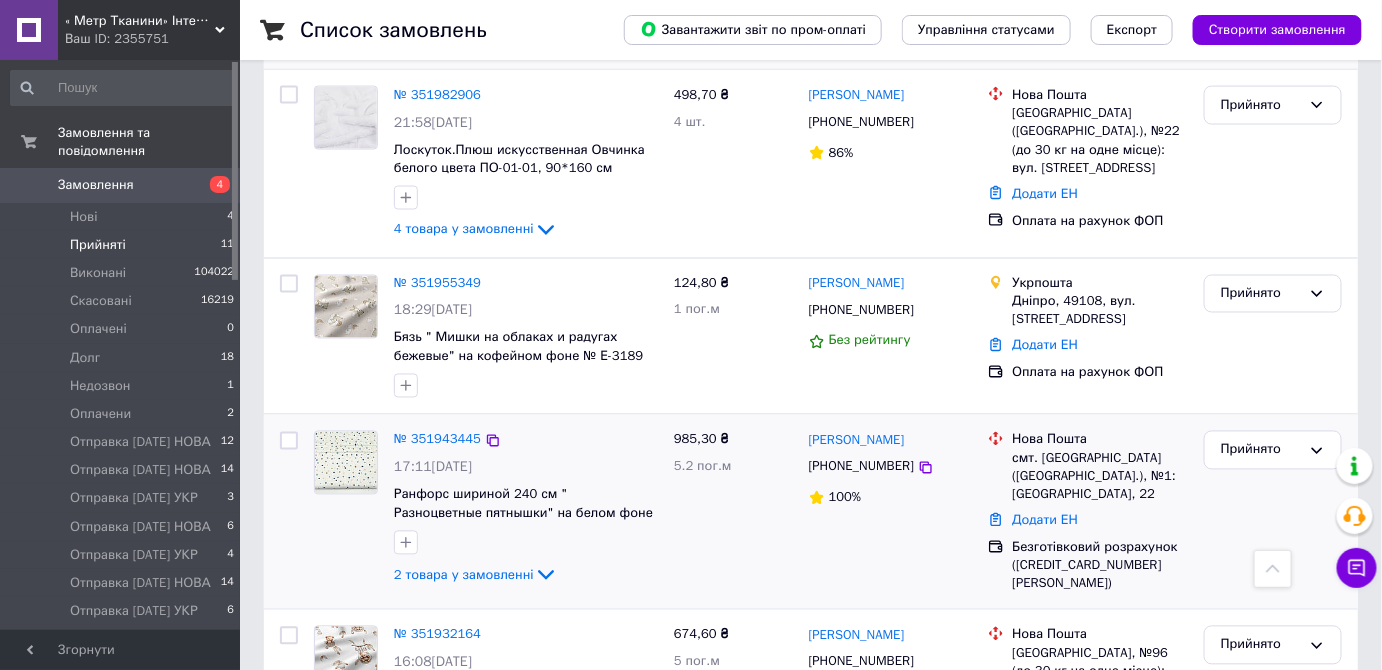 scroll, scrollTop: 1090, scrollLeft: 0, axis: vertical 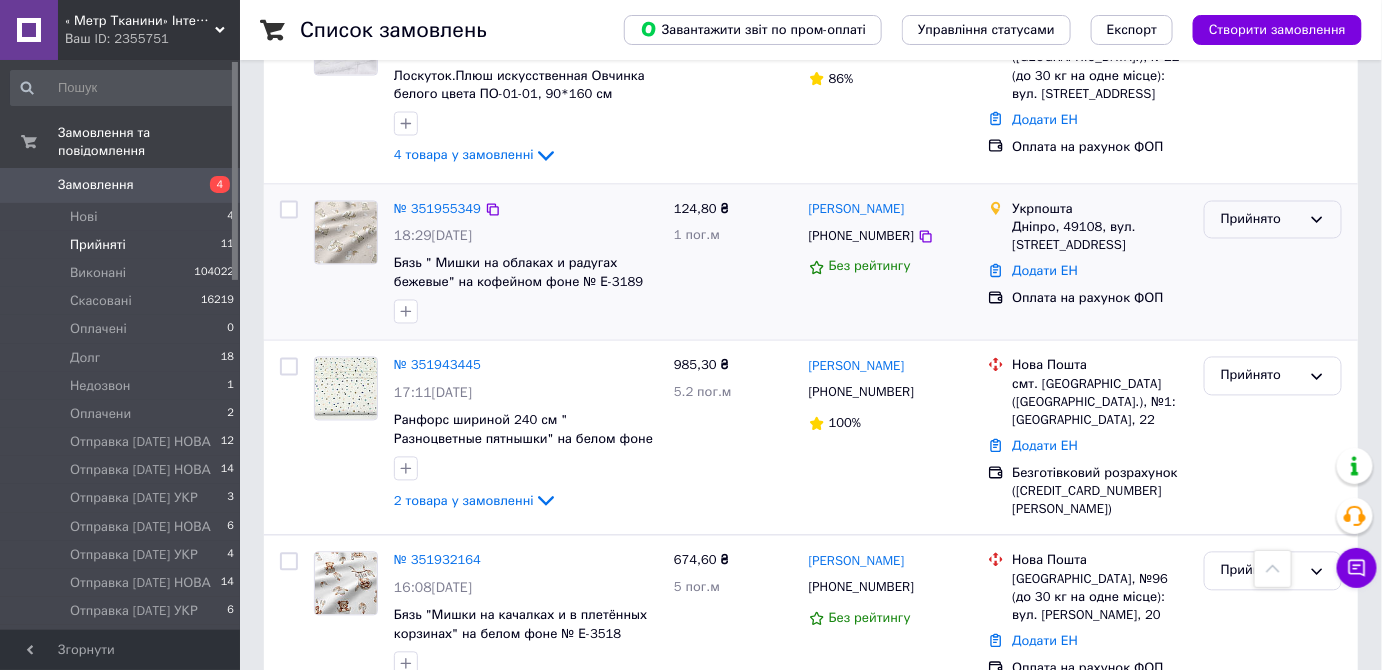 click on "Прийнято" at bounding box center (1261, 220) 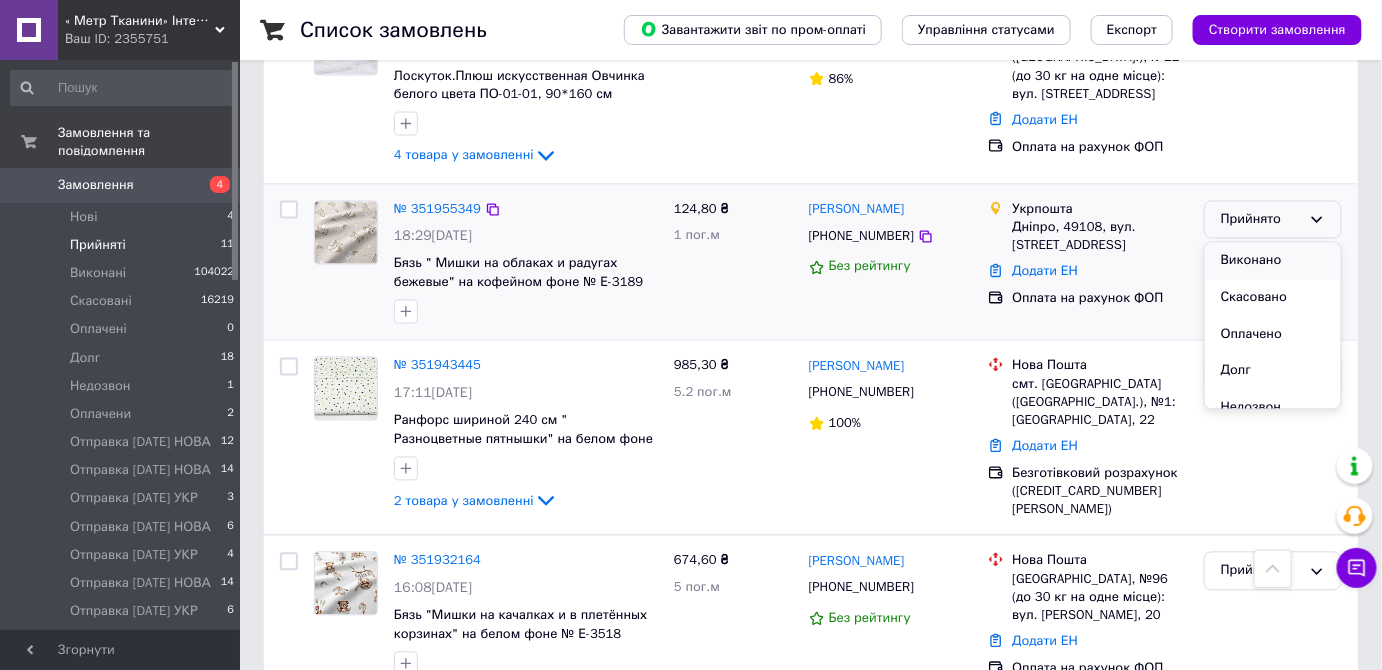 scroll, scrollTop: 90, scrollLeft: 0, axis: vertical 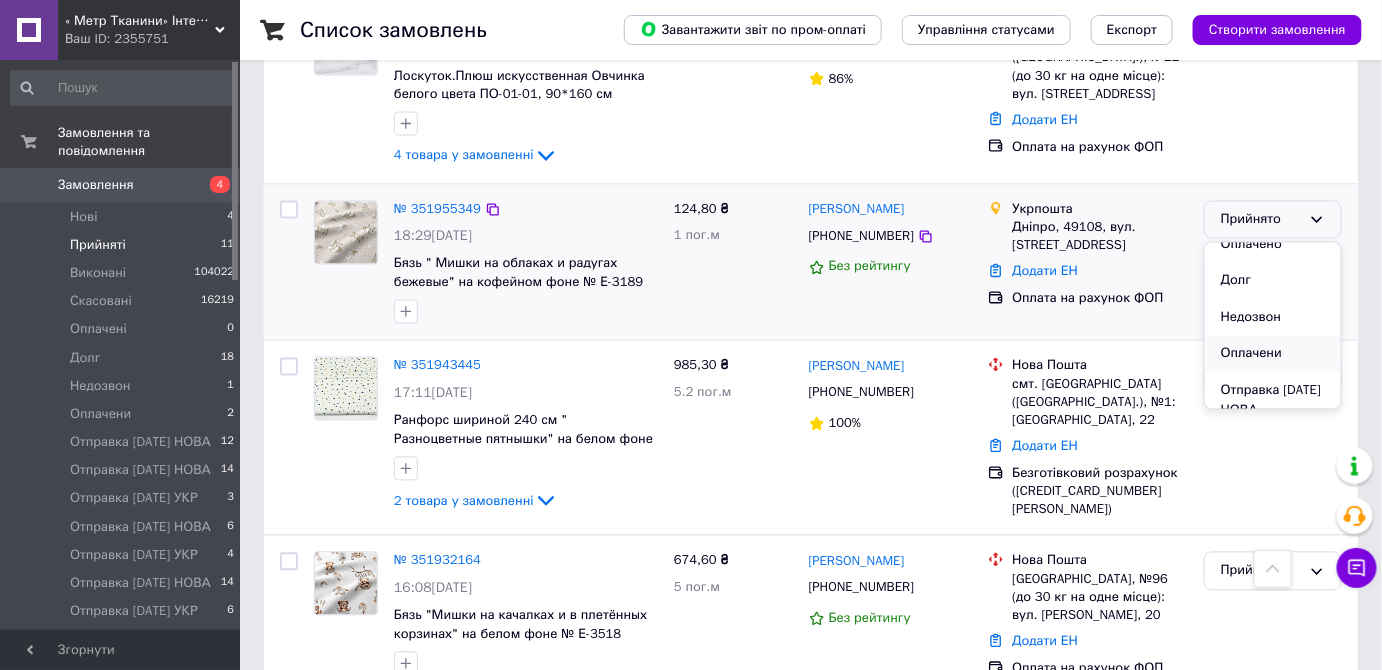 click on "Оплачени" at bounding box center (1273, 354) 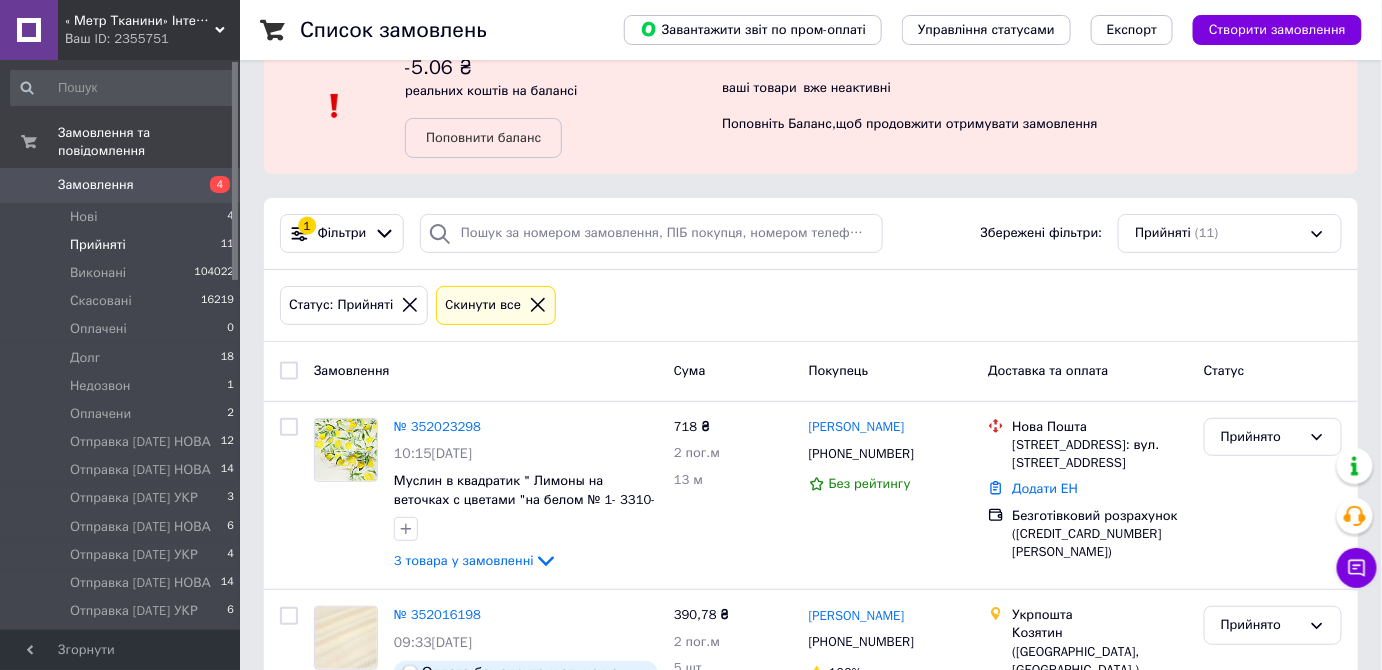 scroll, scrollTop: 0, scrollLeft: 0, axis: both 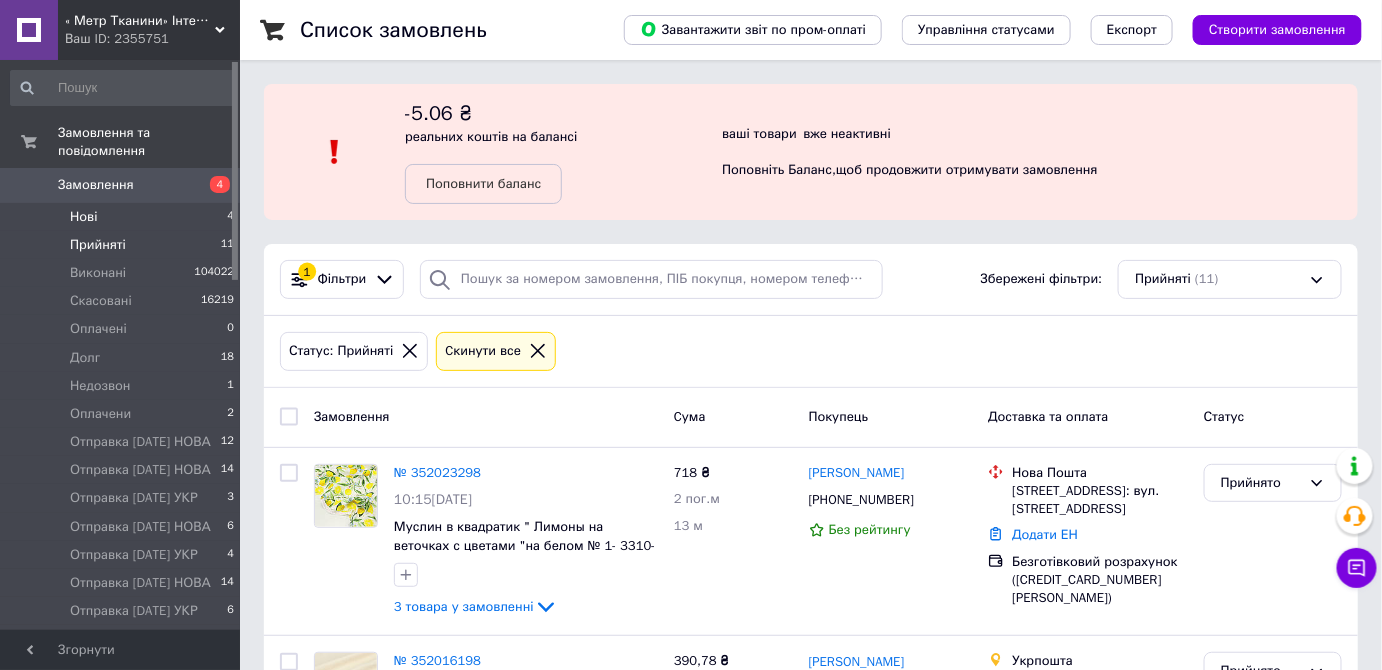 click on "Нові 4" at bounding box center [123, 217] 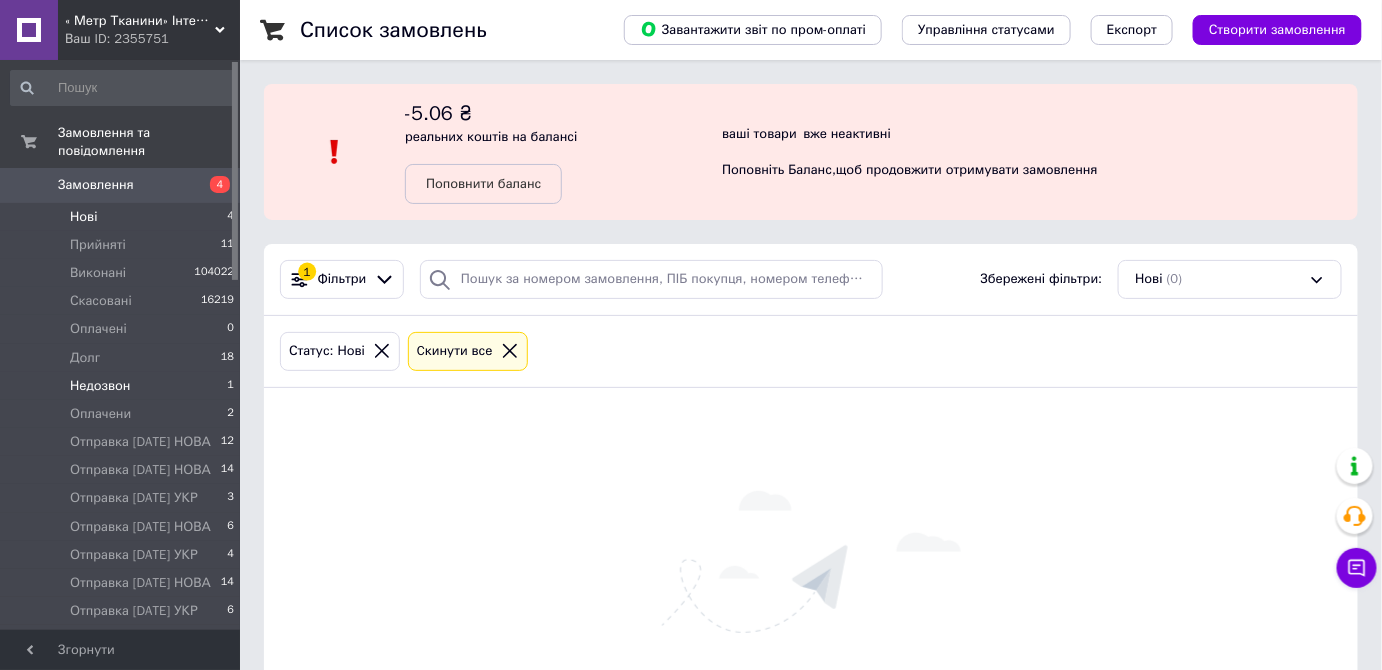 click on "Недозвон" at bounding box center (100, 386) 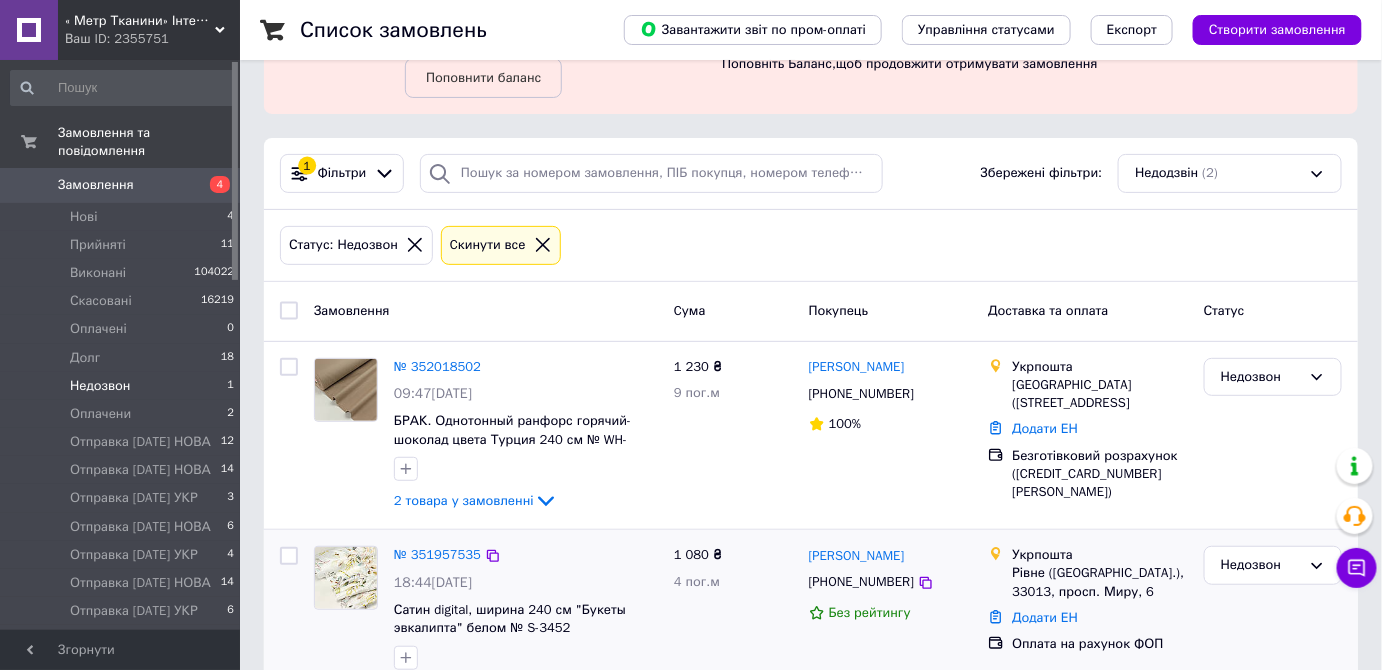 scroll, scrollTop: 181, scrollLeft: 0, axis: vertical 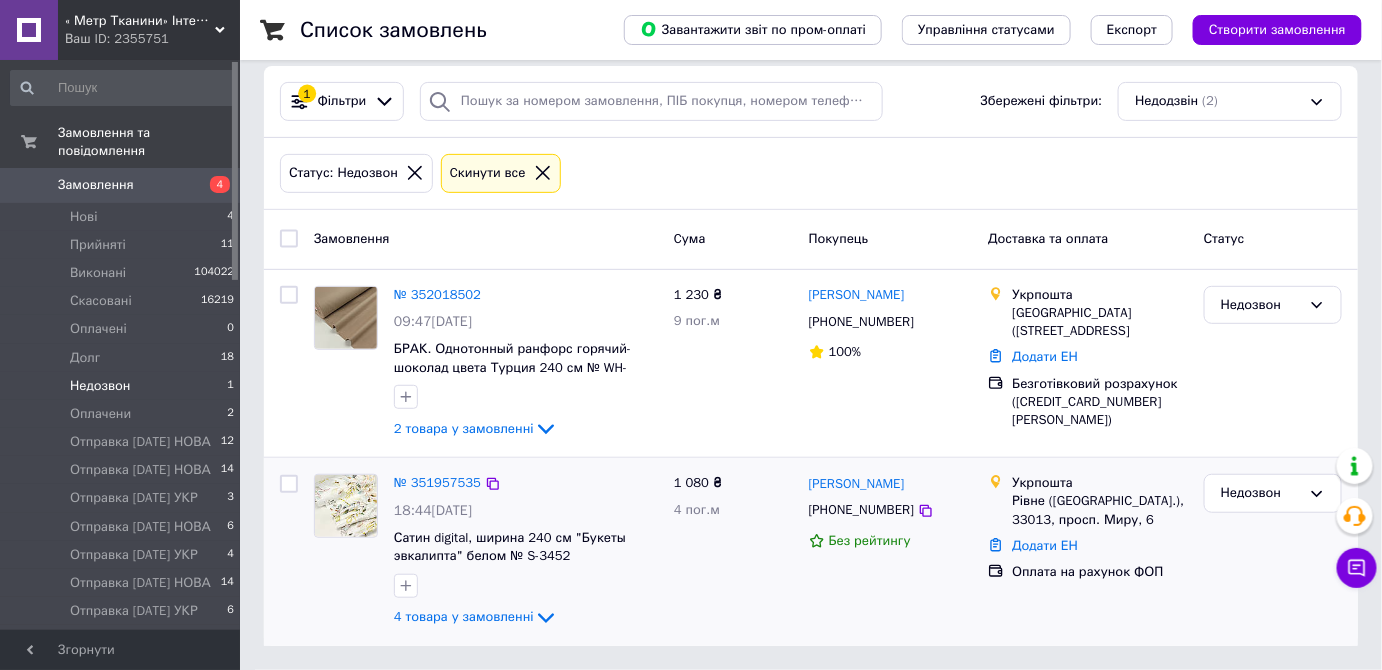 click at bounding box center [346, 506] 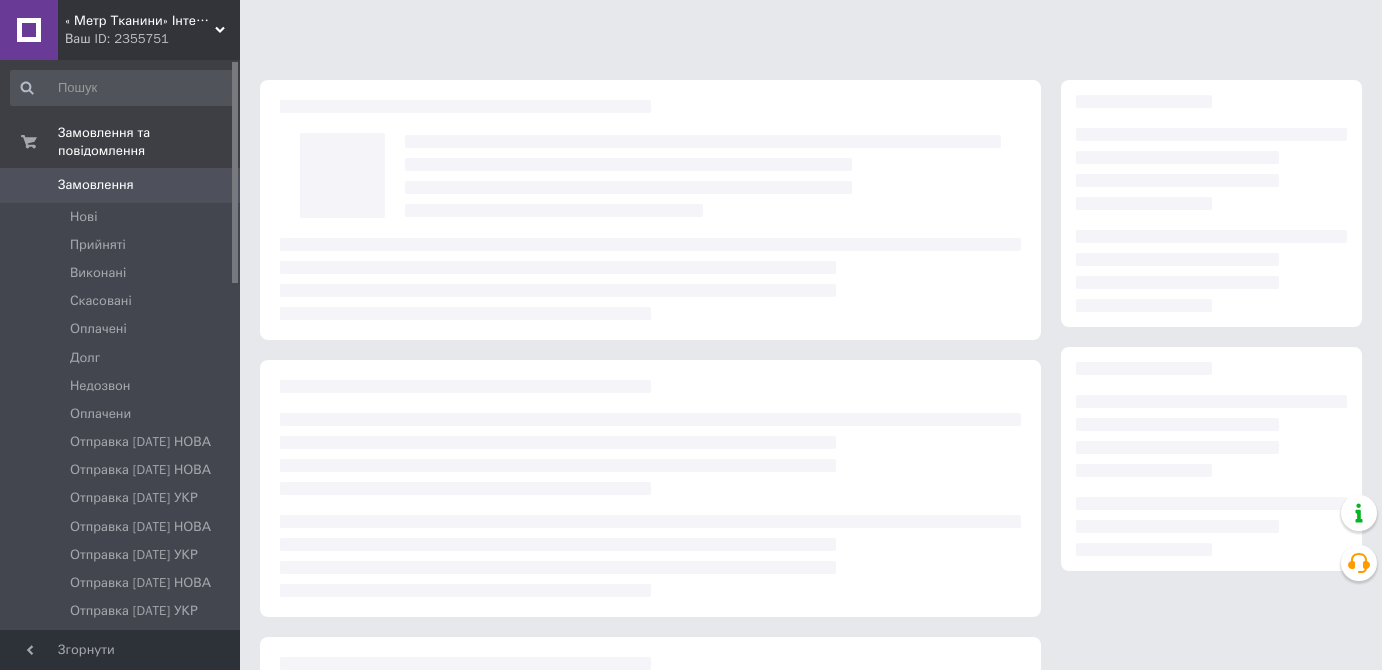 scroll, scrollTop: 0, scrollLeft: 0, axis: both 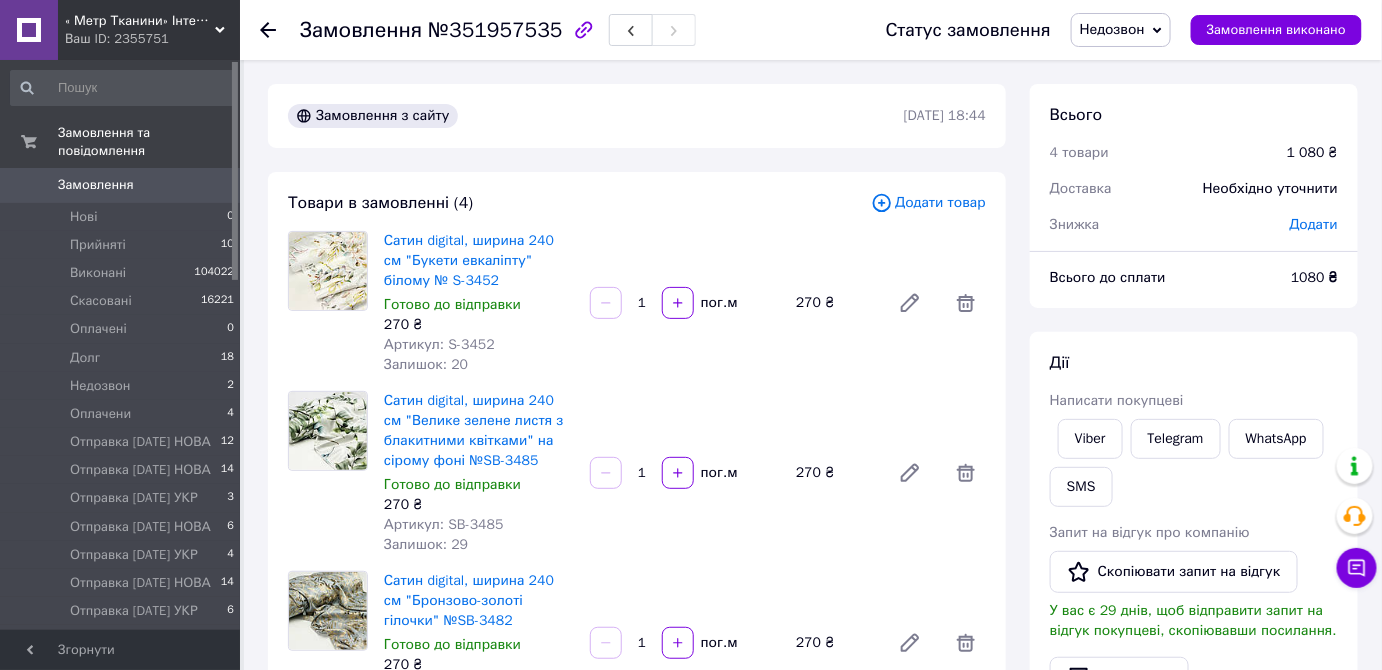 click on "Недозвон" at bounding box center (1112, 29) 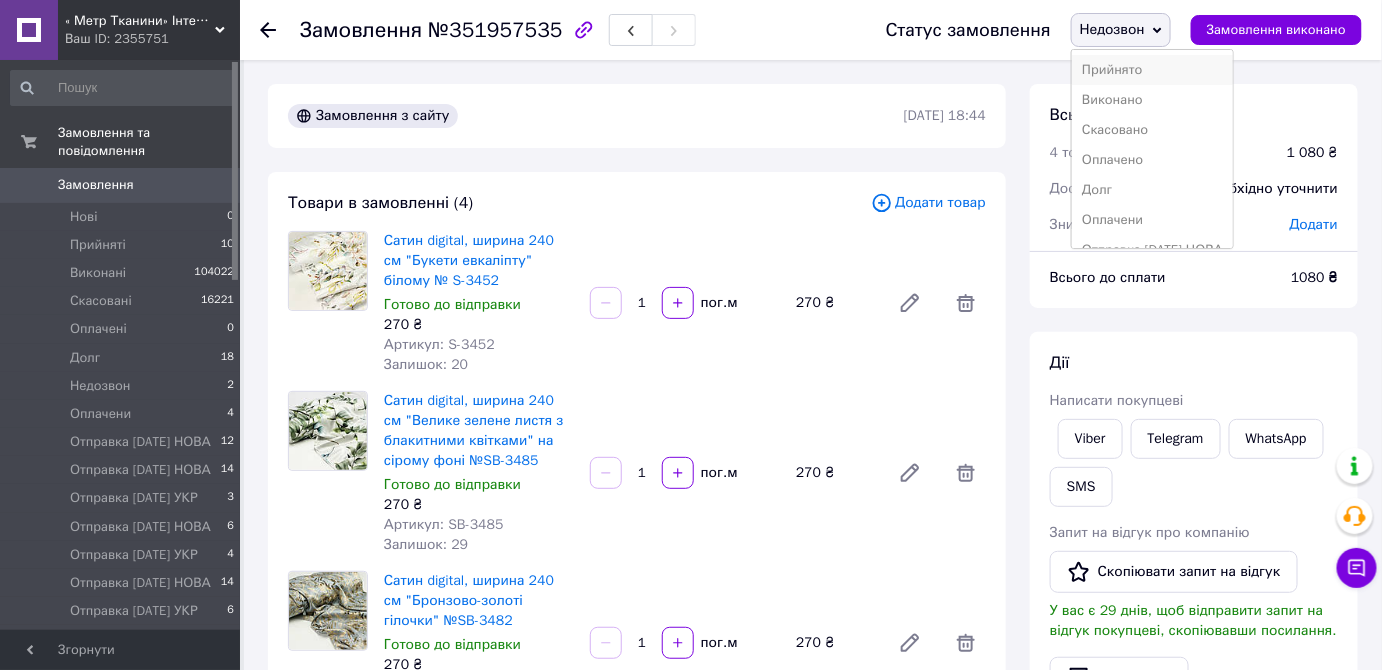 click on "Прийнято" at bounding box center [1152, 70] 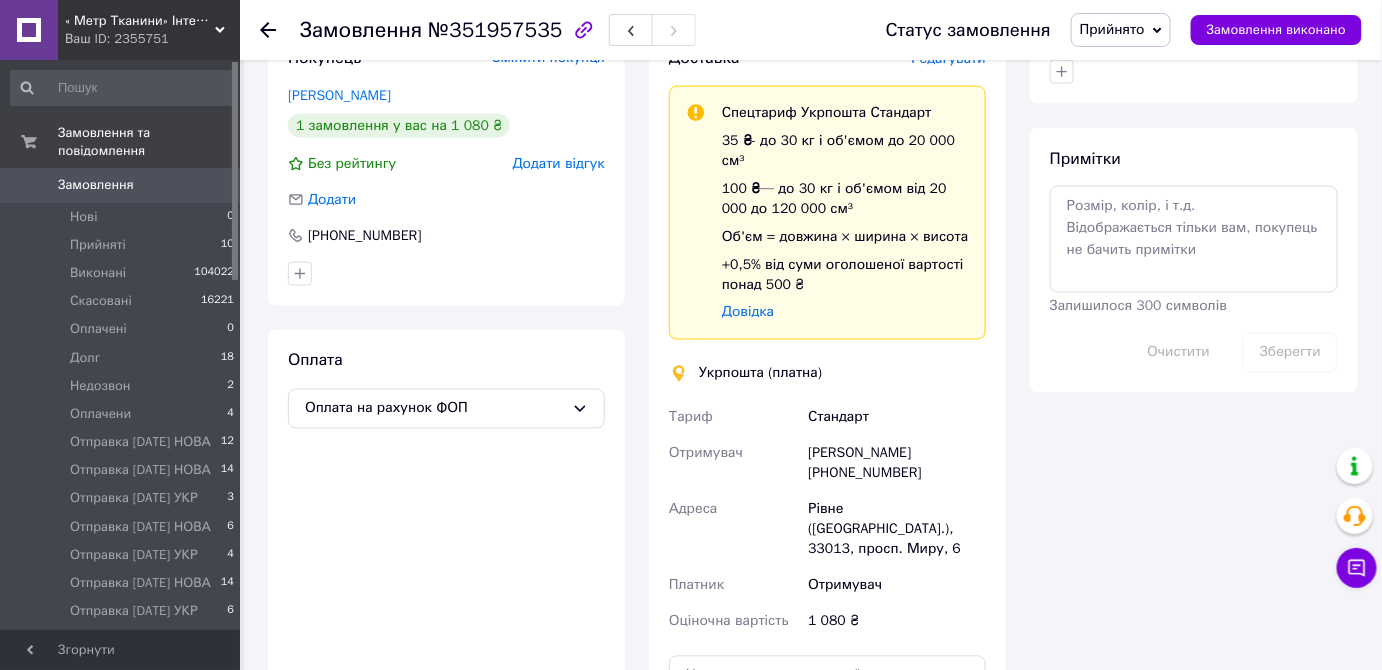 scroll, scrollTop: 545, scrollLeft: 0, axis: vertical 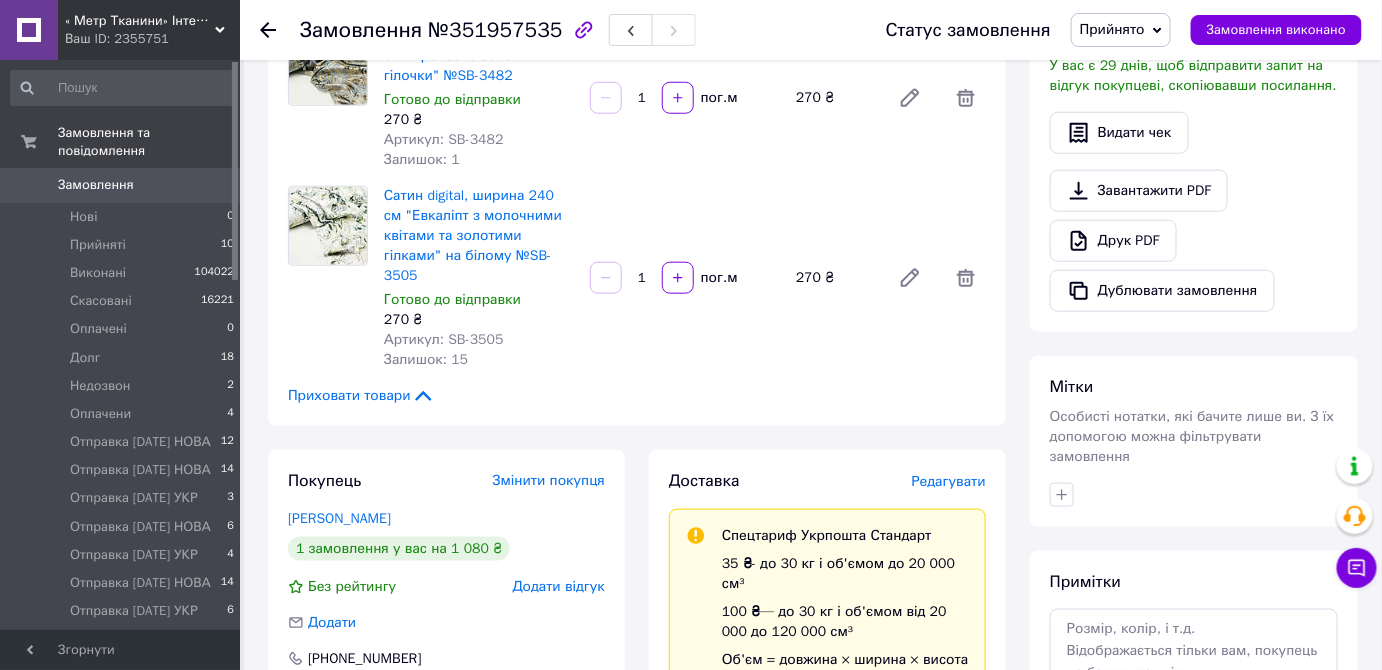 click 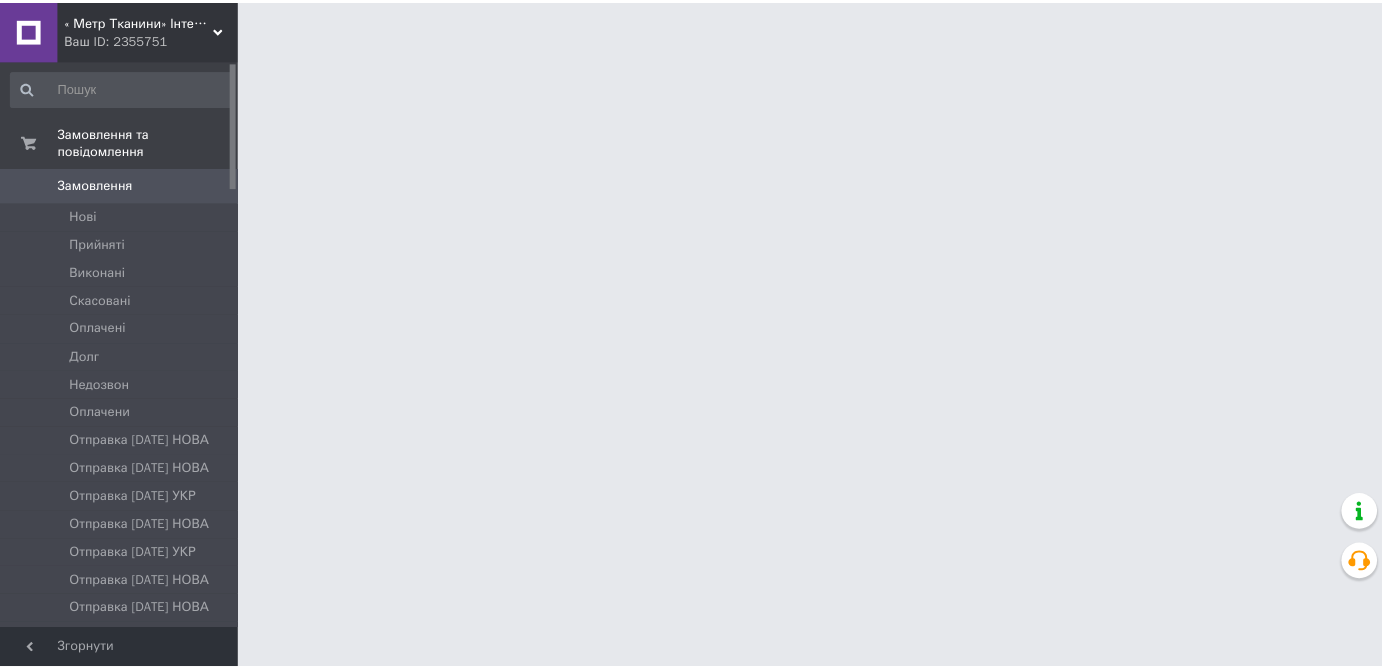 scroll, scrollTop: 0, scrollLeft: 0, axis: both 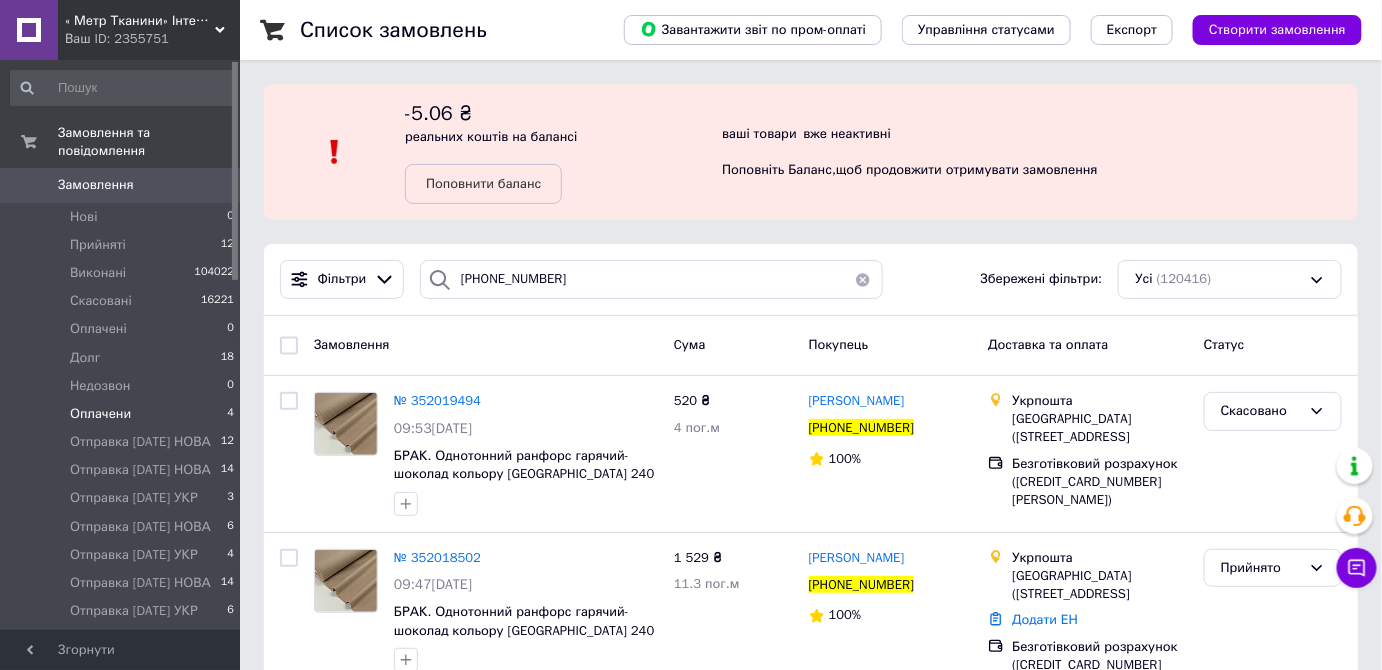click on "Оплачени" at bounding box center (100, 414) 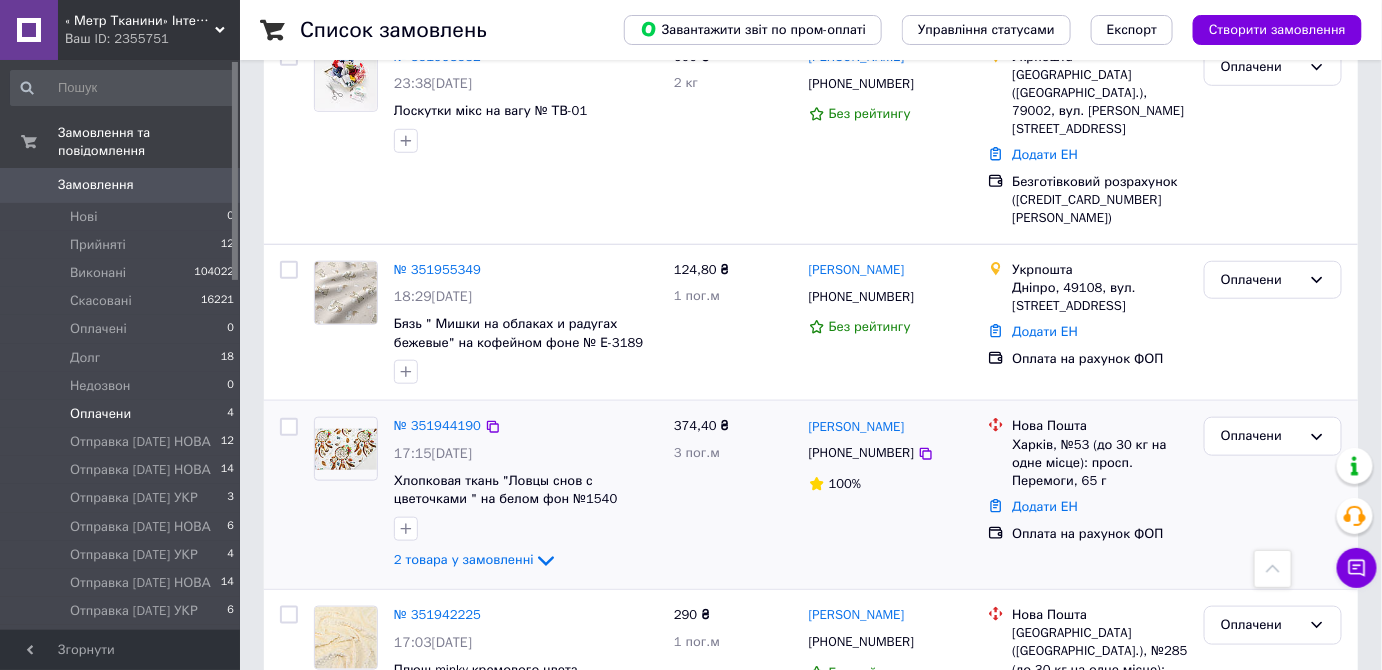 scroll, scrollTop: 514, scrollLeft: 0, axis: vertical 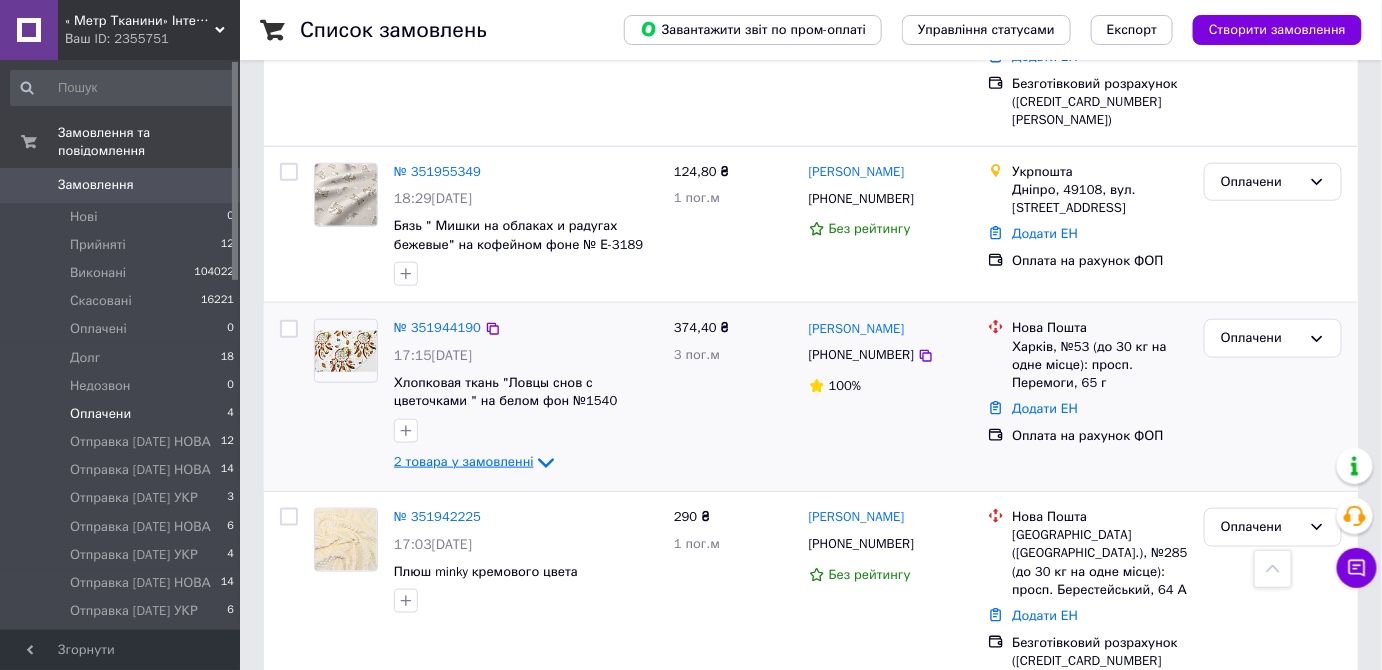 click on "2 товара у замовленні" at bounding box center [464, 462] 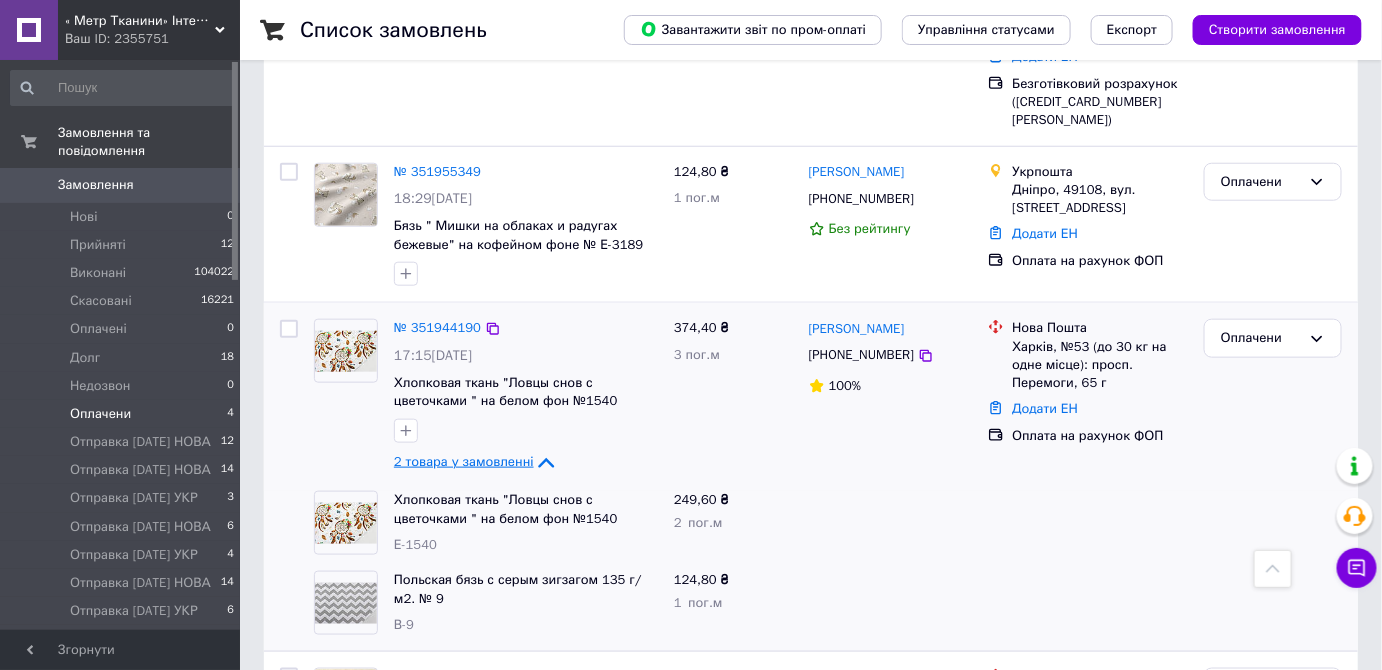 click on "2 товара у замовленні" at bounding box center (464, 462) 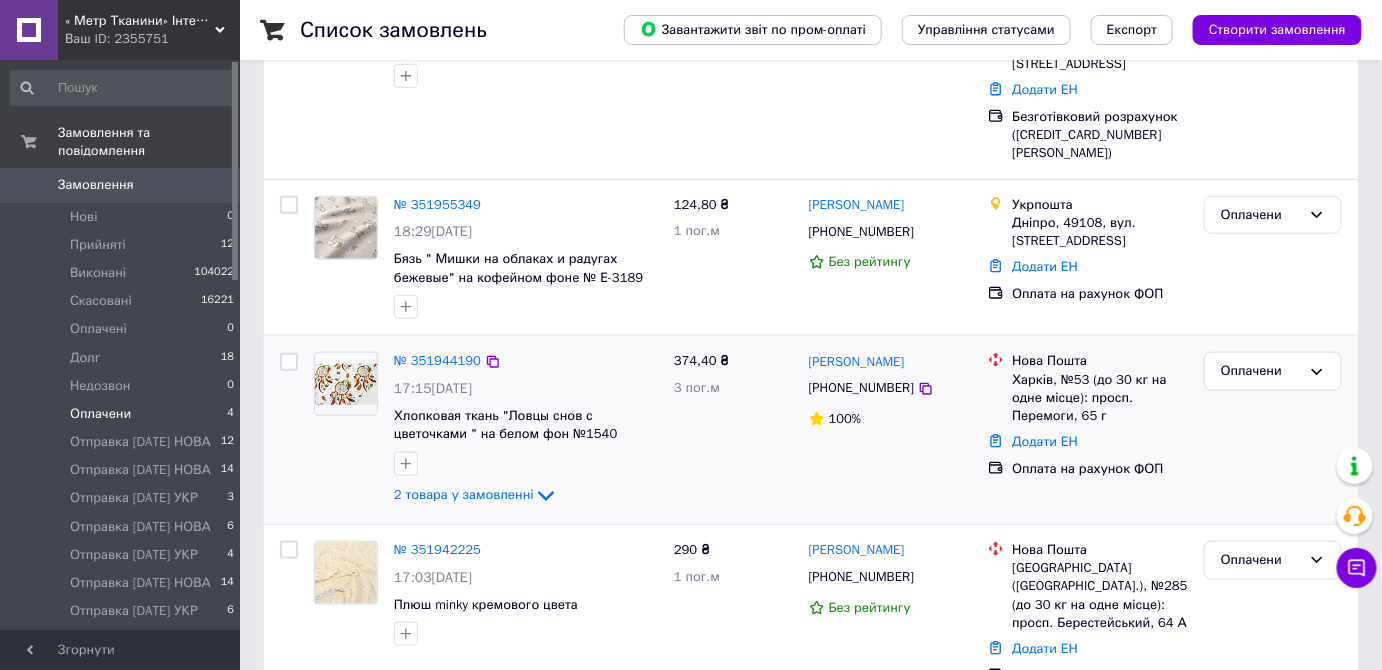 scroll, scrollTop: 514, scrollLeft: 0, axis: vertical 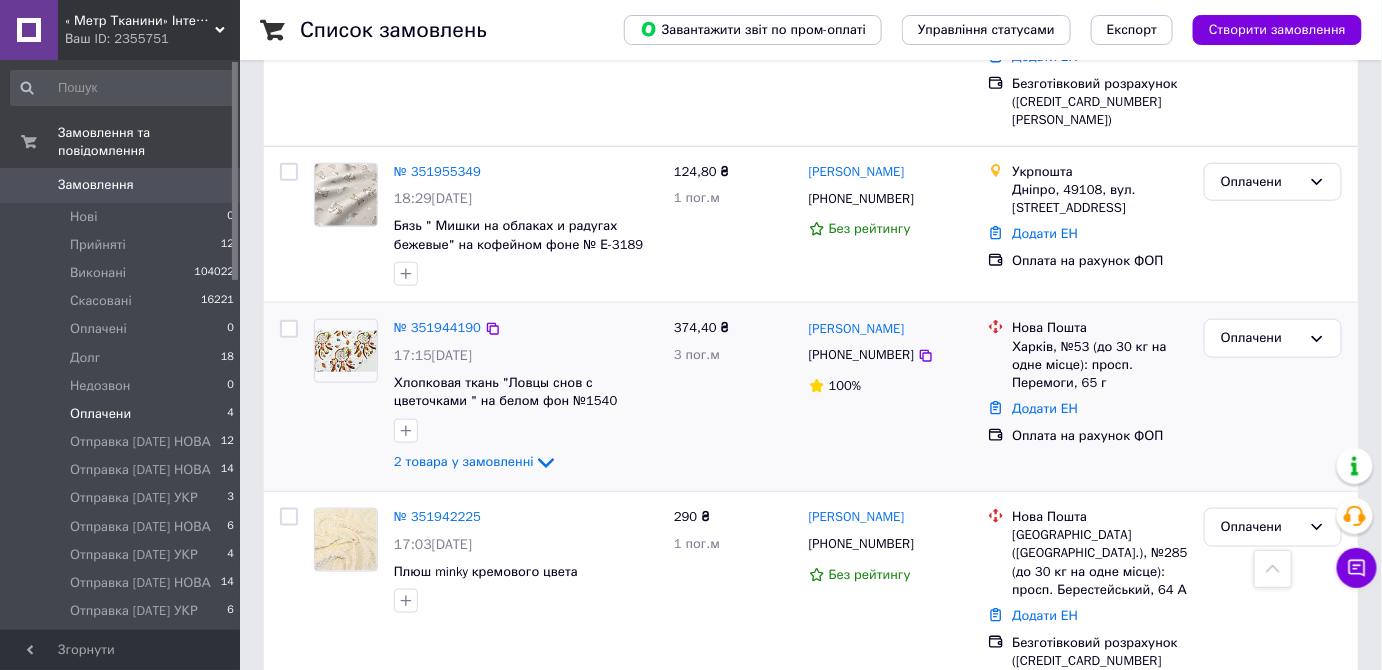click at bounding box center (346, 351) 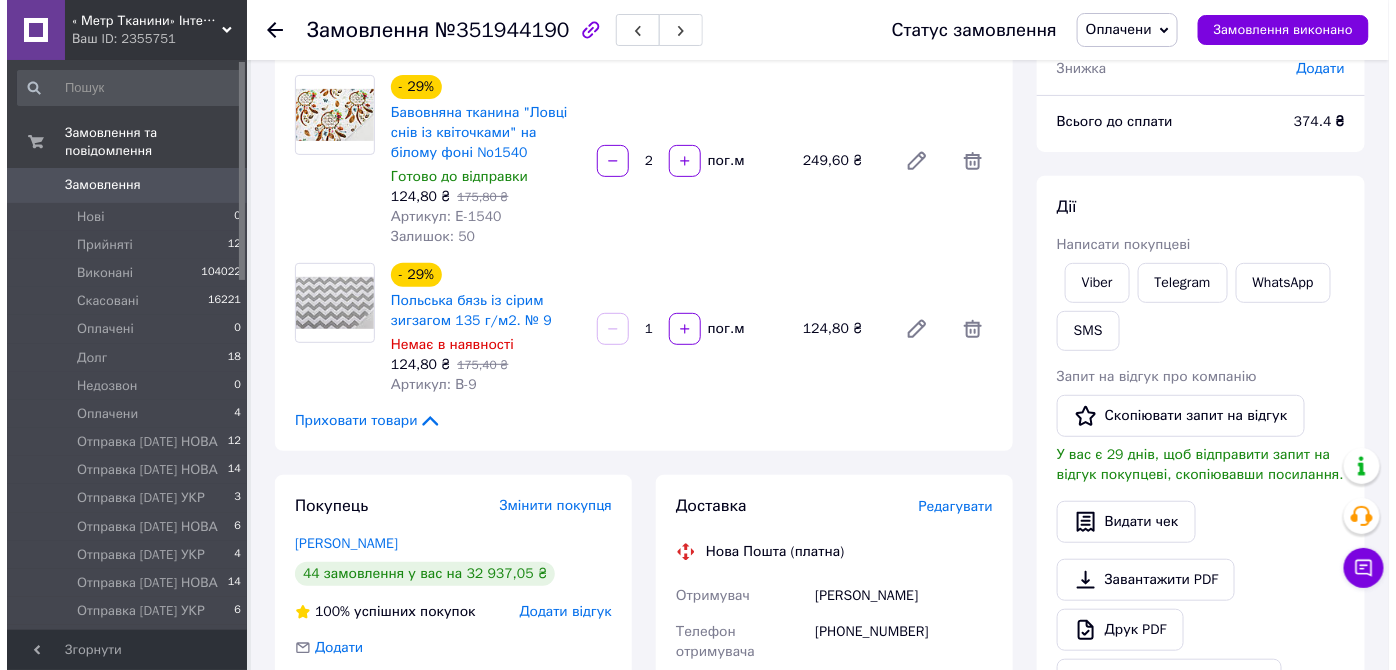 scroll, scrollTop: 454, scrollLeft: 0, axis: vertical 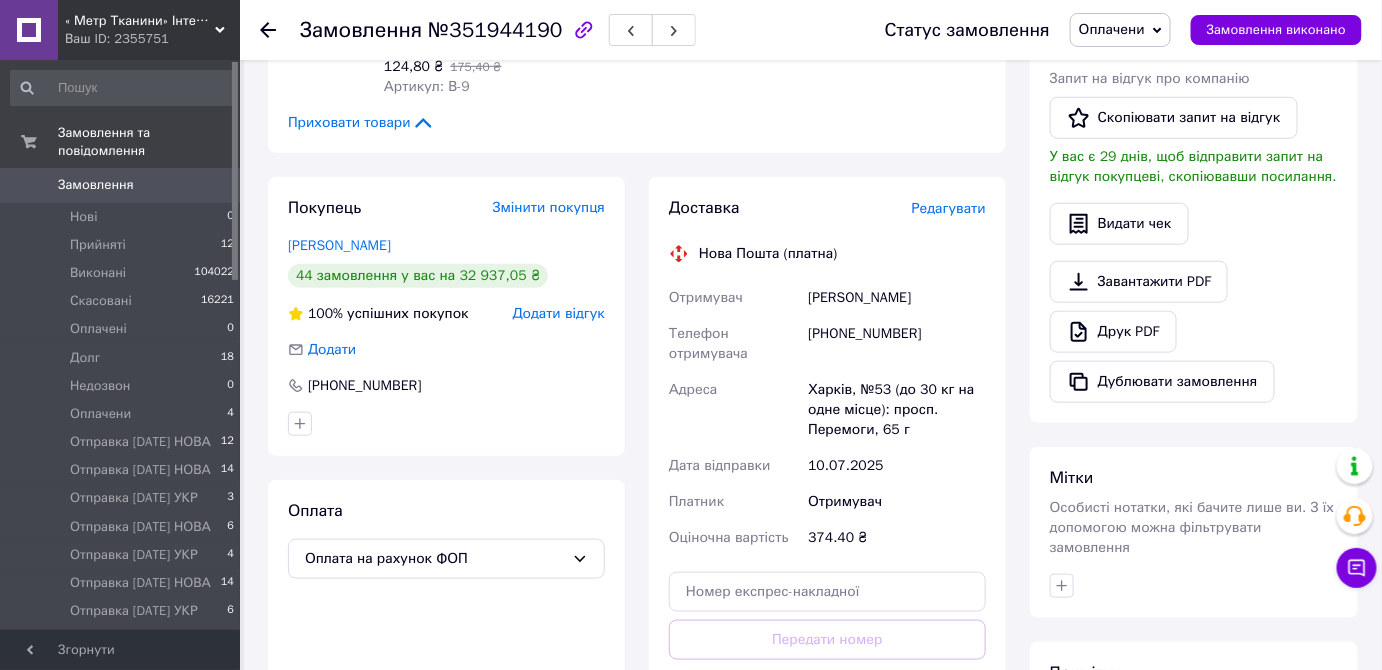click on "Редагувати" at bounding box center (949, 208) 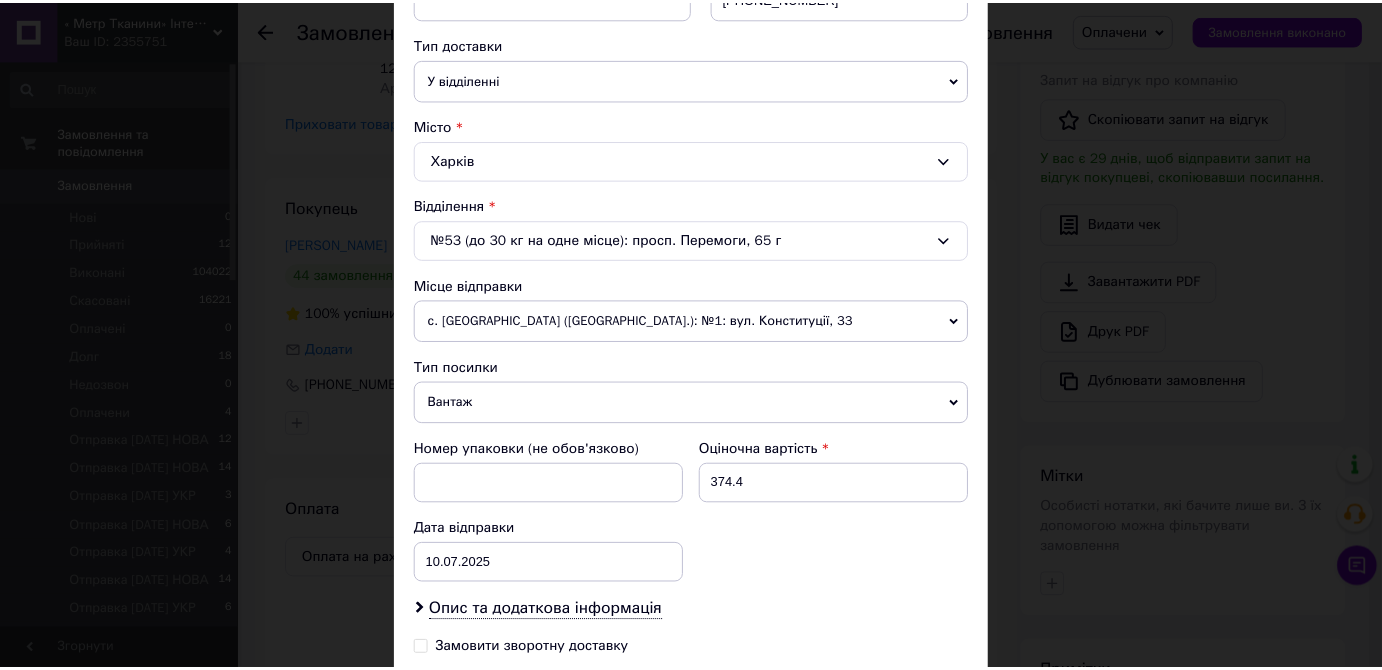 scroll, scrollTop: 686, scrollLeft: 0, axis: vertical 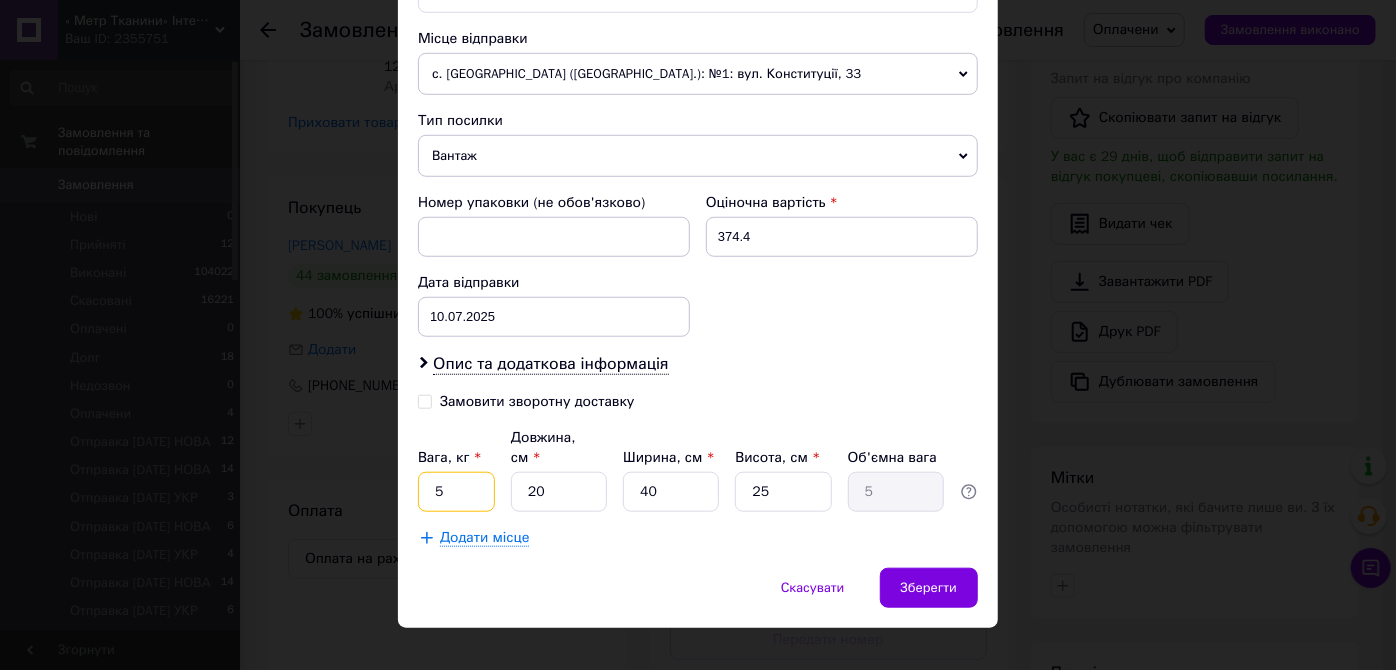 click on "5" at bounding box center (456, 492) 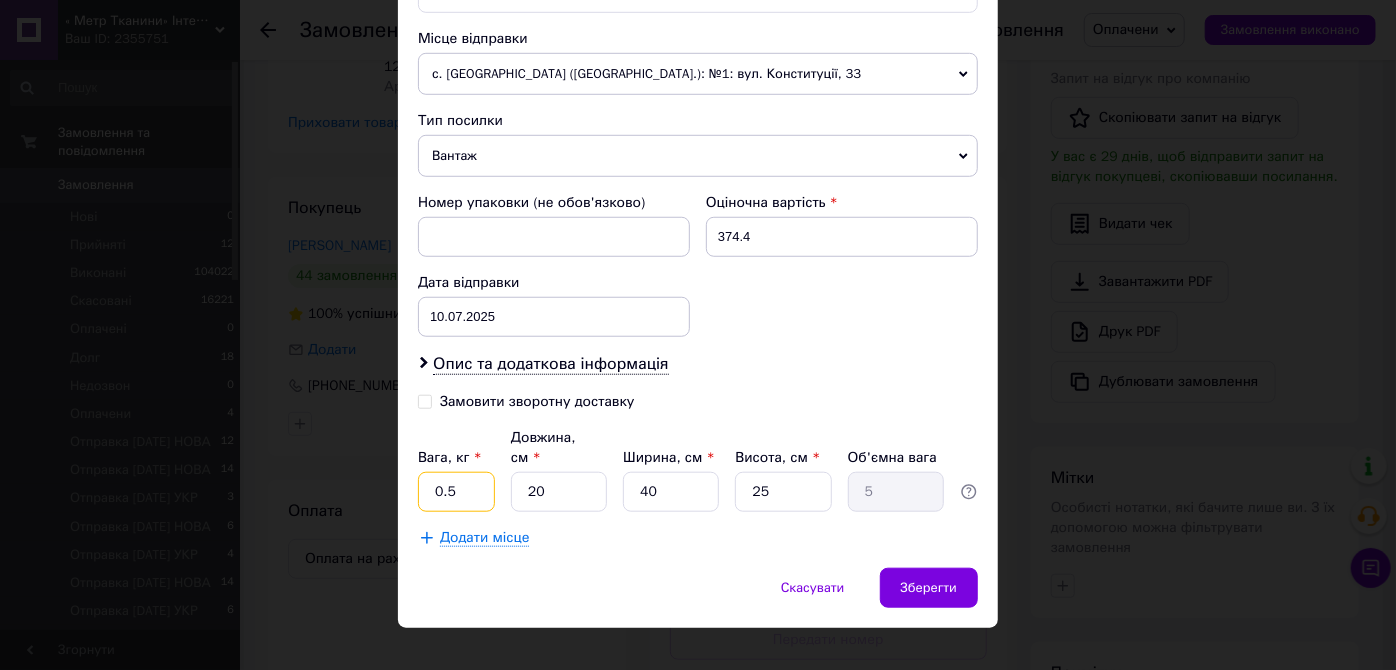 type on "0.5" 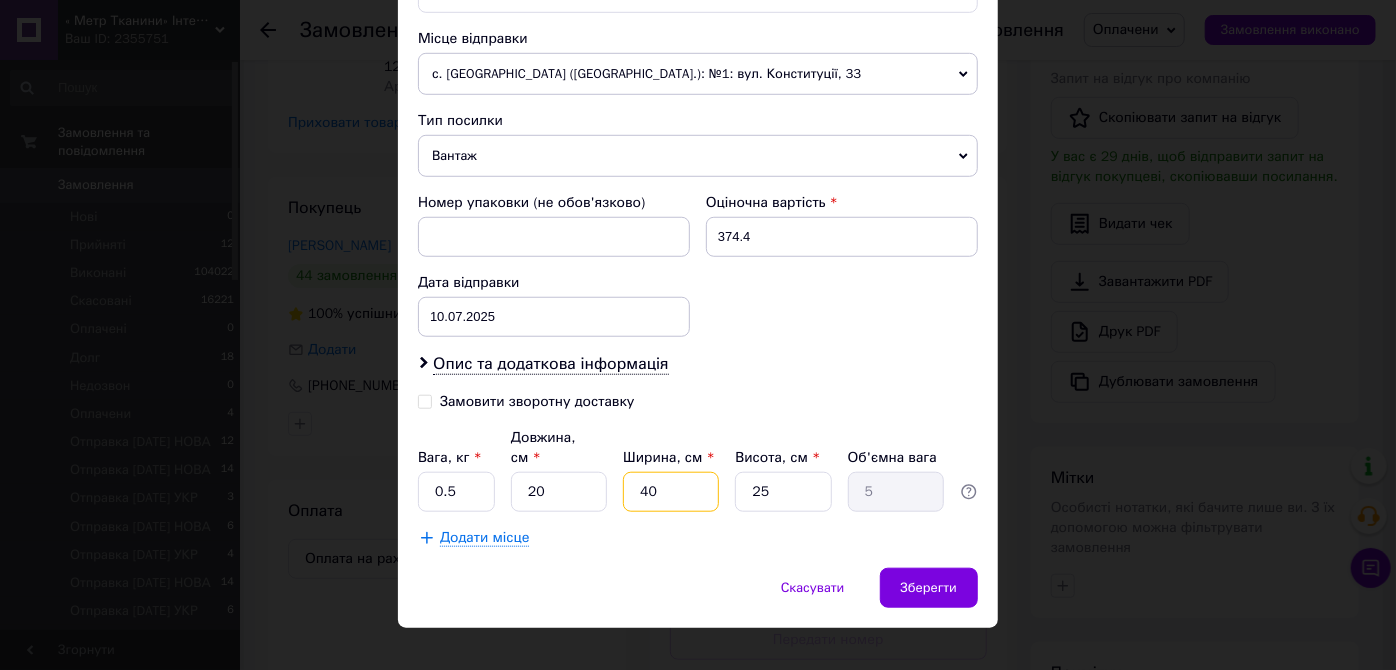 click on "40" at bounding box center (671, 492) 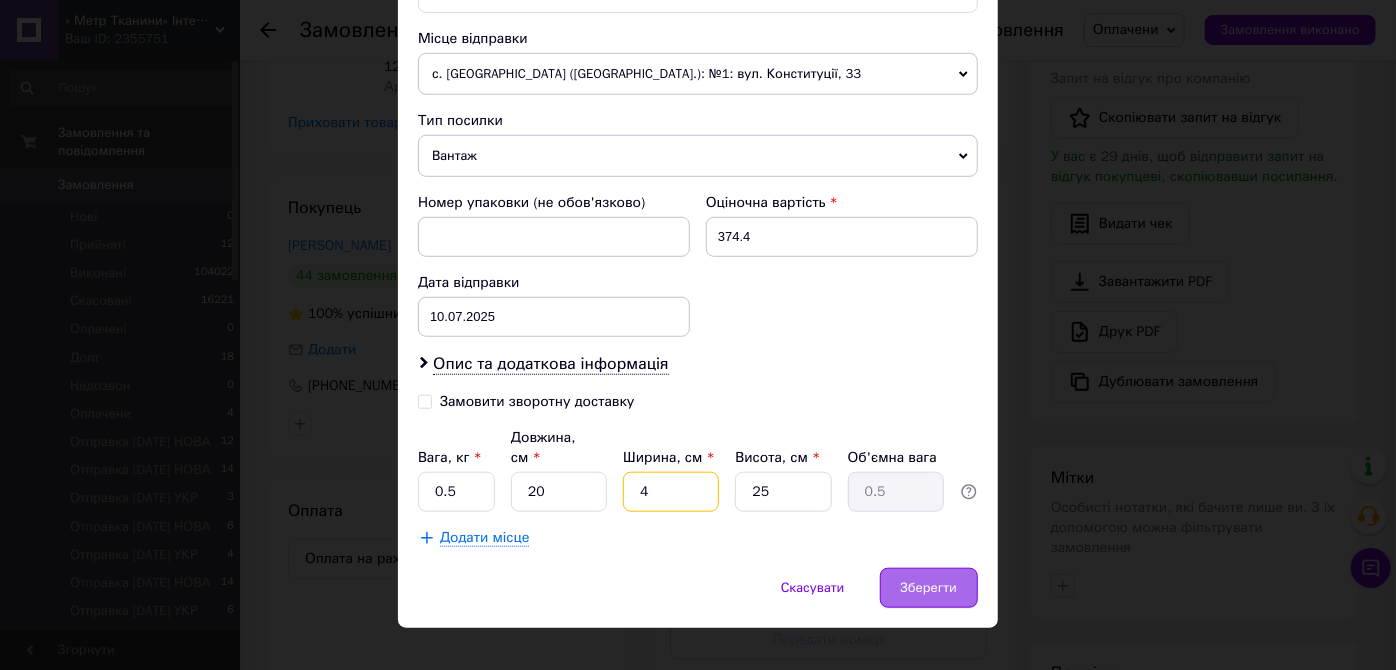 type on "4" 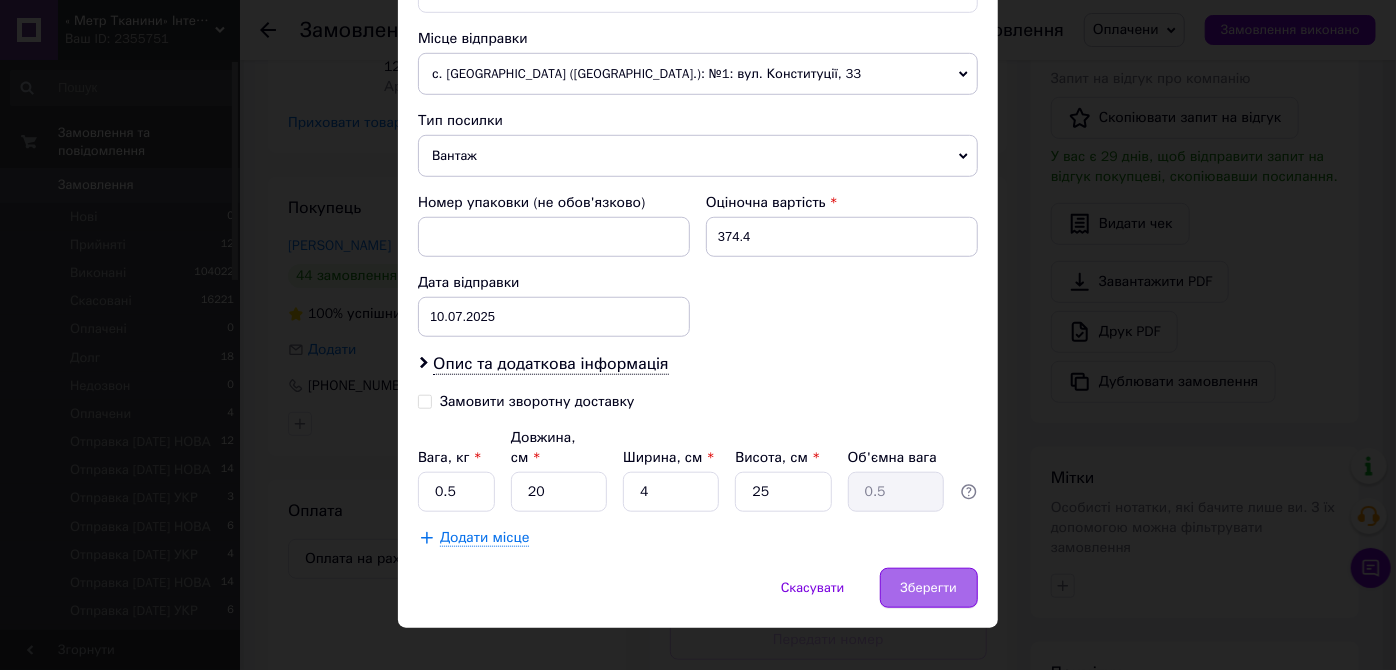 click on "Зберегти" at bounding box center (929, 588) 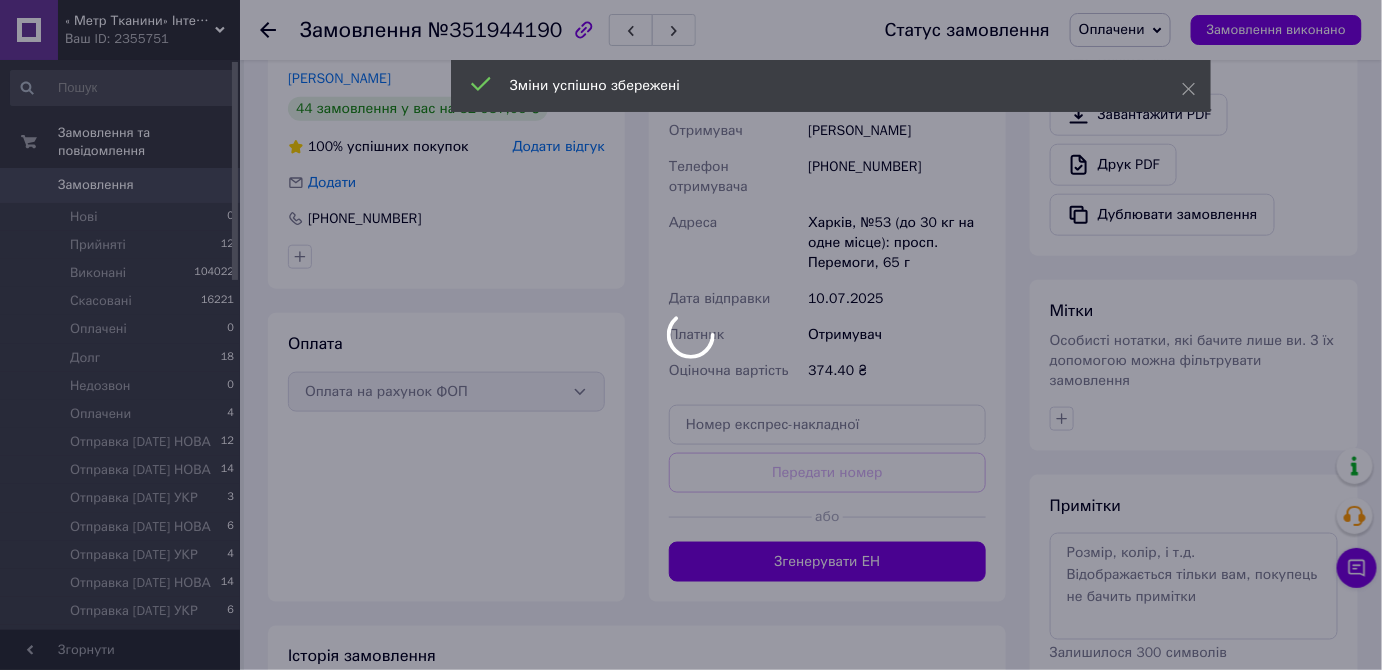 scroll, scrollTop: 813, scrollLeft: 0, axis: vertical 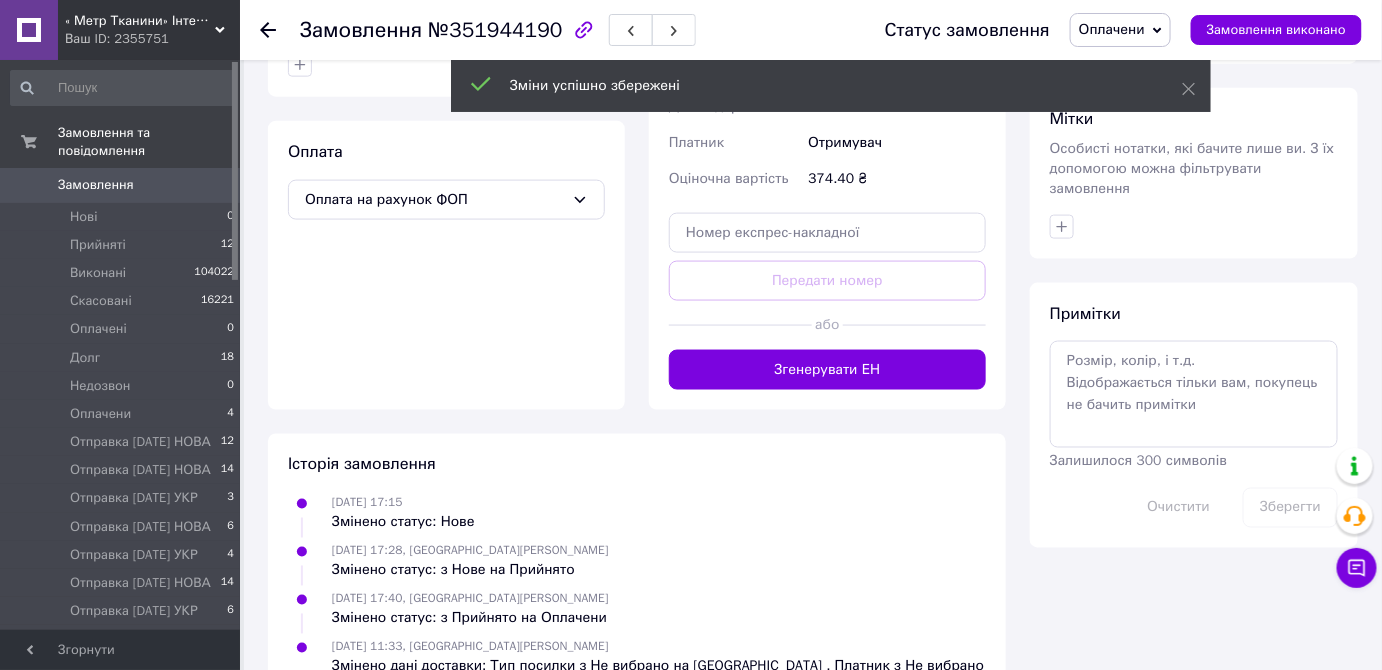 click on "Доставка Редагувати Нова Пошта (платна) Отримувач Клюшник Руслана Телефон отримувача +380951263086 Адреса Харків, №53 (до 30 кг на одне місце): просп. Перемоги, 65 г Дата відправки 10.07.2025 Платник Отримувач Оціночна вартість 374.40 ₴ Передати номер або Згенерувати ЕН Платник Отримувач Відправник Прізвище отримувача Клюшник Ім'я отримувача Руслана По батькові отримувача Телефон отримувача +380951263086 Тип доставки У відділенні Кур'єром В поштоматі Місто -- Не обрано -- Відділення №53 (до 30 кг на одне місце): просп. Перемоги, 65 г Місце відправки Додати ще місце відправки Вантаж" at bounding box center [827, 114] 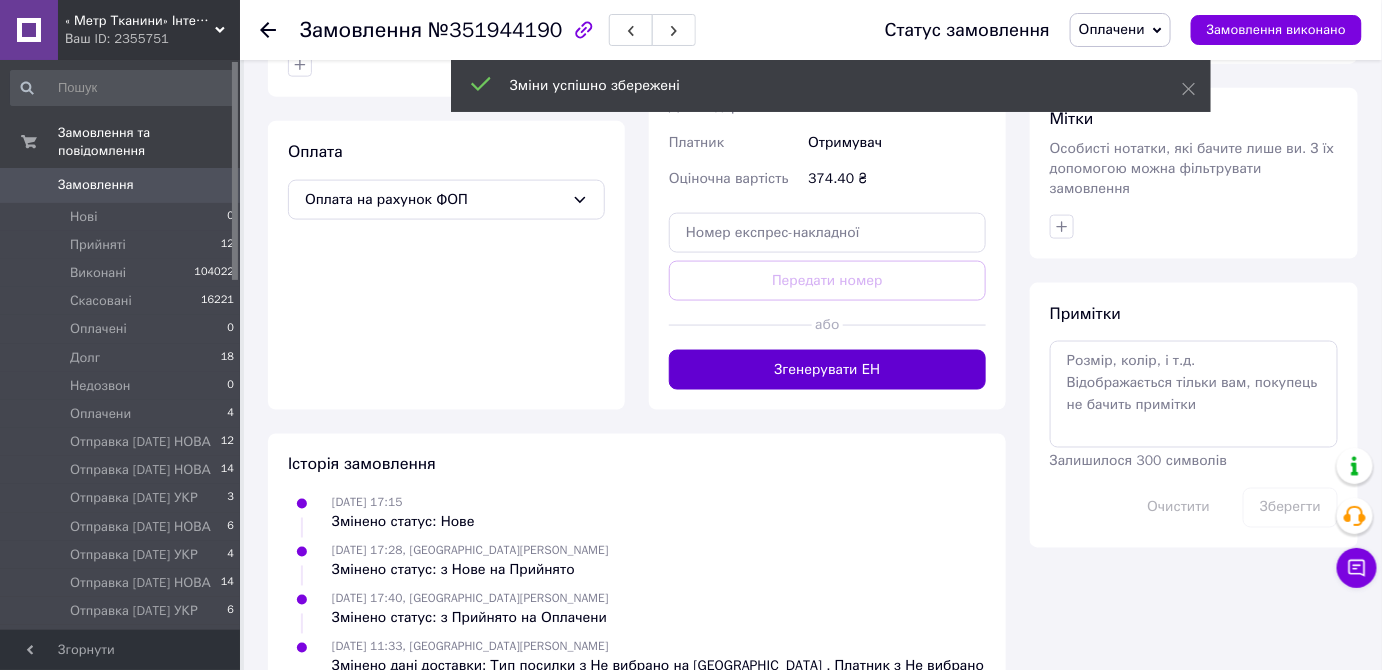 drag, startPoint x: 833, startPoint y: 376, endPoint x: 822, endPoint y: 410, distance: 35.735138 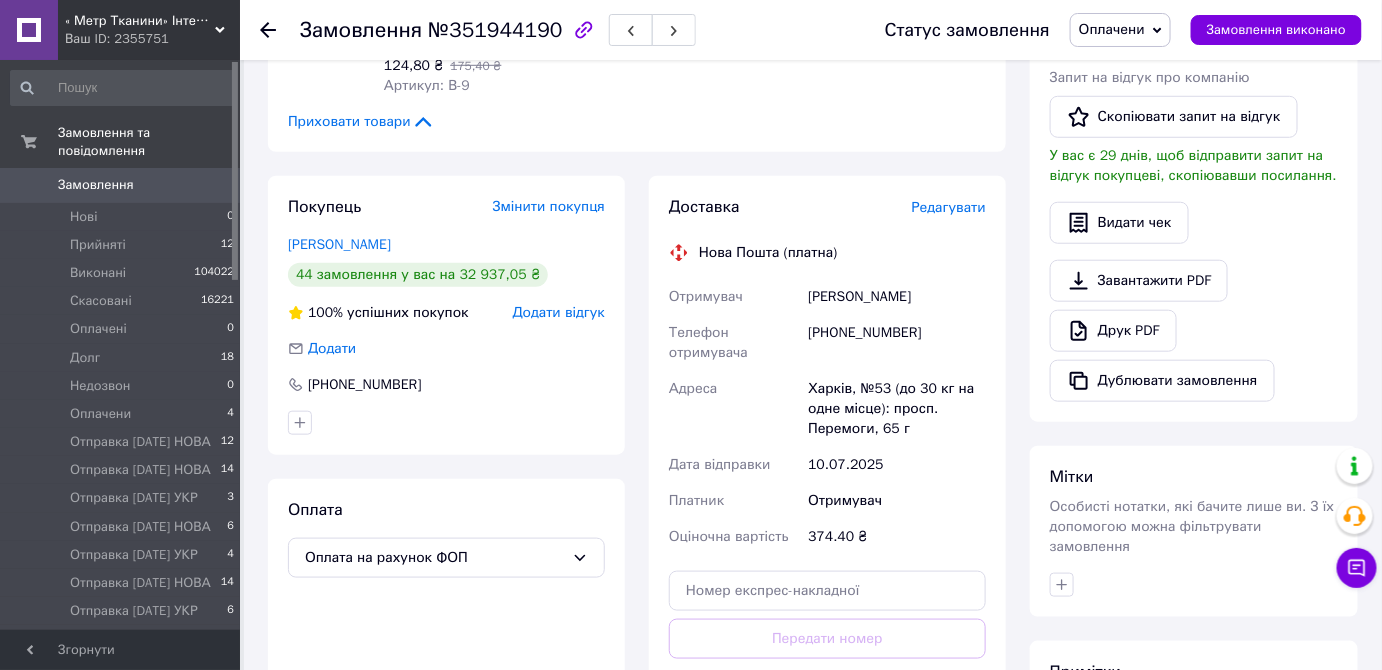 scroll, scrollTop: 450, scrollLeft: 0, axis: vertical 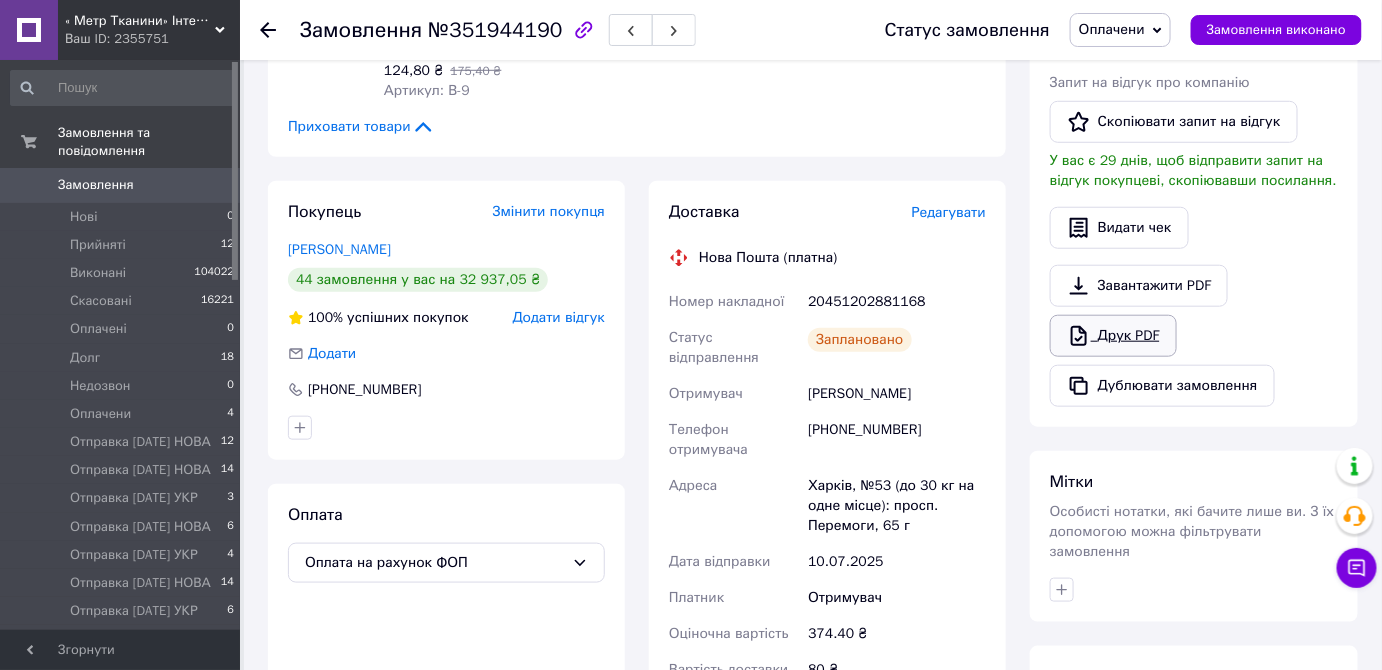 click on "Друк PDF" at bounding box center (1113, 336) 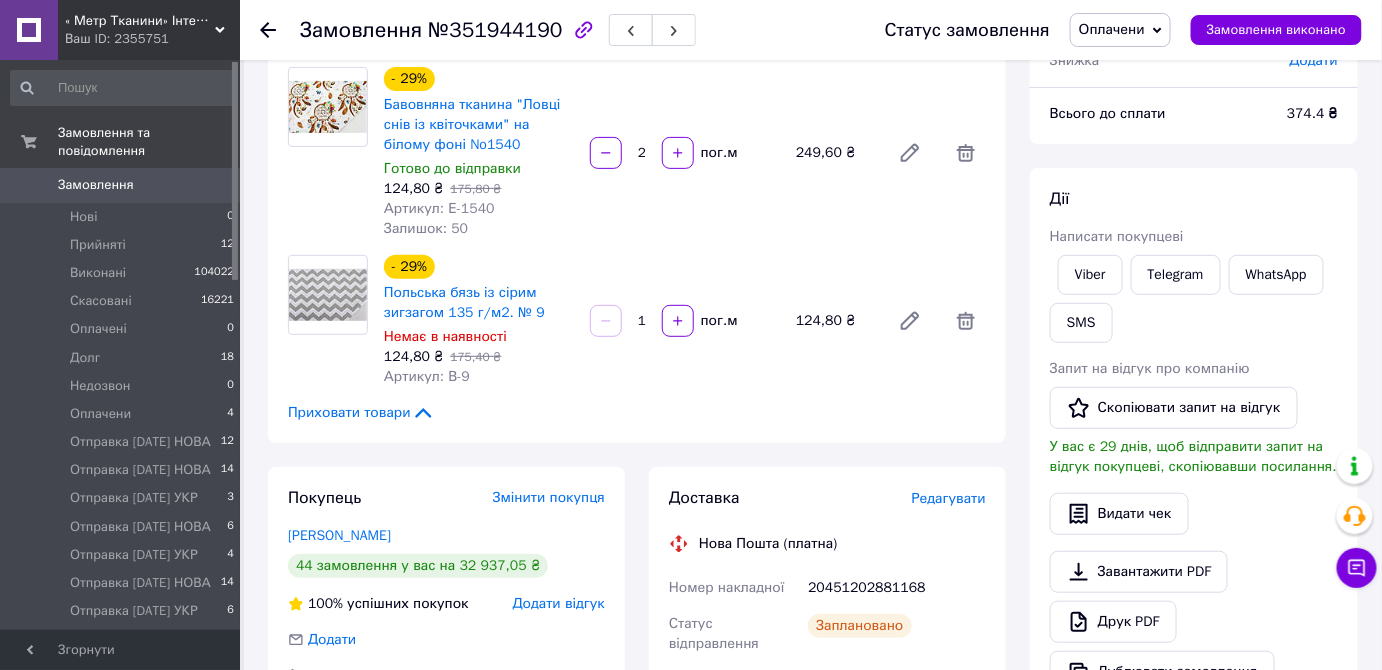 scroll, scrollTop: 0, scrollLeft: 0, axis: both 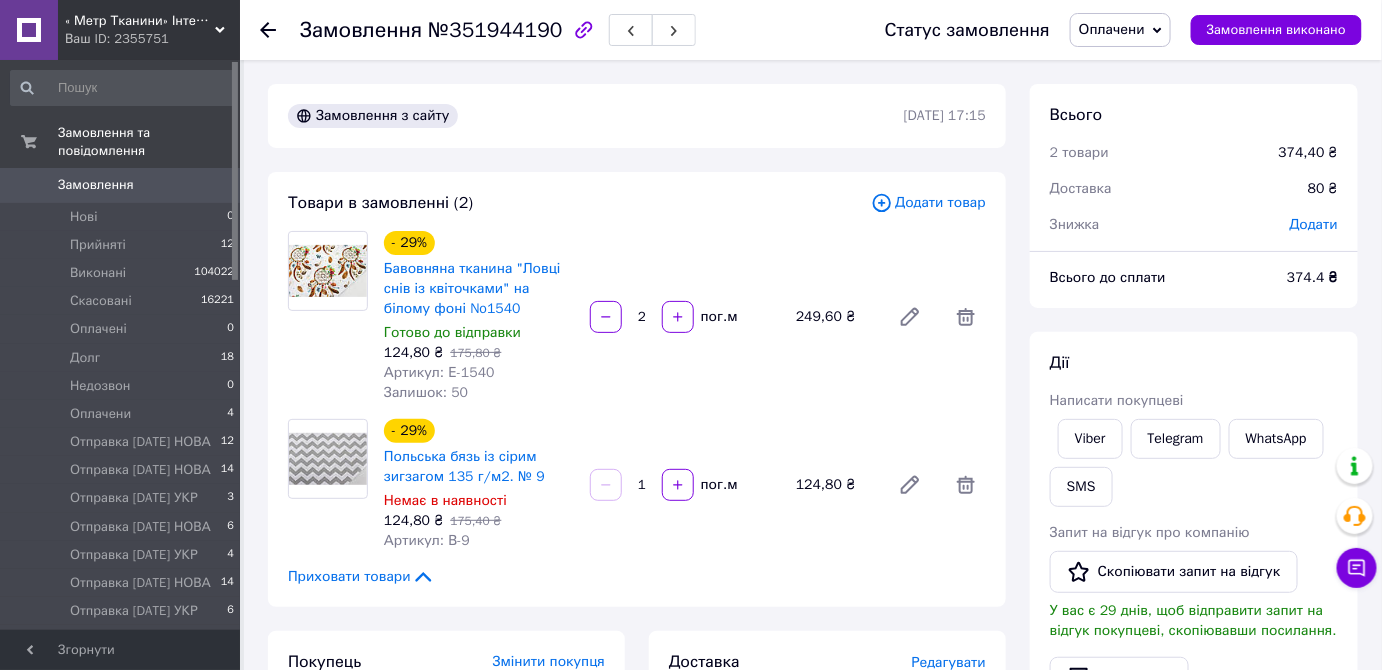 click on "Оплачени" at bounding box center [1112, 29] 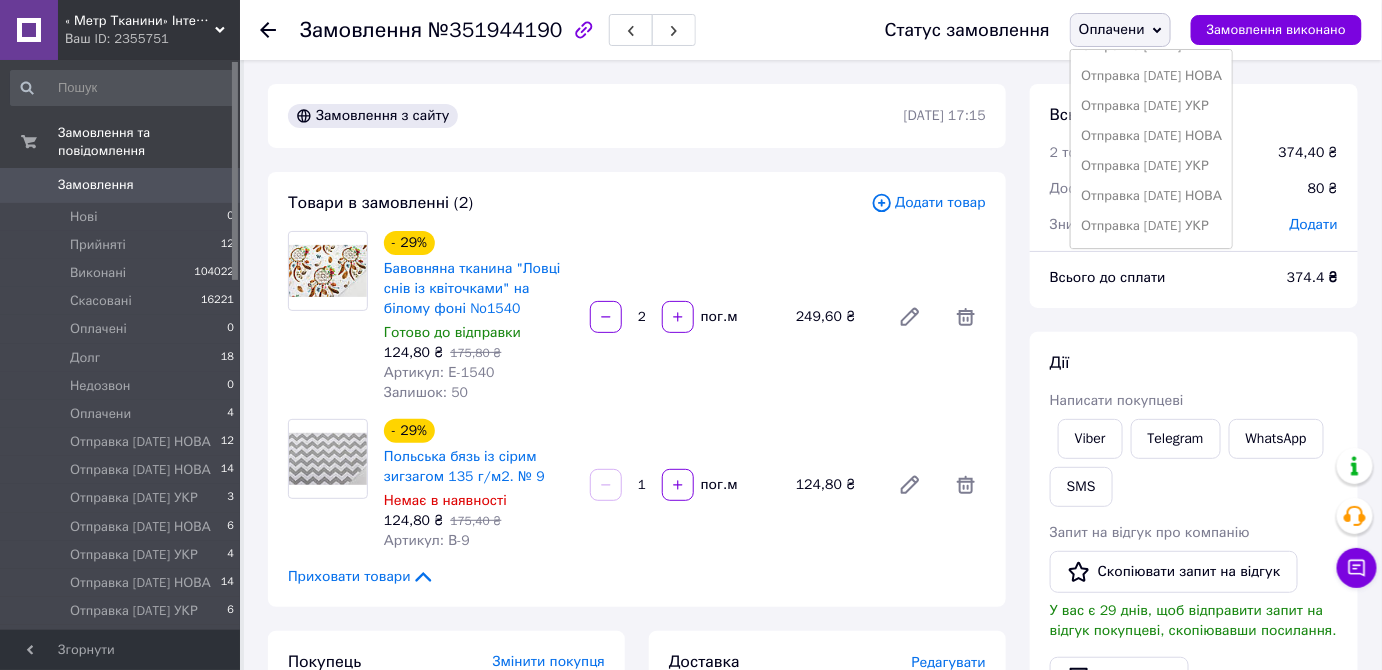 scroll, scrollTop: 411, scrollLeft: 0, axis: vertical 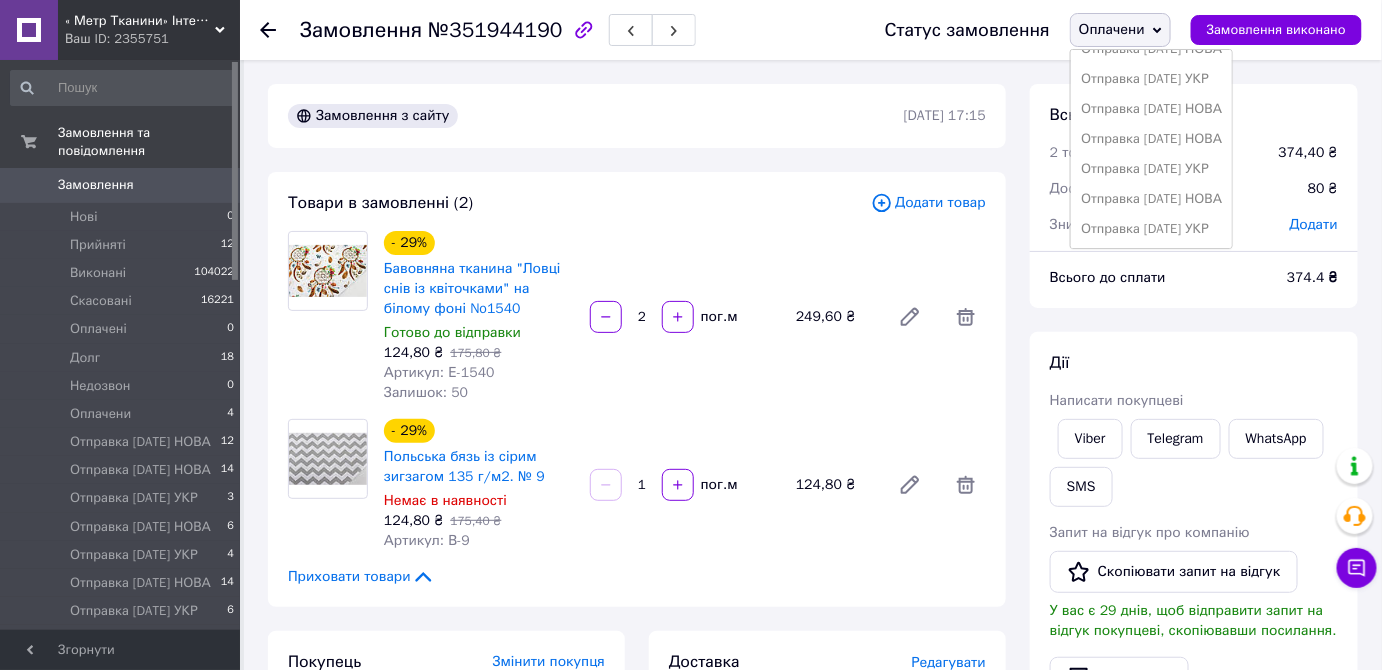 click on "Отправка [DATE] НОВА" at bounding box center [1151, 199] 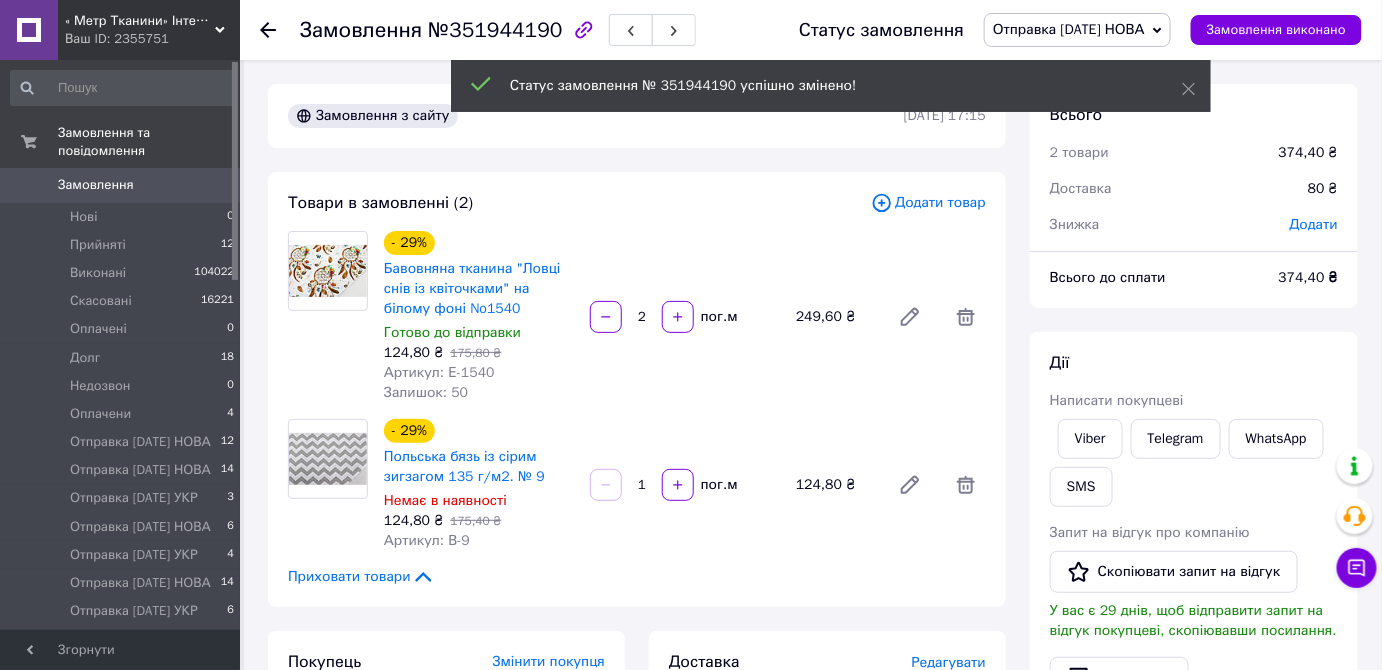 click at bounding box center (280, 30) 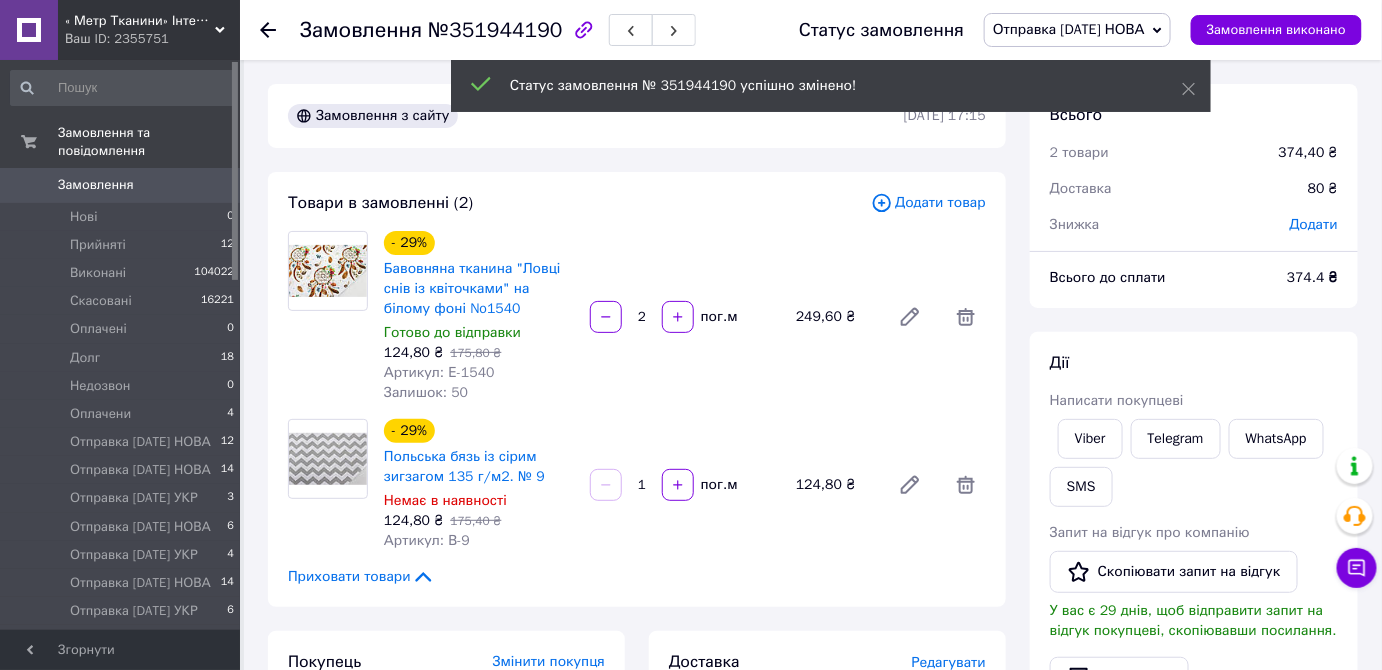 click 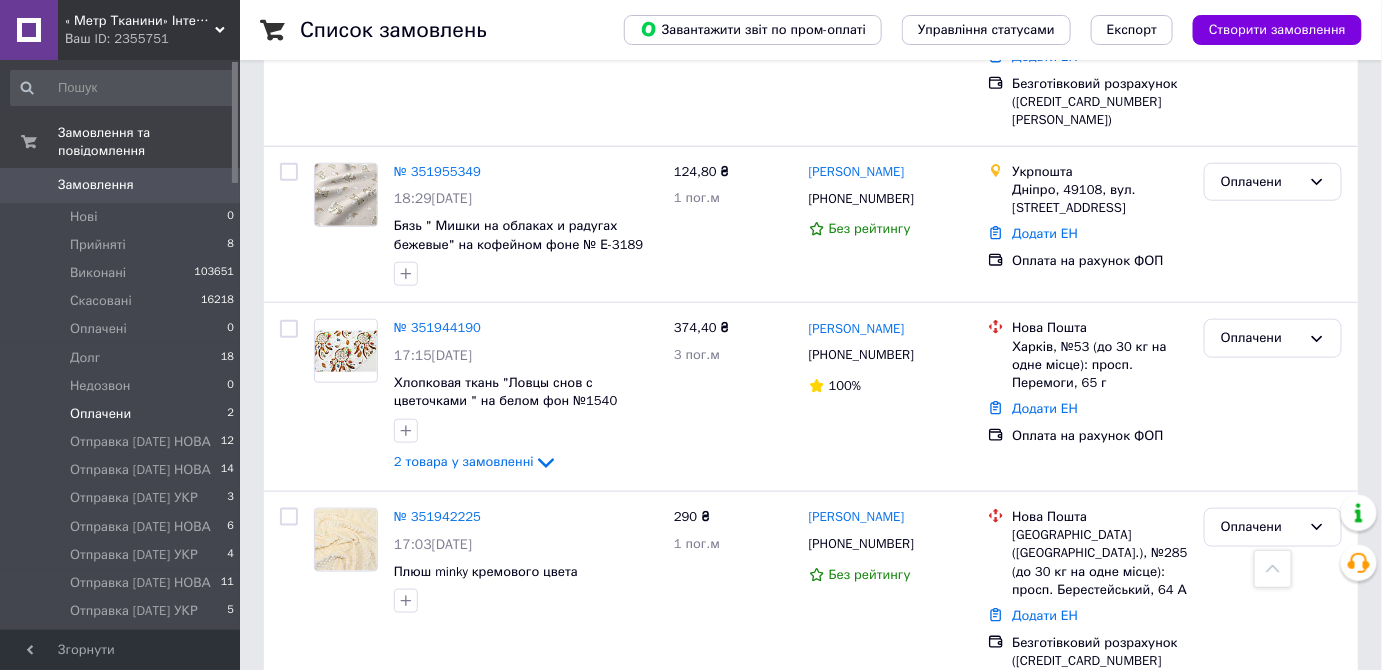 scroll, scrollTop: 514, scrollLeft: 0, axis: vertical 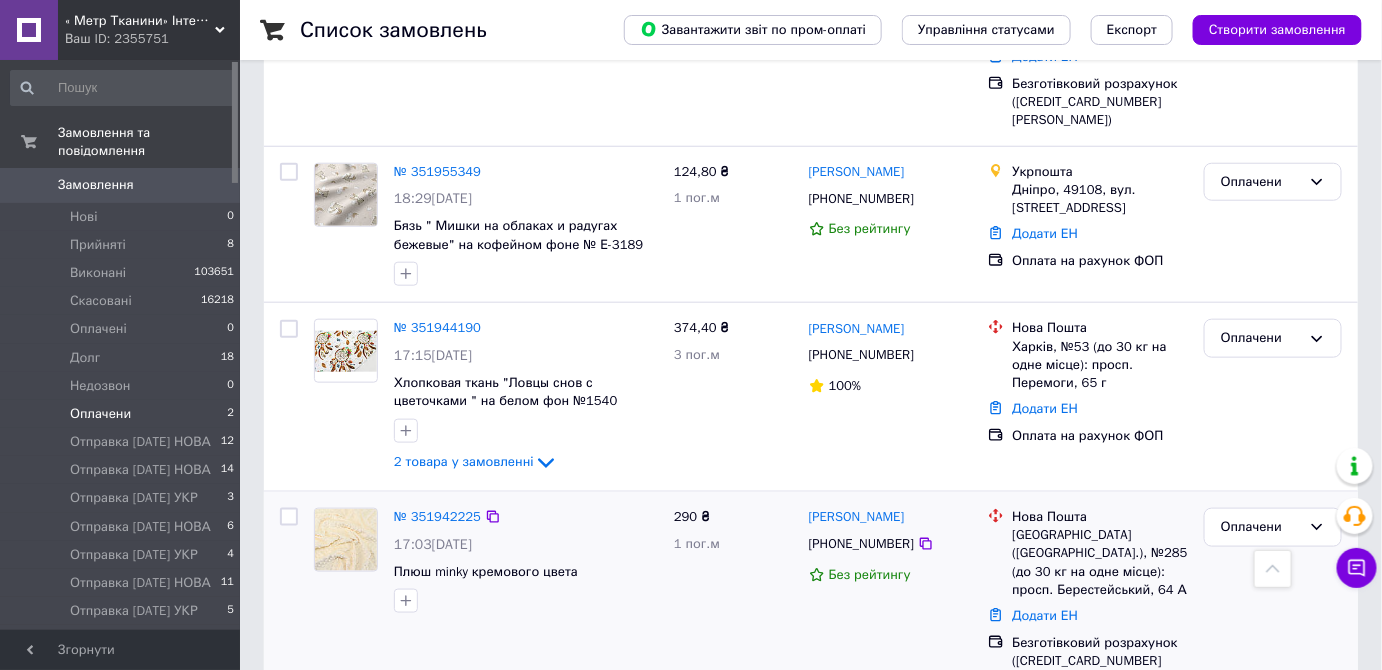 click at bounding box center [346, 540] 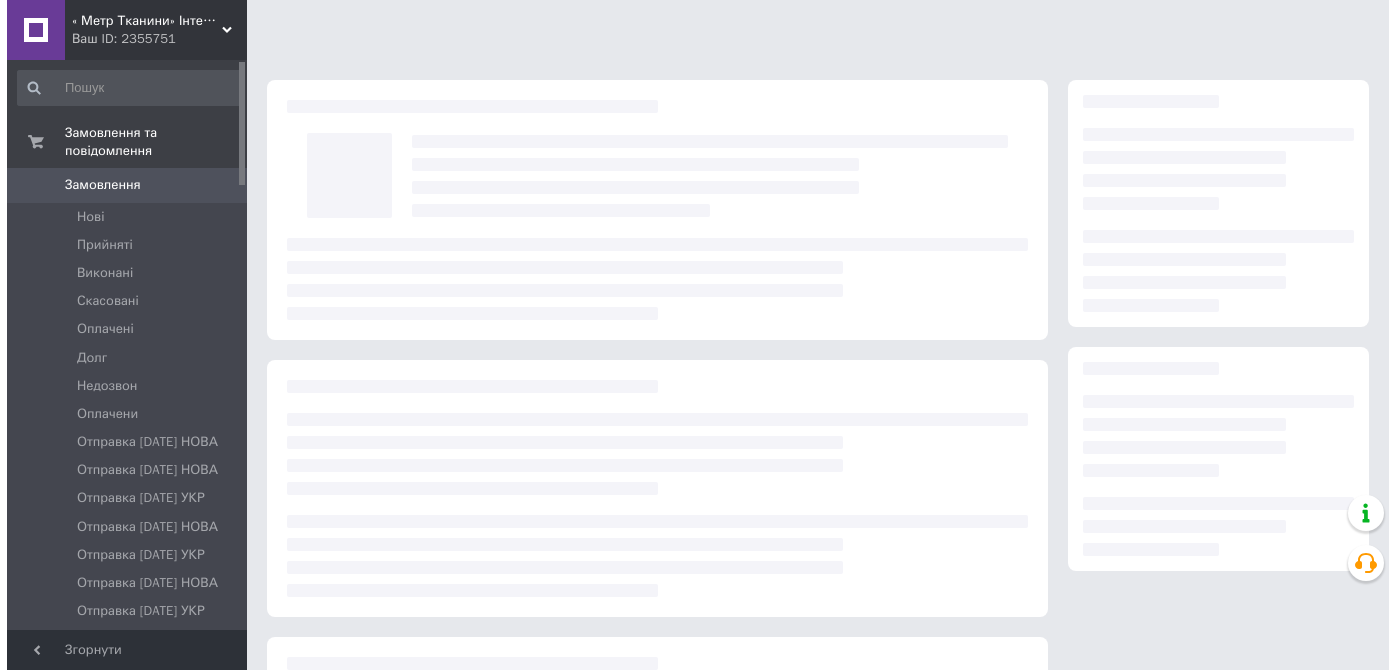 scroll, scrollTop: 0, scrollLeft: 0, axis: both 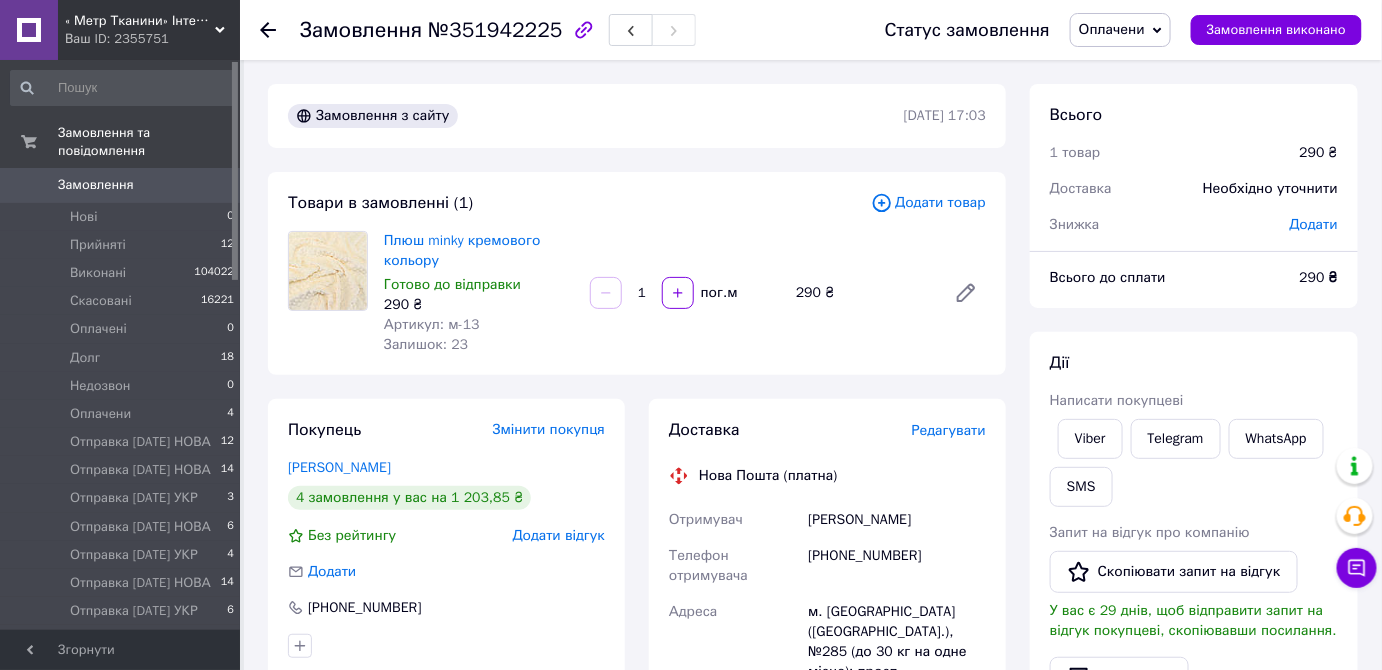 click on "Редагувати" at bounding box center (949, 430) 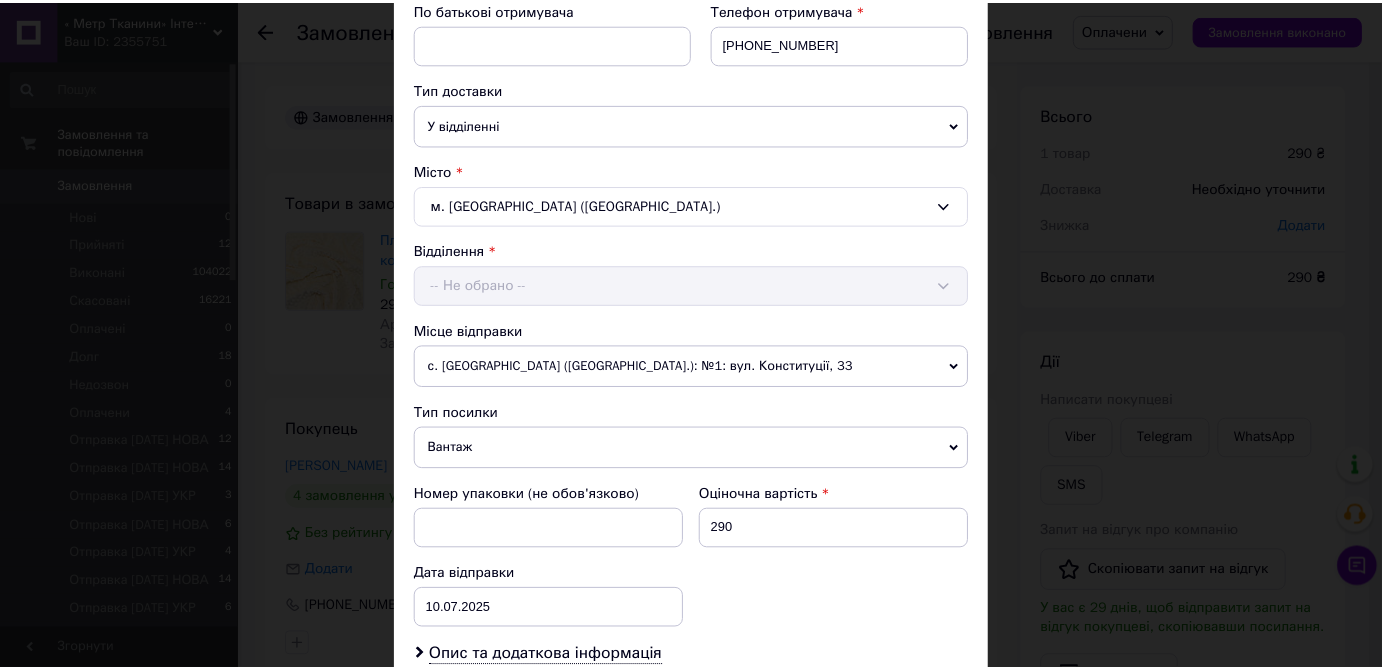 scroll, scrollTop: 686, scrollLeft: 0, axis: vertical 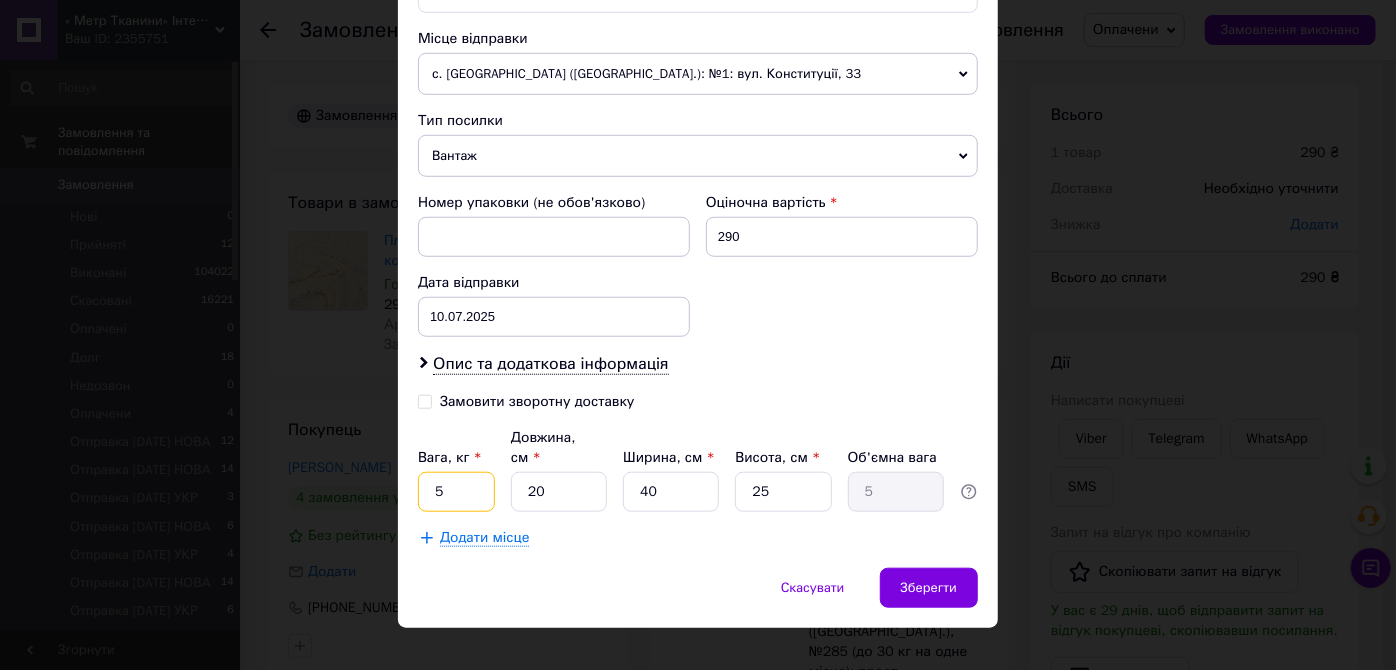 click on "5" at bounding box center [456, 492] 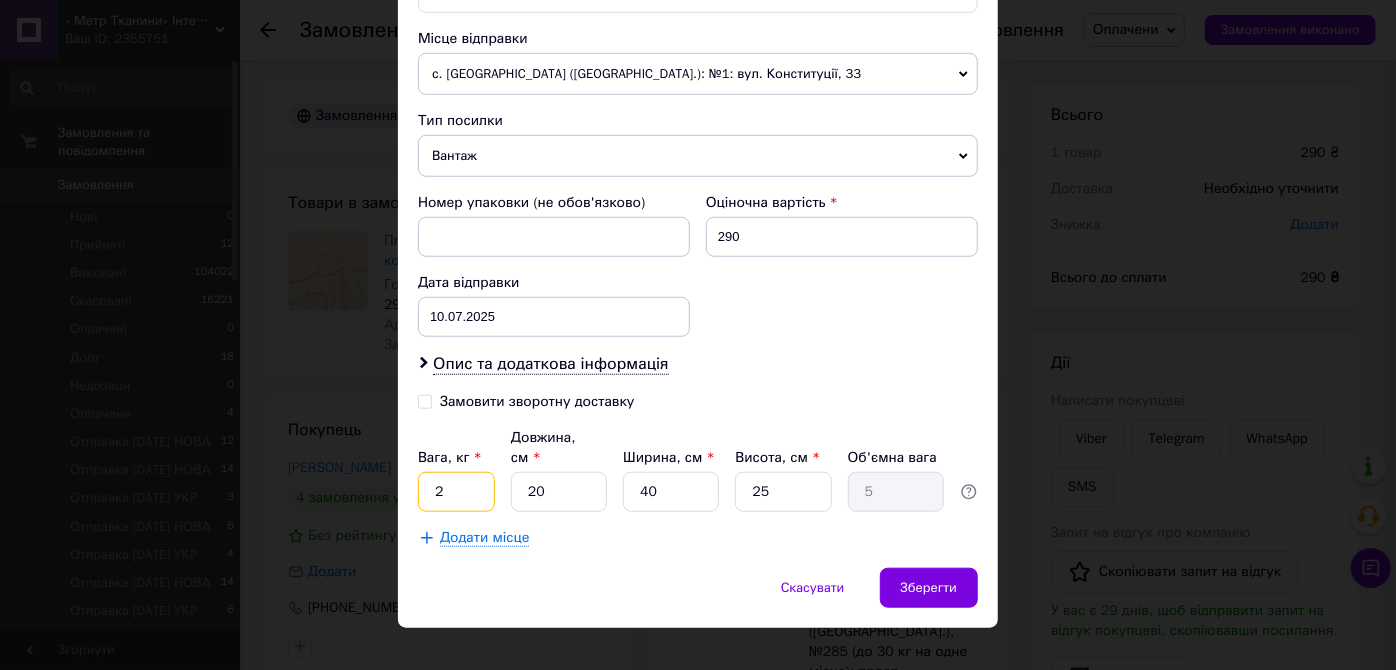 type on "2" 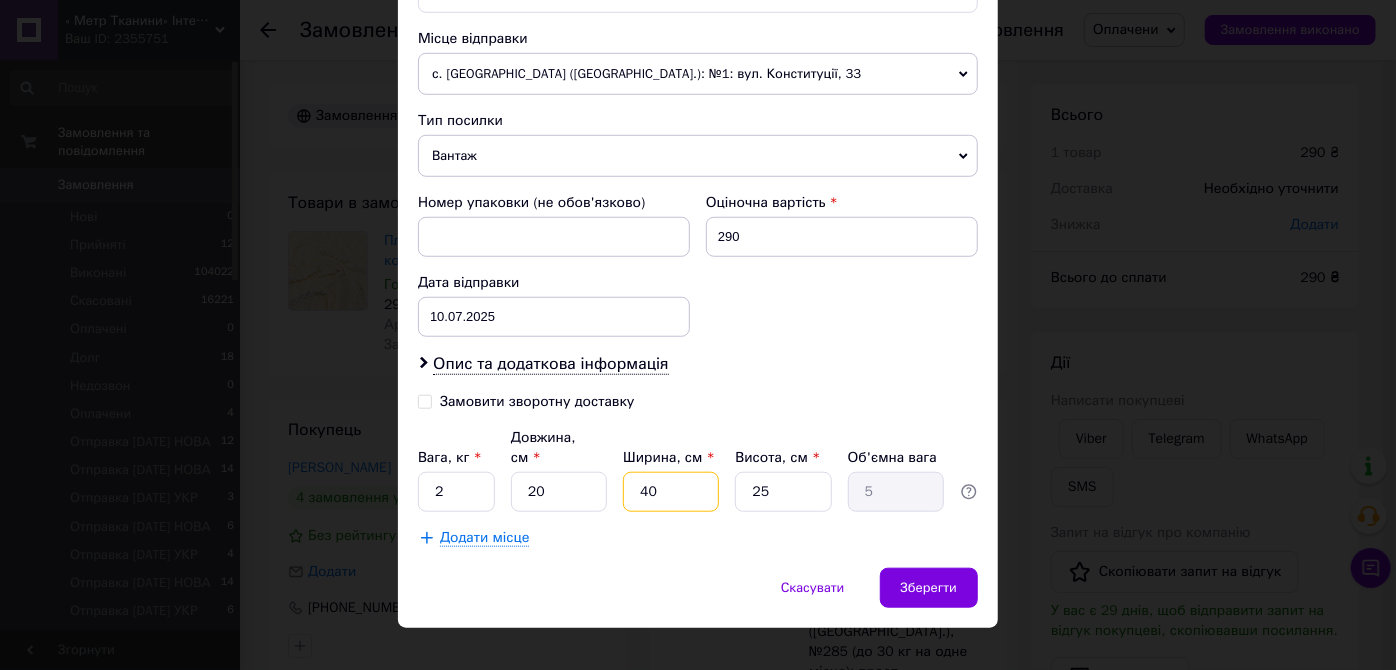 drag, startPoint x: 671, startPoint y: 465, endPoint x: 615, endPoint y: 463, distance: 56.0357 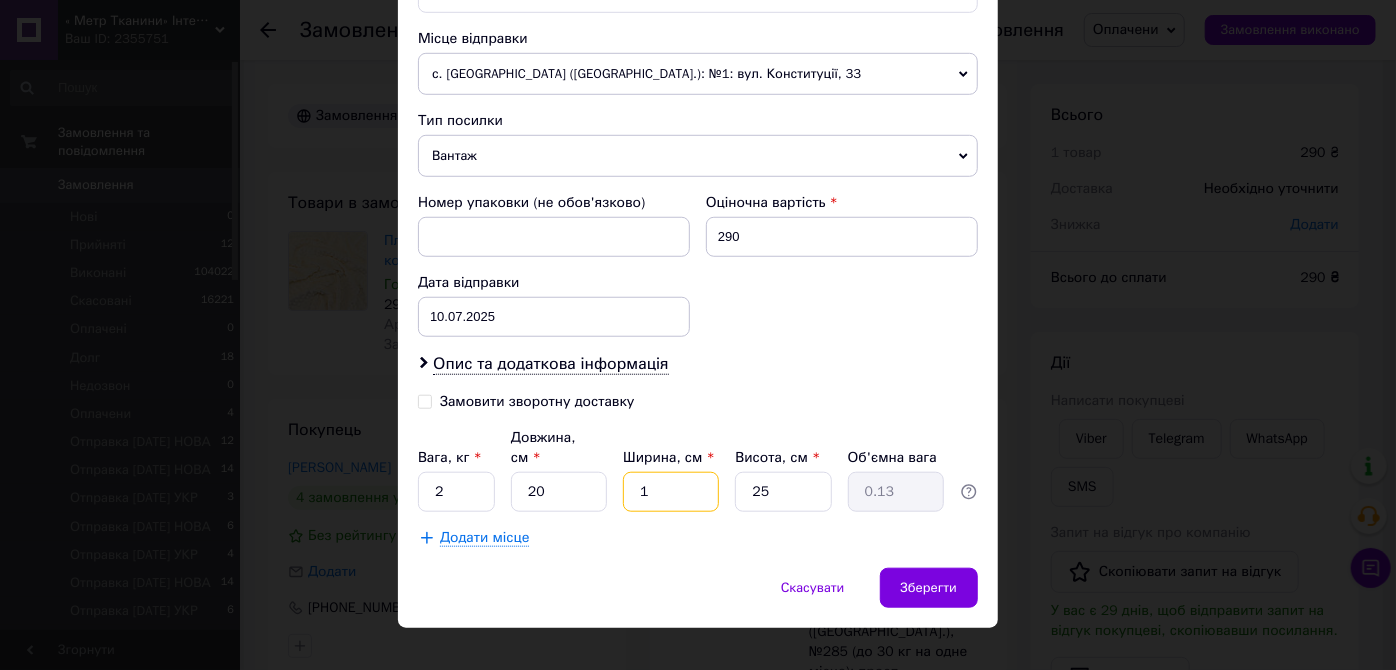 type on "16" 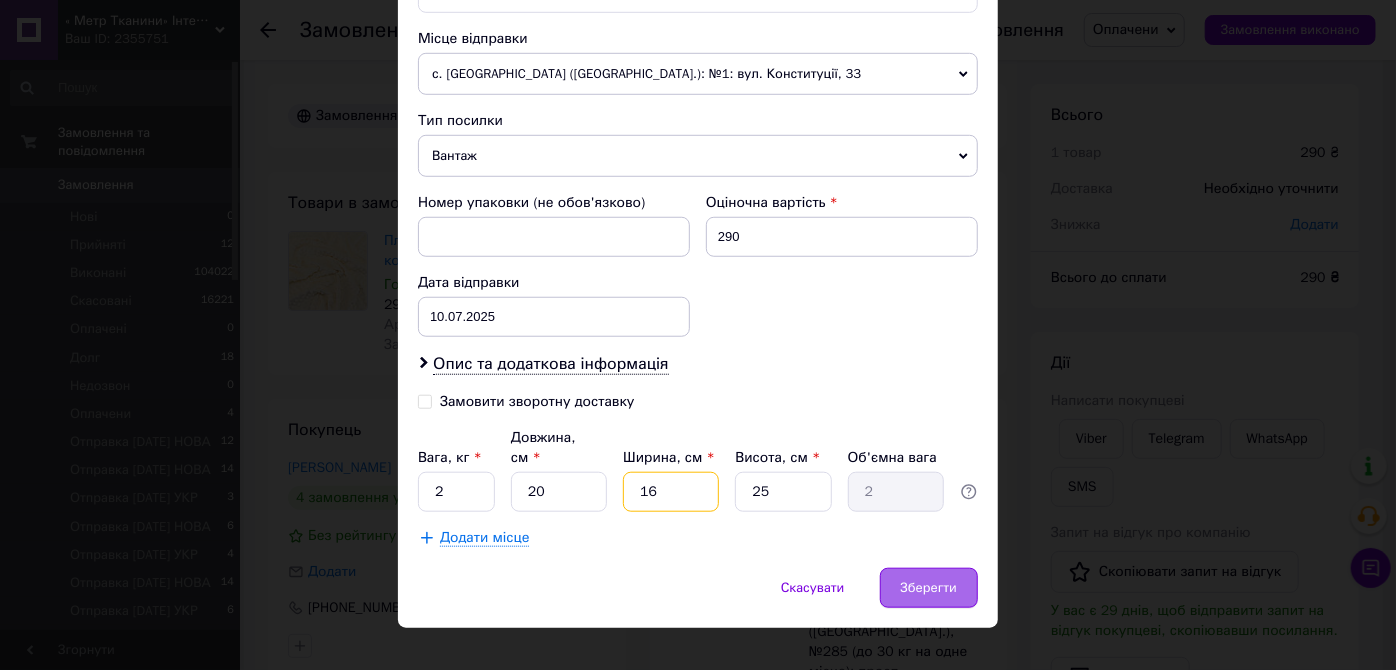 type on "16" 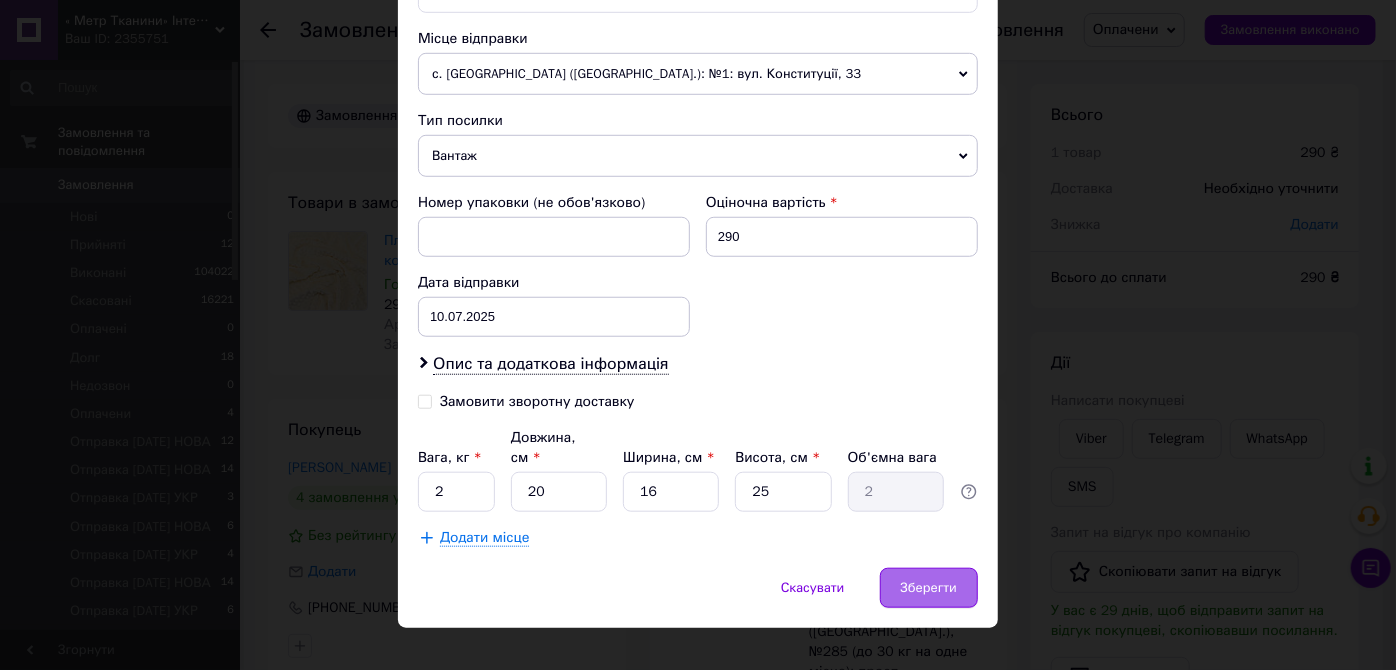 click on "Зберегти" at bounding box center [929, 588] 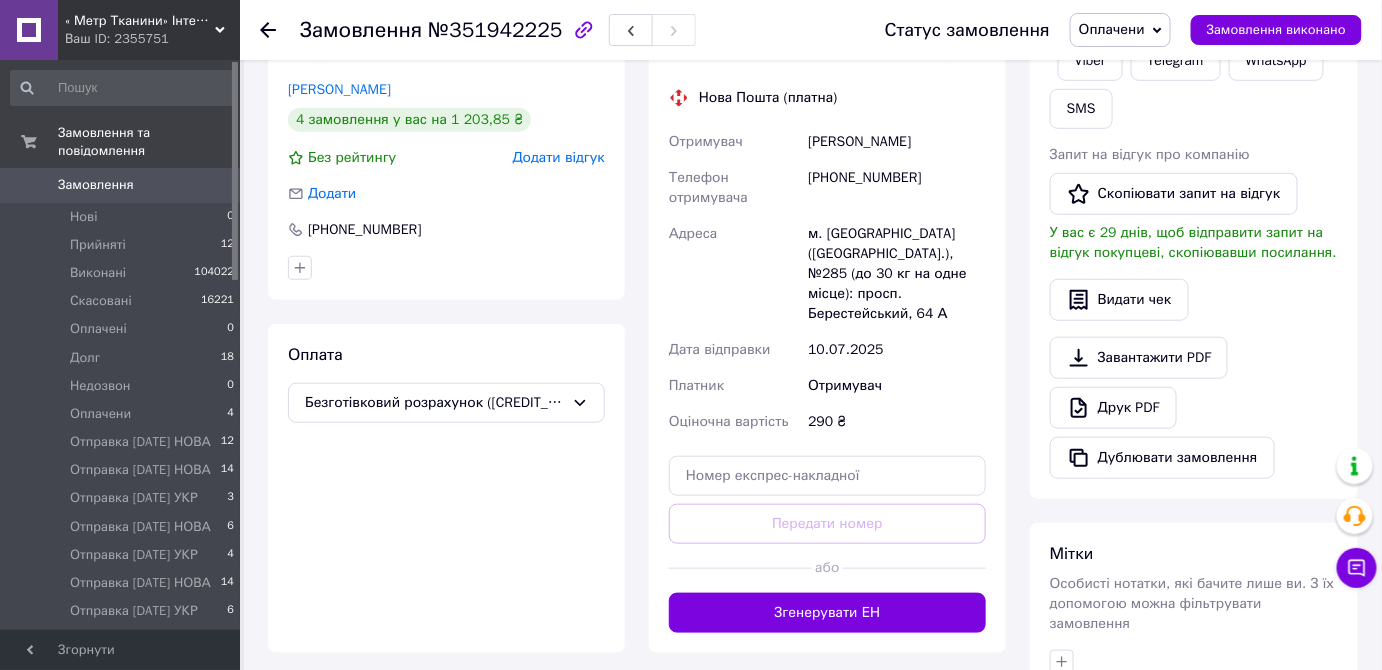 scroll, scrollTop: 454, scrollLeft: 0, axis: vertical 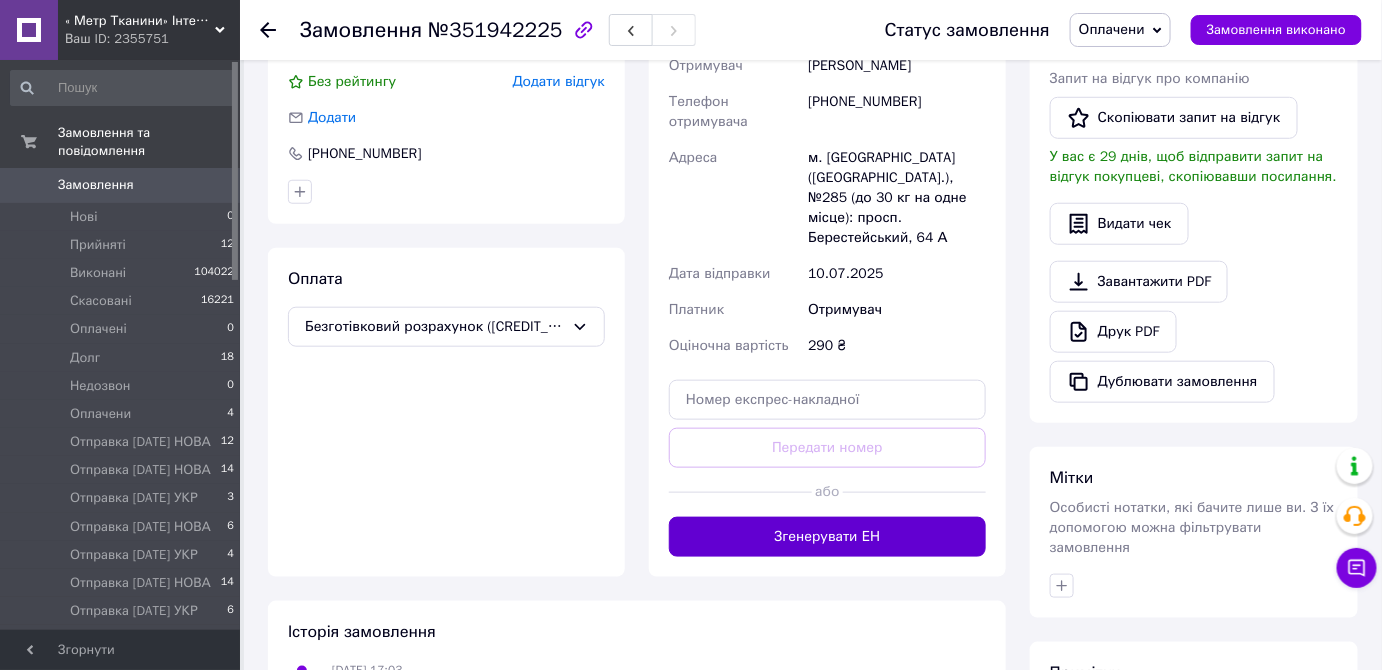 click on "Згенерувати ЕН" at bounding box center (827, 537) 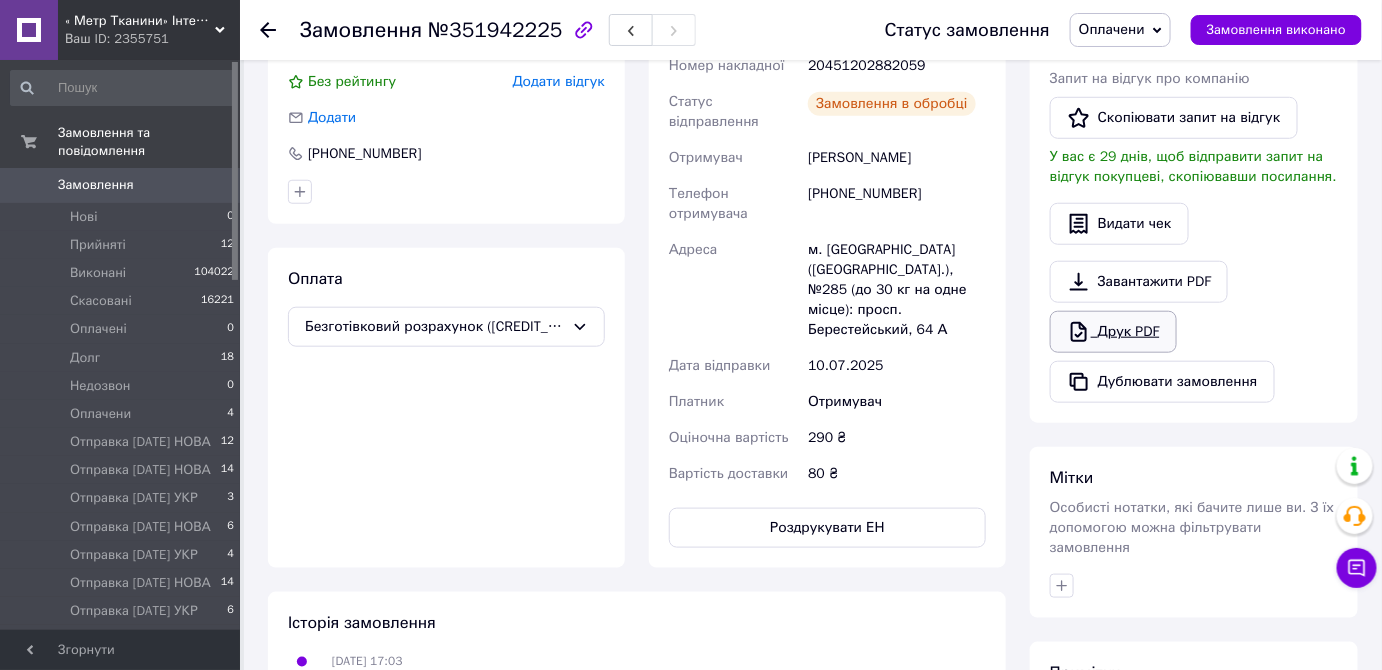 click on "Друк PDF" at bounding box center [1113, 332] 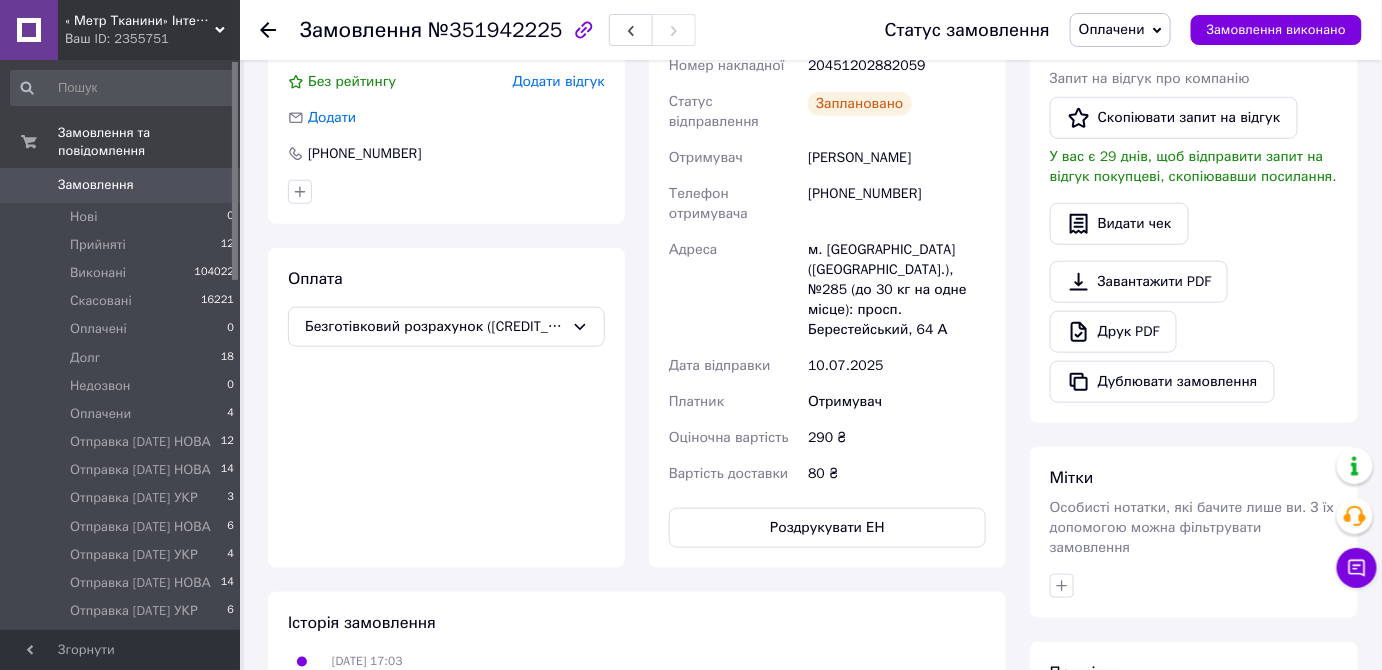 click on "Оплачени" at bounding box center [1112, 29] 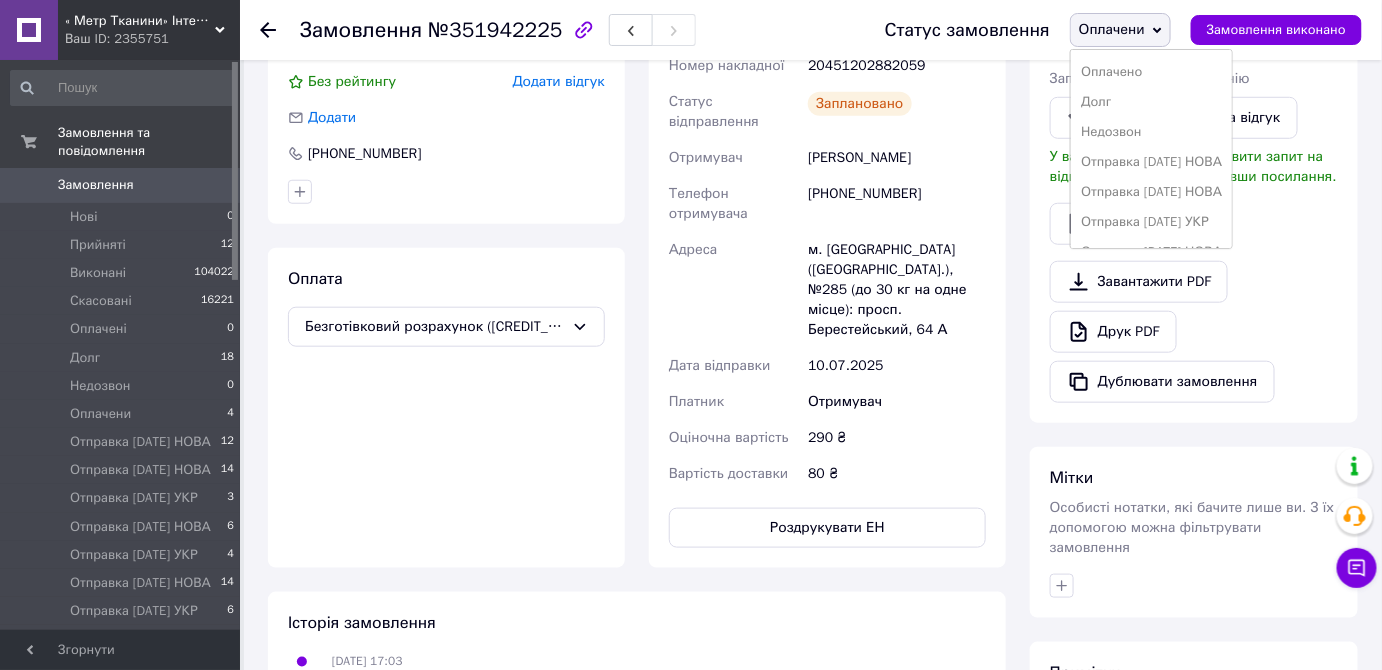 scroll, scrollTop: 411, scrollLeft: 0, axis: vertical 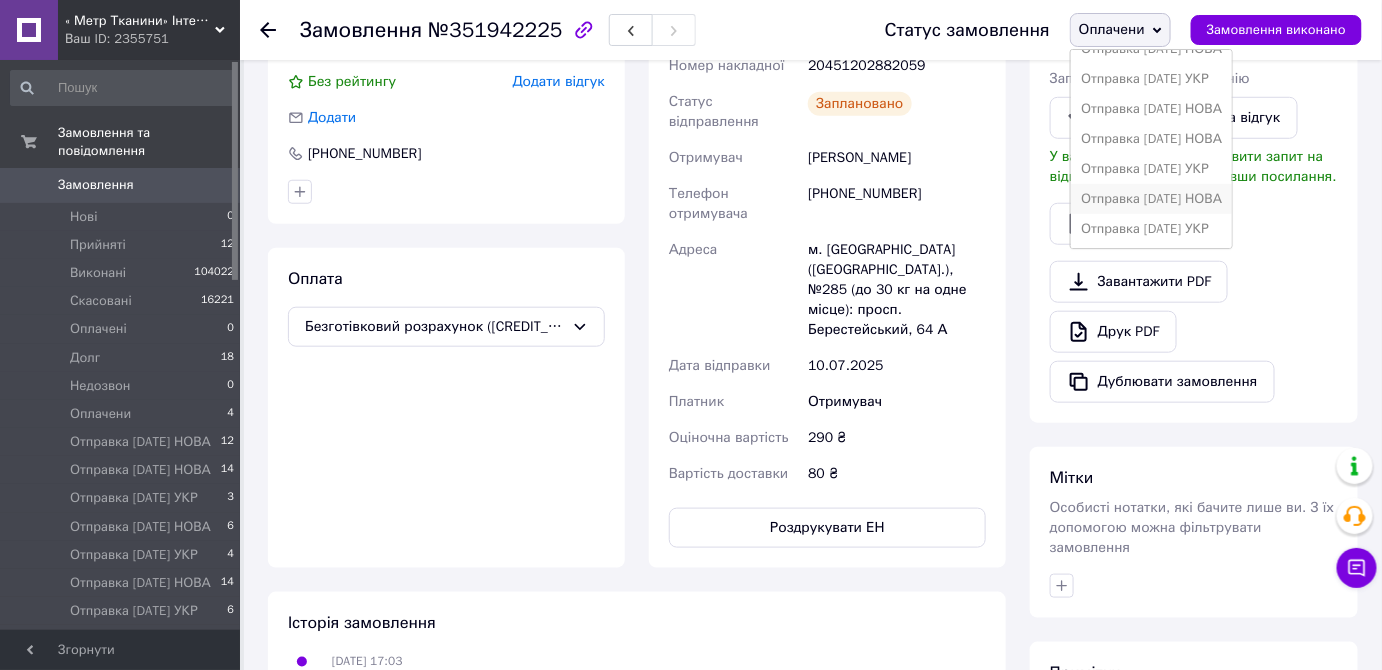 click on "Отправка 10.07. 2025 НОВА" at bounding box center [1151, 199] 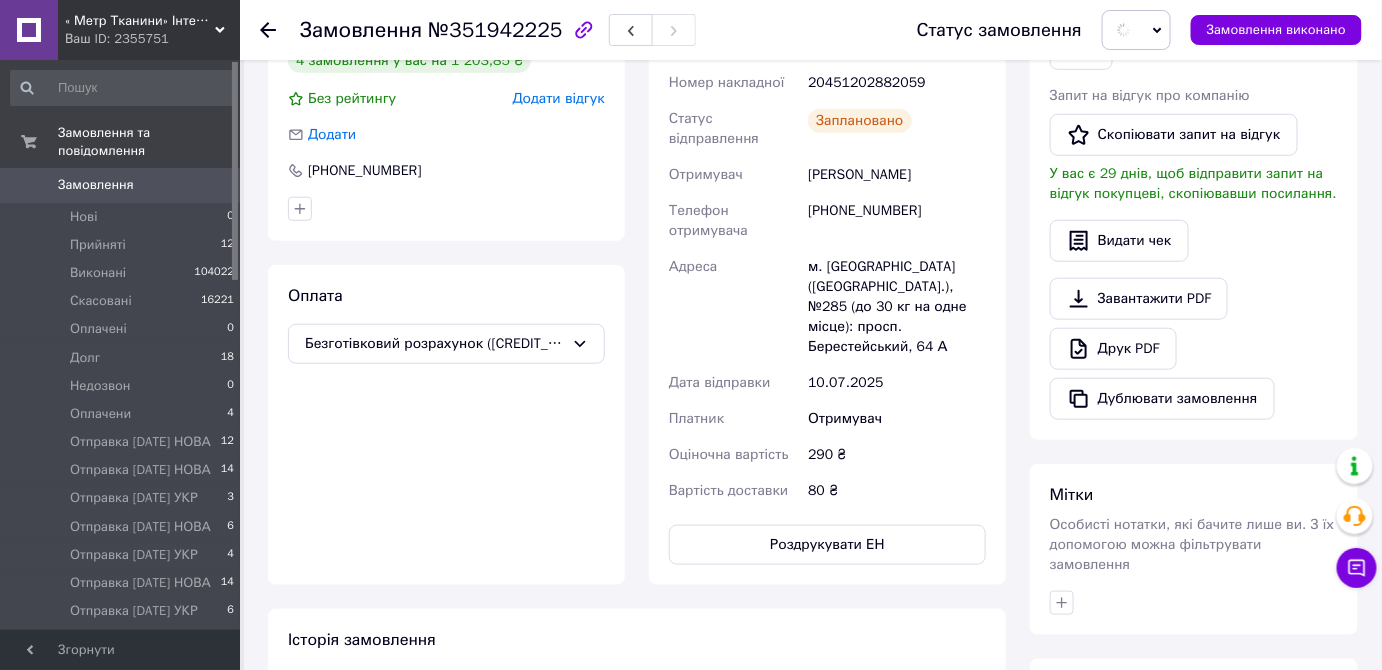 scroll, scrollTop: 0, scrollLeft: 0, axis: both 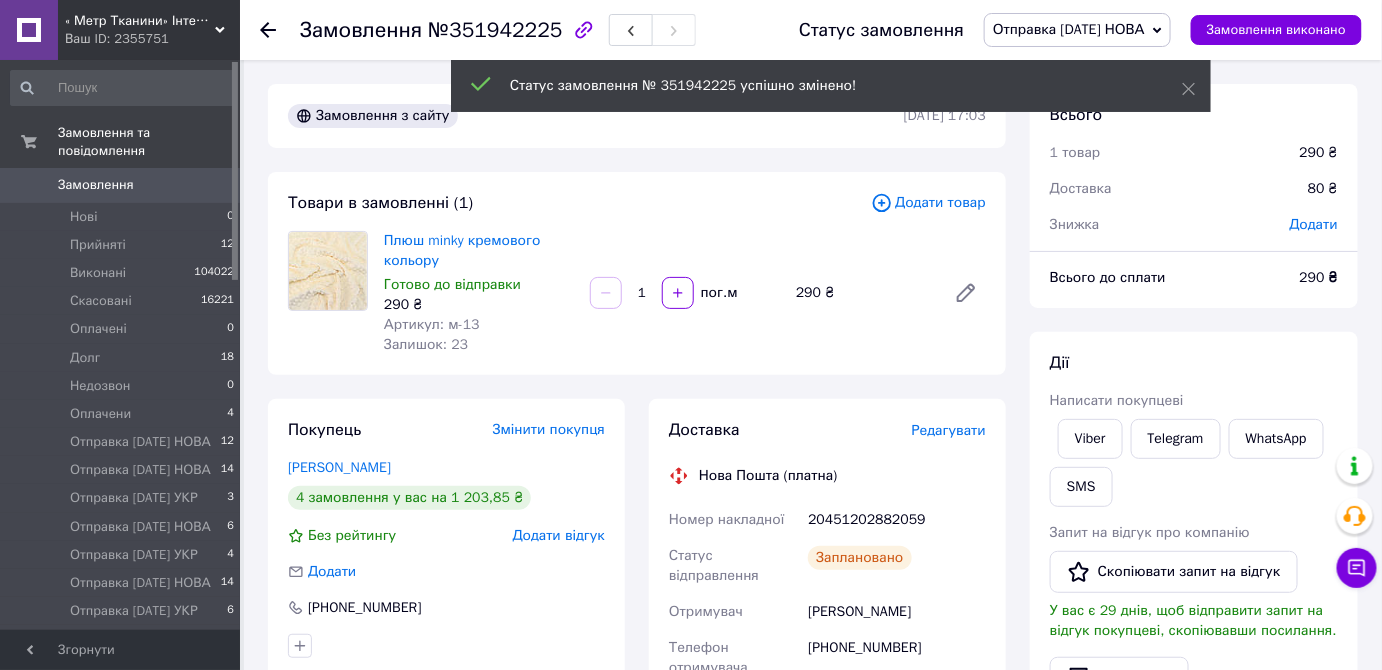 click 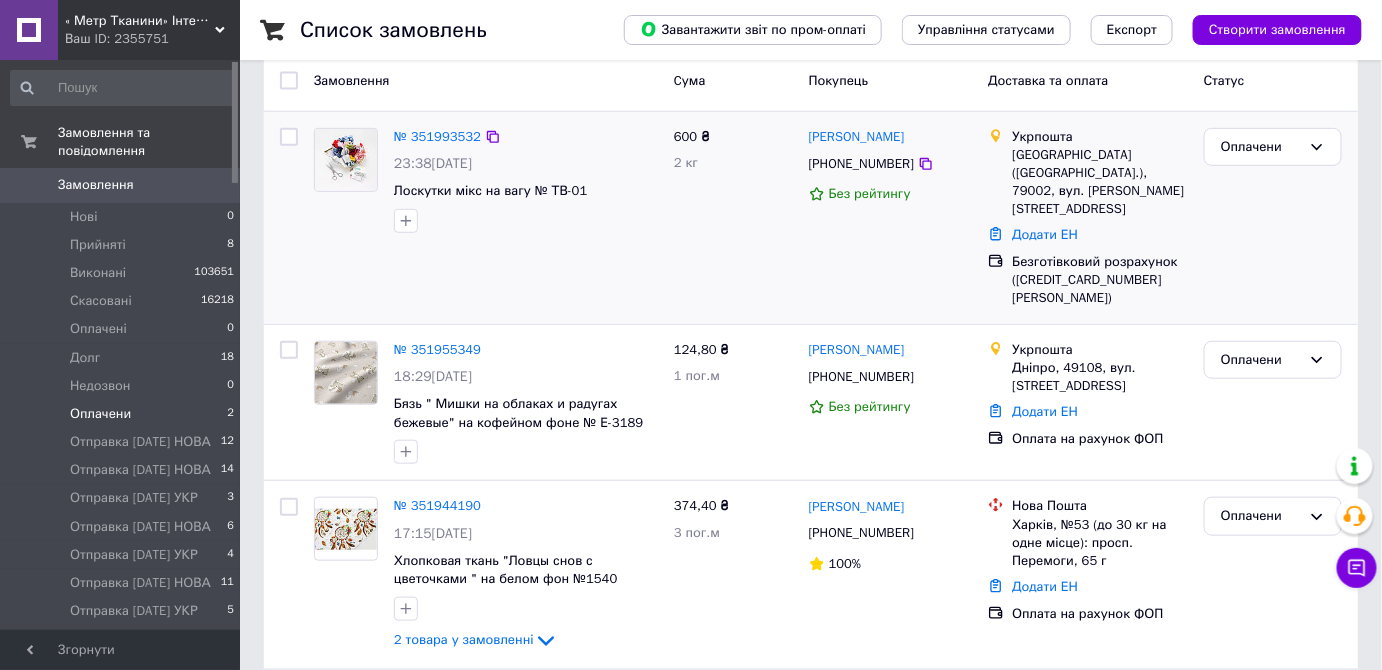 scroll, scrollTop: 363, scrollLeft: 0, axis: vertical 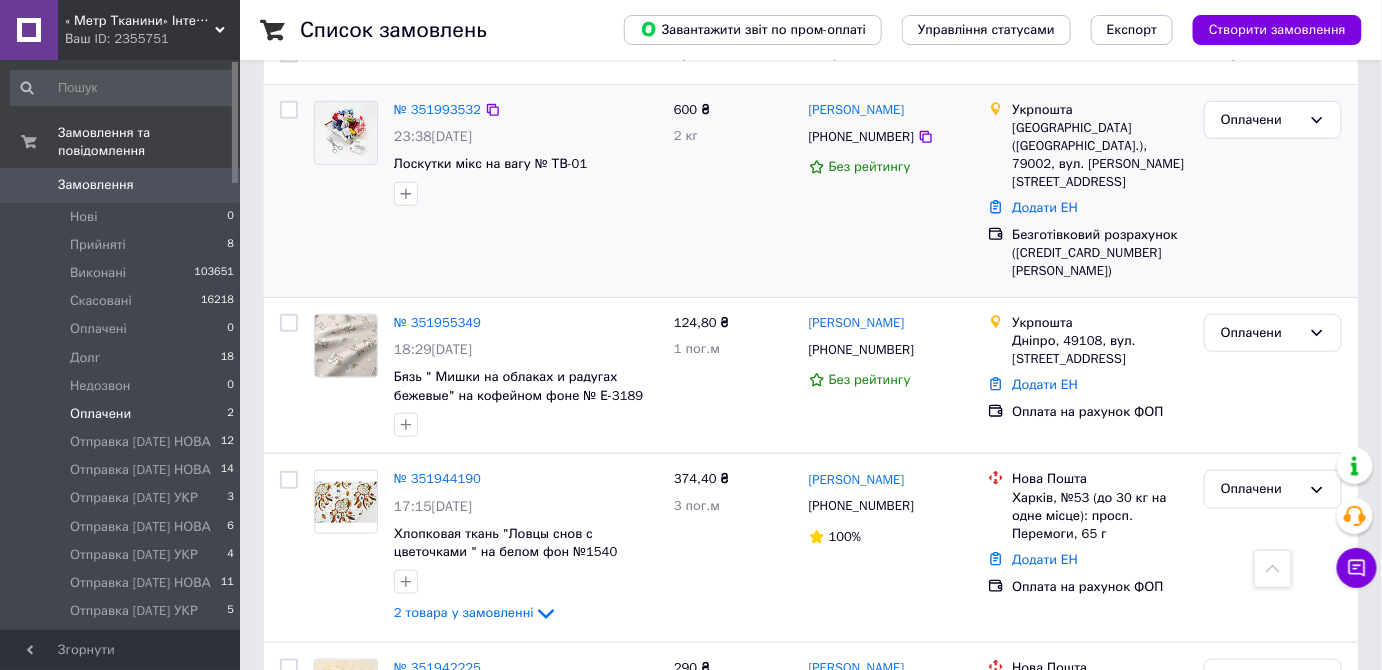 click at bounding box center (346, 133) 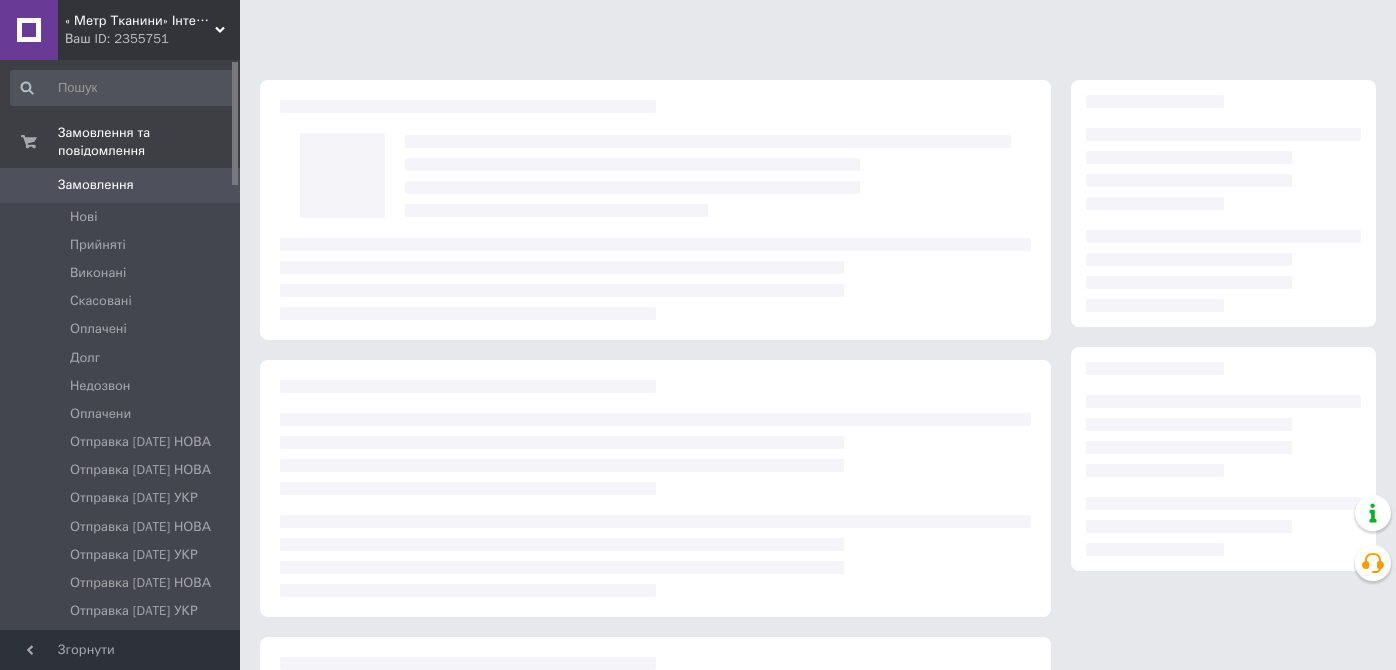 scroll, scrollTop: 0, scrollLeft: 0, axis: both 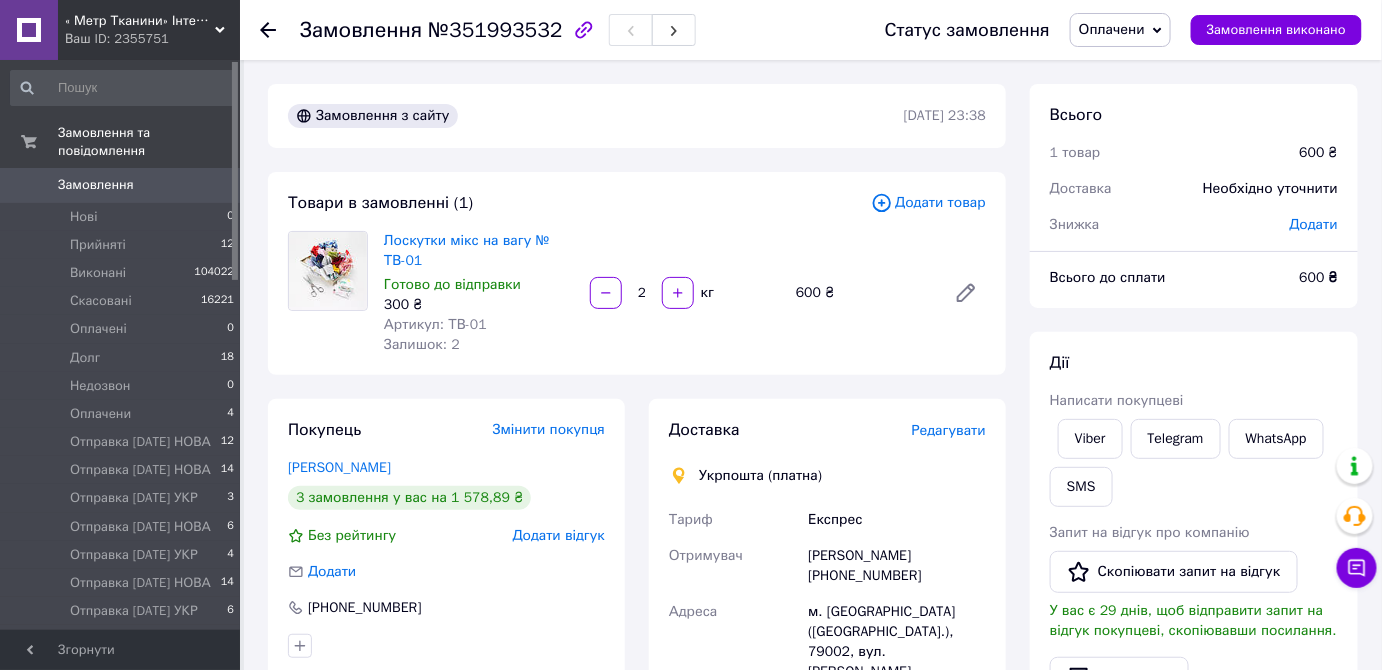 click on "Редагувати" at bounding box center (949, 430) 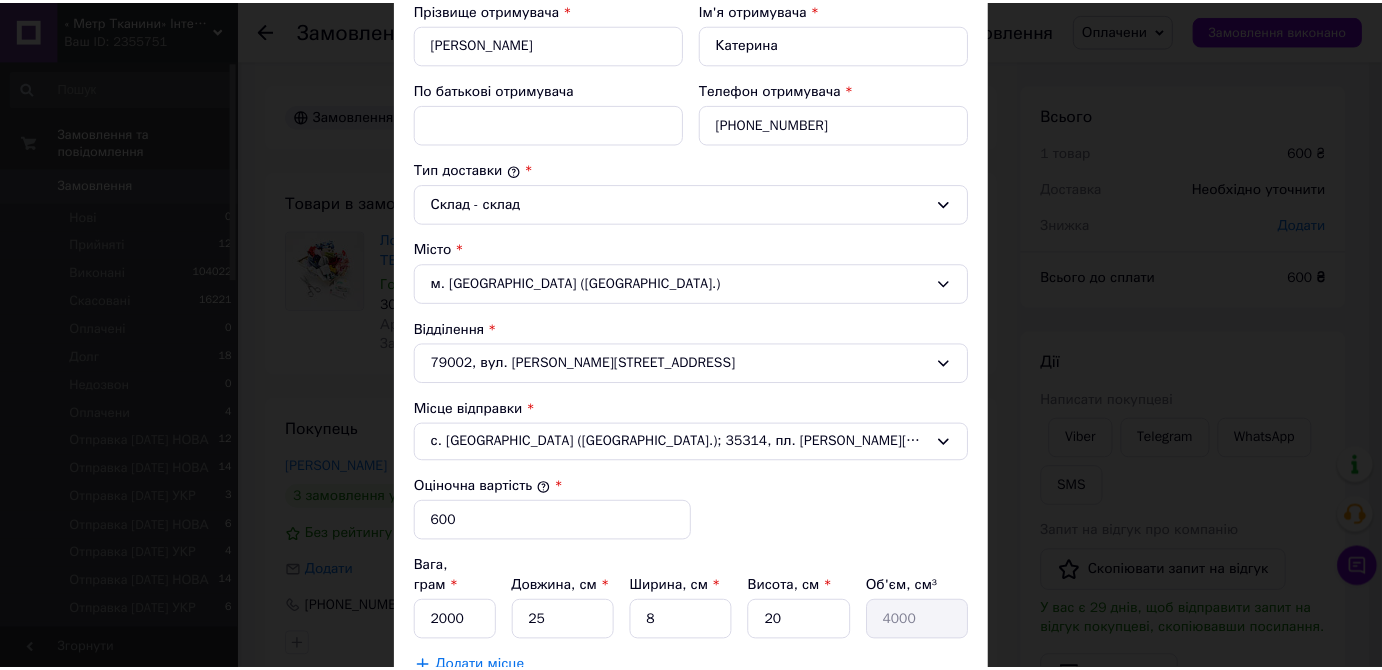 scroll, scrollTop: 645, scrollLeft: 0, axis: vertical 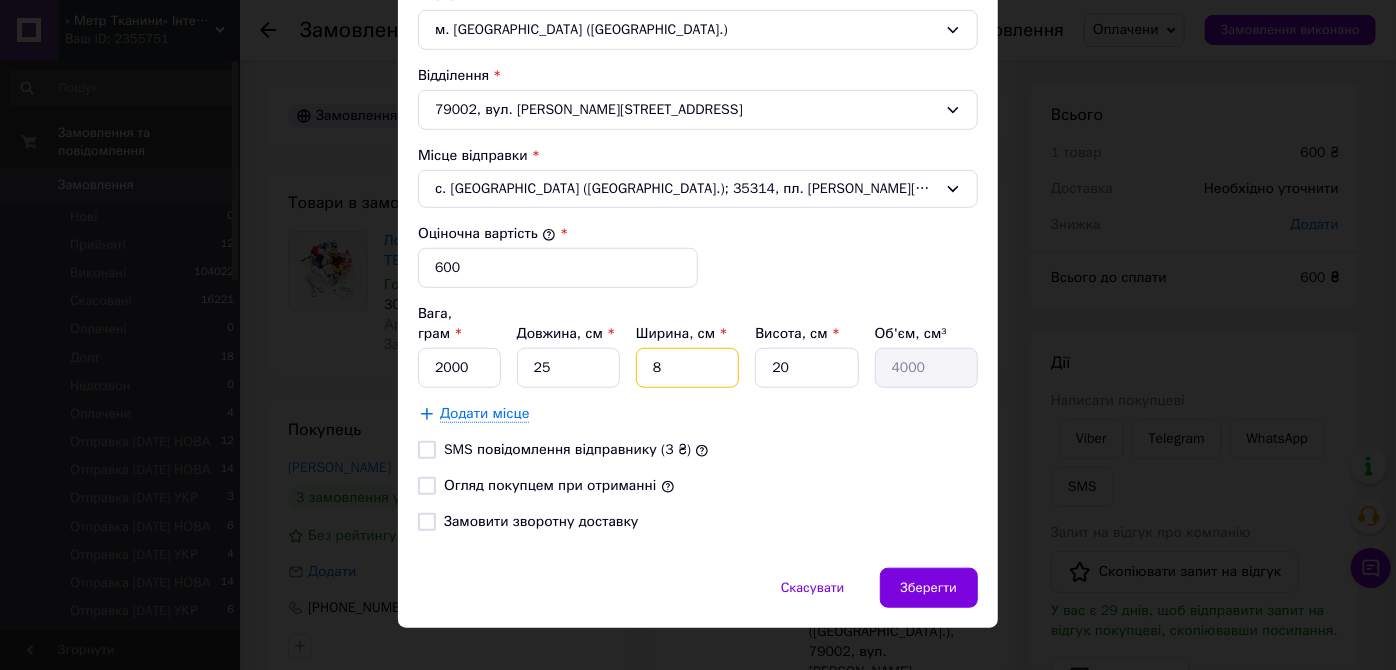 drag, startPoint x: 653, startPoint y: 342, endPoint x: 640, endPoint y: 347, distance: 13.928389 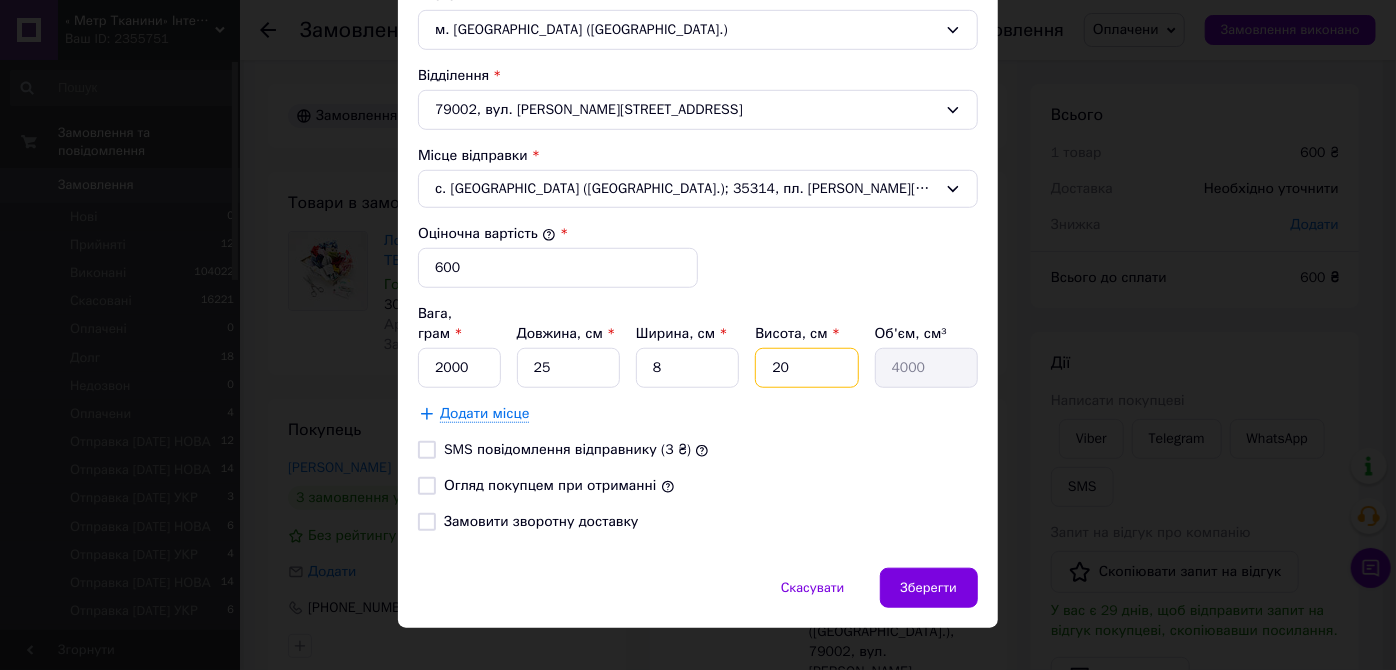 drag, startPoint x: 776, startPoint y: 341, endPoint x: 736, endPoint y: 358, distance: 43.462627 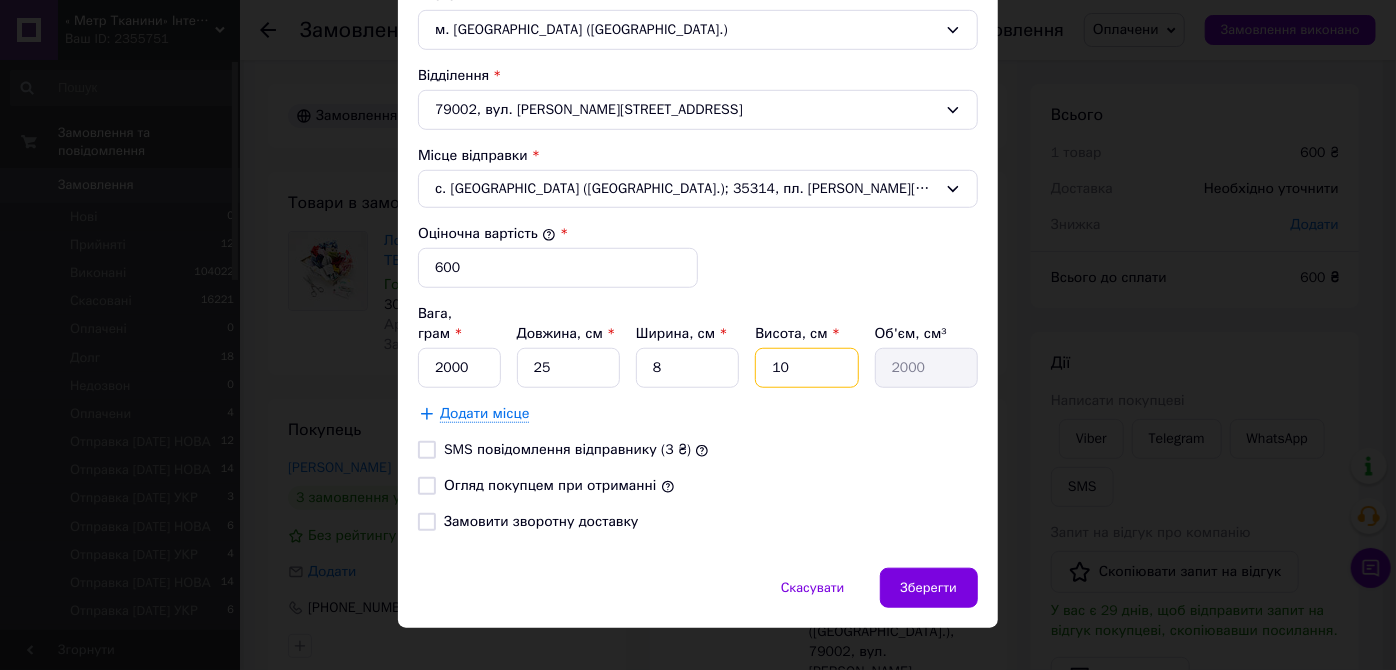 type on "10" 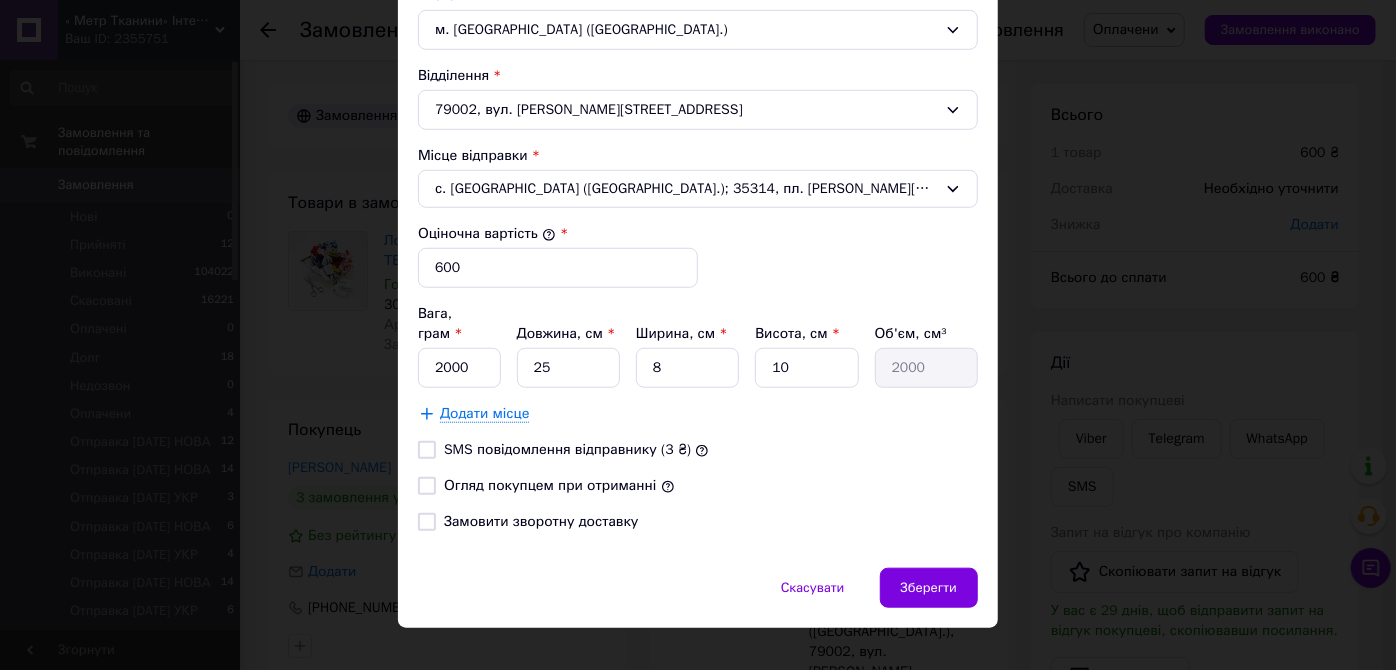 click on "Огляд покупцем при отриманні" at bounding box center [427, 486] 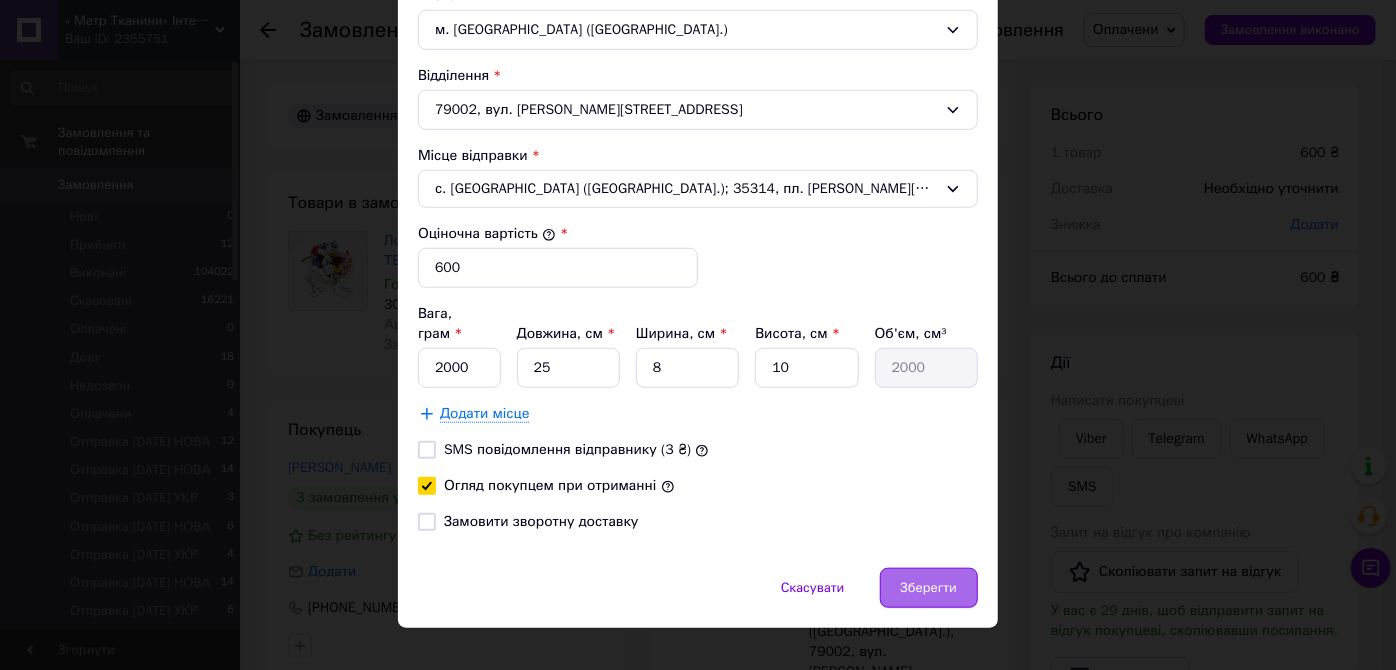 drag, startPoint x: 949, startPoint y: 544, endPoint x: 924, endPoint y: 559, distance: 29.15476 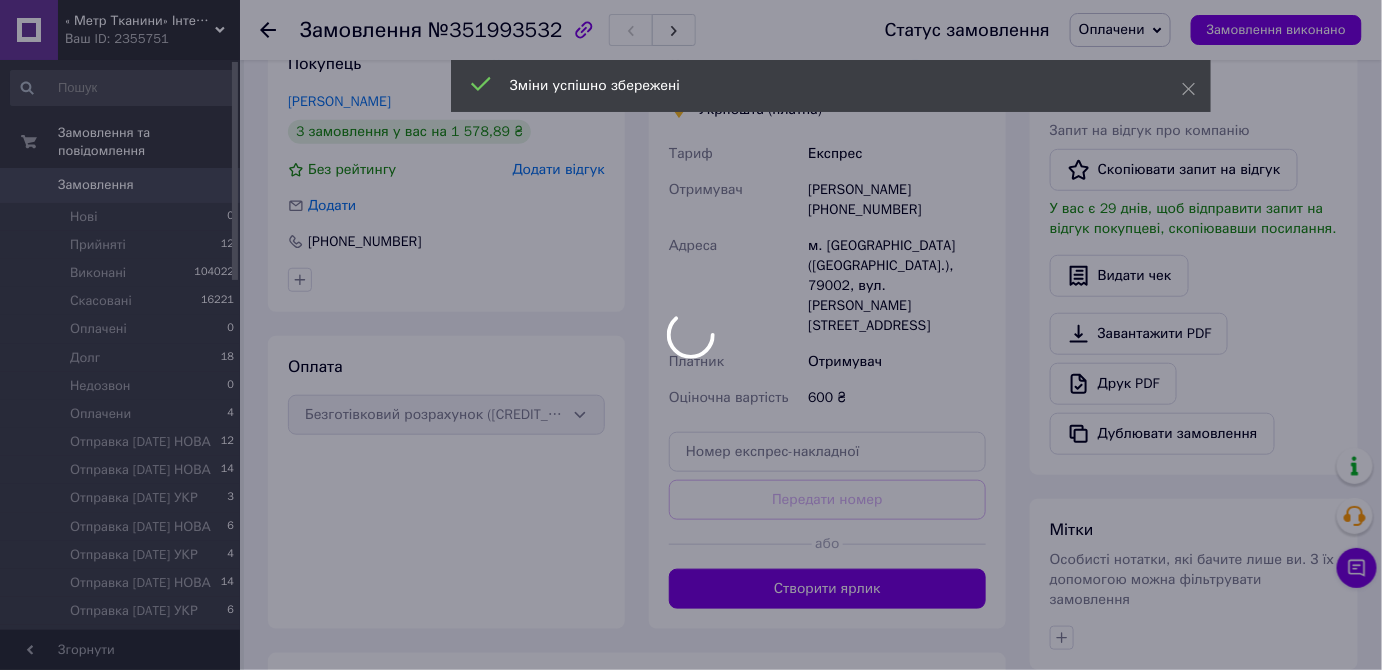 scroll, scrollTop: 653, scrollLeft: 0, axis: vertical 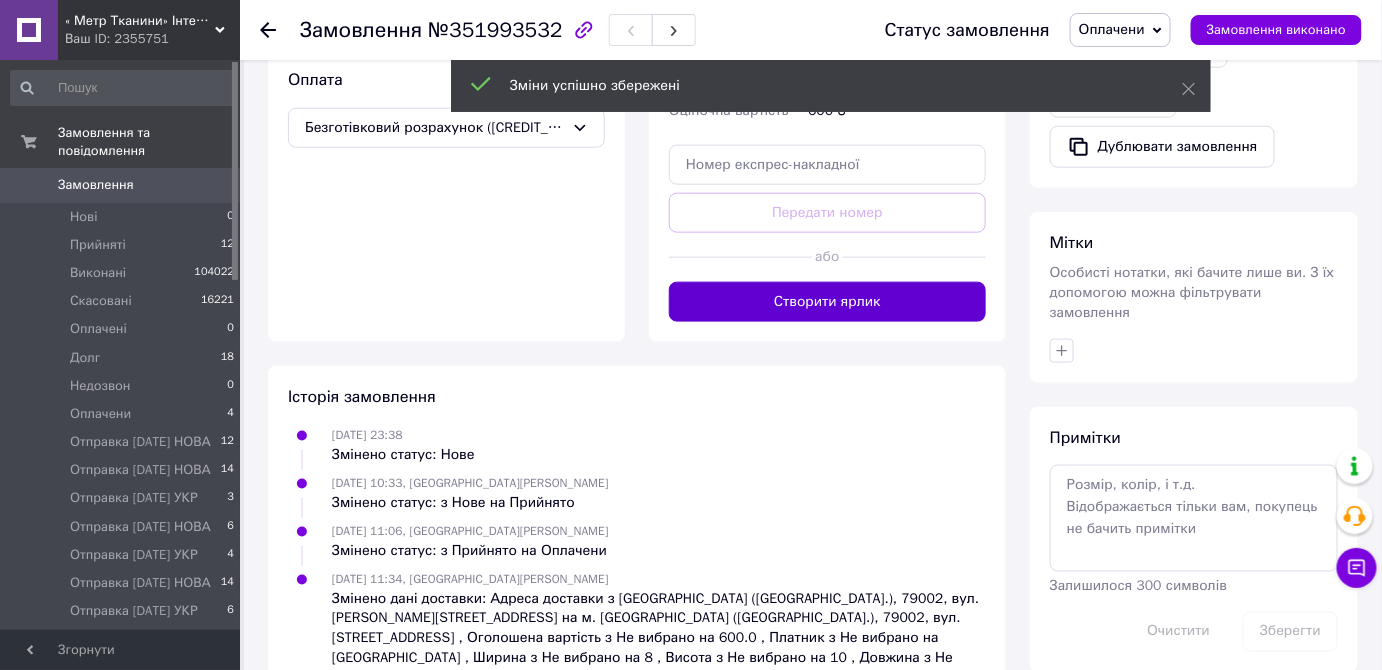 click on "Створити ярлик" at bounding box center (827, 302) 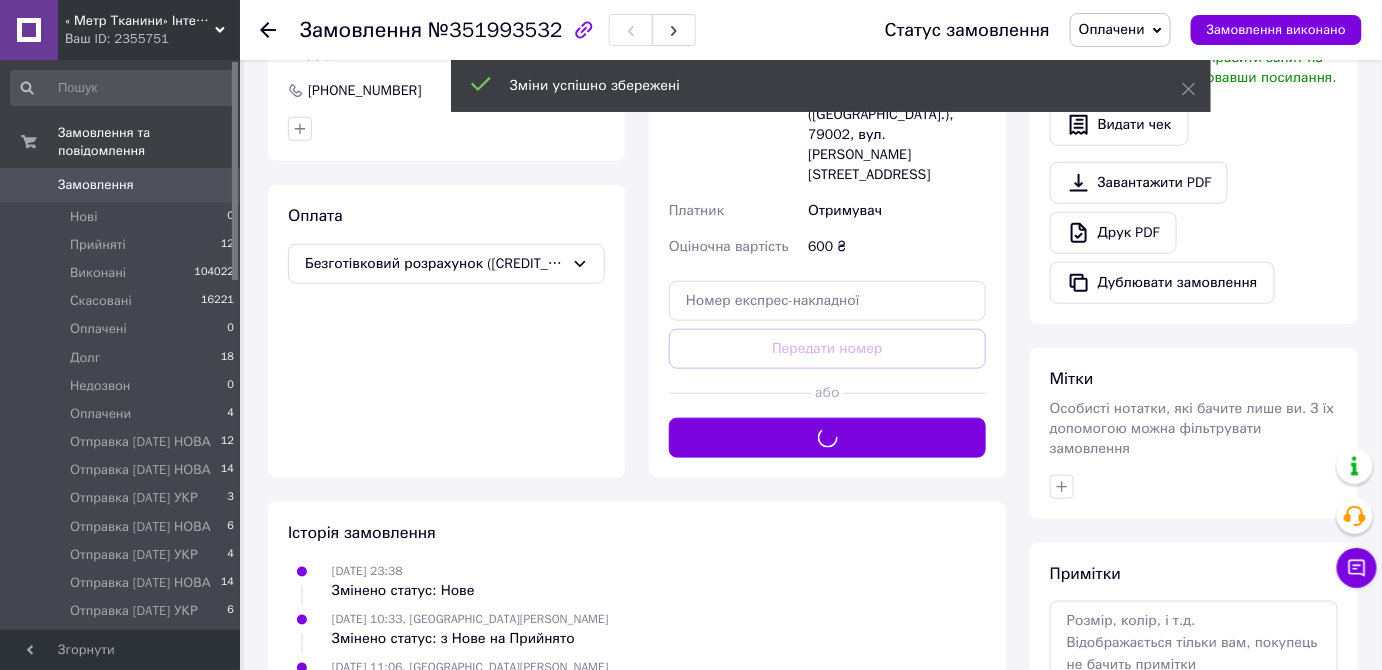 scroll, scrollTop: 381, scrollLeft: 0, axis: vertical 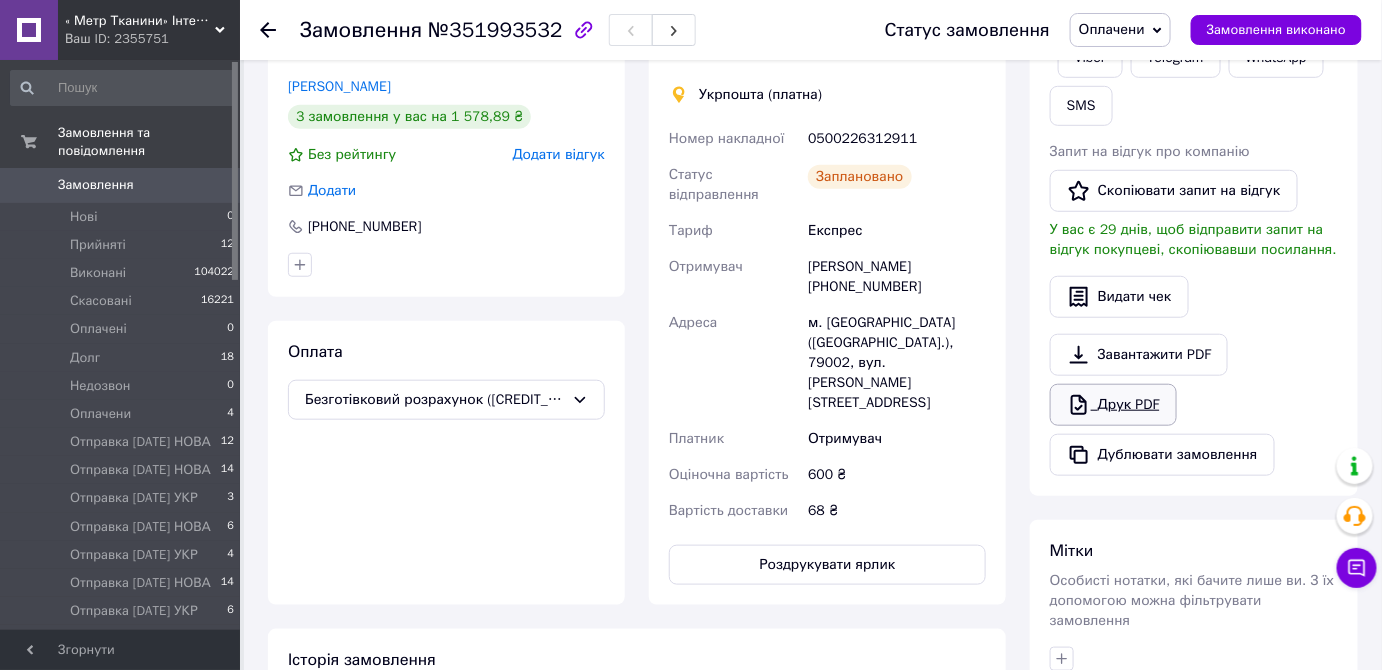 click 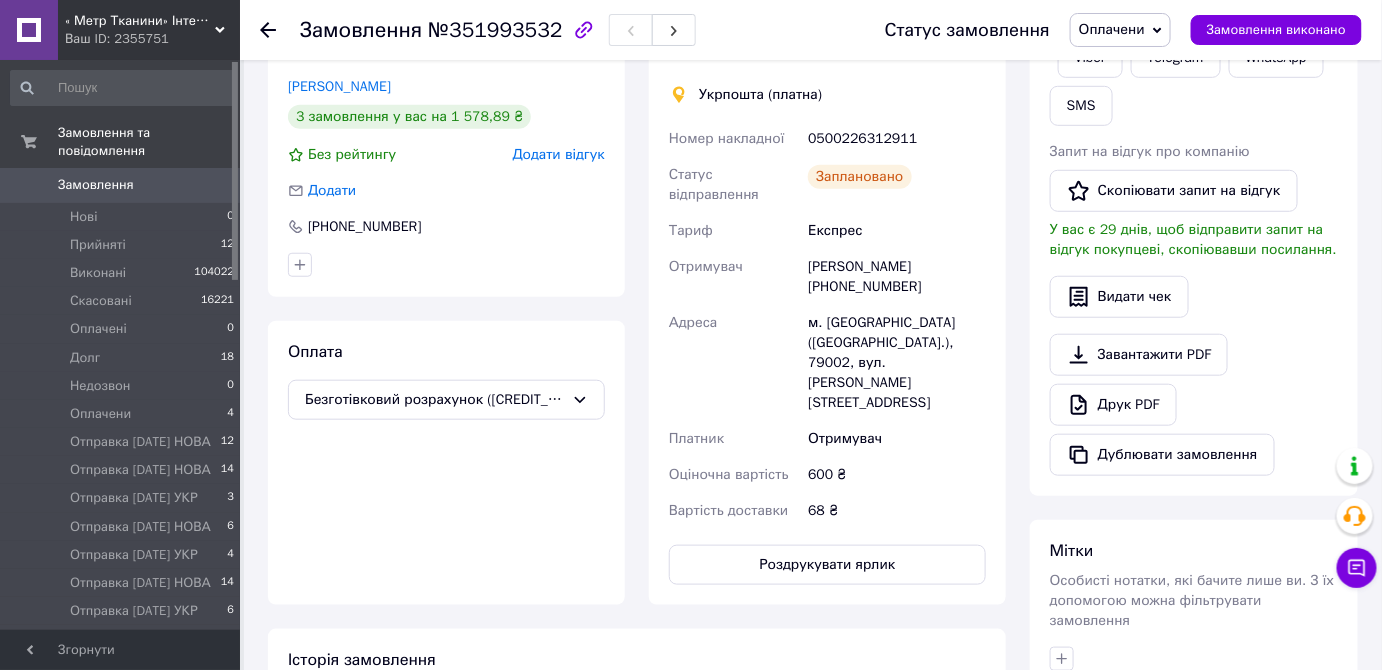 click on "Оплачени" at bounding box center [1120, 30] 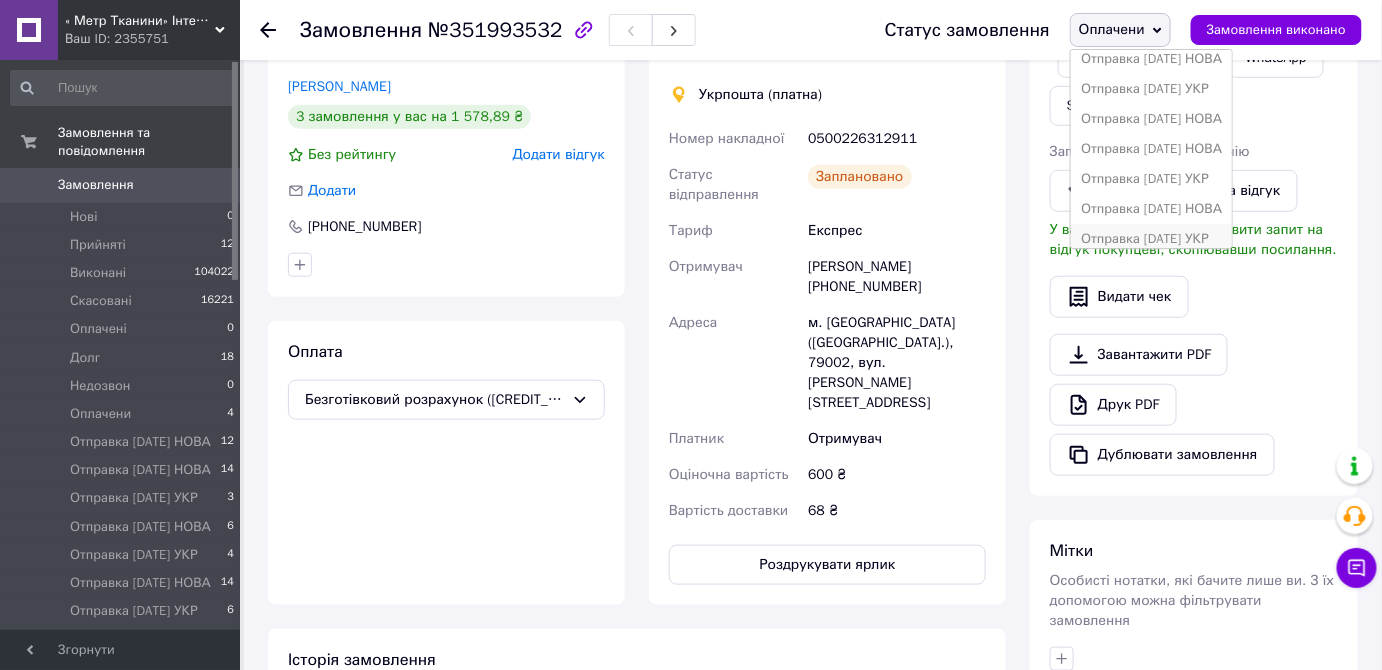 scroll, scrollTop: 411, scrollLeft: 0, axis: vertical 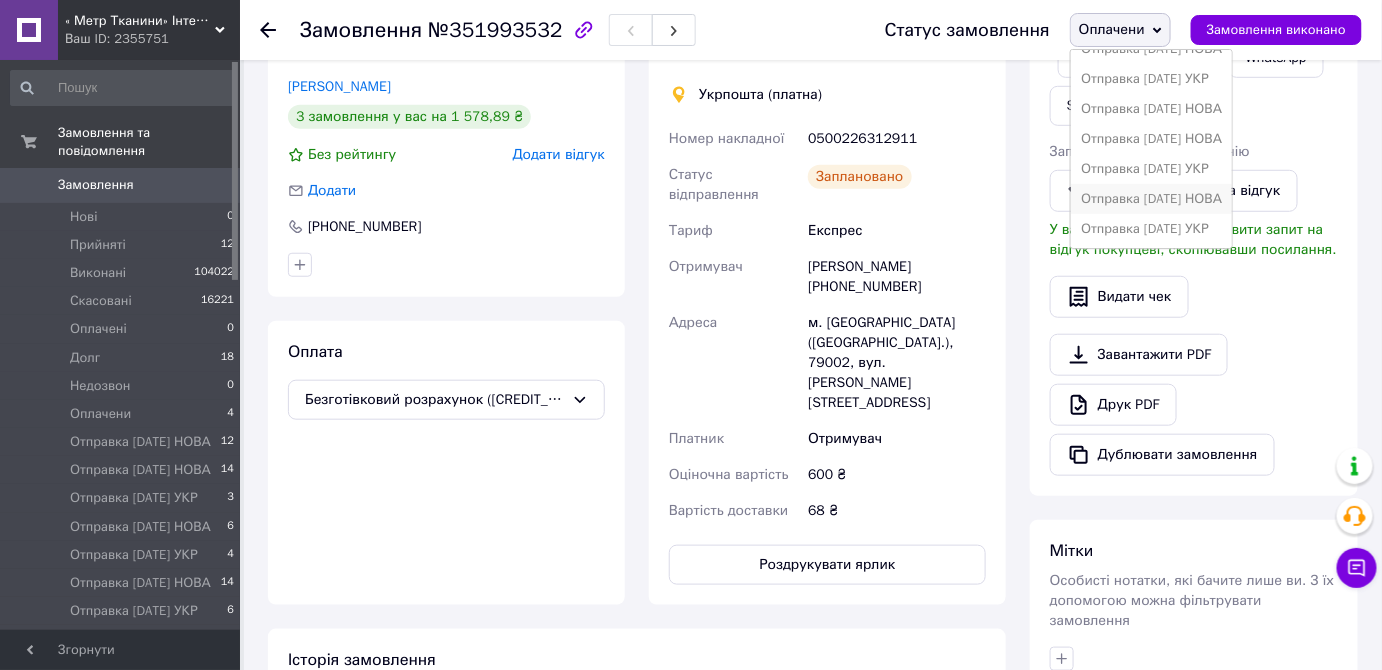 click on "Отправка 10.07. 2025 НОВА" at bounding box center (1151, 199) 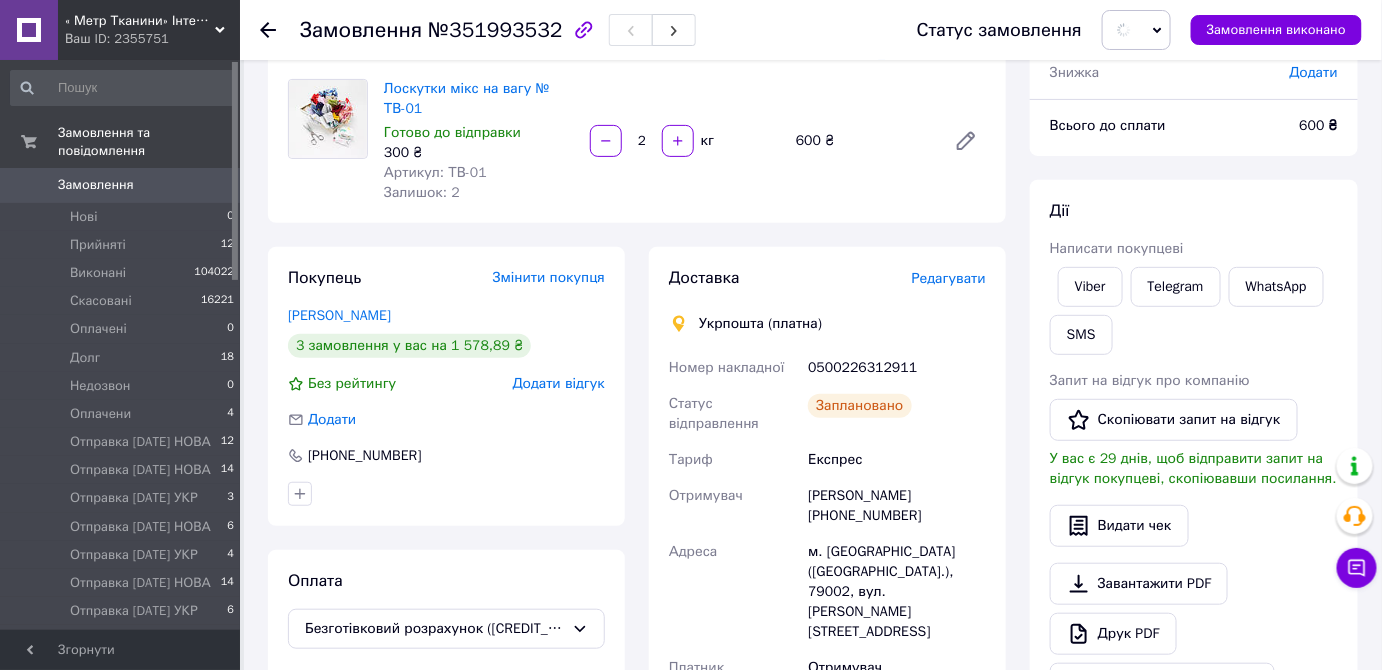 scroll, scrollTop: 17, scrollLeft: 0, axis: vertical 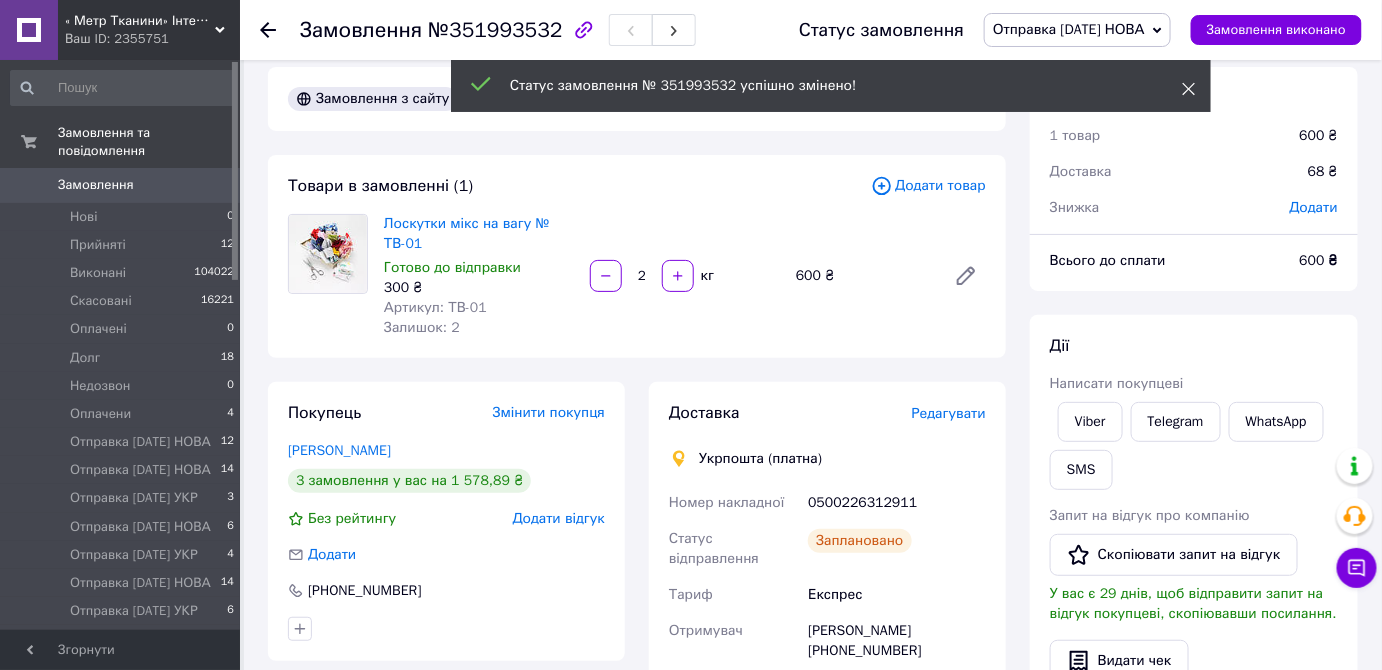 click 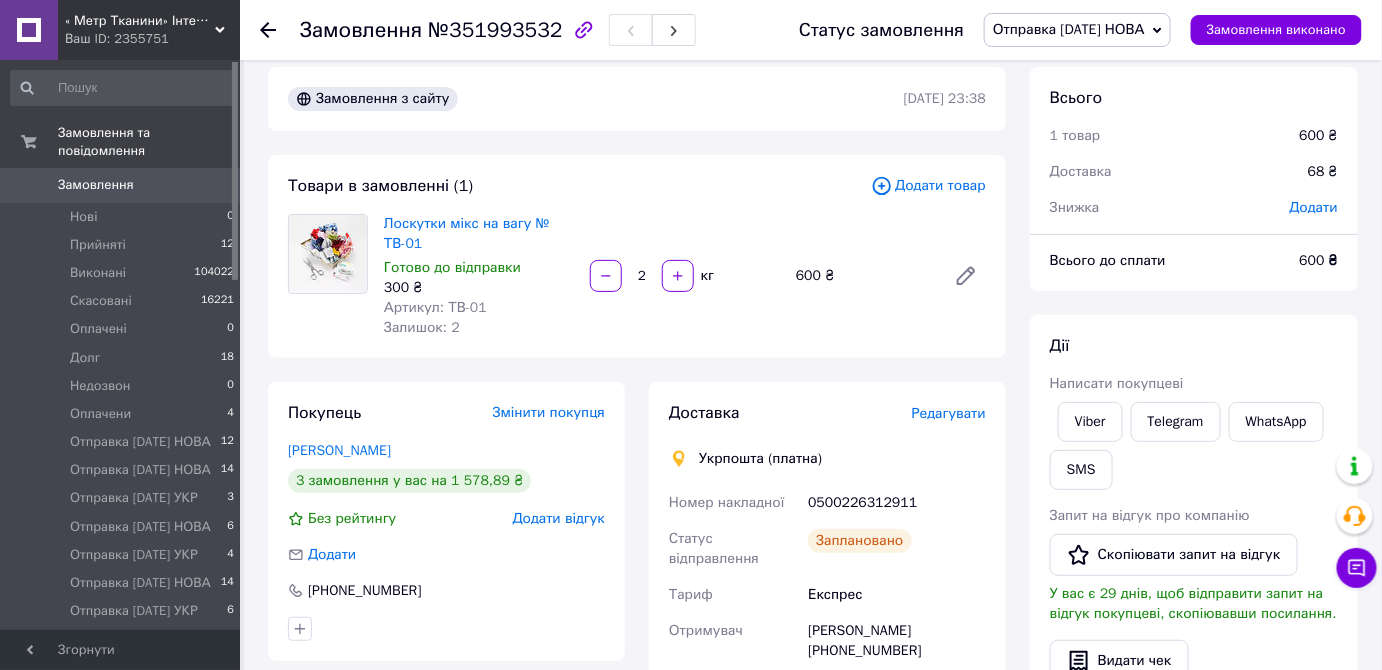 drag, startPoint x: 1063, startPoint y: 34, endPoint x: 1115, endPoint y: 132, distance: 110.94143 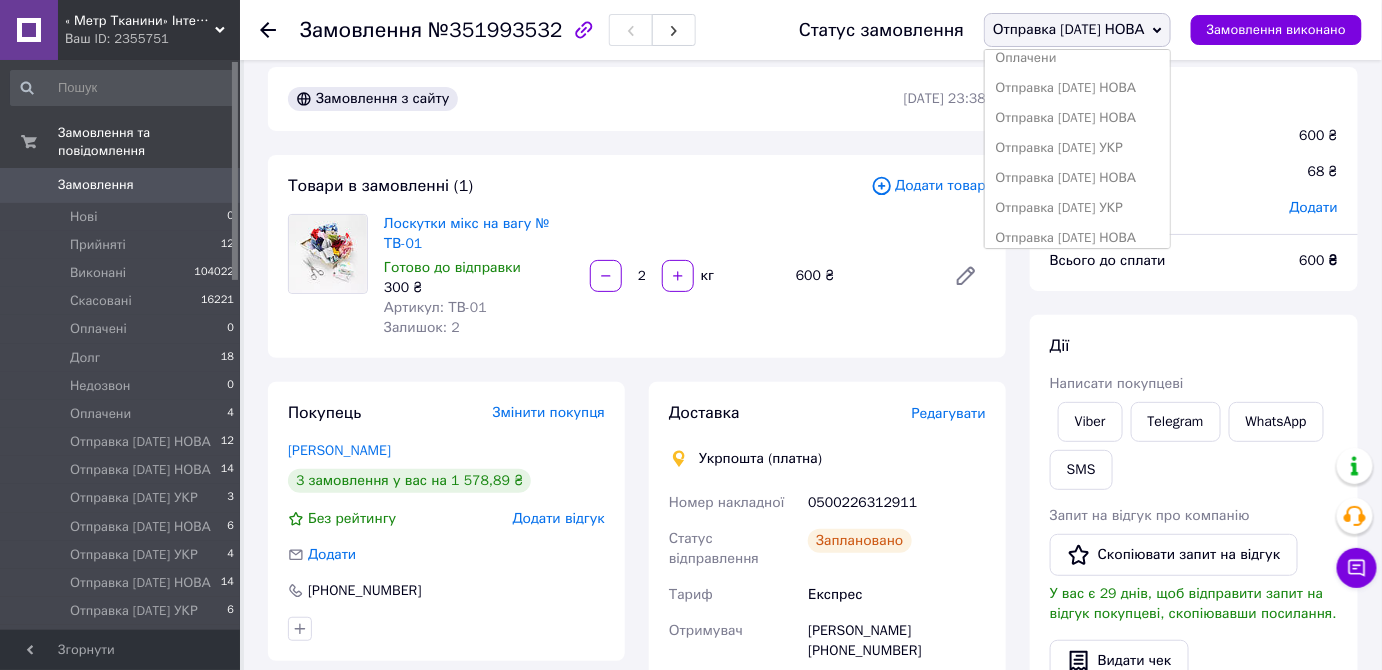 scroll, scrollTop: 411, scrollLeft: 0, axis: vertical 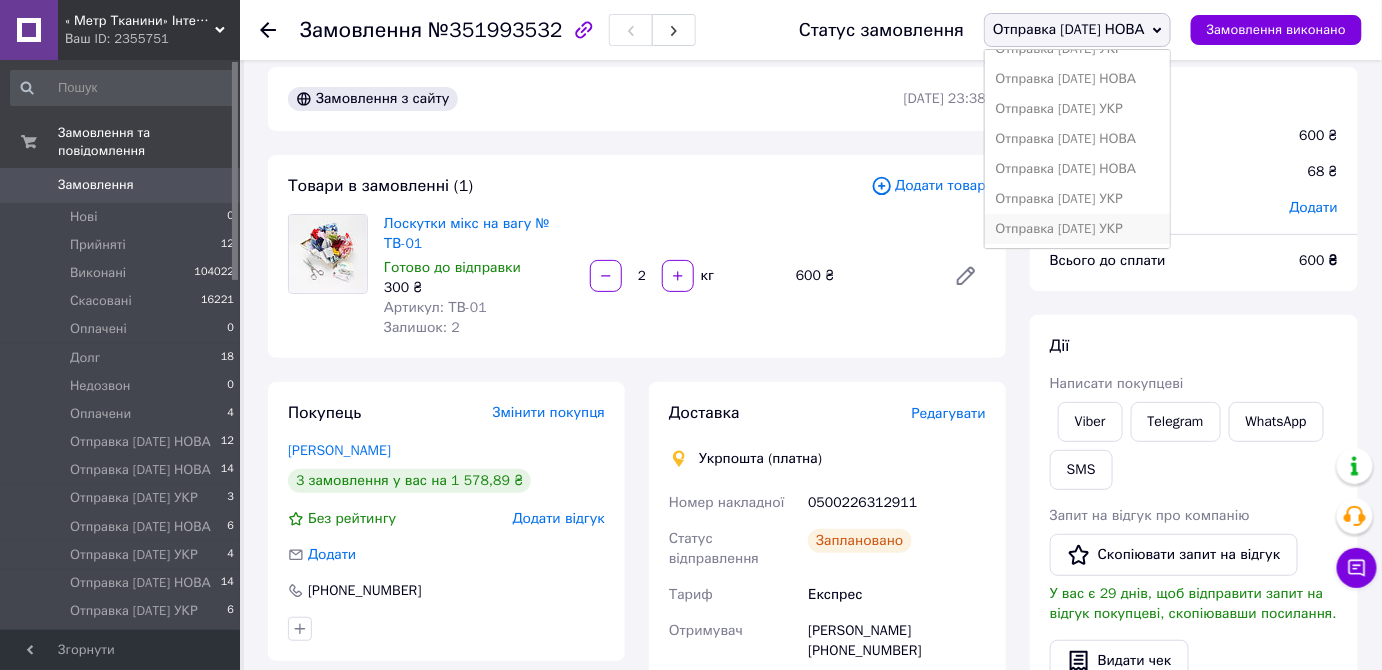click on "Отправка [DATE] УКР" at bounding box center (1077, 229) 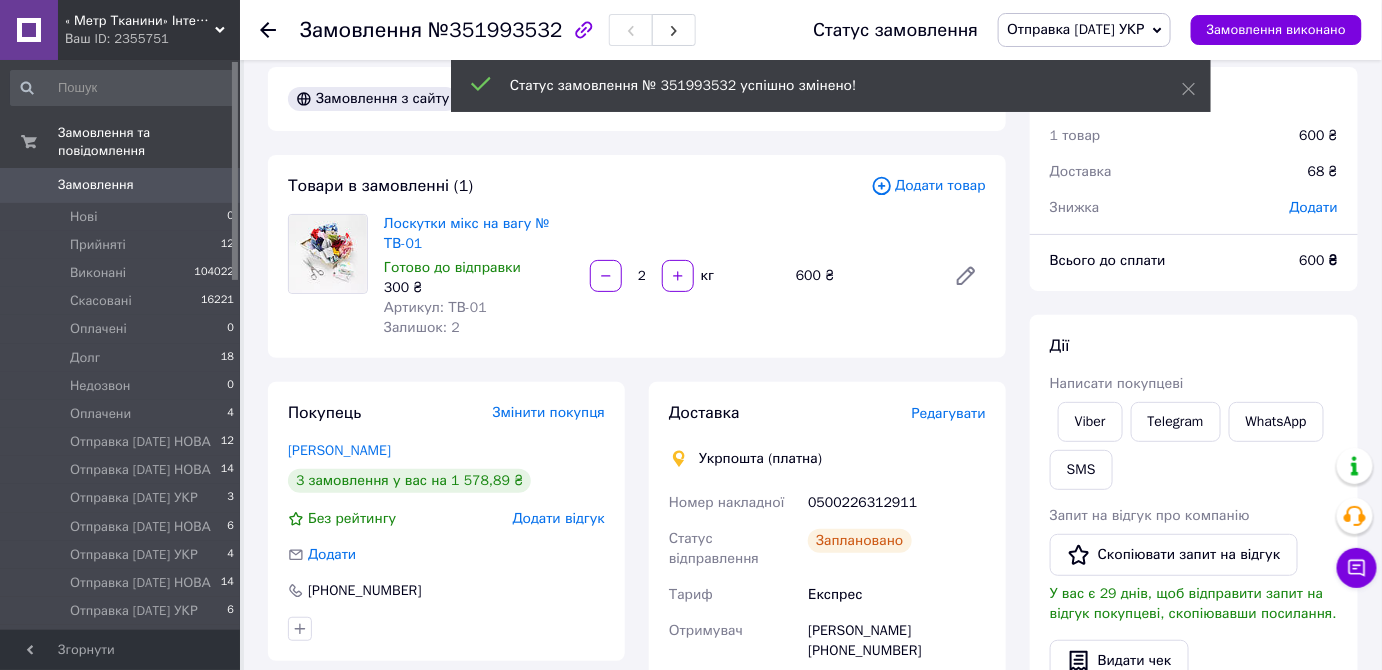 click 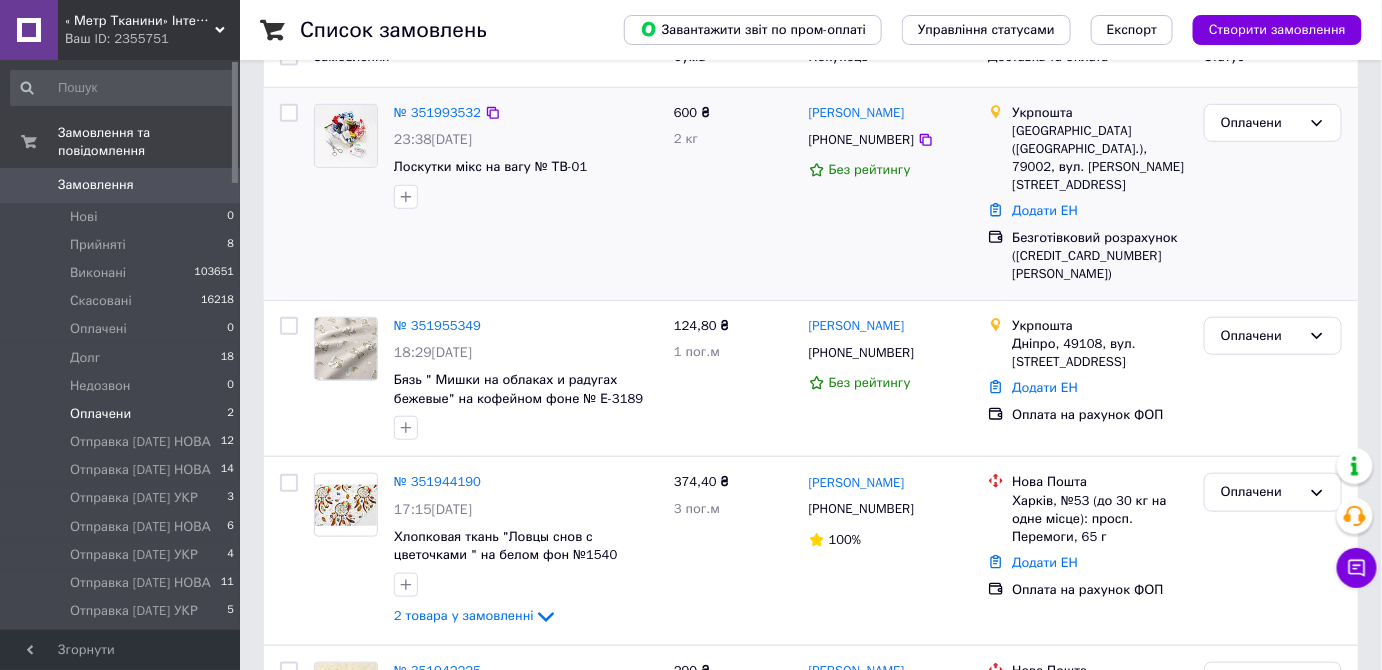 scroll, scrollTop: 363, scrollLeft: 0, axis: vertical 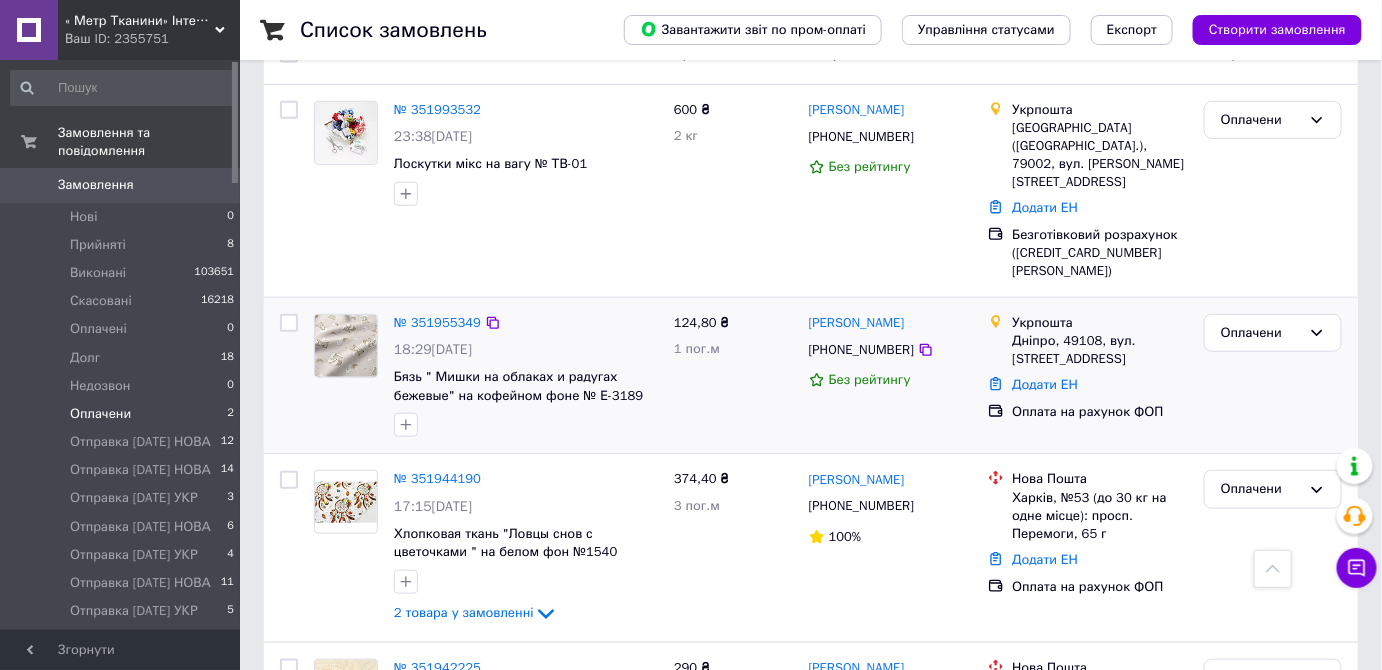 click at bounding box center (346, 346) 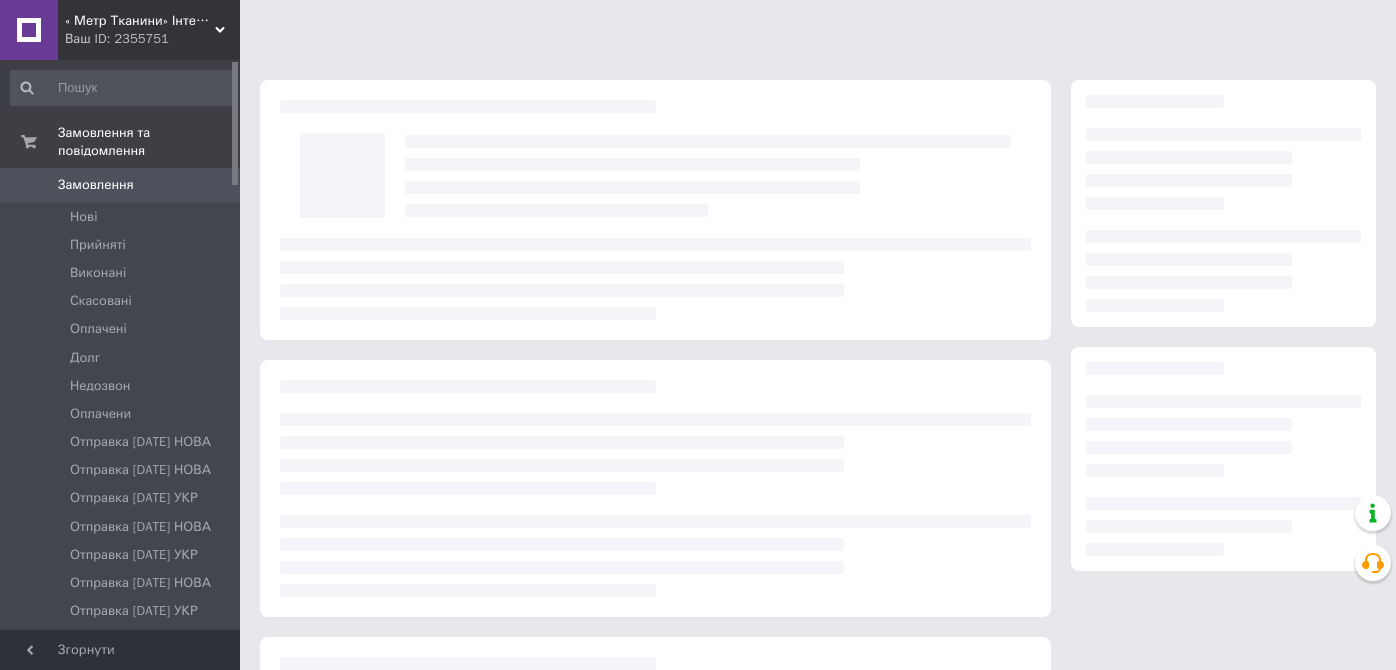 scroll, scrollTop: 0, scrollLeft: 0, axis: both 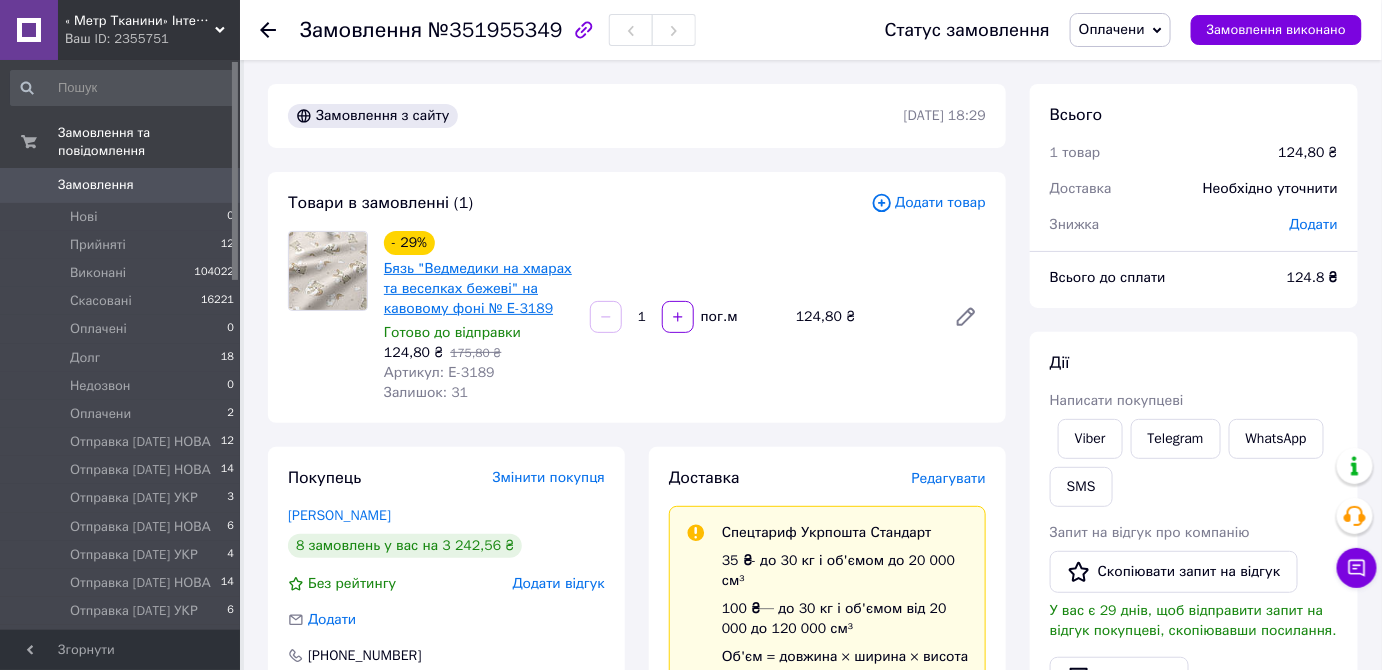 click on "Бязь "Ведмедики на хмарах та веселках бежеві" на кавовому фоні № Е-3189" at bounding box center [478, 288] 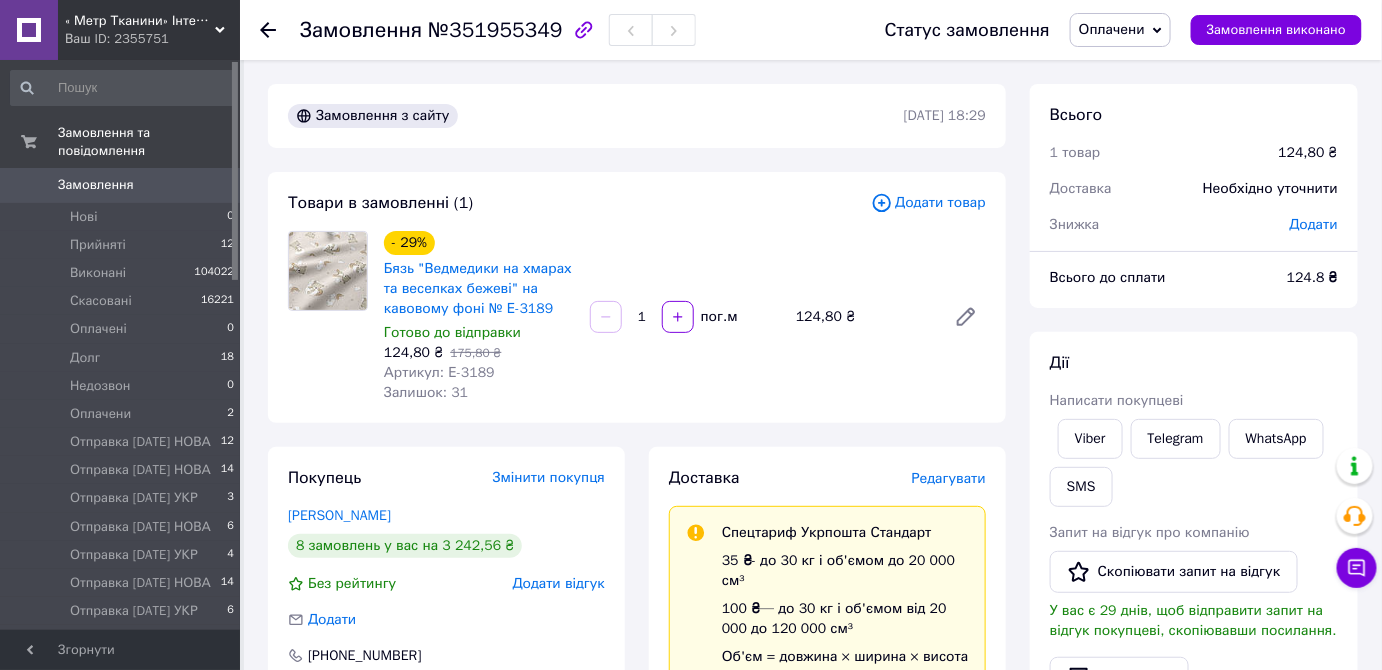 click on "Редагувати" at bounding box center [949, 478] 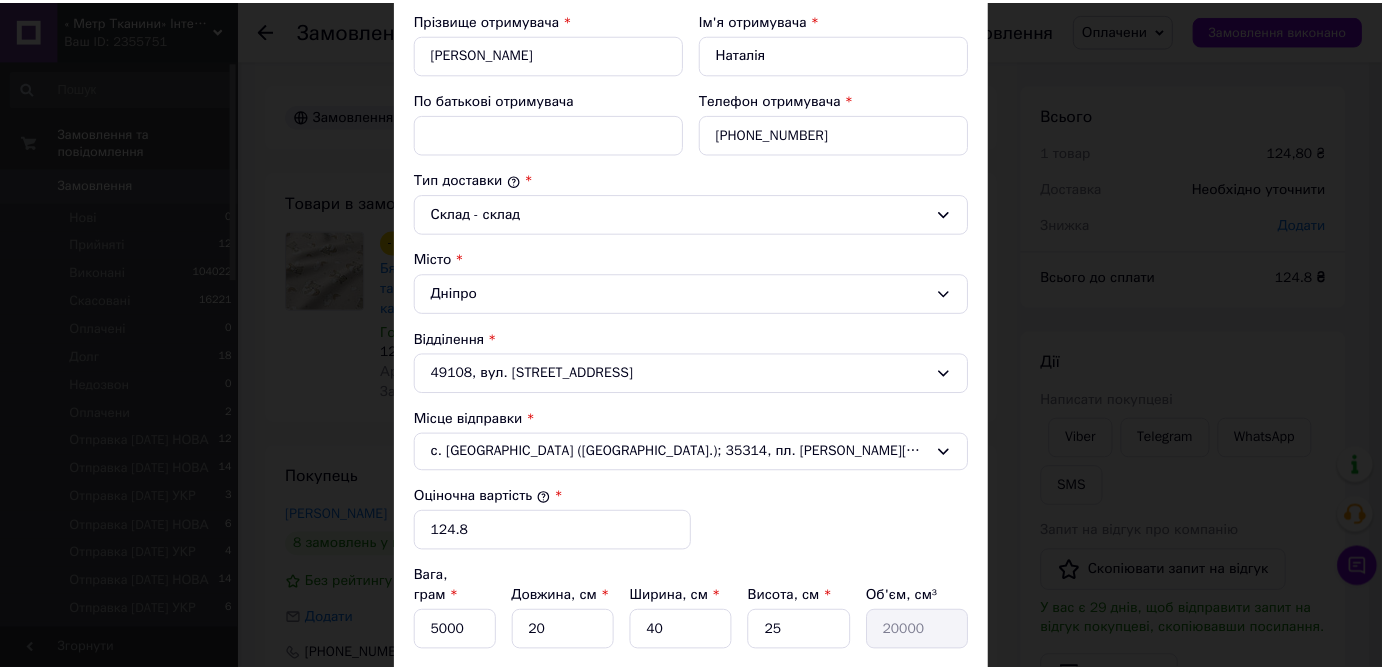 scroll, scrollTop: 645, scrollLeft: 0, axis: vertical 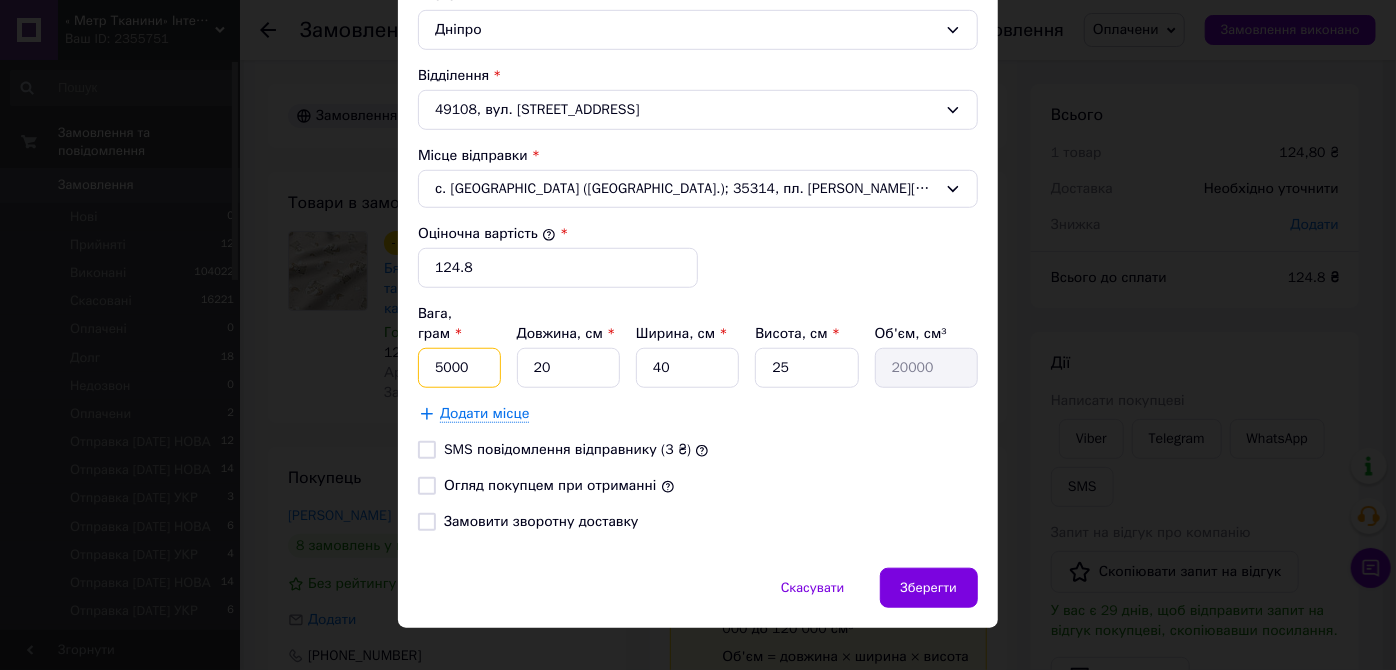 drag, startPoint x: 447, startPoint y: 339, endPoint x: 429, endPoint y: 347, distance: 19.697716 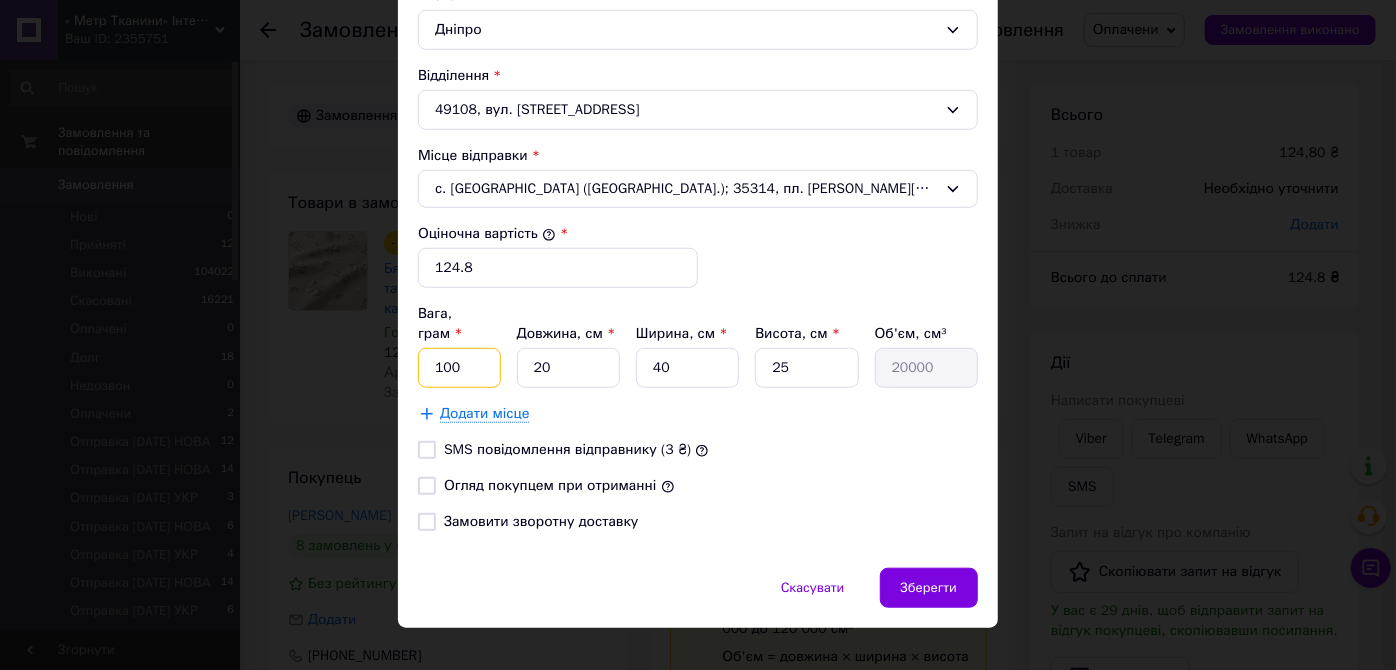 type on "100" 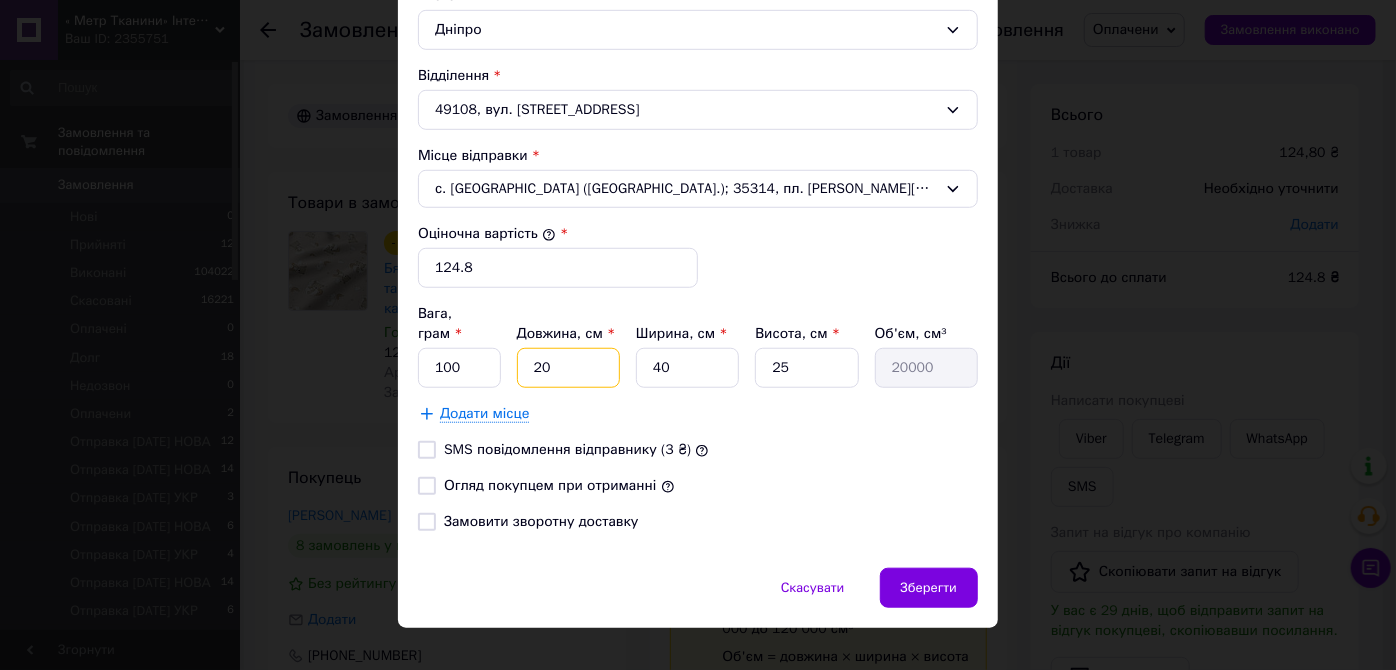 drag, startPoint x: 534, startPoint y: 340, endPoint x: 506, endPoint y: 362, distance: 35.608986 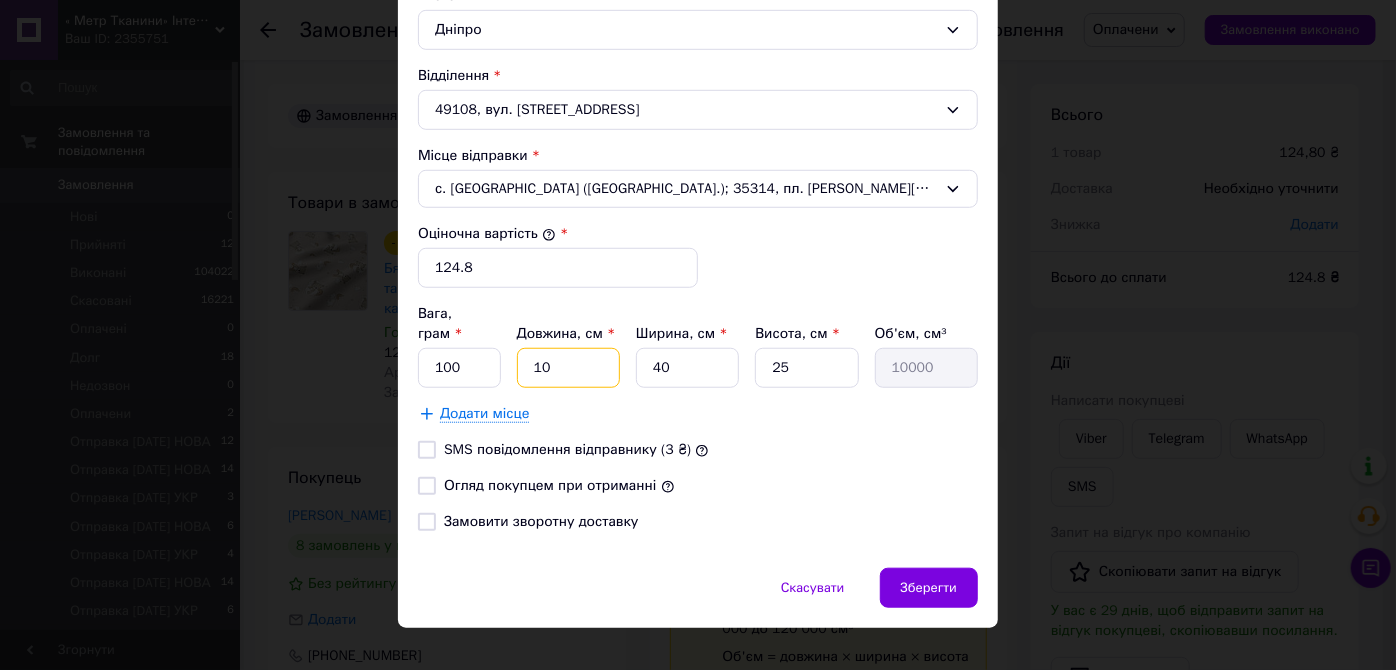 type on "10" 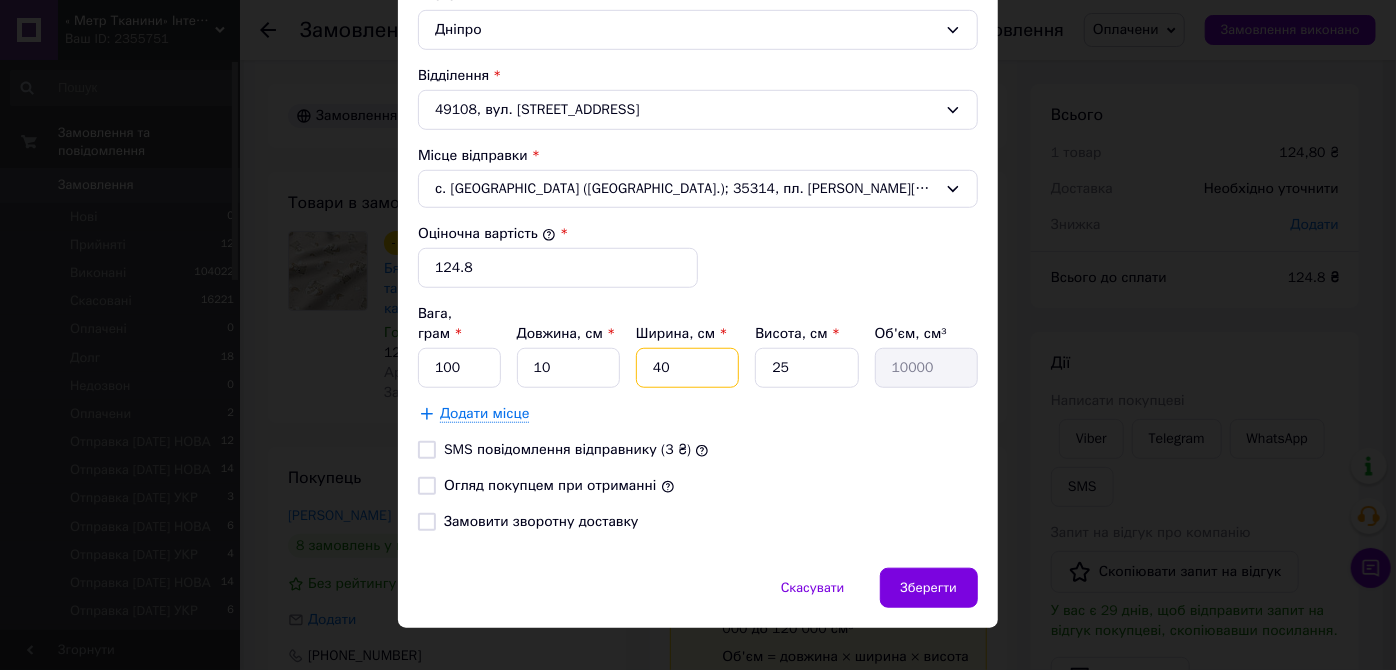 drag, startPoint x: 654, startPoint y: 344, endPoint x: 632, endPoint y: 349, distance: 22.561028 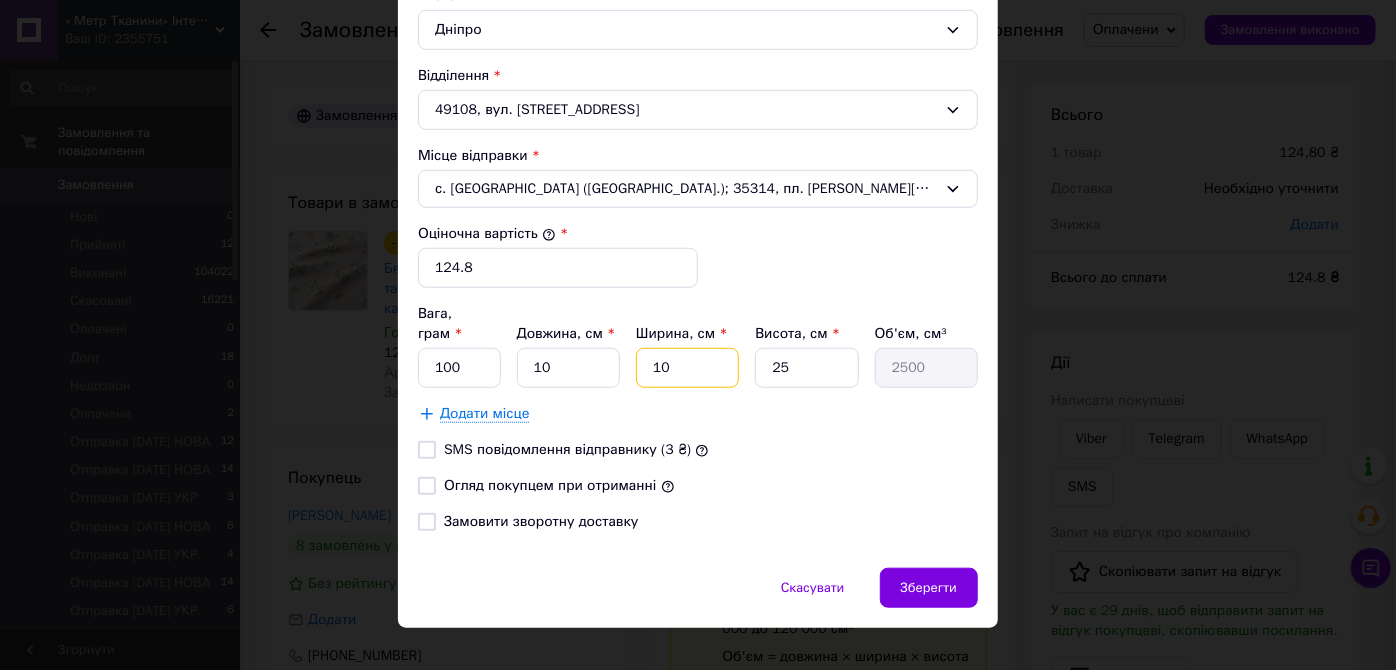 type on "10" 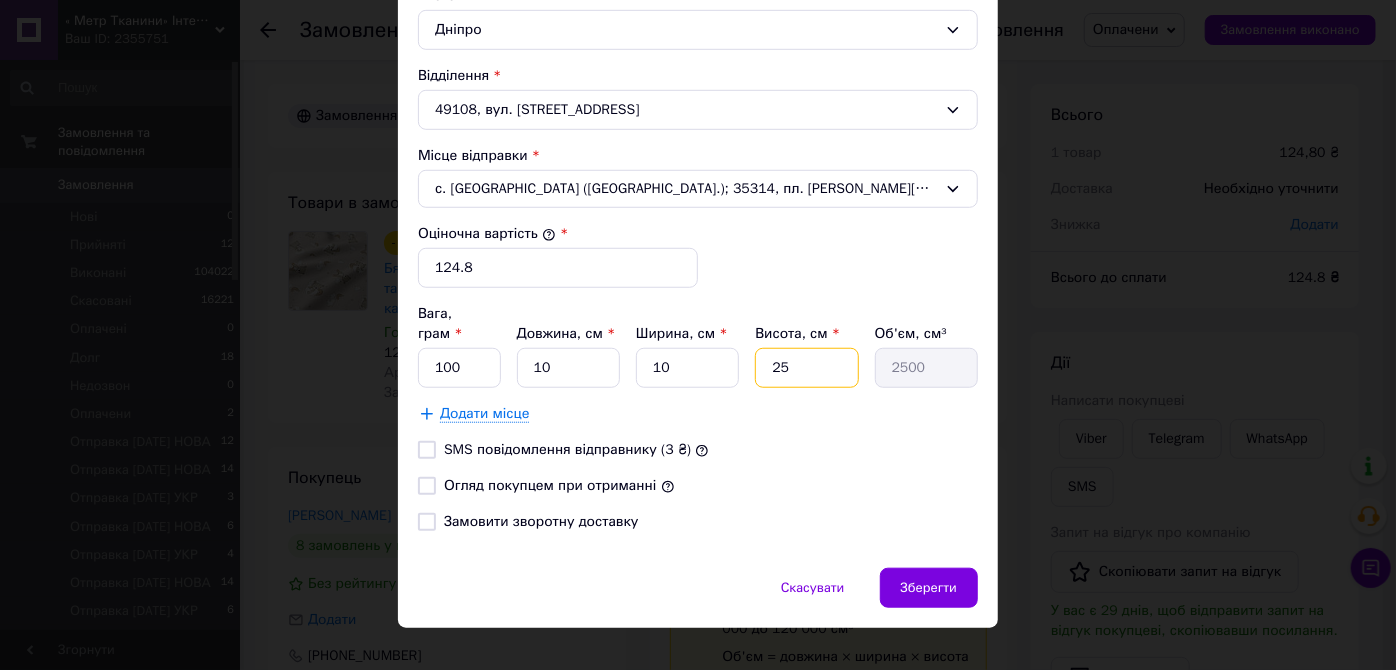 drag, startPoint x: 783, startPoint y: 342, endPoint x: 741, endPoint y: 347, distance: 42.296574 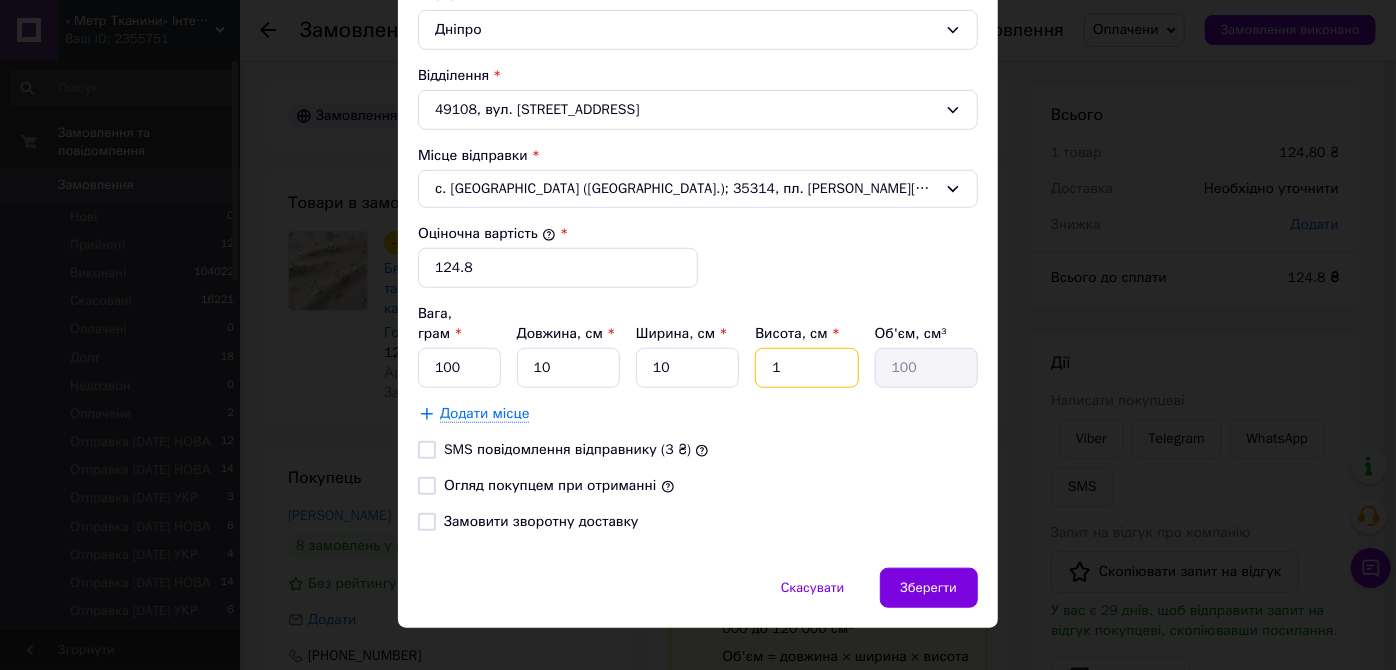 type on "1" 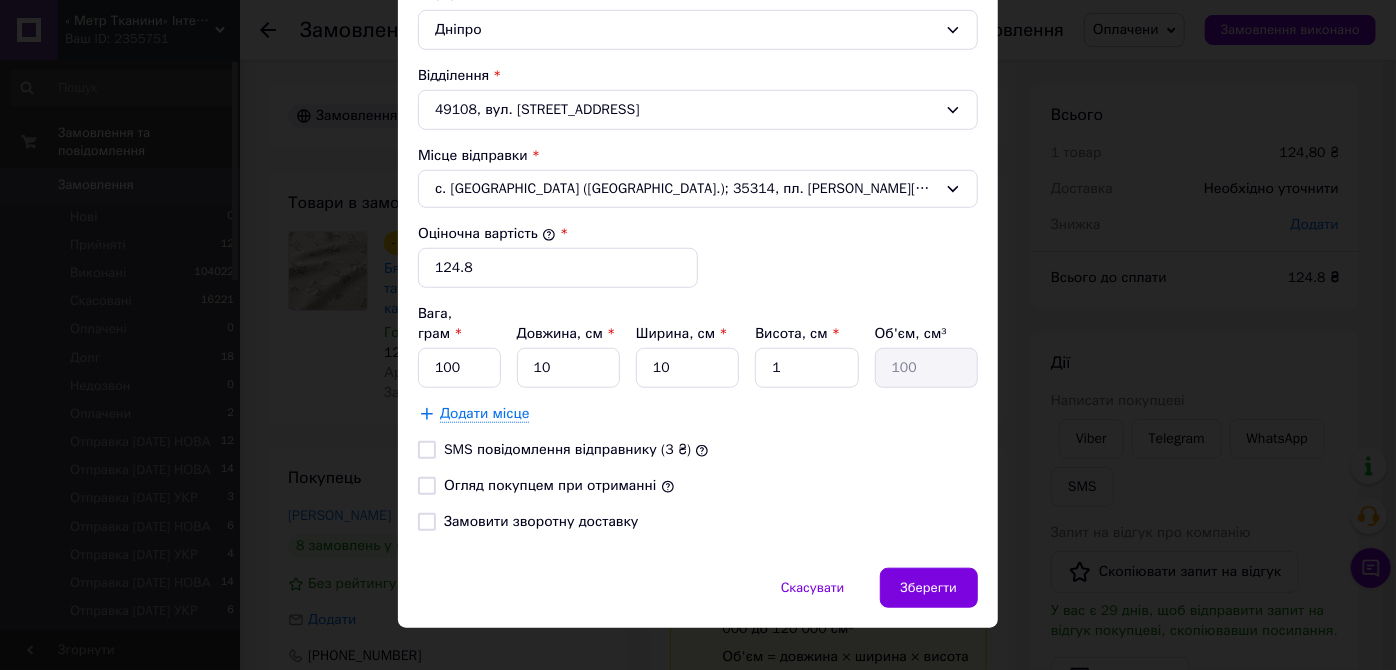 click on "Огляд покупцем при отриманні" at bounding box center [427, 486] 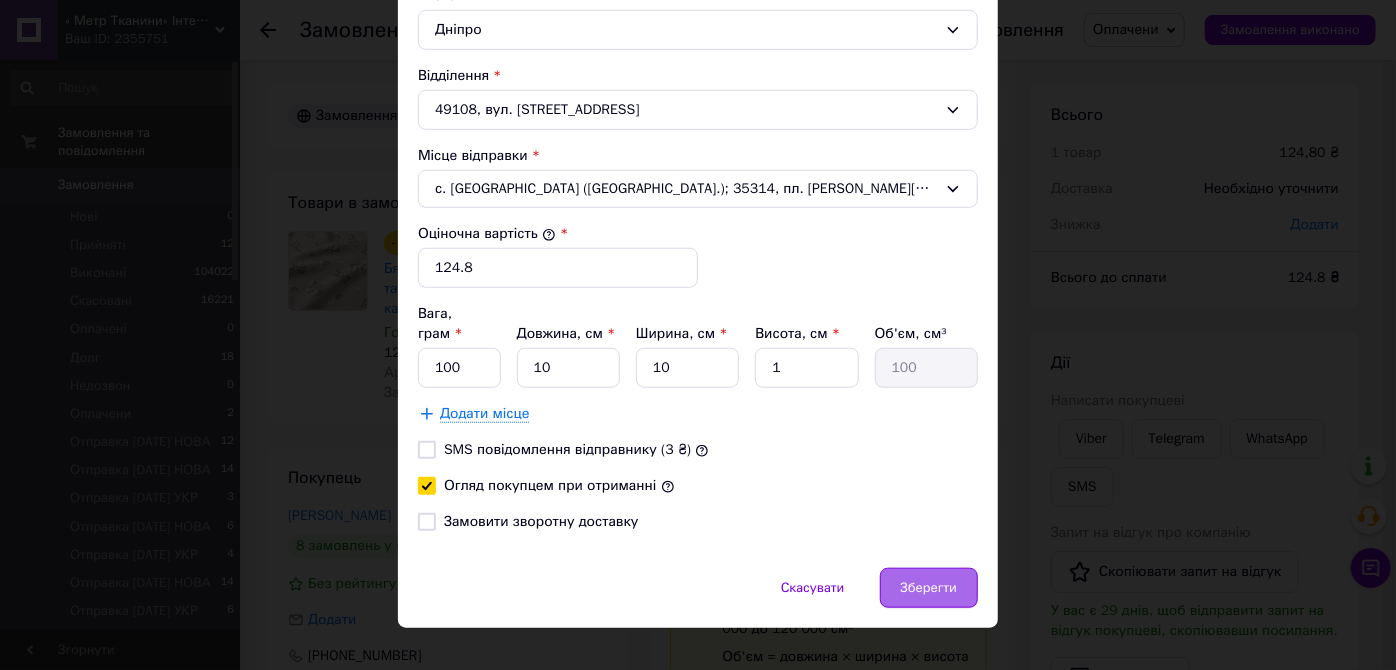 click on "Зберегти" at bounding box center (929, 588) 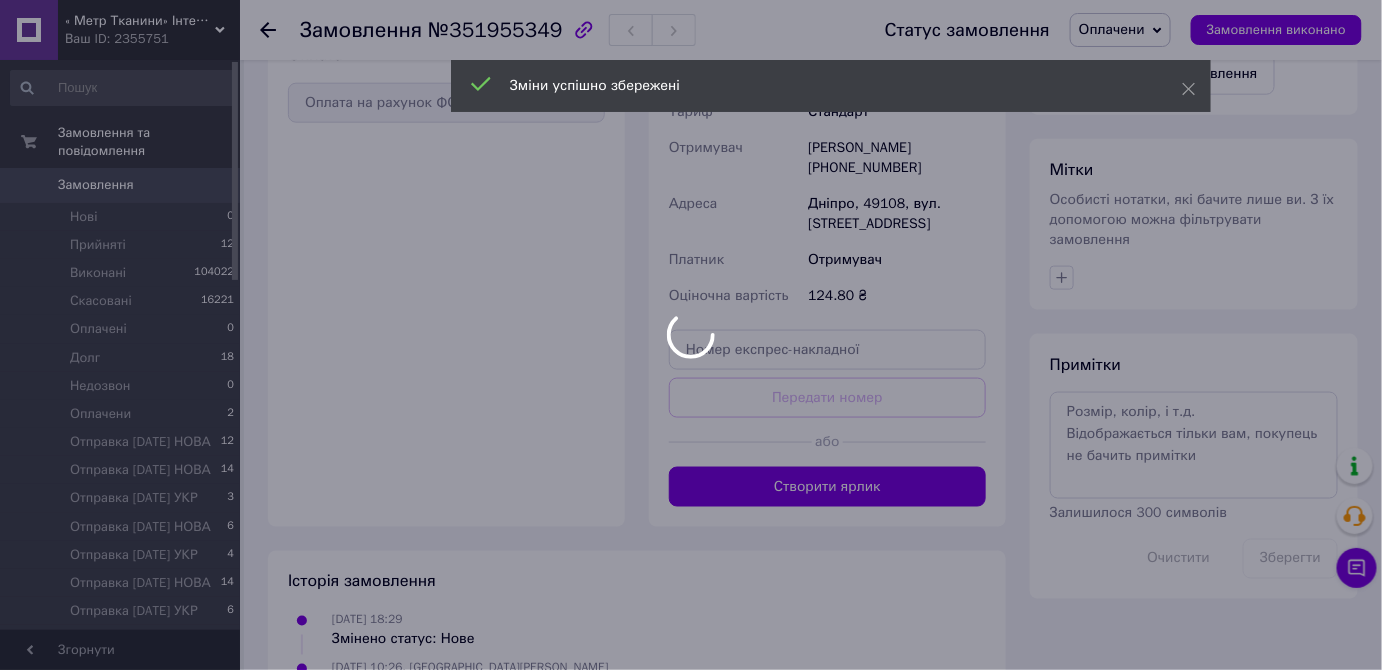 scroll, scrollTop: 727, scrollLeft: 0, axis: vertical 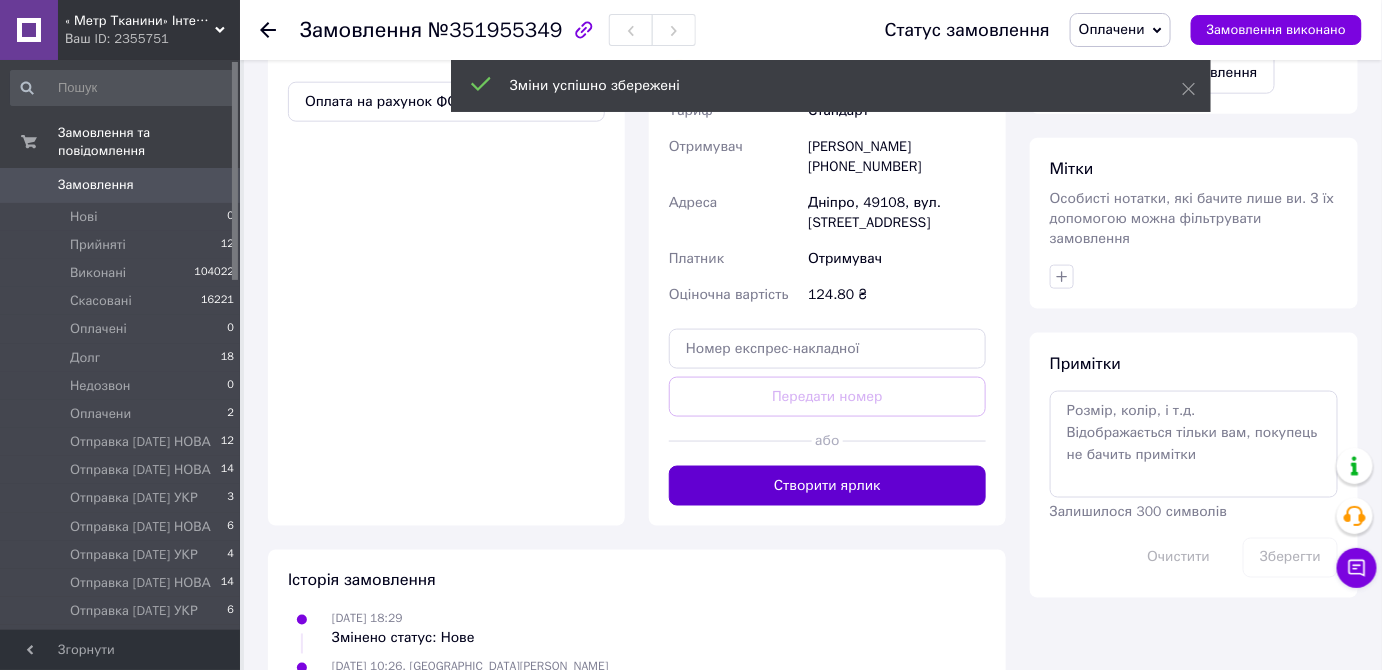 click on "Створити ярлик" at bounding box center [827, 486] 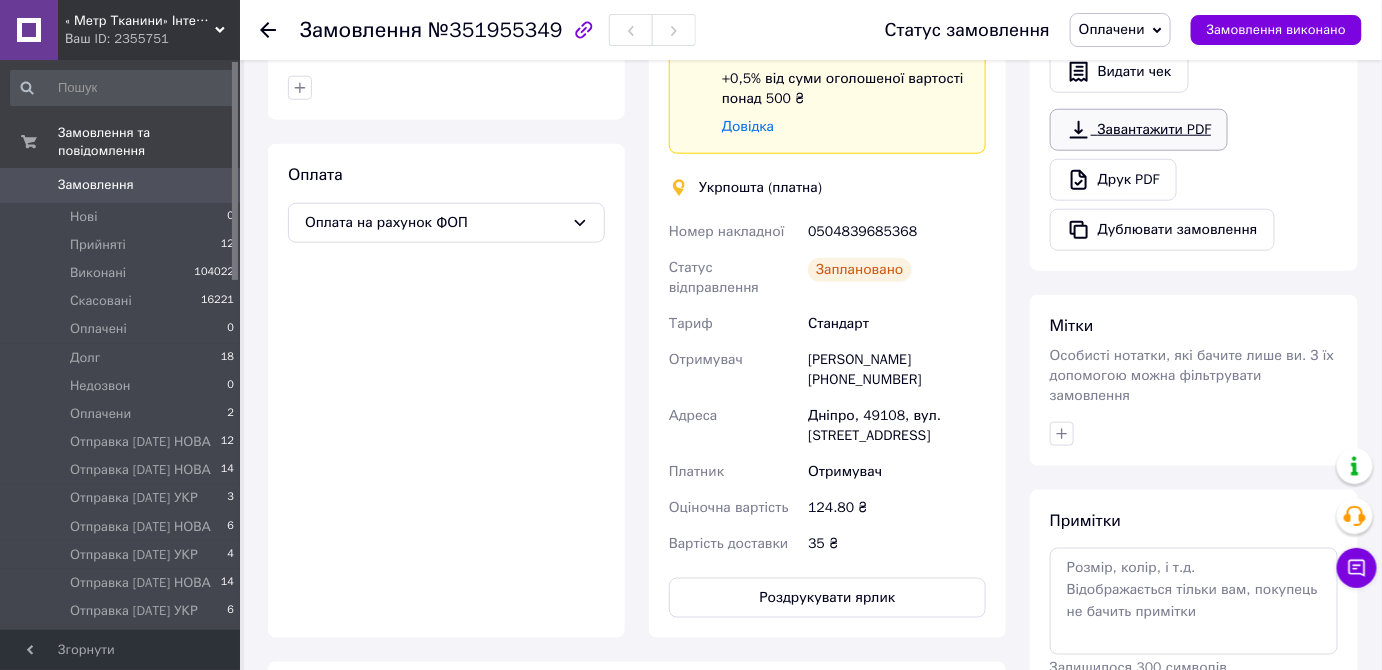 scroll, scrollTop: 545, scrollLeft: 0, axis: vertical 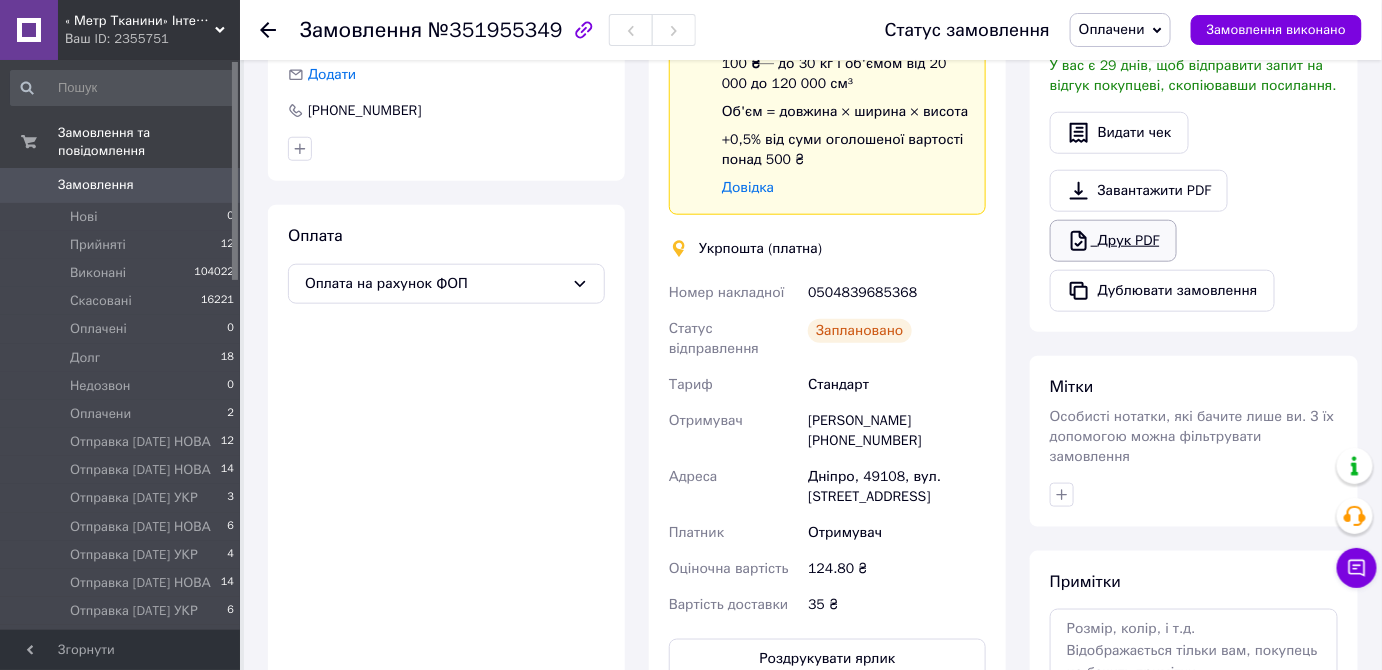 click on "Друк PDF" at bounding box center [1113, 241] 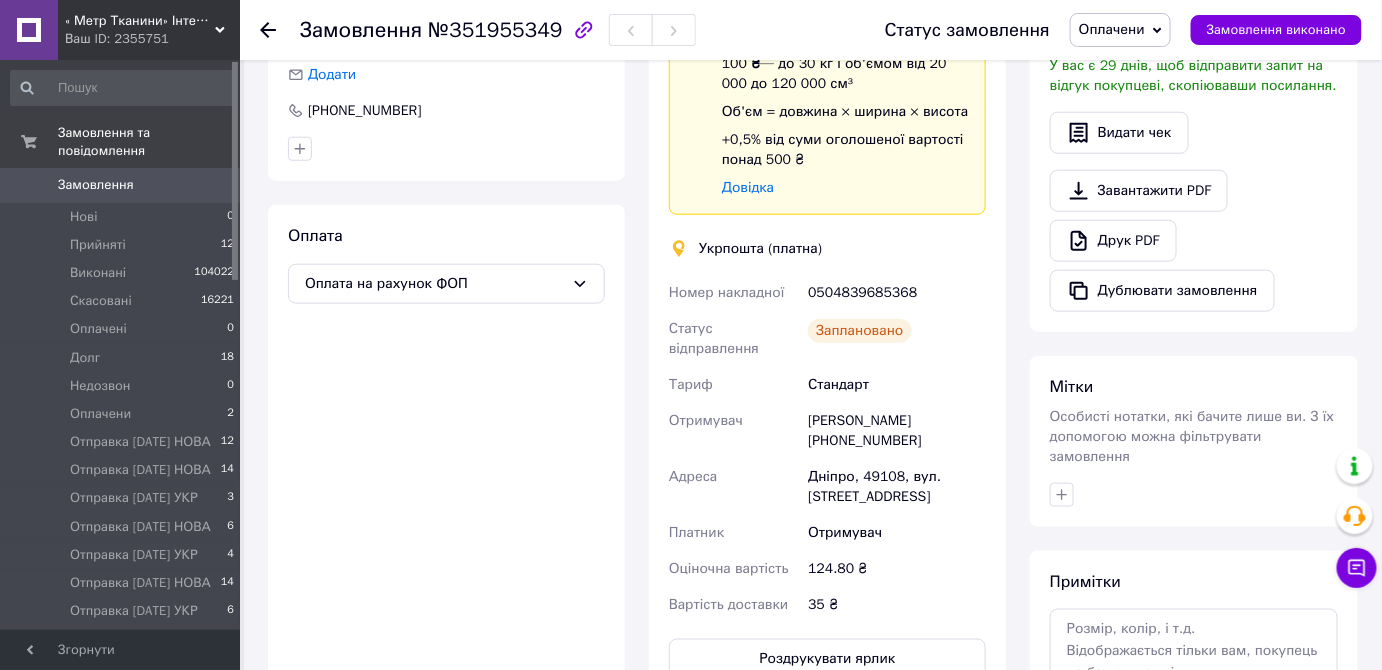 click on "Оплачени" at bounding box center [1120, 30] 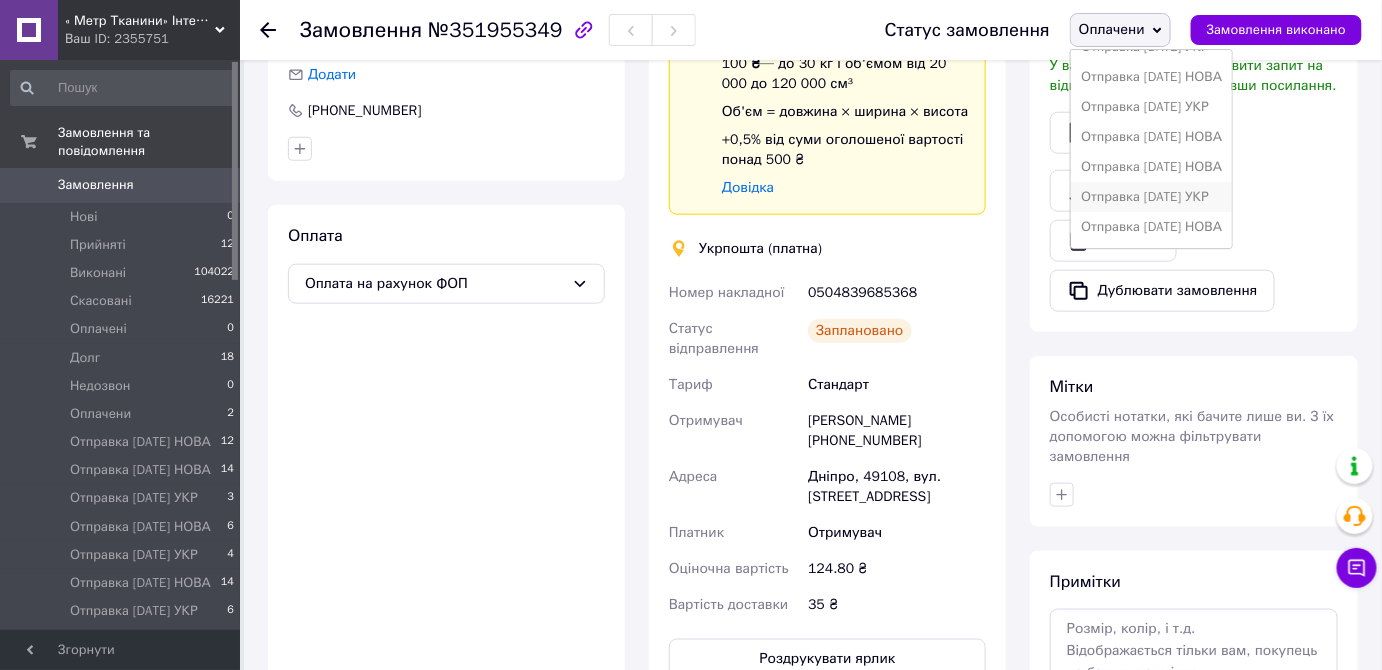 scroll, scrollTop: 411, scrollLeft: 0, axis: vertical 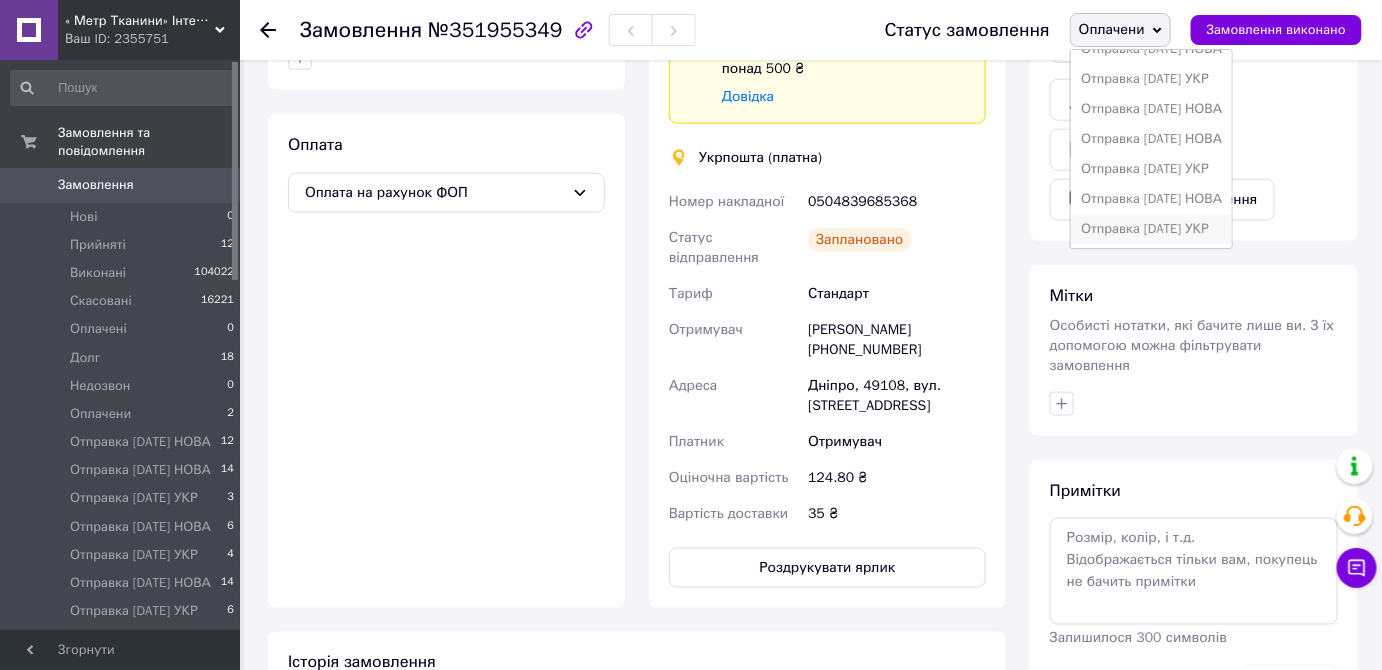click on "Отправка [DATE] УКР" at bounding box center [1151, 229] 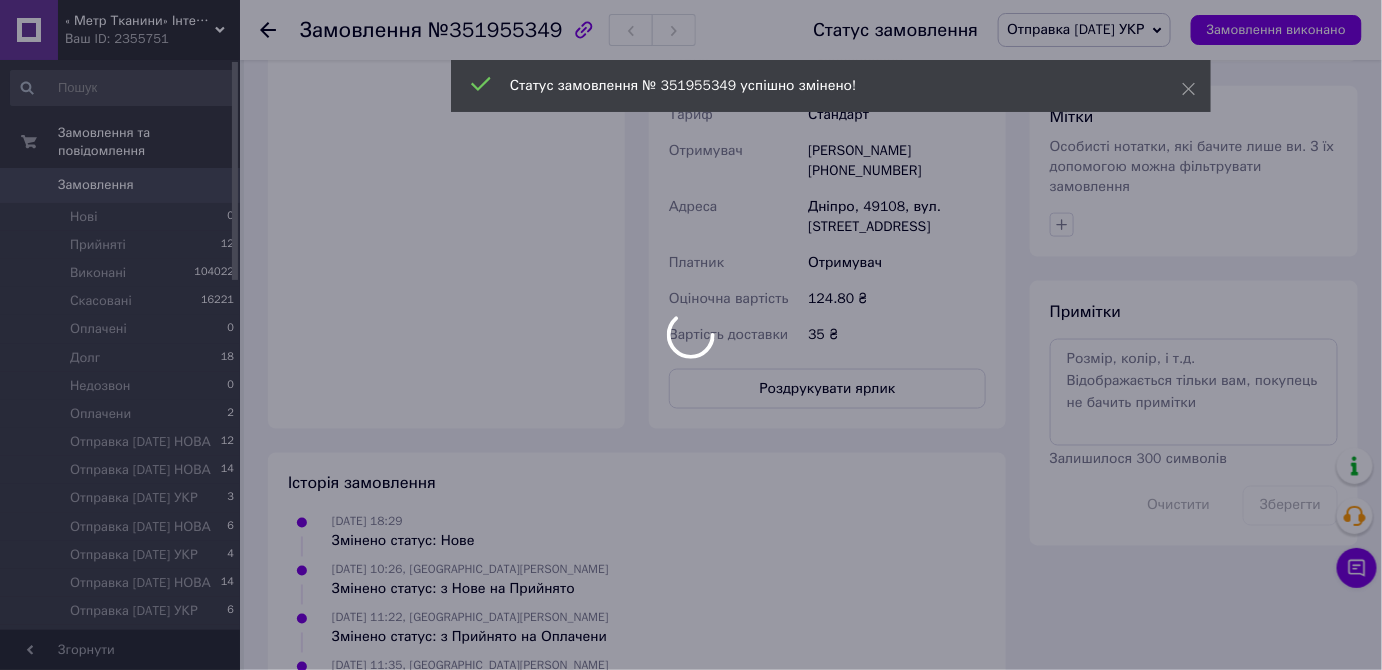 scroll, scrollTop: 818, scrollLeft: 0, axis: vertical 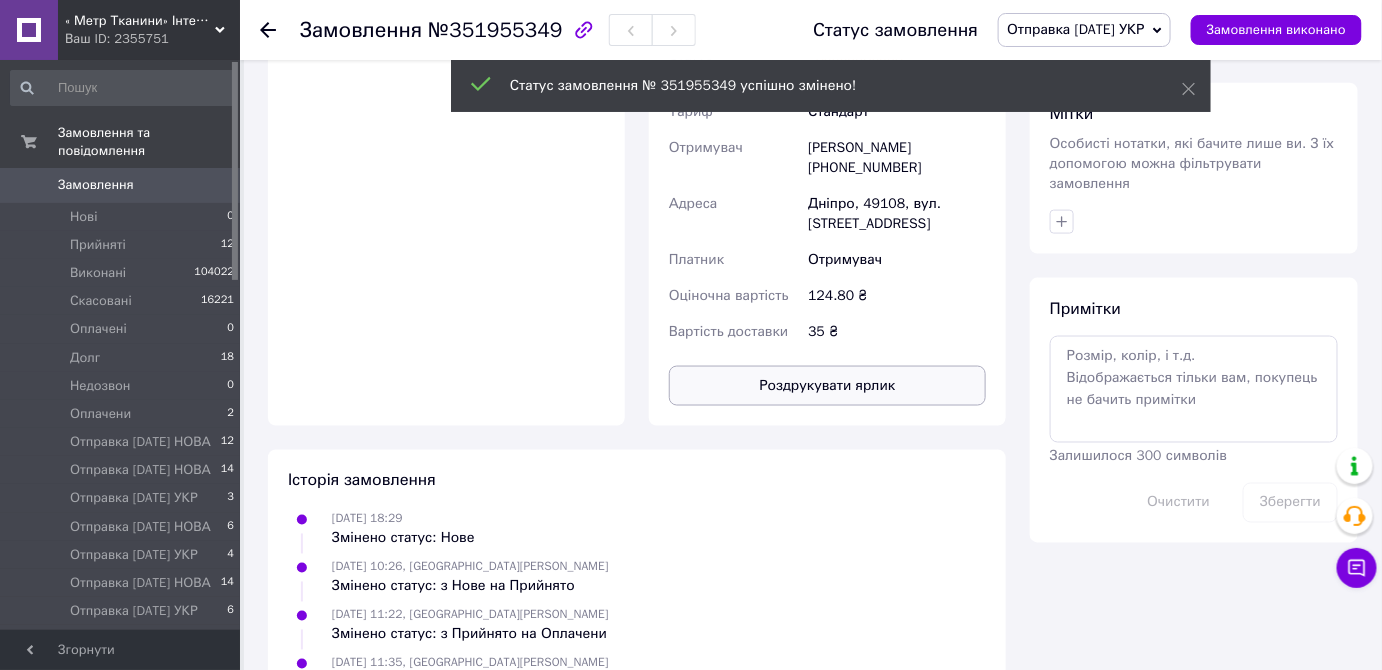 click on "Роздрукувати ярлик" at bounding box center (827, 386) 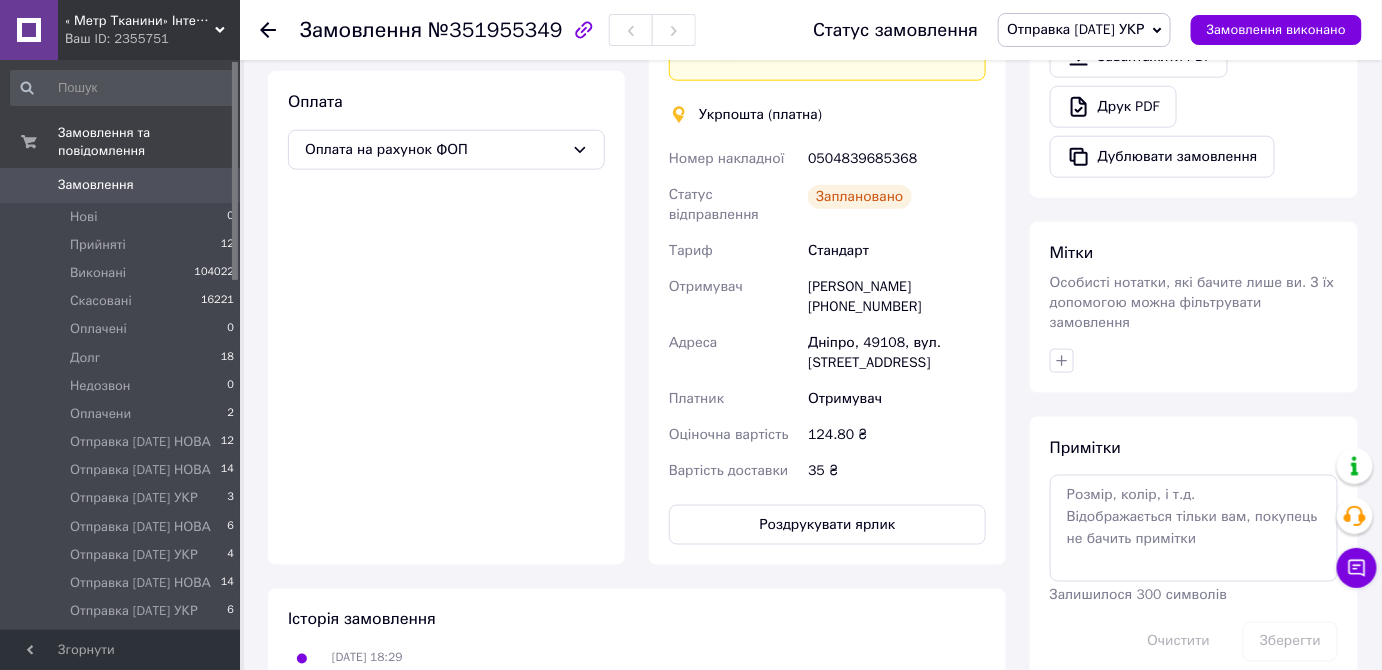 scroll, scrollTop: 545, scrollLeft: 0, axis: vertical 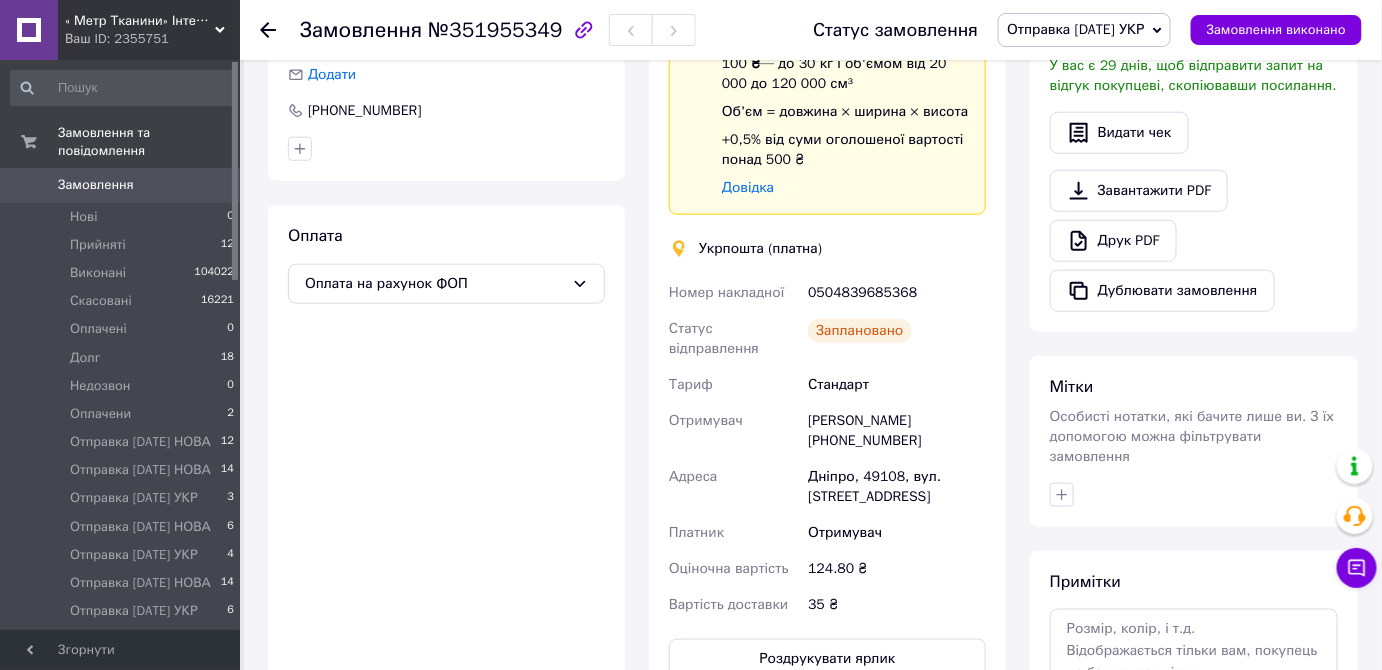 click 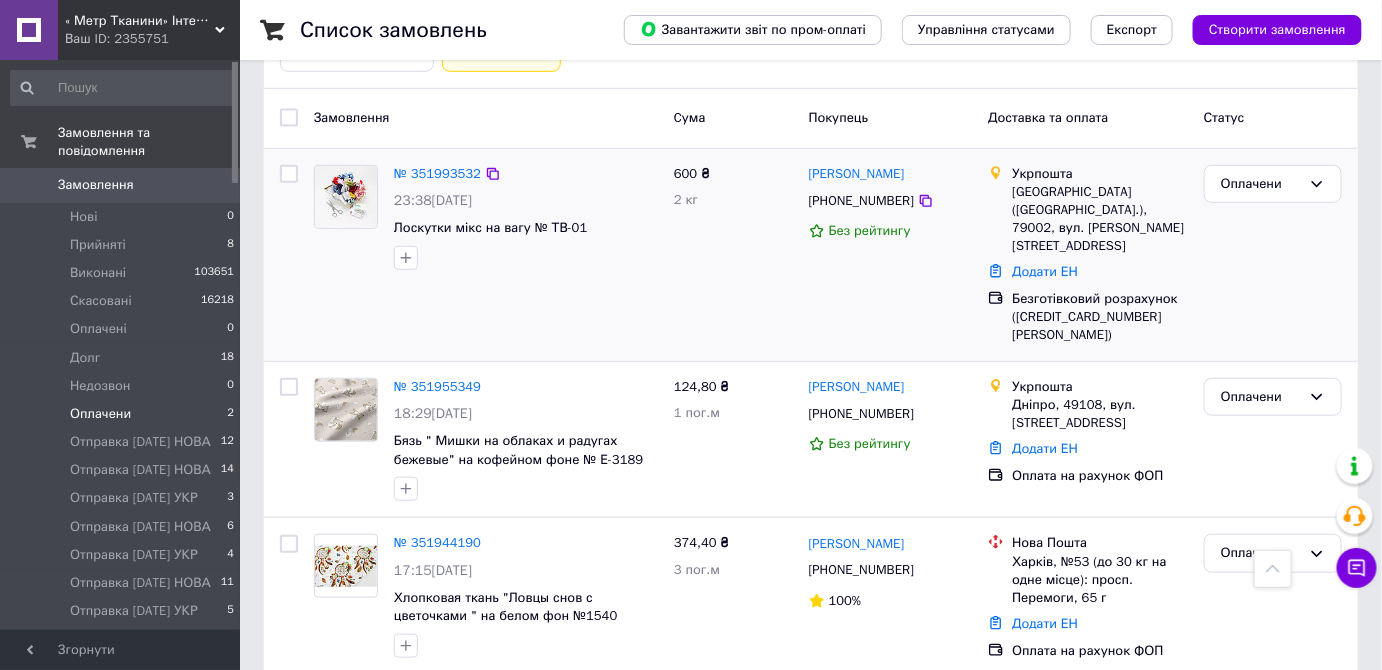 scroll, scrollTop: 272, scrollLeft: 0, axis: vertical 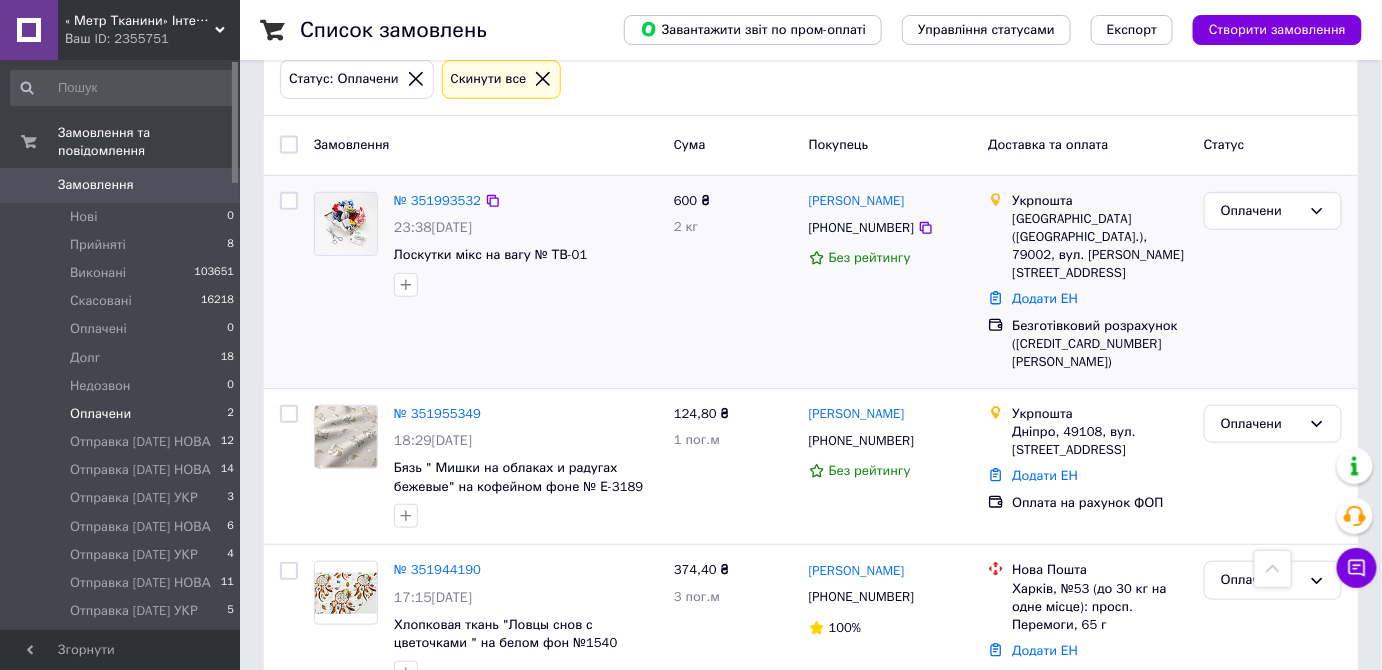 click at bounding box center [346, 224] 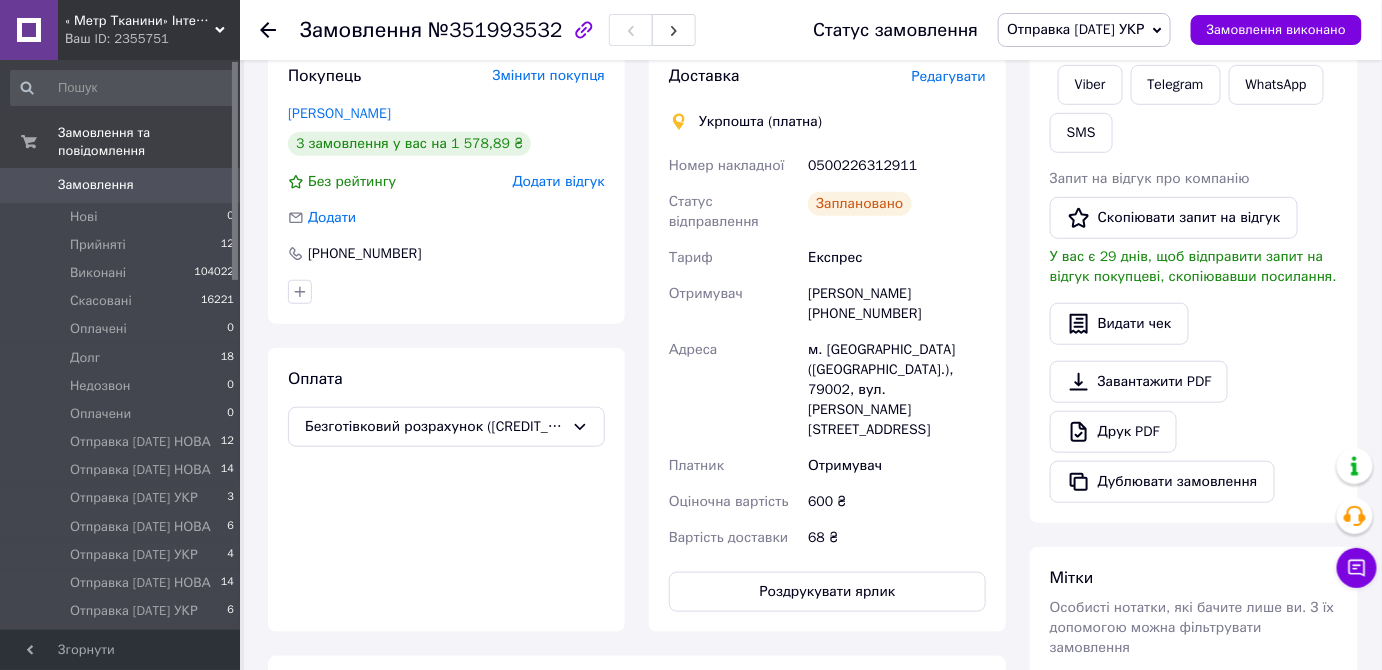 scroll, scrollTop: 362, scrollLeft: 0, axis: vertical 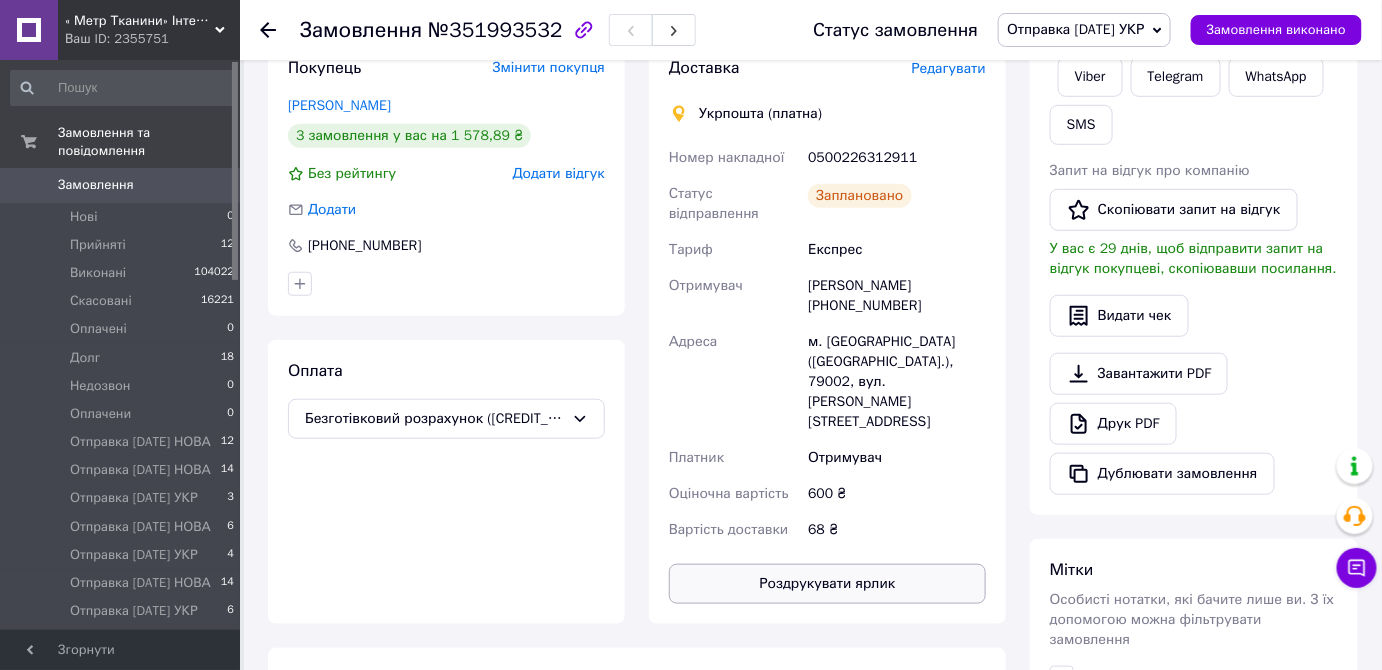 click on "Роздрукувати ярлик" at bounding box center [827, 584] 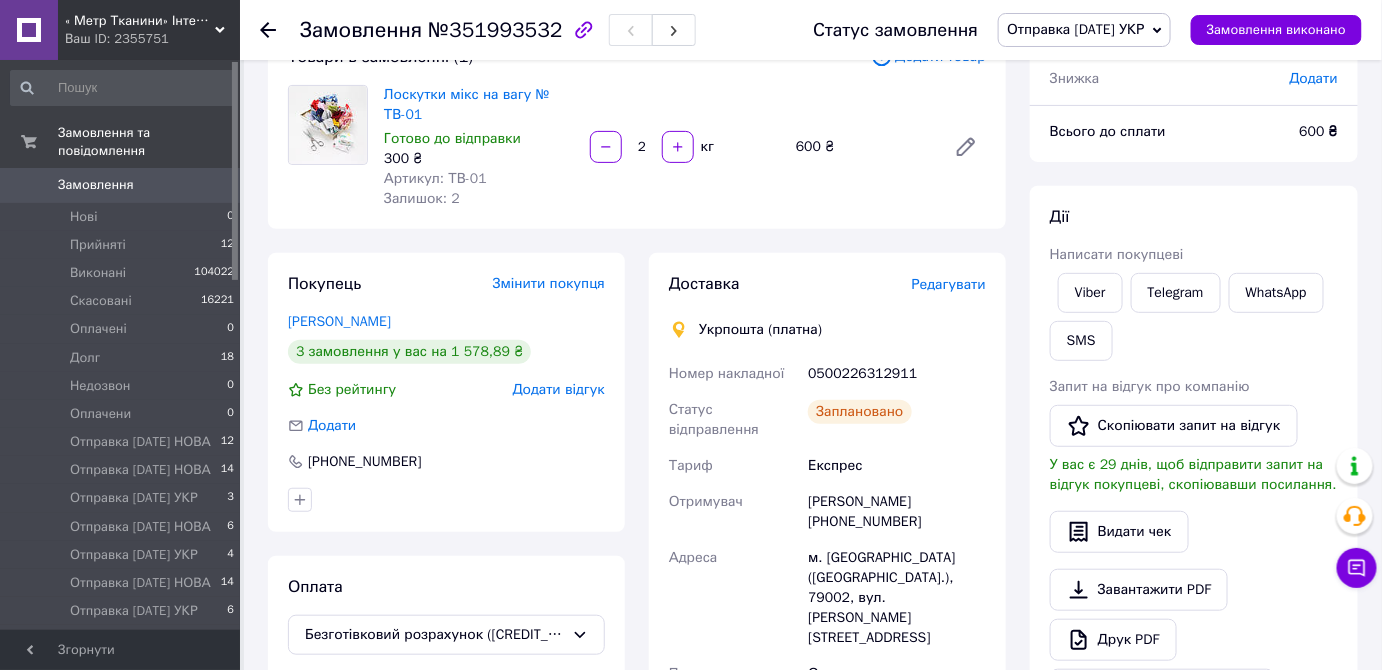 scroll, scrollTop: 0, scrollLeft: 0, axis: both 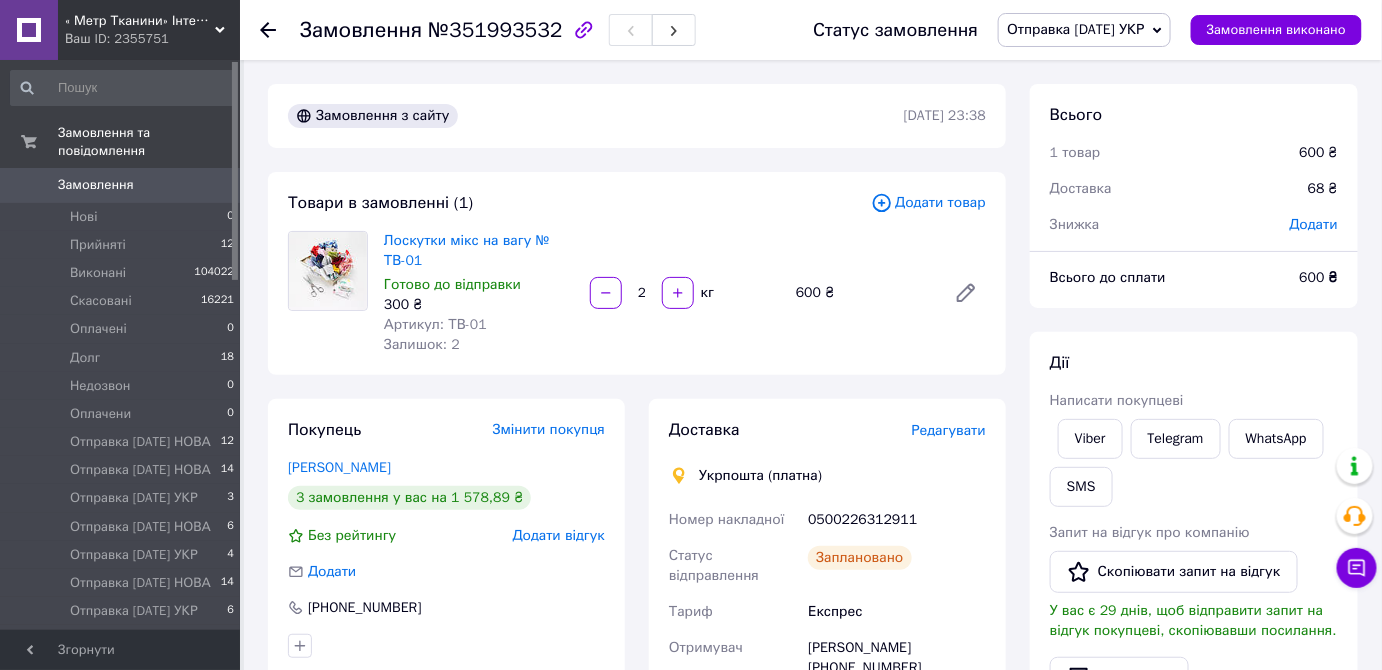 click 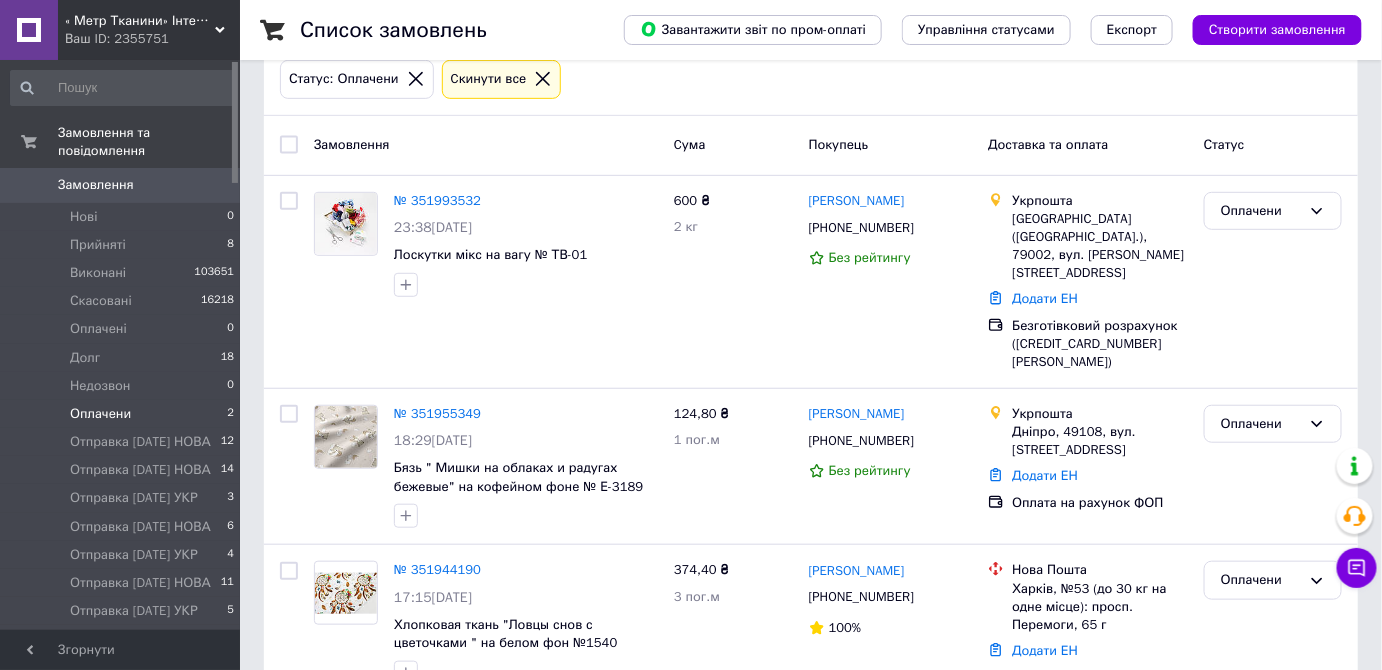 scroll, scrollTop: 272, scrollLeft: 0, axis: vertical 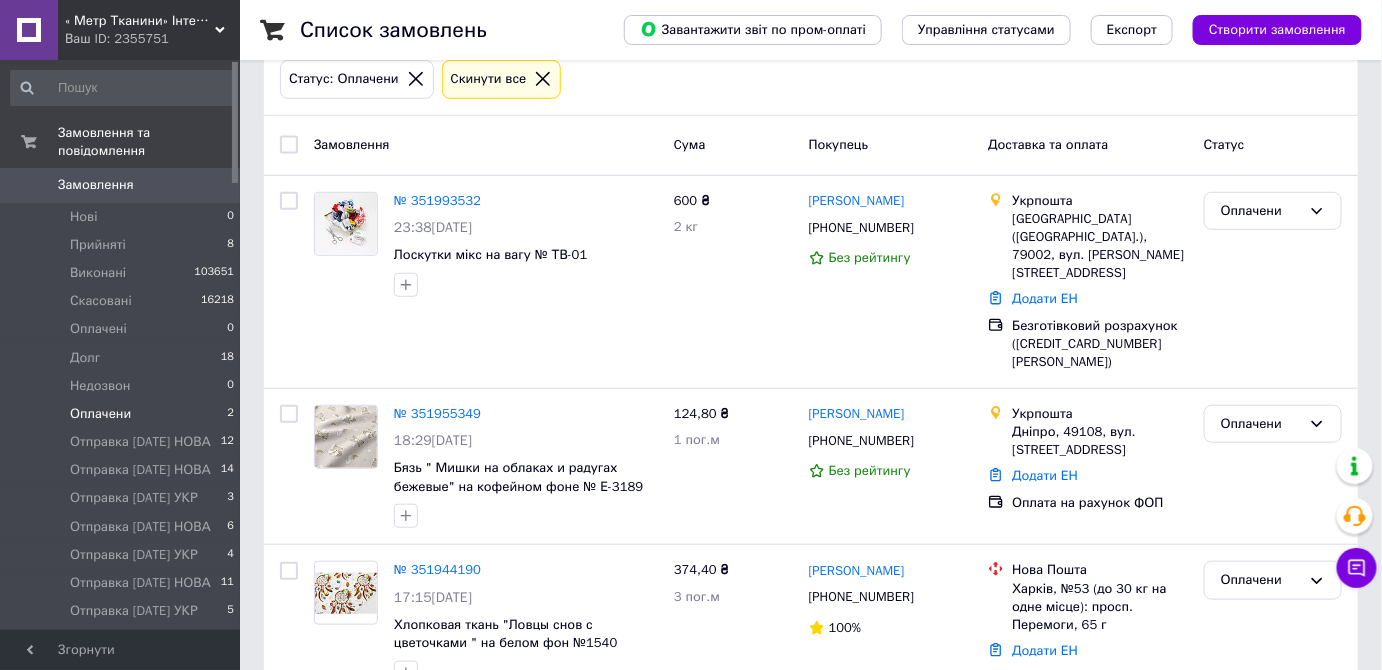 click 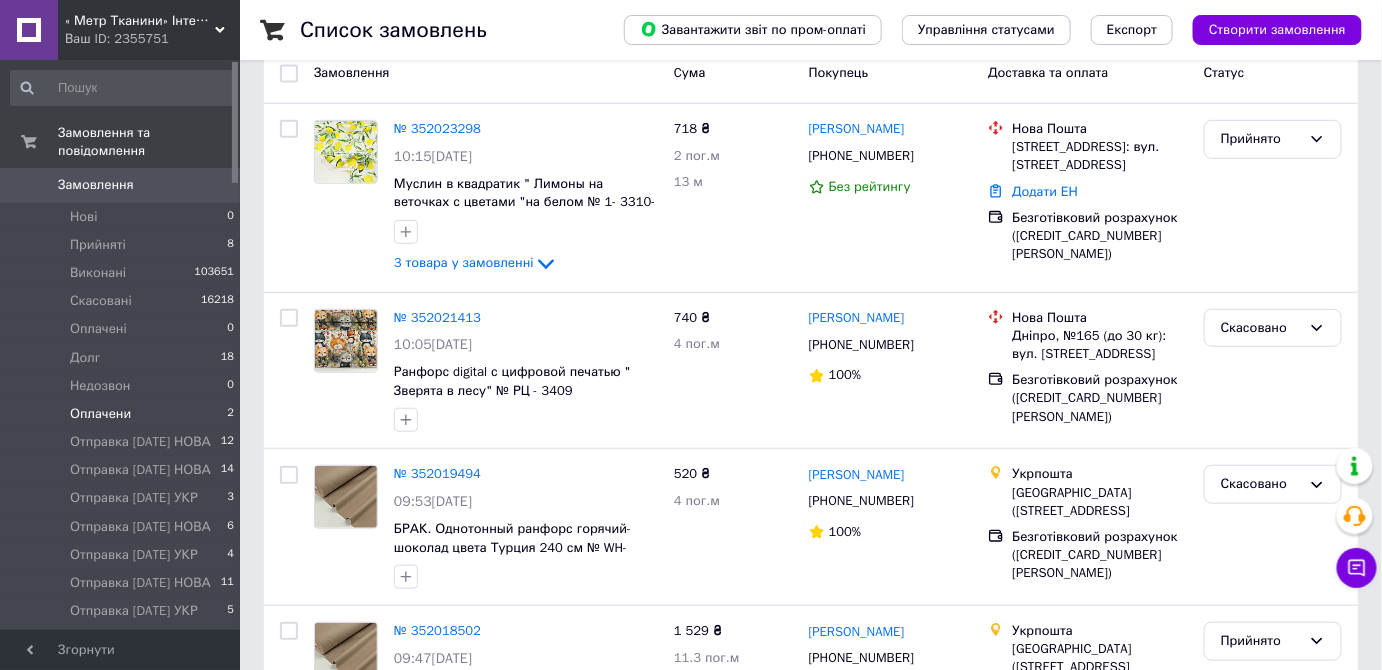 scroll, scrollTop: 0, scrollLeft: 0, axis: both 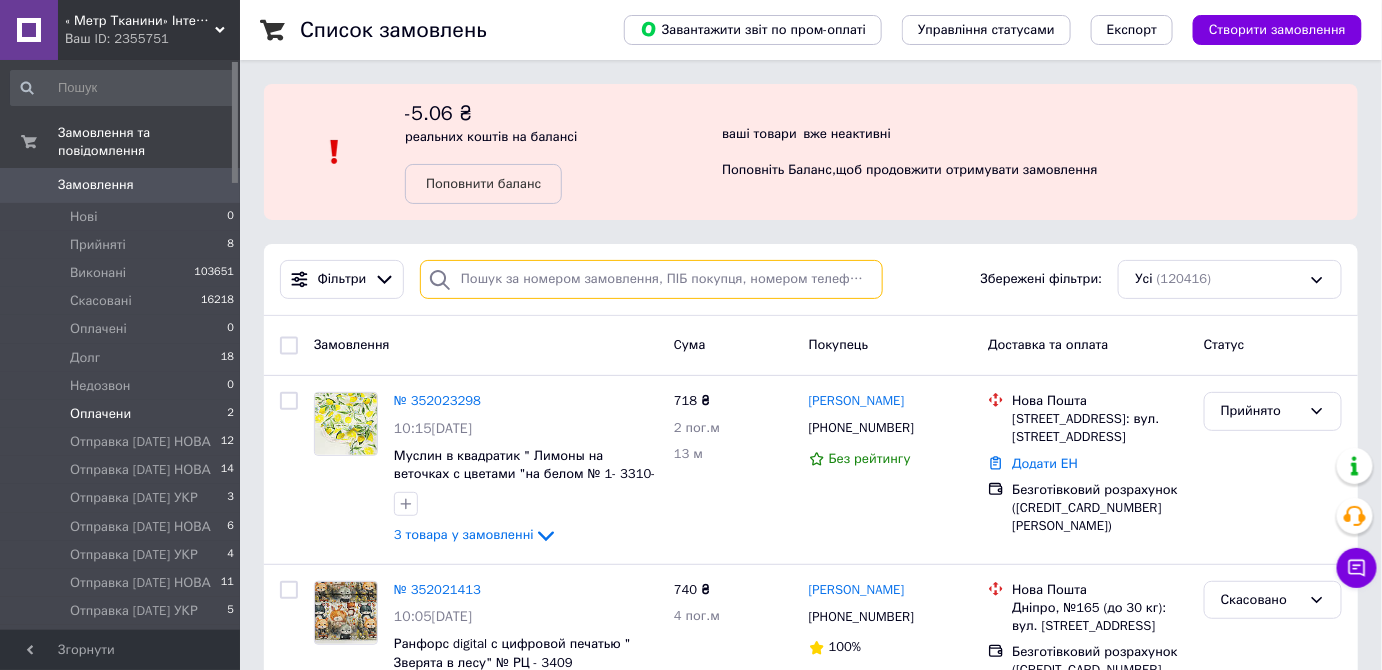 click at bounding box center (651, 279) 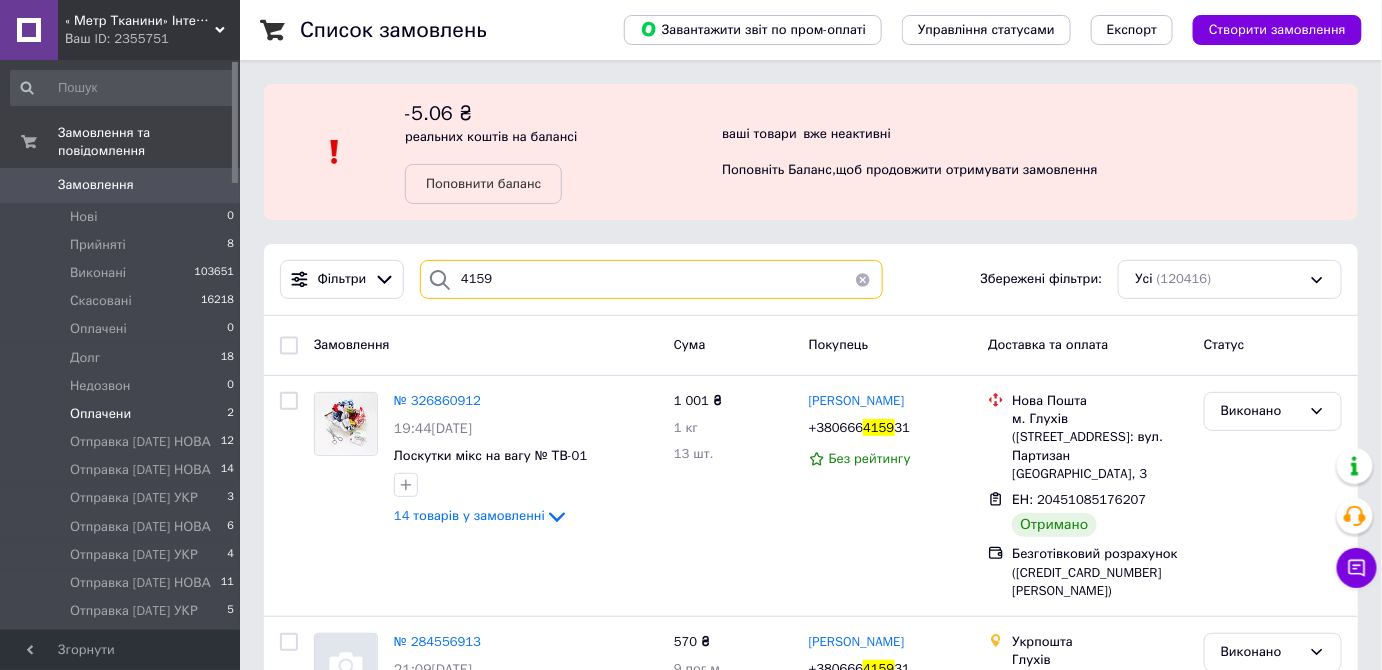 click on "4159" at bounding box center [651, 279] 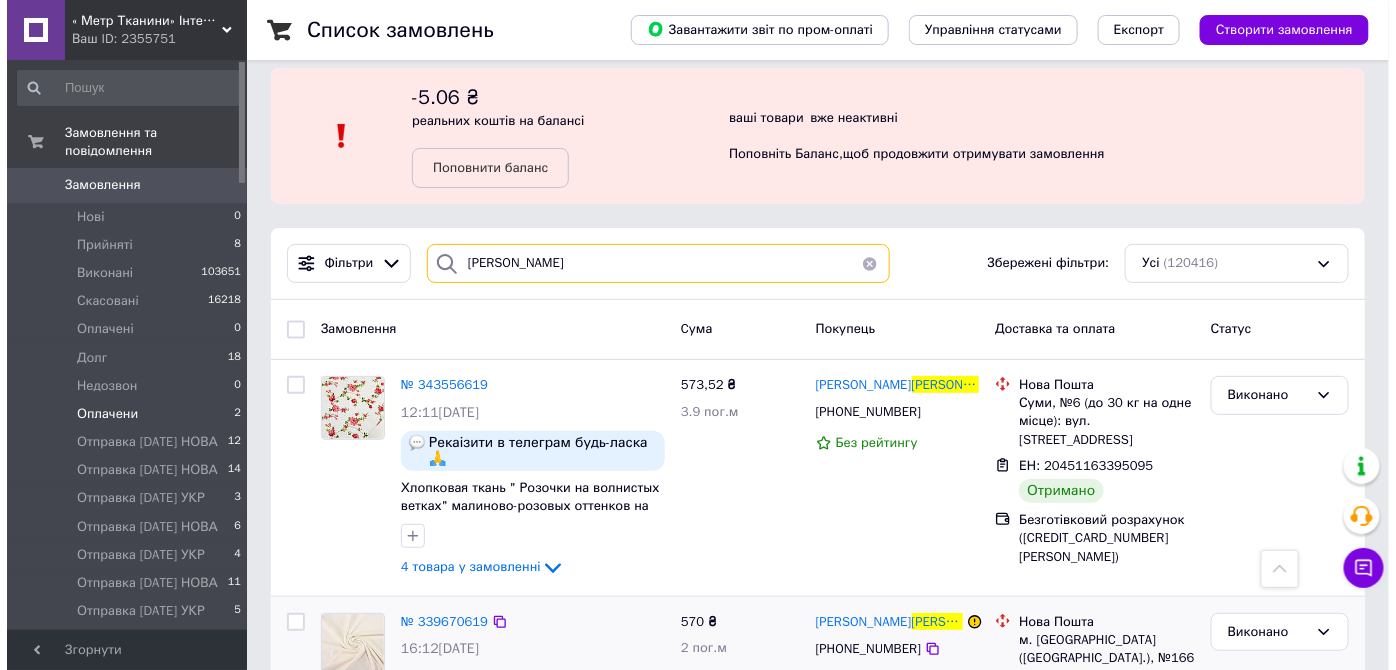 scroll, scrollTop: 0, scrollLeft: 0, axis: both 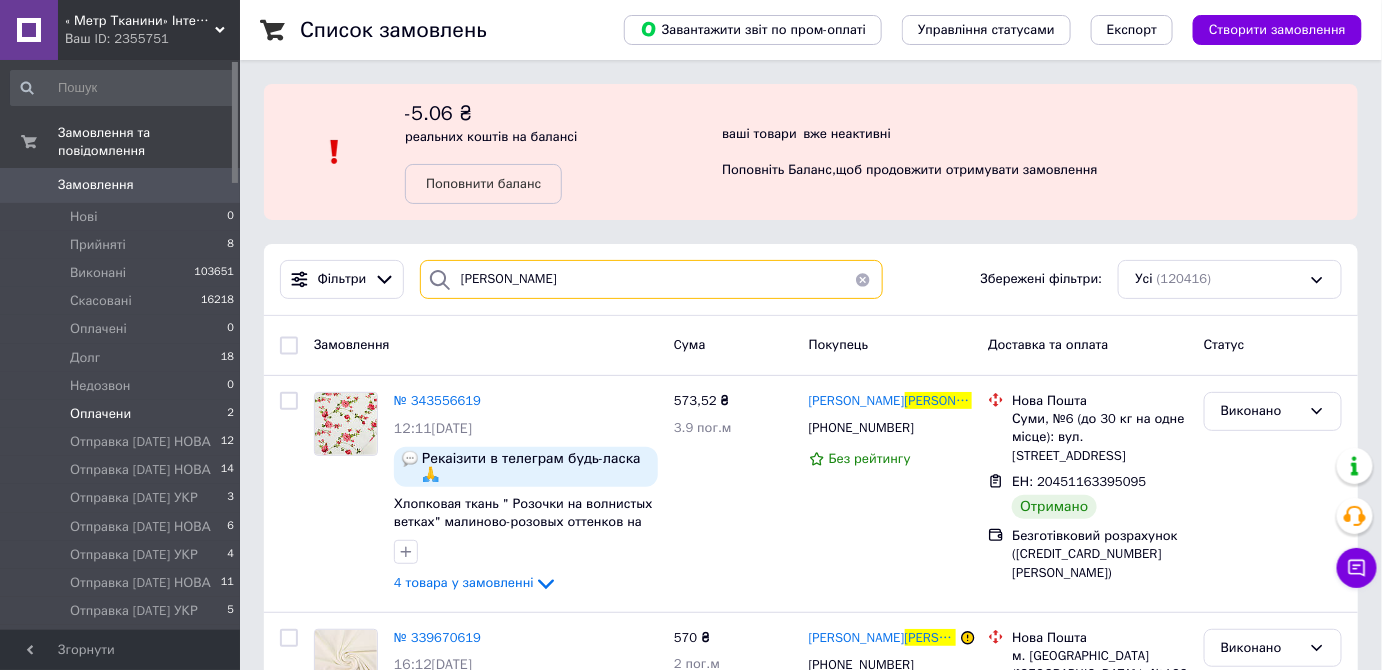 click on "ЗАХАРЧЕНКО" at bounding box center (651, 279) 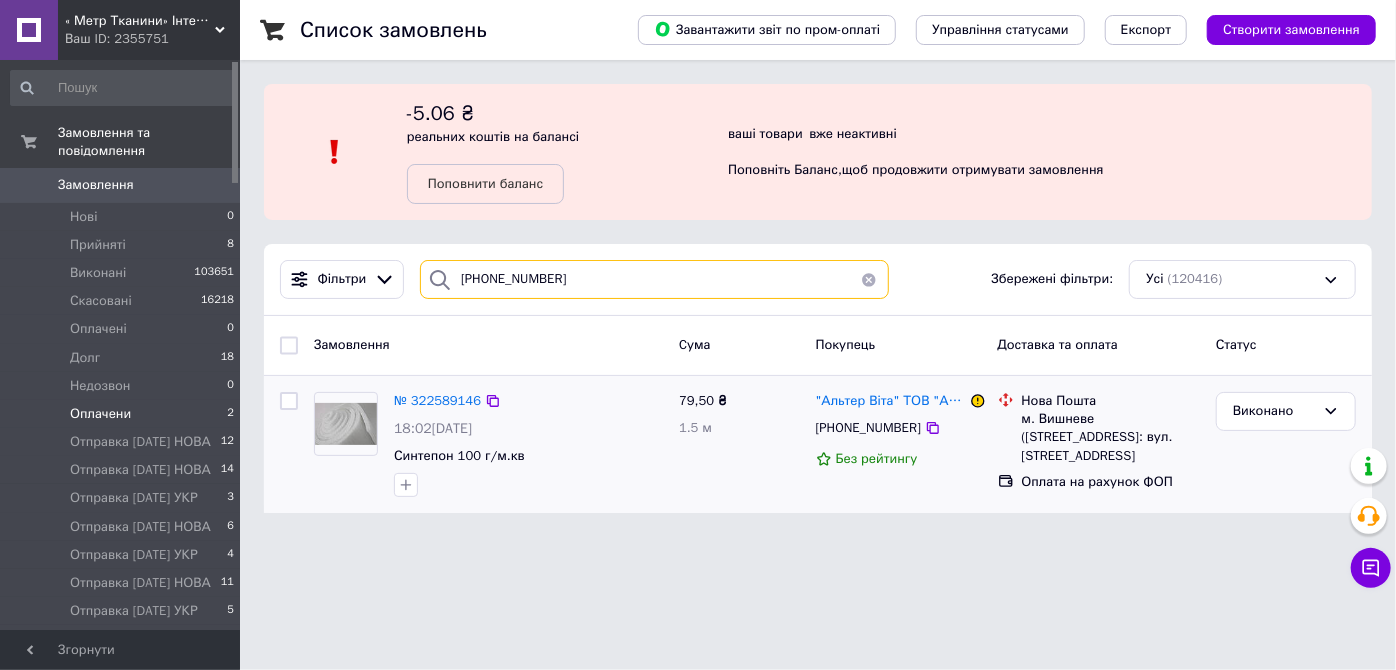 type on "098-111-33-58" 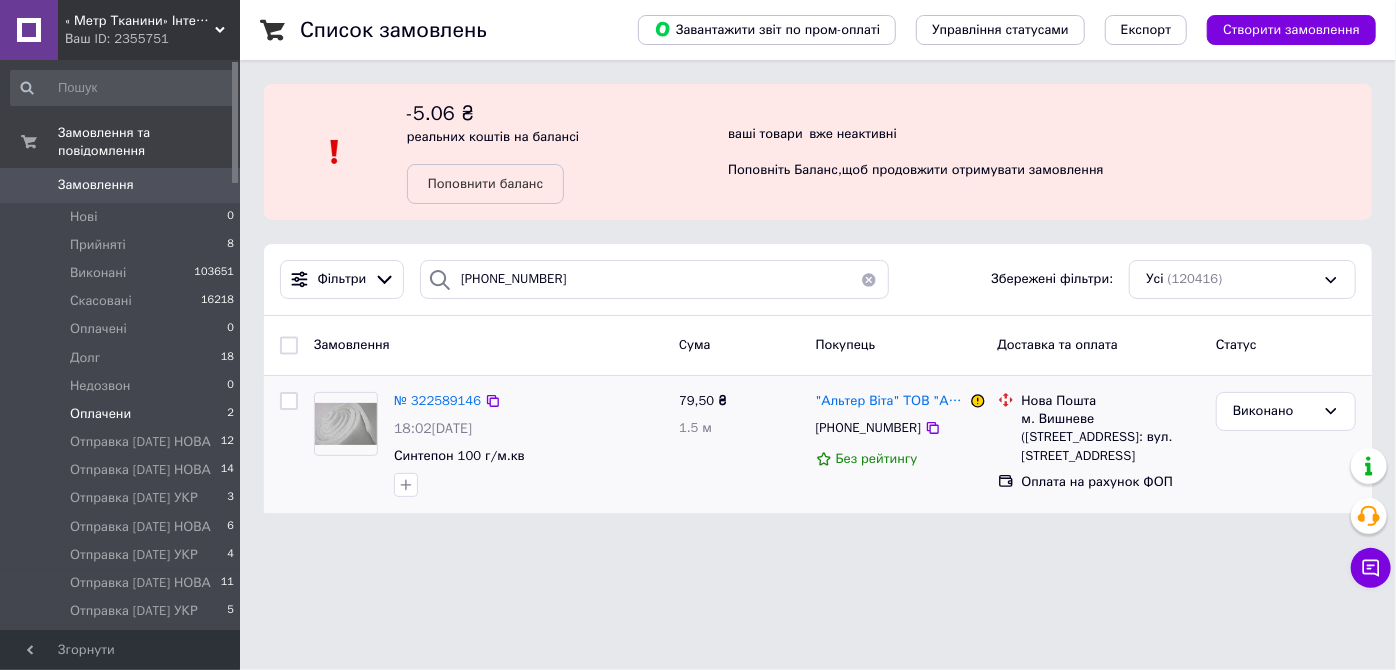 click at bounding box center (346, 424) 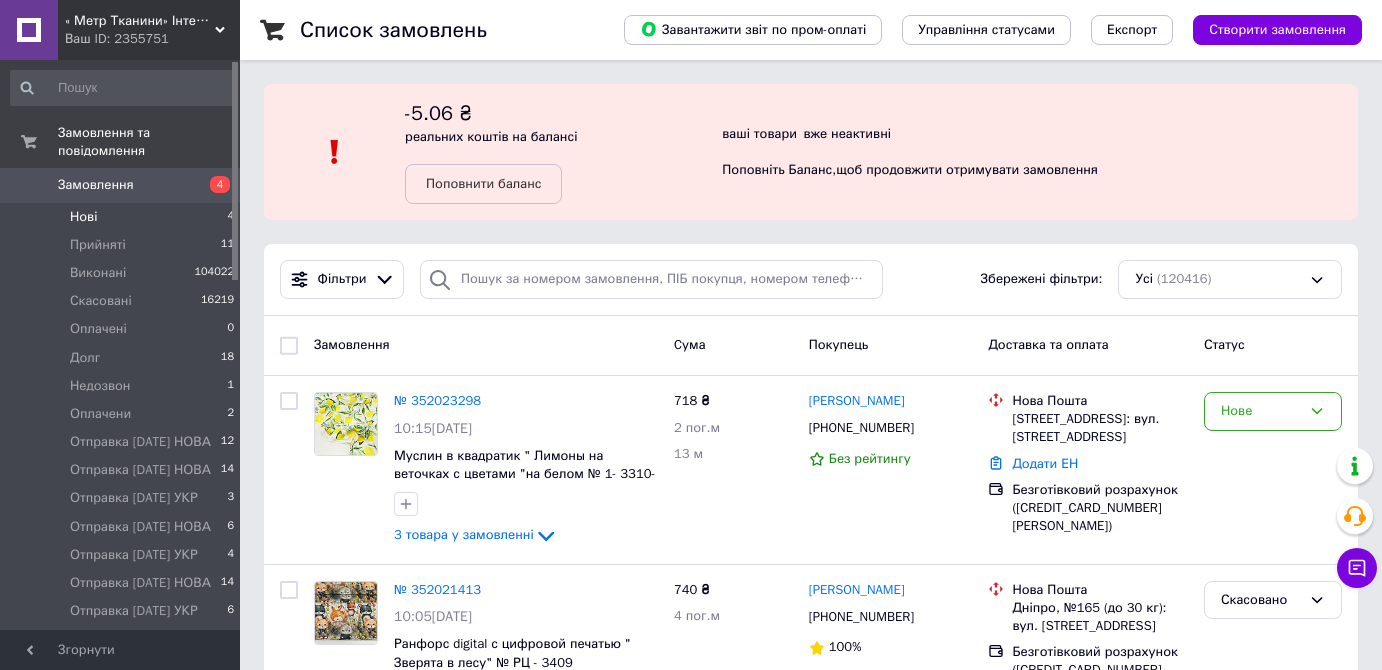 scroll, scrollTop: 0, scrollLeft: 0, axis: both 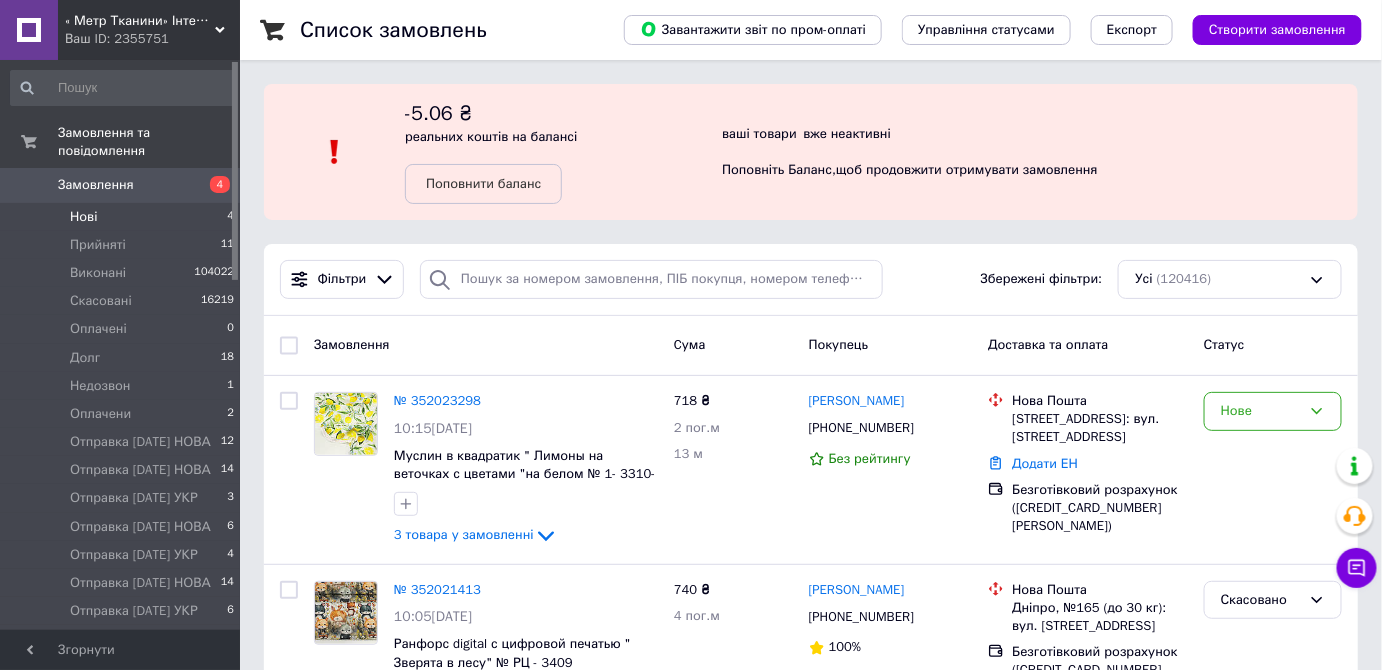 click on "Нові" at bounding box center (83, 217) 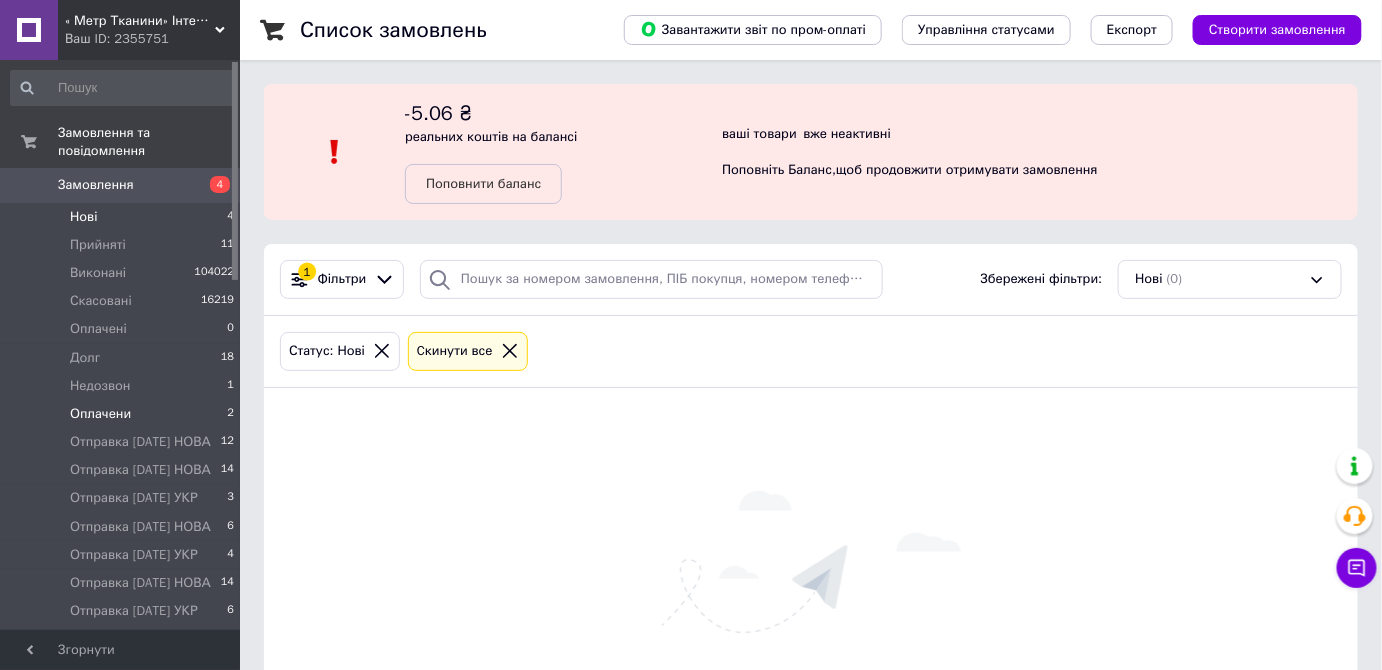 click on "Оплачени" at bounding box center [100, 414] 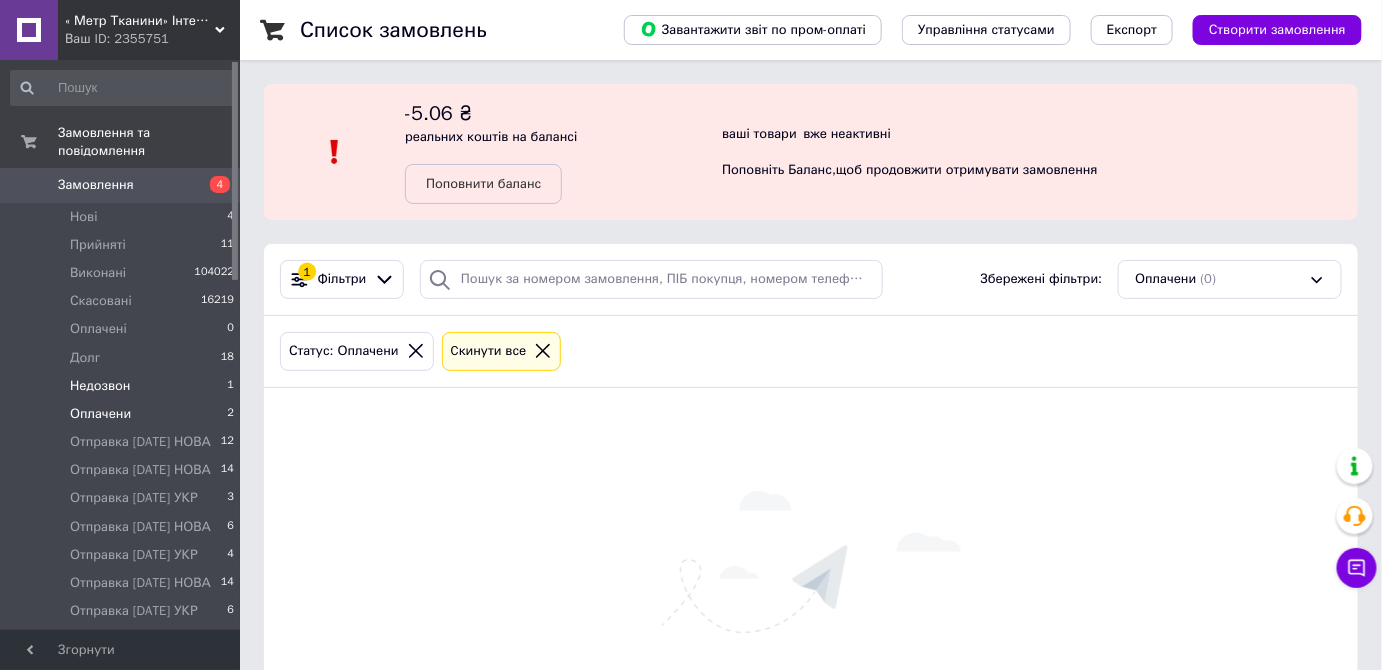 click on "Недозвон" at bounding box center [100, 386] 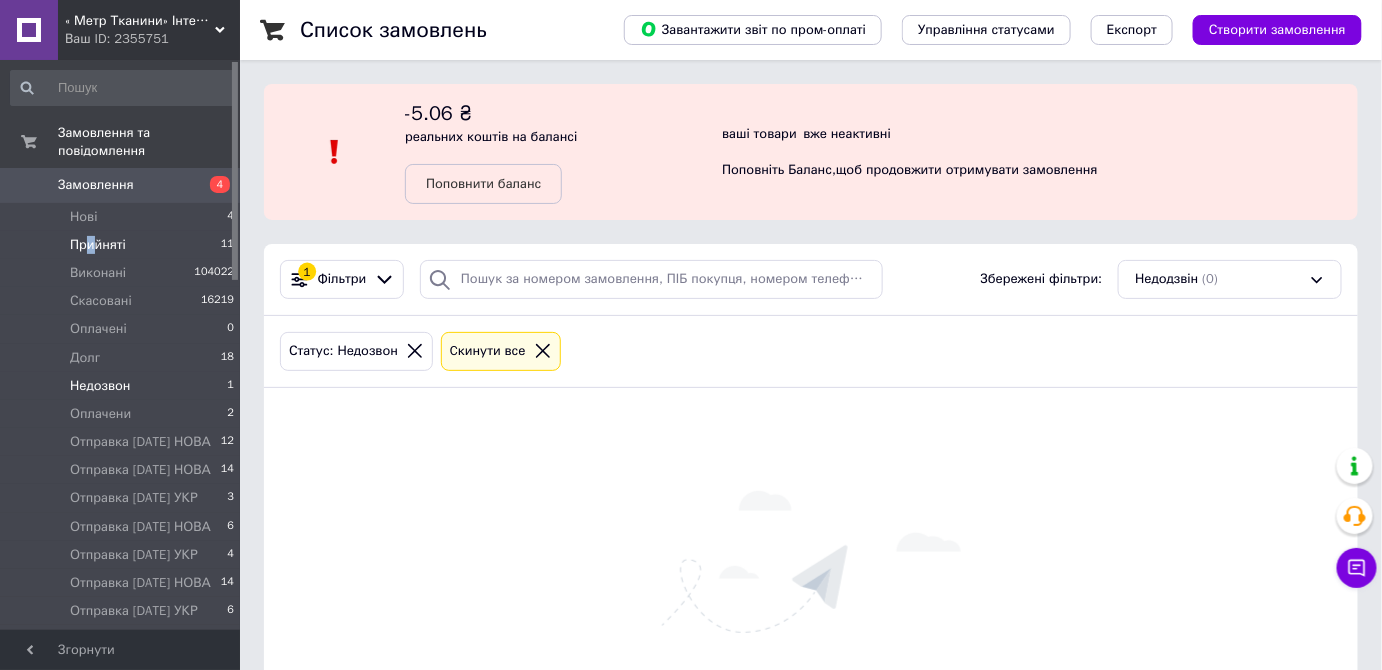 click on "Прийняті" at bounding box center (98, 245) 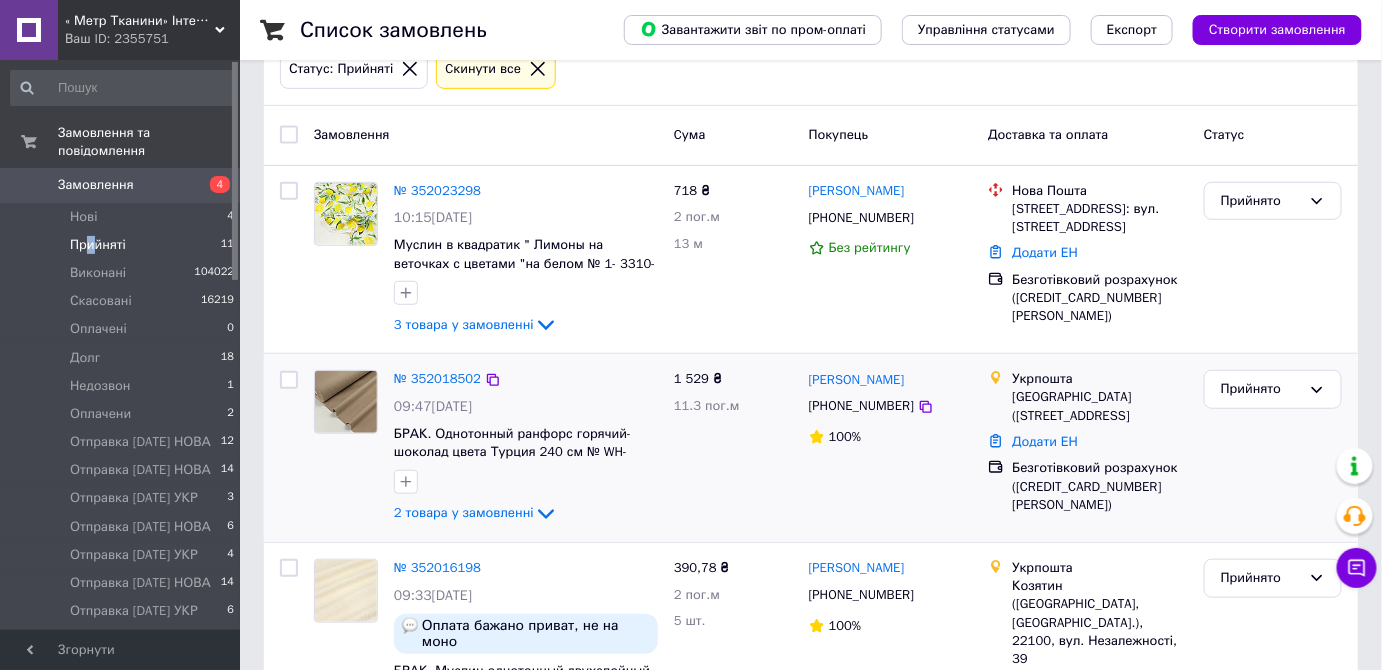 scroll, scrollTop: 454, scrollLeft: 0, axis: vertical 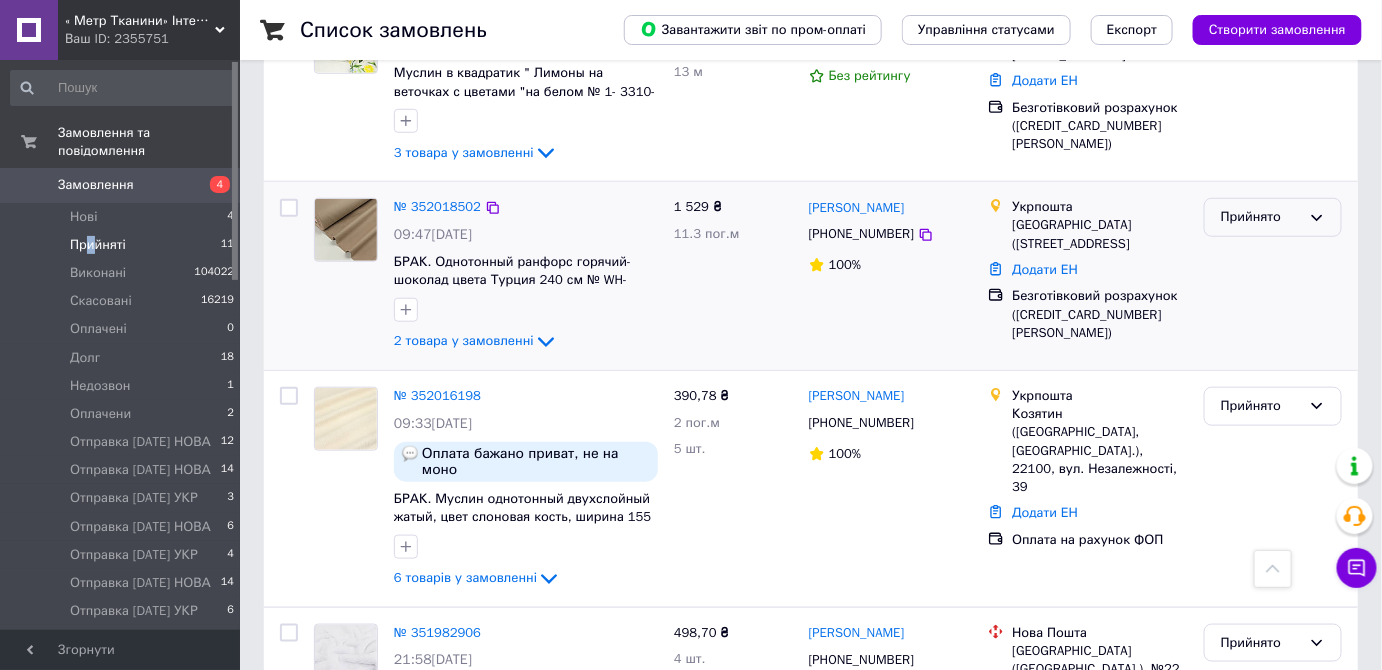 click on "Прийнято" at bounding box center (1261, 217) 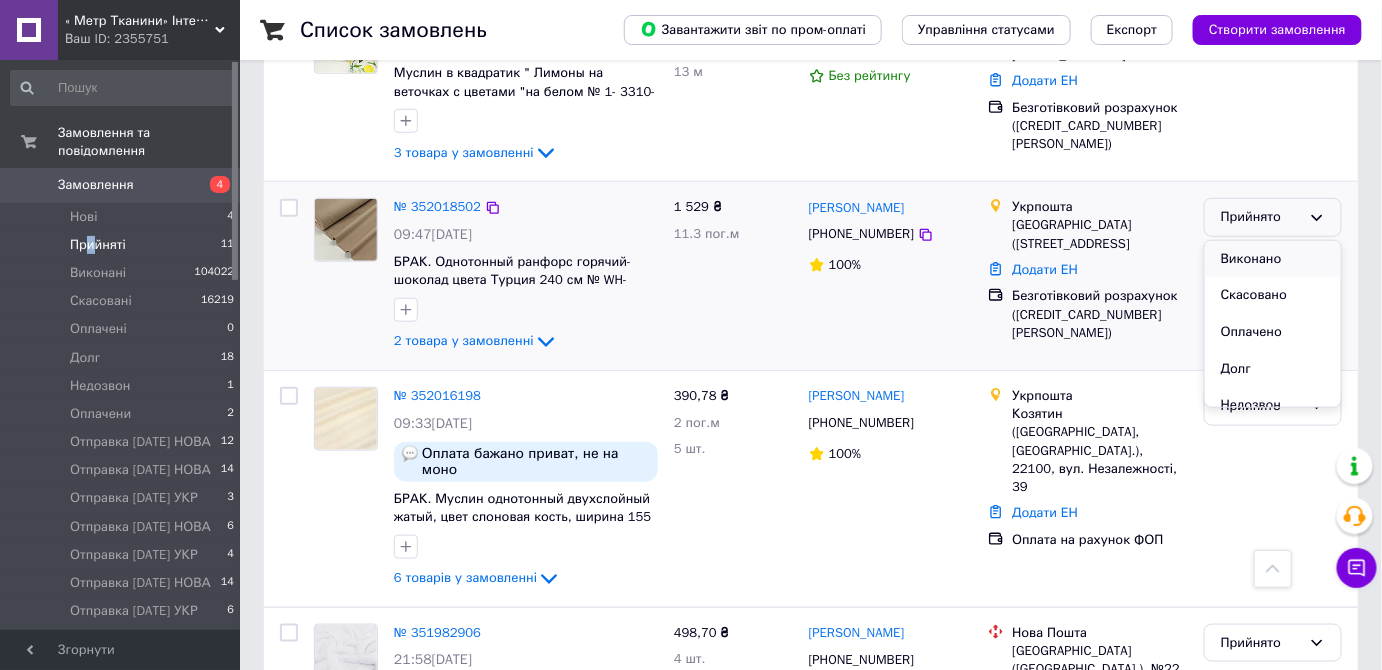 scroll, scrollTop: 90, scrollLeft: 0, axis: vertical 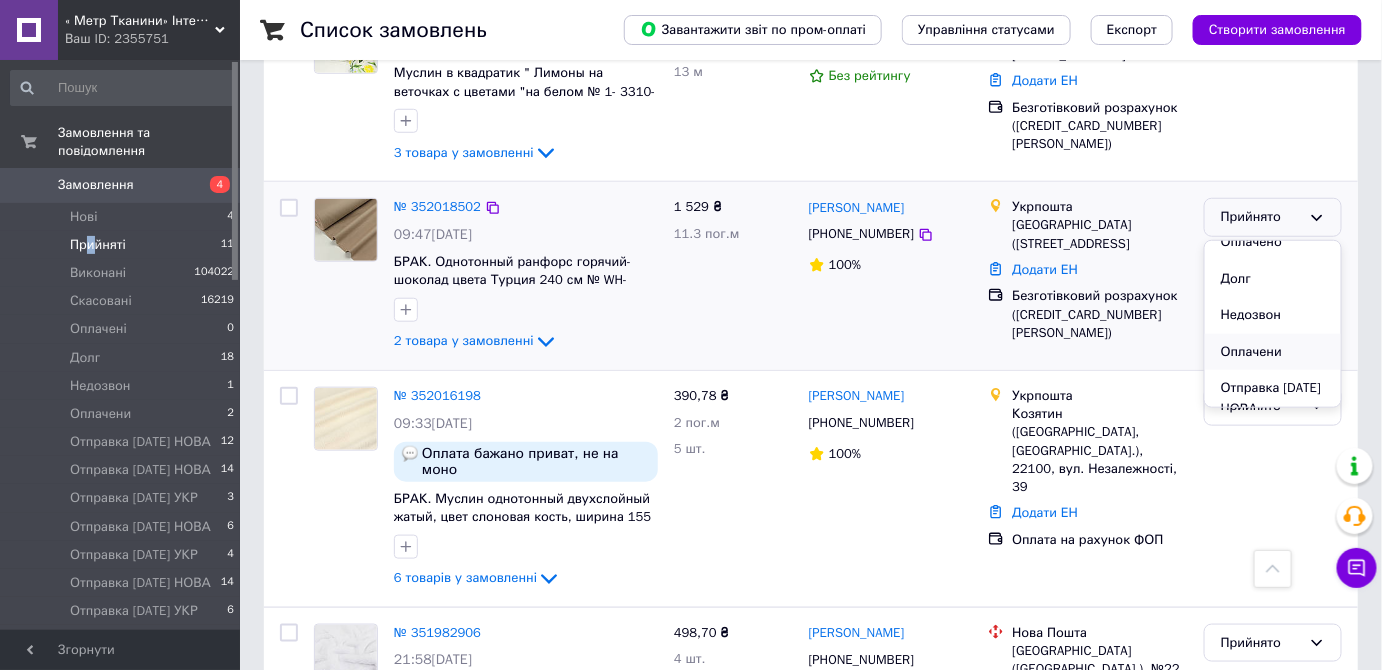 click on "Оплачени" at bounding box center (1273, 352) 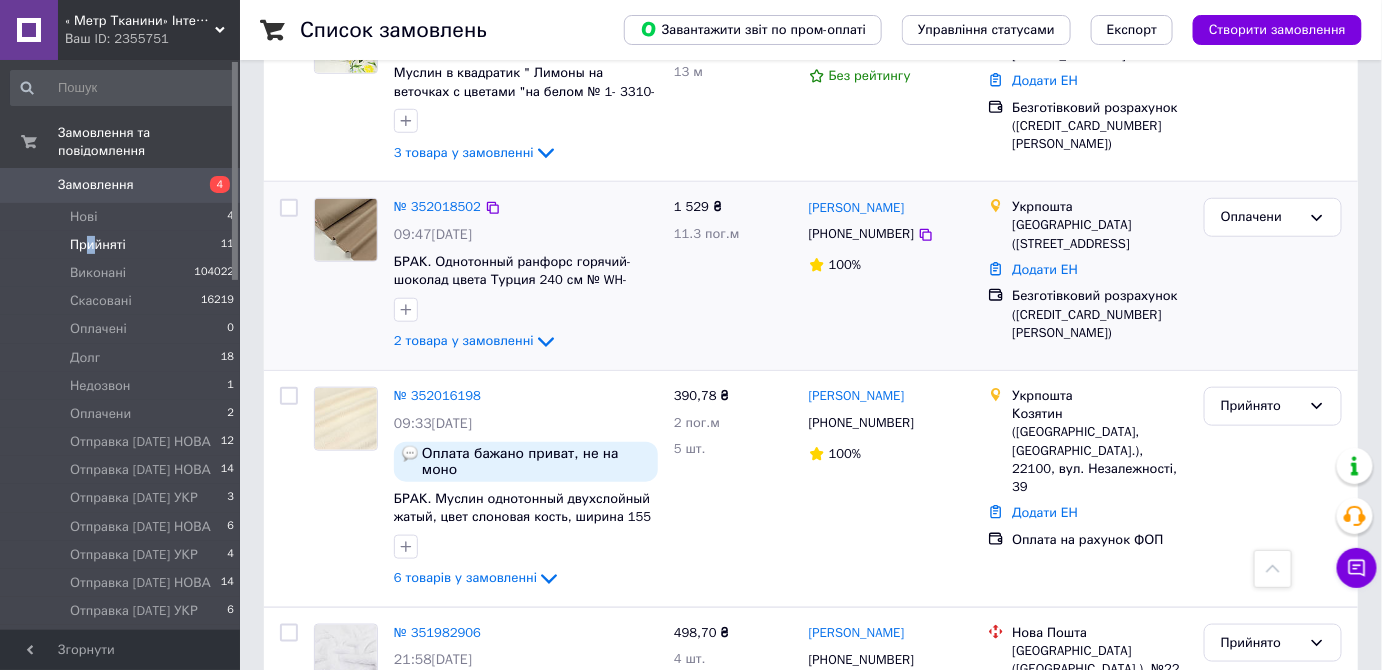 click at bounding box center (346, 230) 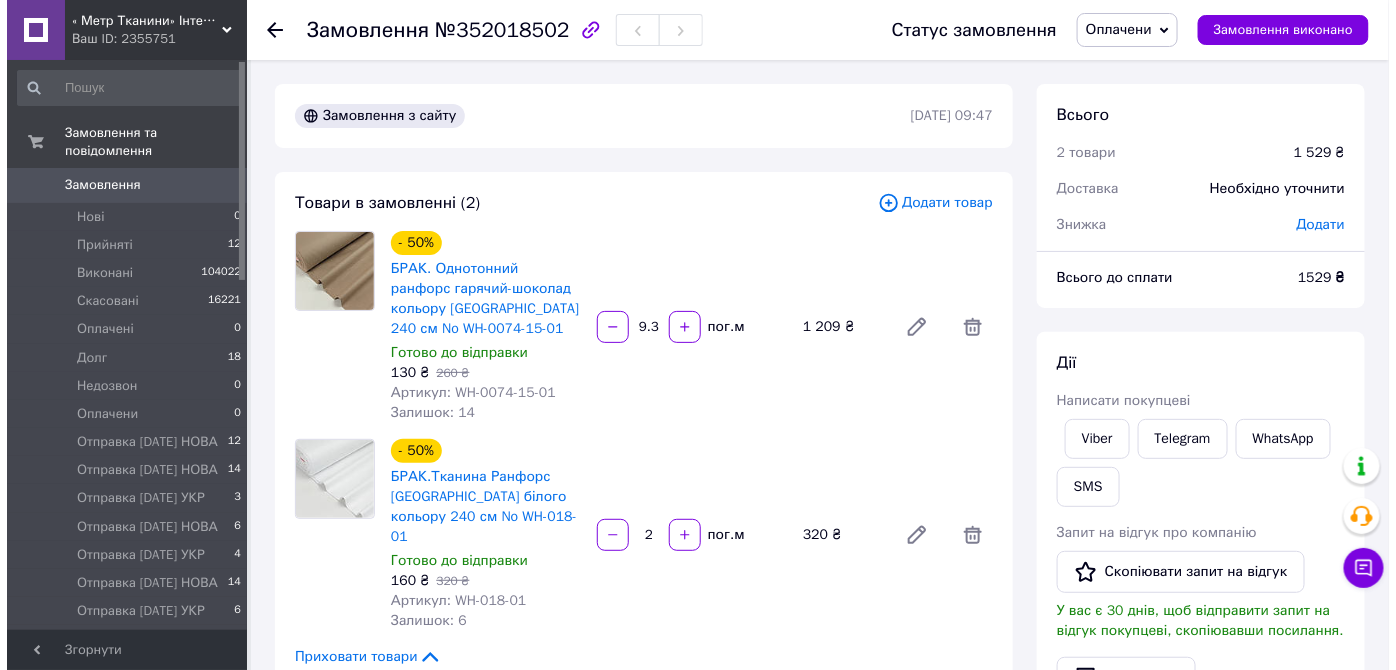scroll, scrollTop: 454, scrollLeft: 0, axis: vertical 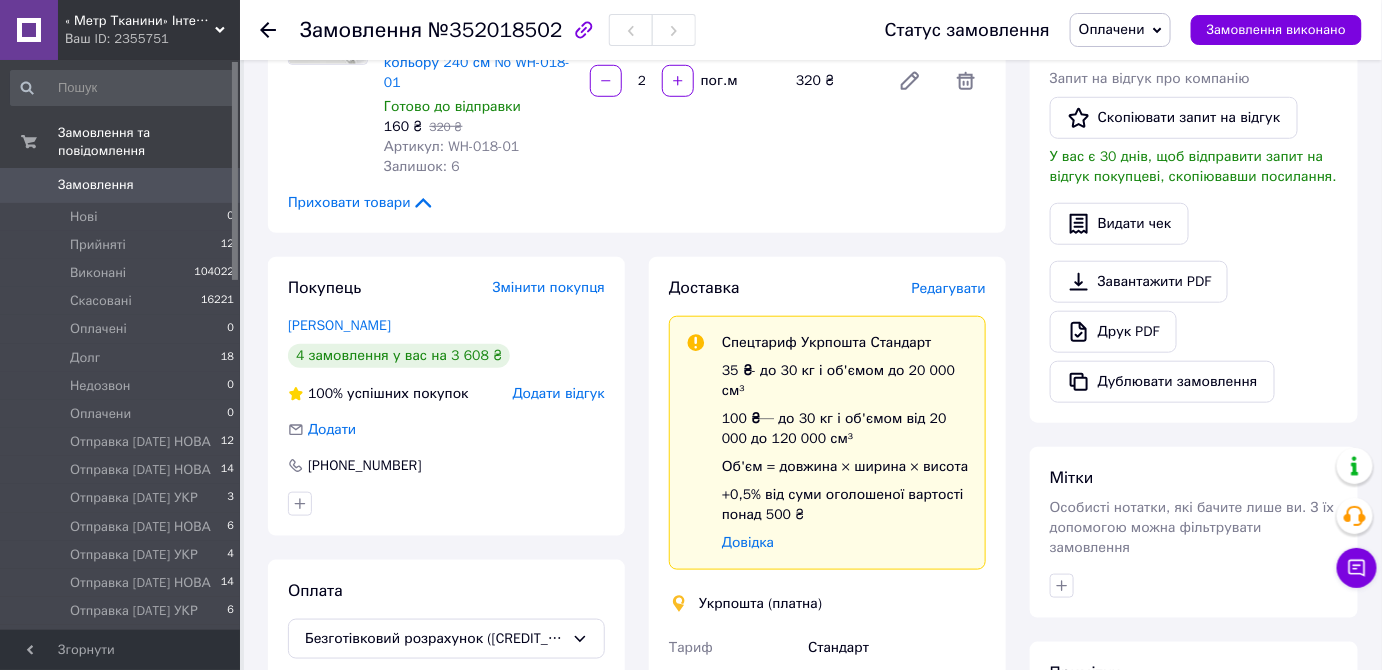 click on "Редагувати" at bounding box center (949, 288) 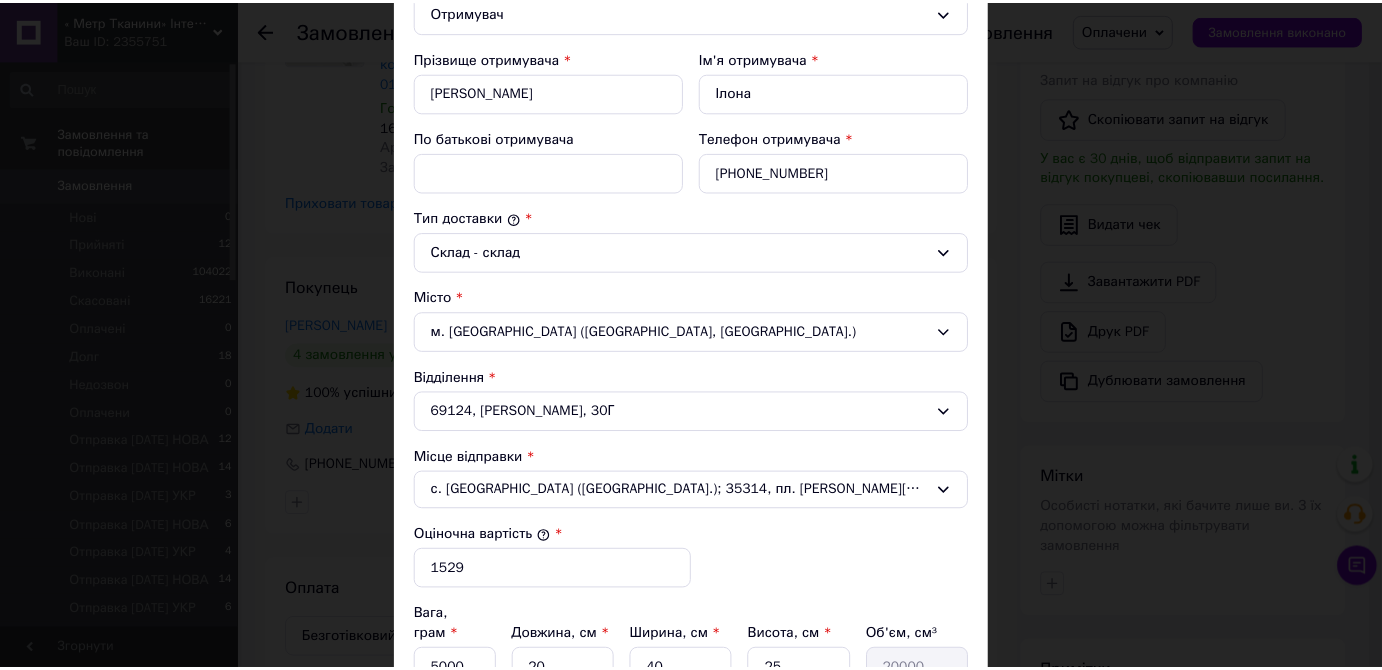 scroll, scrollTop: 645, scrollLeft: 0, axis: vertical 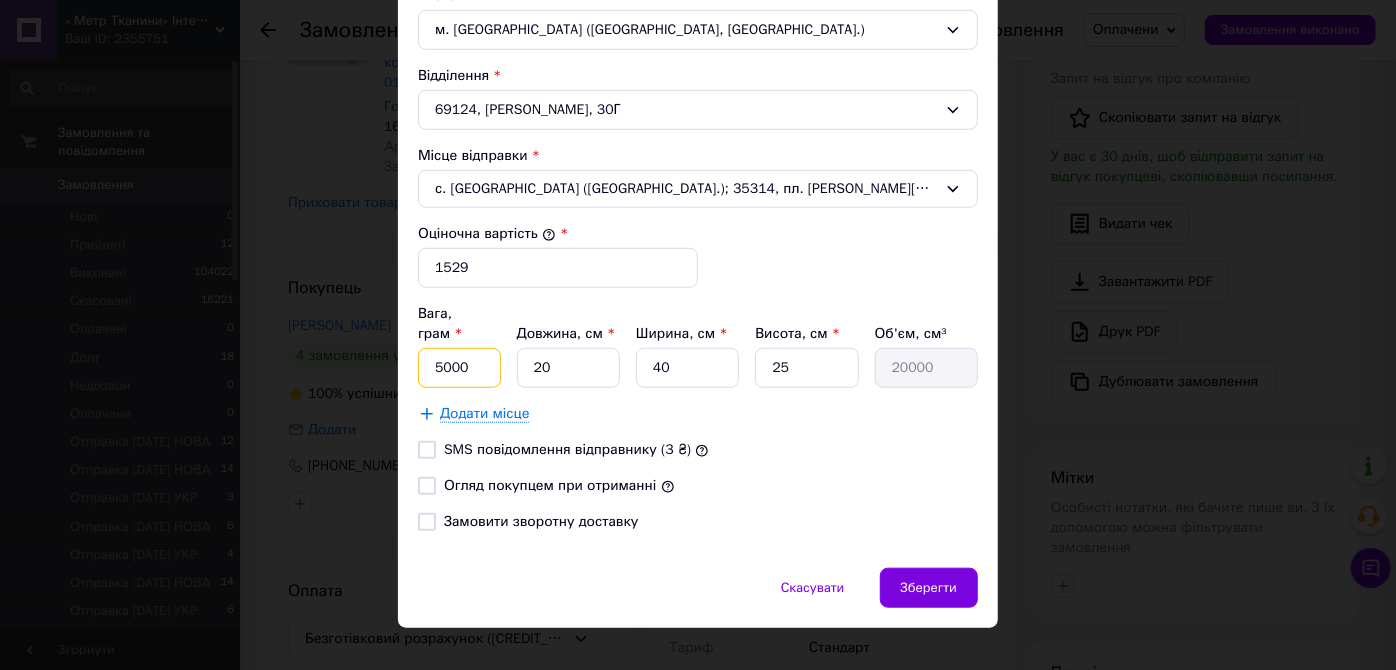 drag, startPoint x: 437, startPoint y: 338, endPoint x: 405, endPoint y: 366, distance: 42.520584 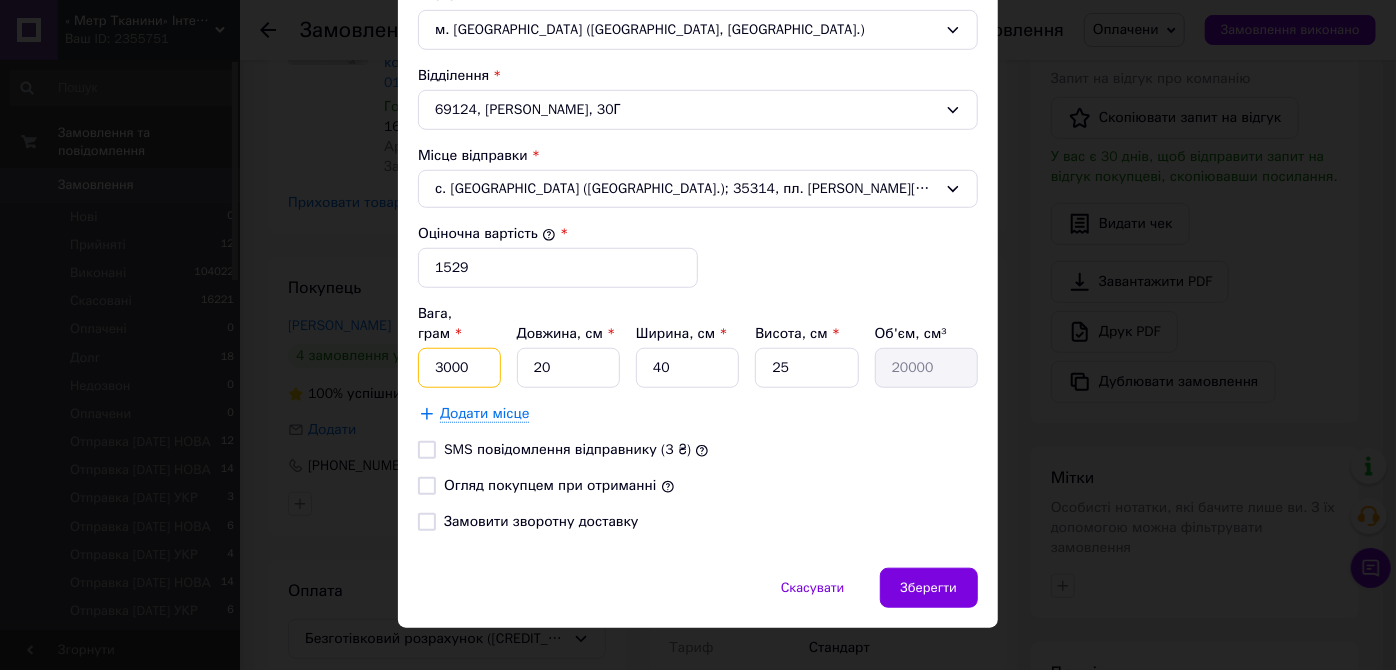 type on "3000" 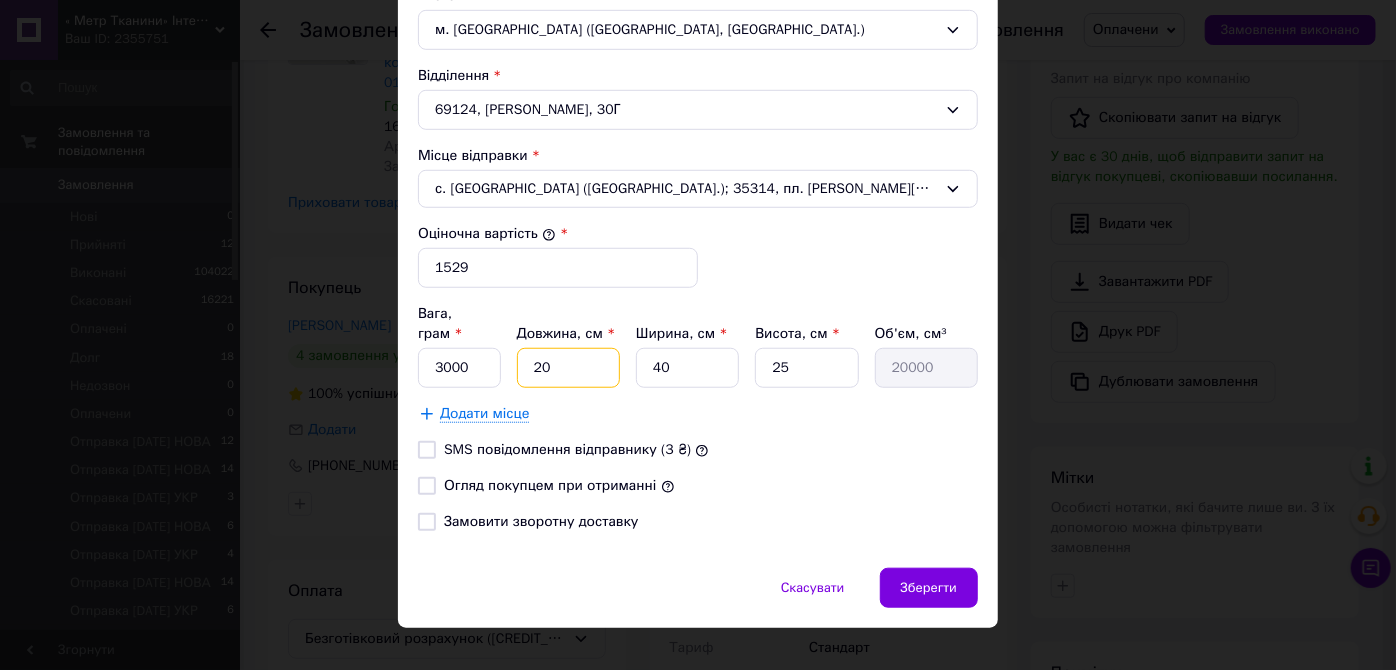 drag, startPoint x: 537, startPoint y: 343, endPoint x: 515, endPoint y: 360, distance: 27.802877 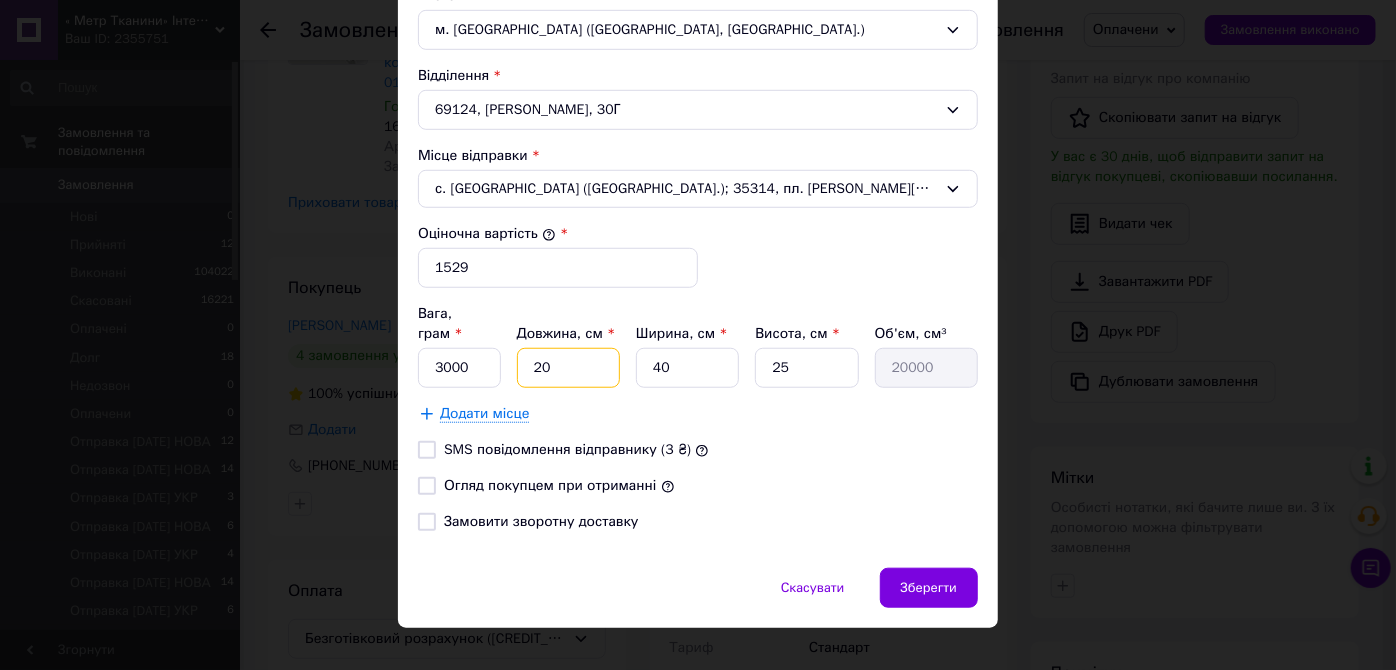 type on "10" 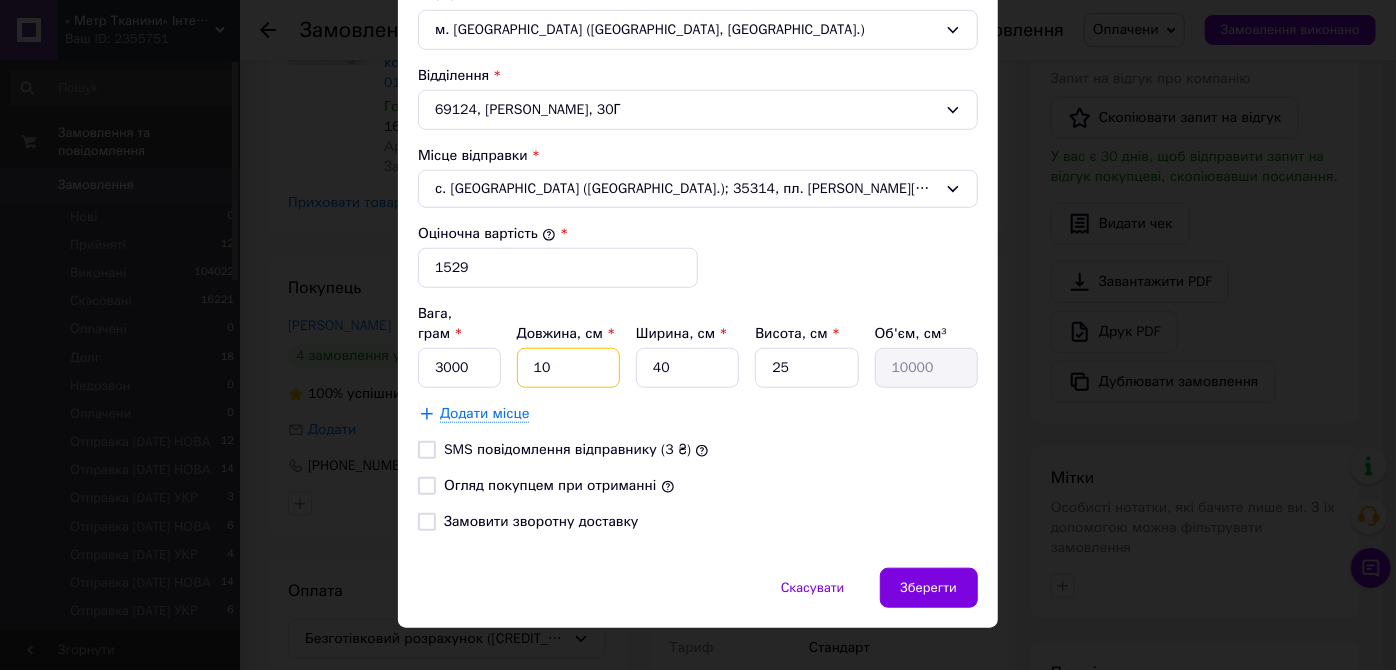 type on "10" 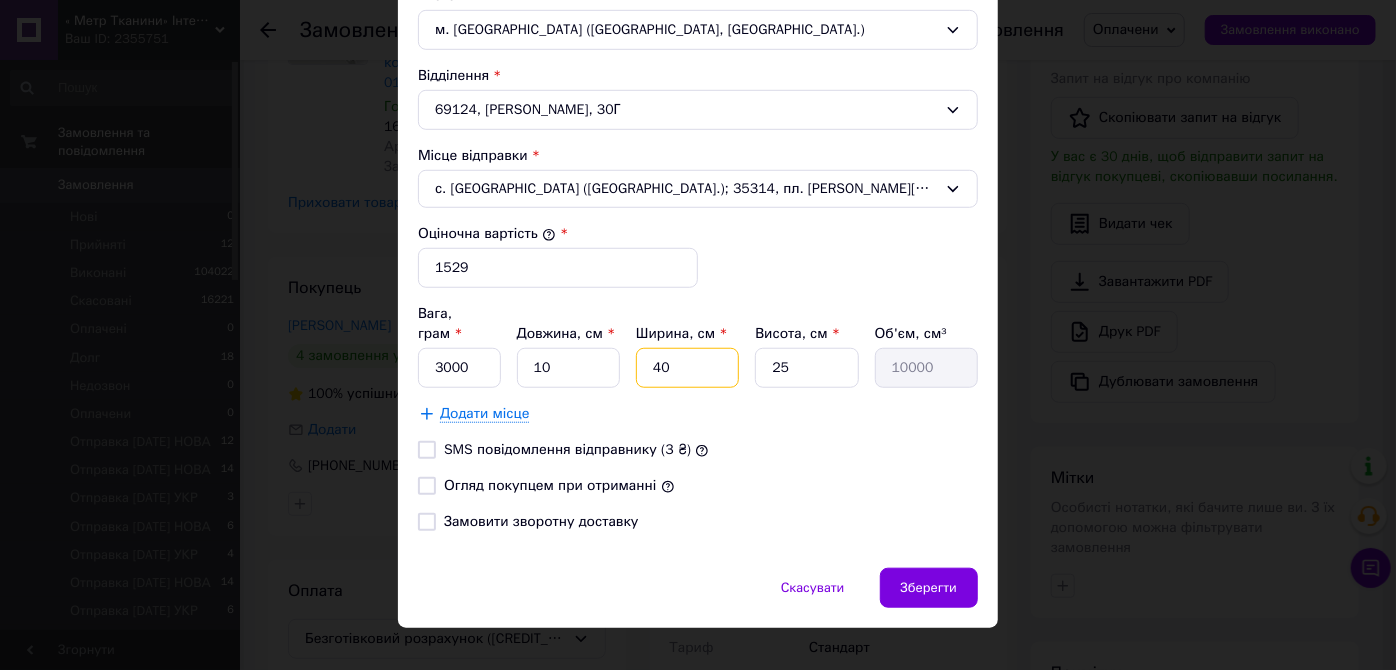 drag, startPoint x: 656, startPoint y: 339, endPoint x: 637, endPoint y: 347, distance: 20.615528 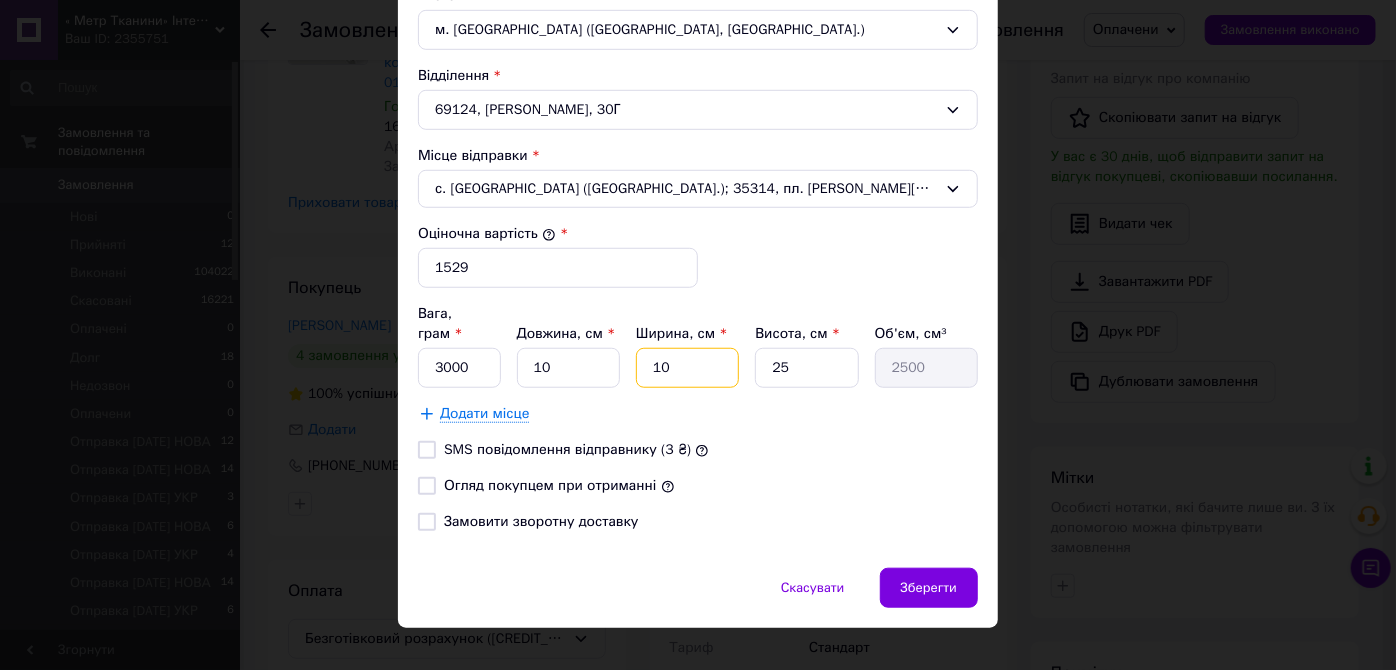 type on "10" 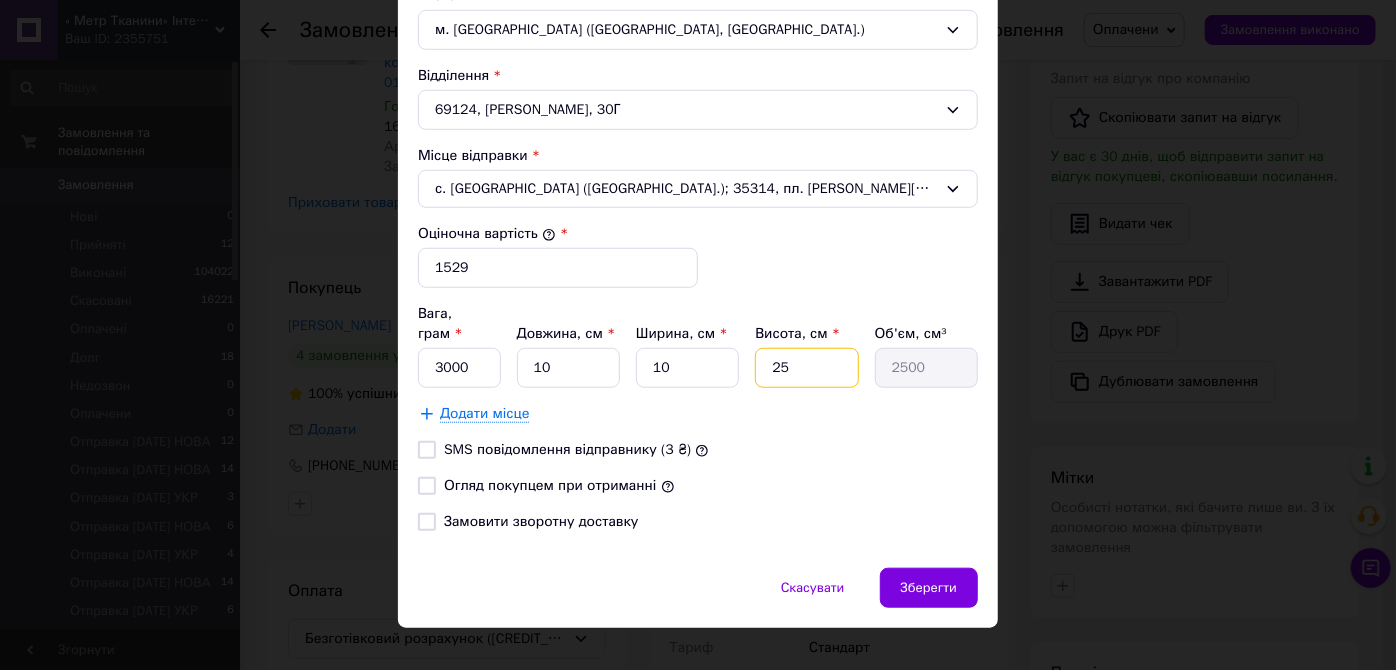 drag, startPoint x: 762, startPoint y: 342, endPoint x: 818, endPoint y: 344, distance: 56.0357 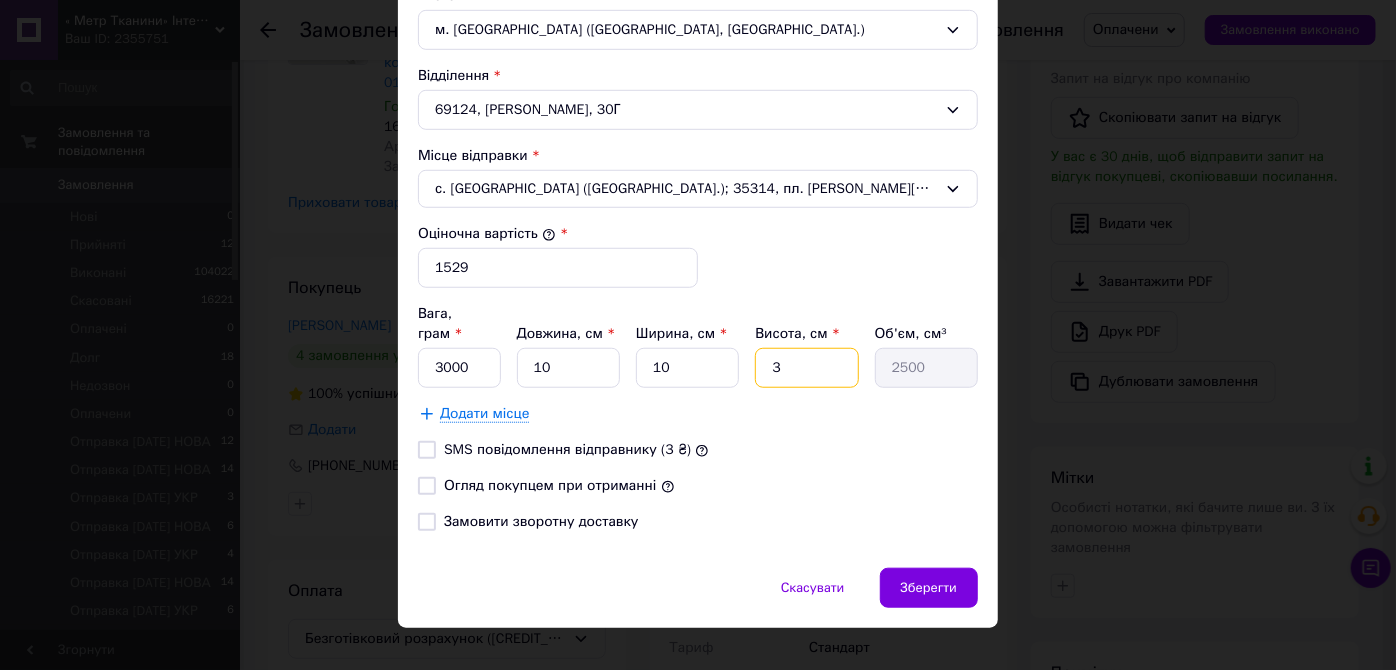 type on "300" 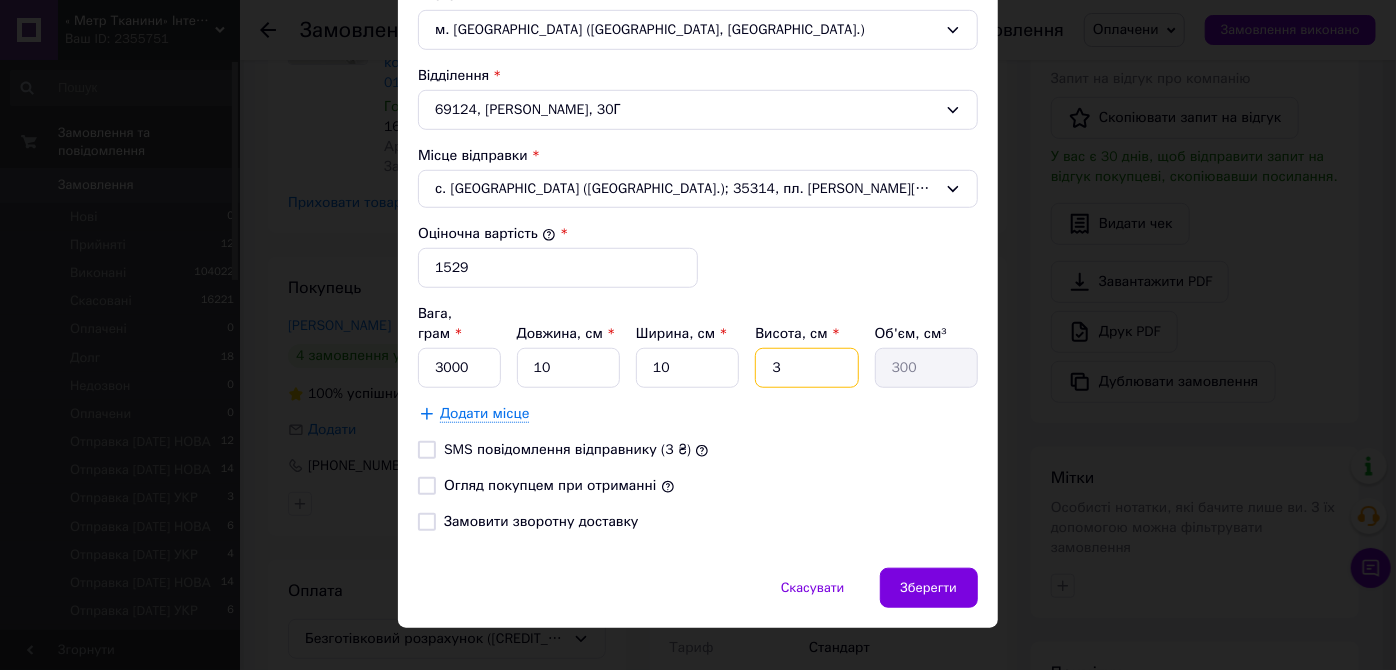 type on "30" 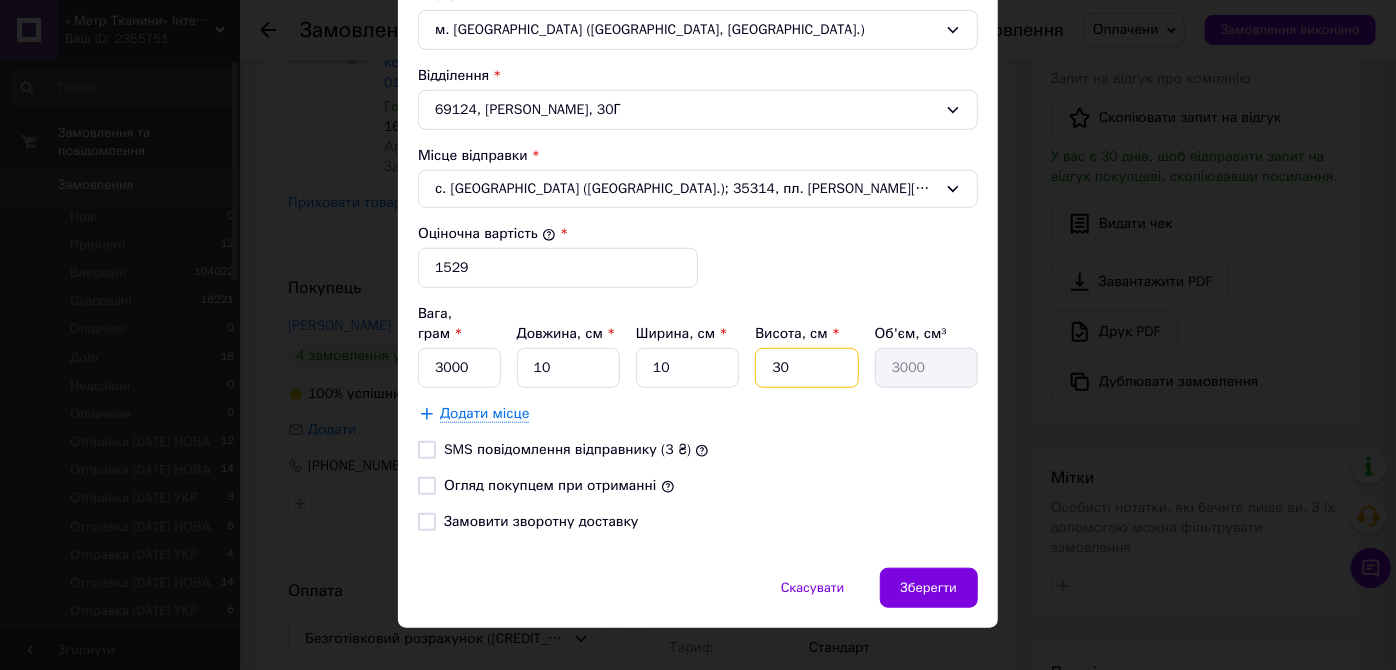 type on "30" 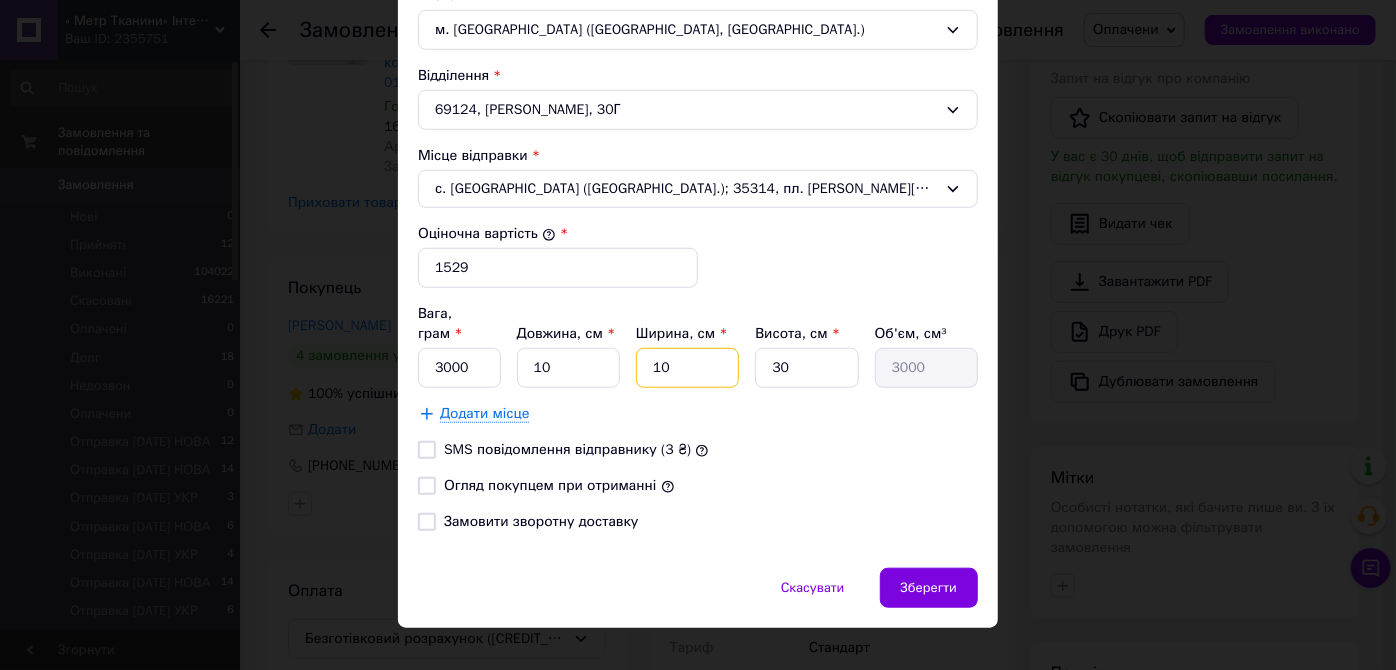 drag, startPoint x: 661, startPoint y: 337, endPoint x: 647, endPoint y: 347, distance: 17.20465 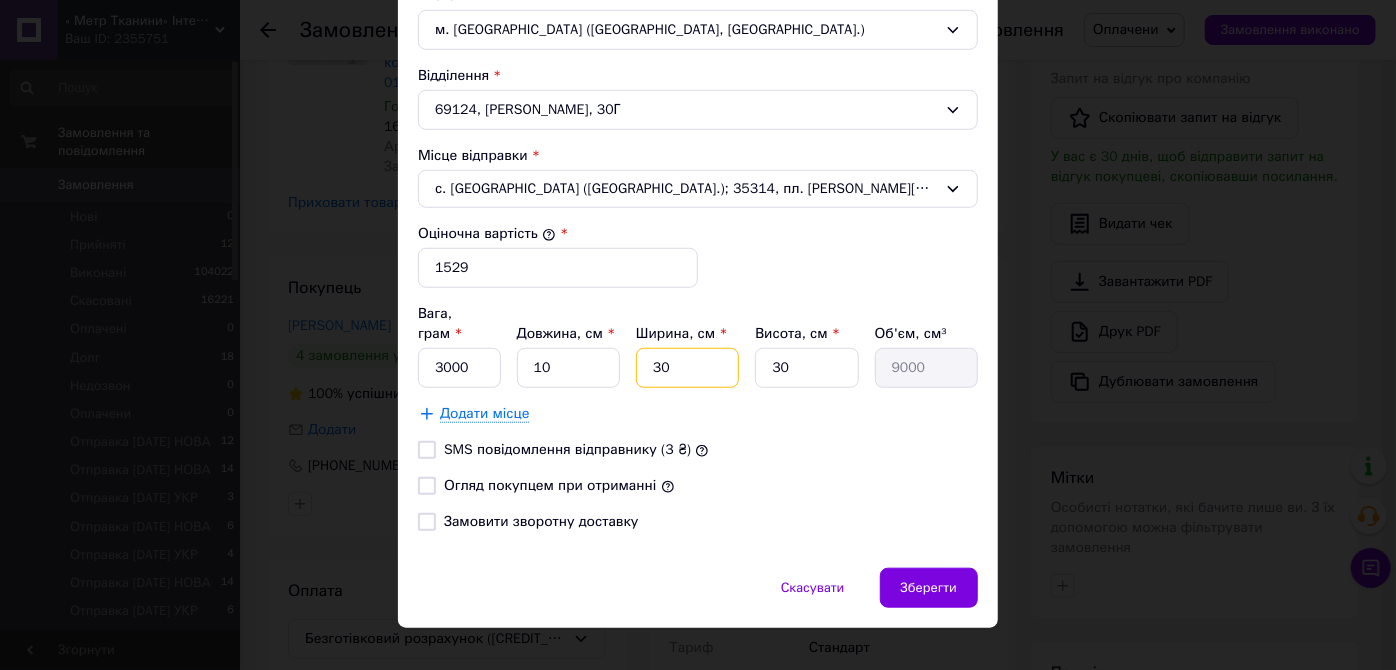 type on "30" 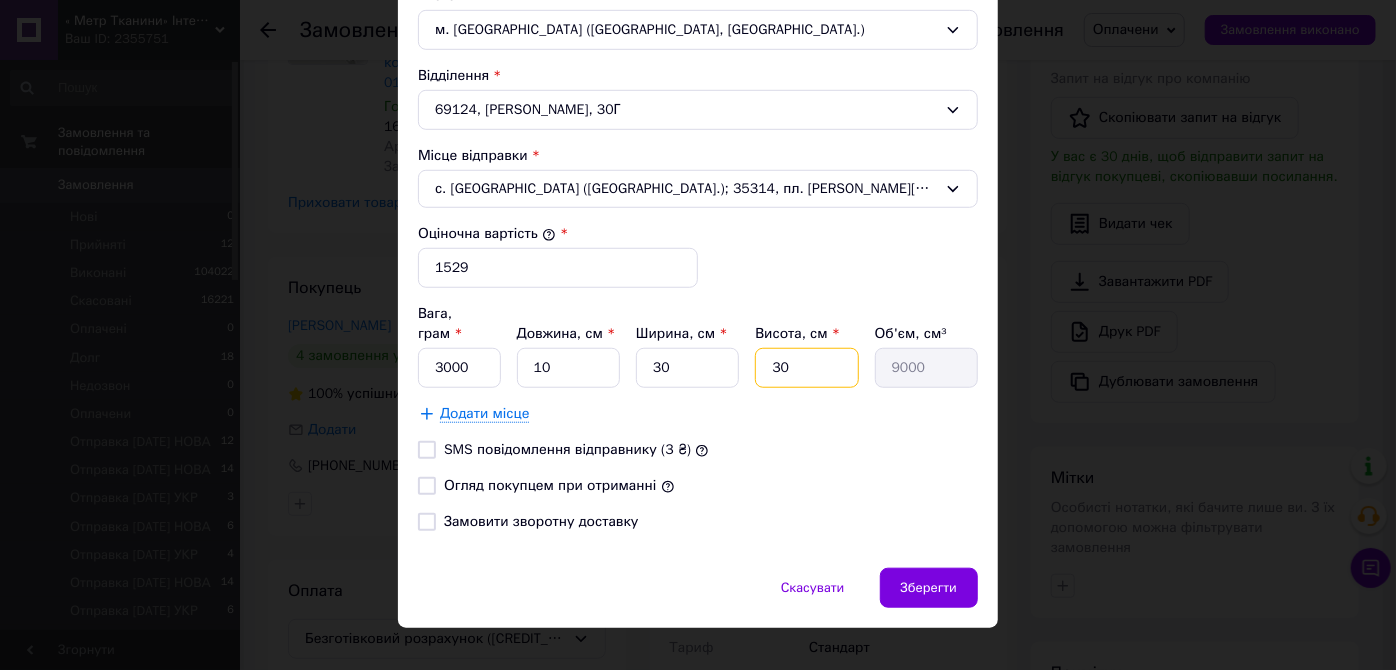 drag, startPoint x: 770, startPoint y: 342, endPoint x: 744, endPoint y: 356, distance: 29.529646 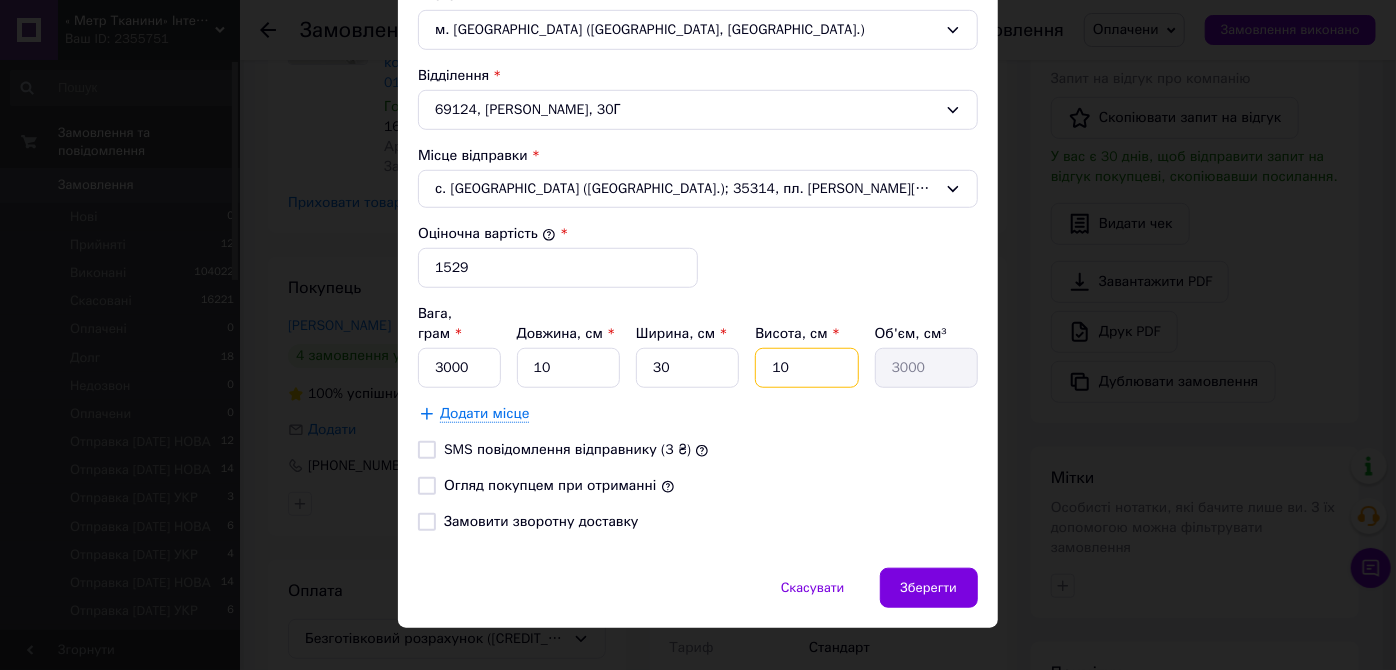 type on "10" 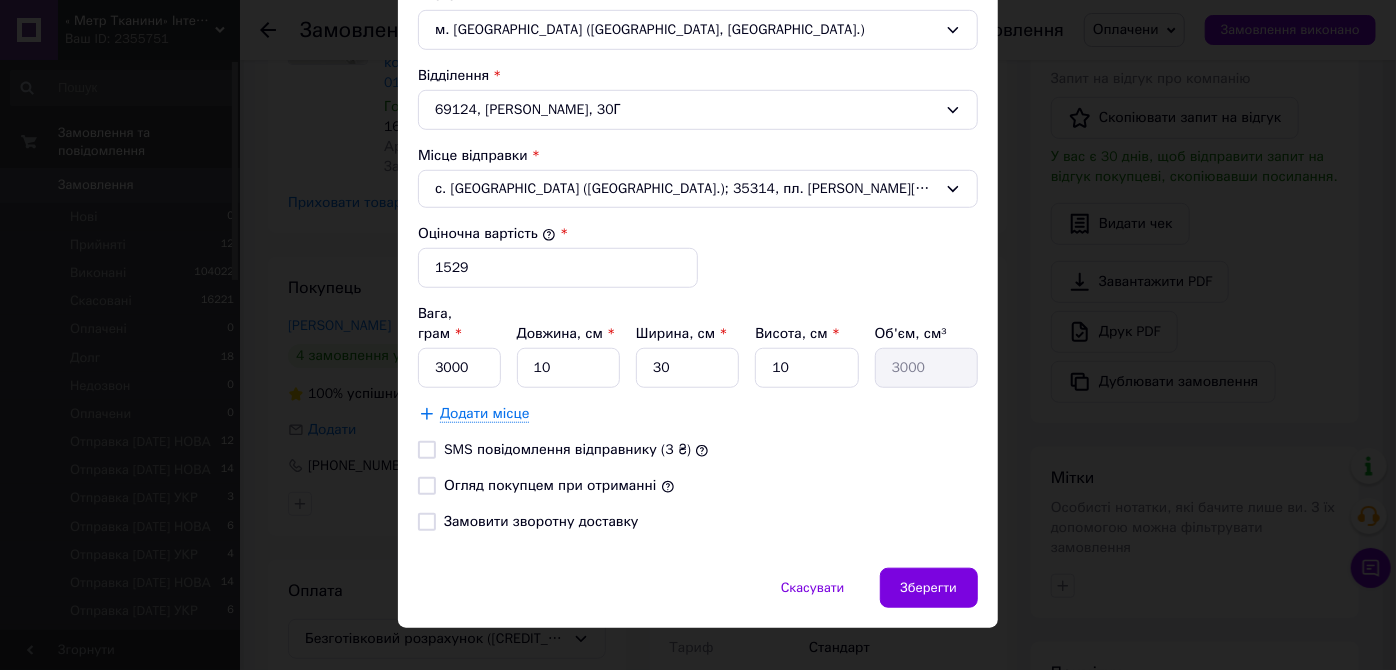 drag, startPoint x: 422, startPoint y: 467, endPoint x: 426, endPoint y: 477, distance: 10.770329 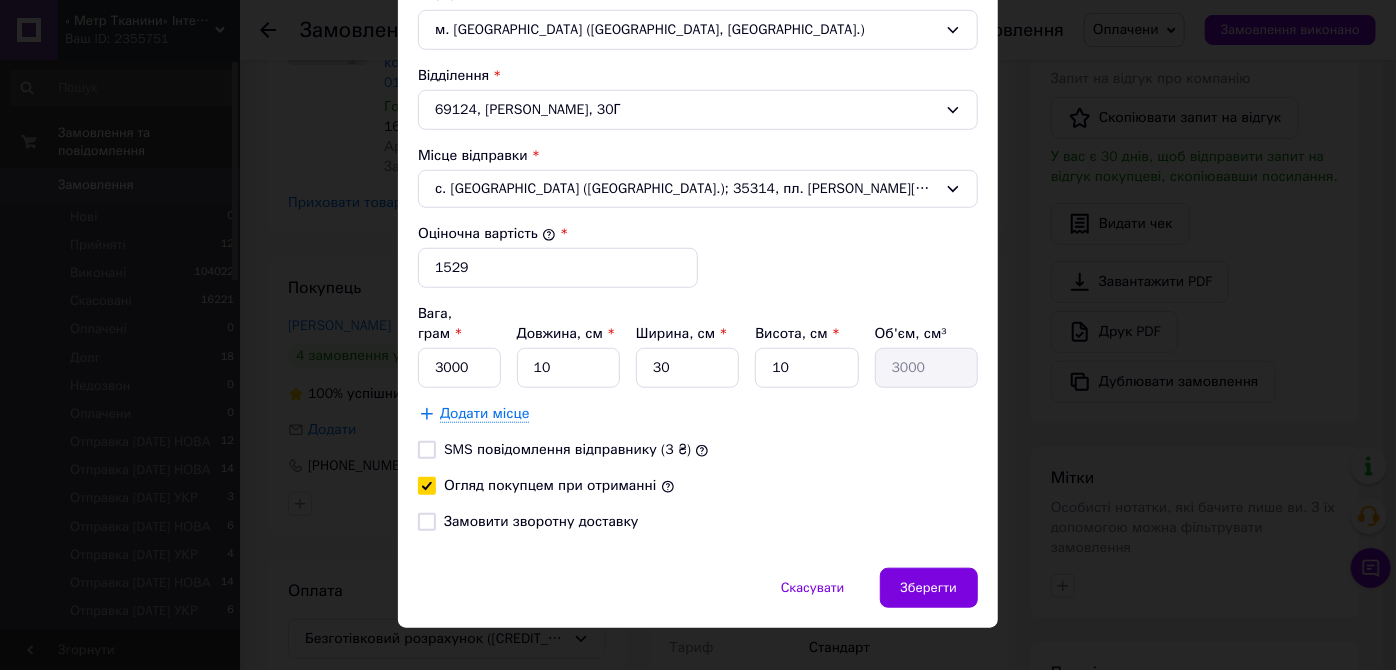 checkbox on "true" 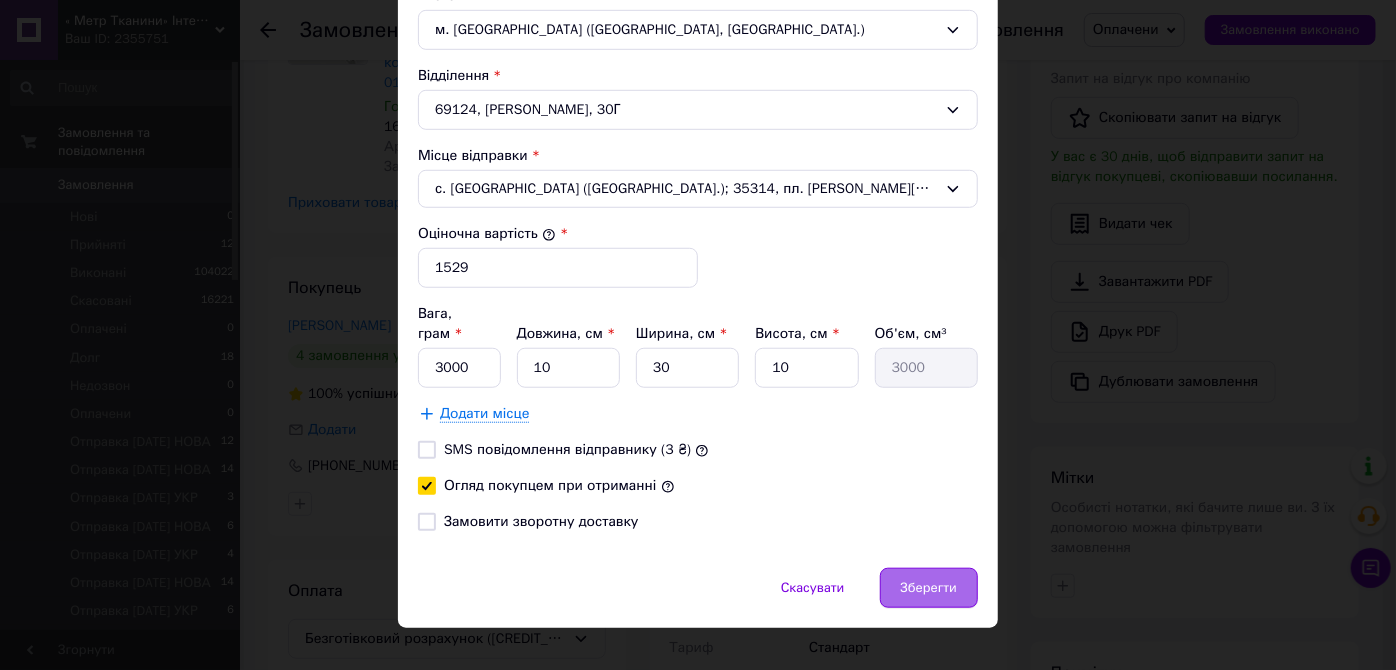 click on "Зберегти" at bounding box center (929, 588) 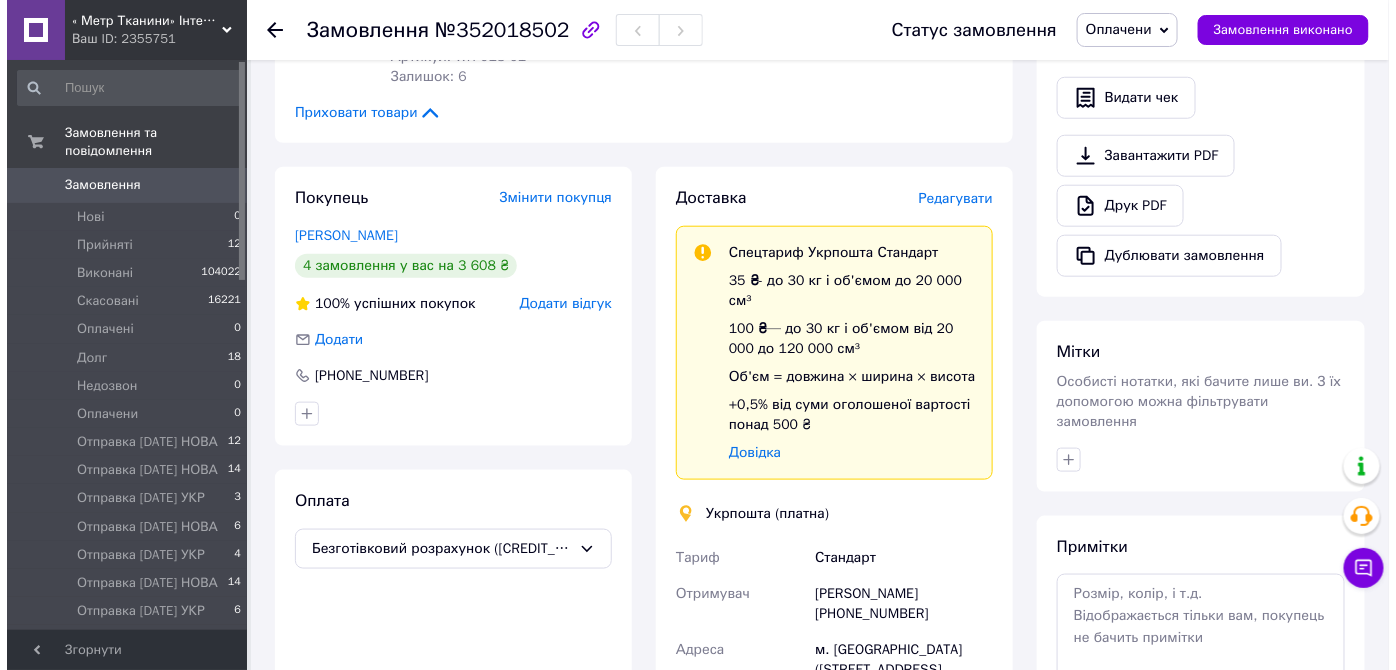 scroll, scrollTop: 363, scrollLeft: 0, axis: vertical 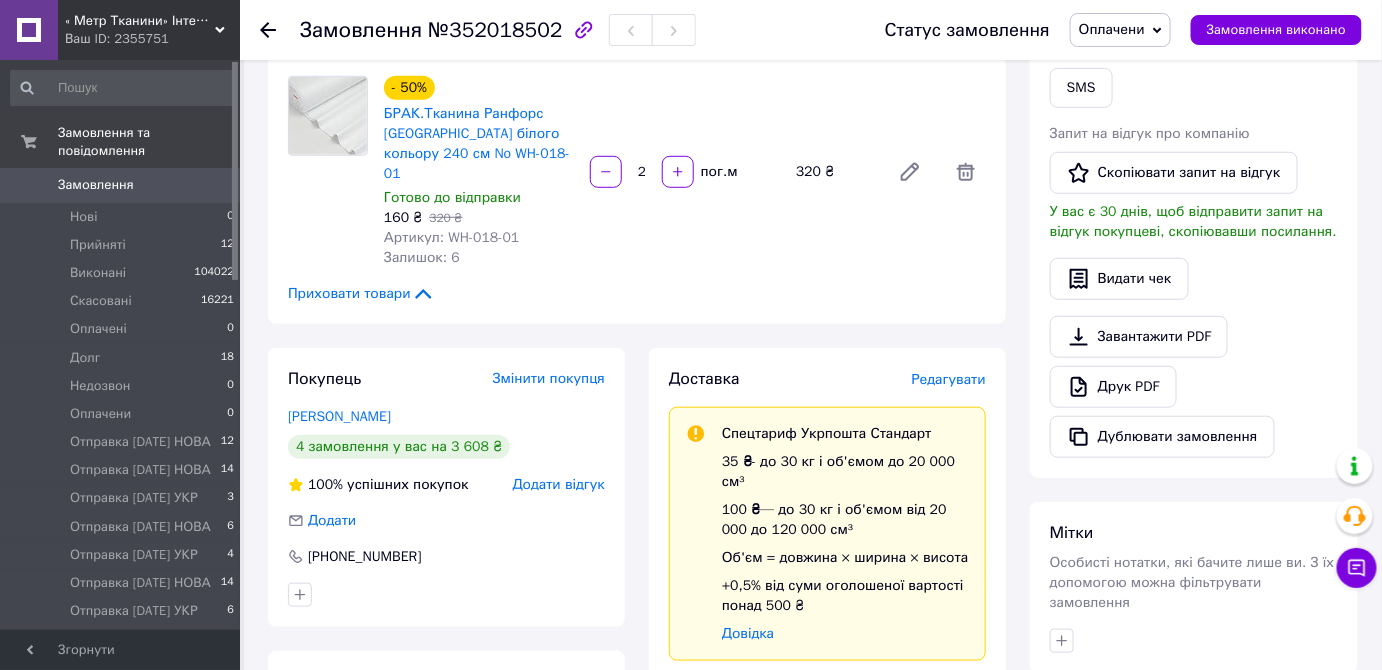 click on "Редагувати" at bounding box center [949, 379] 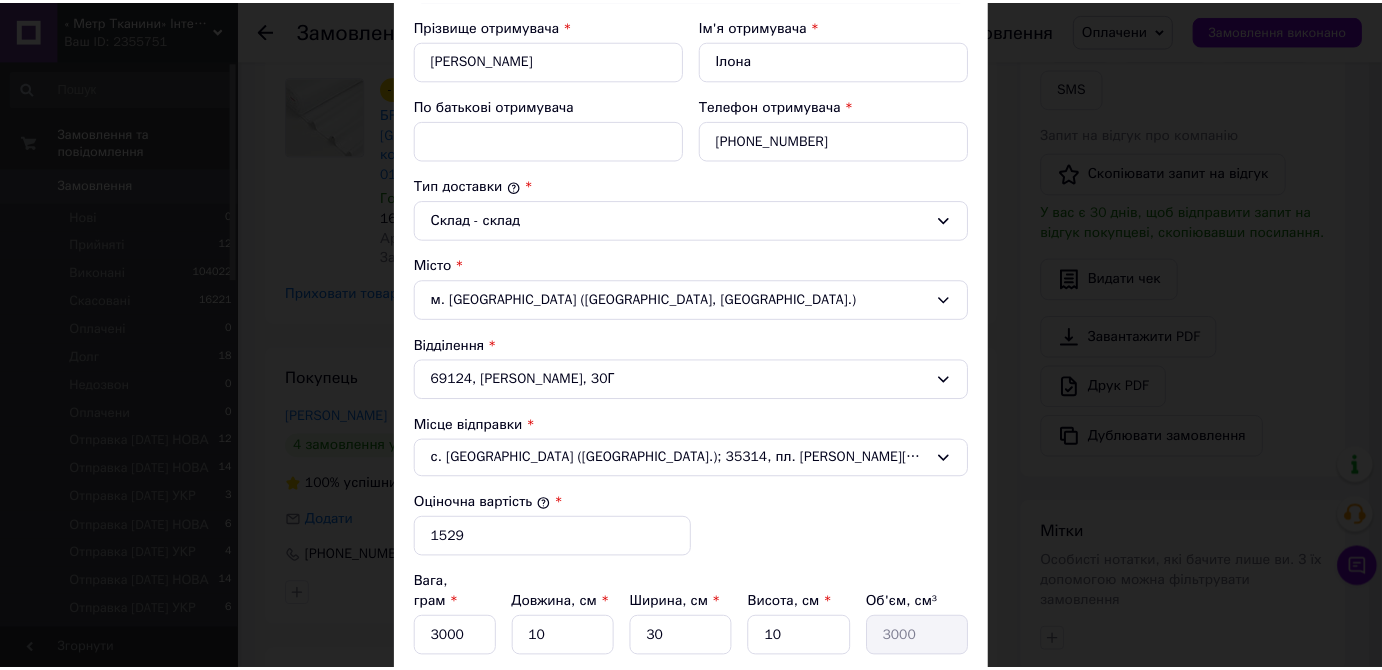 scroll, scrollTop: 645, scrollLeft: 0, axis: vertical 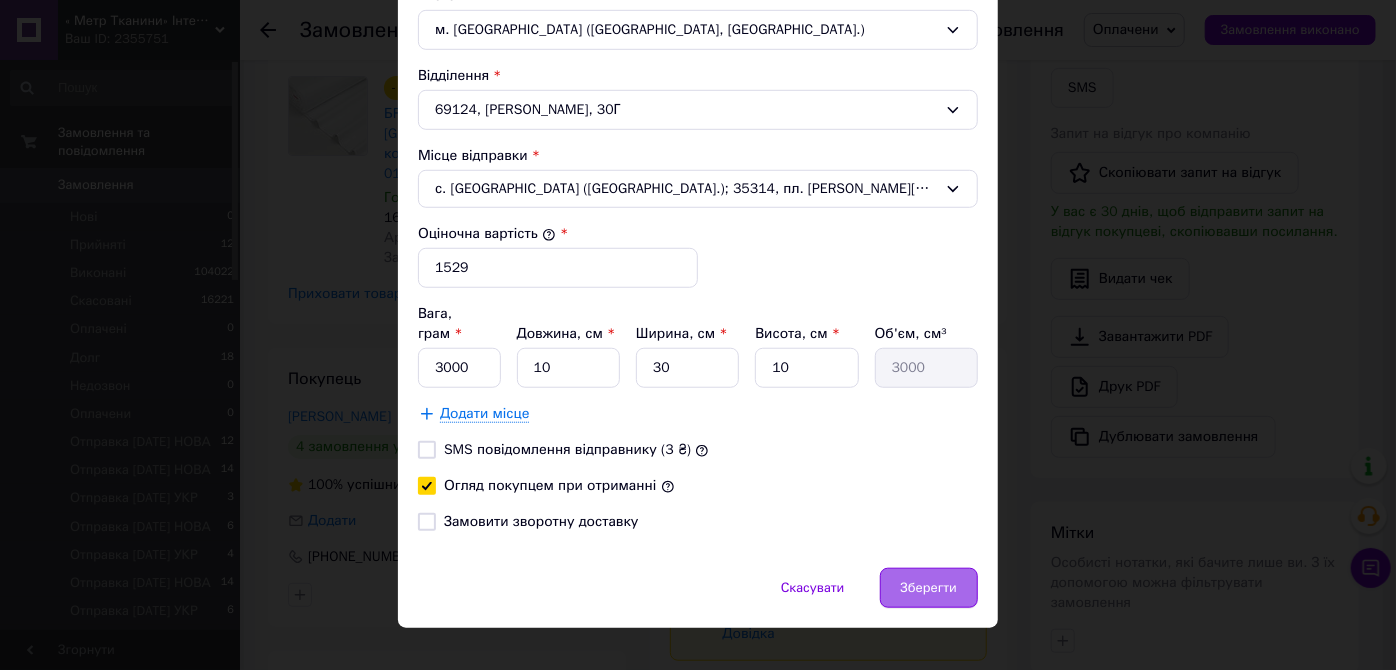 click on "Зберегти" at bounding box center [929, 588] 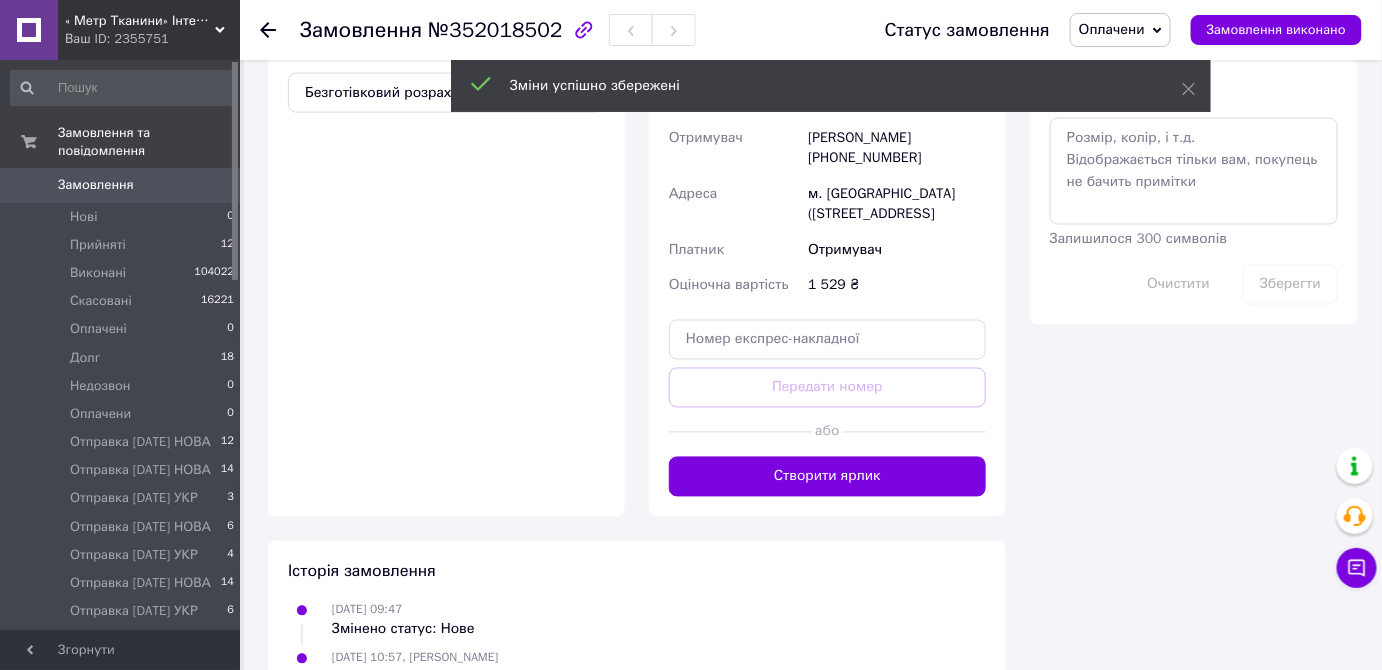 click on "Створити ярлик" at bounding box center (827, 477) 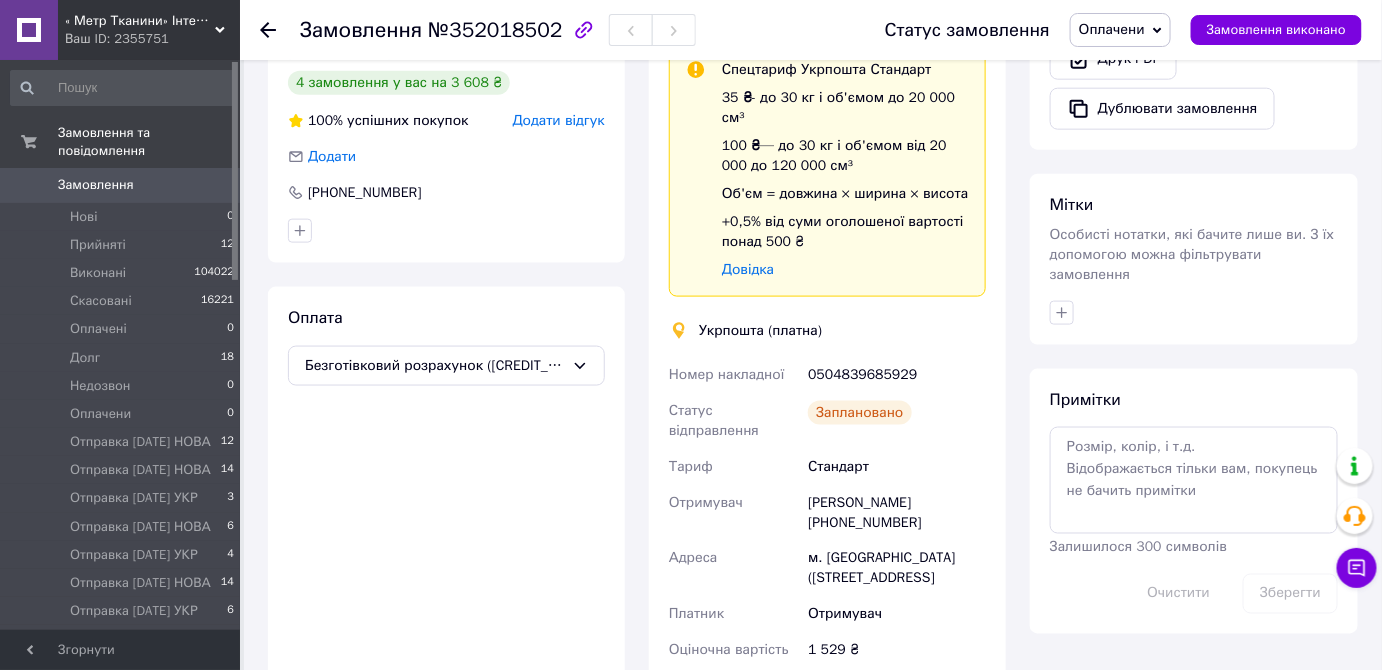 scroll, scrollTop: 909, scrollLeft: 0, axis: vertical 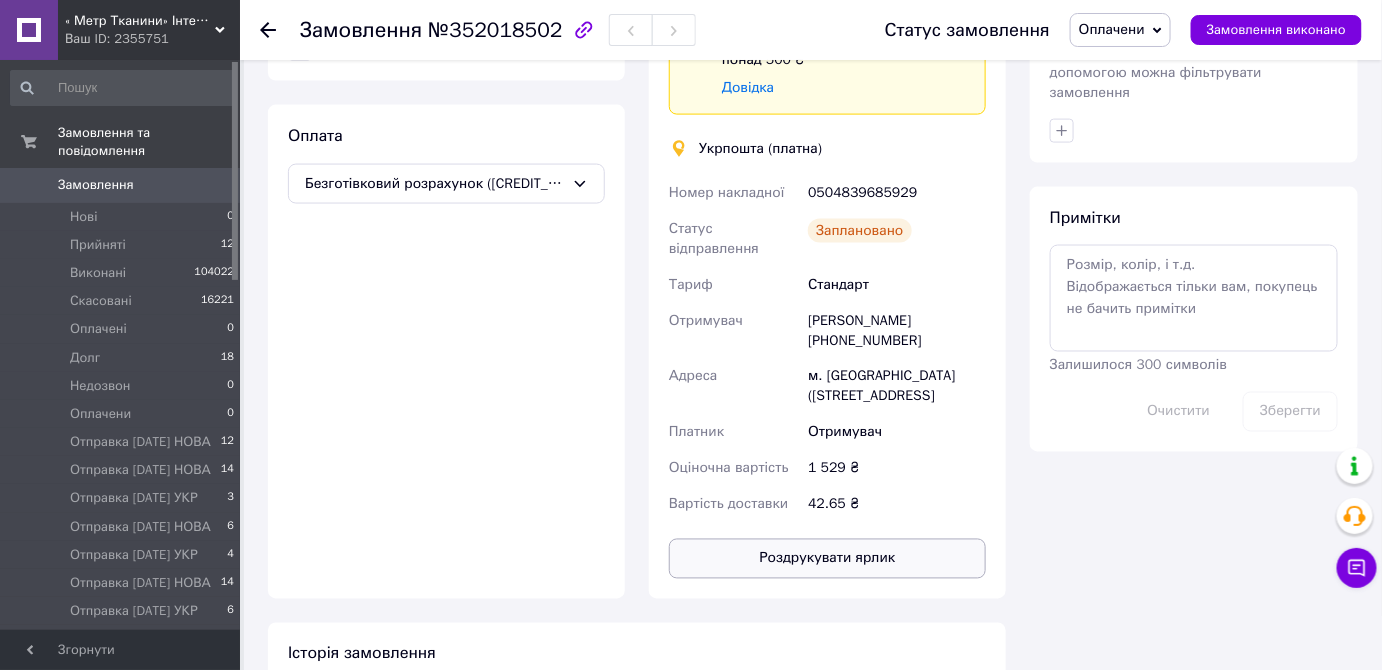 click on "Роздрукувати ярлик" at bounding box center [827, 559] 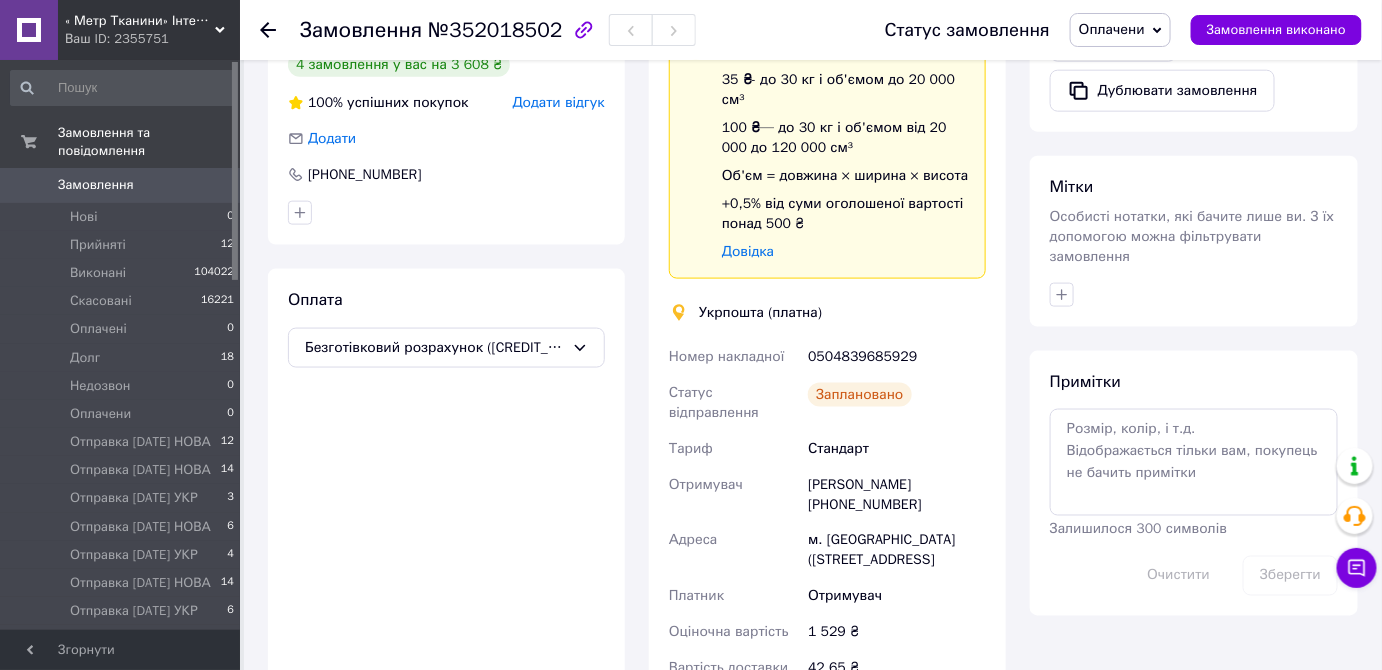 scroll, scrollTop: 454, scrollLeft: 0, axis: vertical 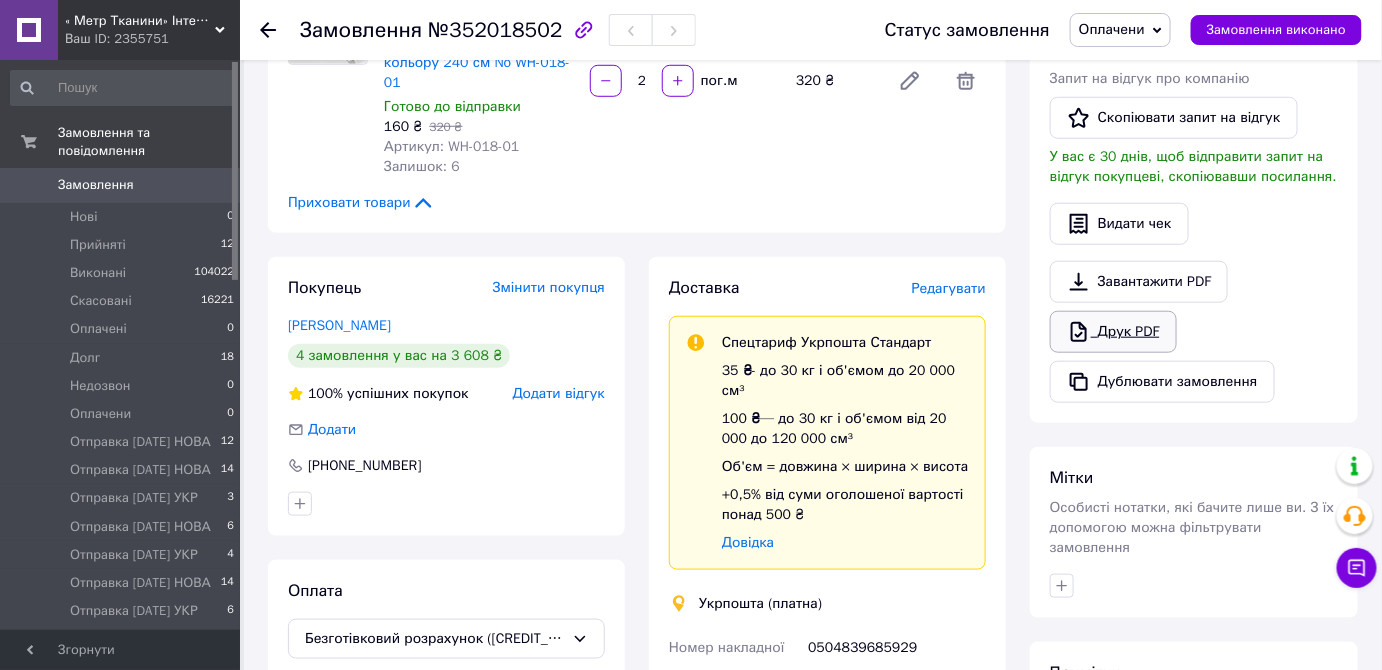 click on "Друк PDF" at bounding box center (1113, 332) 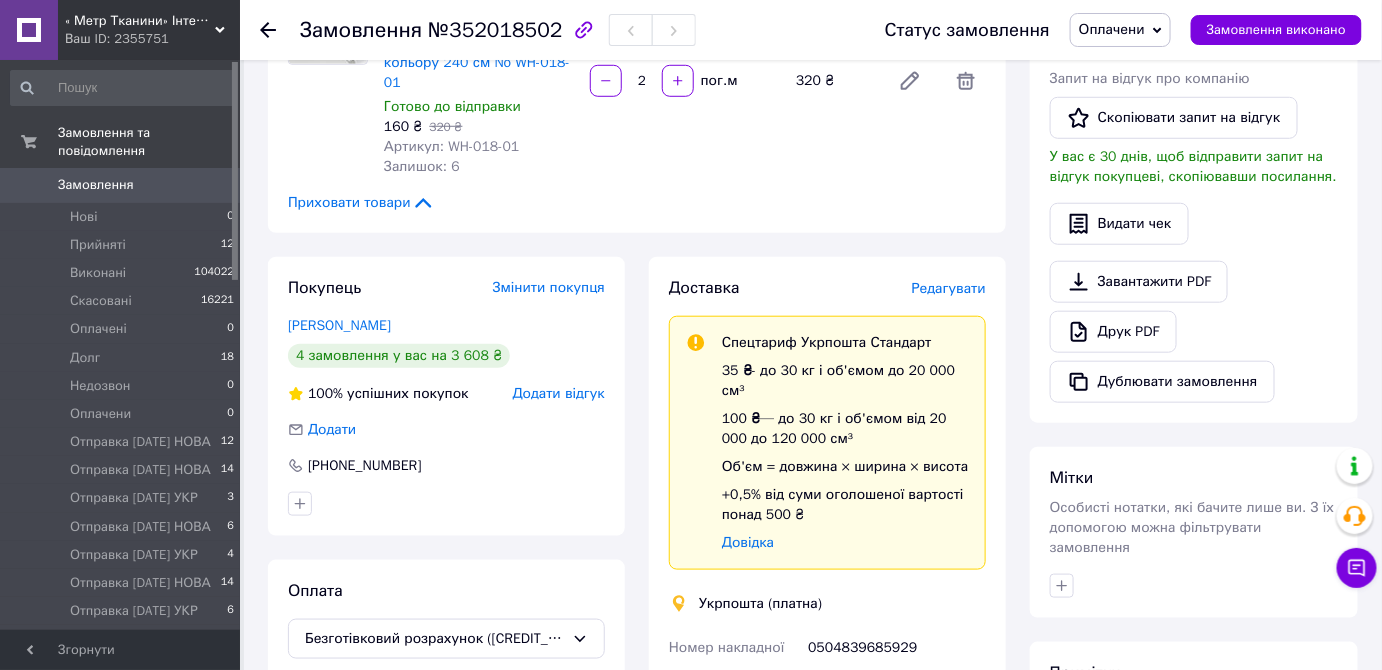 drag, startPoint x: 1105, startPoint y: 25, endPoint x: 1109, endPoint y: 35, distance: 10.770329 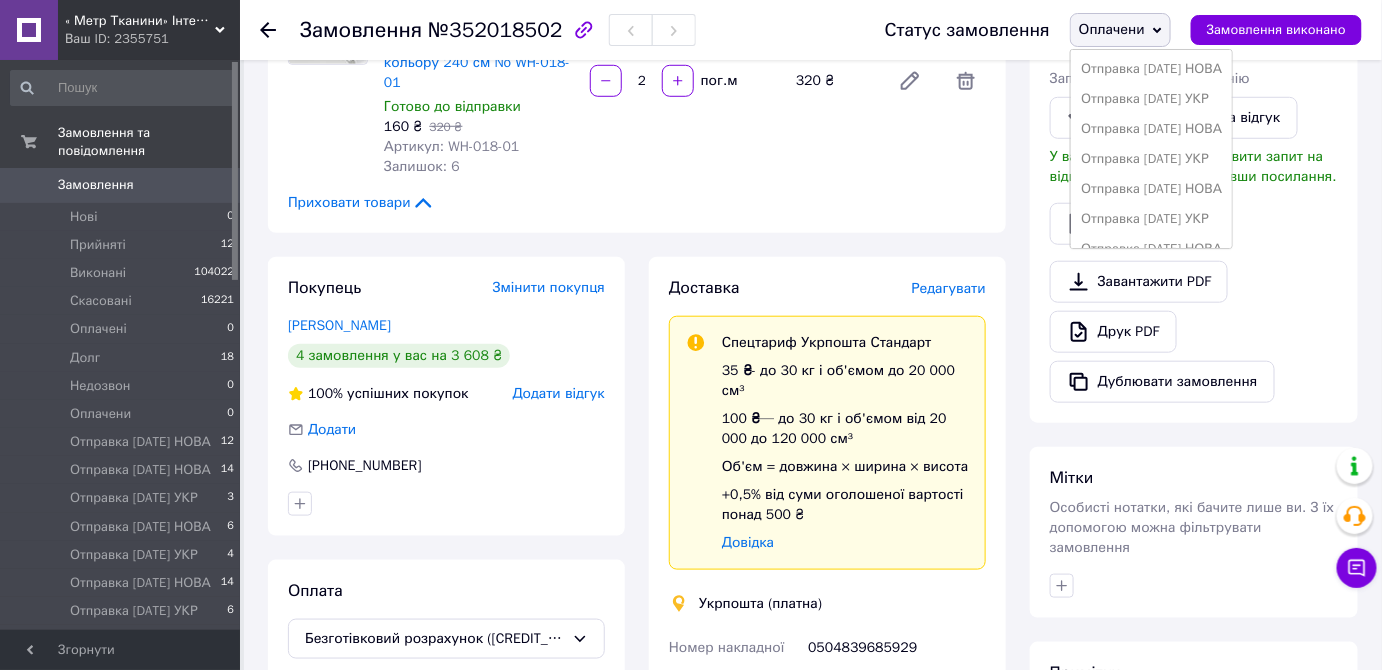 scroll, scrollTop: 411, scrollLeft: 0, axis: vertical 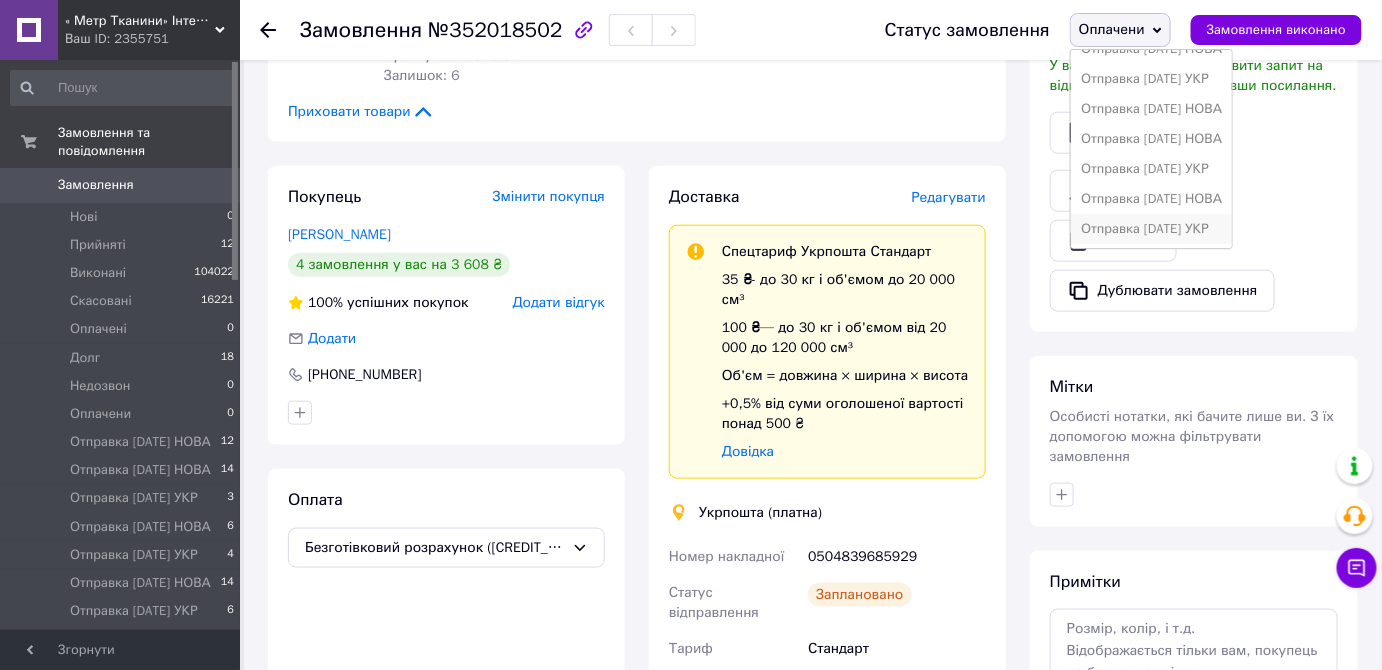 click on "Отправка [DATE] УКР" at bounding box center (1151, 229) 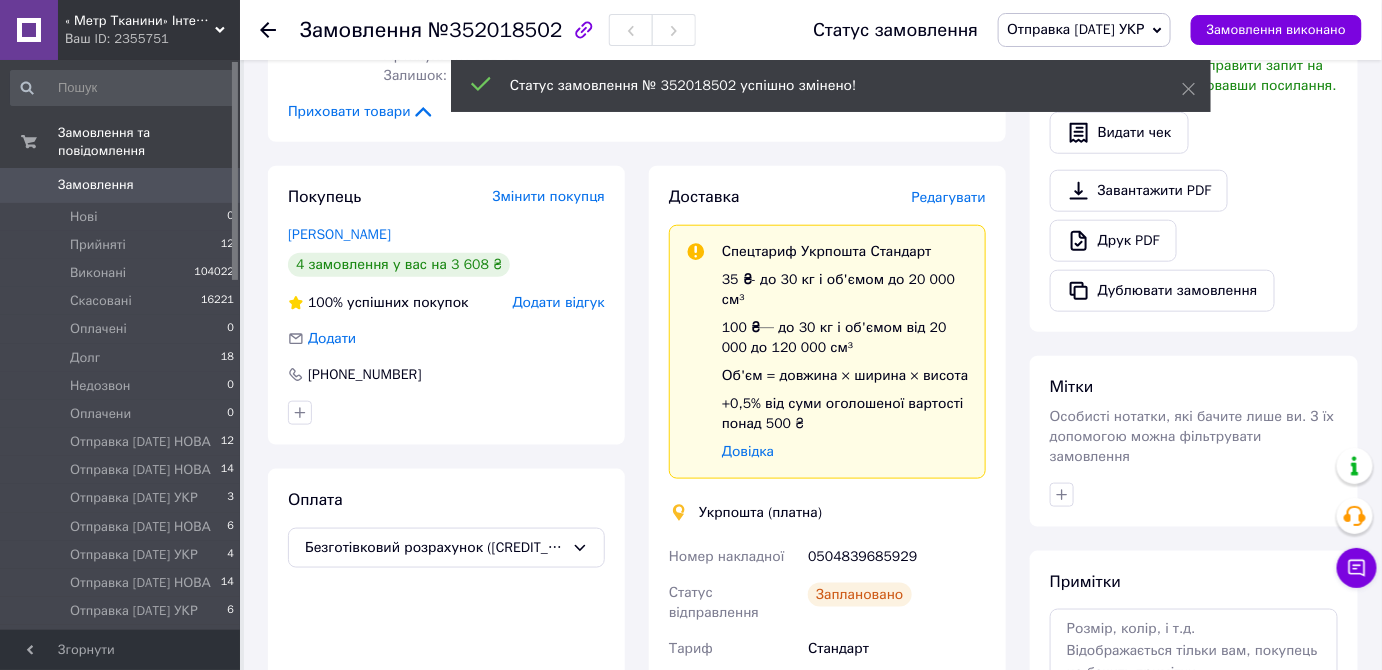 drag, startPoint x: 267, startPoint y: 32, endPoint x: 210, endPoint y: 38, distance: 57.31492 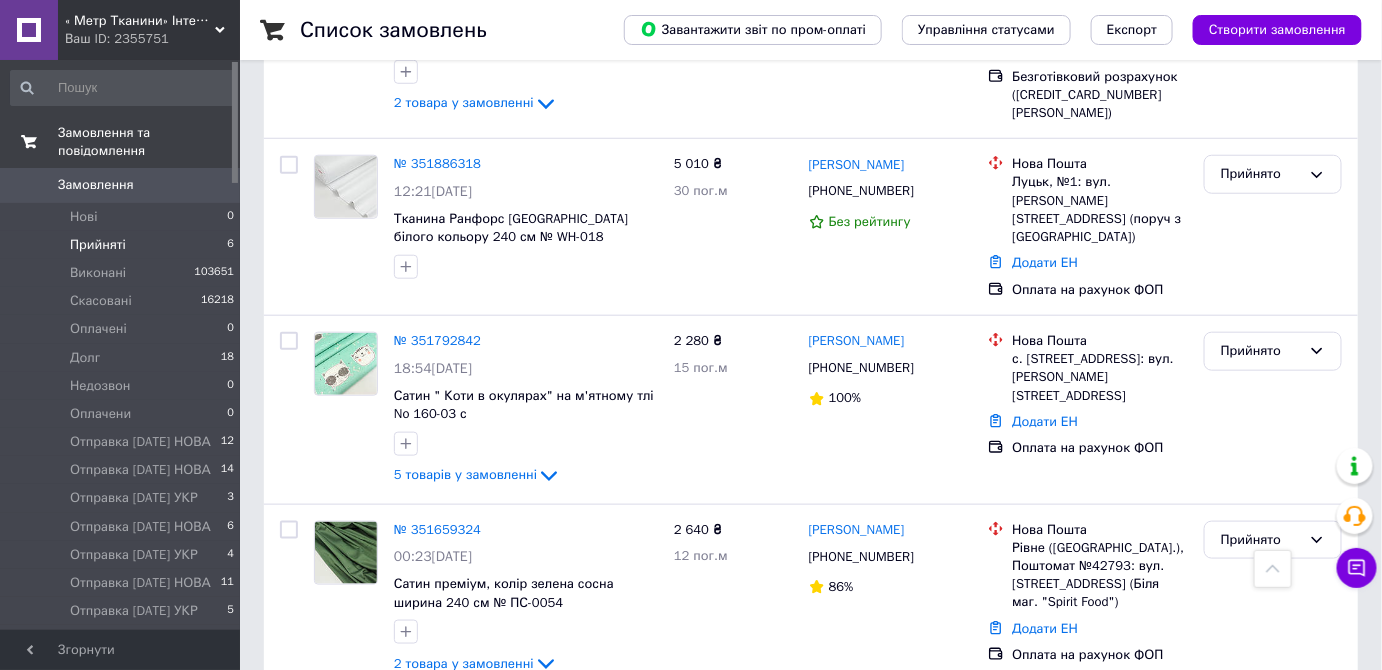 scroll, scrollTop: 341, scrollLeft: 0, axis: vertical 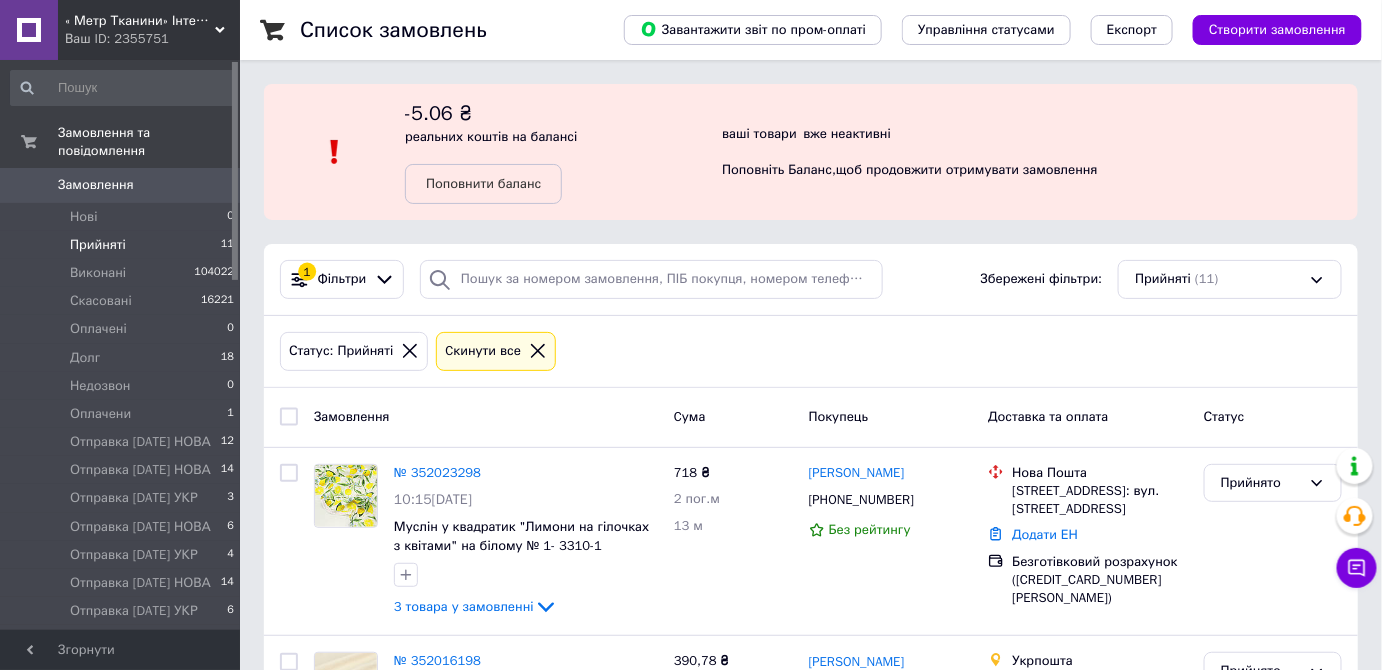 click 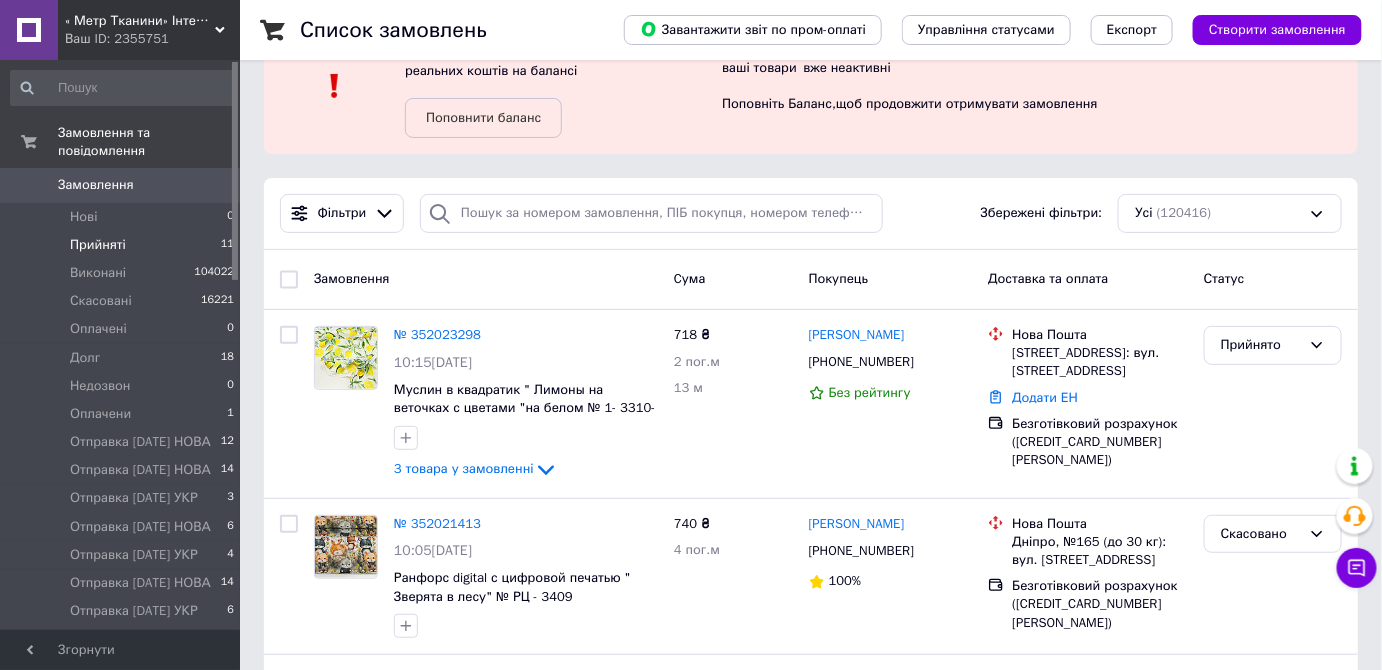 scroll, scrollTop: 0, scrollLeft: 0, axis: both 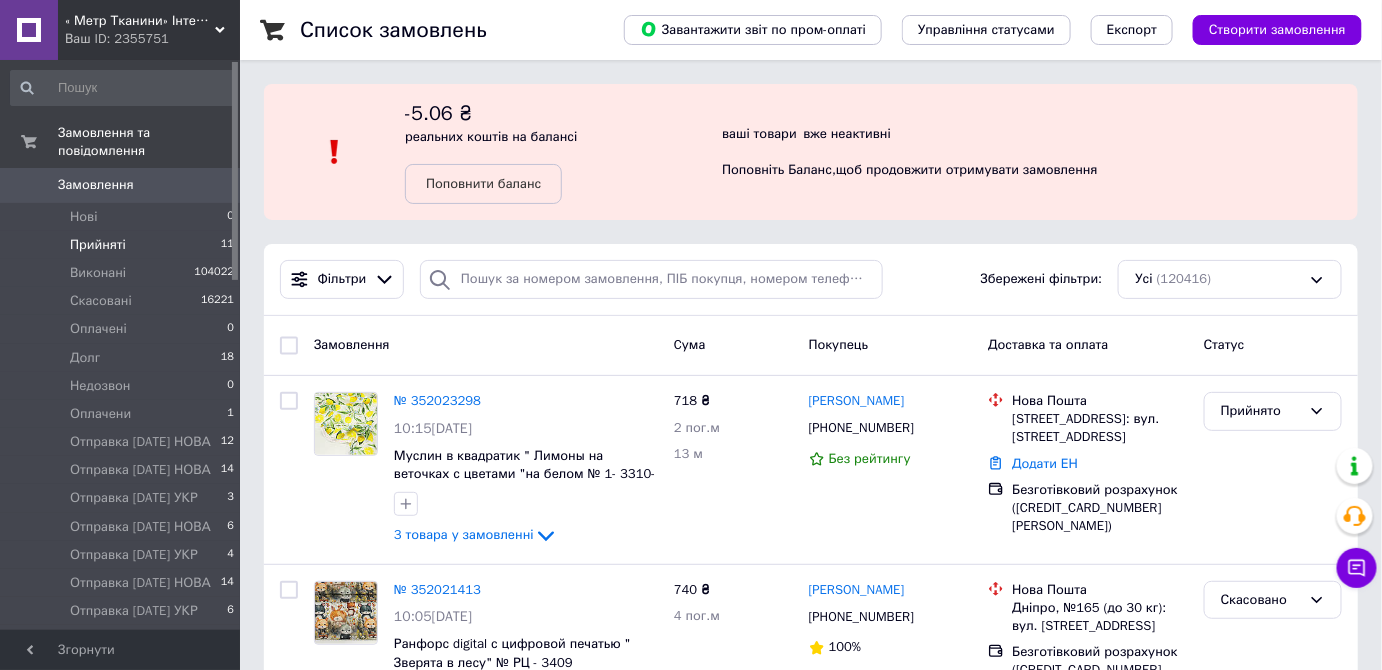 click on "Прийняті" at bounding box center (98, 245) 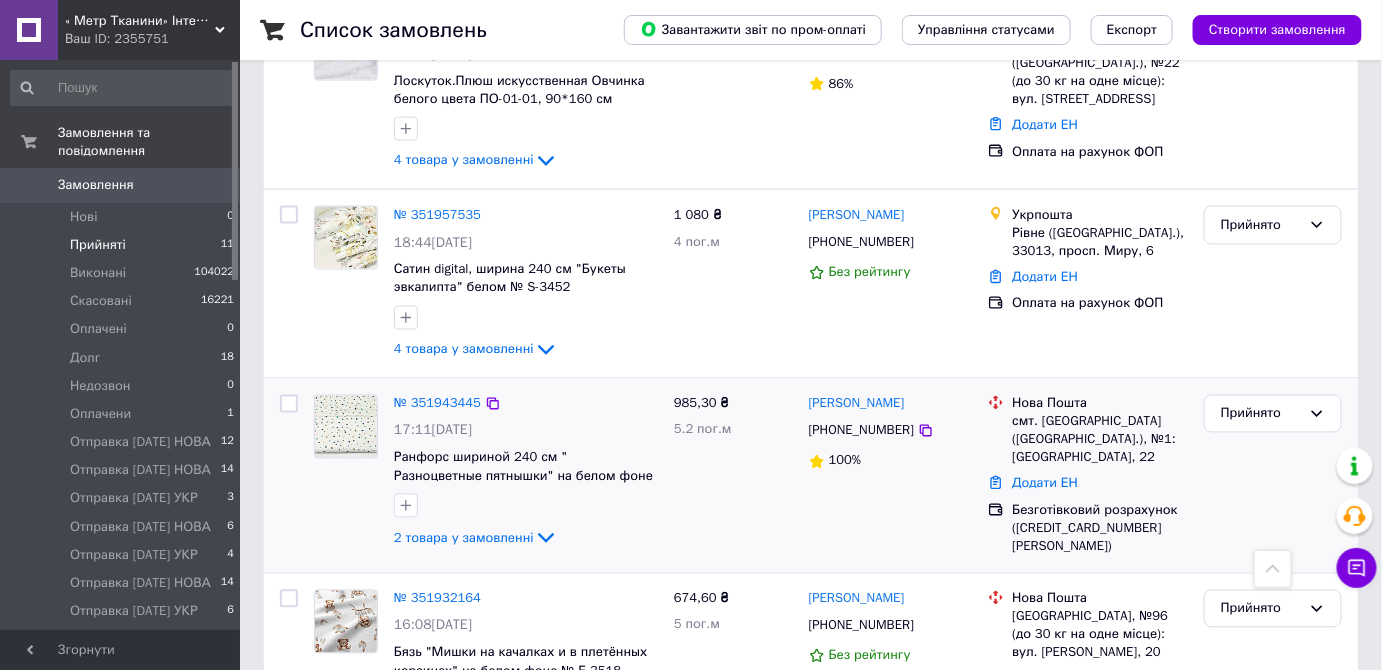 scroll, scrollTop: 1090, scrollLeft: 0, axis: vertical 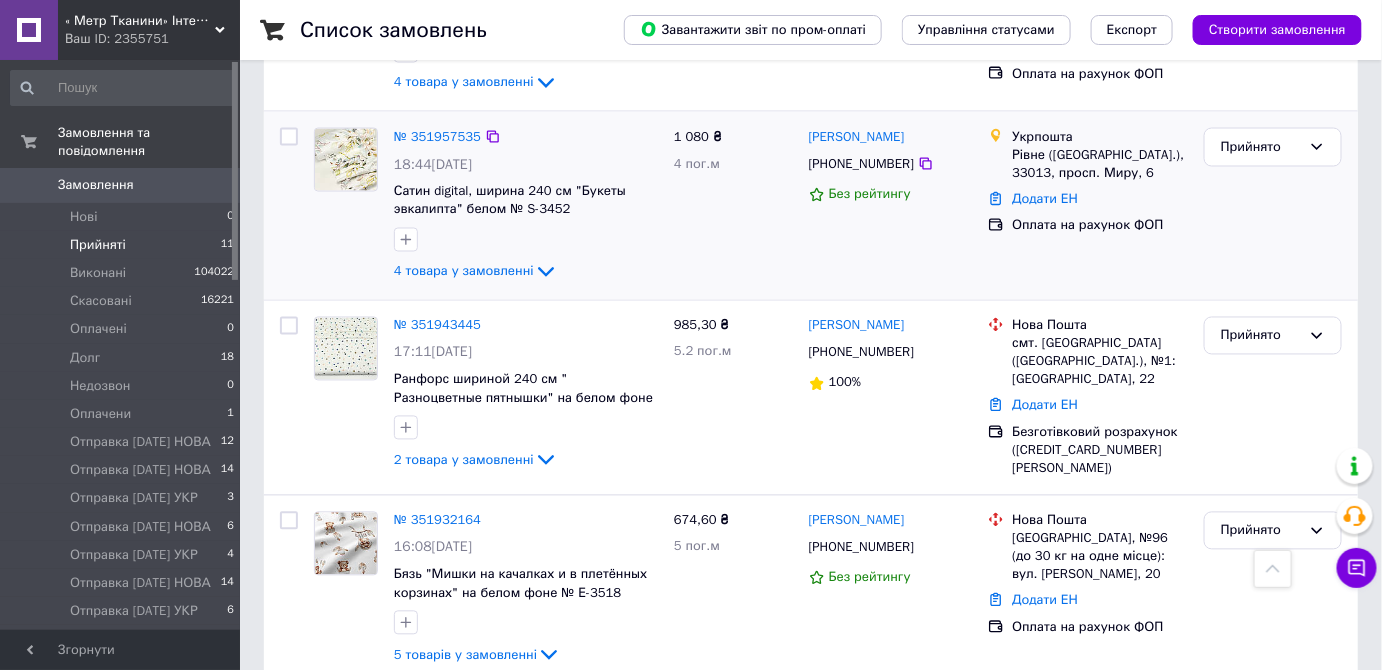 drag, startPoint x: 1264, startPoint y: 142, endPoint x: 1271, endPoint y: 166, distance: 25 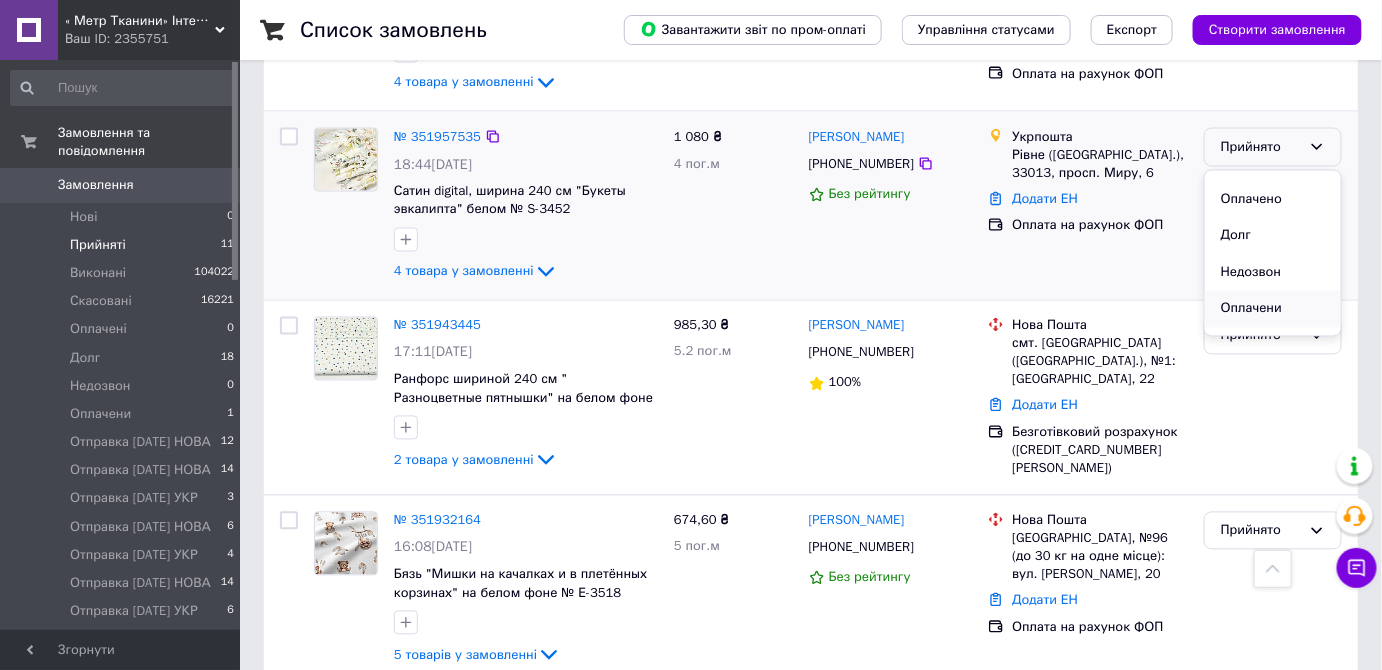 scroll, scrollTop: 90, scrollLeft: 0, axis: vertical 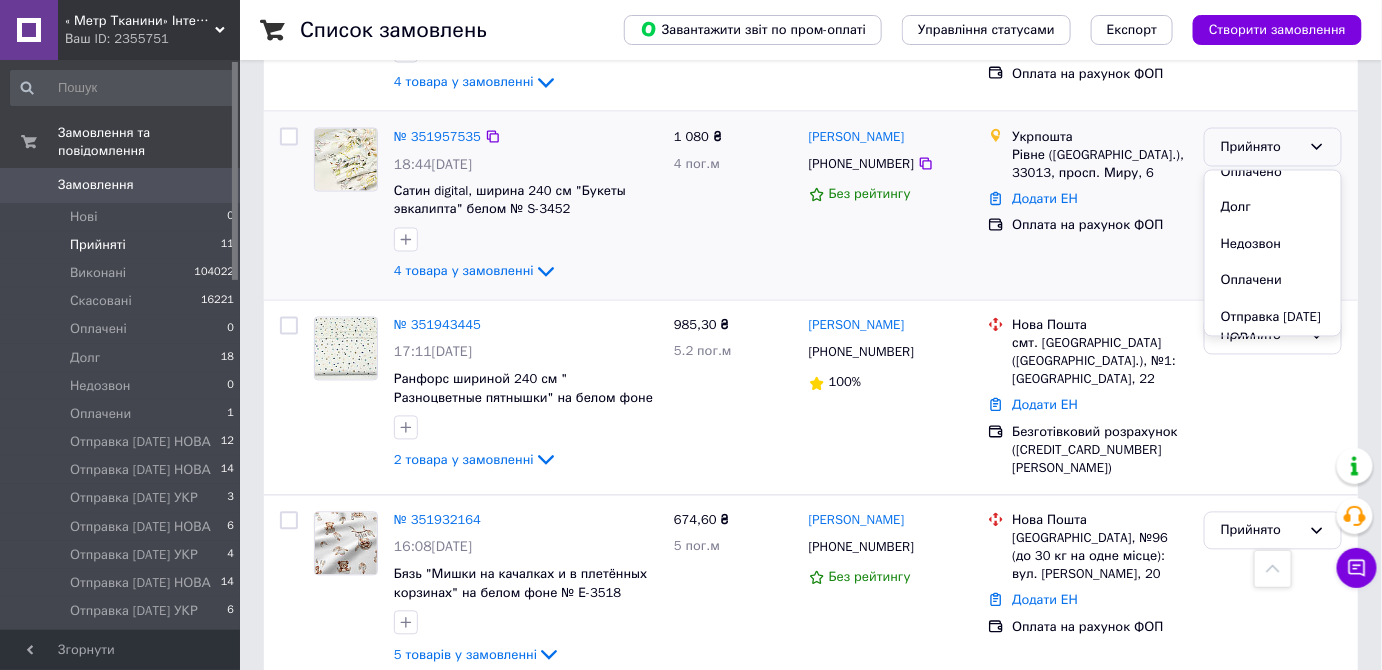 click on "Оплачени" at bounding box center [1273, 281] 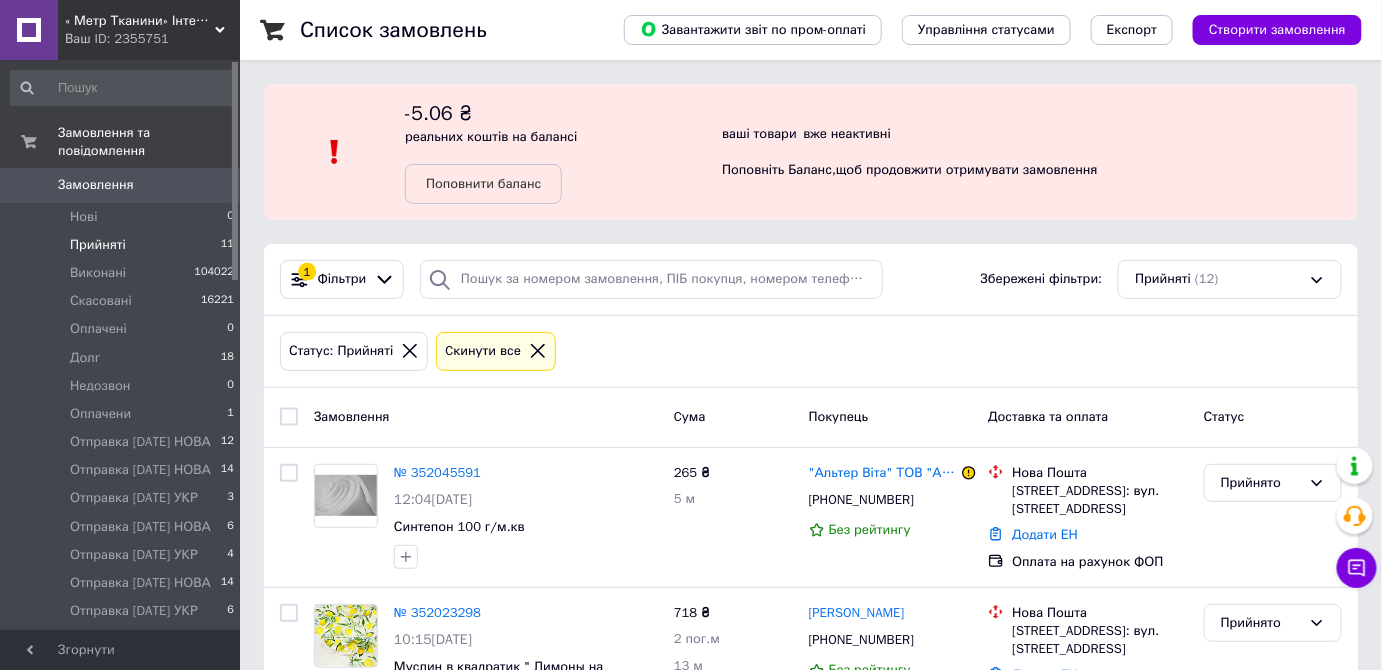 scroll, scrollTop: 0, scrollLeft: 0, axis: both 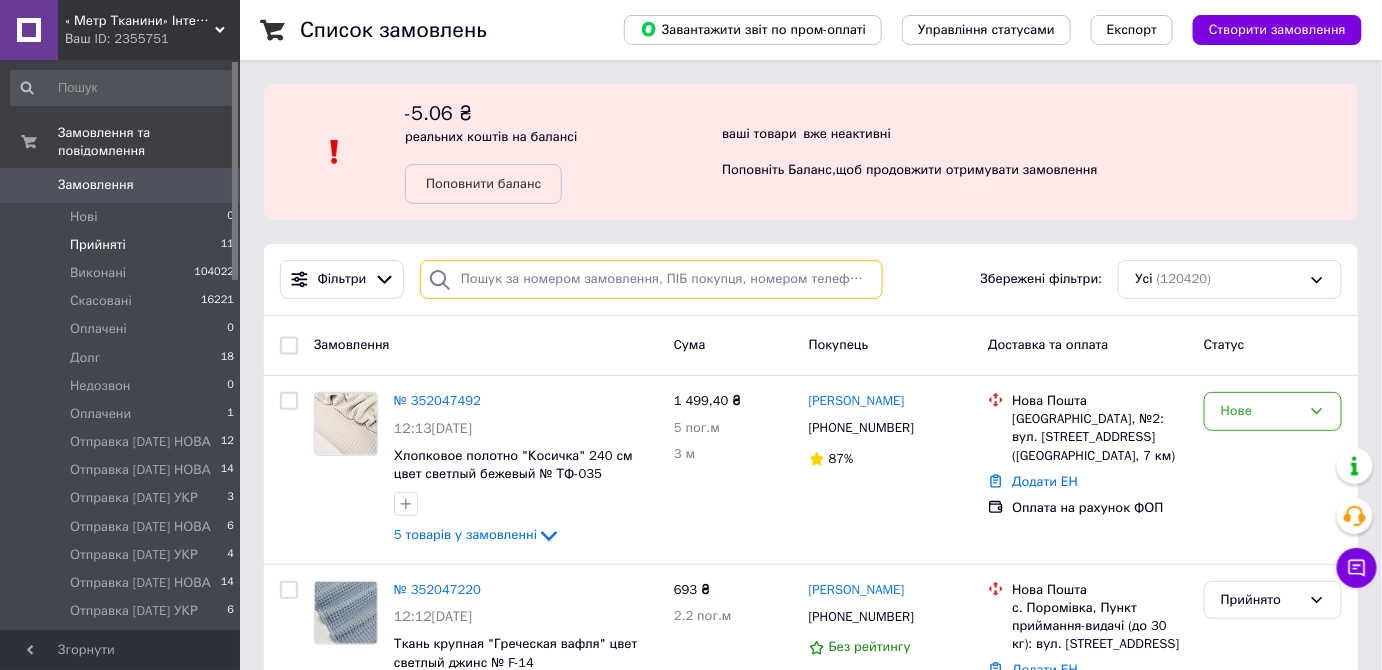 click at bounding box center (651, 279) 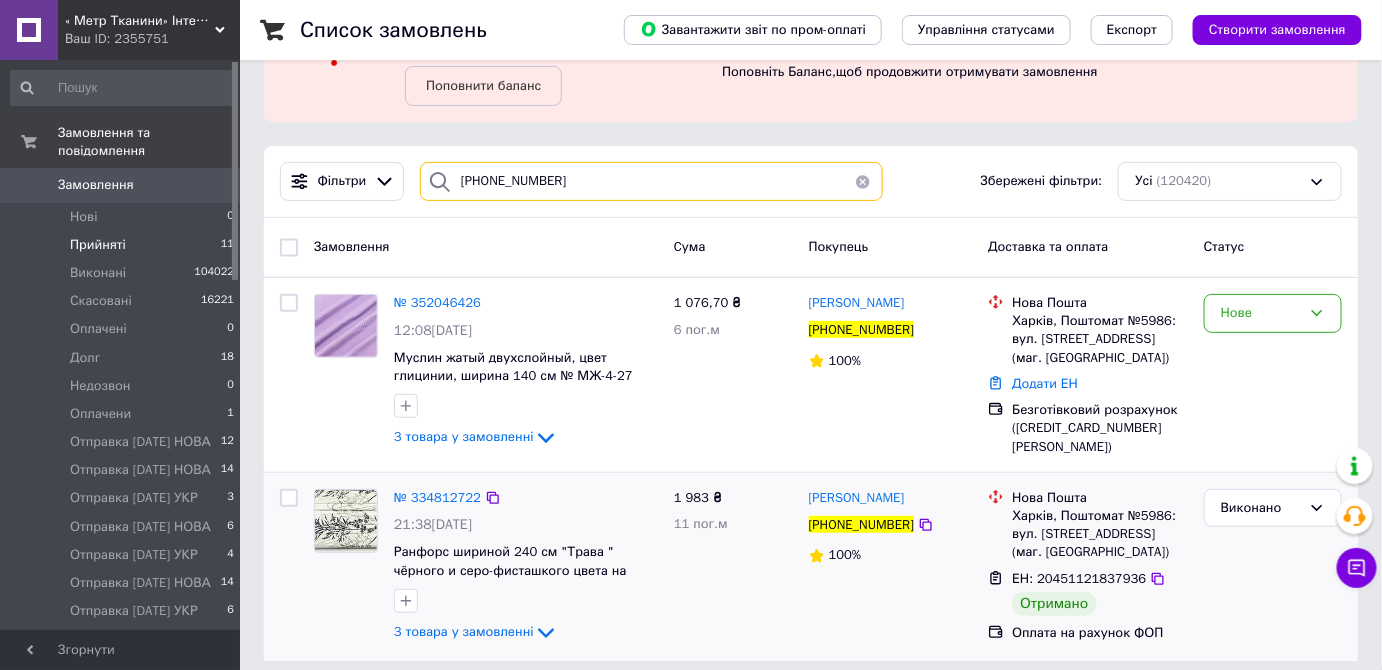 scroll, scrollTop: 111, scrollLeft: 0, axis: vertical 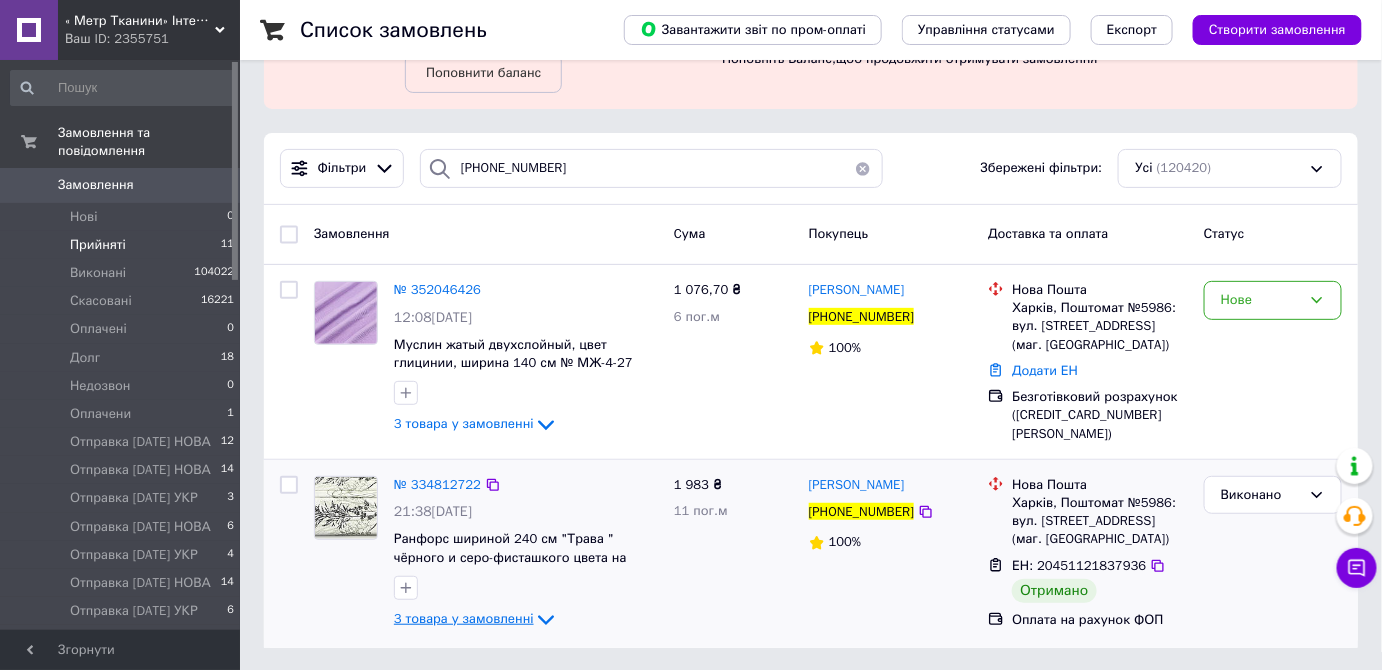 click on "3 товара у замовленні" at bounding box center (464, 618) 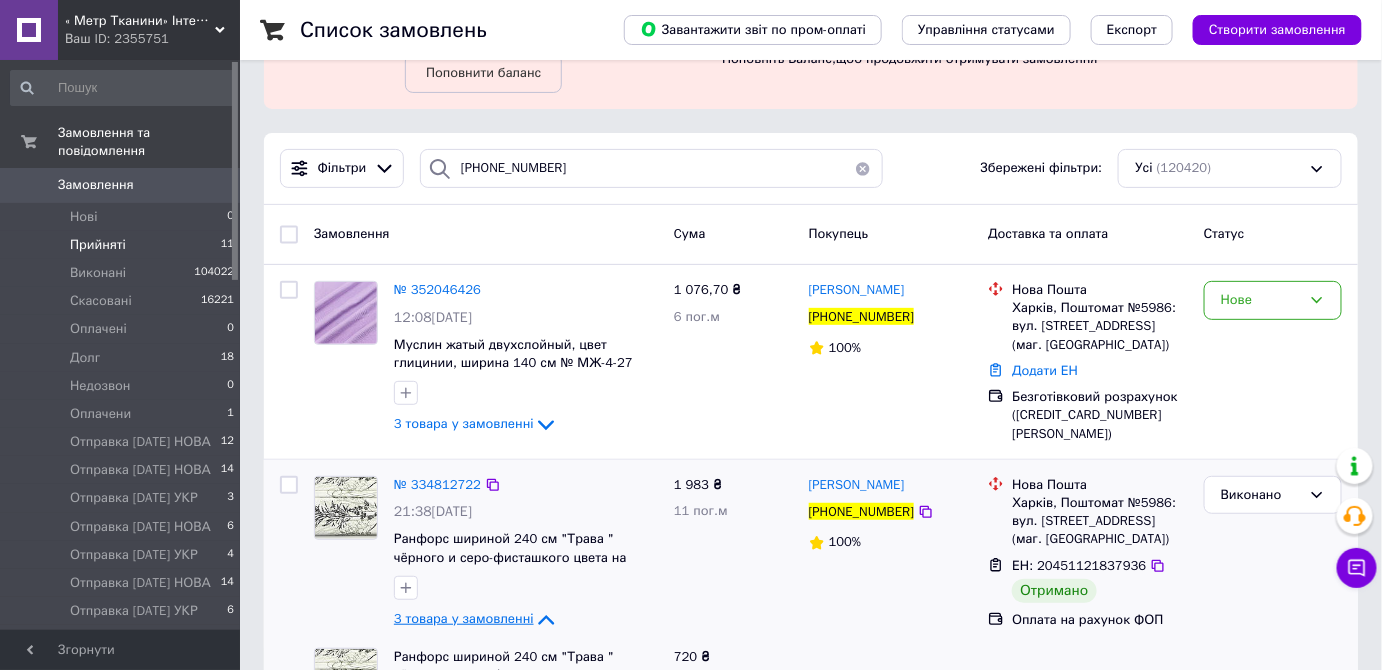 scroll, scrollTop: 352, scrollLeft: 0, axis: vertical 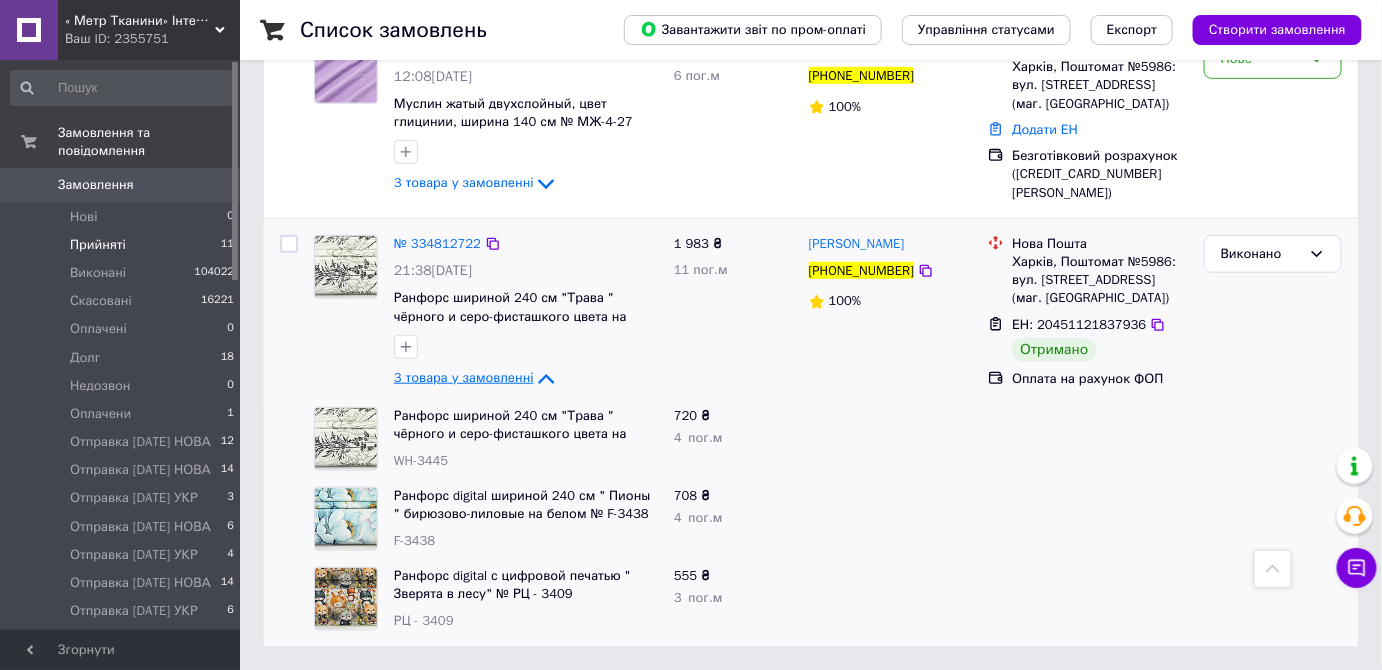 click on "3 товара у замовленні" at bounding box center (464, 377) 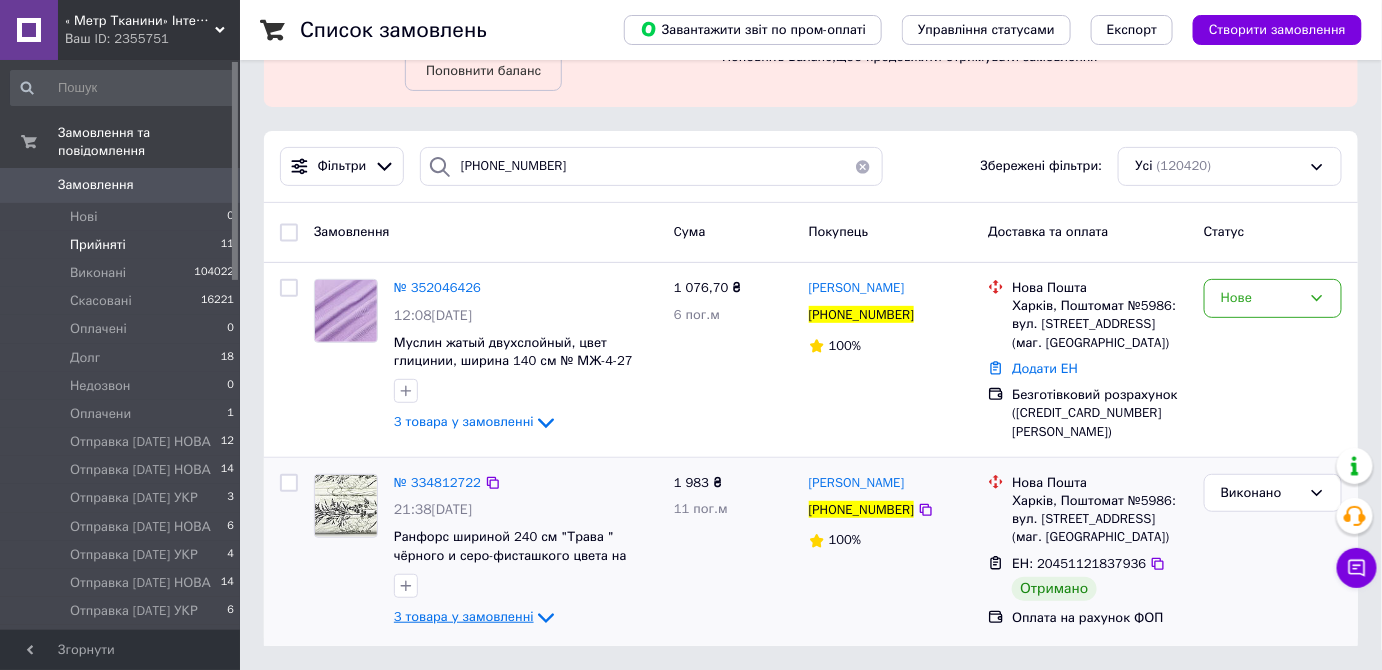scroll, scrollTop: 111, scrollLeft: 0, axis: vertical 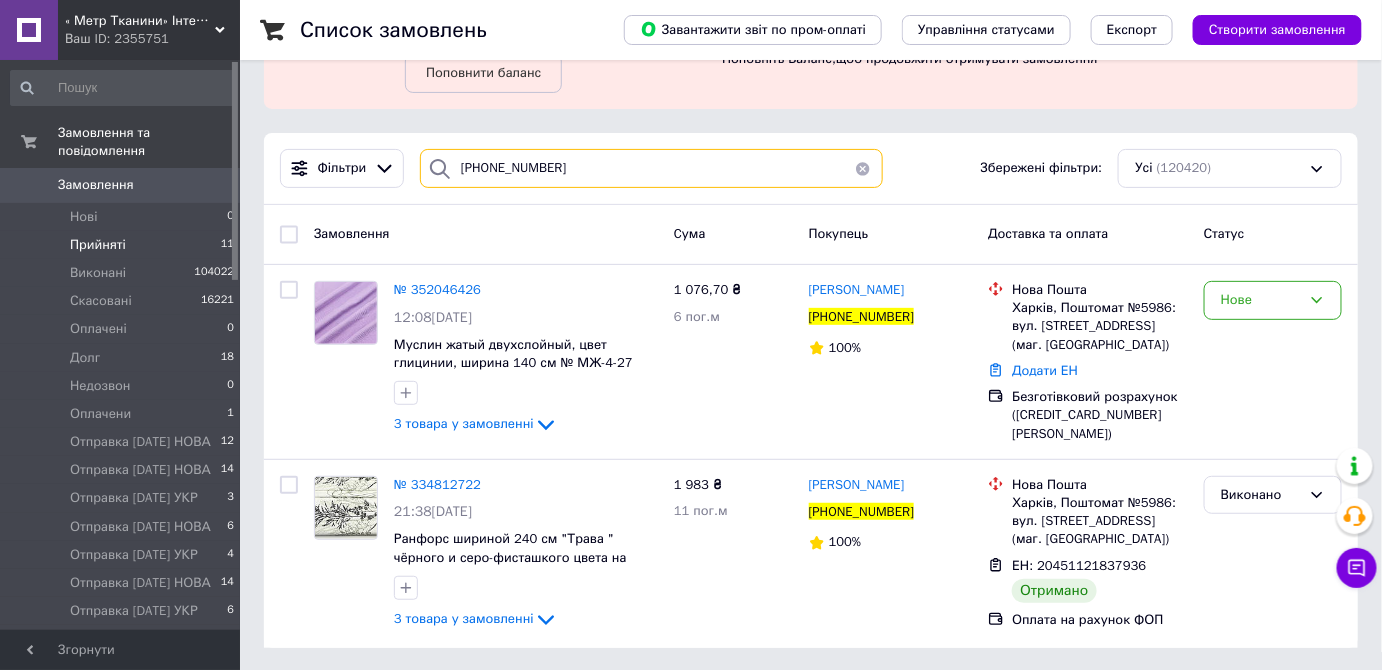 drag, startPoint x: 566, startPoint y: 153, endPoint x: 471, endPoint y: 162, distance: 95.42536 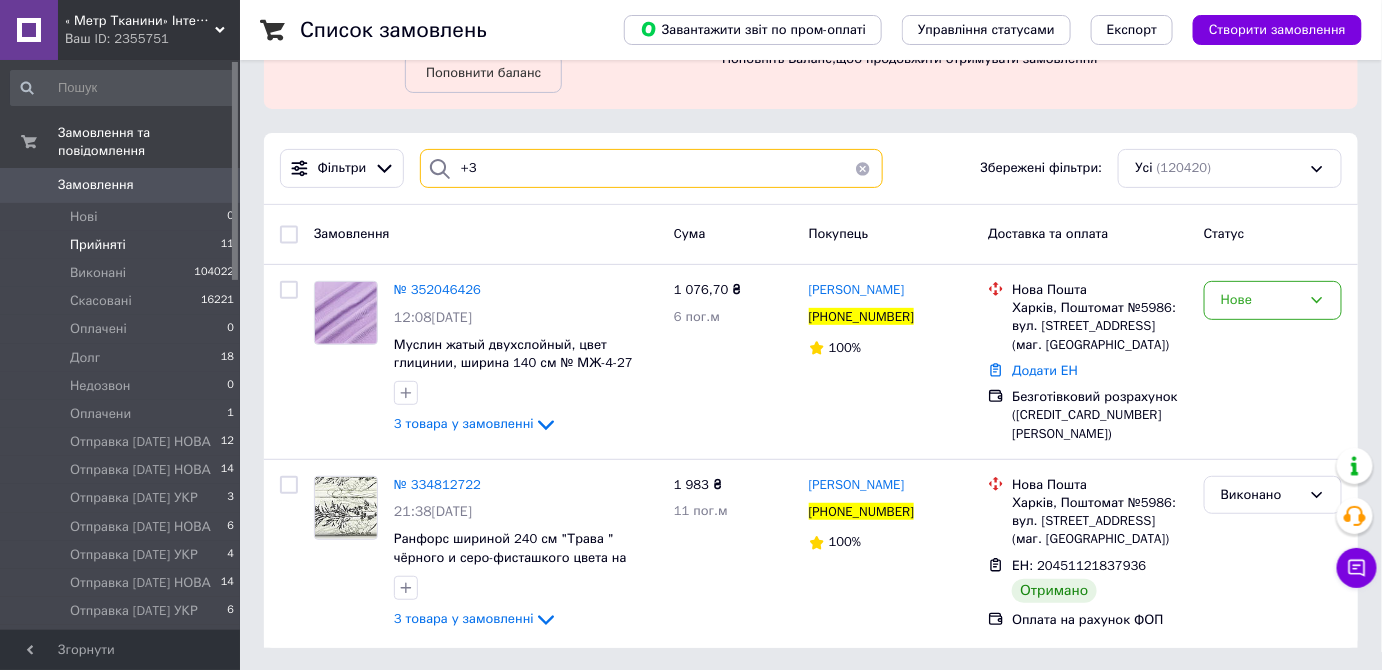 type on "+" 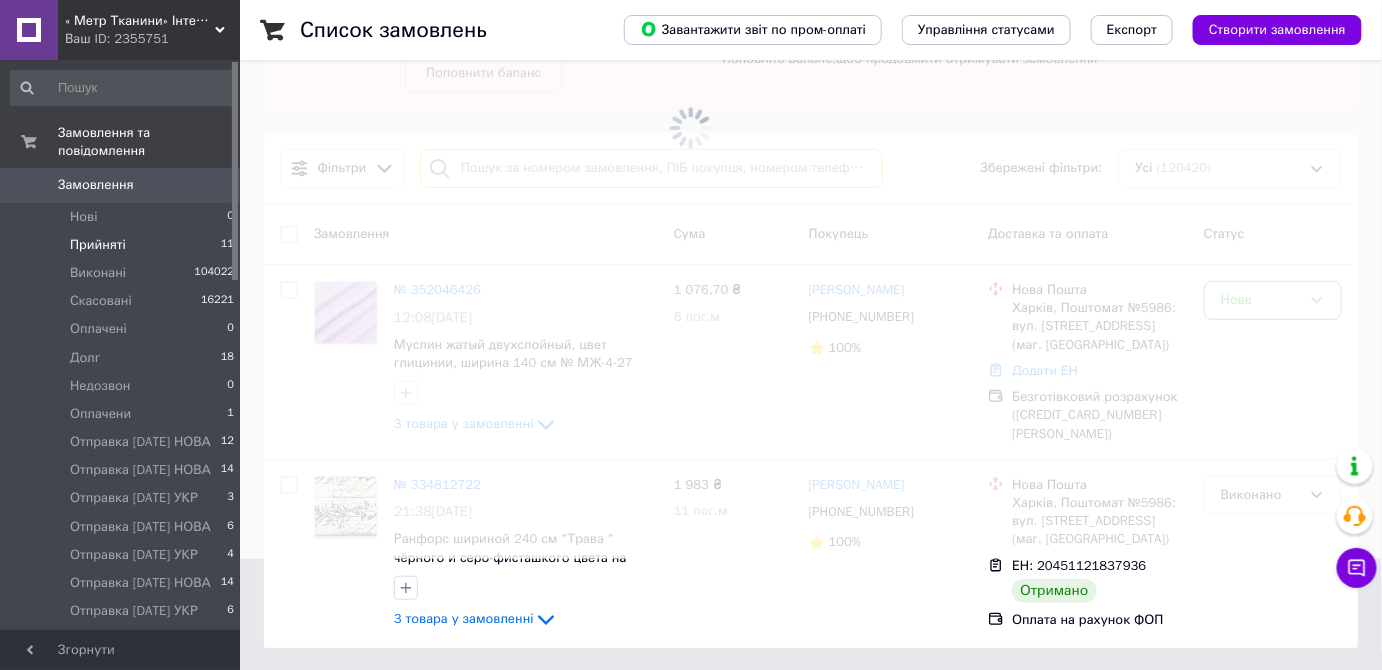 type 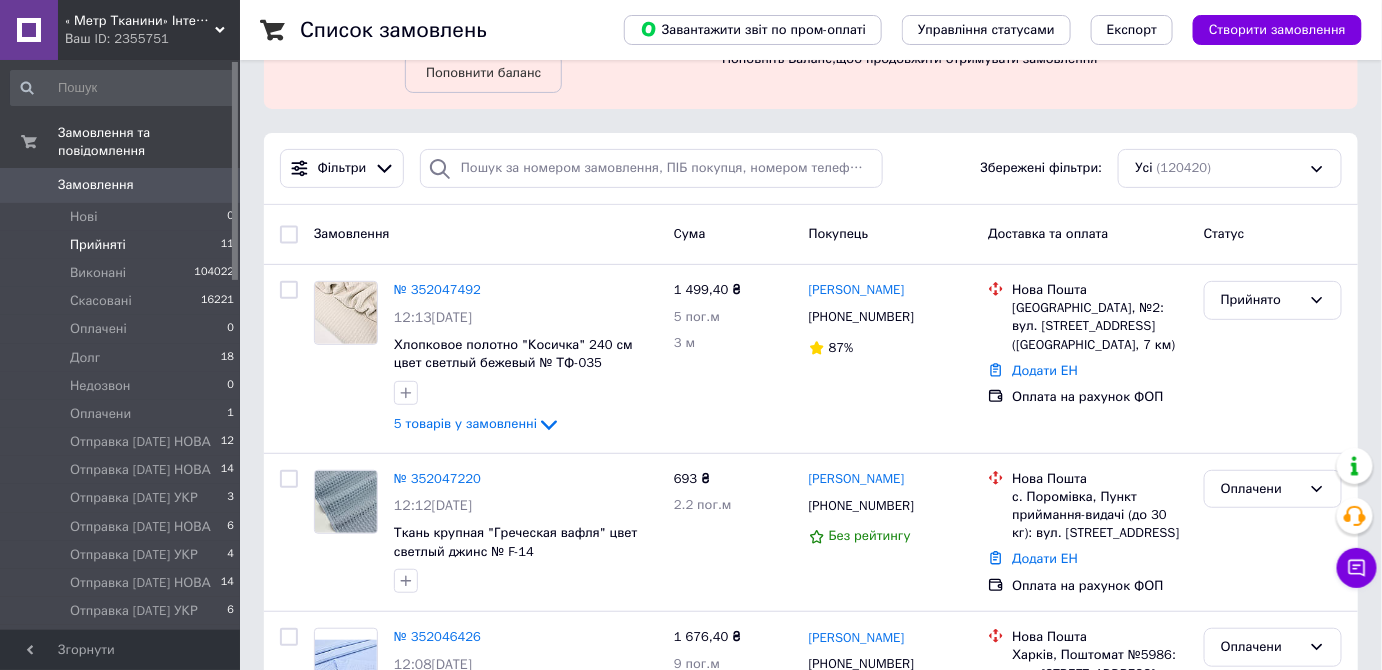scroll, scrollTop: 0, scrollLeft: 0, axis: both 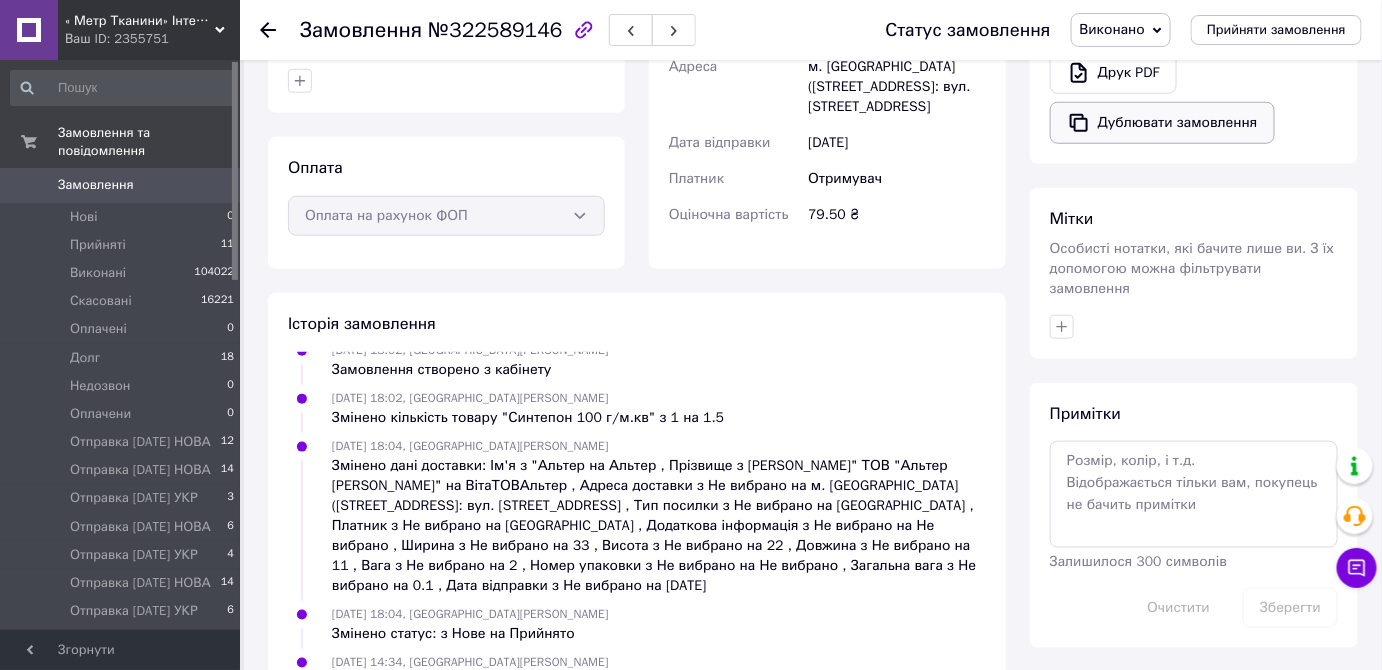 drag, startPoint x: 1157, startPoint y: 131, endPoint x: 1096, endPoint y: 251, distance: 134.61426 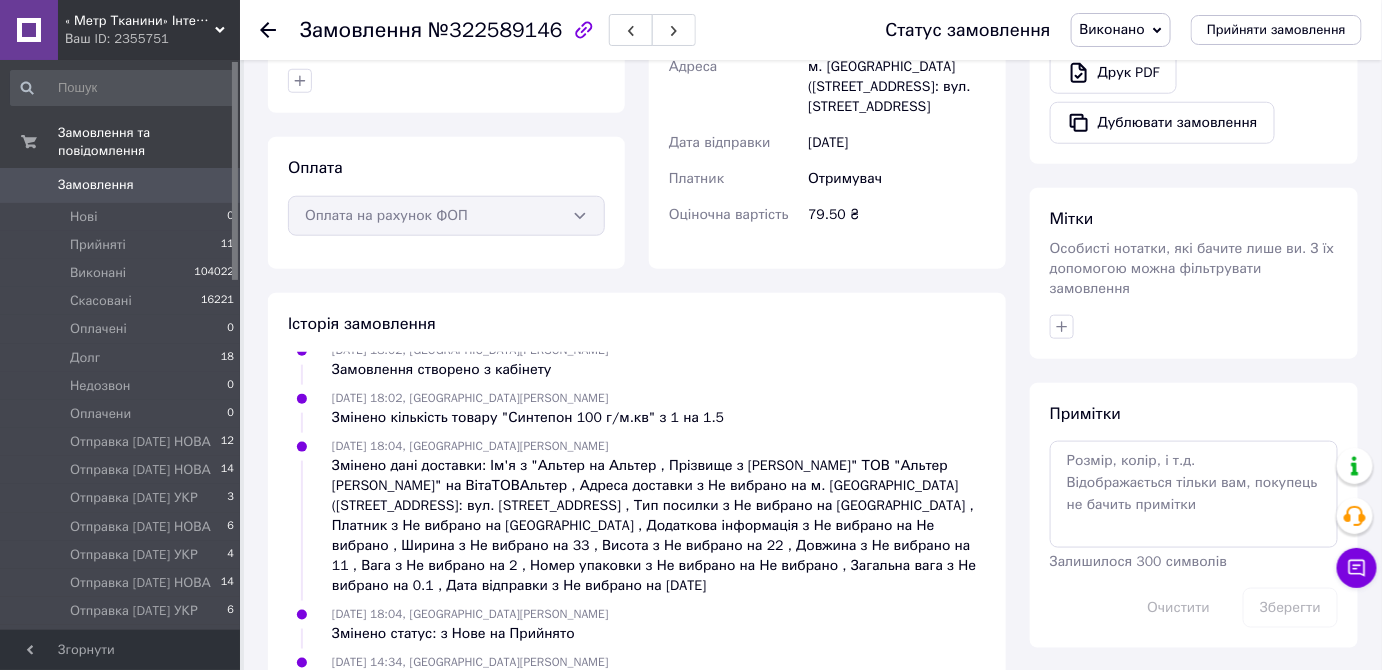 click on "Дублювати замовлення" at bounding box center [1162, 123] 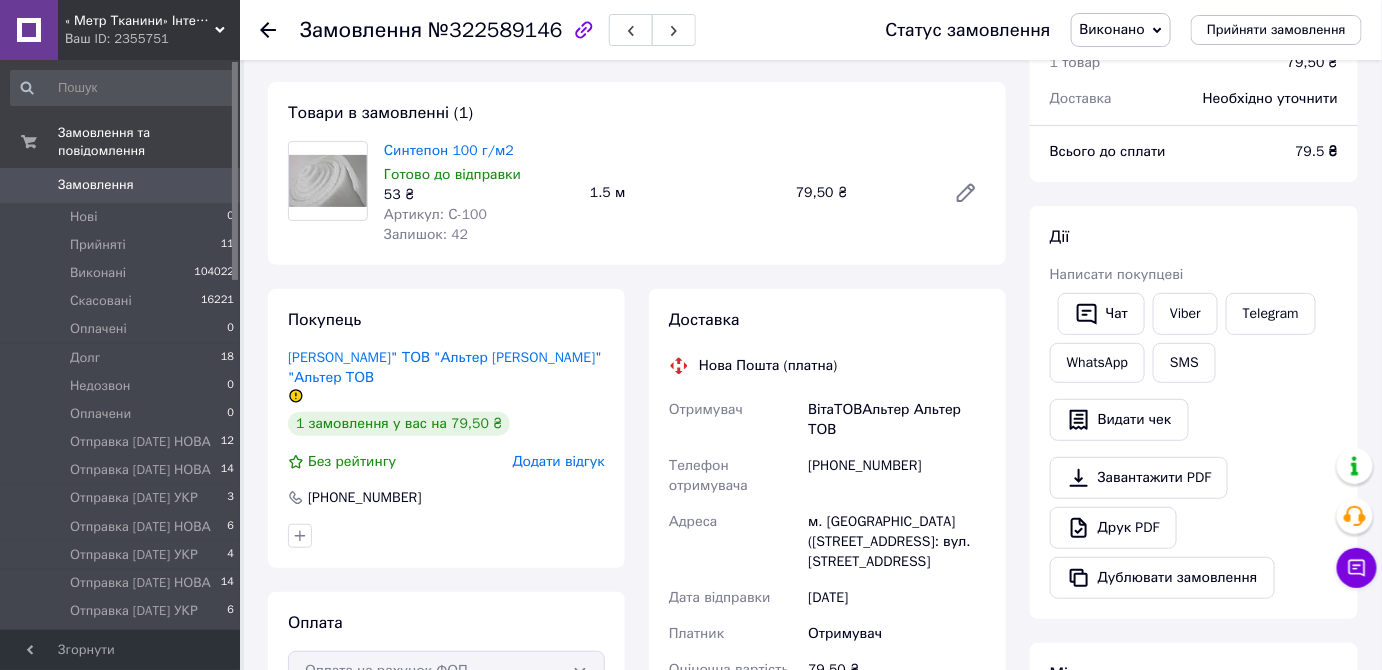 scroll, scrollTop: 0, scrollLeft: 0, axis: both 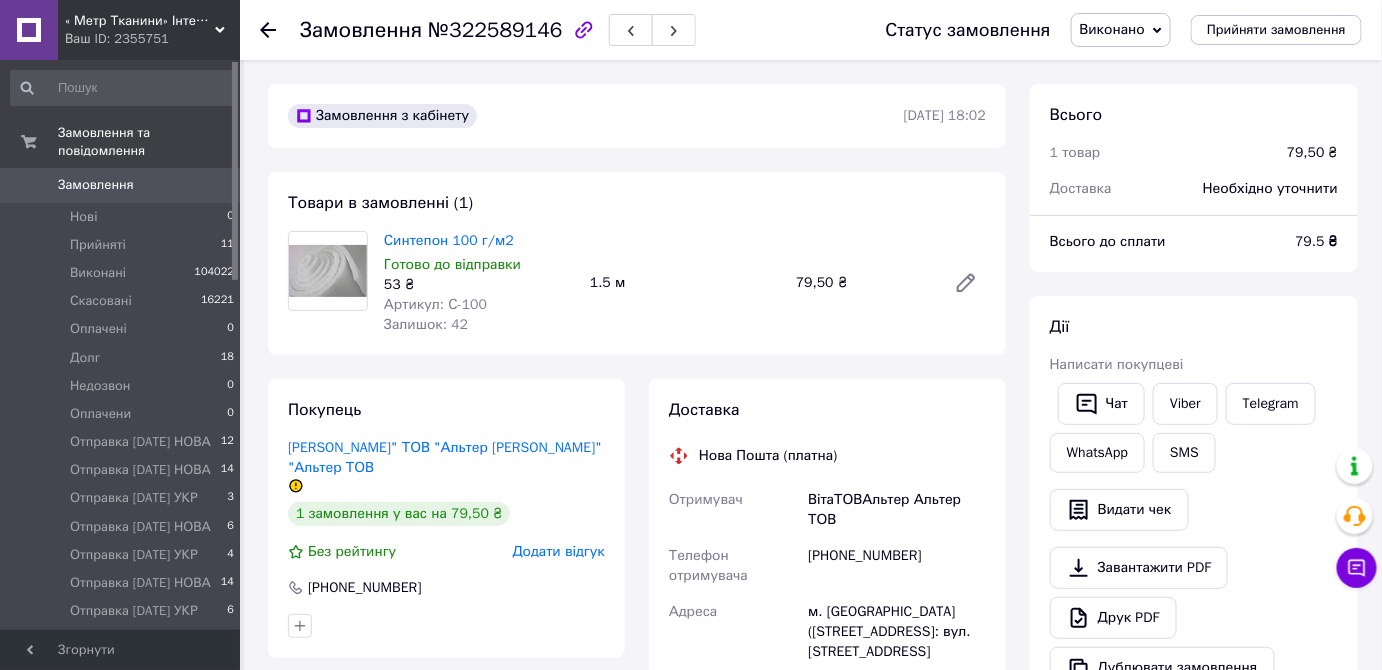 click 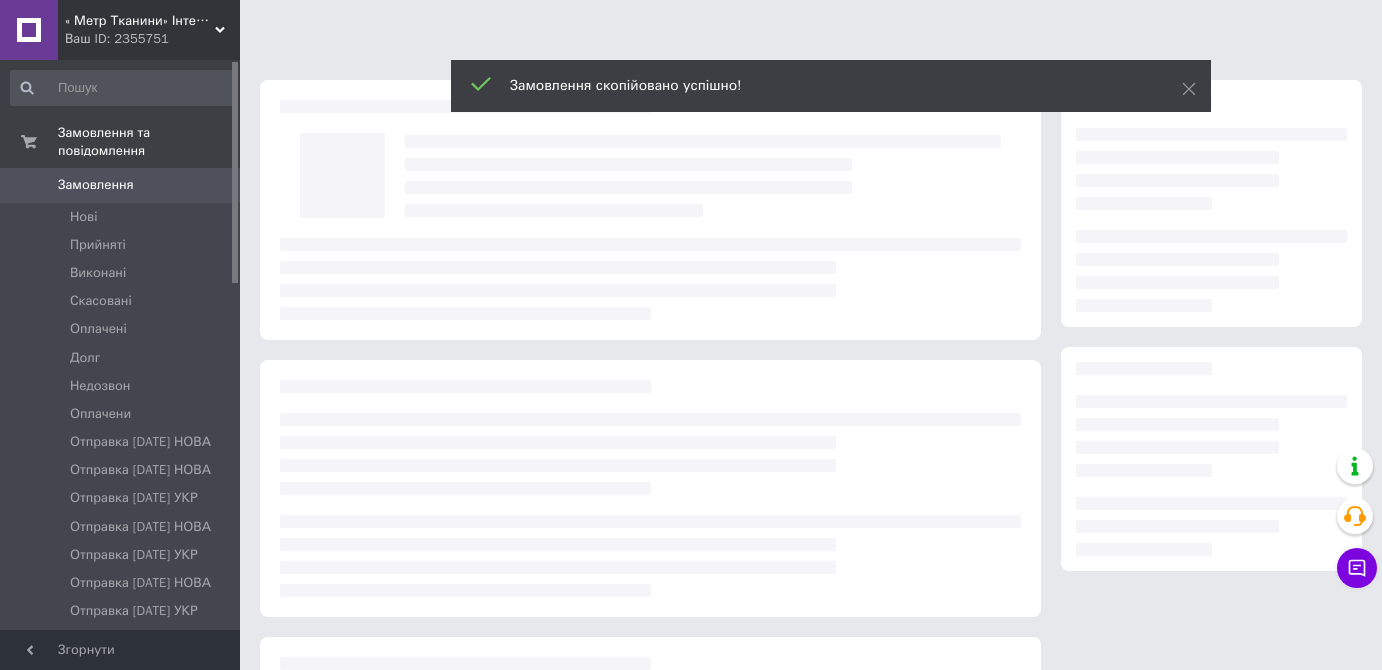 scroll, scrollTop: 0, scrollLeft: 0, axis: both 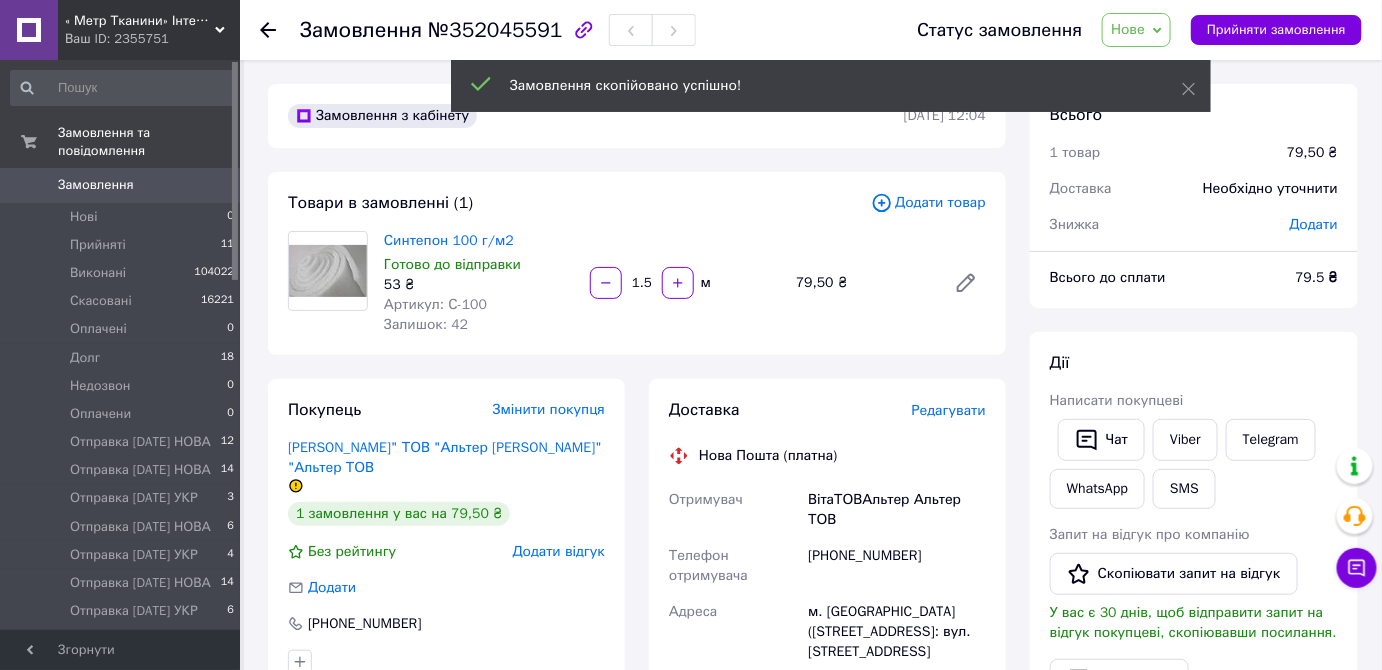 drag, startPoint x: 643, startPoint y: 288, endPoint x: 622, endPoint y: 296, distance: 22.472204 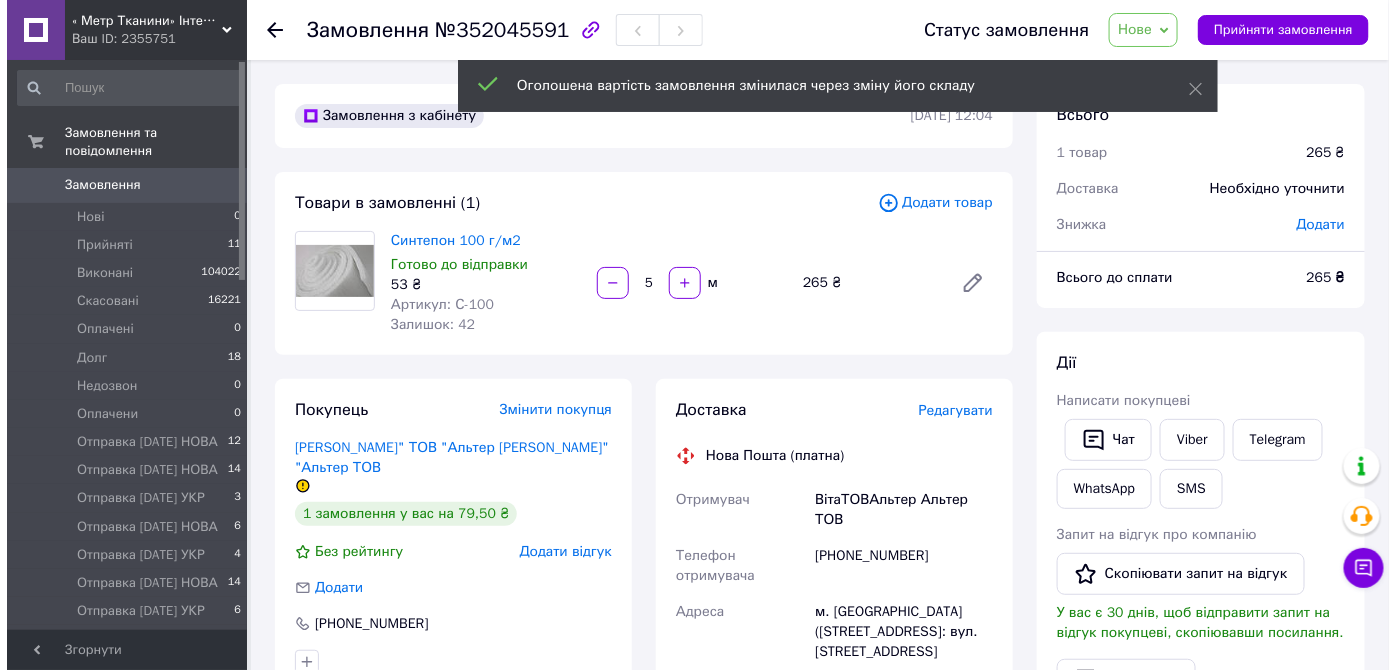 scroll, scrollTop: 90, scrollLeft: 0, axis: vertical 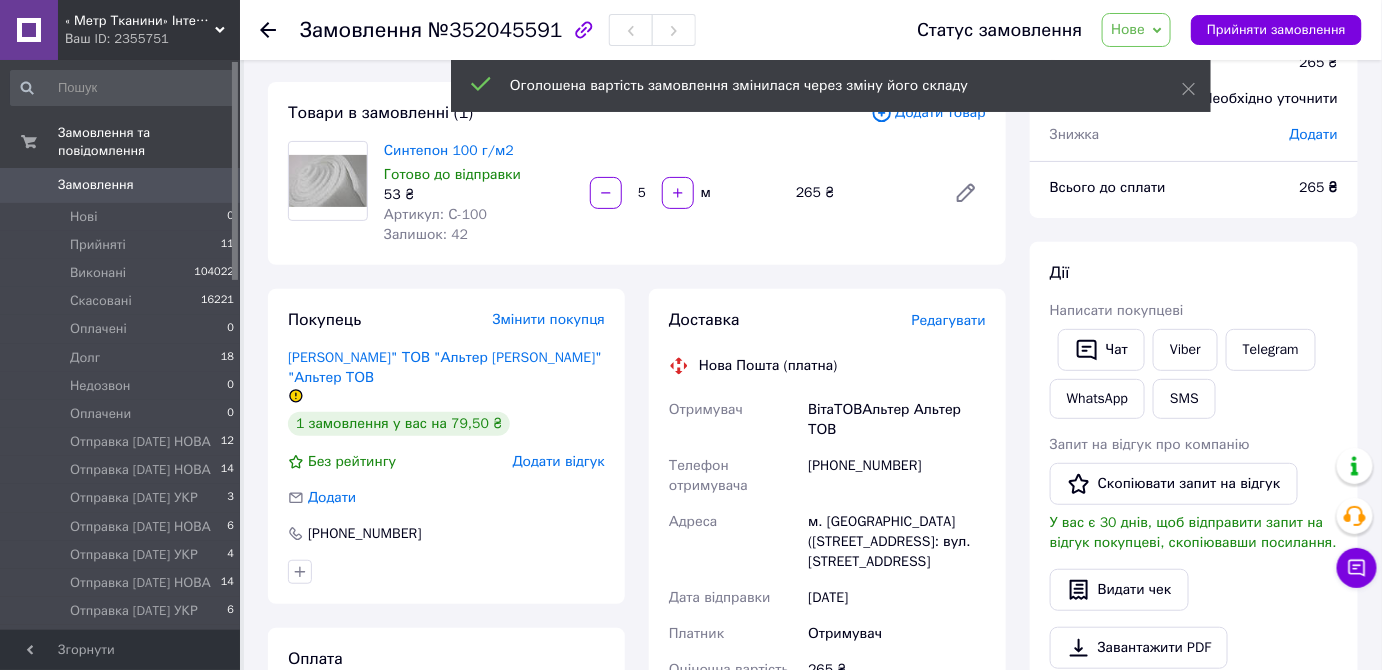 type on "5" 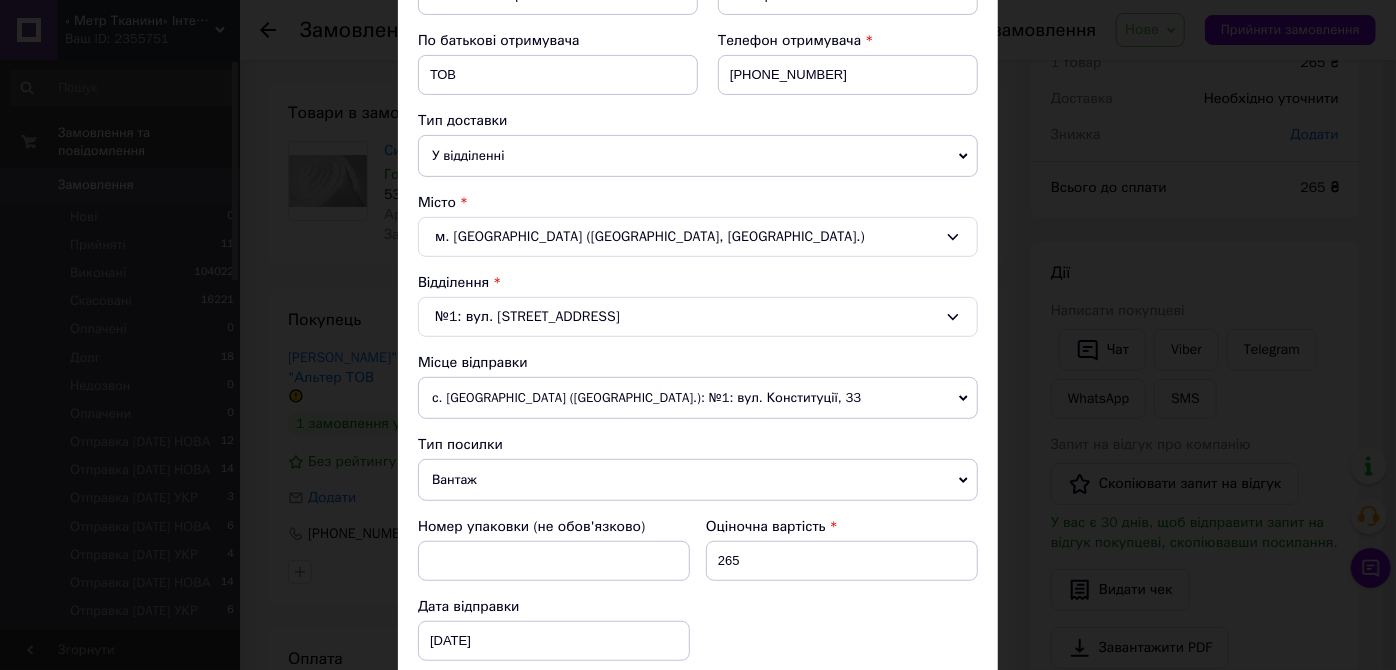 scroll, scrollTop: 363, scrollLeft: 0, axis: vertical 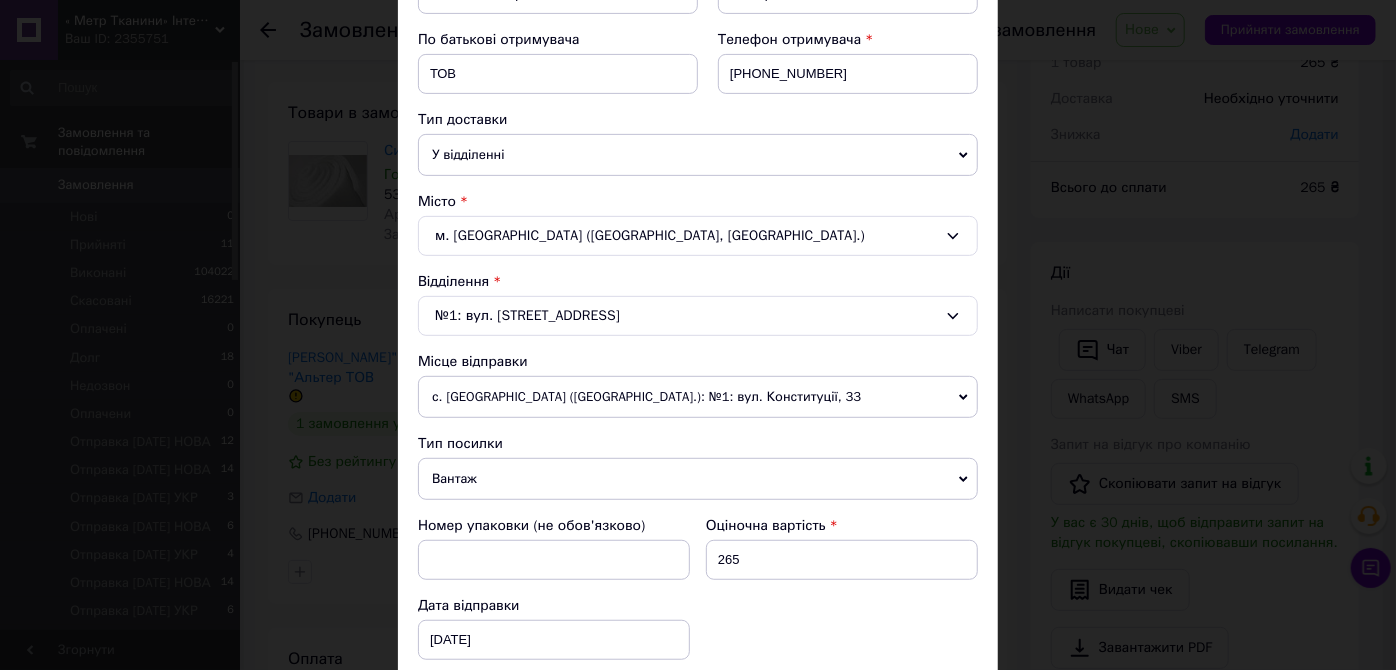 click on "м. [GEOGRAPHIC_DATA] ([GEOGRAPHIC_DATA], [GEOGRAPHIC_DATA].)" at bounding box center [698, 236] 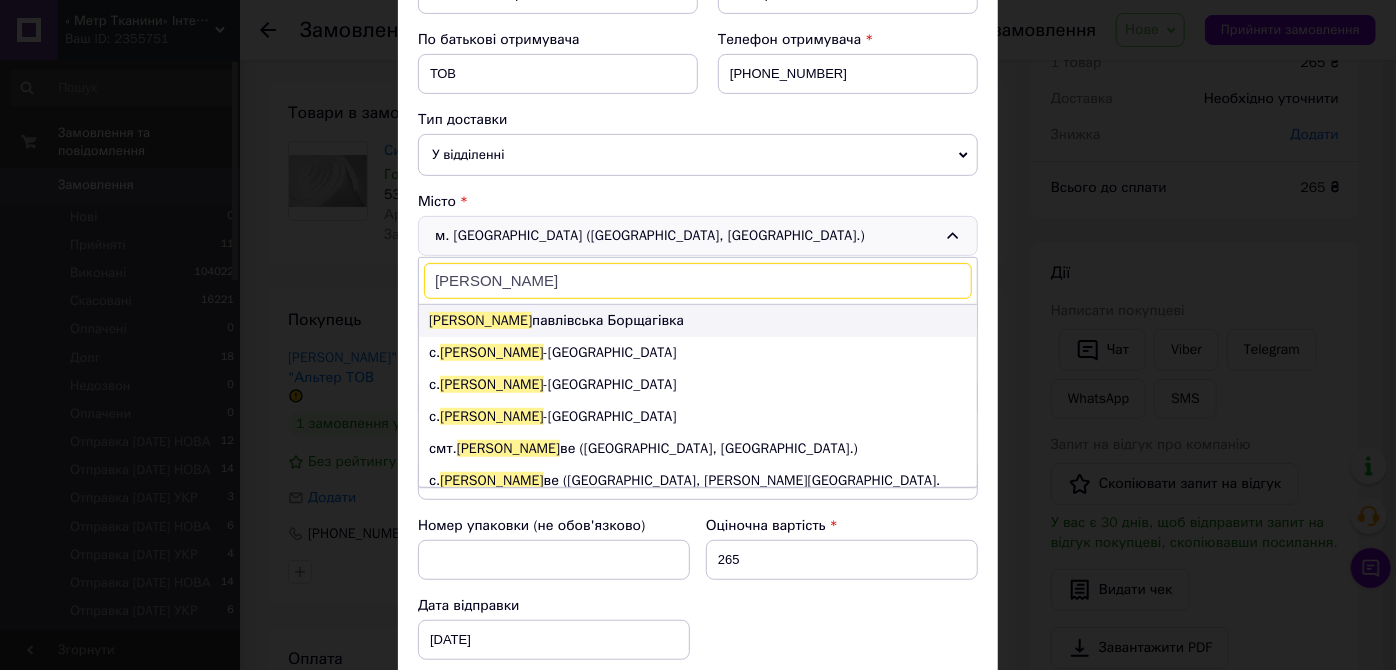 type on "[PERSON_NAME]" 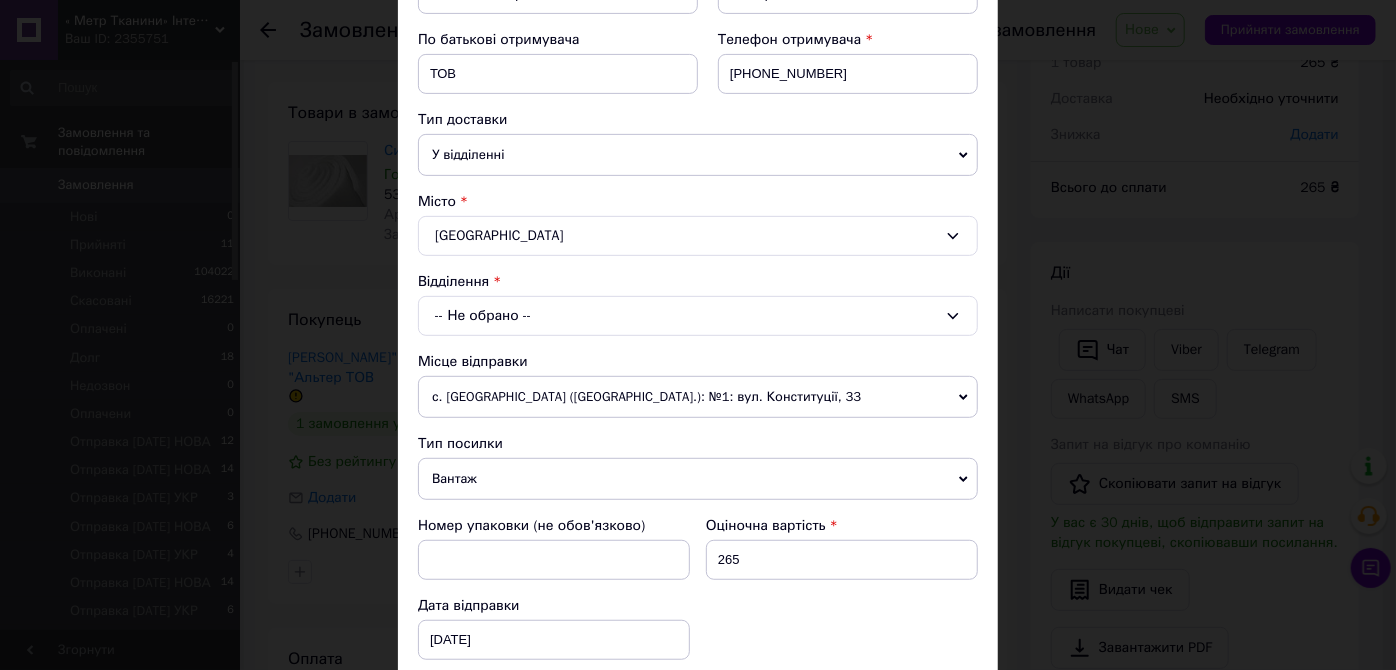 click on "-- Не обрано --" at bounding box center [698, 316] 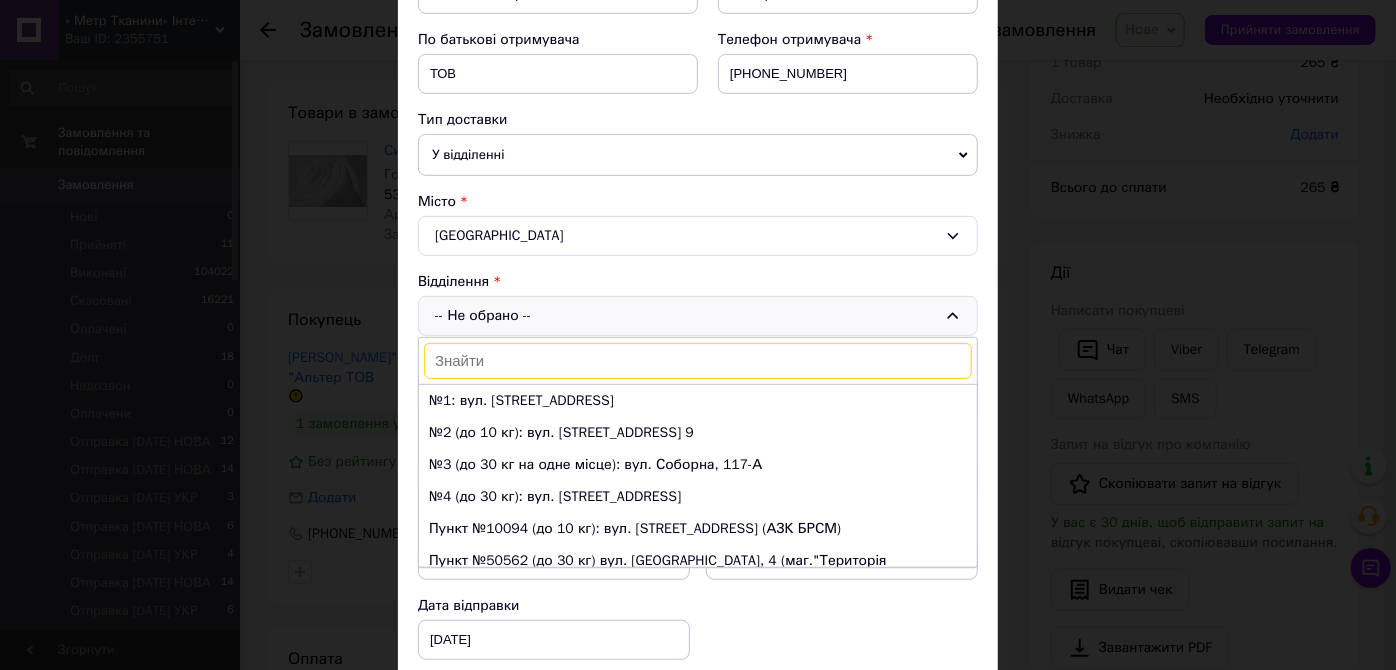 click on "№1: вул. Велика Кільцева, 4-а" at bounding box center (698, 401) 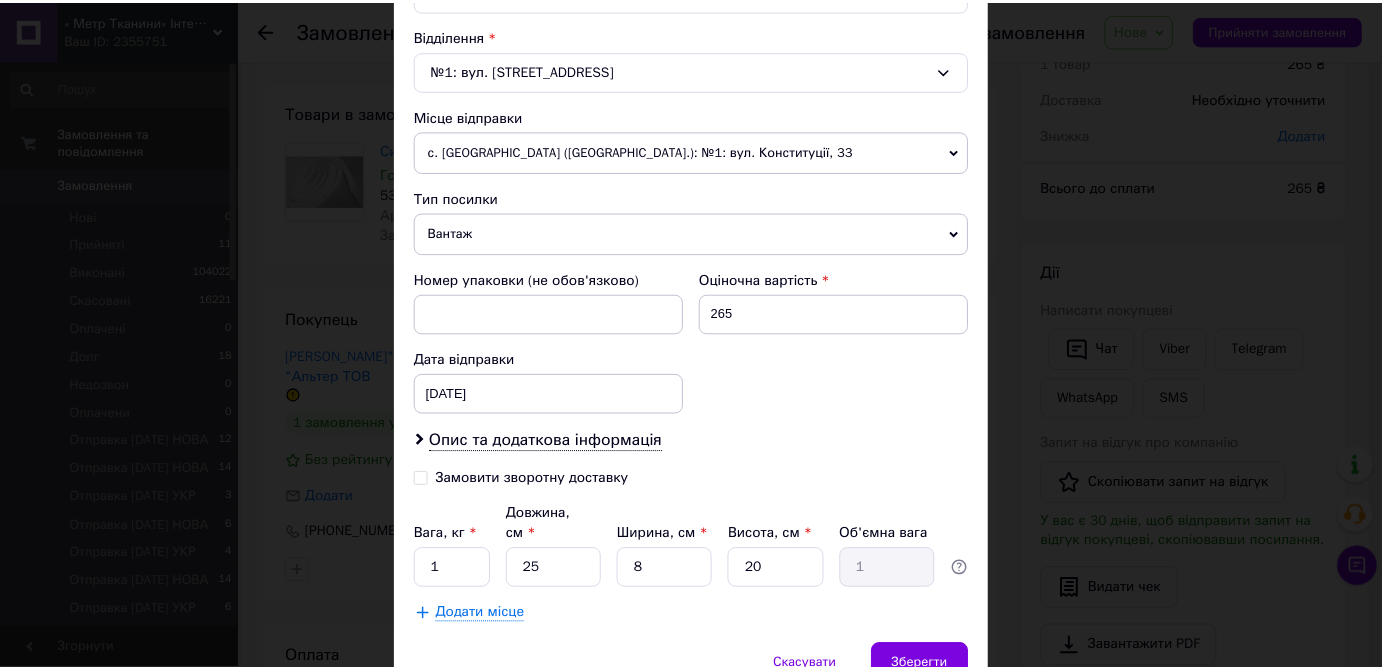 scroll, scrollTop: 686, scrollLeft: 0, axis: vertical 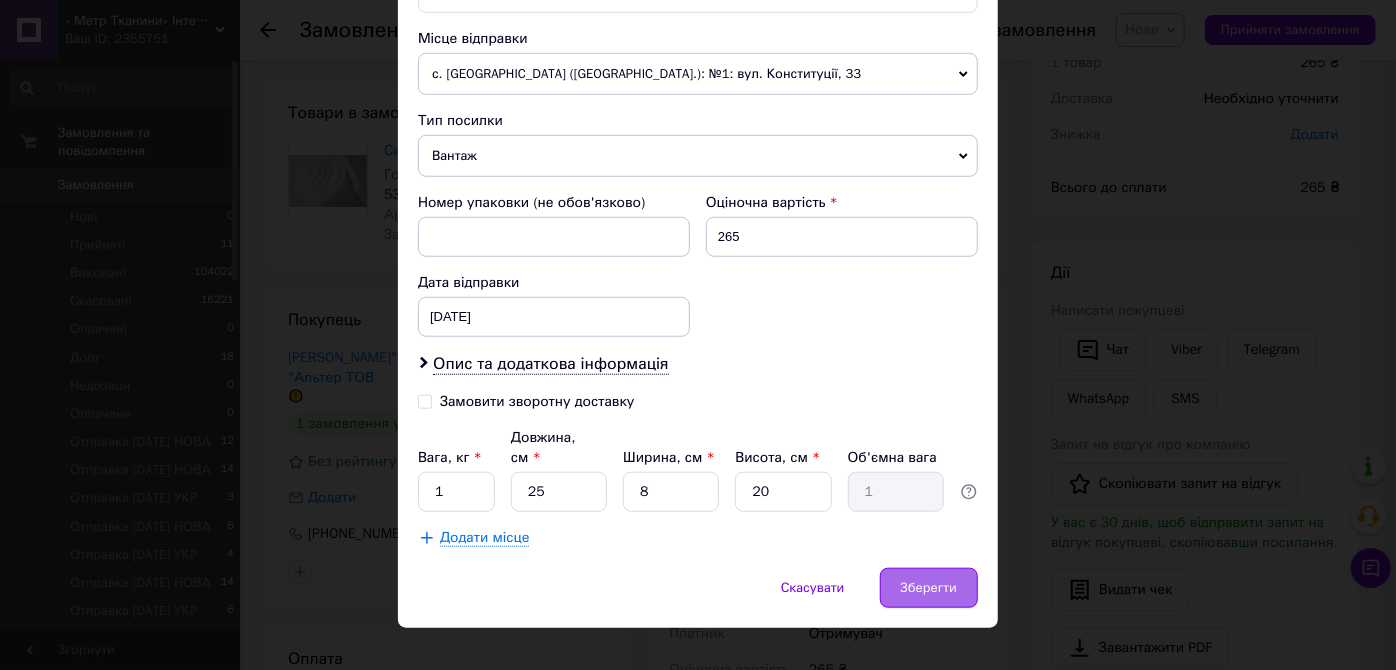 click on "Зберегти" at bounding box center [929, 588] 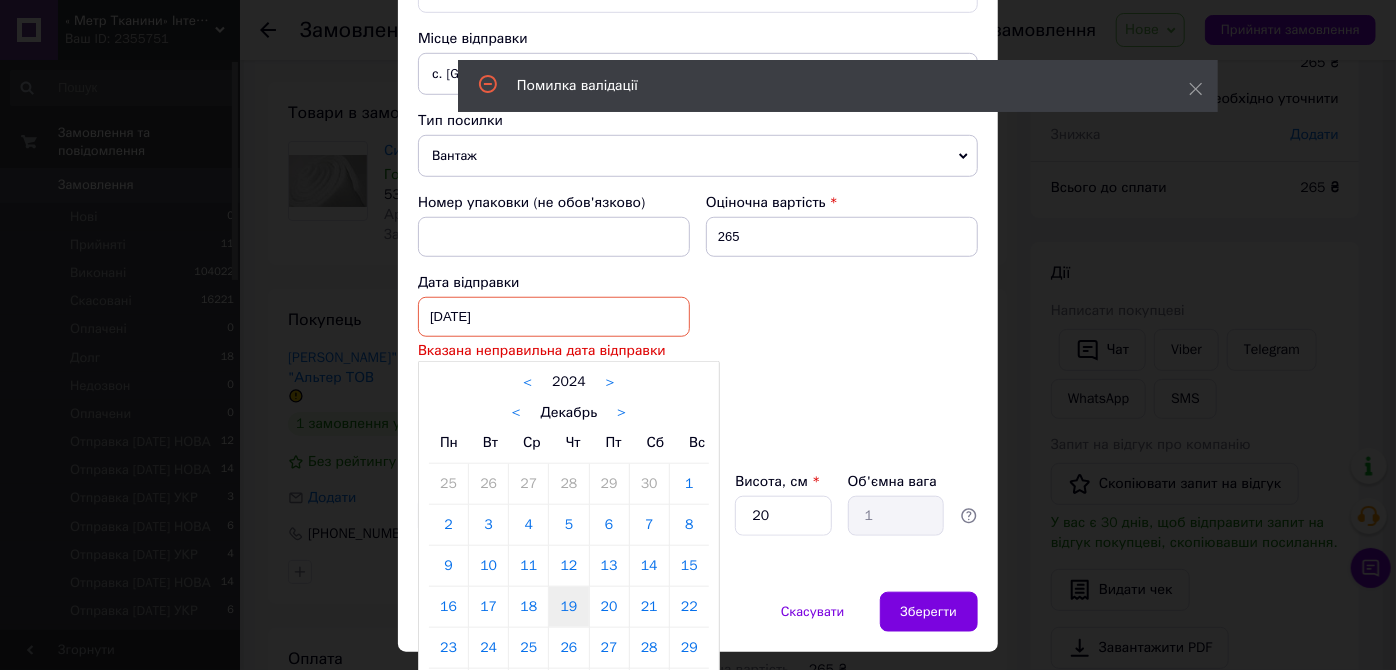 click on "19.12.2024 < 2024 > < Декабрь > Пн Вт Ср Чт Пт Сб Вс 25 26 27 28 29 30 1 2 3 4 5 6 7 8 9 10 11 12 13 14 15 16 17 18 19 20 21 22 23 24 25 26 27 28 29 30 31 1 2 3 4 5" at bounding box center (554, 317) 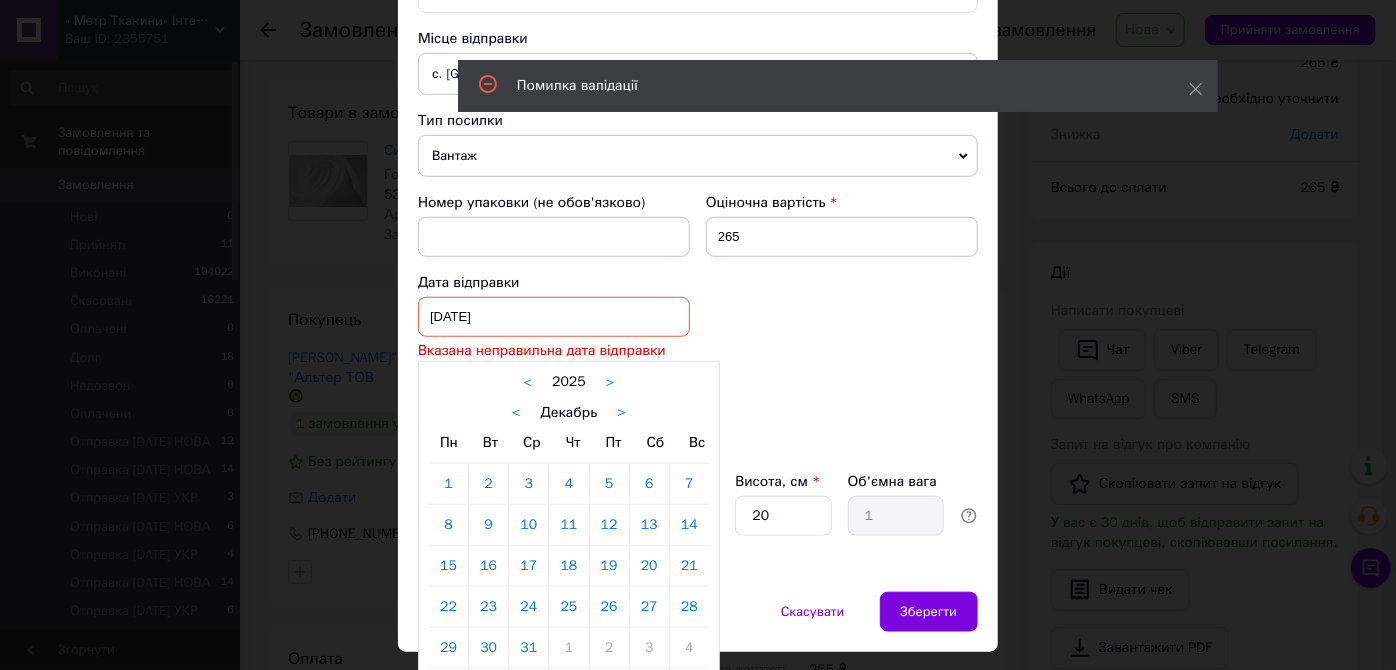 click on "<" at bounding box center (516, 413) 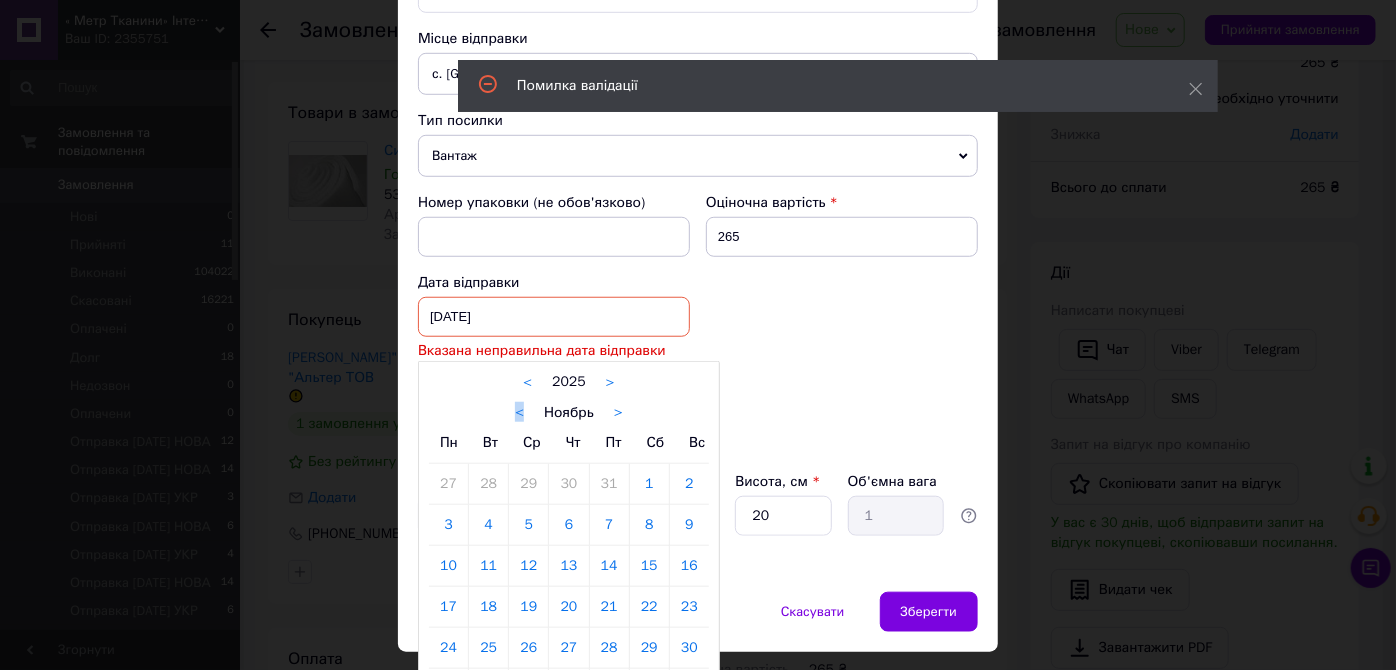 click on "<" at bounding box center (519, 413) 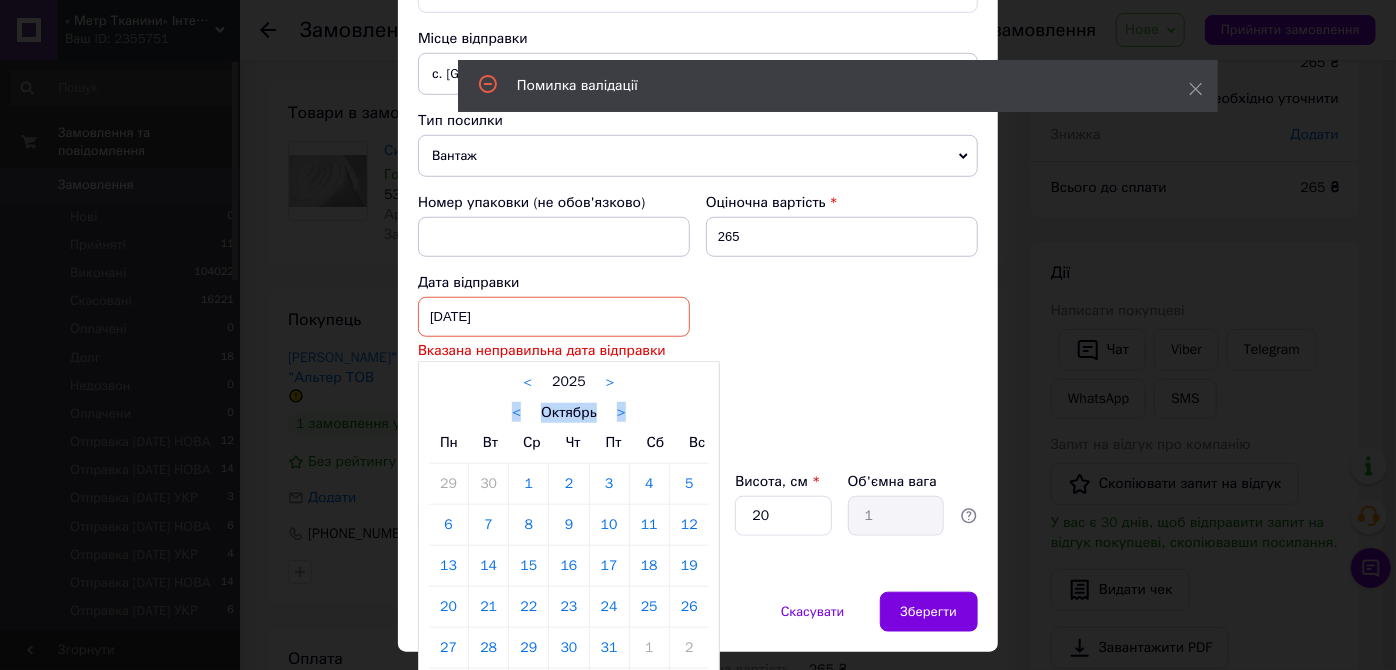 click on "<" at bounding box center [516, 413] 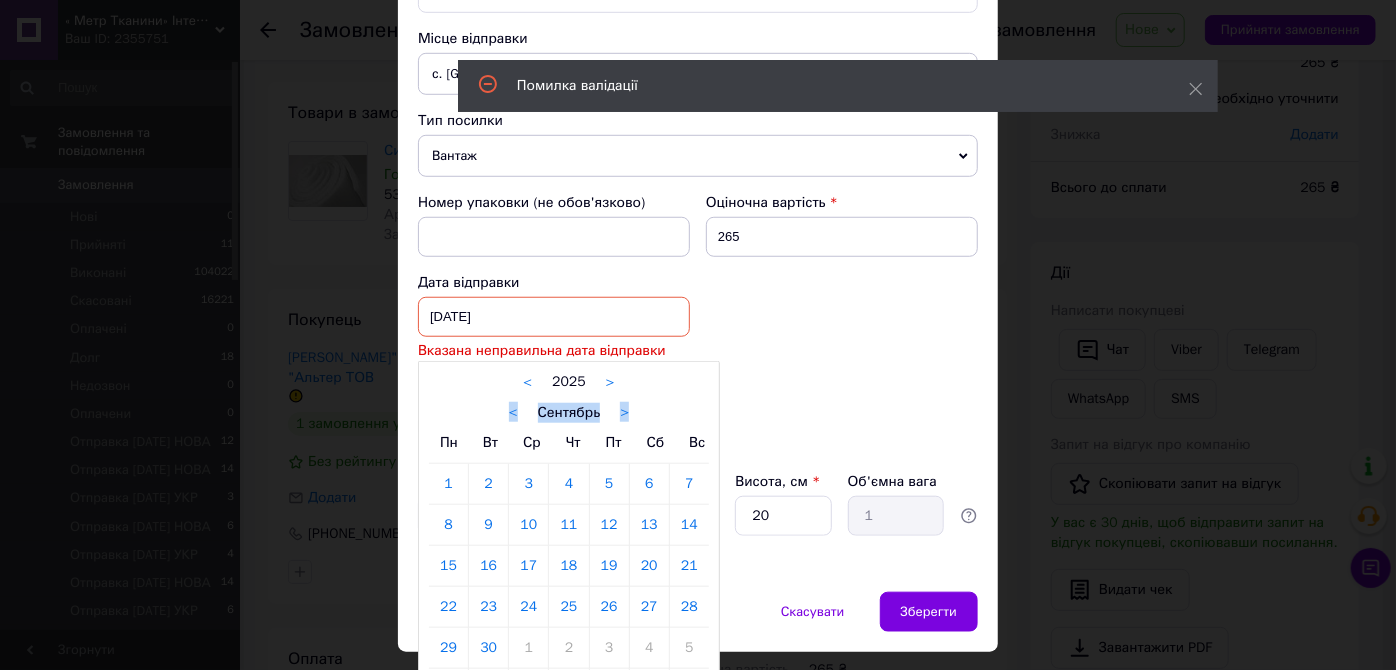 click on "<" at bounding box center [513, 413] 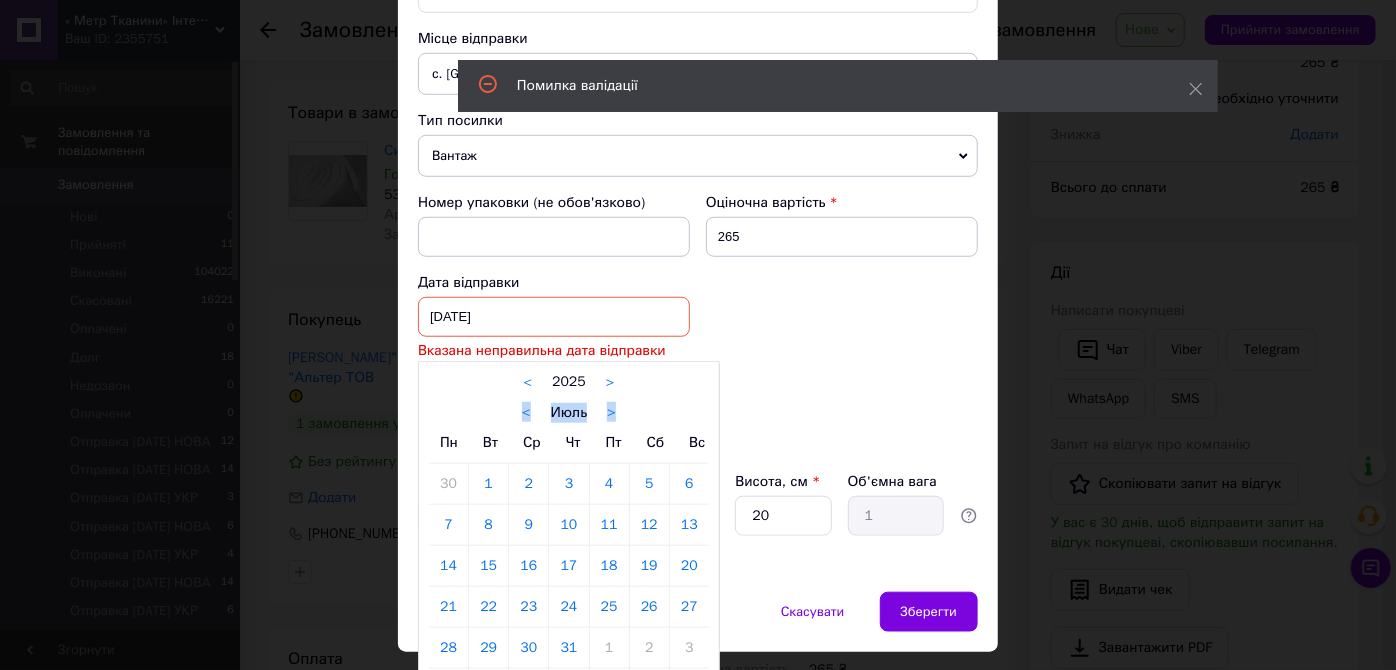 click on "< Июль >" at bounding box center (569, 412) 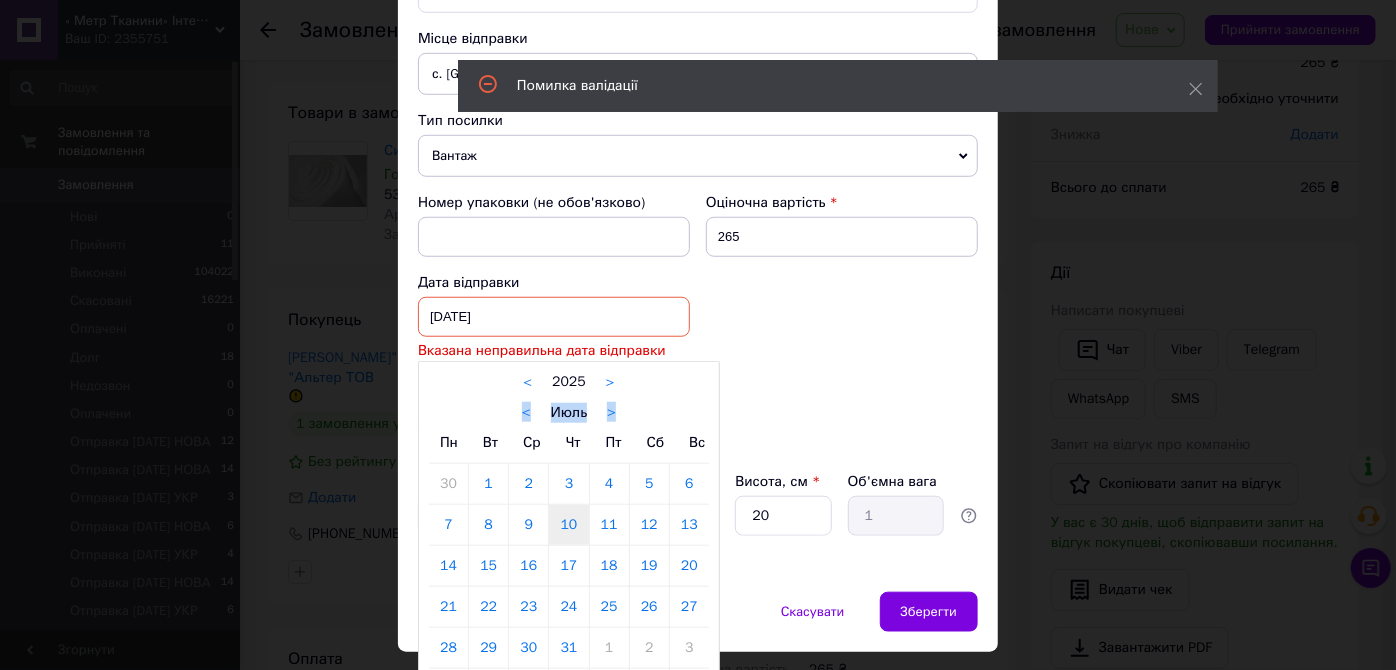 click on "10" at bounding box center (568, 525) 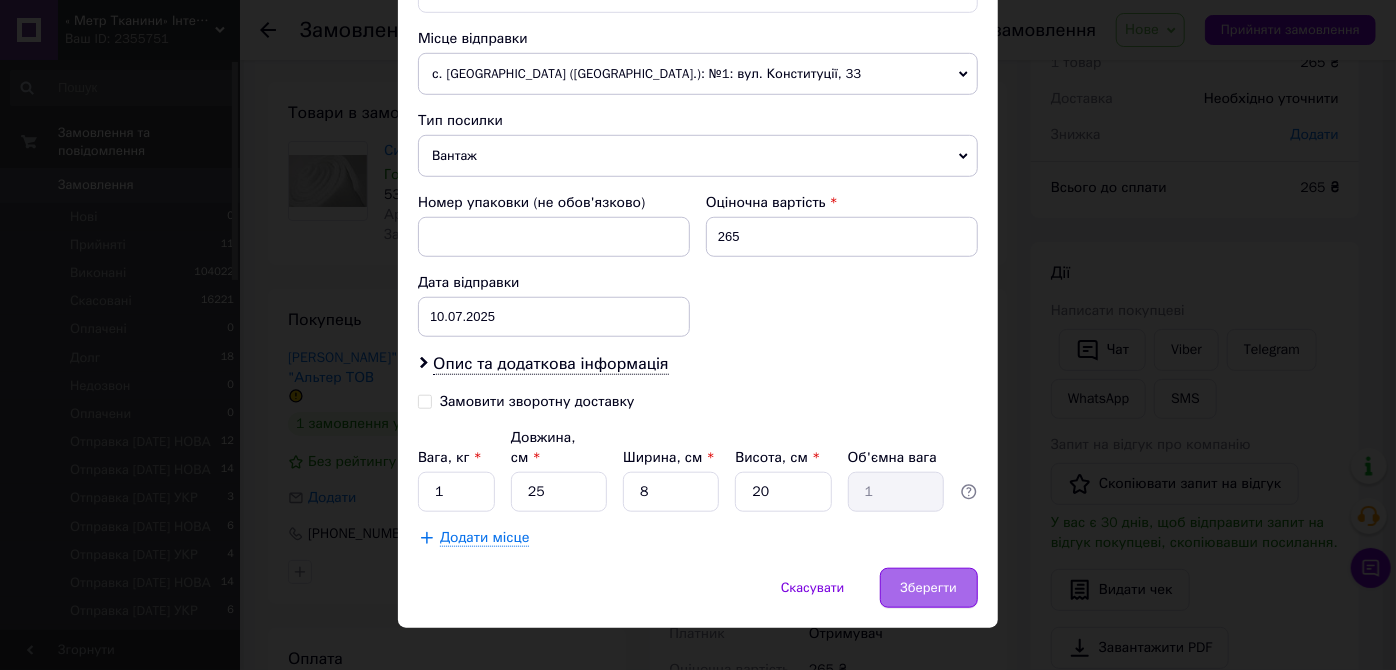 click on "Зберегти" at bounding box center [929, 588] 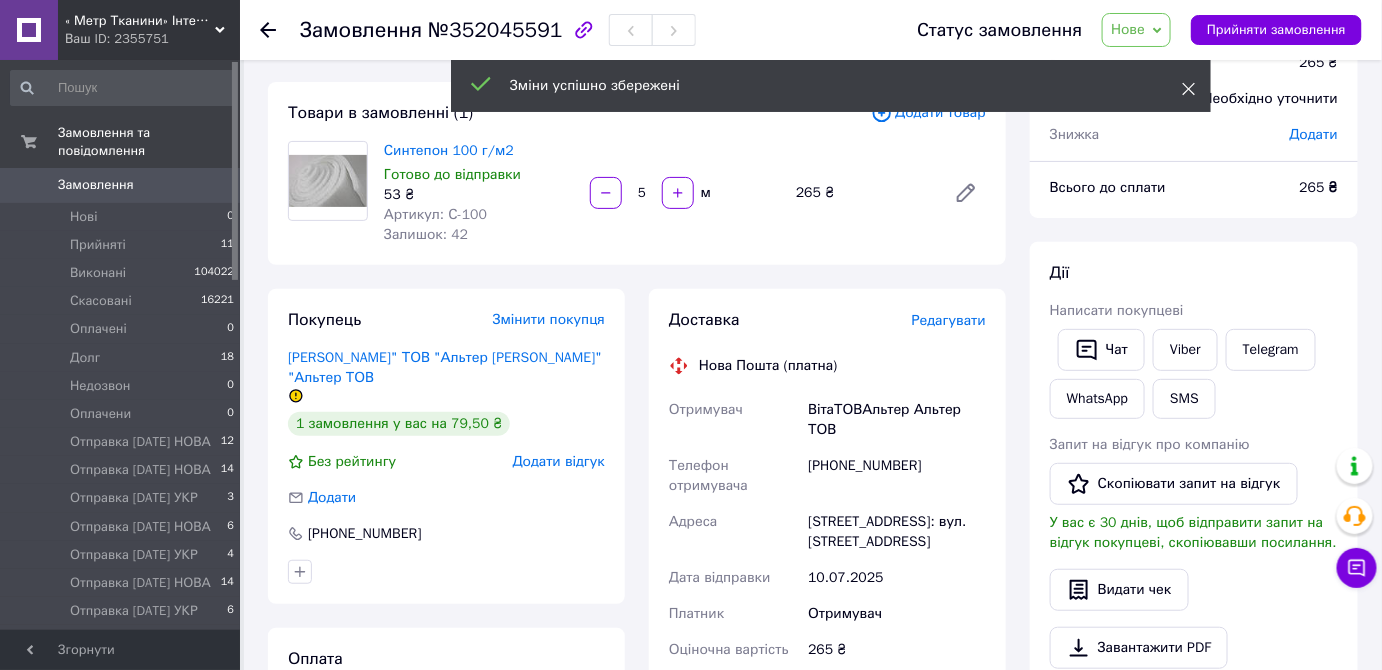 click 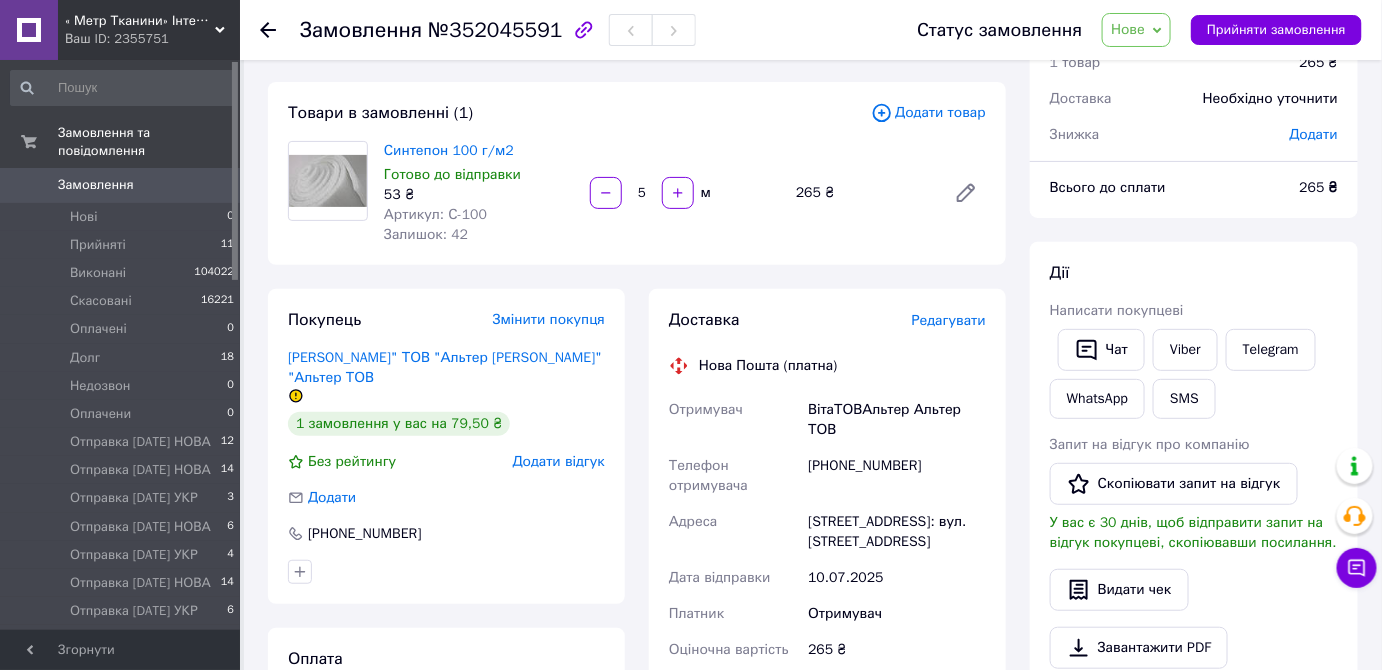 drag, startPoint x: 1162, startPoint y: 41, endPoint x: 1153, endPoint y: 67, distance: 27.513634 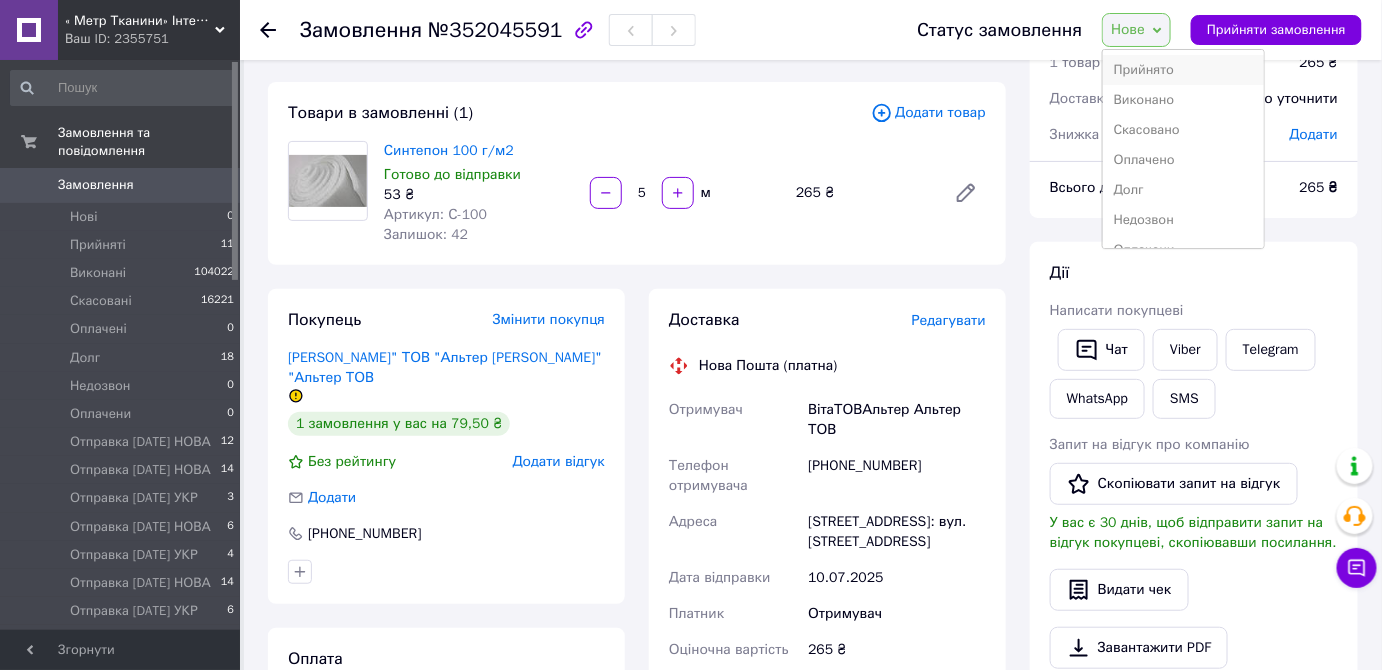 drag, startPoint x: 1150, startPoint y: 67, endPoint x: 1037, endPoint y: 105, distance: 119.218285 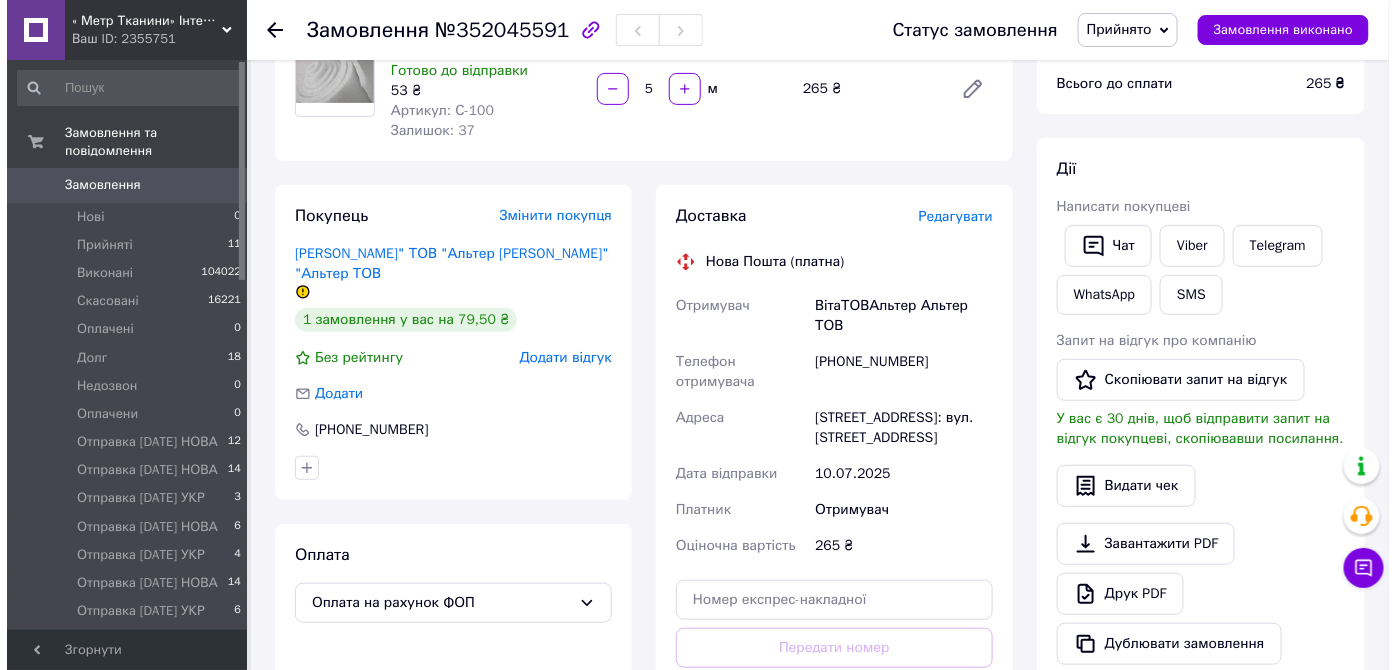 scroll, scrollTop: 272, scrollLeft: 0, axis: vertical 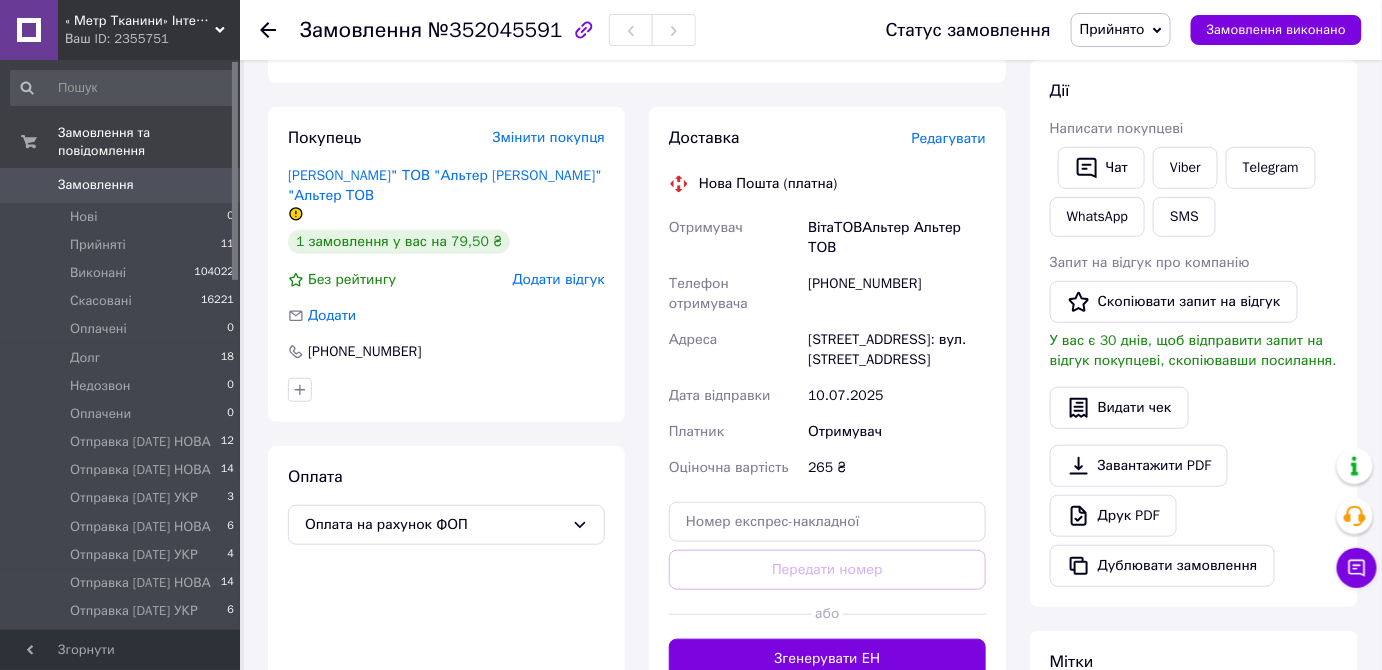 click on "Редагувати" at bounding box center [949, 138] 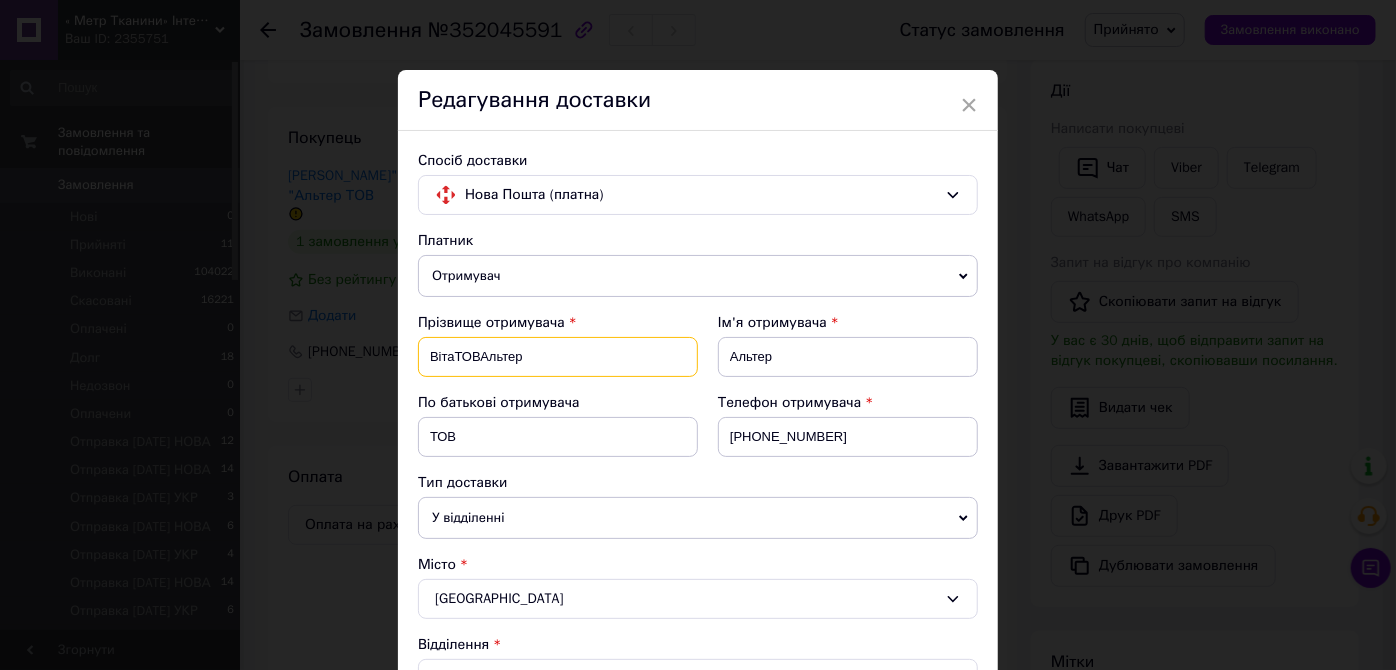 click on "ВітаТОВАльтер" at bounding box center [558, 357] 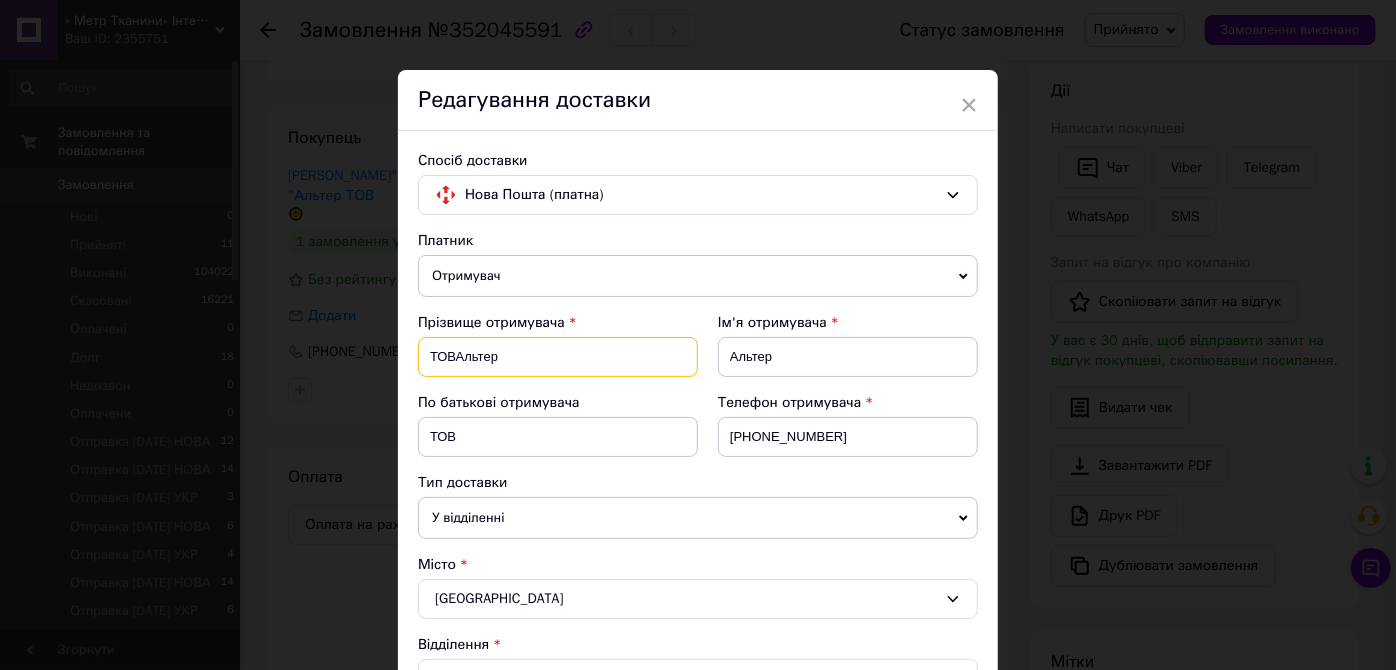 type on "ТОВАльтер" 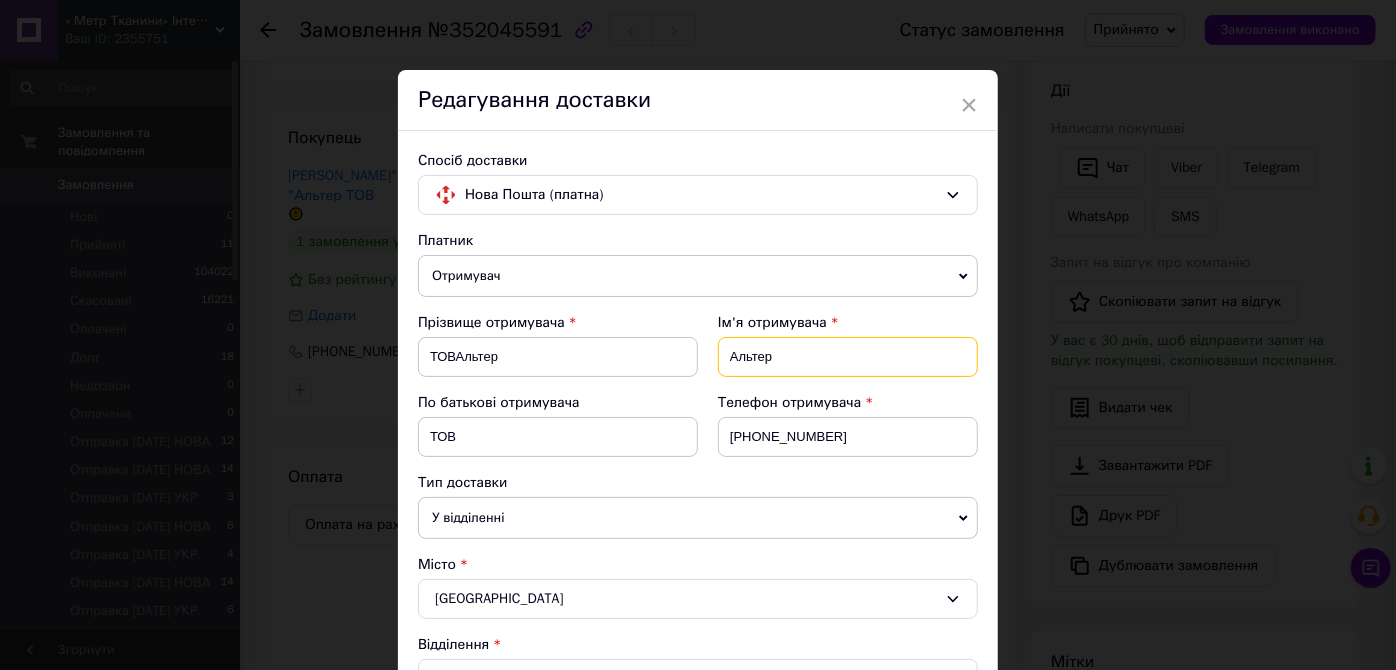 drag, startPoint x: 773, startPoint y: 353, endPoint x: 725, endPoint y: 354, distance: 48.010414 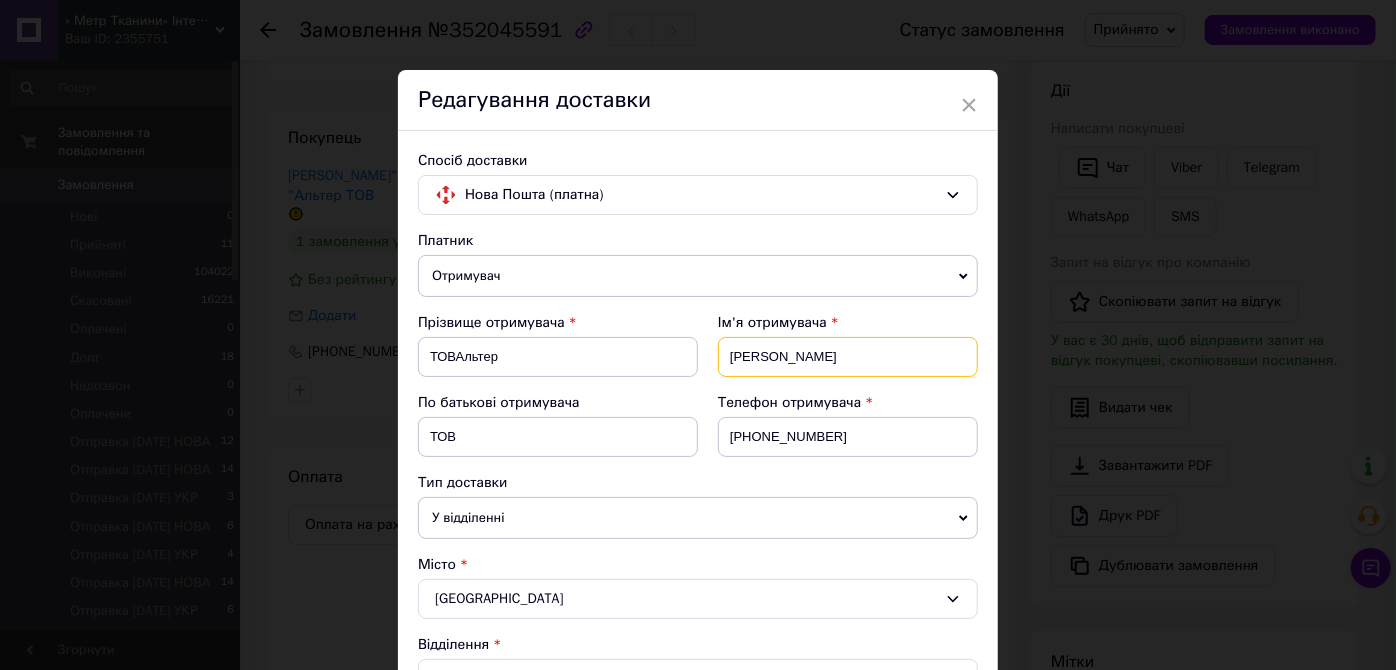 type on "ВІТА" 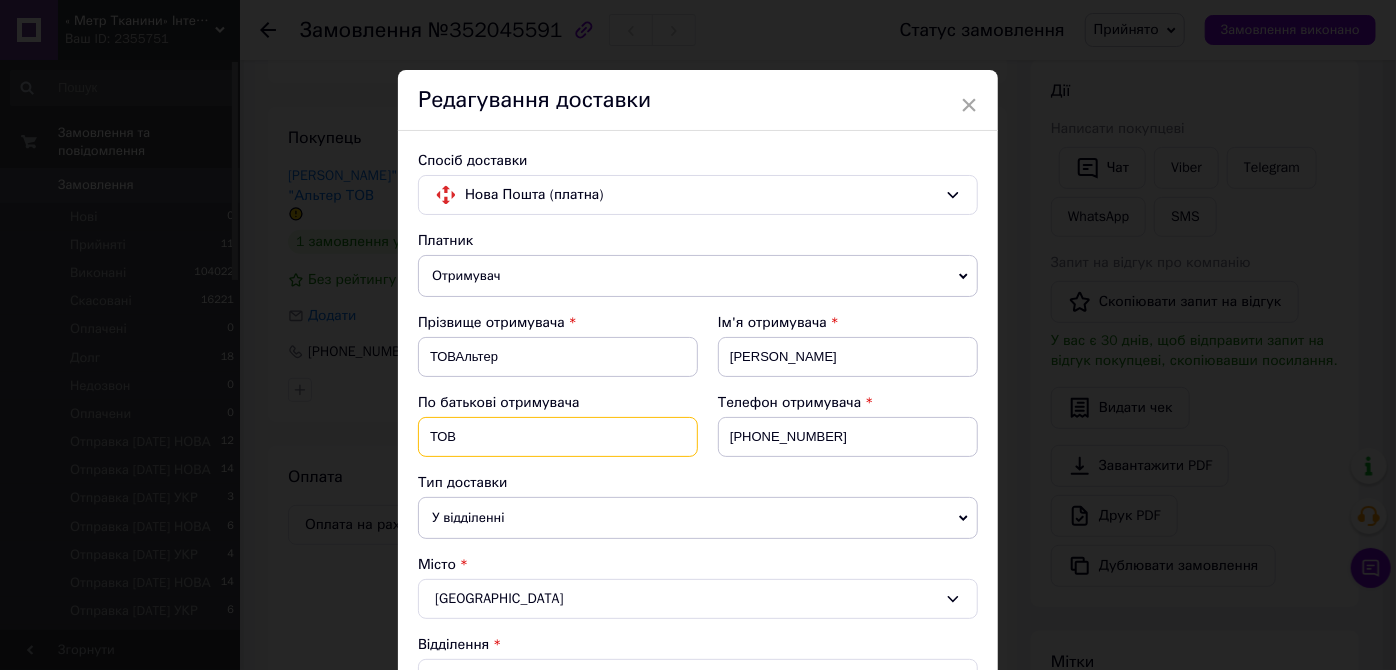 drag, startPoint x: 486, startPoint y: 437, endPoint x: 440, endPoint y: 435, distance: 46.043457 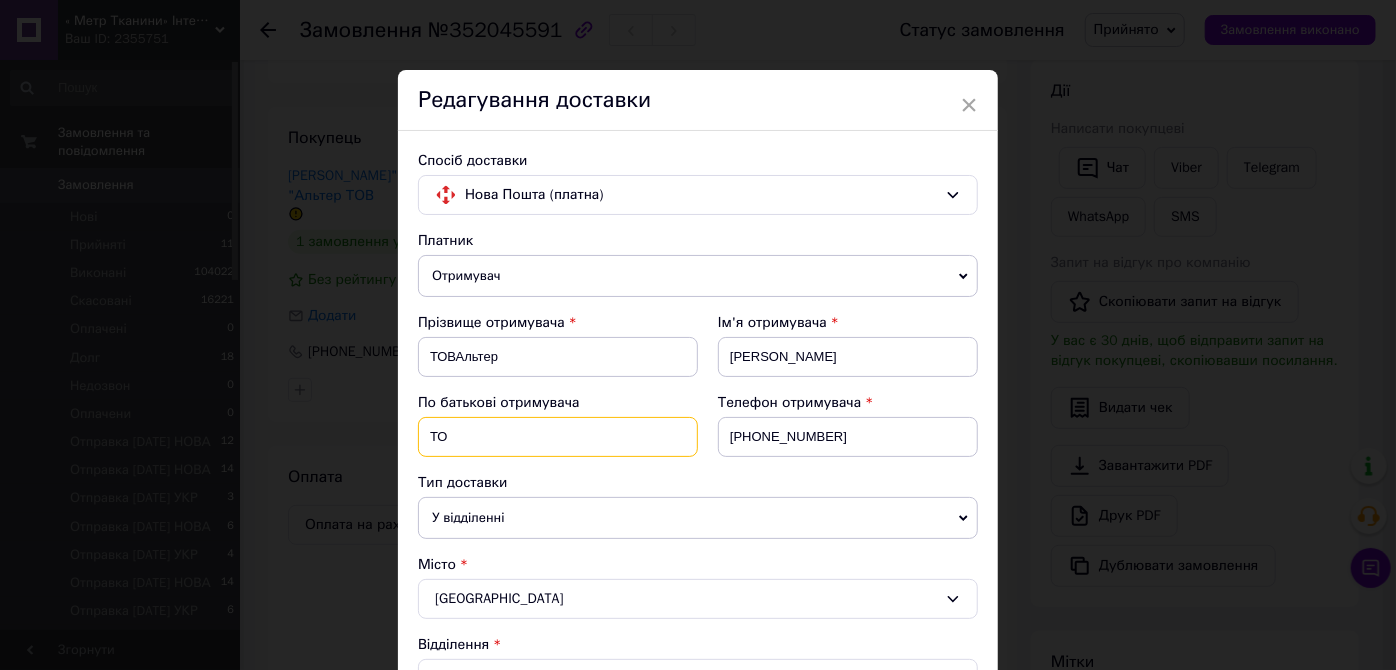type on "Т" 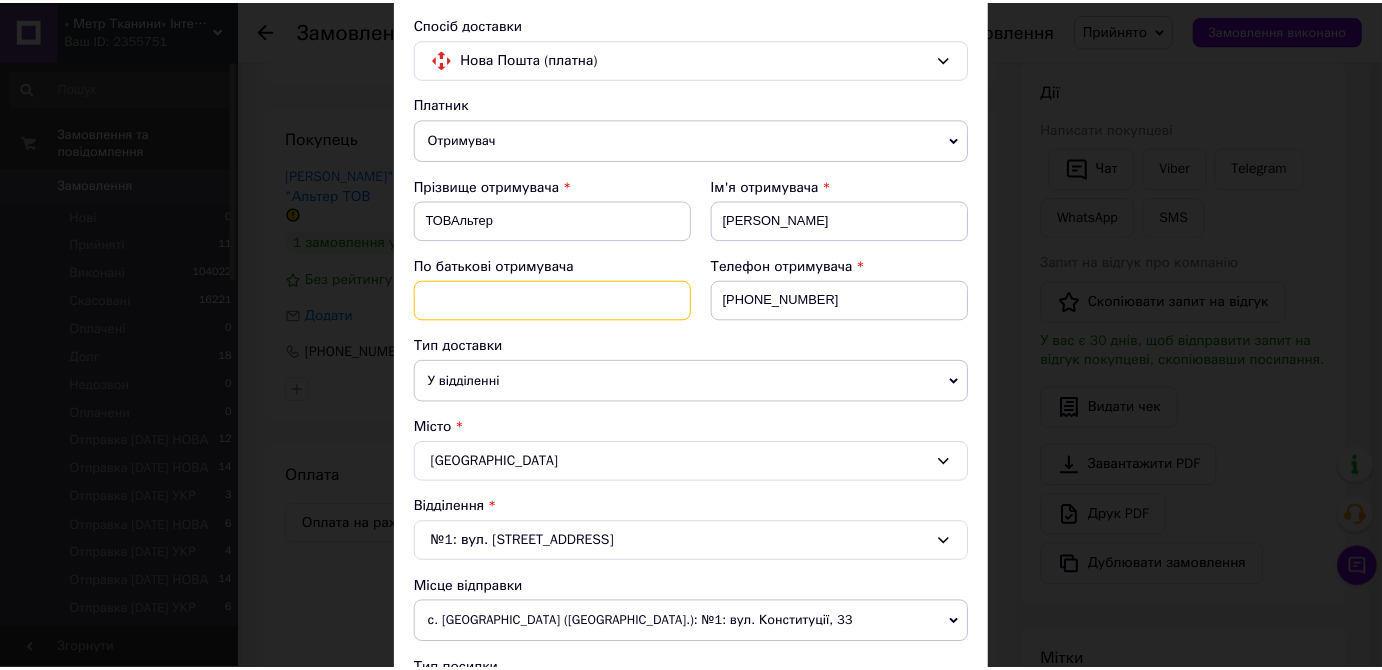 scroll, scrollTop: 686, scrollLeft: 0, axis: vertical 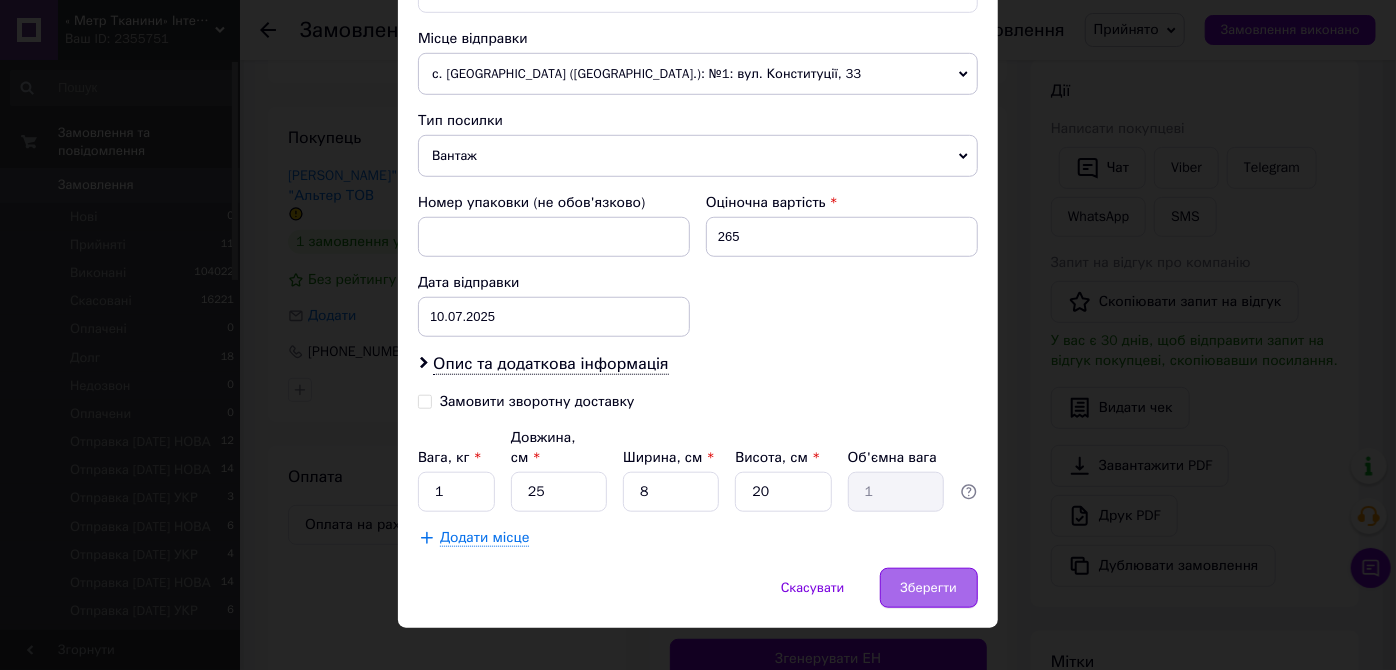 type 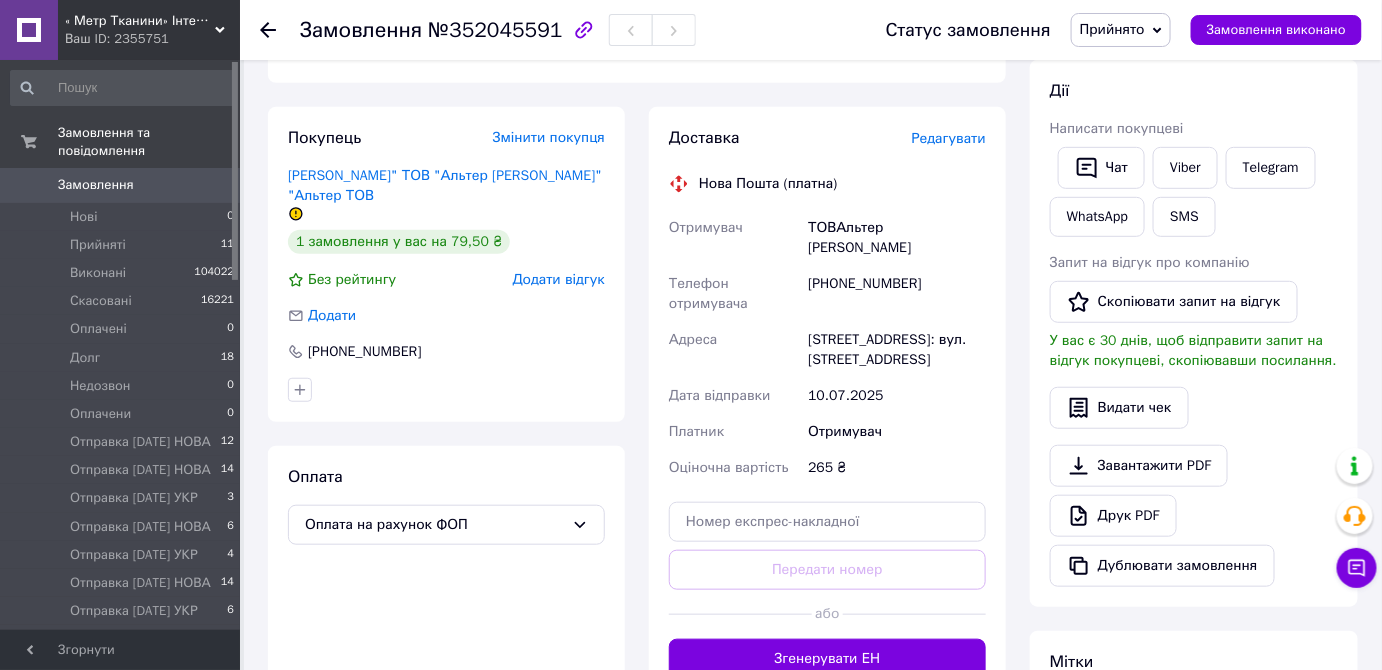 scroll, scrollTop: 0, scrollLeft: 0, axis: both 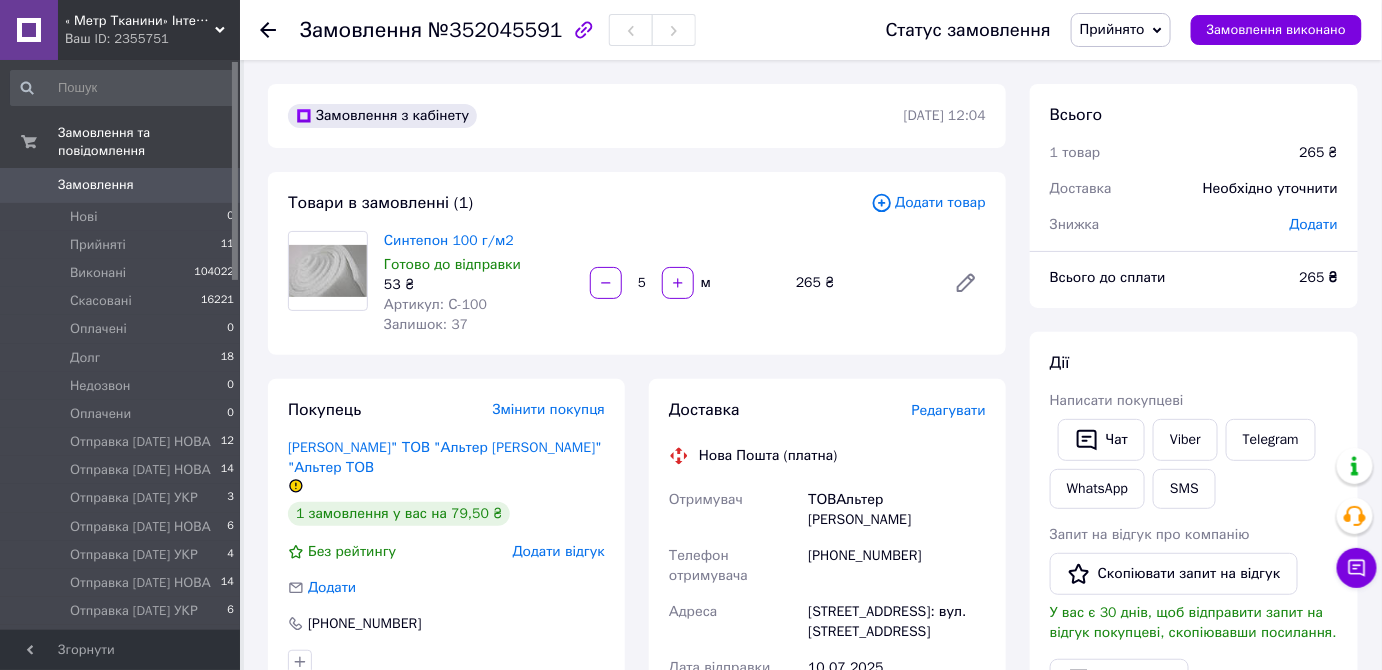 drag, startPoint x: 269, startPoint y: 27, endPoint x: 514, endPoint y: 16, distance: 245.24681 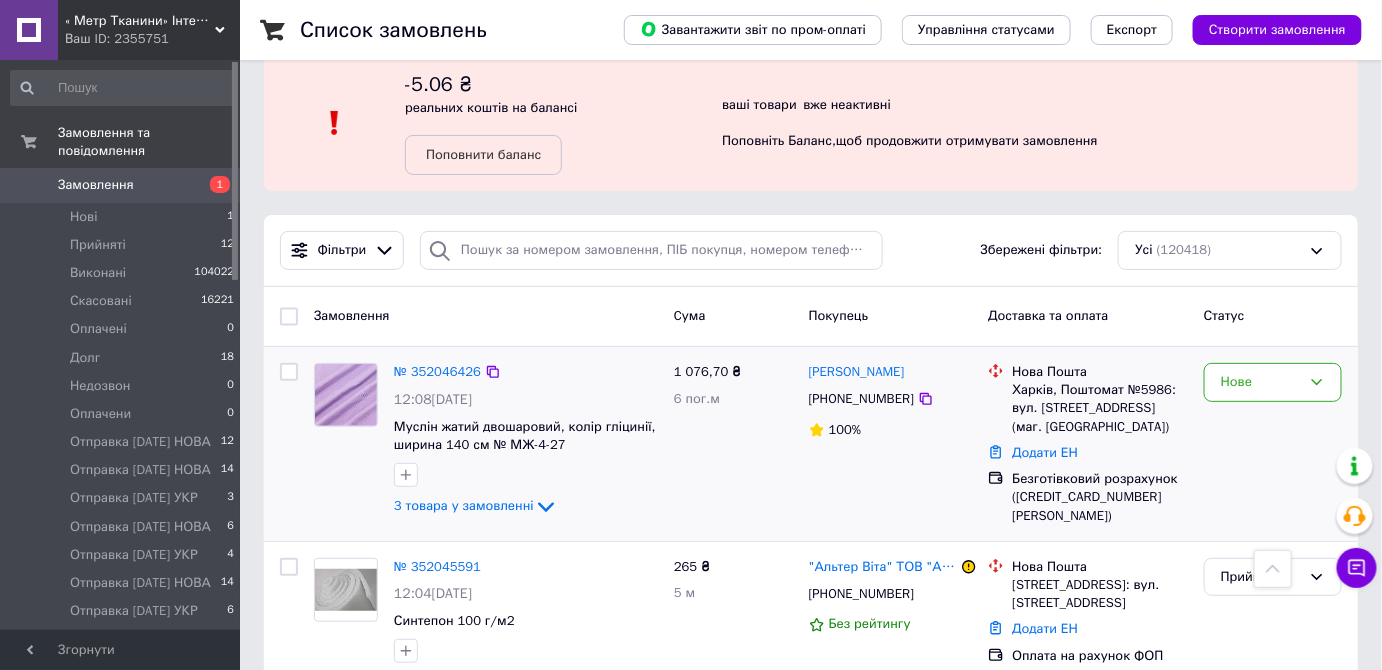 scroll, scrollTop: 0, scrollLeft: 0, axis: both 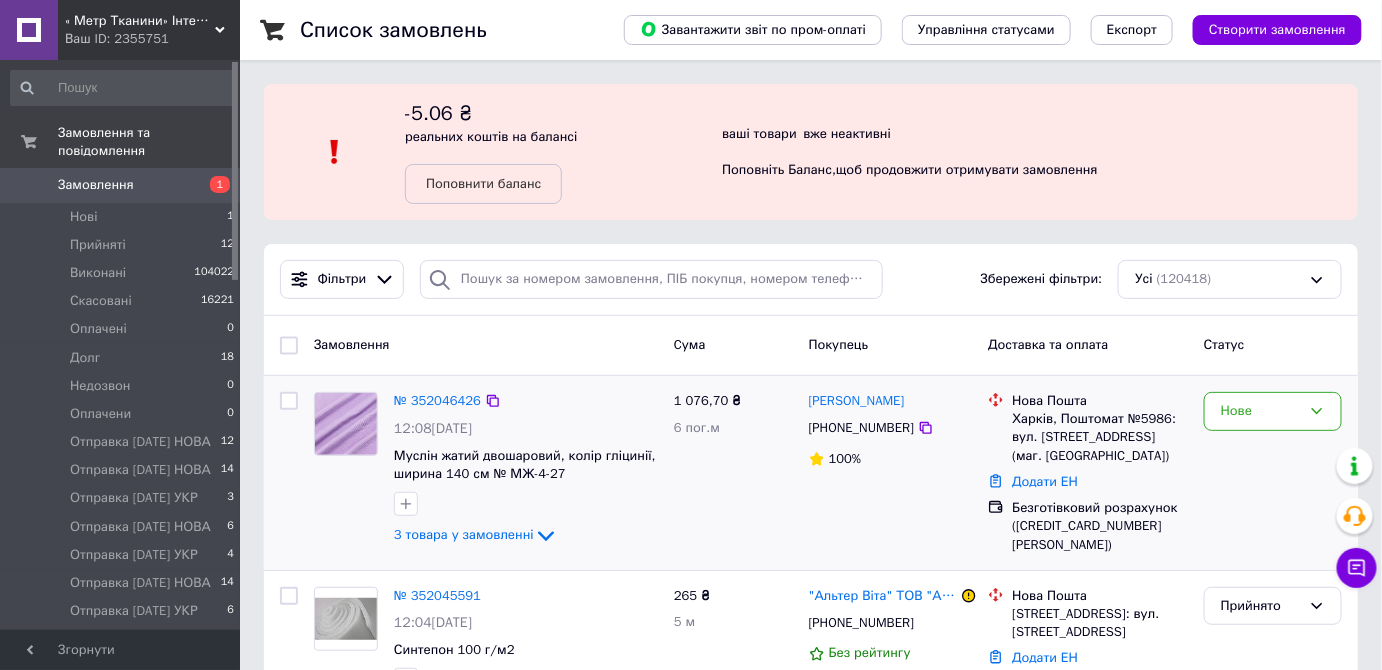 click at bounding box center (346, 424) 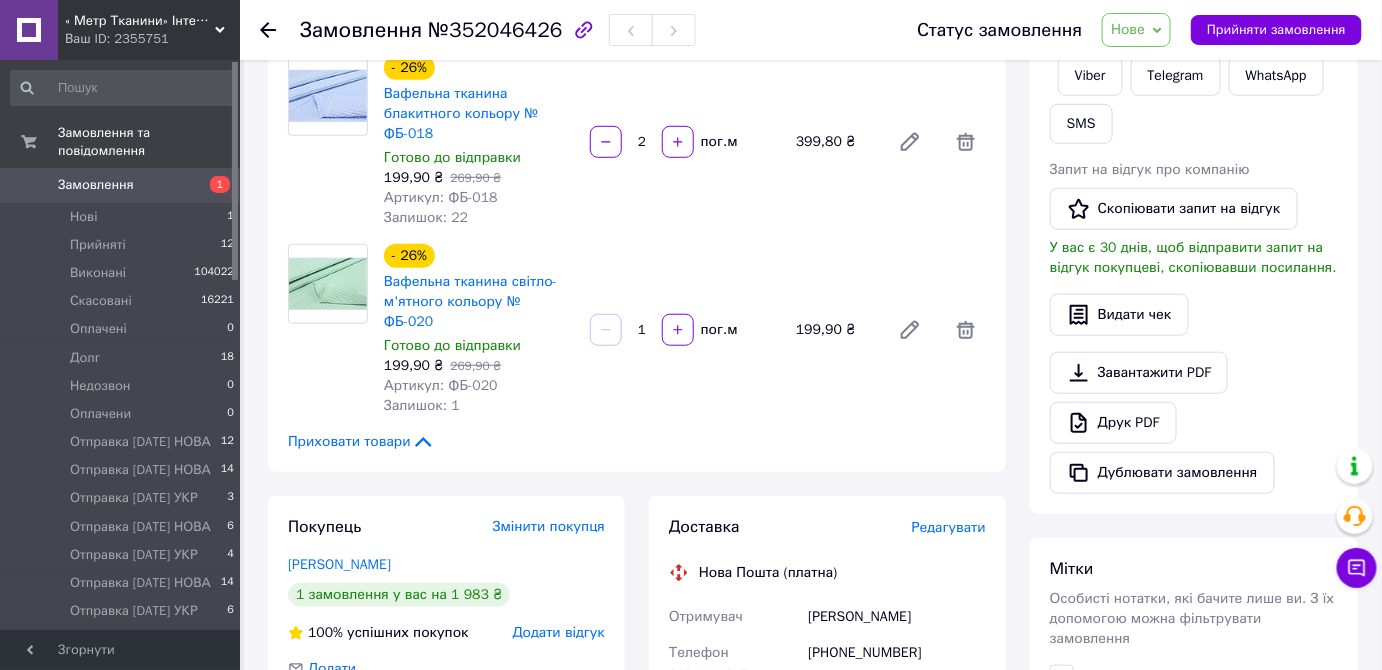 scroll, scrollTop: 454, scrollLeft: 0, axis: vertical 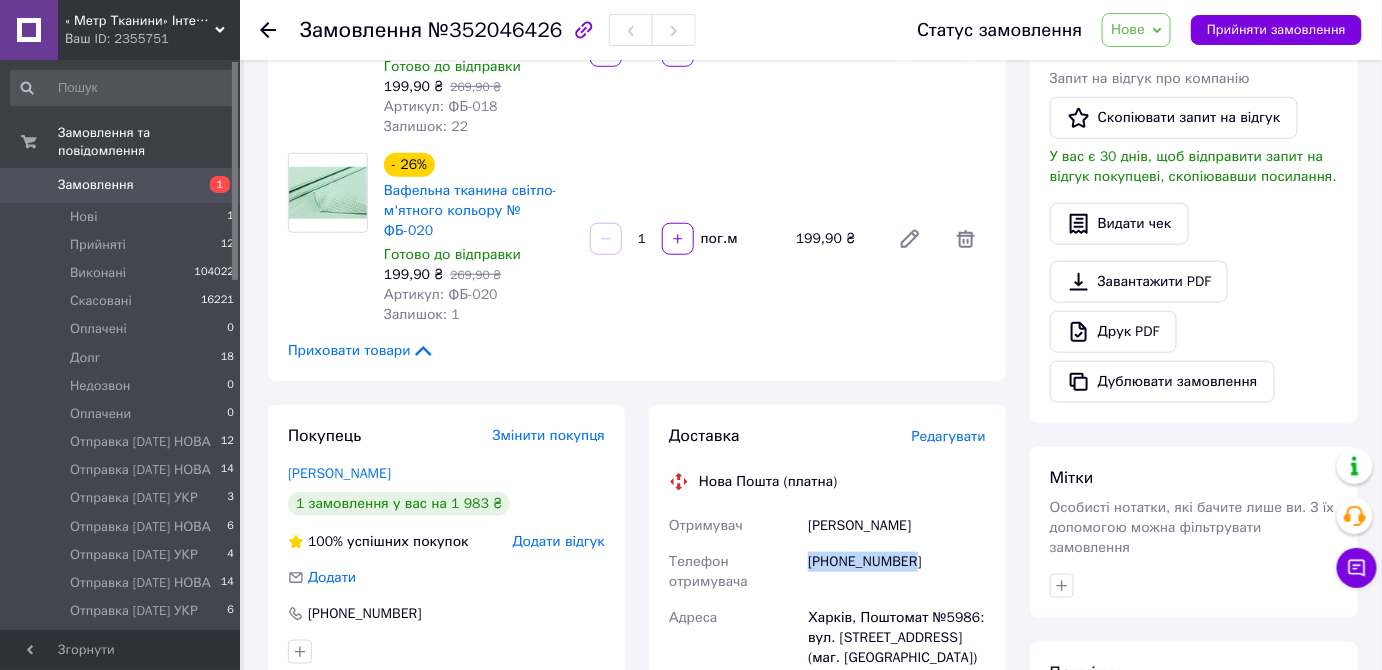 drag, startPoint x: 917, startPoint y: 550, endPoint x: 808, endPoint y: 551, distance: 109.004585 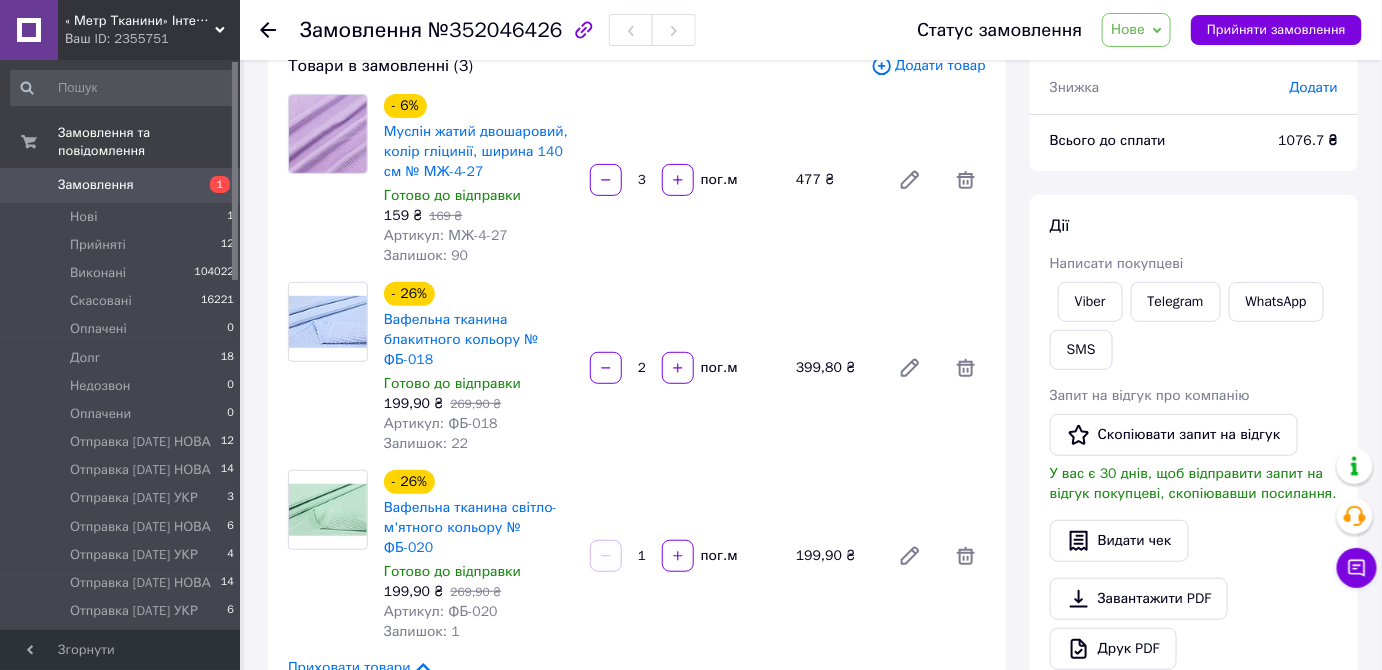 scroll, scrollTop: 0, scrollLeft: 0, axis: both 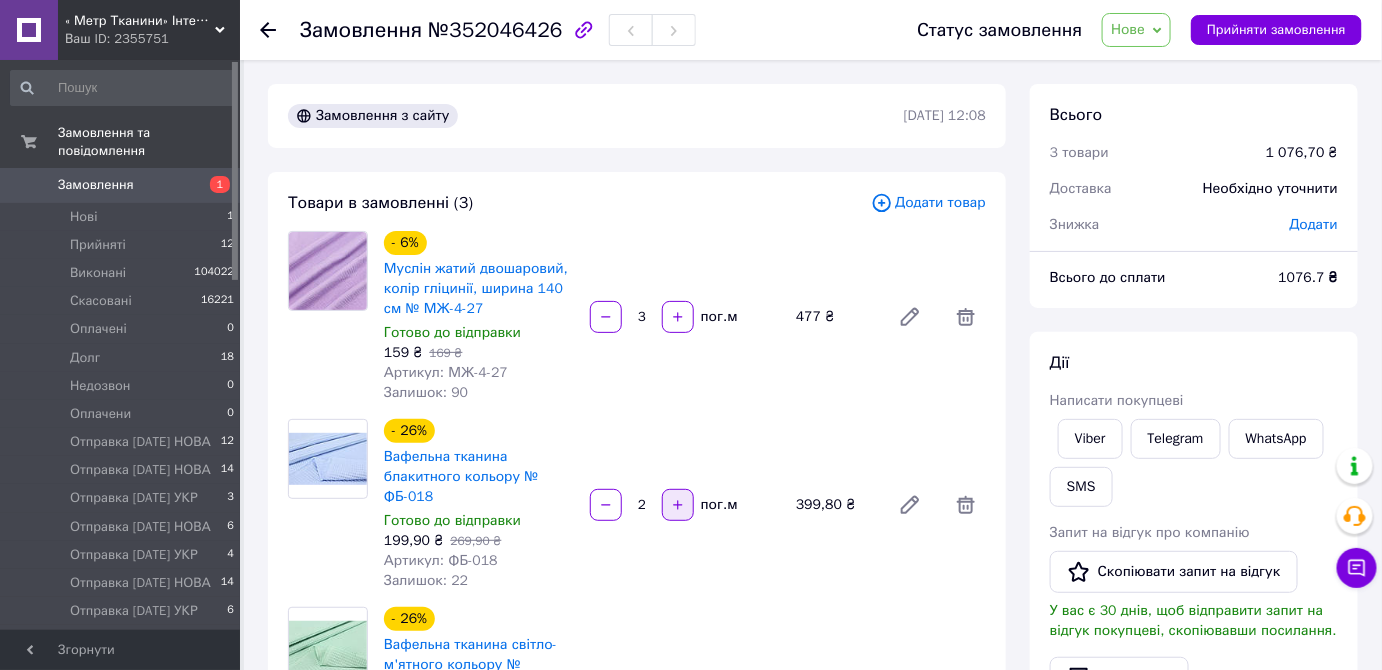 click at bounding box center (678, 505) 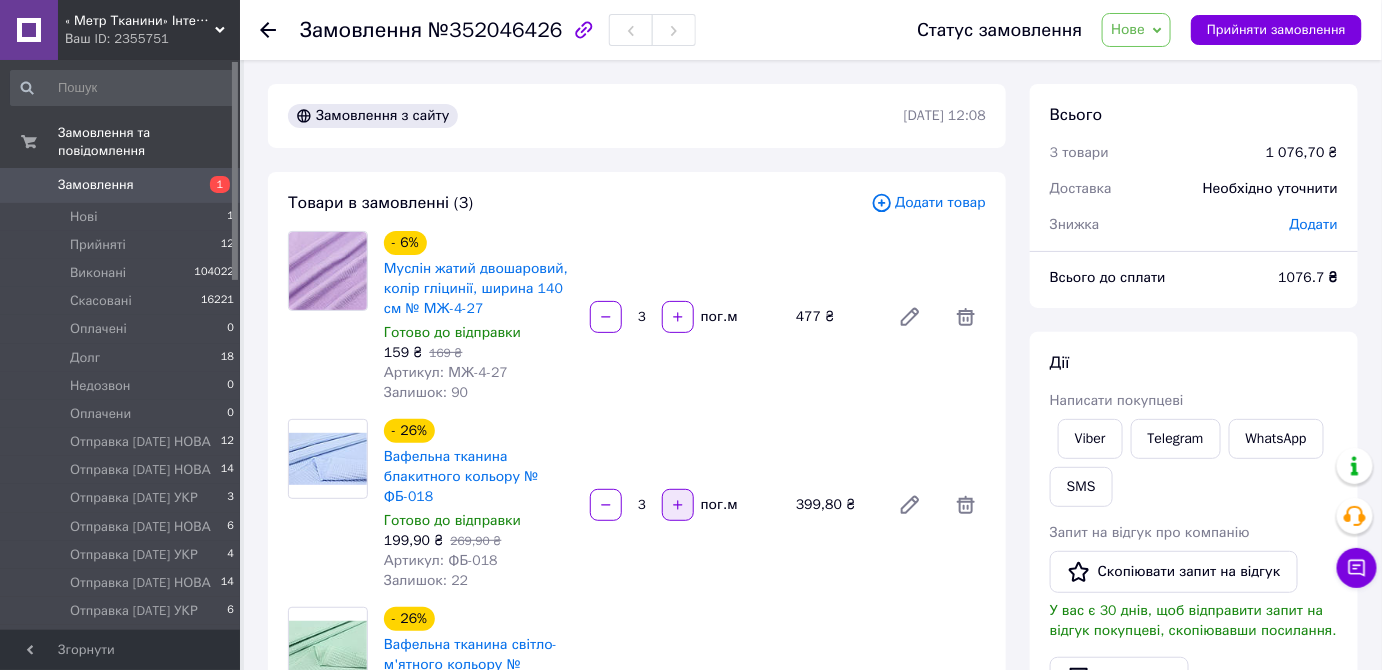 click at bounding box center (678, 505) 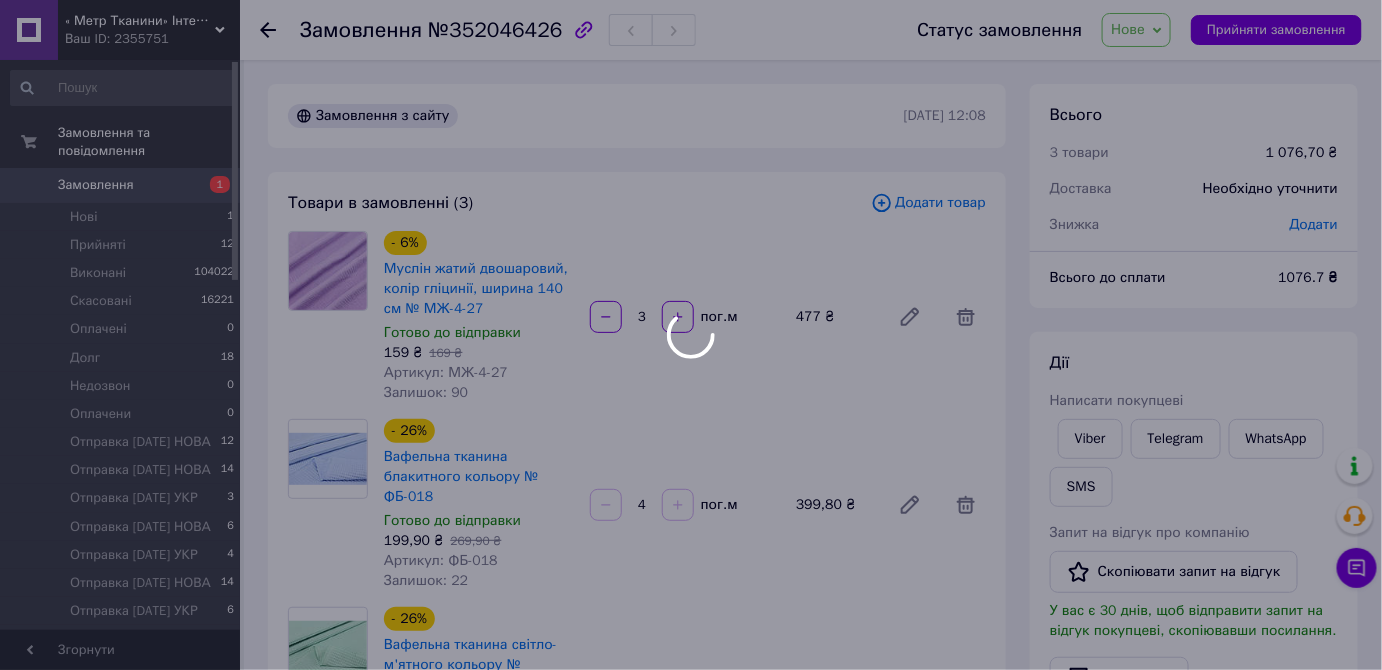 scroll, scrollTop: 181, scrollLeft: 0, axis: vertical 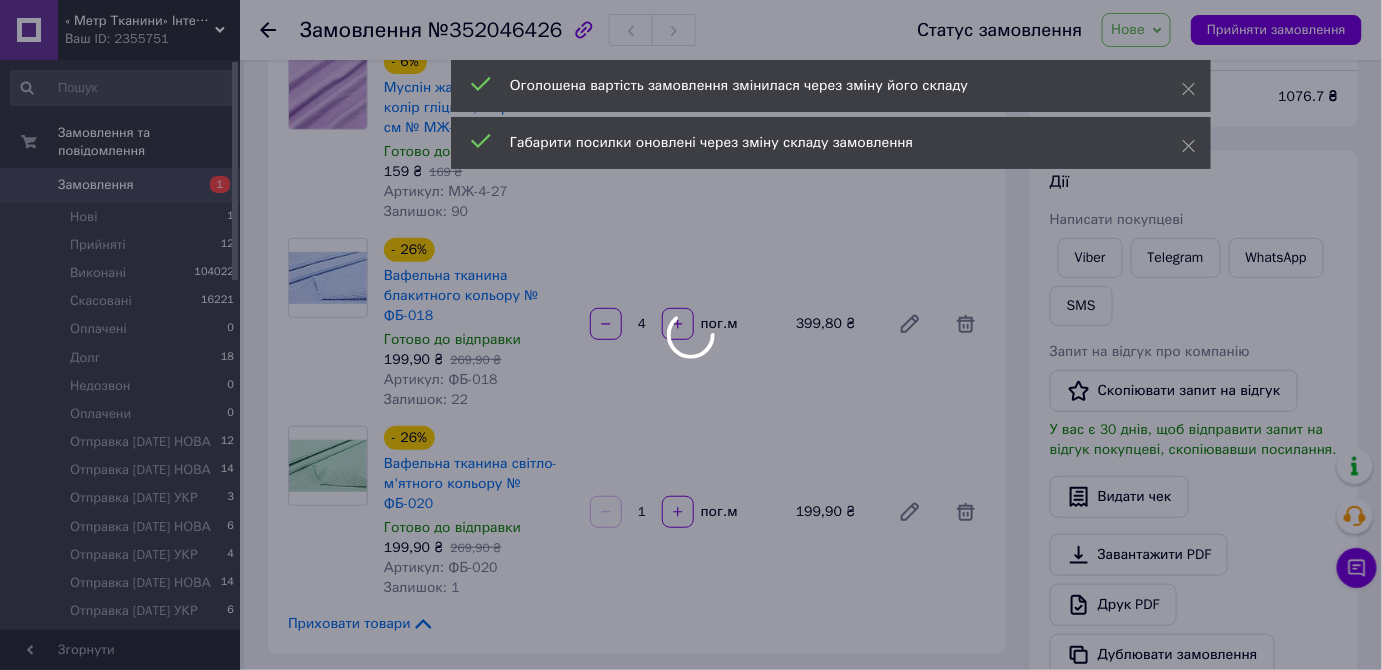 type on "4" 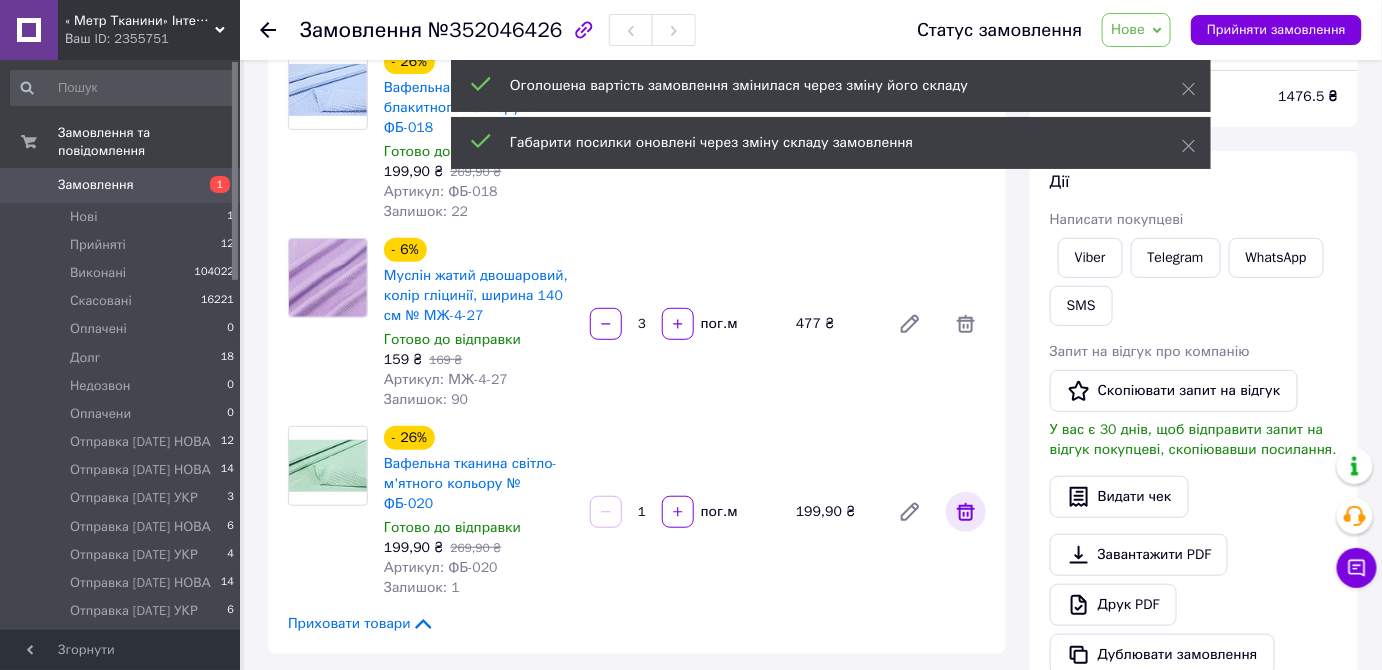 click 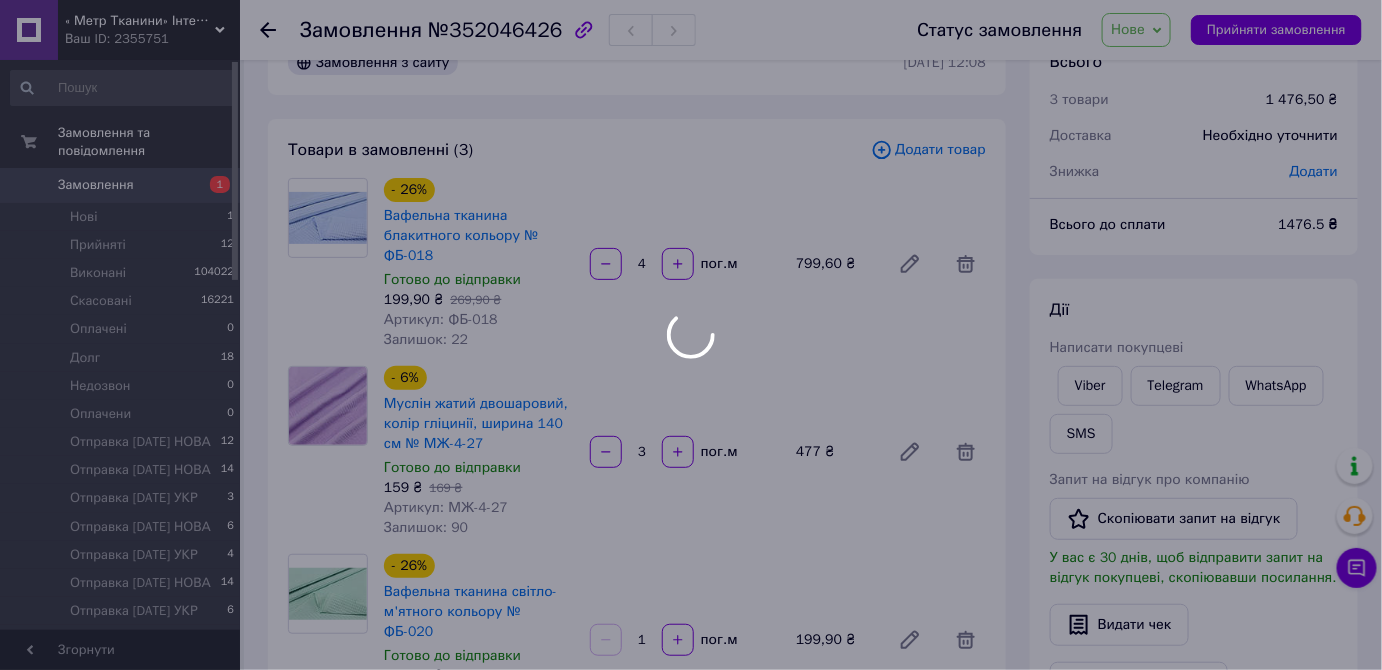 scroll, scrollTop: 0, scrollLeft: 0, axis: both 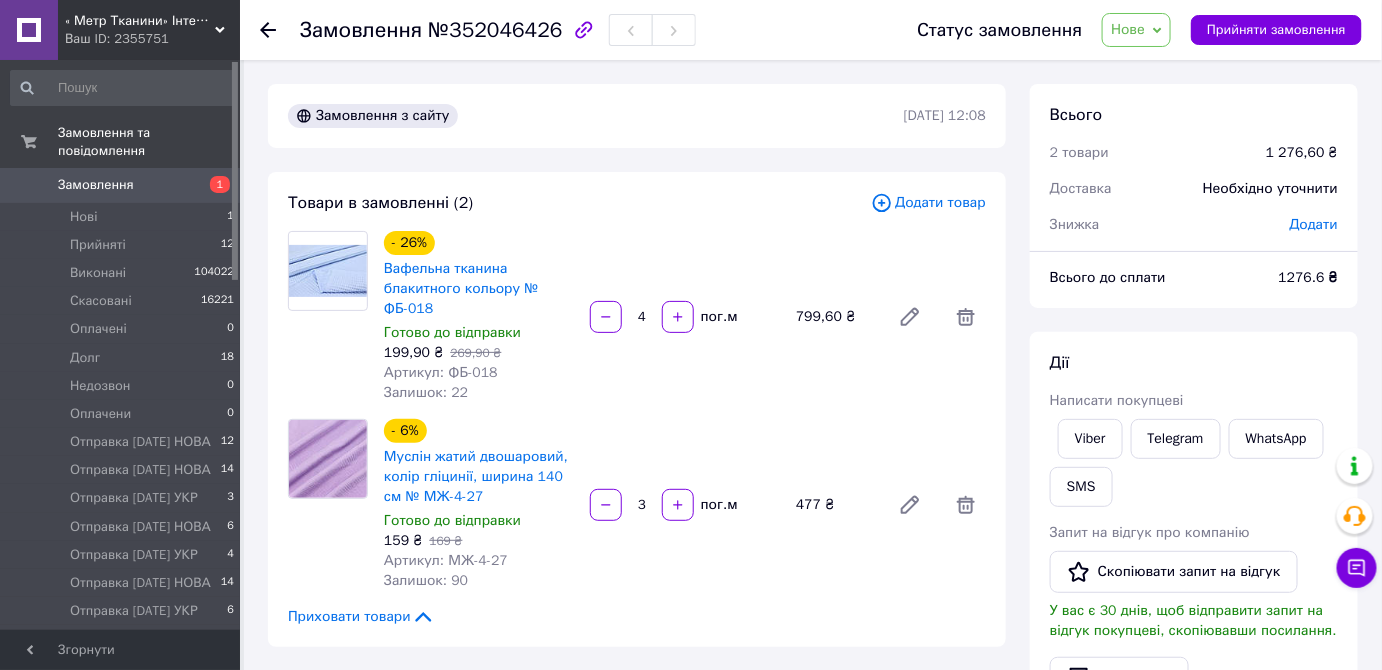 click 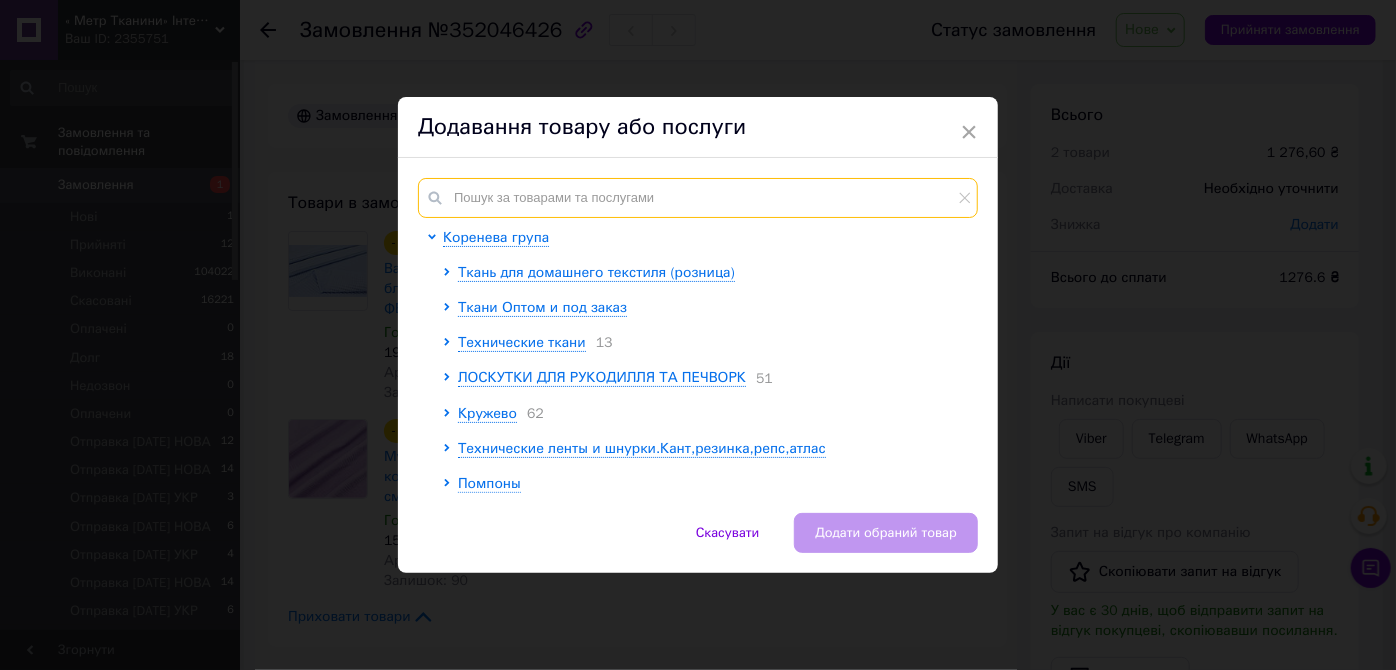 click at bounding box center (698, 198) 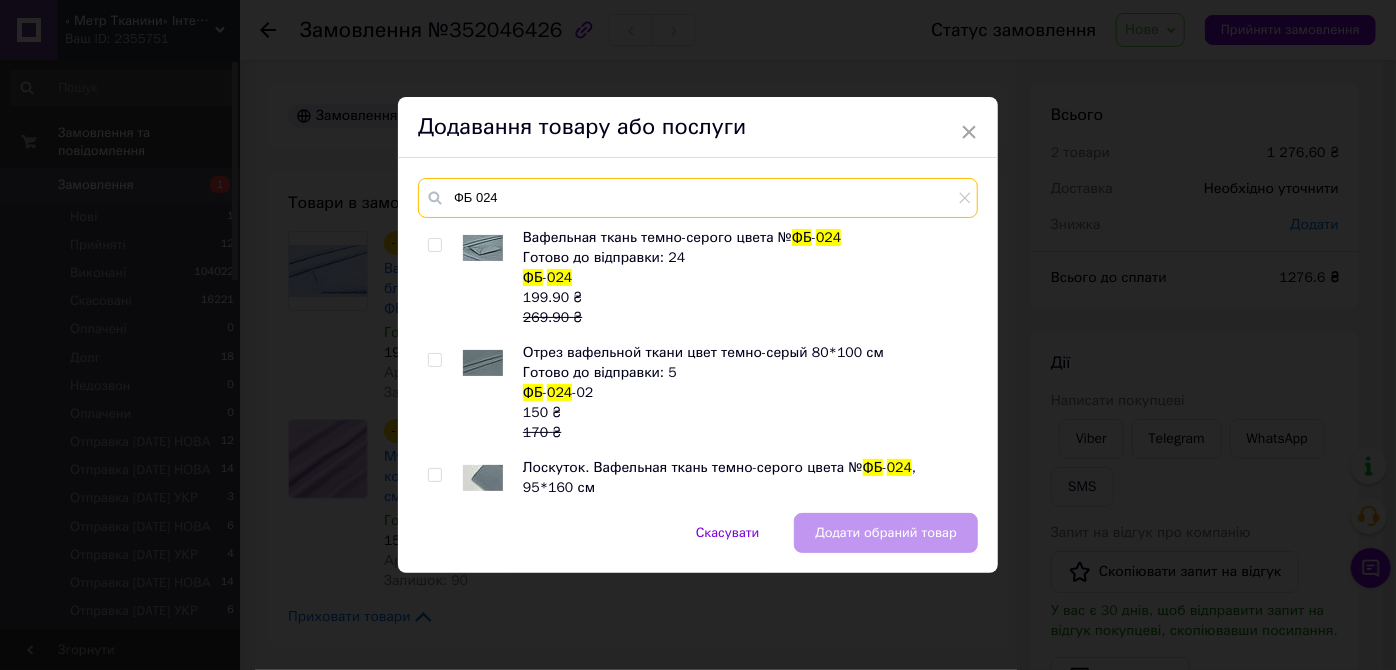 type on "ФБ 024" 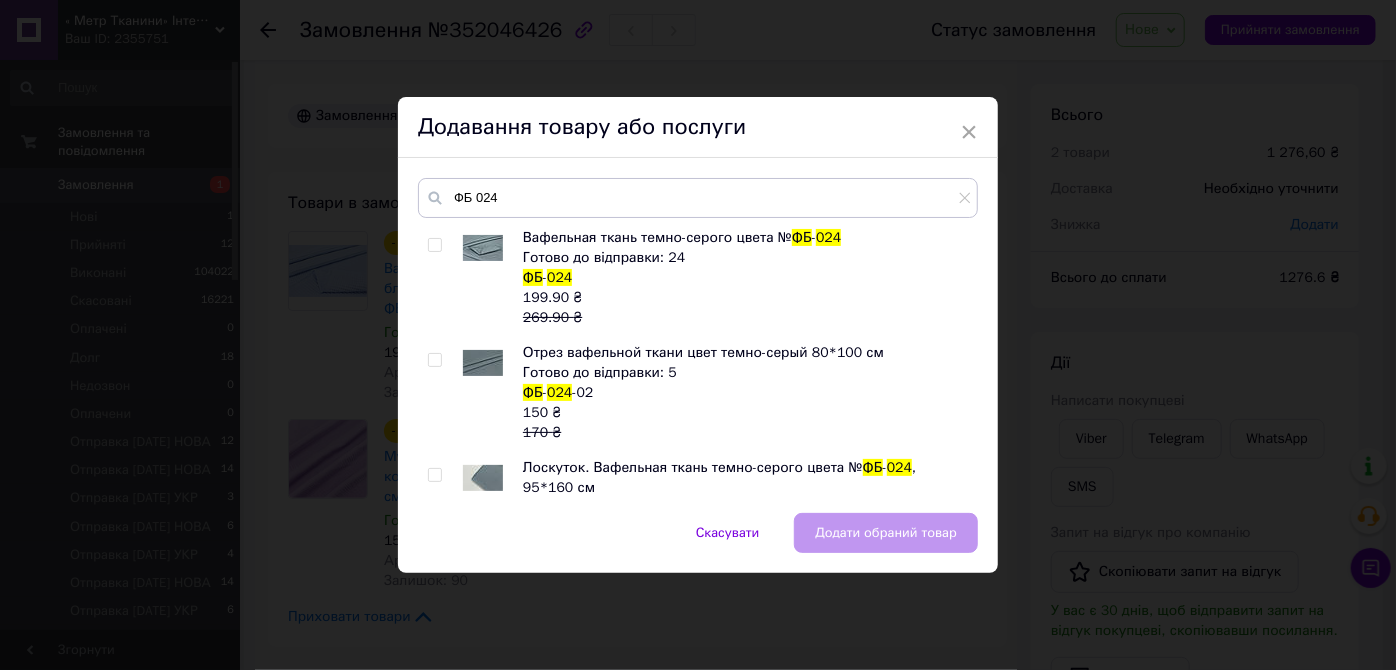 drag, startPoint x: 433, startPoint y: 240, endPoint x: 452, endPoint y: 270, distance: 35.510563 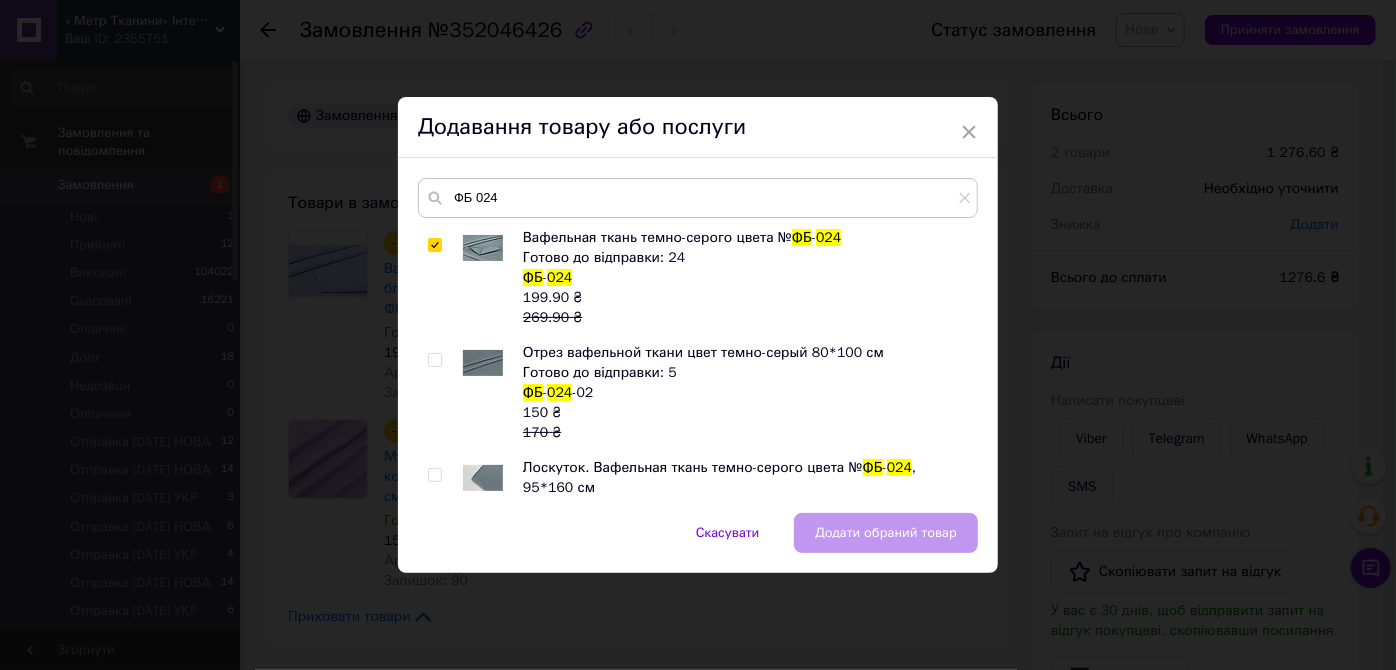 checkbox on "true" 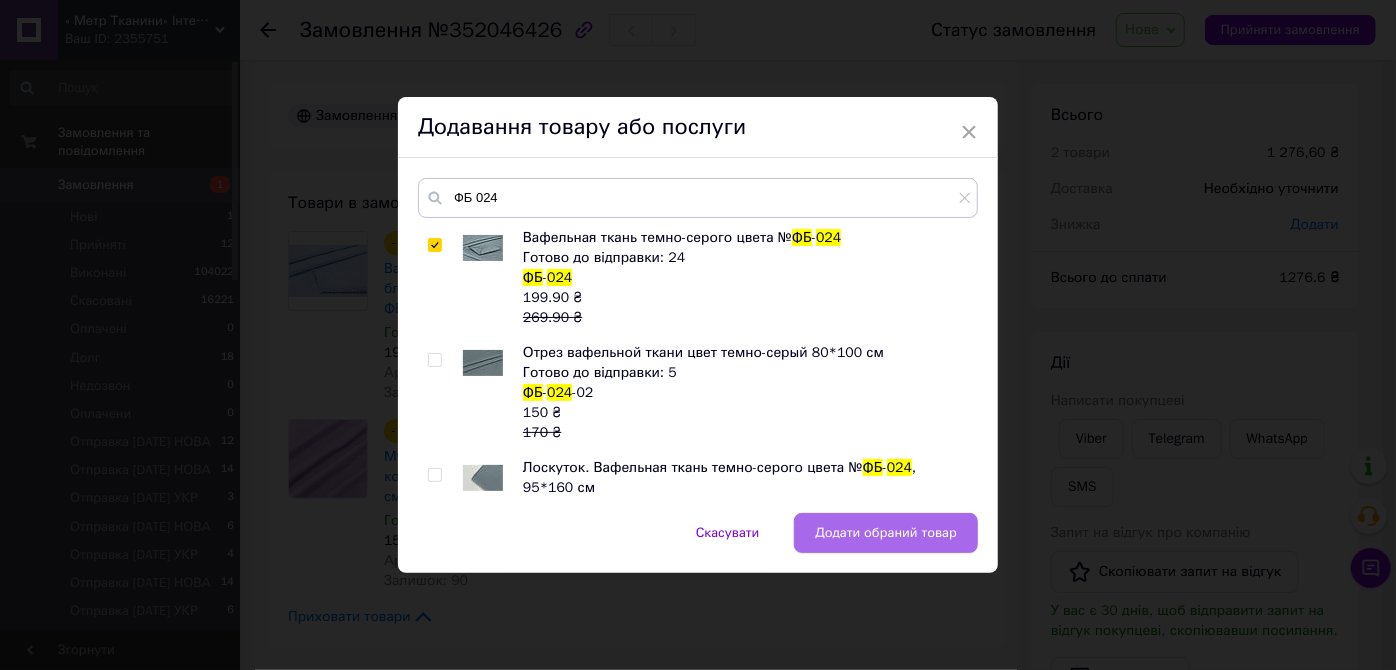 click on "Додати обраний товар" at bounding box center [886, 533] 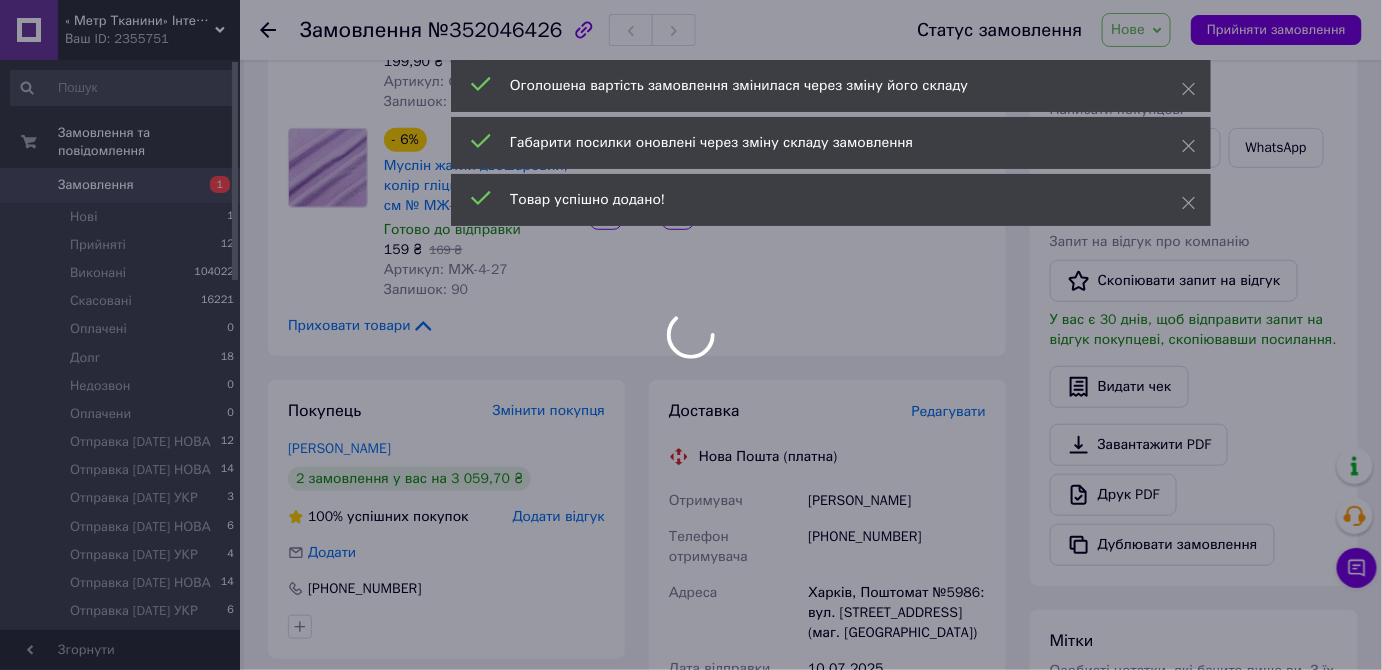 scroll, scrollTop: 181, scrollLeft: 0, axis: vertical 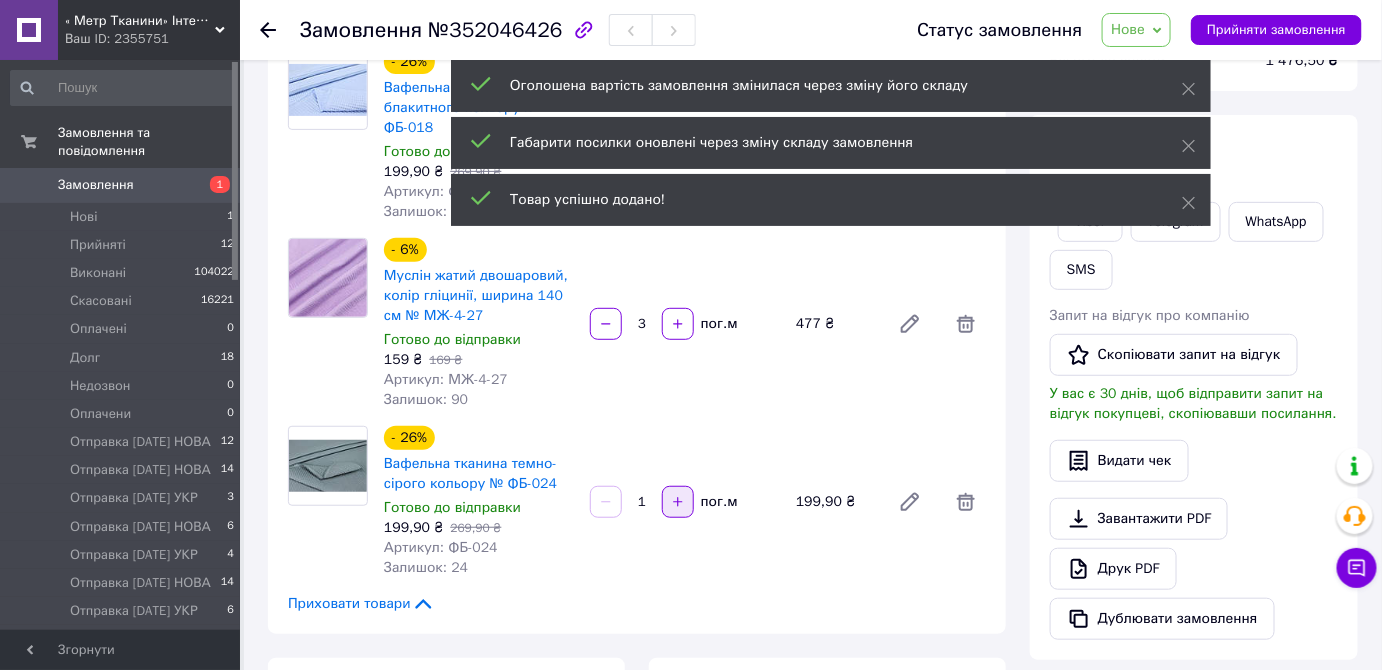 click at bounding box center (678, 502) 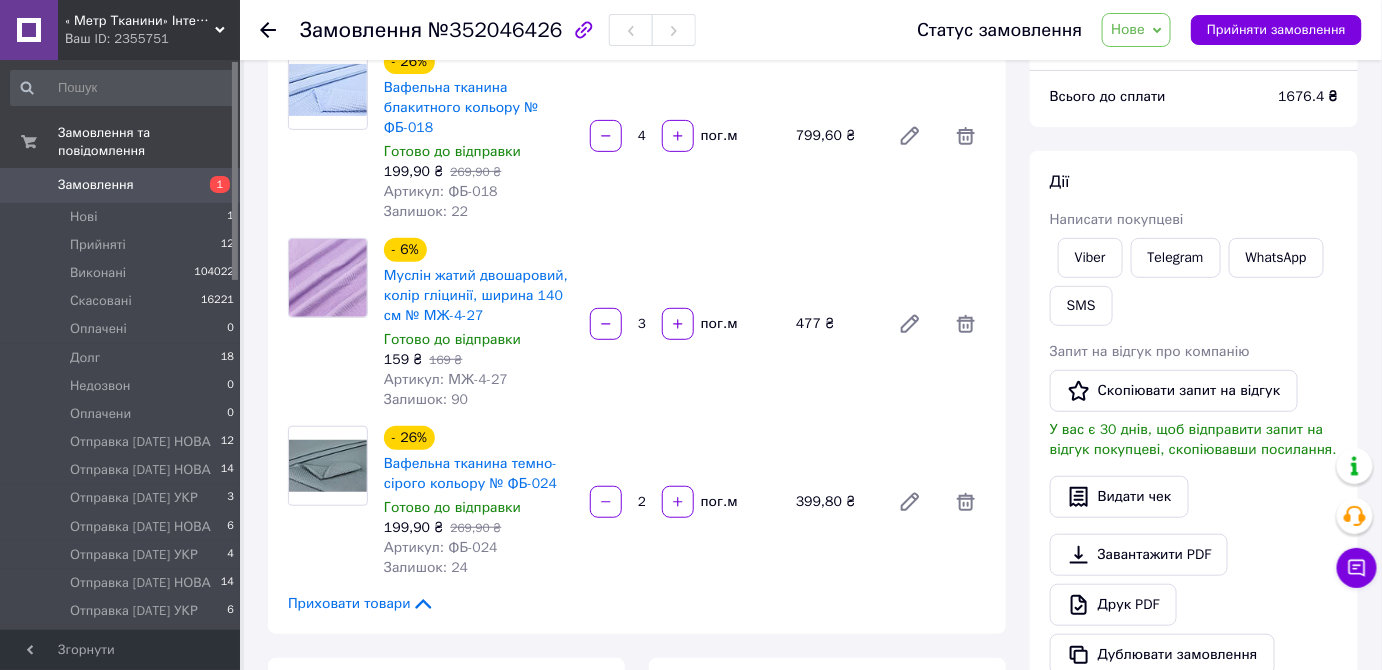 click on "Нове" at bounding box center [1128, 29] 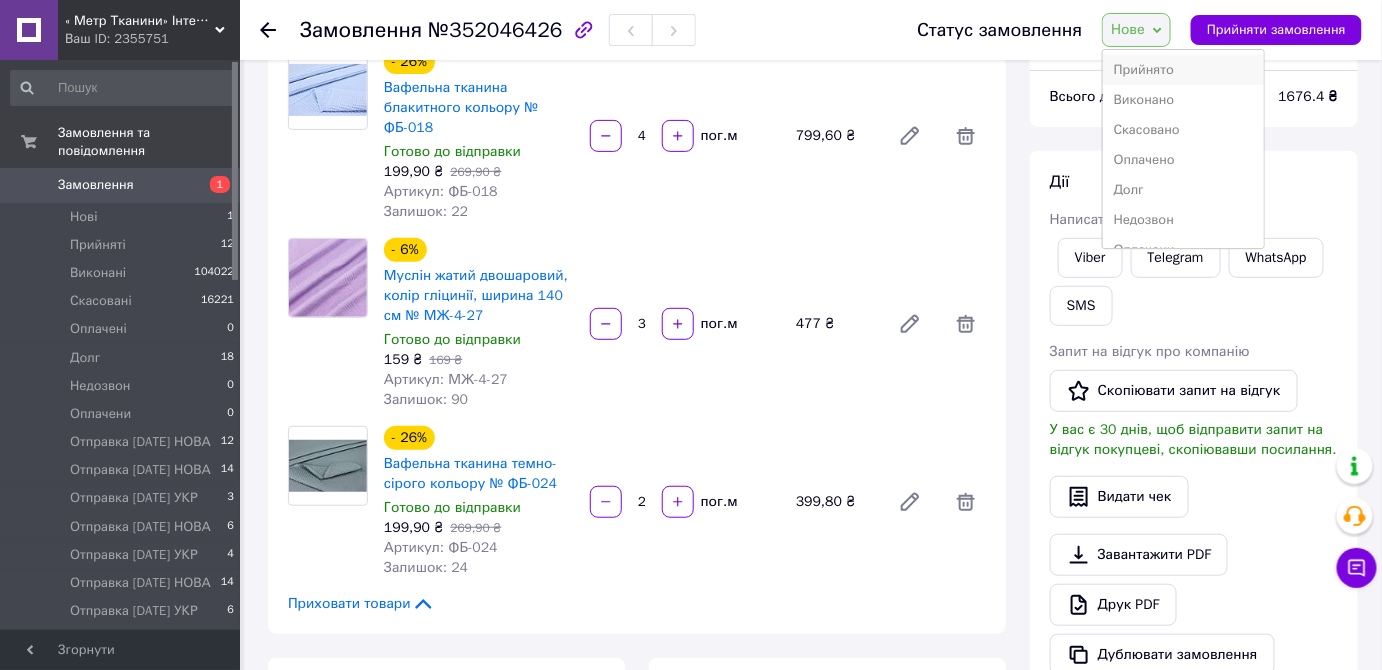click on "Прийнято" at bounding box center [1183, 70] 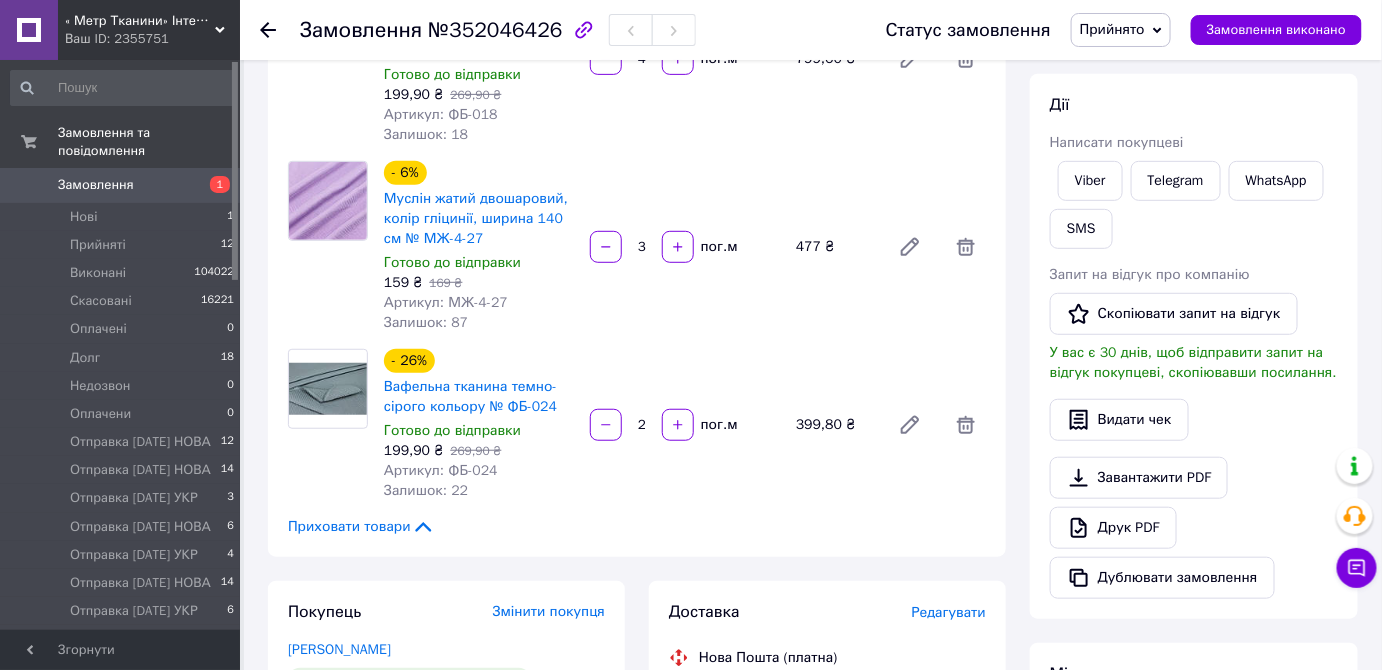 scroll, scrollTop: 0, scrollLeft: 0, axis: both 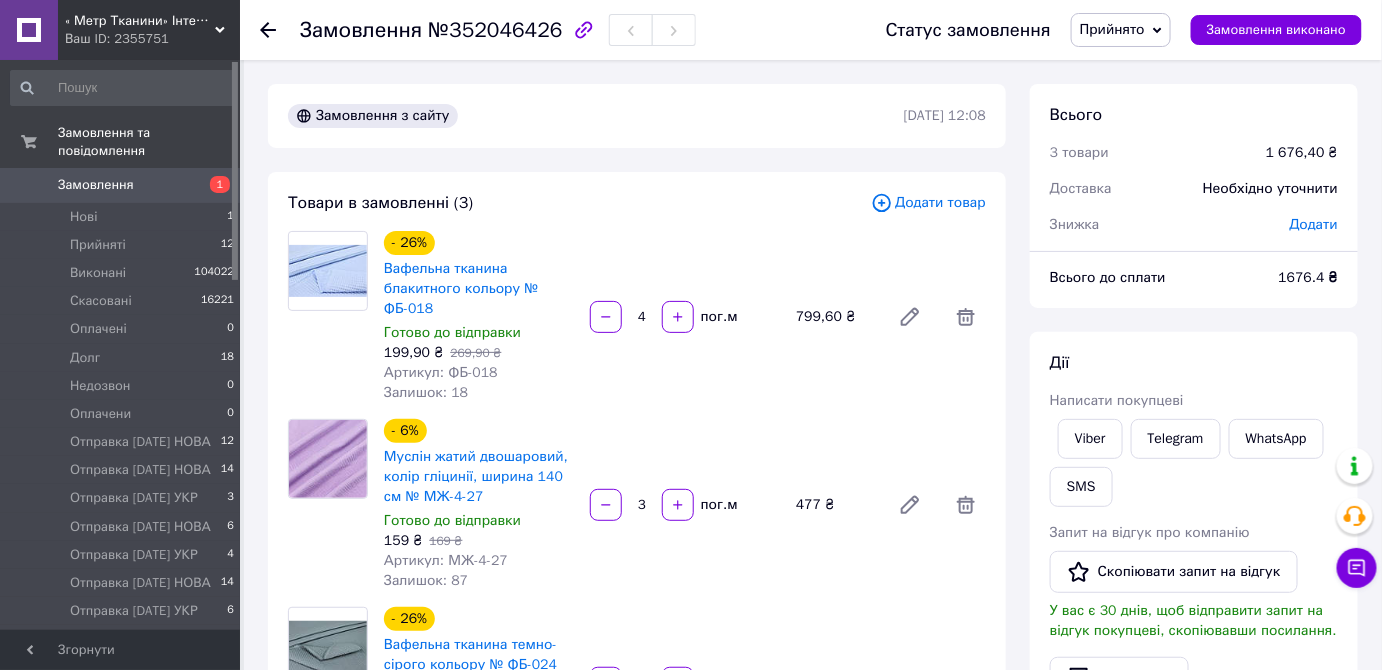 click 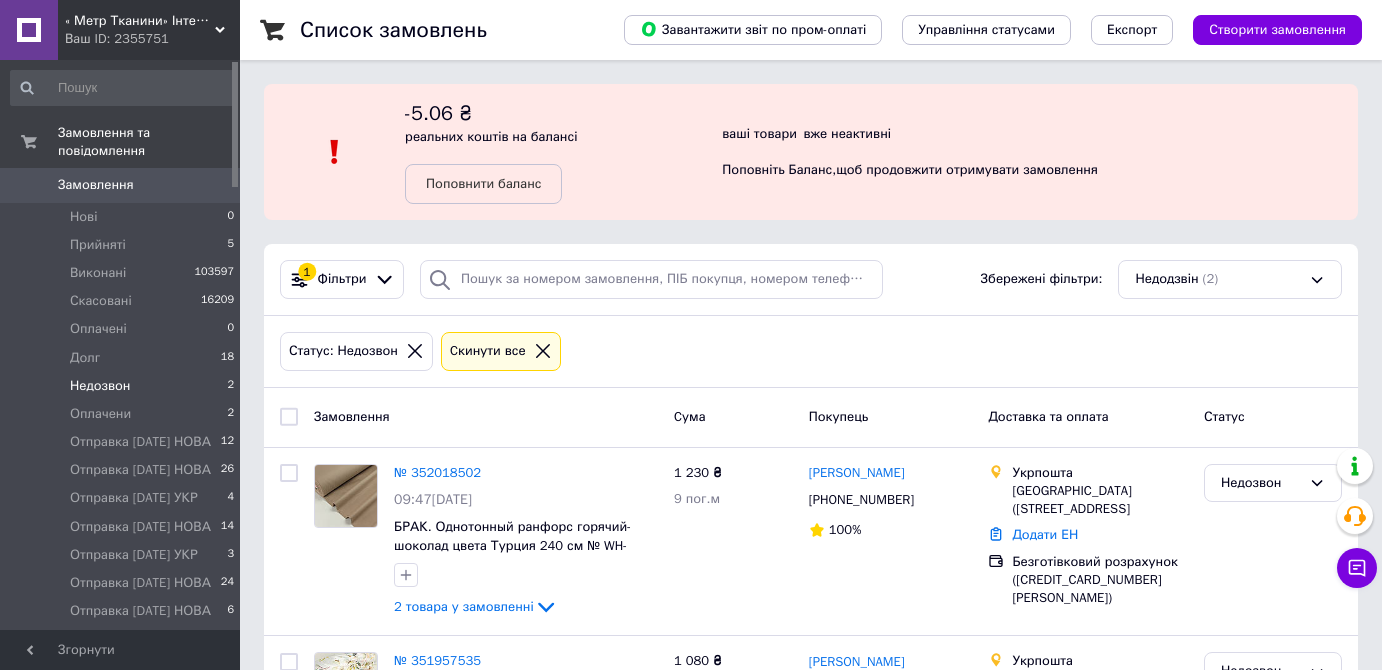 scroll, scrollTop: 181, scrollLeft: 0, axis: vertical 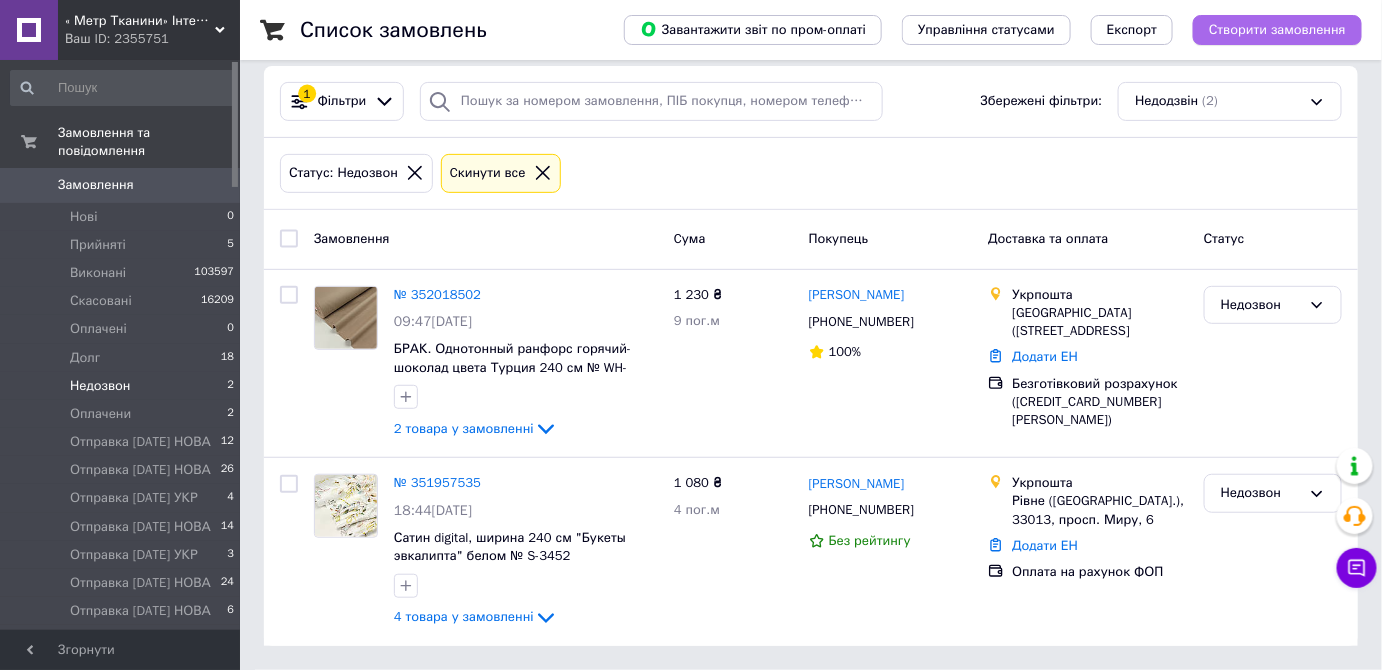 drag, startPoint x: 1234, startPoint y: 26, endPoint x: 1235, endPoint y: 104, distance: 78.00641 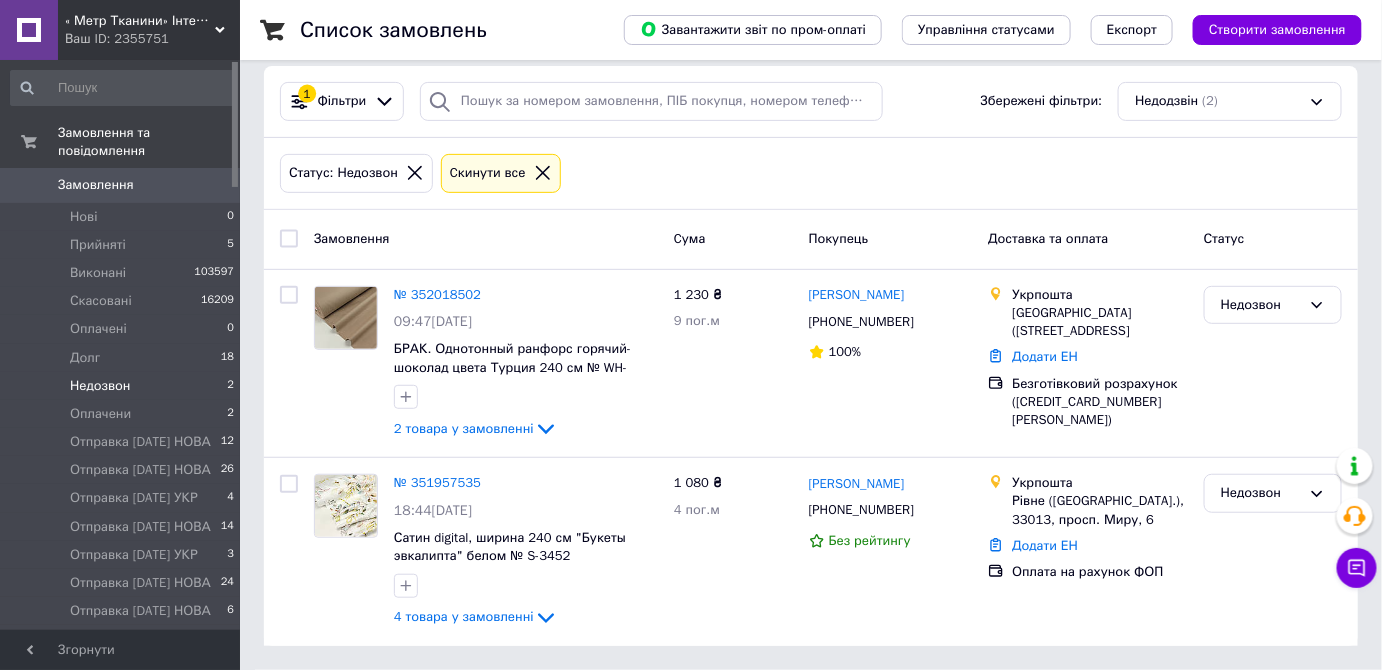 click on "Створити замовлення" at bounding box center [1277, 30] 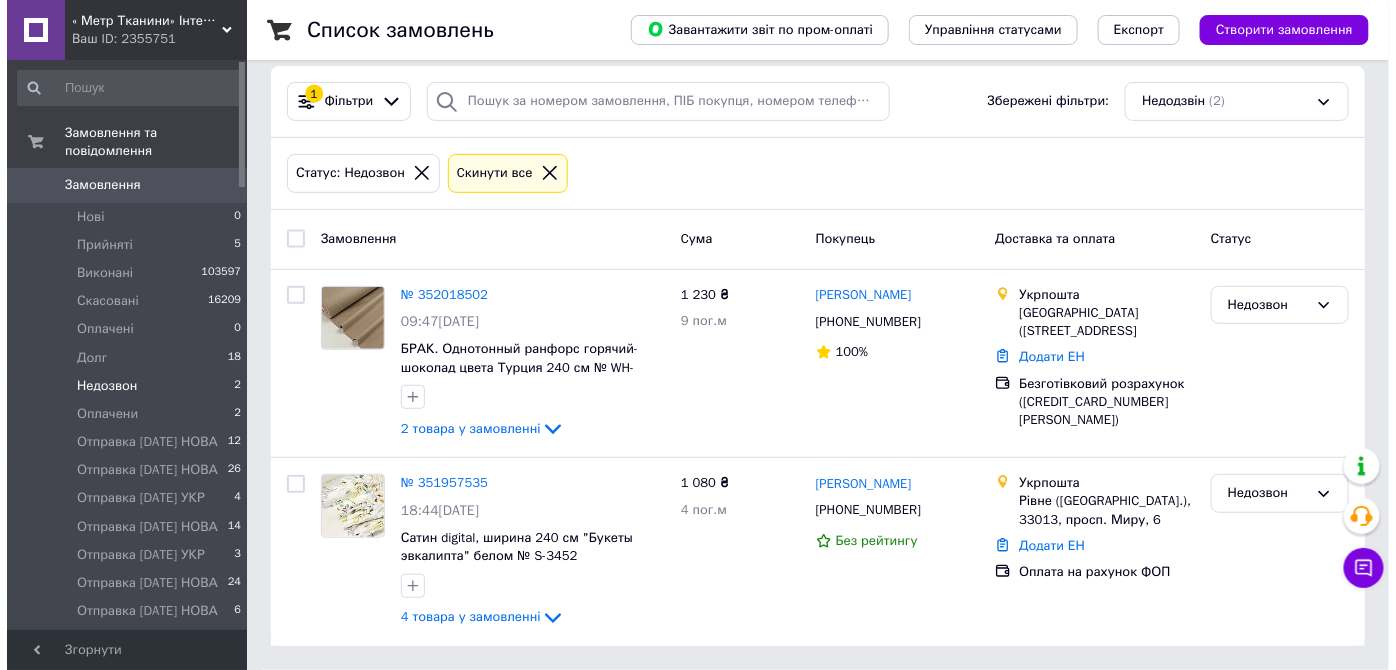 scroll, scrollTop: 0, scrollLeft: 0, axis: both 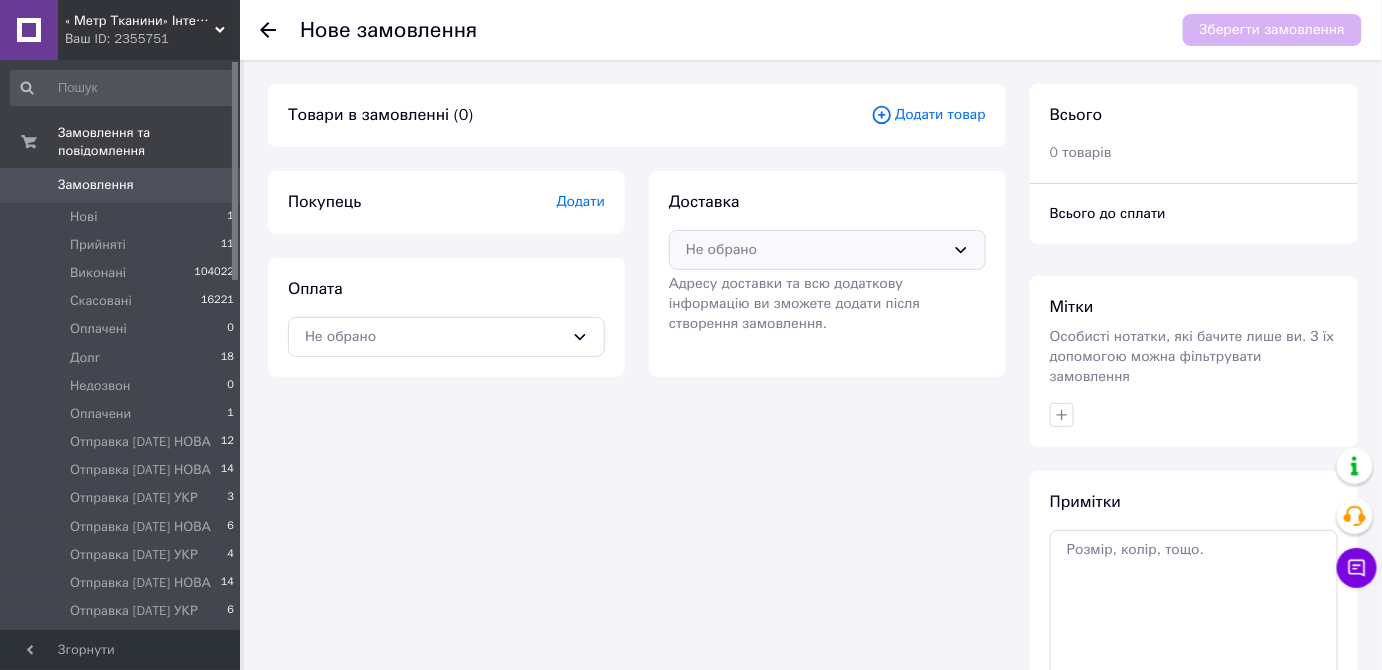 click on "Не обрано" at bounding box center (815, 250) 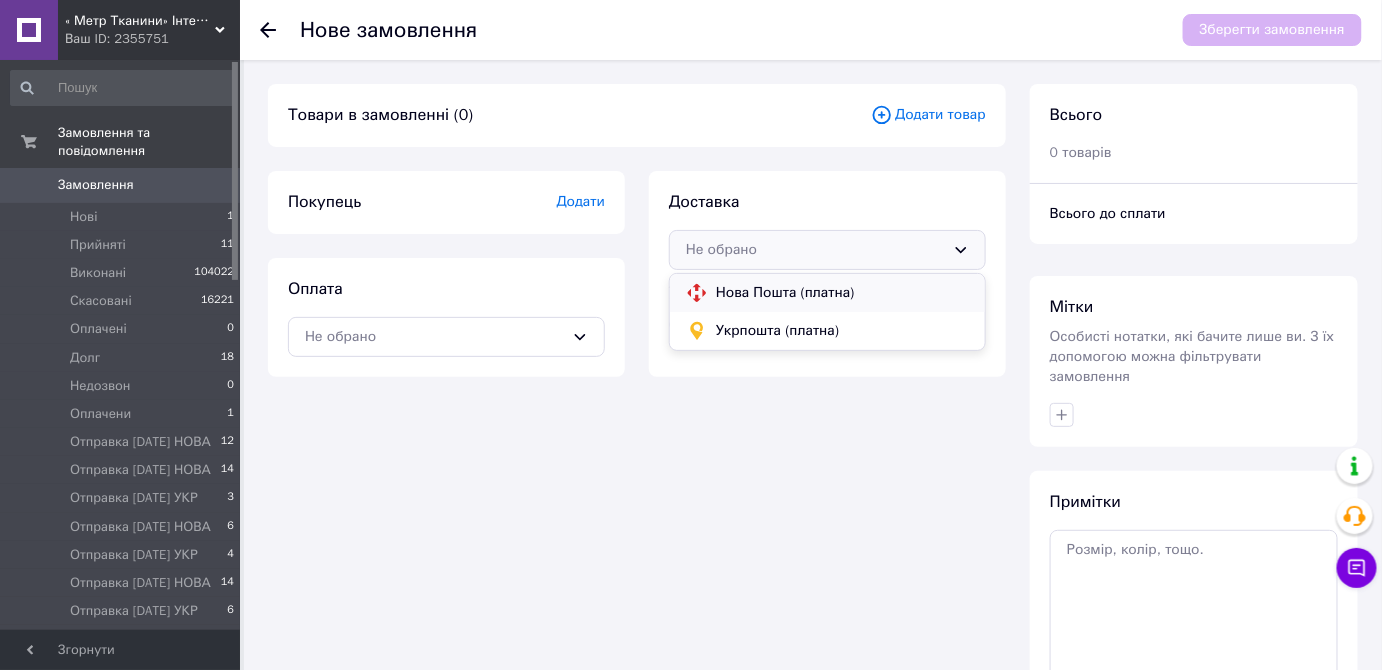 click on "Нова Пошта (платна)" at bounding box center (842, 293) 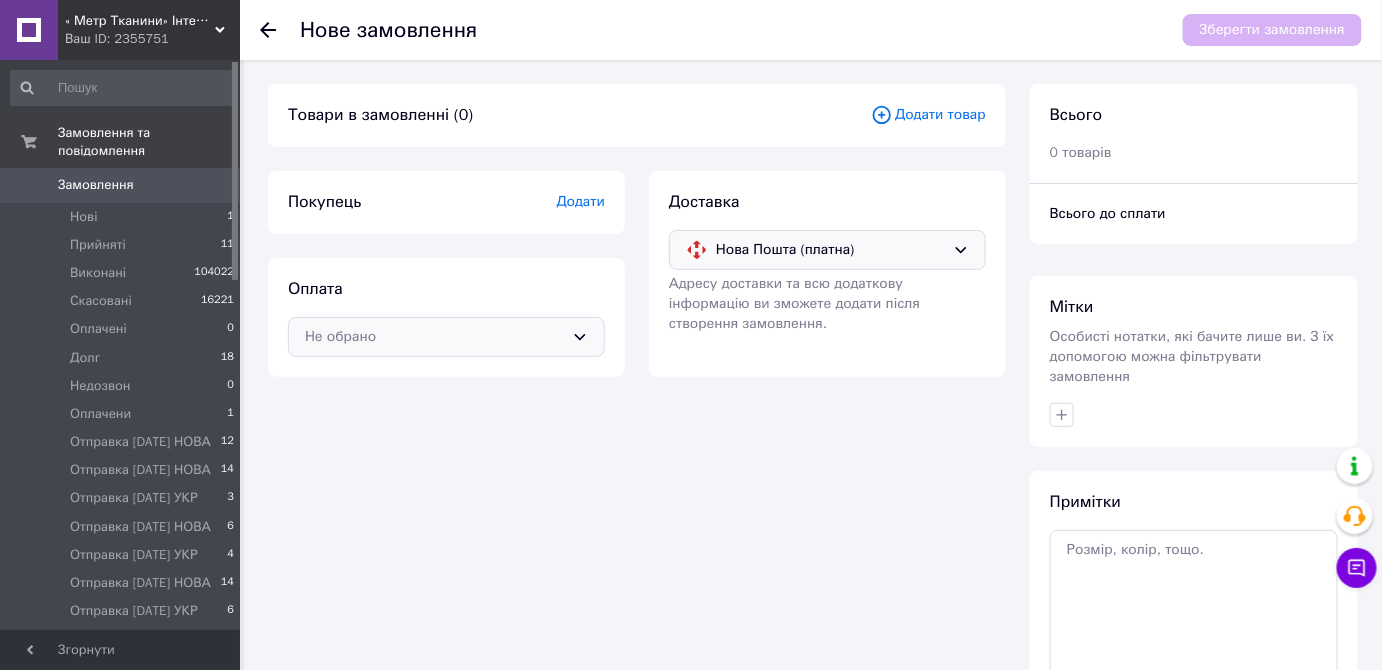 click on "Не обрано" at bounding box center (434, 337) 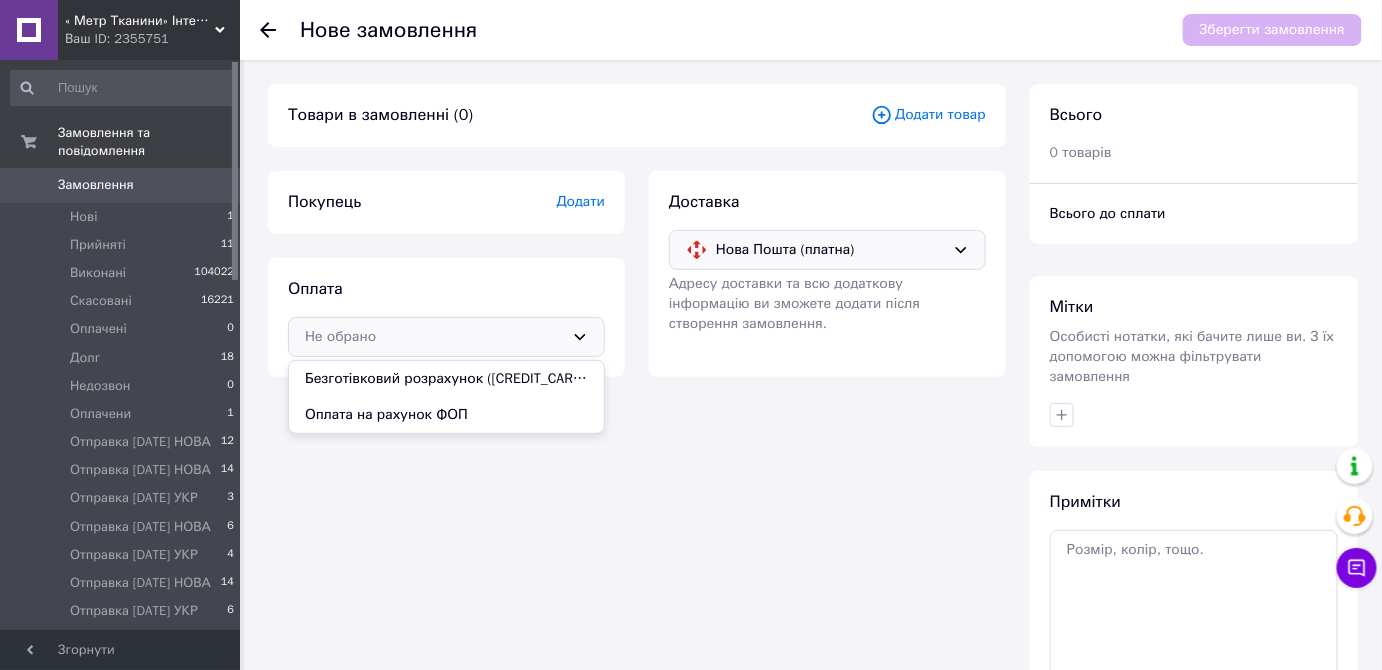 drag, startPoint x: 362, startPoint y: 413, endPoint x: 531, endPoint y: 362, distance: 176.52762 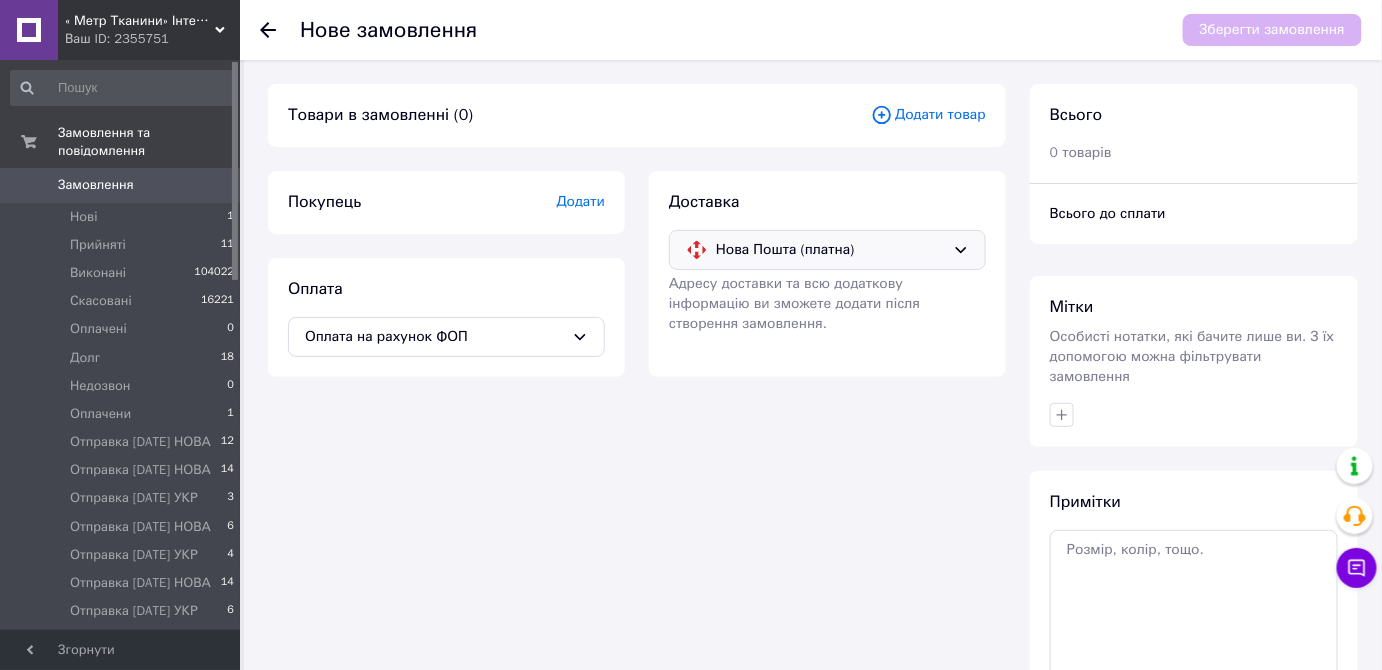 click 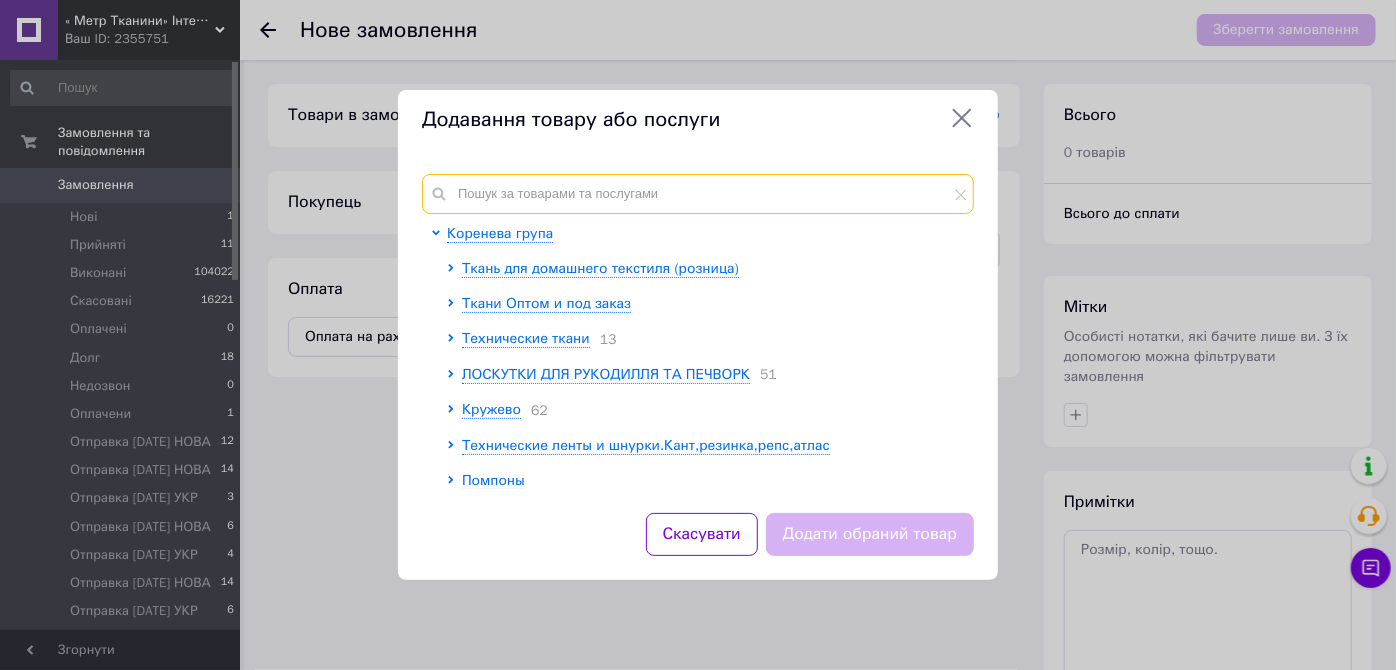 click at bounding box center [698, 194] 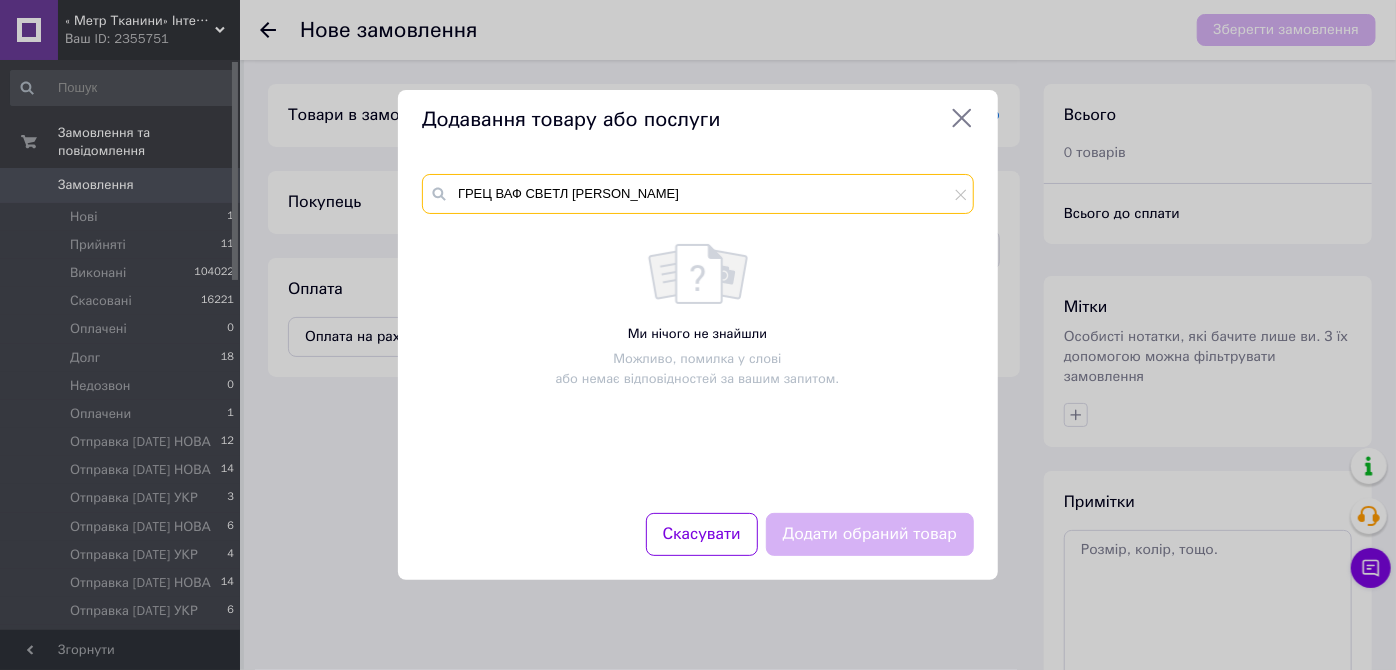 drag, startPoint x: 524, startPoint y: 192, endPoint x: 447, endPoint y: 204, distance: 77.92946 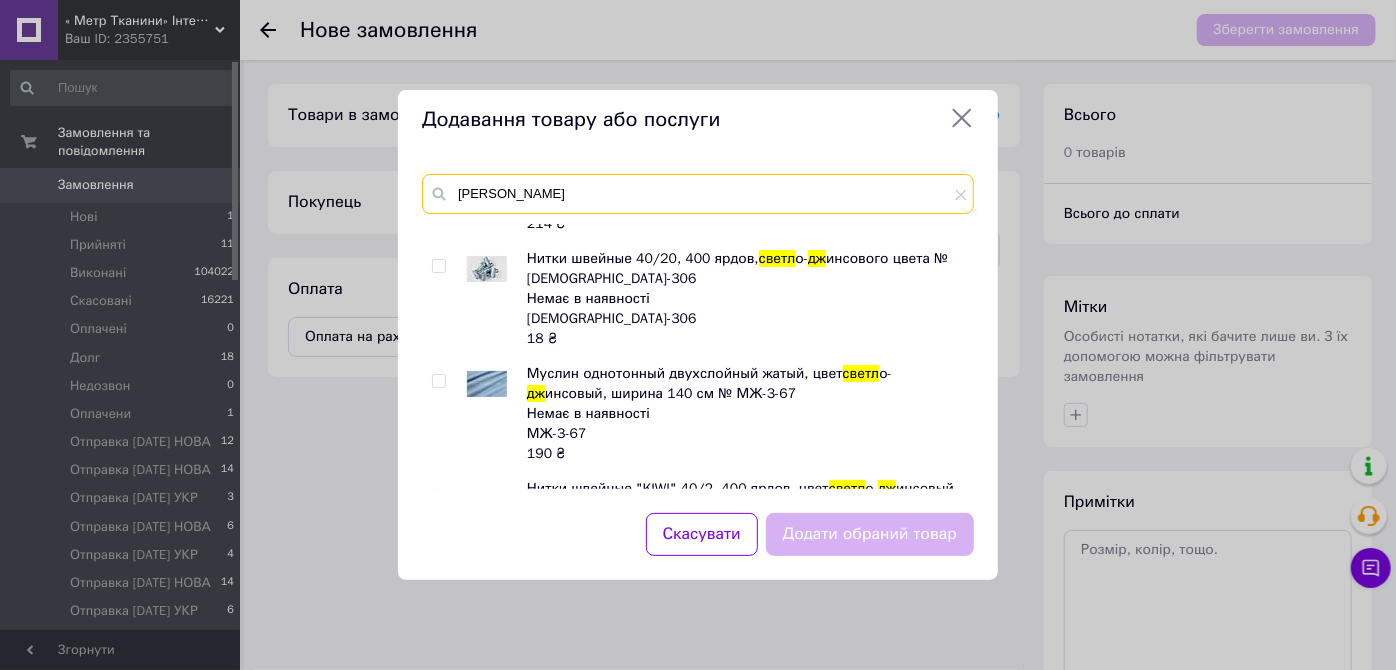 scroll, scrollTop: 0, scrollLeft: 0, axis: both 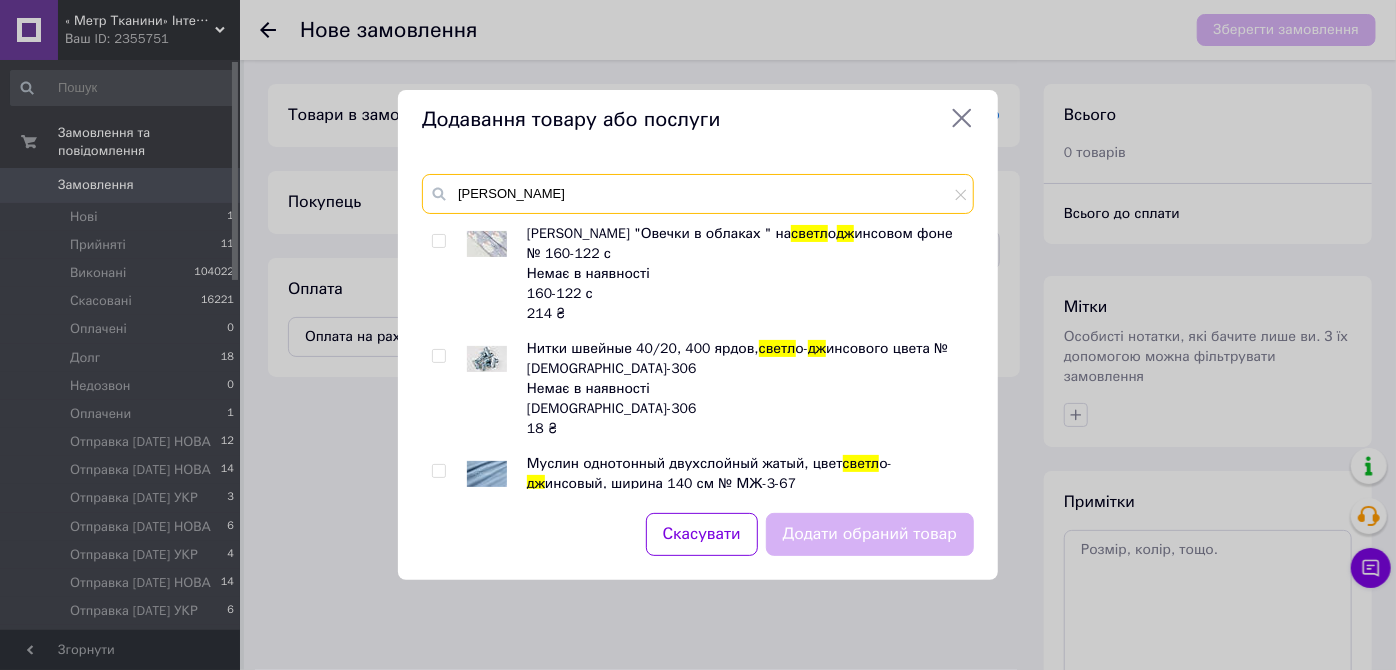 click on "СВЕТЛ ДЖ" at bounding box center (698, 194) 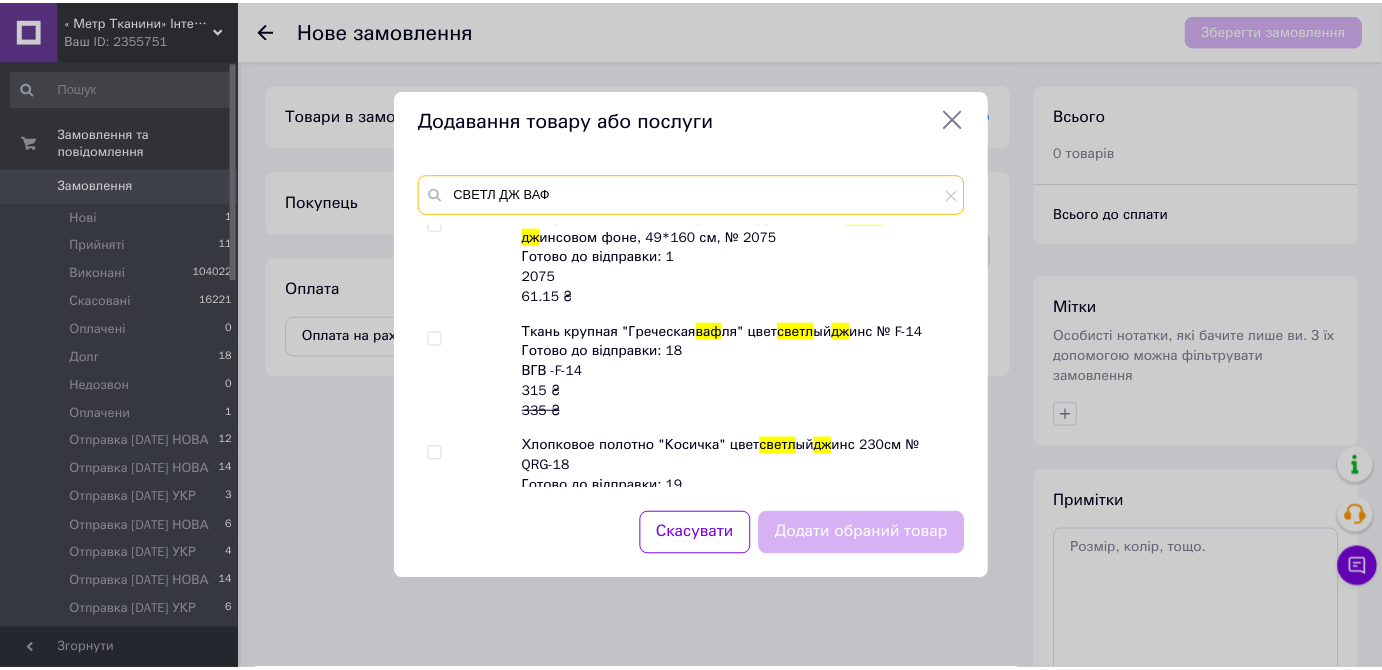scroll, scrollTop: 1181, scrollLeft: 0, axis: vertical 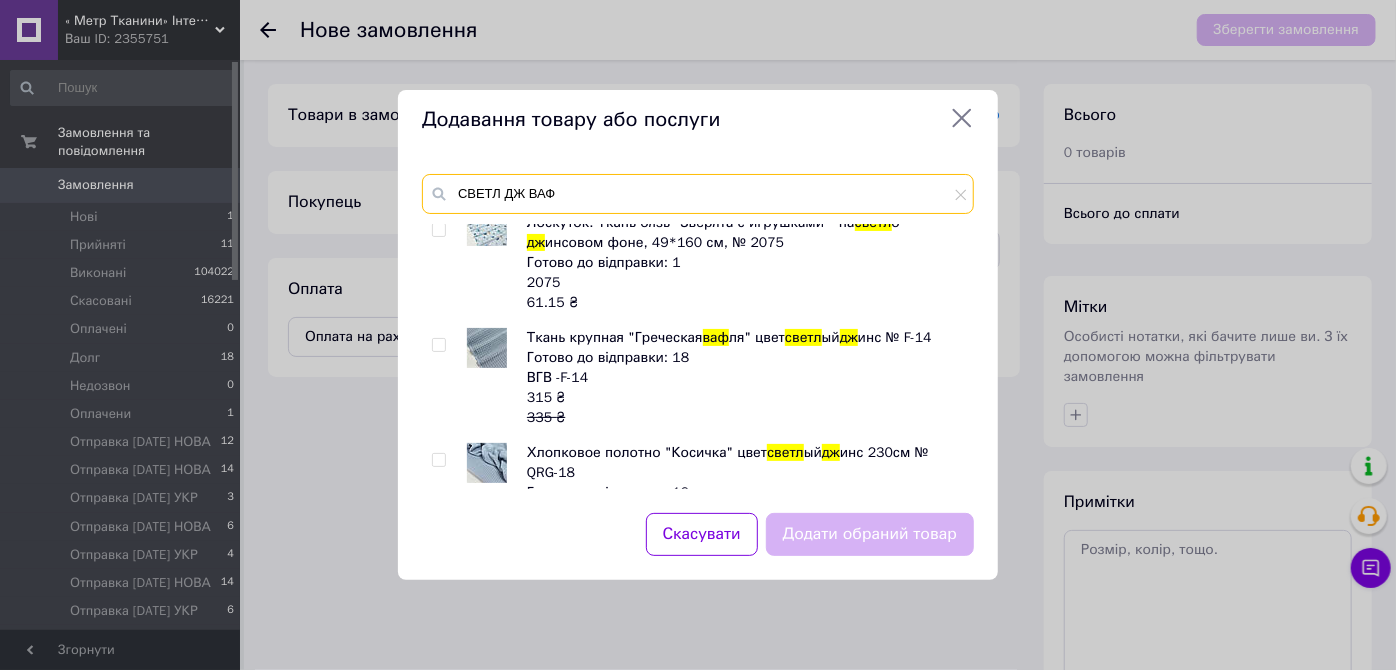 type on "СВЕТЛ ДЖ ВАФ" 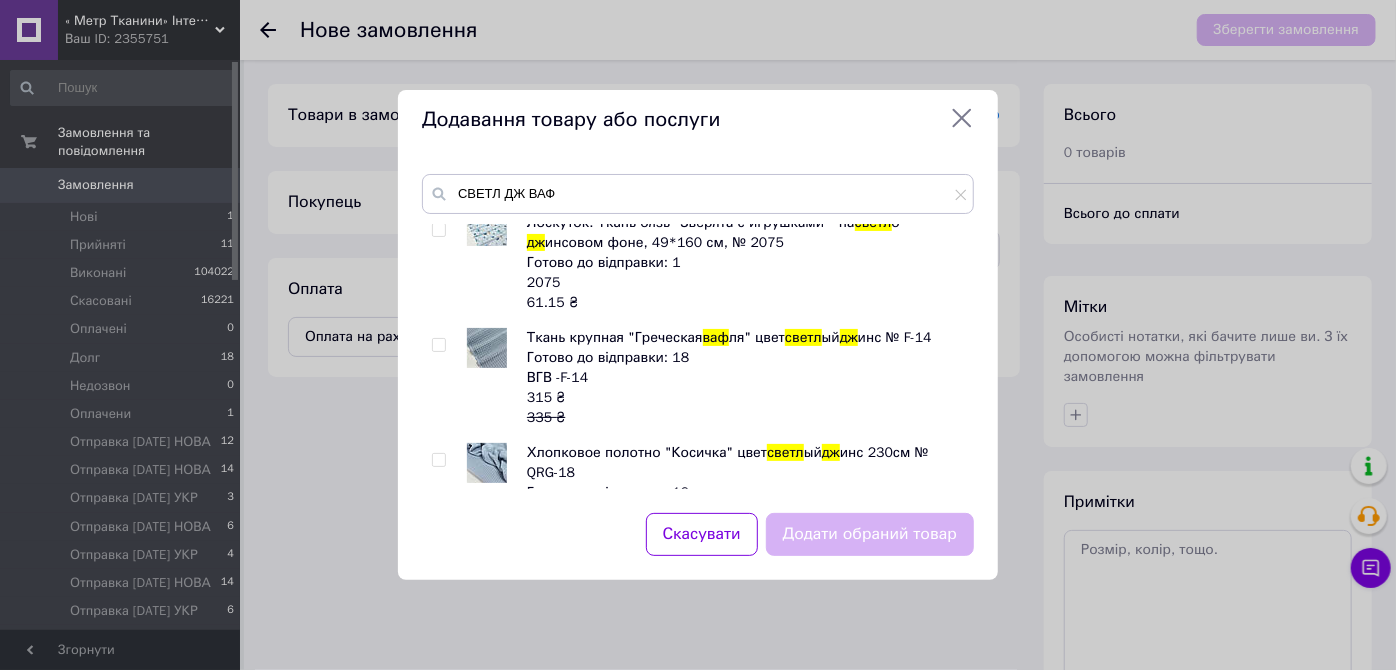 click at bounding box center [438, 345] 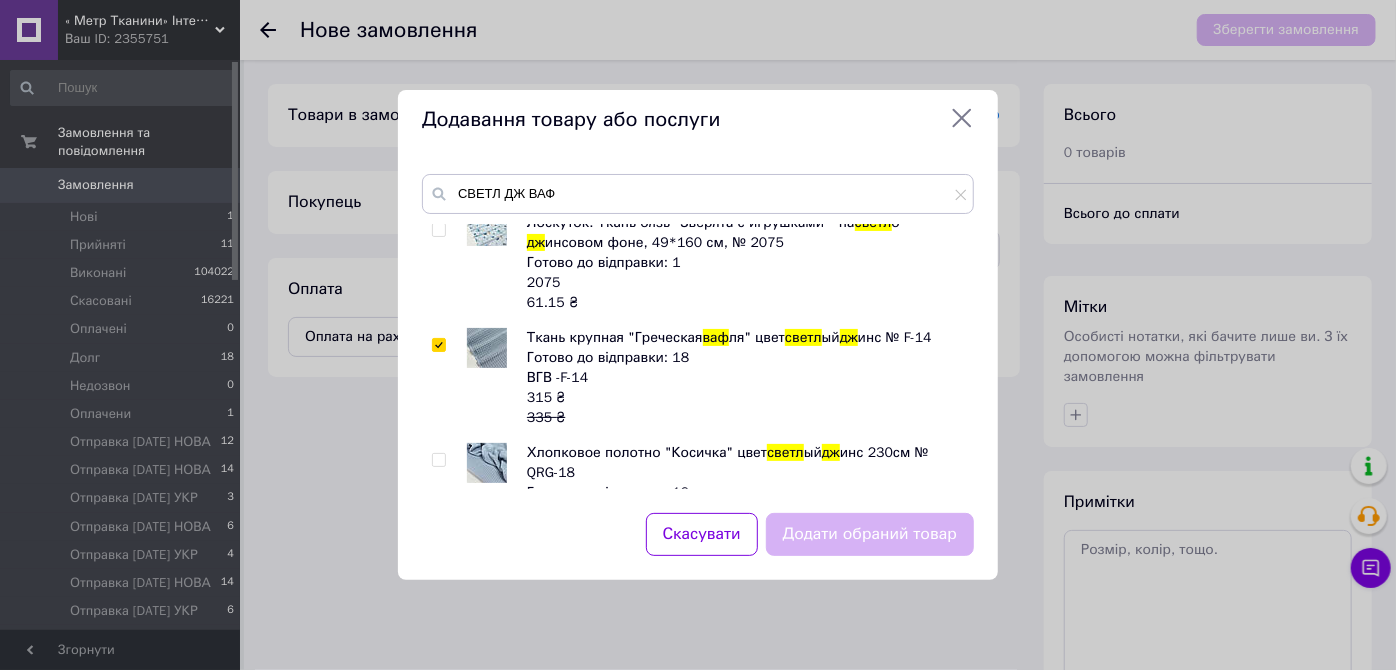 checkbox on "true" 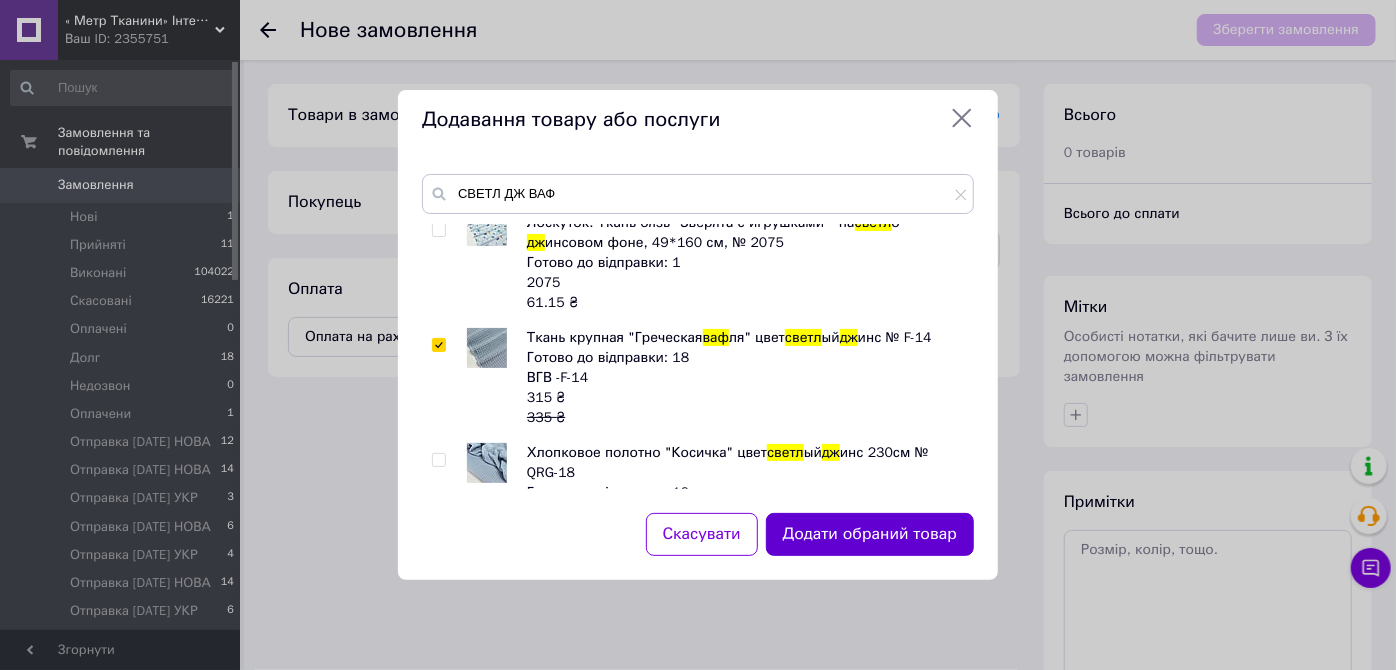 click on "Додати обраний товар" at bounding box center (870, 534) 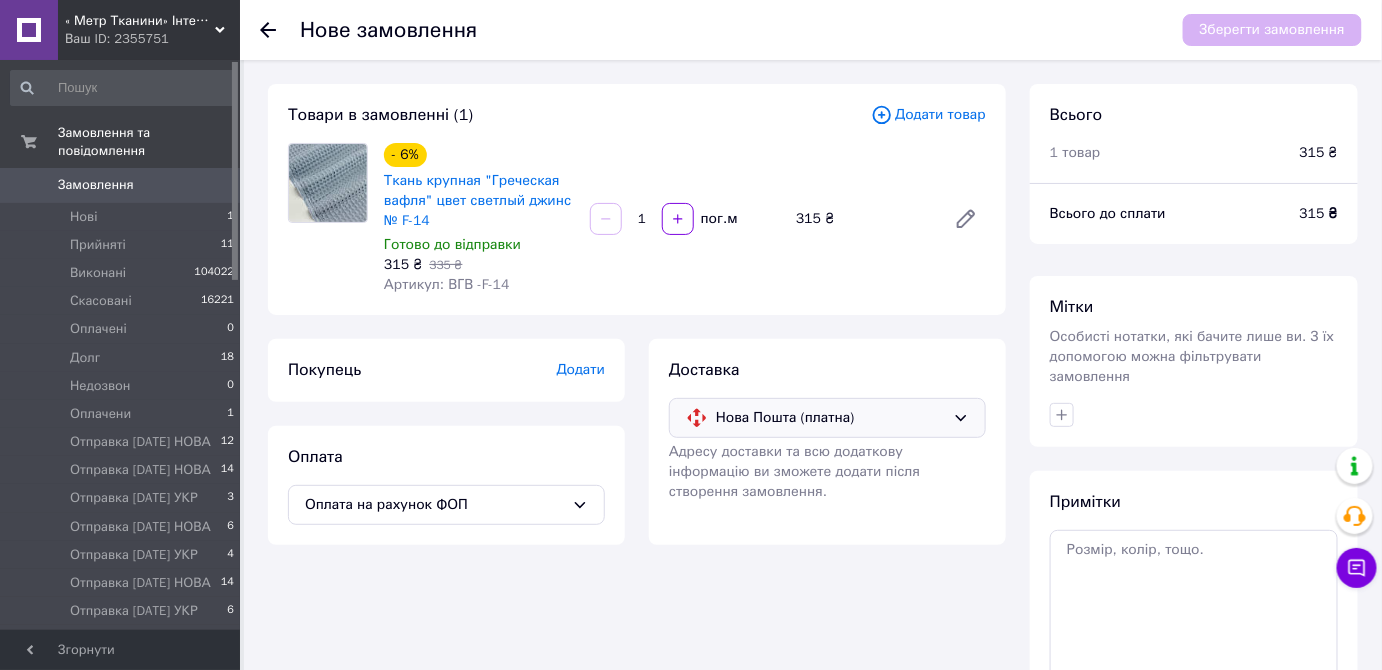 drag, startPoint x: 648, startPoint y: 220, endPoint x: 634, endPoint y: 224, distance: 14.56022 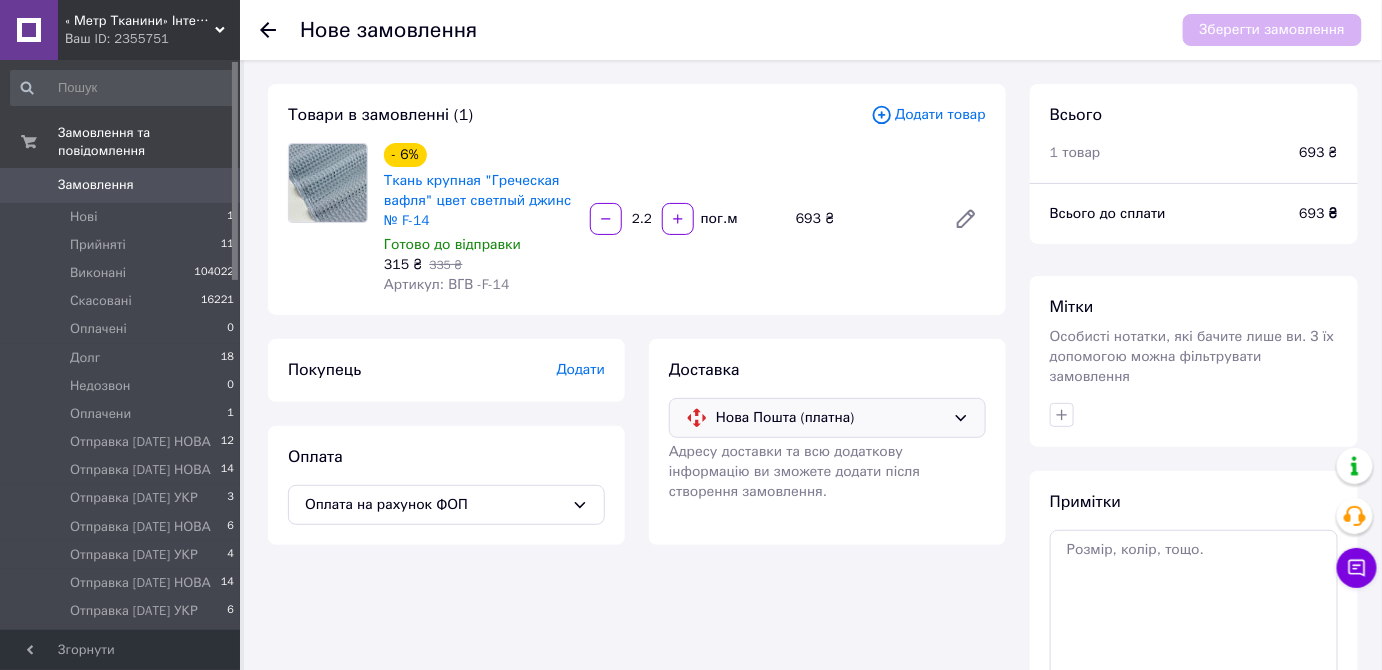 type on "2.2" 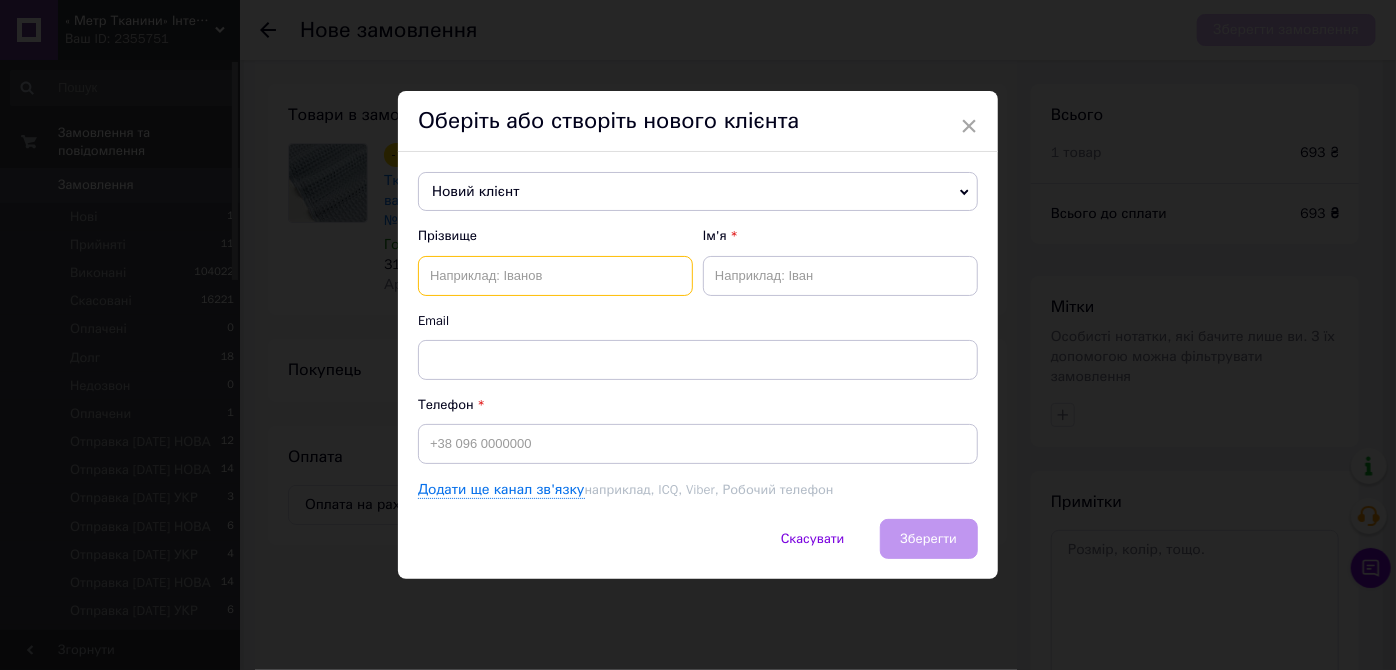 click at bounding box center [555, 276] 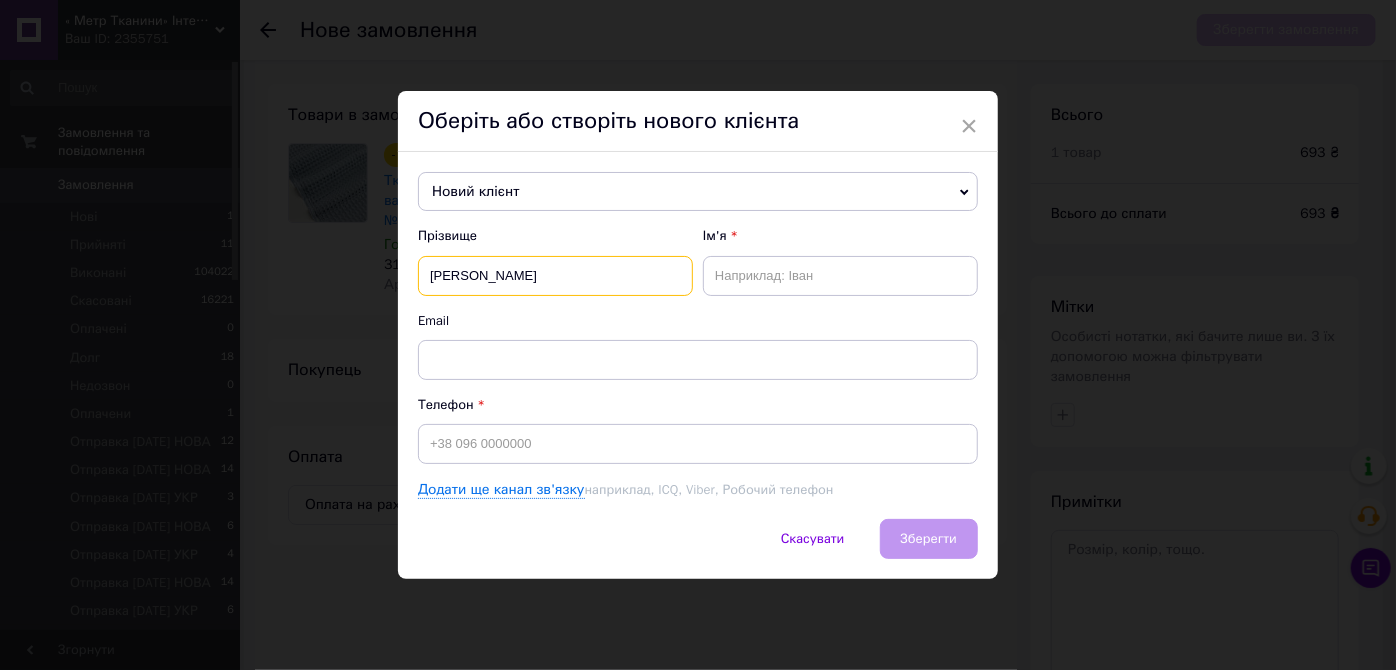type on "РОМАНЧУК" 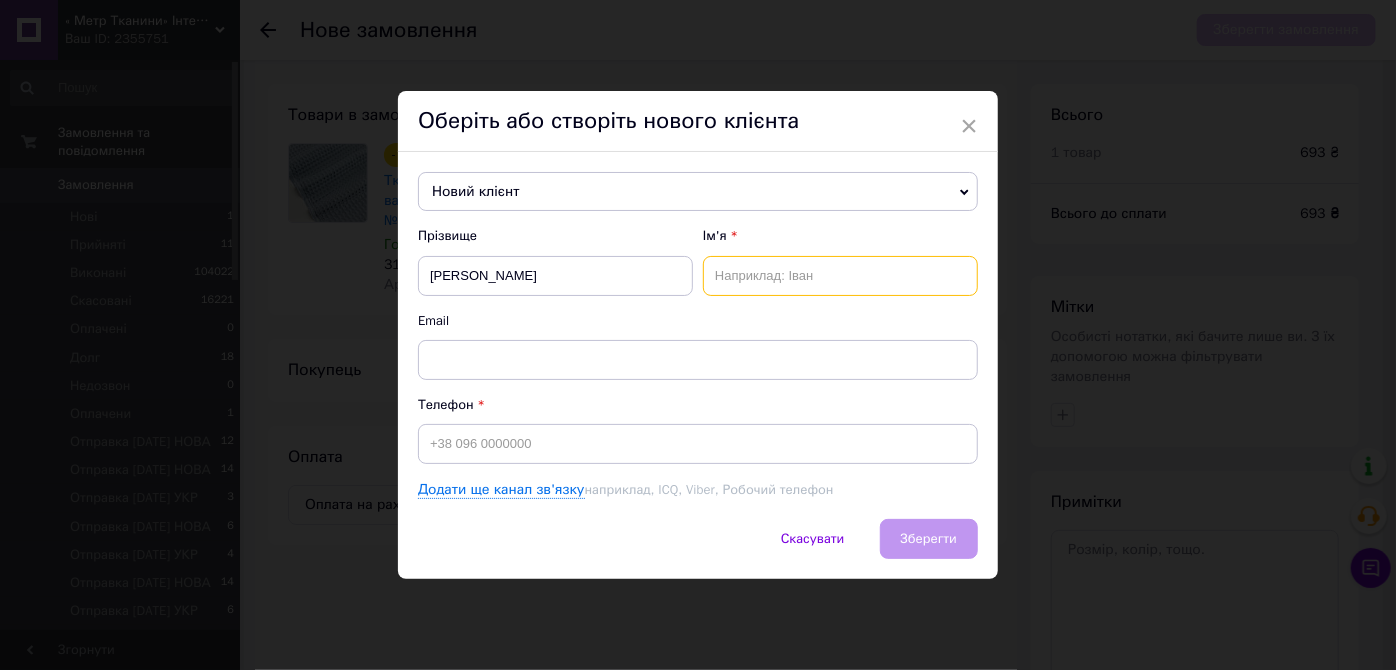drag, startPoint x: 752, startPoint y: 269, endPoint x: 753, endPoint y: 255, distance: 14.035668 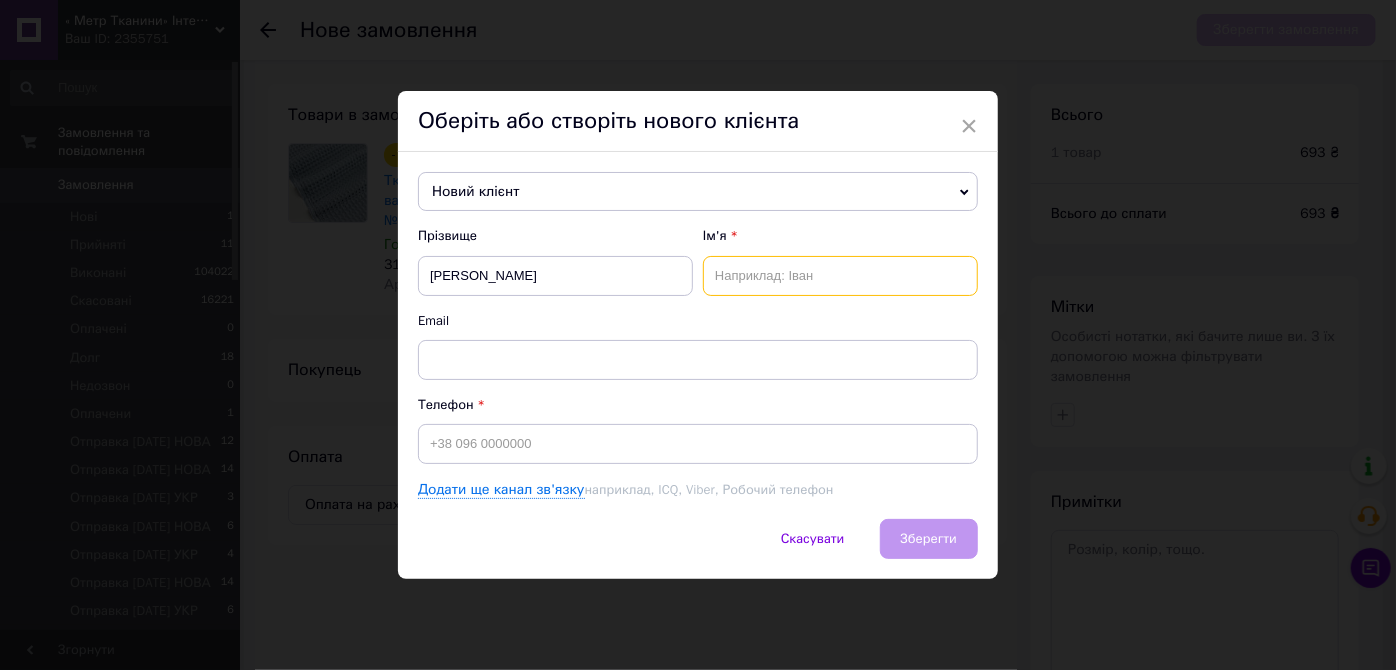 click at bounding box center [840, 276] 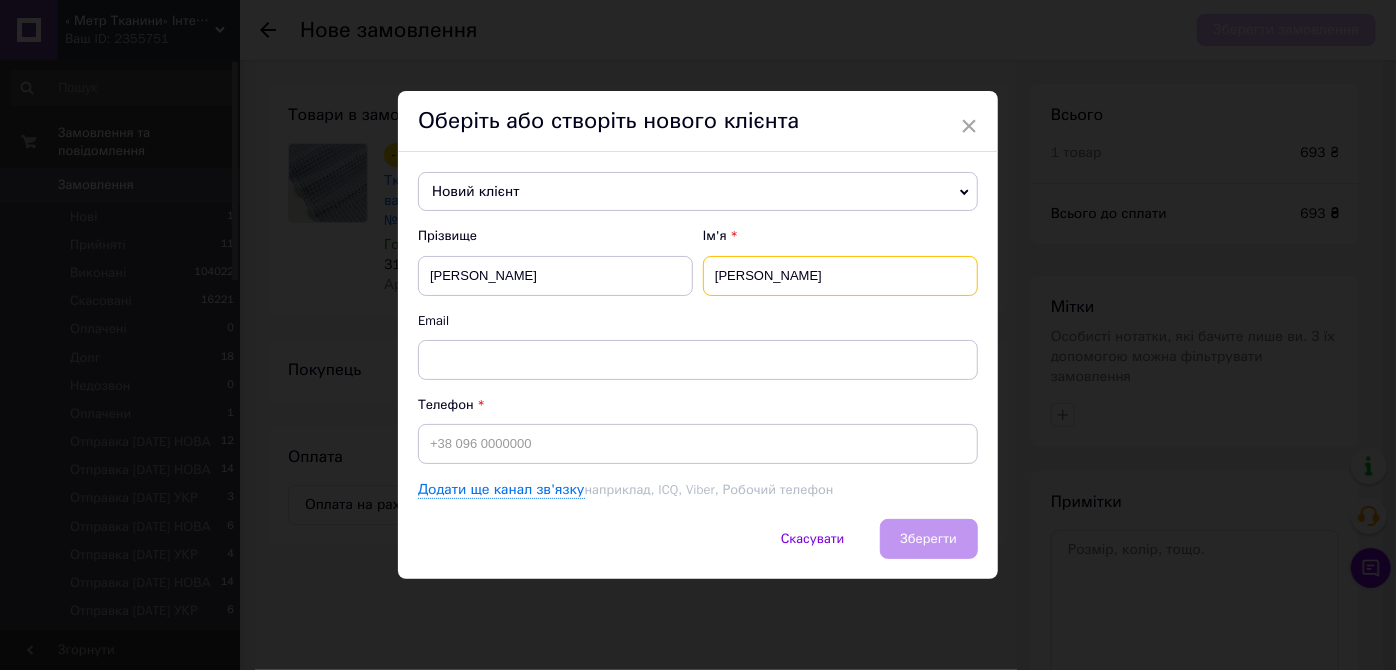type on "АНАСТАСІЯ" 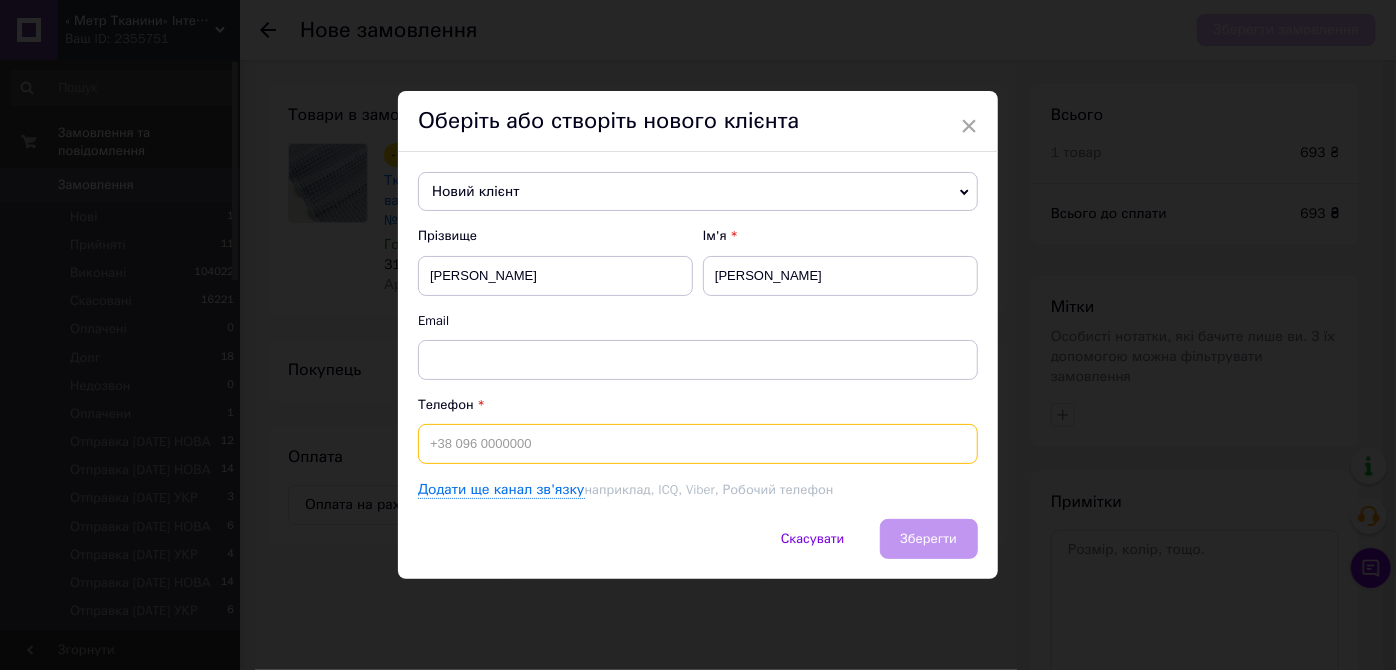 click at bounding box center [698, 444] 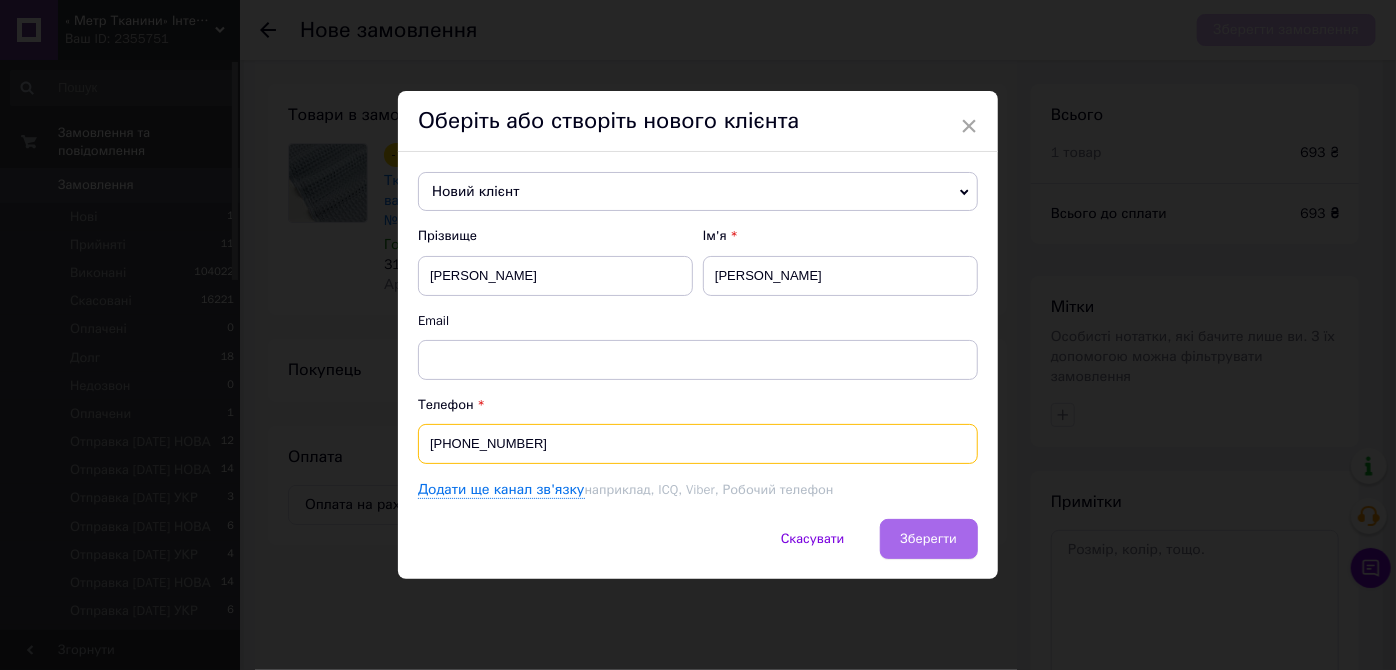 type on "[PHONE_NUMBER]" 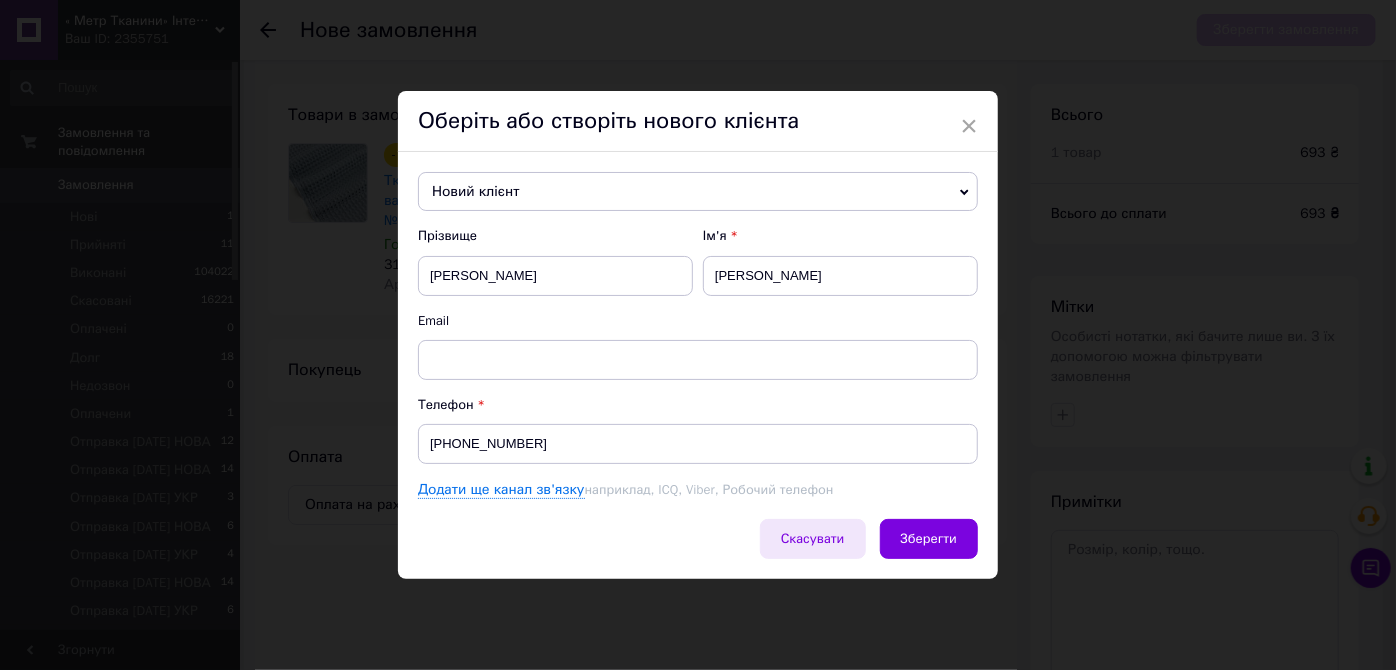 drag, startPoint x: 919, startPoint y: 532, endPoint x: 832, endPoint y: 539, distance: 87.28116 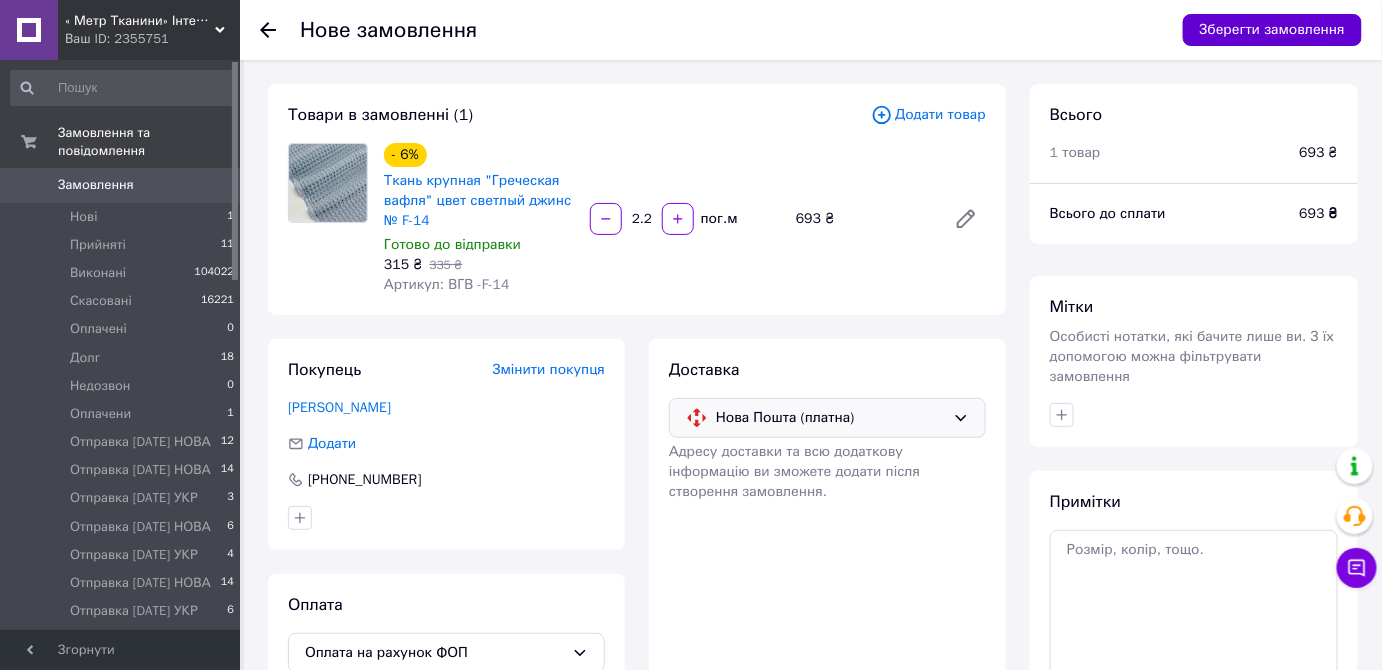 click on "Зберегти замовлення" at bounding box center (1272, 30) 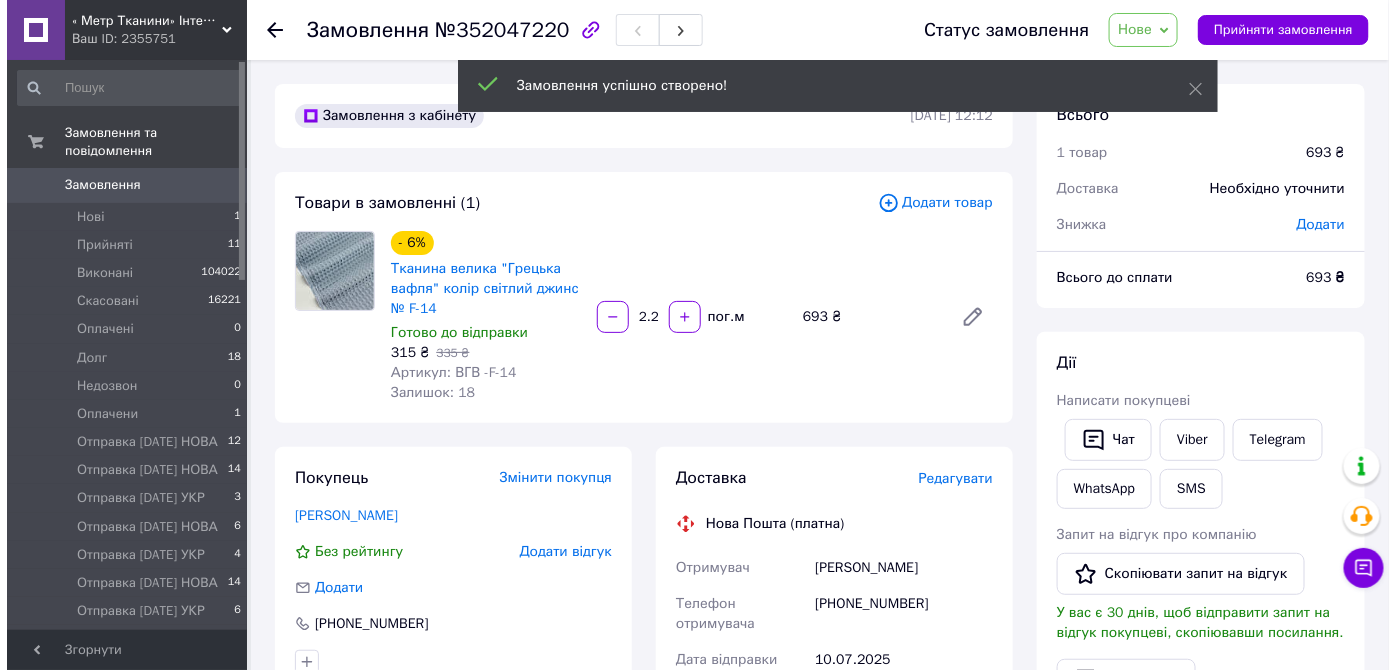 scroll, scrollTop: 181, scrollLeft: 0, axis: vertical 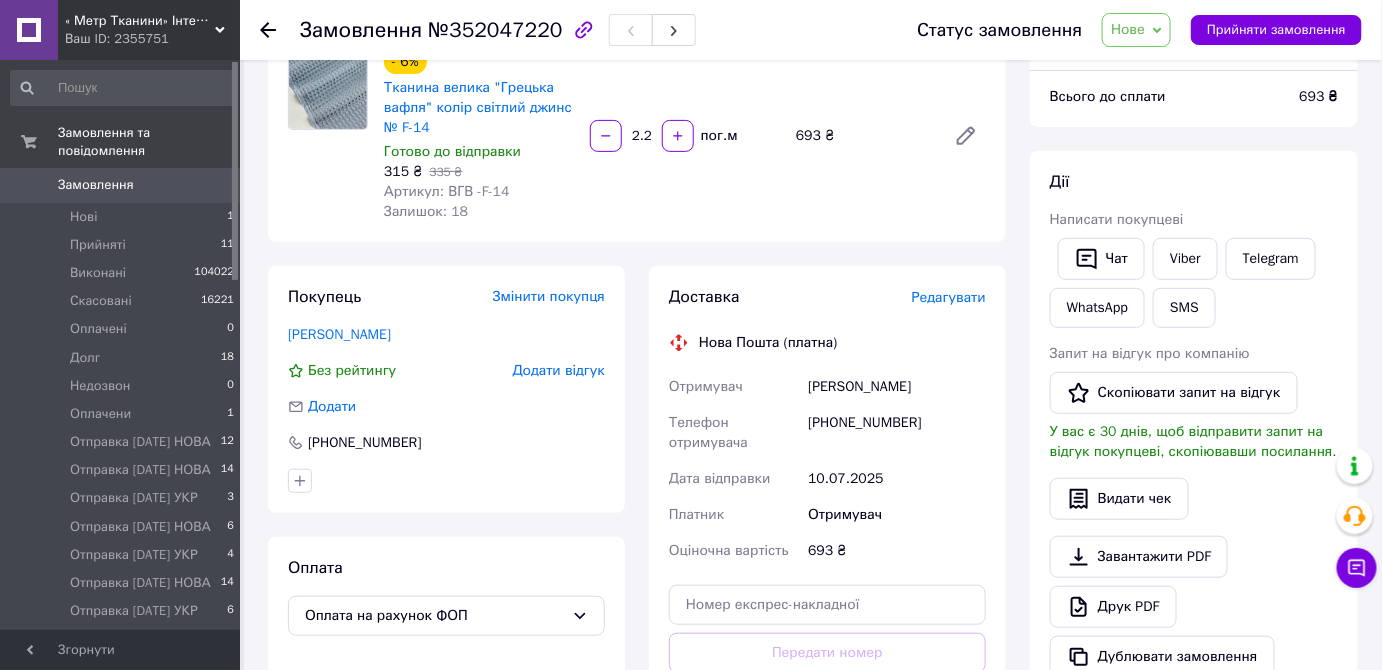 click on "Редагувати" at bounding box center (949, 297) 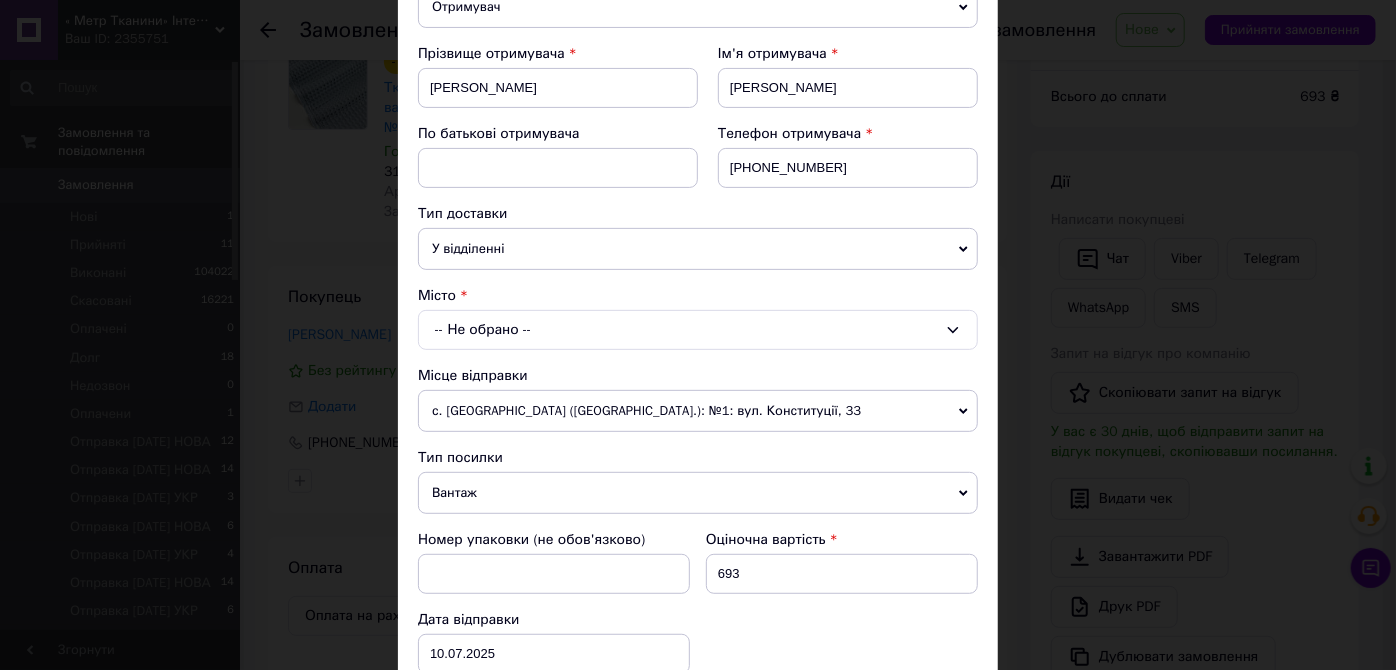 scroll, scrollTop: 272, scrollLeft: 0, axis: vertical 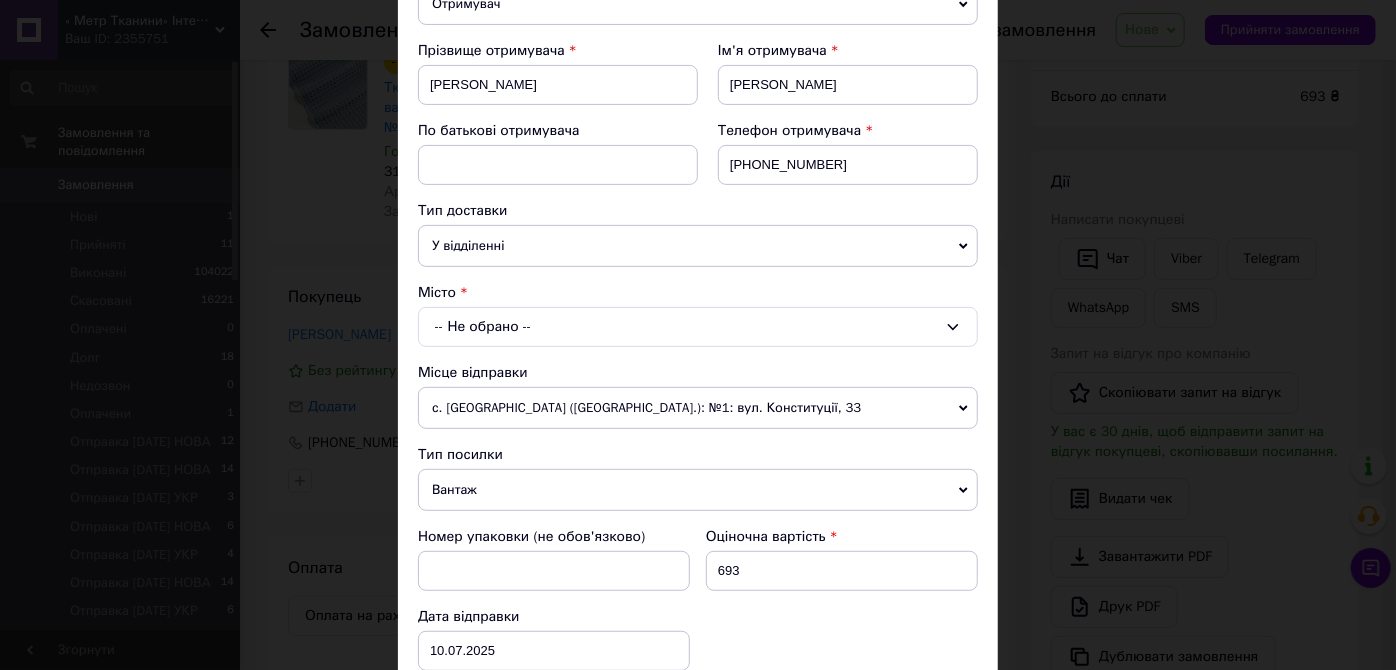 click on "-- Не обрано --" at bounding box center (698, 327) 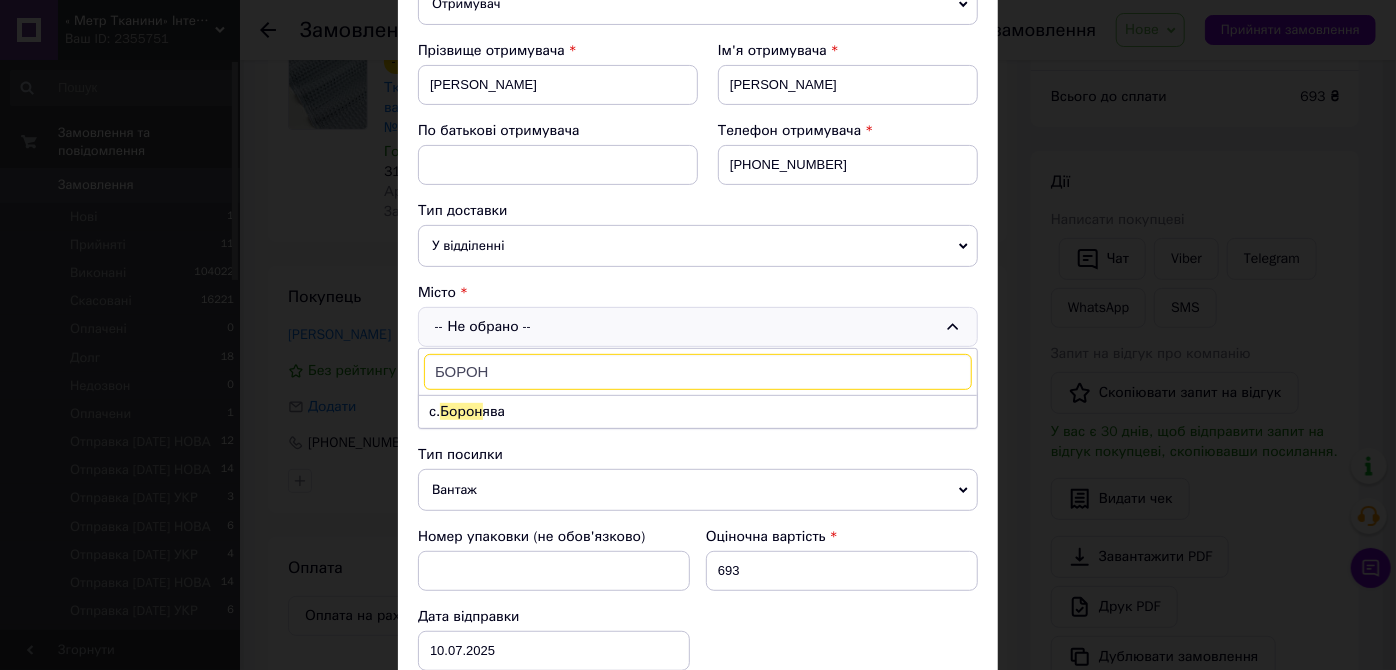 drag, startPoint x: 538, startPoint y: 368, endPoint x: 432, endPoint y: 367, distance: 106.004715 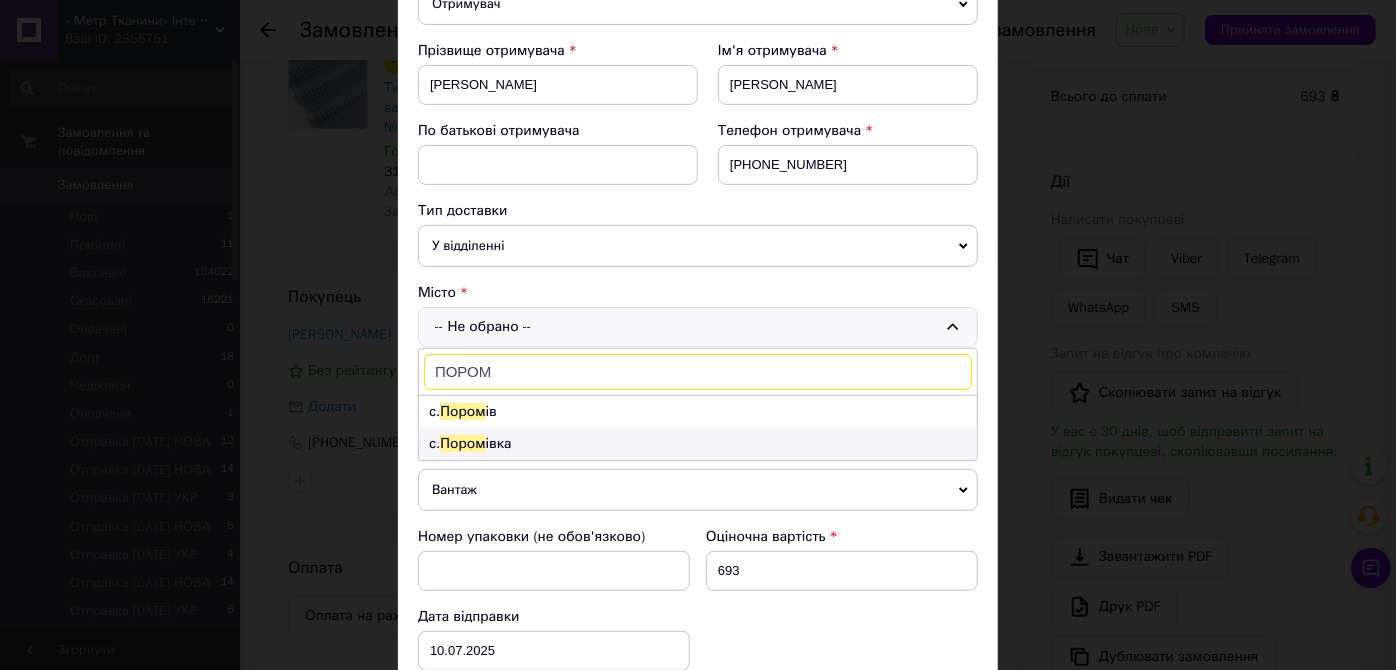 type on "ПОРОМ" 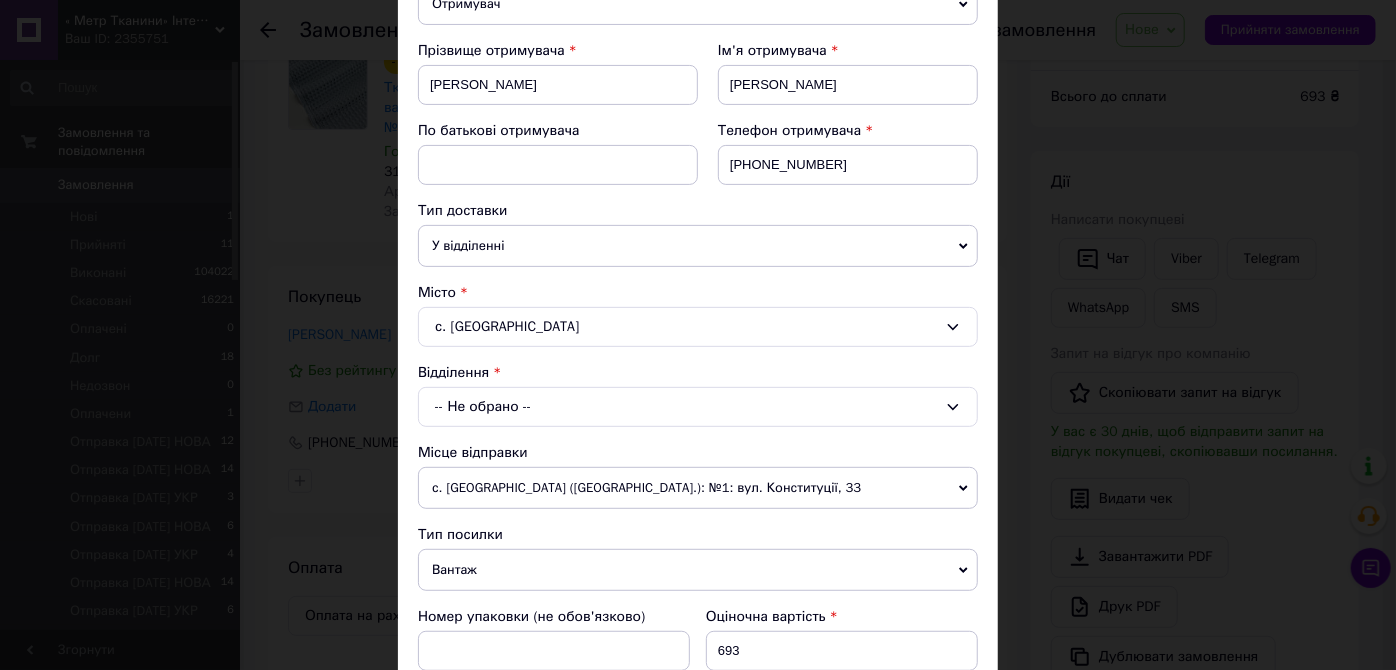 click on "-- Не обрано --" at bounding box center [698, 407] 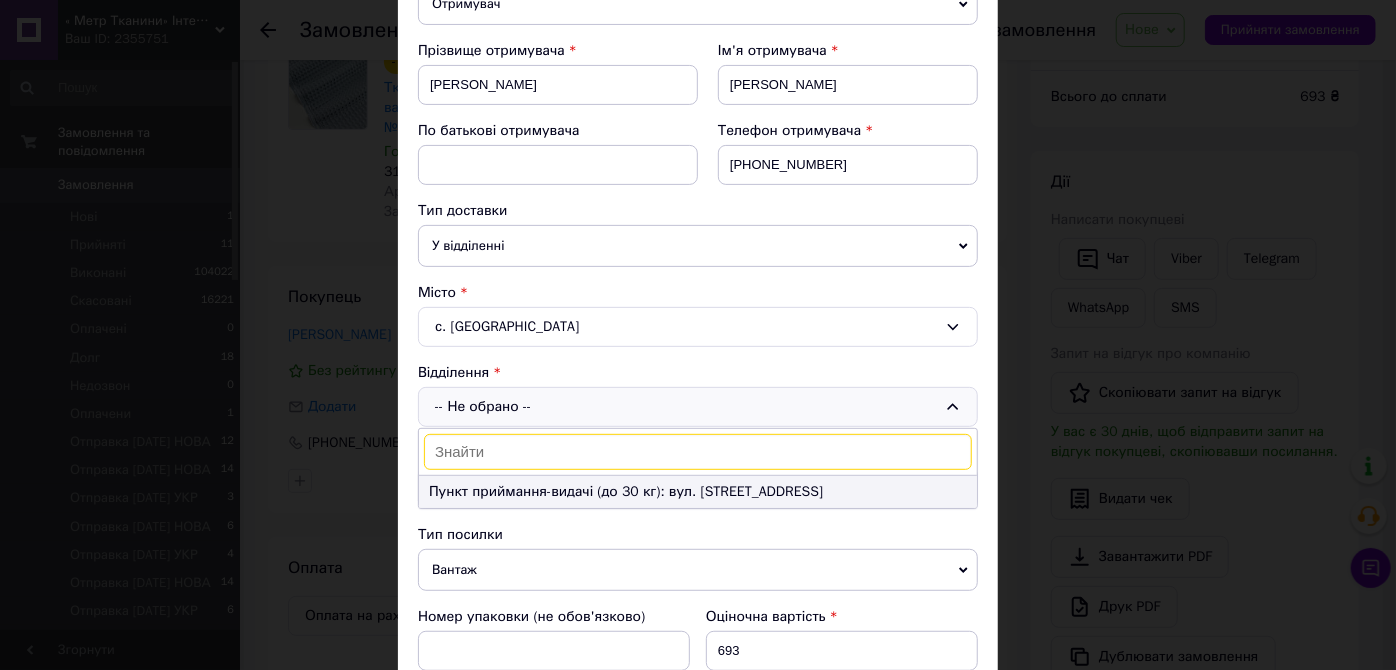 click on "Пункт приймання-видачі (до 30 кг): вул. Житомирська, 24" at bounding box center [698, 492] 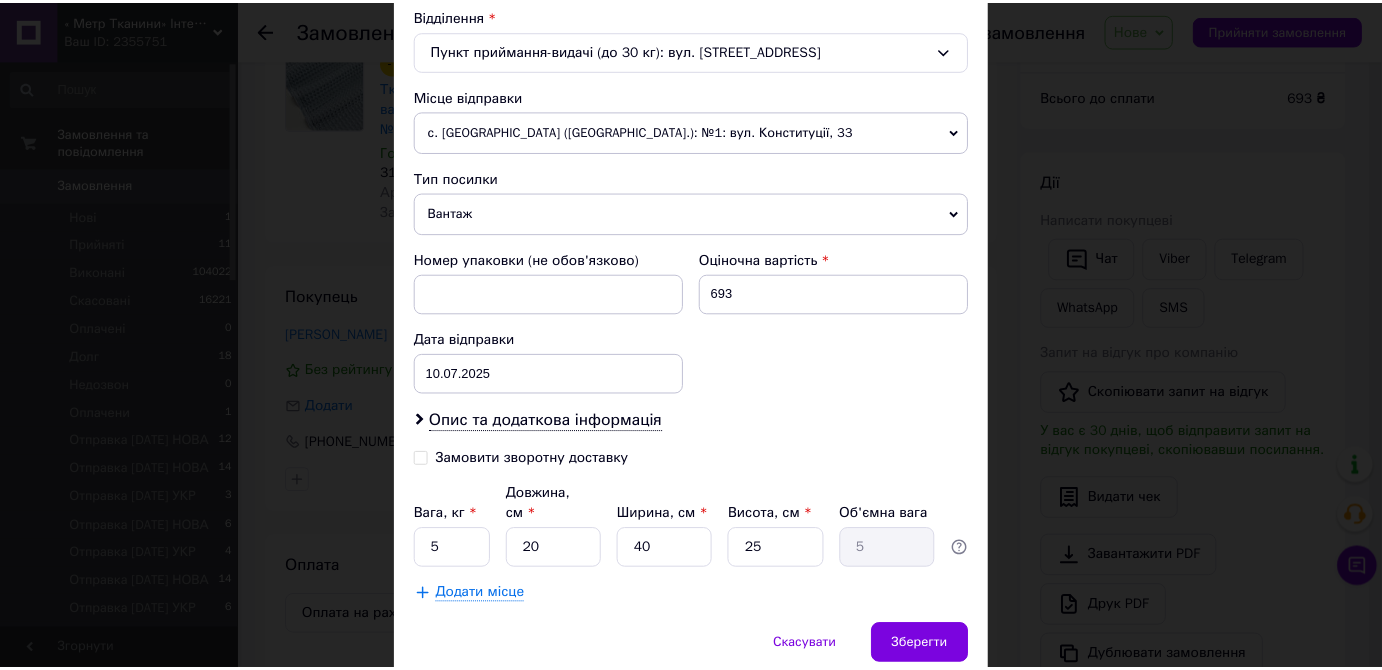 scroll, scrollTop: 686, scrollLeft: 0, axis: vertical 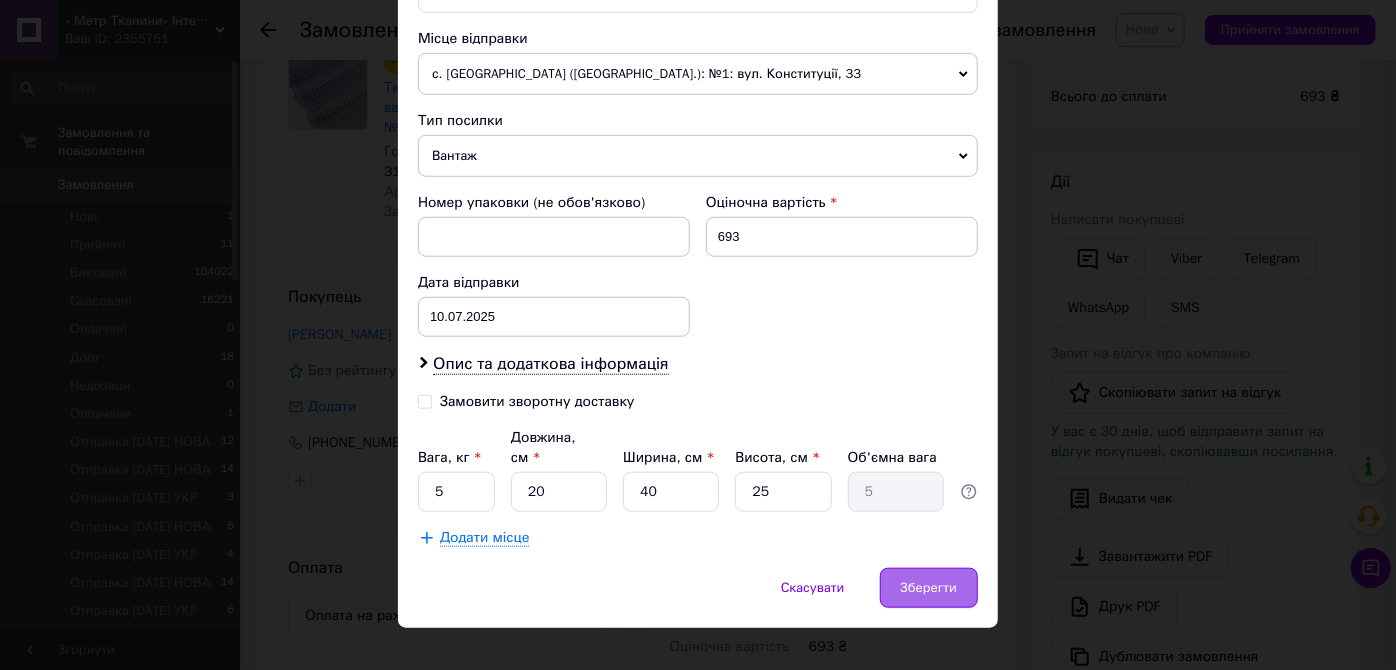 click on "Зберегти" at bounding box center [929, 588] 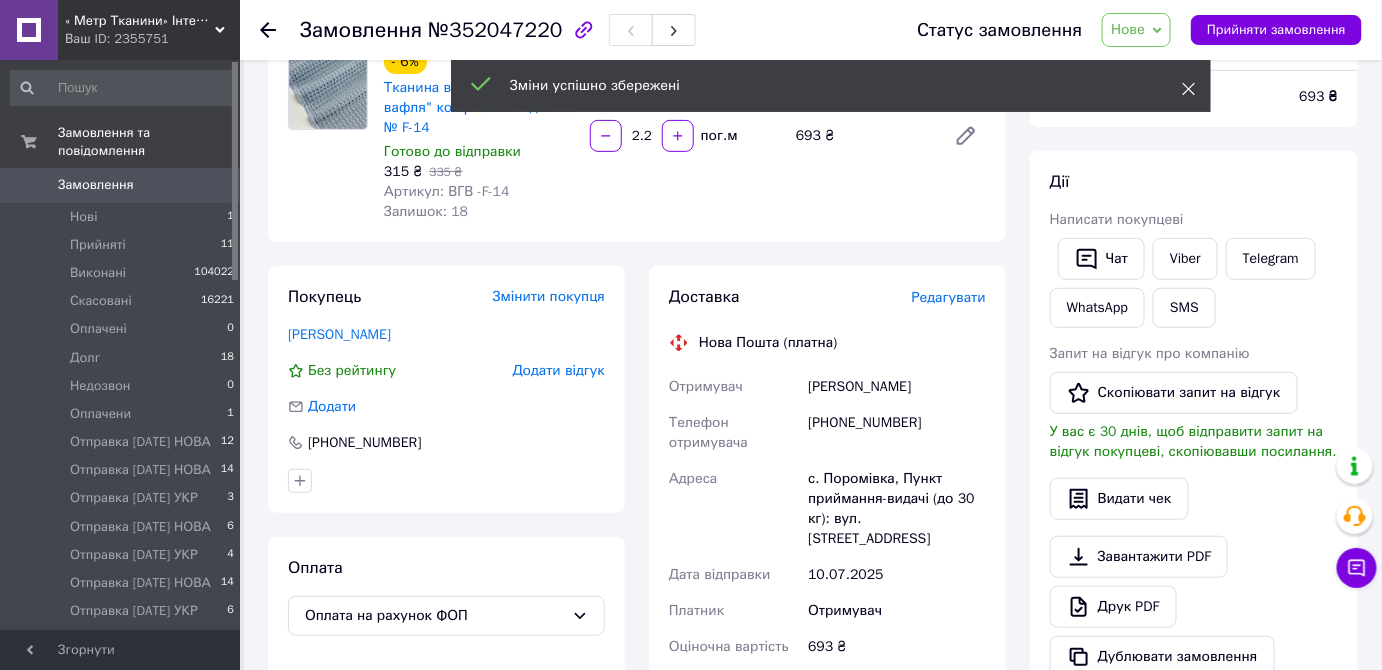 click 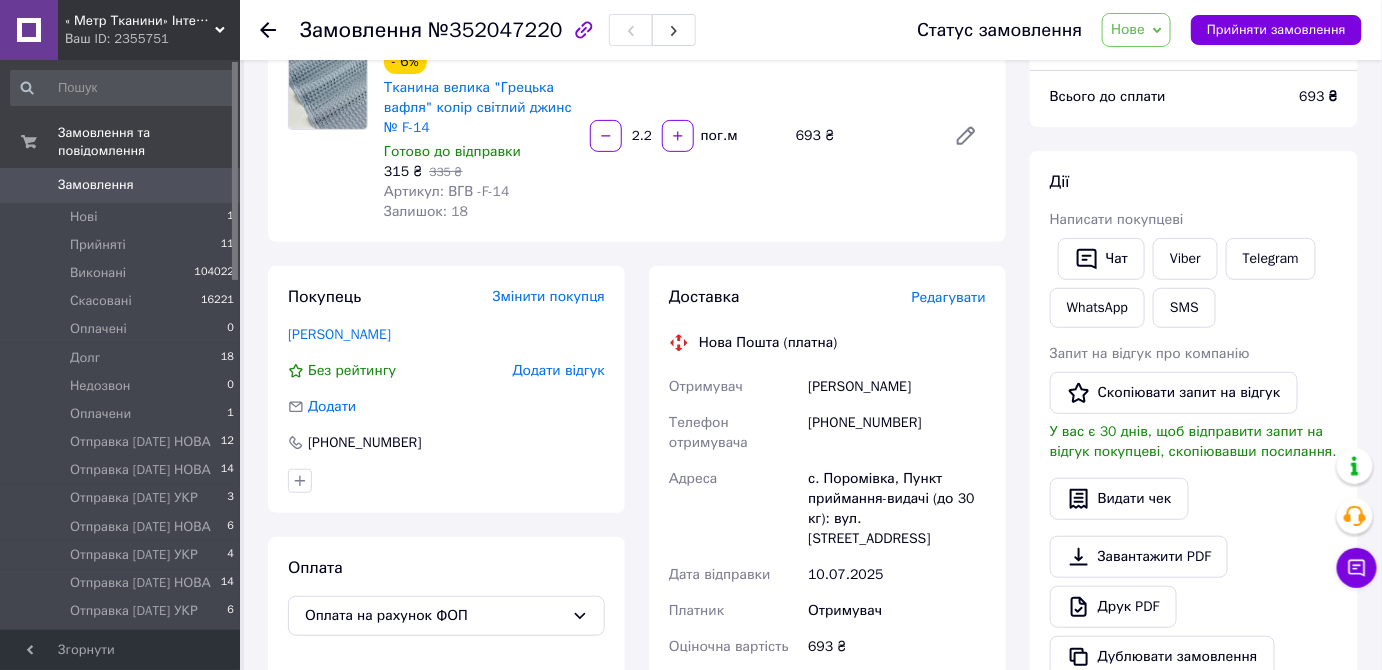 click on "Нове" at bounding box center (1128, 29) 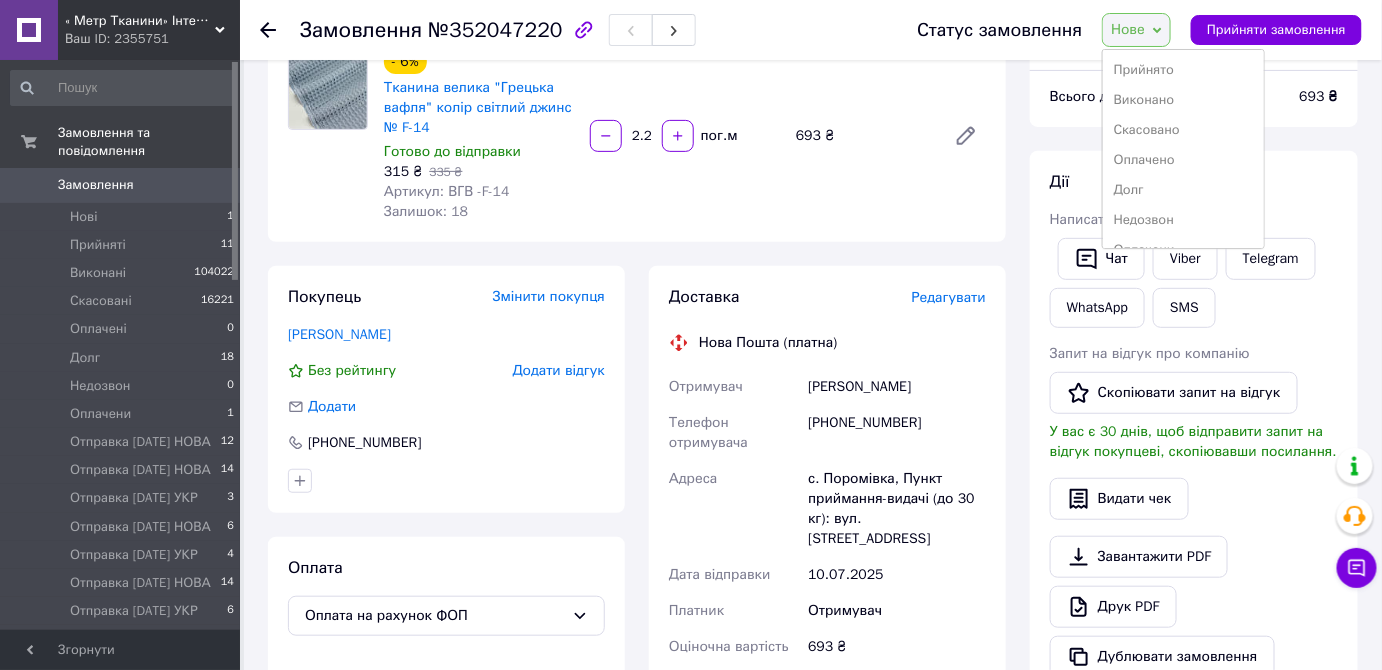 click on "Прийнято" at bounding box center (1183, 70) 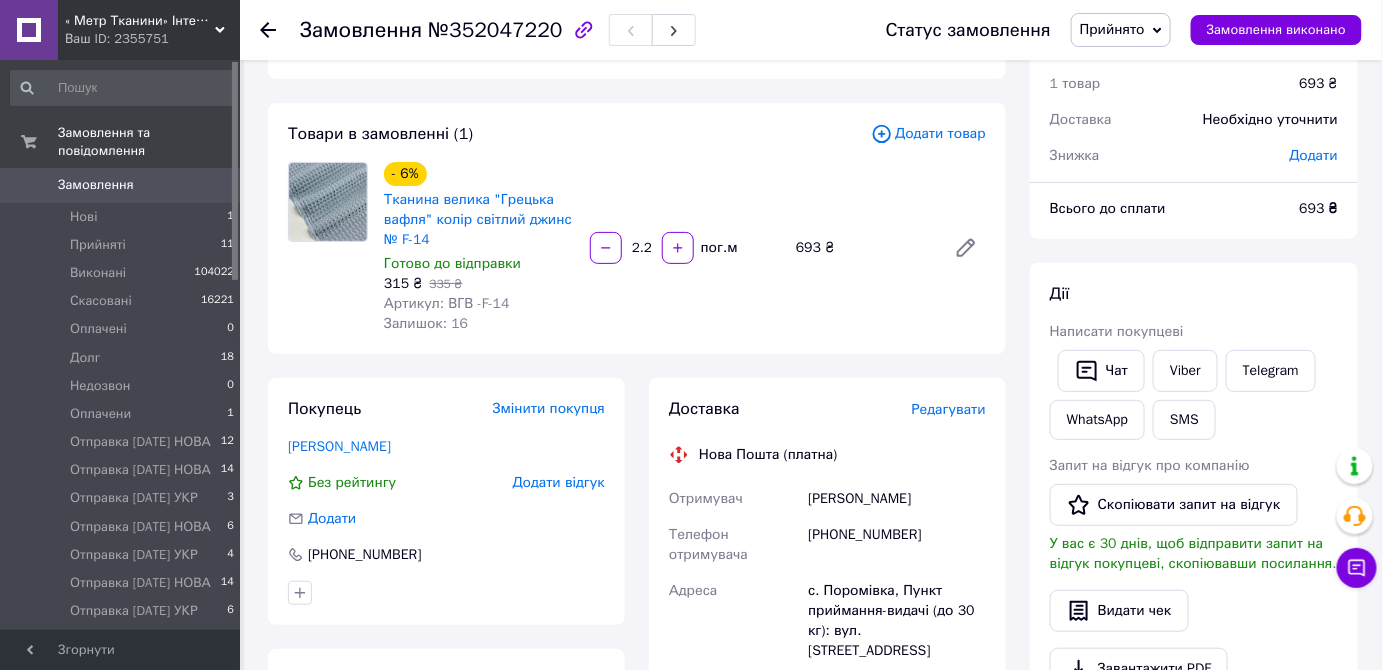scroll, scrollTop: 0, scrollLeft: 0, axis: both 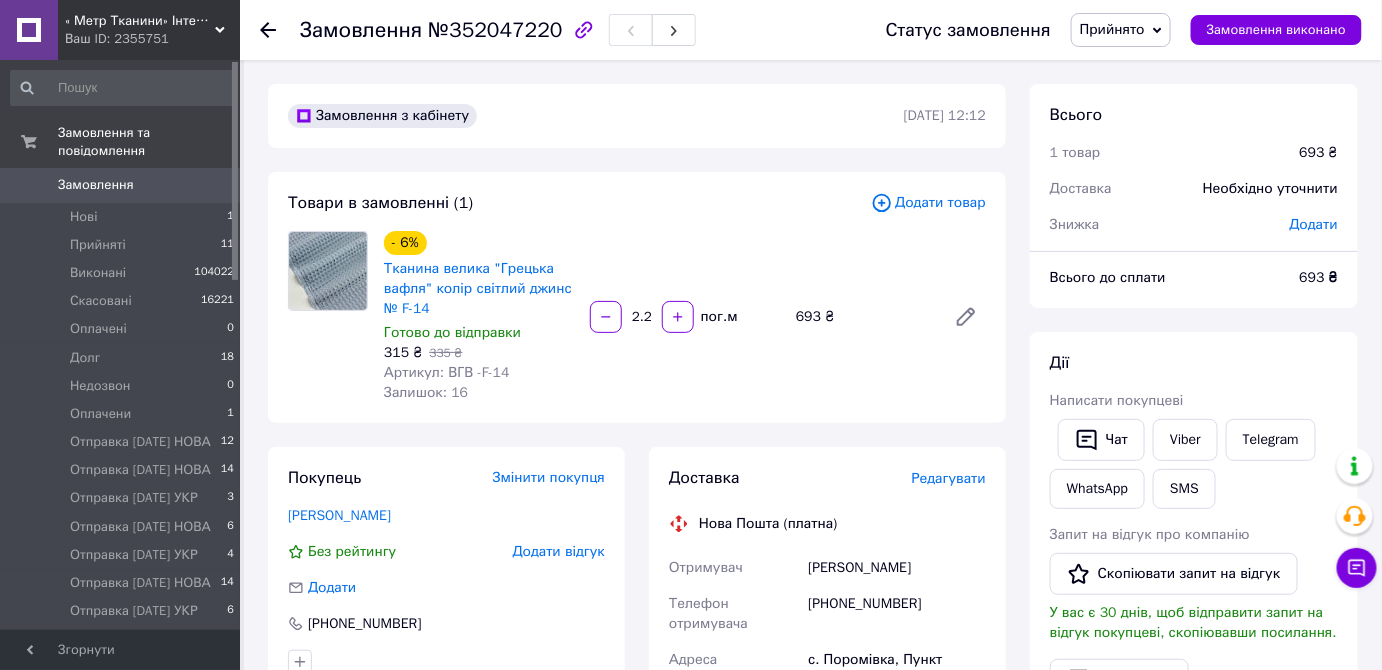 click 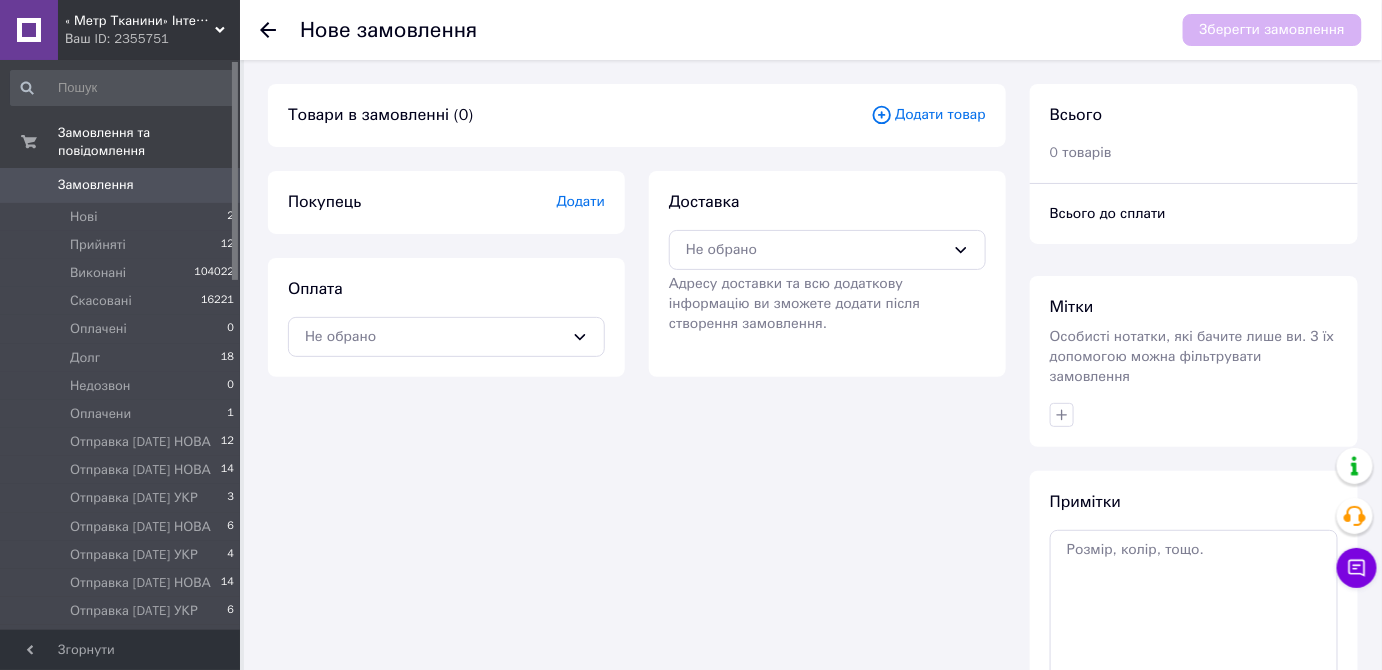 click 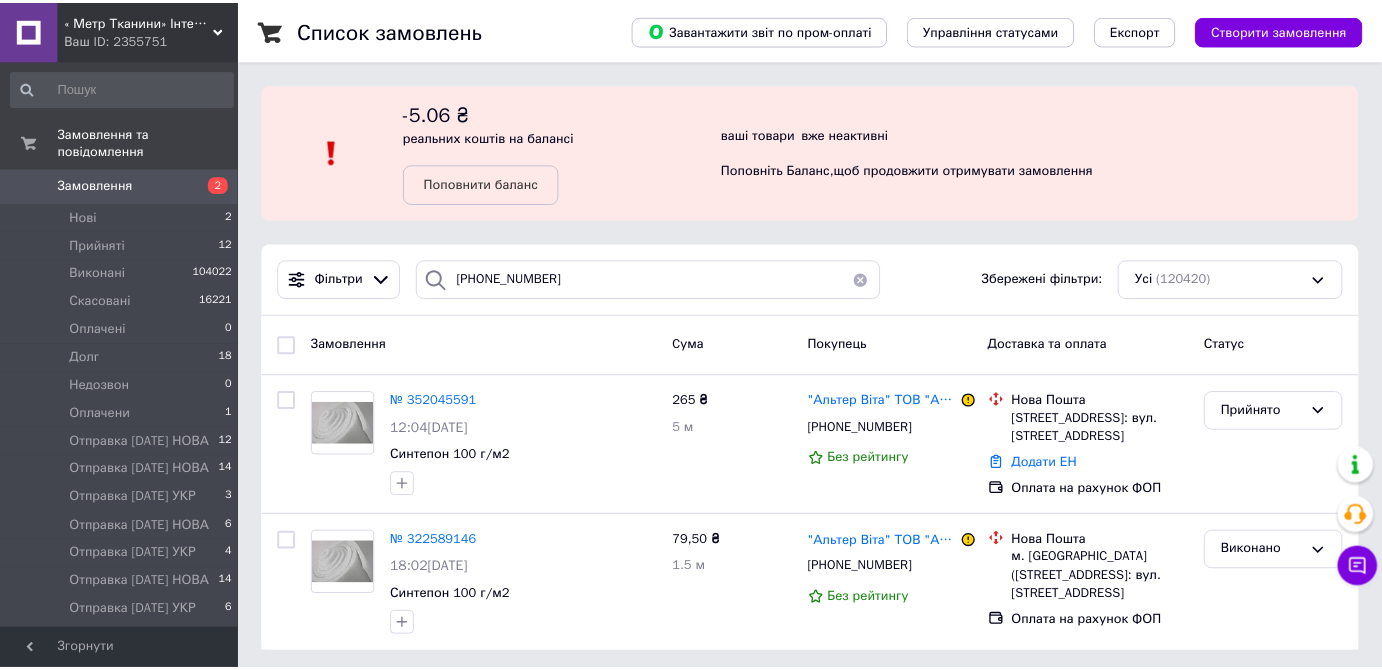 scroll, scrollTop: 0, scrollLeft: 0, axis: both 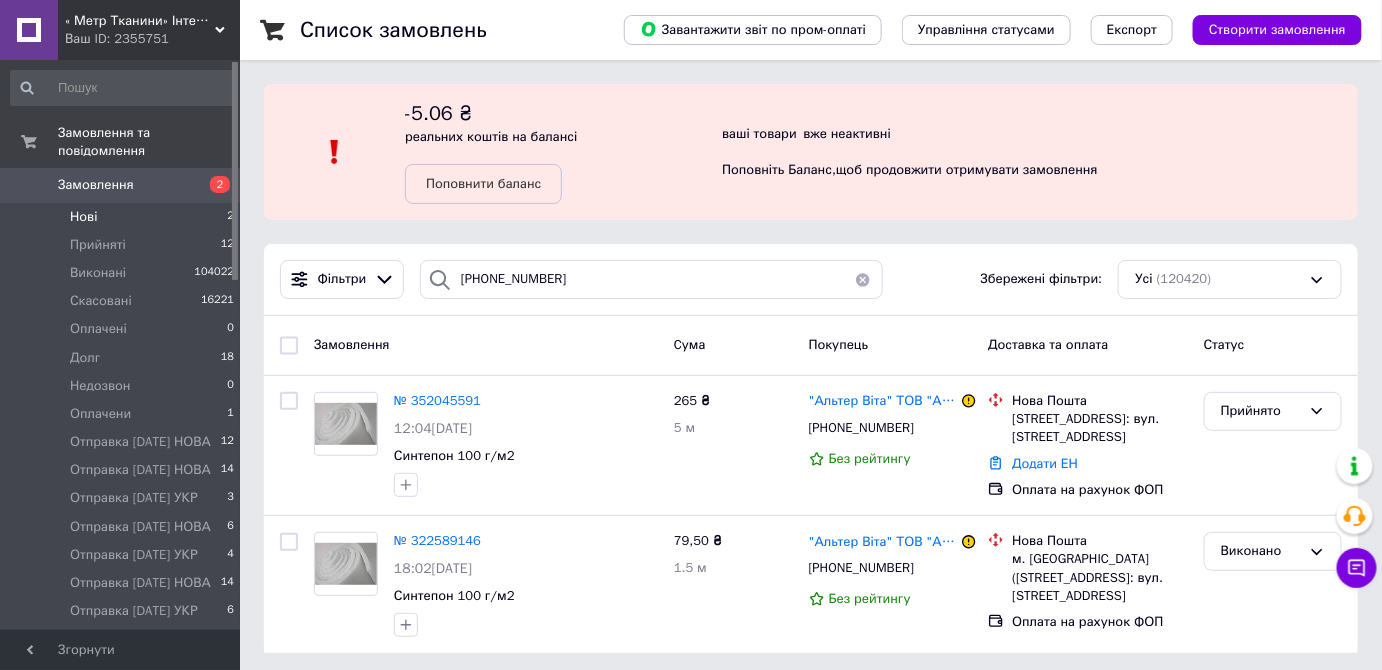 click on "Нові" at bounding box center [83, 217] 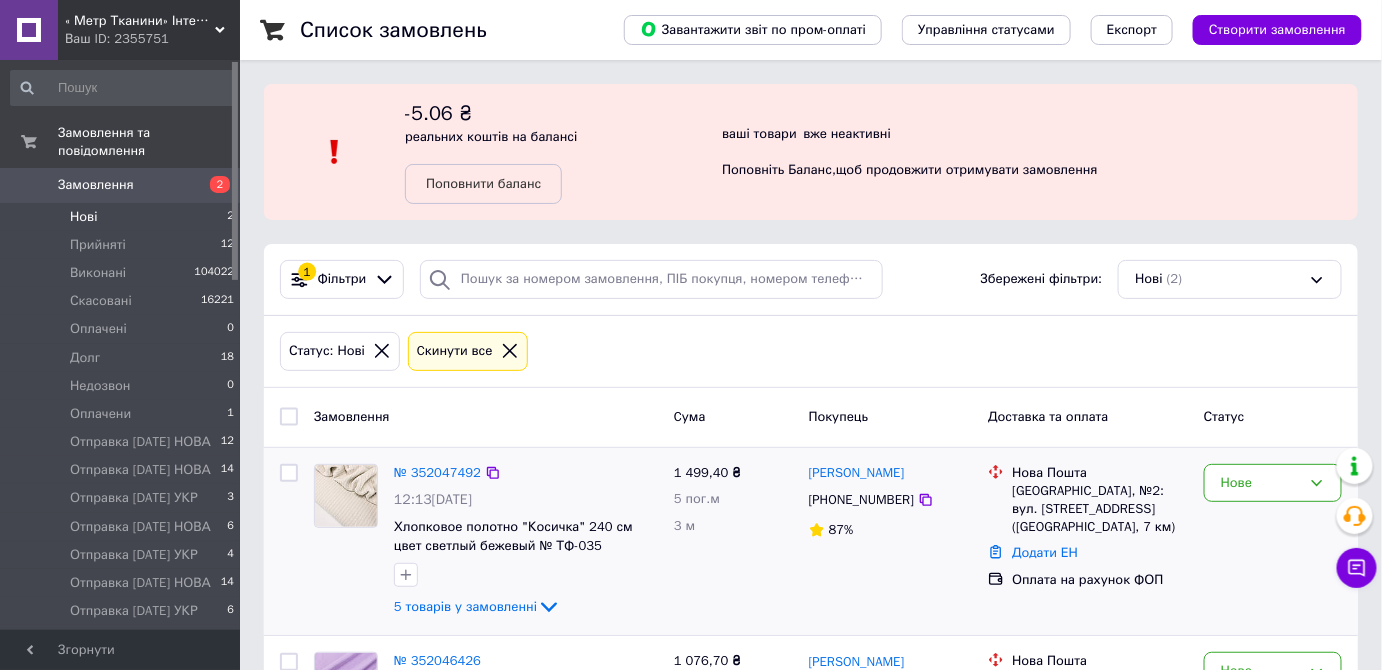 click at bounding box center [346, 496] 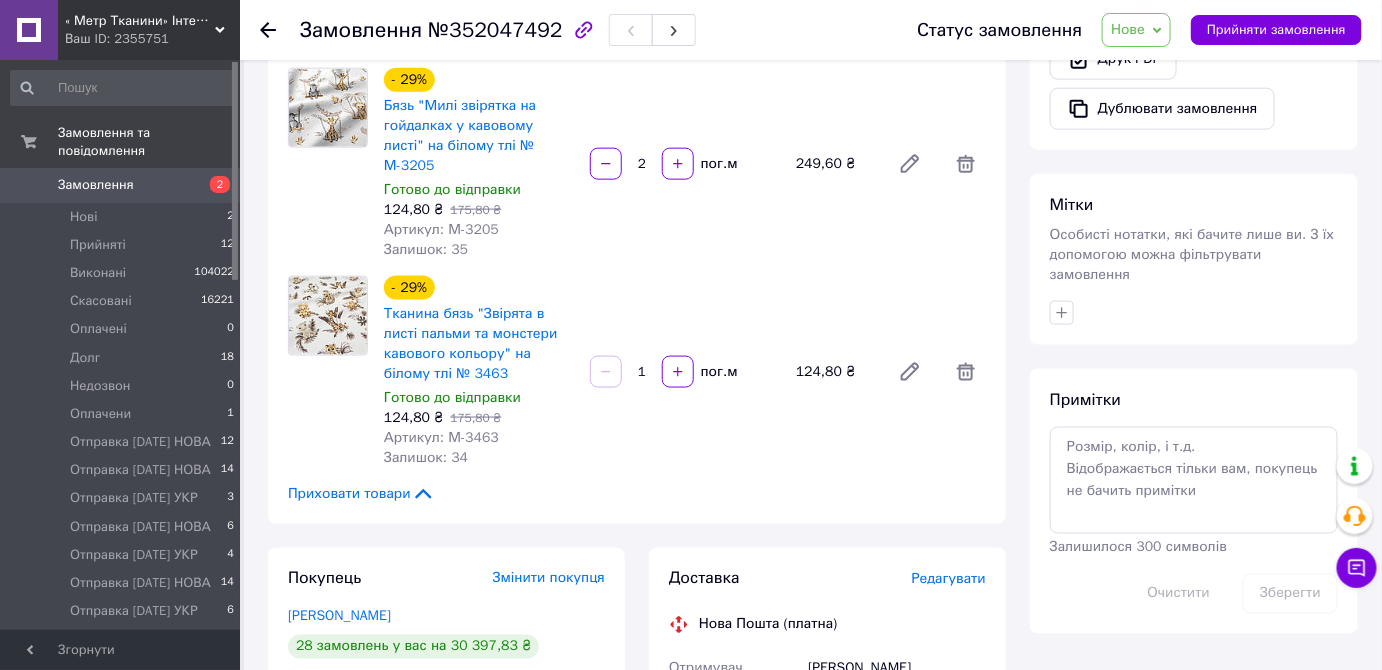 scroll, scrollTop: 909, scrollLeft: 0, axis: vertical 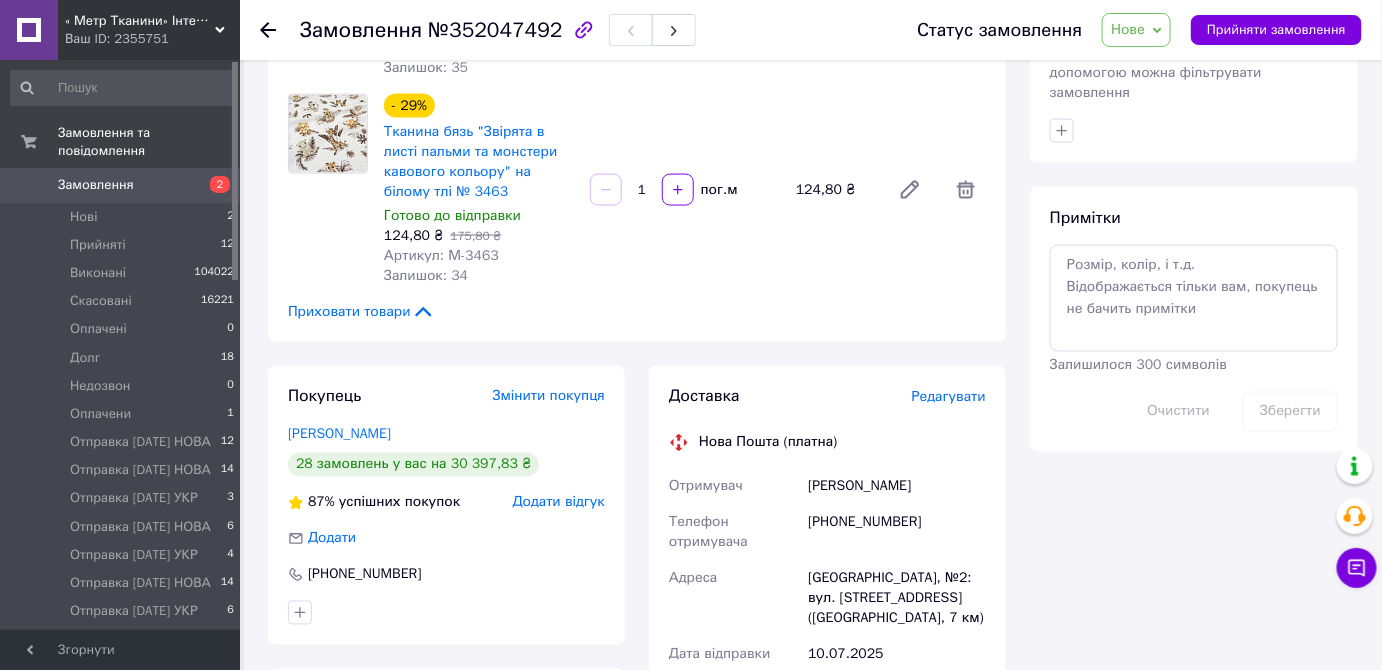 click 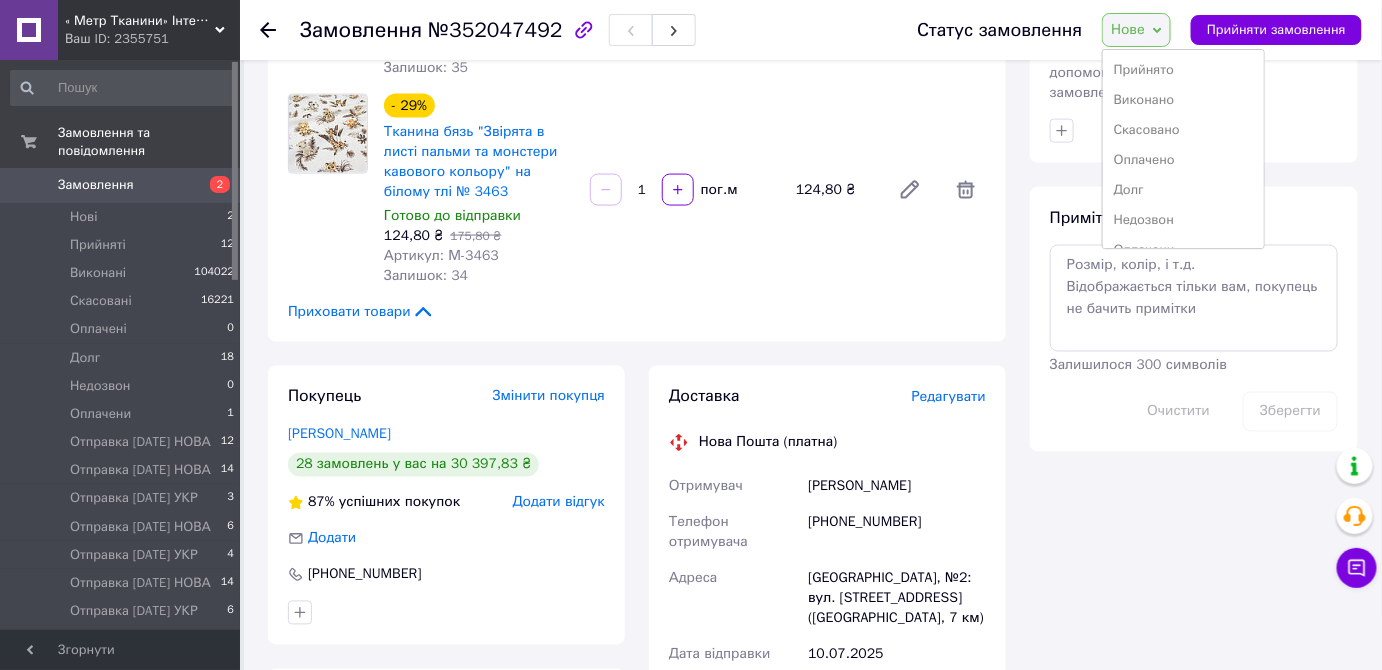 click on "Прийнято" at bounding box center [1183, 70] 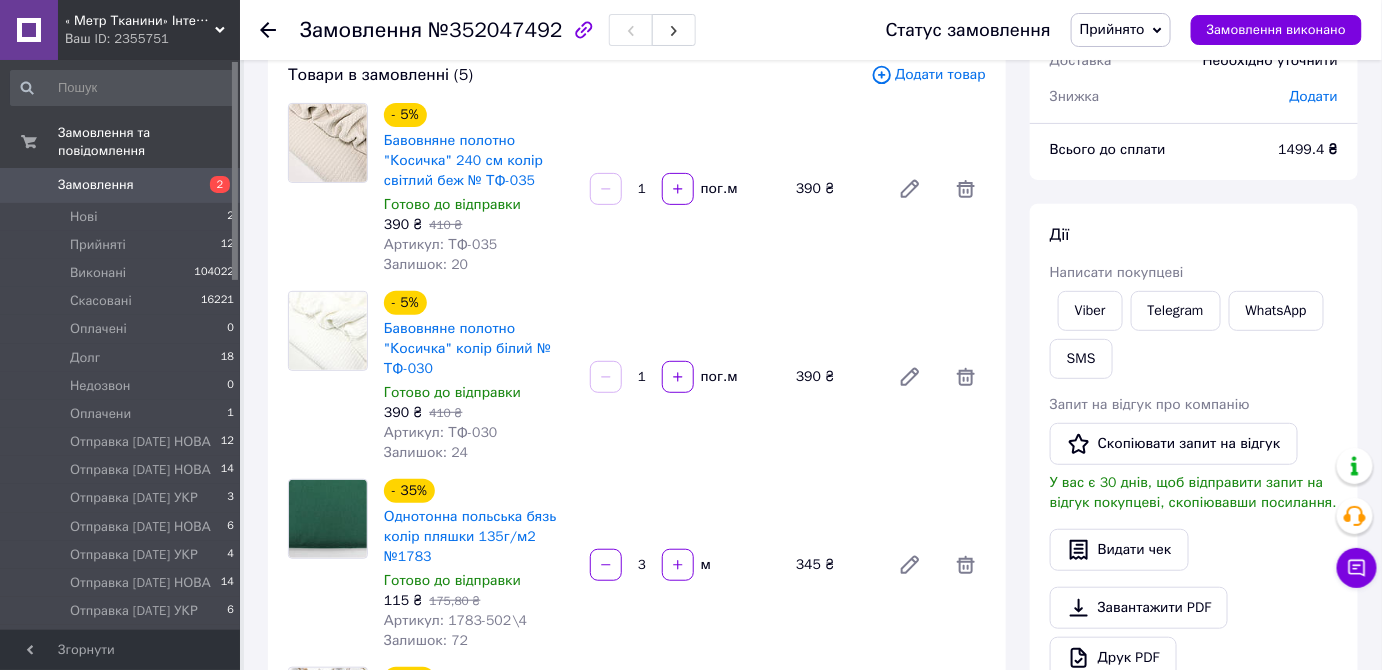 scroll, scrollTop: 0, scrollLeft: 0, axis: both 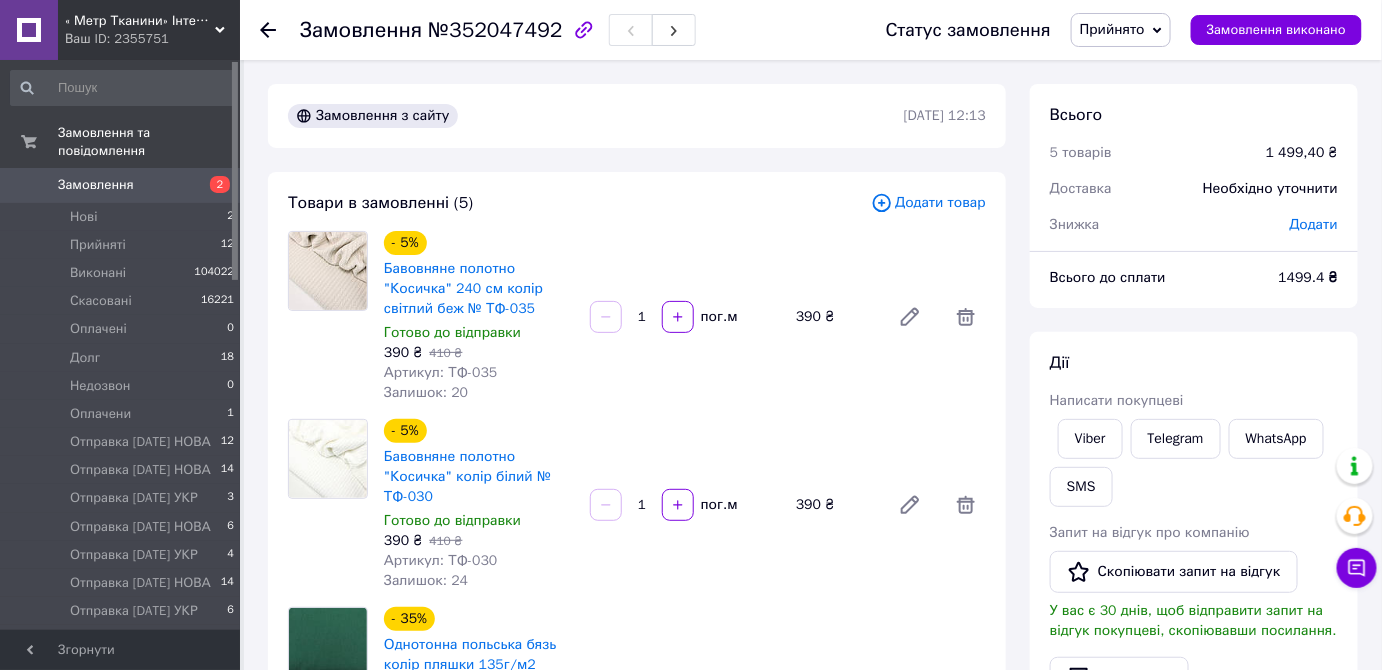 click 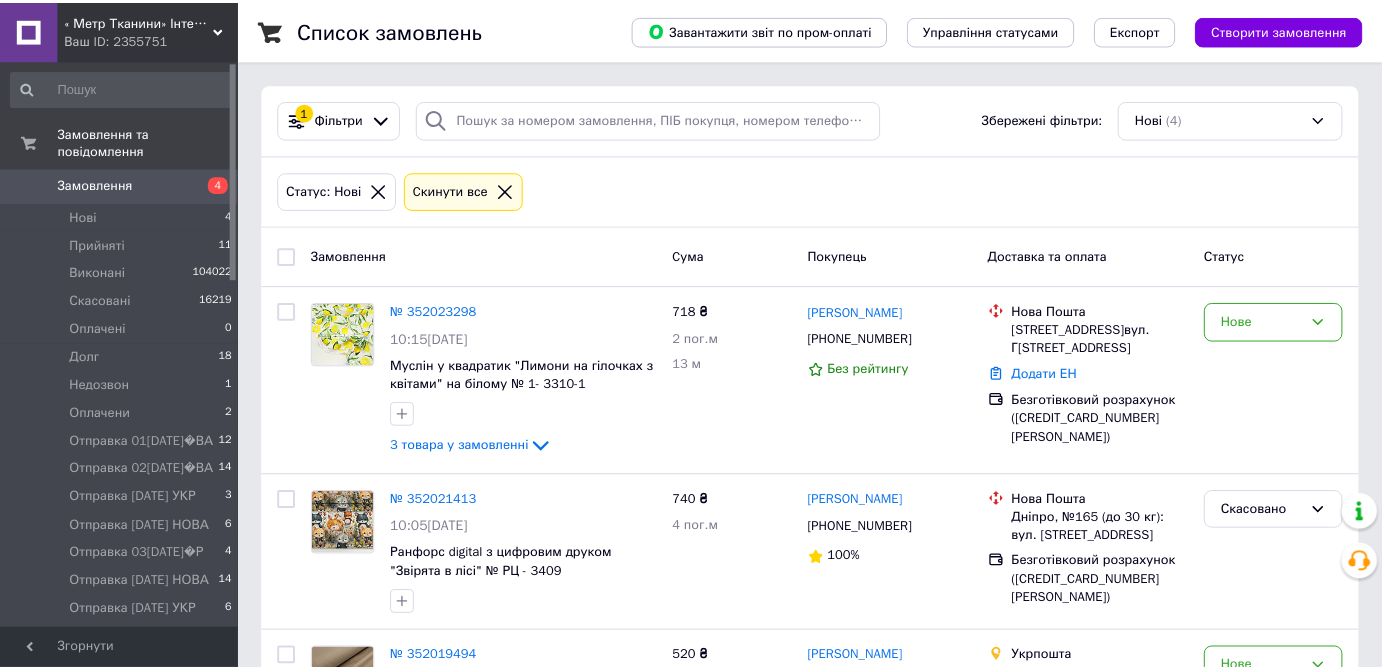 scroll, scrollTop: 0, scrollLeft: 0, axis: both 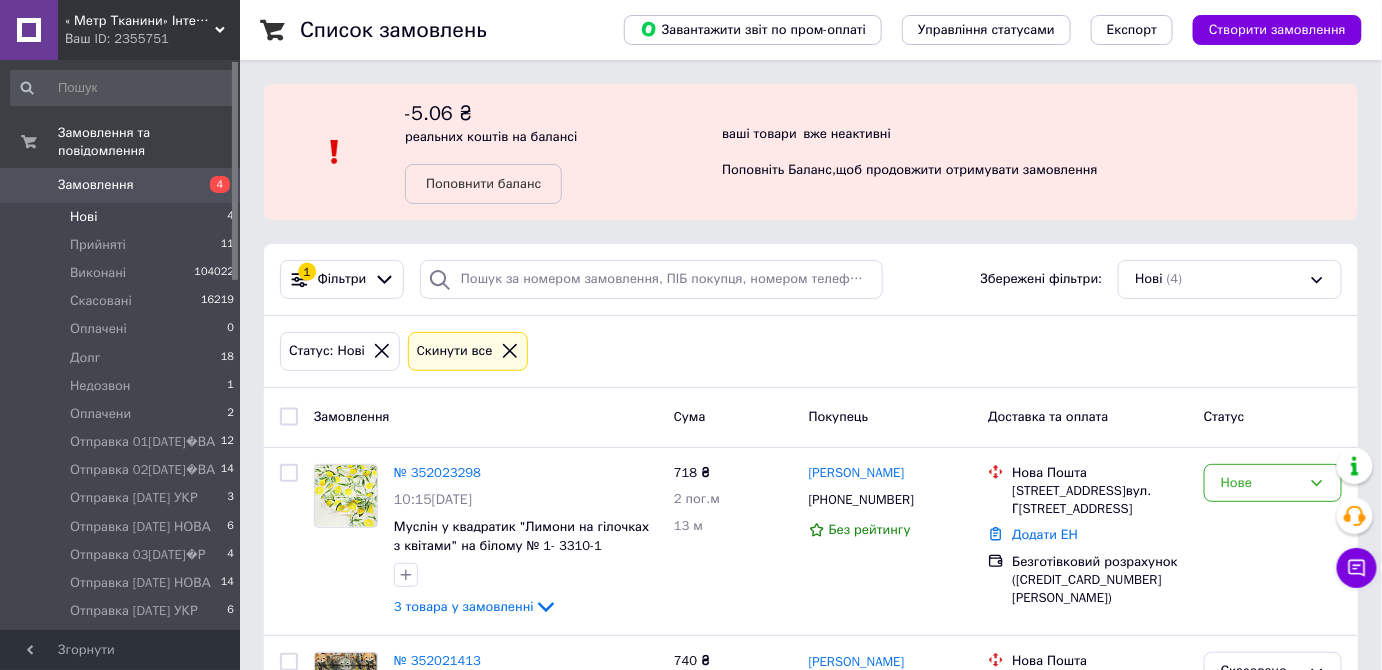 click 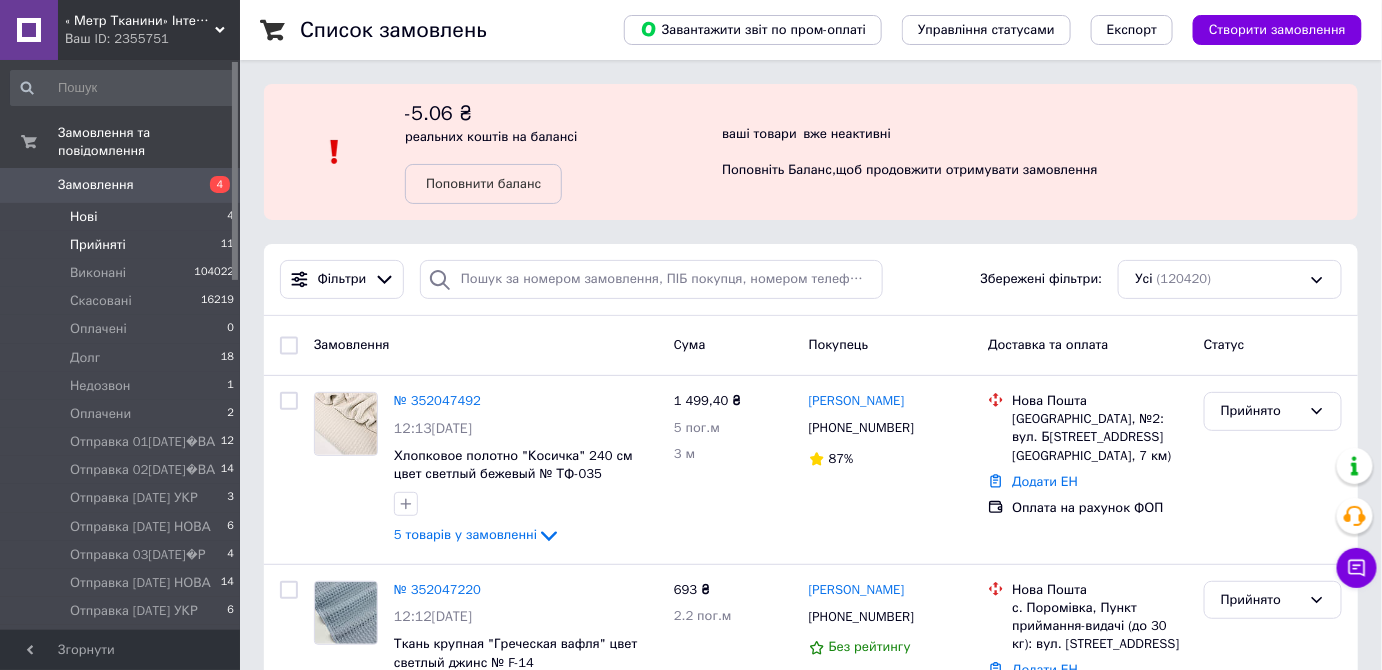 click on "Прийняті" at bounding box center (98, 245) 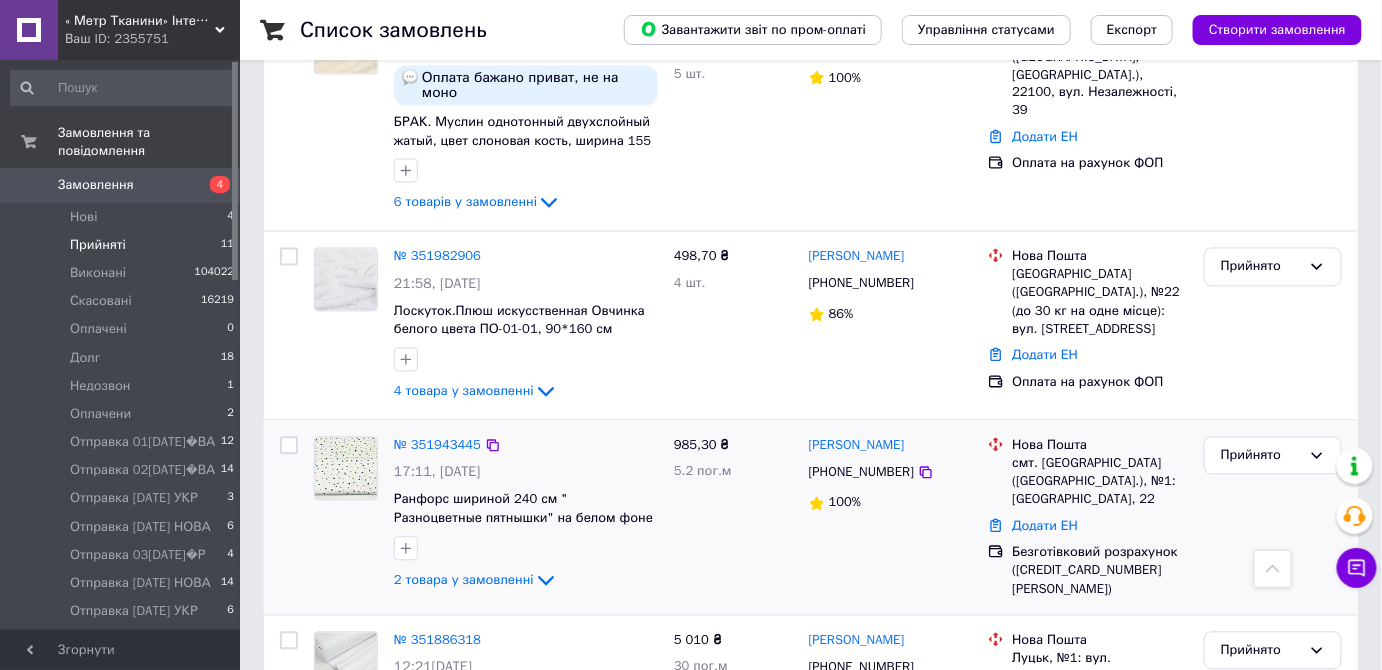 scroll, scrollTop: 1363, scrollLeft: 0, axis: vertical 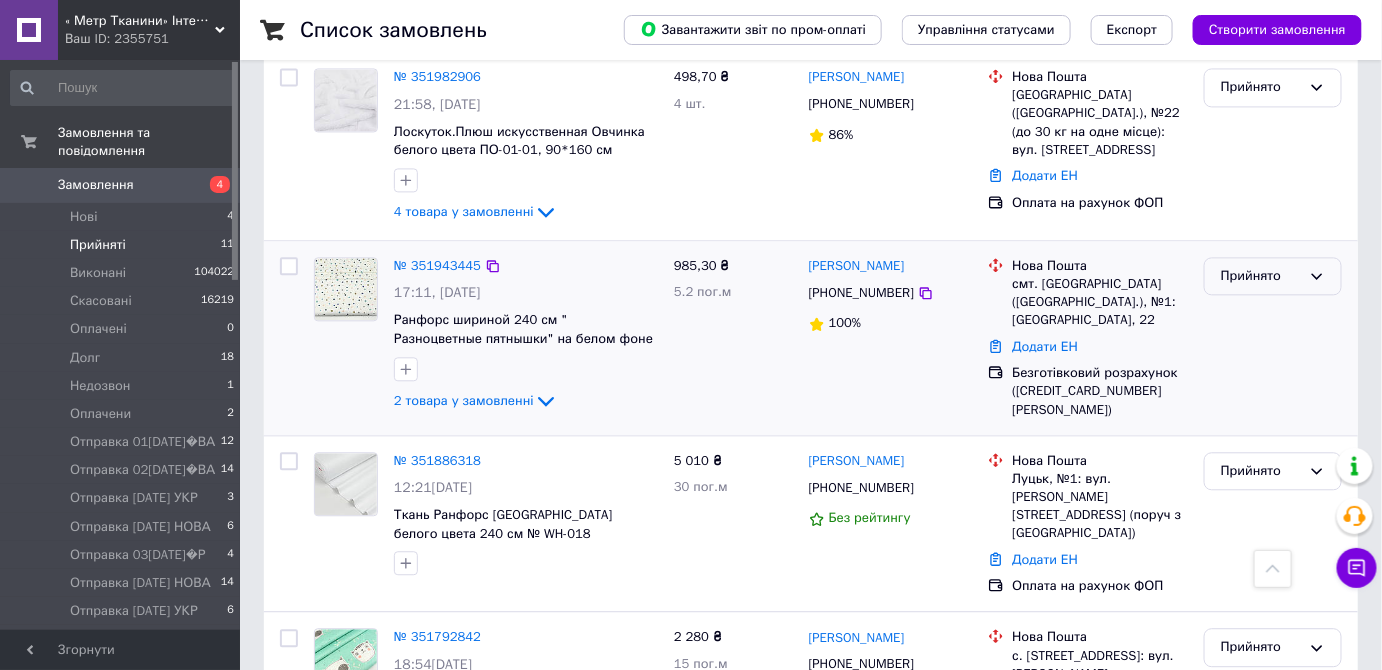 click on "Прийнято" at bounding box center (1261, 276) 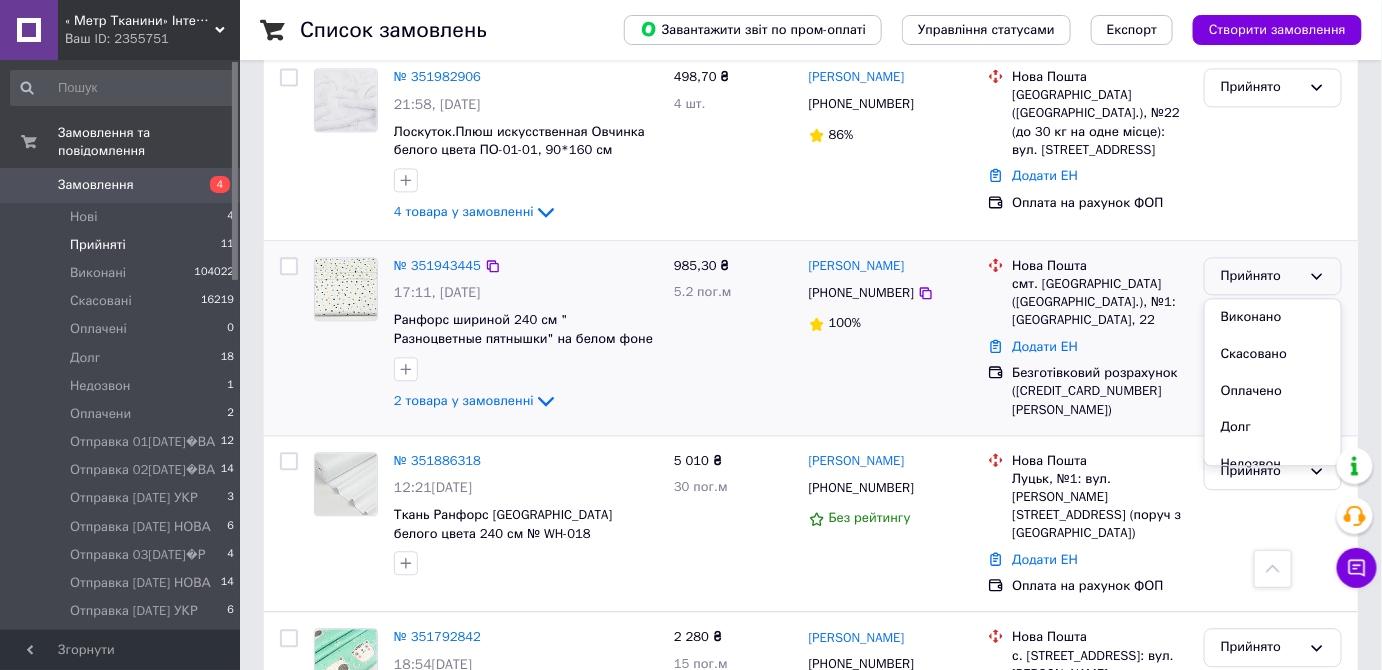 scroll, scrollTop: 90, scrollLeft: 0, axis: vertical 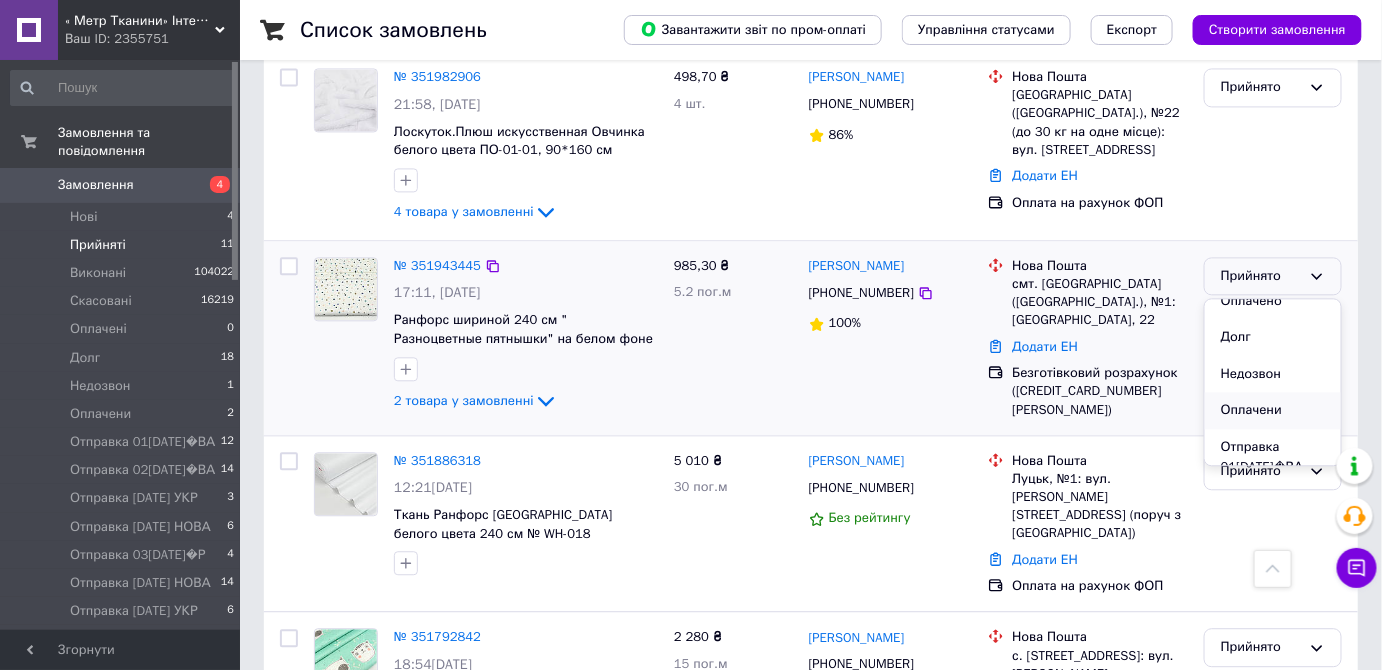 click on "Оплачени" at bounding box center [1273, 410] 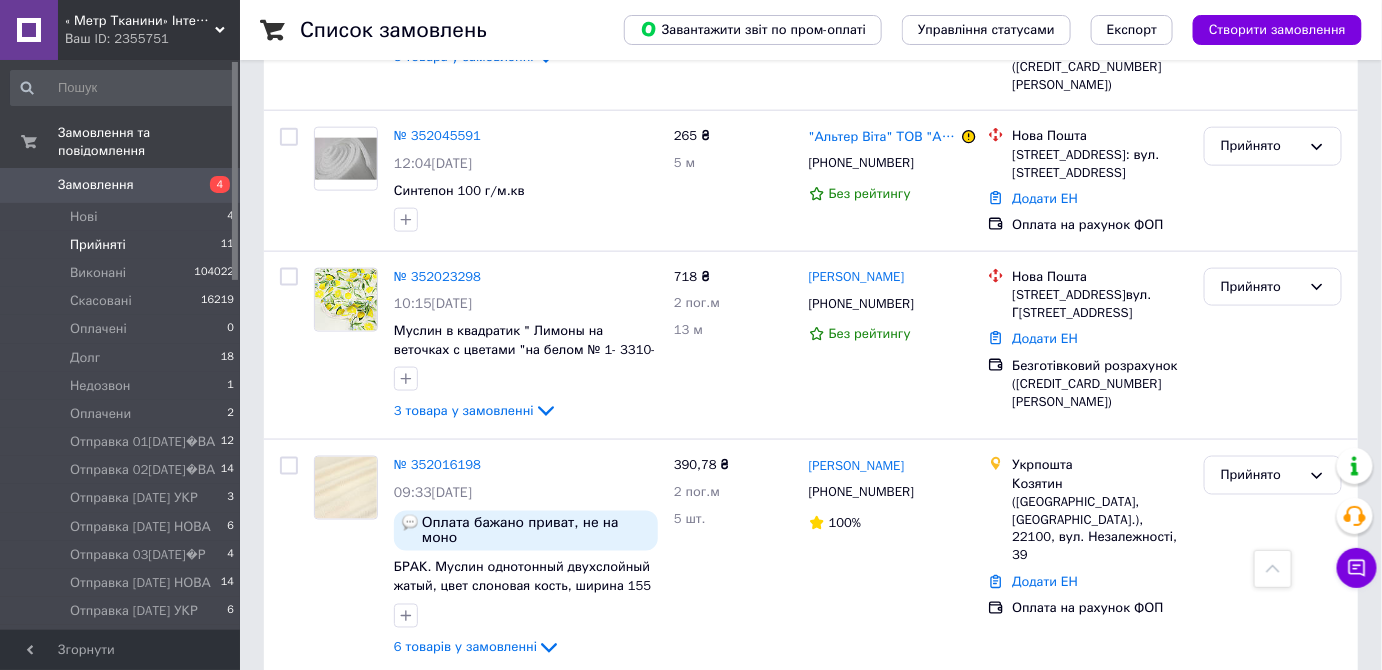 scroll, scrollTop: 727, scrollLeft: 0, axis: vertical 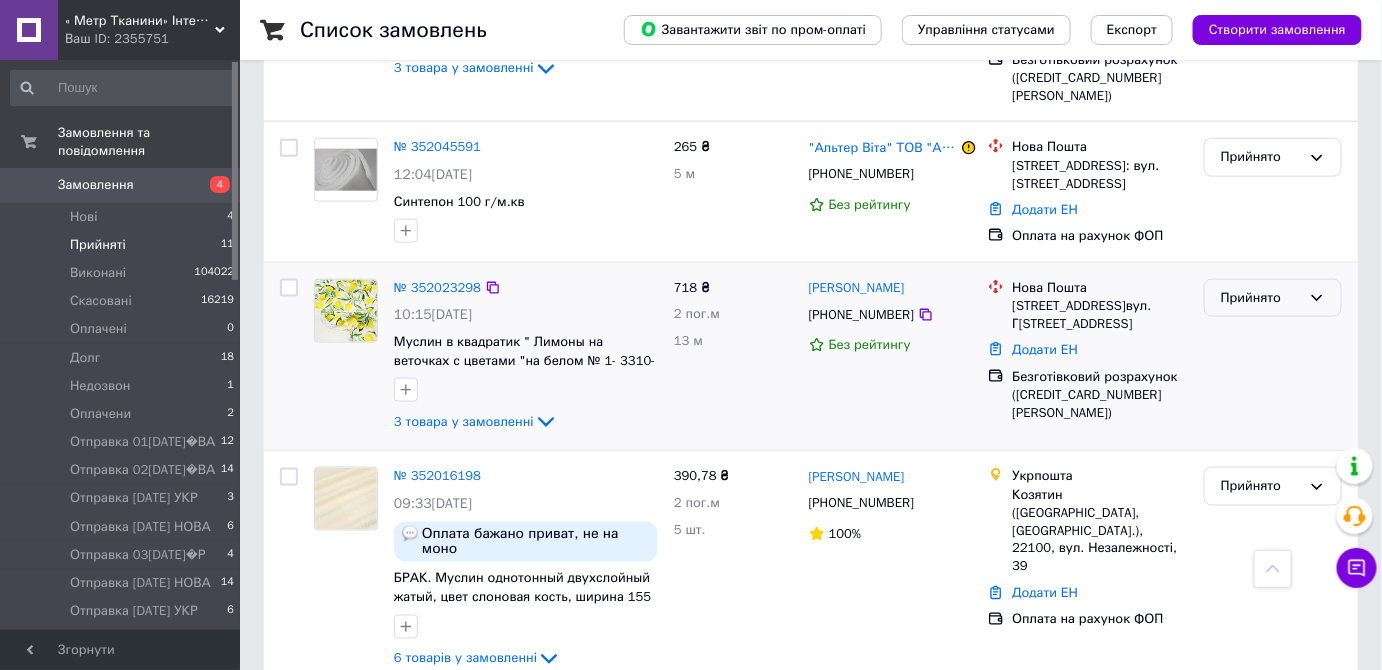 click on "Прийнято" at bounding box center (1261, 298) 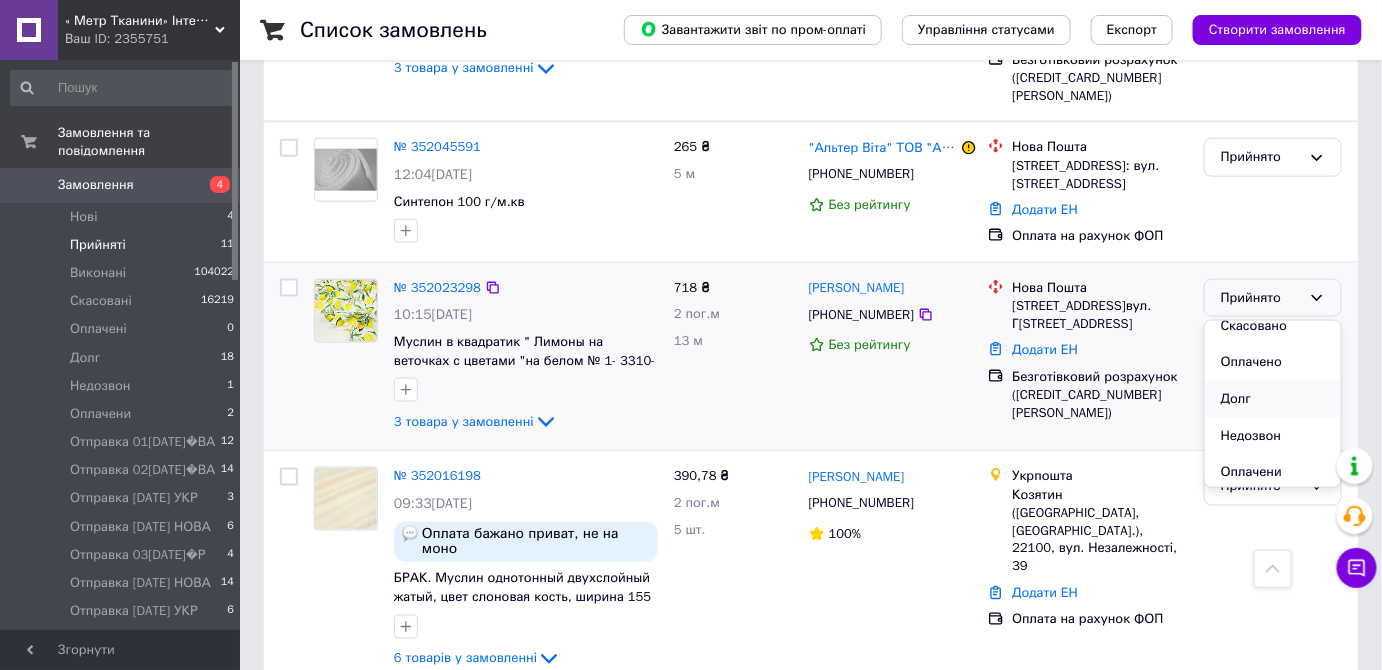 scroll, scrollTop: 90, scrollLeft: 0, axis: vertical 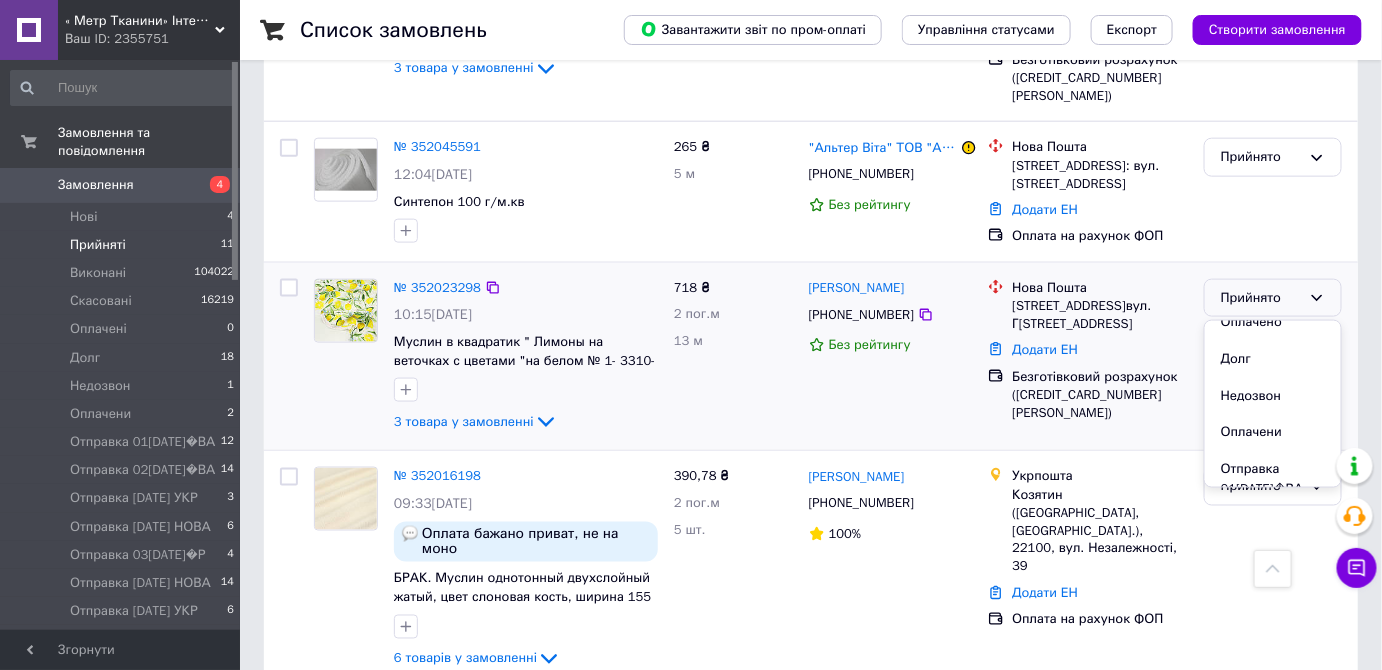 click on "Оплачени" at bounding box center [1273, 432] 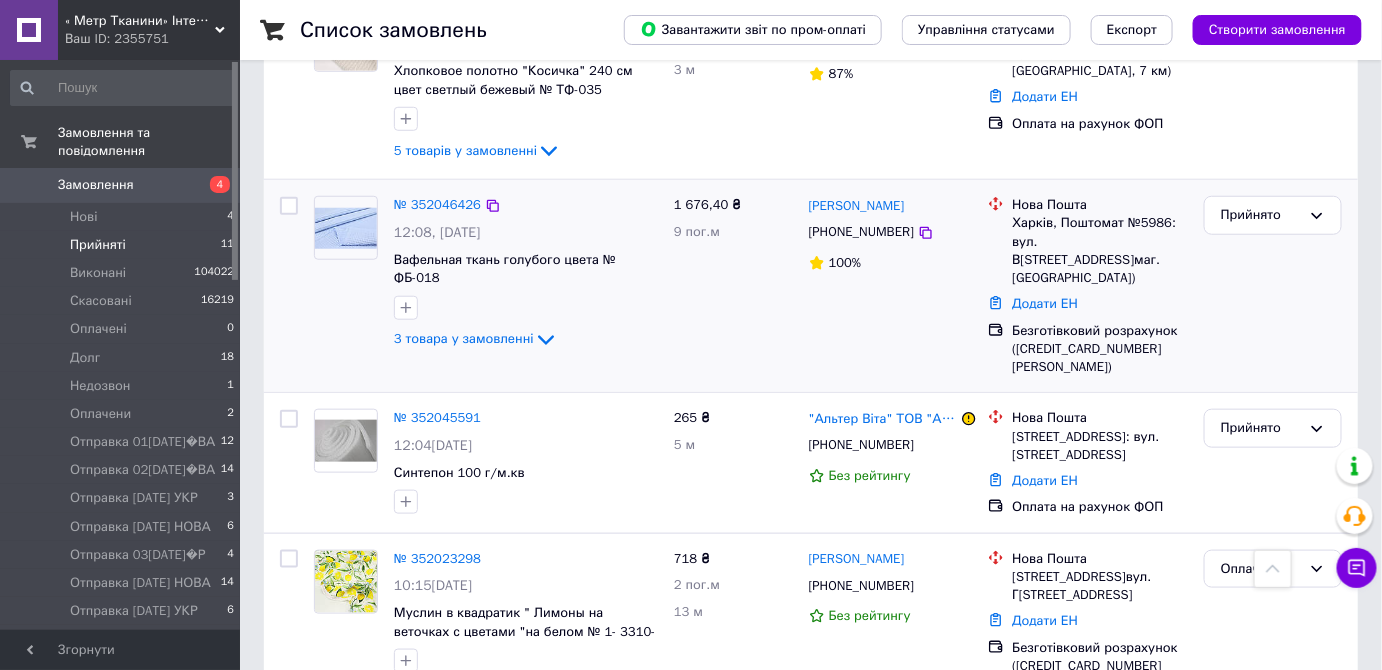 scroll, scrollTop: 545, scrollLeft: 0, axis: vertical 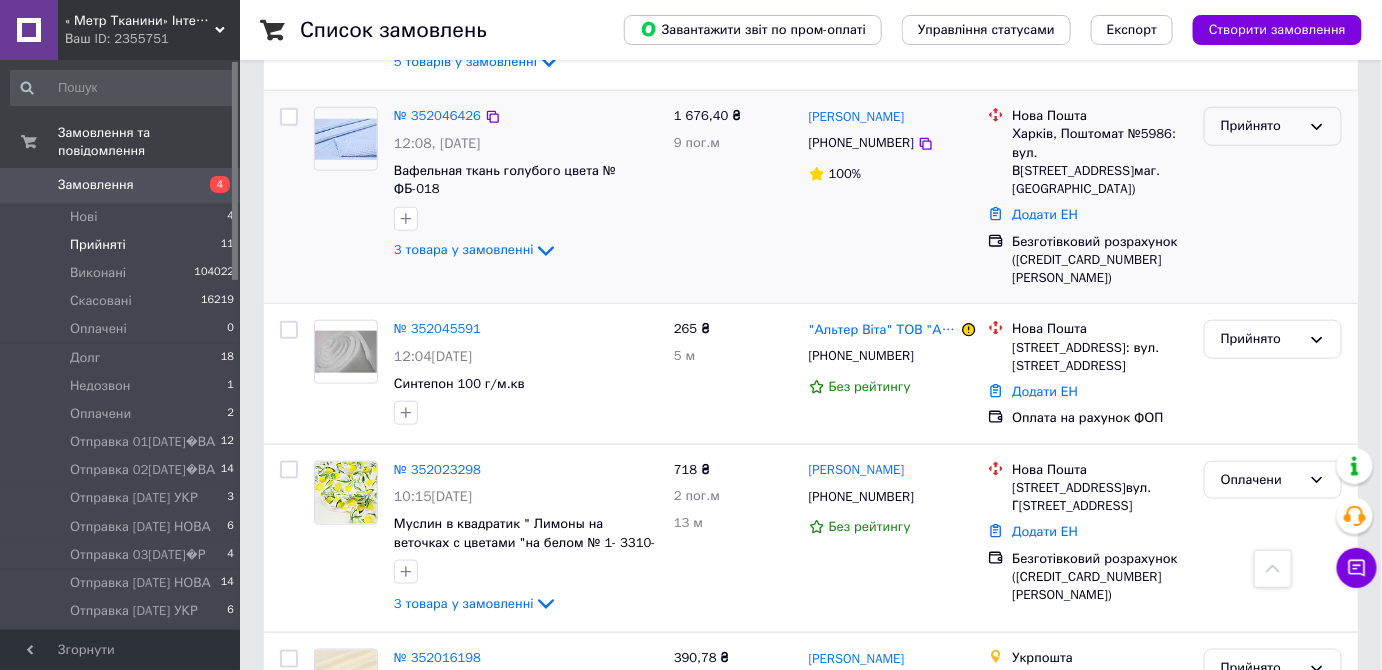 drag, startPoint x: 1266, startPoint y: 128, endPoint x: 1284, endPoint y: 141, distance: 22.203604 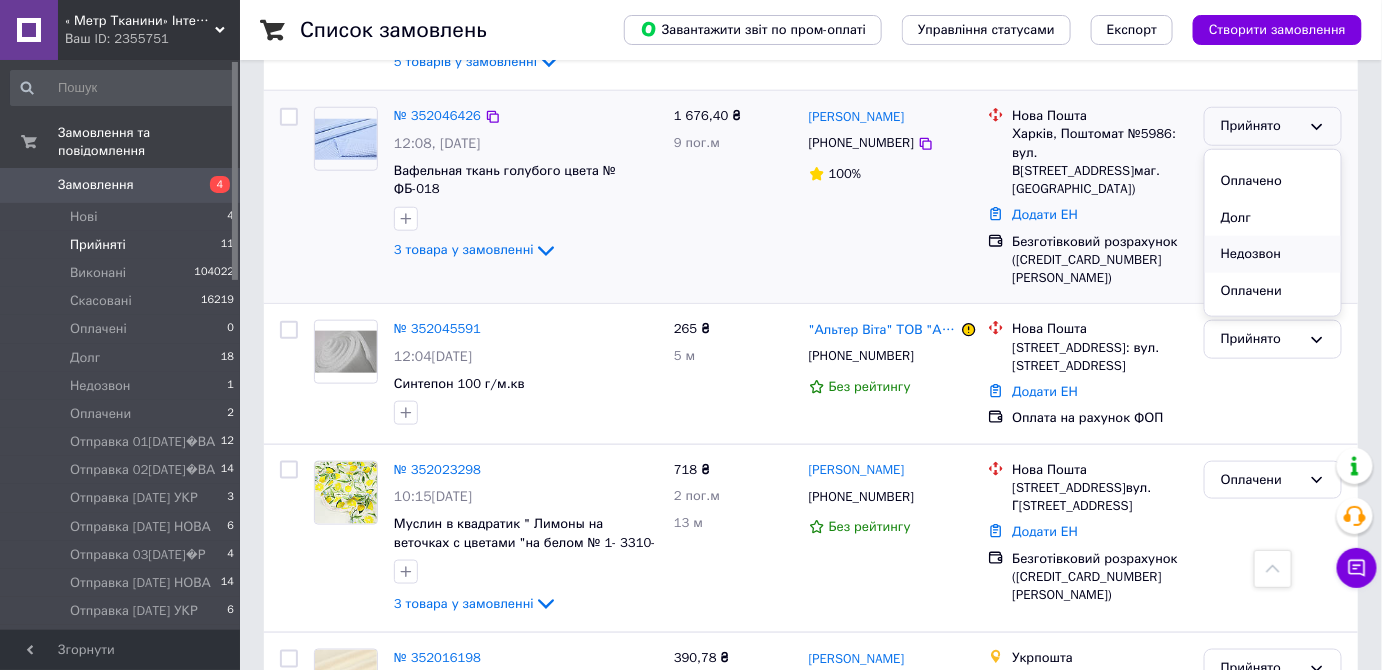 scroll, scrollTop: 90, scrollLeft: 0, axis: vertical 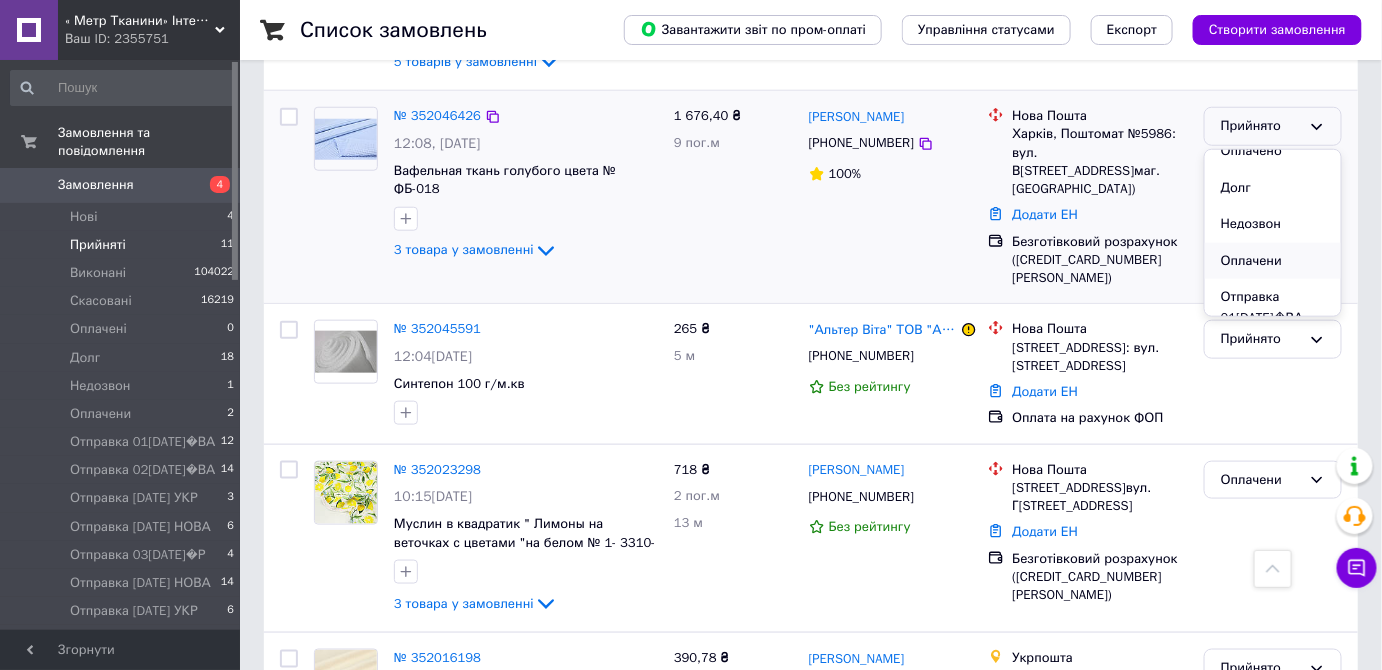 click on "Оплачени" at bounding box center [1273, 261] 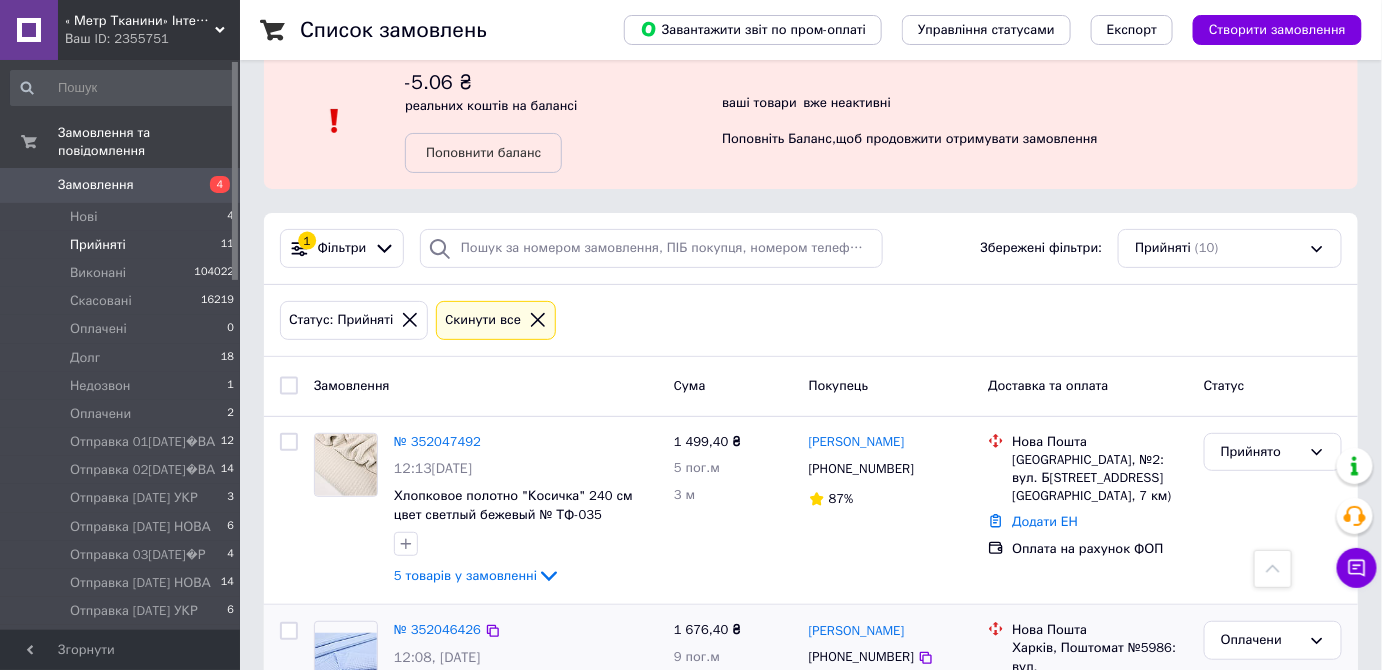 scroll, scrollTop: 0, scrollLeft: 0, axis: both 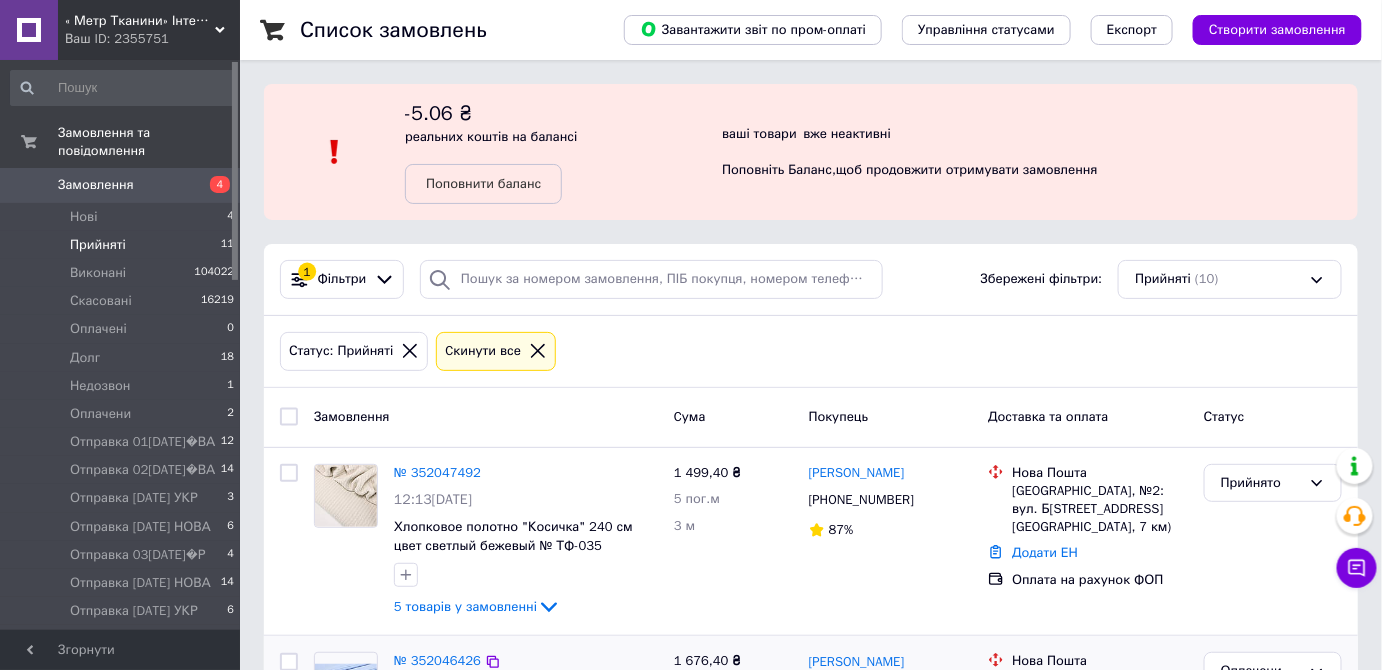 click 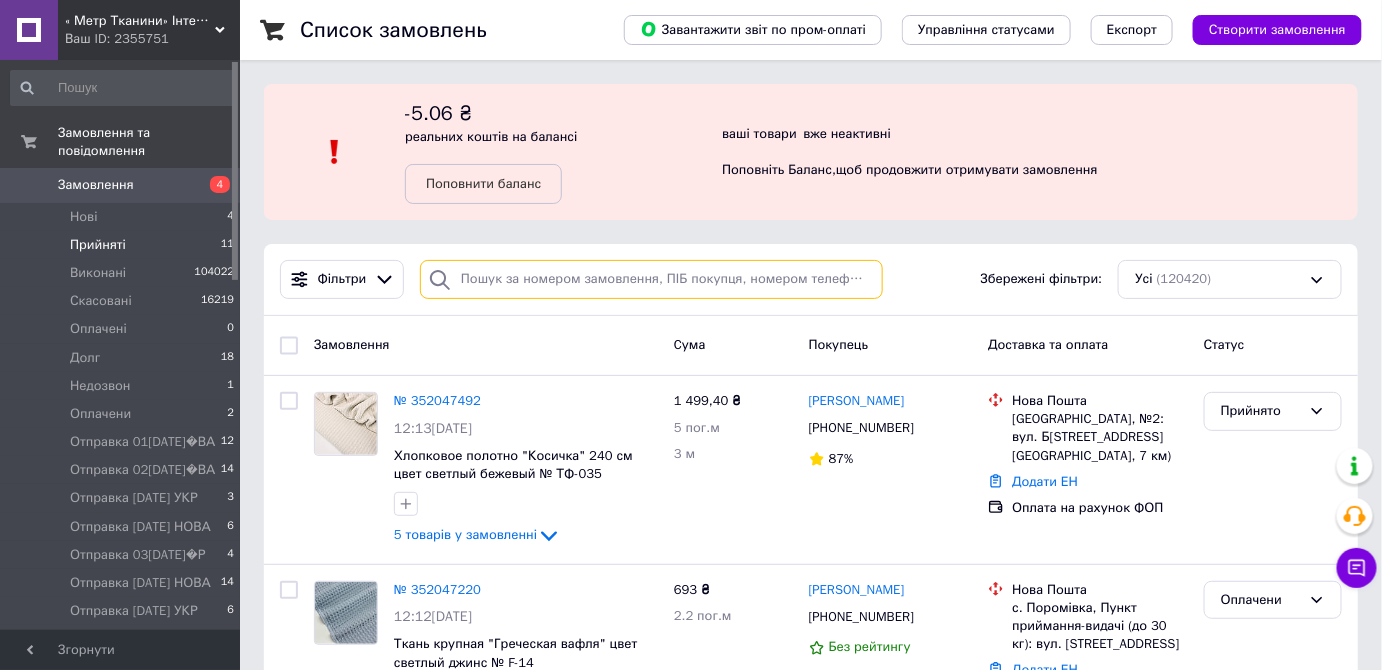 click at bounding box center [651, 279] 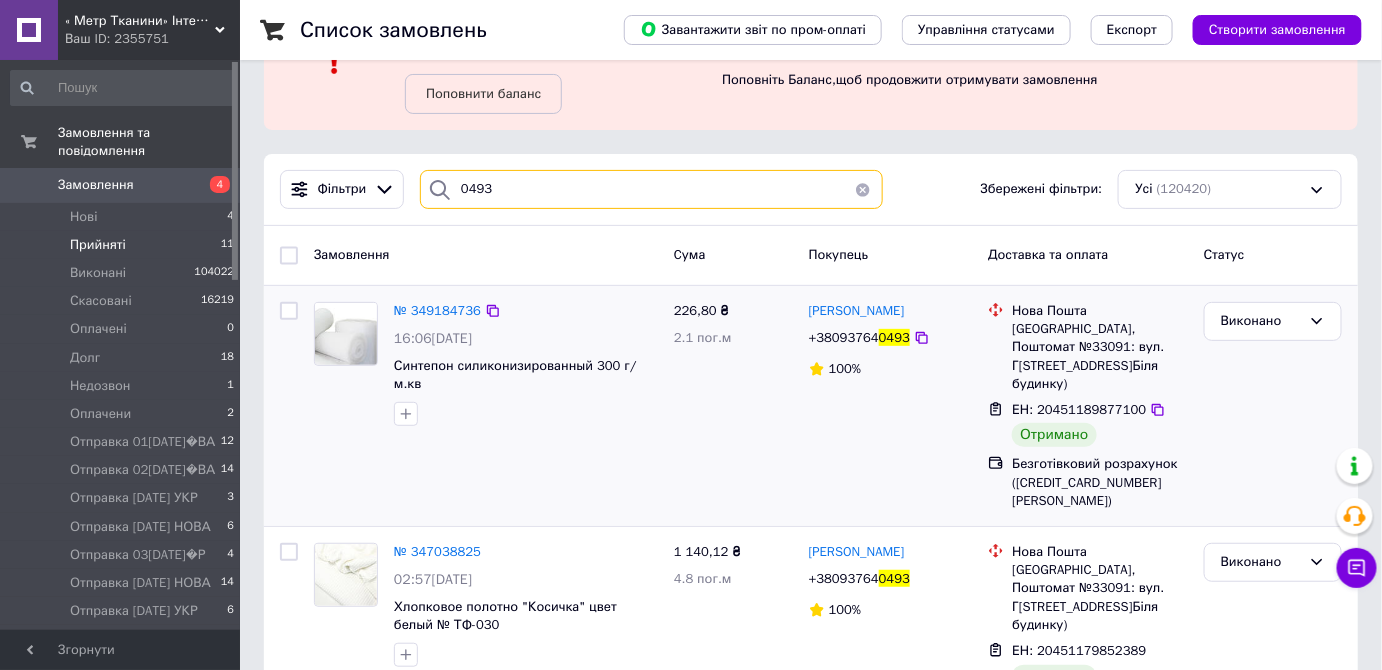 scroll, scrollTop: 0, scrollLeft: 0, axis: both 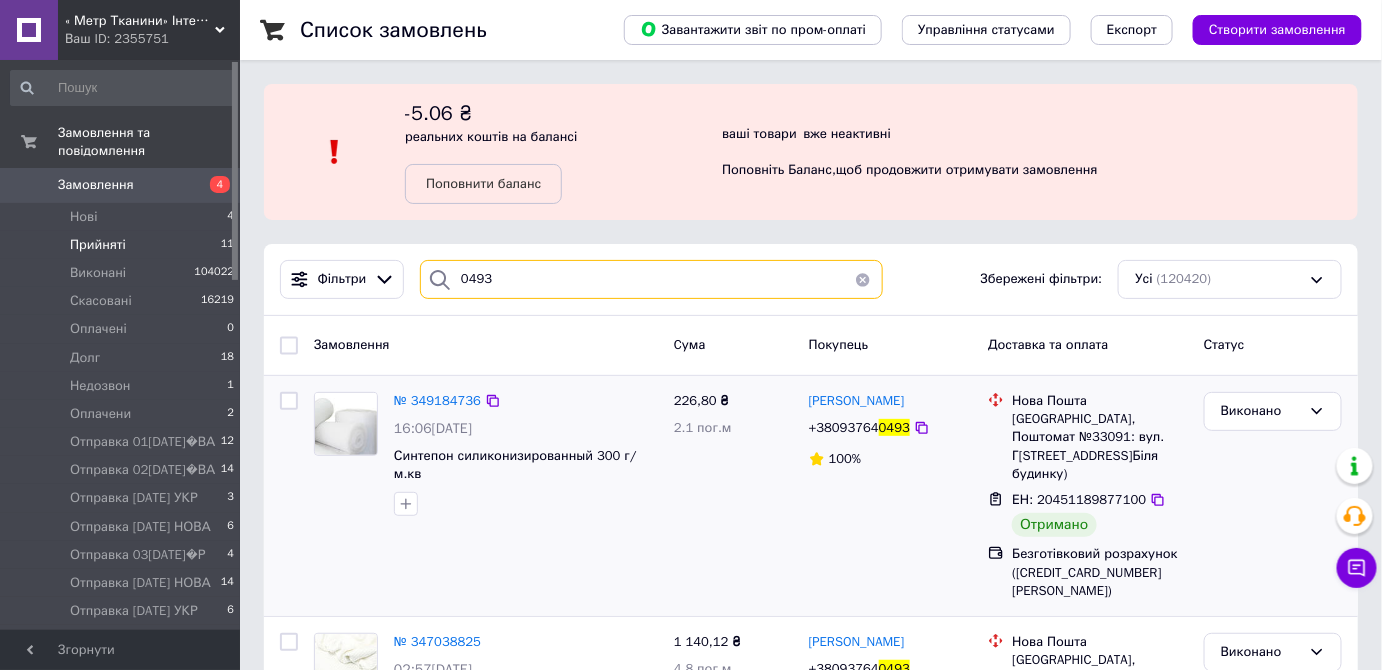 type on "0493" 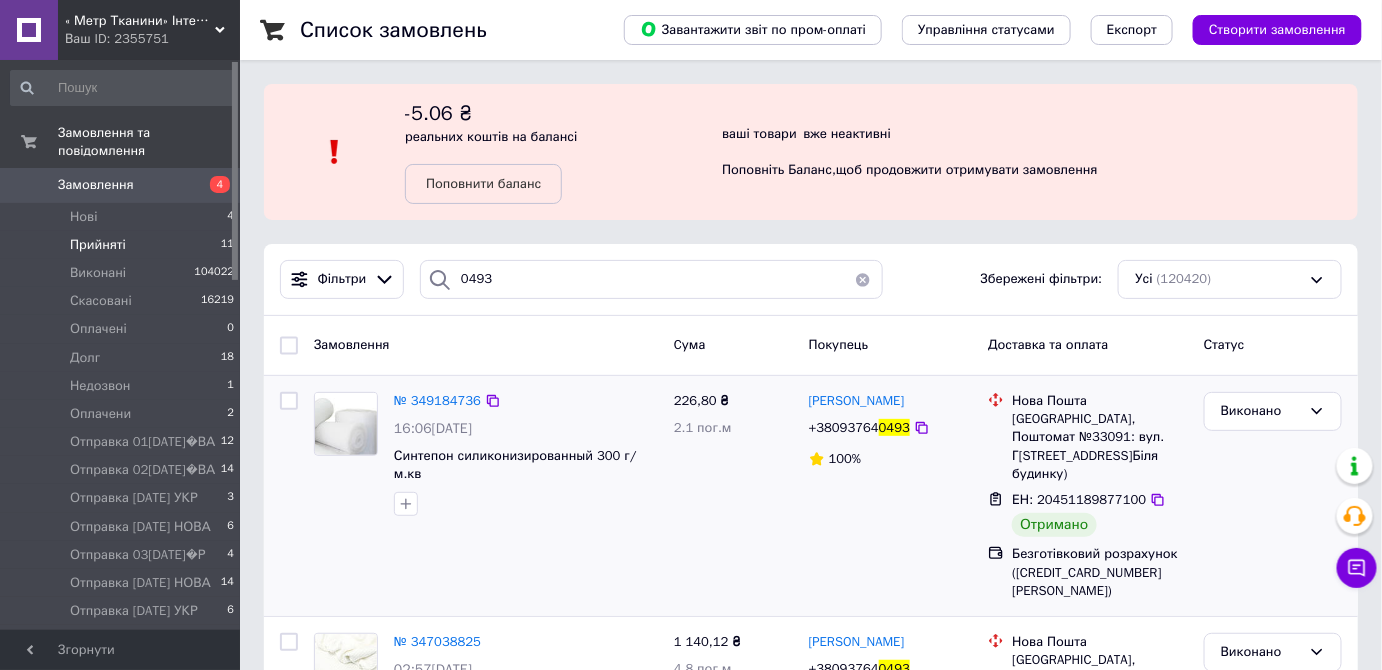 drag, startPoint x: 338, startPoint y: 444, endPoint x: 325, endPoint y: 482, distance: 40.16217 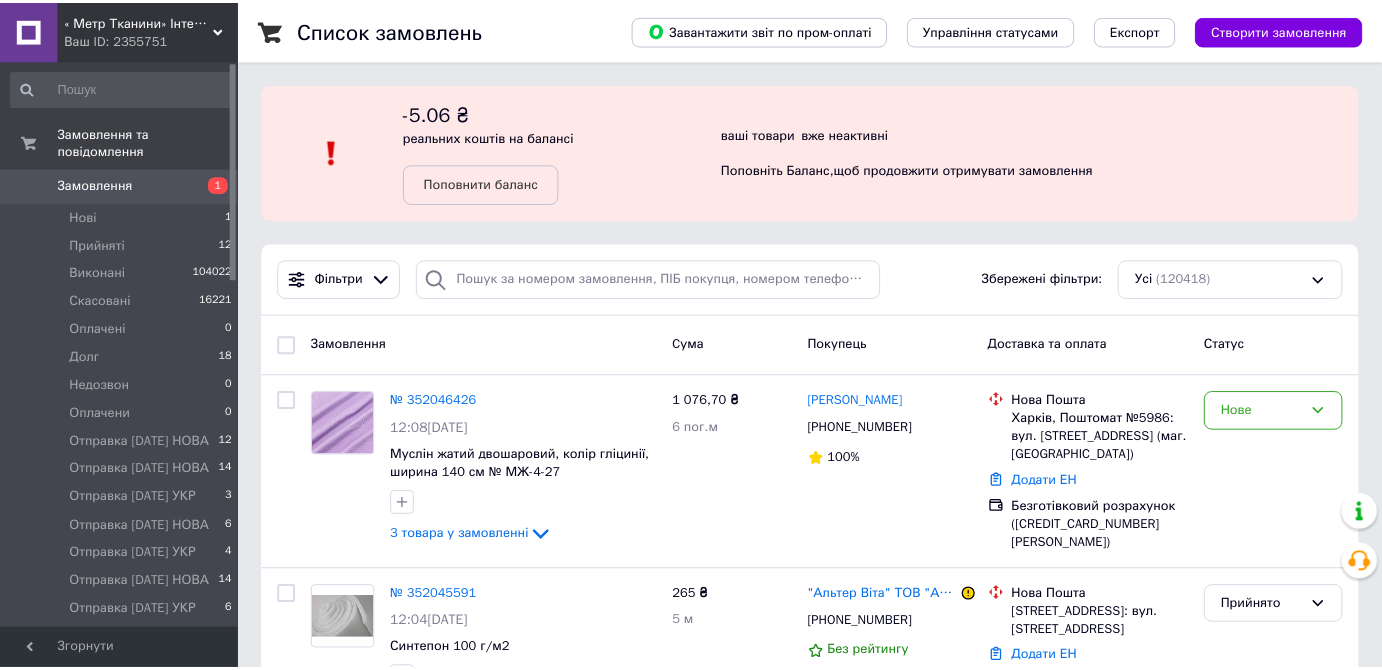 scroll, scrollTop: 0, scrollLeft: 0, axis: both 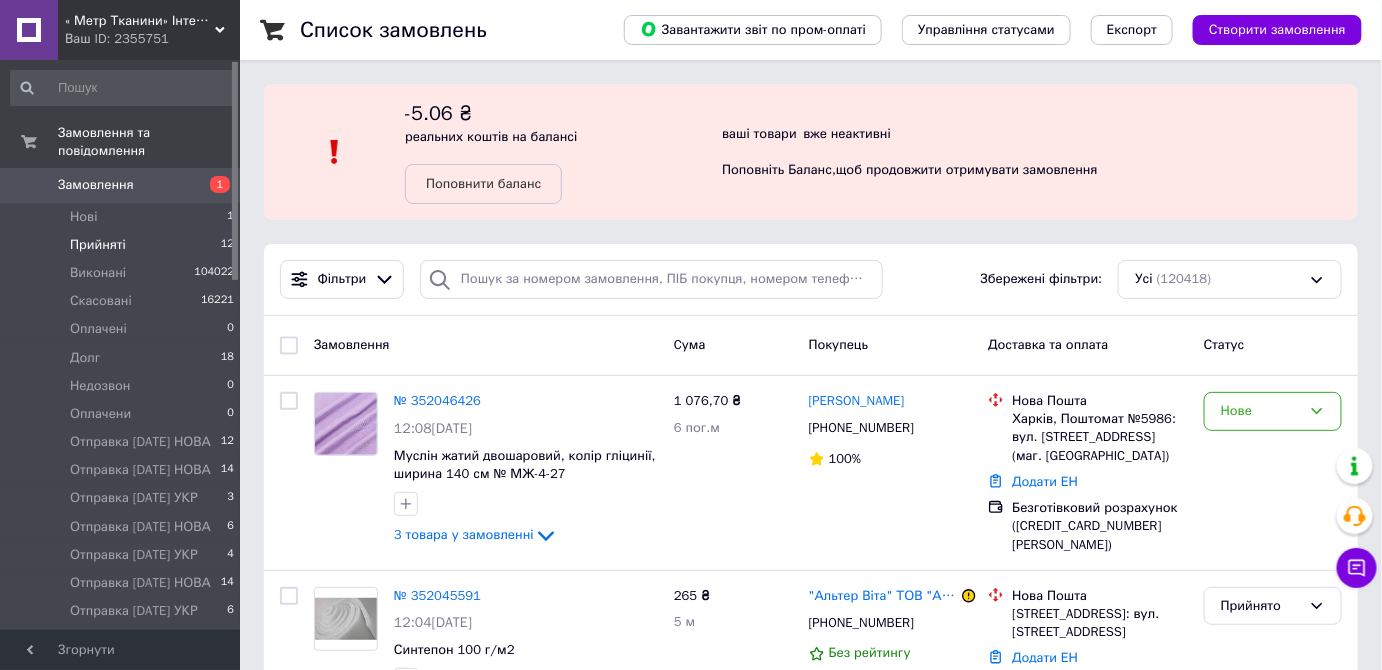 click on "Прийняті" at bounding box center [98, 245] 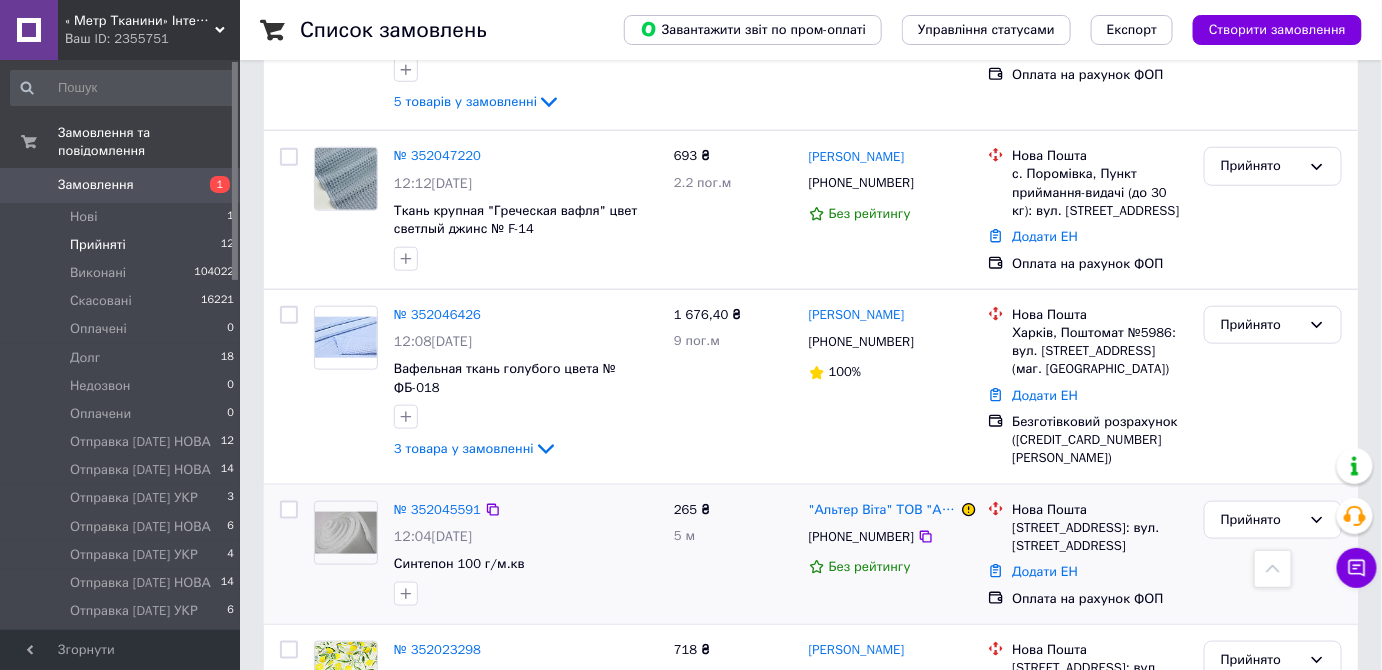 scroll, scrollTop: 363, scrollLeft: 0, axis: vertical 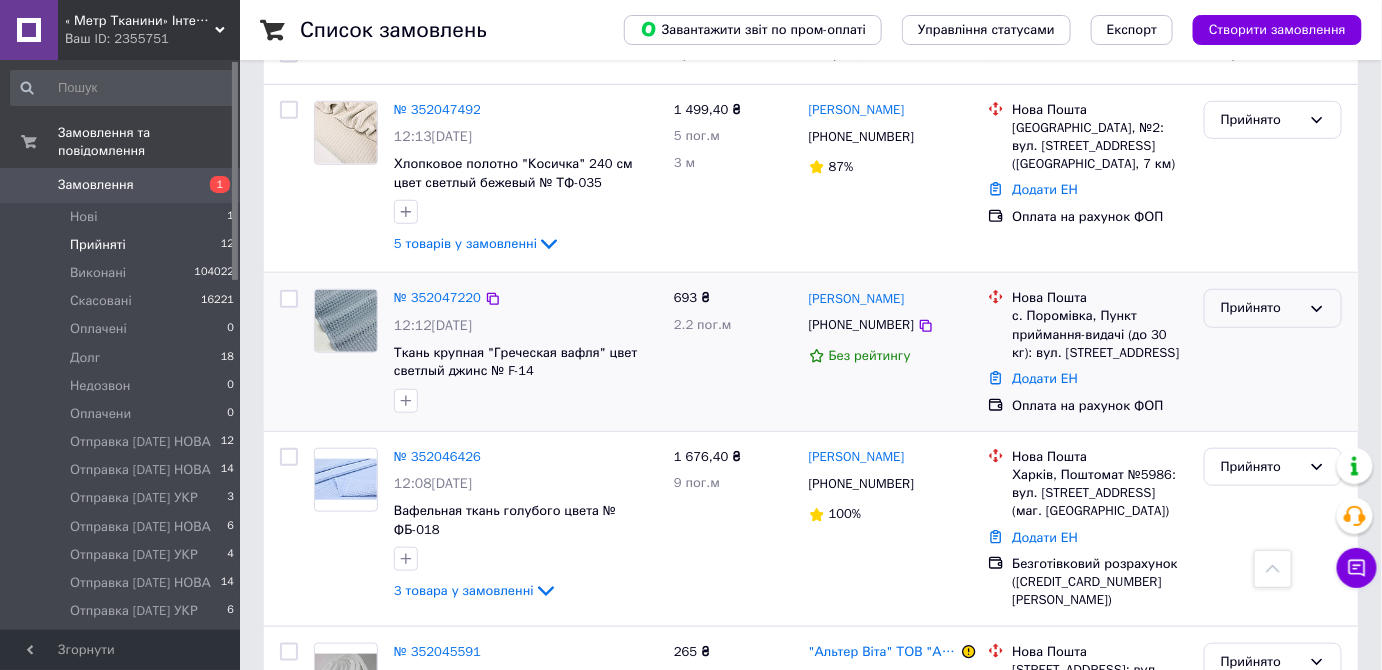 click on "Прийнято" at bounding box center [1261, 308] 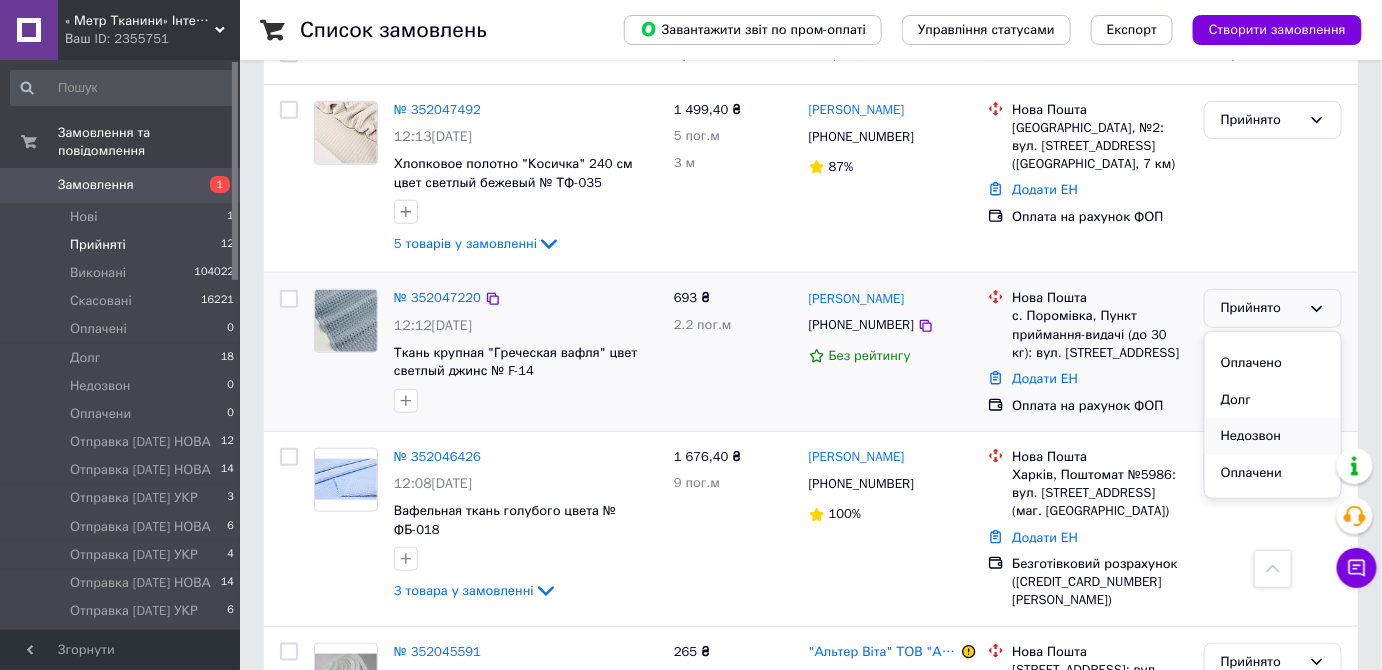 scroll, scrollTop: 90, scrollLeft: 0, axis: vertical 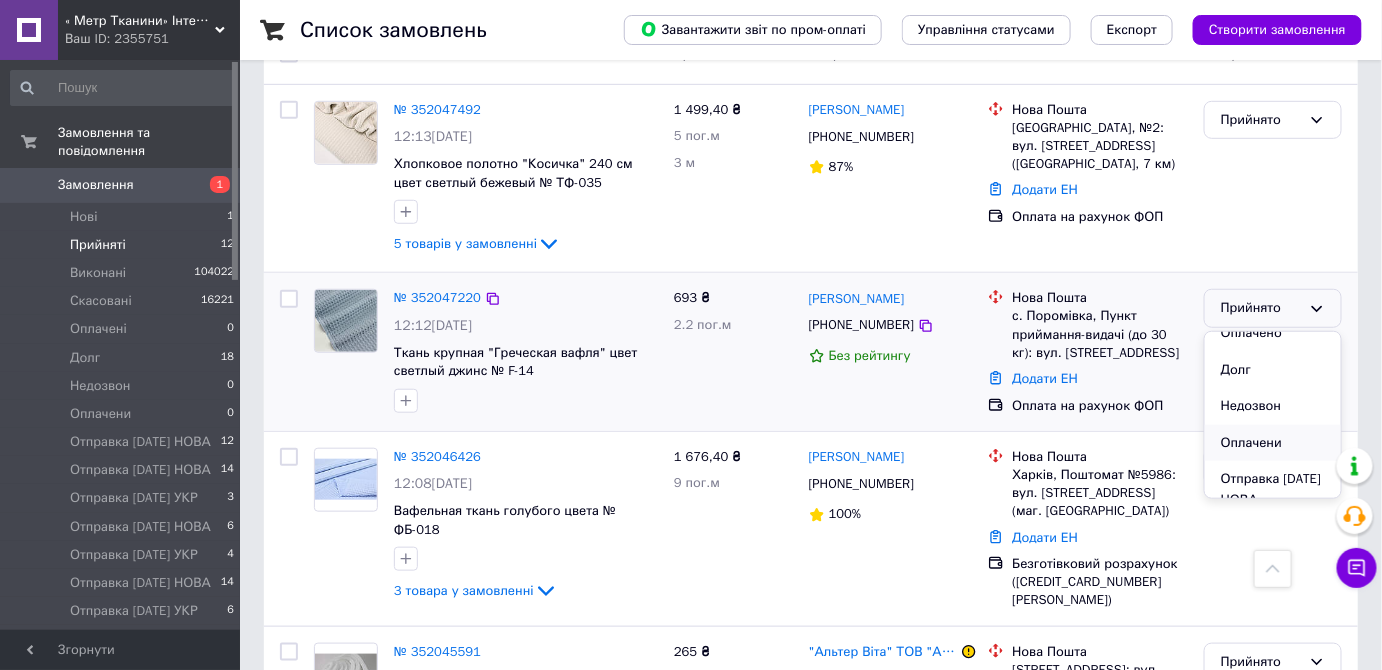 click on "Оплачени" at bounding box center (1273, 443) 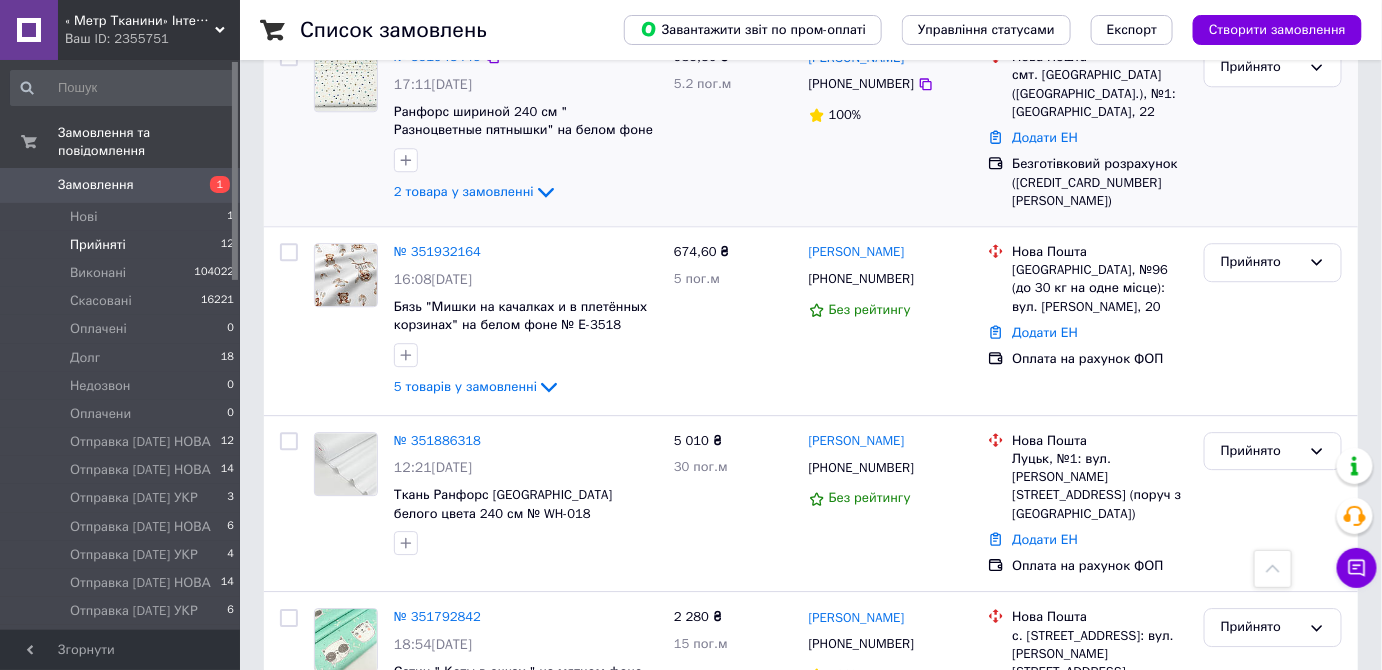 scroll, scrollTop: 1818, scrollLeft: 0, axis: vertical 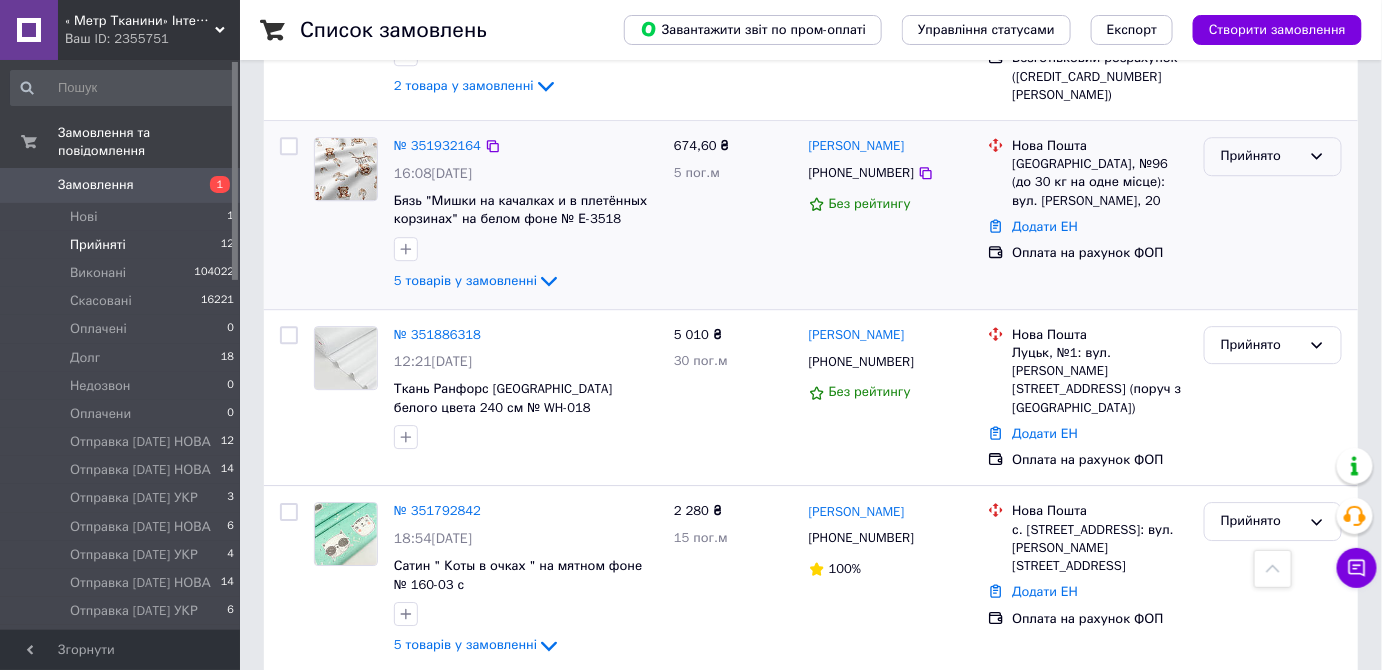 click on "Прийнято" at bounding box center [1261, 156] 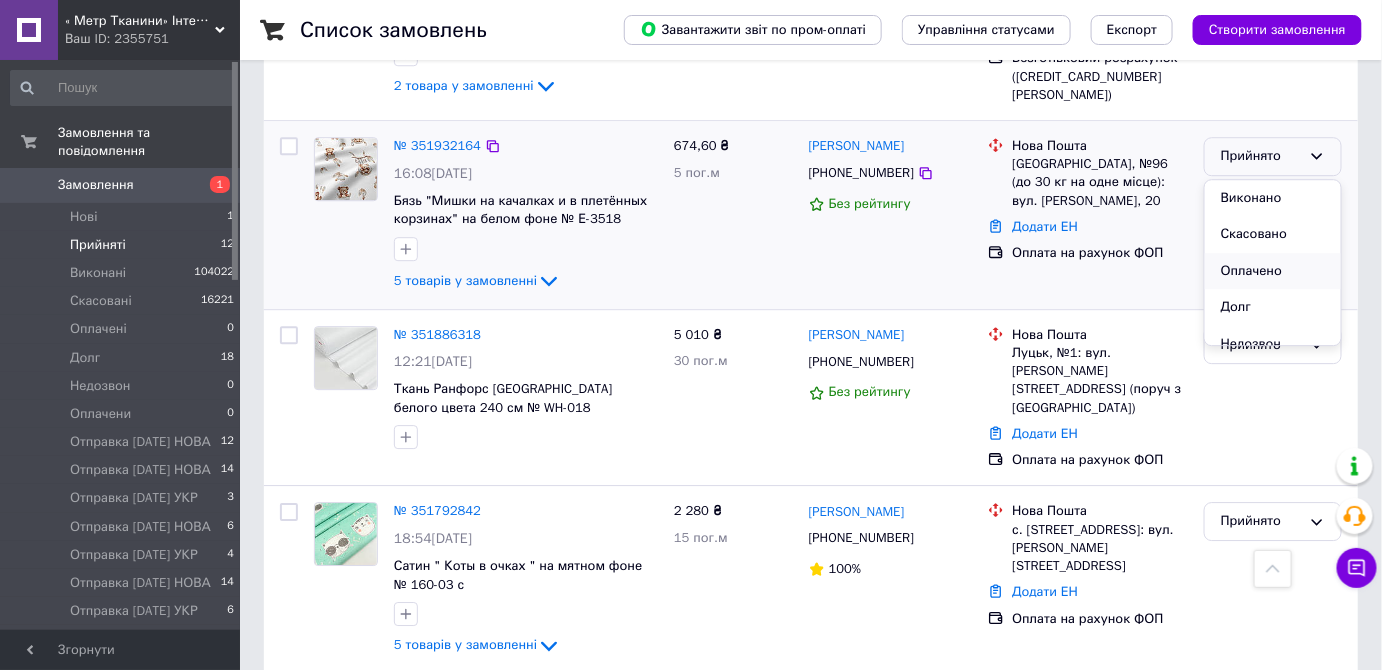 scroll, scrollTop: 90, scrollLeft: 0, axis: vertical 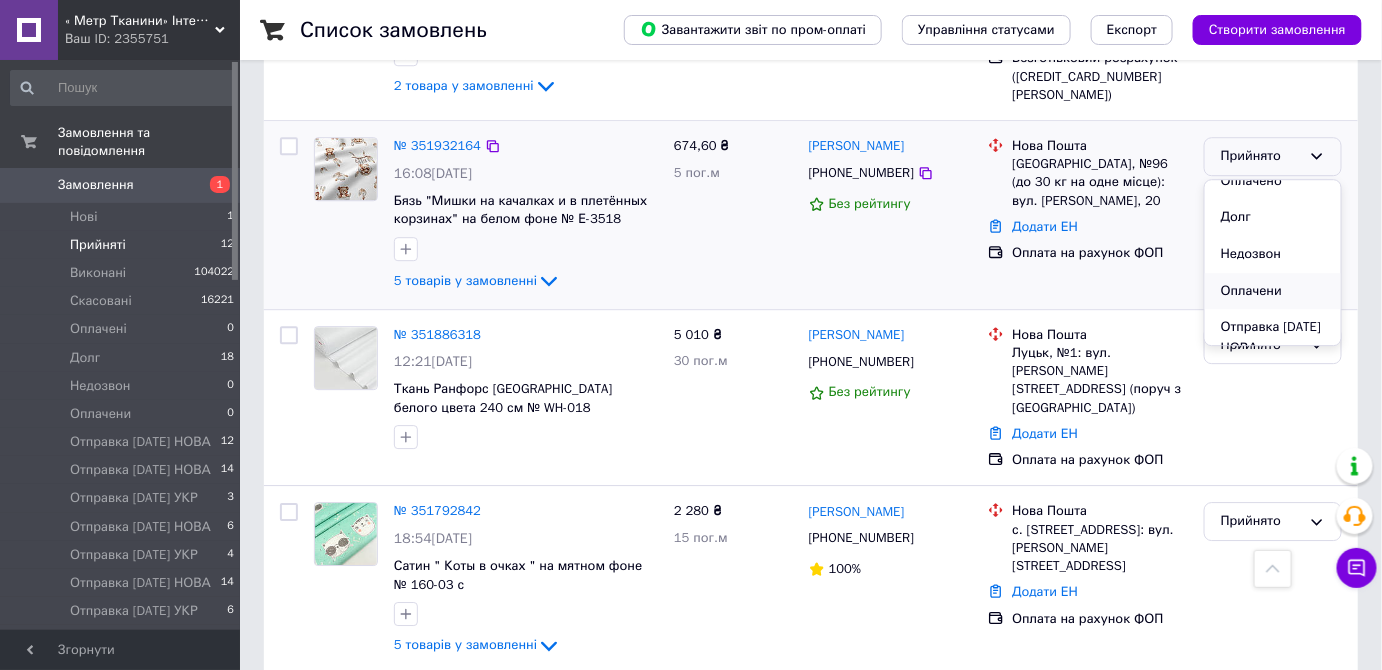 click on "Оплачени" at bounding box center (1273, 291) 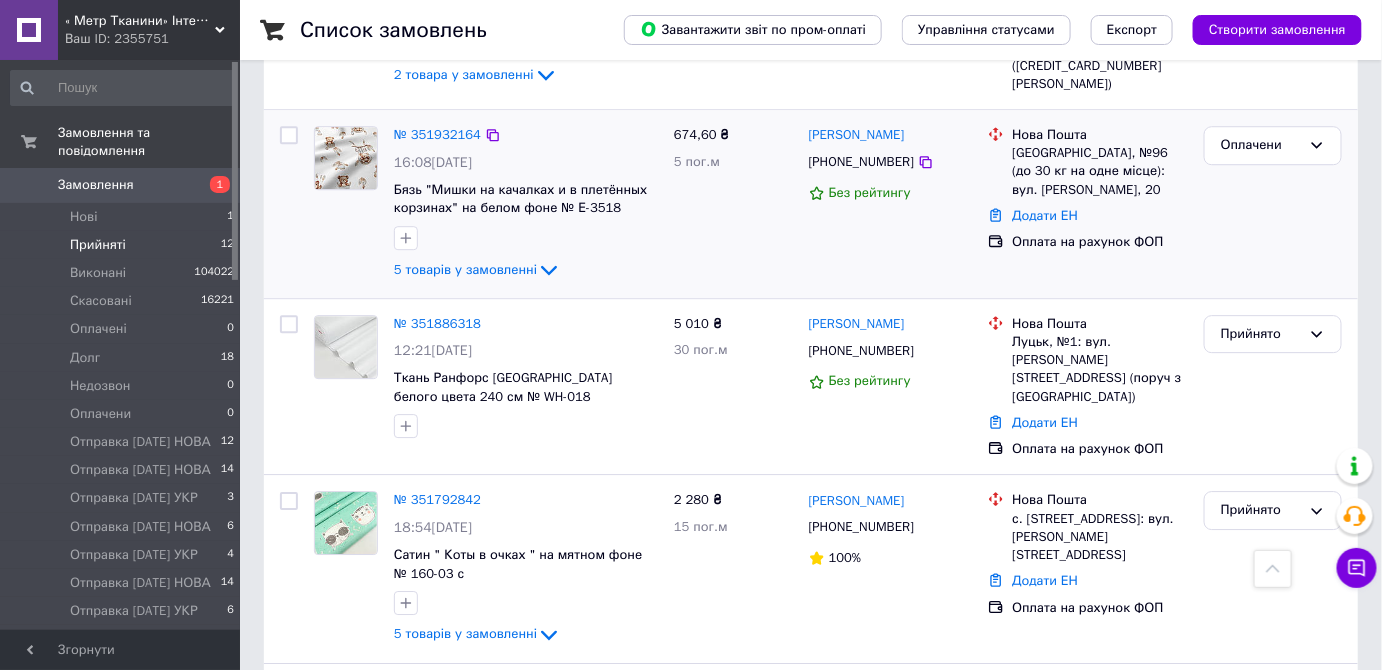 scroll, scrollTop: 1818, scrollLeft: 0, axis: vertical 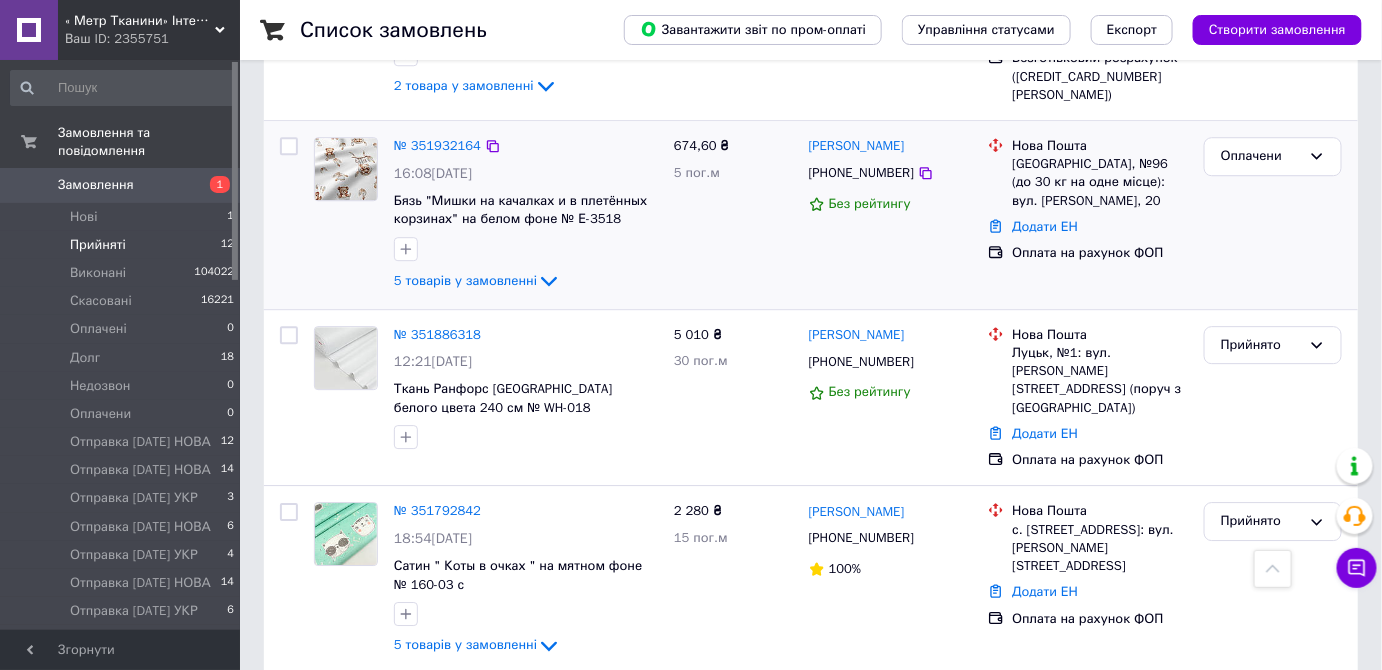 drag, startPoint x: 342, startPoint y: 169, endPoint x: 354, endPoint y: 167, distance: 12.165525 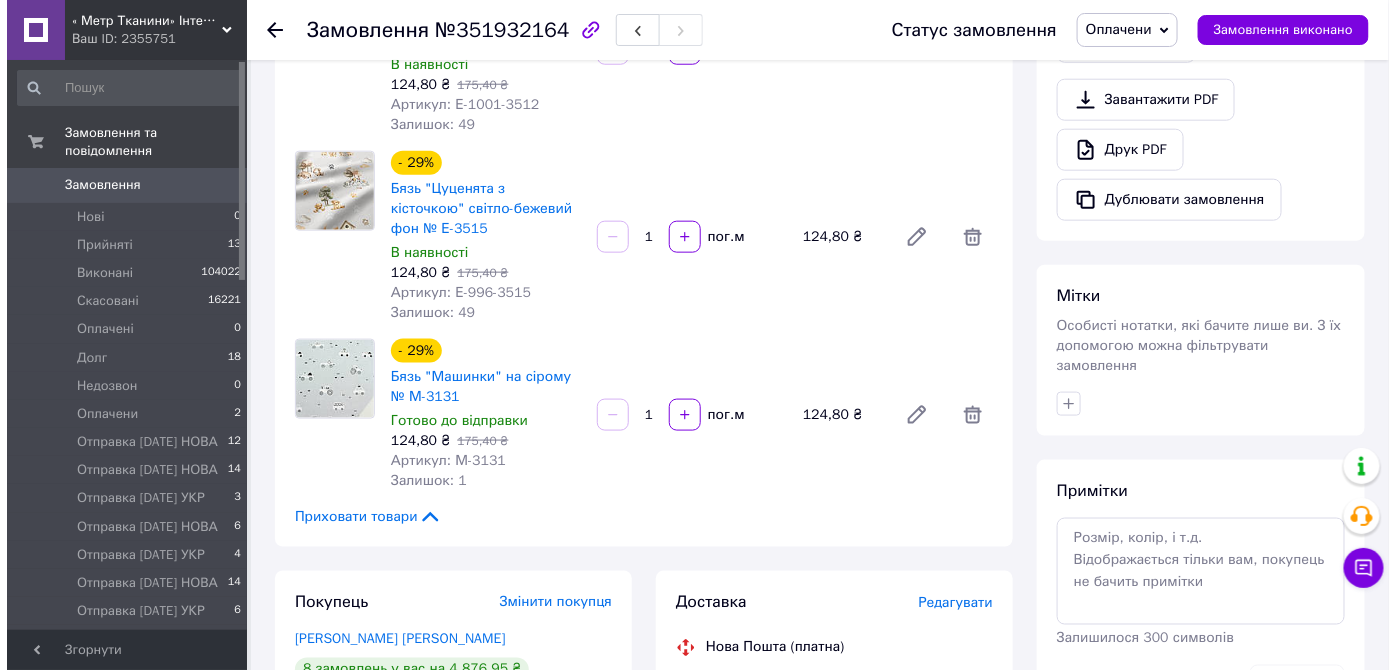 scroll, scrollTop: 1000, scrollLeft: 0, axis: vertical 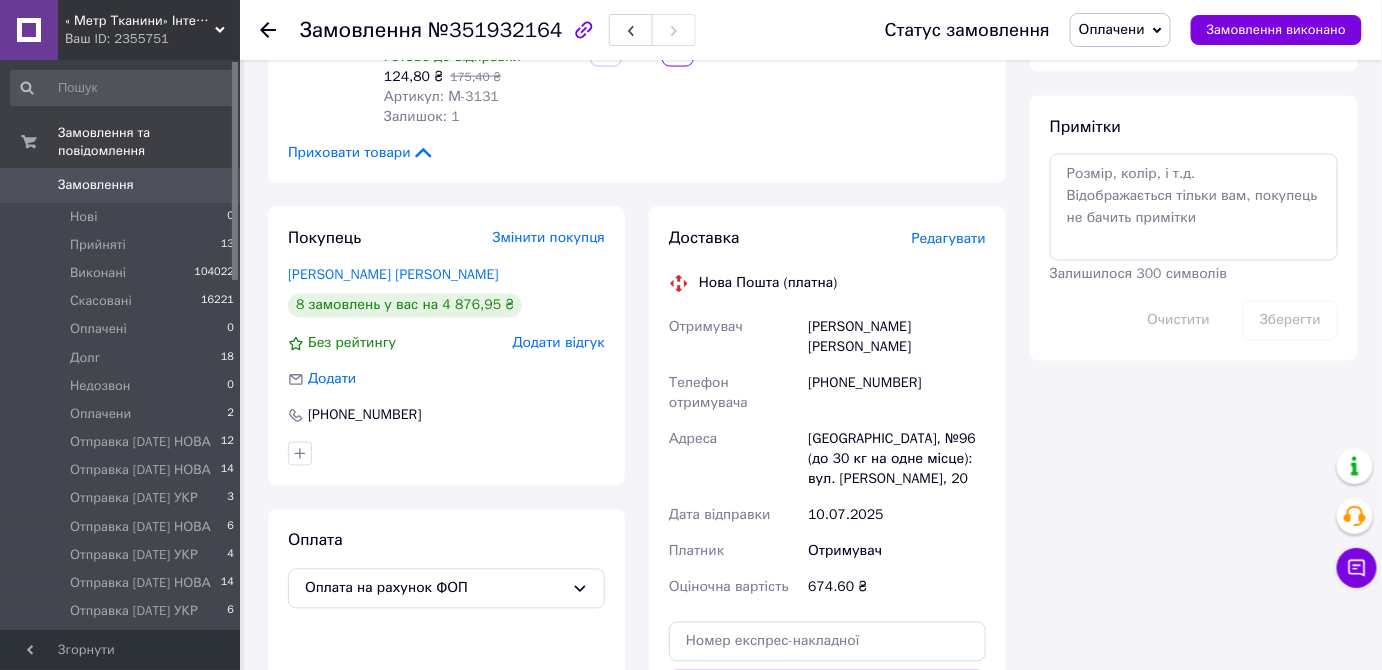 click on "Редагувати" at bounding box center [949, 238] 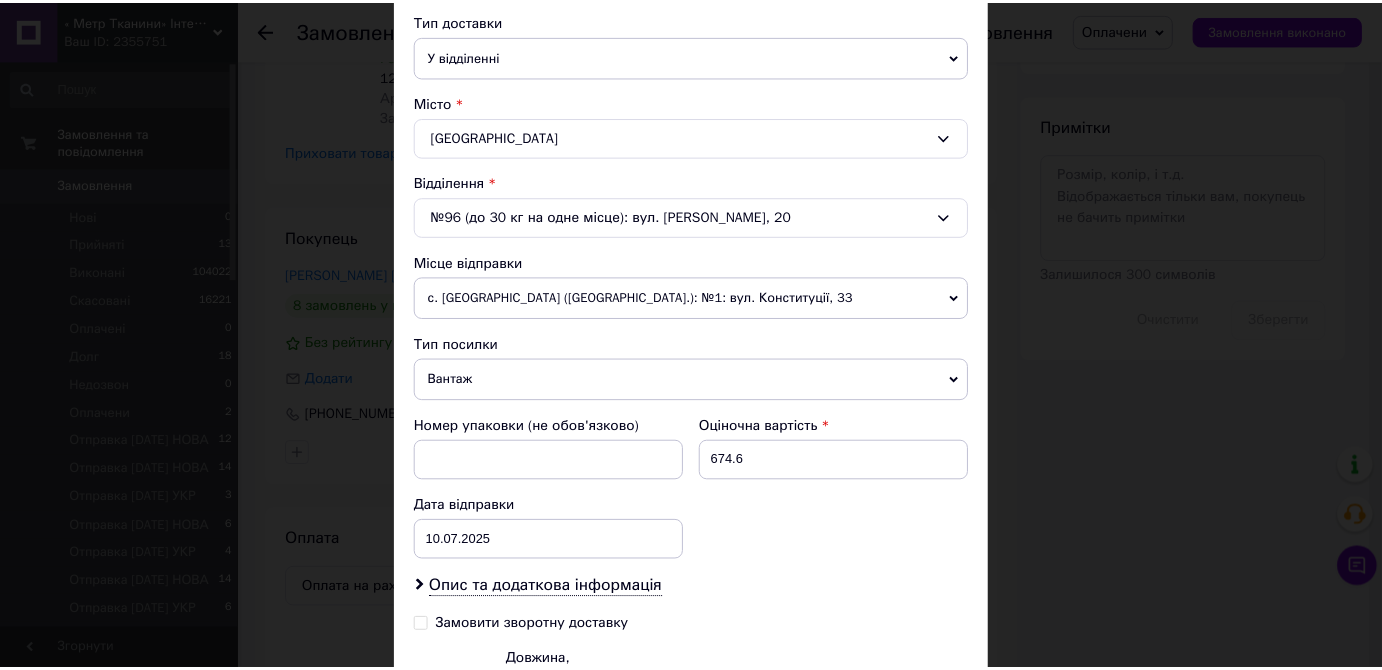 scroll, scrollTop: 686, scrollLeft: 0, axis: vertical 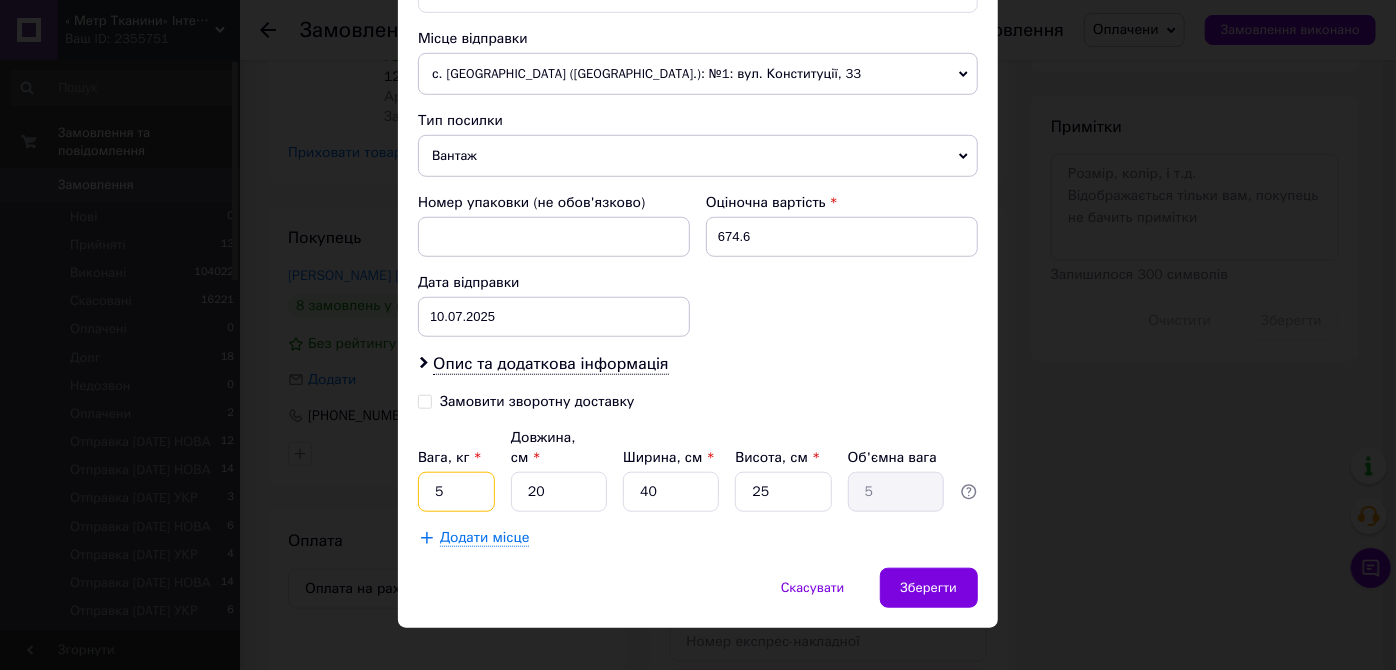 click on "5" at bounding box center [456, 492] 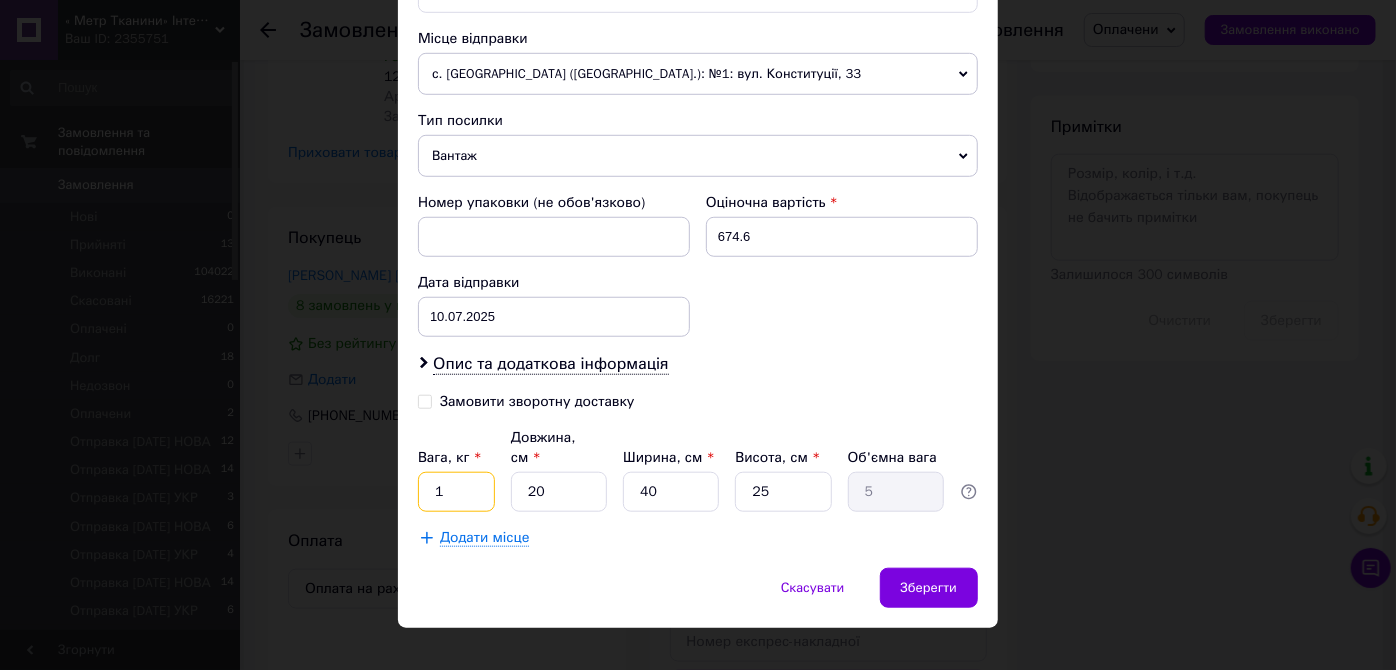 type on "1" 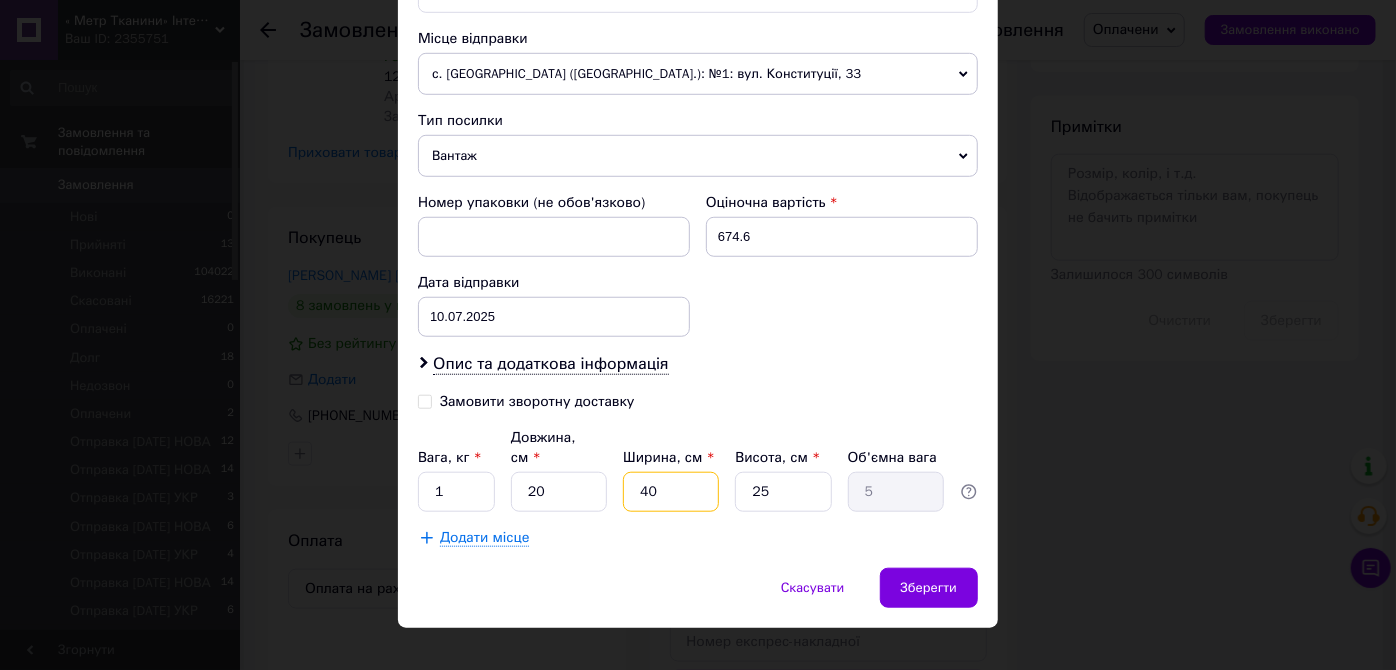 drag, startPoint x: 652, startPoint y: 461, endPoint x: 600, endPoint y: 470, distance: 52.773098 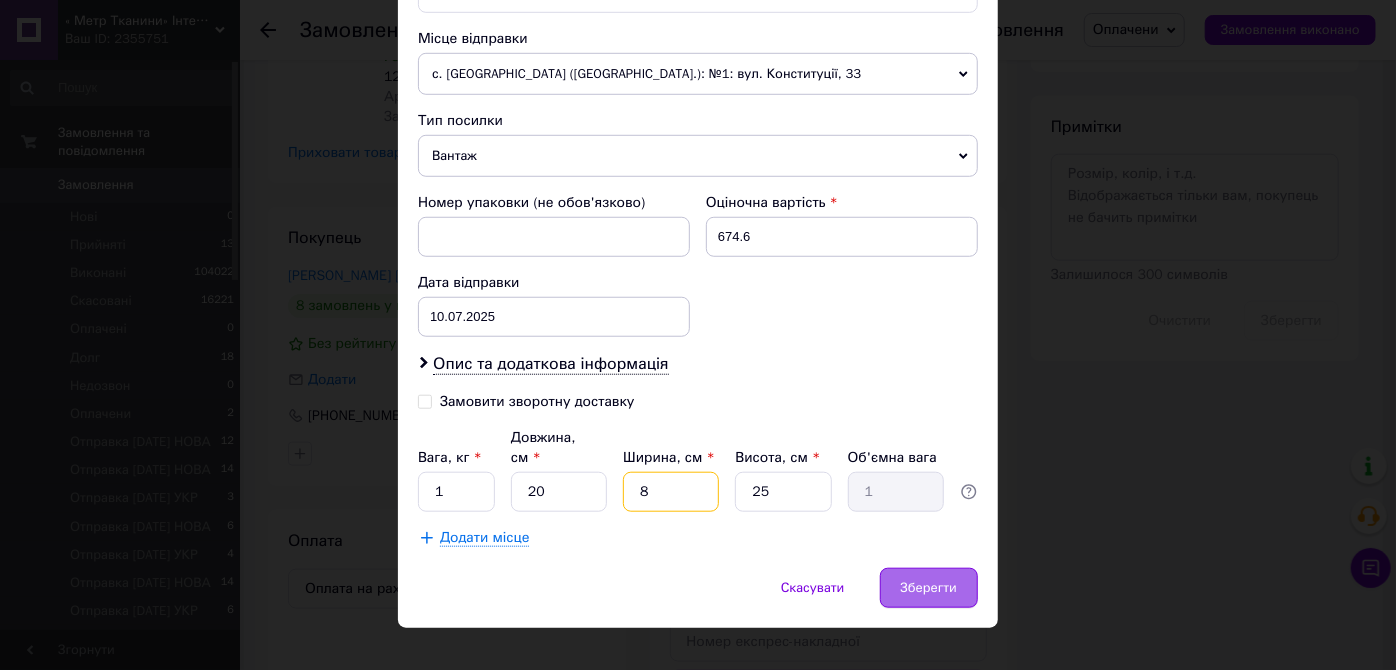 type on "8" 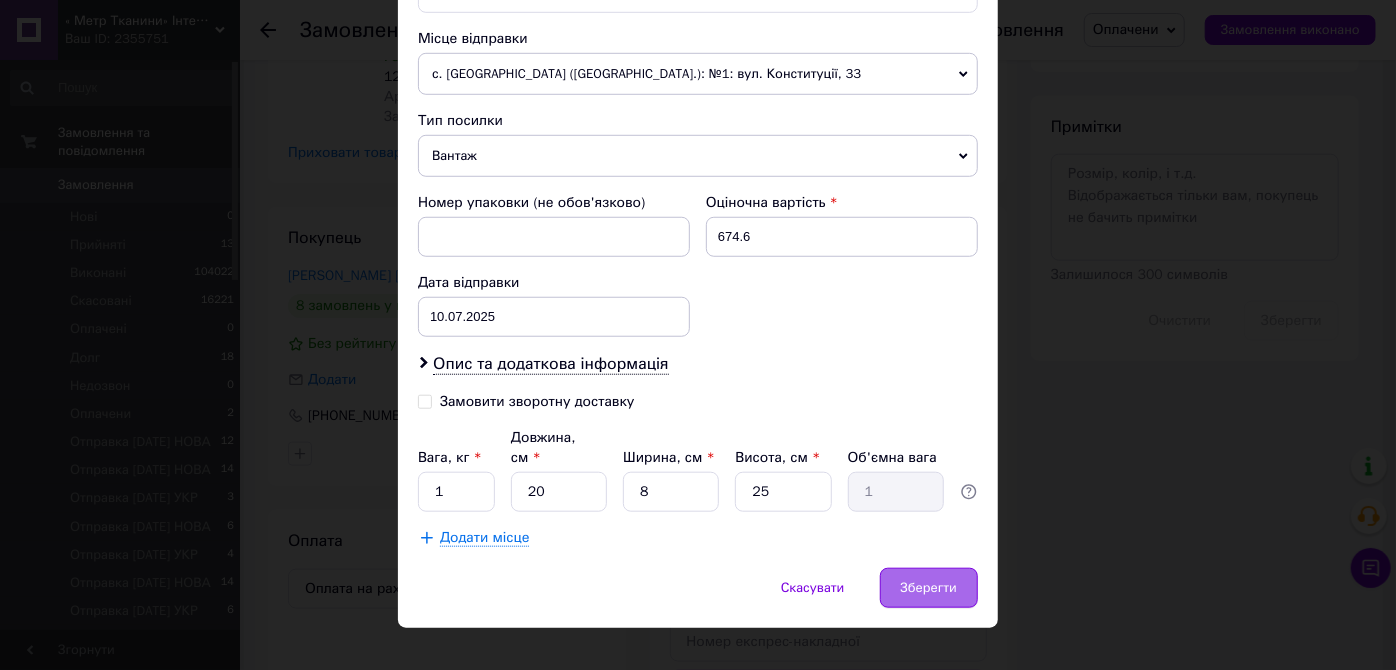 click on "Зберегти" at bounding box center [929, 588] 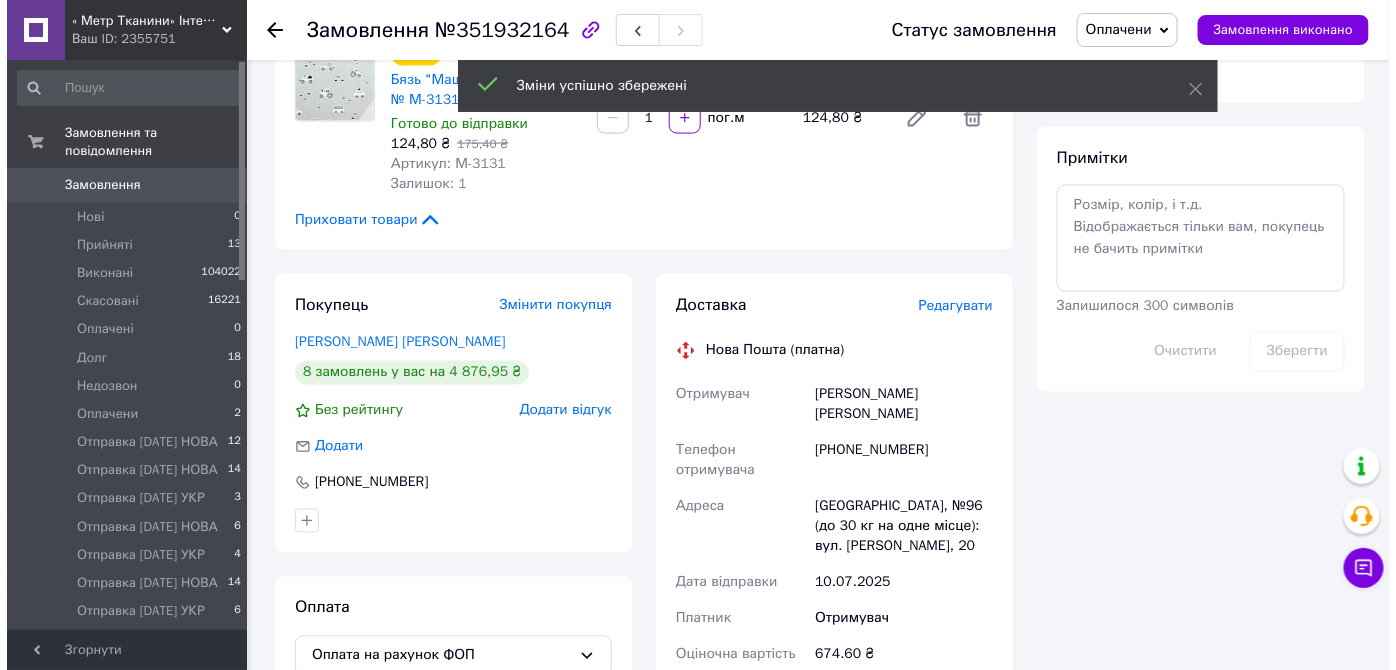 scroll, scrollTop: 796, scrollLeft: 0, axis: vertical 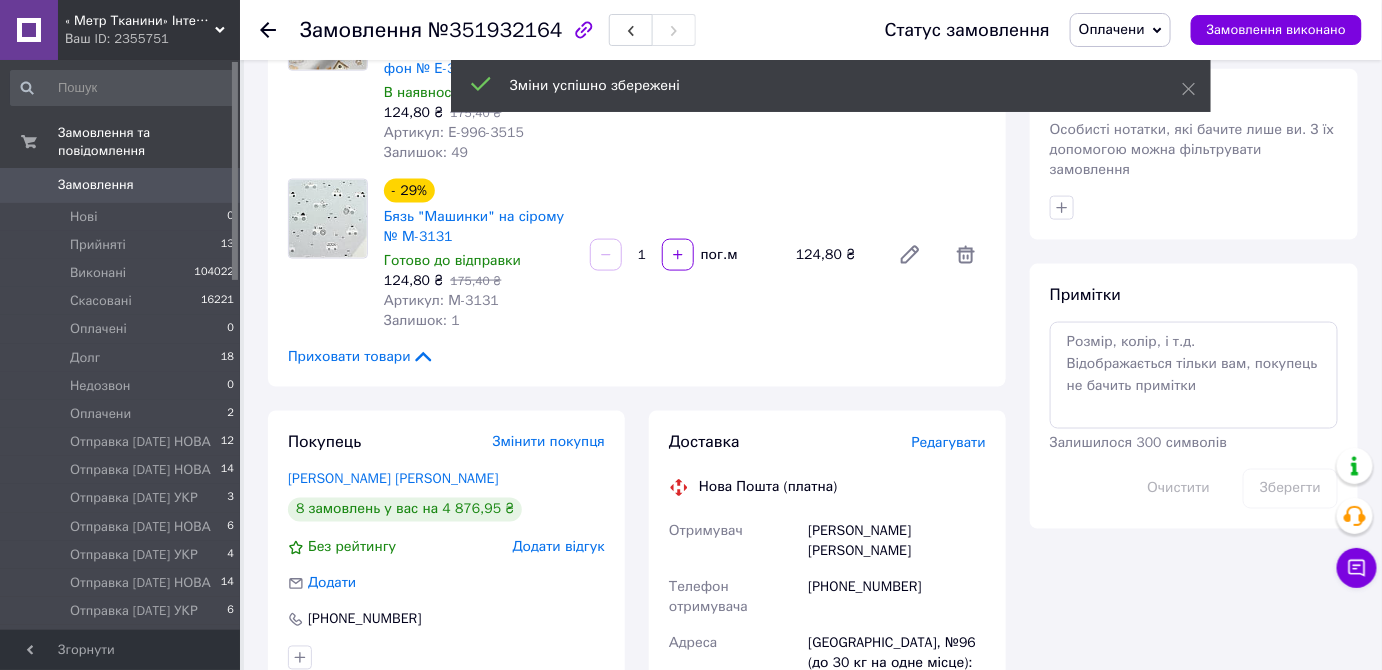 click on "Редагувати" at bounding box center (949, 442) 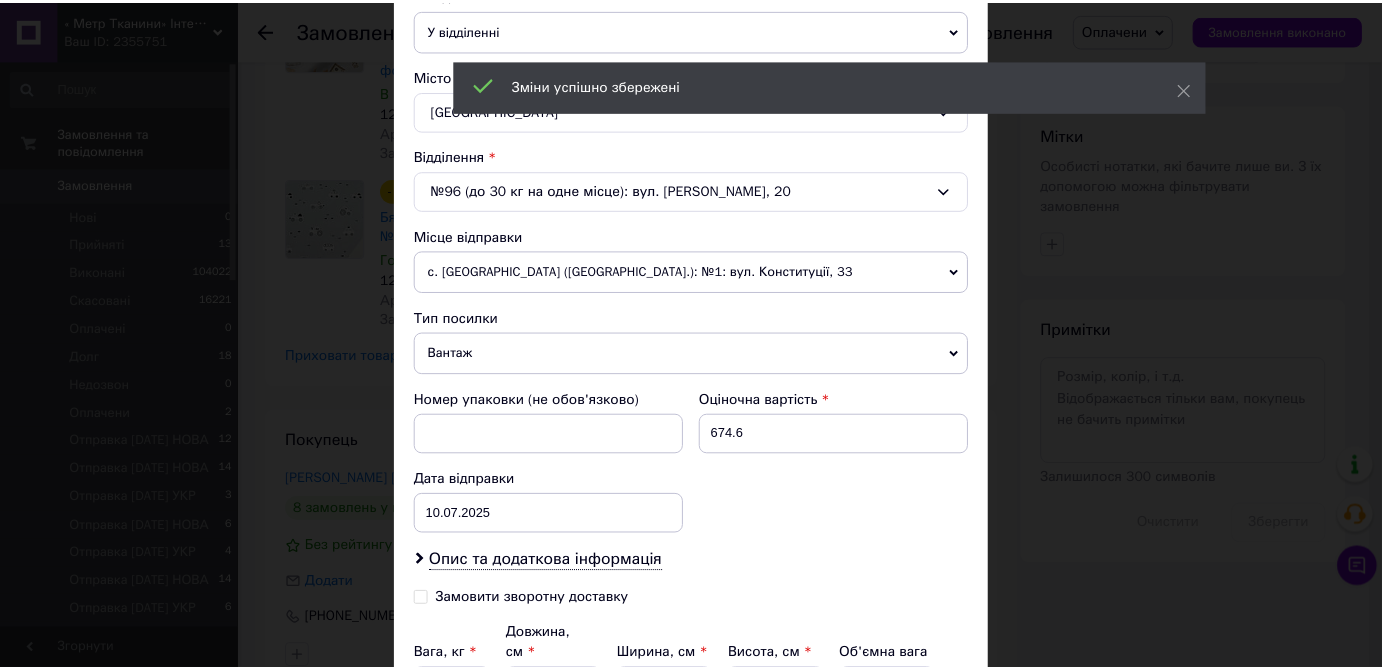 scroll, scrollTop: 686, scrollLeft: 0, axis: vertical 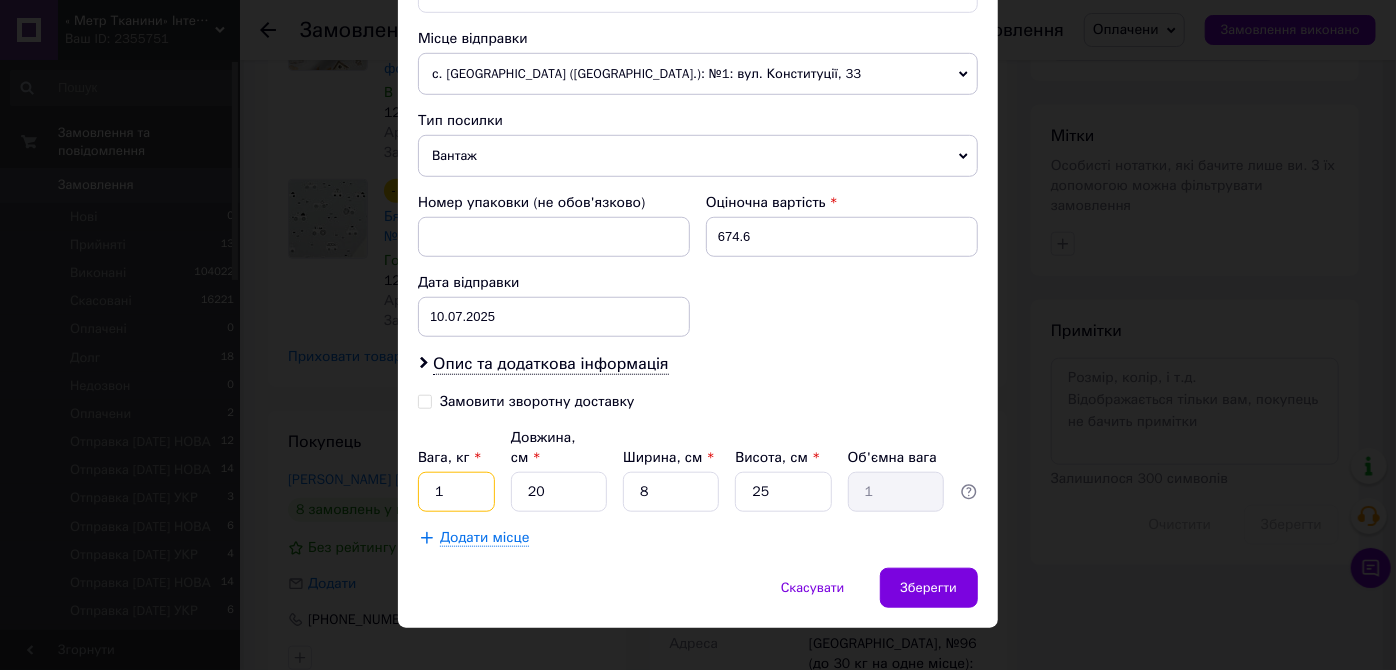 drag, startPoint x: 433, startPoint y: 469, endPoint x: 461, endPoint y: 471, distance: 28.071337 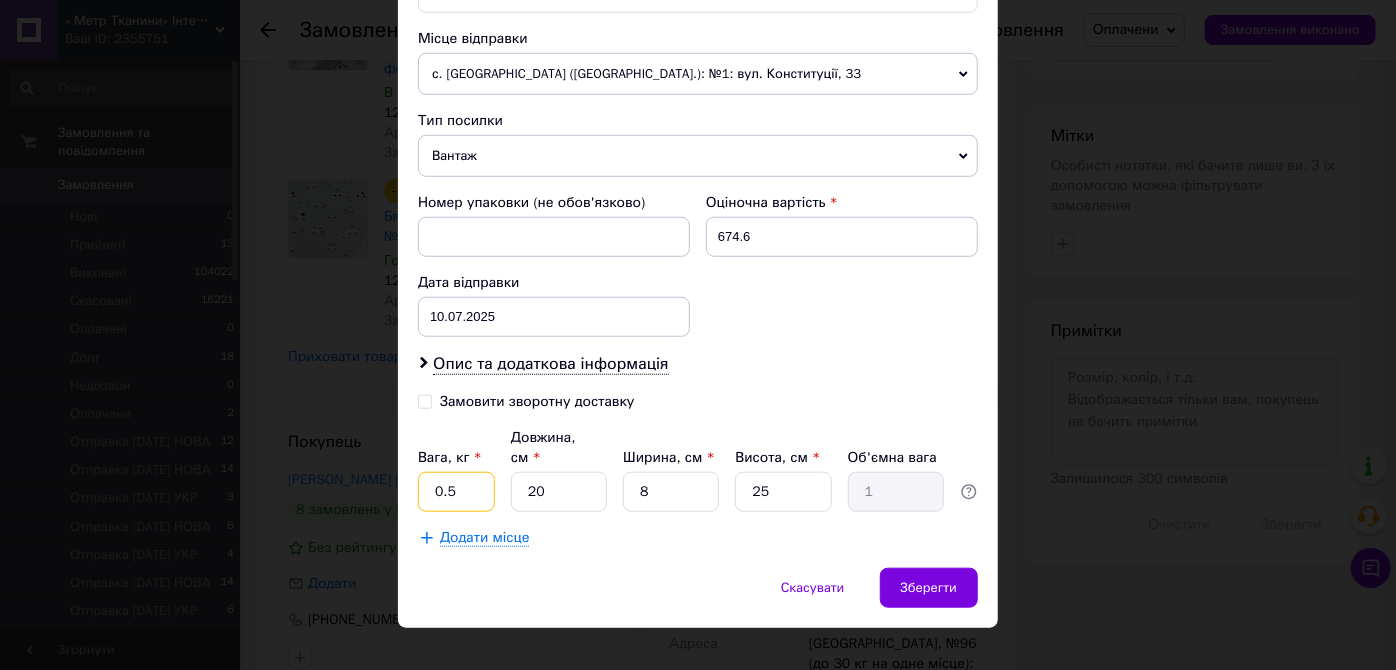 type on "0.5" 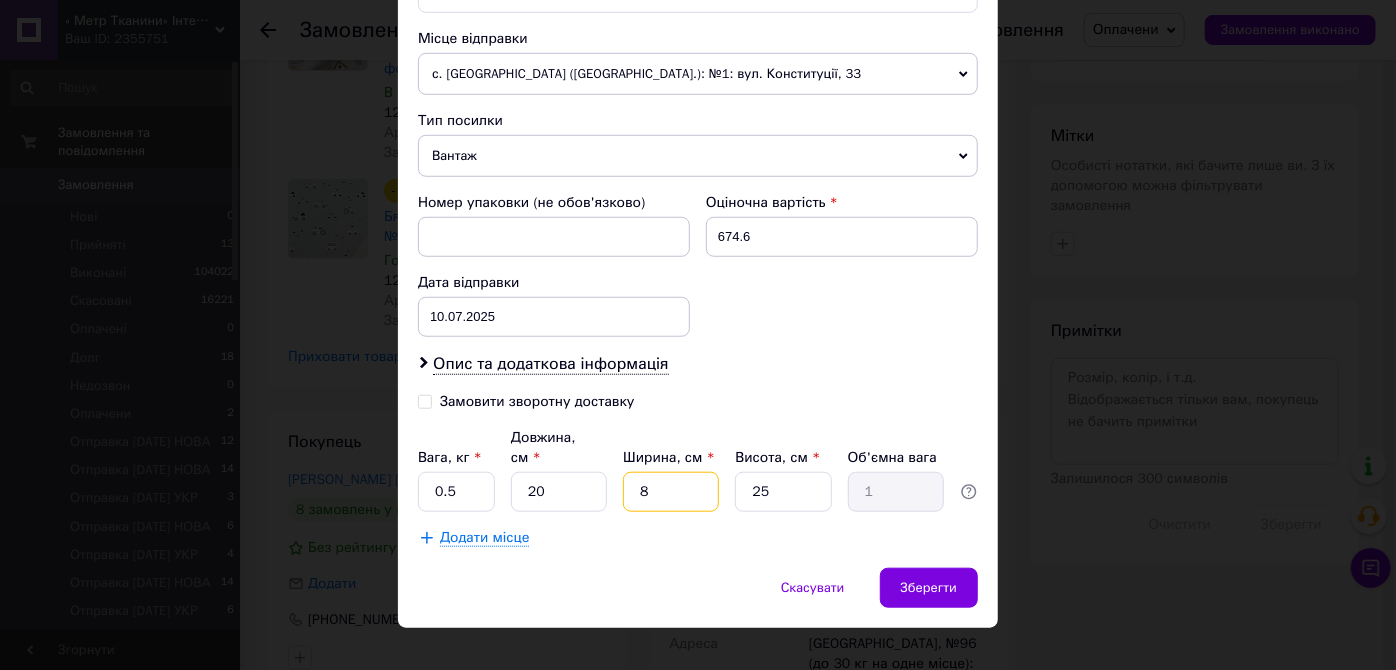 drag, startPoint x: 649, startPoint y: 465, endPoint x: 629, endPoint y: 462, distance: 20.22375 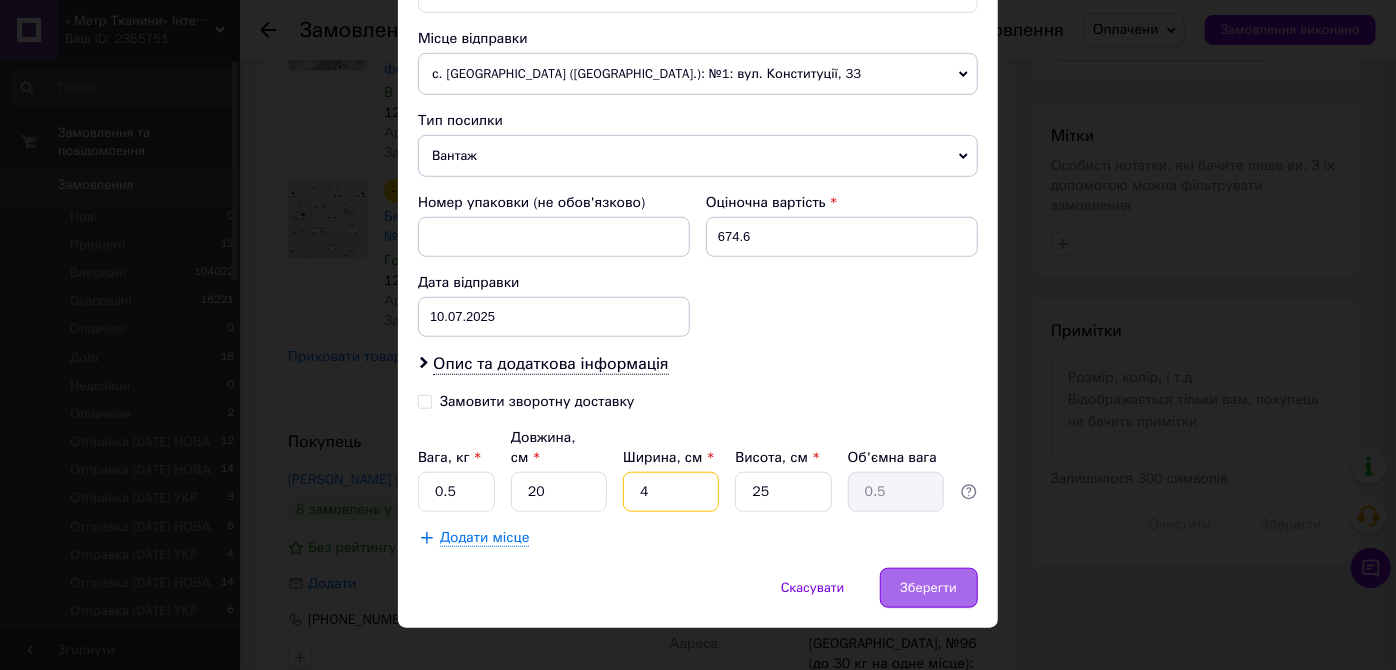 type on "4" 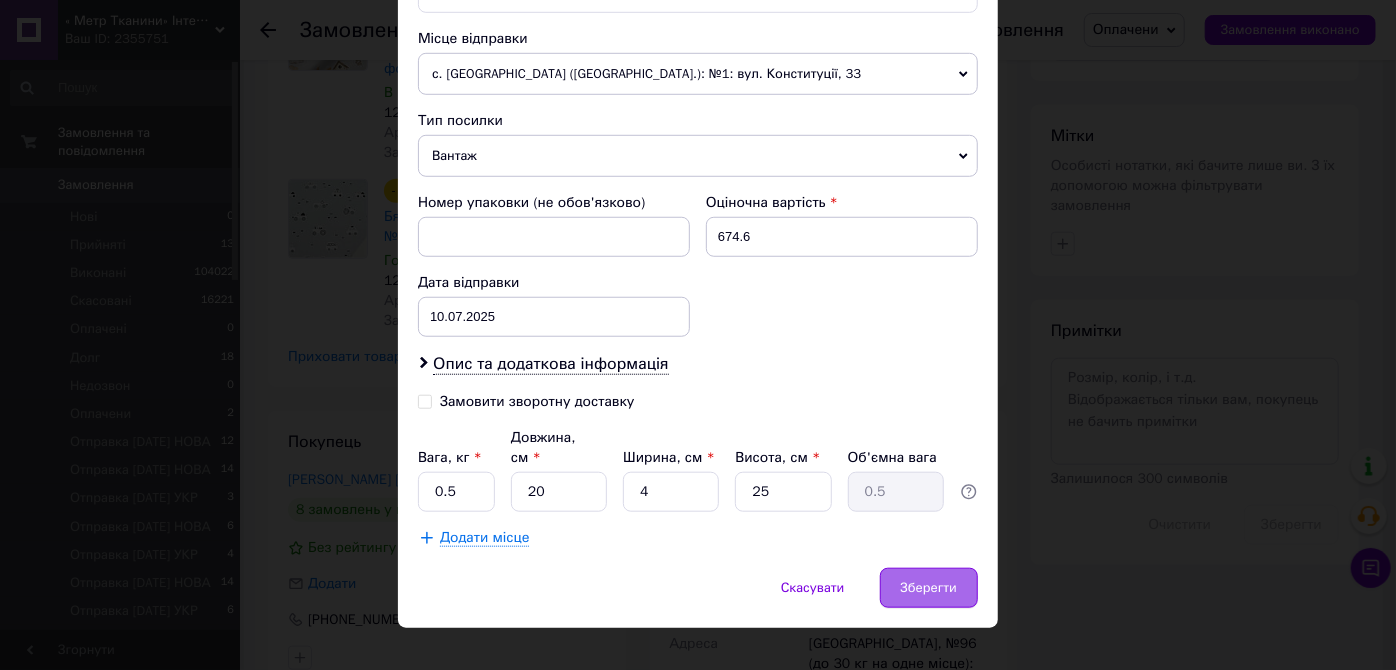 drag, startPoint x: 922, startPoint y: 577, endPoint x: 902, endPoint y: 570, distance: 21.189621 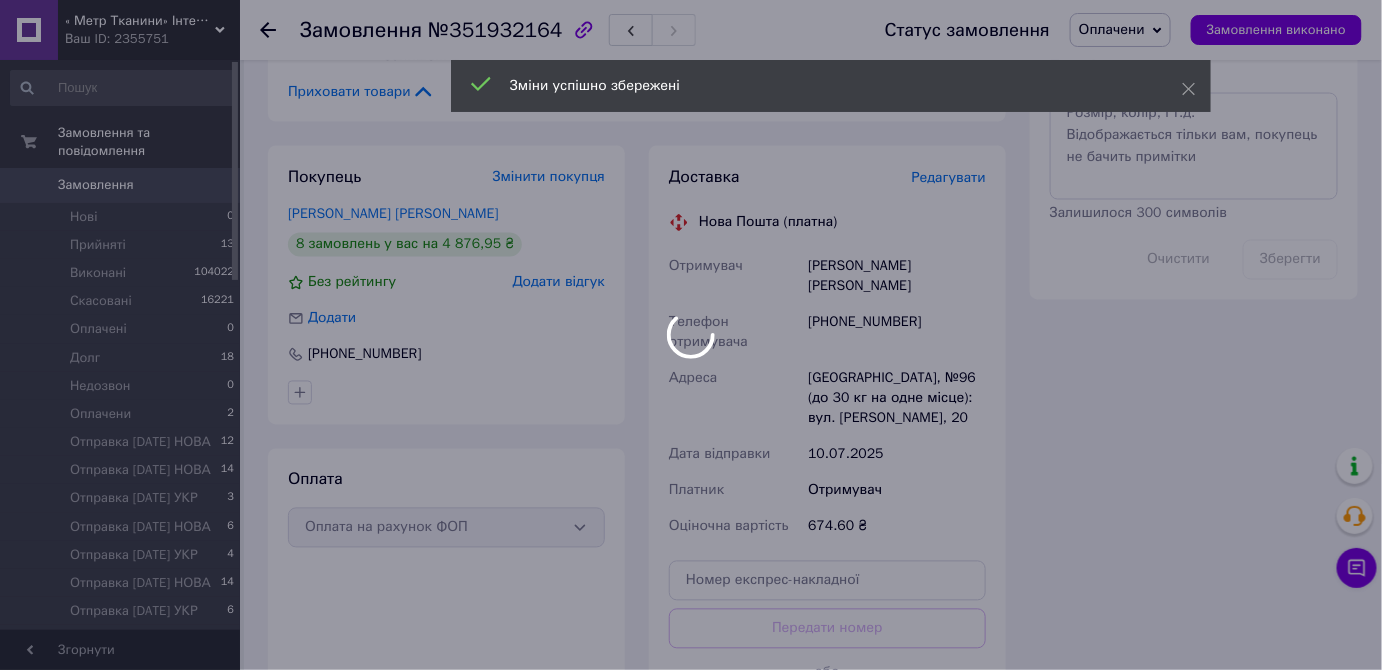 scroll, scrollTop: 1341, scrollLeft: 0, axis: vertical 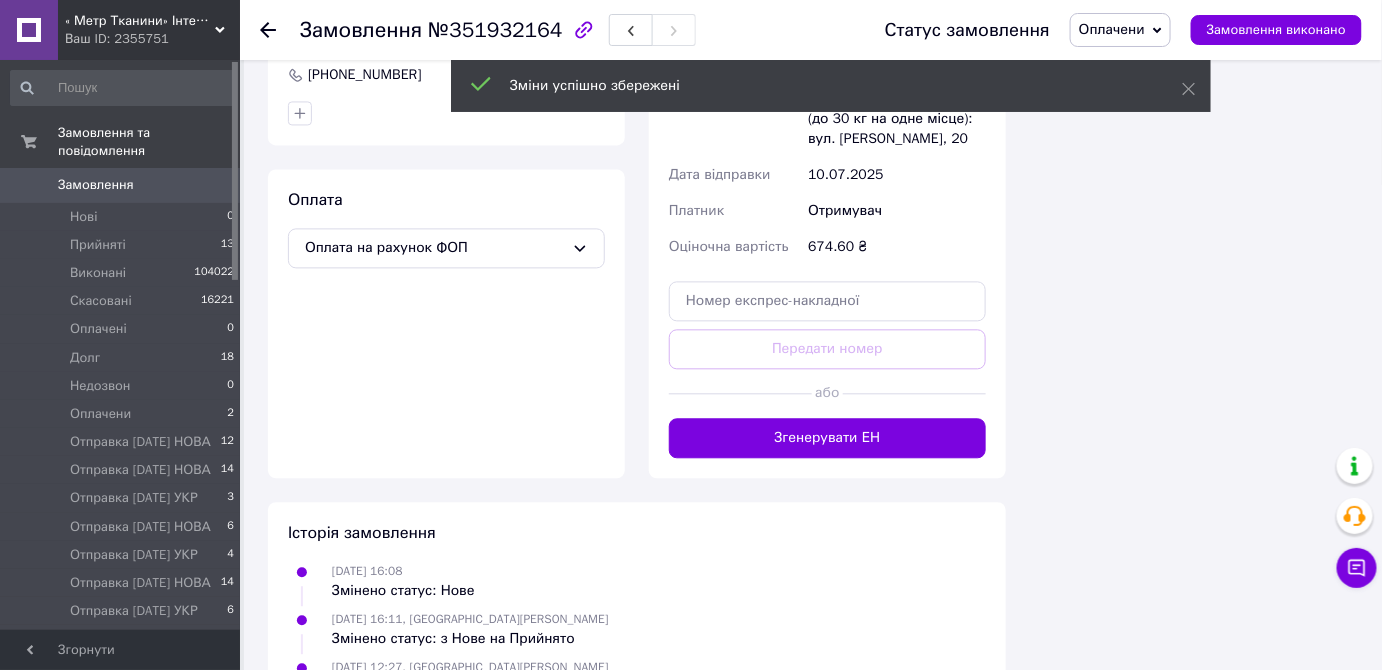 drag, startPoint x: 845, startPoint y: 416, endPoint x: 857, endPoint y: 453, distance: 38.8973 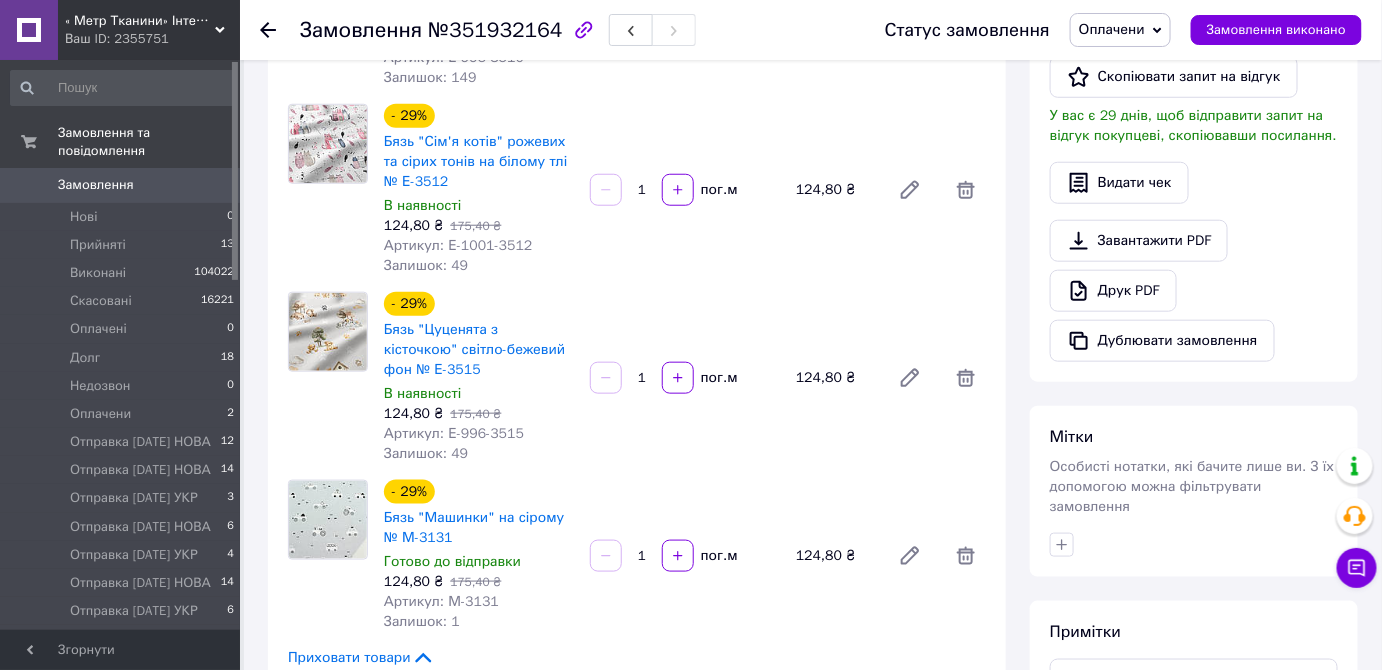 scroll, scrollTop: 432, scrollLeft: 0, axis: vertical 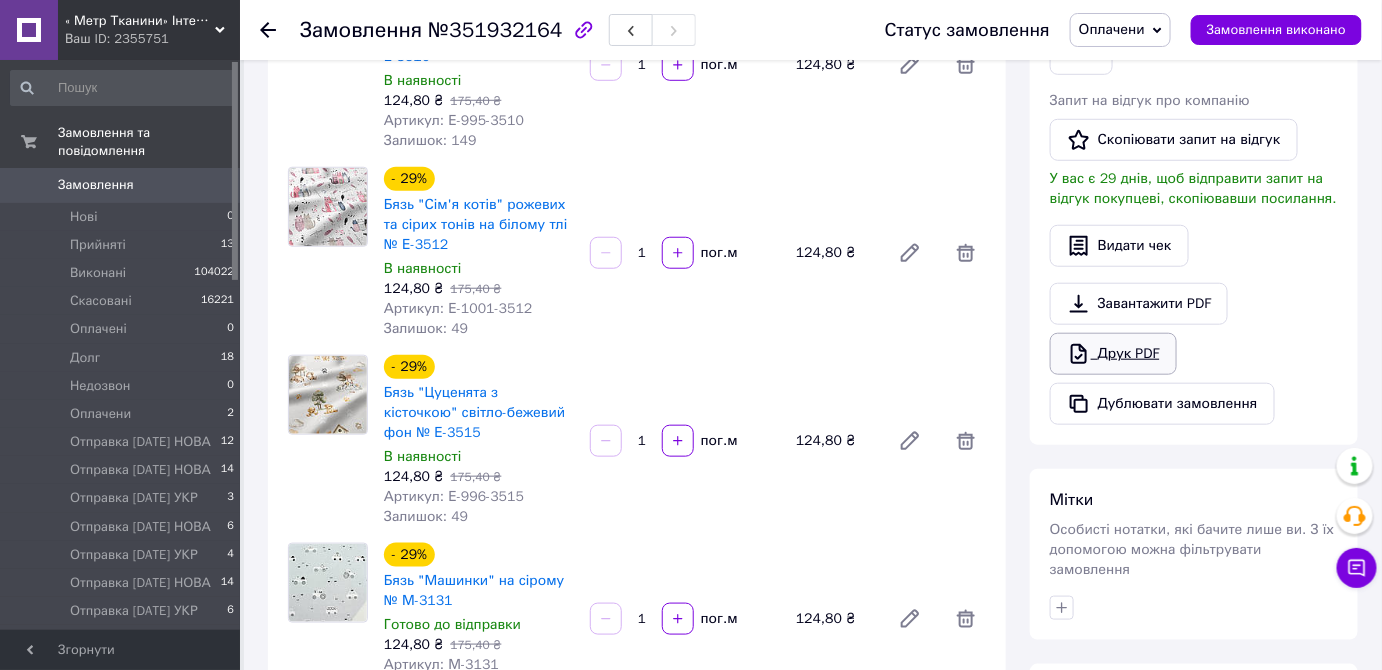 click on "Друк PDF" at bounding box center (1113, 354) 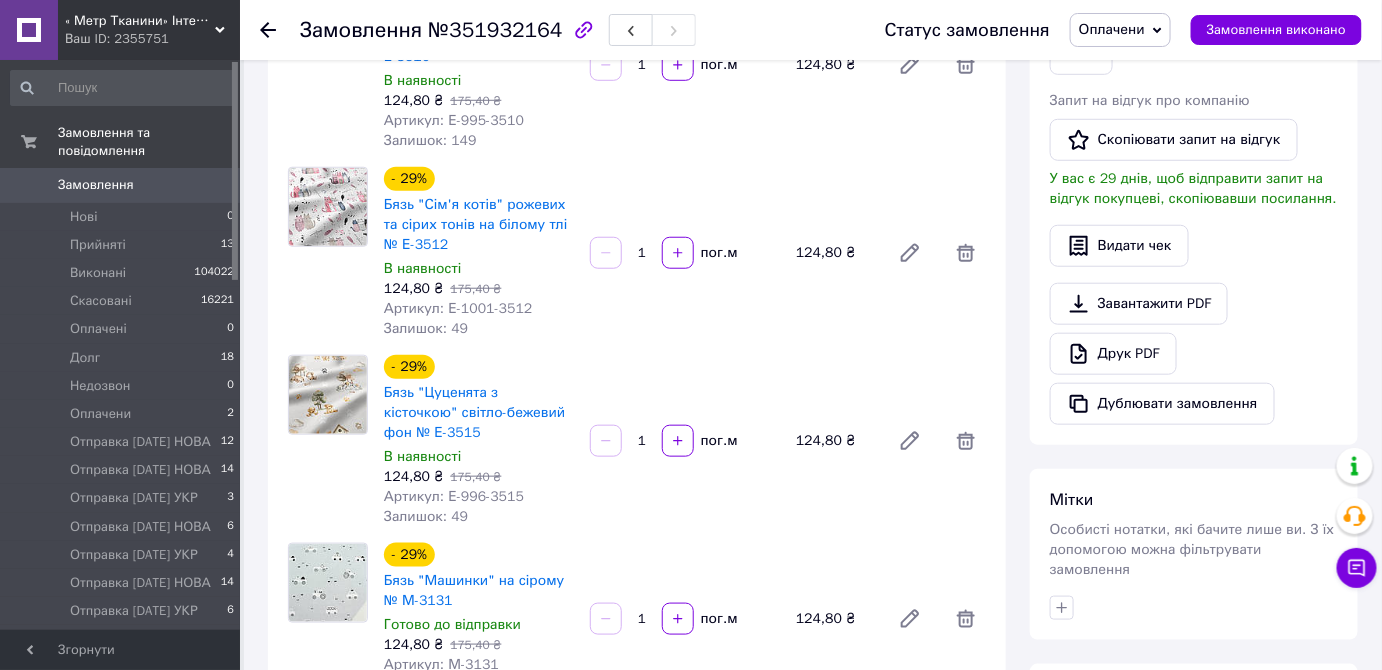 click on "Оплачени" at bounding box center [1112, 29] 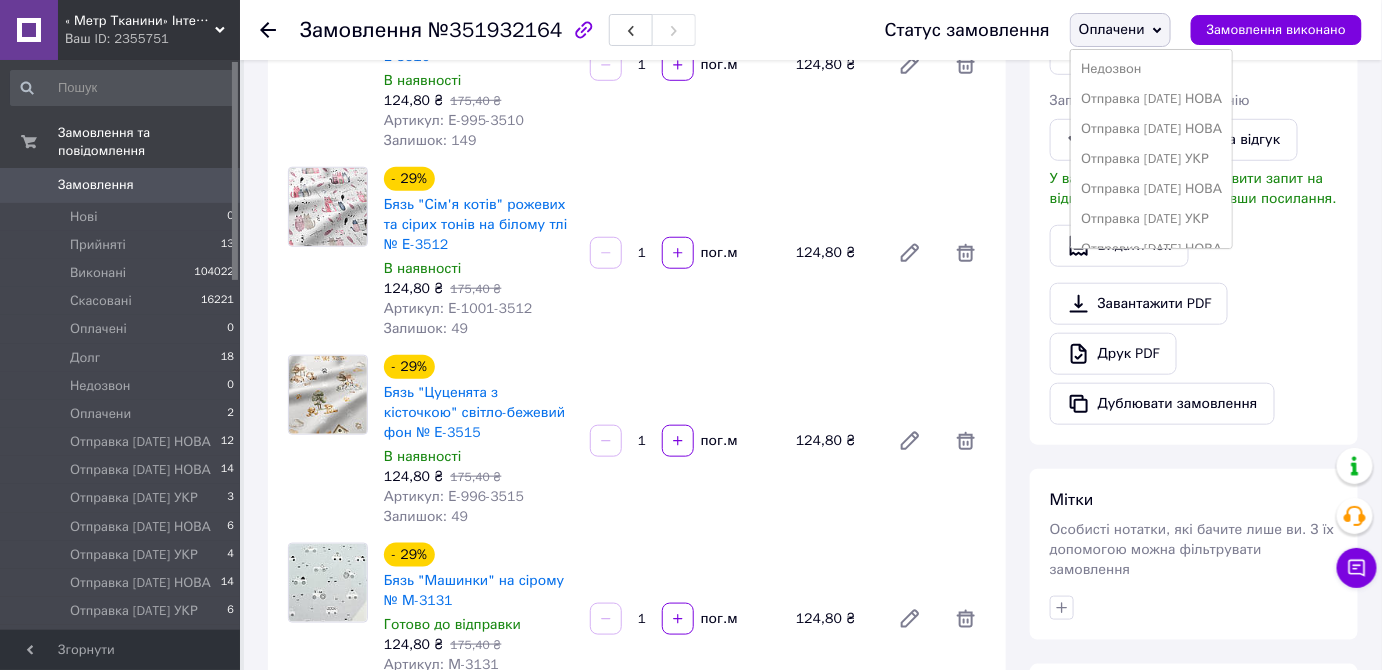 scroll, scrollTop: 411, scrollLeft: 0, axis: vertical 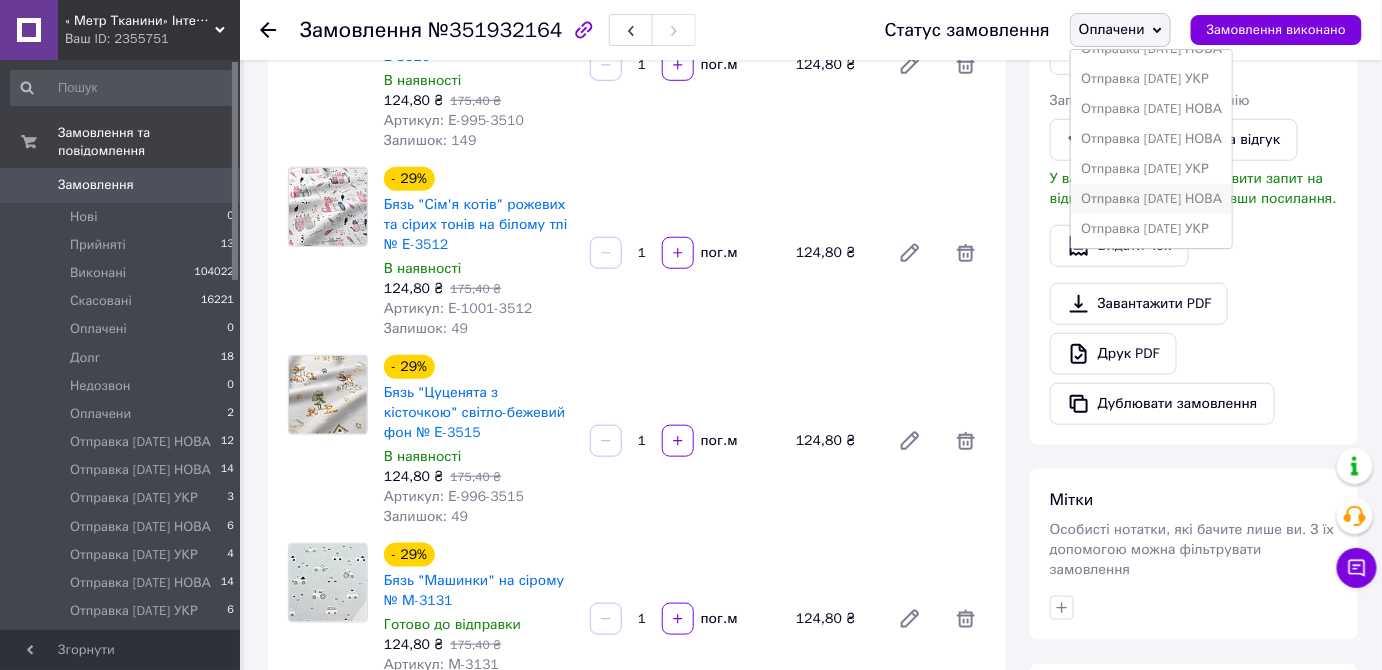 click on "Отправка [DATE] НОВА" at bounding box center (1151, 199) 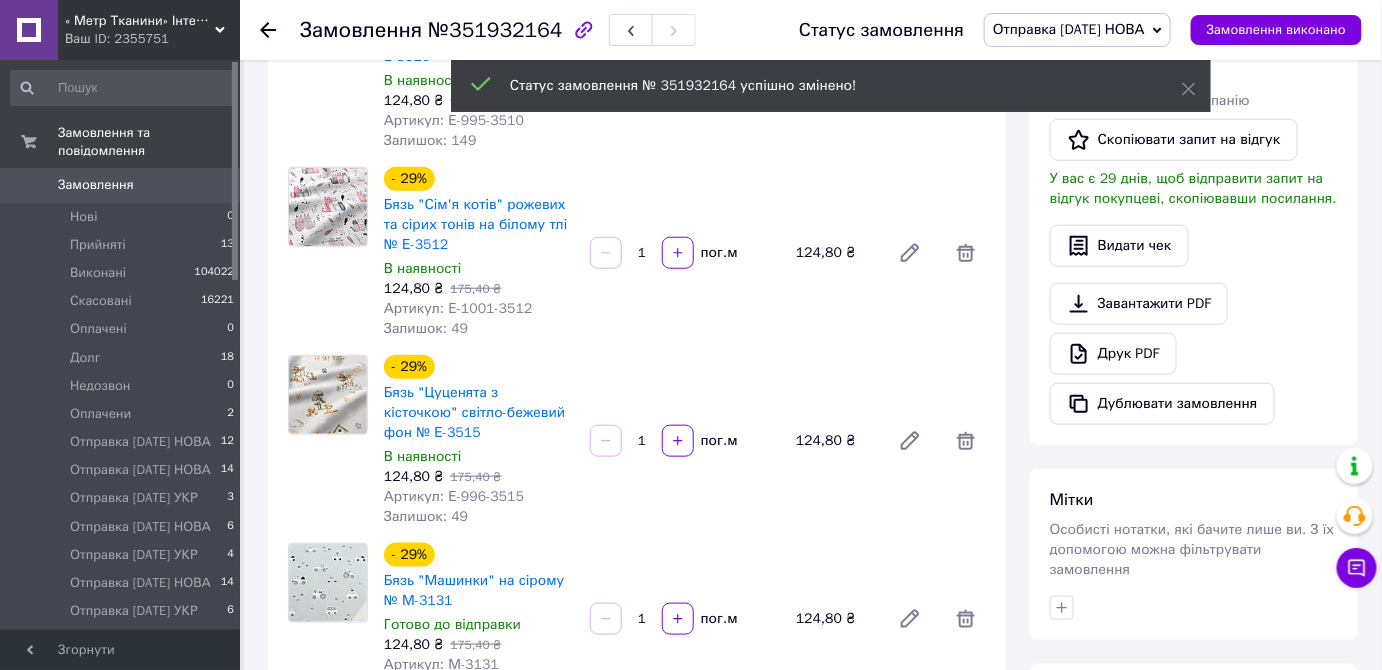 click 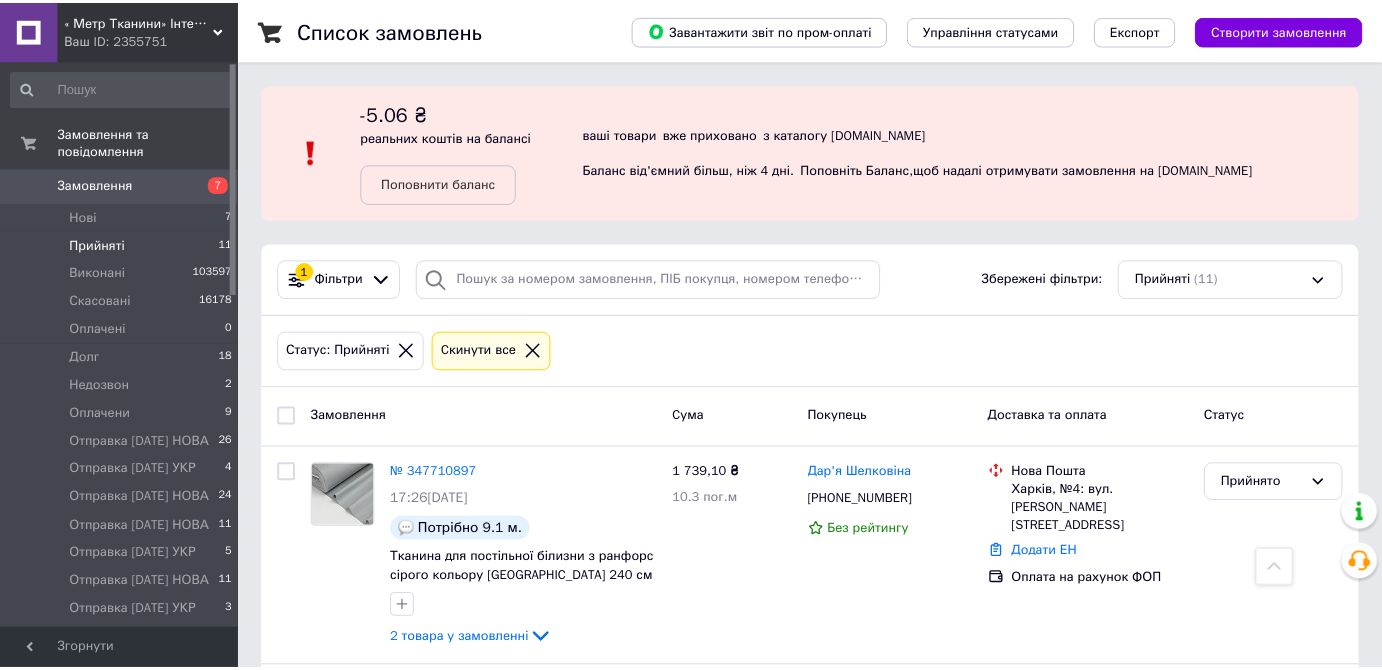 scroll, scrollTop: 1818, scrollLeft: 0, axis: vertical 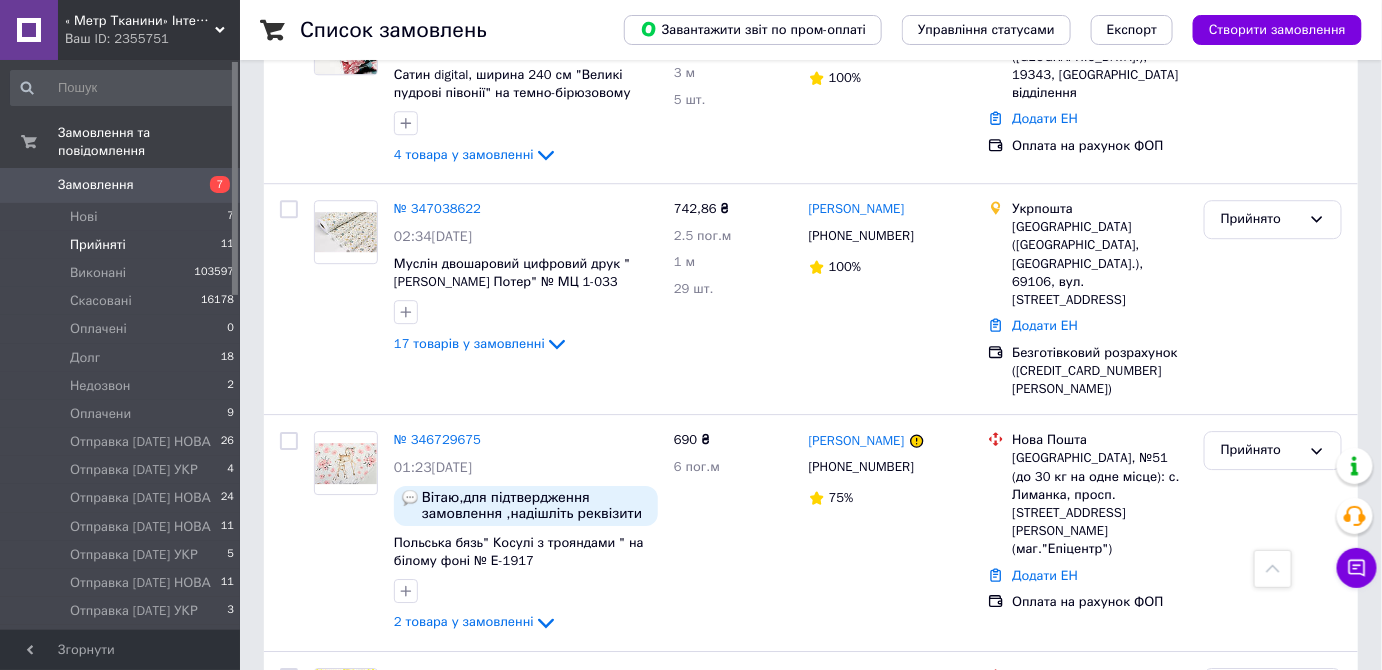 click on "Прийняті" at bounding box center (98, 245) 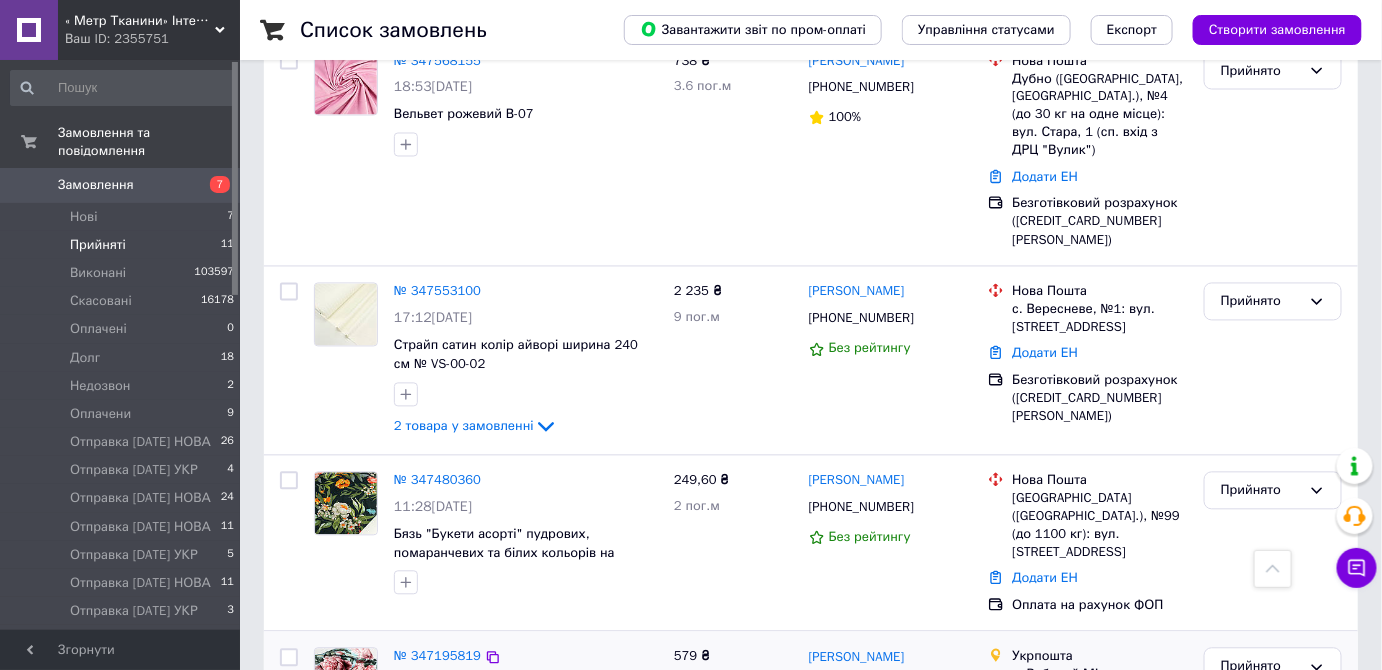 scroll, scrollTop: 636, scrollLeft: 0, axis: vertical 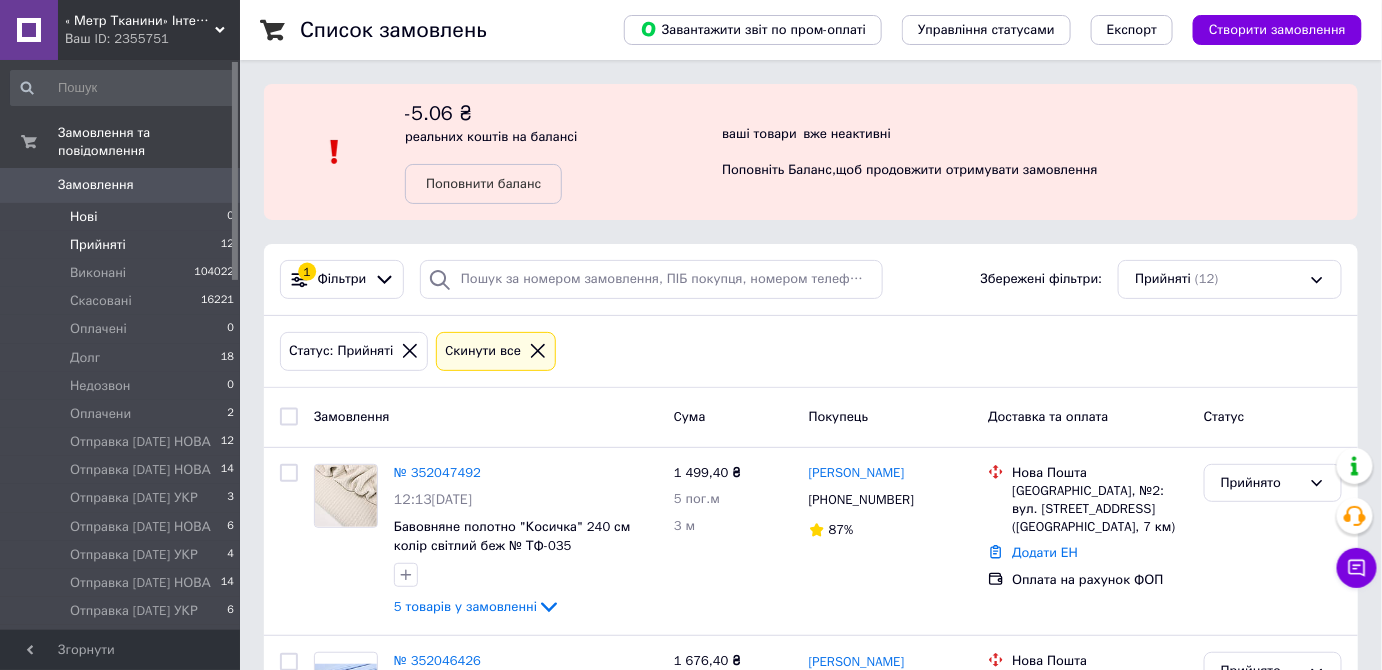 click on "Нові 0" at bounding box center [123, 217] 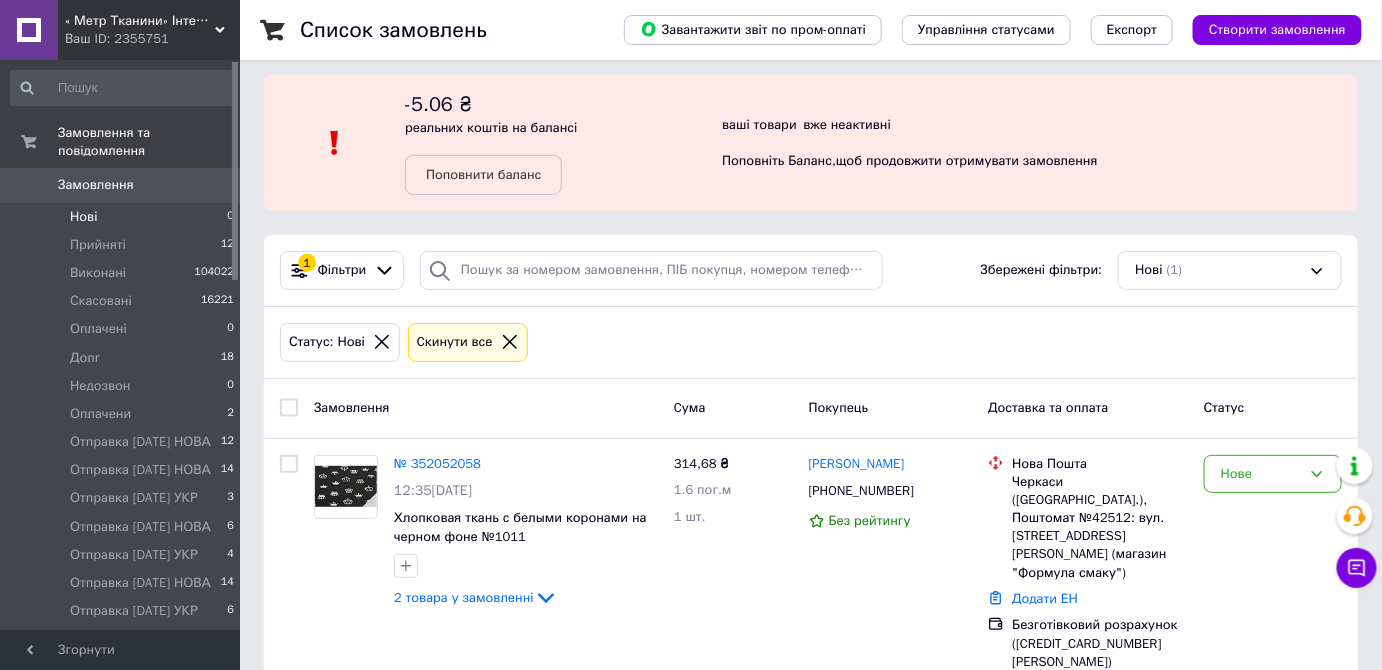 scroll, scrollTop: 11, scrollLeft: 0, axis: vertical 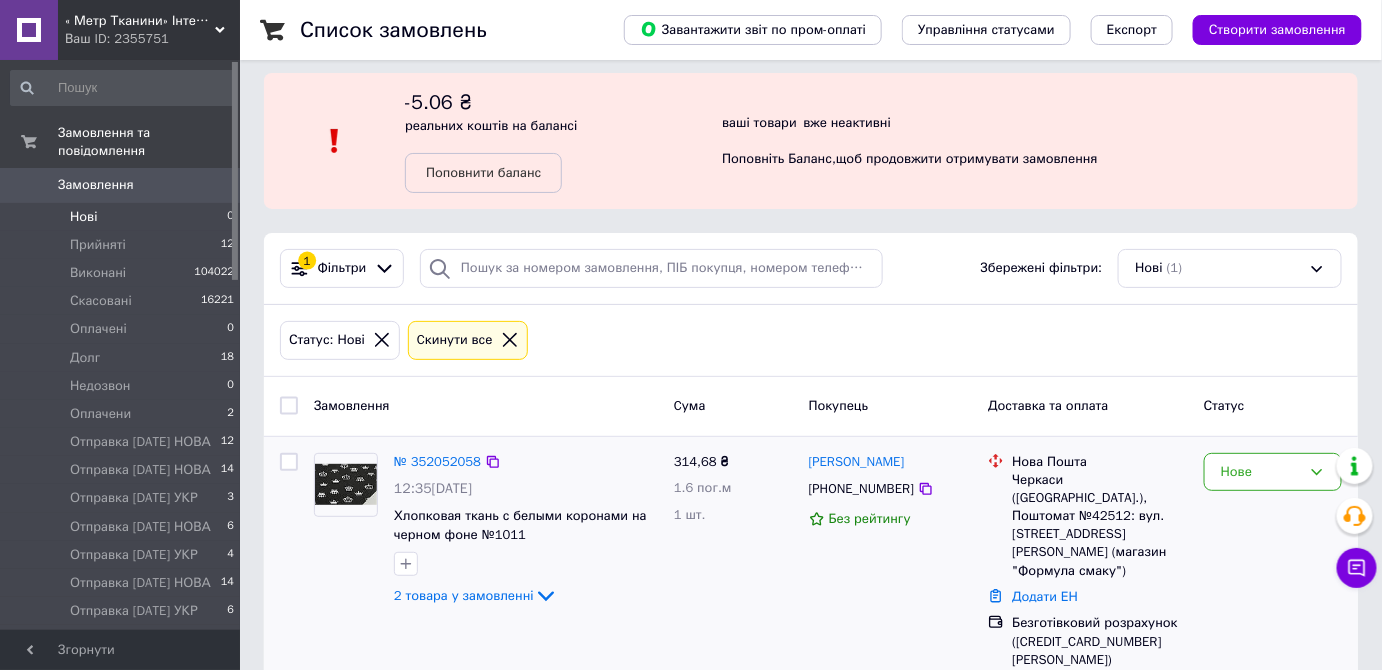click at bounding box center (346, 484) 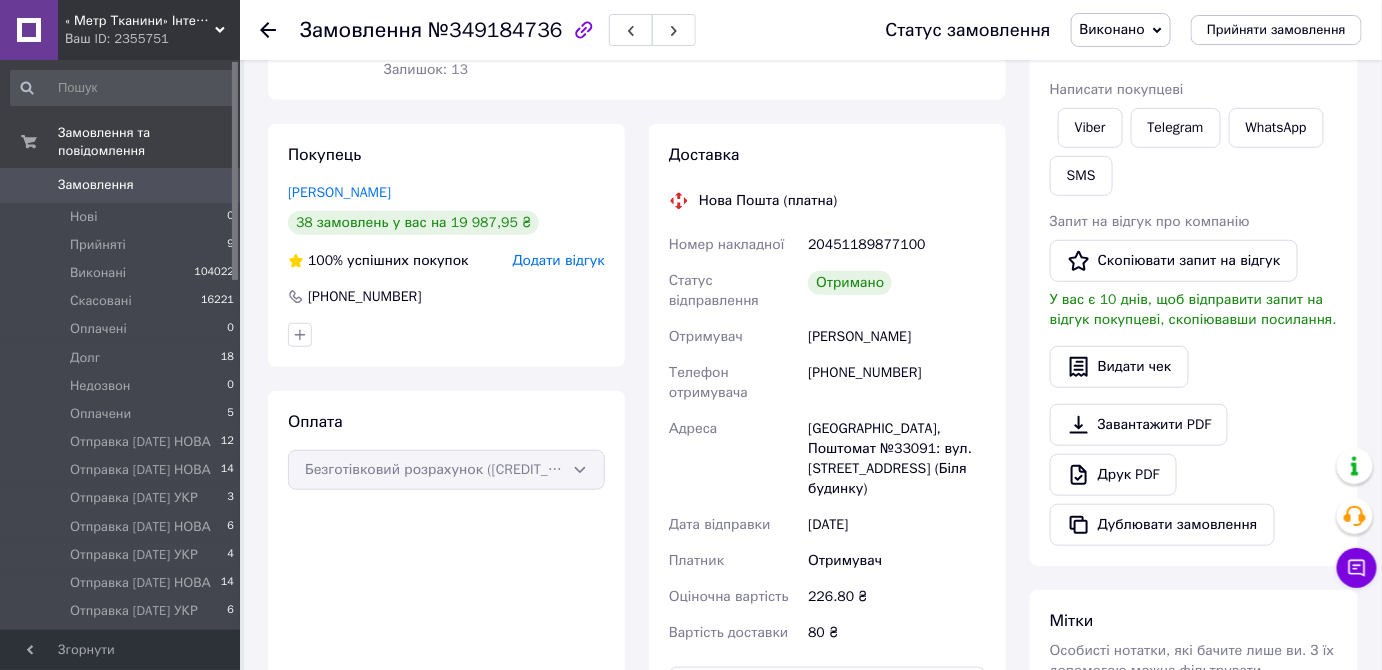scroll, scrollTop: 363, scrollLeft: 0, axis: vertical 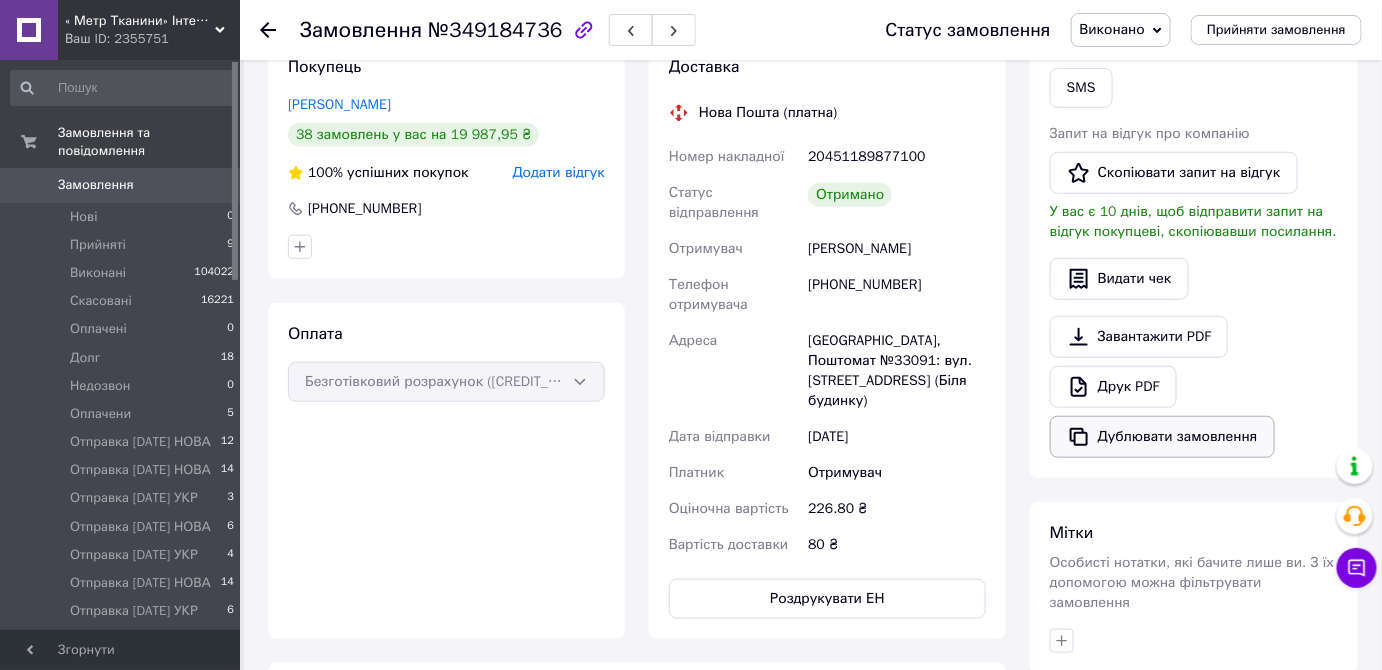 click on "Дублювати замовлення" at bounding box center (1162, 437) 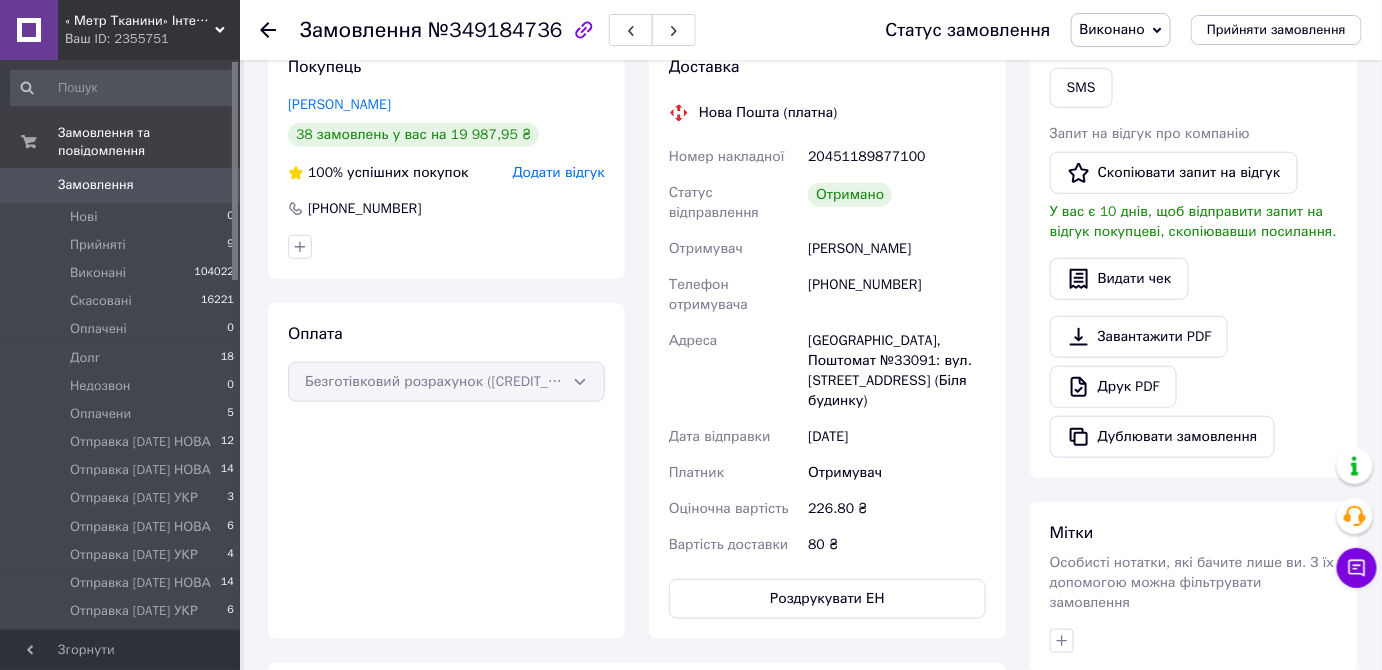 click 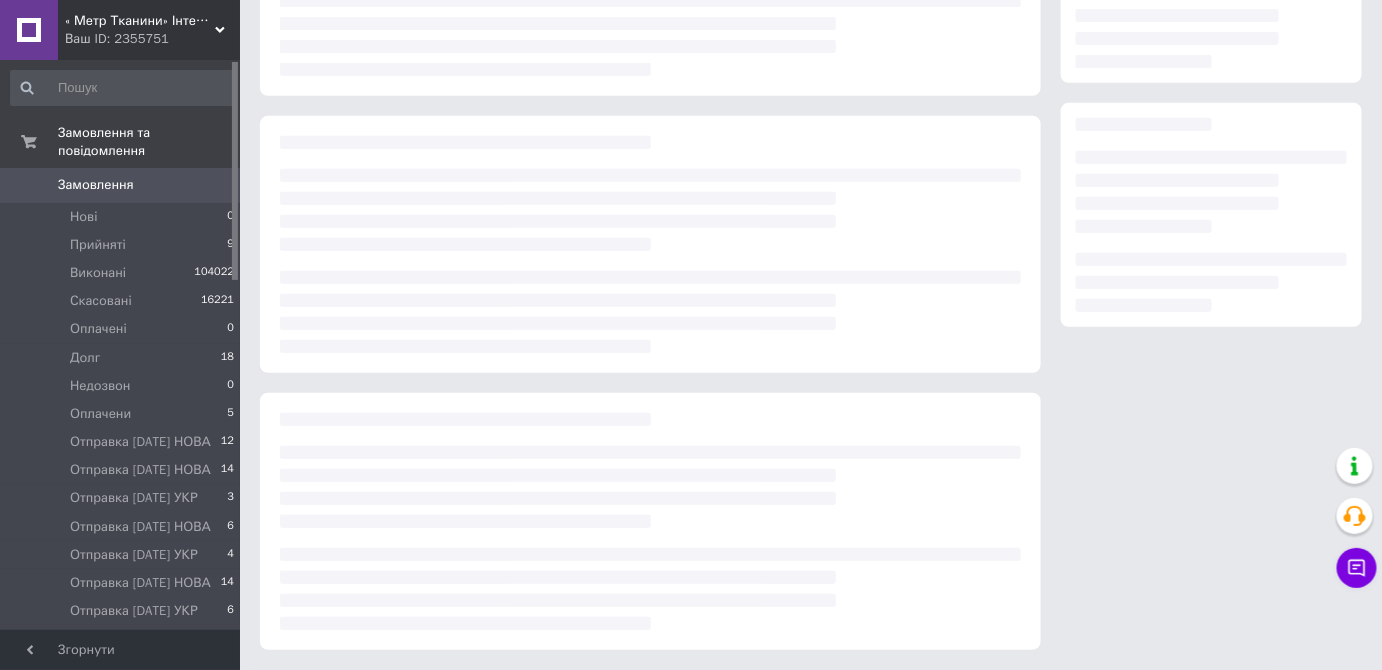 scroll, scrollTop: 0, scrollLeft: 0, axis: both 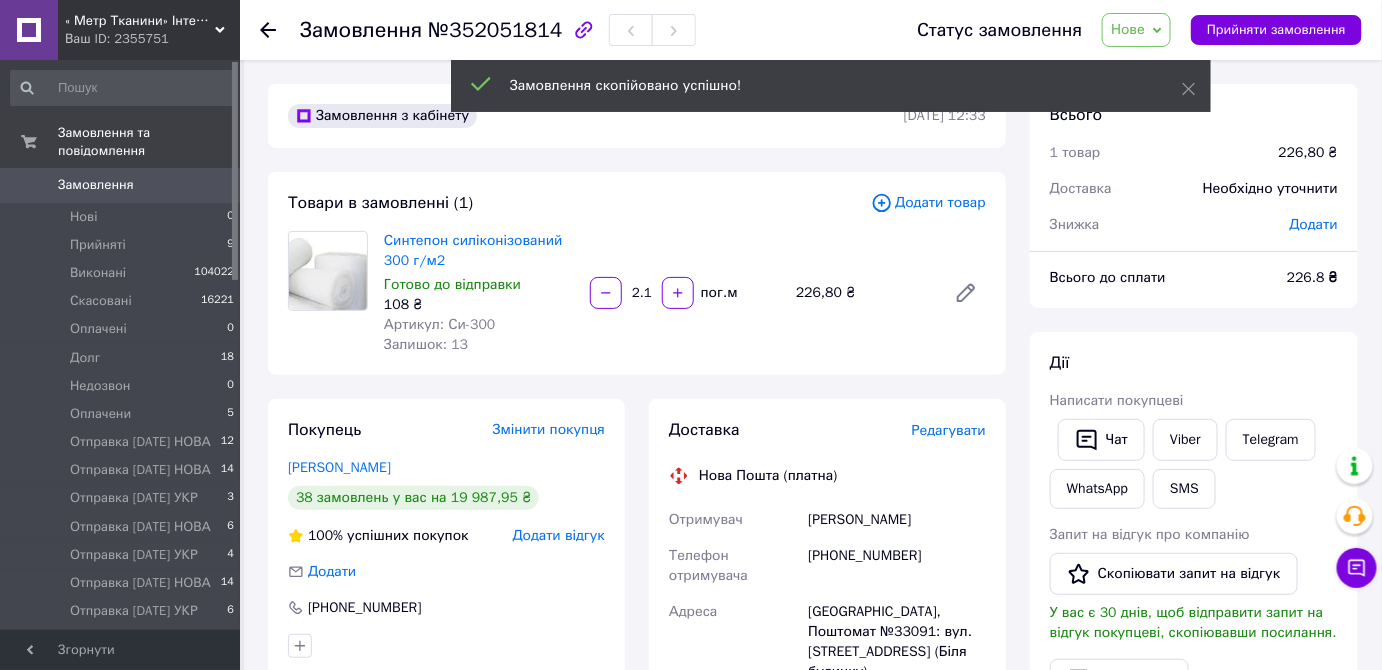 click 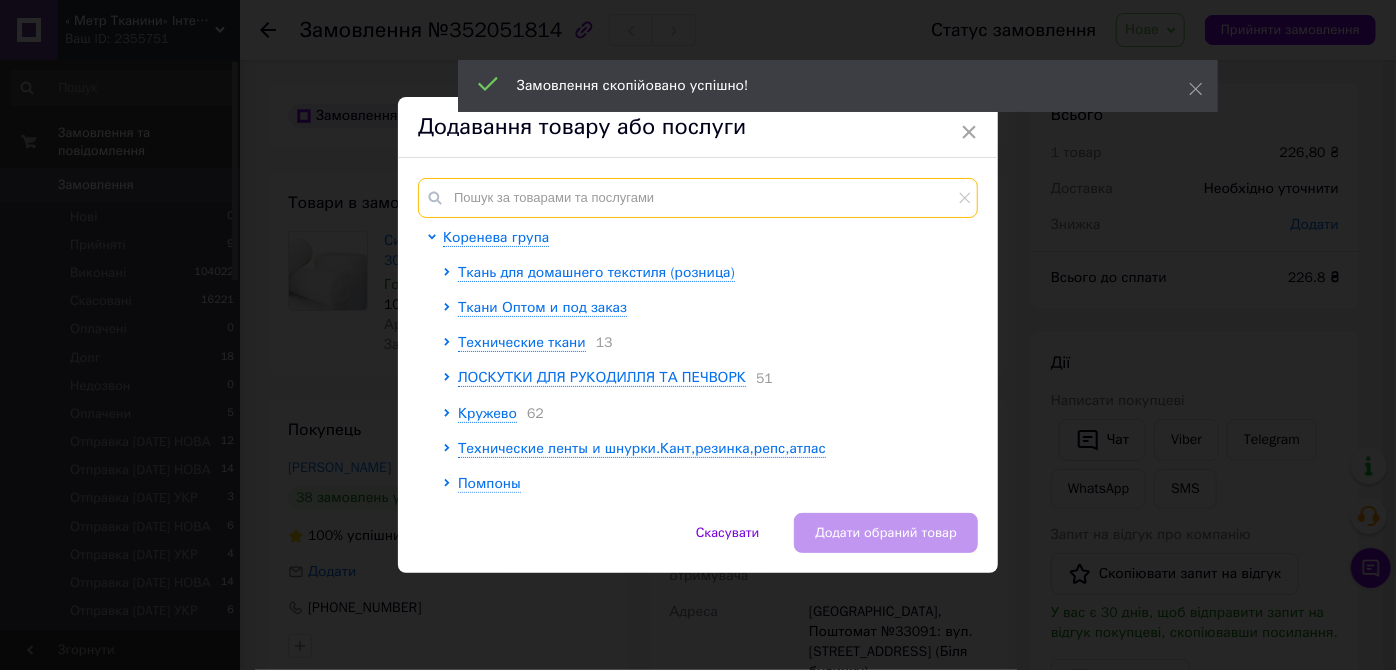 click at bounding box center [698, 198] 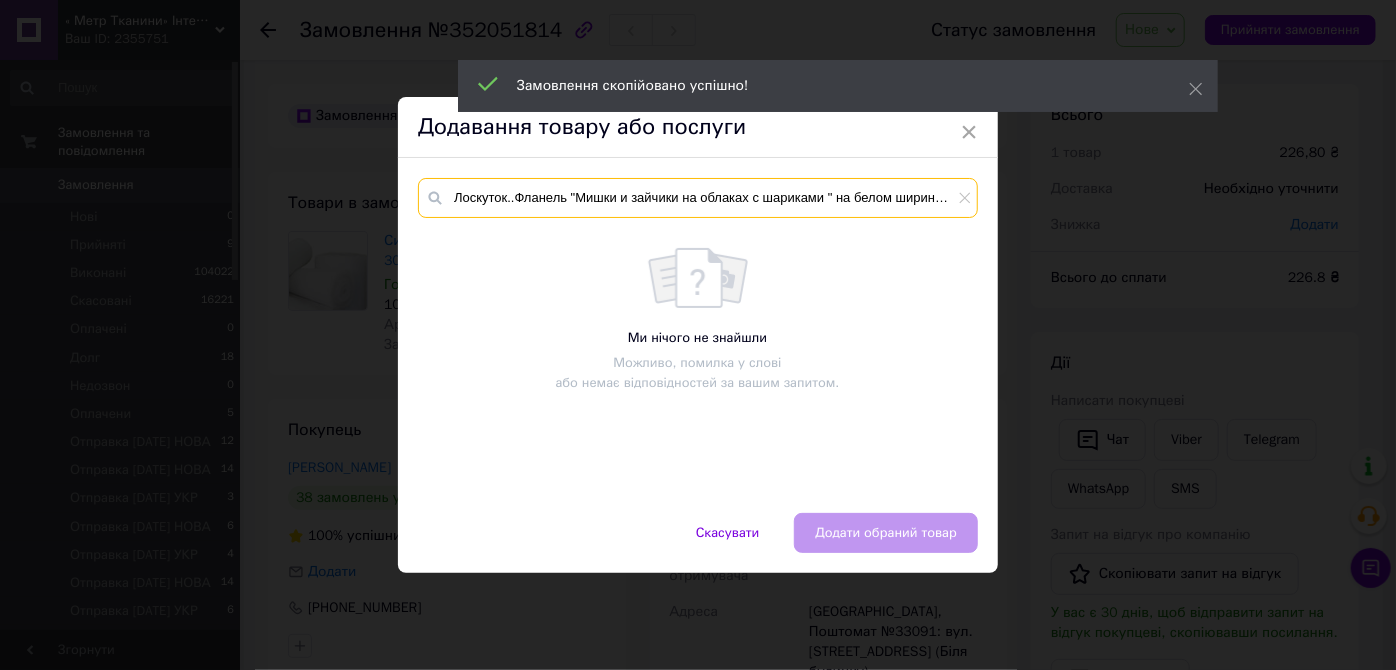 scroll, scrollTop: 0, scrollLeft: 154, axis: horizontal 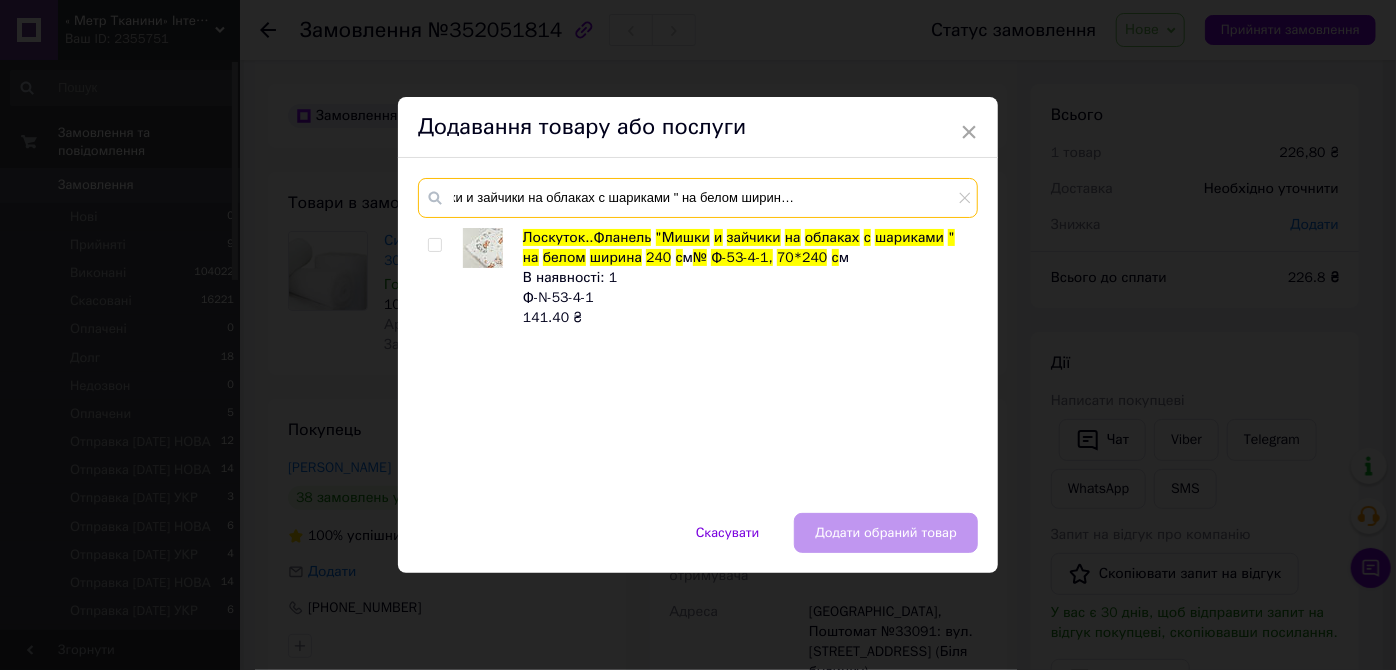 type on "Лоскуток..Фланель "Мишки и зайчики на облаках с шариками " на белом ширина 240 см № Ф-53-4-1, 70*240" 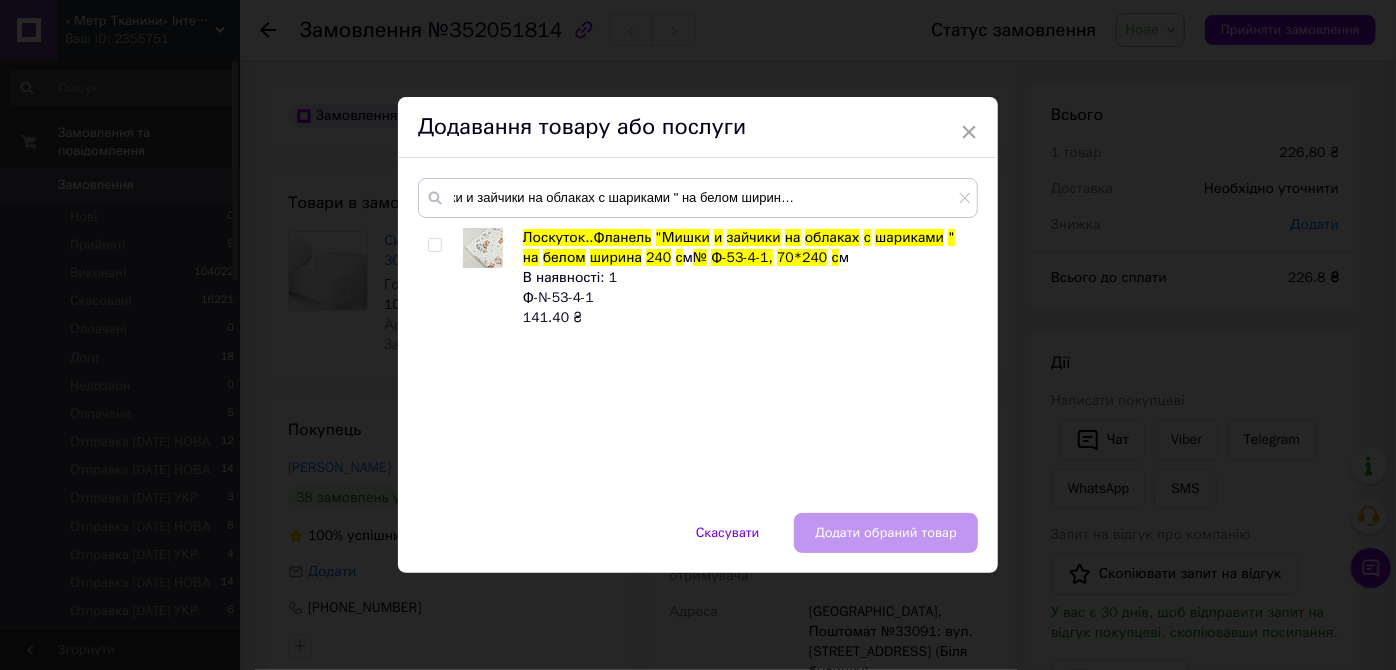 drag, startPoint x: 432, startPoint y: 243, endPoint x: 768, endPoint y: 518, distance: 434.19006 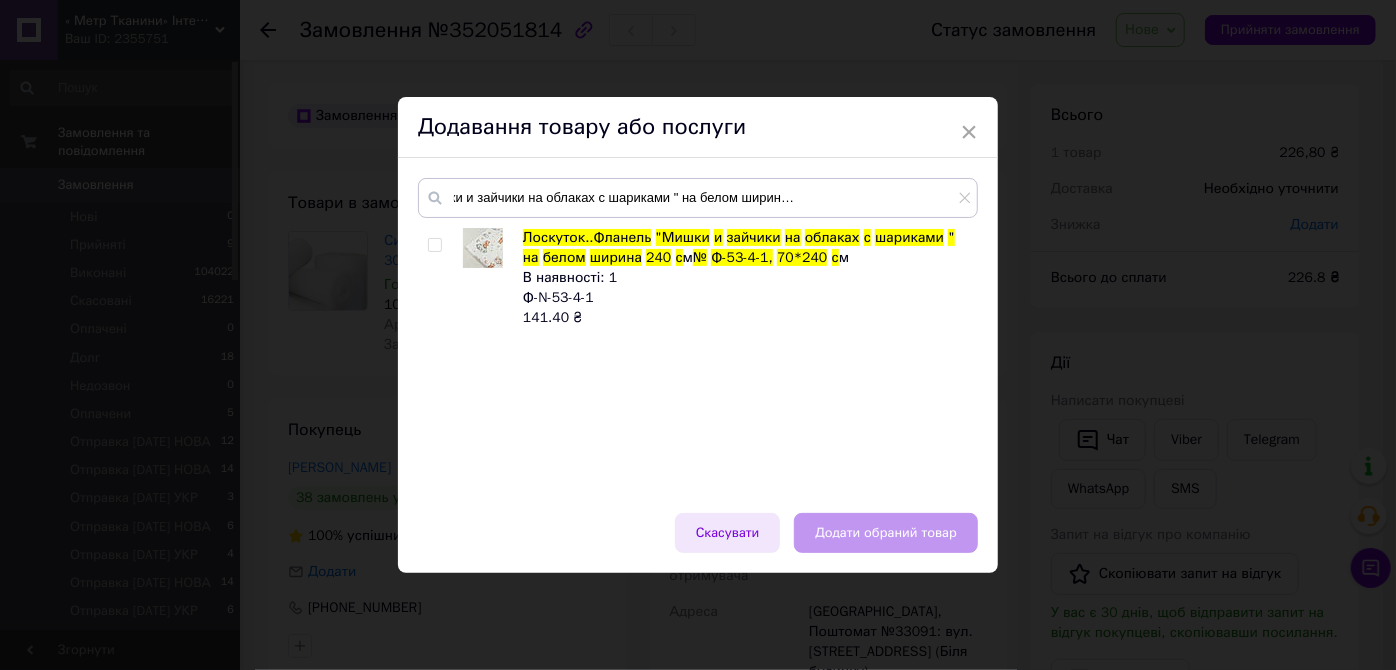 click at bounding box center (434, 245) 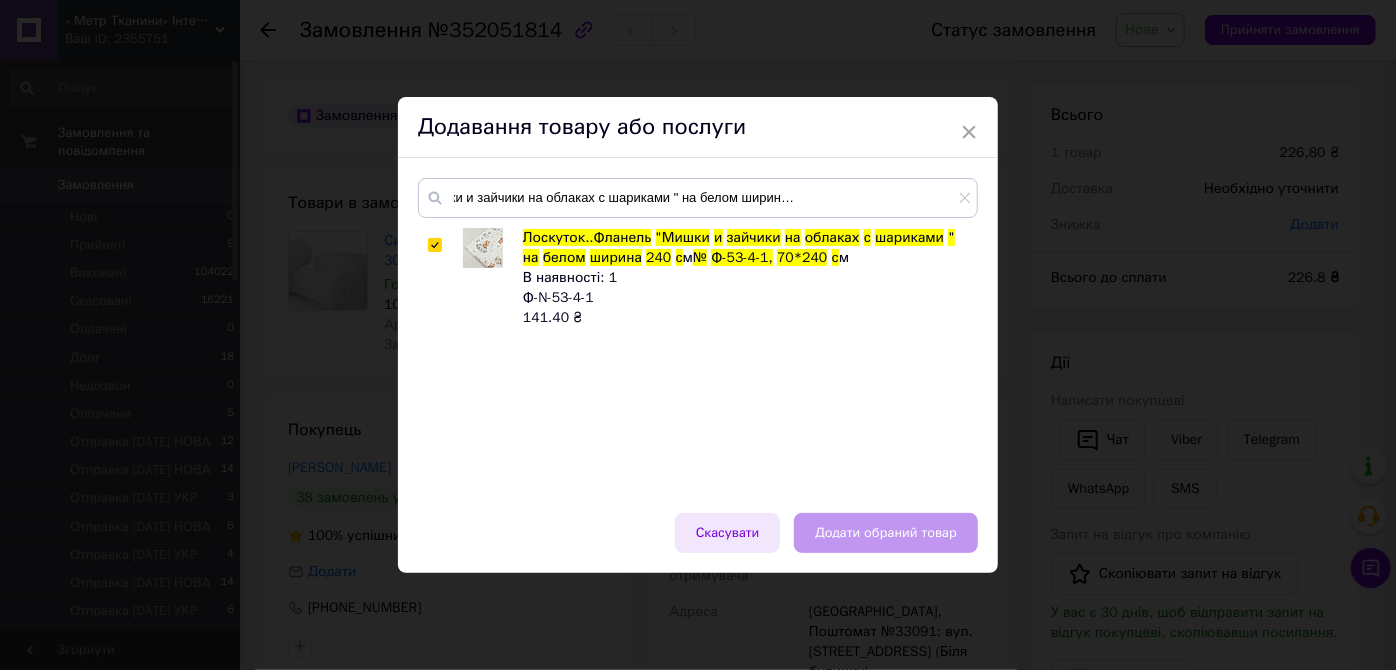 checkbox on "true" 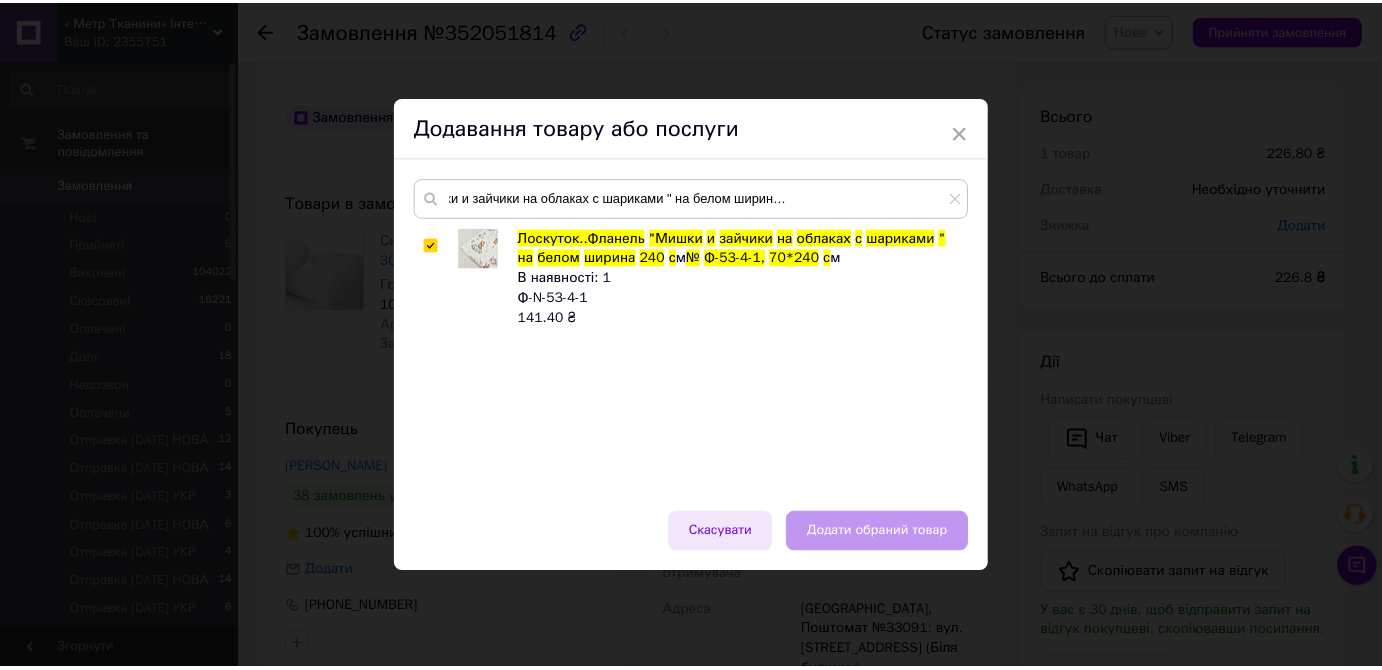 scroll, scrollTop: 0, scrollLeft: 0, axis: both 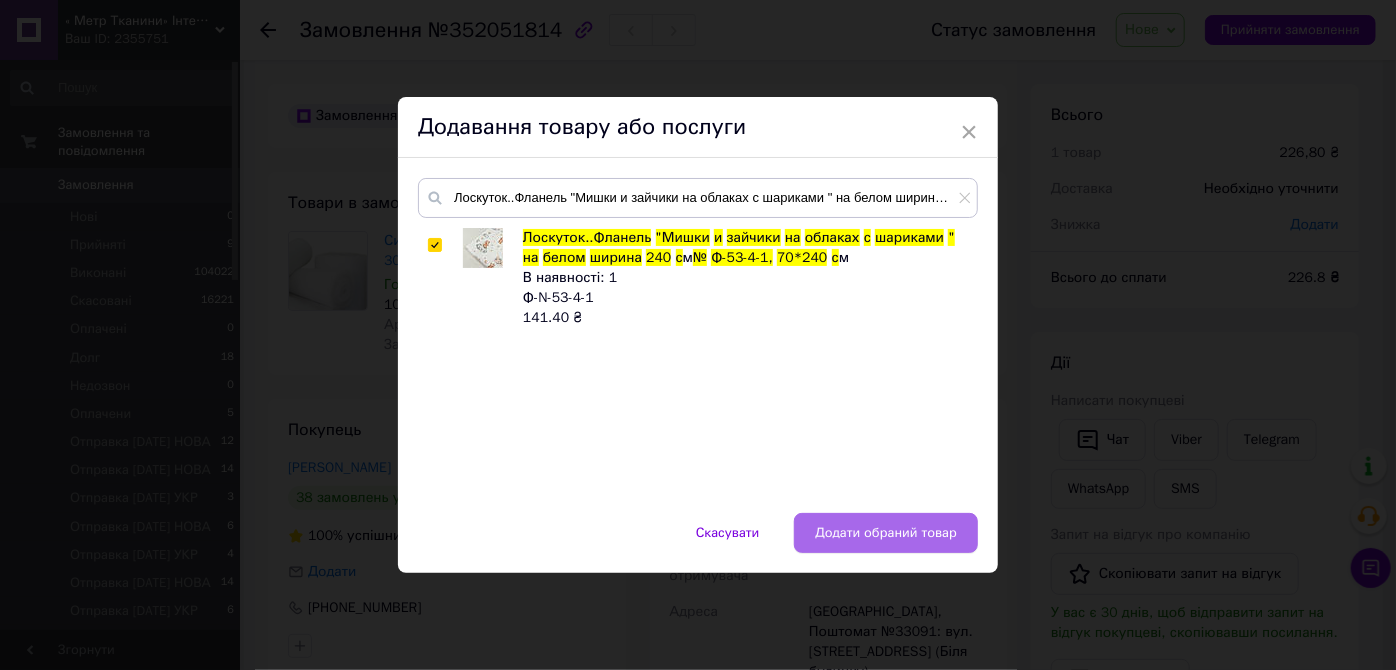 click on "Додати обраний товар" at bounding box center (886, 533) 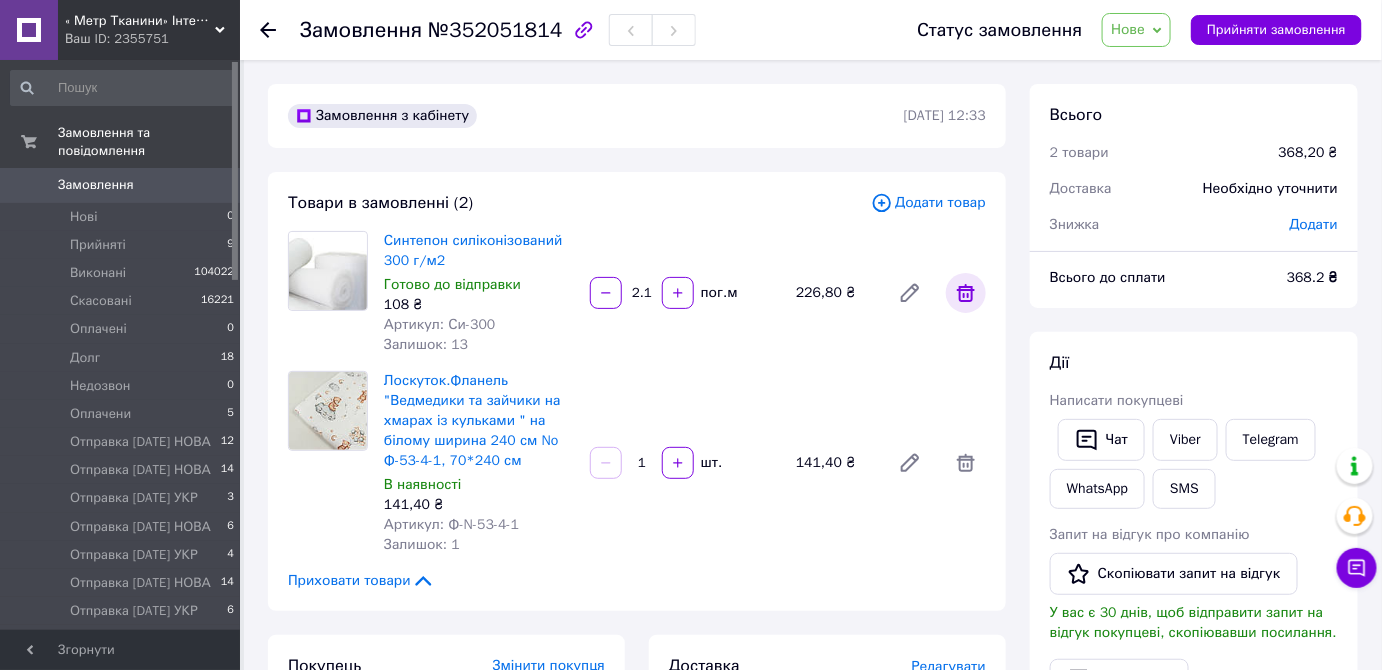 click 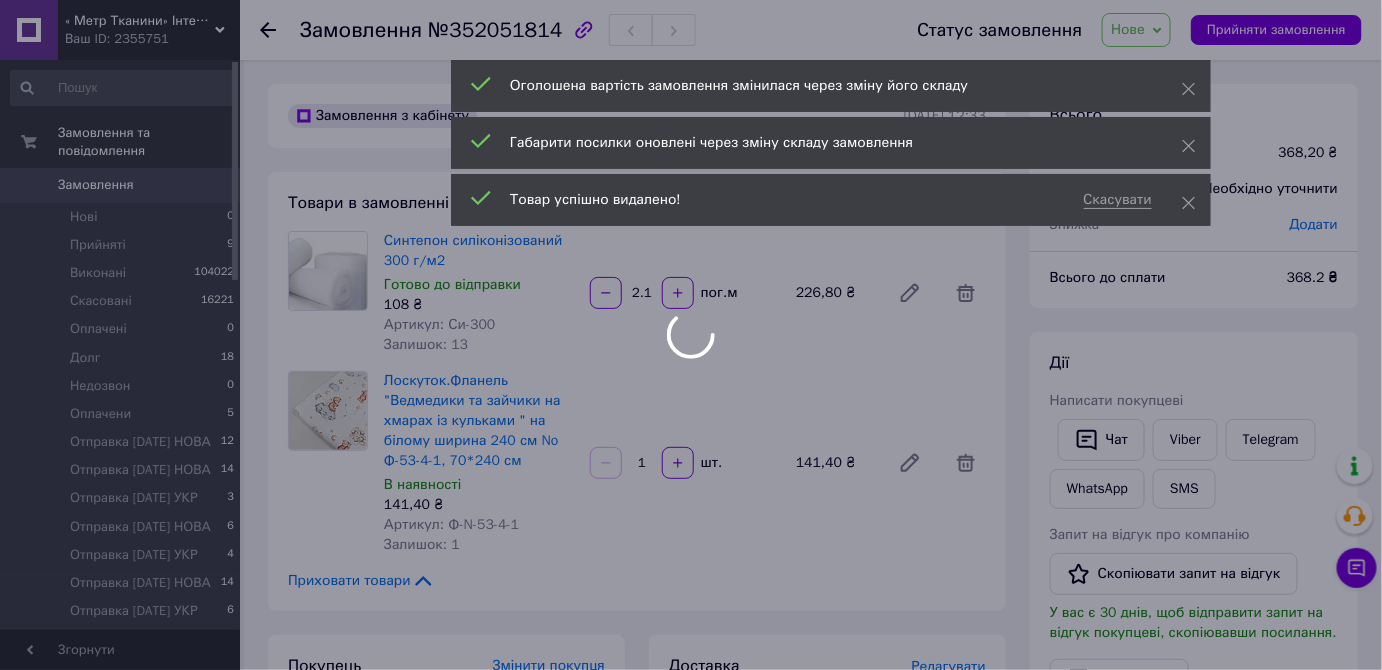 type on "1" 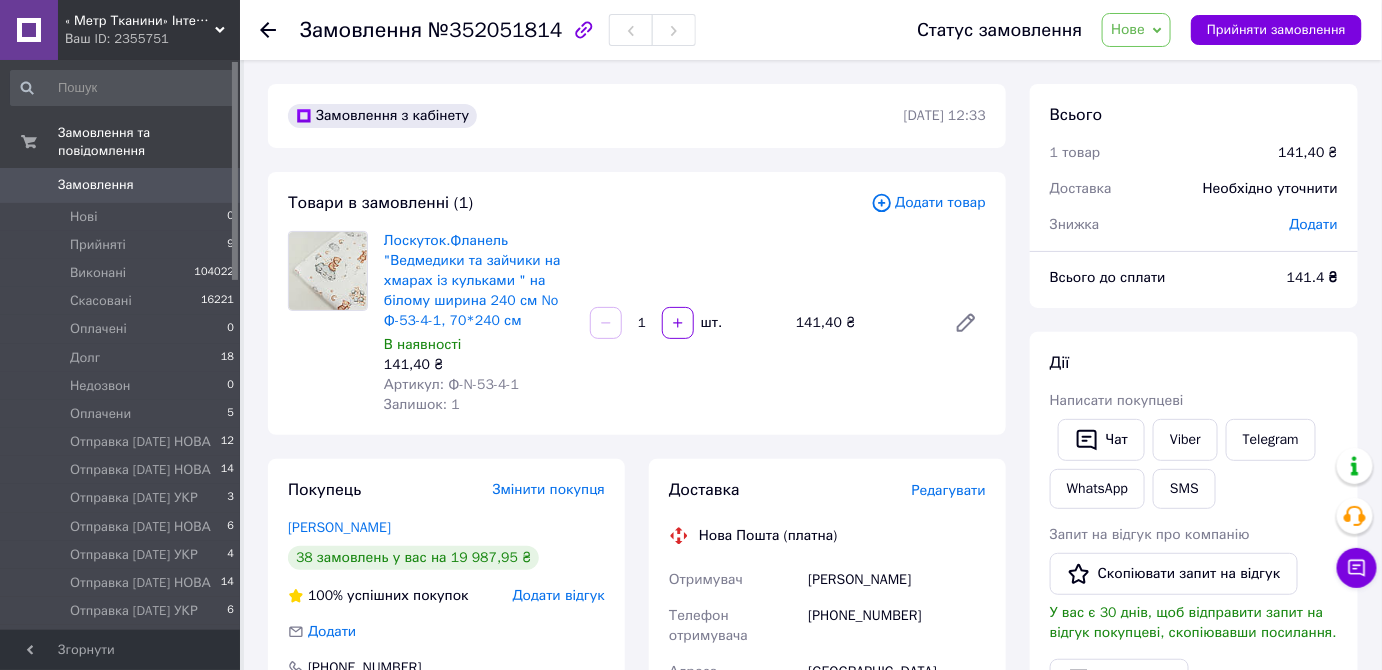 click 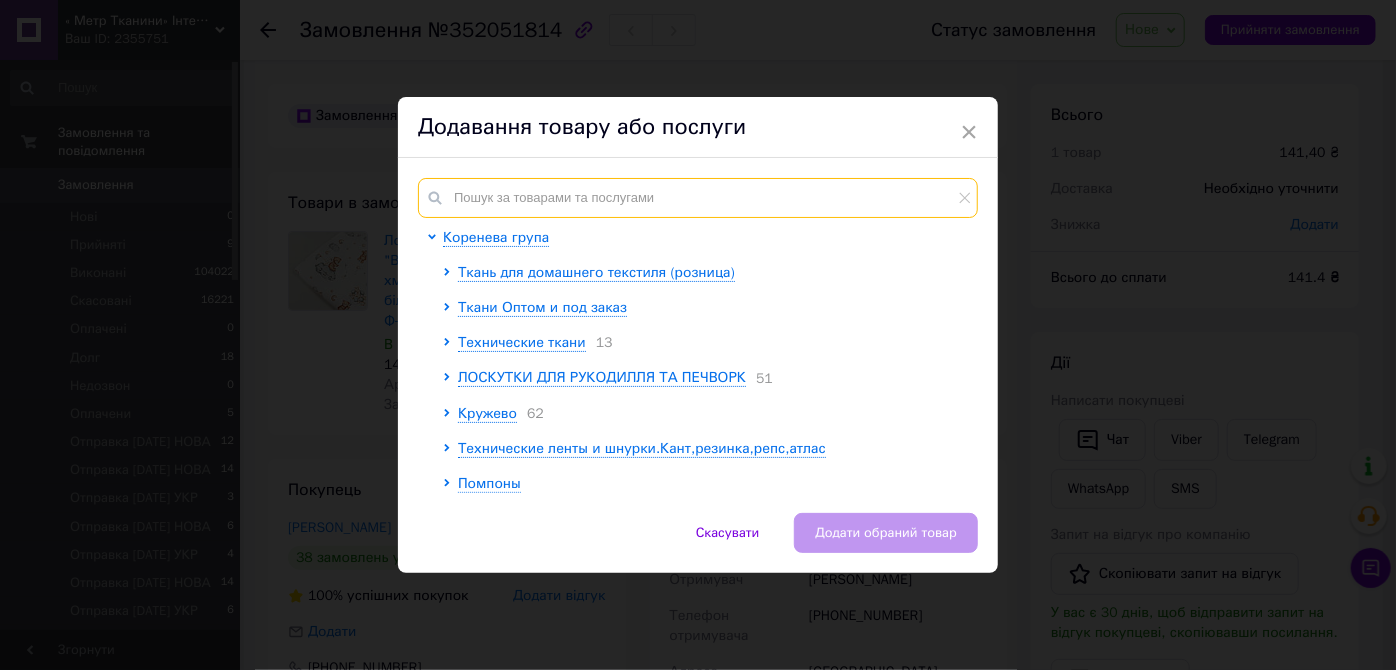 click at bounding box center (698, 198) 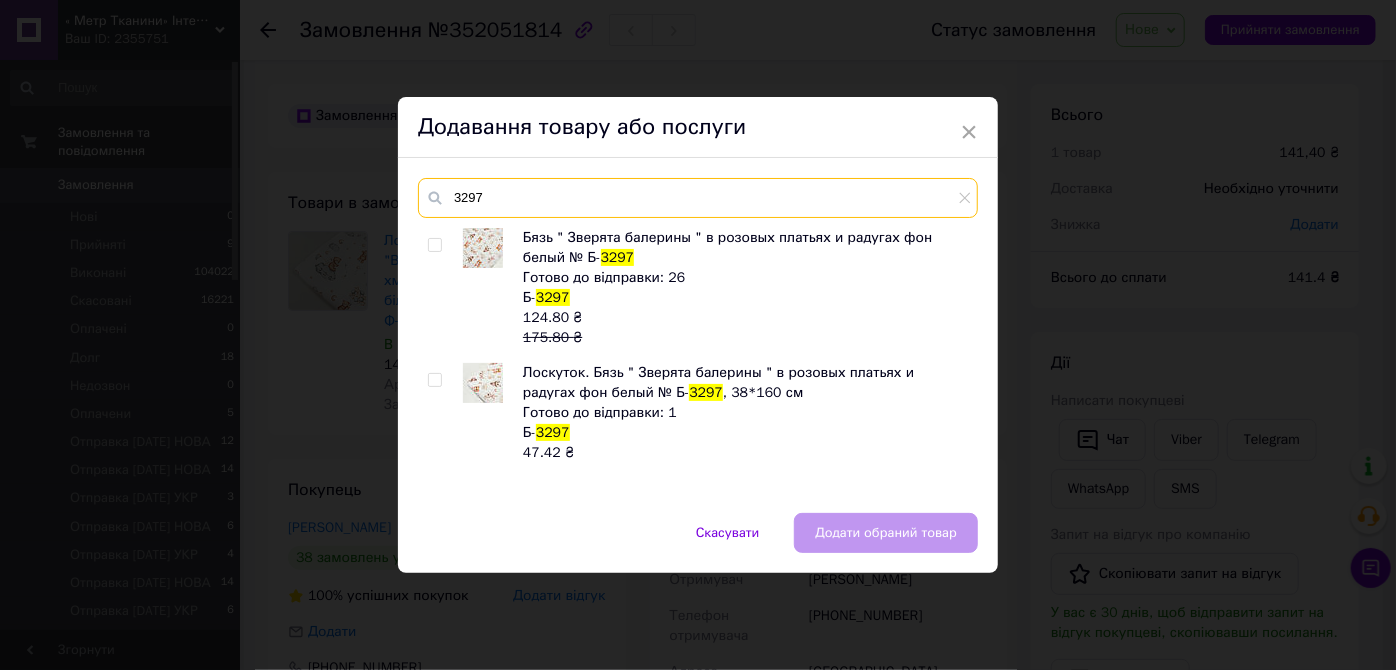 type on "3297" 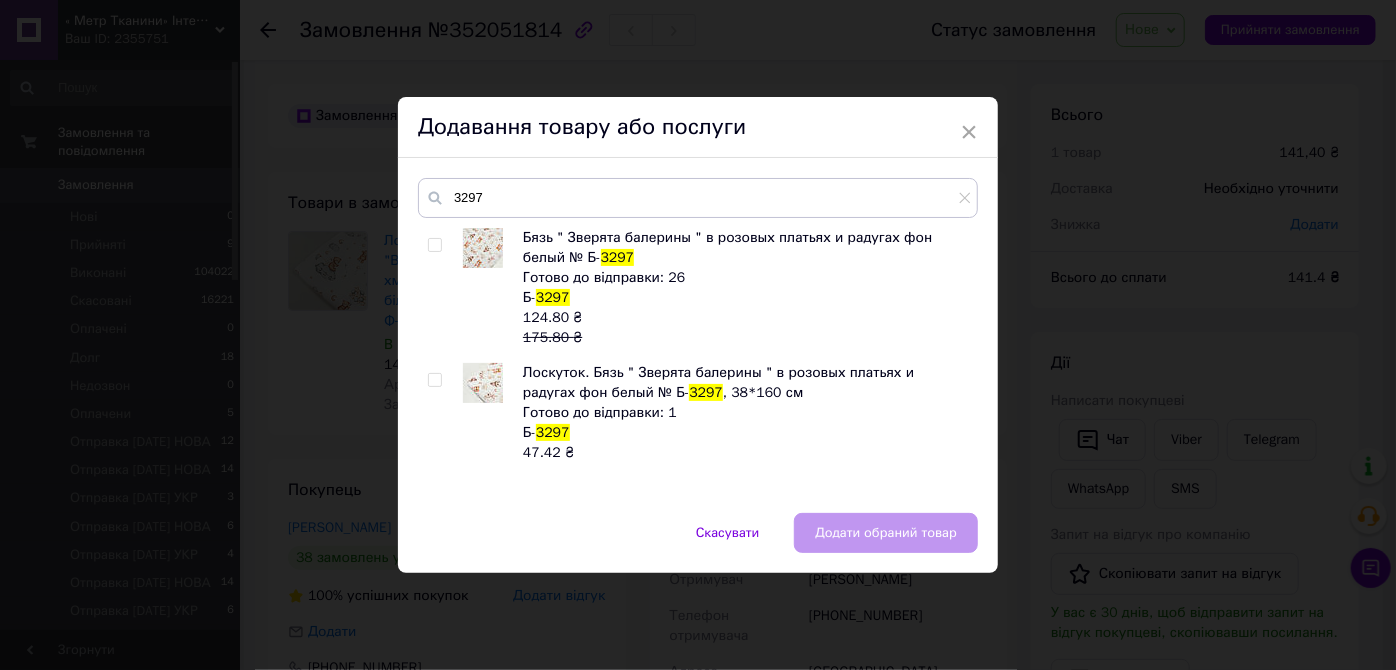 click at bounding box center [434, 245] 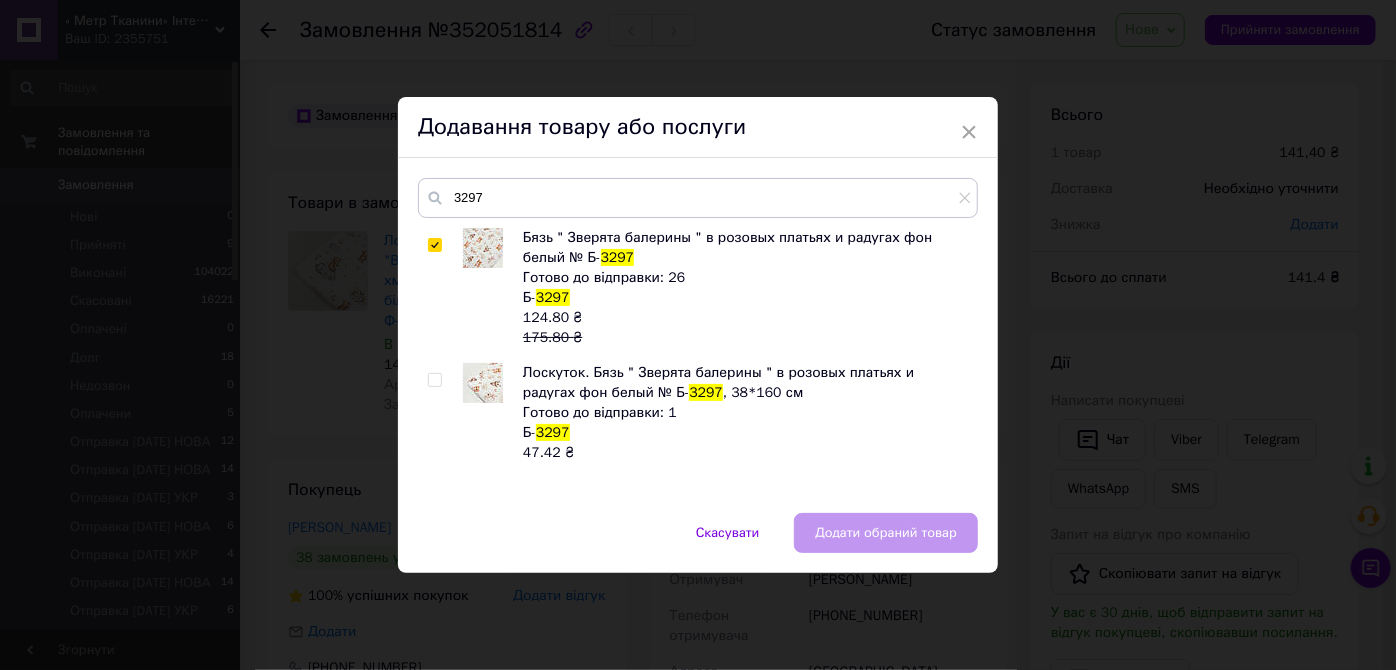 checkbox on "true" 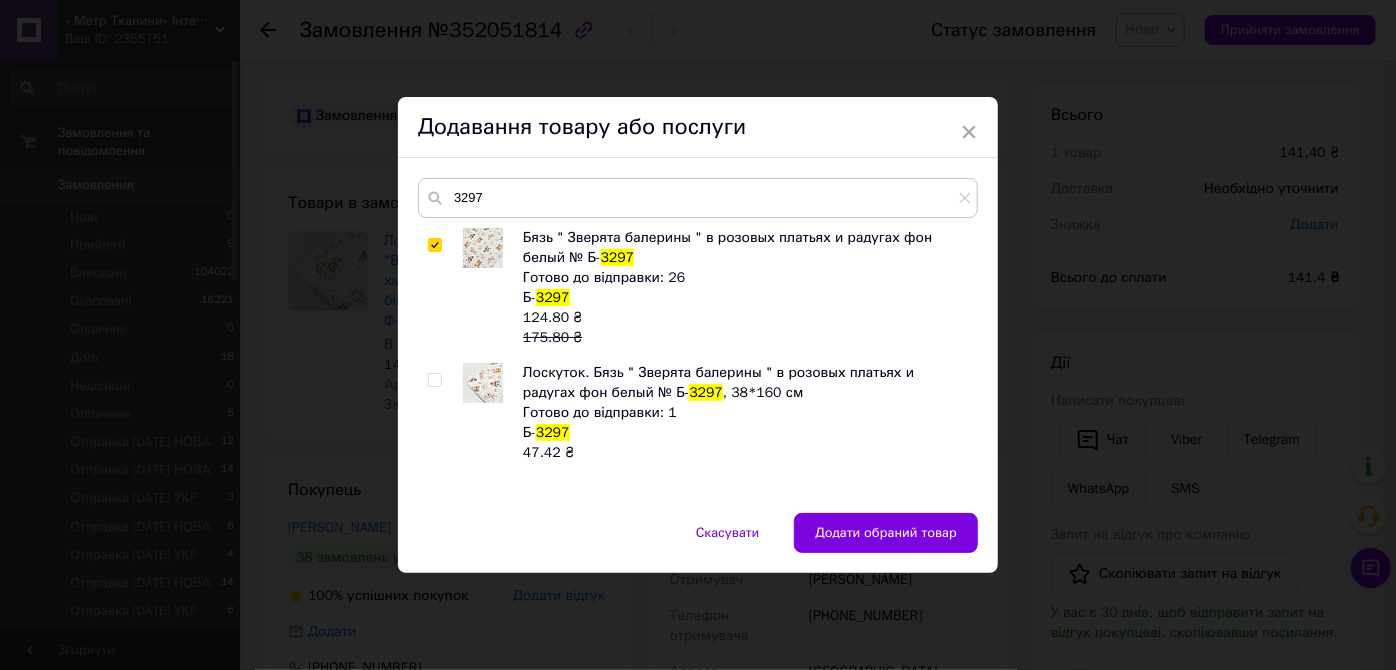 click on "Додати обраний товар" at bounding box center (886, 533) 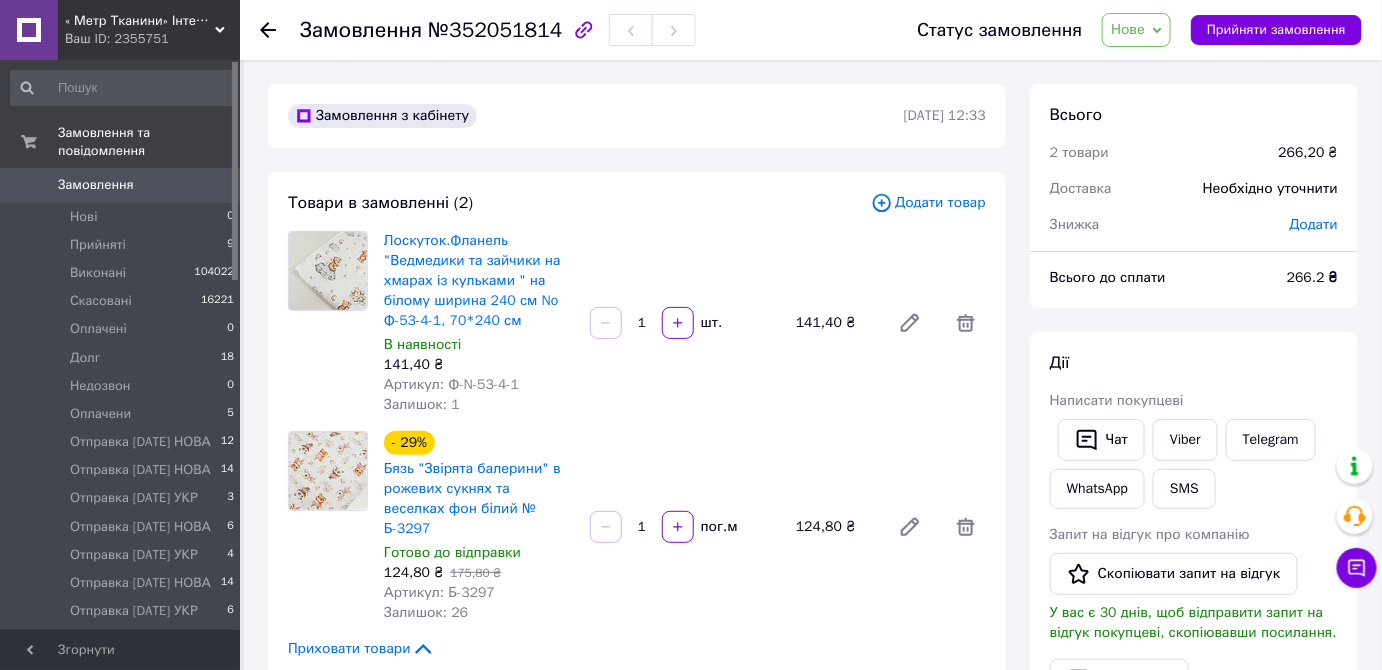 click 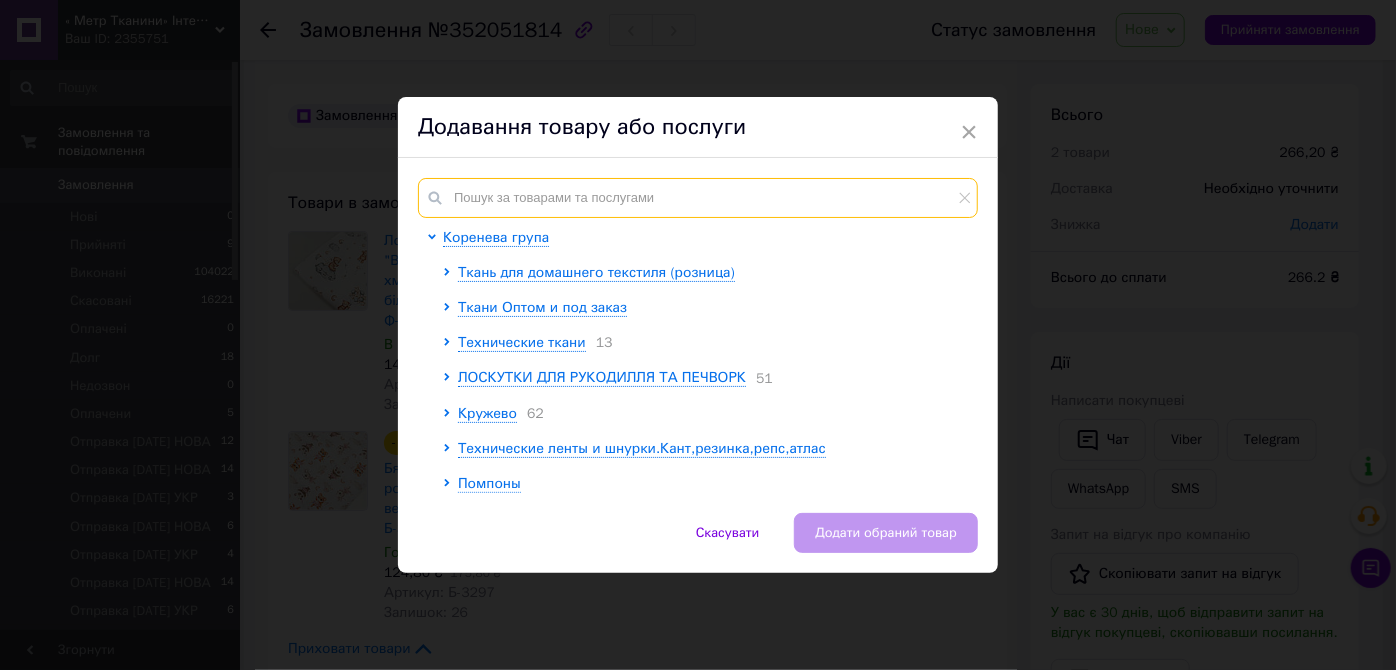 click at bounding box center [698, 198] 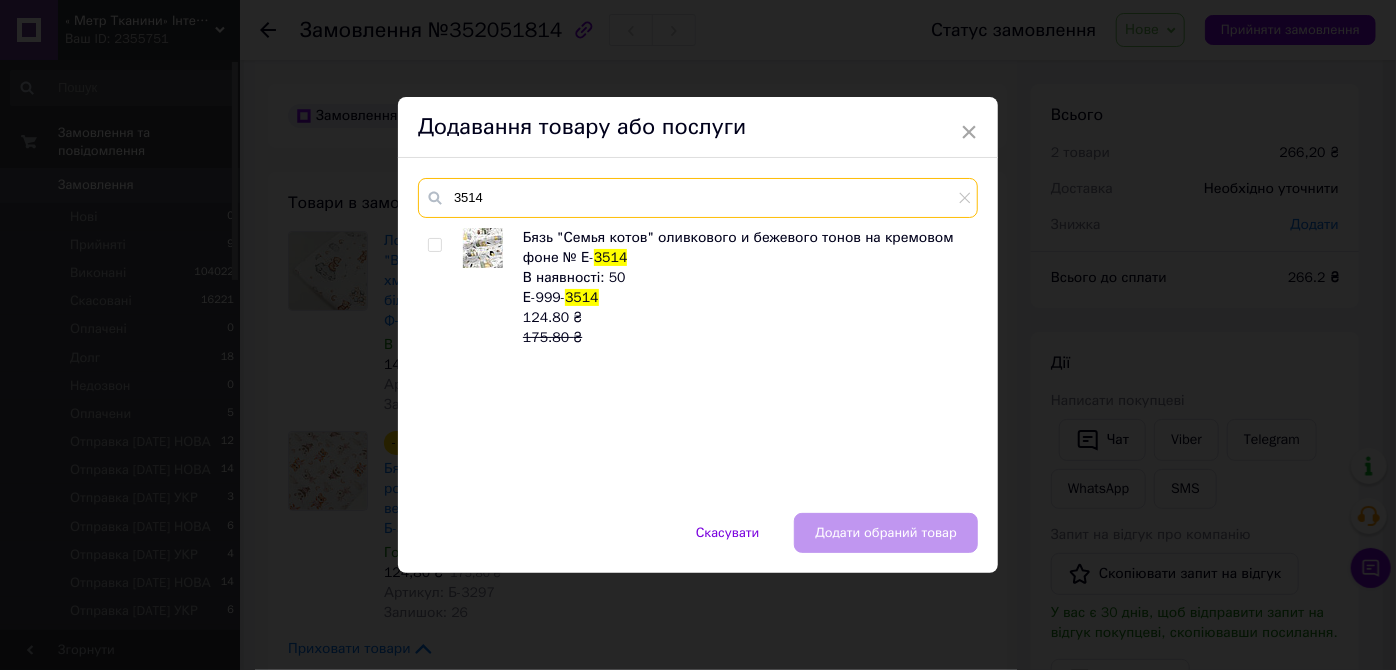 type on "3514" 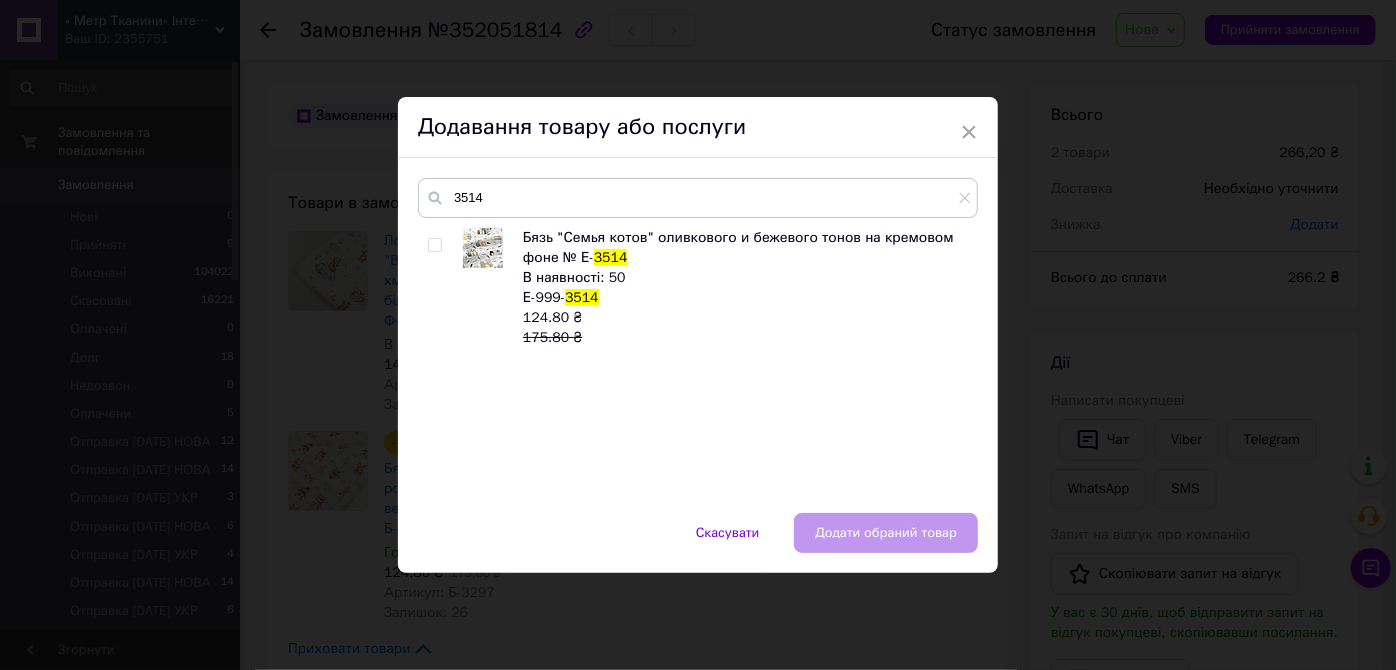 click at bounding box center (434, 245) 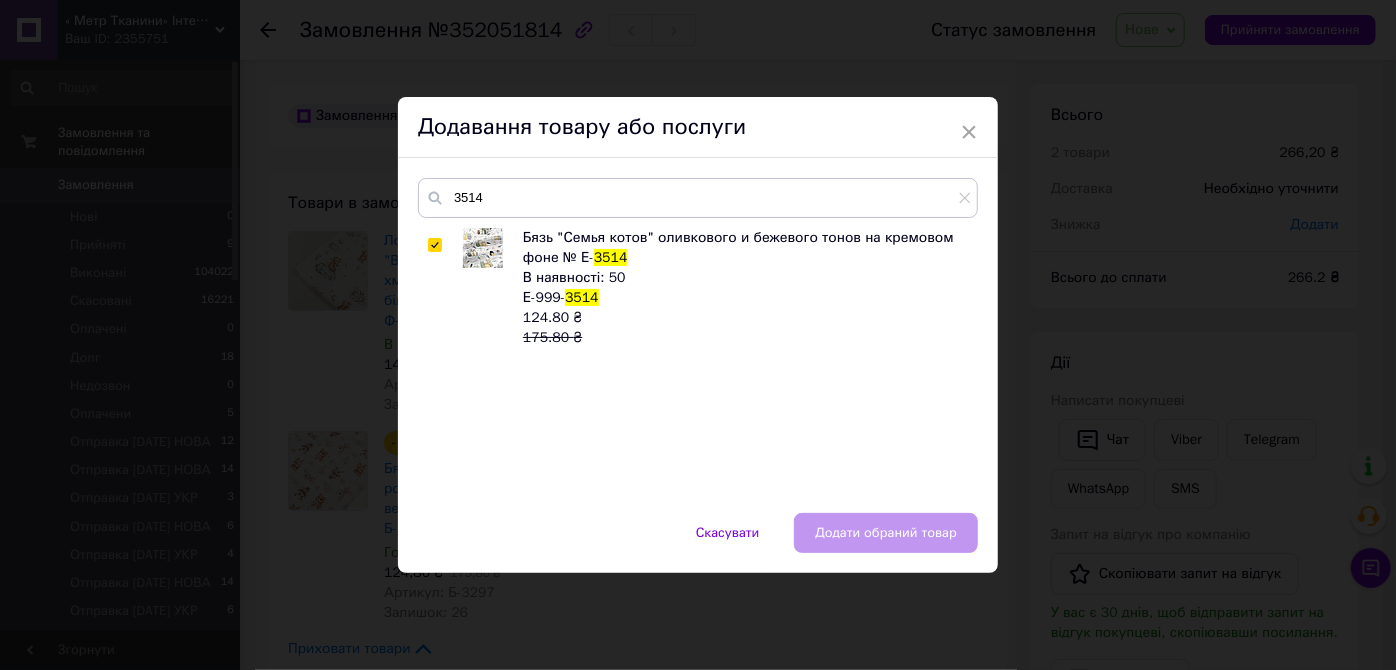 checkbox on "true" 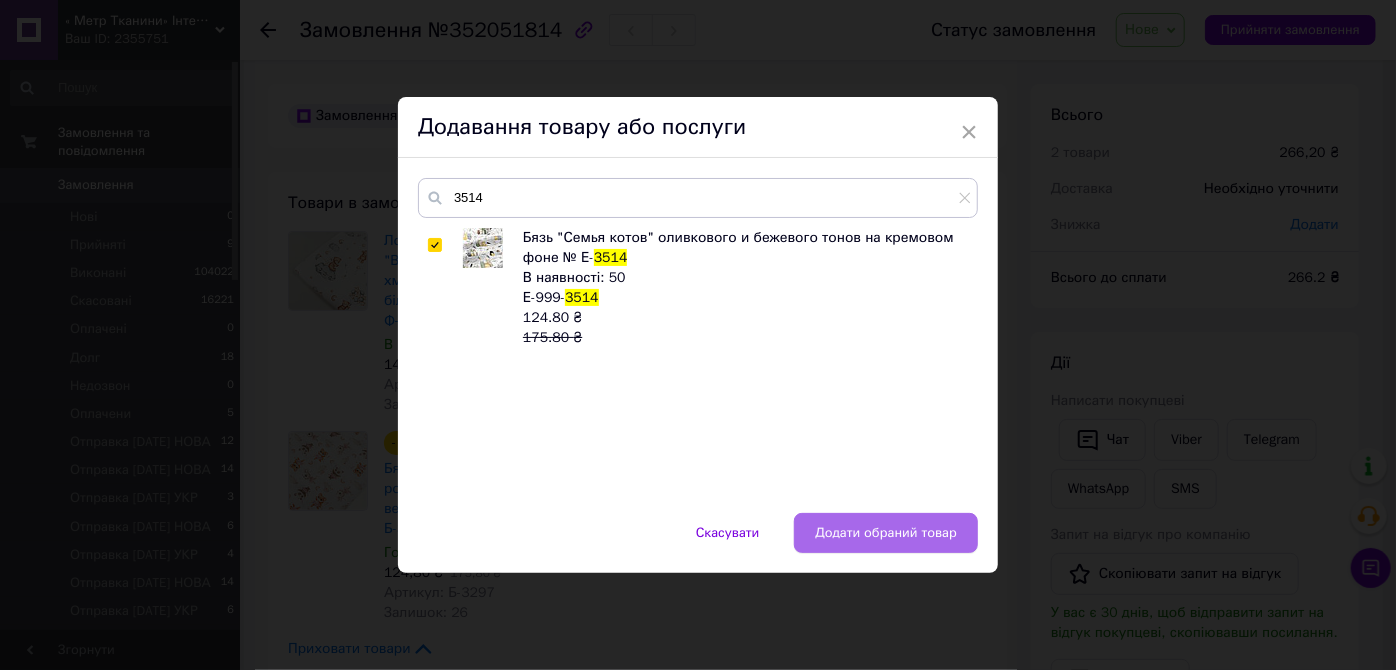 click on "Додати обраний товар" at bounding box center [886, 533] 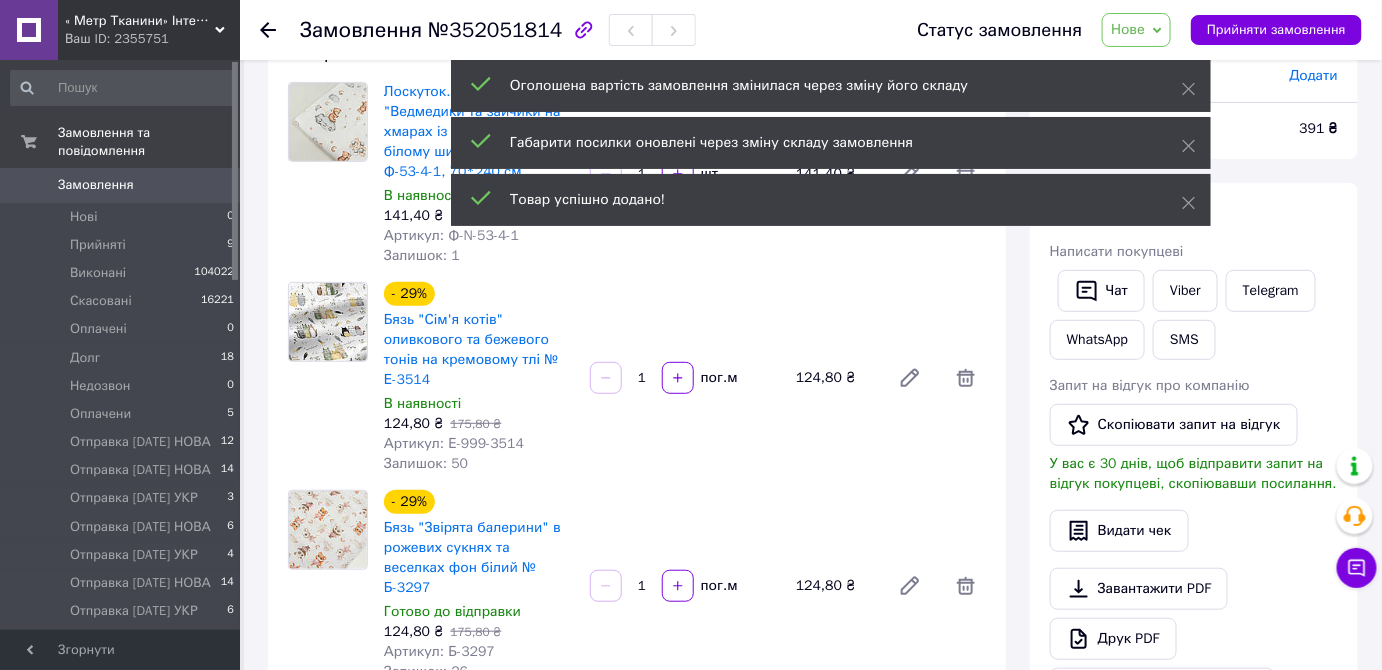 scroll, scrollTop: 181, scrollLeft: 0, axis: vertical 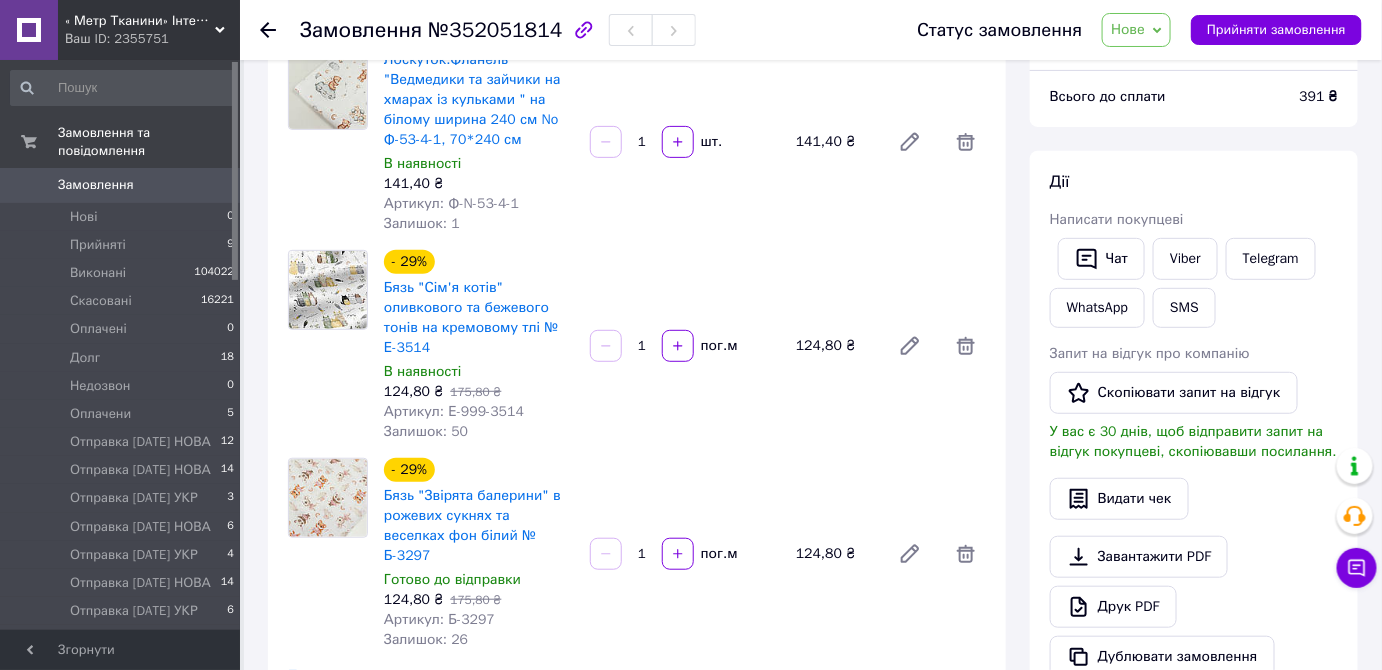 click on "Нове" at bounding box center (1136, 30) 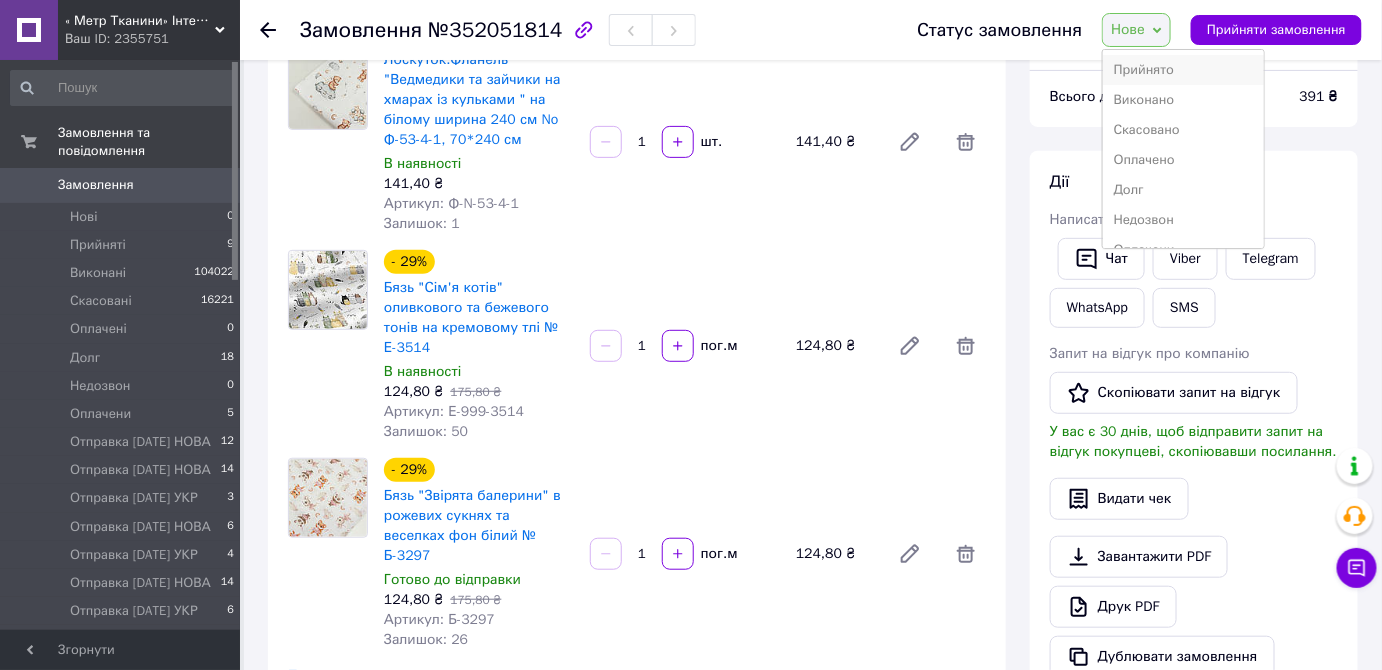 click on "Прийнято" at bounding box center (1183, 70) 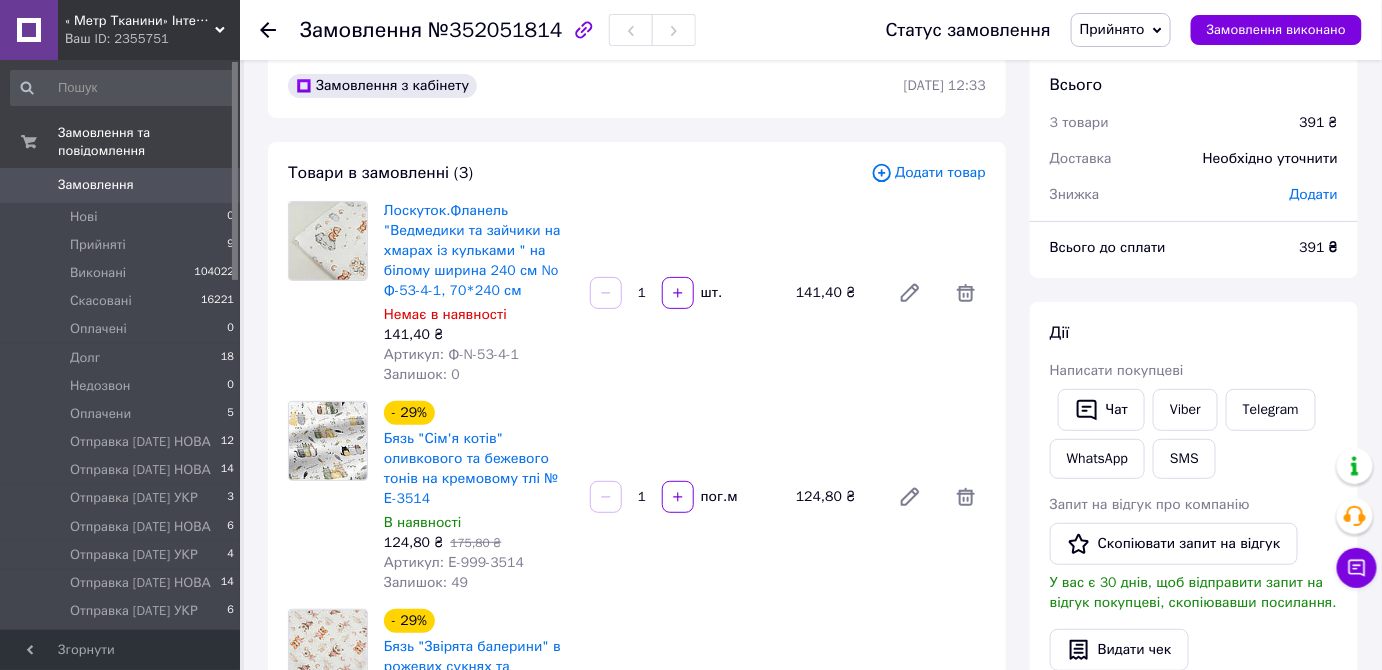 scroll, scrollTop: 0, scrollLeft: 0, axis: both 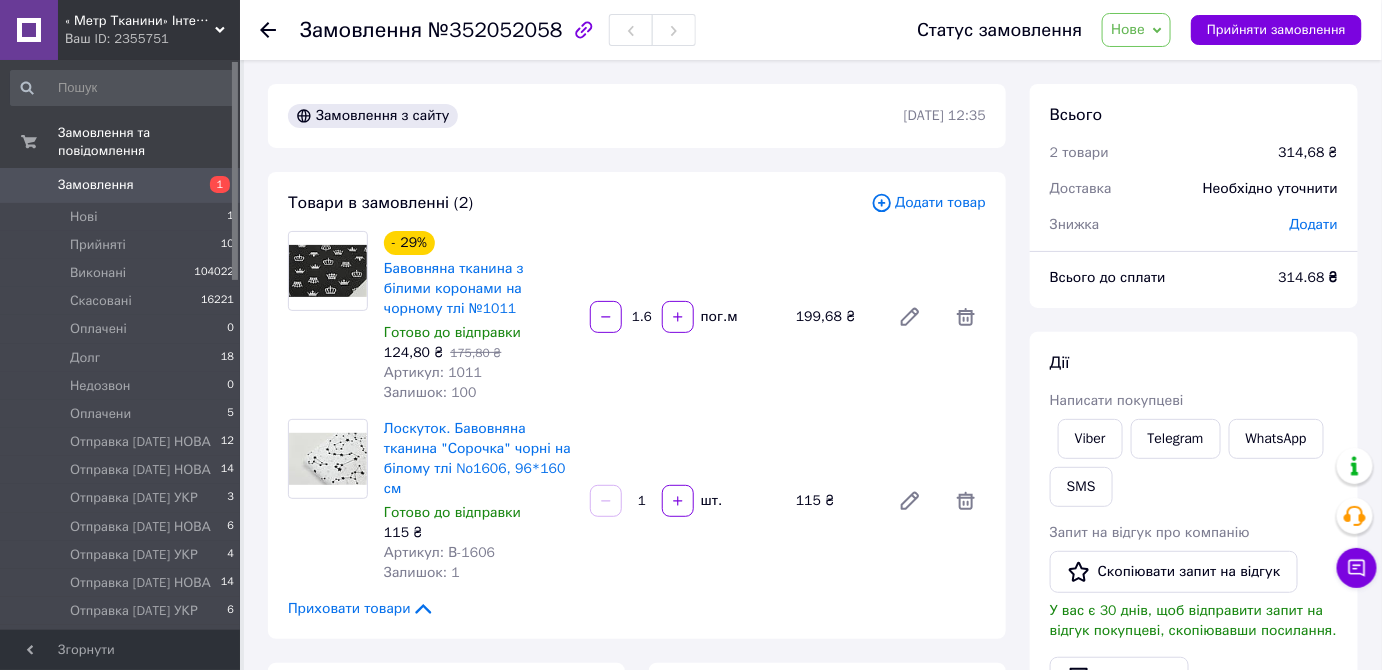 click on "Нове" at bounding box center (1136, 30) 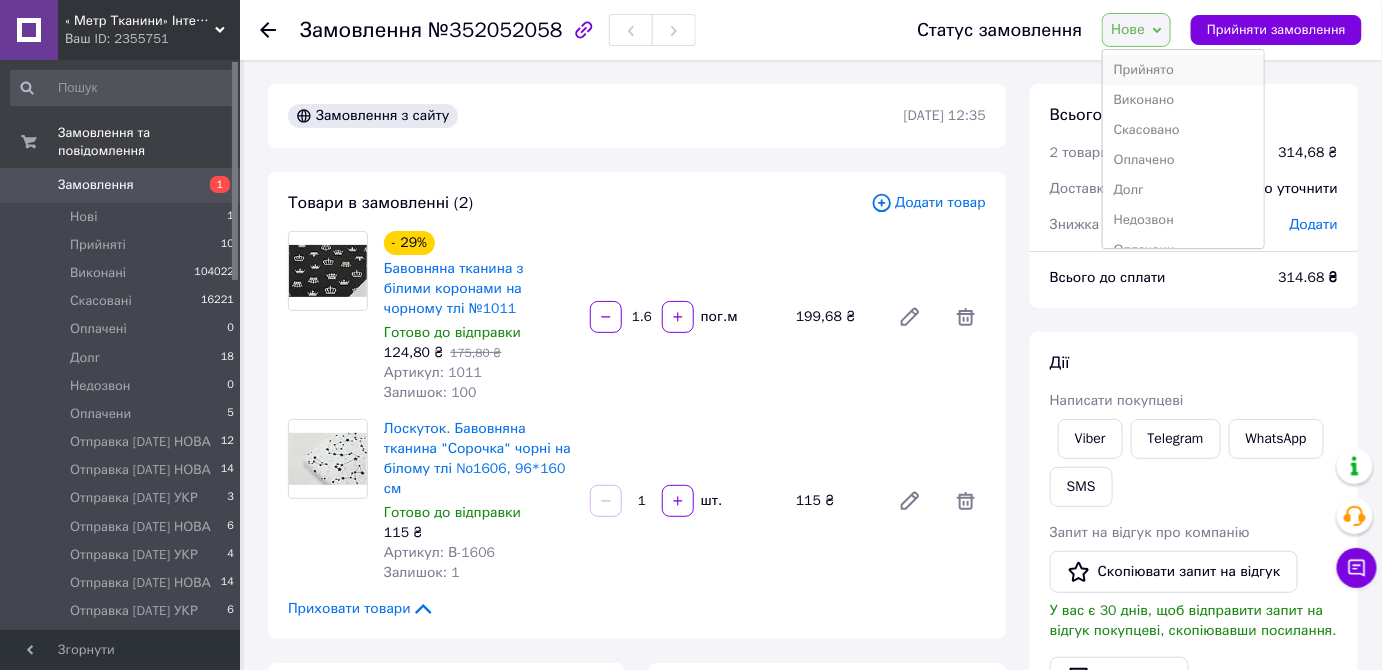 click on "Прийнято" at bounding box center (1183, 70) 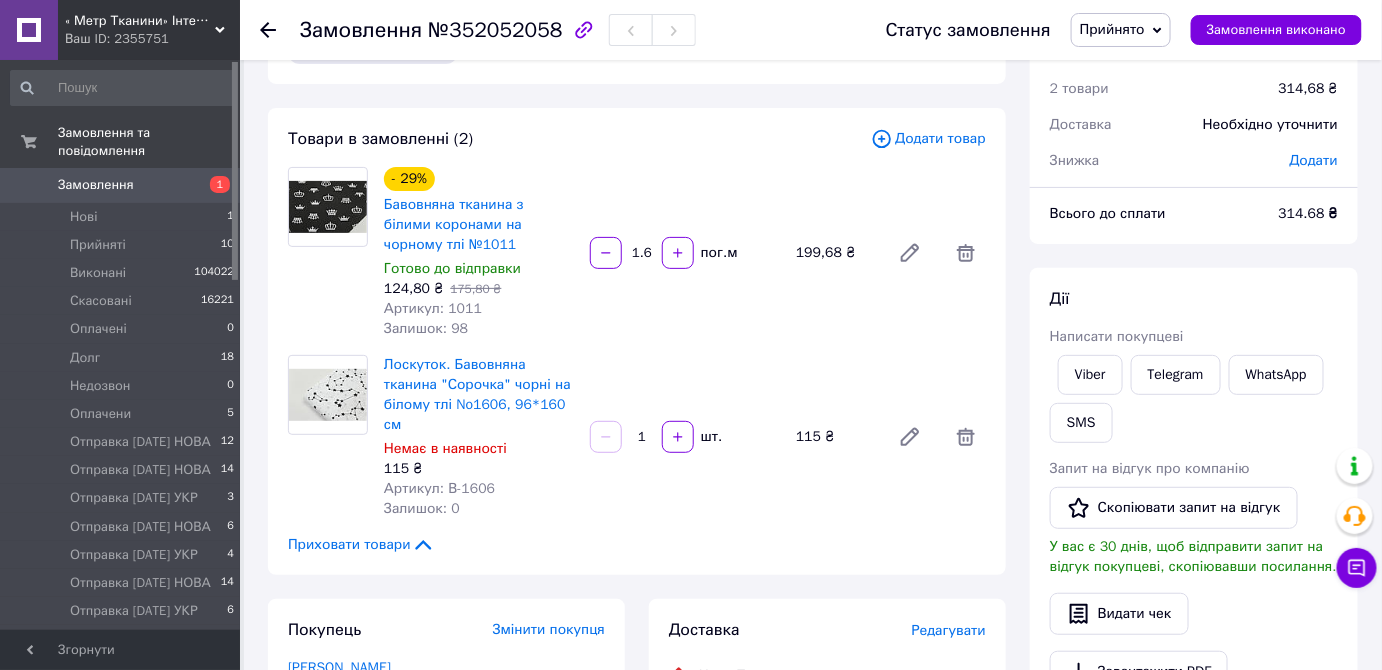 scroll, scrollTop: 0, scrollLeft: 0, axis: both 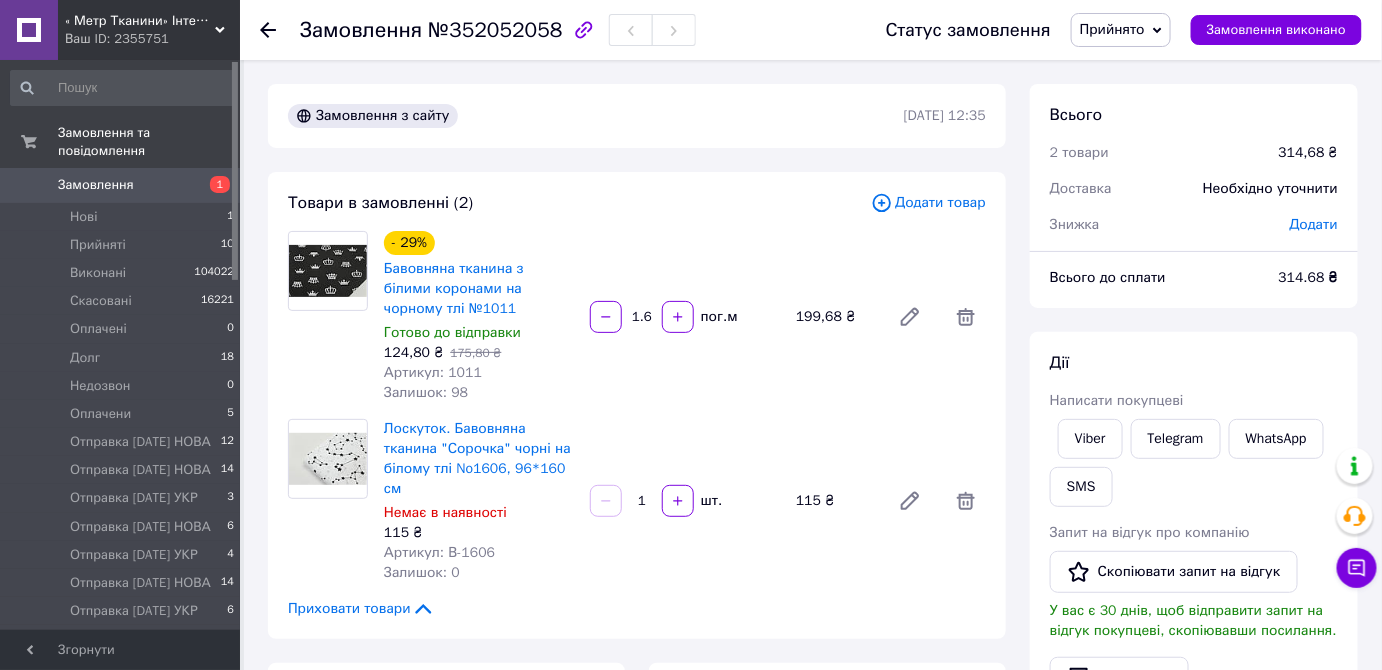 click 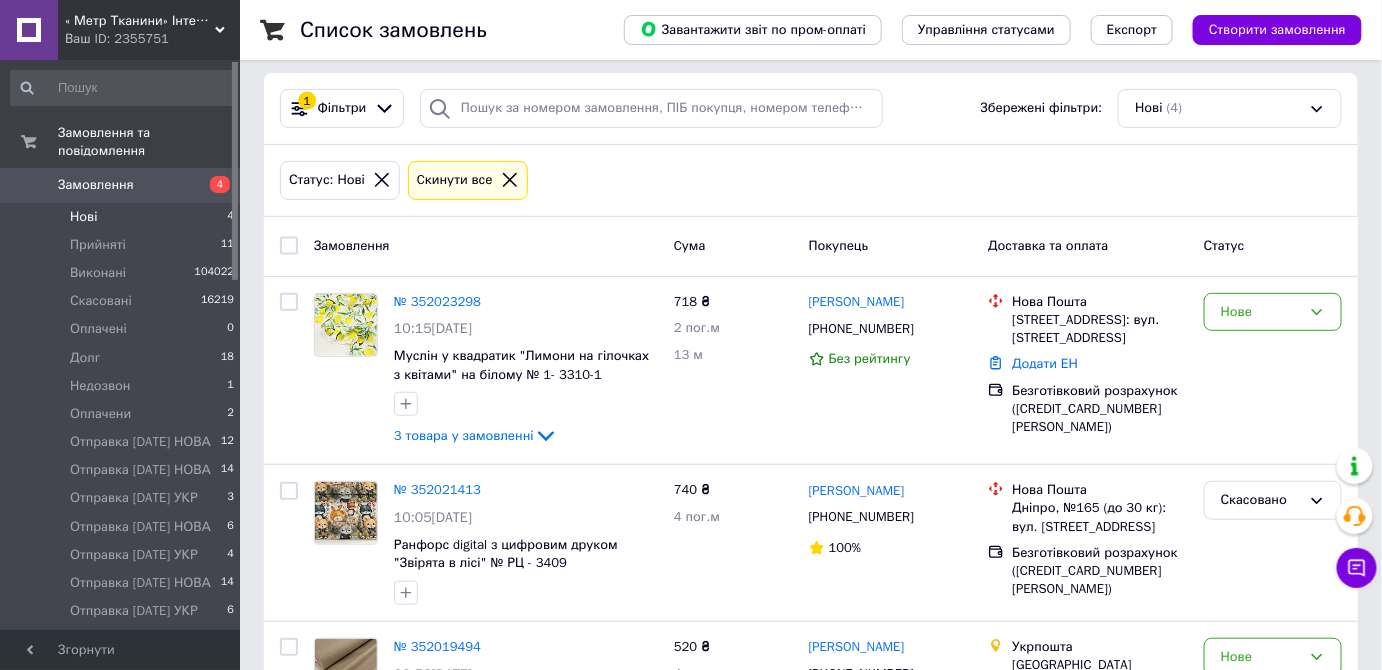 scroll, scrollTop: 11, scrollLeft: 0, axis: vertical 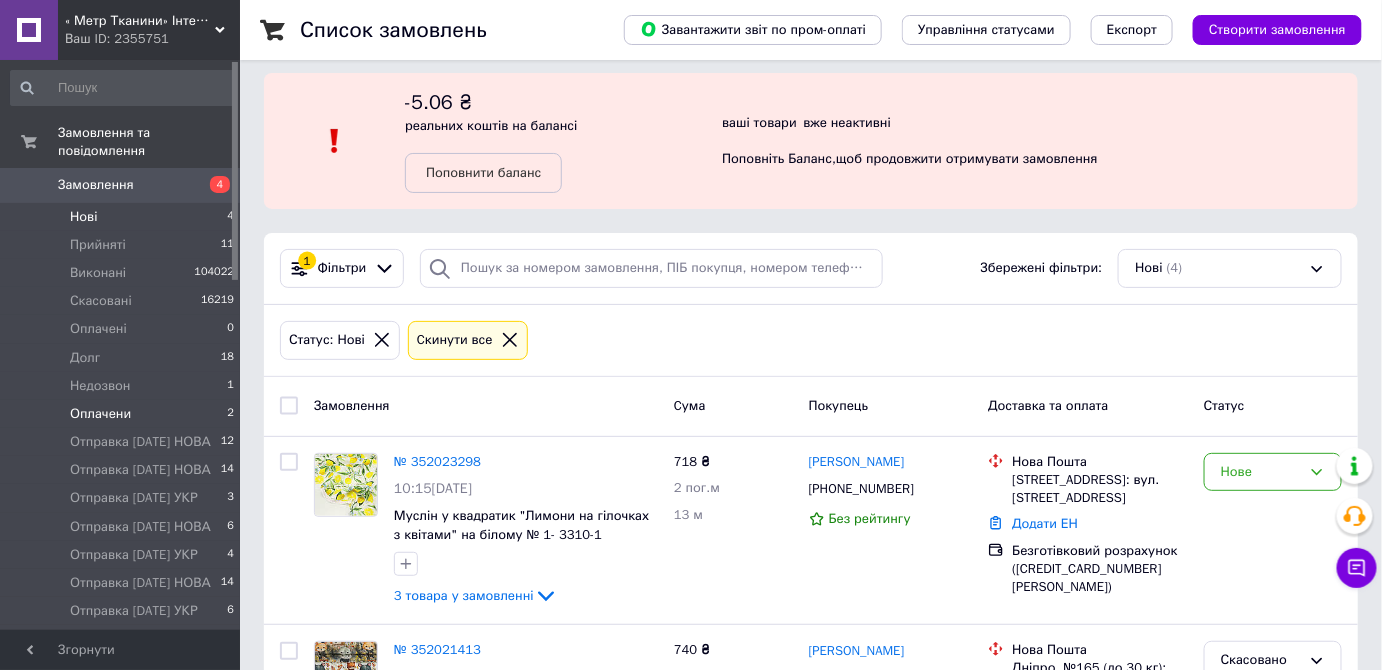 click on "Оплачени" at bounding box center [100, 414] 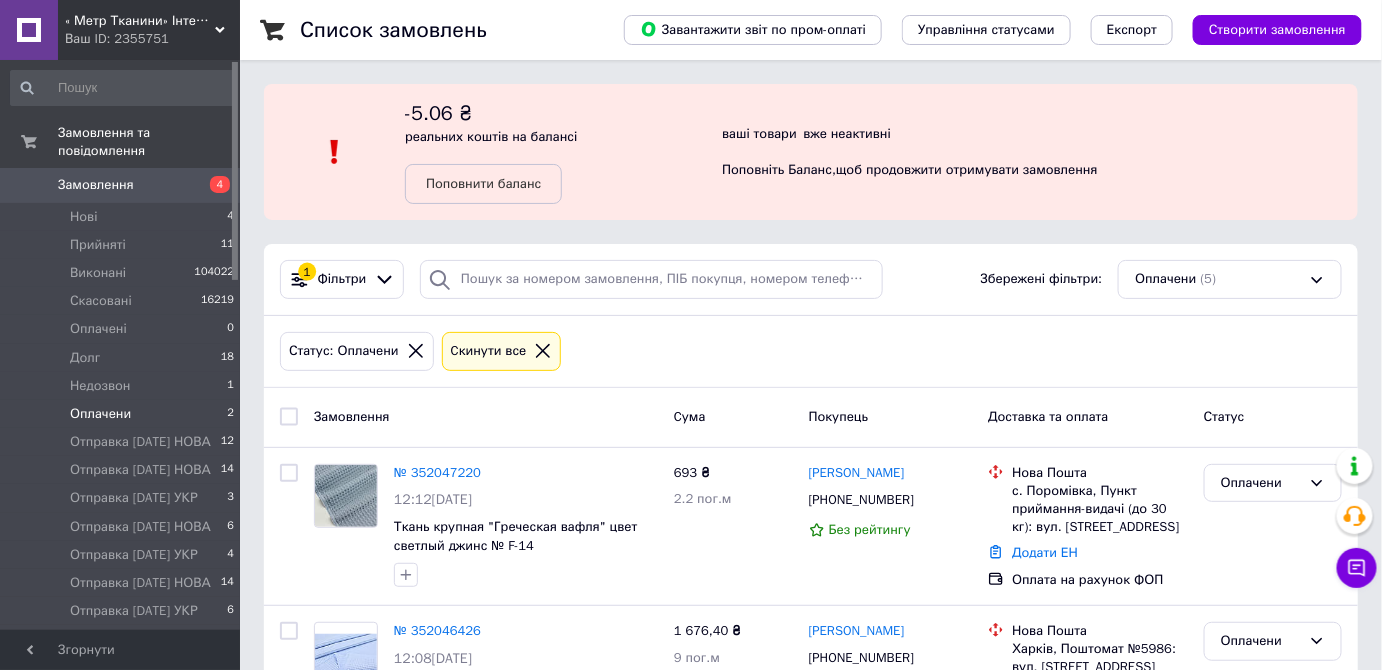 scroll, scrollTop: 90, scrollLeft: 0, axis: vertical 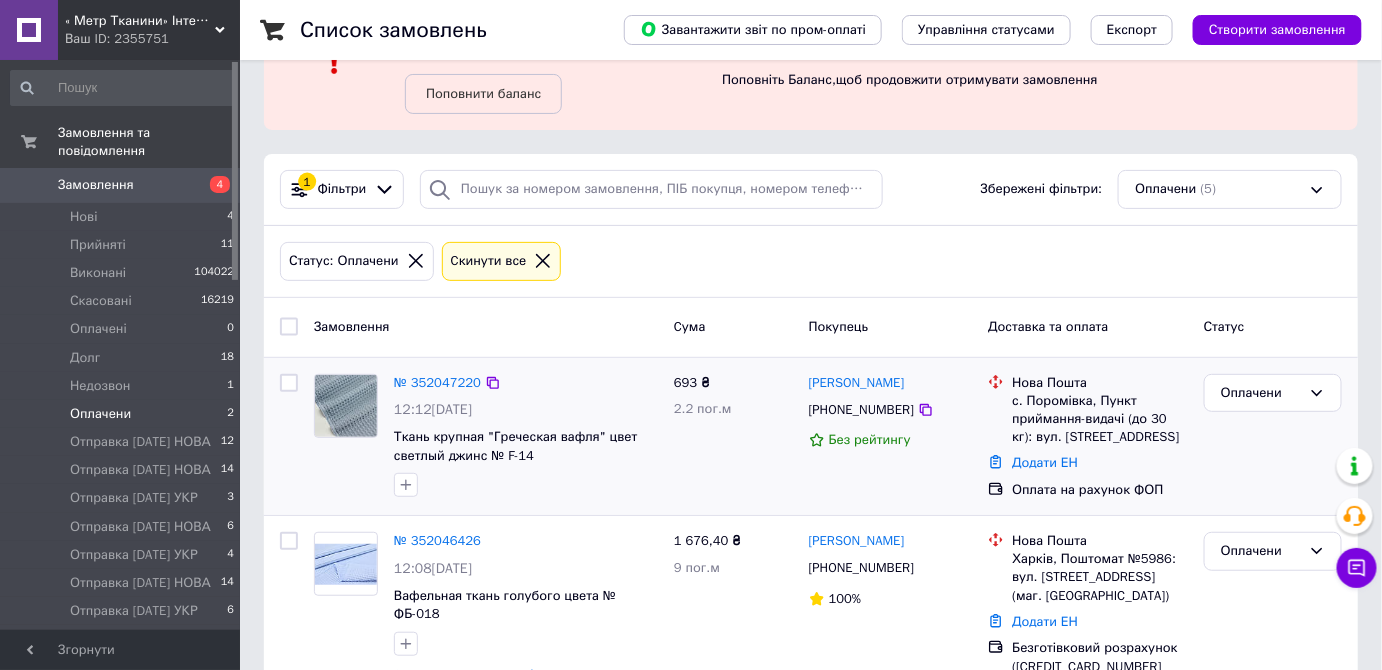 click at bounding box center (346, 406) 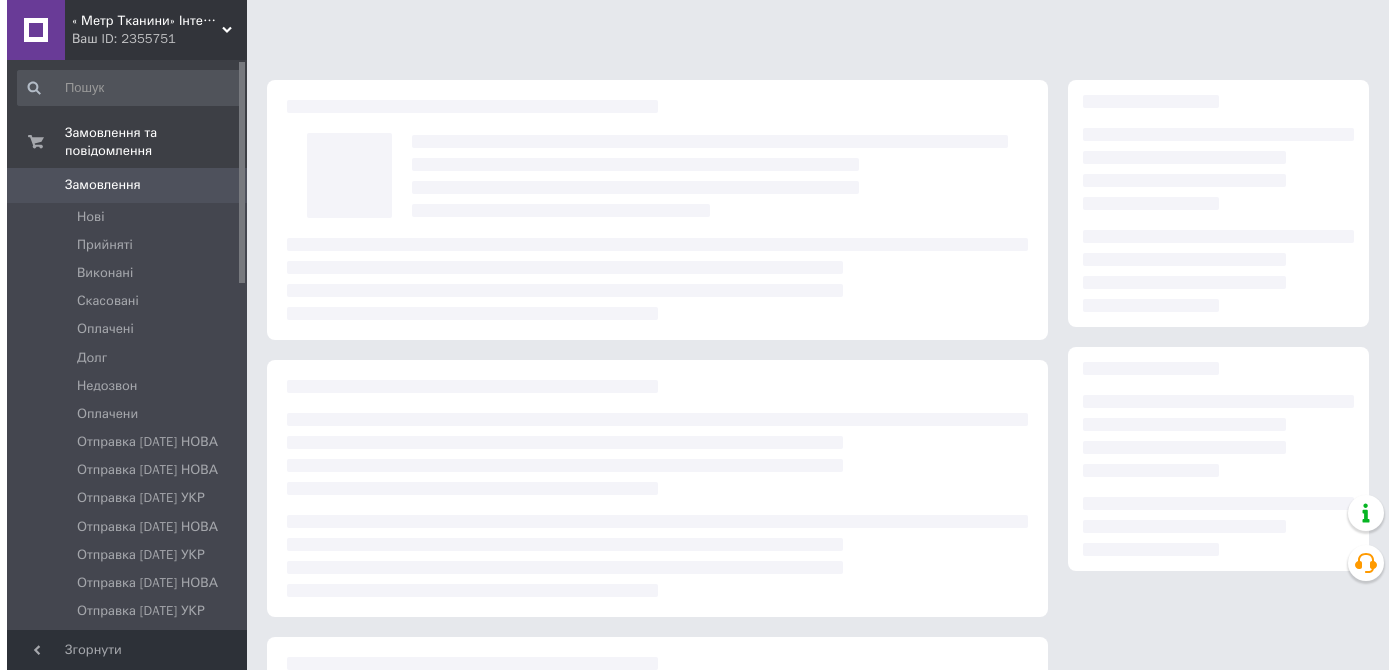 scroll, scrollTop: 0, scrollLeft: 0, axis: both 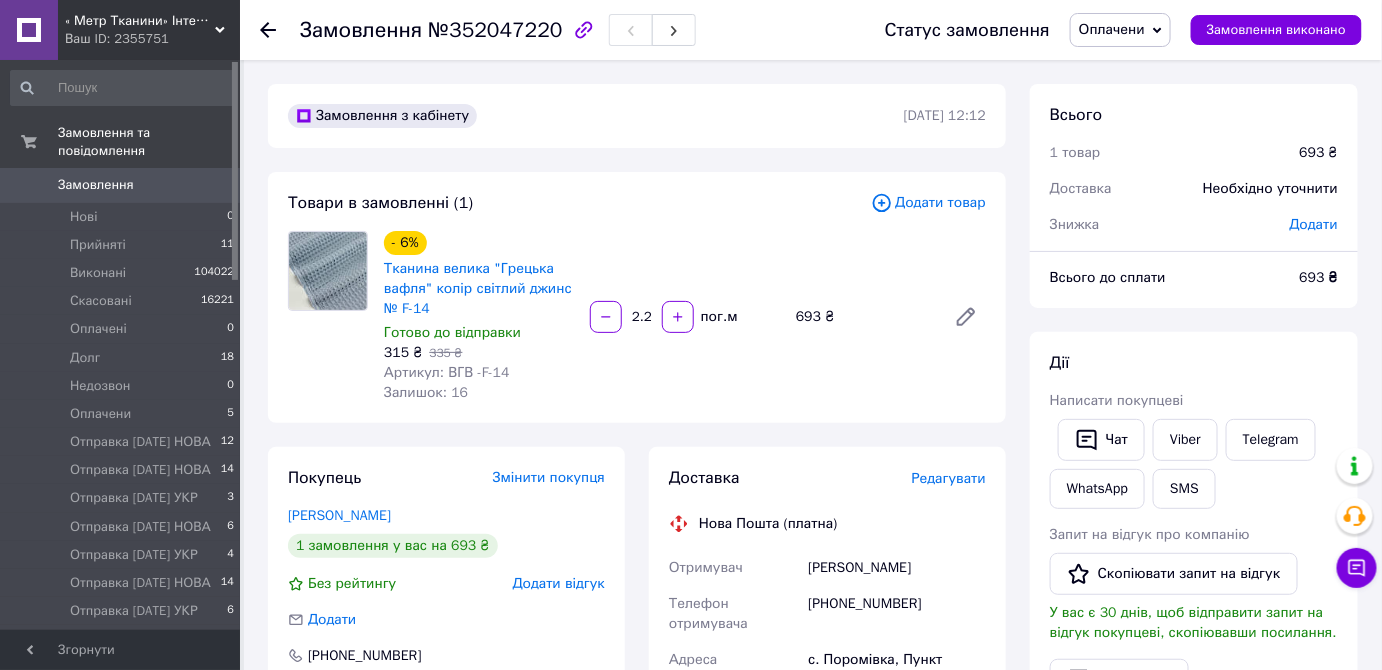click on "Редагувати" at bounding box center (949, 478) 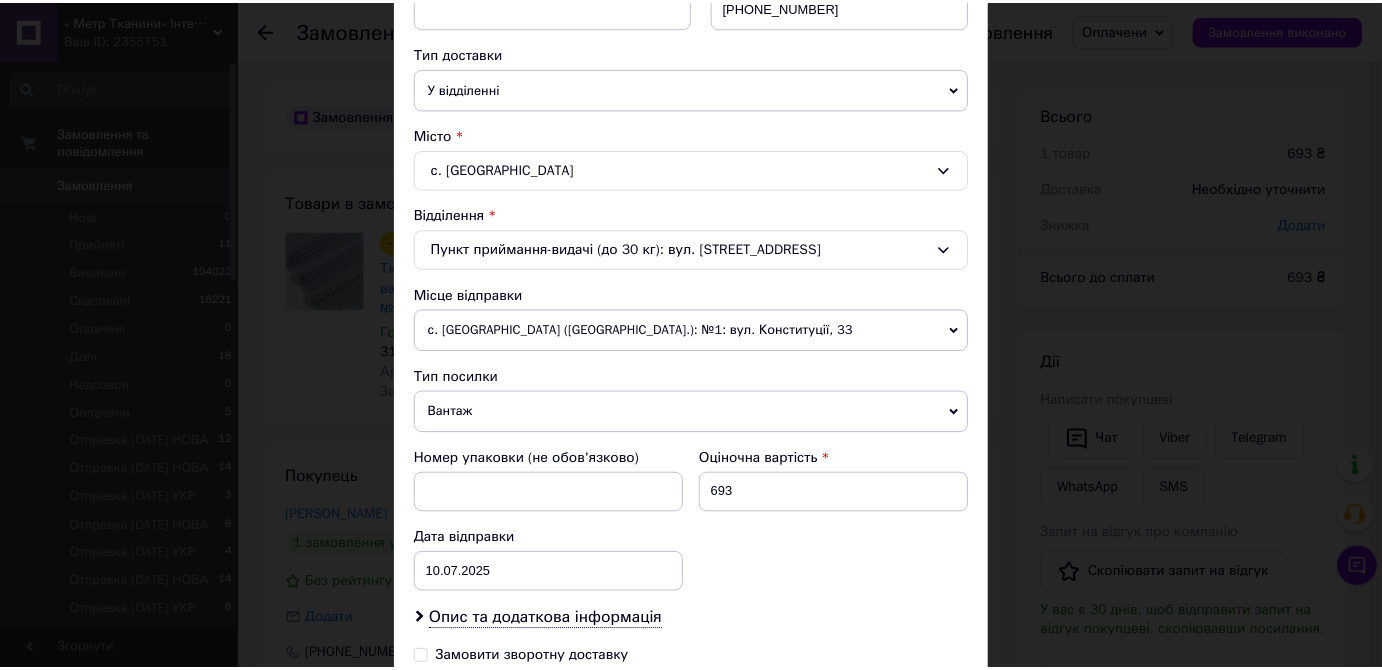 scroll, scrollTop: 686, scrollLeft: 0, axis: vertical 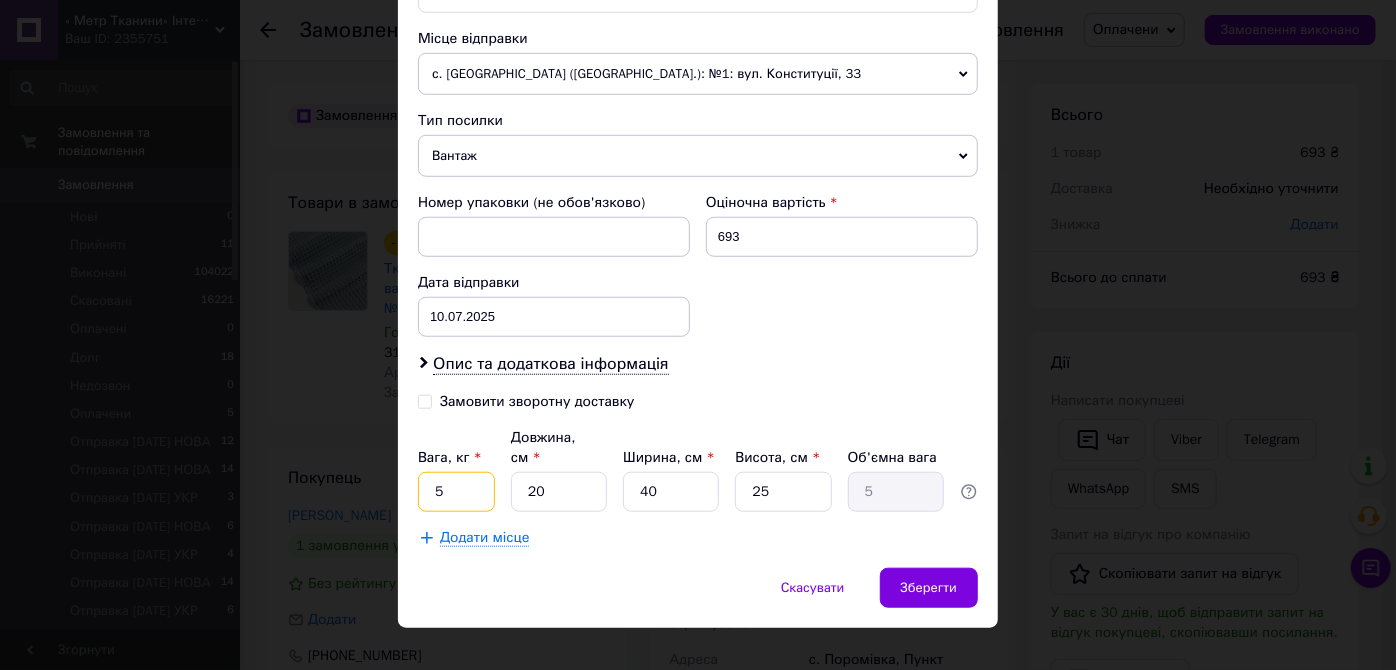 drag, startPoint x: 426, startPoint y: 464, endPoint x: 462, endPoint y: 483, distance: 40.706264 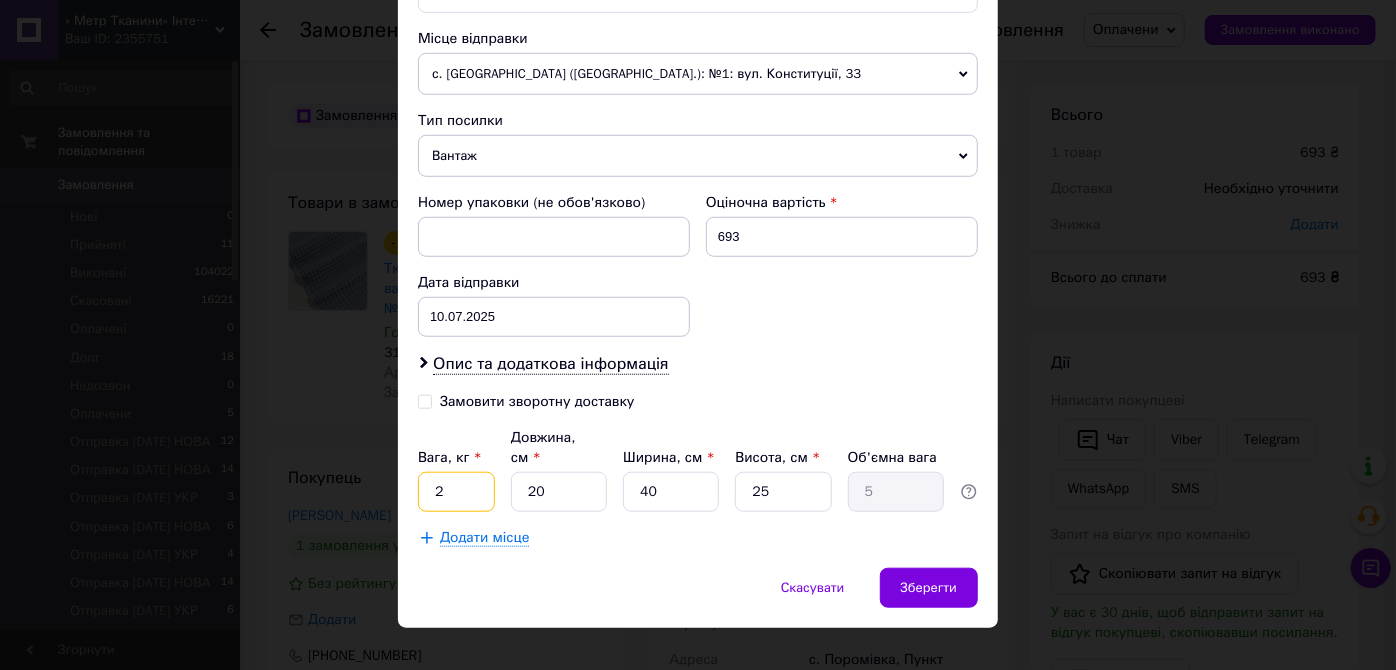 type on "2" 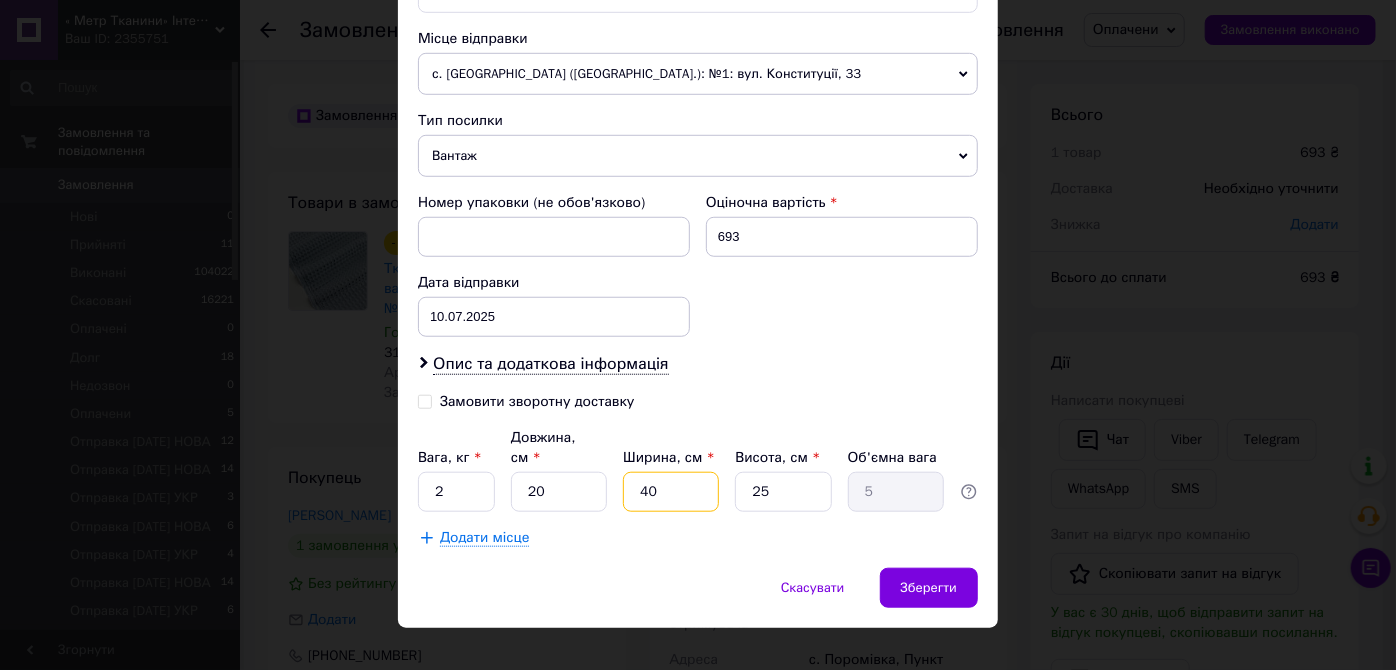 drag, startPoint x: 653, startPoint y: 459, endPoint x: 626, endPoint y: 475, distance: 31.38471 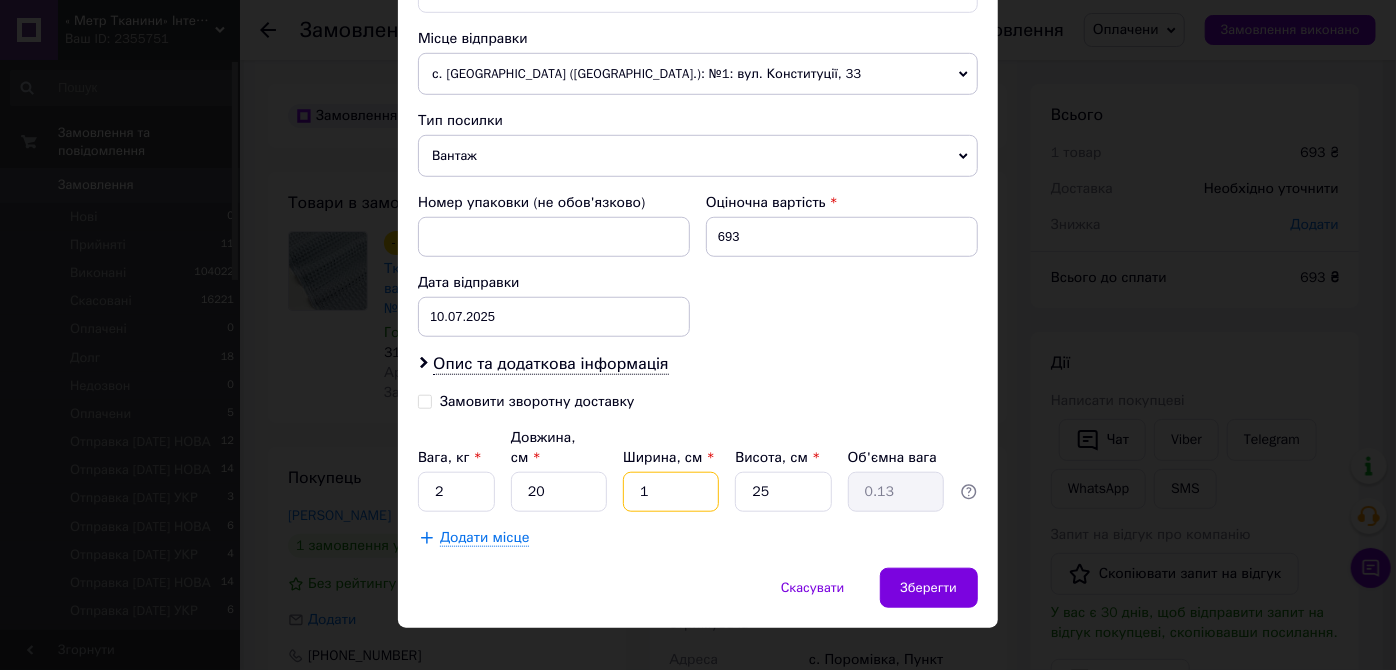 type on "16" 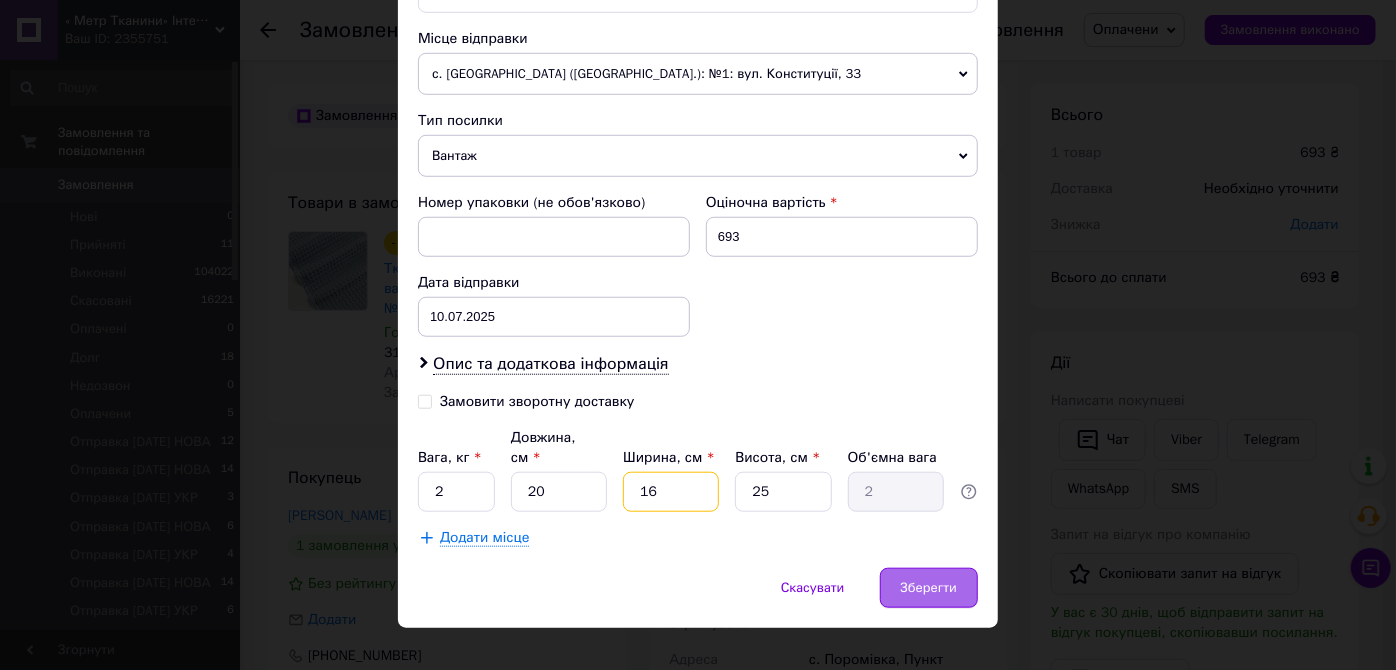 type on "16" 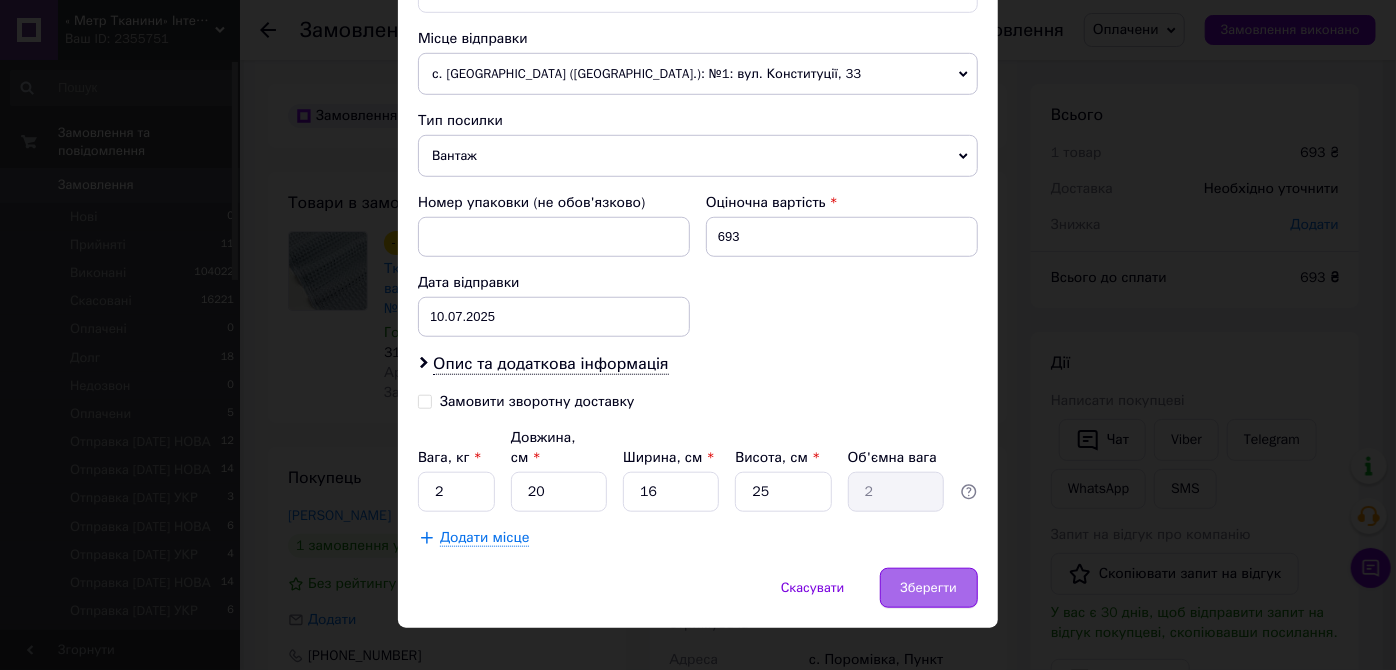 click on "Зберегти" at bounding box center (929, 588) 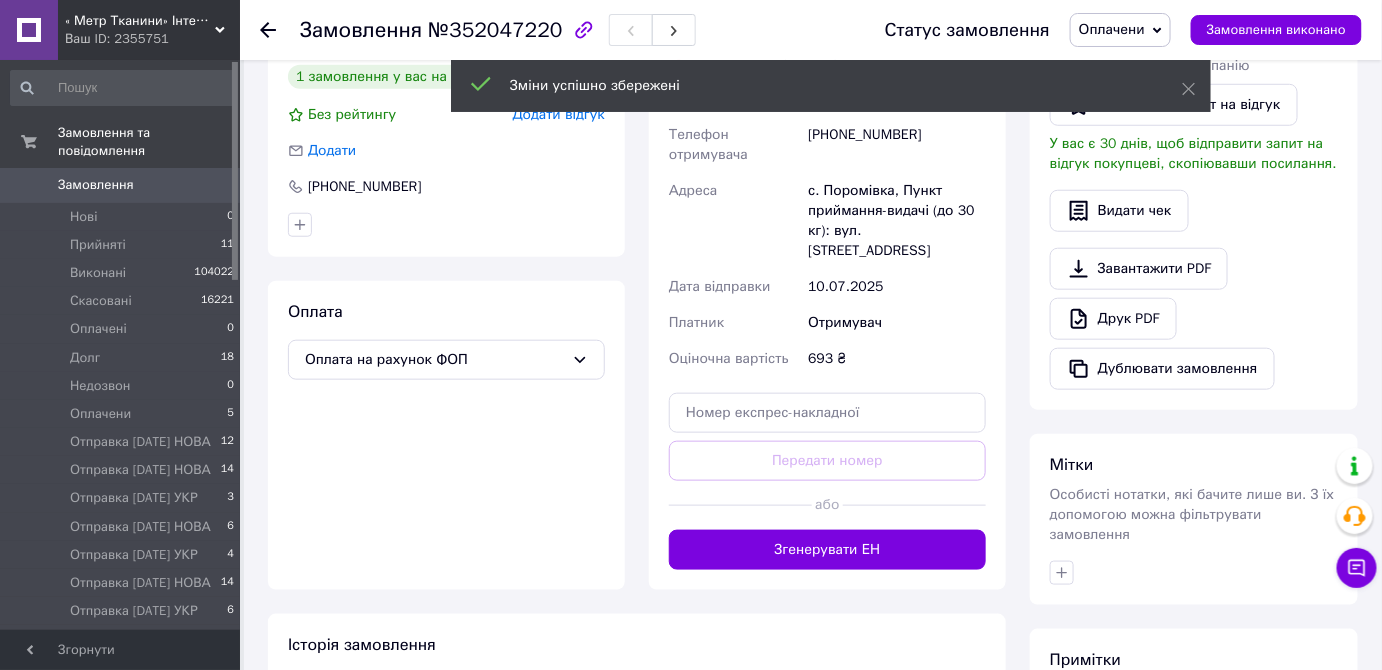scroll, scrollTop: 545, scrollLeft: 0, axis: vertical 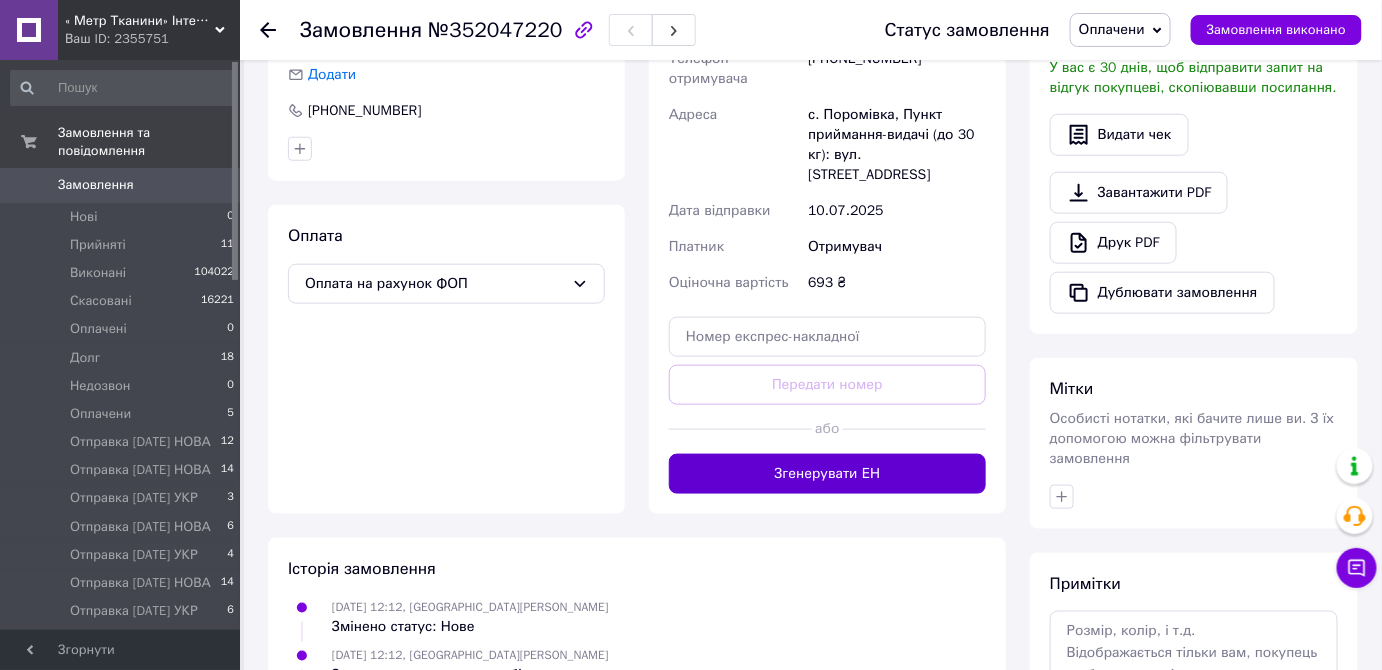 click on "Згенерувати ЕН" at bounding box center (827, 474) 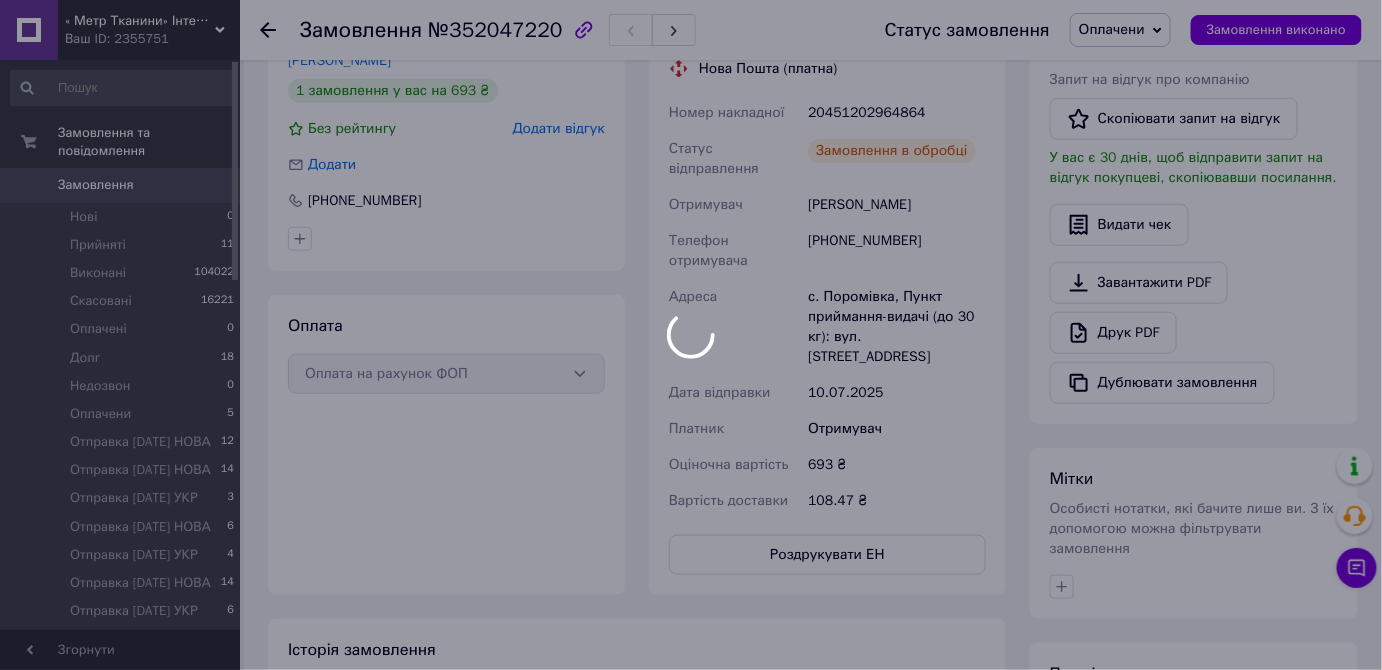 scroll, scrollTop: 454, scrollLeft: 0, axis: vertical 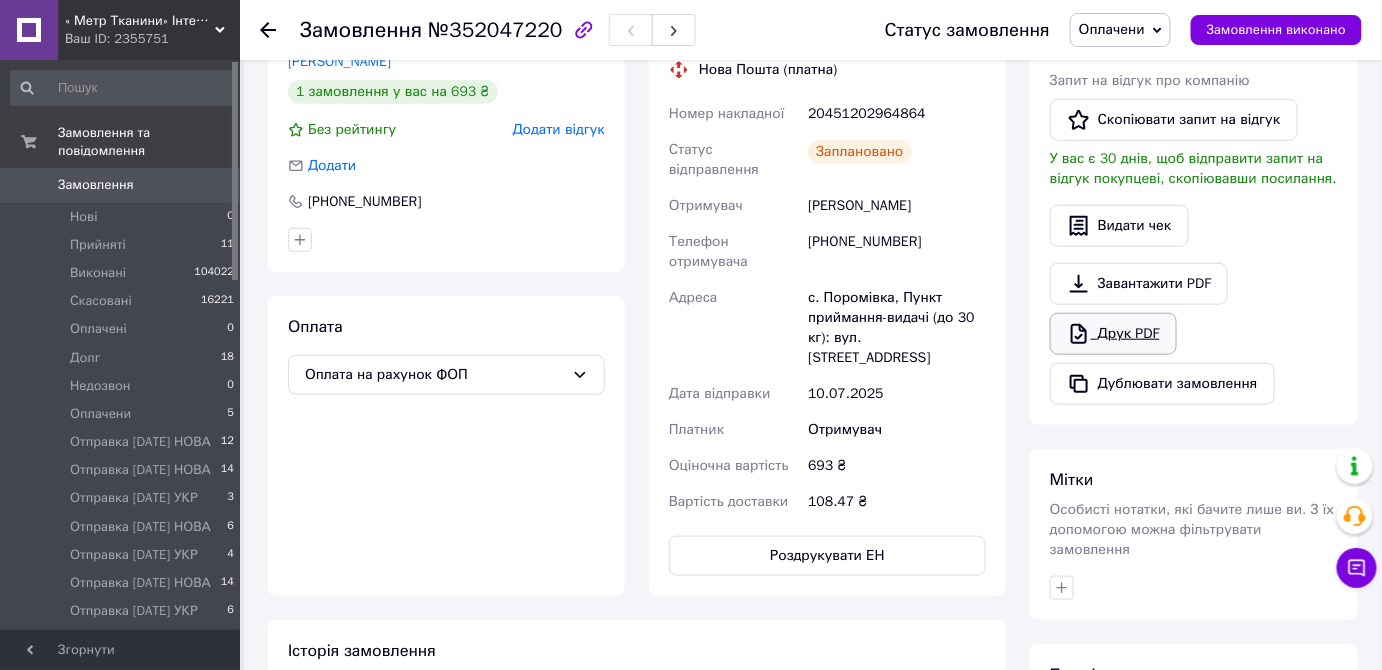 click on "Друк PDF" at bounding box center (1113, 334) 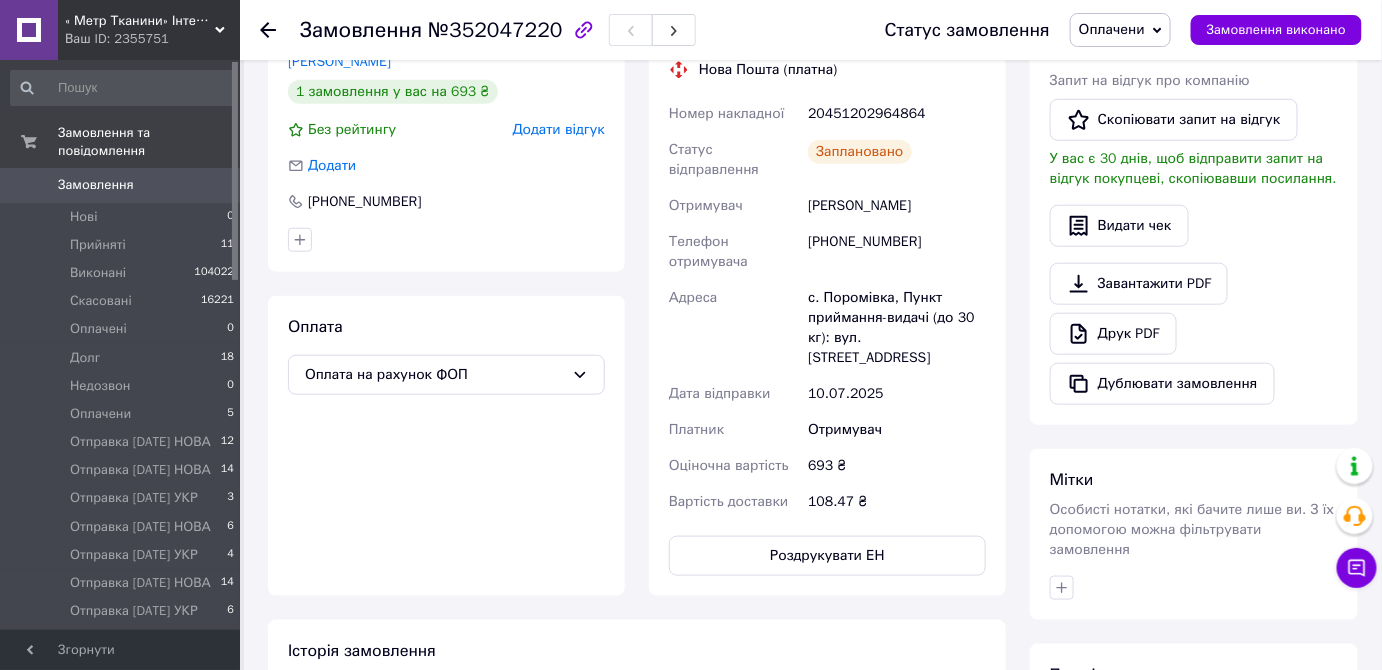 click on "Оплачени" at bounding box center (1112, 29) 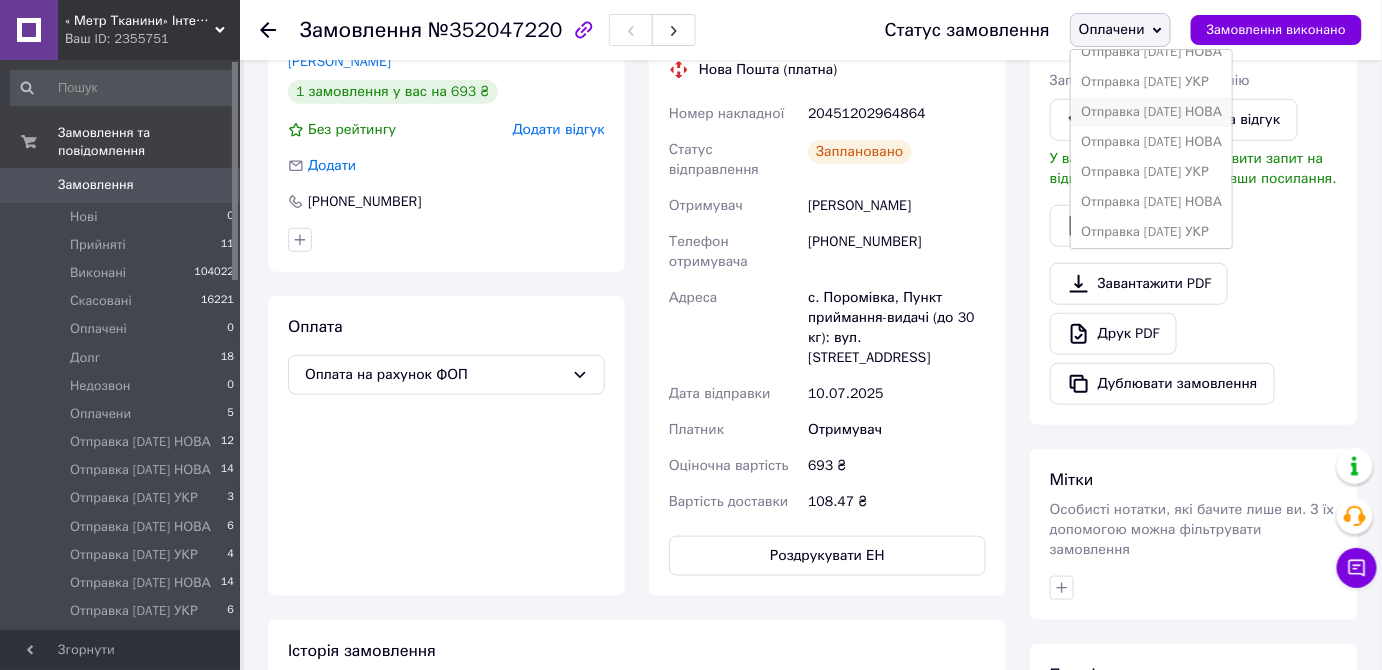 scroll, scrollTop: 411, scrollLeft: 0, axis: vertical 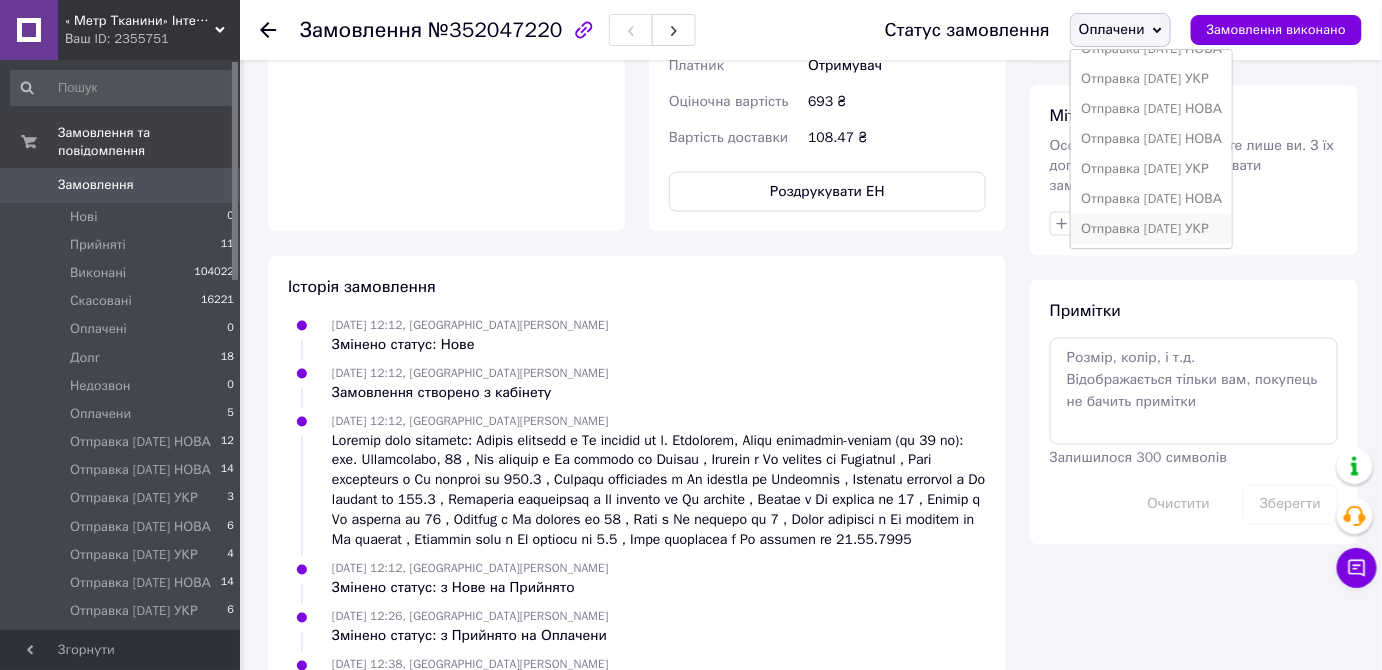 click on "Отправка 10.07. 2025 УКР" at bounding box center (1151, 229) 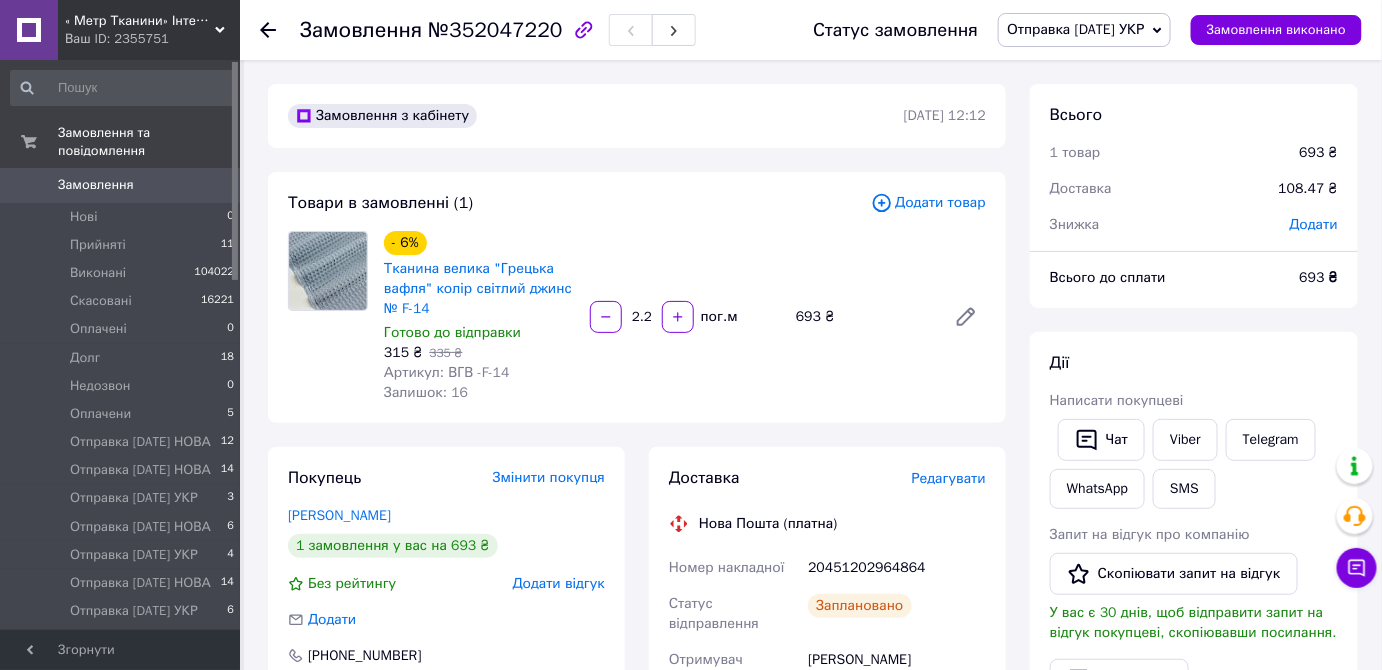 scroll, scrollTop: 0, scrollLeft: 0, axis: both 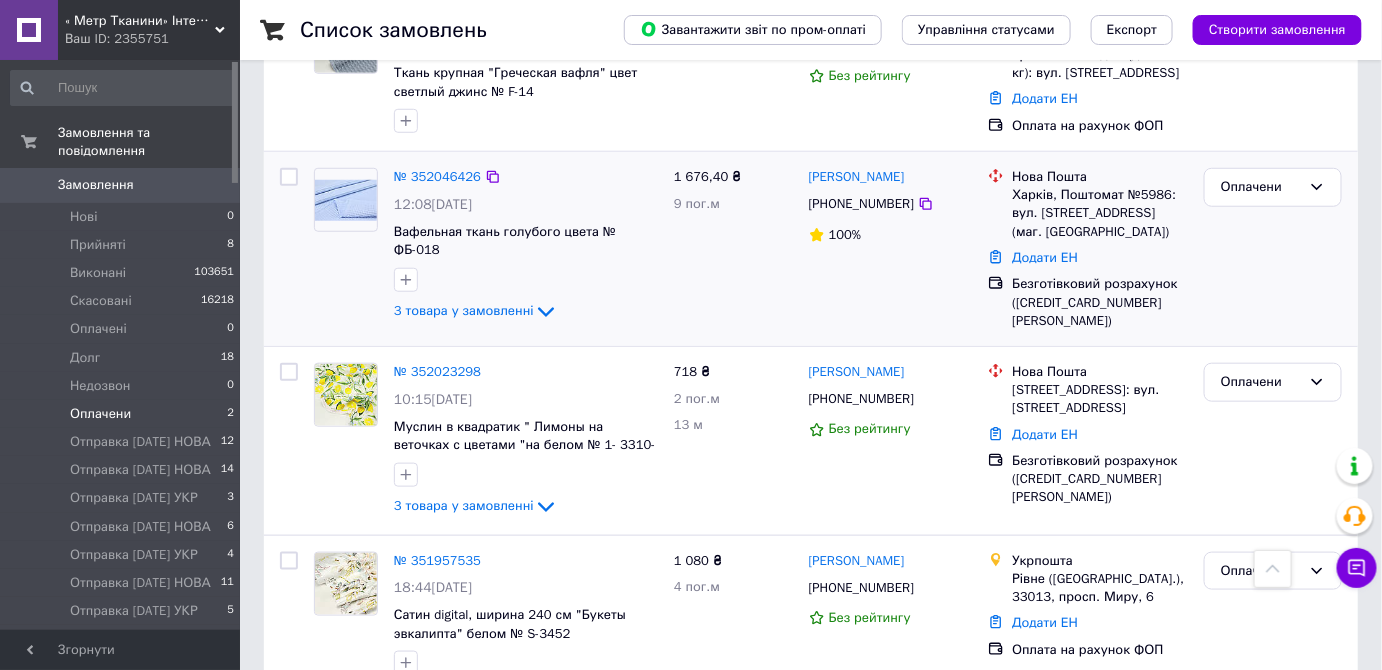 click at bounding box center [346, 200] 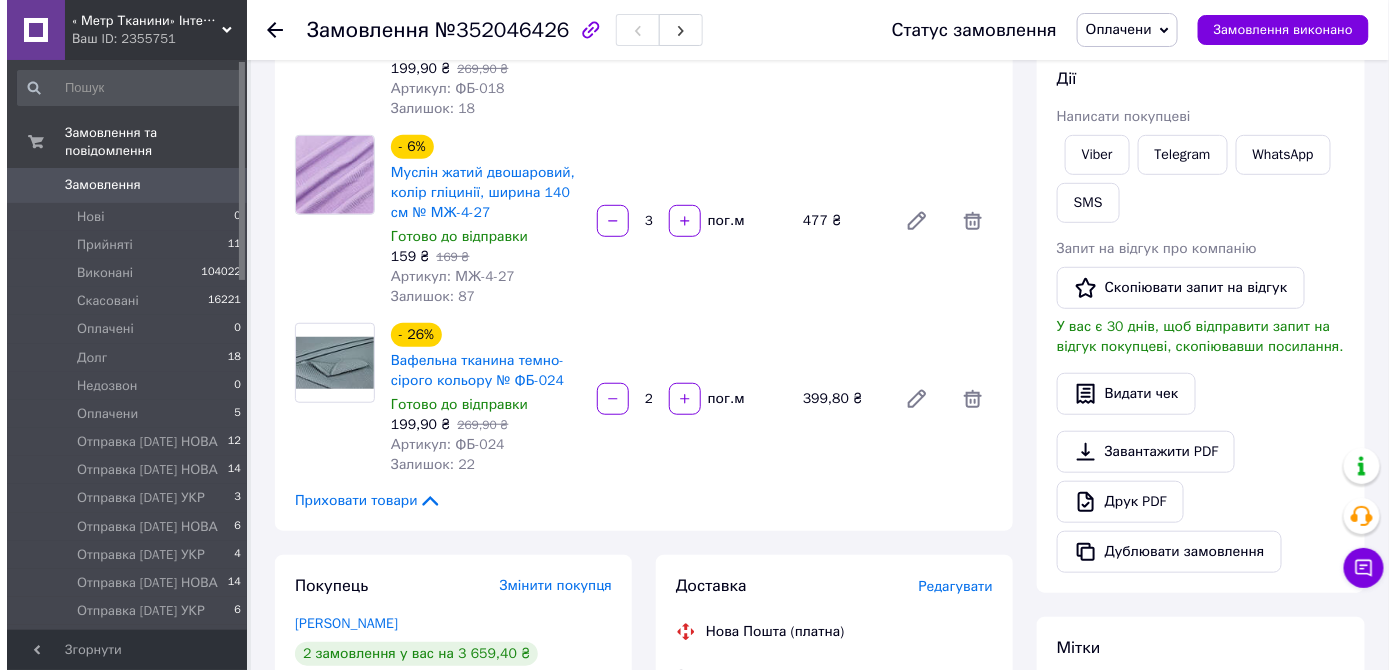 scroll, scrollTop: 454, scrollLeft: 0, axis: vertical 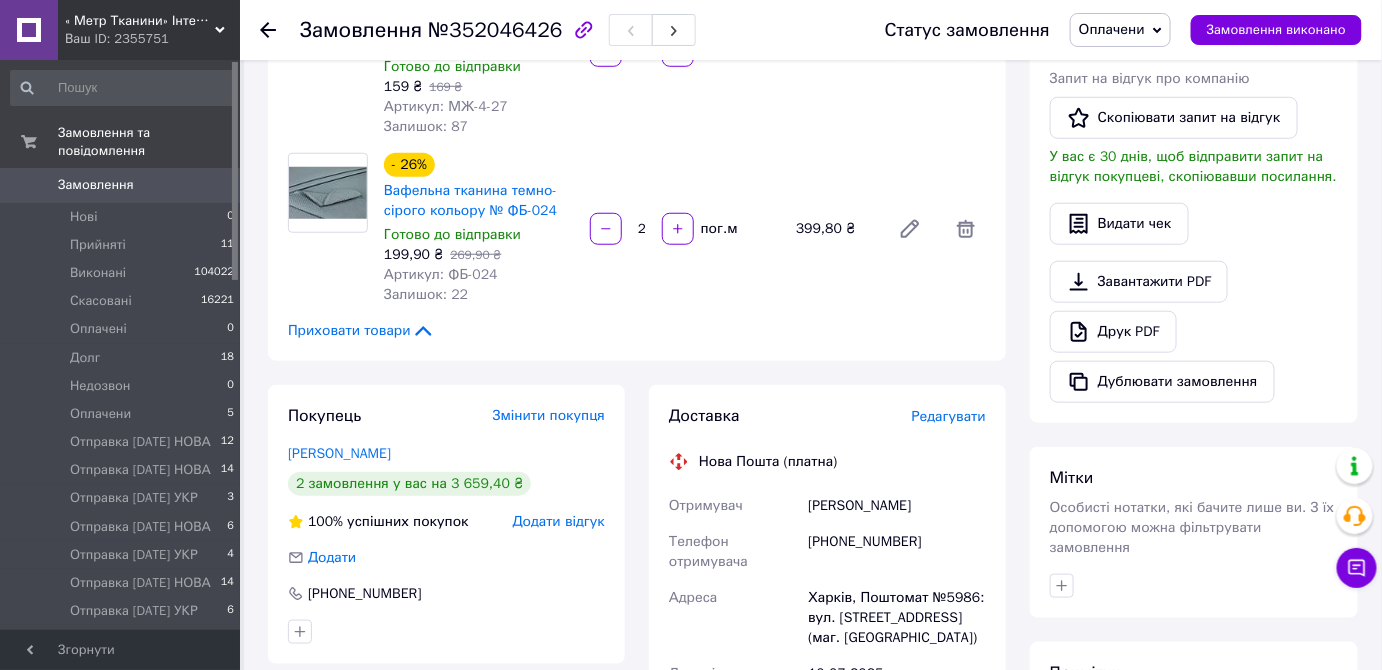 click on "Редагувати" at bounding box center [949, 416] 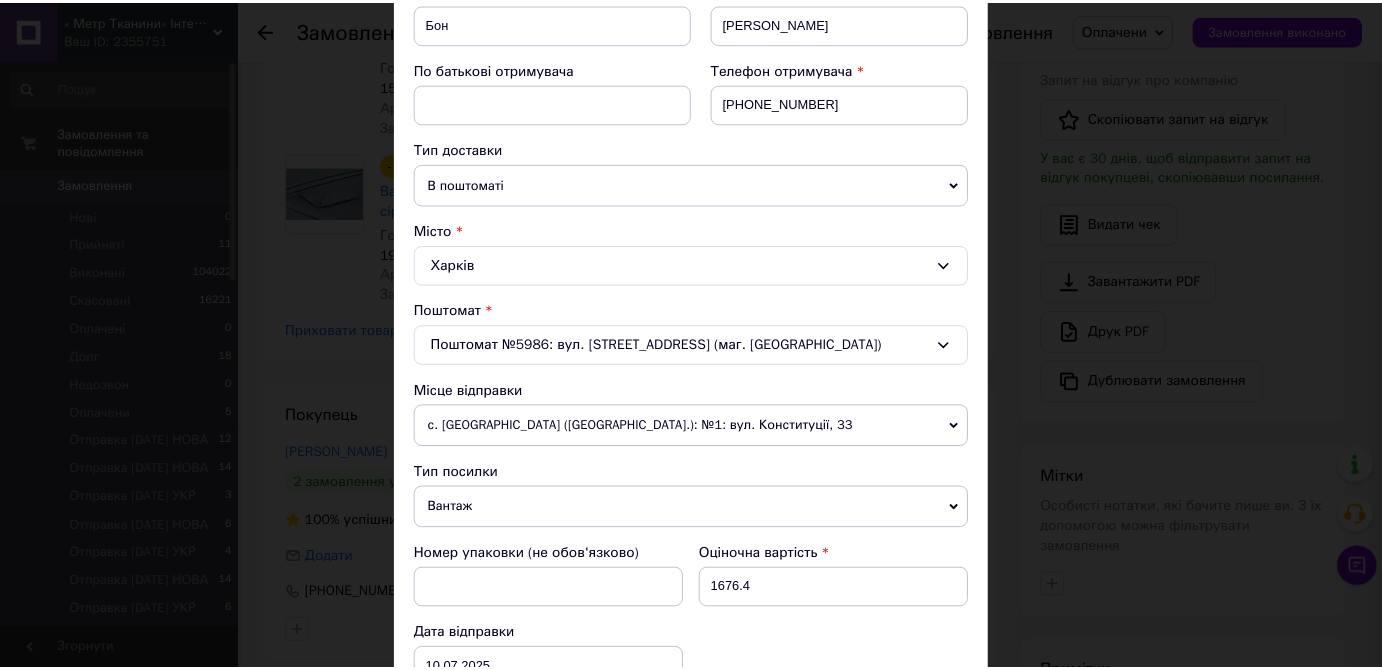 scroll, scrollTop: 686, scrollLeft: 0, axis: vertical 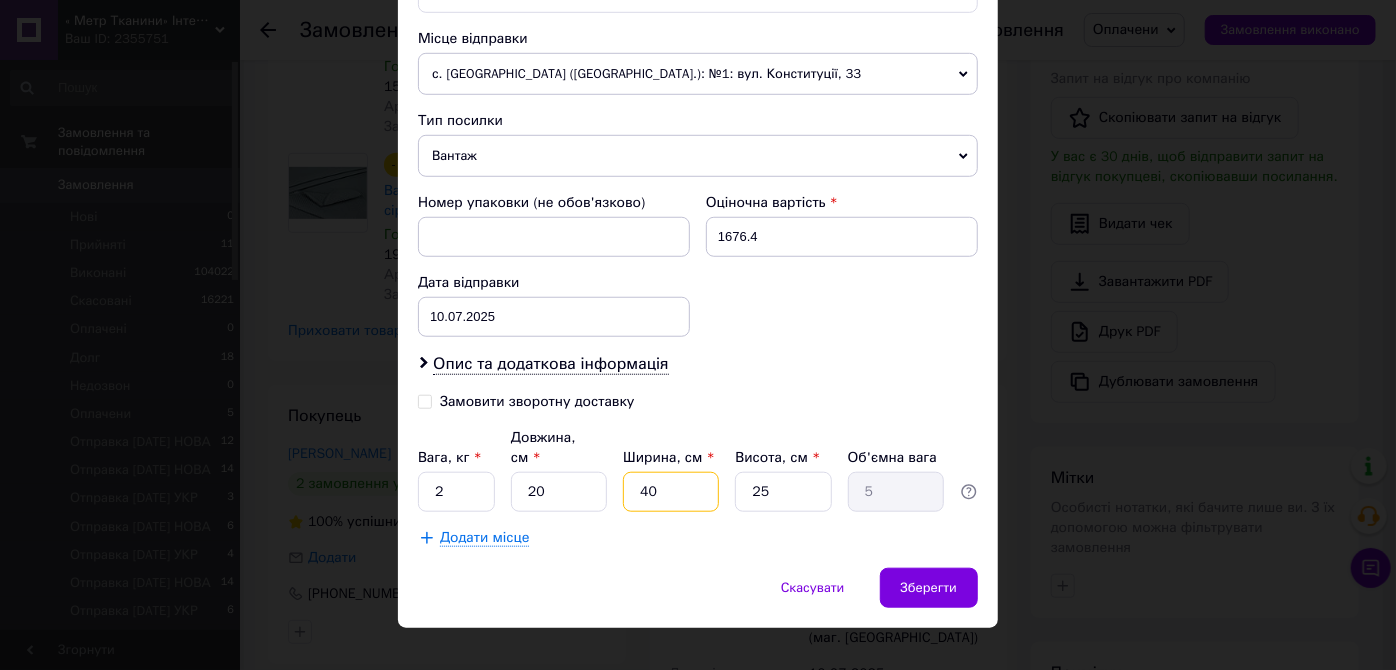 drag, startPoint x: 666, startPoint y: 454, endPoint x: 592, endPoint y: 473, distance: 76.40026 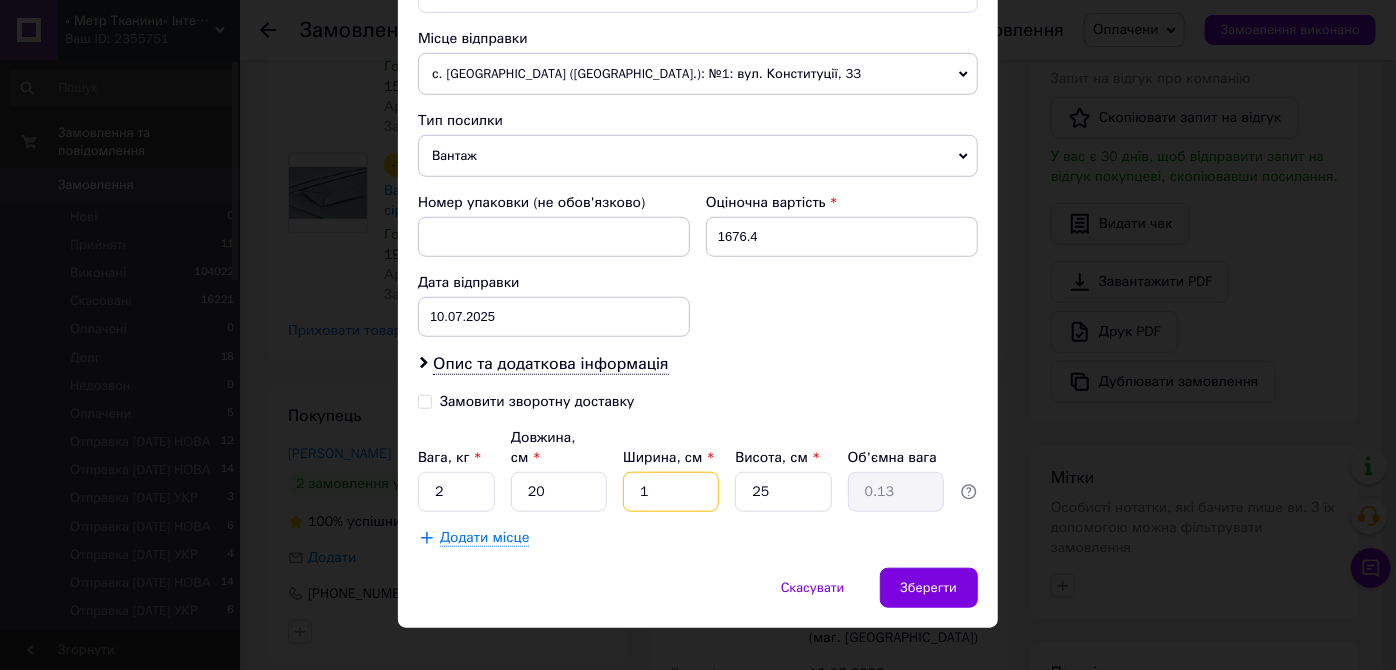 type on "16" 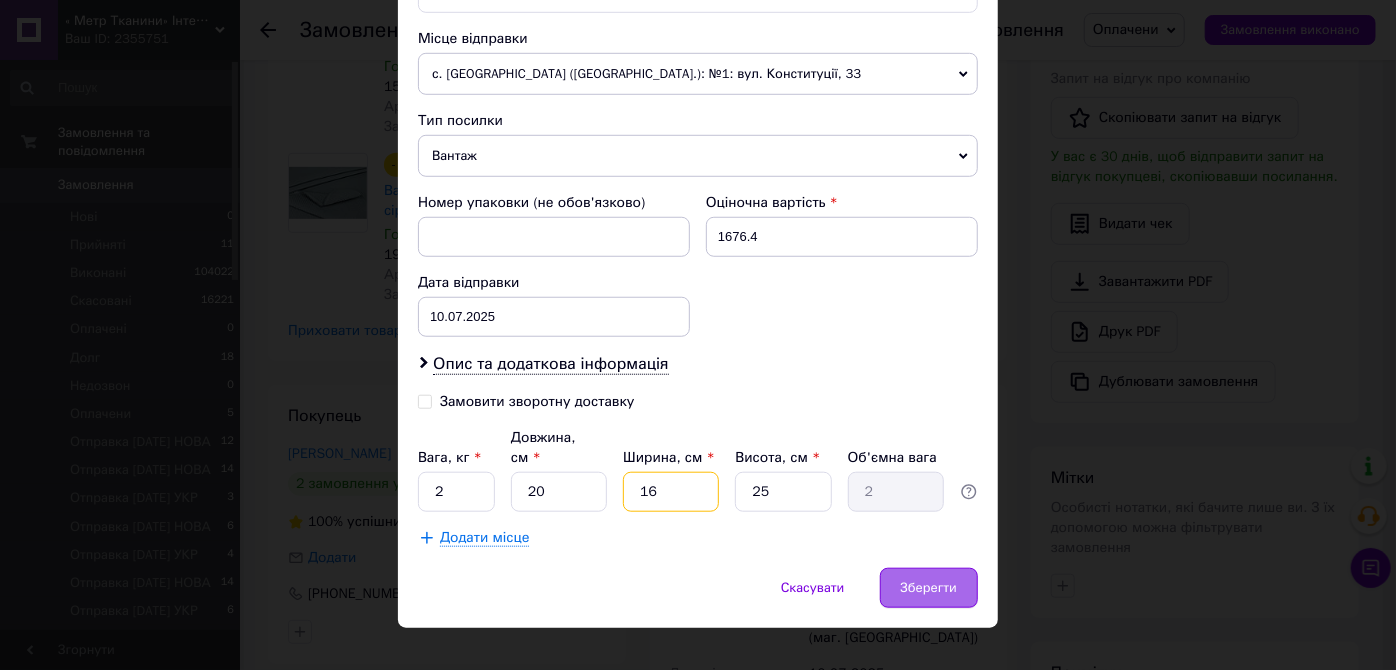 type on "16" 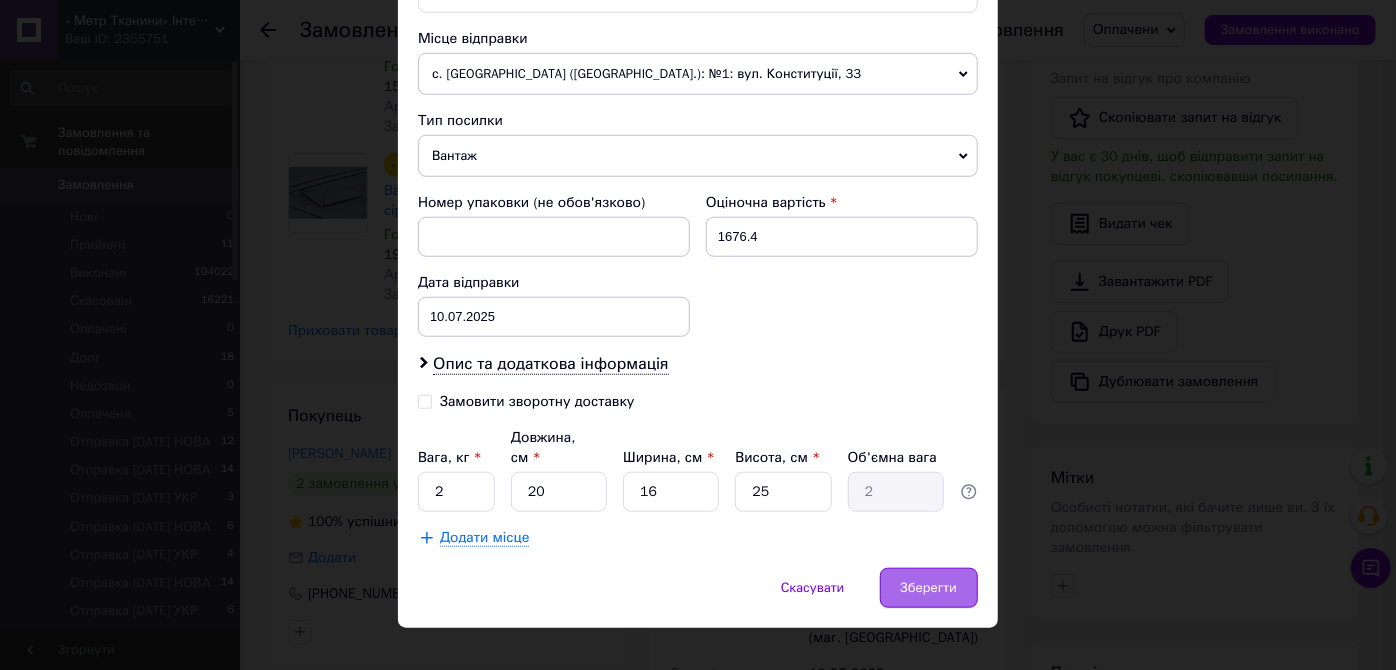 click on "Зберегти" at bounding box center (929, 588) 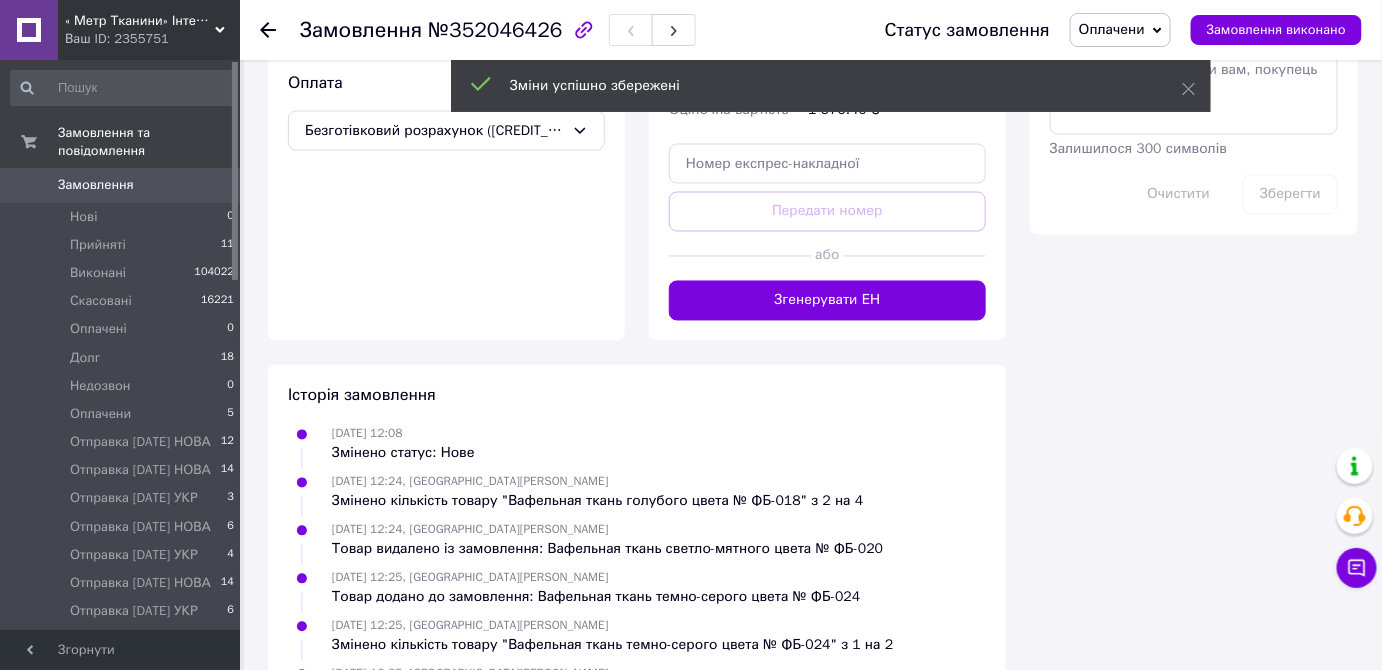 click on "Згенерувати ЕН" at bounding box center (827, 301) 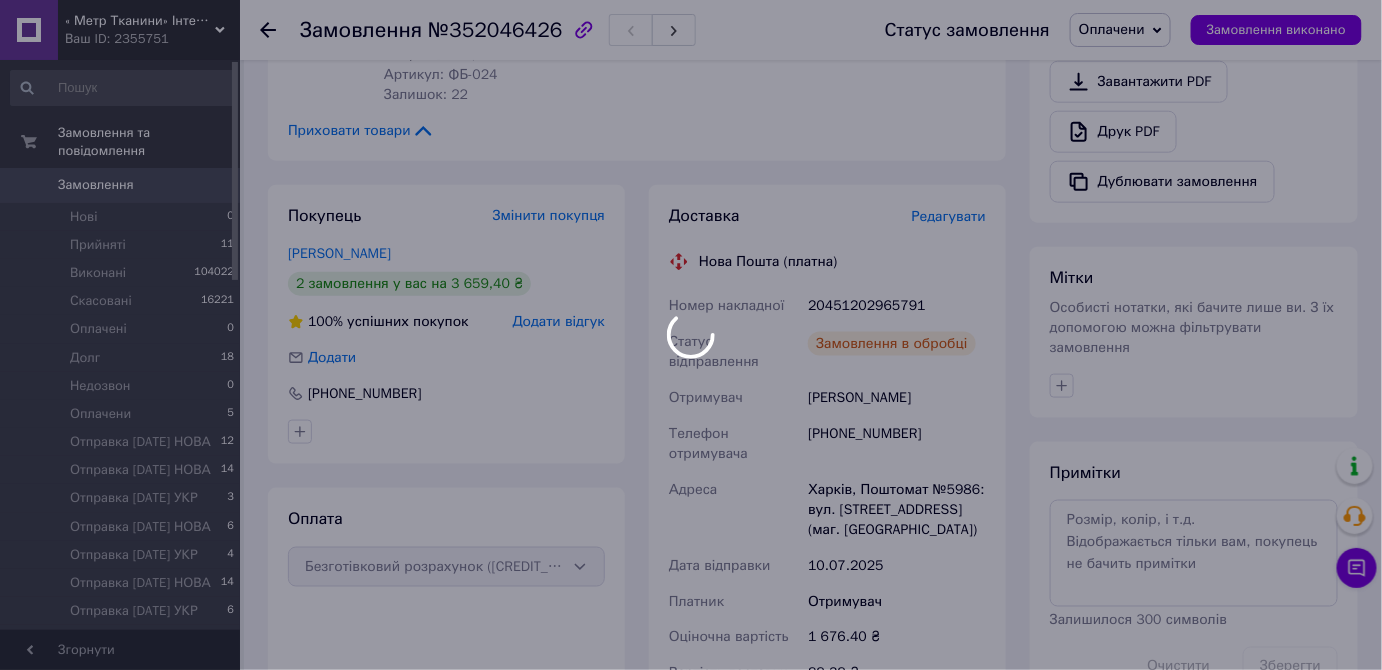 scroll, scrollTop: 545, scrollLeft: 0, axis: vertical 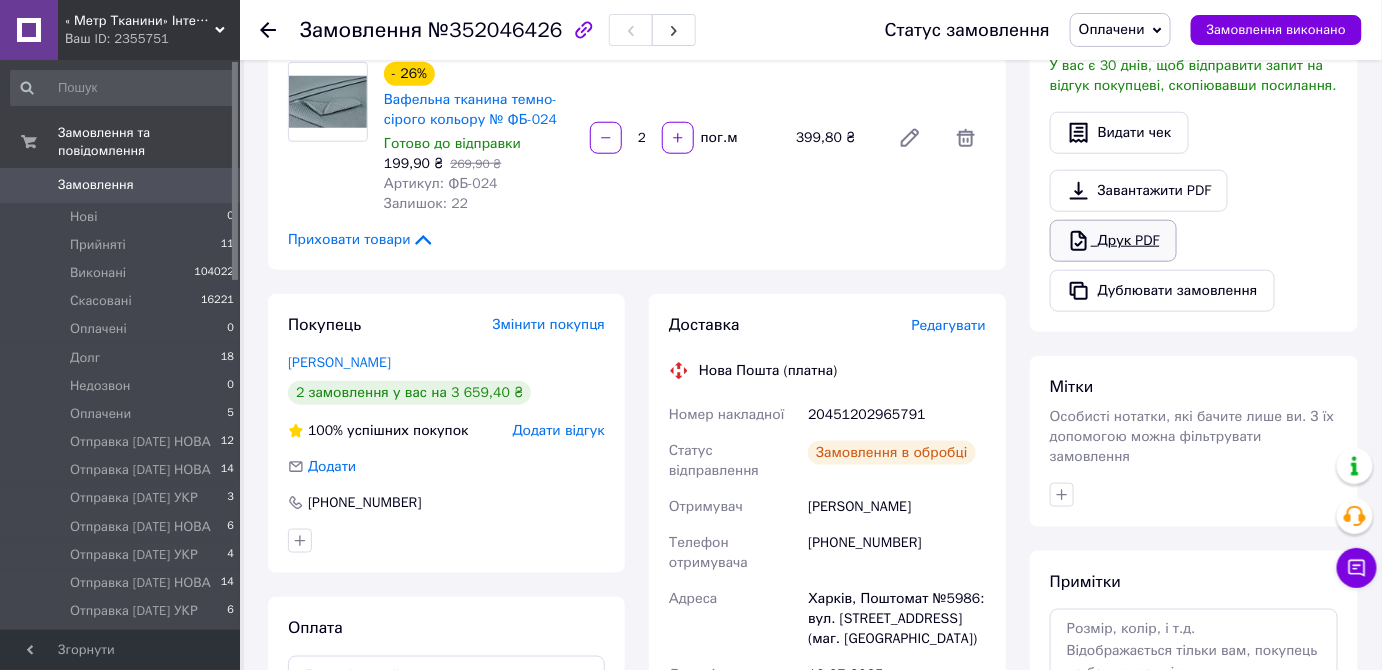 click on "Друк PDF" at bounding box center (1113, 241) 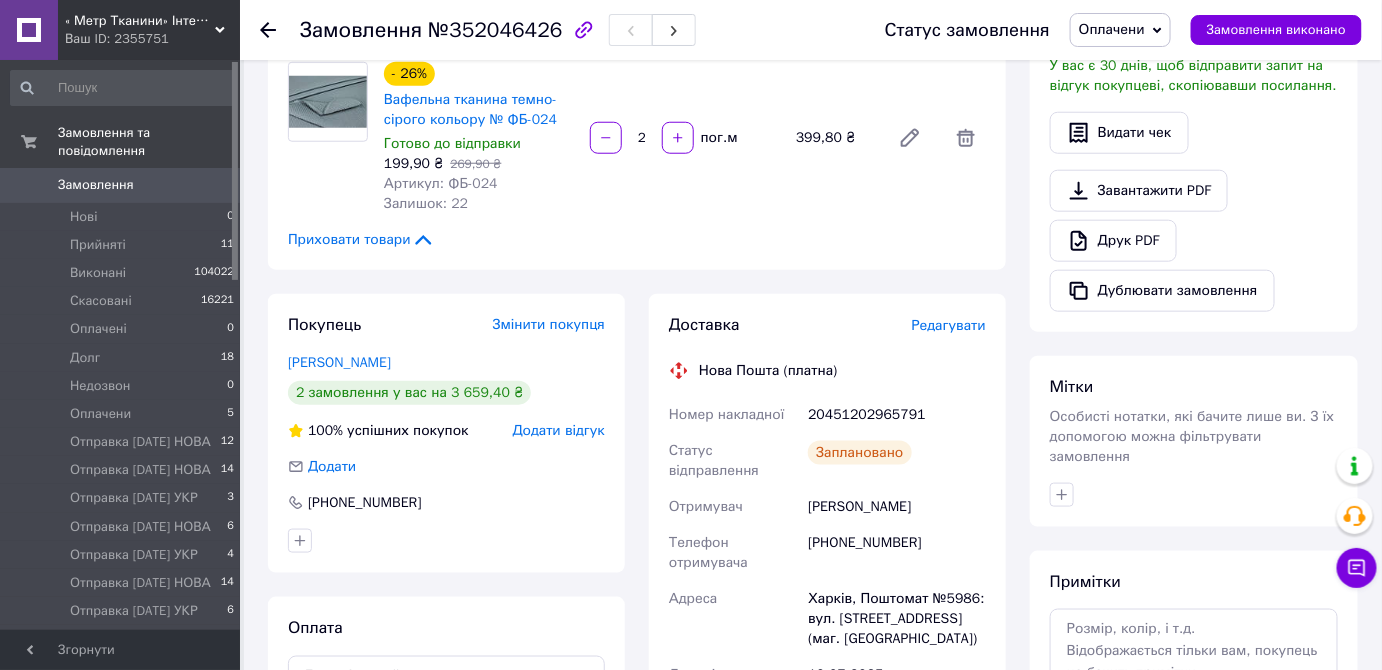 click on "Оплачени" at bounding box center (1112, 29) 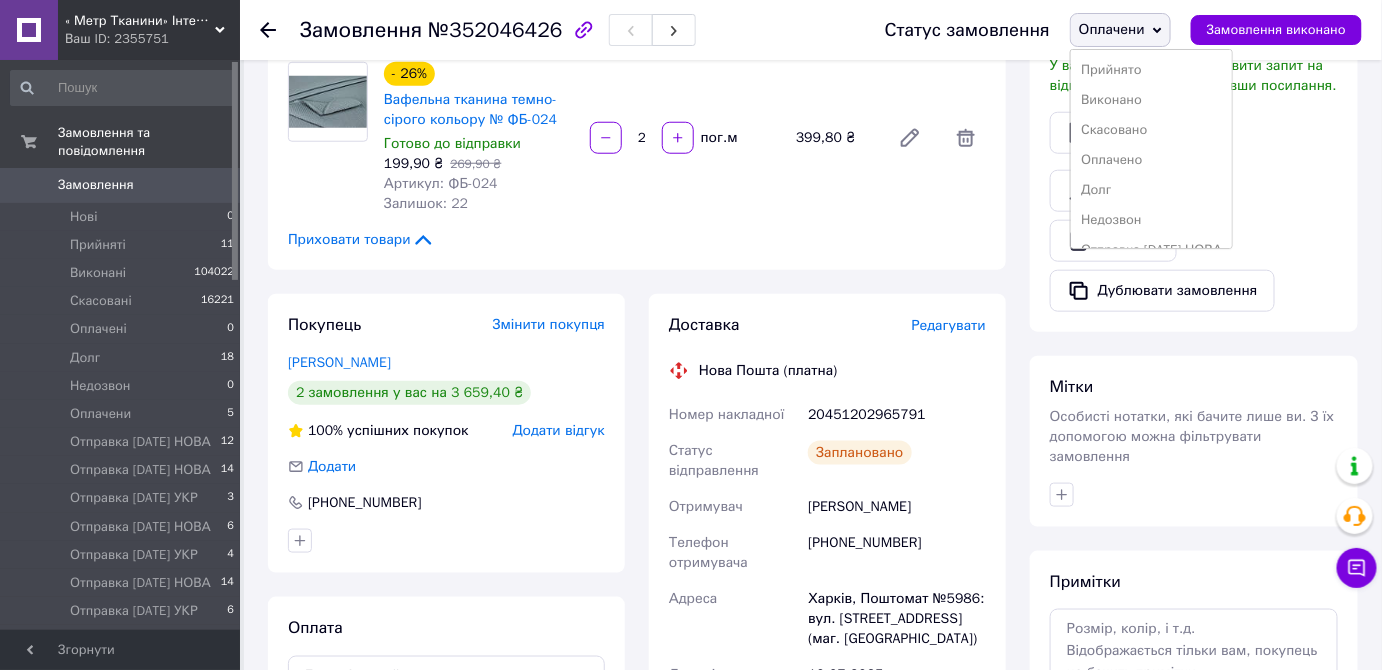 scroll, scrollTop: 411, scrollLeft: 0, axis: vertical 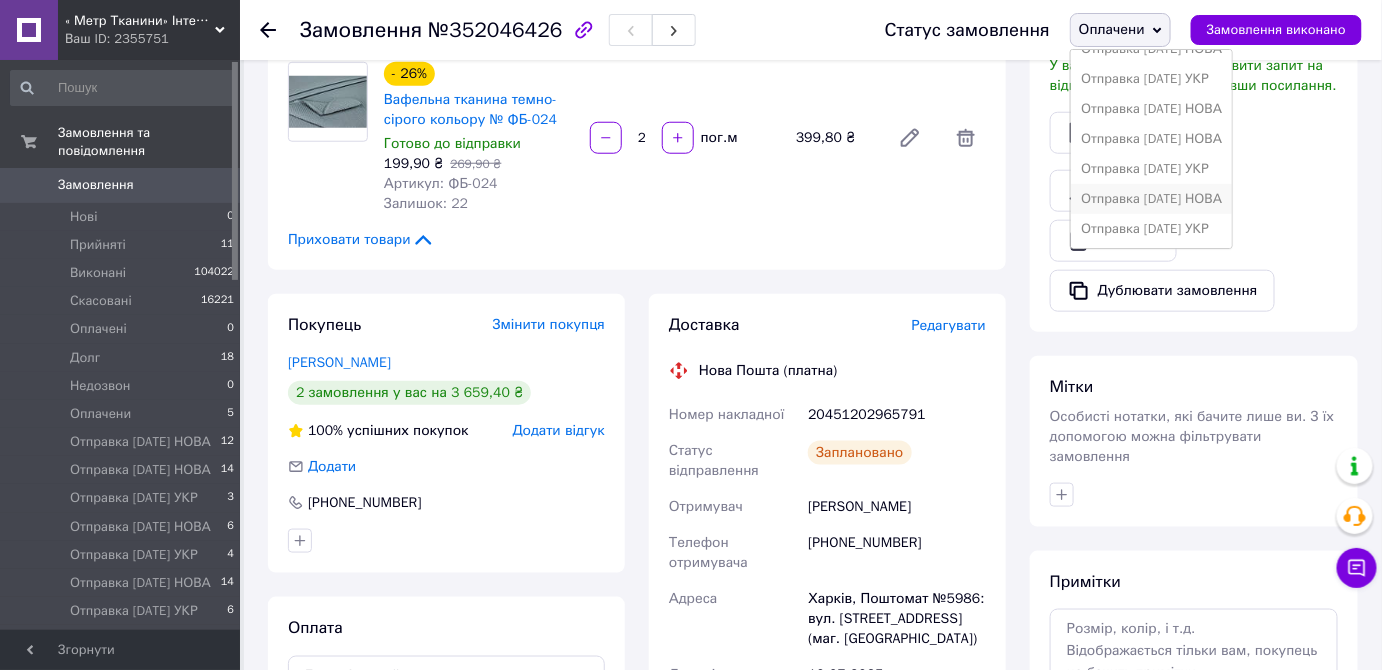 click on "Отправка [DATE] НОВА" at bounding box center (1151, 199) 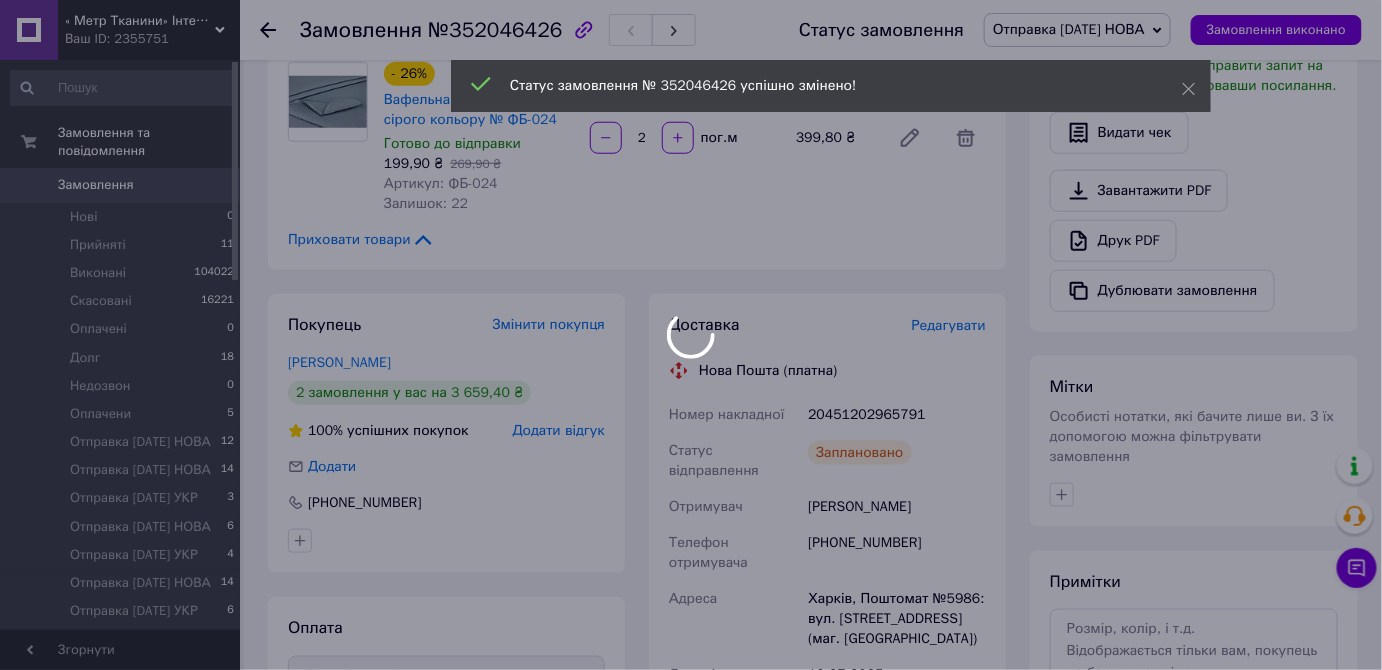 click at bounding box center [691, 335] 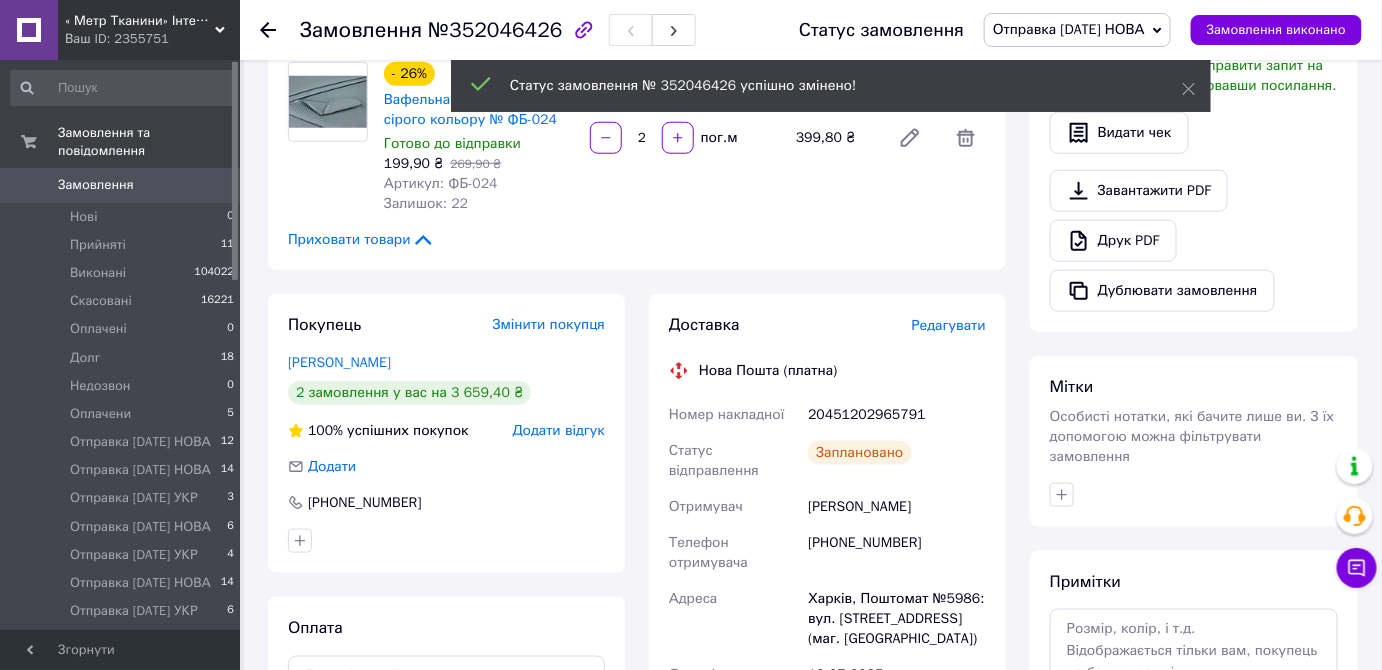 click 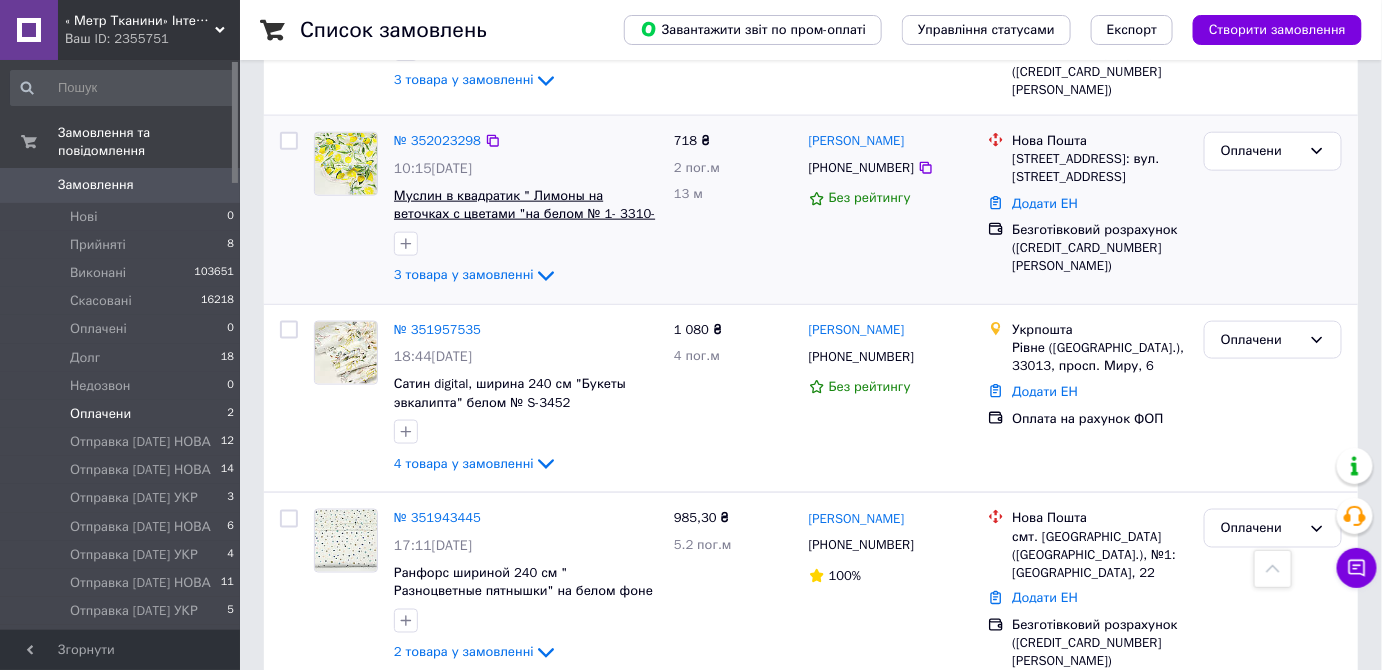 scroll, scrollTop: 717, scrollLeft: 0, axis: vertical 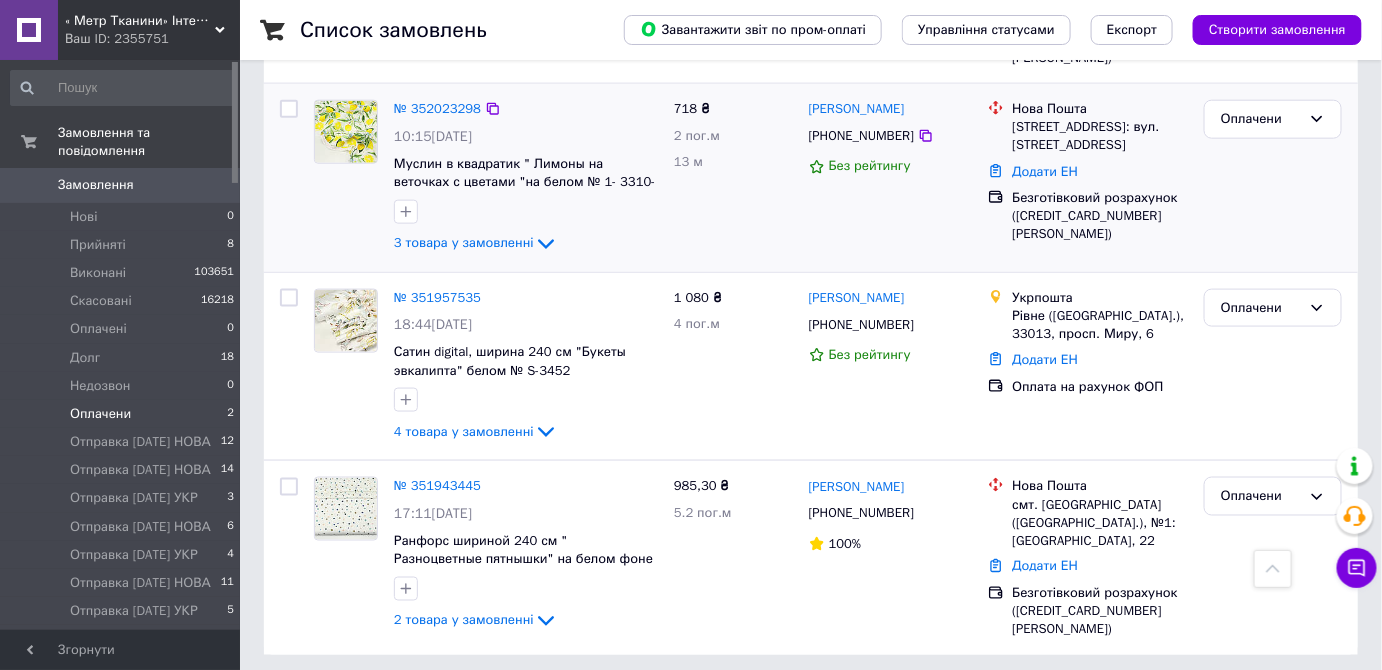click at bounding box center [346, 132] 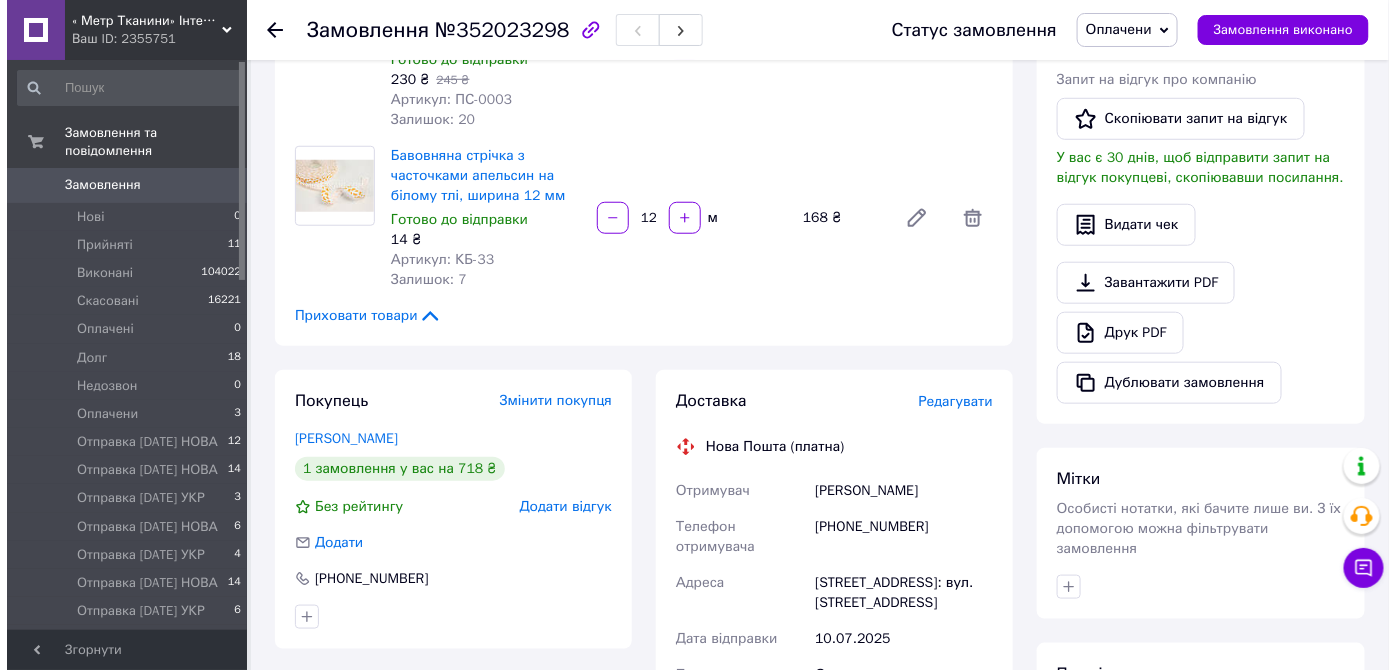 scroll, scrollTop: 454, scrollLeft: 0, axis: vertical 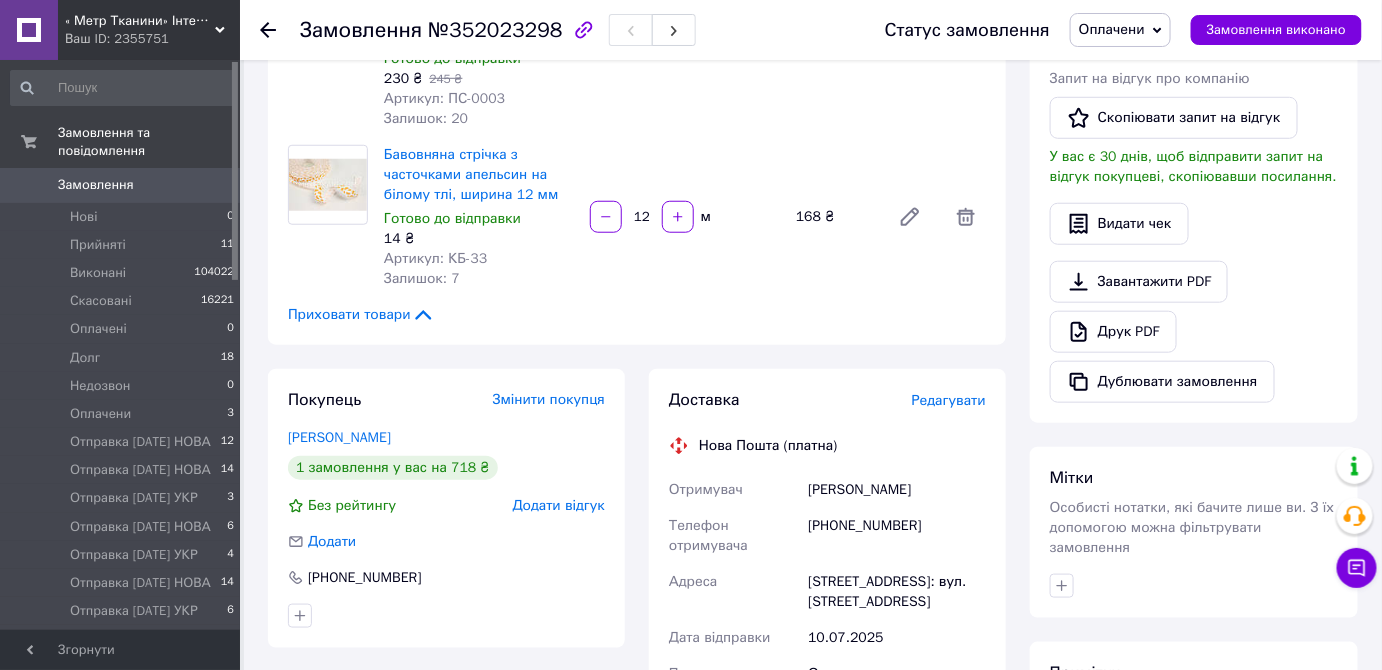 click on "Редагувати" at bounding box center [949, 400] 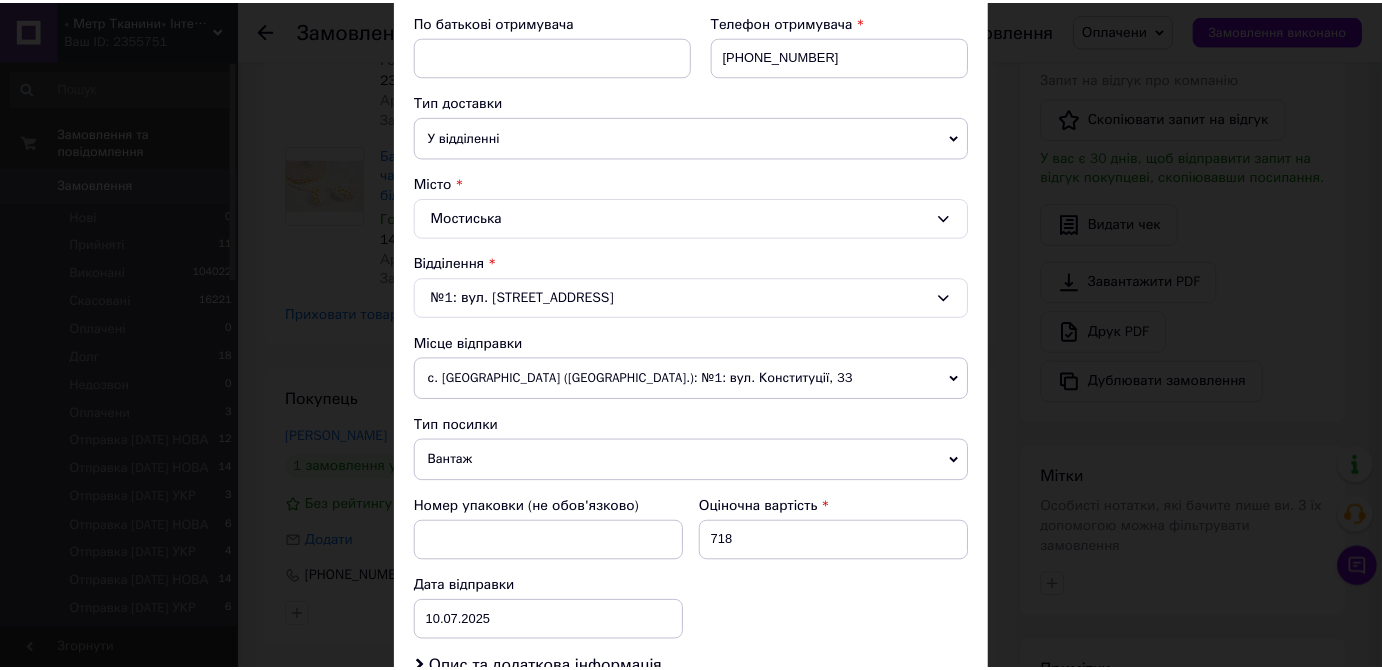 scroll, scrollTop: 686, scrollLeft: 0, axis: vertical 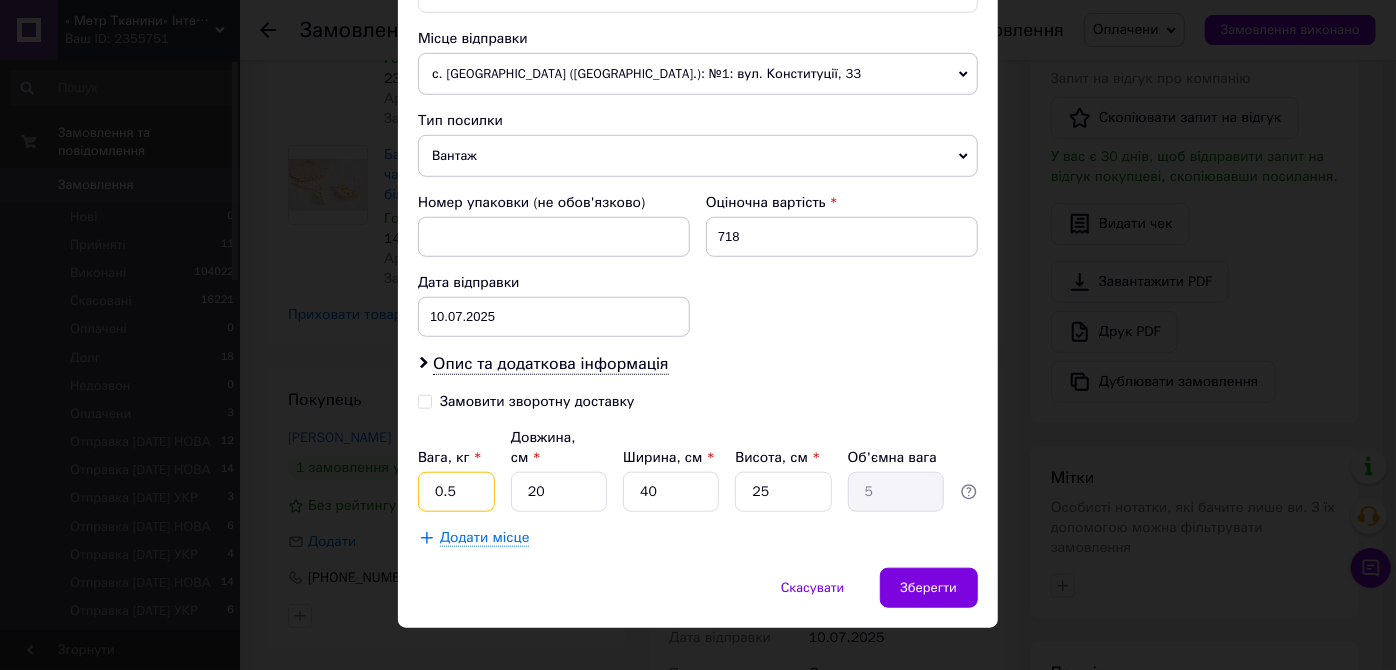 drag, startPoint x: 453, startPoint y: 459, endPoint x: 424, endPoint y: 471, distance: 31.38471 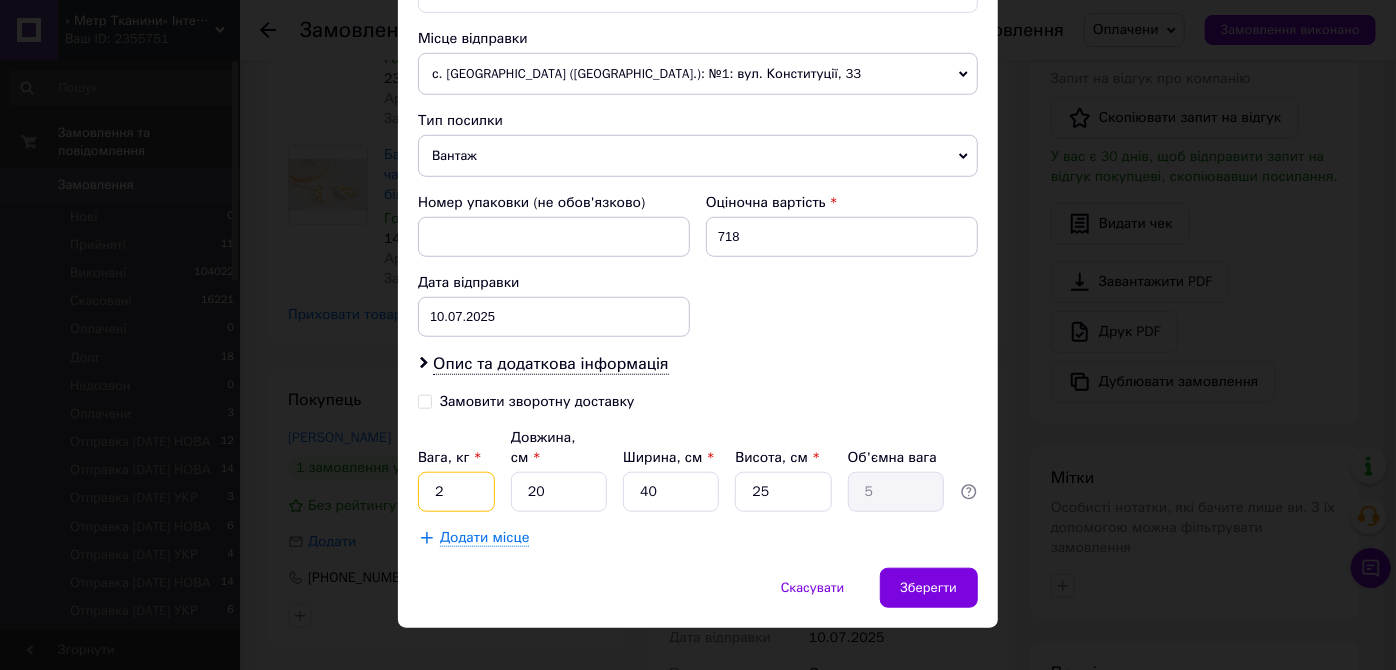 type on "2" 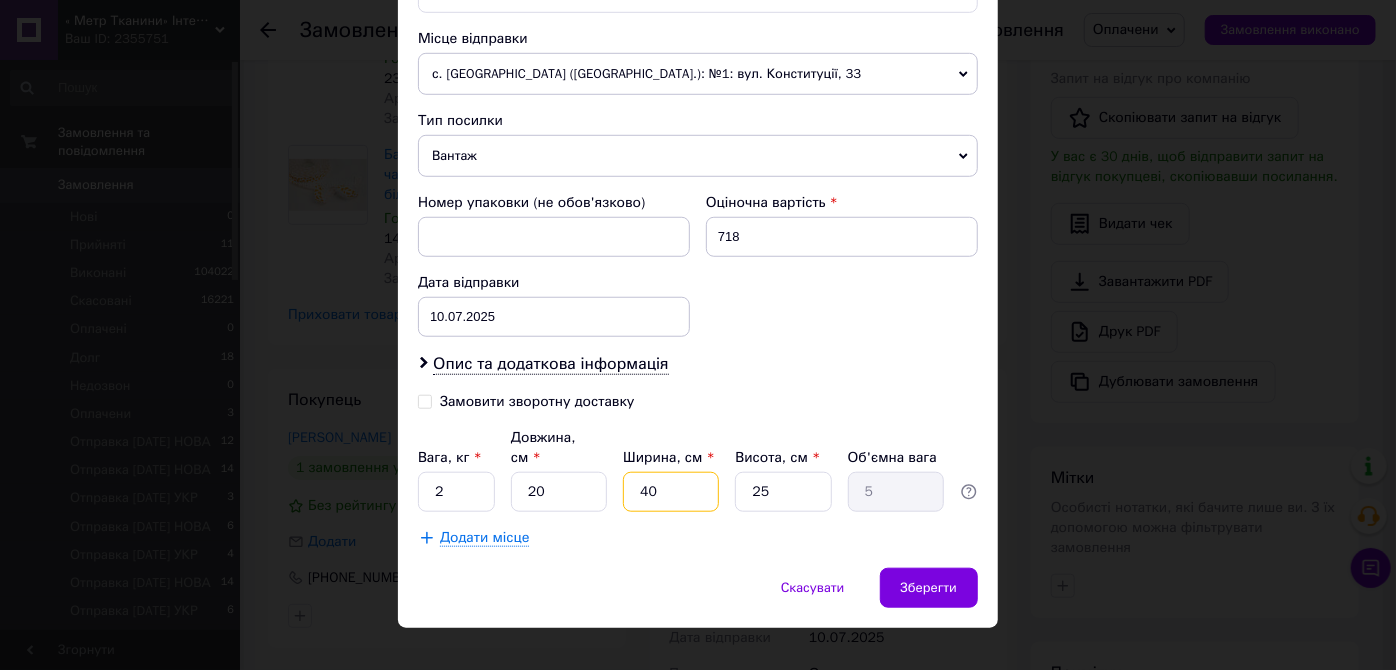 drag, startPoint x: 670, startPoint y: 467, endPoint x: 556, endPoint y: 467, distance: 114 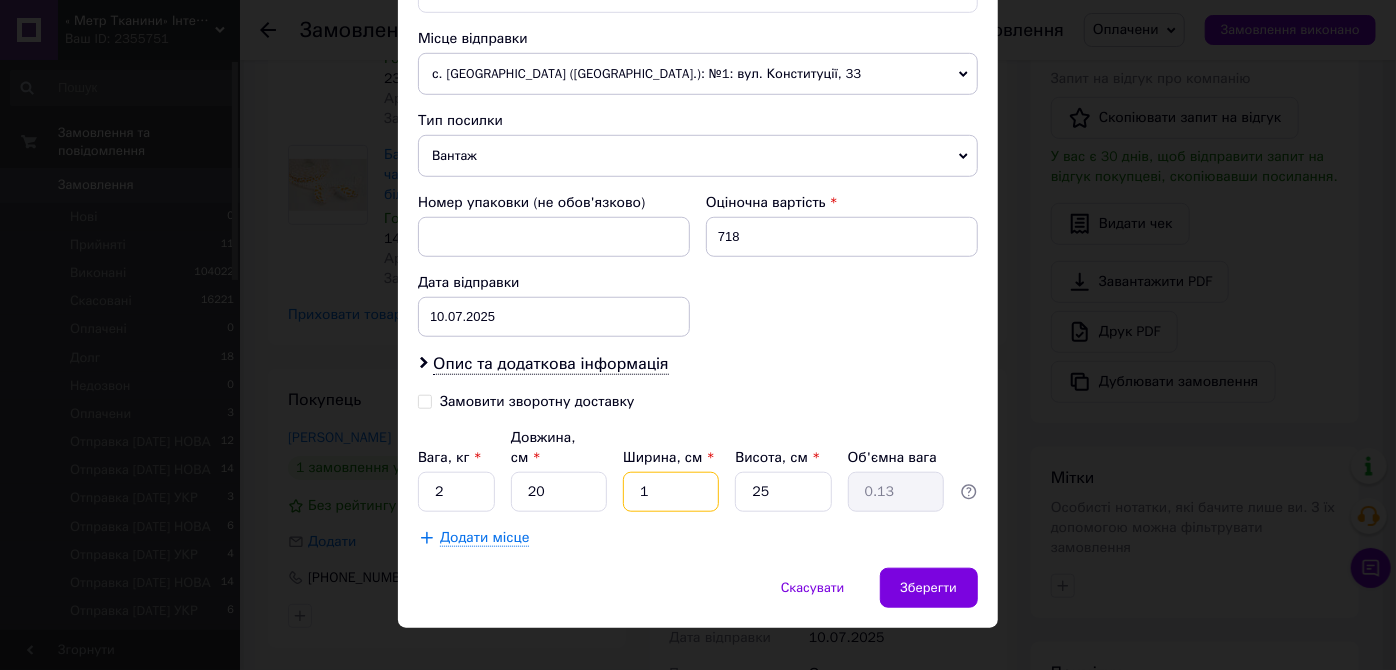 type on "16" 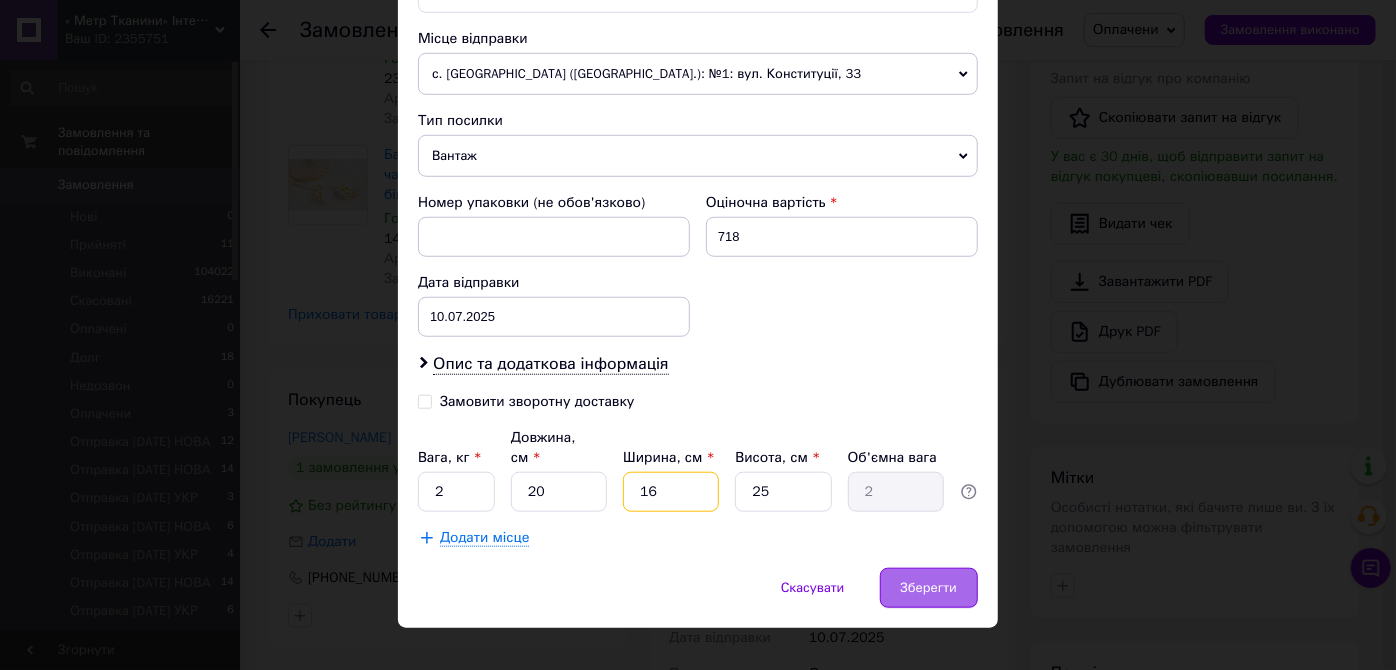 type on "16" 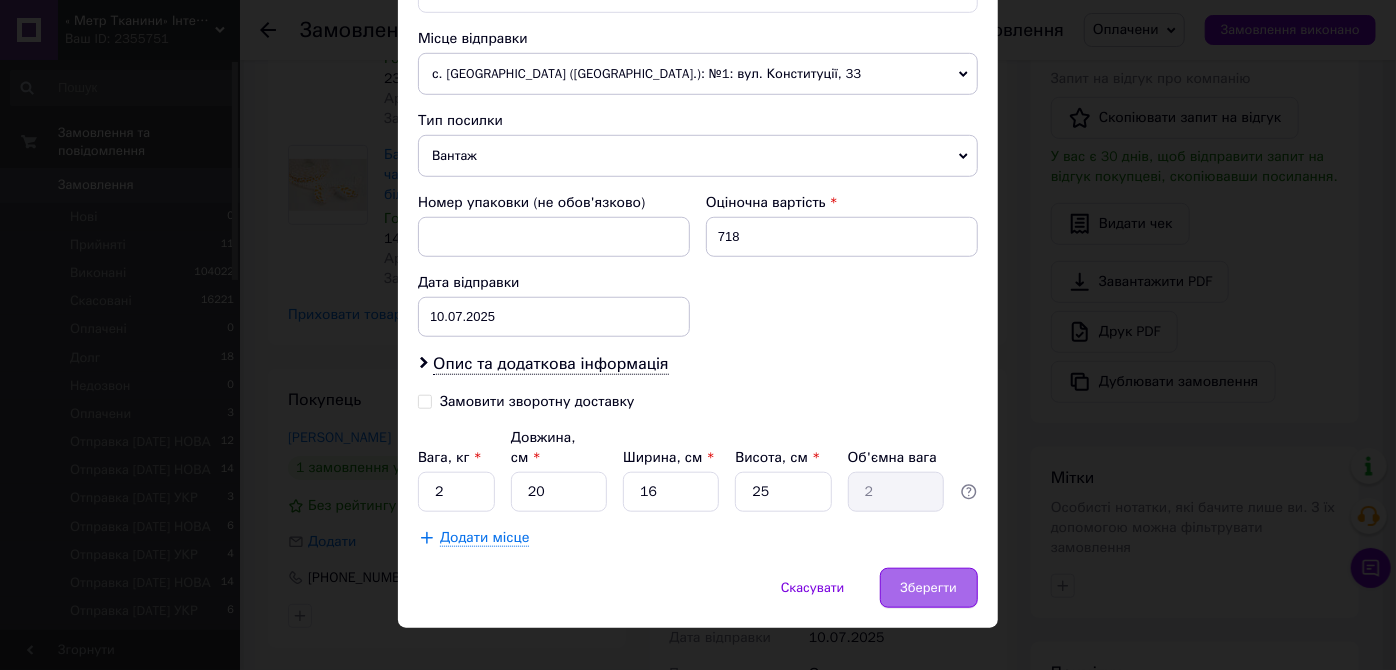 click on "Зберегти" at bounding box center [929, 588] 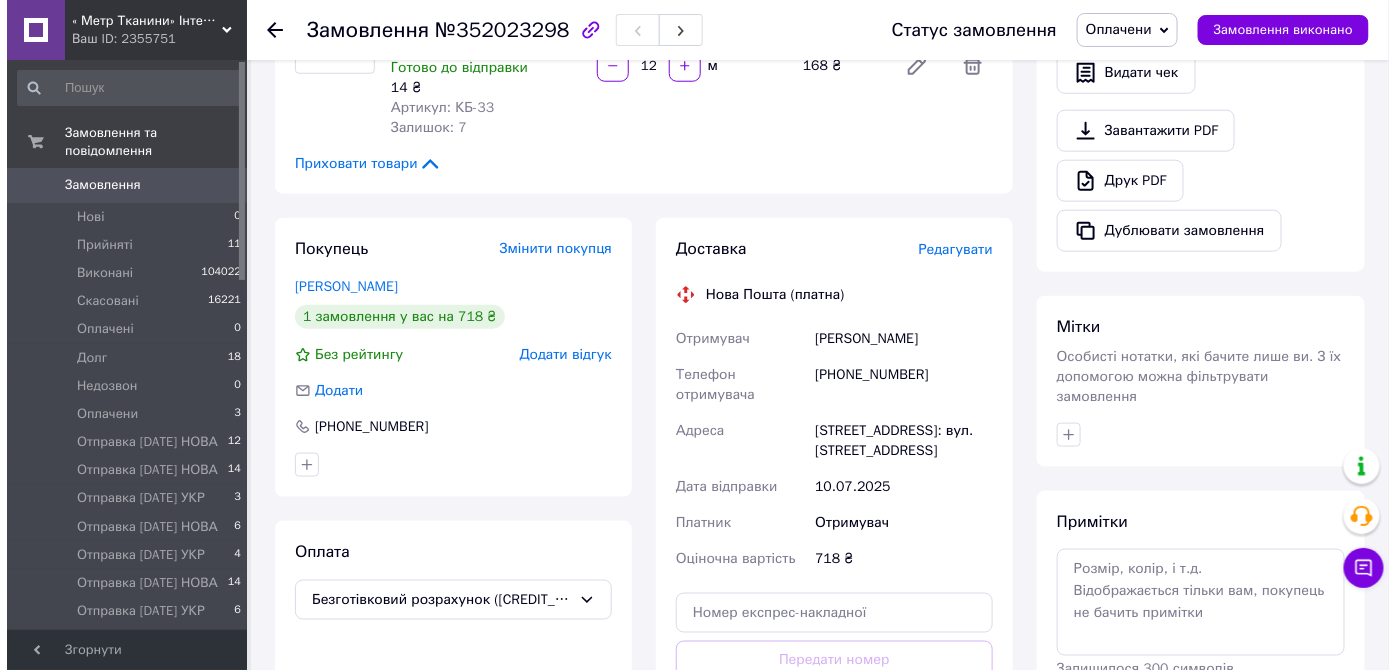 scroll, scrollTop: 636, scrollLeft: 0, axis: vertical 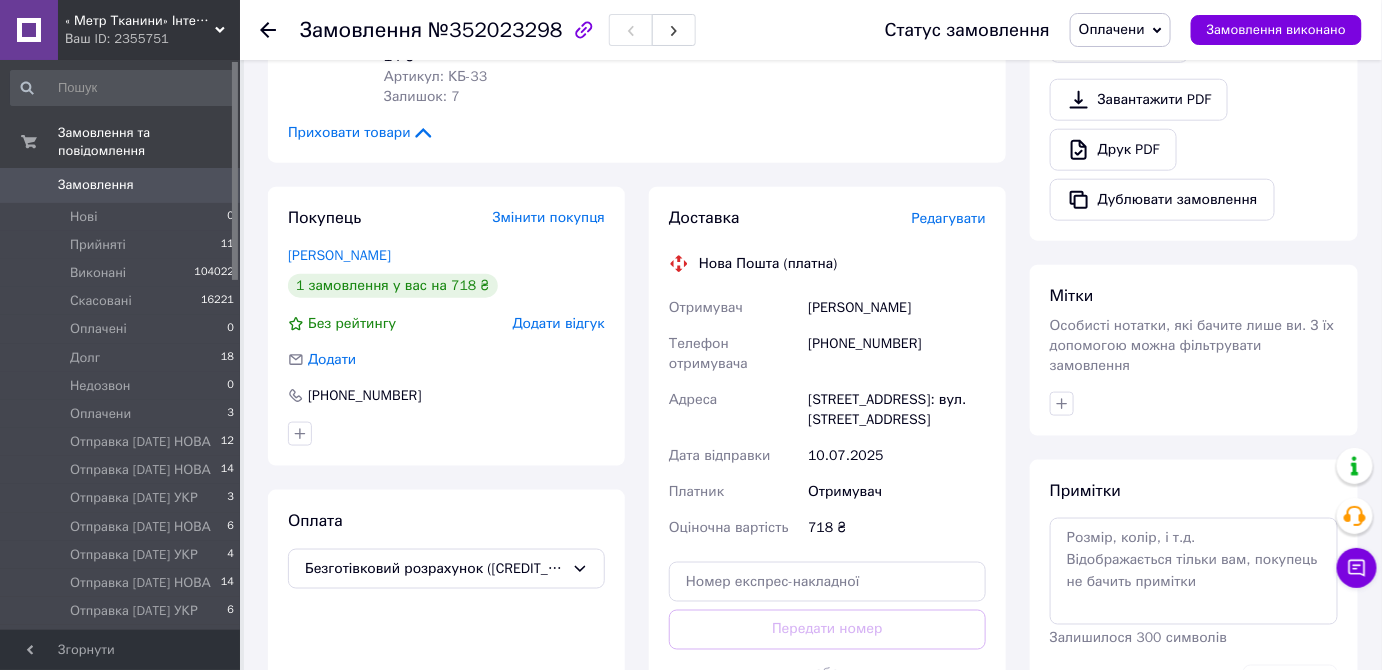 click on "Редагувати" at bounding box center [949, 218] 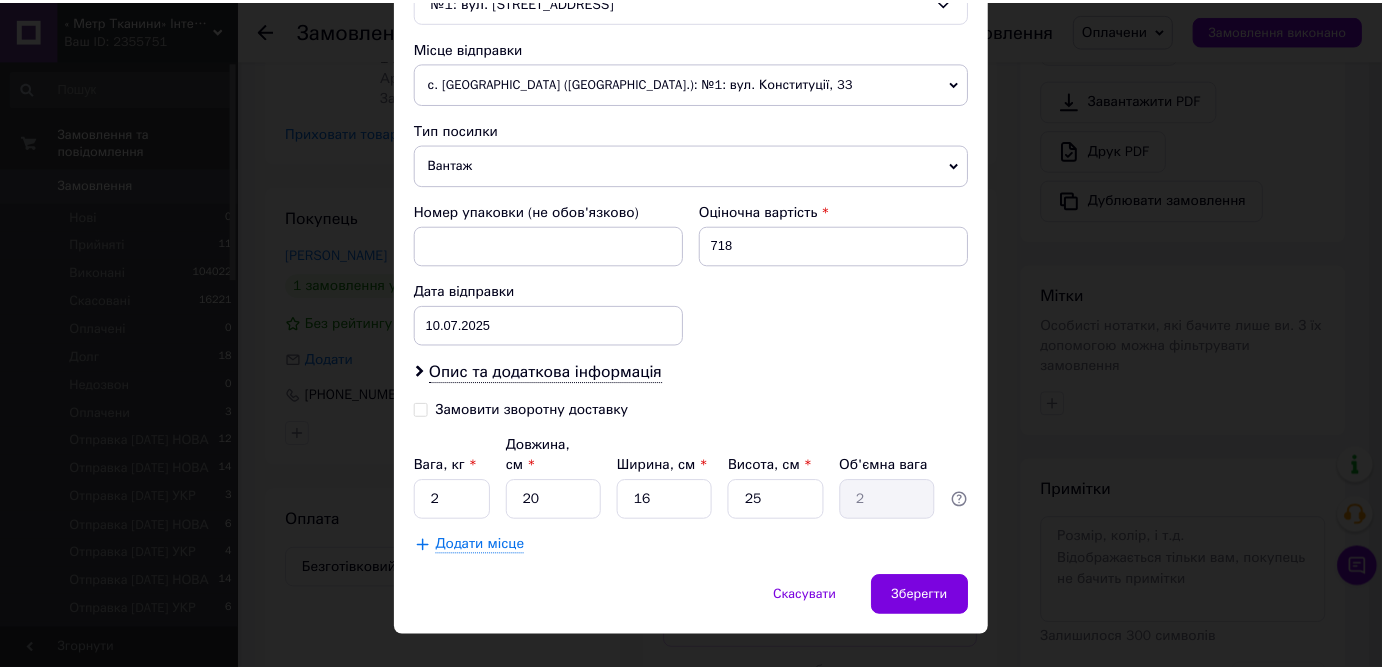 scroll, scrollTop: 686, scrollLeft: 0, axis: vertical 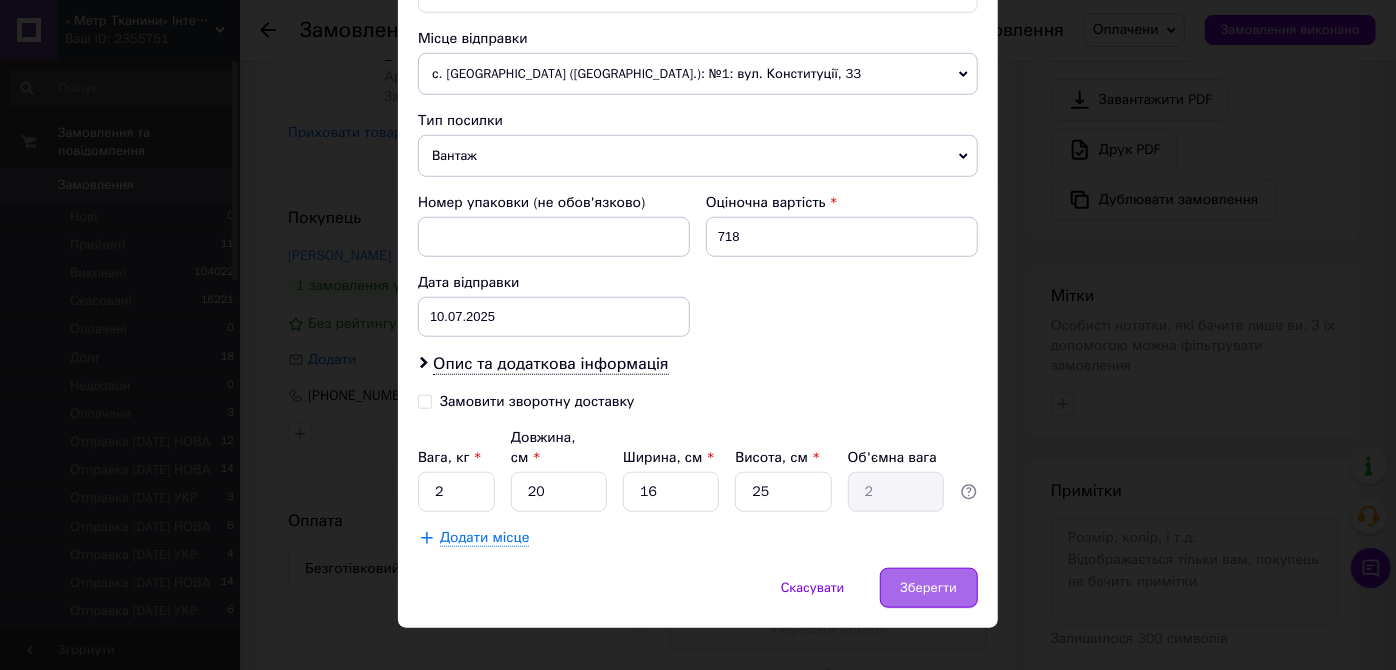 click on "Зберегти" at bounding box center [929, 588] 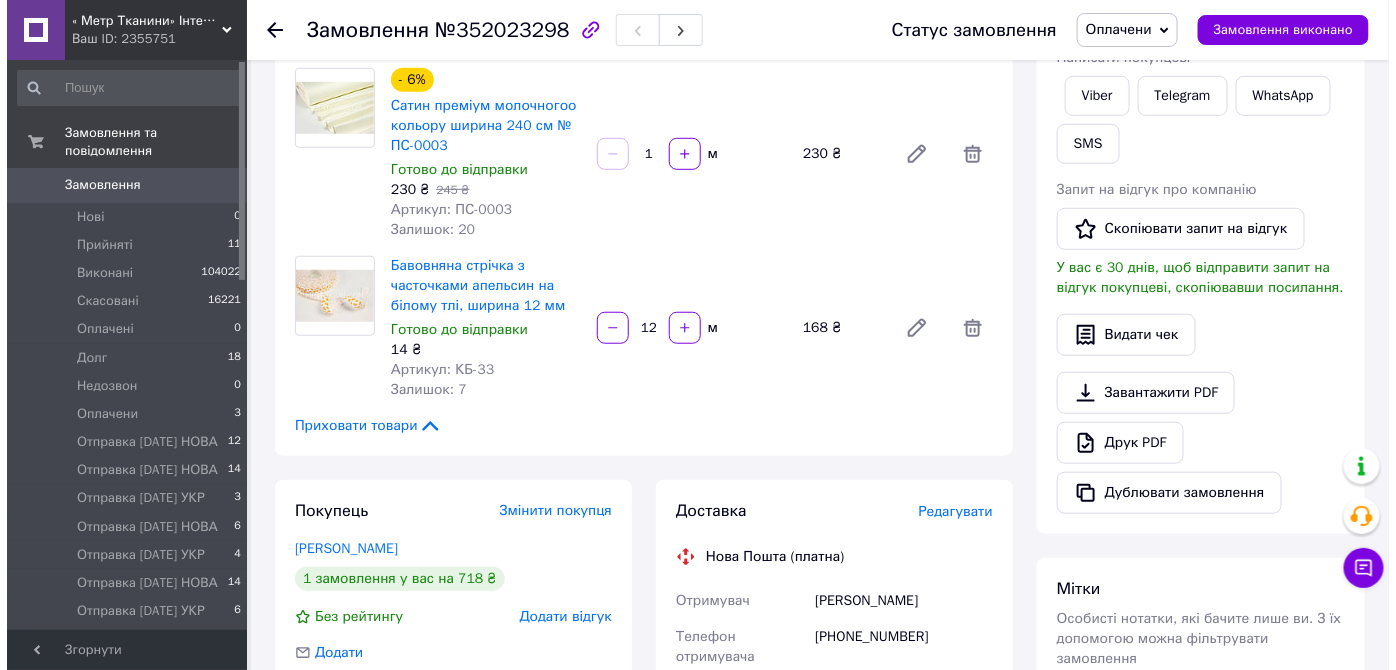 scroll, scrollTop: 363, scrollLeft: 0, axis: vertical 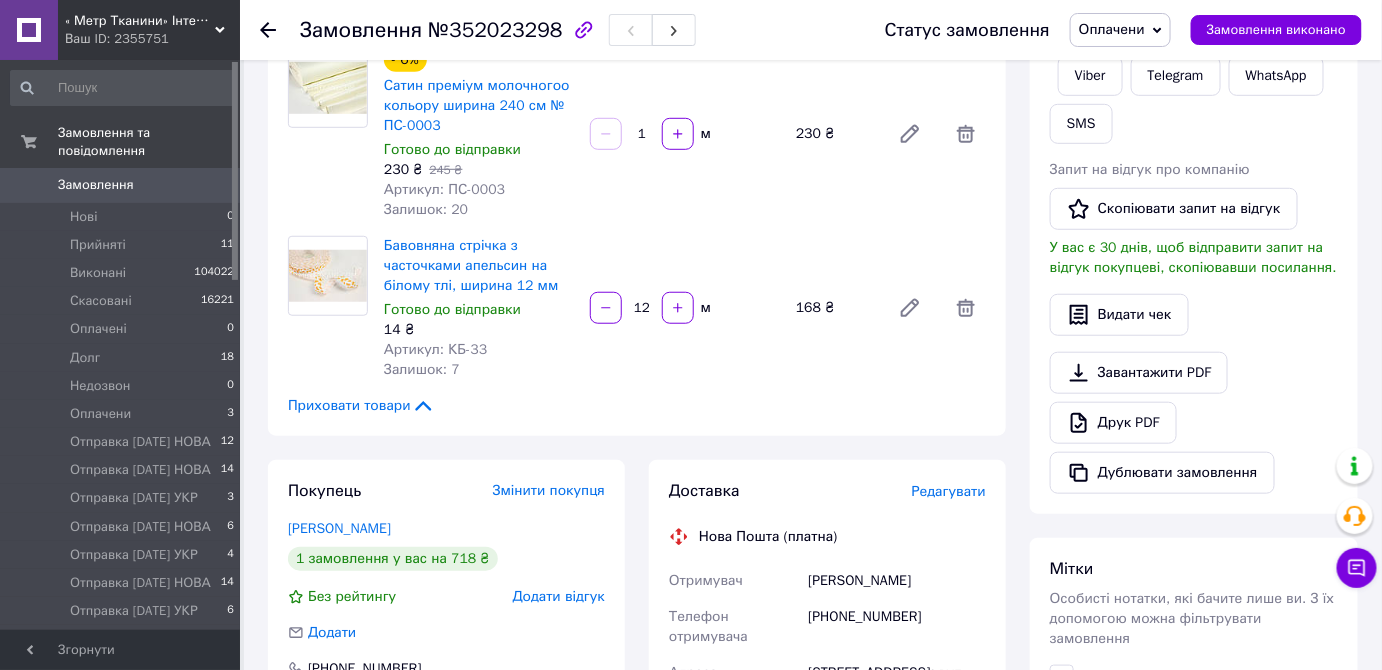 click on "Редагувати" at bounding box center (949, 491) 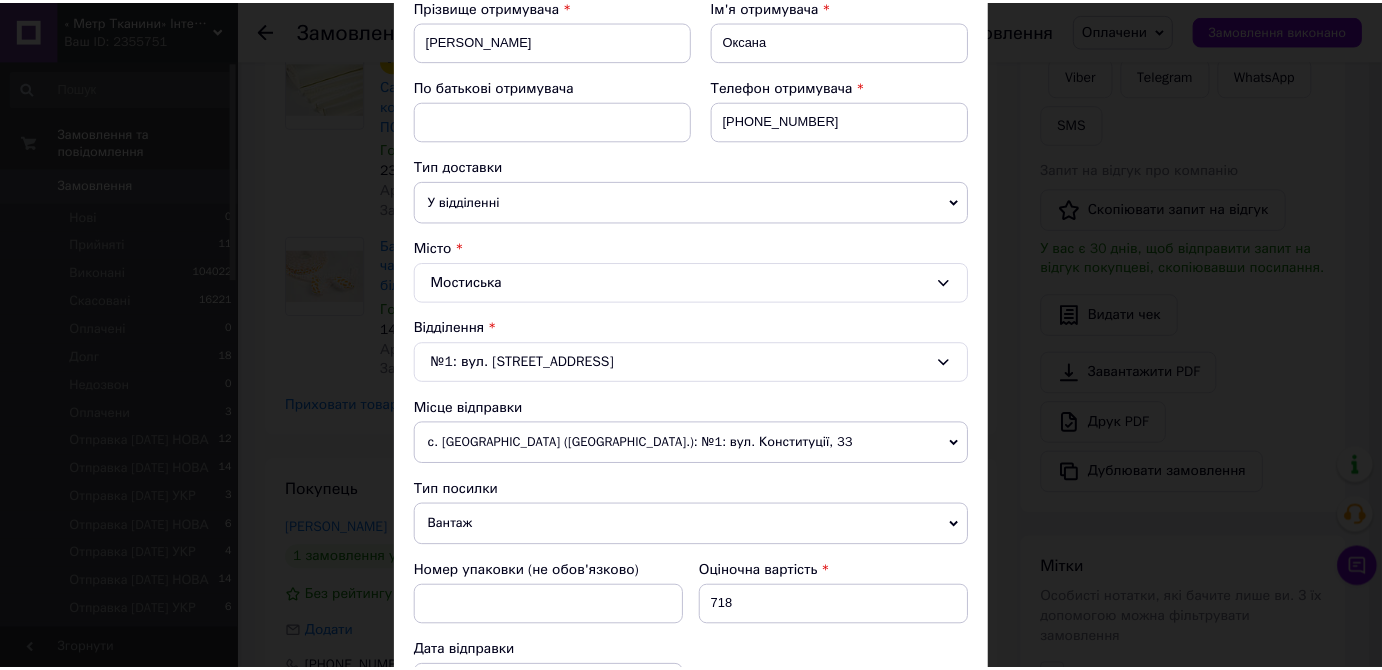 scroll, scrollTop: 636, scrollLeft: 0, axis: vertical 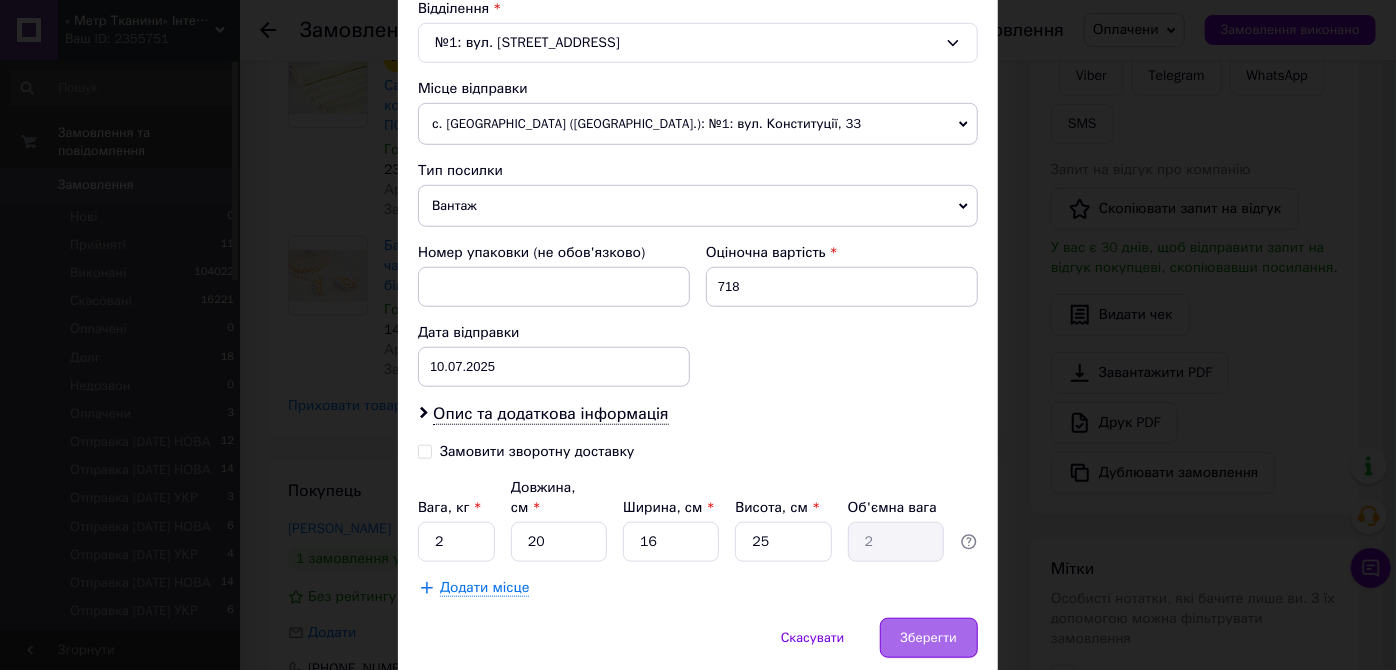 click on "Зберегти" at bounding box center [929, 638] 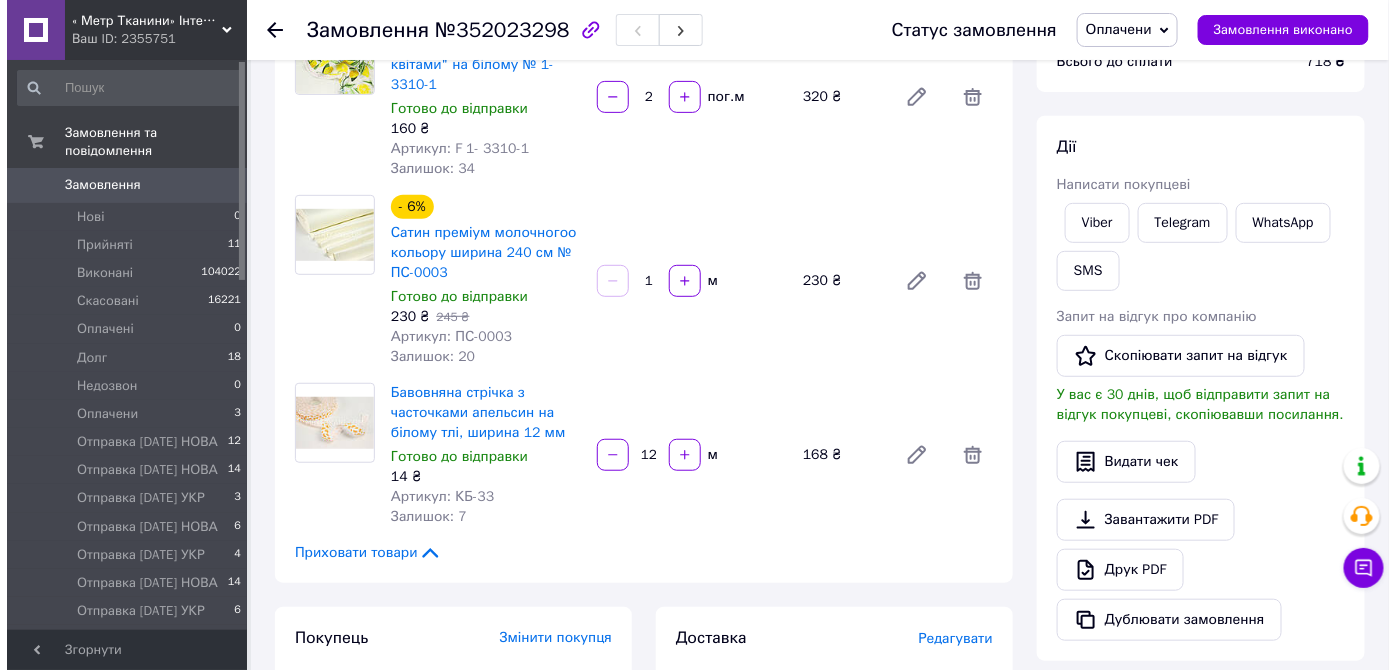 scroll, scrollTop: 545, scrollLeft: 0, axis: vertical 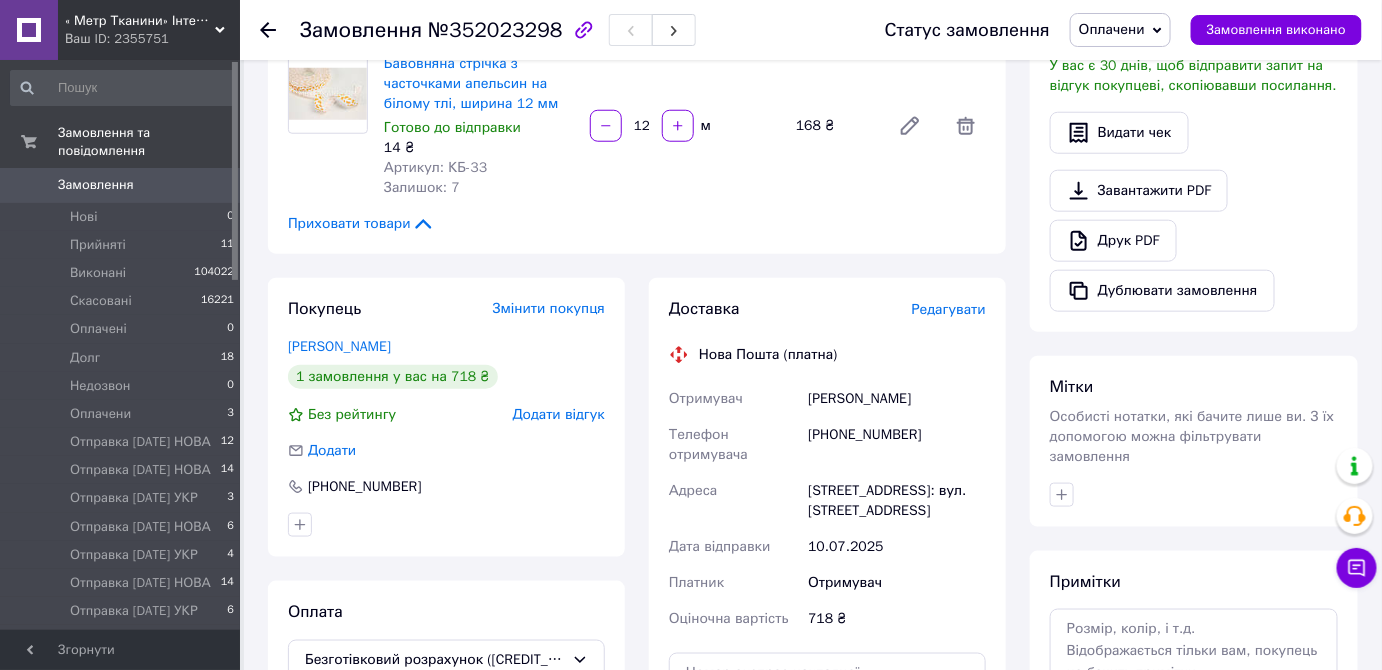 click on "Редагувати" at bounding box center [949, 309] 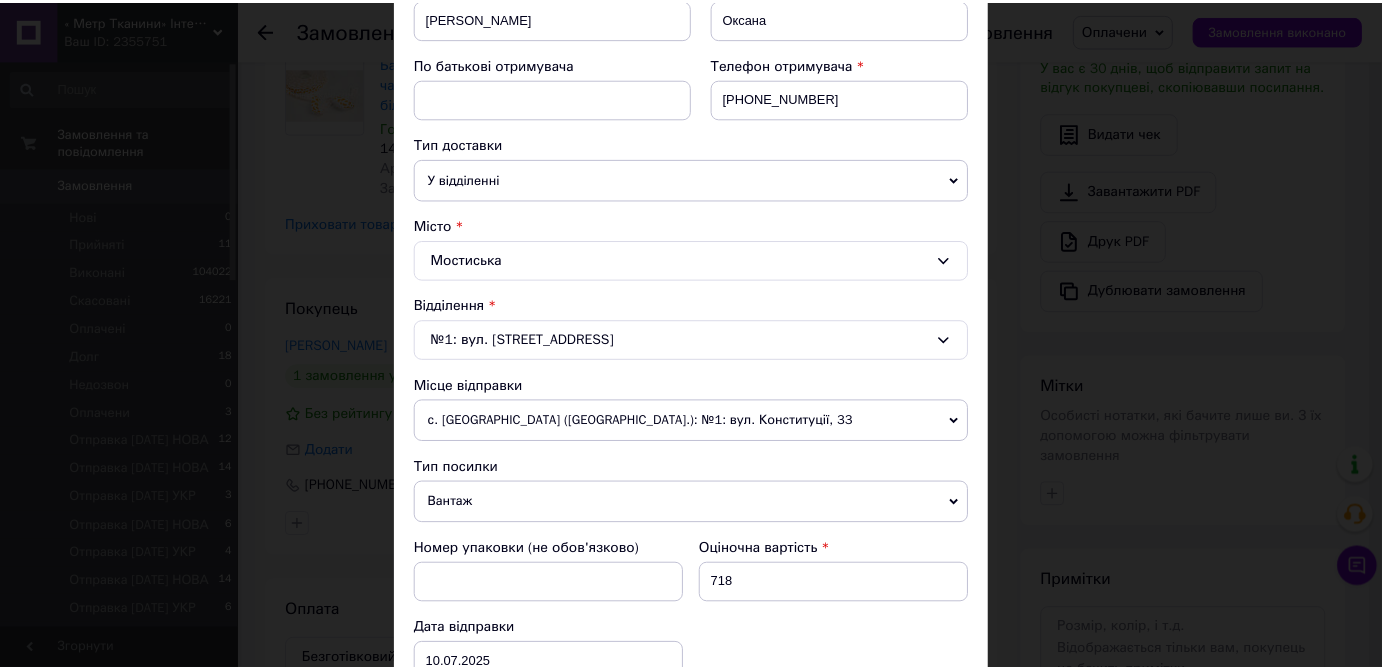 scroll, scrollTop: 686, scrollLeft: 0, axis: vertical 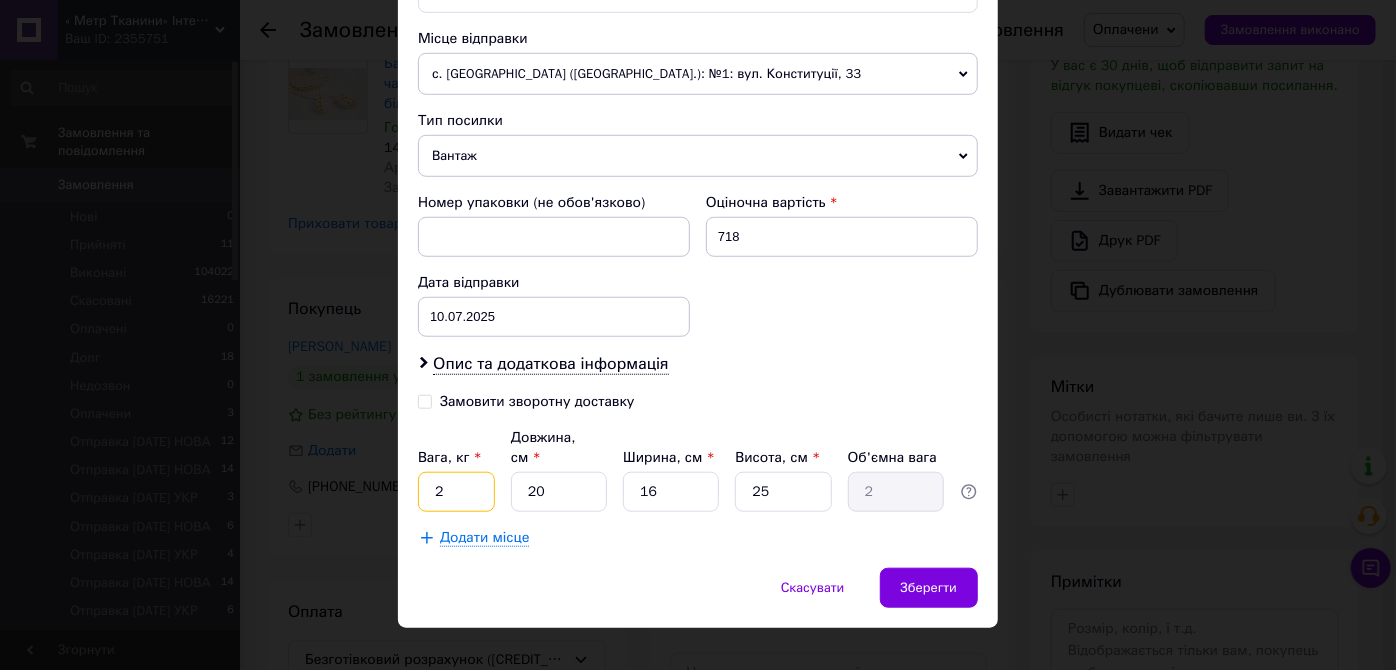 drag, startPoint x: 456, startPoint y: 462, endPoint x: 413, endPoint y: 478, distance: 45.88028 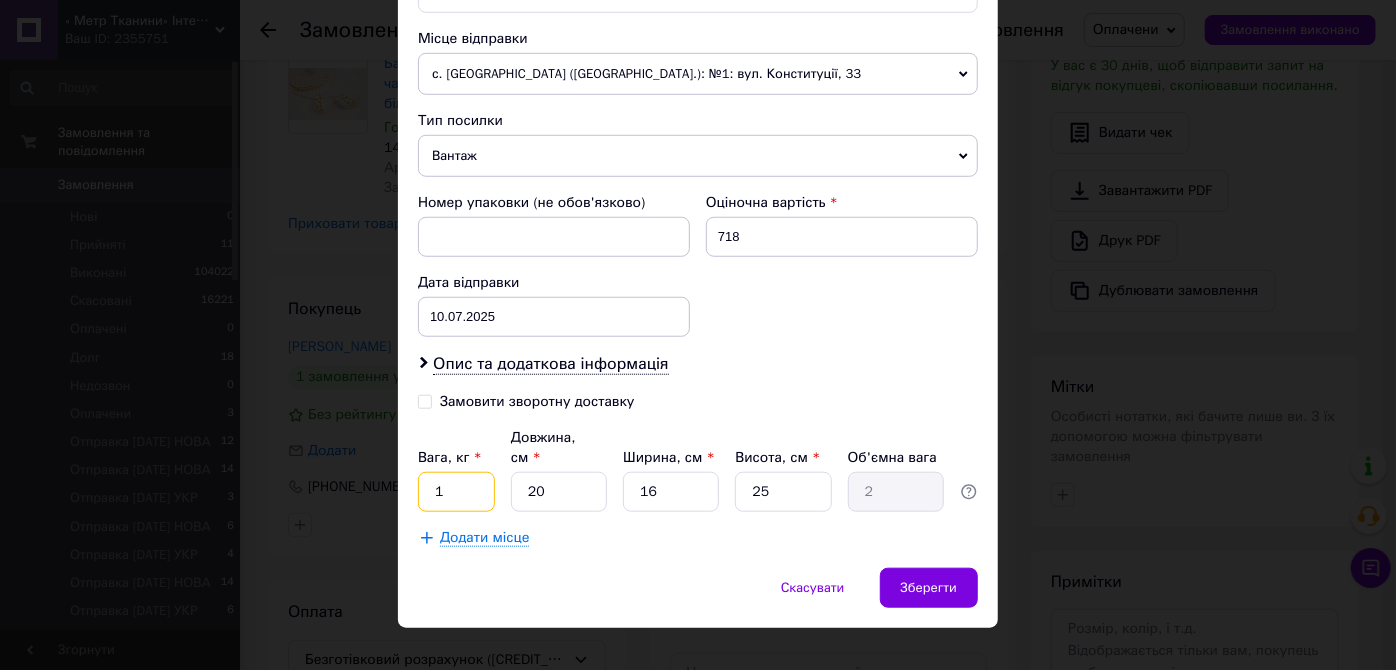 type on "1" 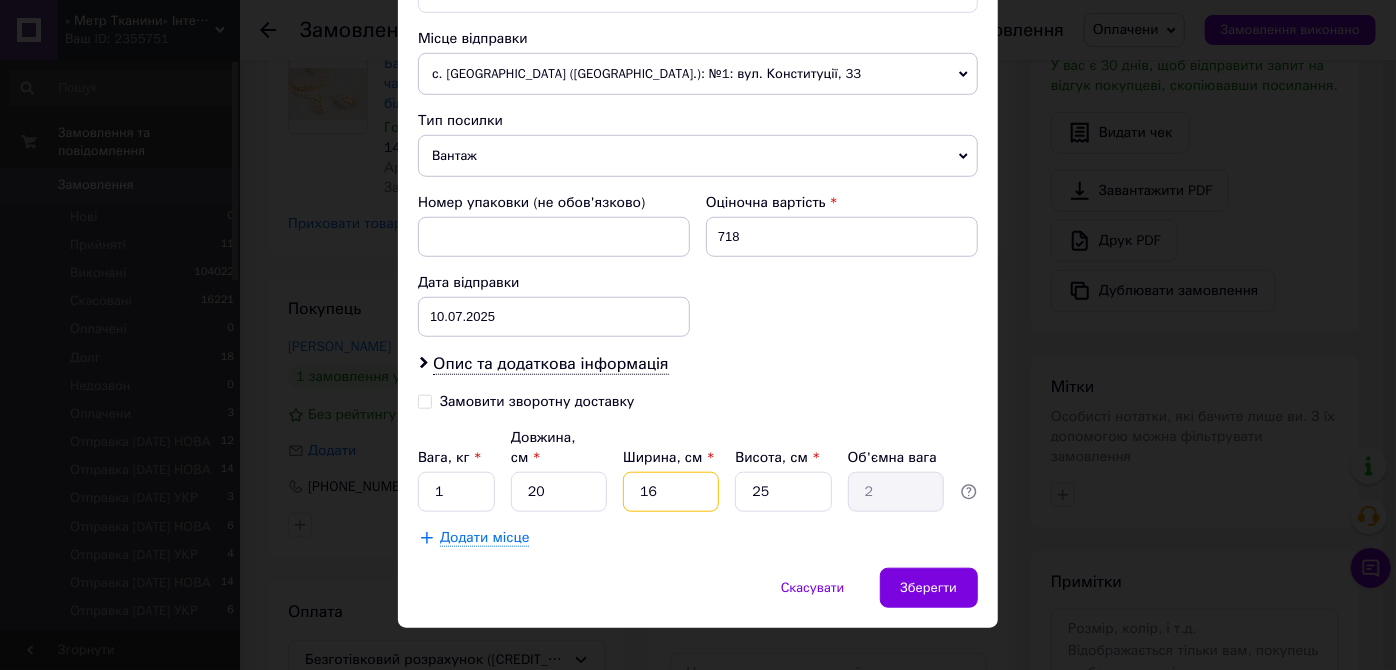 drag, startPoint x: 654, startPoint y: 464, endPoint x: 595, endPoint y: 473, distance: 59.682495 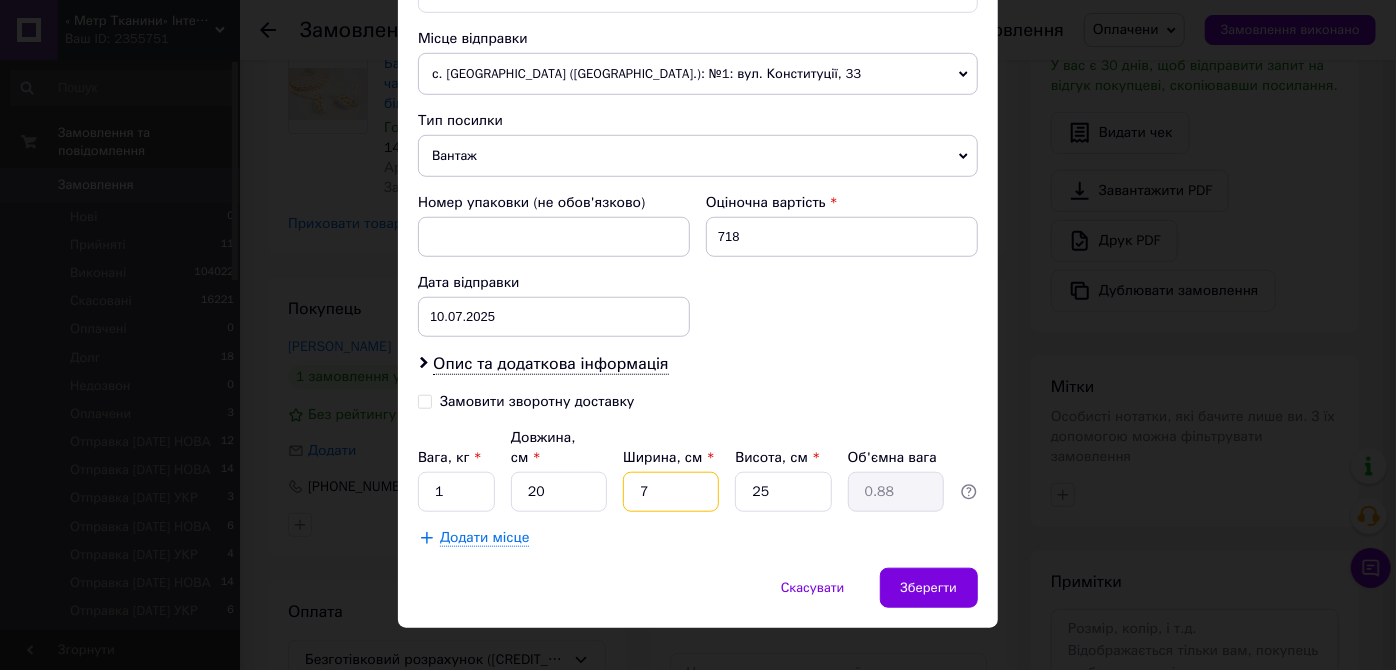 type 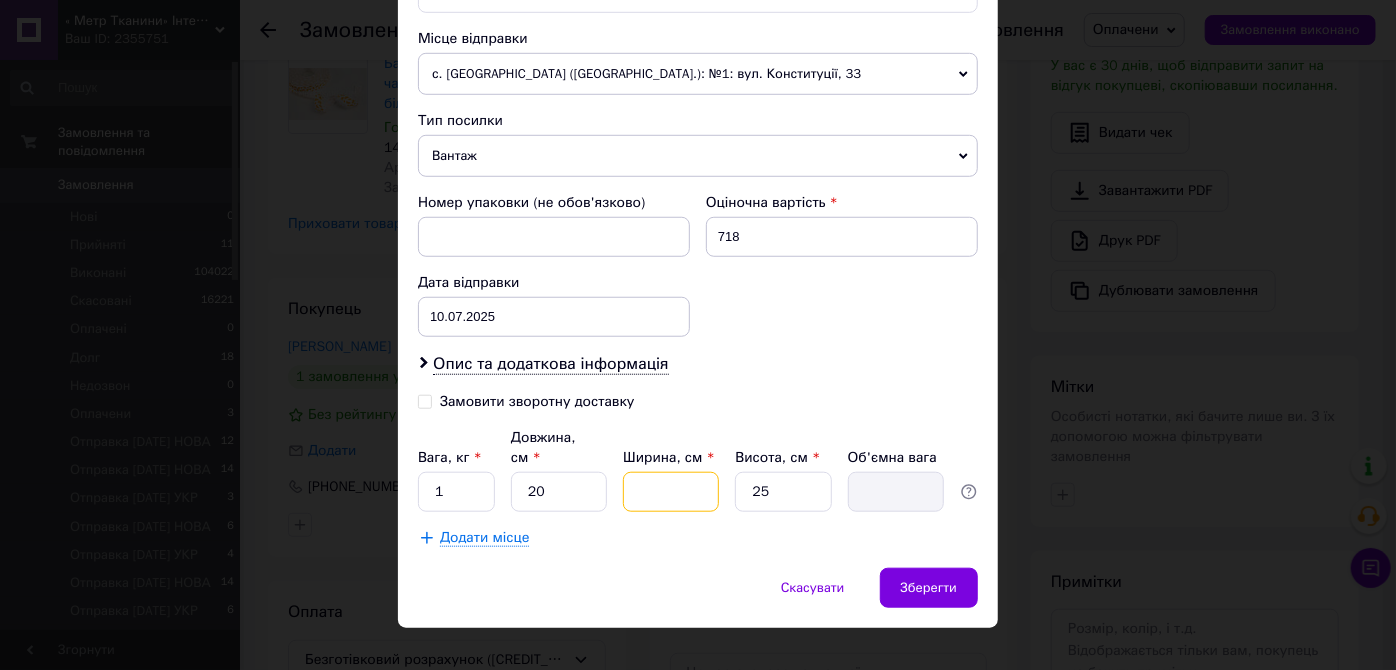 type on "8" 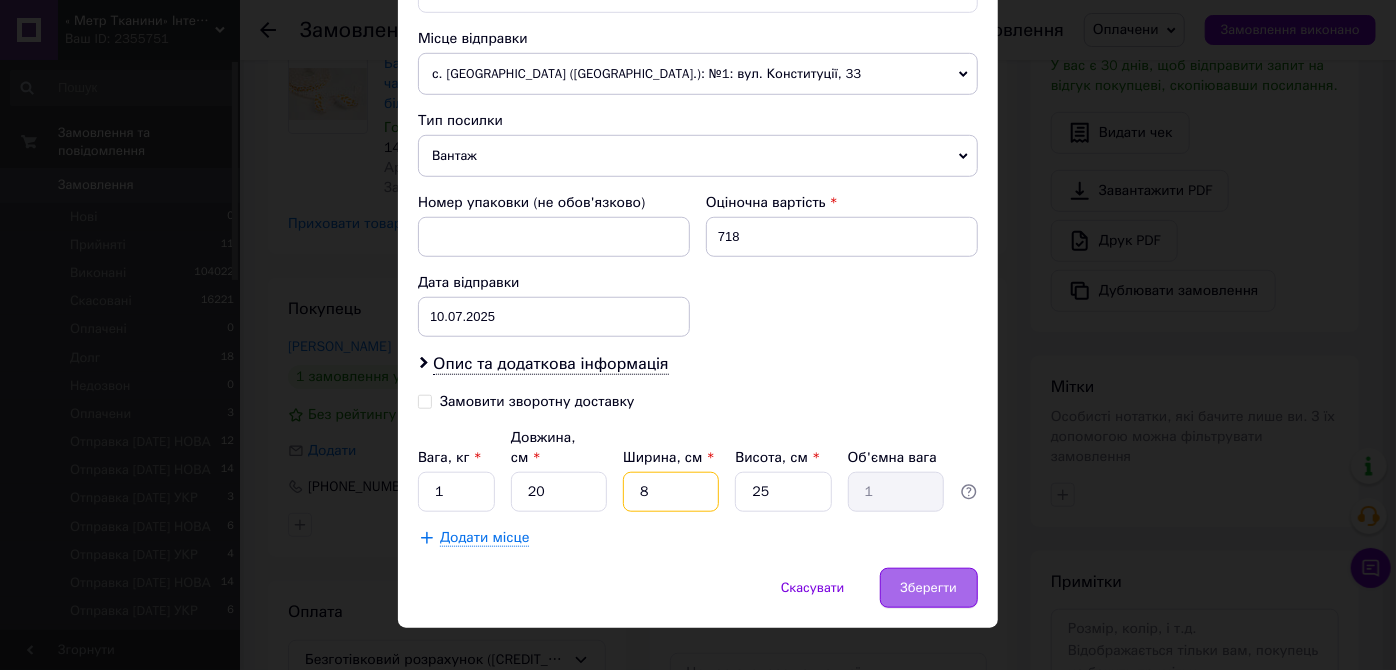 type on "8" 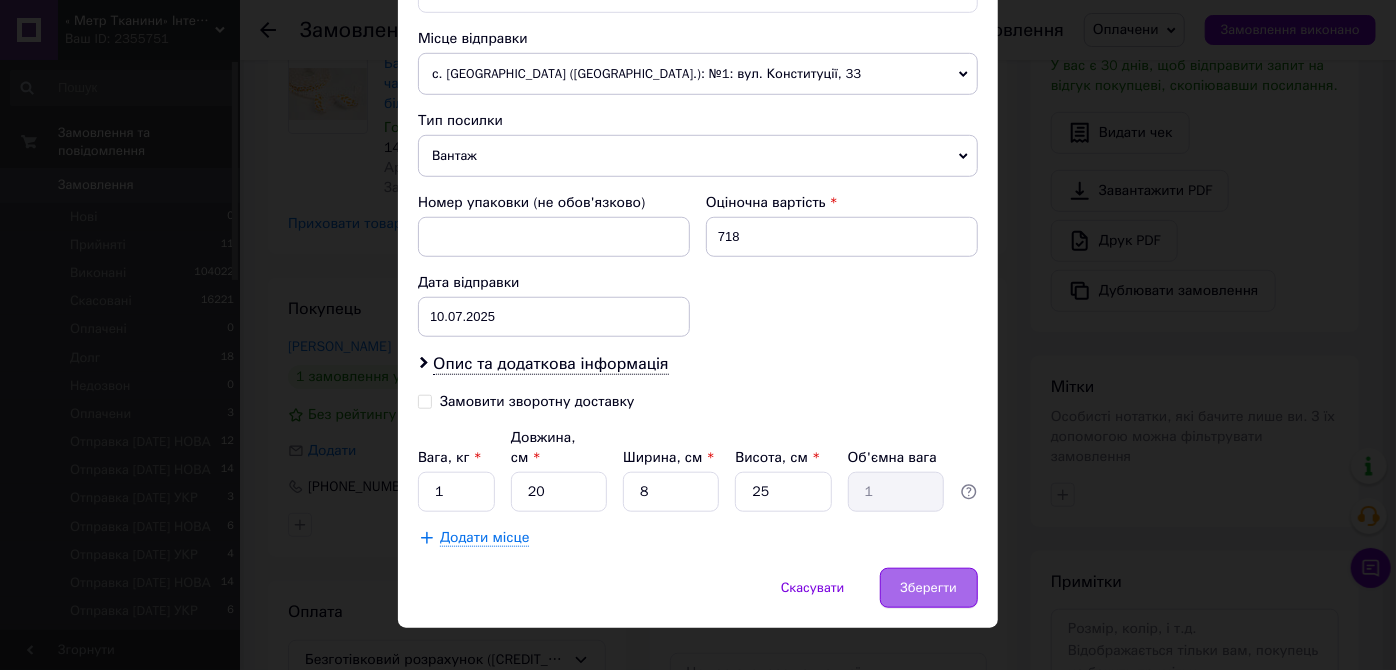 click on "Зберегти" at bounding box center (929, 588) 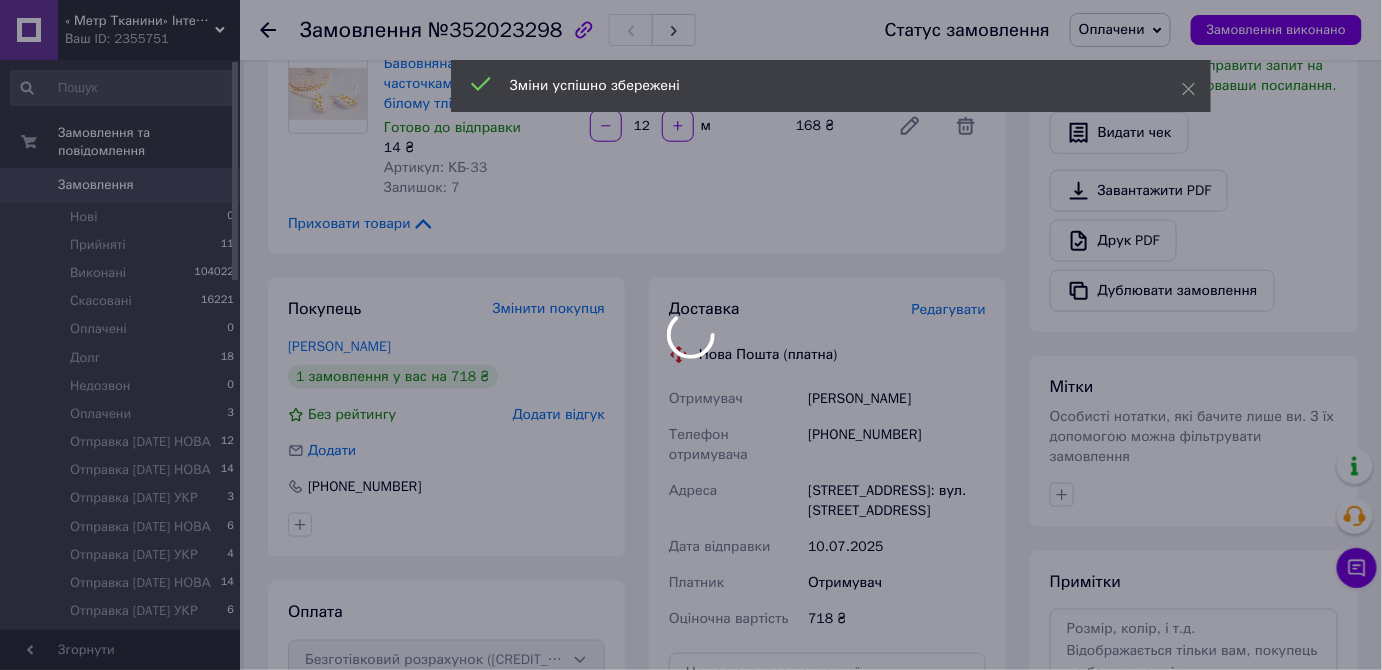 scroll, scrollTop: 1090, scrollLeft: 0, axis: vertical 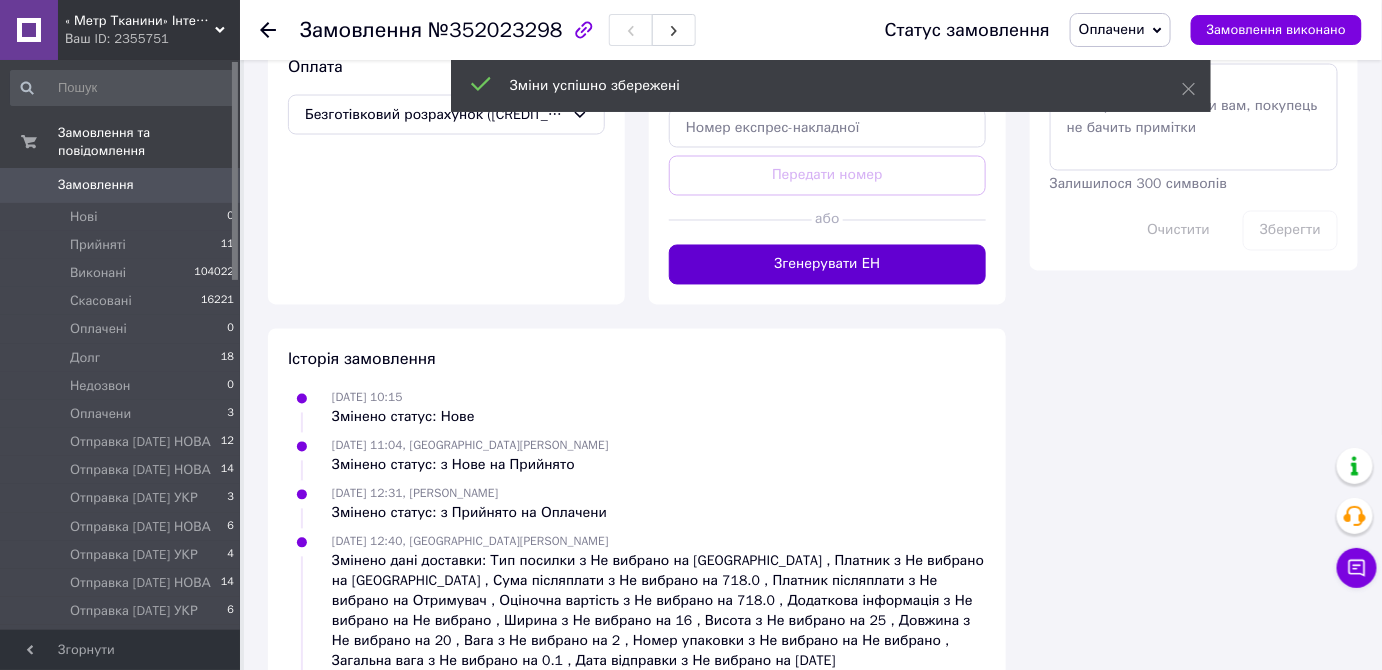 click on "Згенерувати ЕН" at bounding box center [827, 265] 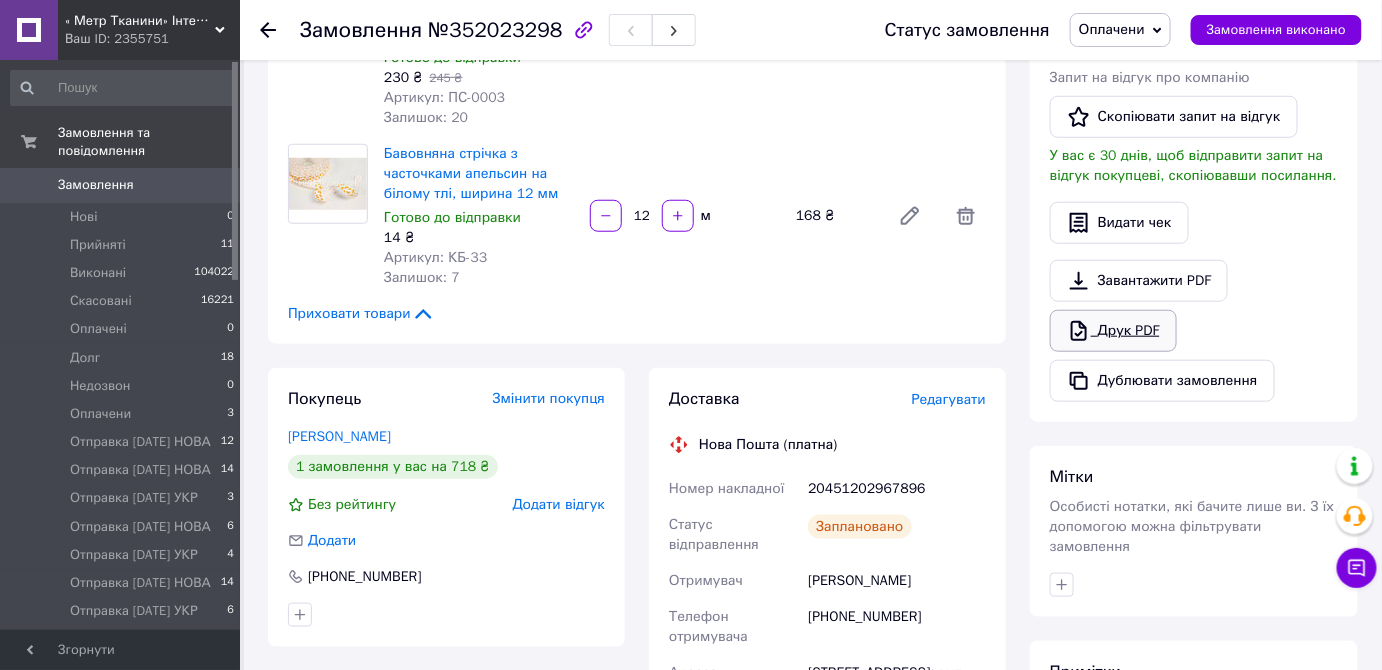 scroll, scrollTop: 454, scrollLeft: 0, axis: vertical 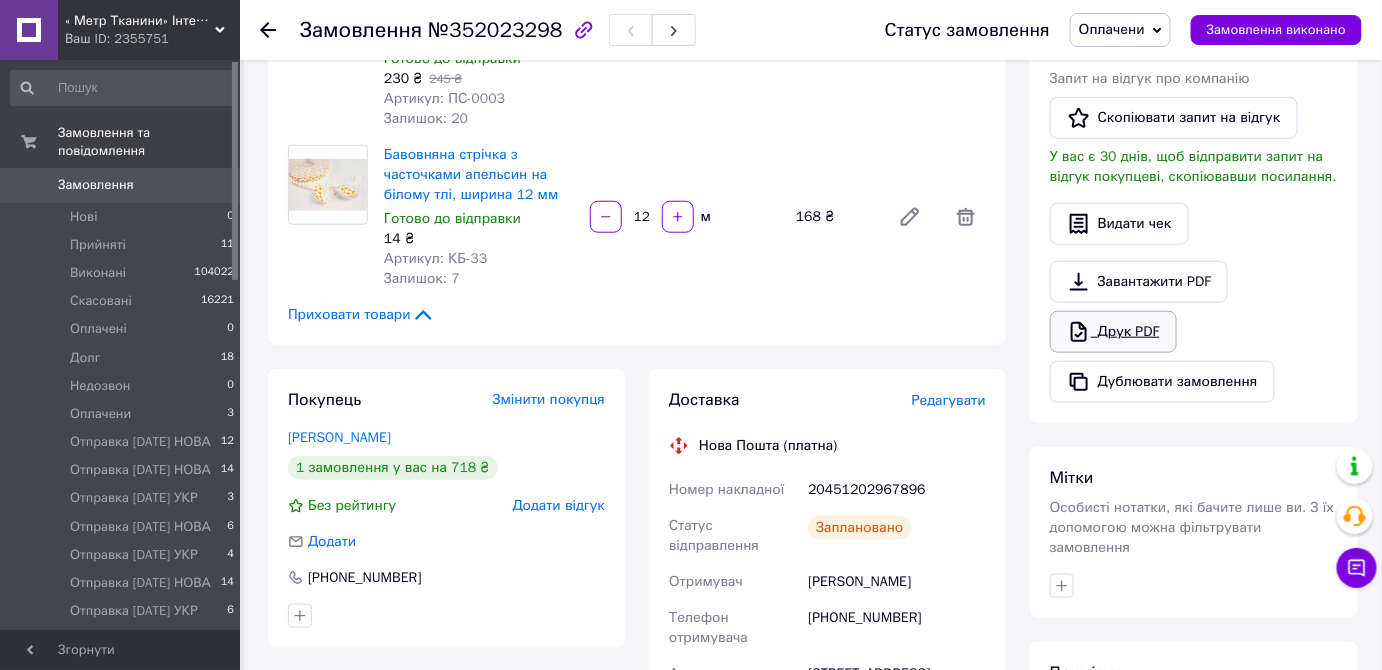 click on "Друк PDF" at bounding box center [1113, 332] 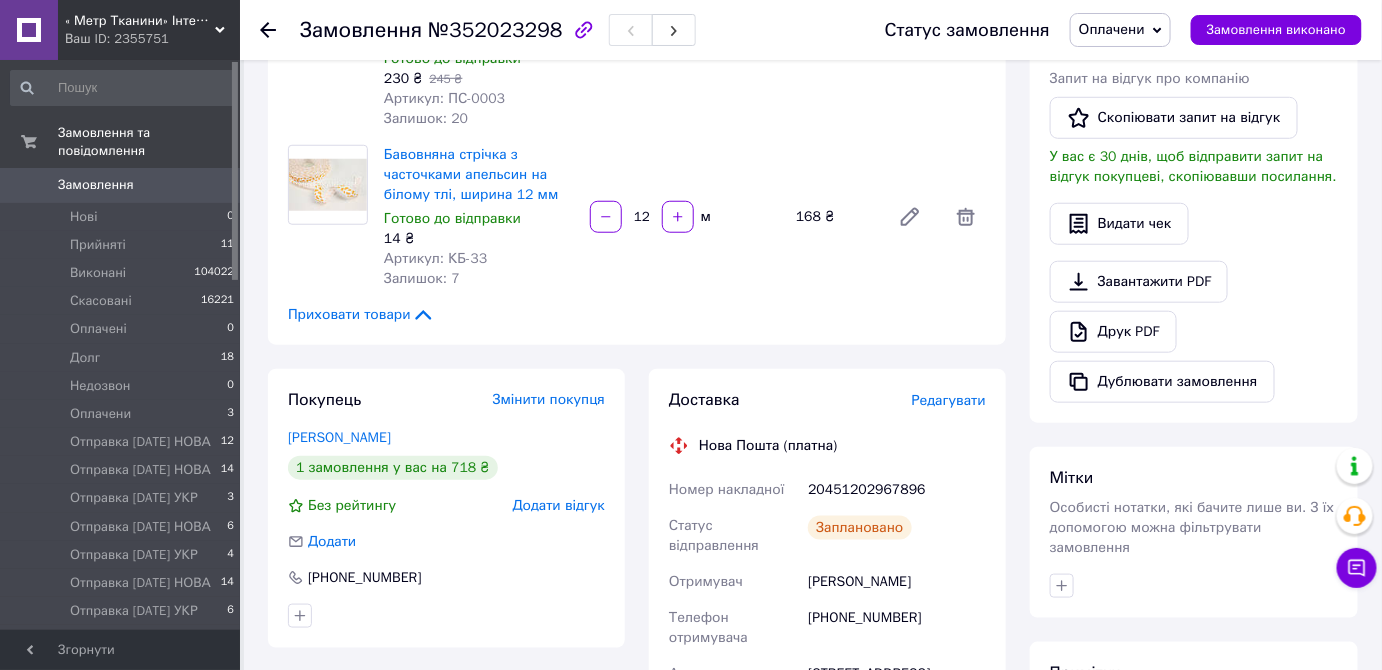 click on "Оплачени" at bounding box center (1112, 29) 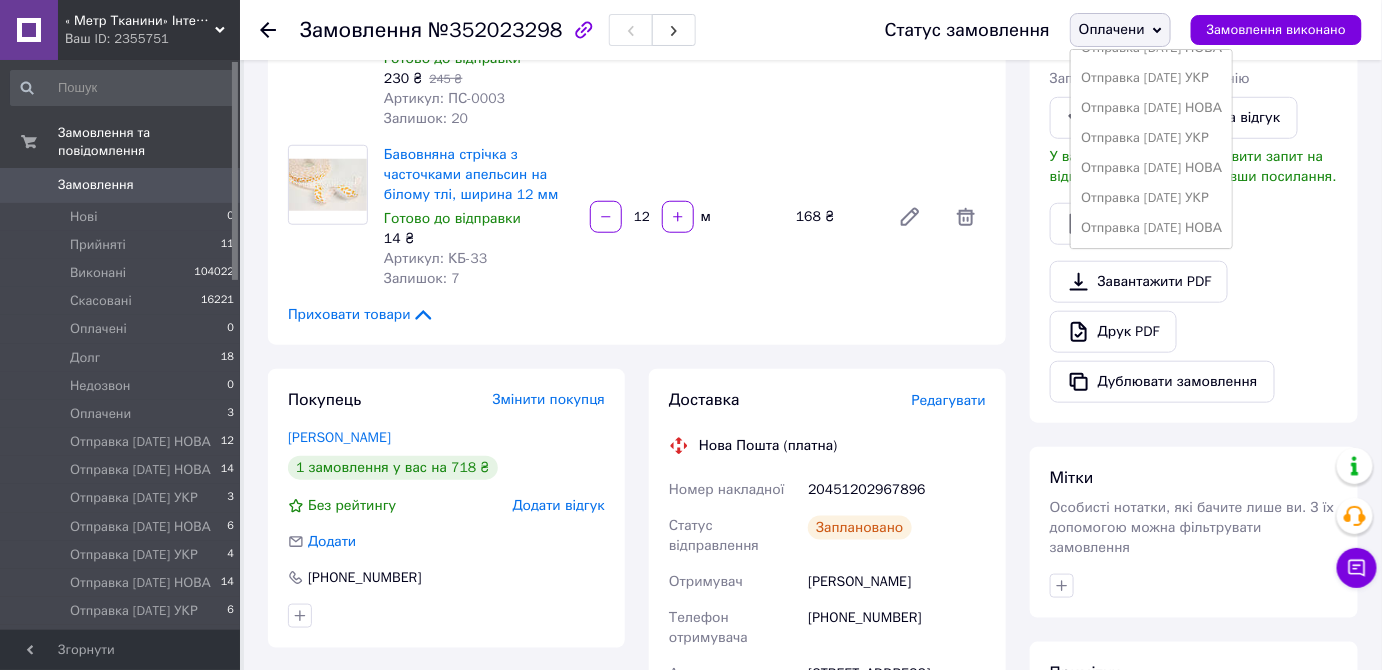 scroll, scrollTop: 411, scrollLeft: 0, axis: vertical 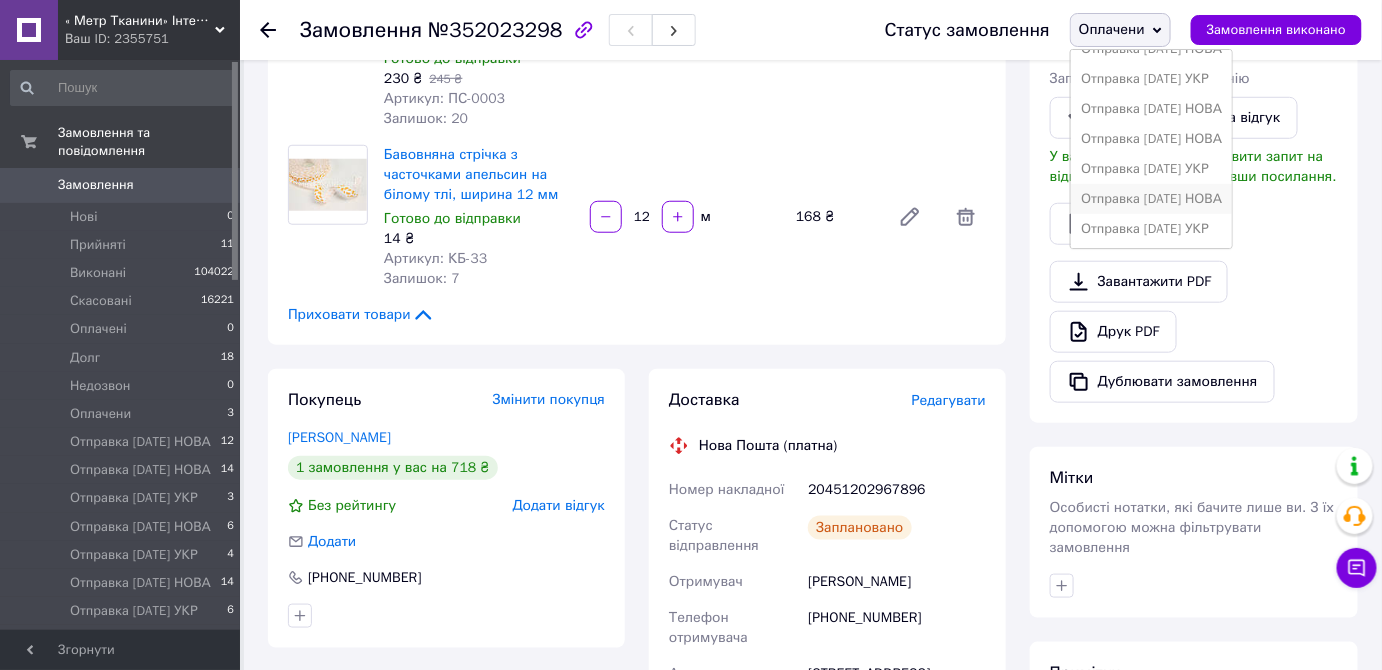 click on "Отправка [DATE] НОВА" at bounding box center (1151, 199) 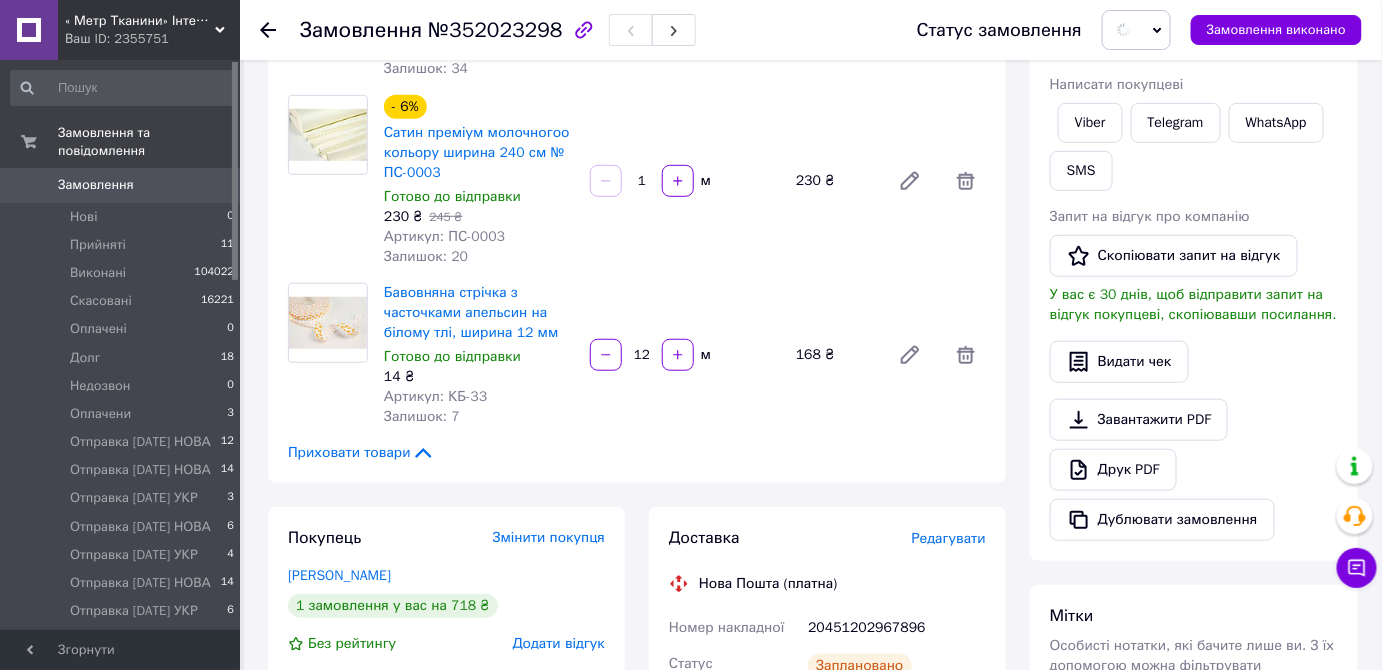 scroll, scrollTop: 181, scrollLeft: 0, axis: vertical 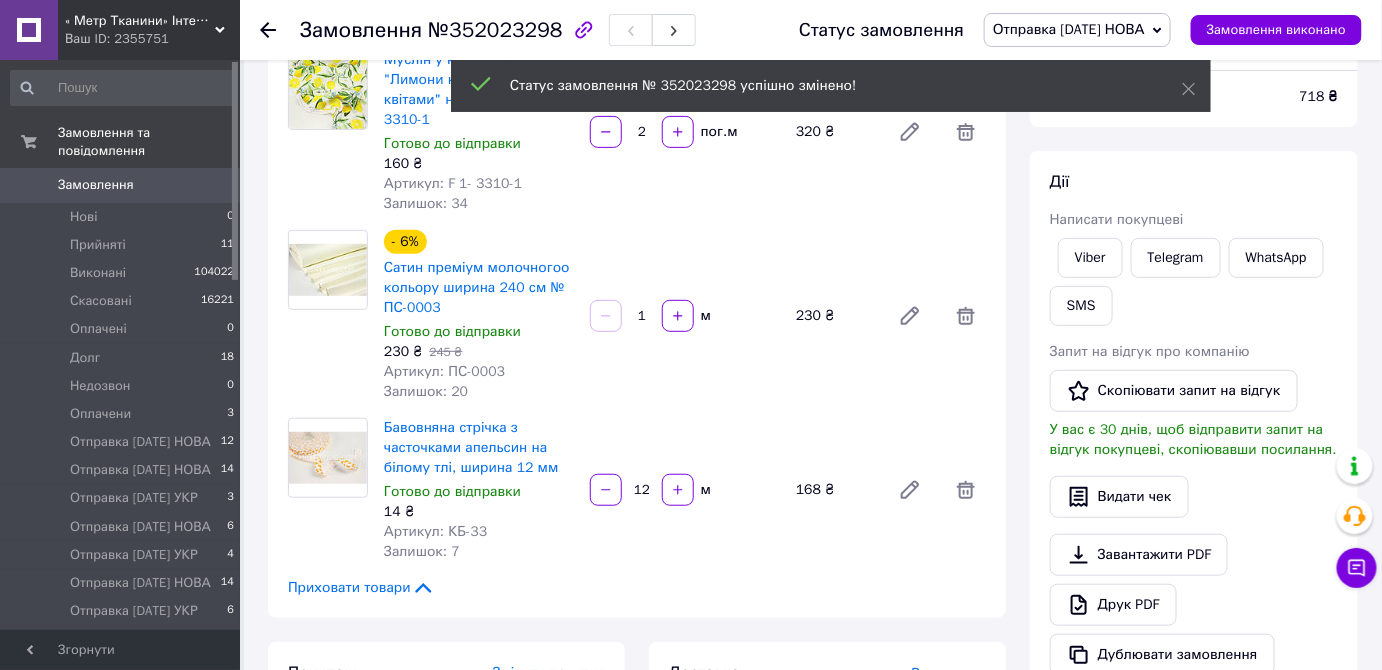 click 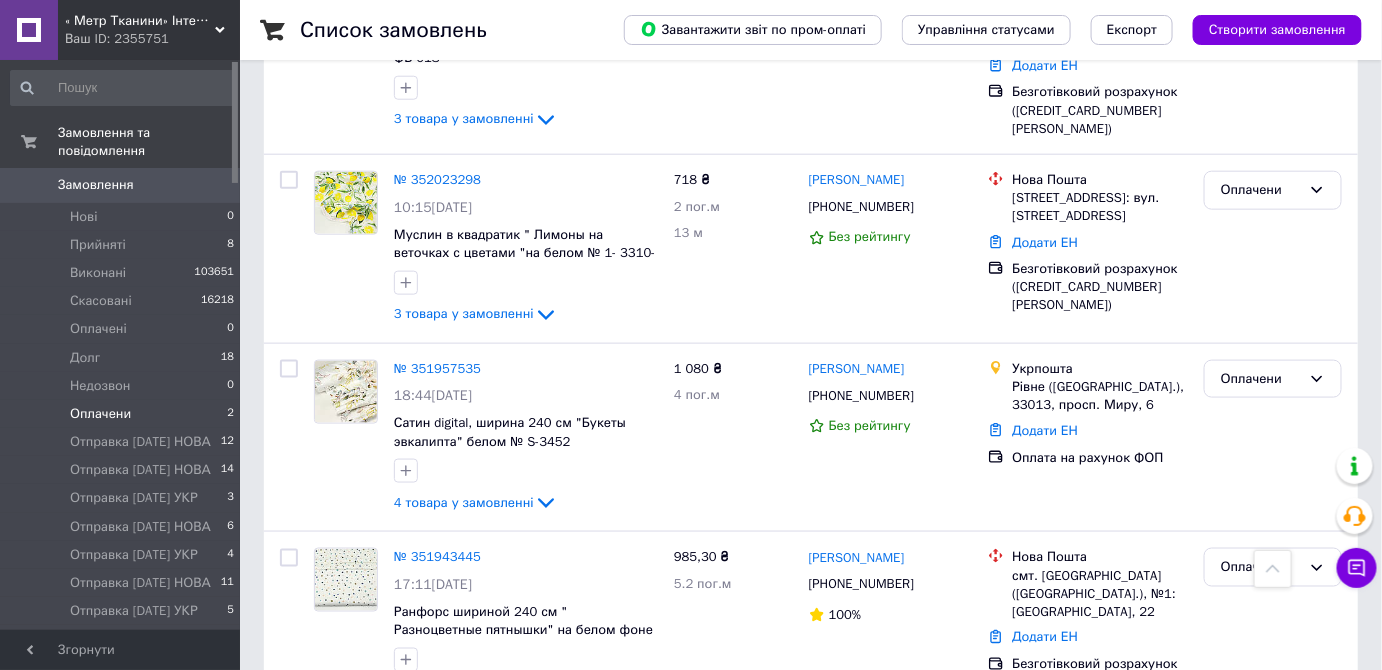 scroll, scrollTop: 535, scrollLeft: 0, axis: vertical 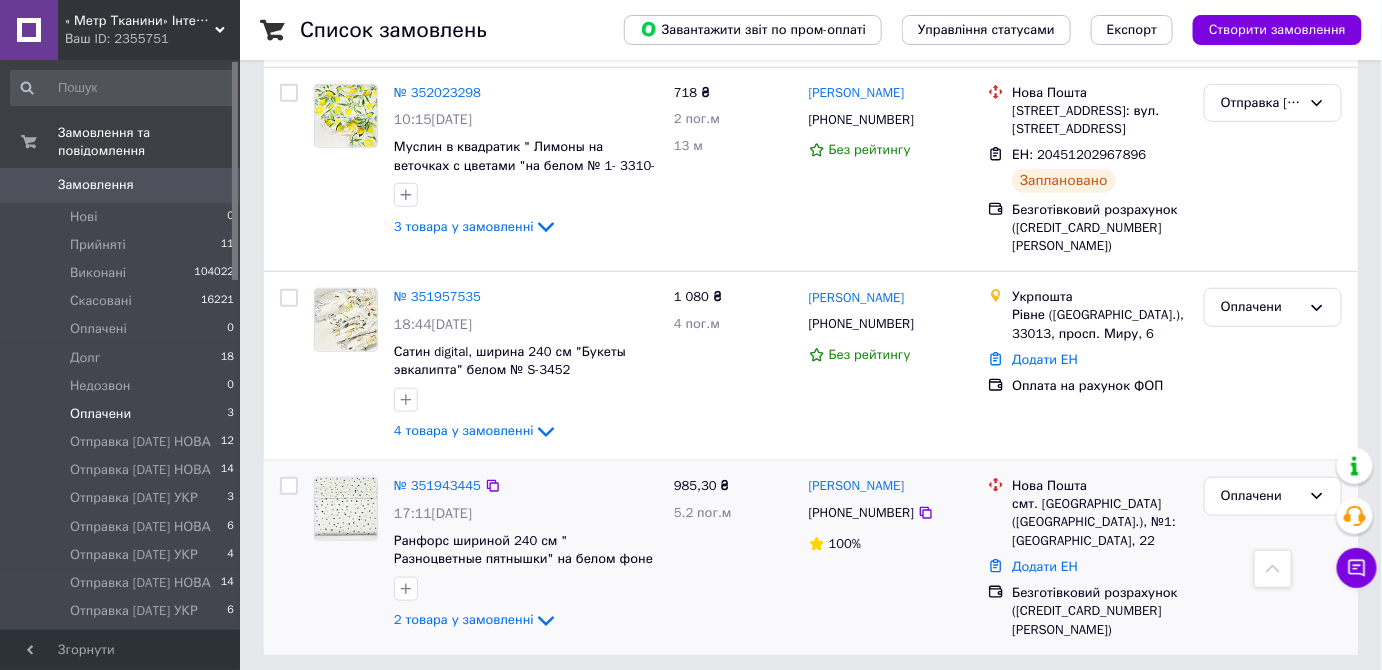 click at bounding box center (346, 509) 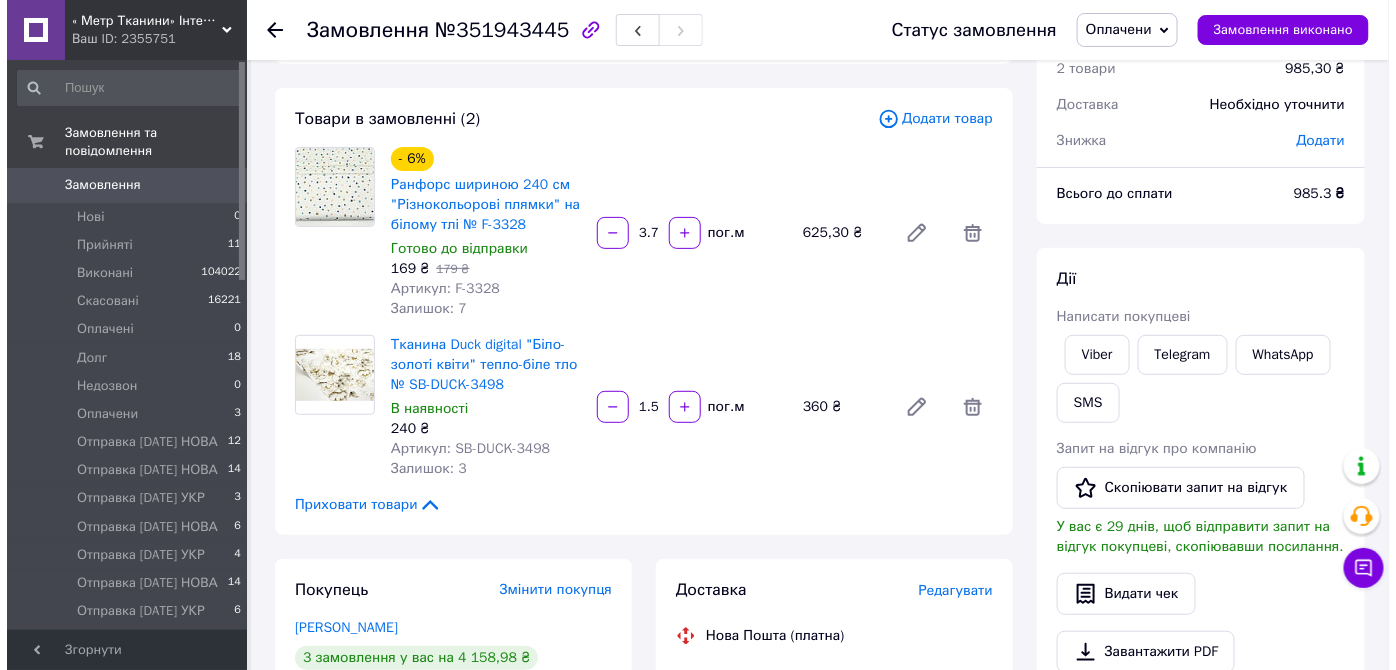 scroll, scrollTop: 181, scrollLeft: 0, axis: vertical 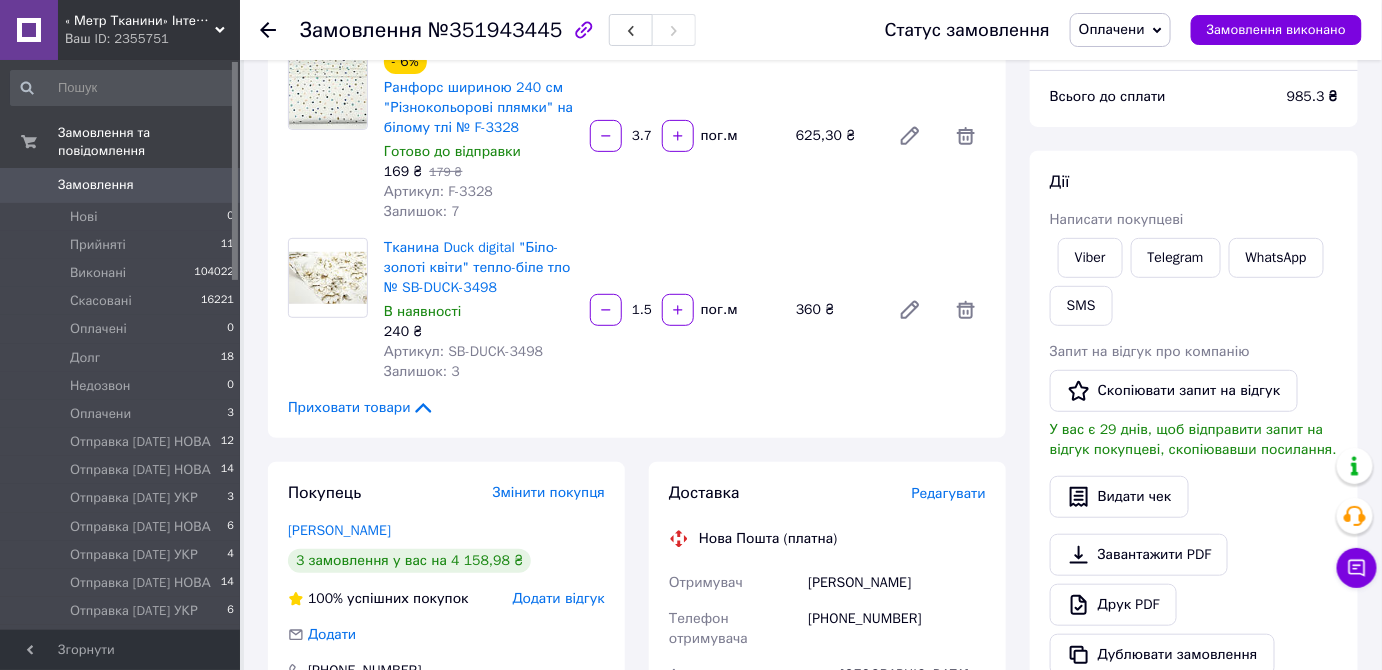 click on "Редагувати" at bounding box center [949, 493] 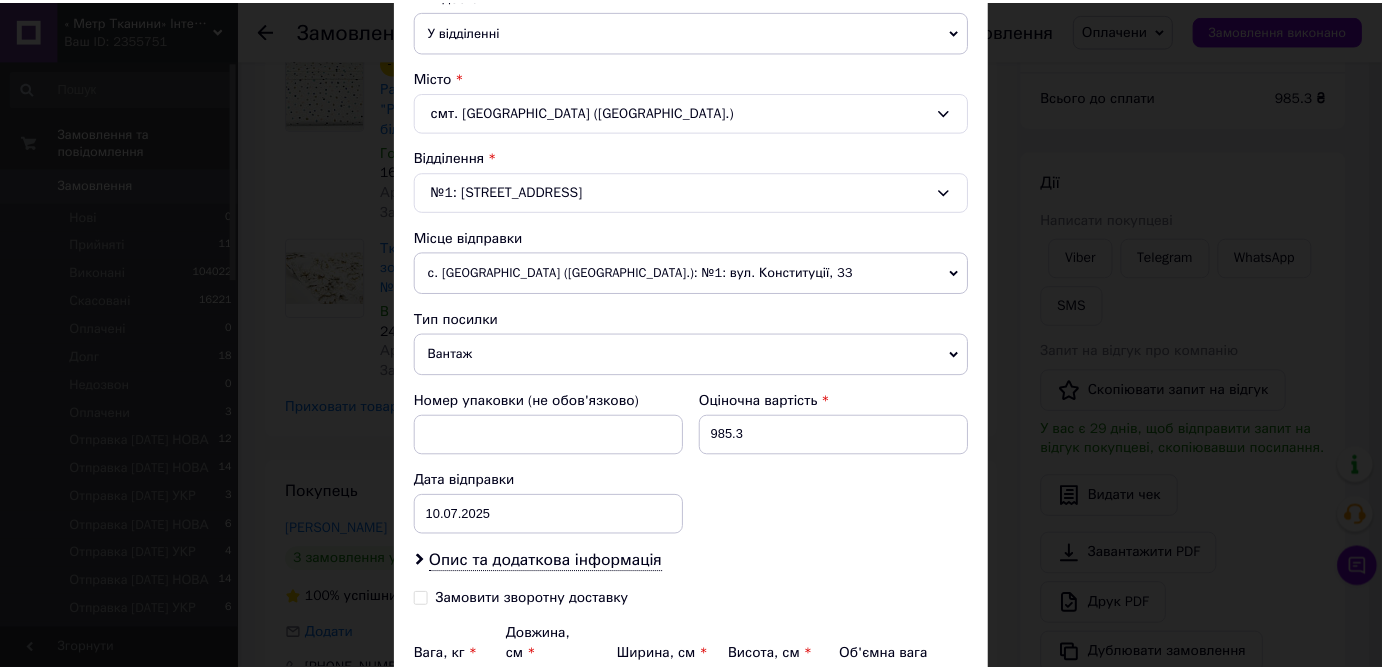 scroll, scrollTop: 686, scrollLeft: 0, axis: vertical 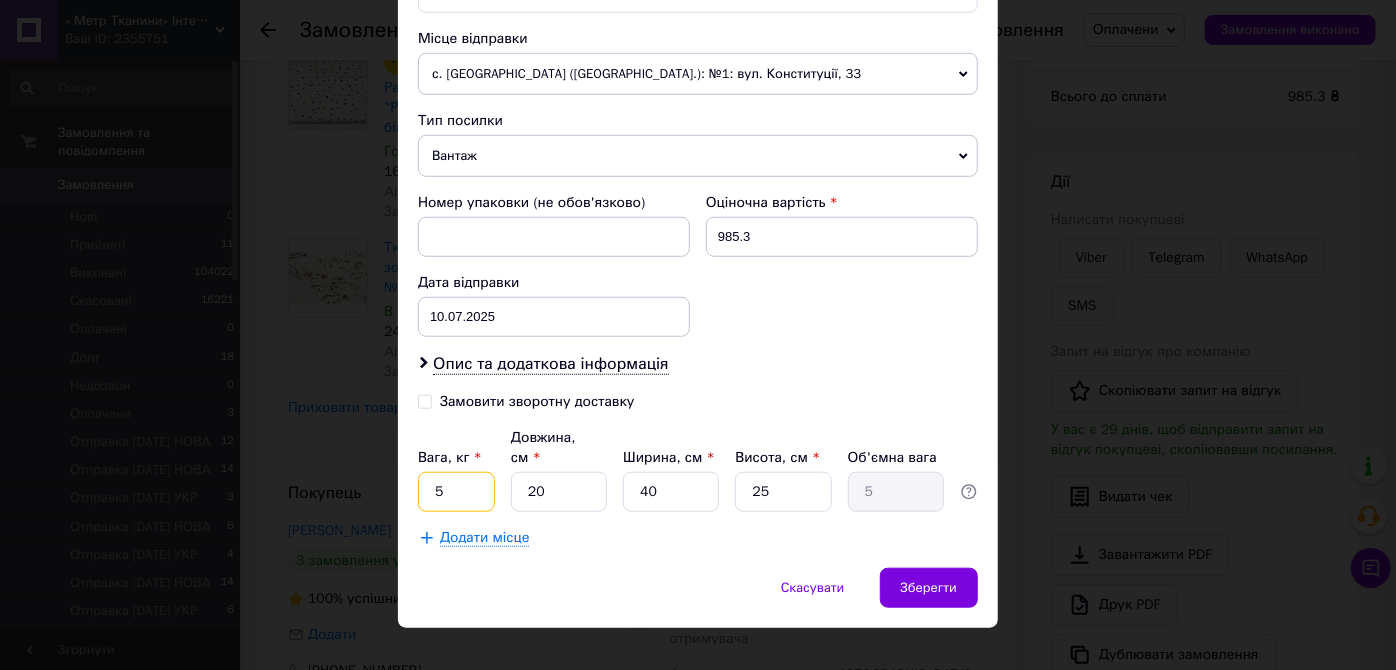 drag, startPoint x: 441, startPoint y: 460, endPoint x: 421, endPoint y: 462, distance: 20.09975 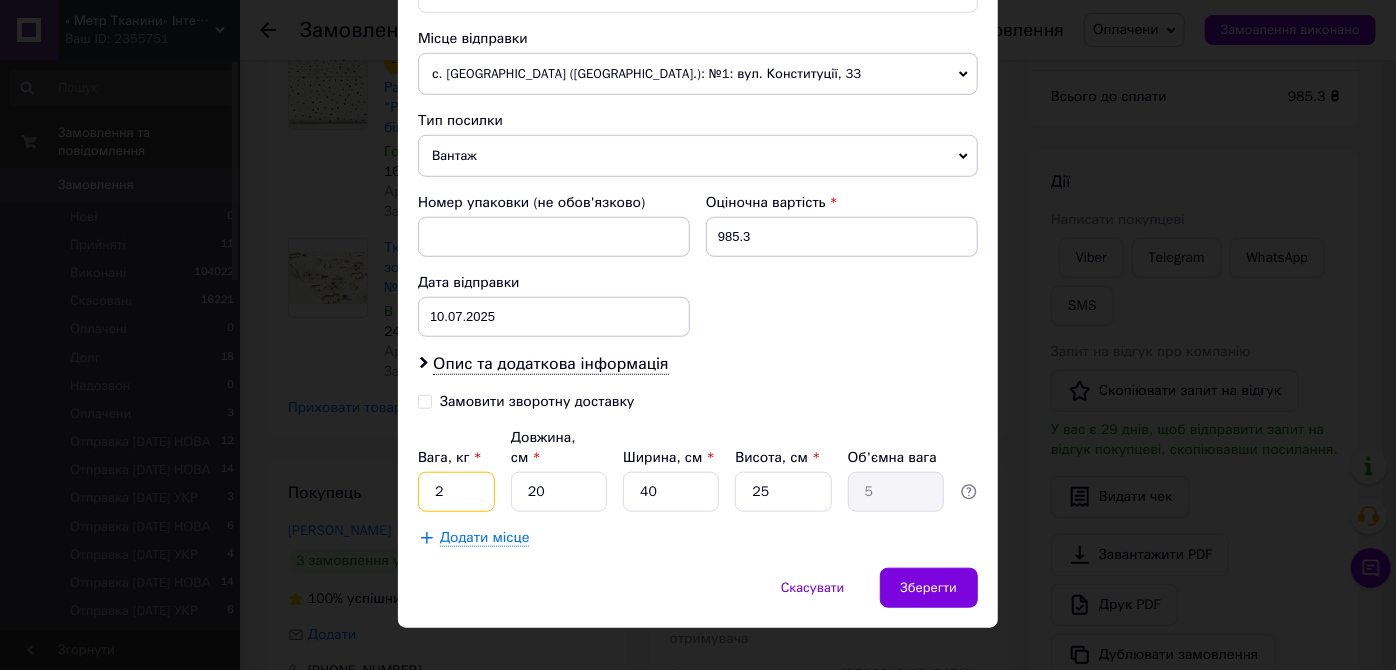 type on "2" 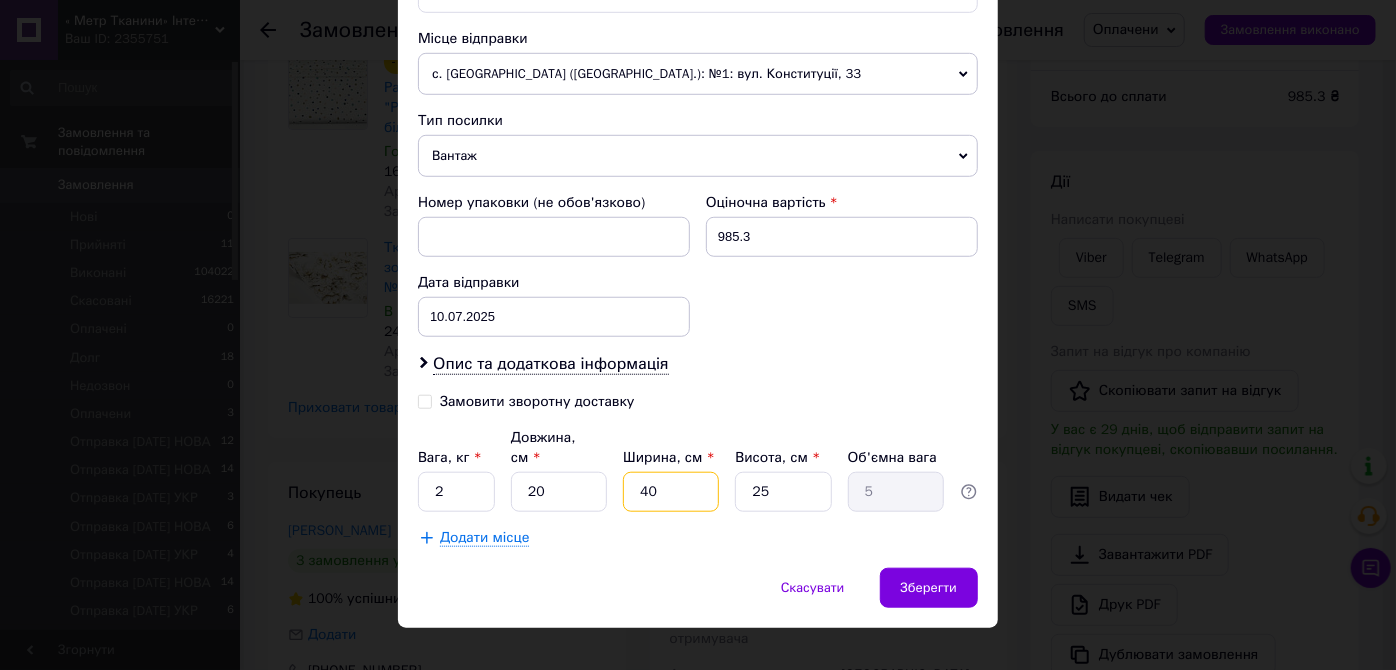 drag, startPoint x: 656, startPoint y: 462, endPoint x: 544, endPoint y: 459, distance: 112.04017 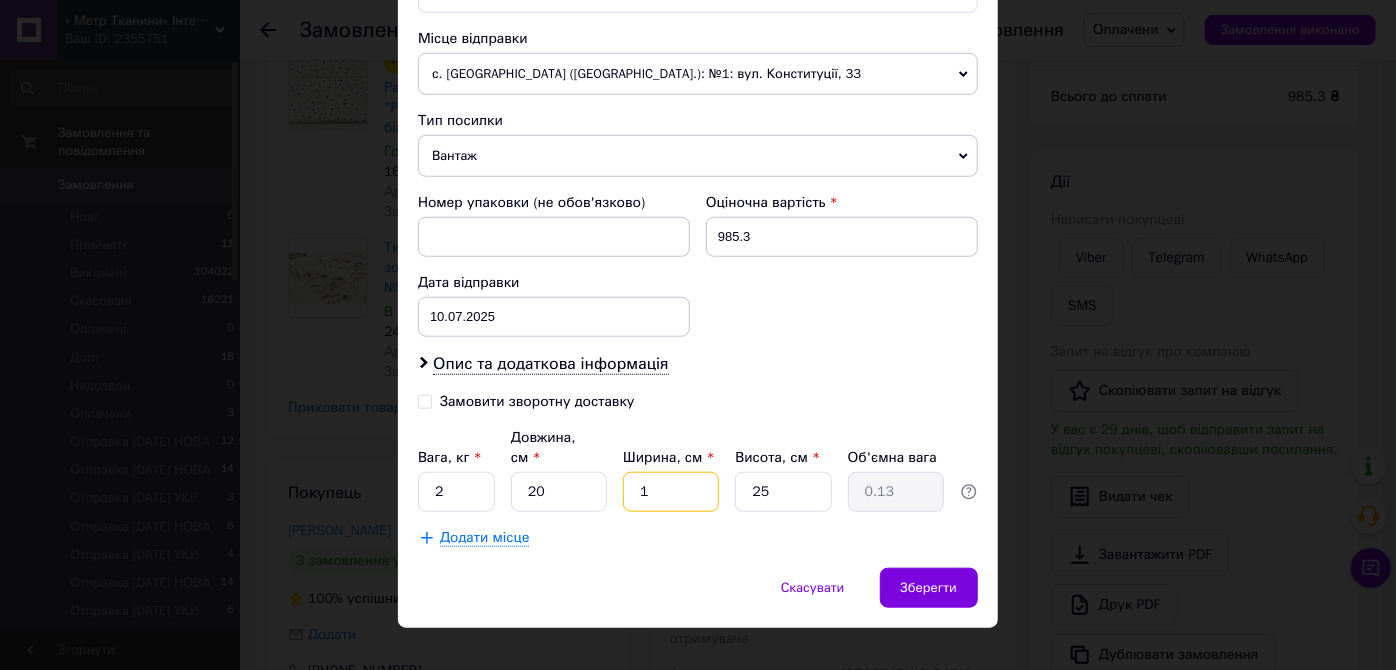 type on "16" 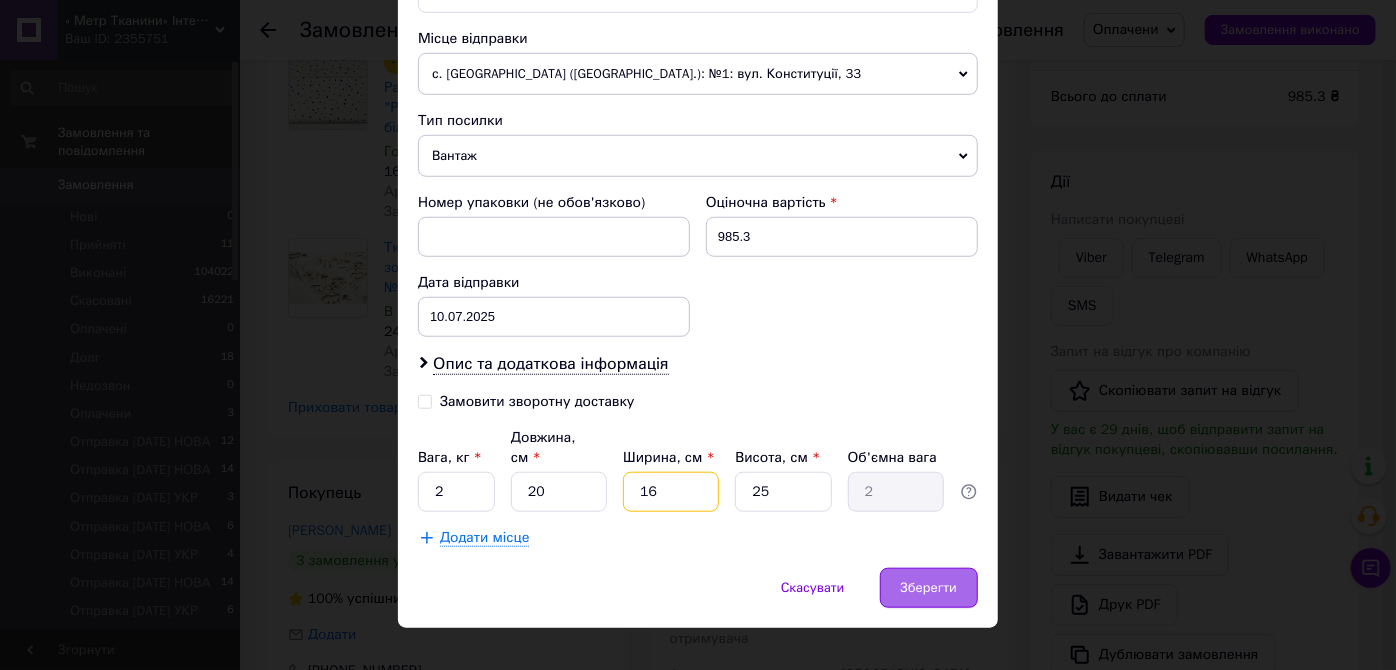 type on "16" 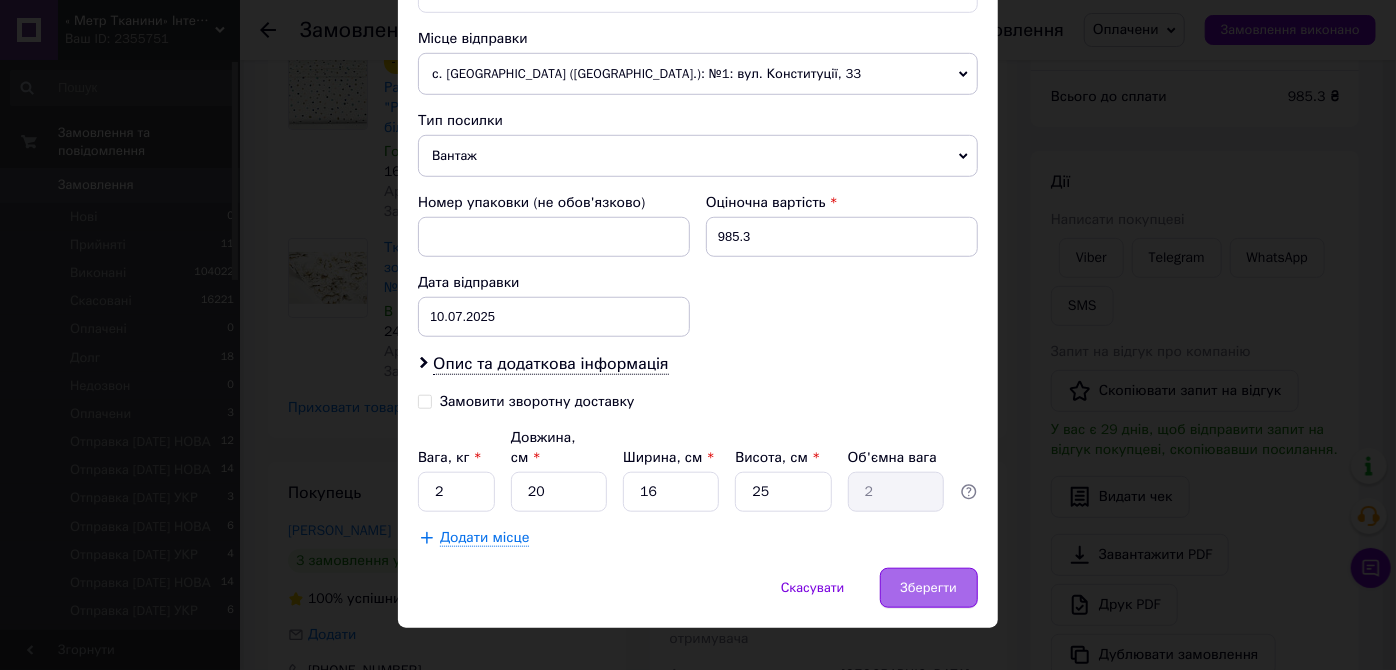 click on "Зберегти" at bounding box center (929, 588) 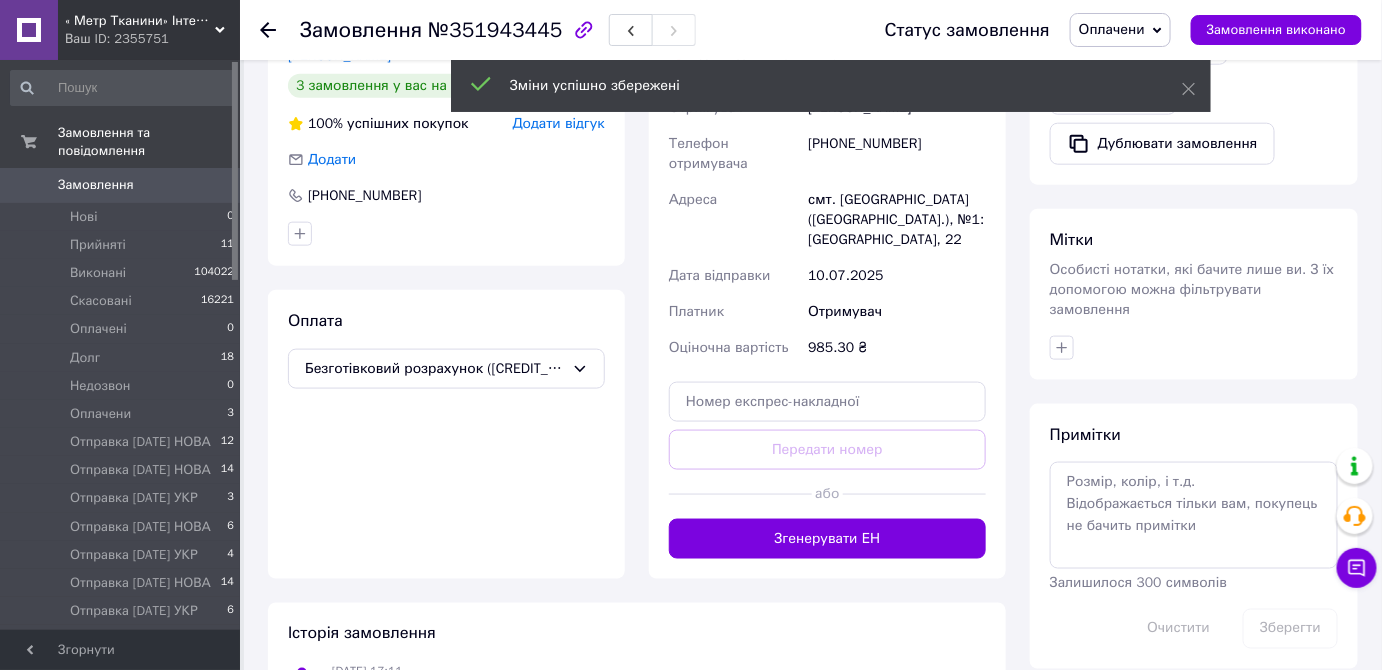 scroll, scrollTop: 727, scrollLeft: 0, axis: vertical 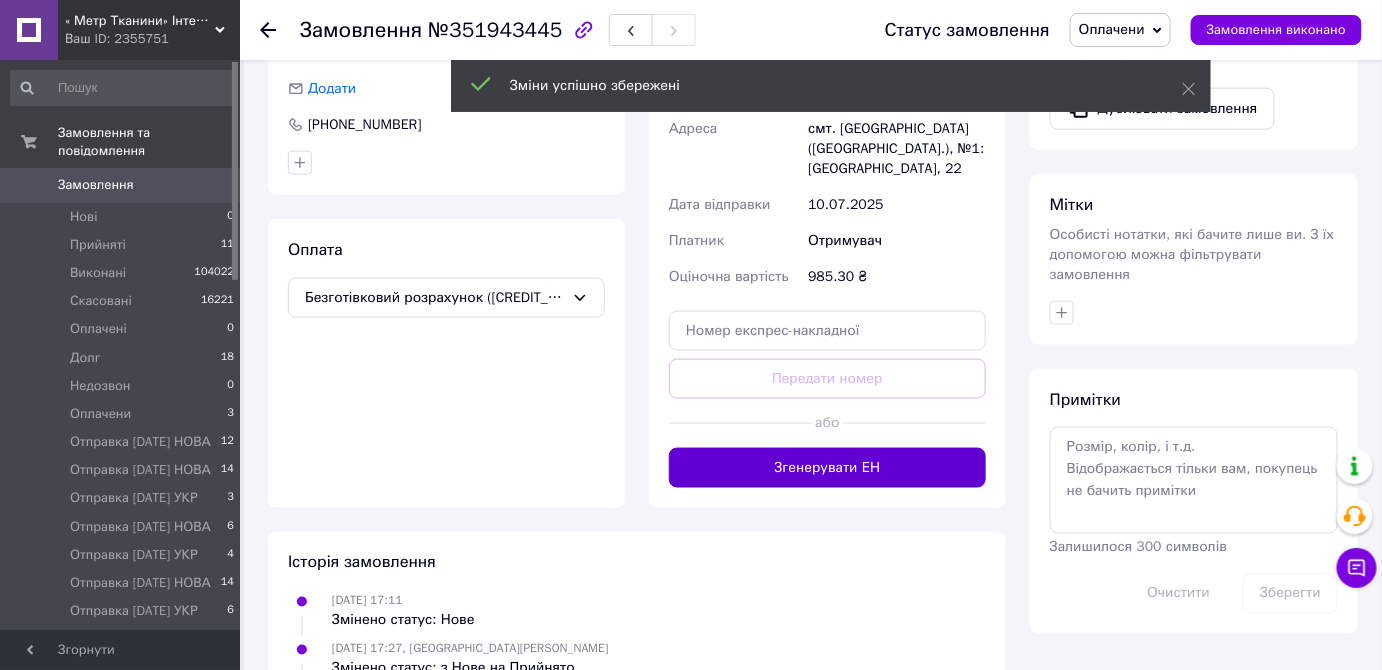click on "Згенерувати ЕН" at bounding box center [827, 468] 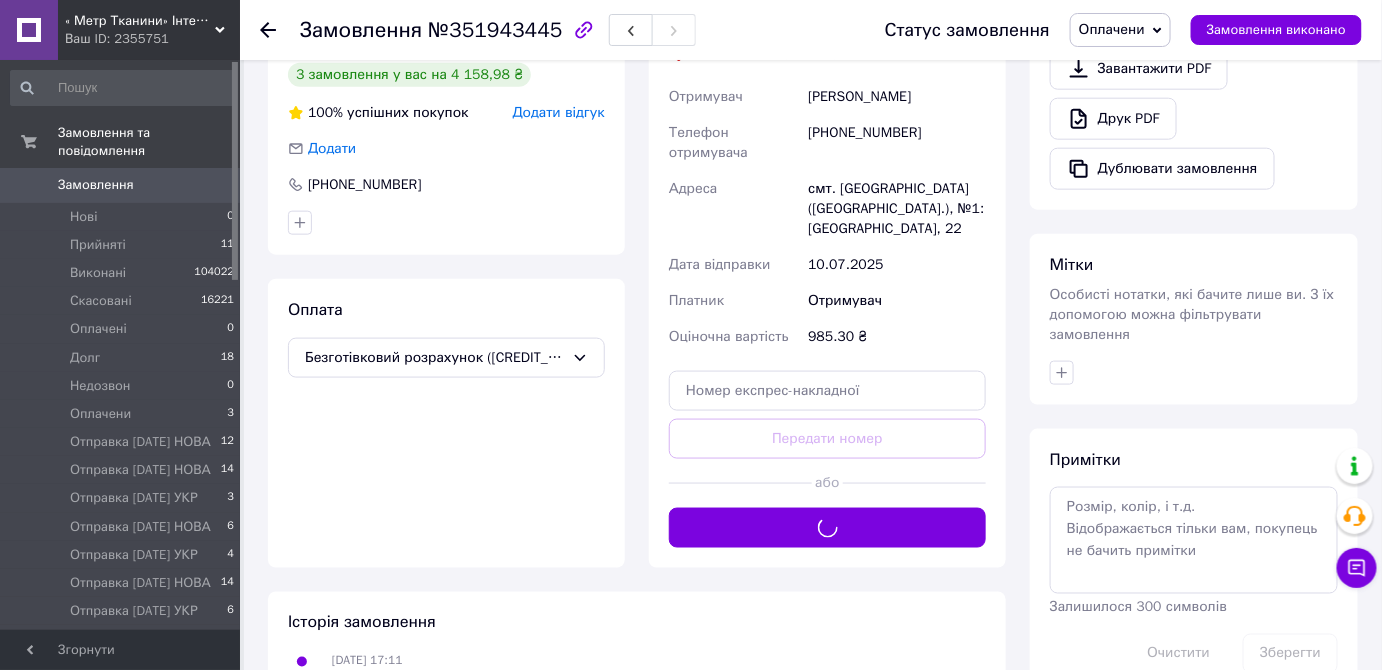 scroll, scrollTop: 636, scrollLeft: 0, axis: vertical 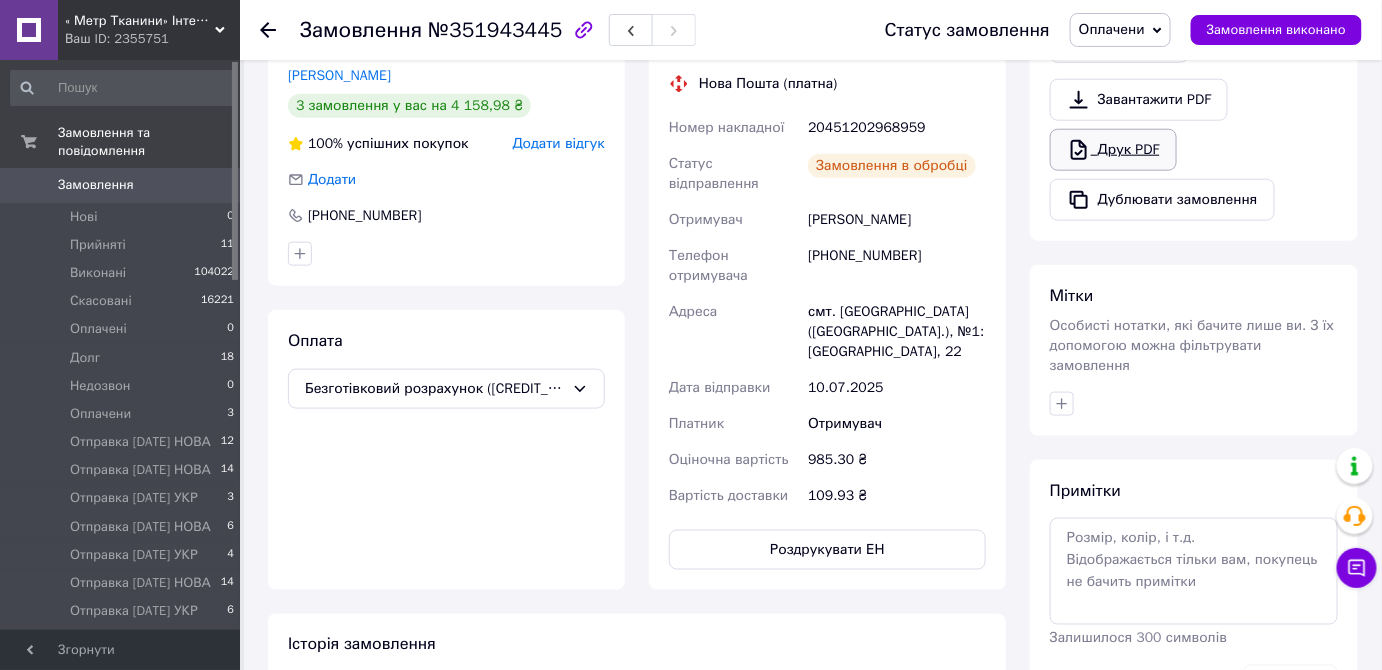 click on "Друк PDF" at bounding box center [1113, 150] 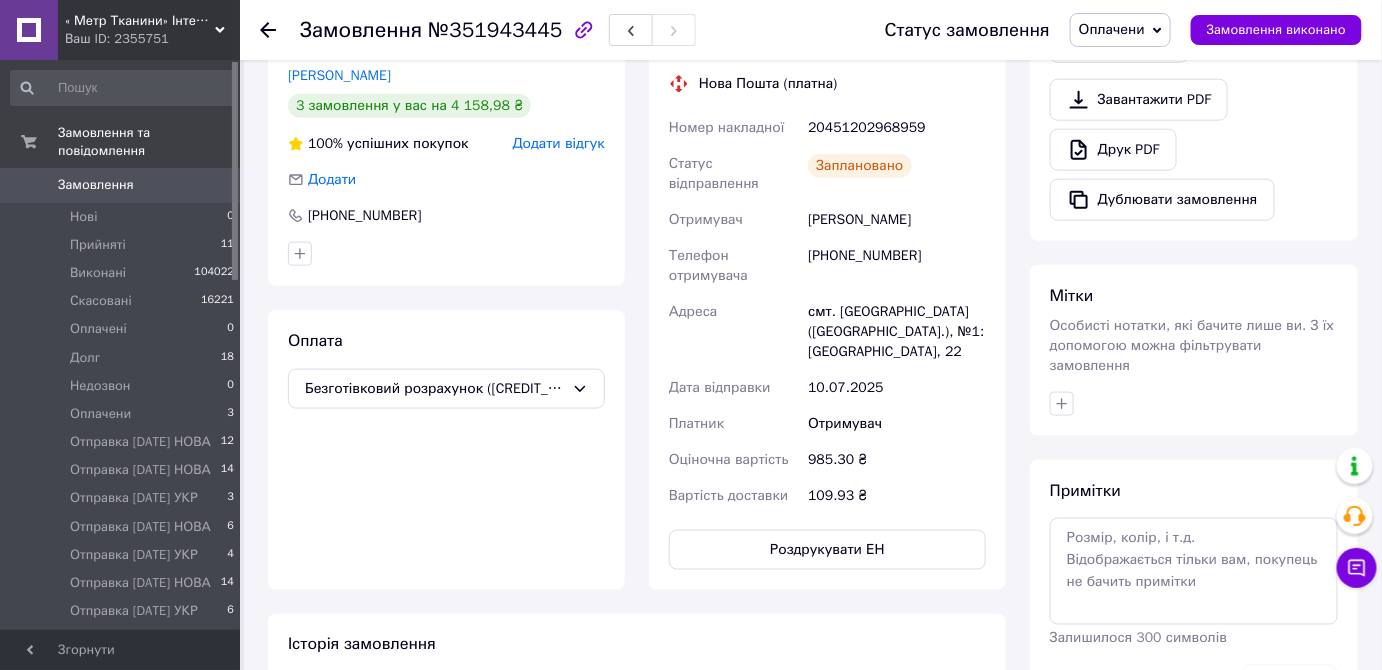 click on "Оплачени" at bounding box center [1112, 29] 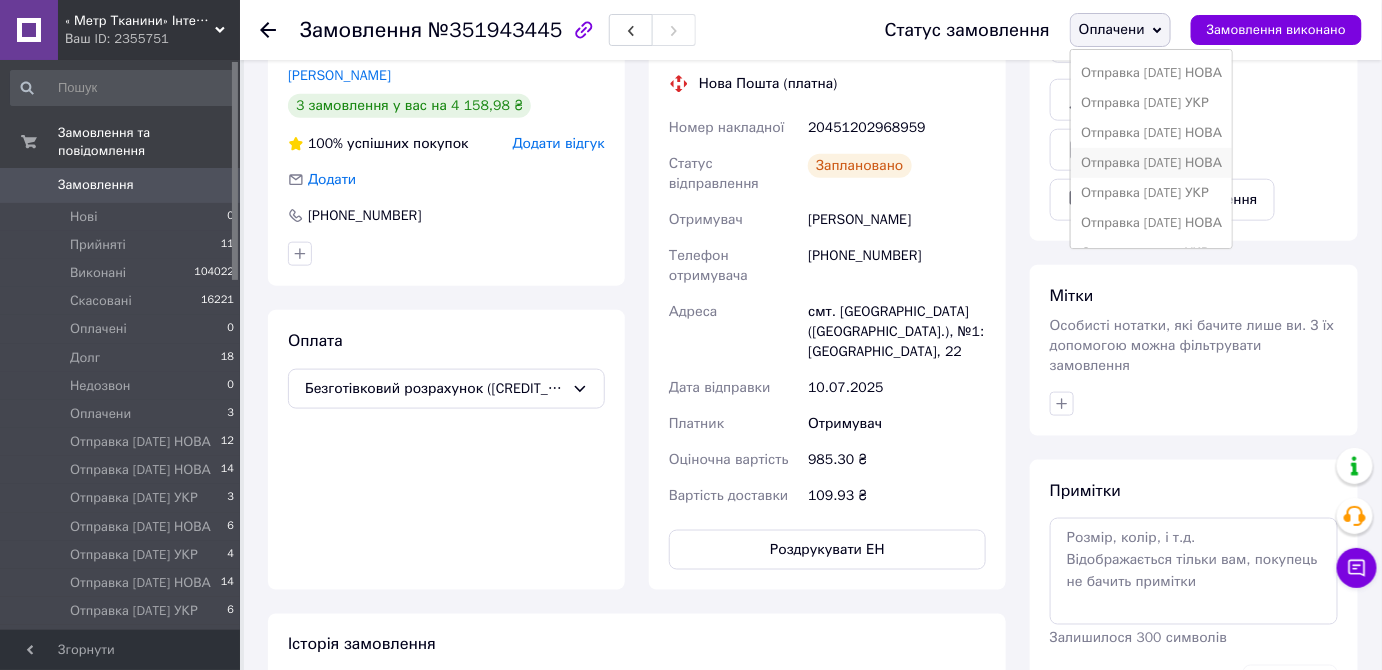 scroll, scrollTop: 411, scrollLeft: 0, axis: vertical 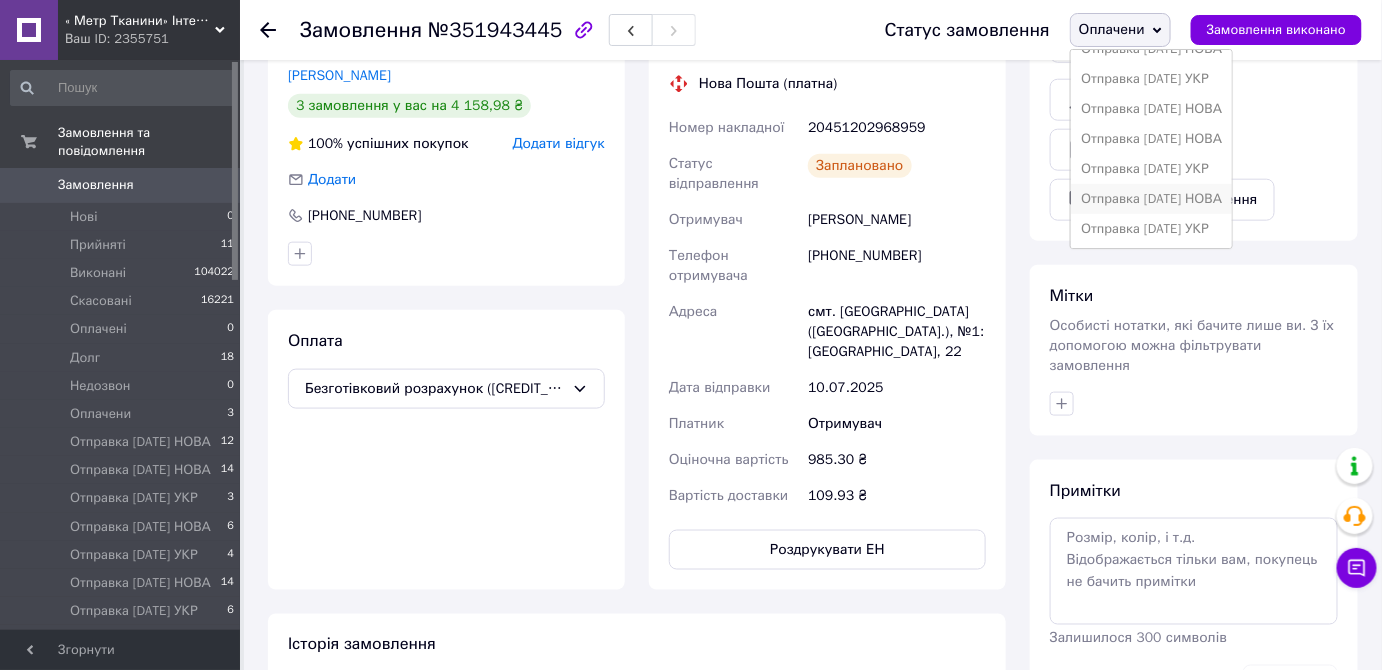 click on "Отправка [DATE] НОВА" at bounding box center [1151, 199] 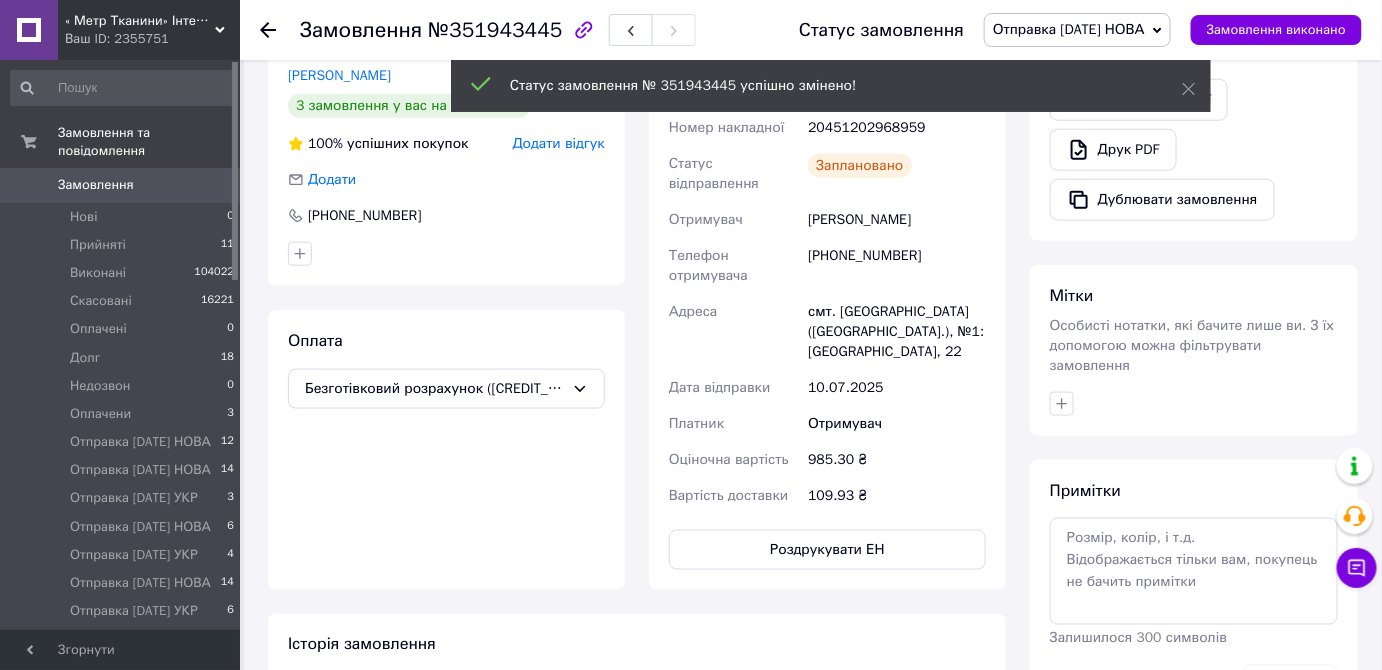 click 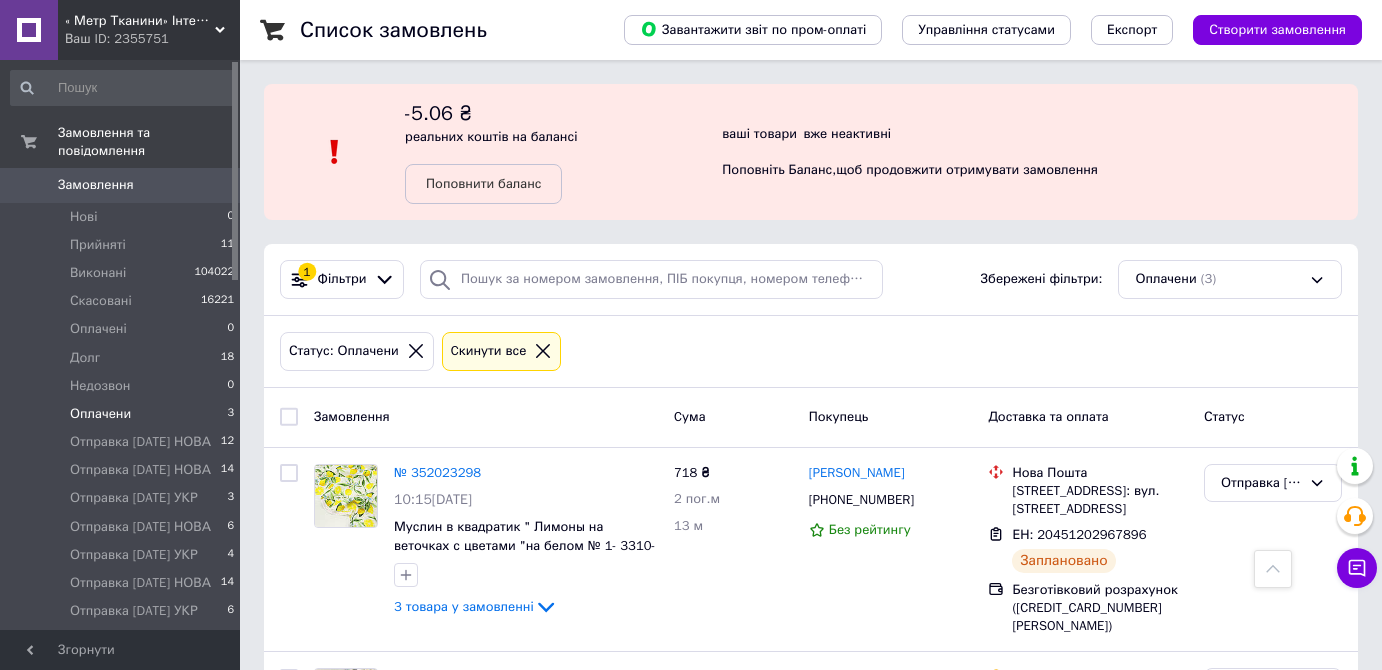 scroll, scrollTop: 380, scrollLeft: 0, axis: vertical 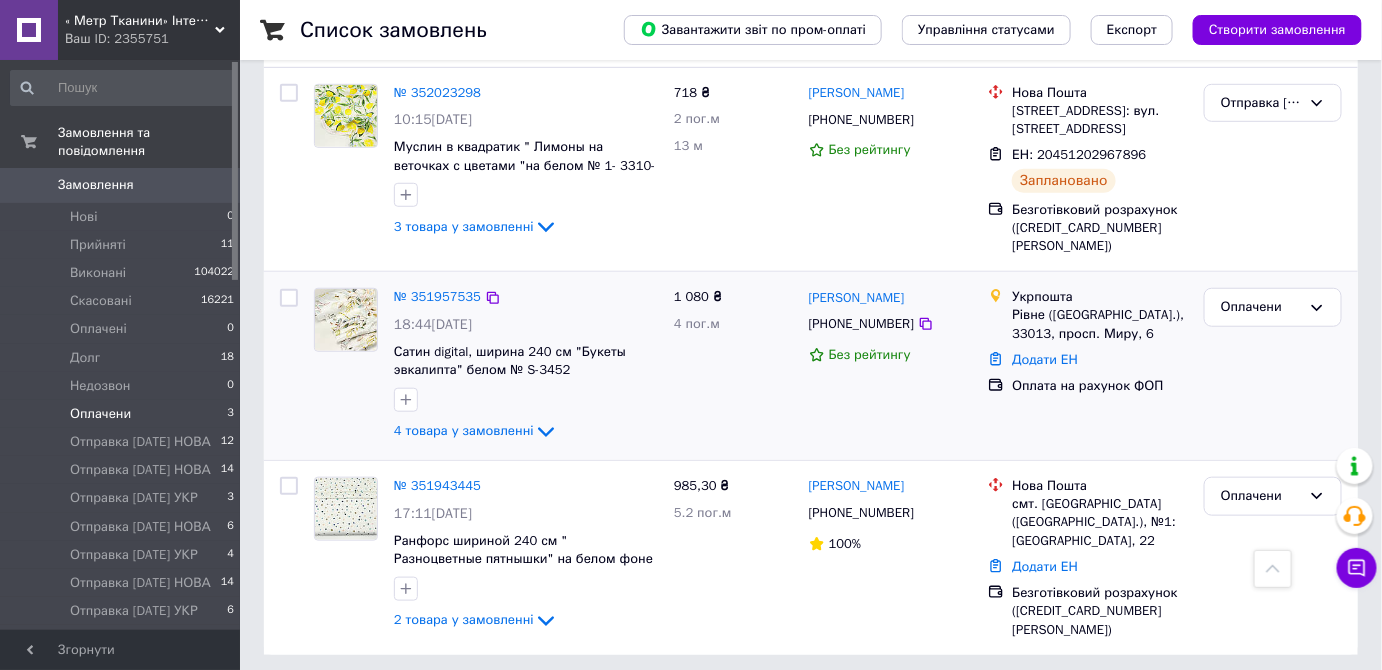 click at bounding box center (346, 320) 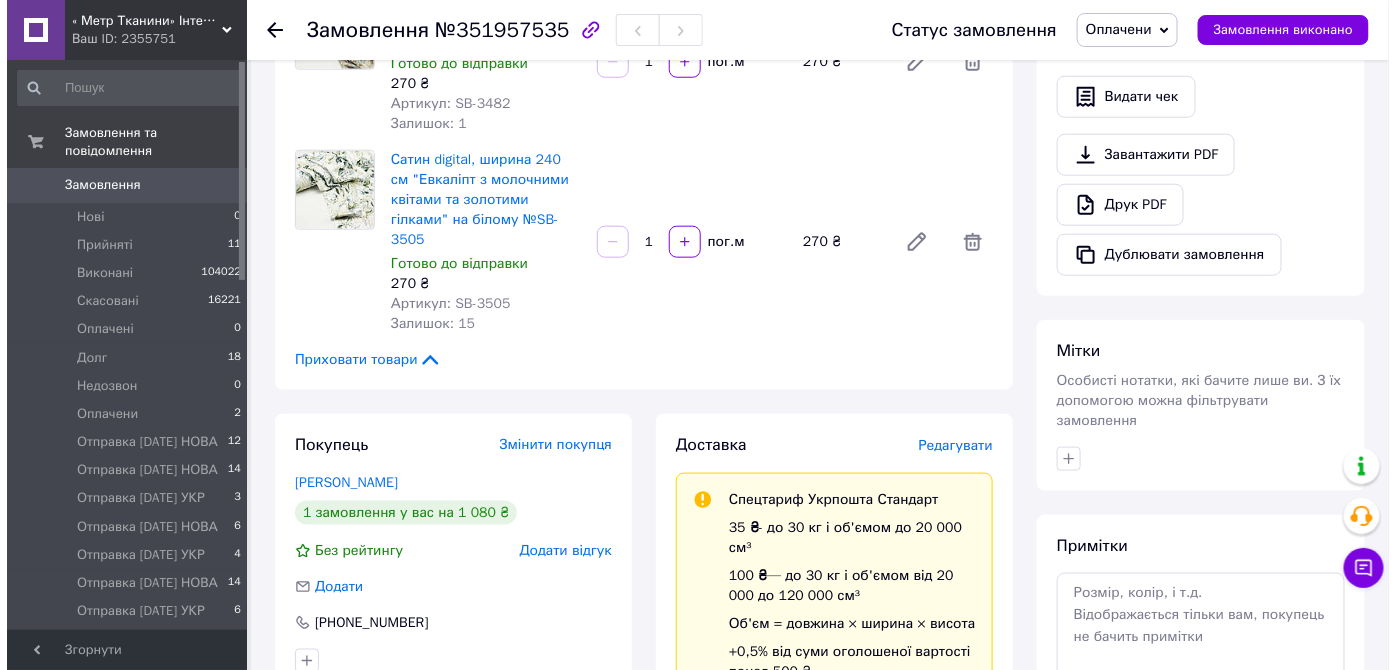 scroll, scrollTop: 636, scrollLeft: 0, axis: vertical 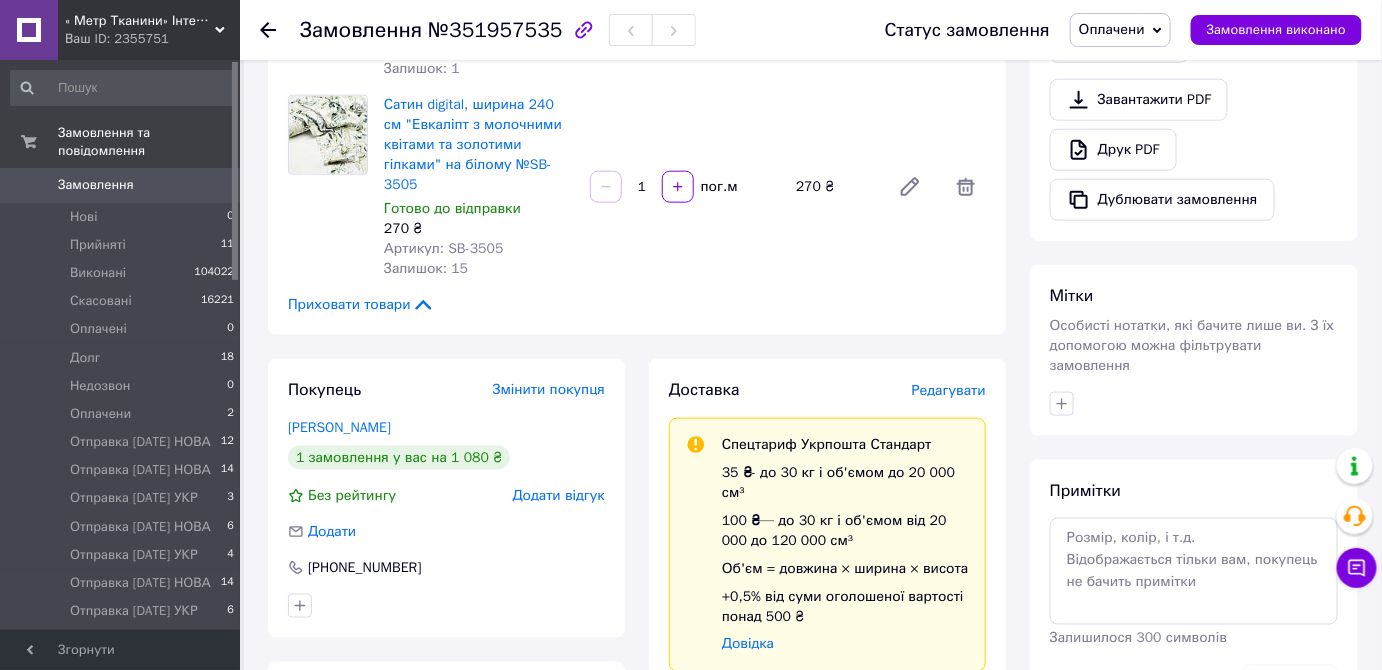 click on "Редагувати" at bounding box center (949, 390) 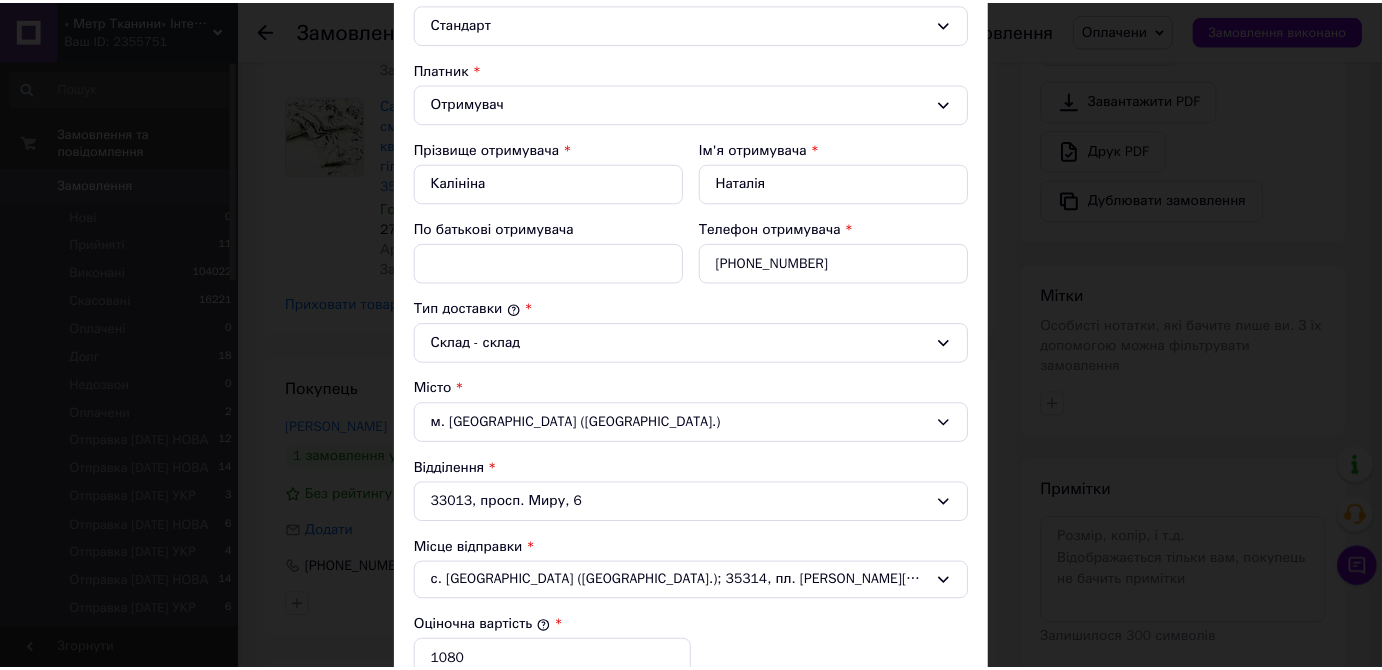 scroll, scrollTop: 636, scrollLeft: 0, axis: vertical 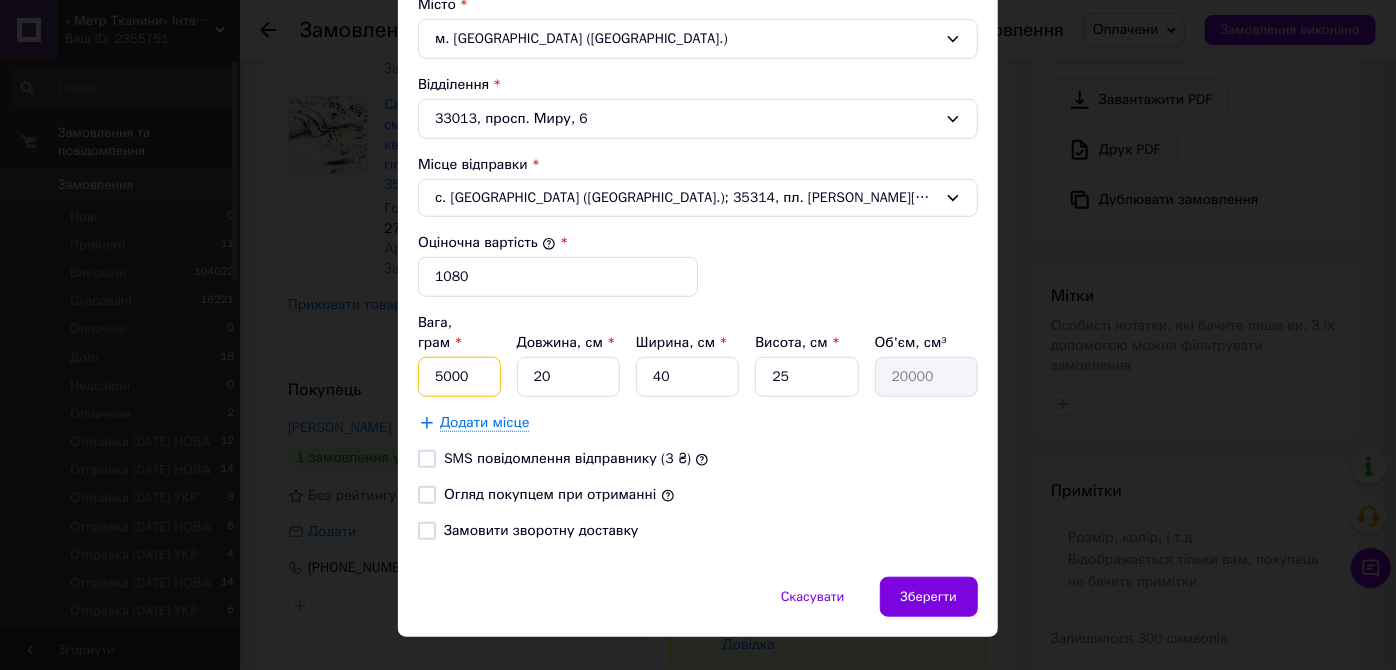 drag, startPoint x: 442, startPoint y: 352, endPoint x: 420, endPoint y: 358, distance: 22.803509 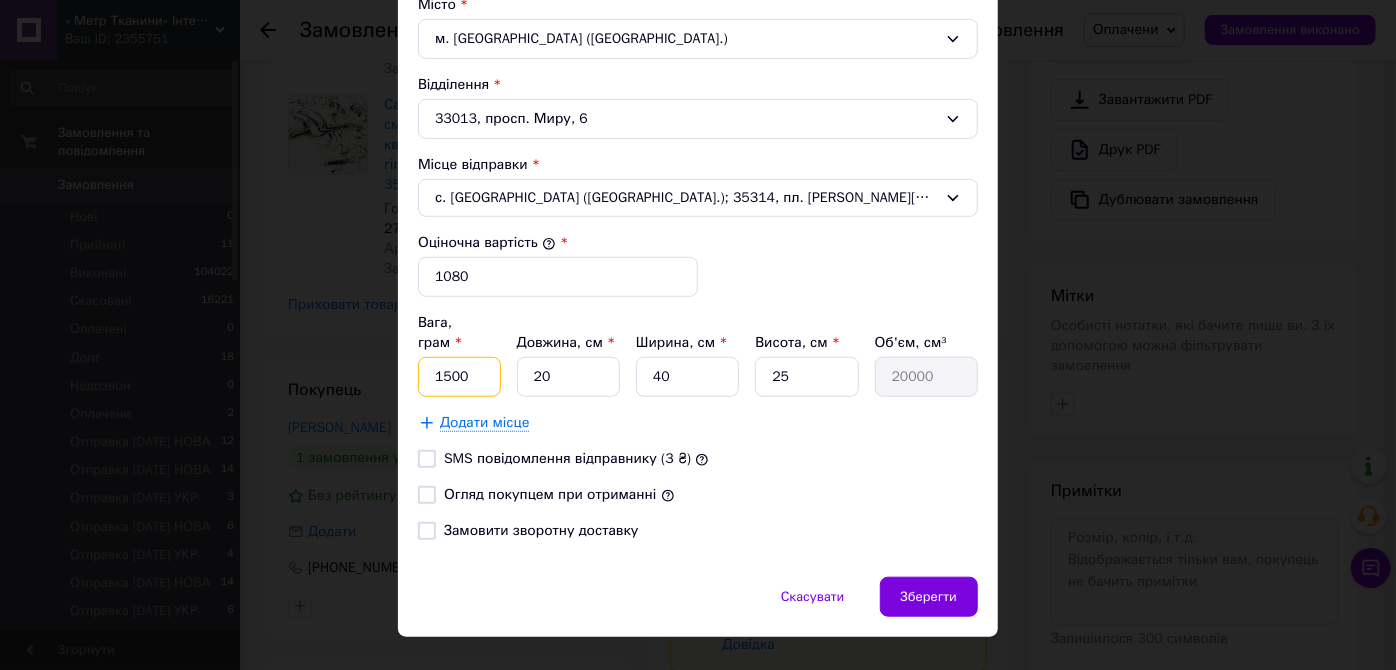 type on "1500" 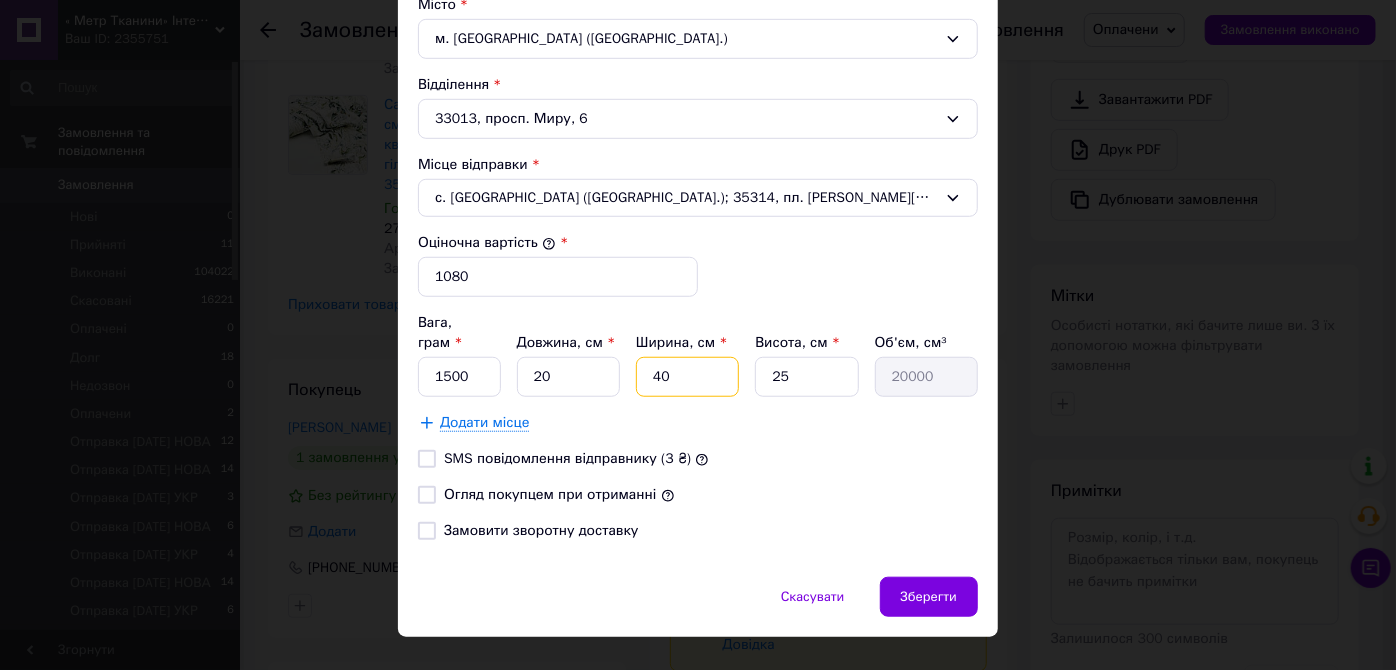 drag, startPoint x: 673, startPoint y: 346, endPoint x: 640, endPoint y: 360, distance: 35.846897 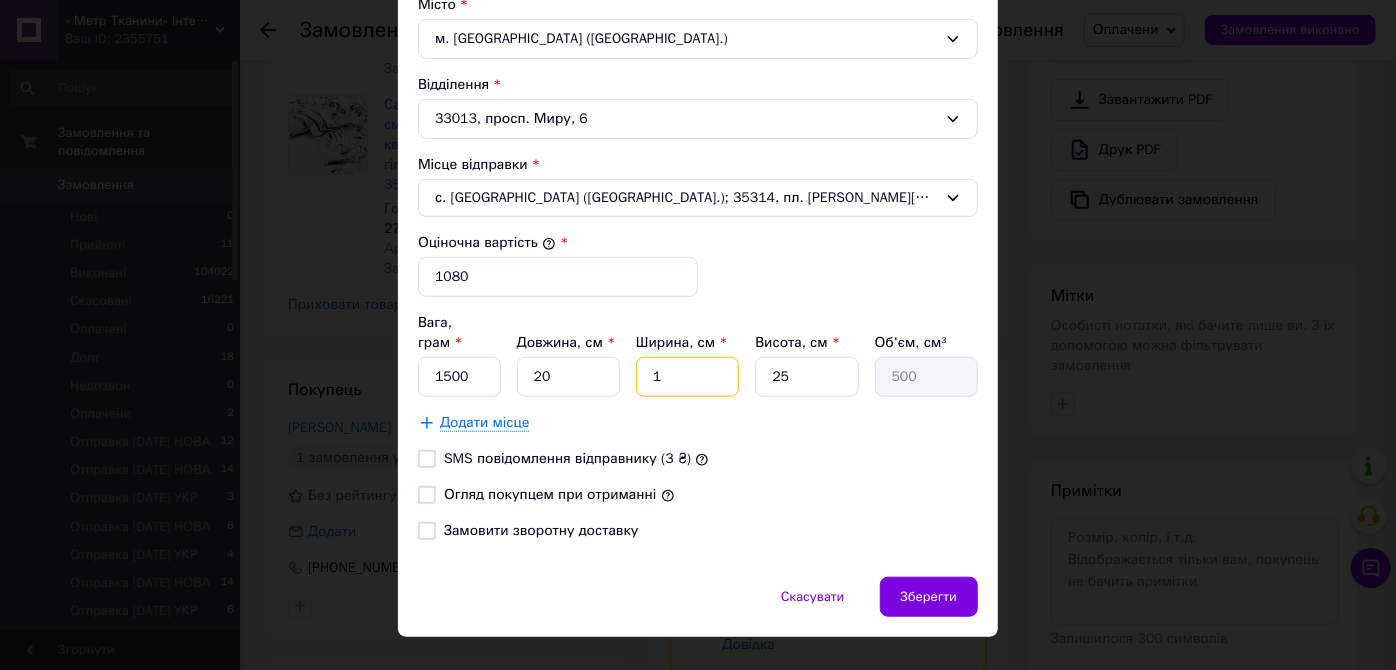 type on "15" 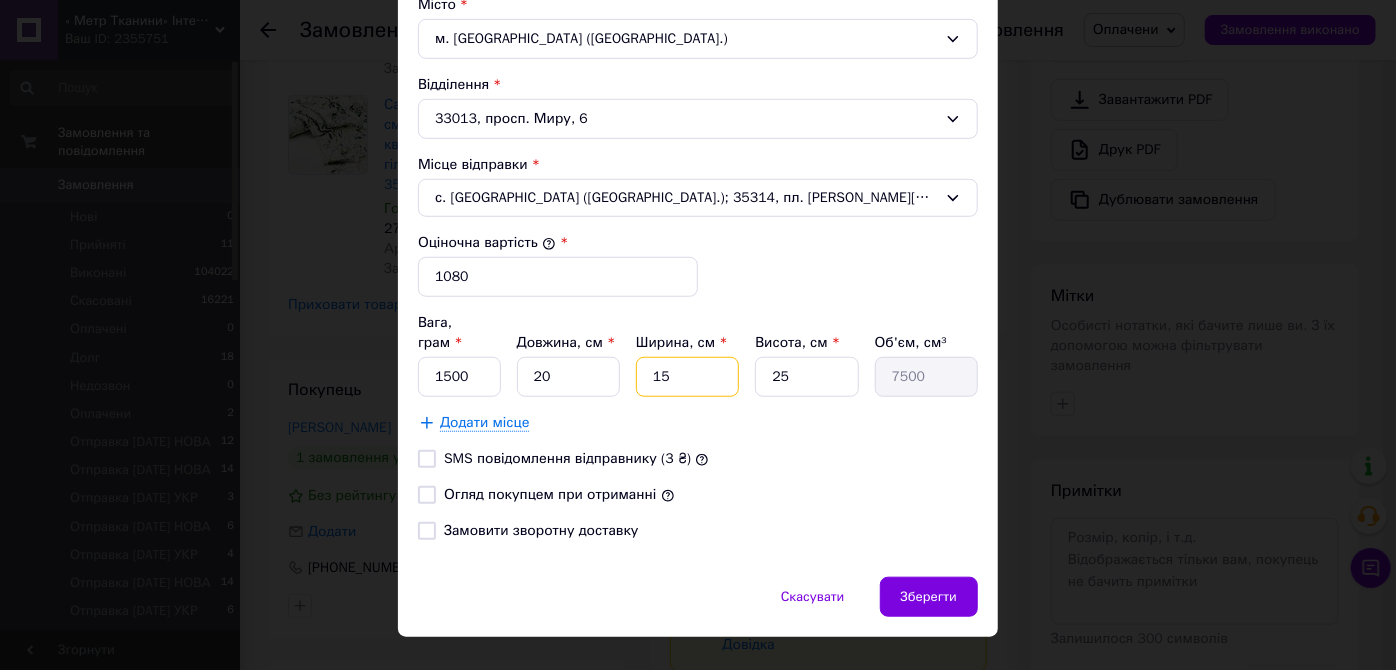 type on "15" 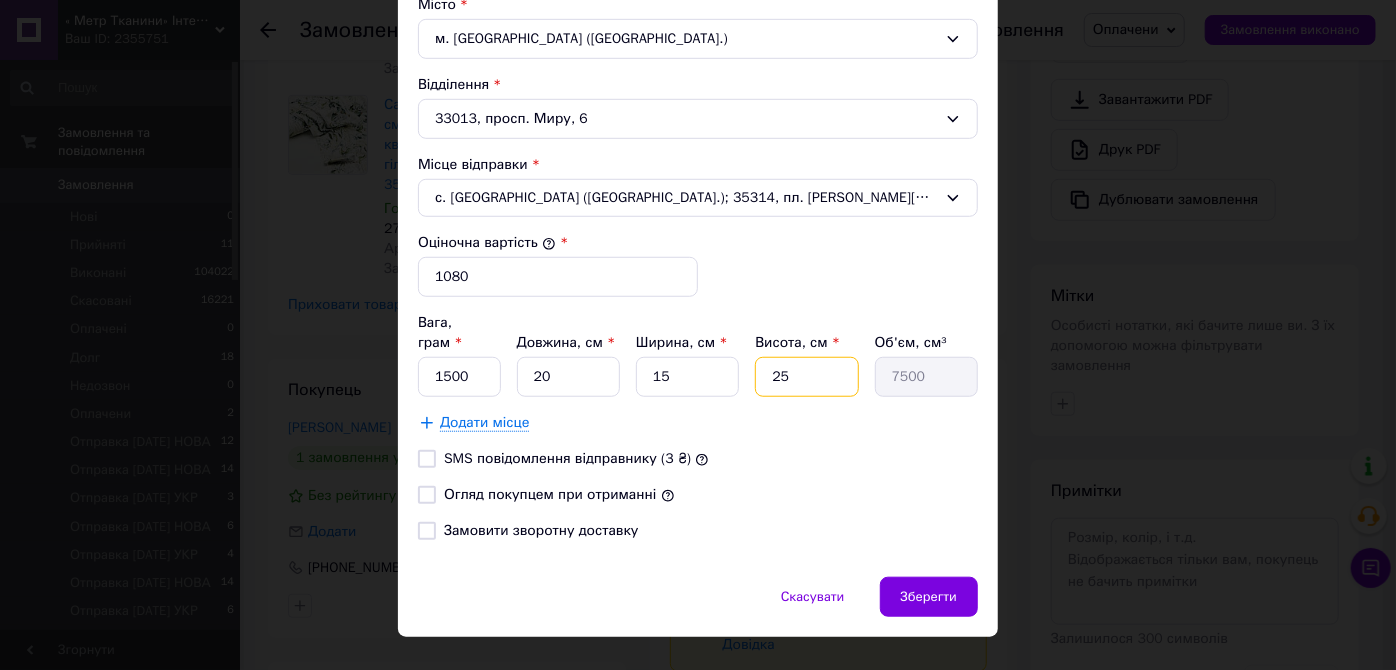 drag, startPoint x: 784, startPoint y: 347, endPoint x: 733, endPoint y: 359, distance: 52.392746 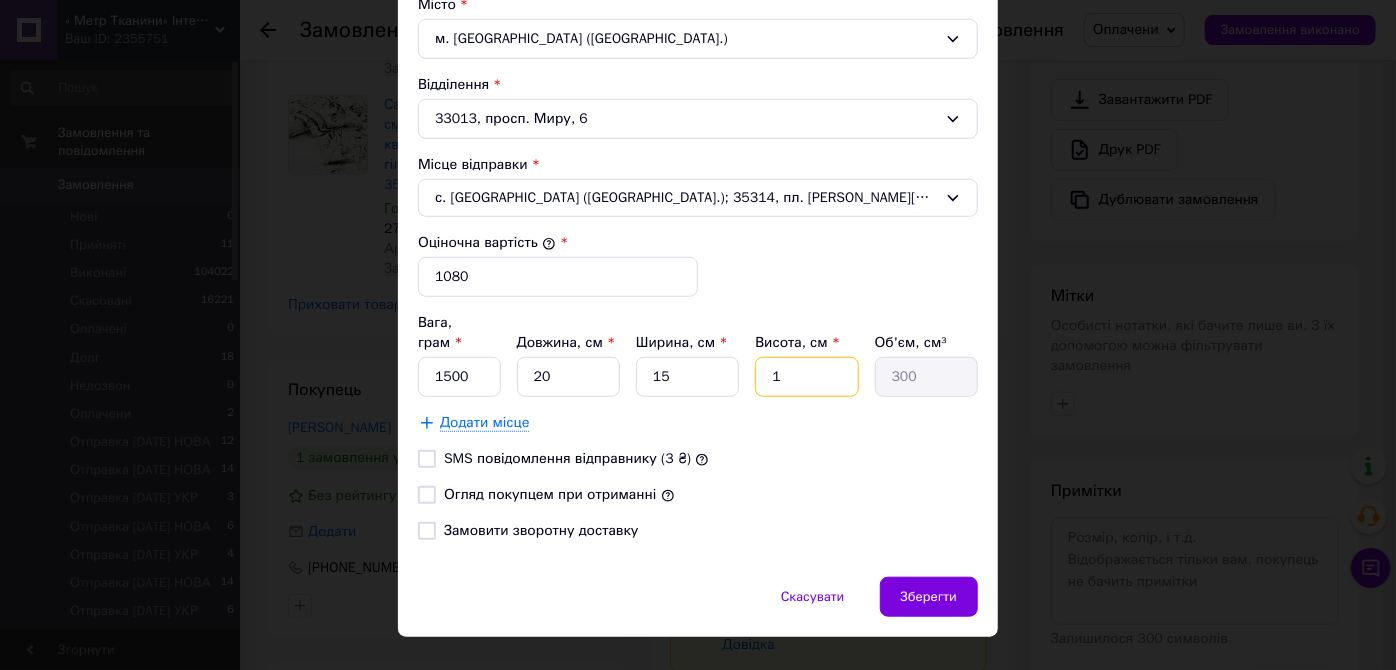 type on "10" 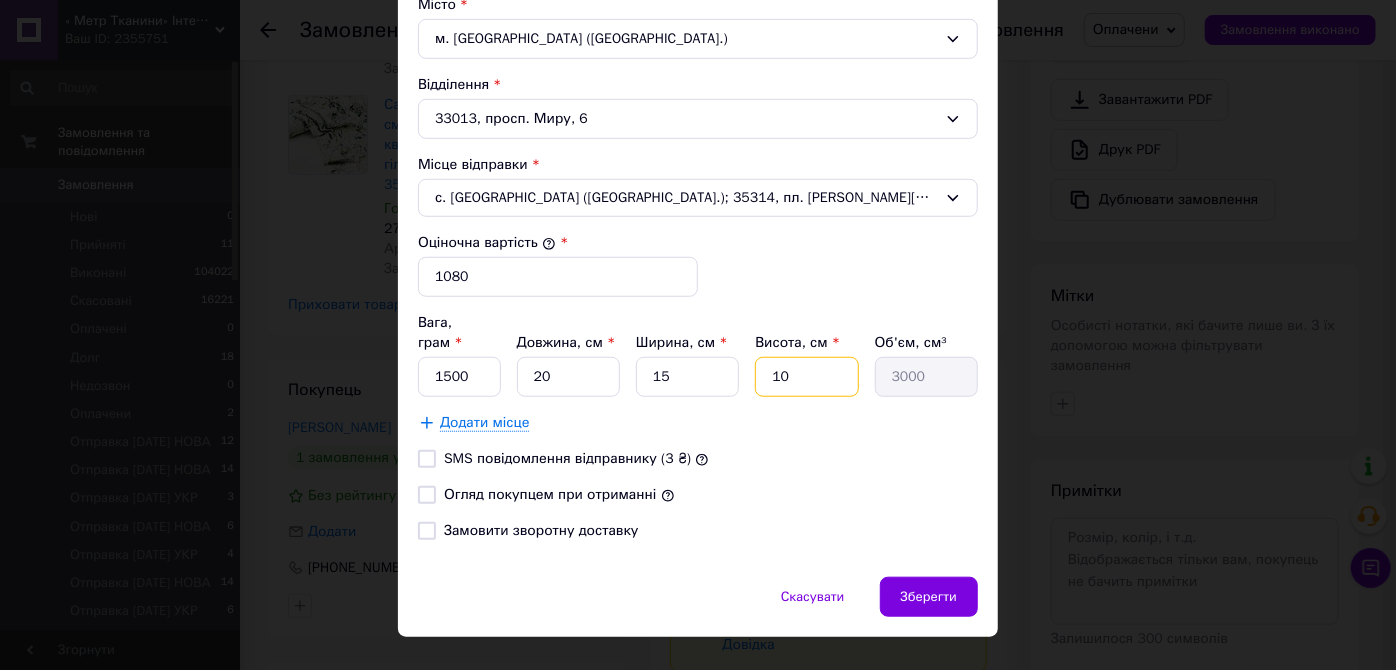 type on "10" 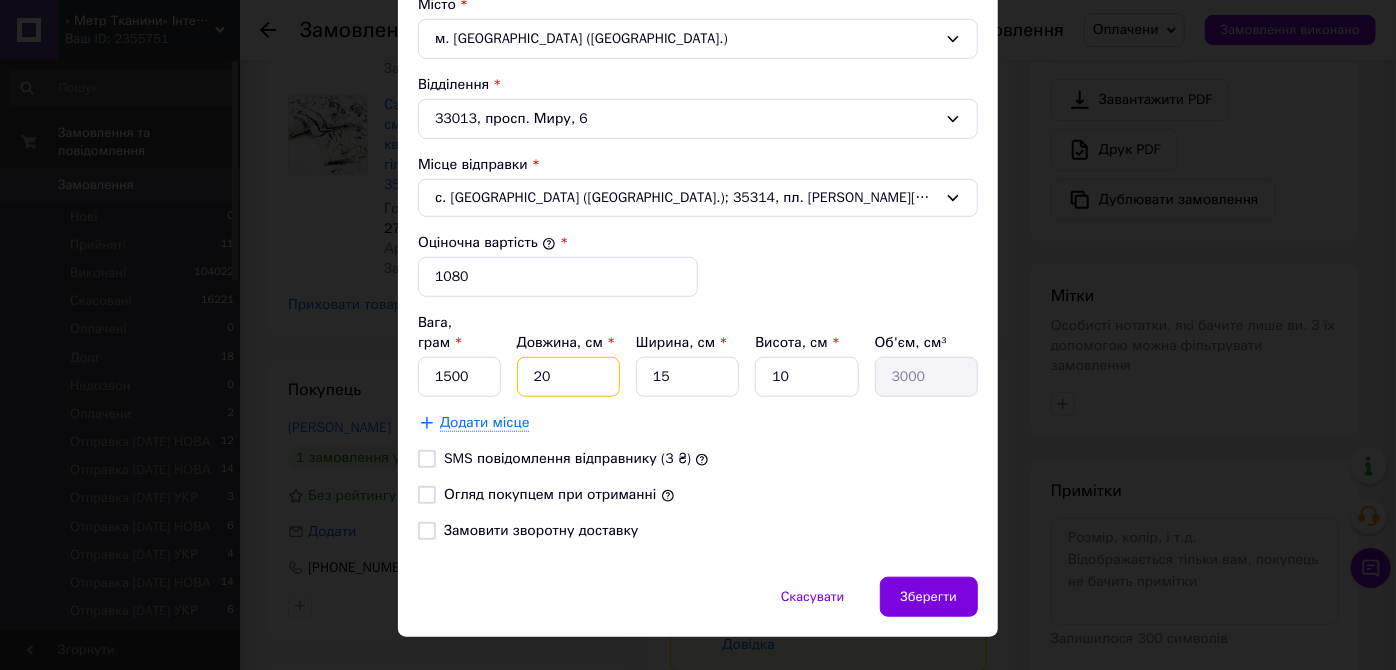 drag, startPoint x: 531, startPoint y: 350, endPoint x: 515, endPoint y: 355, distance: 16.763054 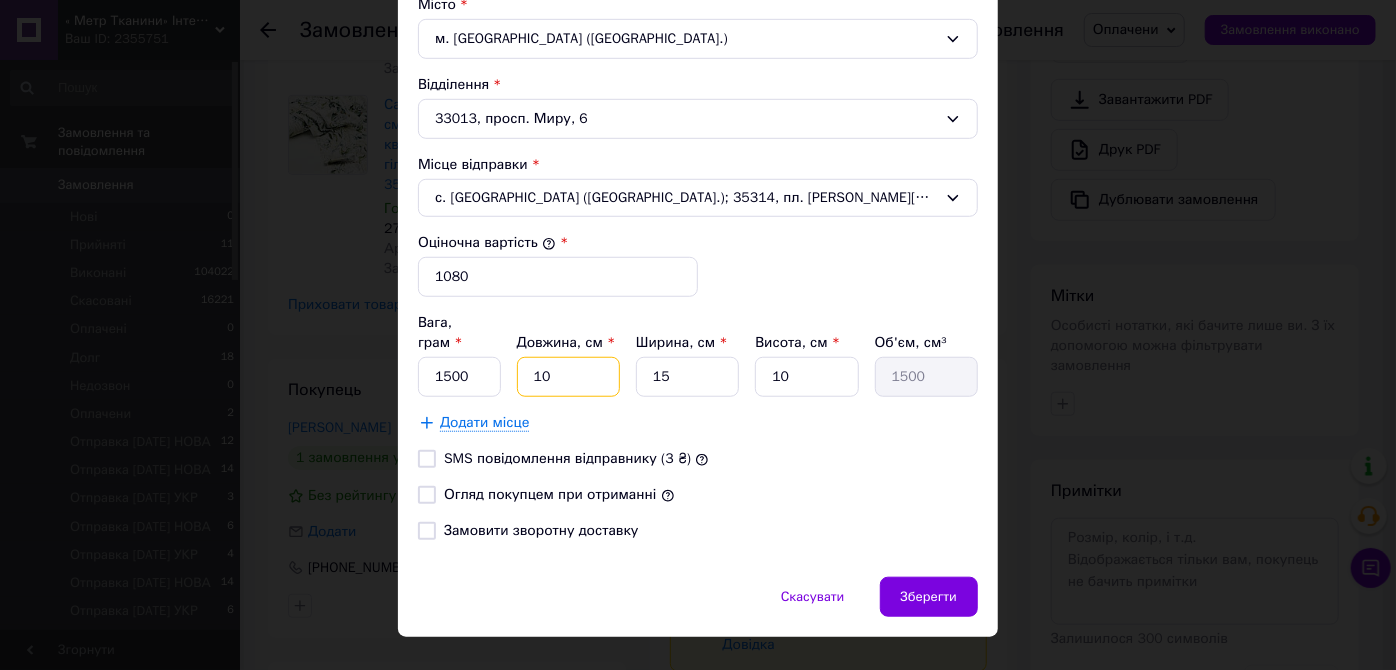 type on "10" 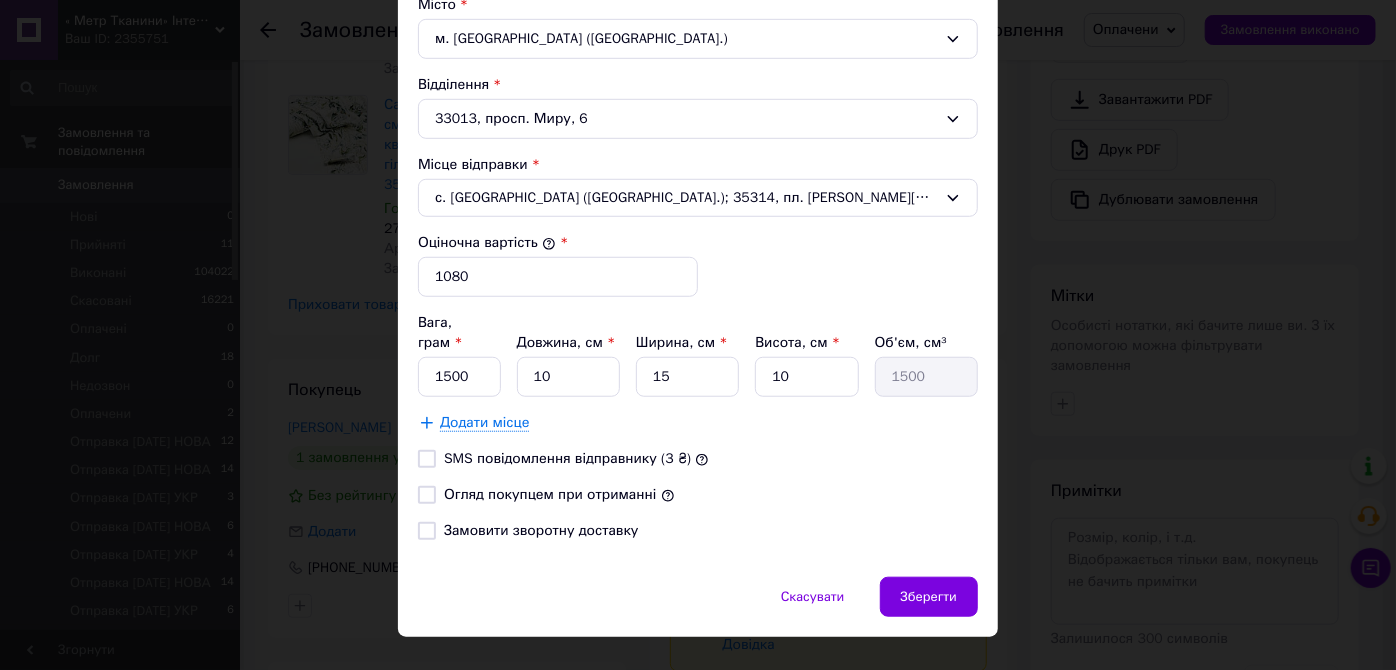 click on "Огляд покупцем при отриманні" at bounding box center [550, 494] 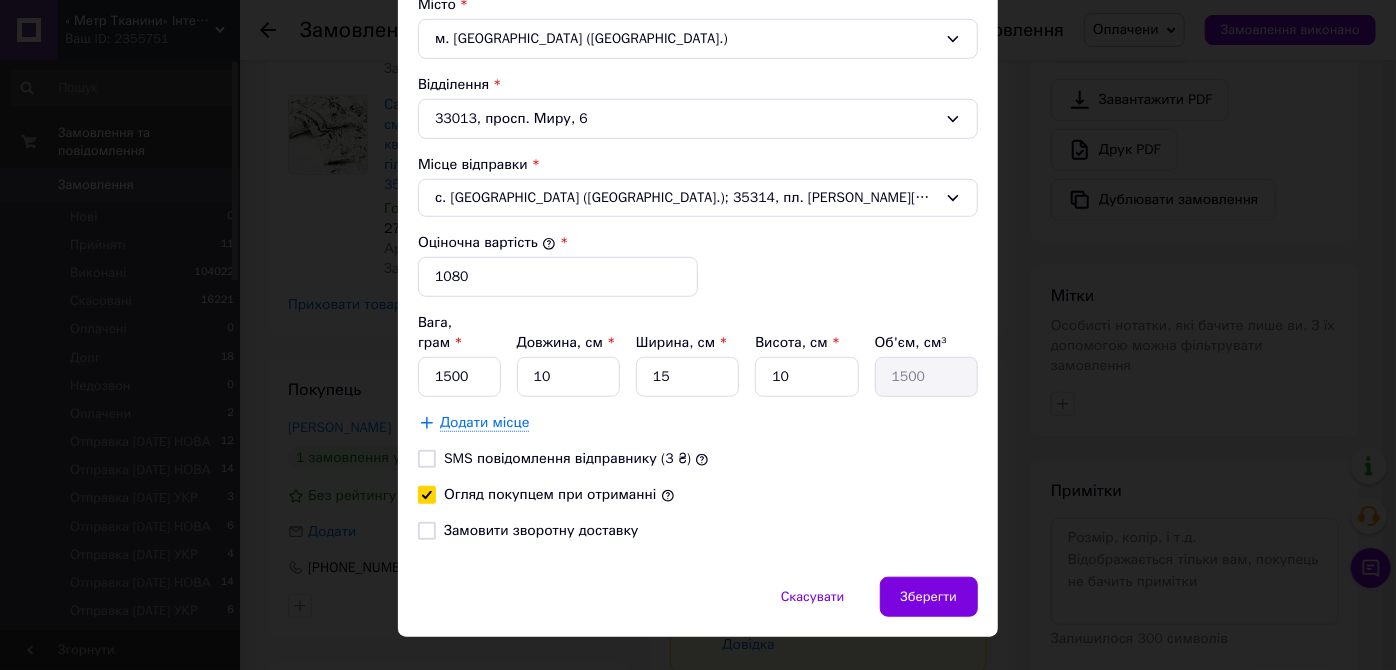 click on "Огляд покупцем при отриманні" at bounding box center [427, 495] 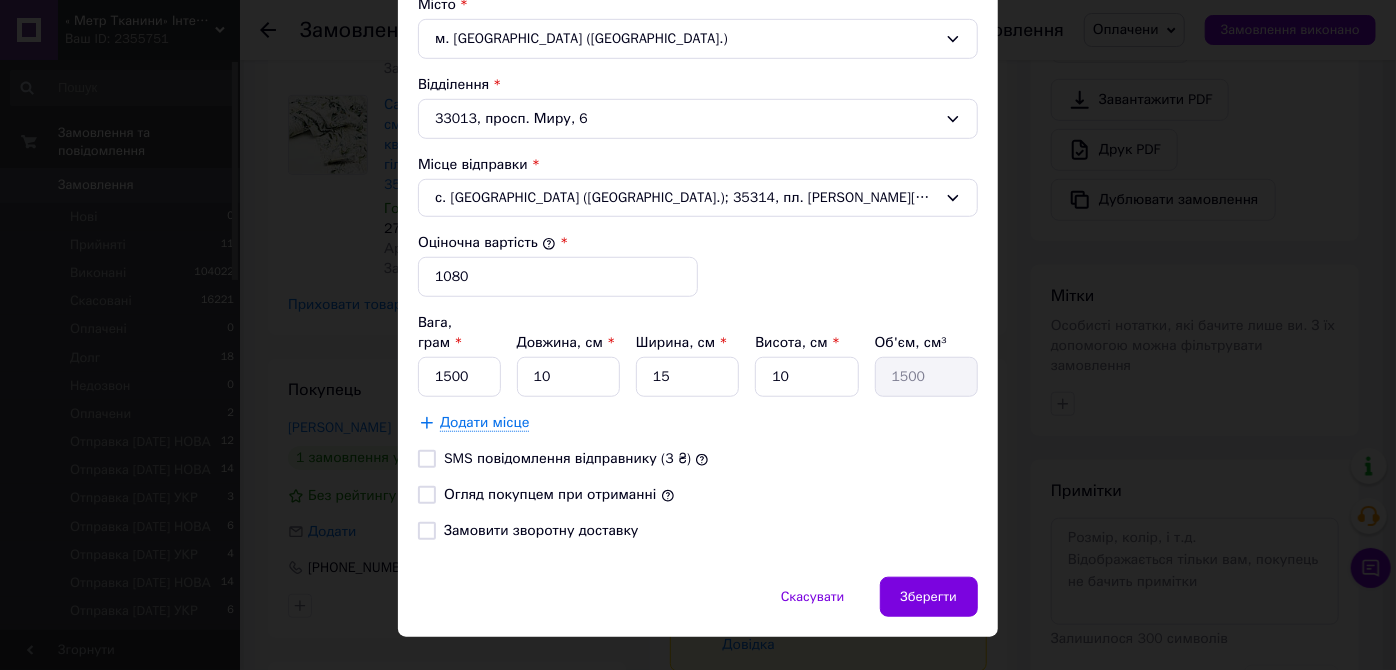 click on "Огляд покупцем при отриманні" at bounding box center [427, 495] 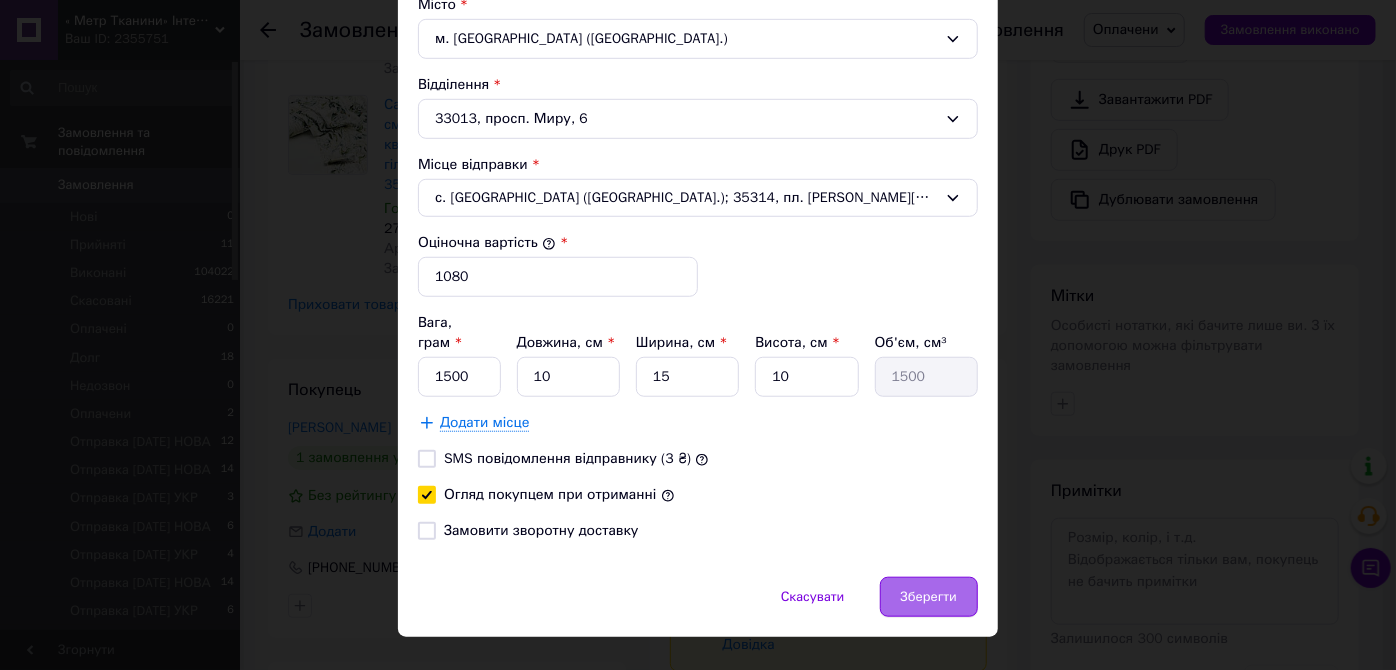 click on "Зберегти" at bounding box center [929, 597] 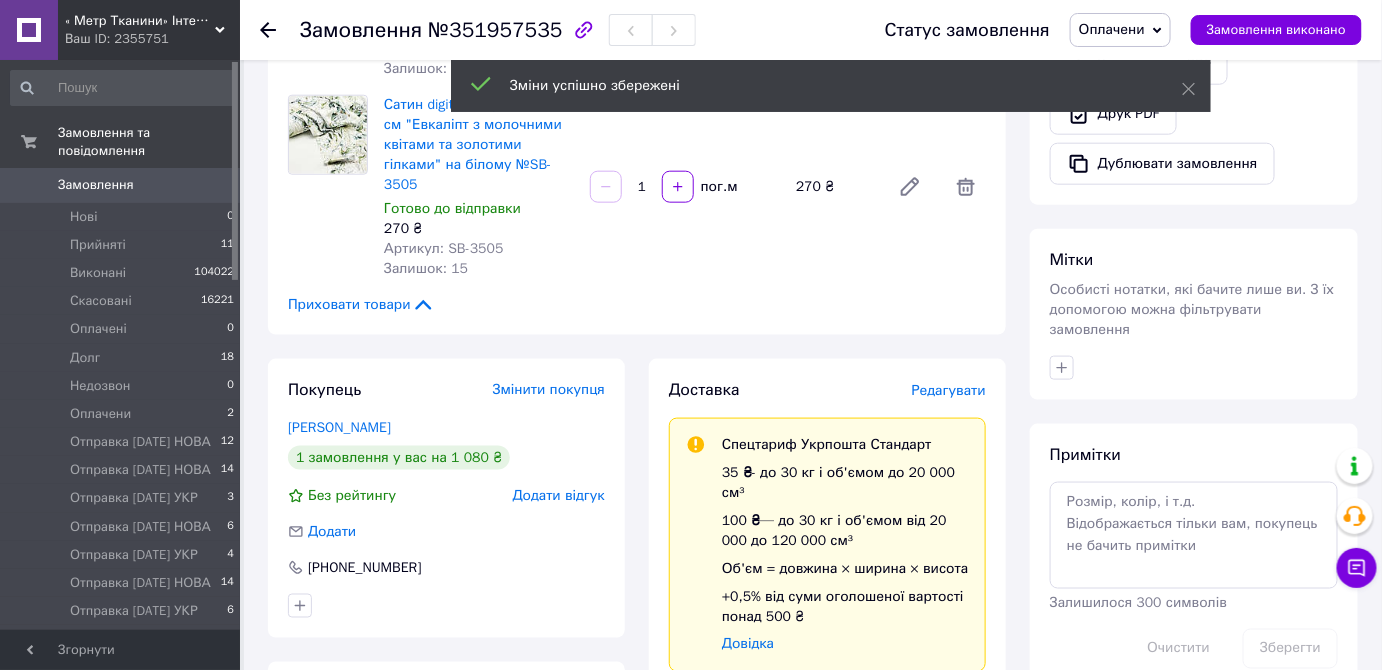 scroll, scrollTop: 1181, scrollLeft: 0, axis: vertical 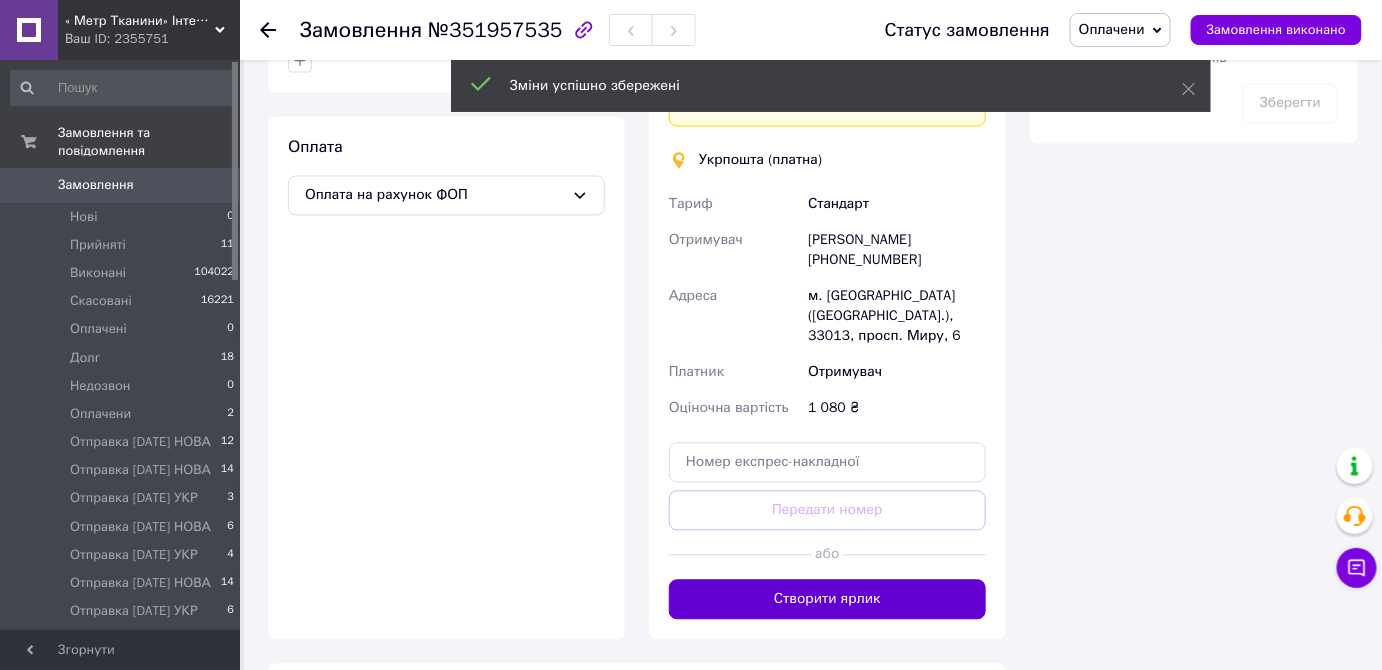 click on "Створити ярлик" at bounding box center [827, 600] 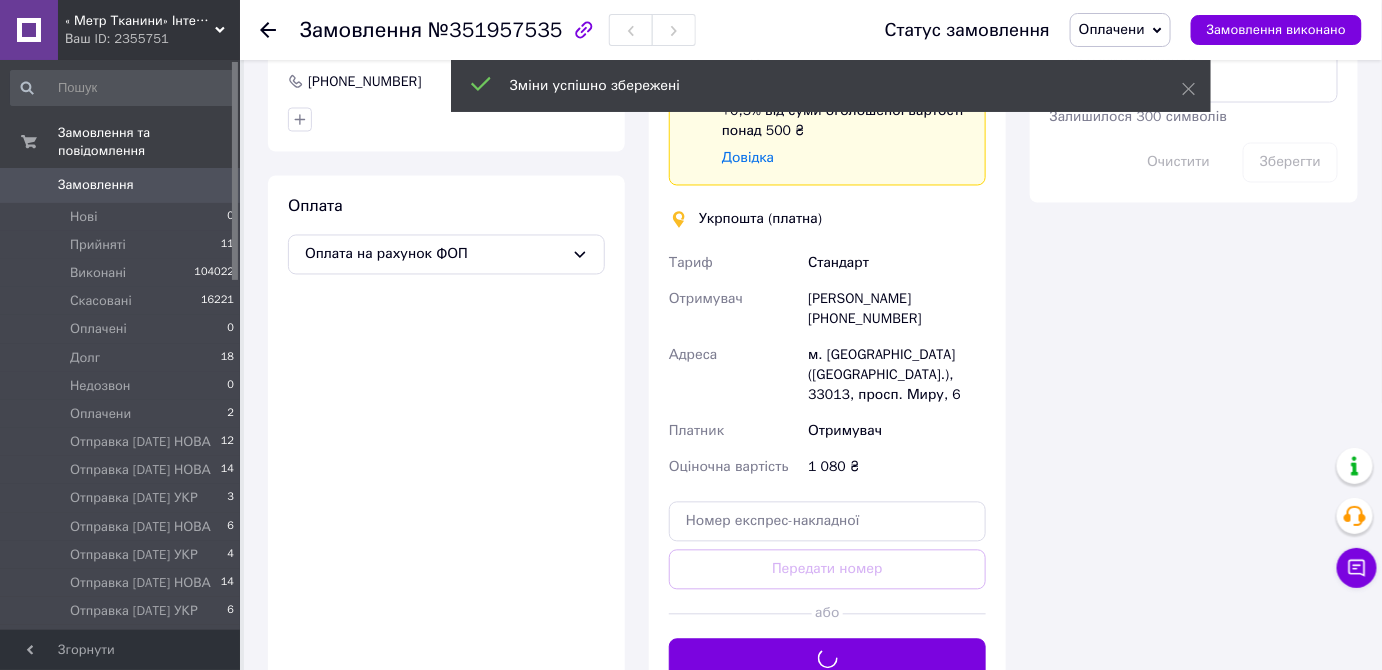 scroll, scrollTop: 1090, scrollLeft: 0, axis: vertical 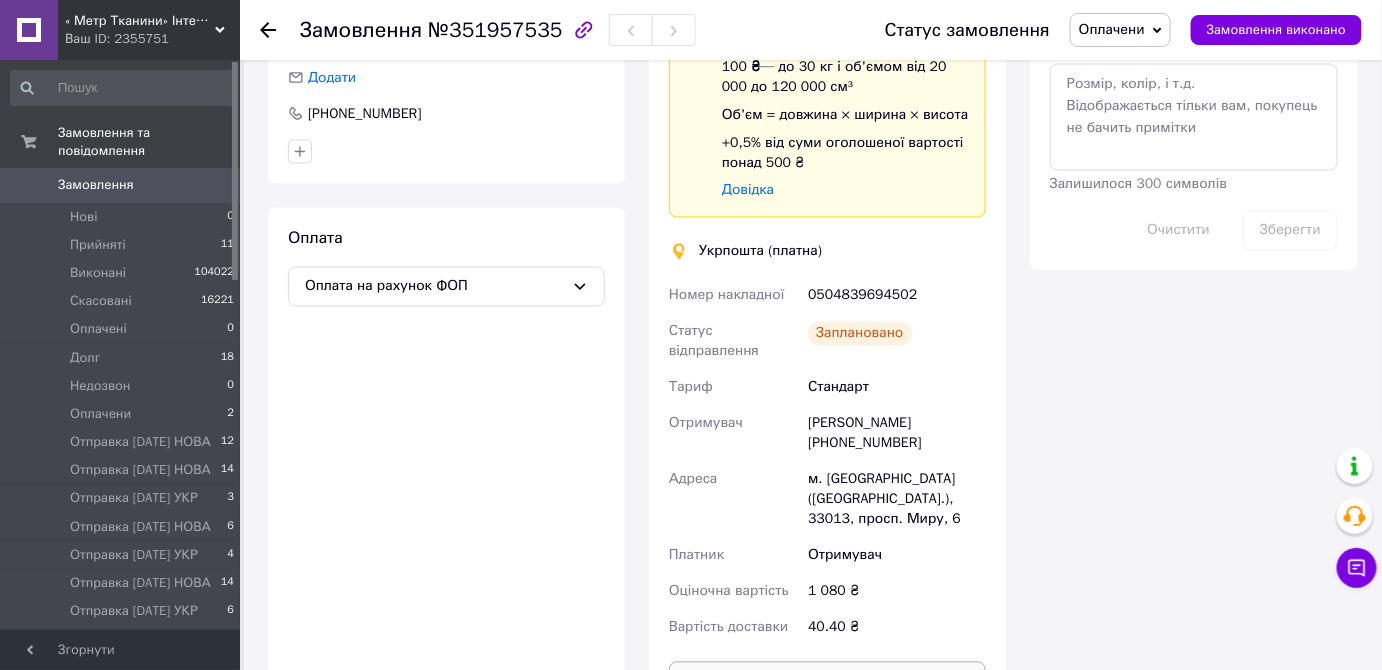 click on "Роздрукувати ярлик" at bounding box center (827, 682) 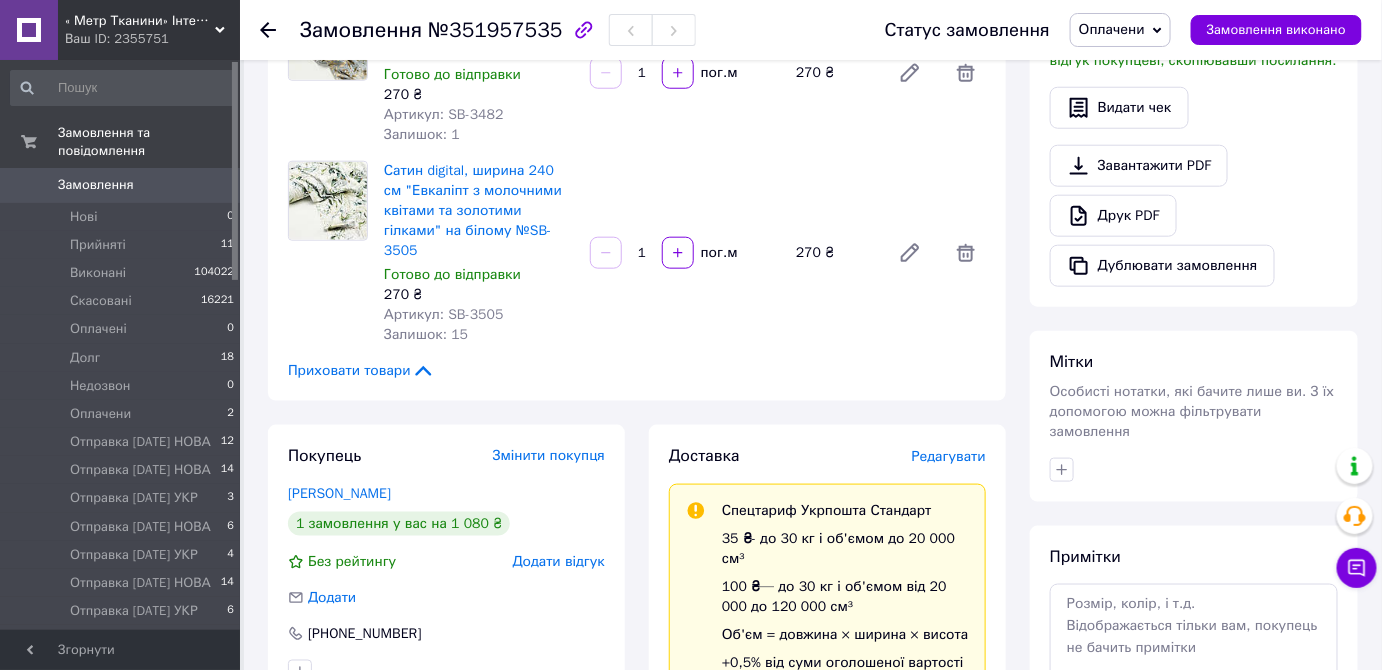 scroll, scrollTop: 545, scrollLeft: 0, axis: vertical 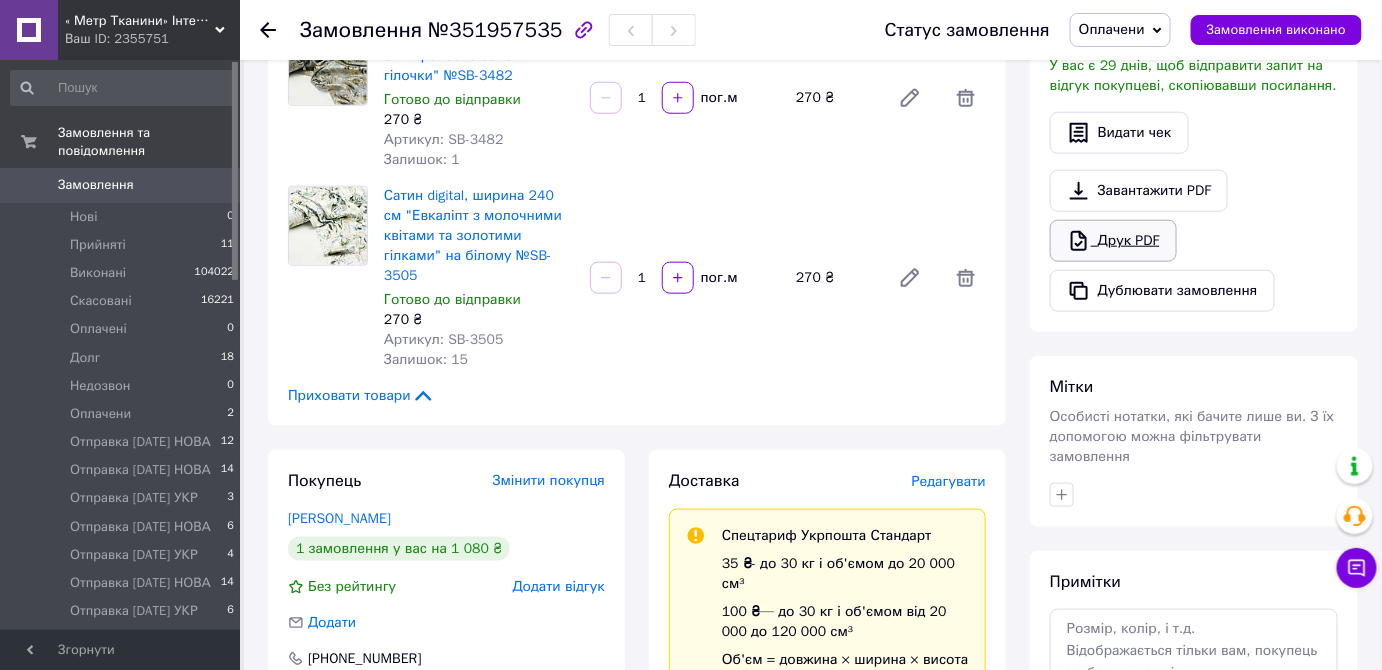 click on "Друк PDF" at bounding box center [1113, 241] 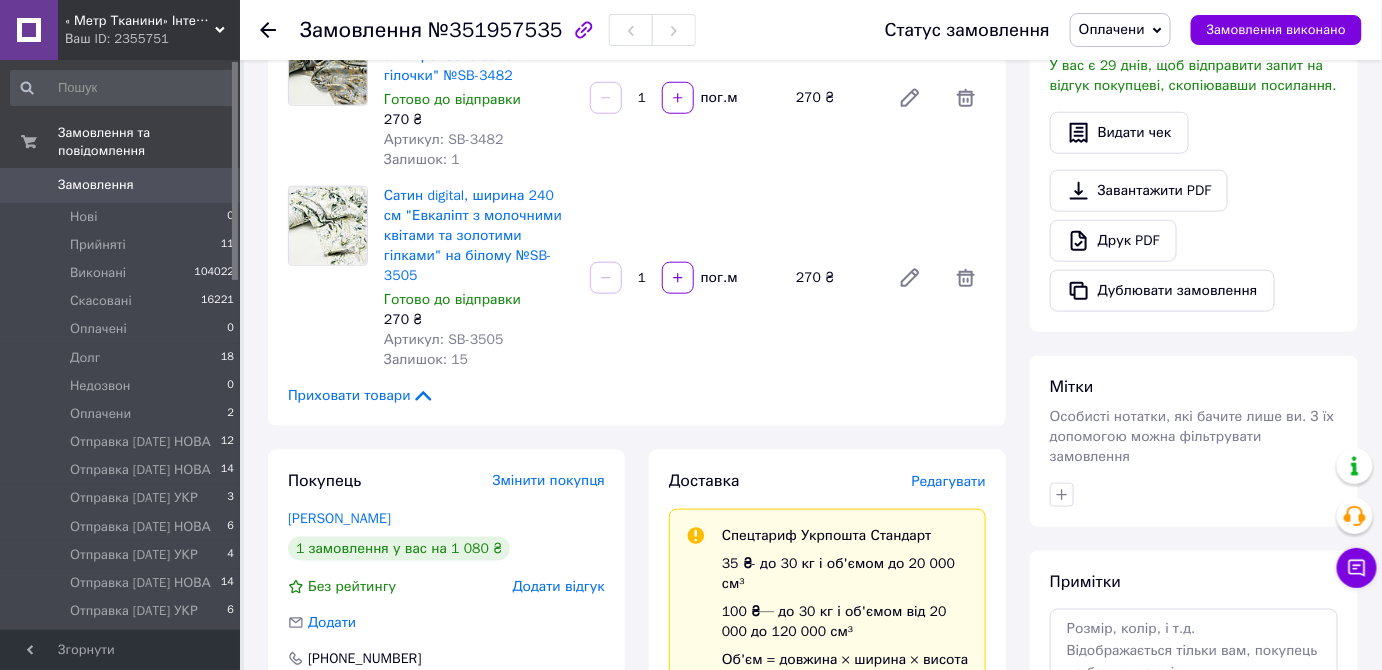 drag, startPoint x: 1125, startPoint y: 27, endPoint x: 1224, endPoint y: 82, distance: 113.25193 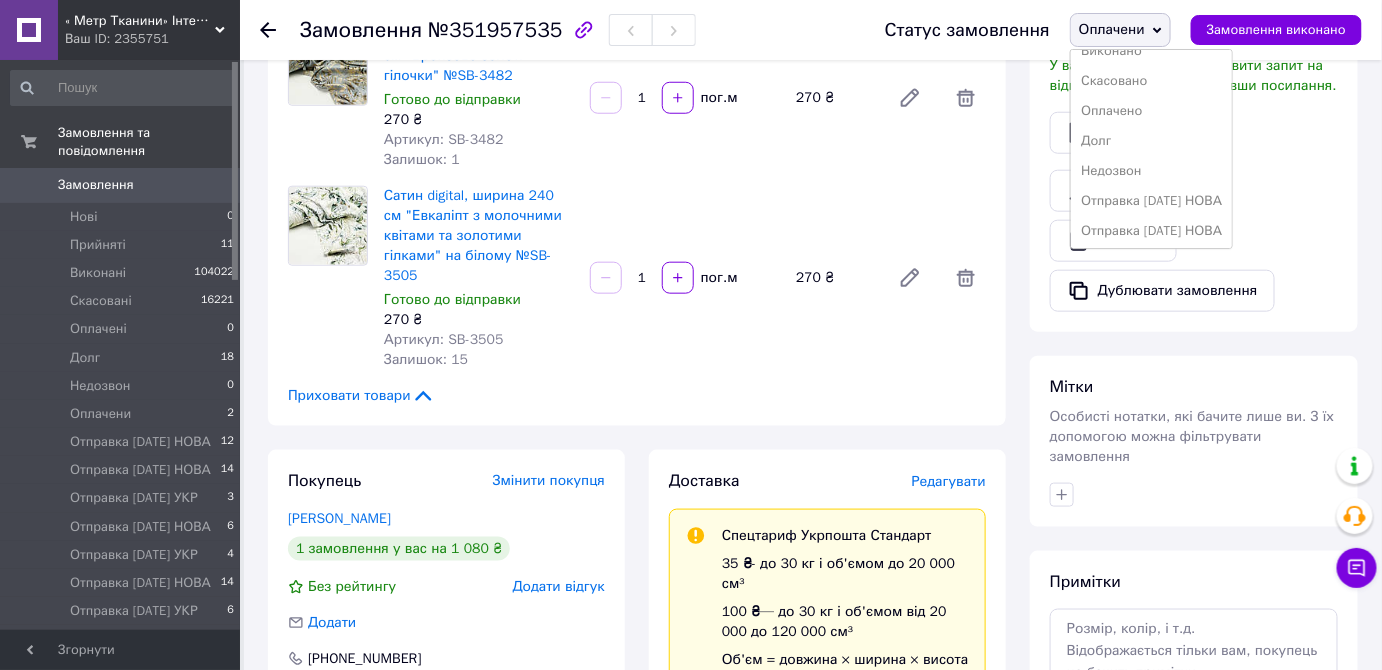 scroll, scrollTop: 411, scrollLeft: 0, axis: vertical 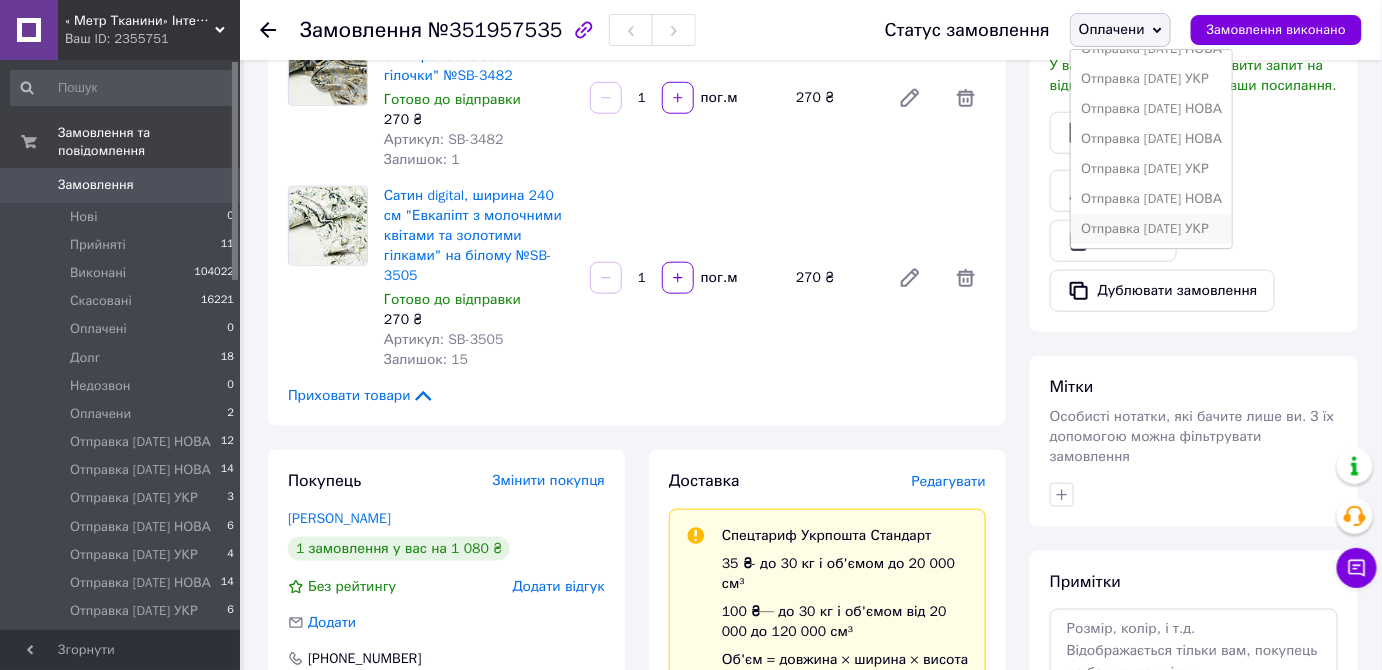 click on "Отправка [DATE] УКР" at bounding box center [1151, 229] 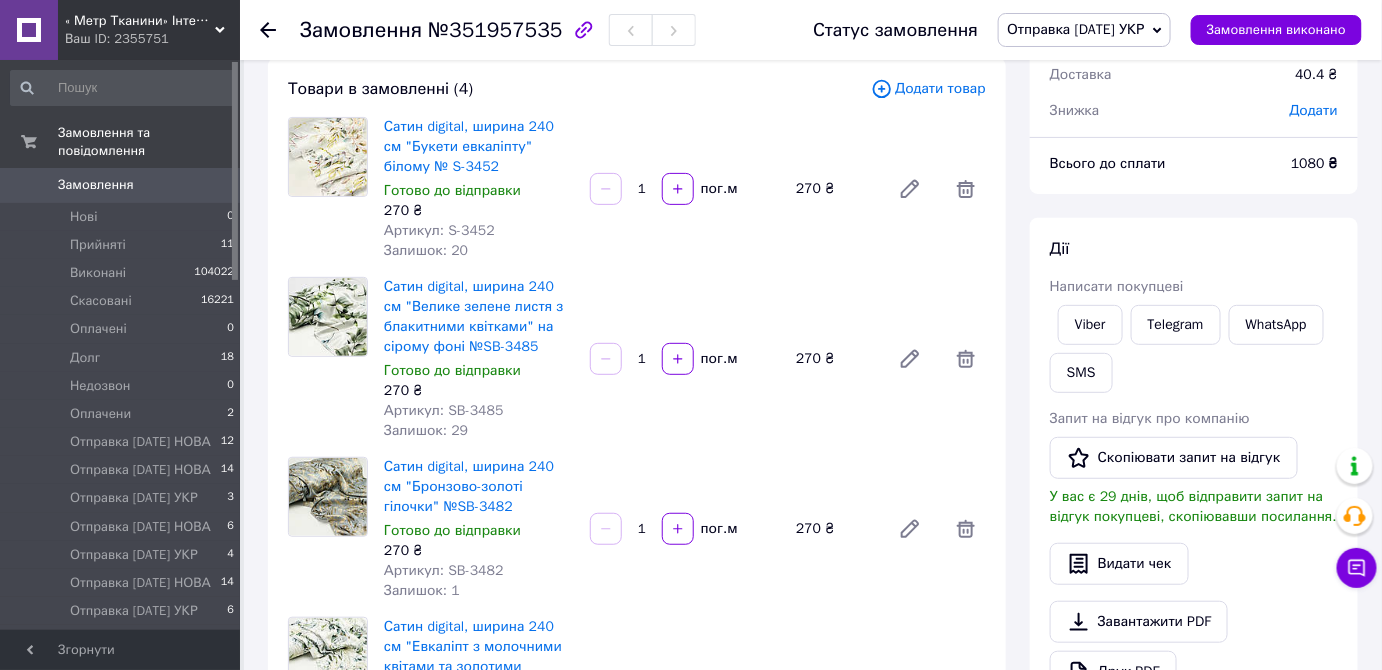 scroll, scrollTop: 454, scrollLeft: 0, axis: vertical 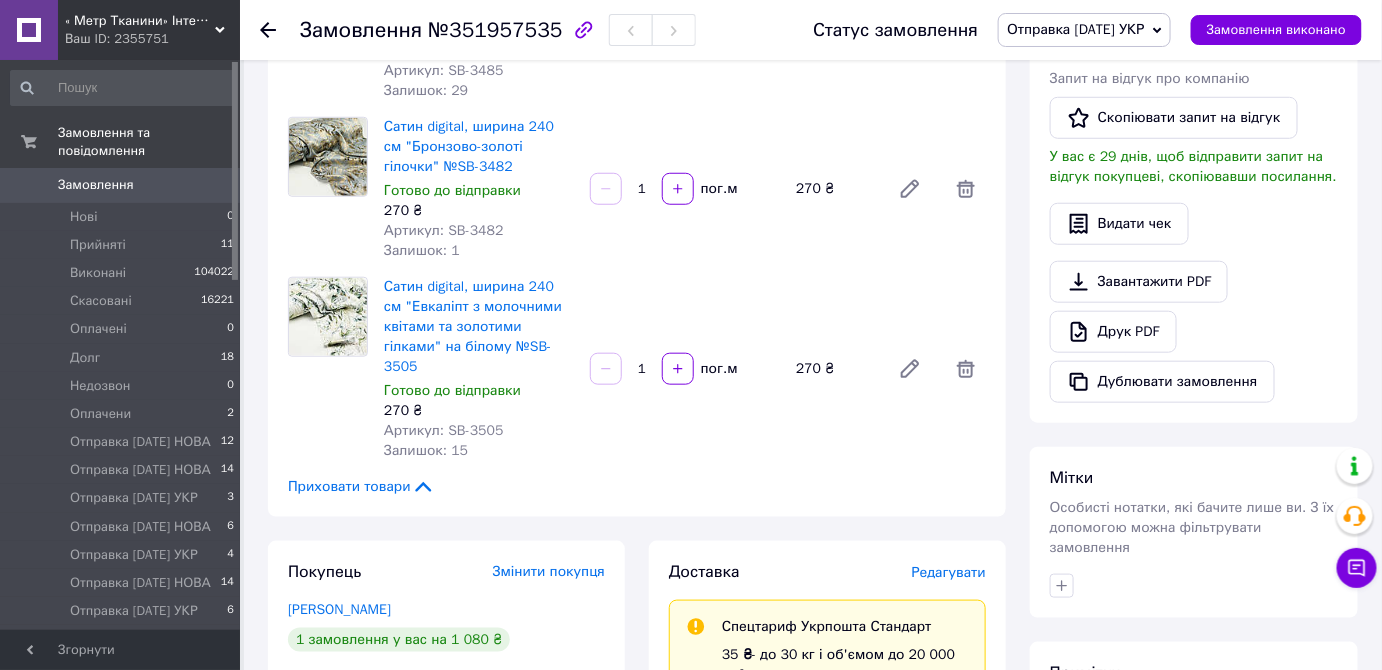 click 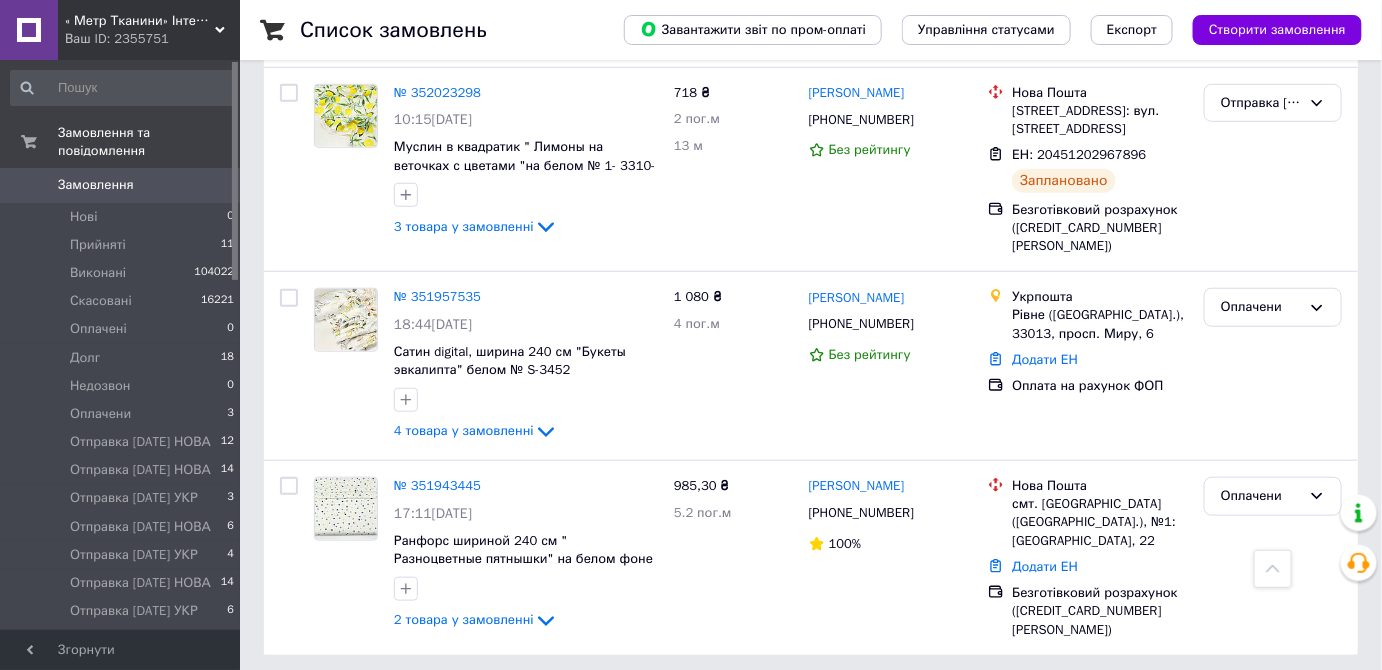 scroll, scrollTop: 380, scrollLeft: 0, axis: vertical 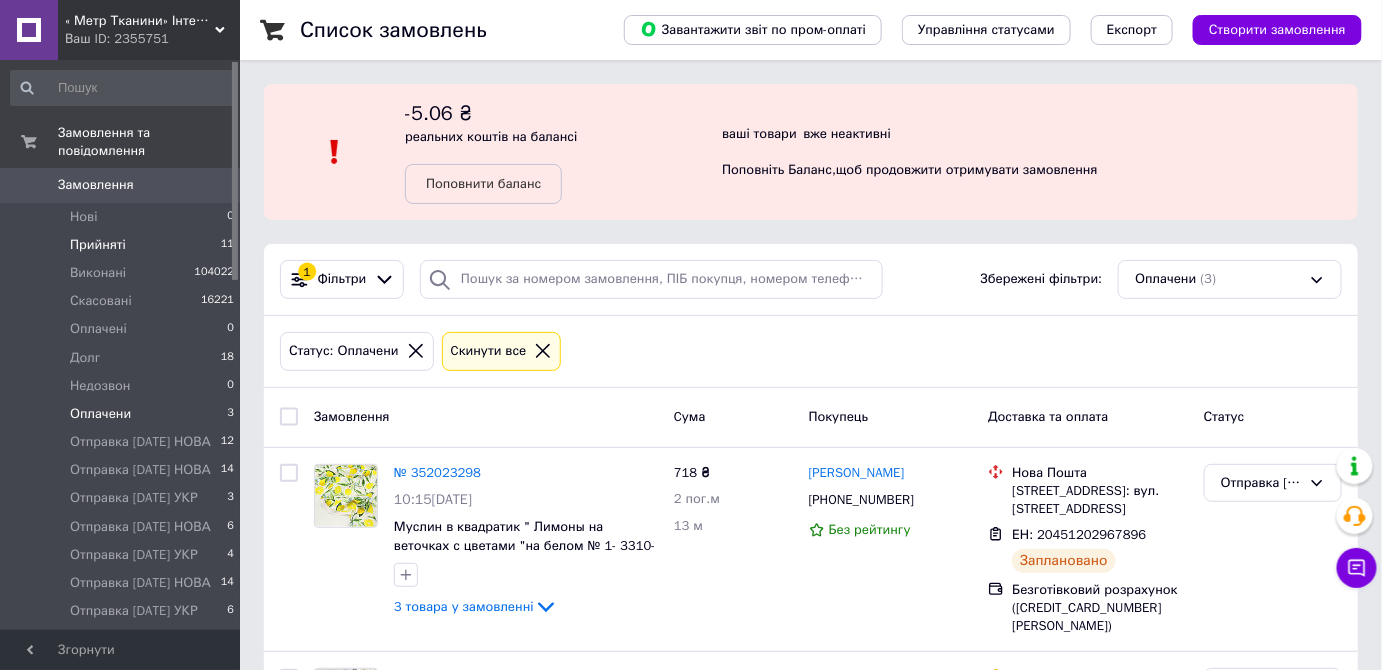 click on "Прийняті" at bounding box center (98, 245) 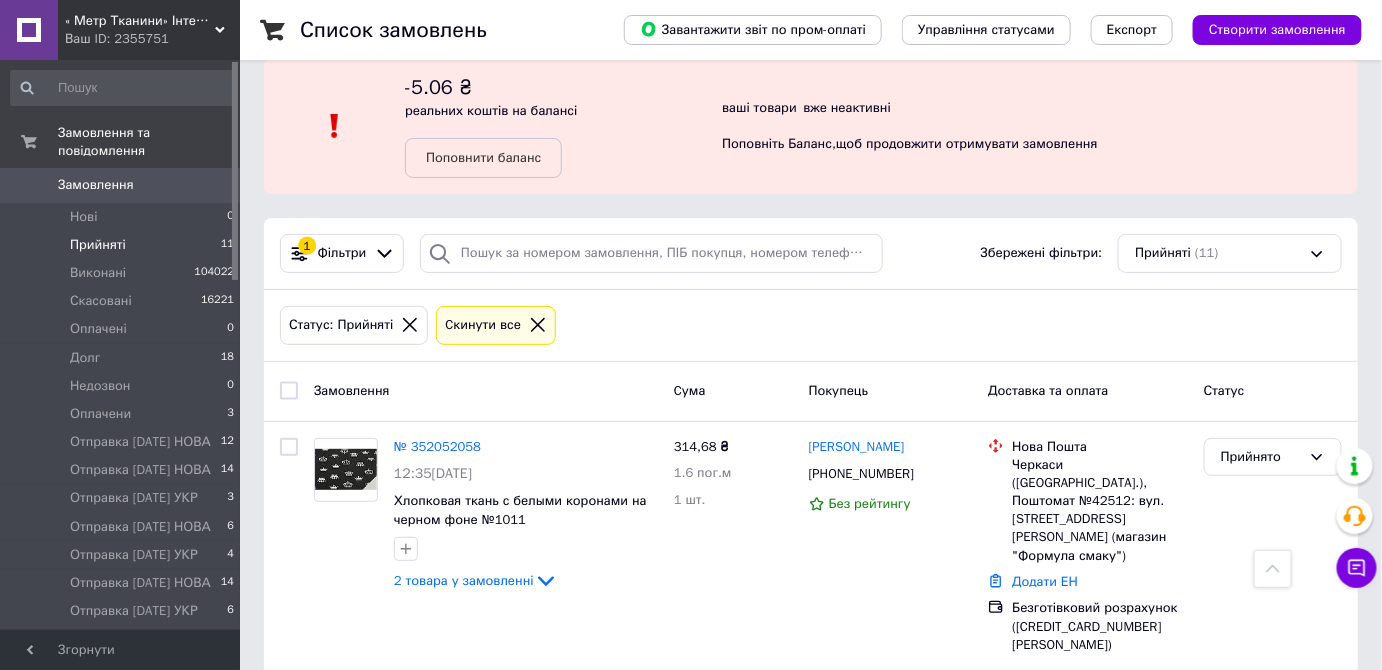 scroll, scrollTop: 0, scrollLeft: 0, axis: both 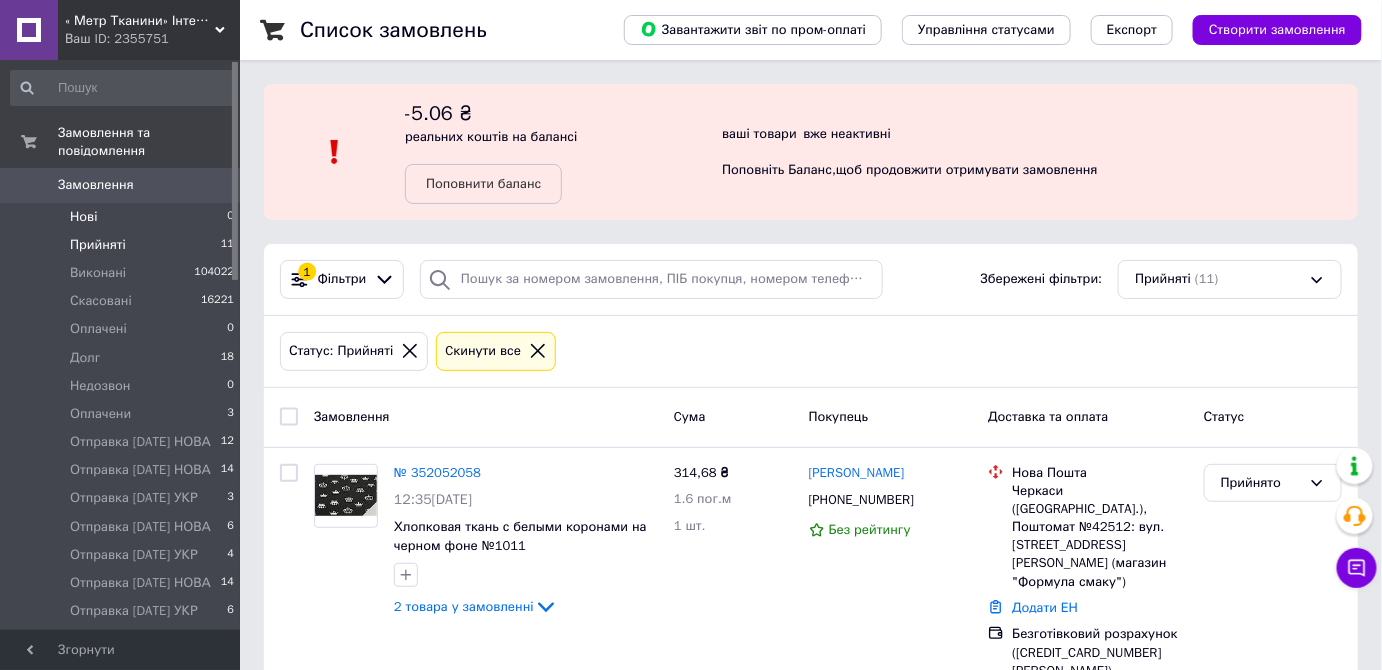 click on "Нові" at bounding box center (83, 217) 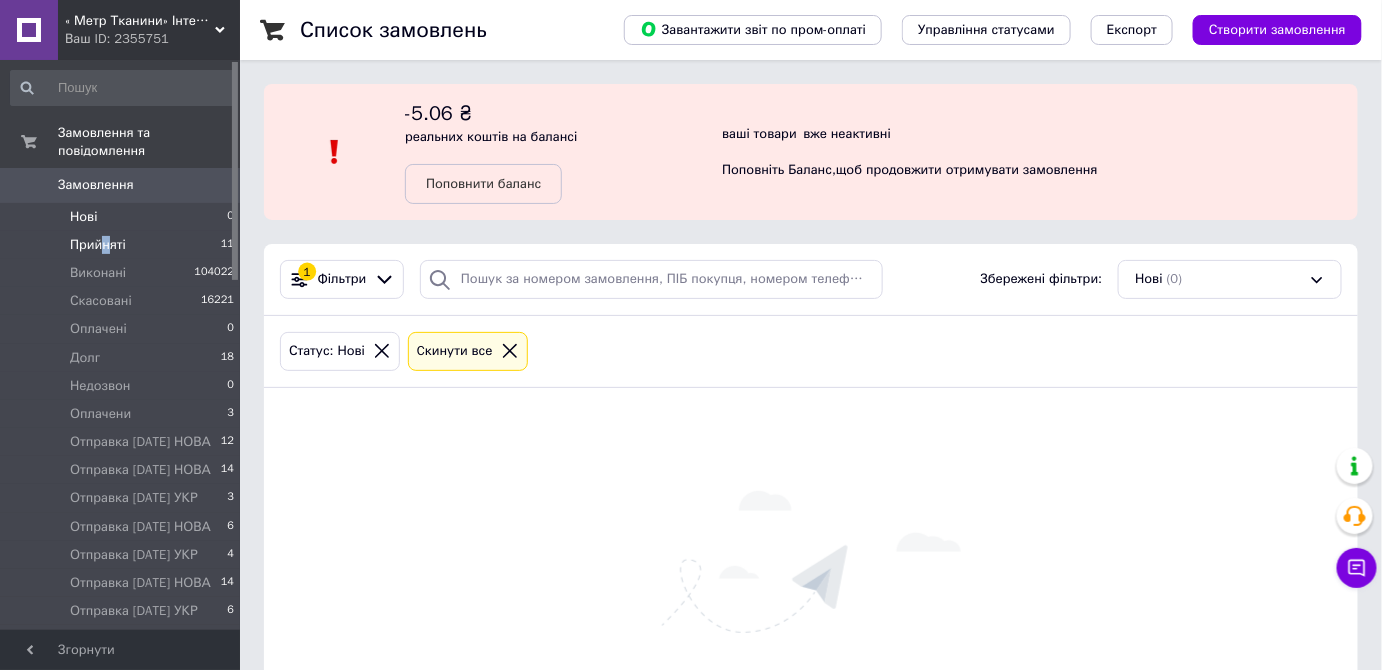 click on "Прийняті" at bounding box center [98, 245] 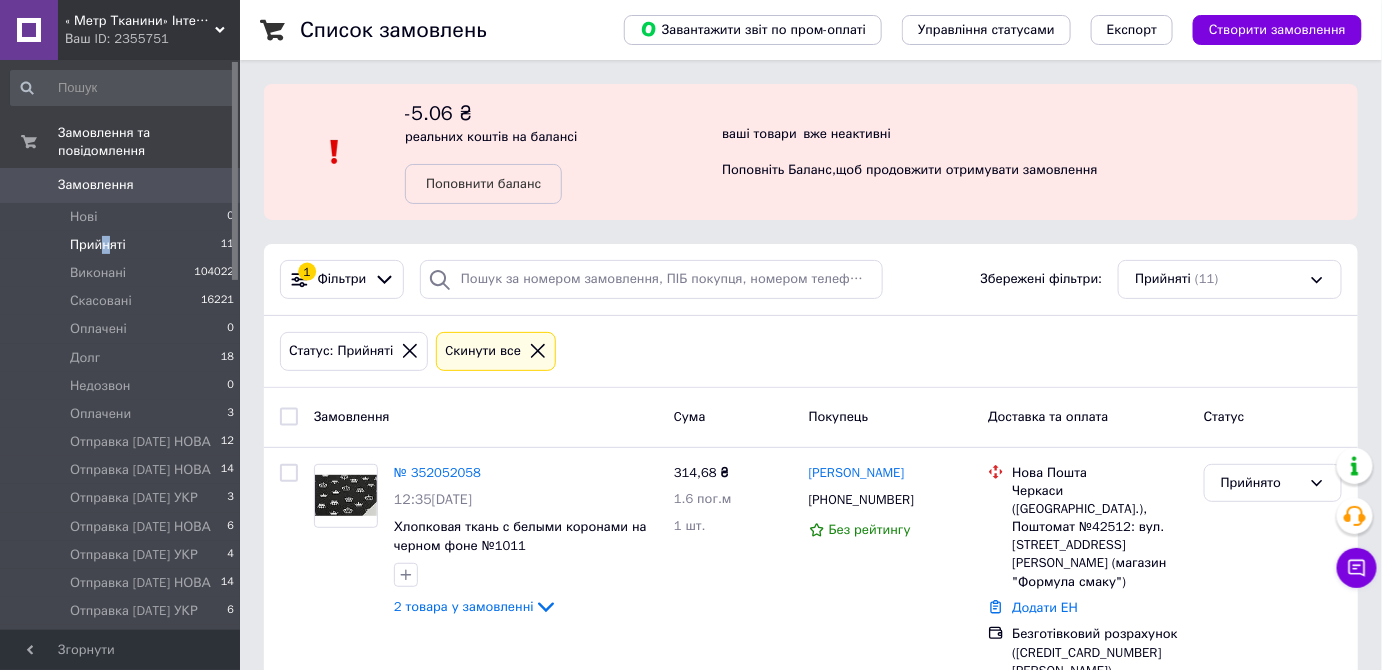 click on "Прийняті" at bounding box center (98, 245) 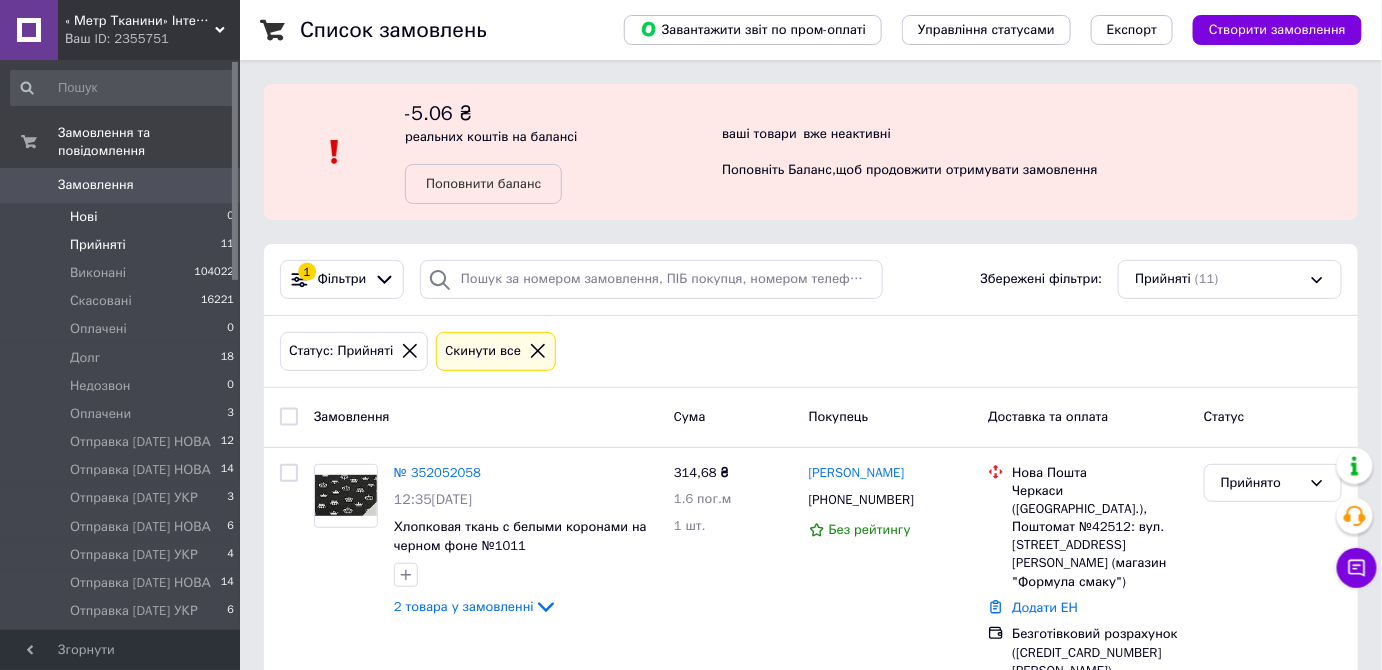 click on "Нові" at bounding box center [83, 217] 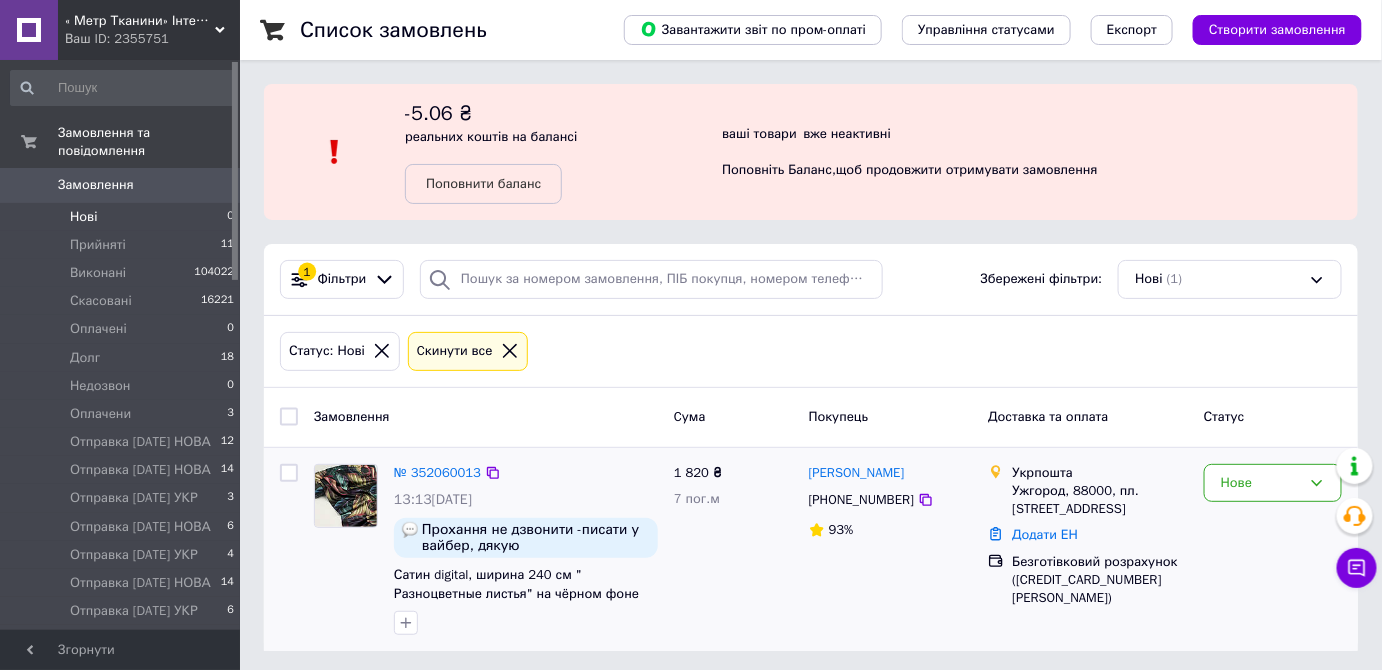 click at bounding box center [346, 496] 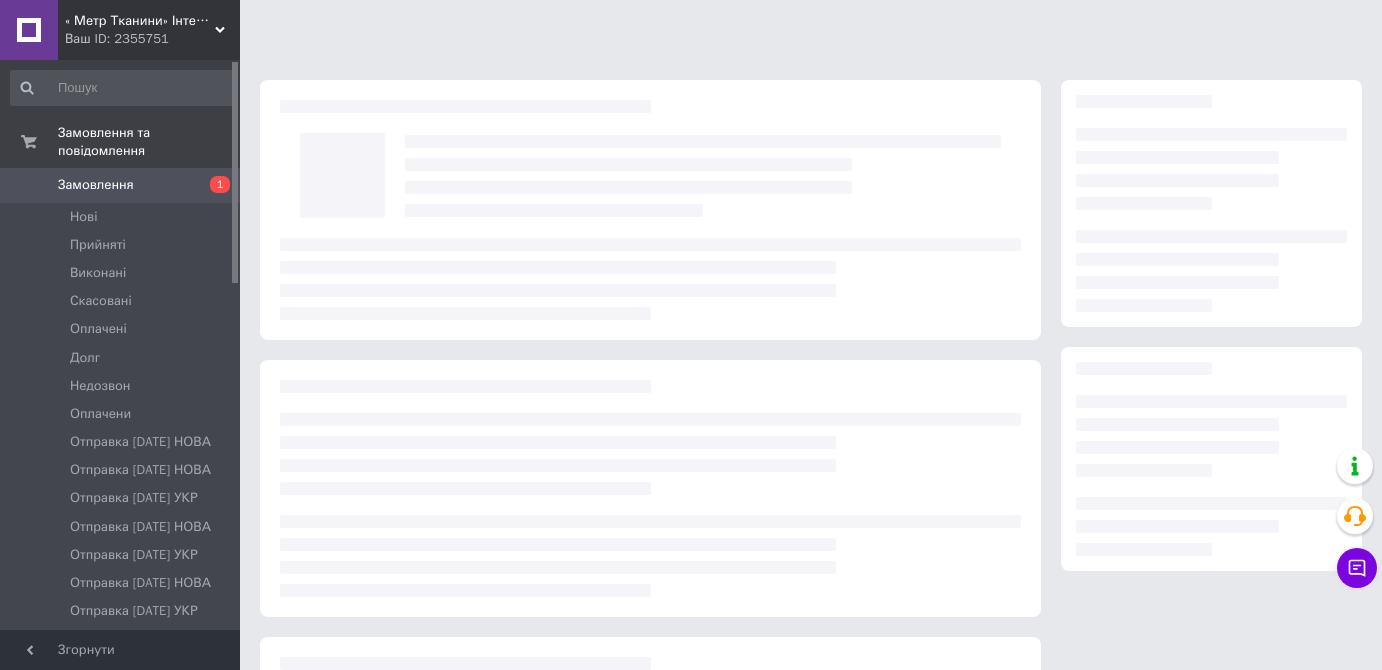 scroll, scrollTop: 0, scrollLeft: 0, axis: both 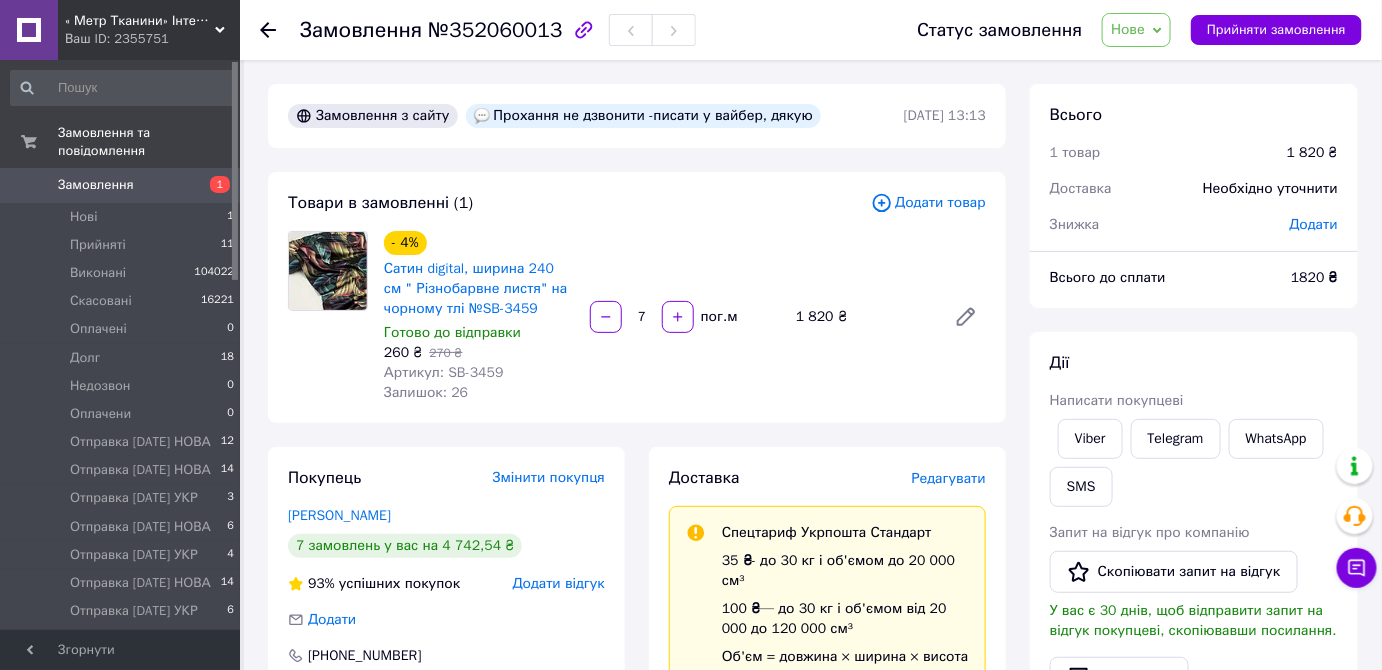 drag, startPoint x: 1145, startPoint y: 23, endPoint x: 1147, endPoint y: 67, distance: 44.04543 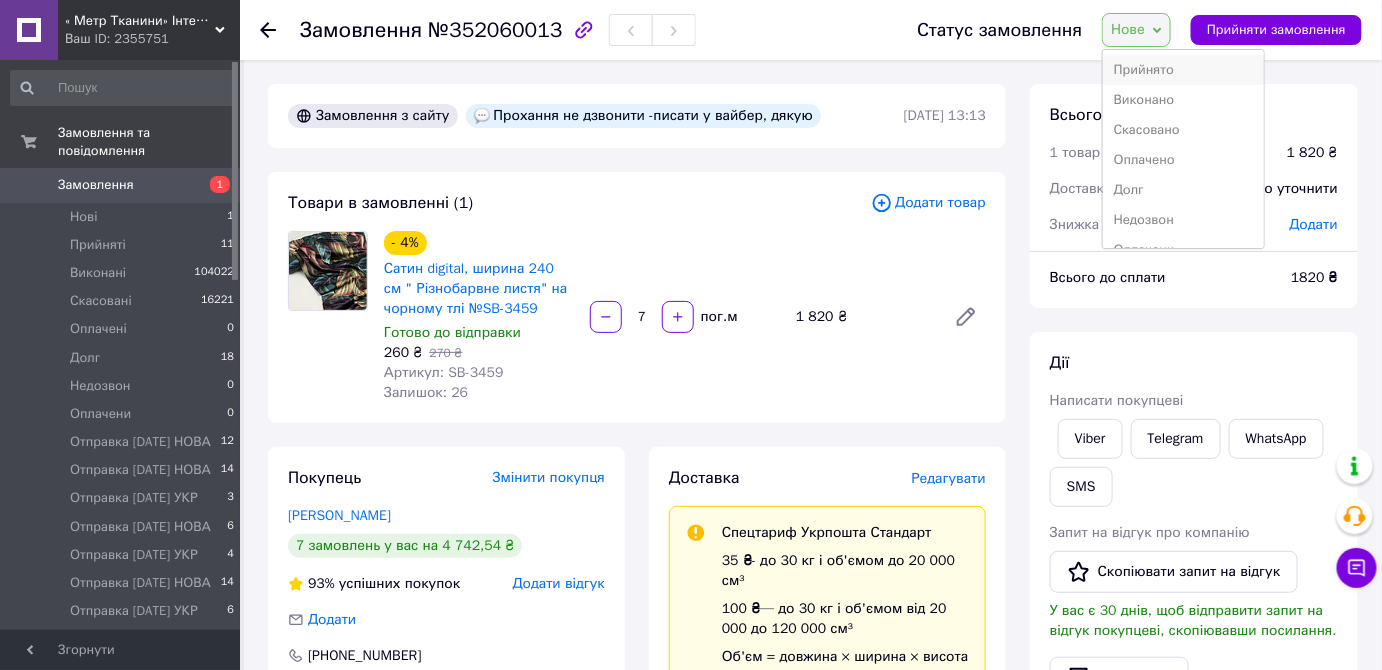 click on "Прийнято" at bounding box center [1183, 70] 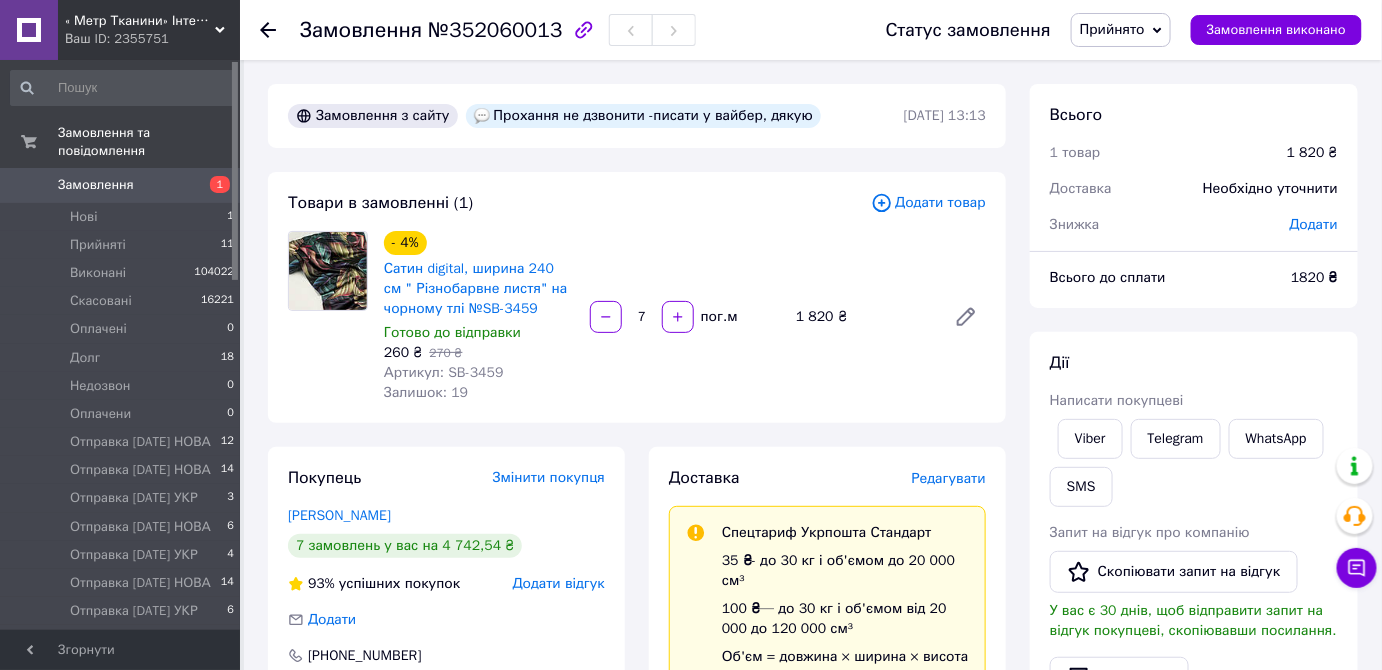click 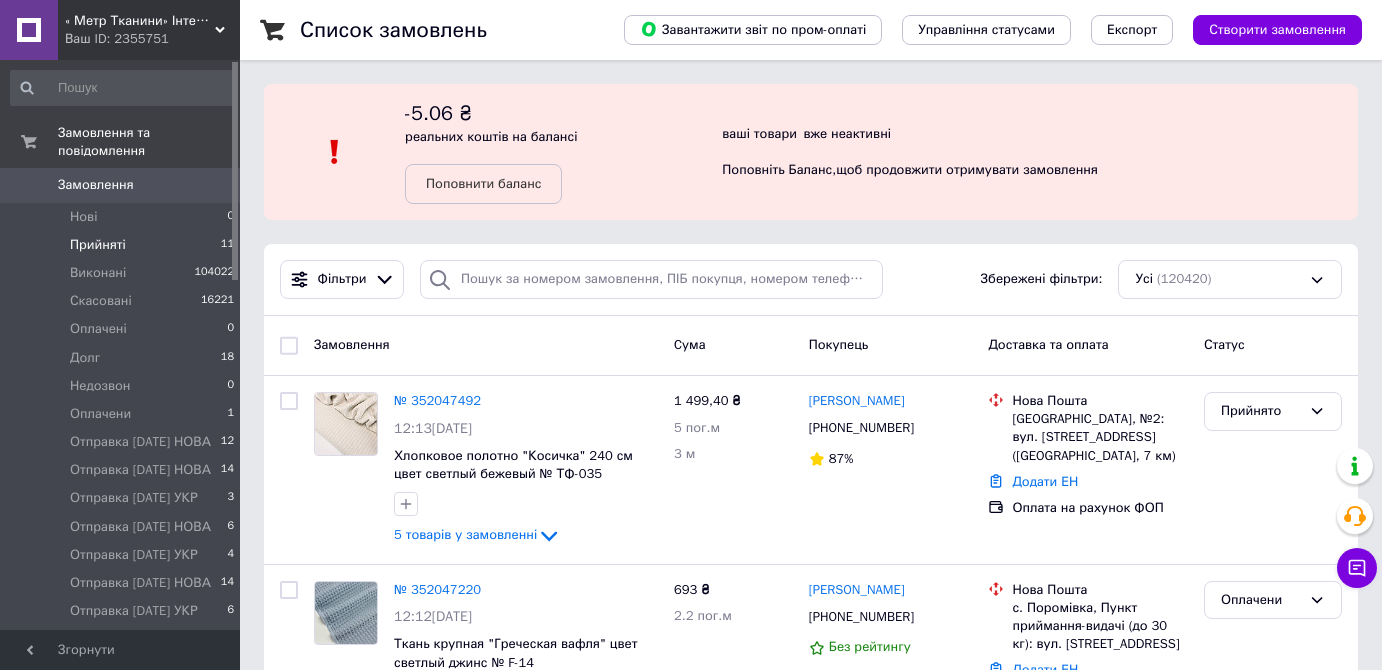 scroll, scrollTop: 0, scrollLeft: 0, axis: both 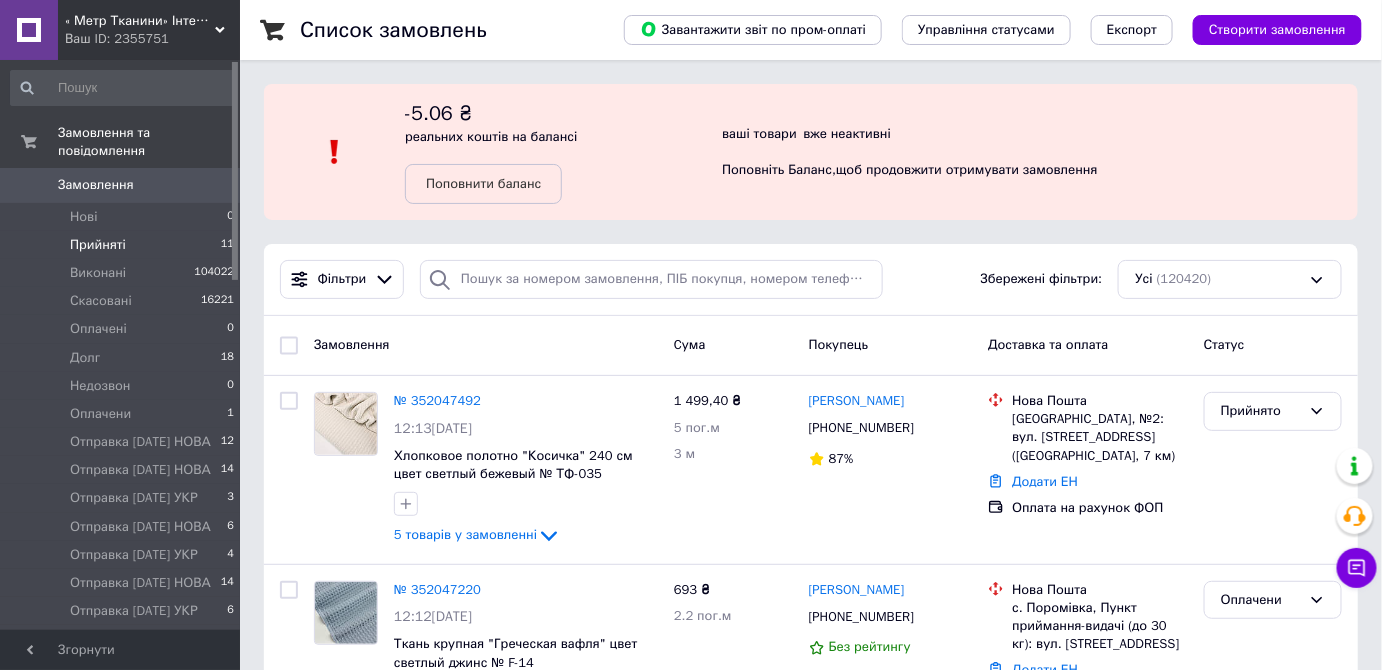 click on "Прийняті" at bounding box center [98, 245] 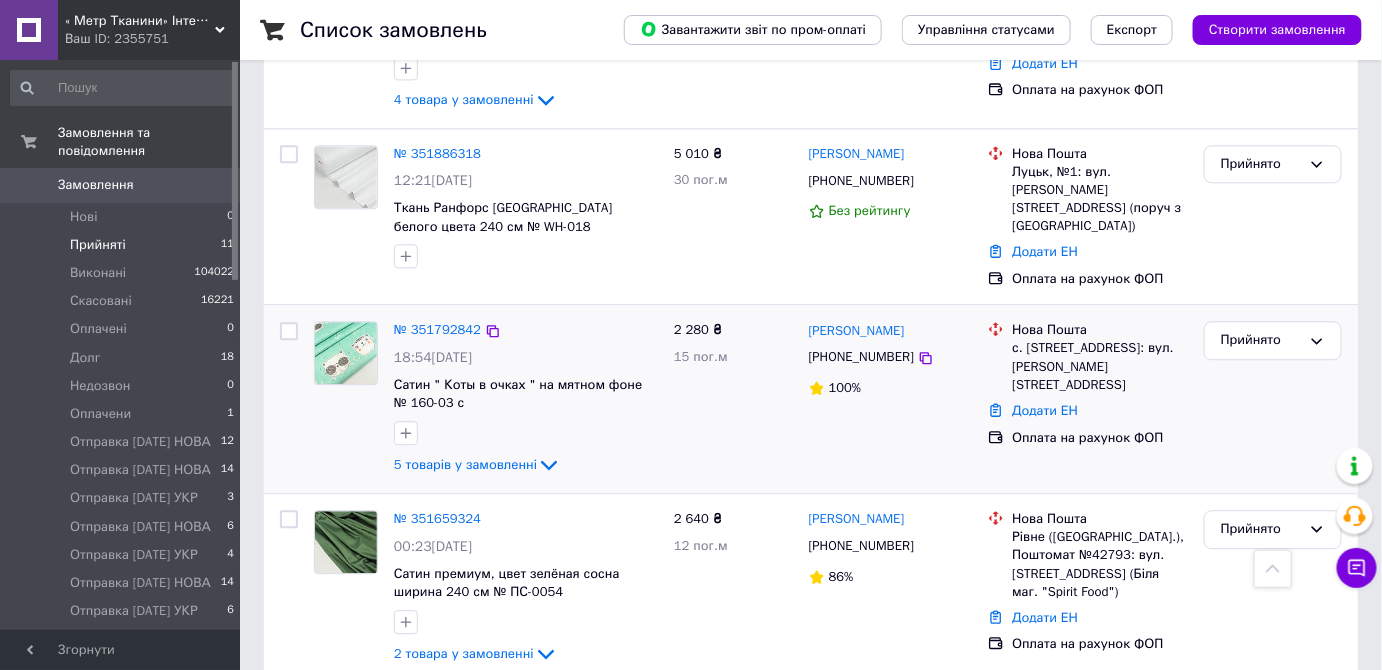 scroll, scrollTop: 1545, scrollLeft: 0, axis: vertical 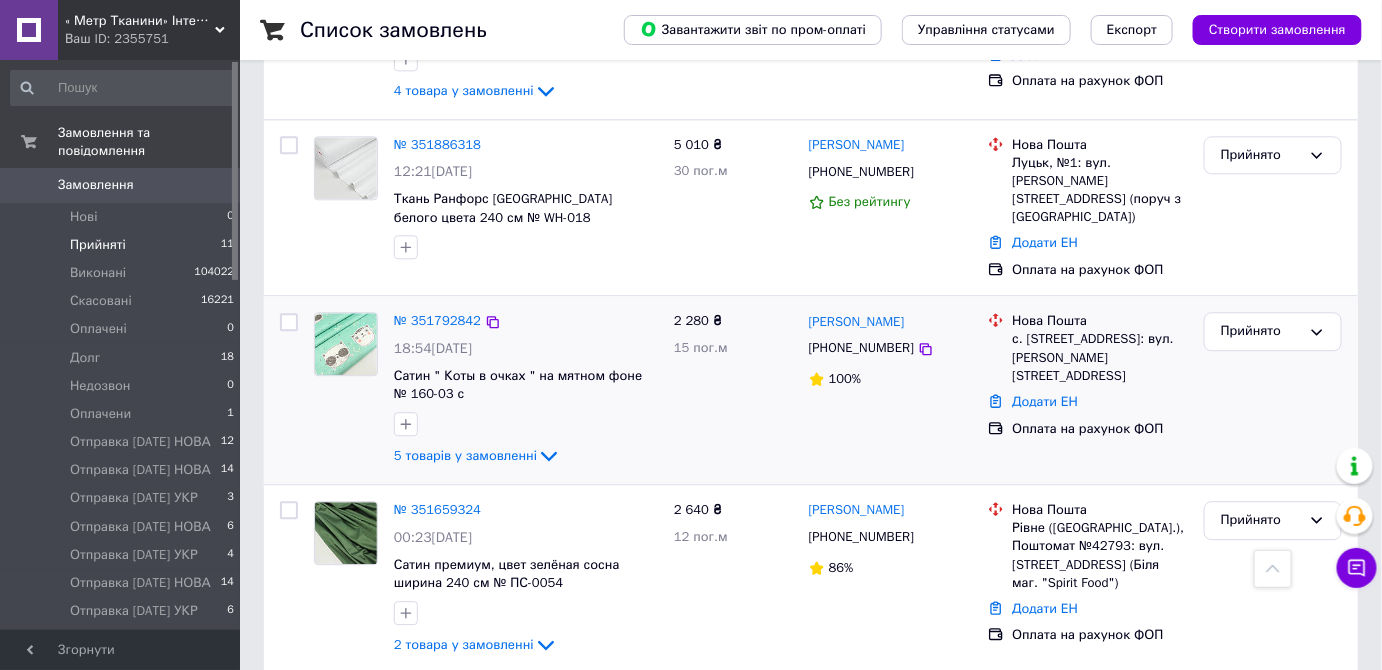 click at bounding box center (346, 344) 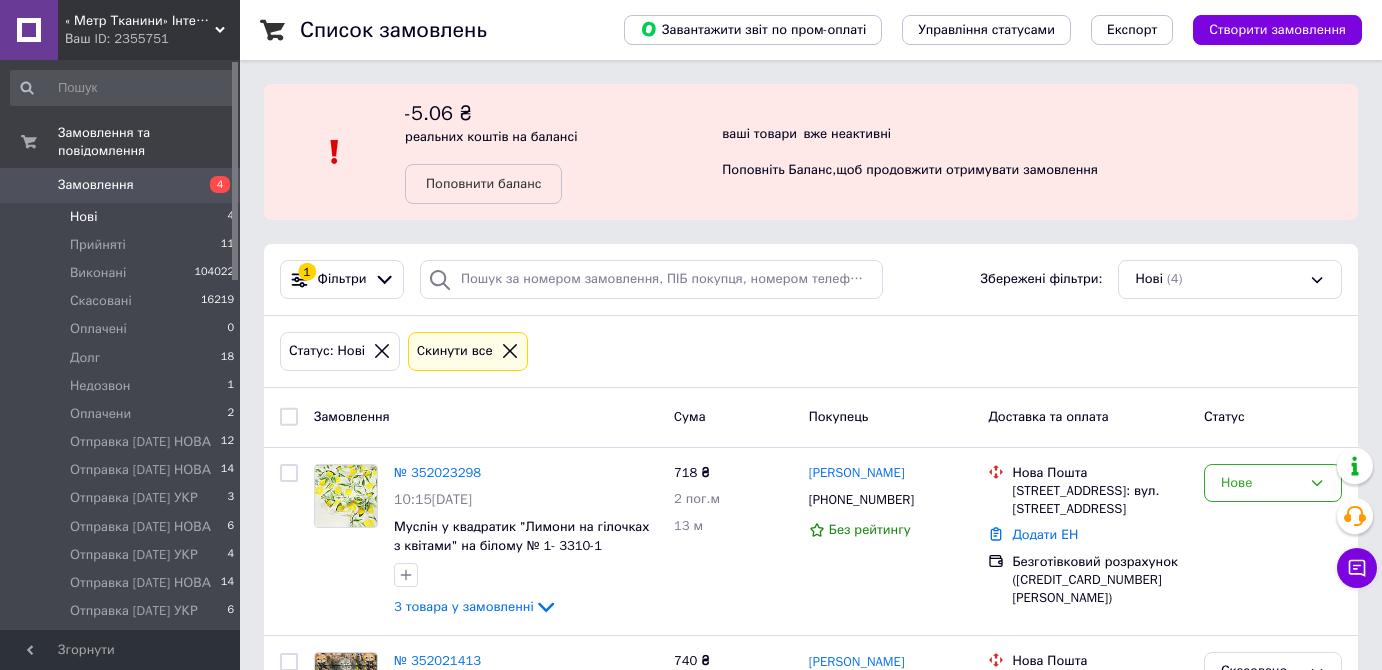 scroll, scrollTop: 0, scrollLeft: 0, axis: both 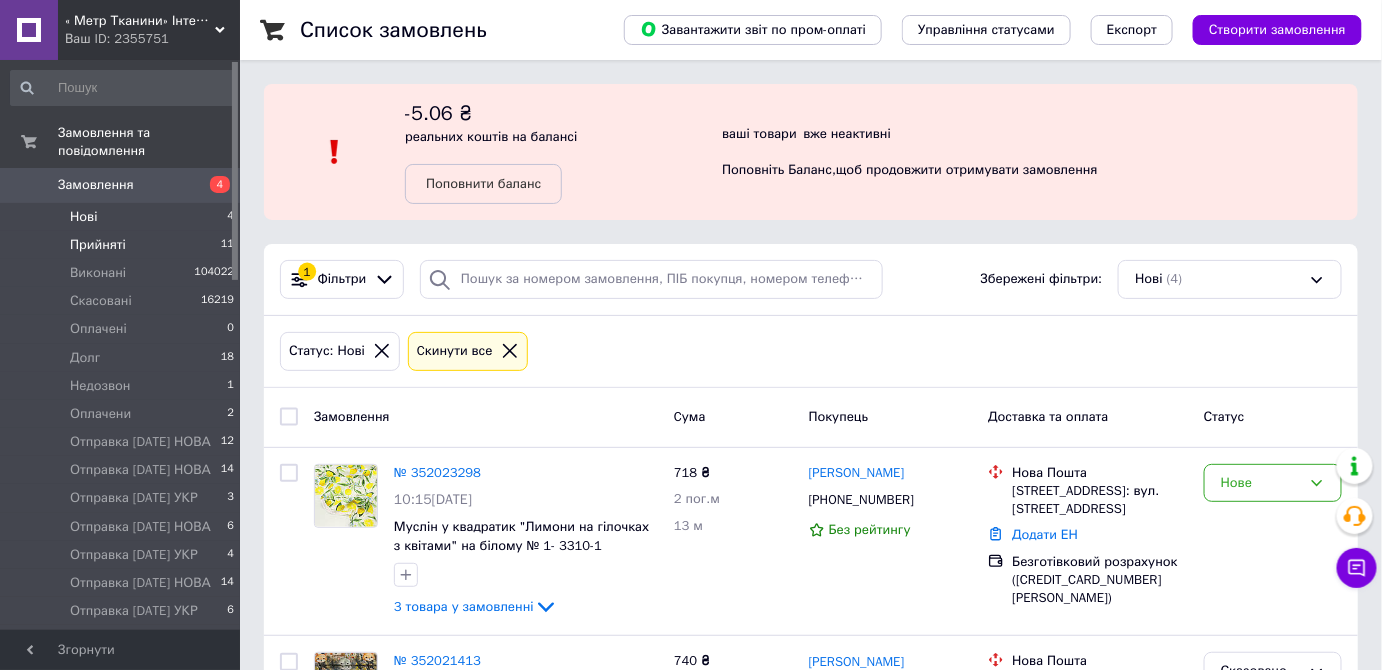 click on "Прийняті" at bounding box center (98, 245) 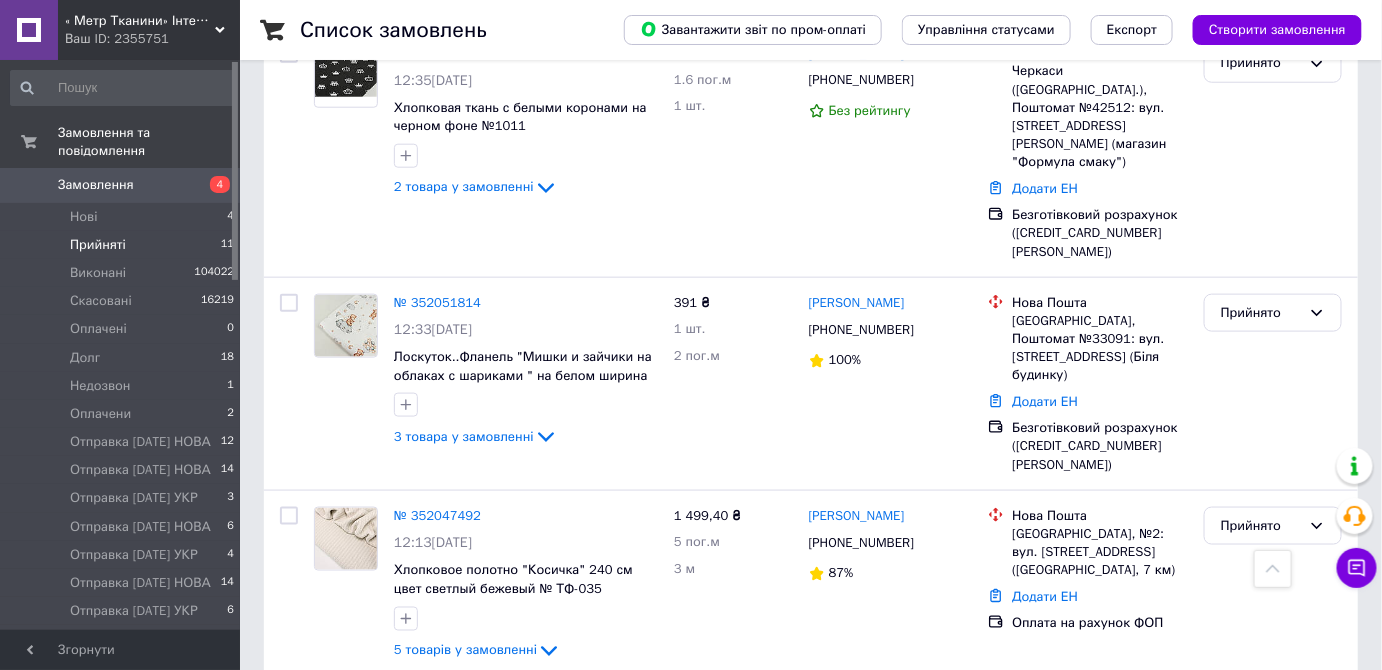 scroll, scrollTop: 818, scrollLeft: 0, axis: vertical 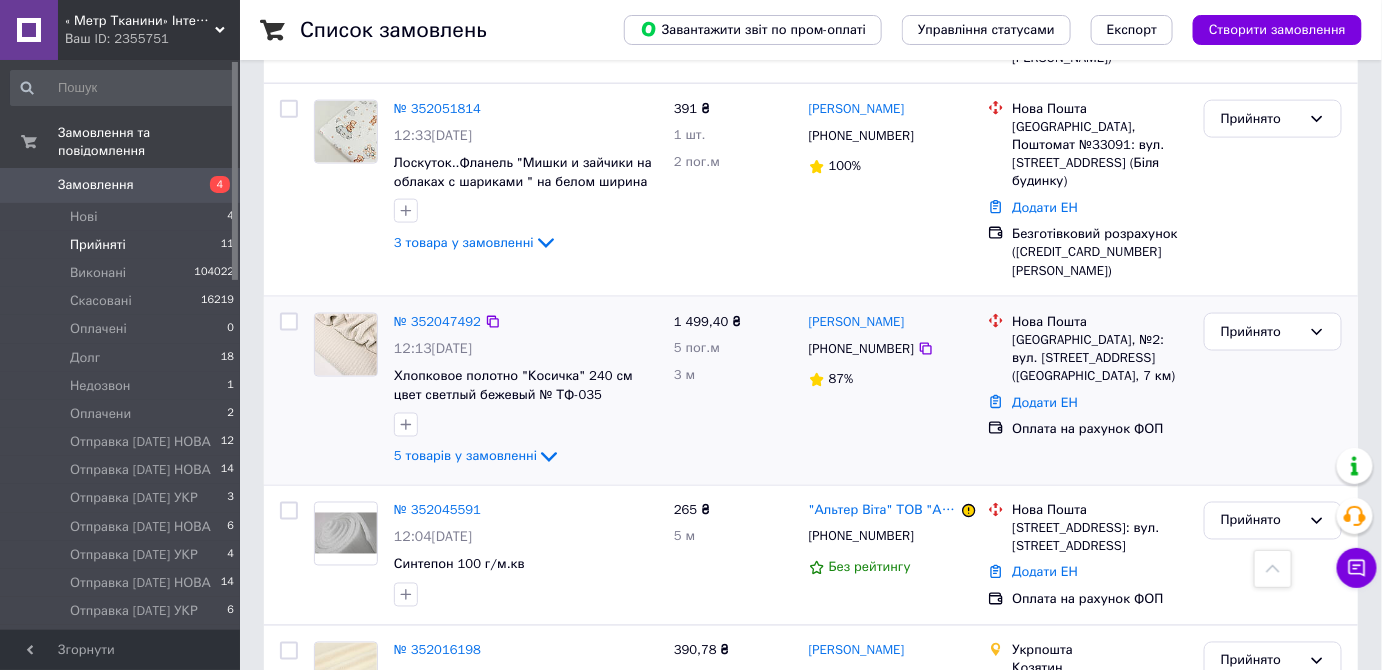 click at bounding box center (346, 345) 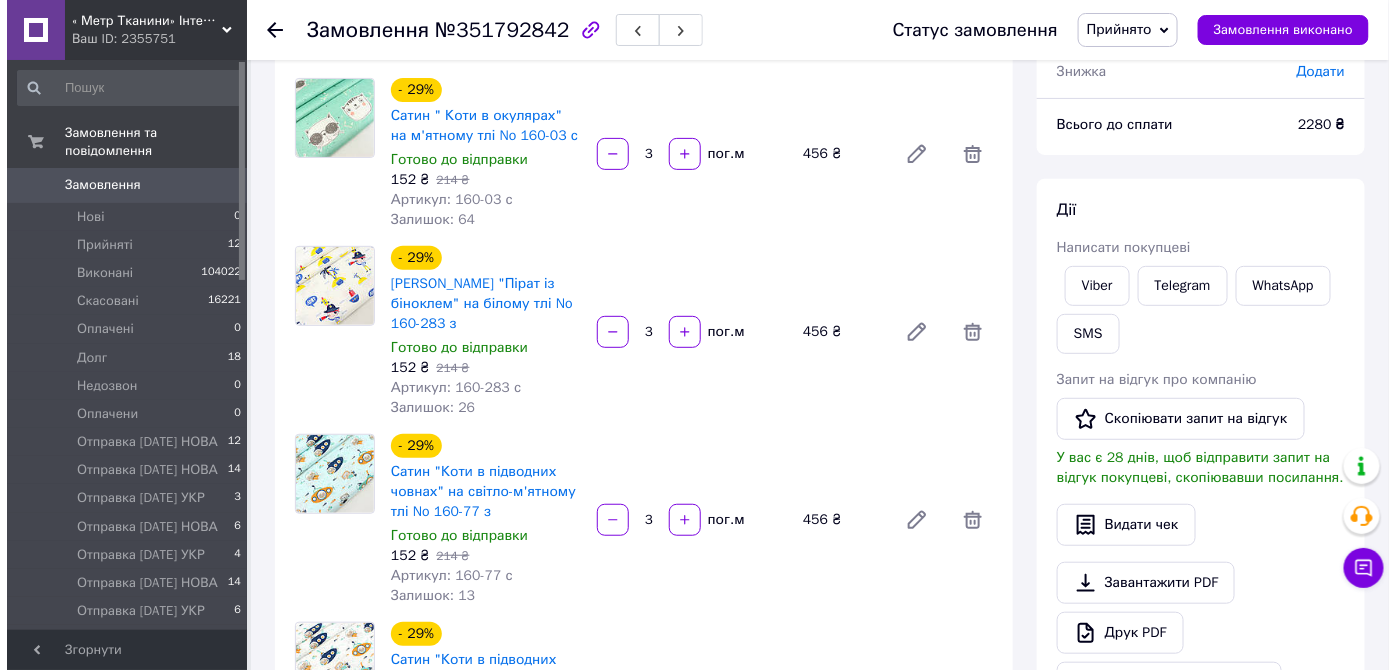scroll, scrollTop: 0, scrollLeft: 0, axis: both 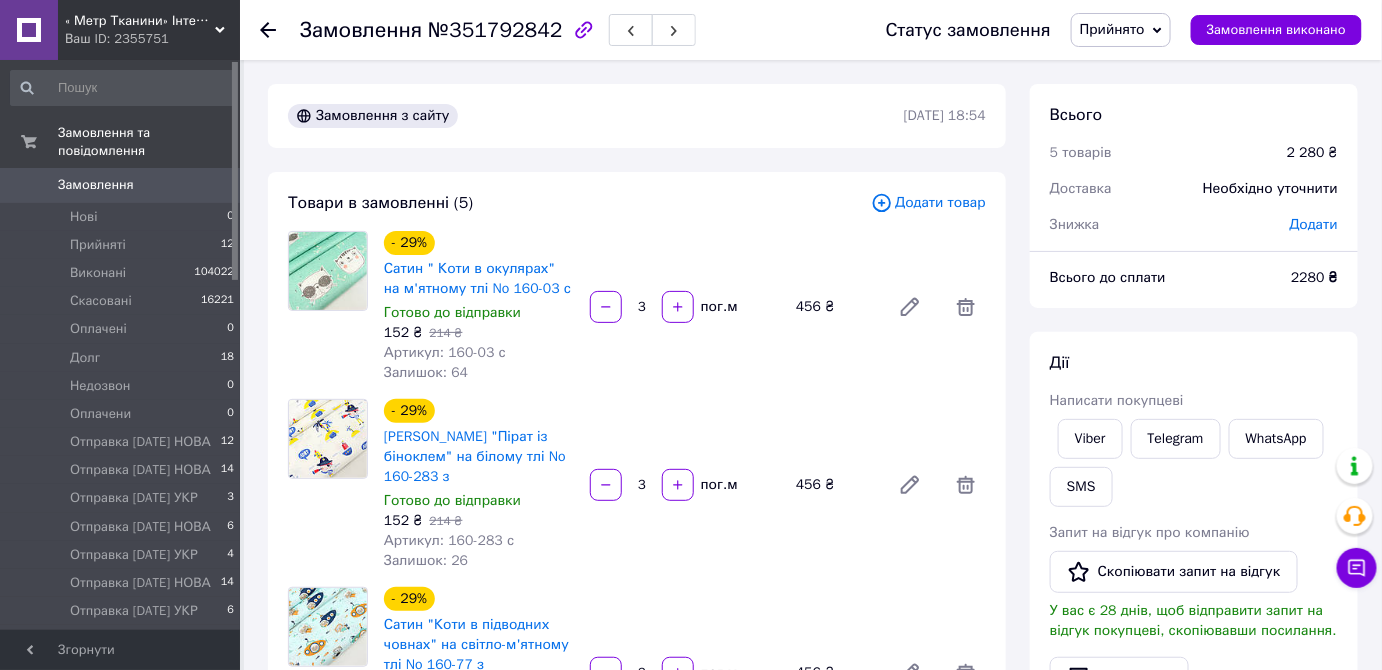 click 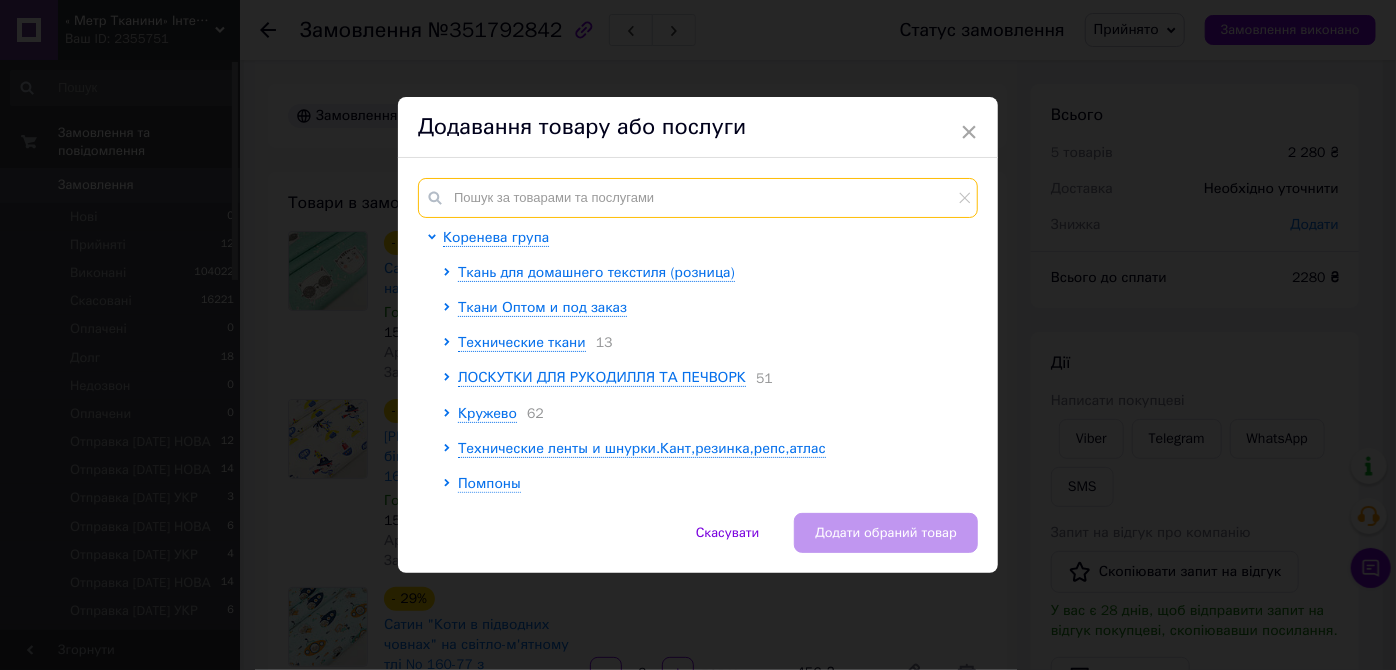 click at bounding box center [698, 198] 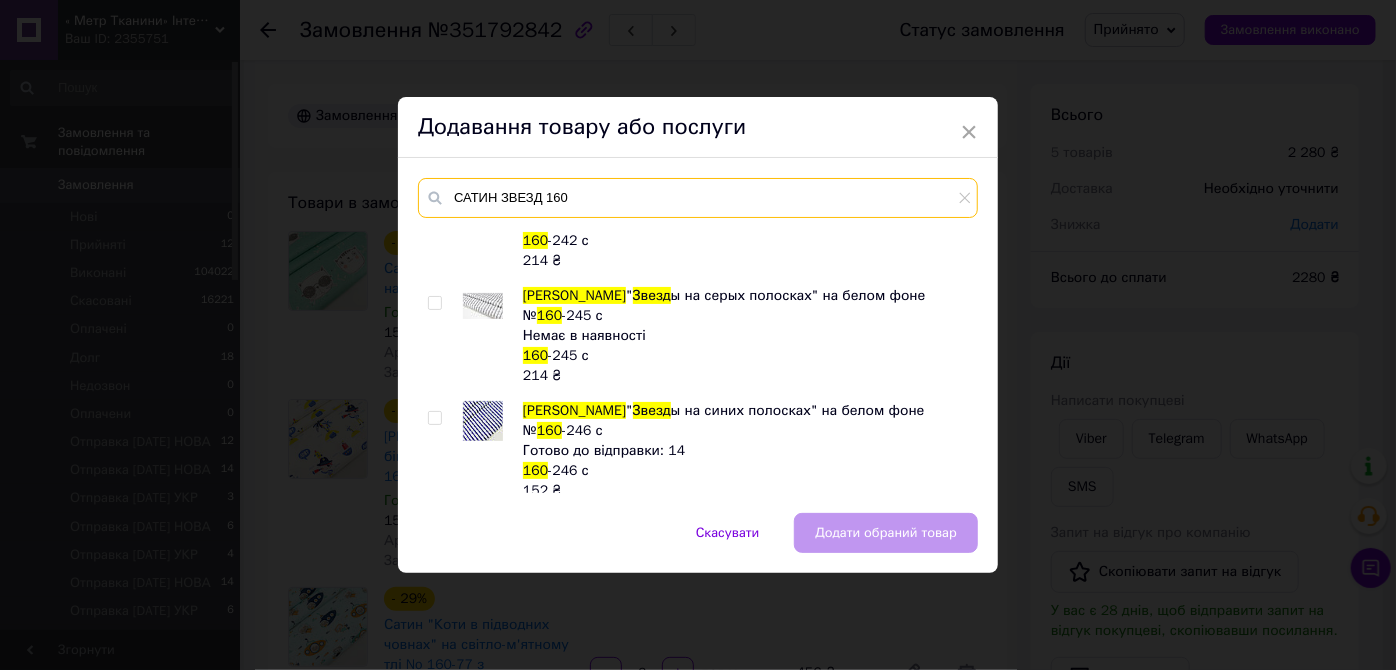 scroll, scrollTop: 1181, scrollLeft: 0, axis: vertical 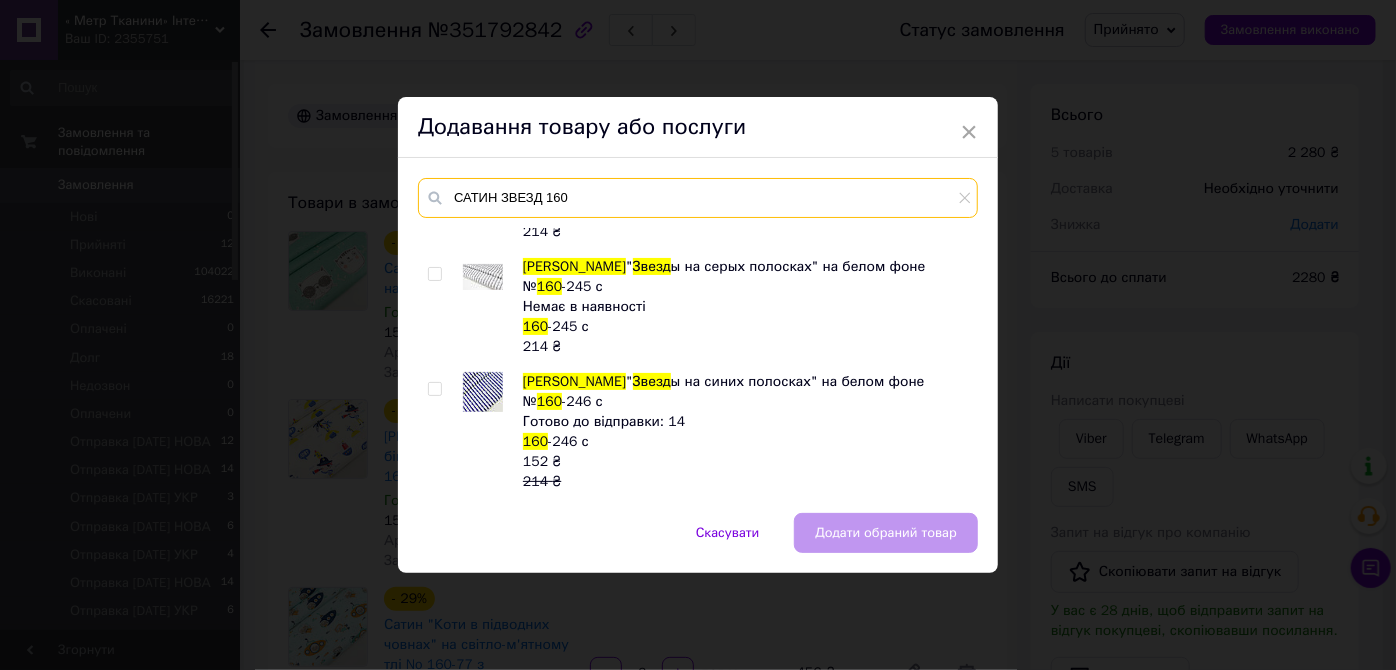 type on "САТИН ЗВЕЗД 160" 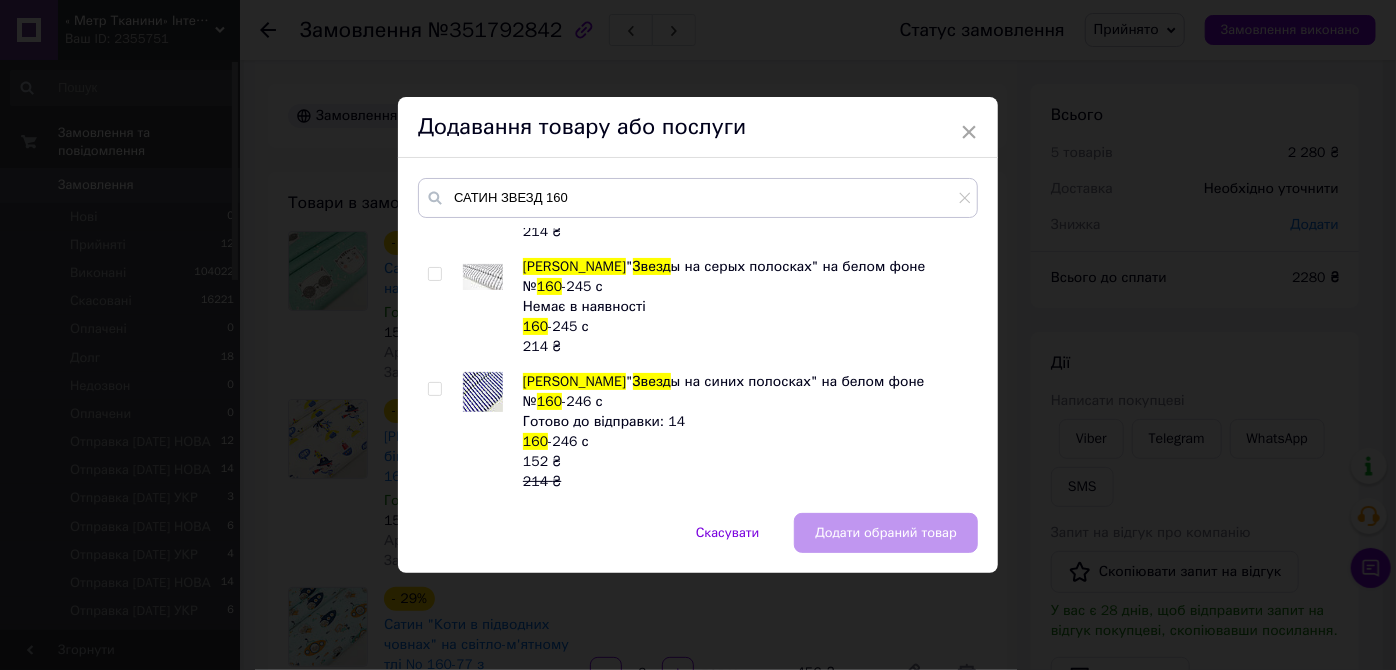 drag, startPoint x: 429, startPoint y: 326, endPoint x: 559, endPoint y: 364, distance: 135.44002 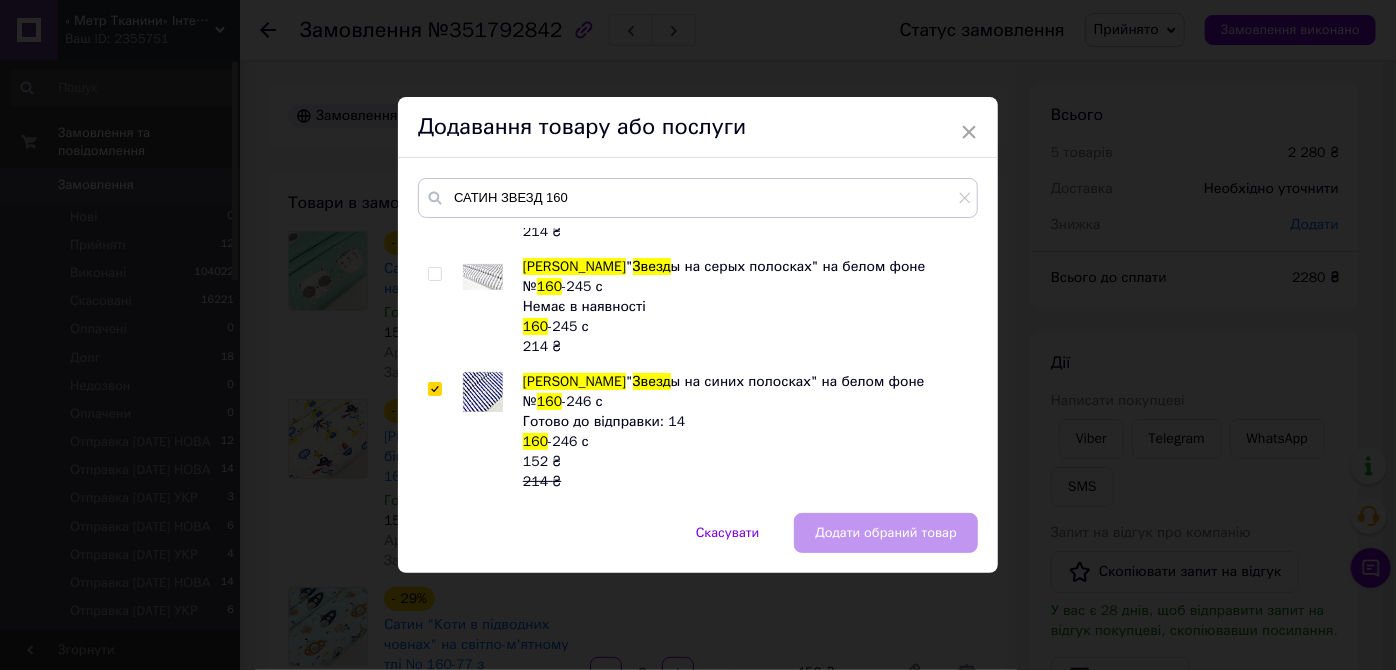 checkbox on "true" 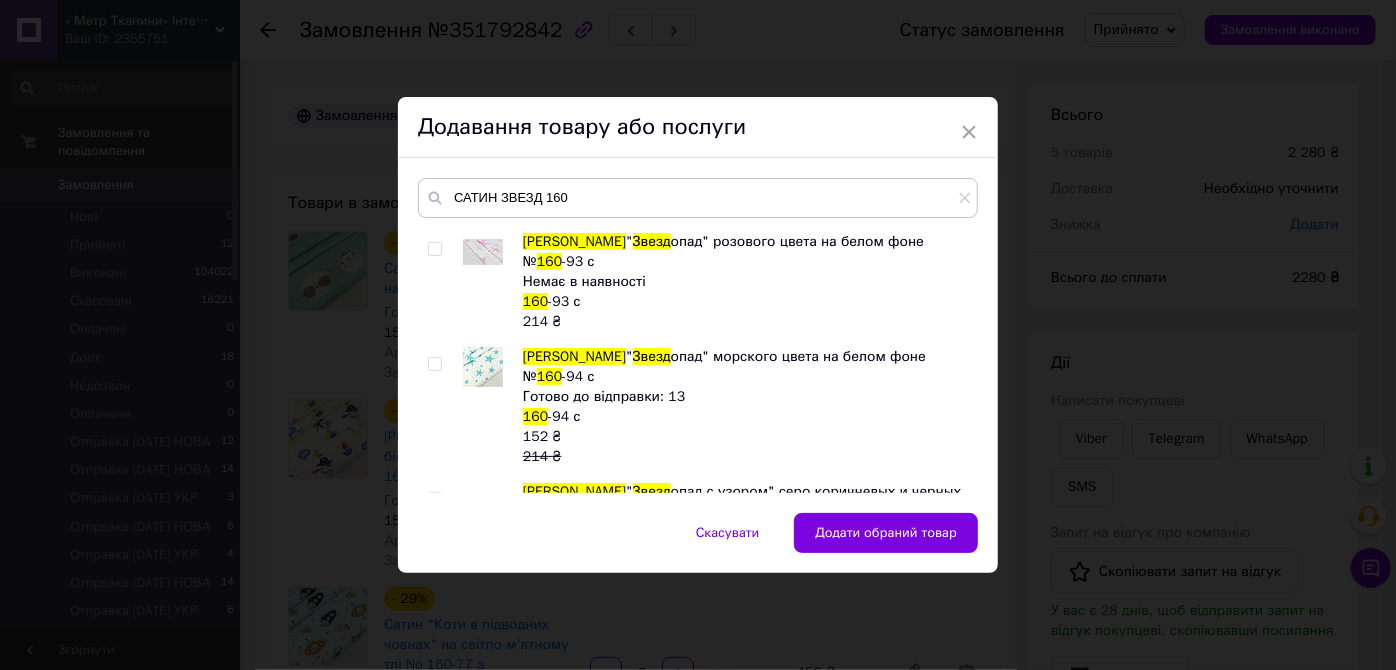 scroll, scrollTop: 615, scrollLeft: 0, axis: vertical 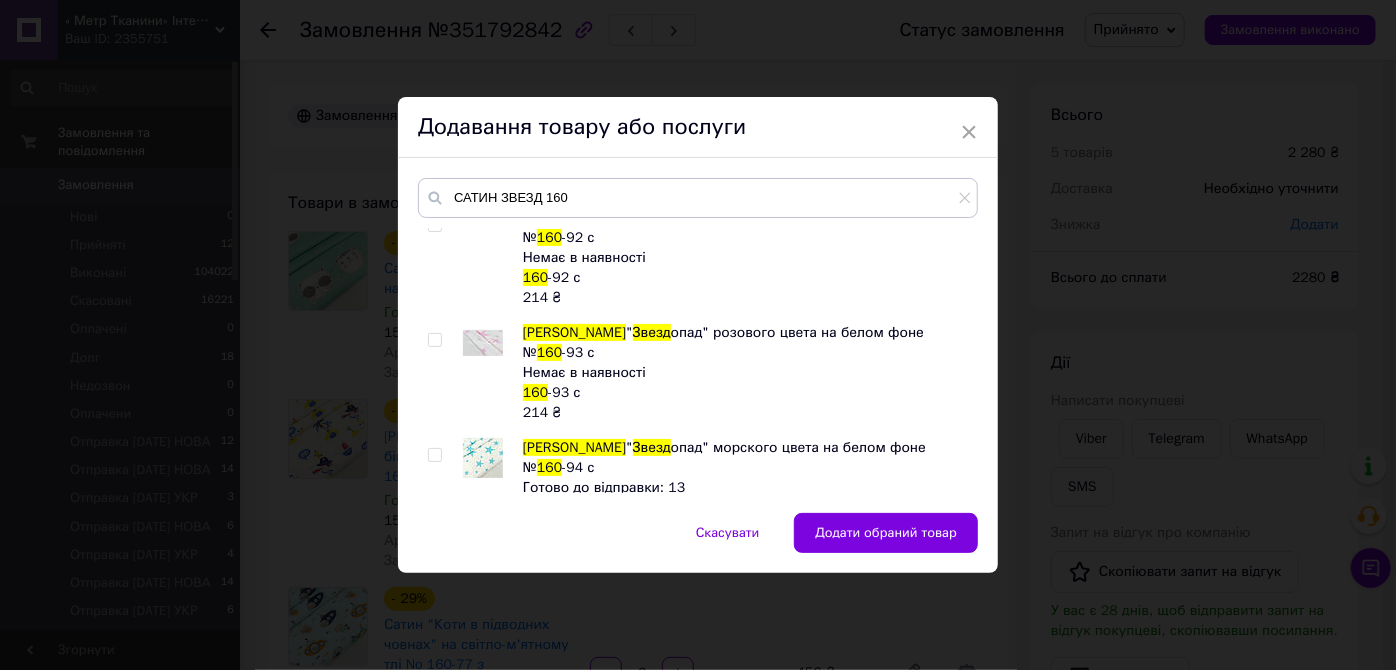 click at bounding box center (434, 455) 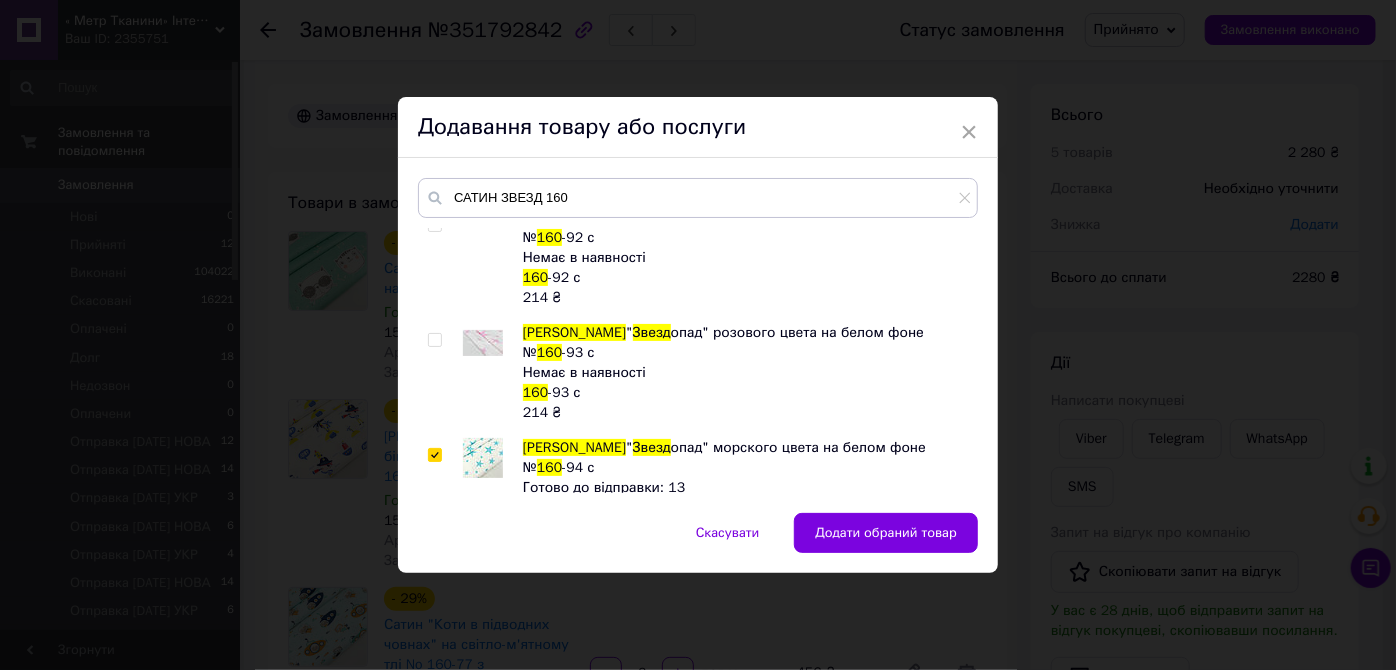 checkbox on "true" 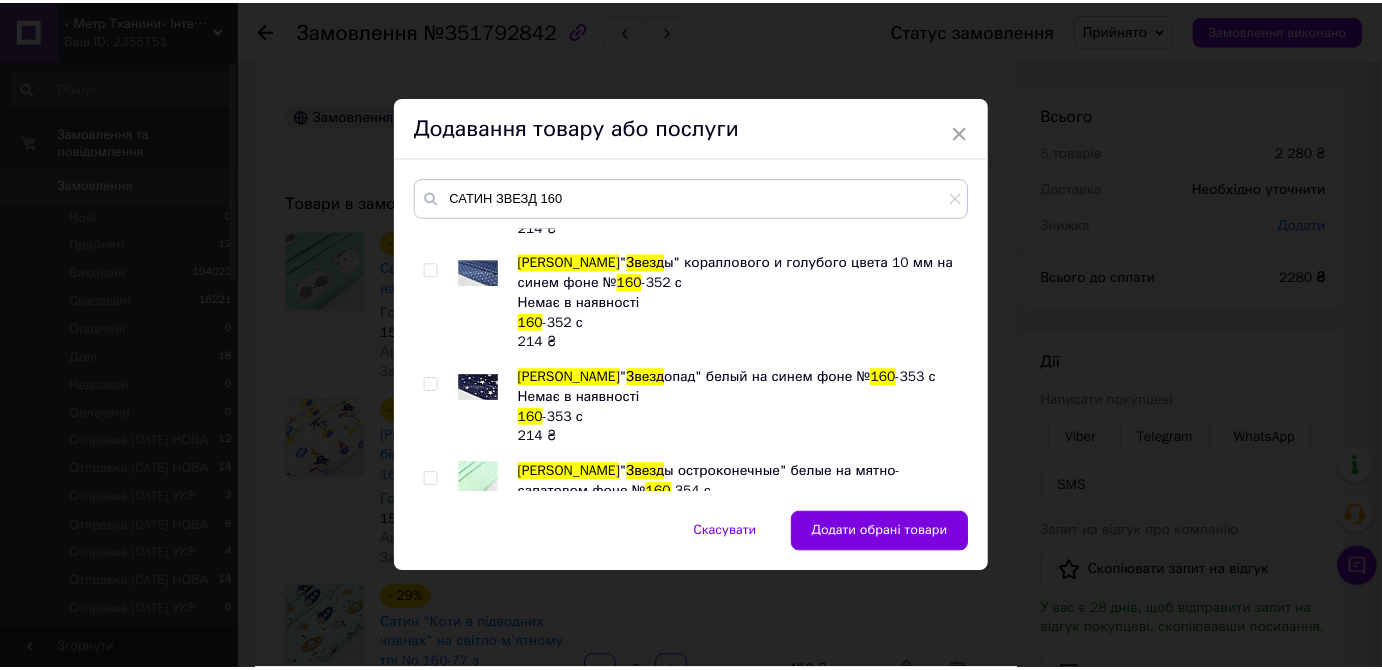 scroll, scrollTop: 3797, scrollLeft: 0, axis: vertical 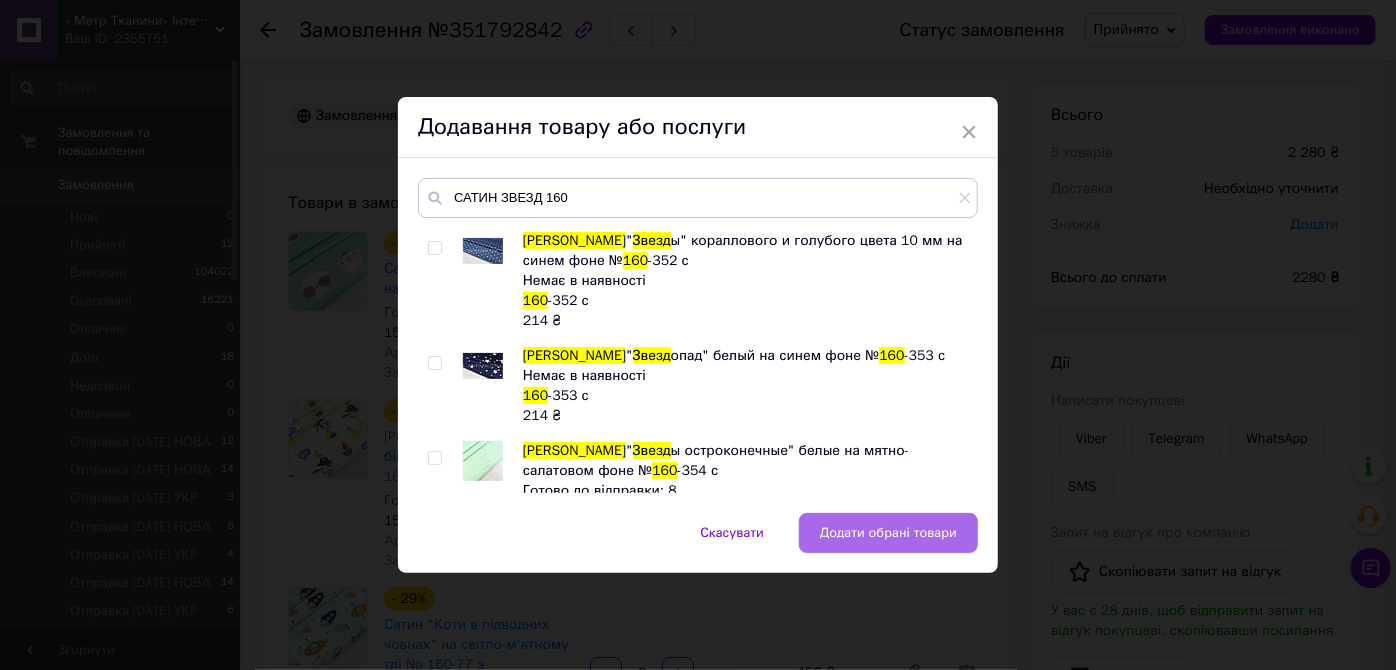 click on "Додати обрані товари" at bounding box center (888, 533) 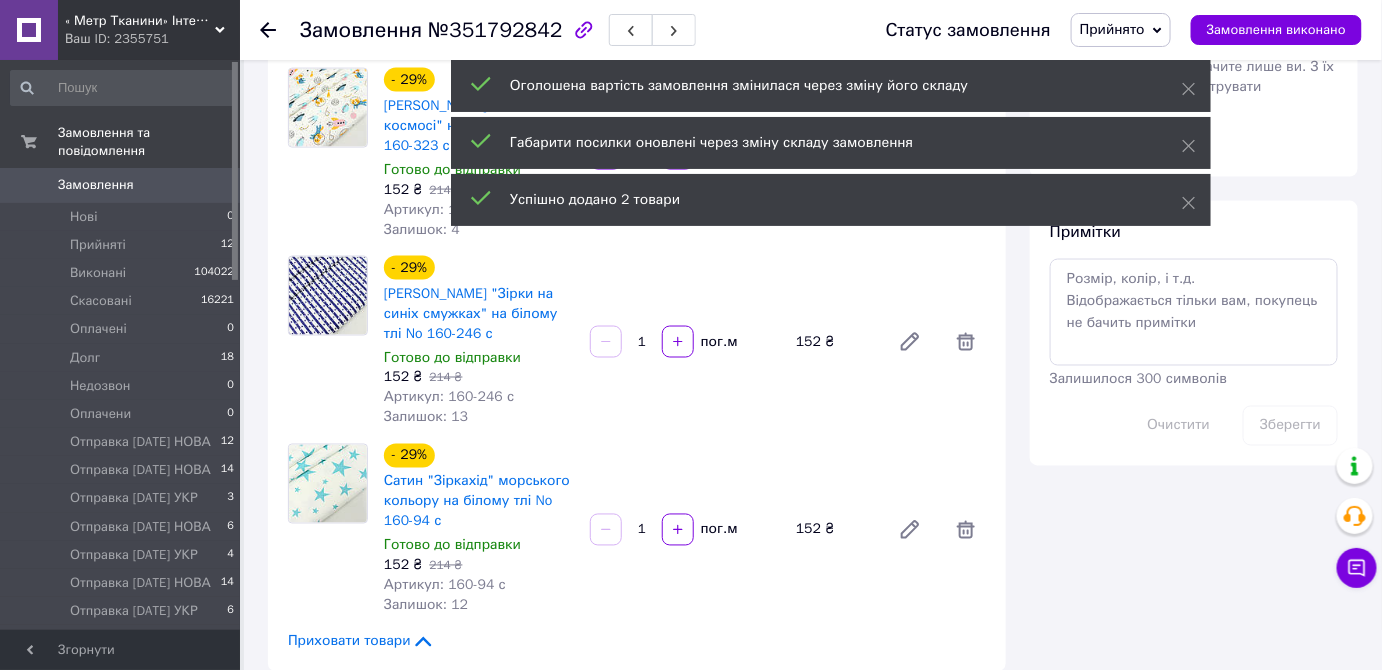 scroll, scrollTop: 727, scrollLeft: 0, axis: vertical 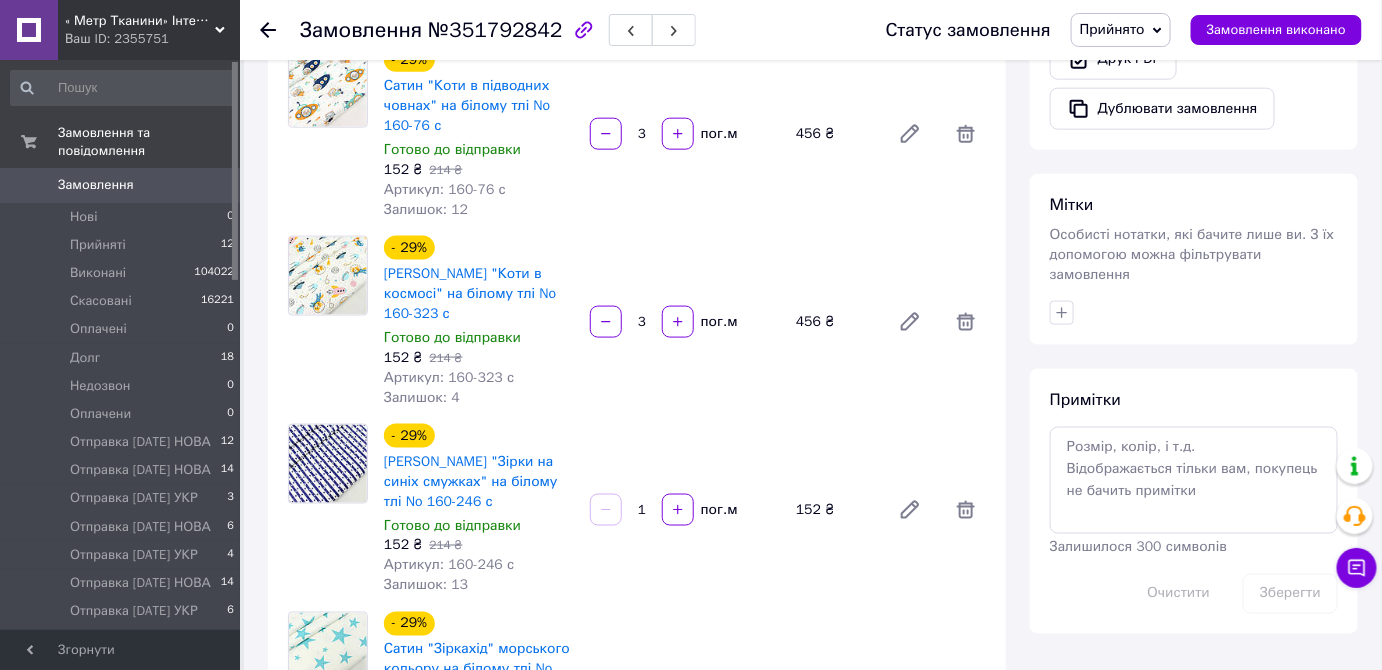 drag, startPoint x: 617, startPoint y: 485, endPoint x: 636, endPoint y: 474, distance: 21.954498 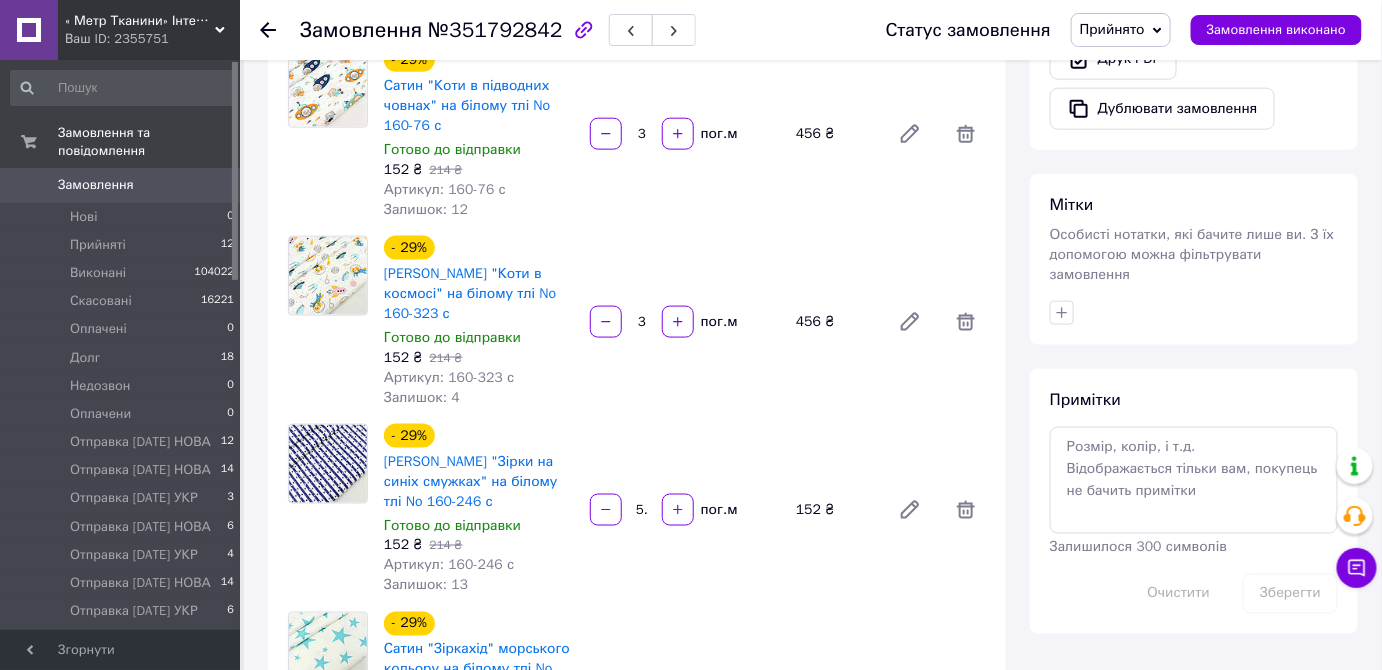 type on "5.2" 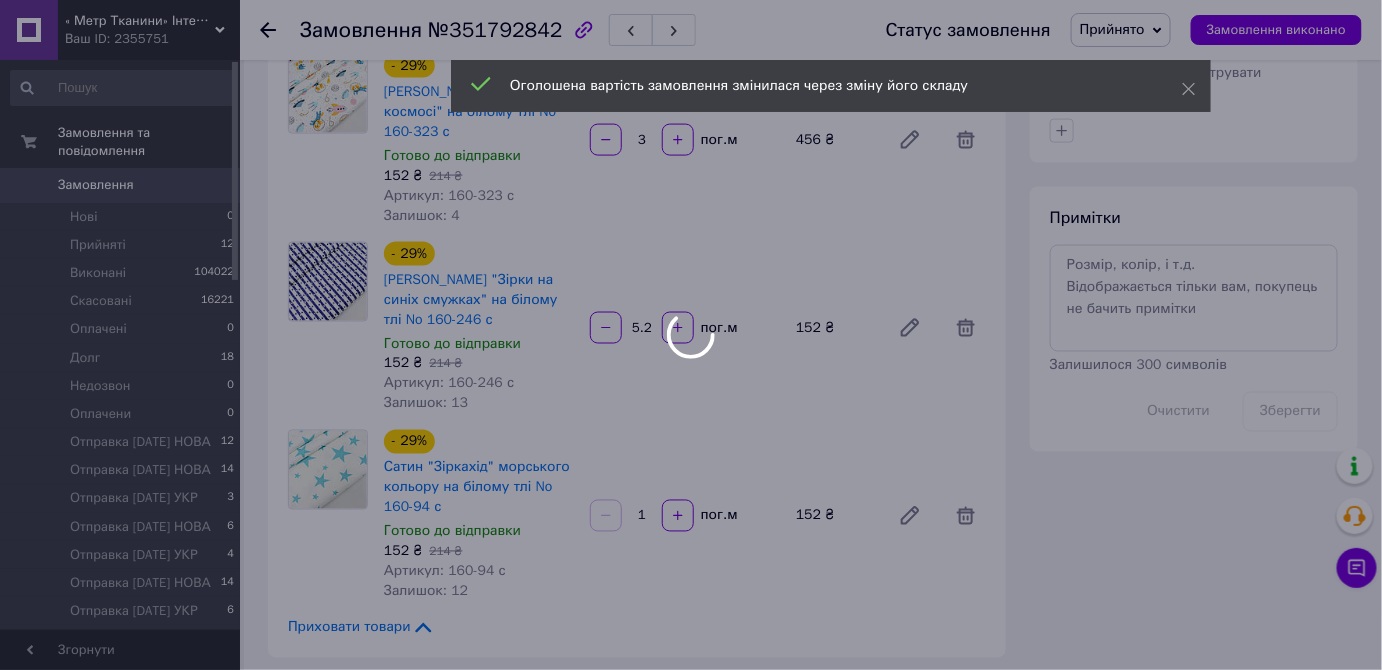type on "5.2" 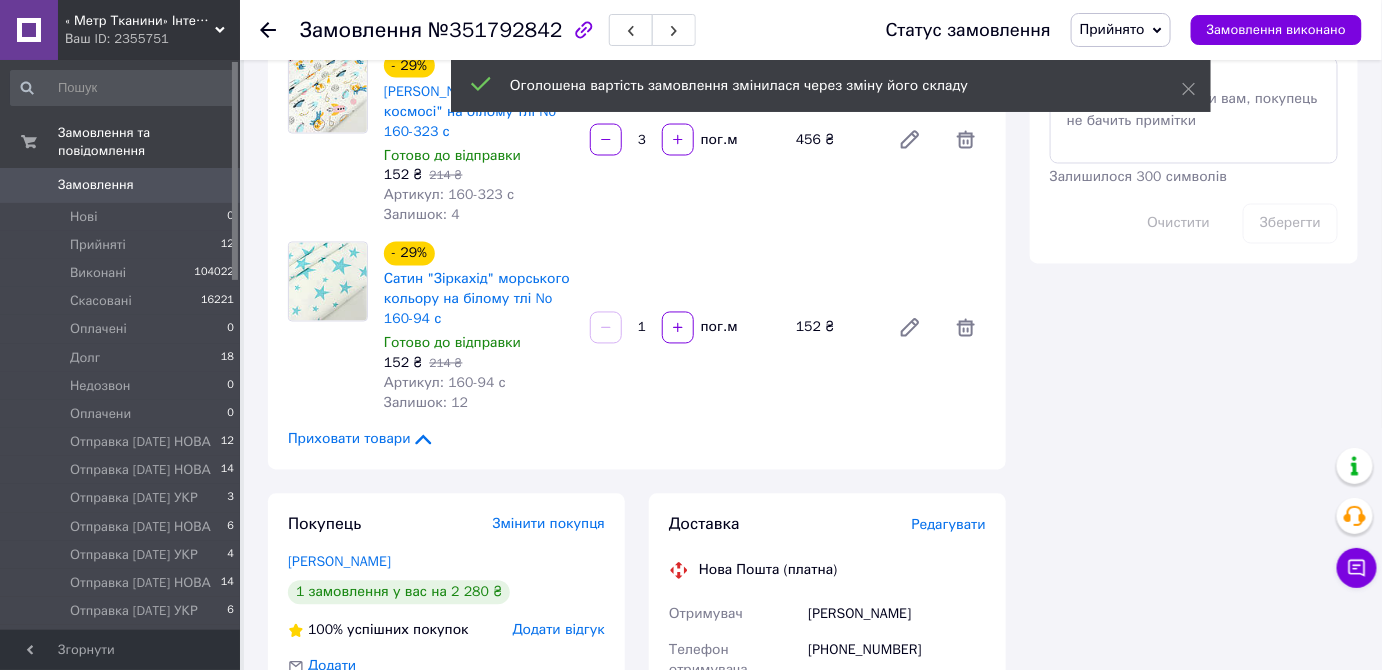 drag, startPoint x: 648, startPoint y: 287, endPoint x: 616, endPoint y: 308, distance: 38.27532 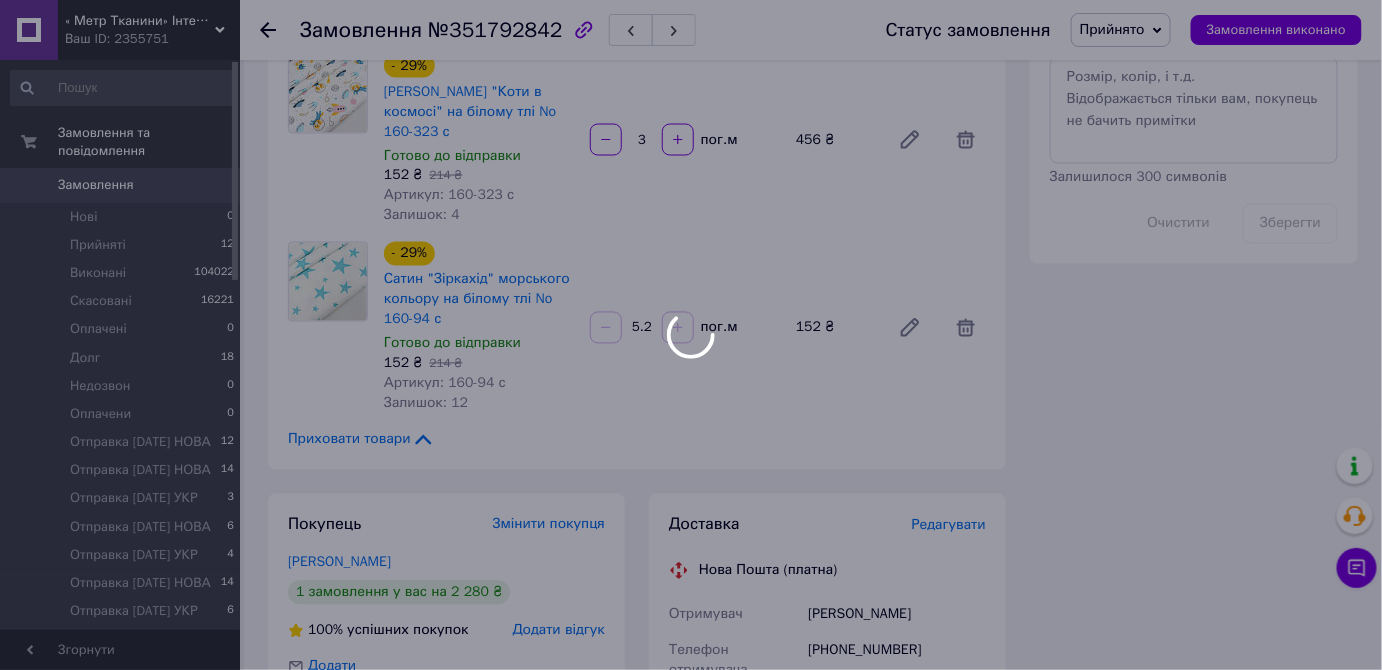 type on "5.2" 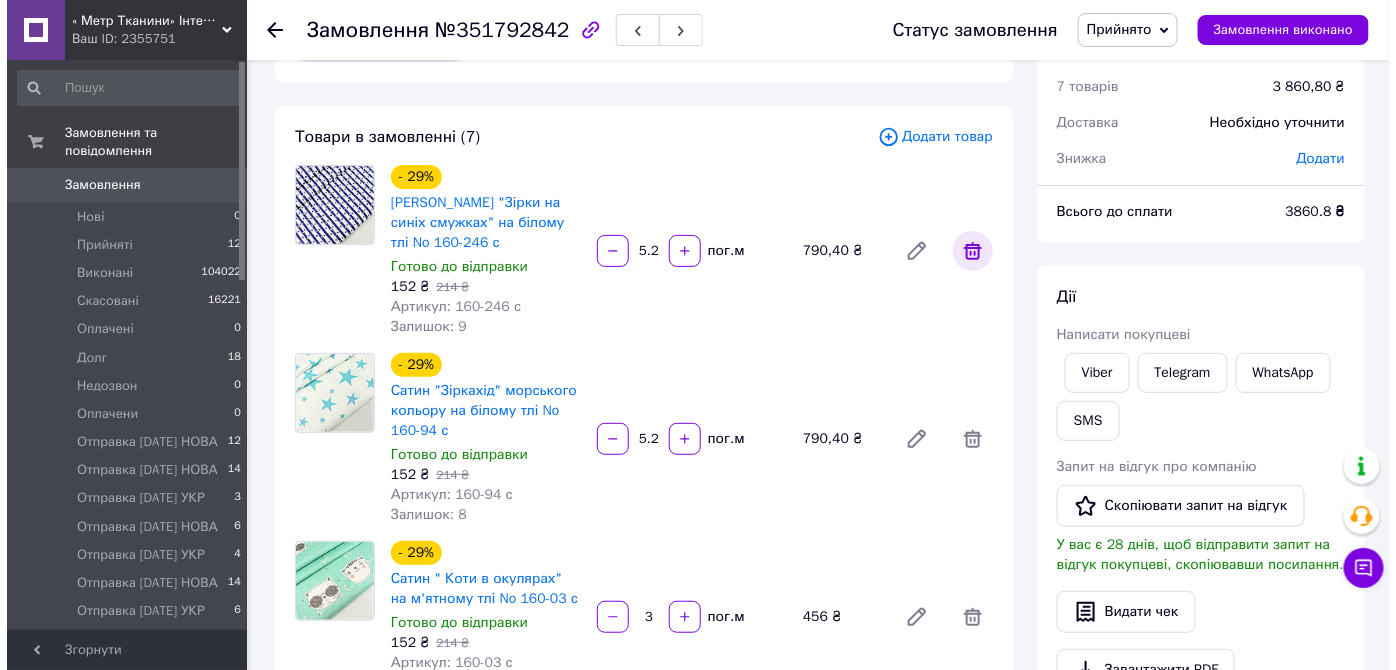 scroll, scrollTop: 0, scrollLeft: 0, axis: both 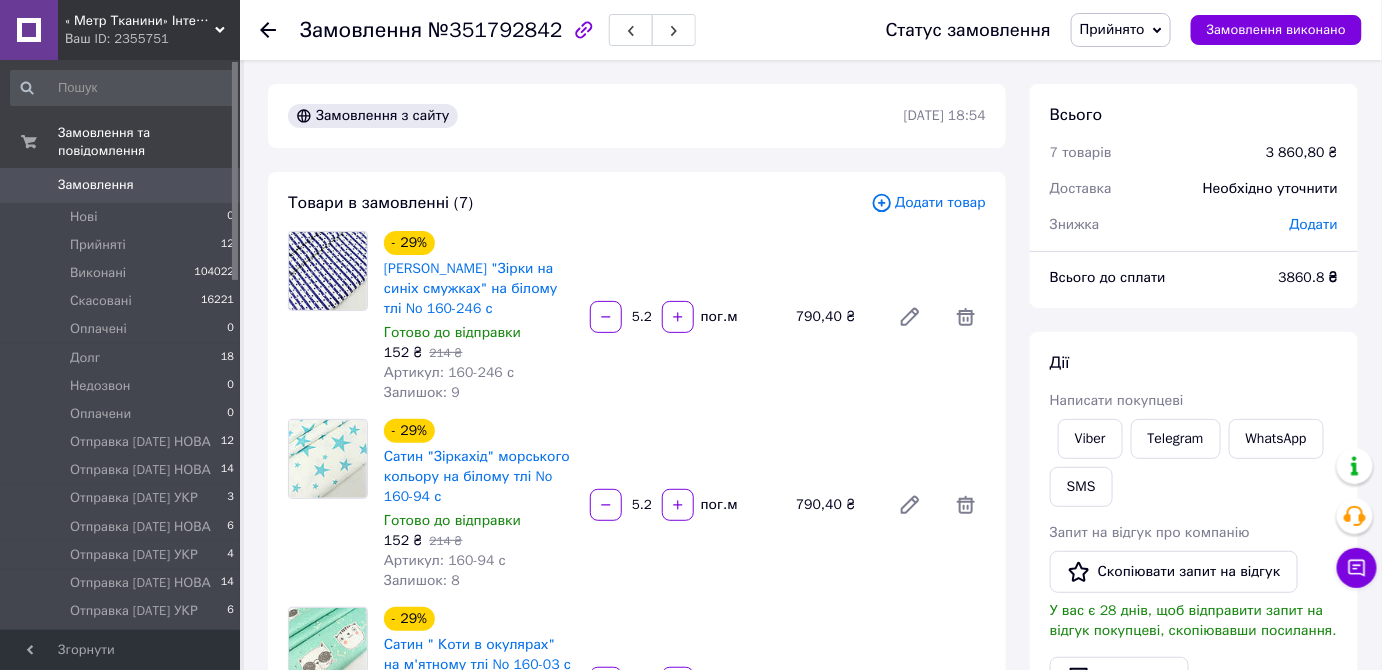 click 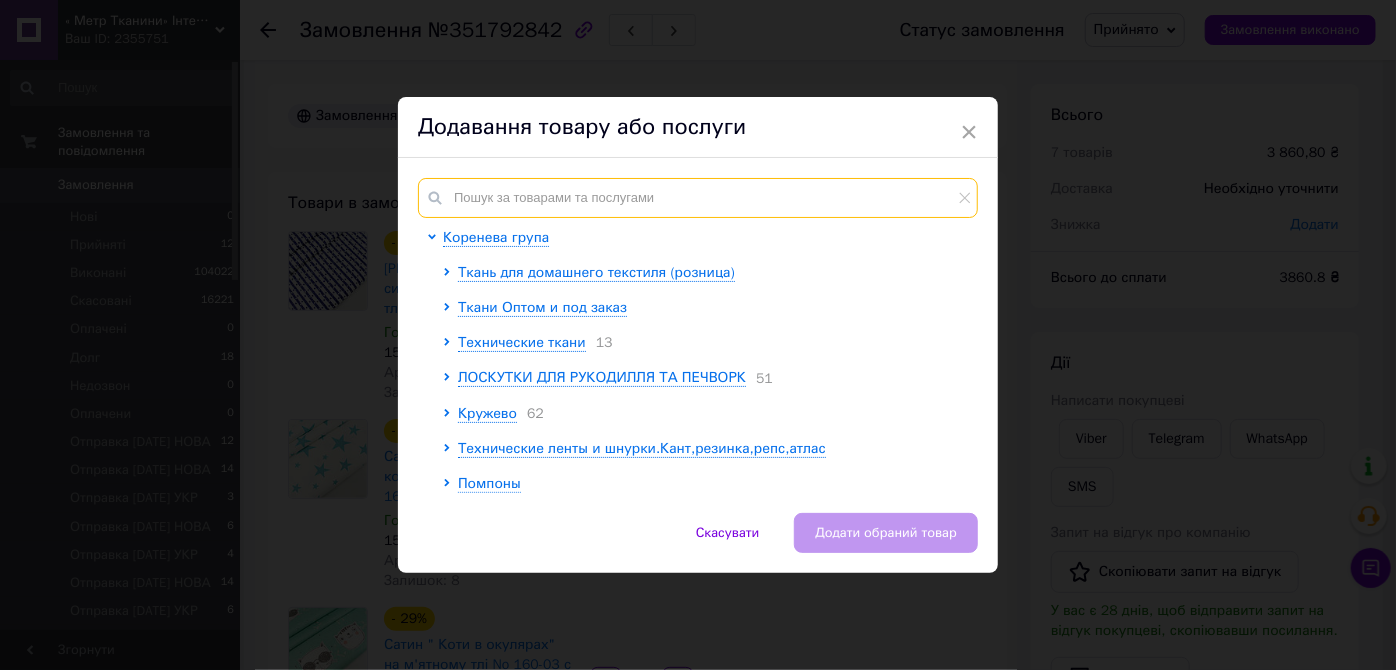 click at bounding box center (698, 198) 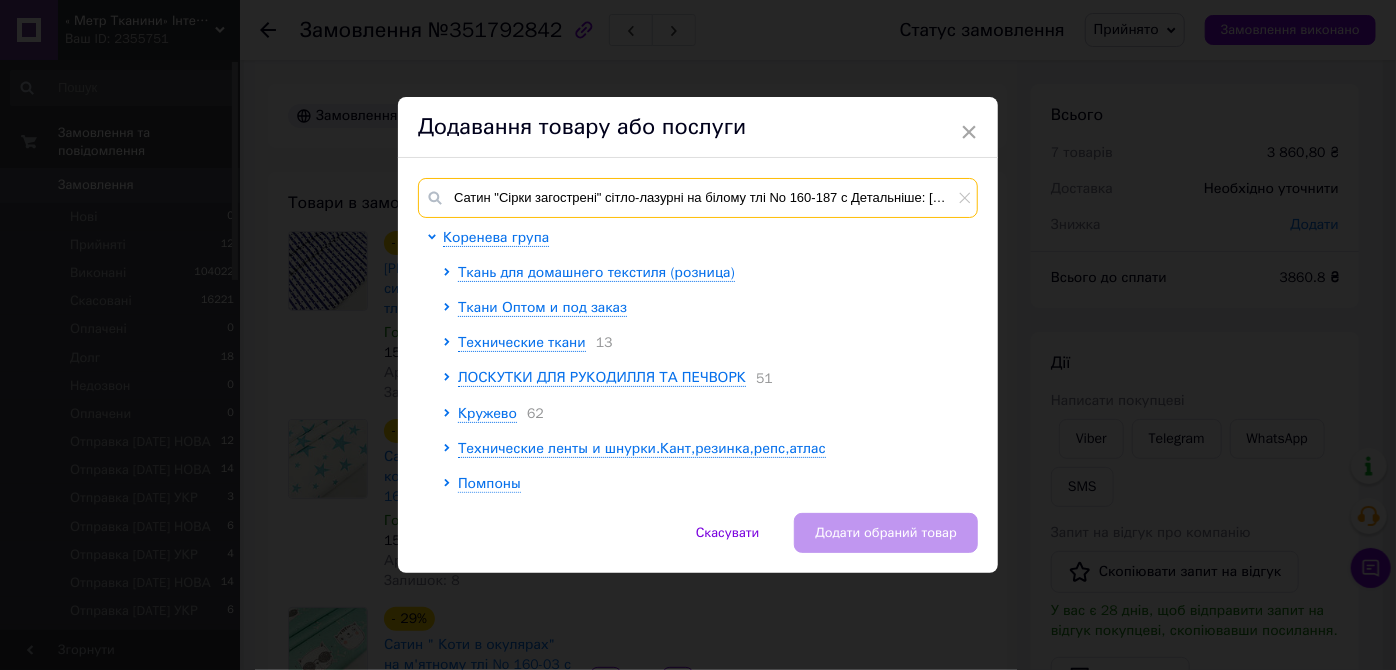 scroll, scrollTop: 0, scrollLeft: 100, axis: horizontal 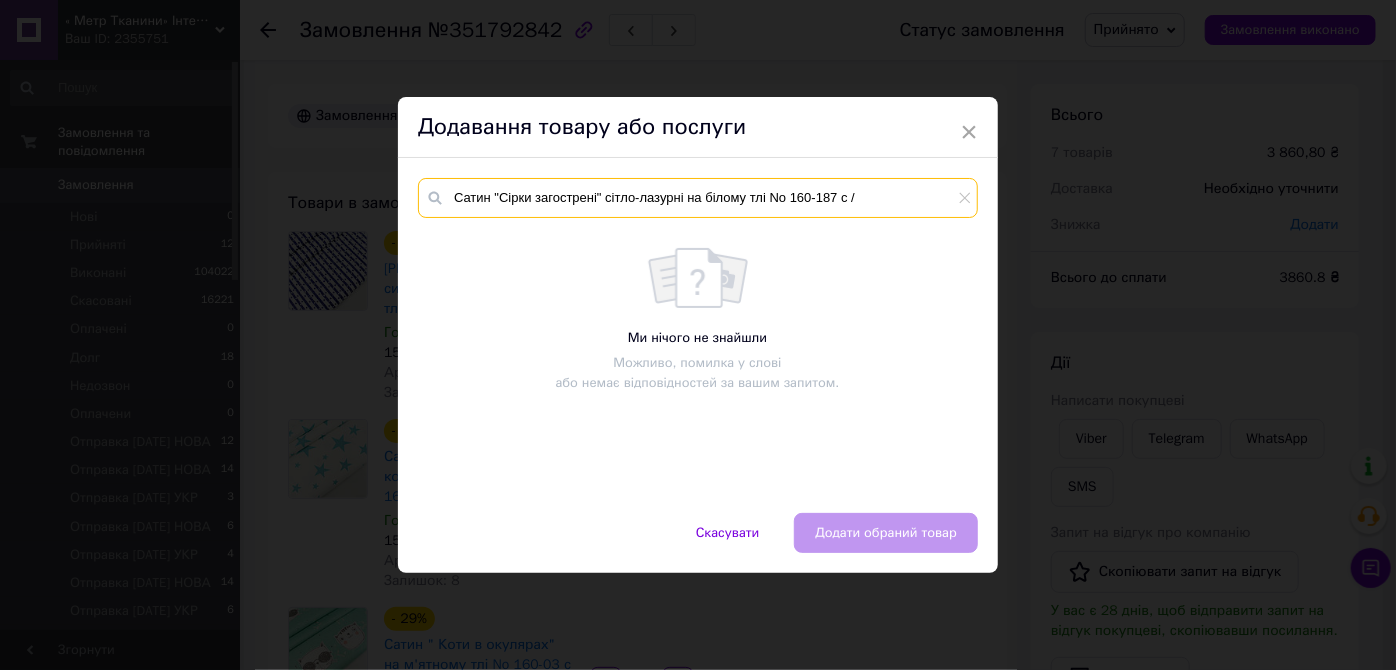 drag, startPoint x: 746, startPoint y: 196, endPoint x: 945, endPoint y: 209, distance: 199.42416 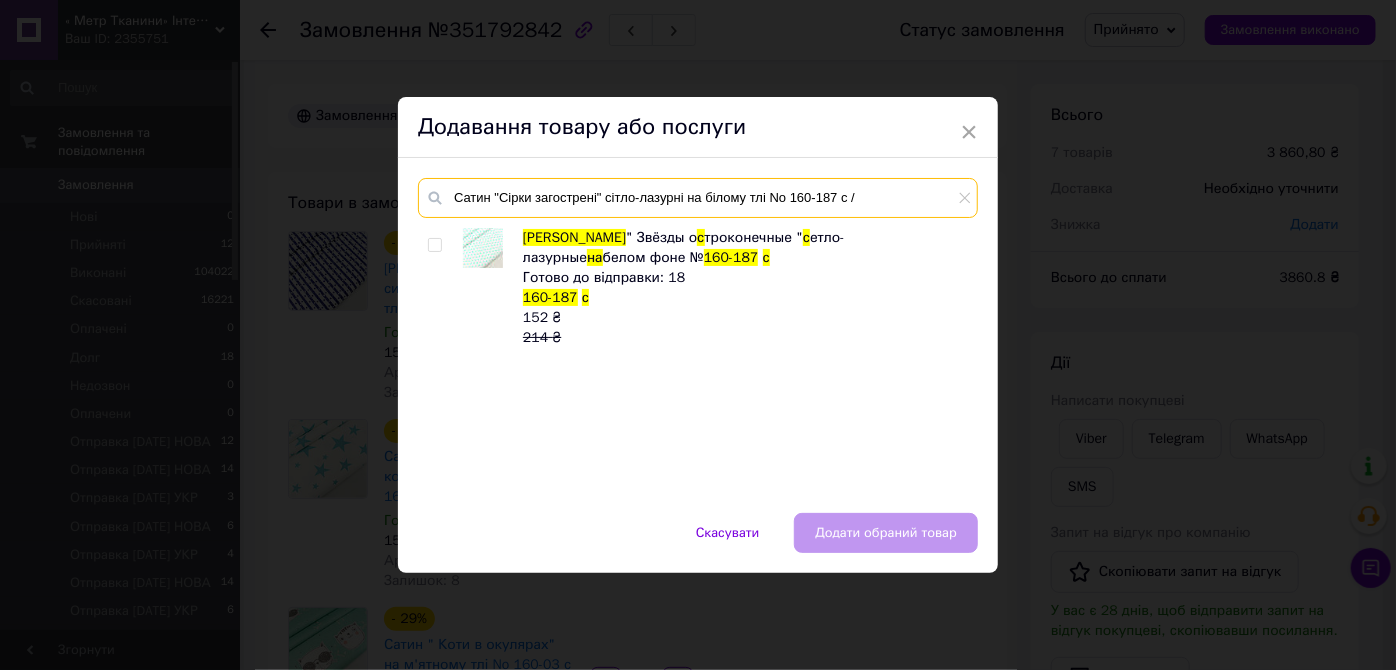 type on "Сатин "Сірки загострені" сітло-лазурні на білому тлі No 160-187 с /" 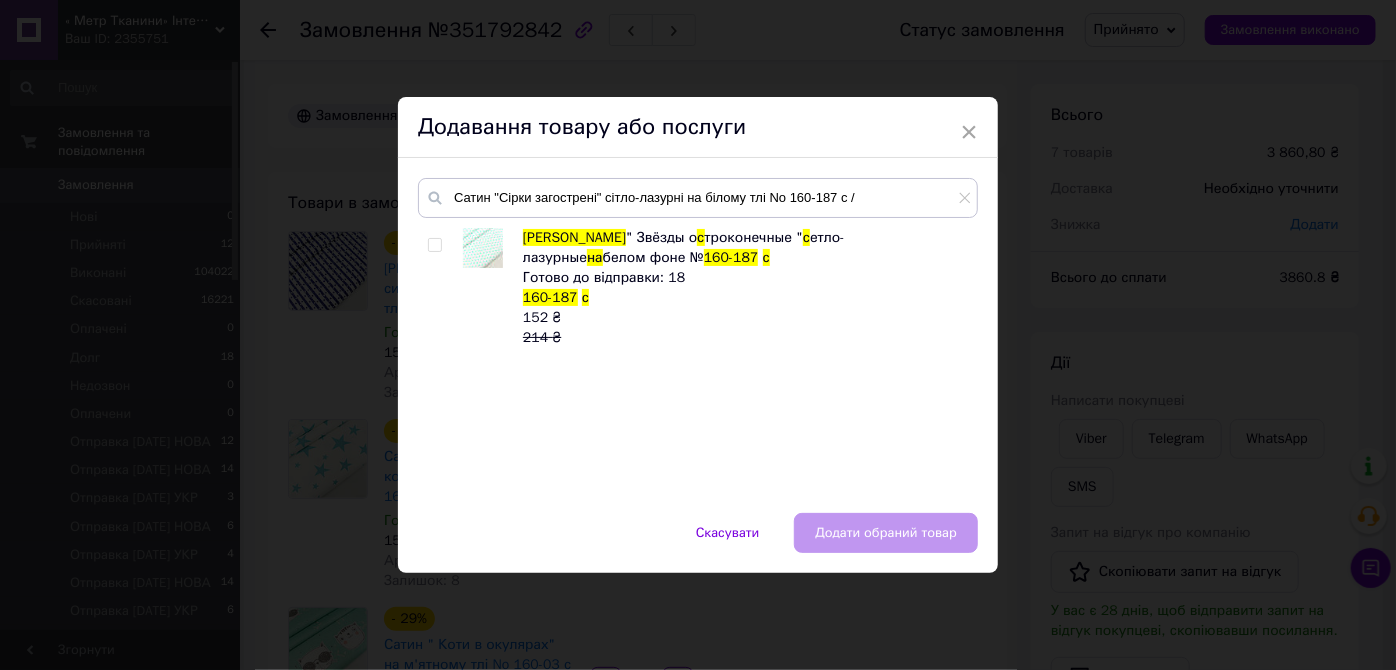 click at bounding box center (434, 245) 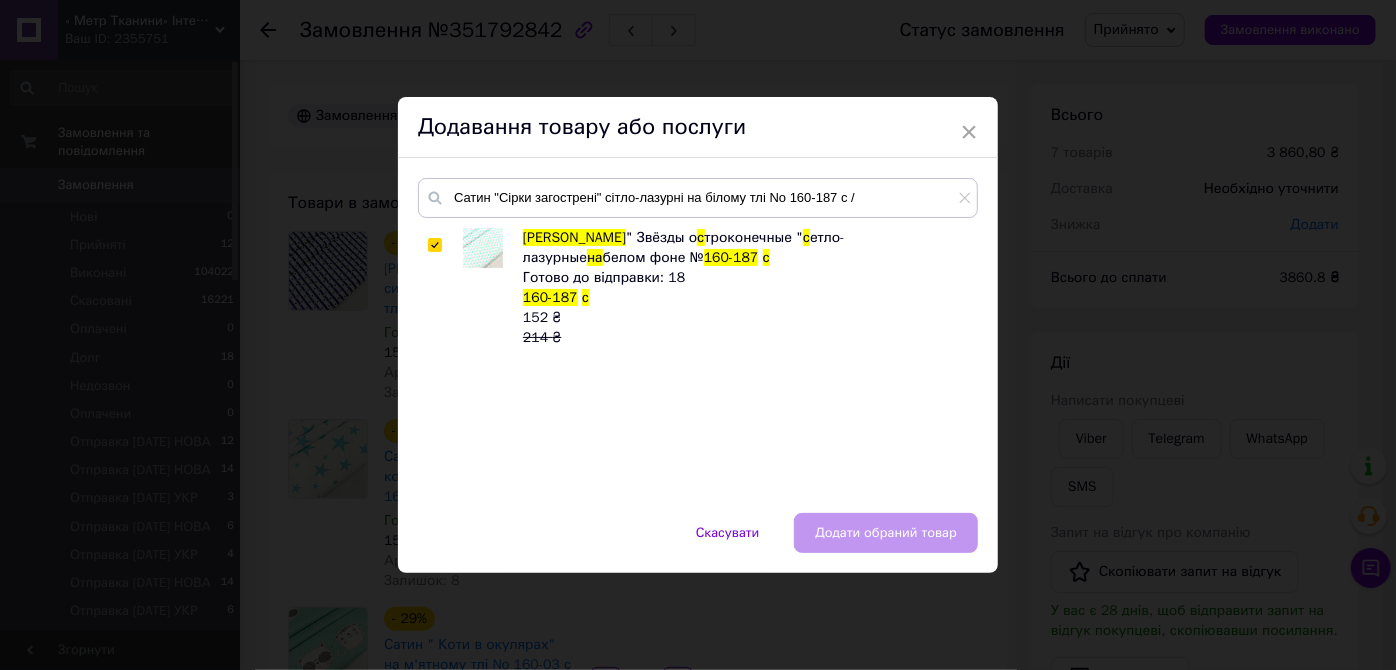 checkbox on "true" 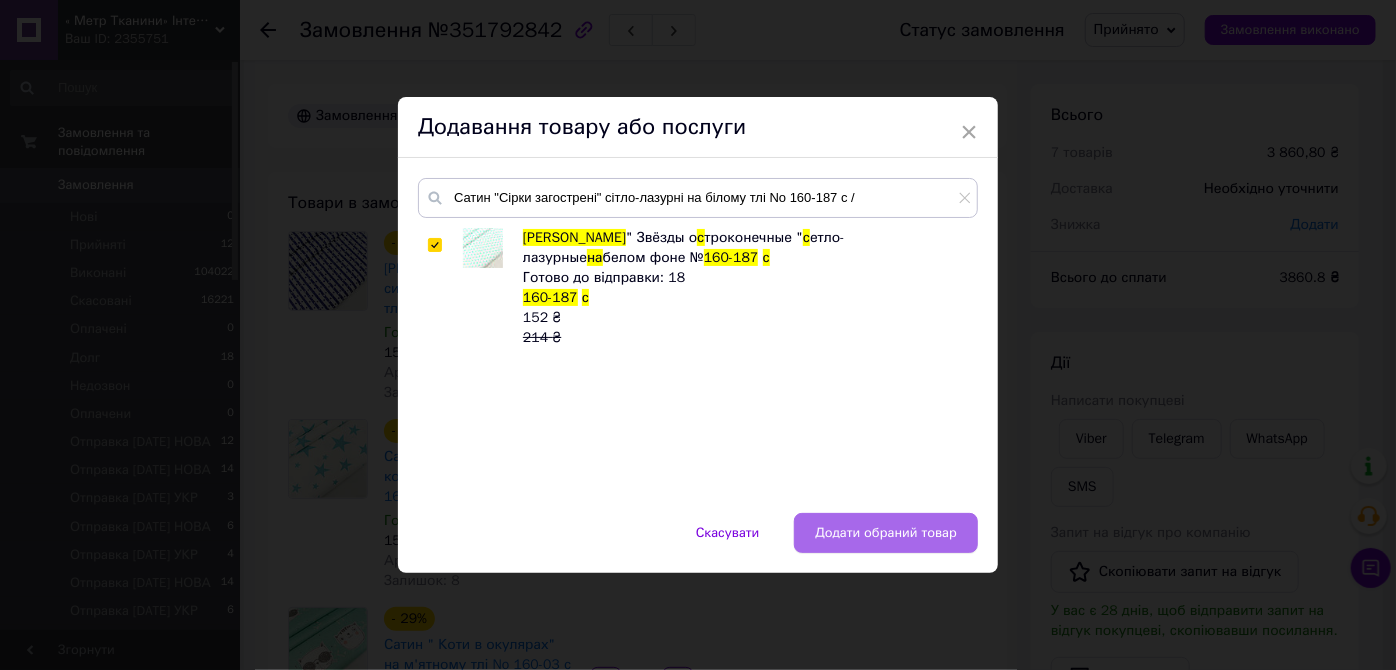 click on "Додати обраний товар" at bounding box center [886, 533] 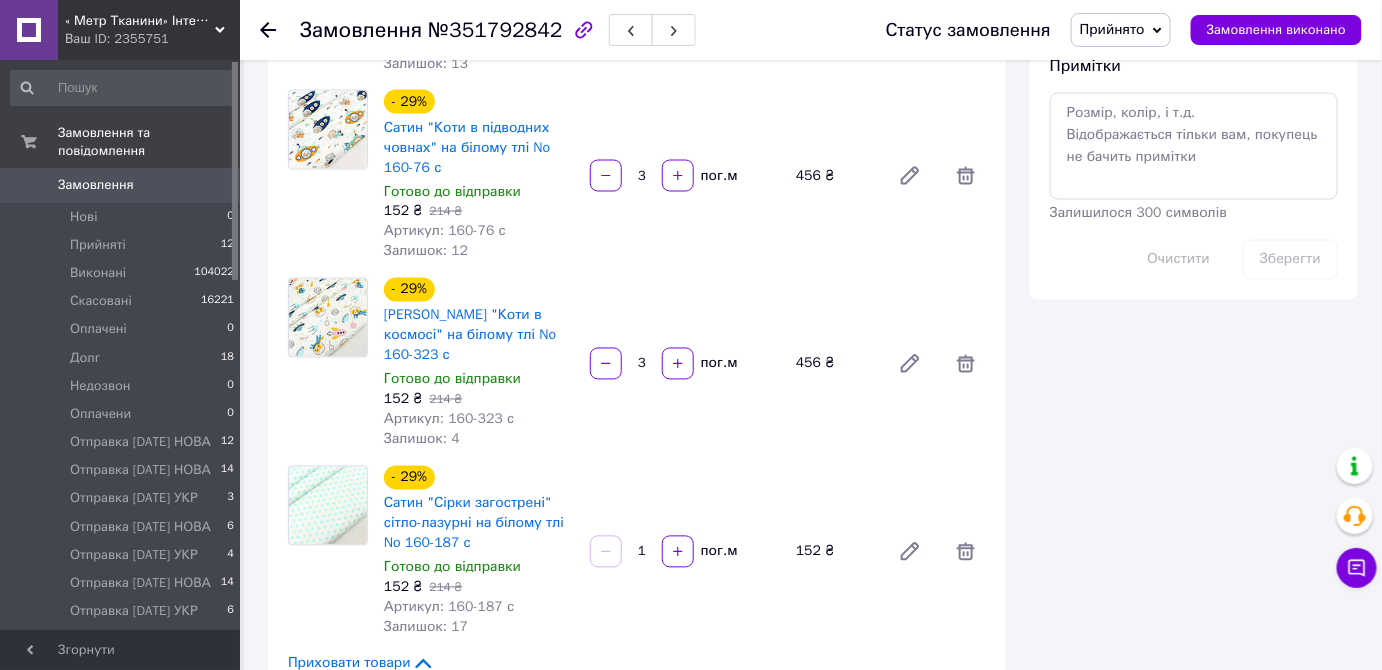 scroll, scrollTop: 1363, scrollLeft: 0, axis: vertical 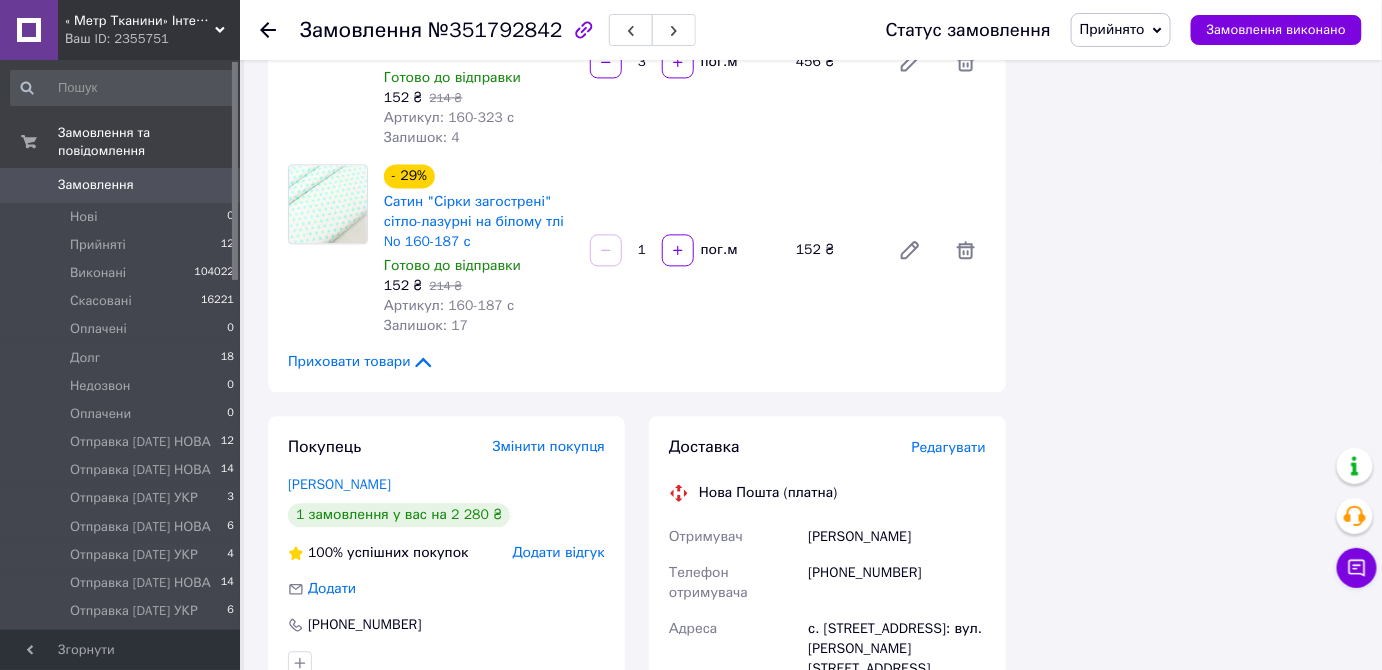 click on "1   пог.м" at bounding box center [685, 250] 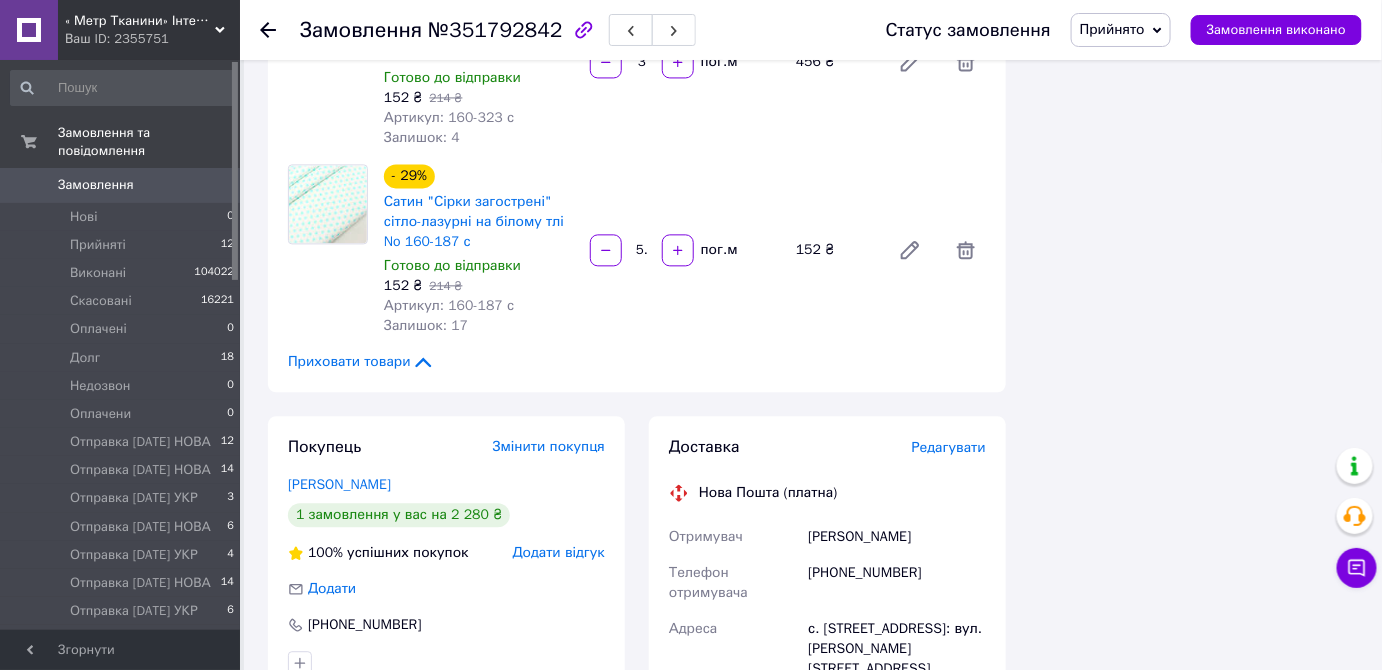 type on "5.2" 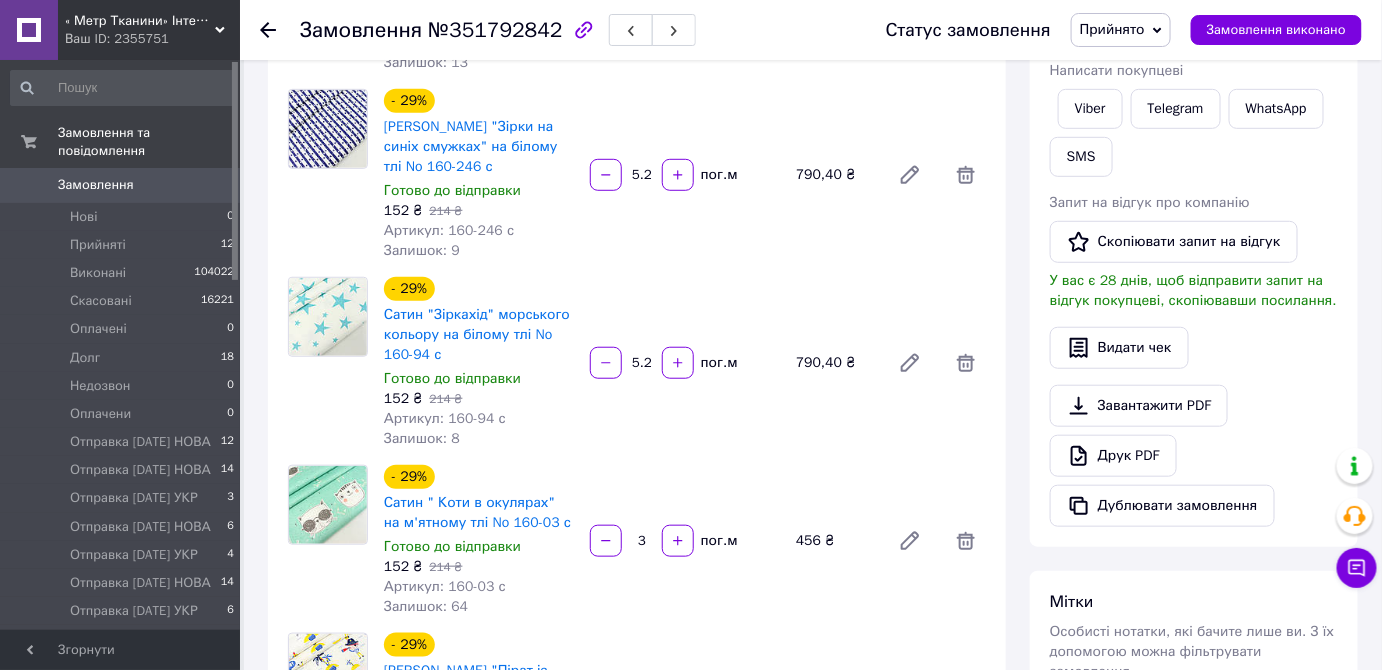 scroll, scrollTop: 97, scrollLeft: 0, axis: vertical 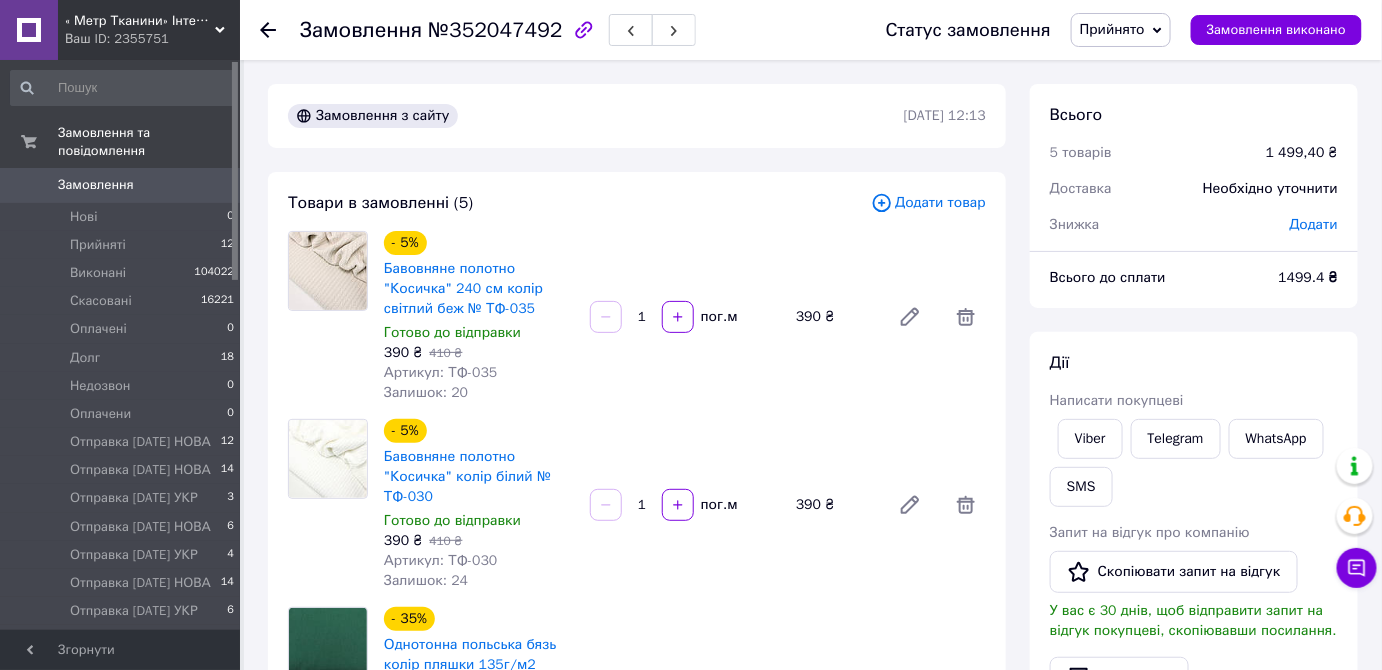 click on "Прийнято" at bounding box center [1112, 29] 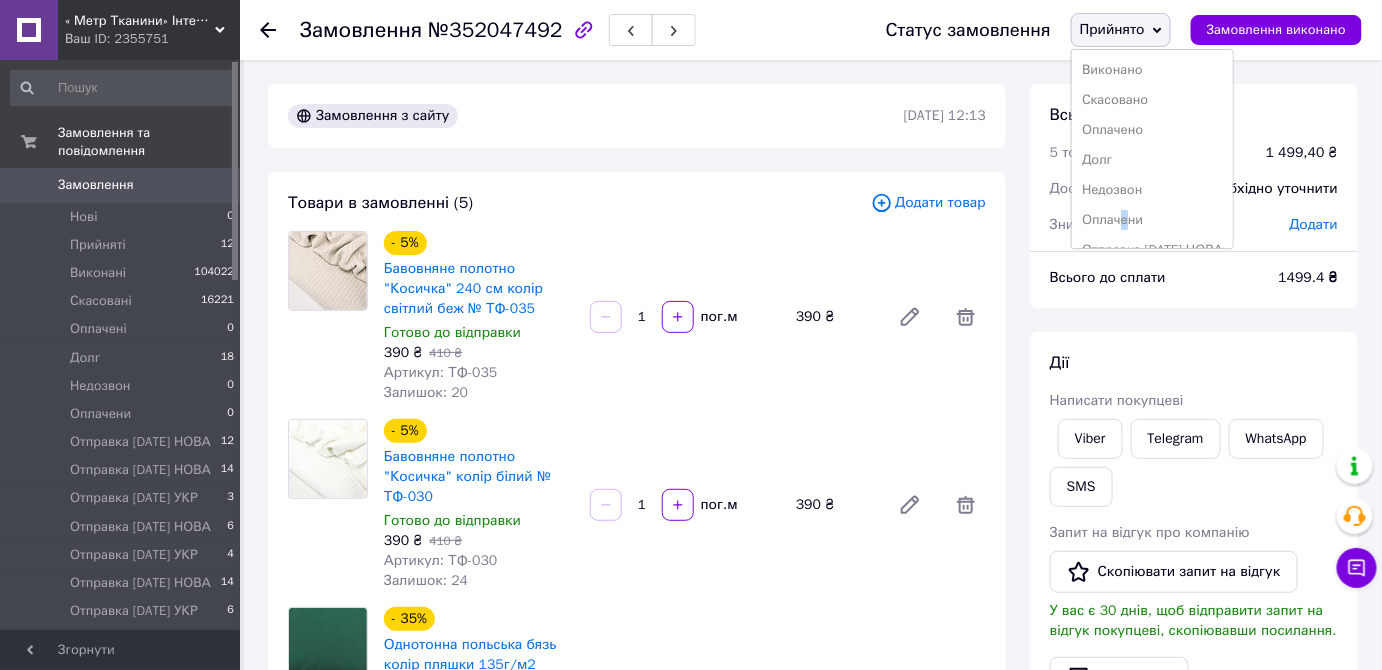 click on "Оплачени" at bounding box center [1152, 220] 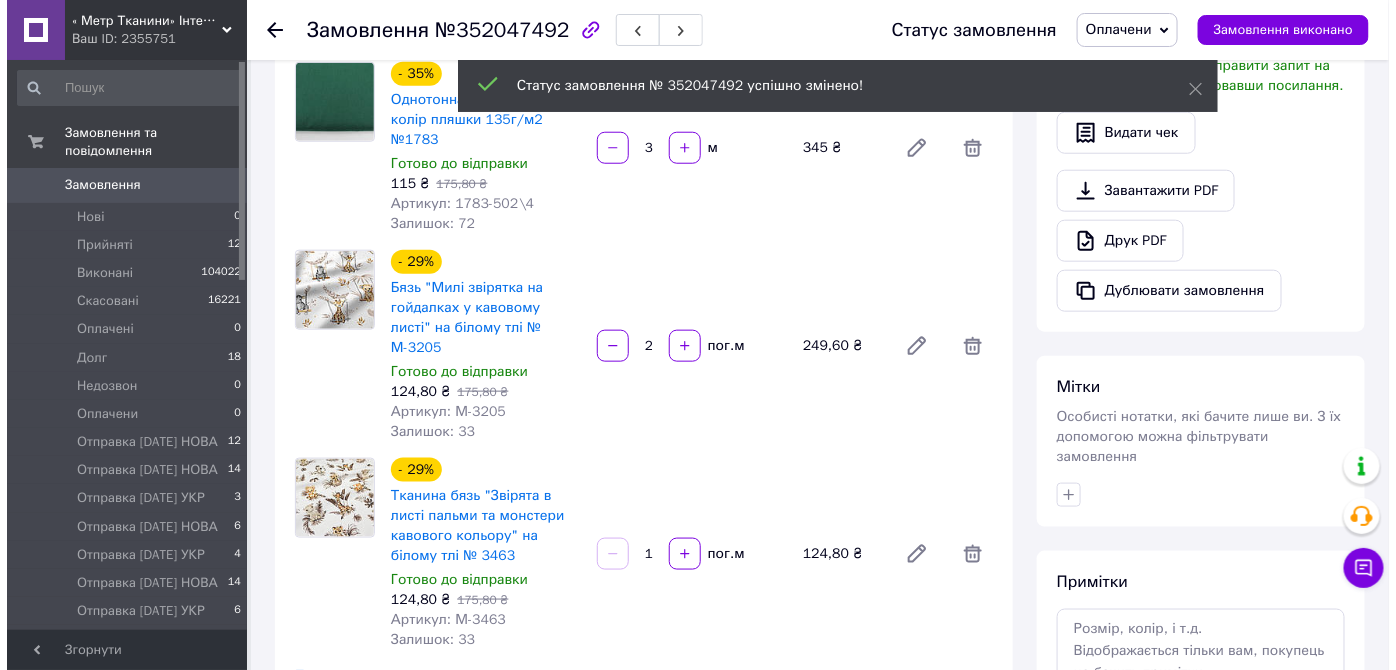 scroll, scrollTop: 818, scrollLeft: 0, axis: vertical 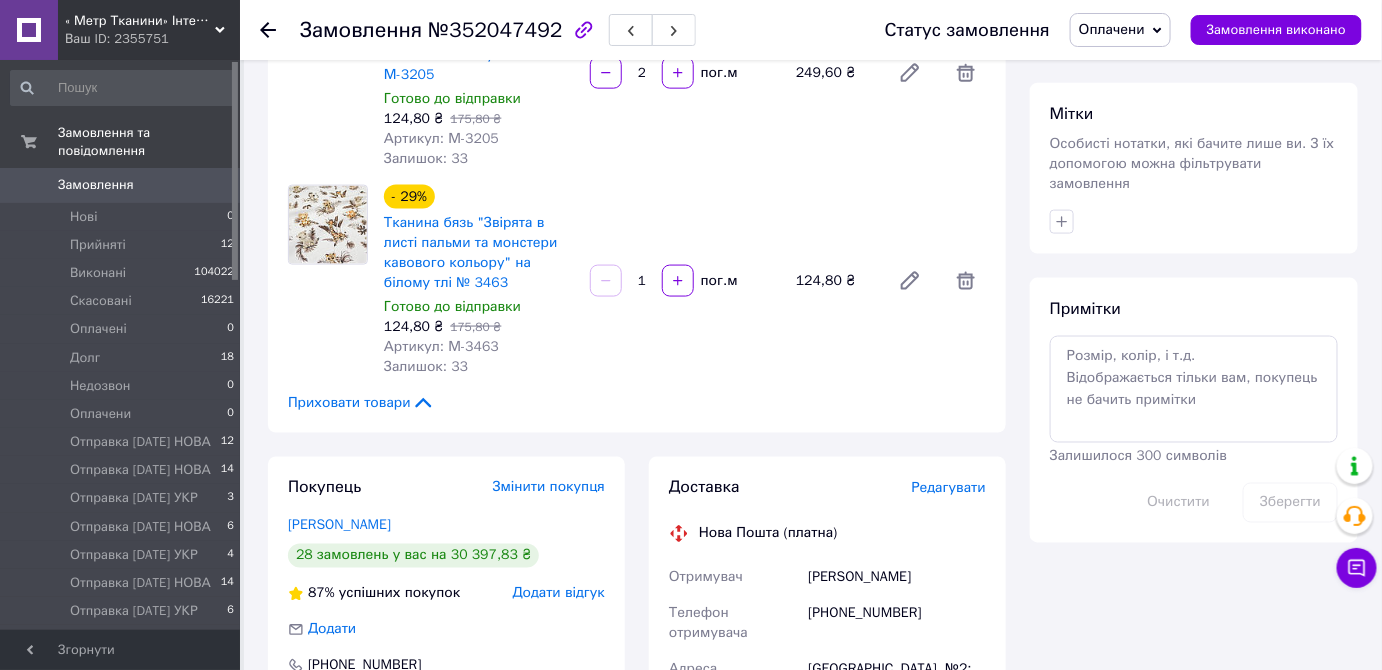 click on "Редагувати" at bounding box center (949, 488) 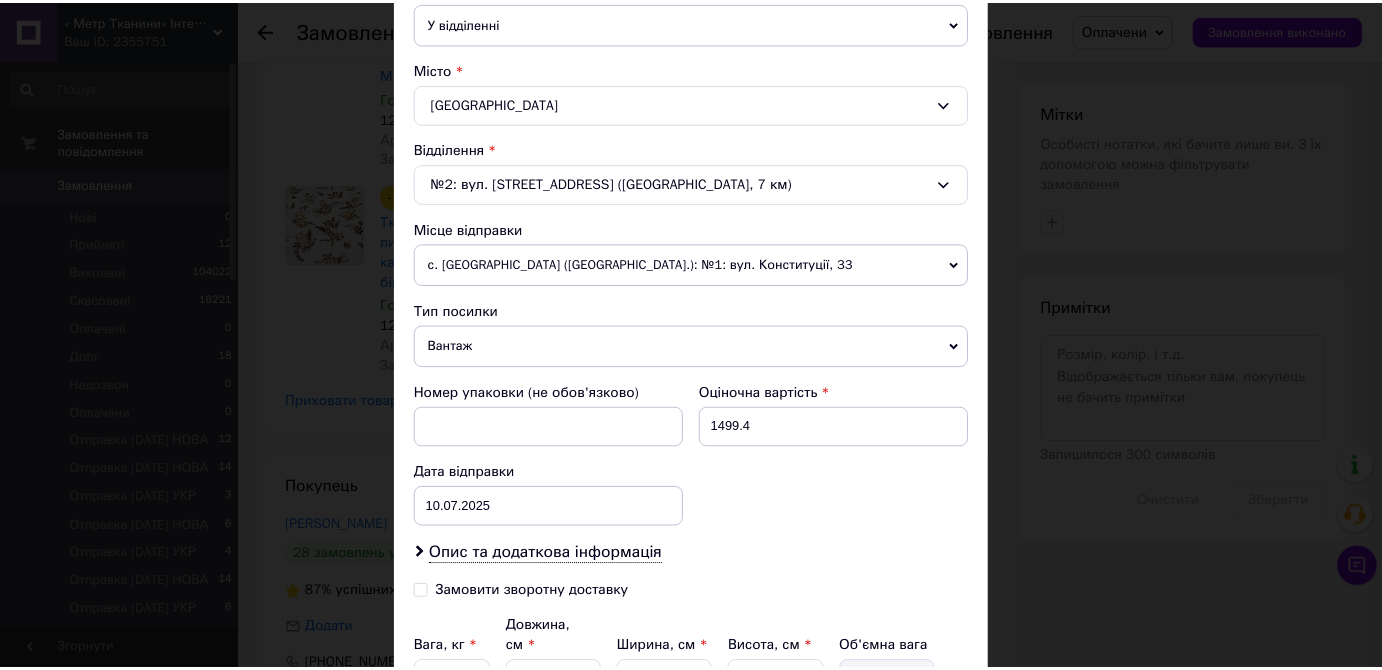 scroll, scrollTop: 686, scrollLeft: 0, axis: vertical 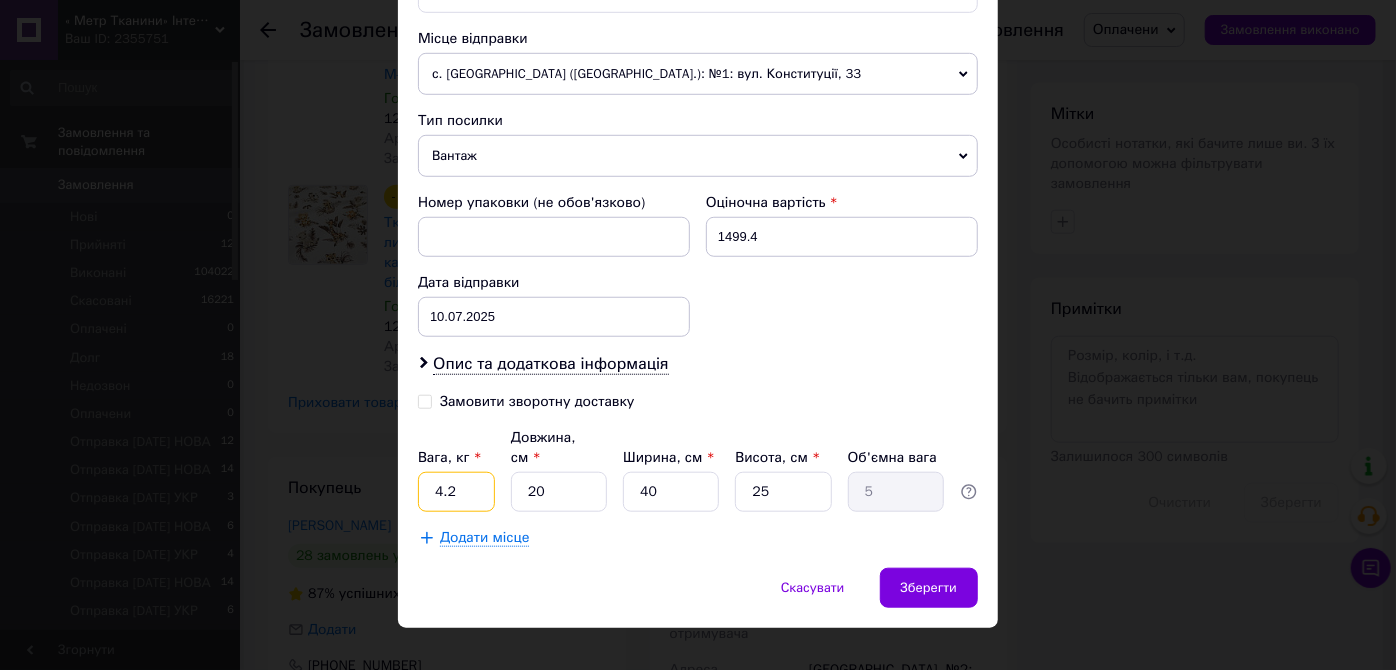 drag, startPoint x: 465, startPoint y: 458, endPoint x: 421, endPoint y: 480, distance: 49.193497 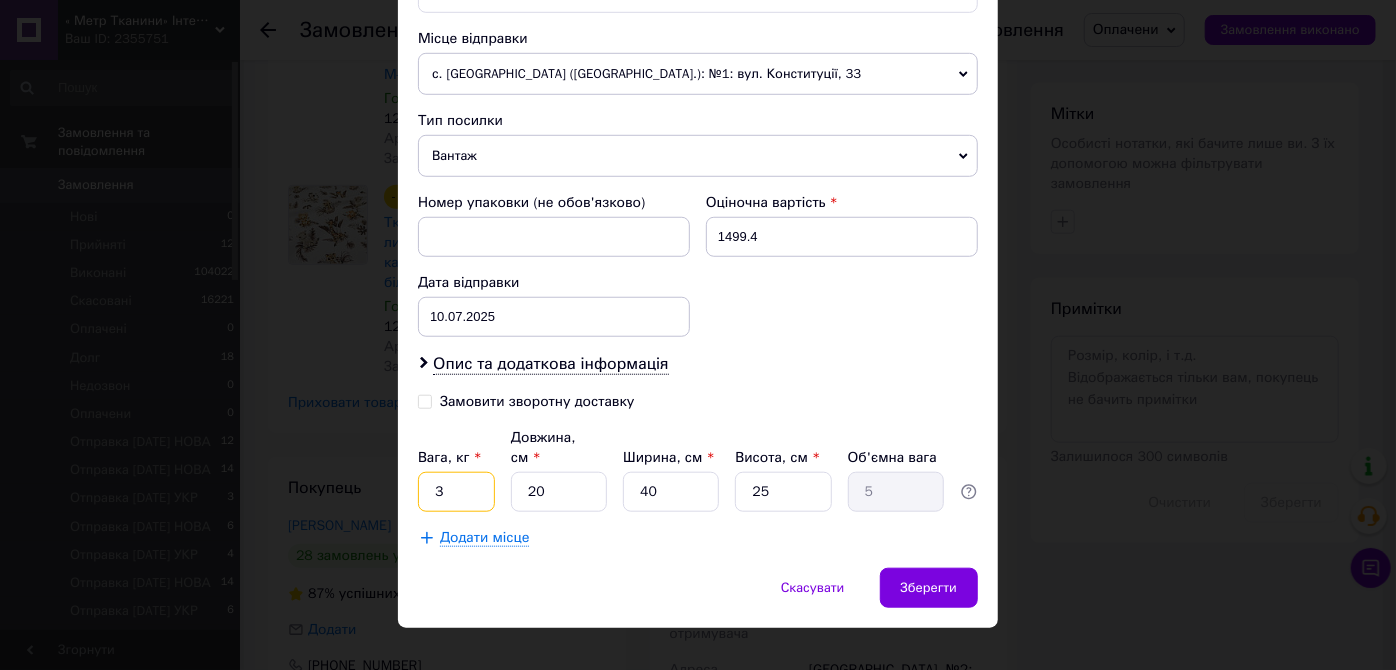 type on "3" 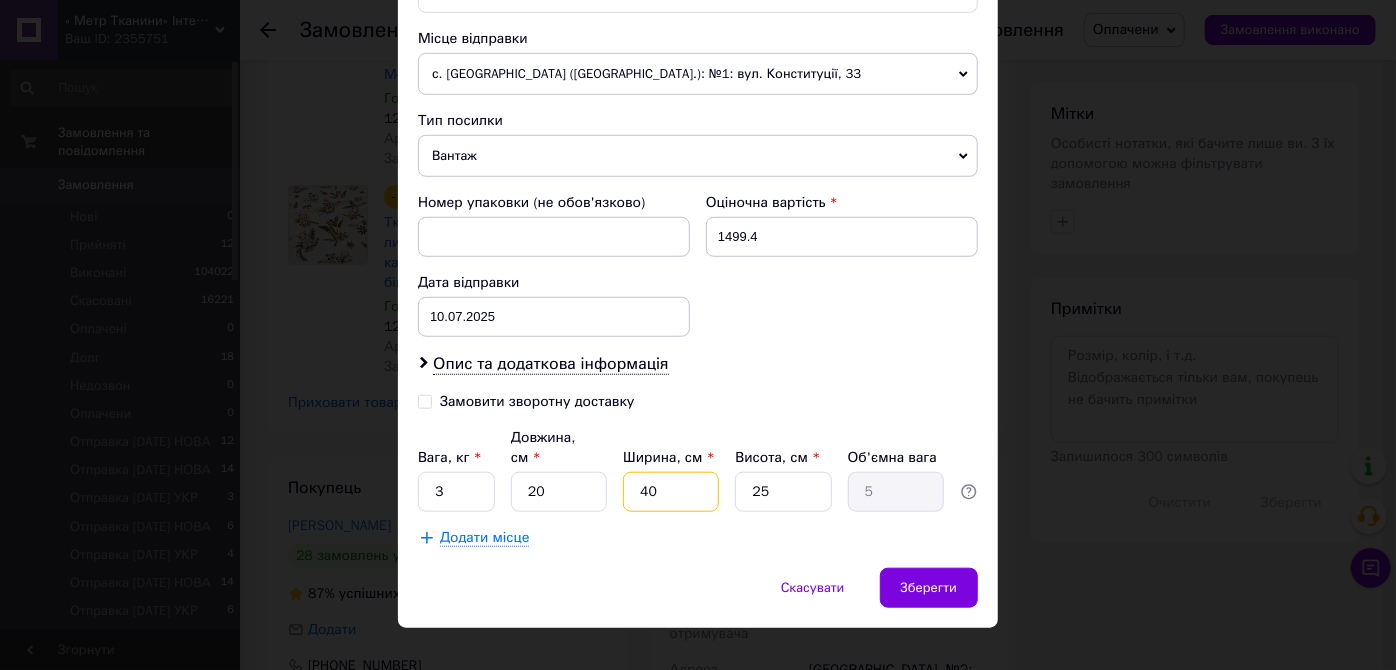 drag, startPoint x: 648, startPoint y: 456, endPoint x: 578, endPoint y: 462, distance: 70.256676 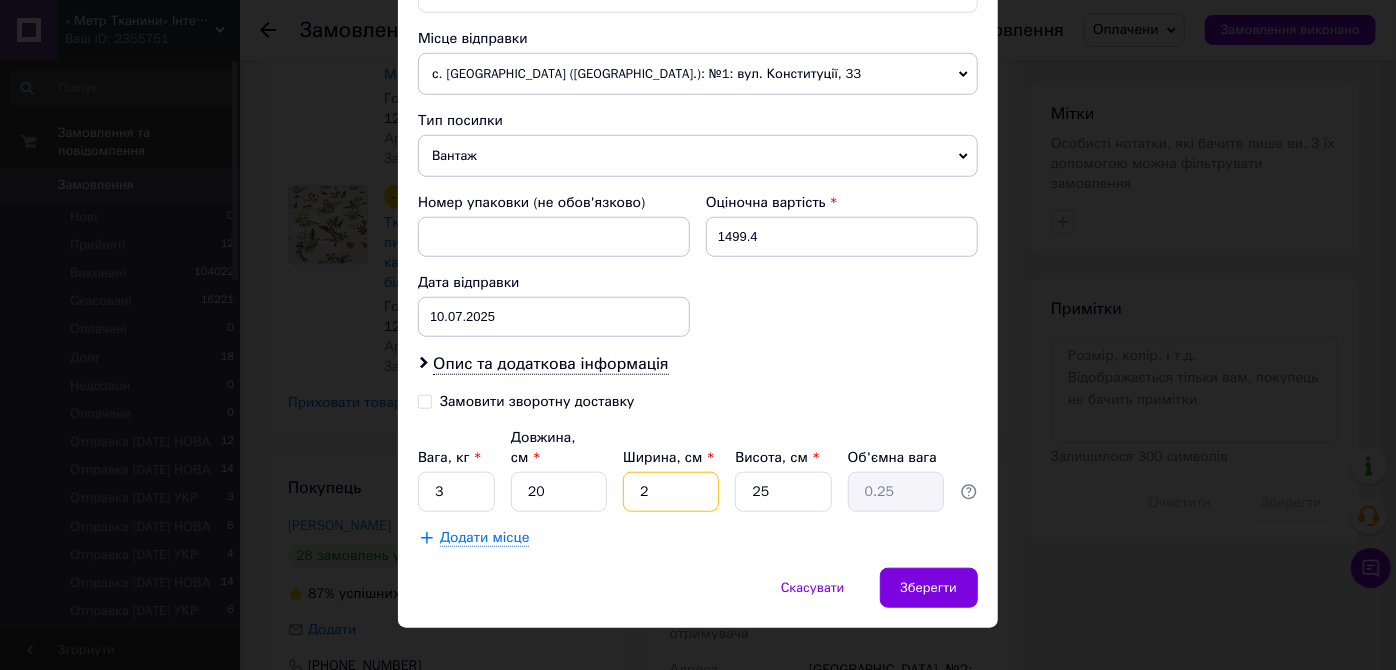 type on "24" 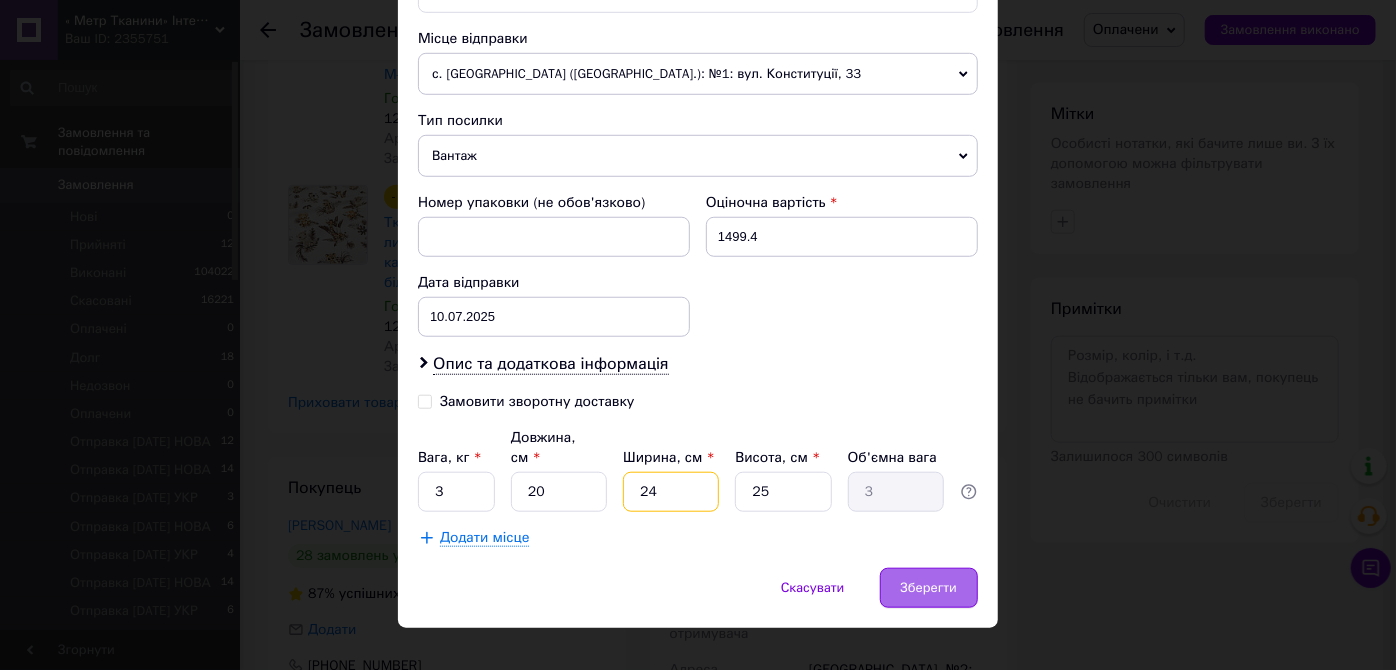 type on "24" 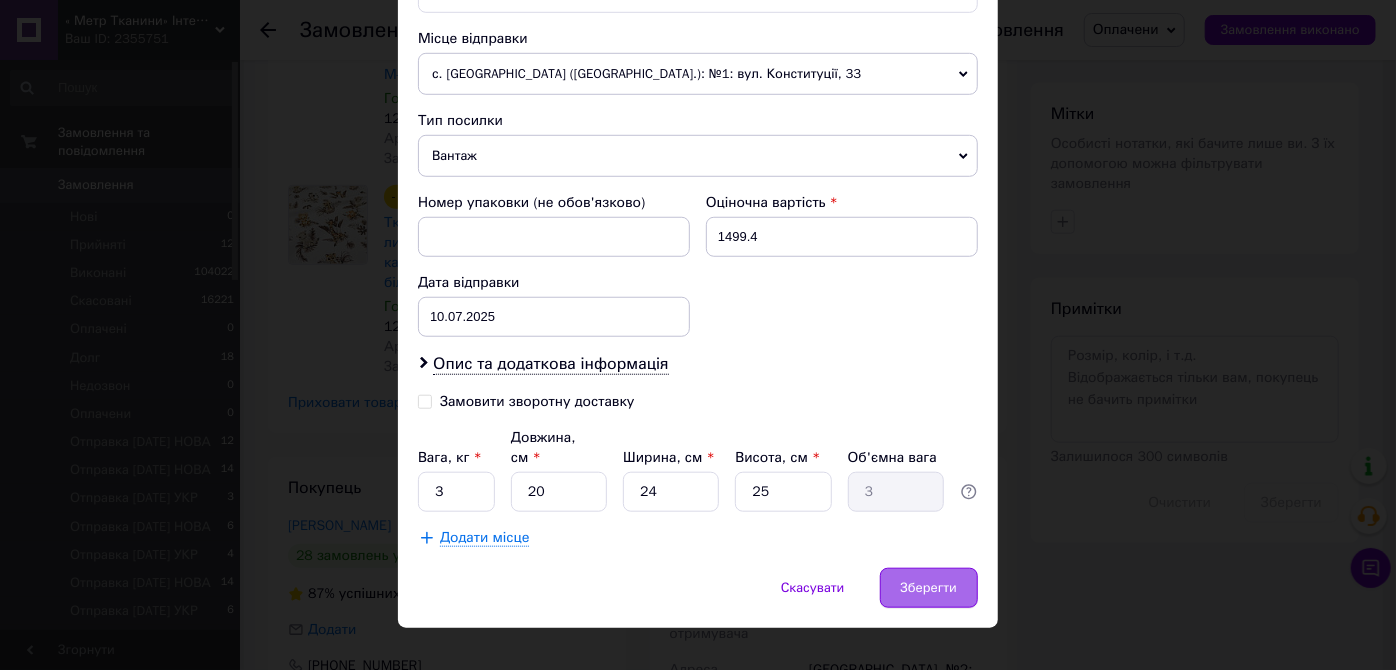 click on "Зберегти" at bounding box center [929, 588] 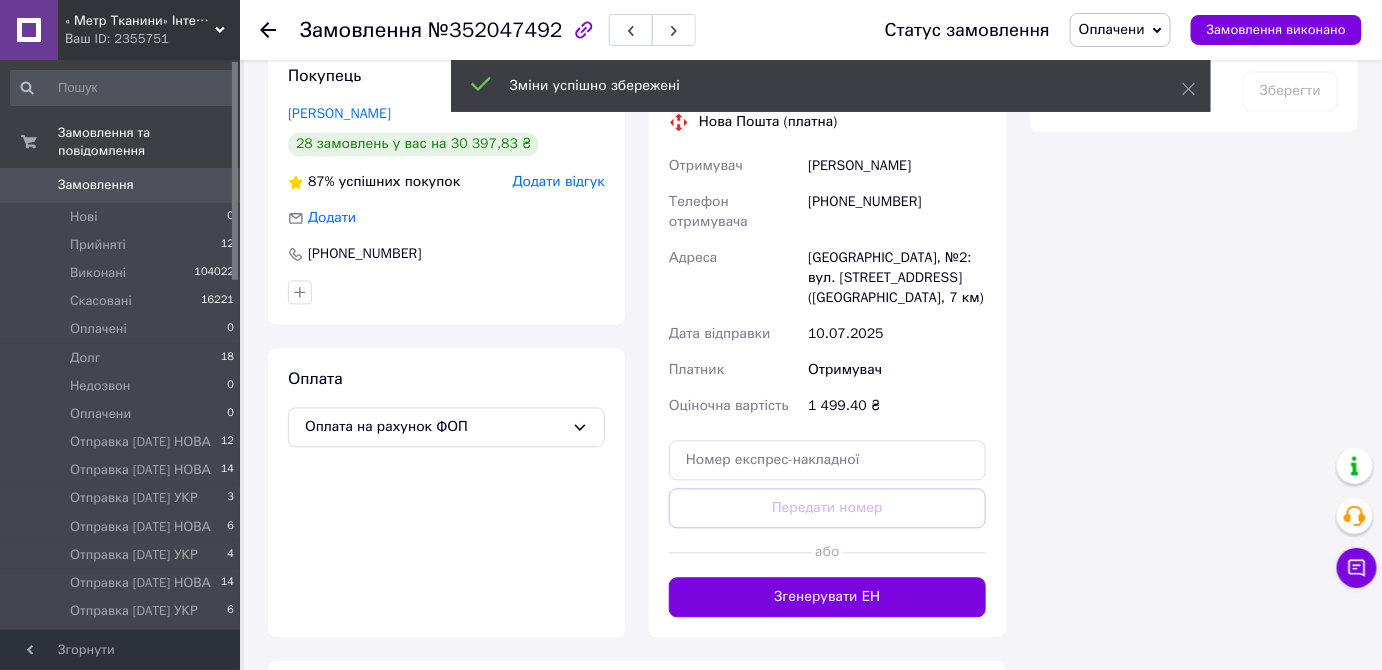scroll, scrollTop: 1272, scrollLeft: 0, axis: vertical 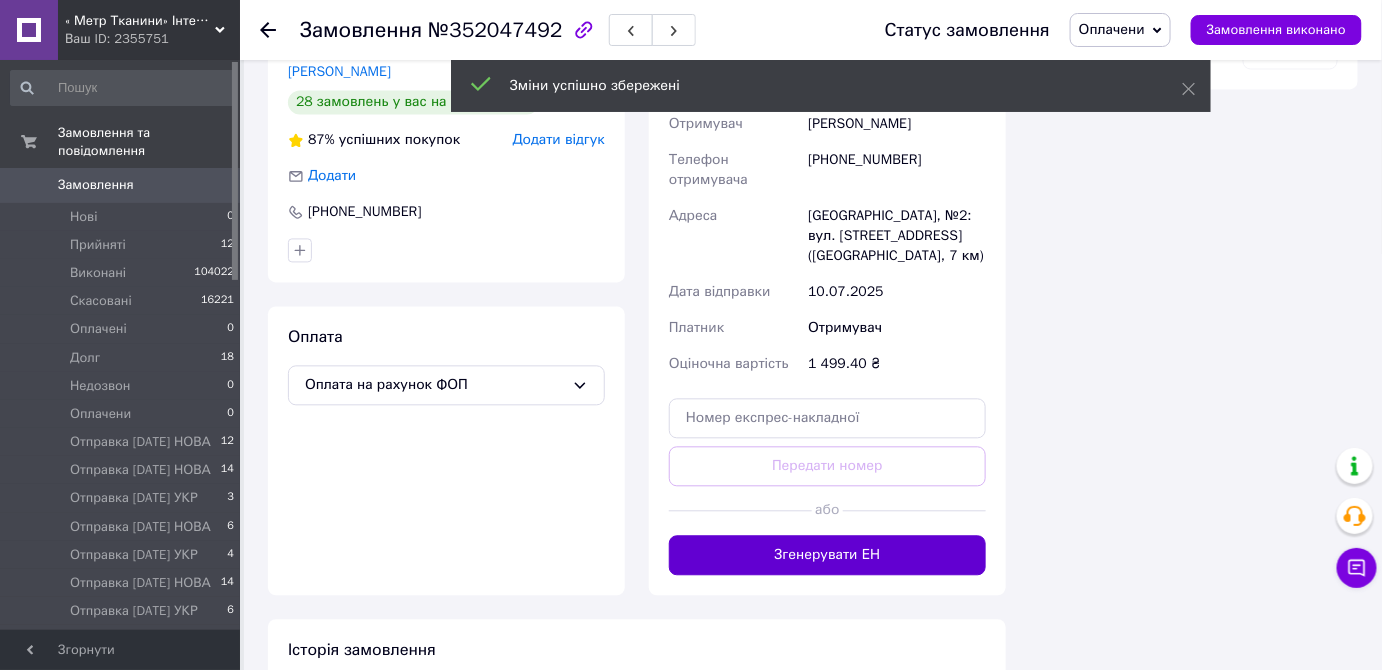 click on "Згенерувати ЕН" at bounding box center [827, 555] 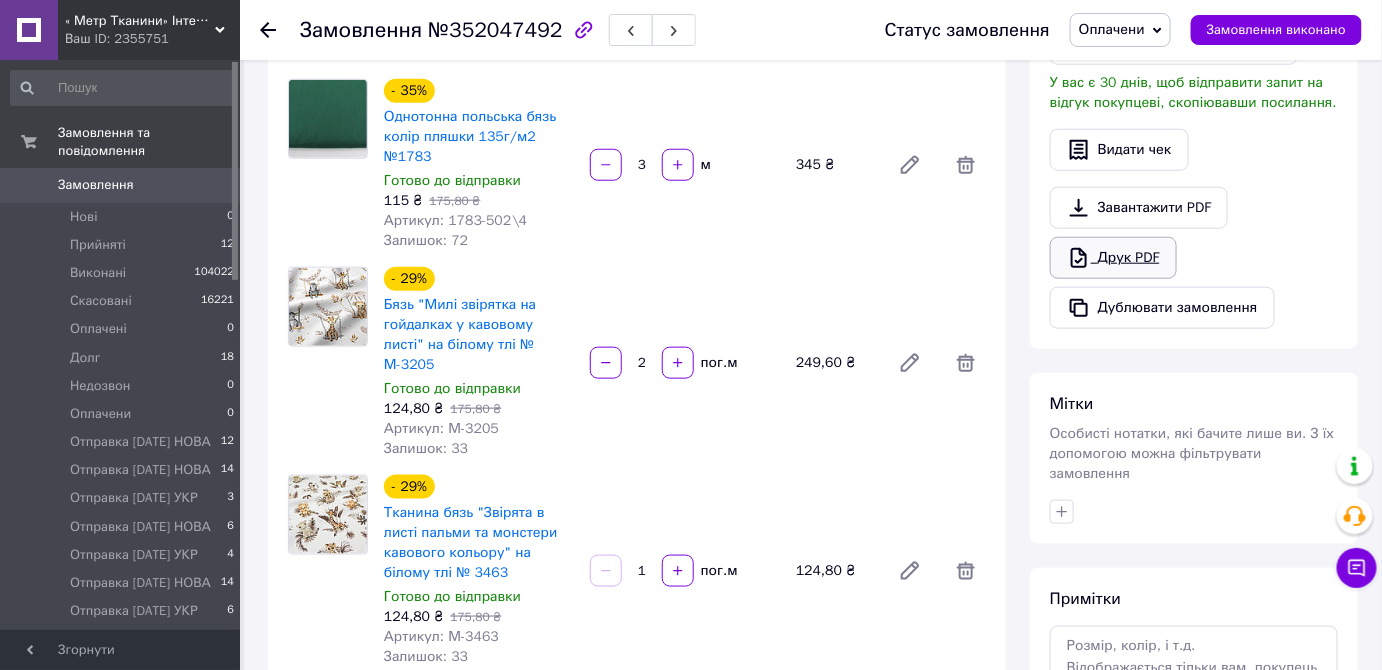 scroll, scrollTop: 454, scrollLeft: 0, axis: vertical 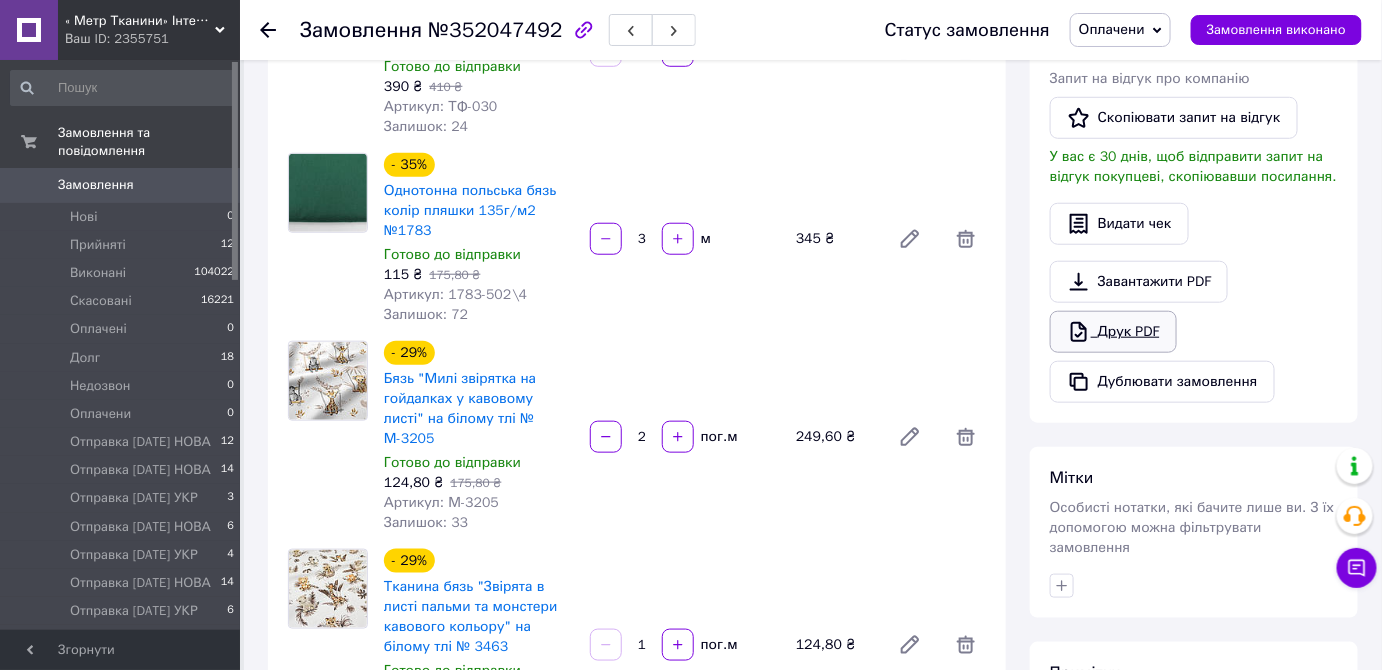 click on "Друк PDF" at bounding box center (1113, 332) 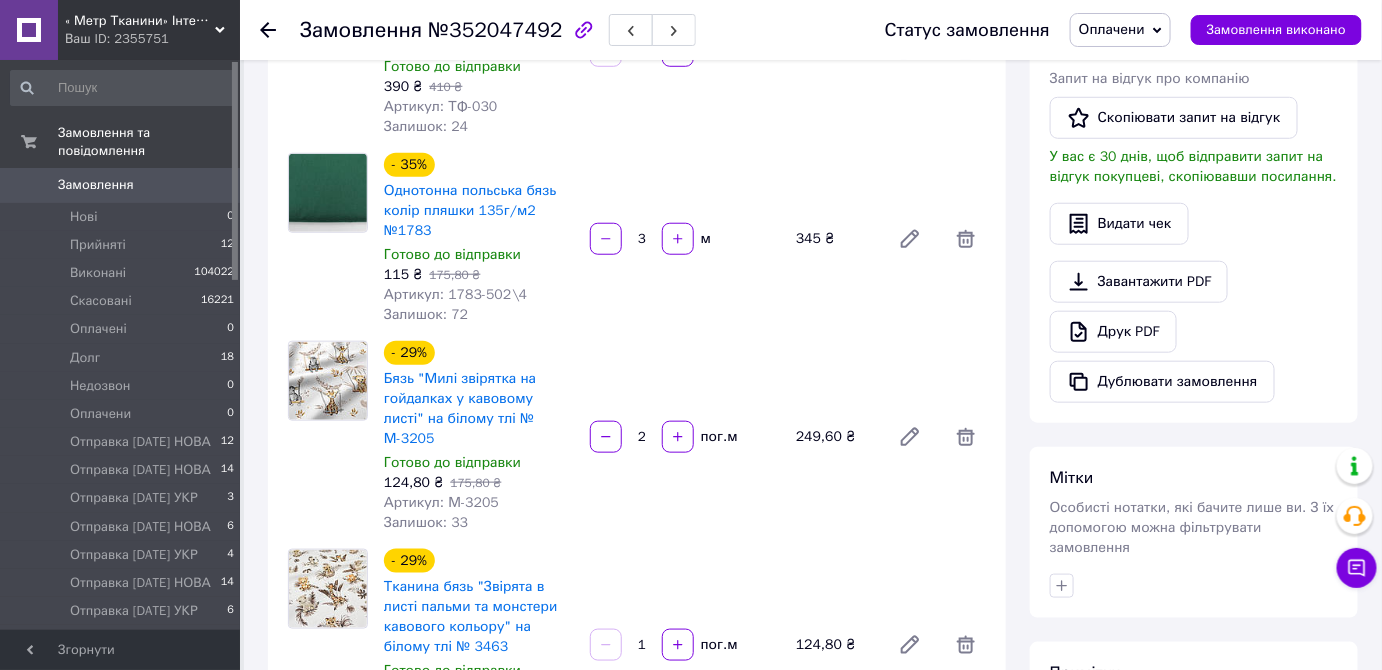 drag, startPoint x: 1125, startPoint y: 32, endPoint x: 1167, endPoint y: 68, distance: 55.31727 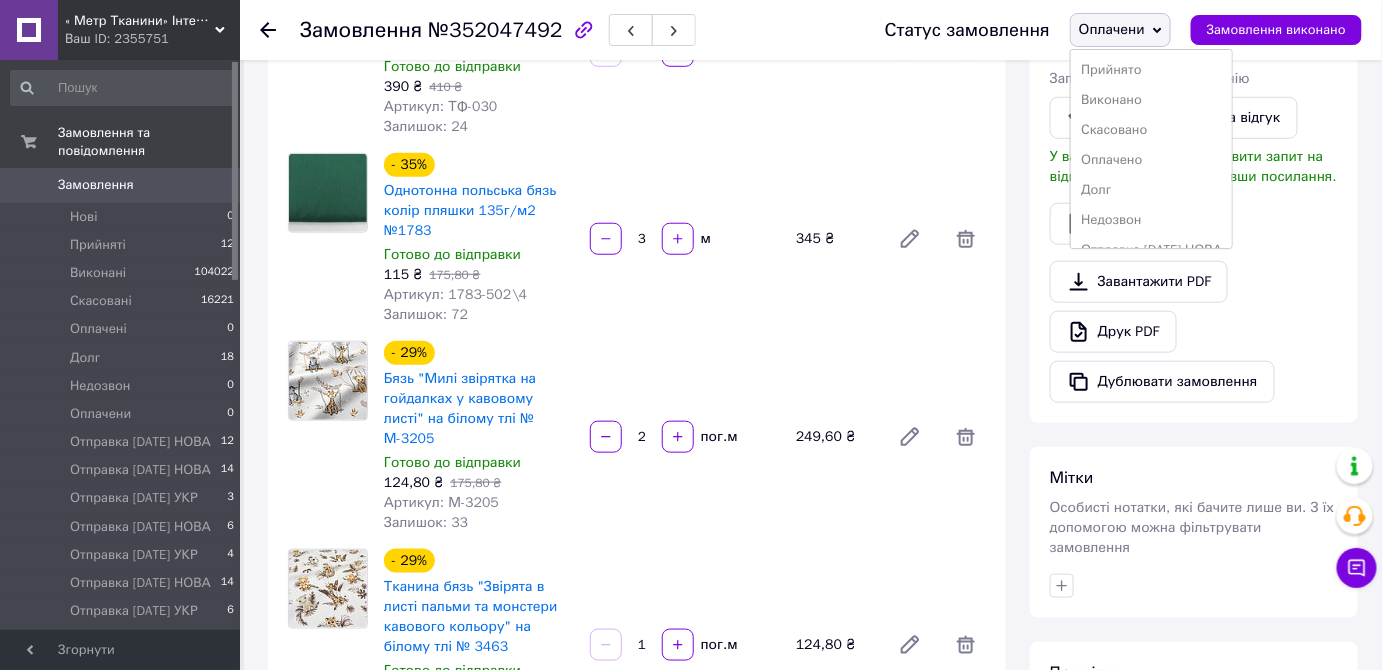 scroll, scrollTop: 411, scrollLeft: 0, axis: vertical 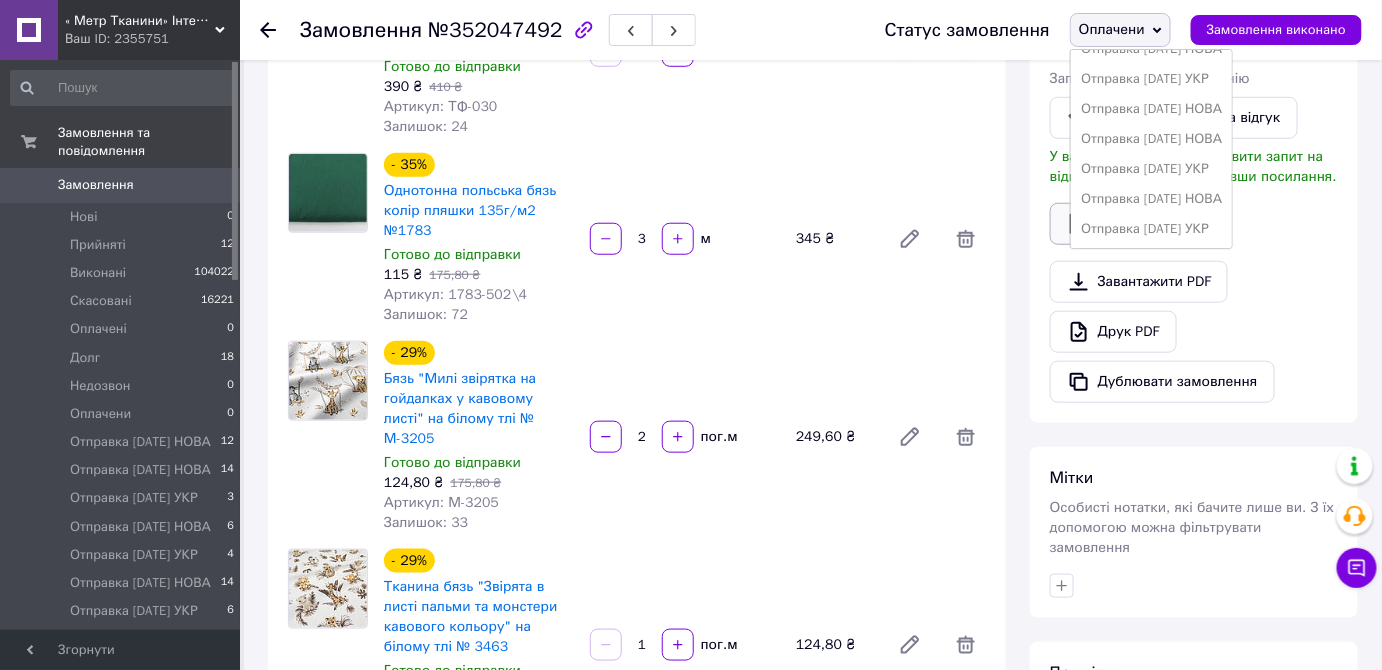 click on "Отправка [DATE] НОВА" at bounding box center [1151, 199] 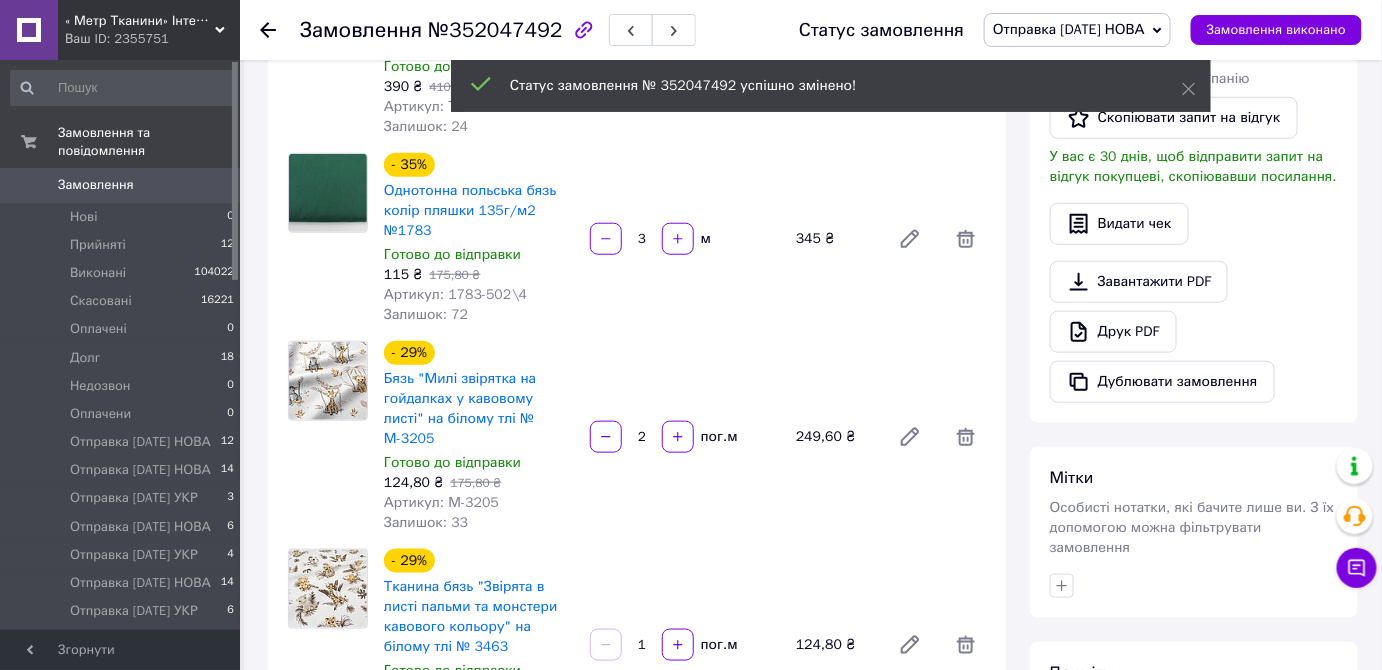 click 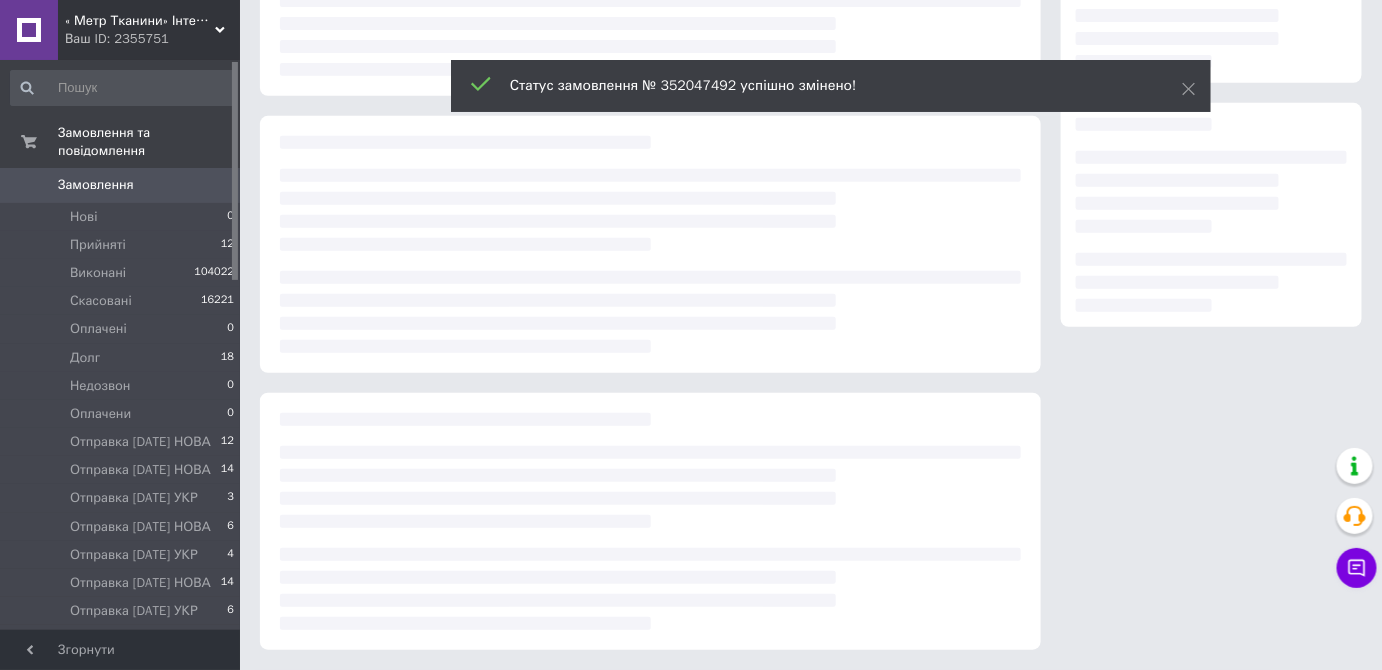 scroll, scrollTop: 0, scrollLeft: 0, axis: both 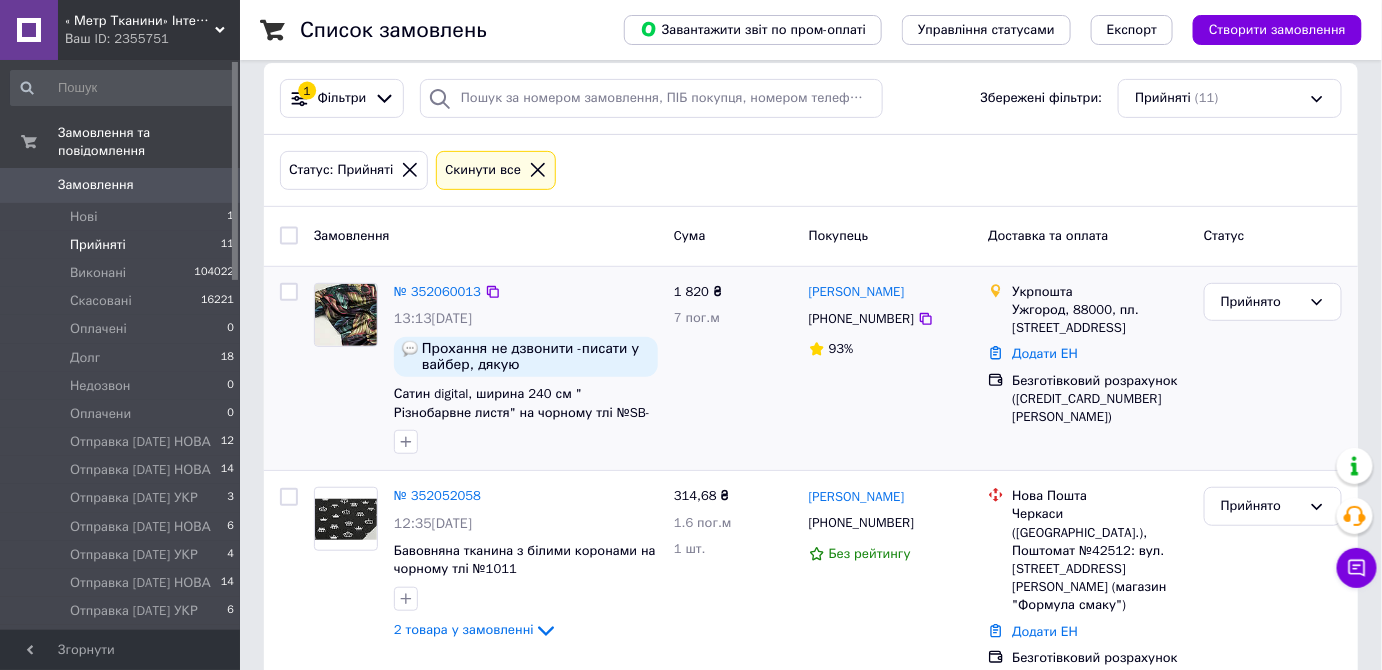 click at bounding box center [346, 315] 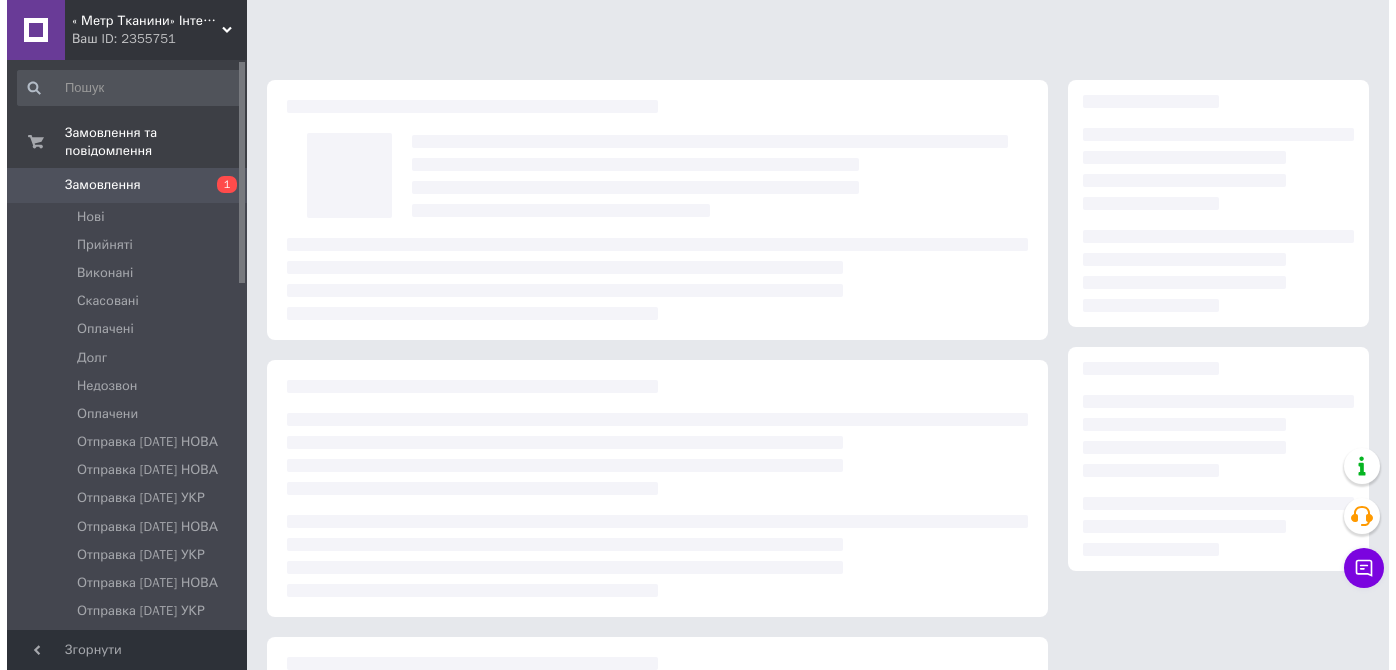 scroll, scrollTop: 0, scrollLeft: 0, axis: both 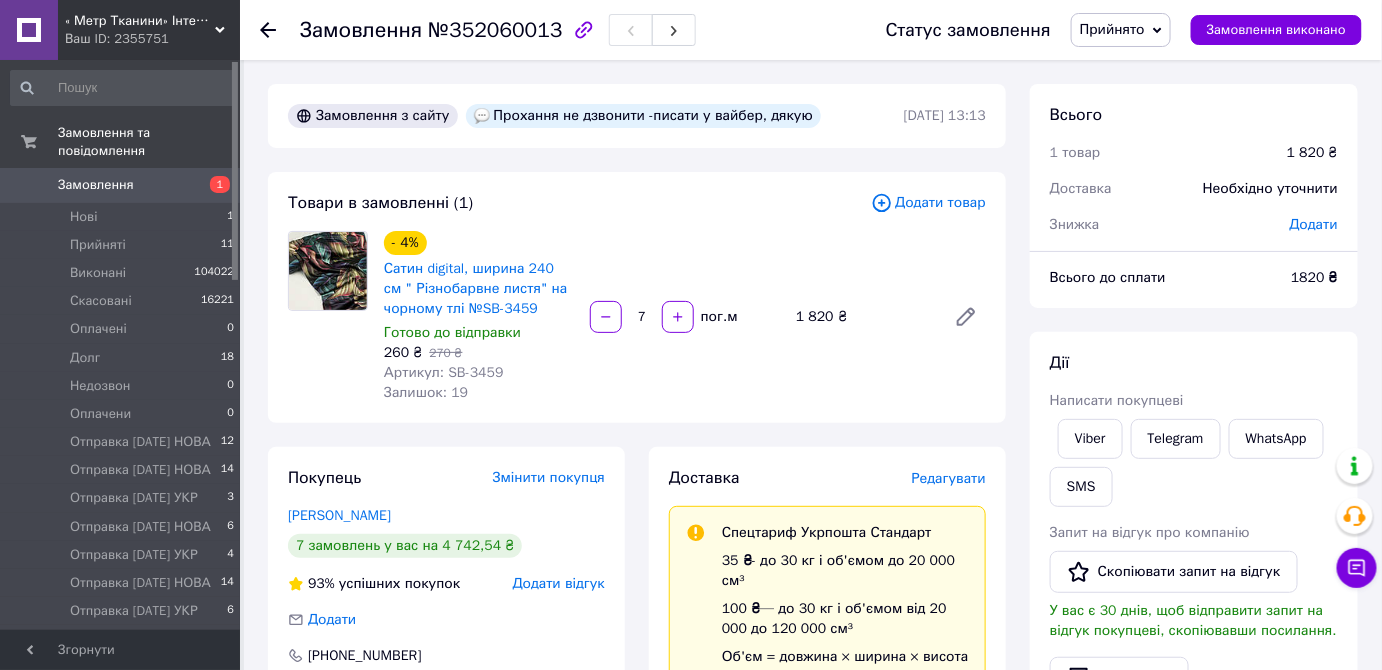 click on "Редагувати" at bounding box center (949, 478) 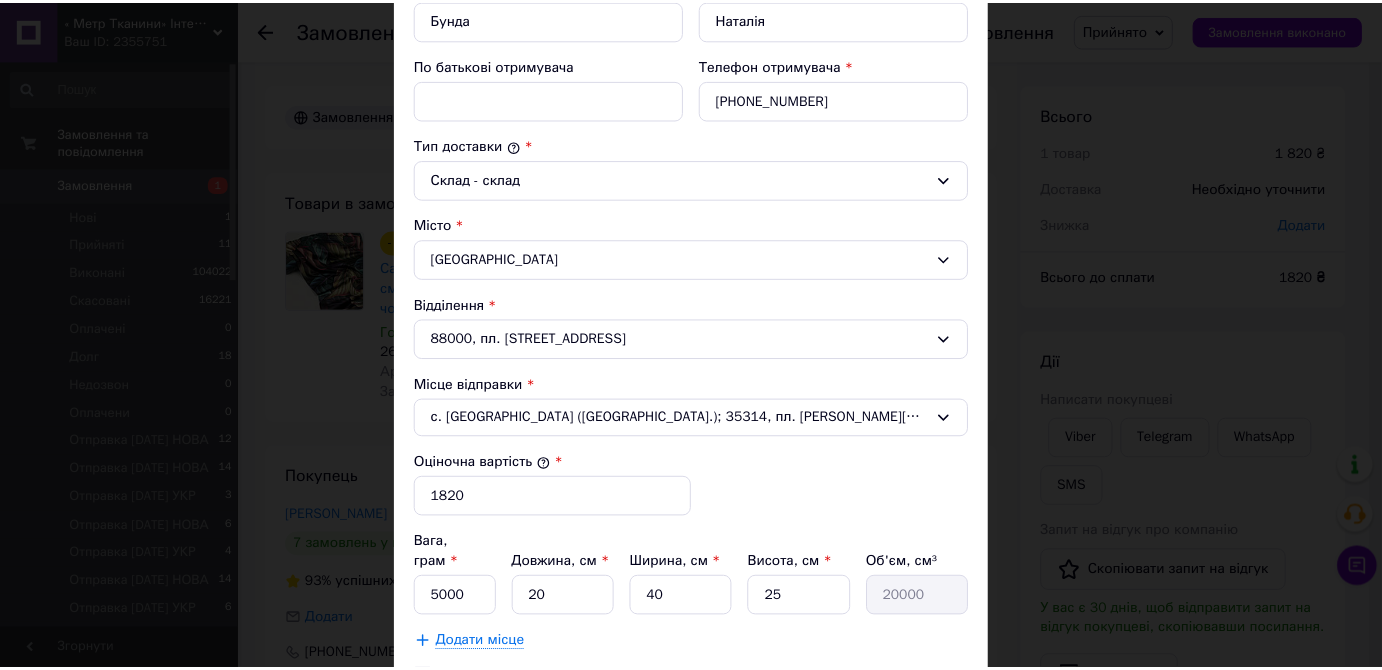 scroll, scrollTop: 645, scrollLeft: 0, axis: vertical 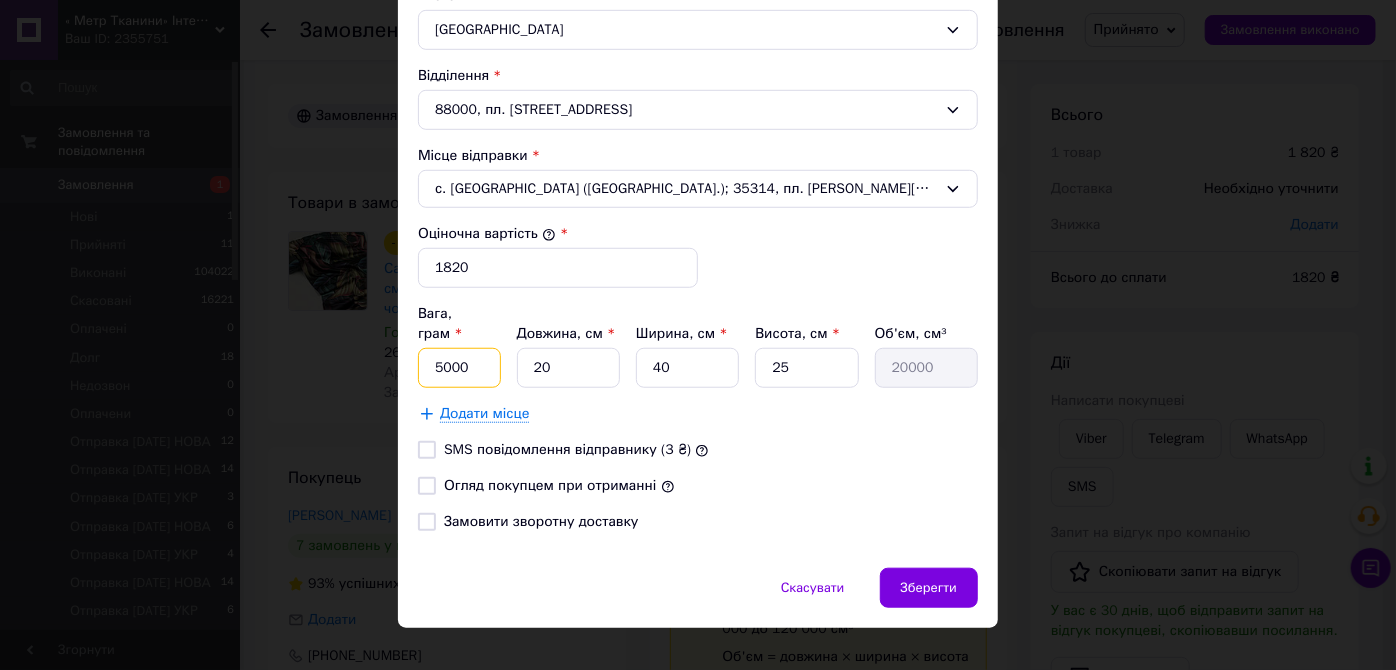 drag, startPoint x: 439, startPoint y: 342, endPoint x: 411, endPoint y: 369, distance: 38.8973 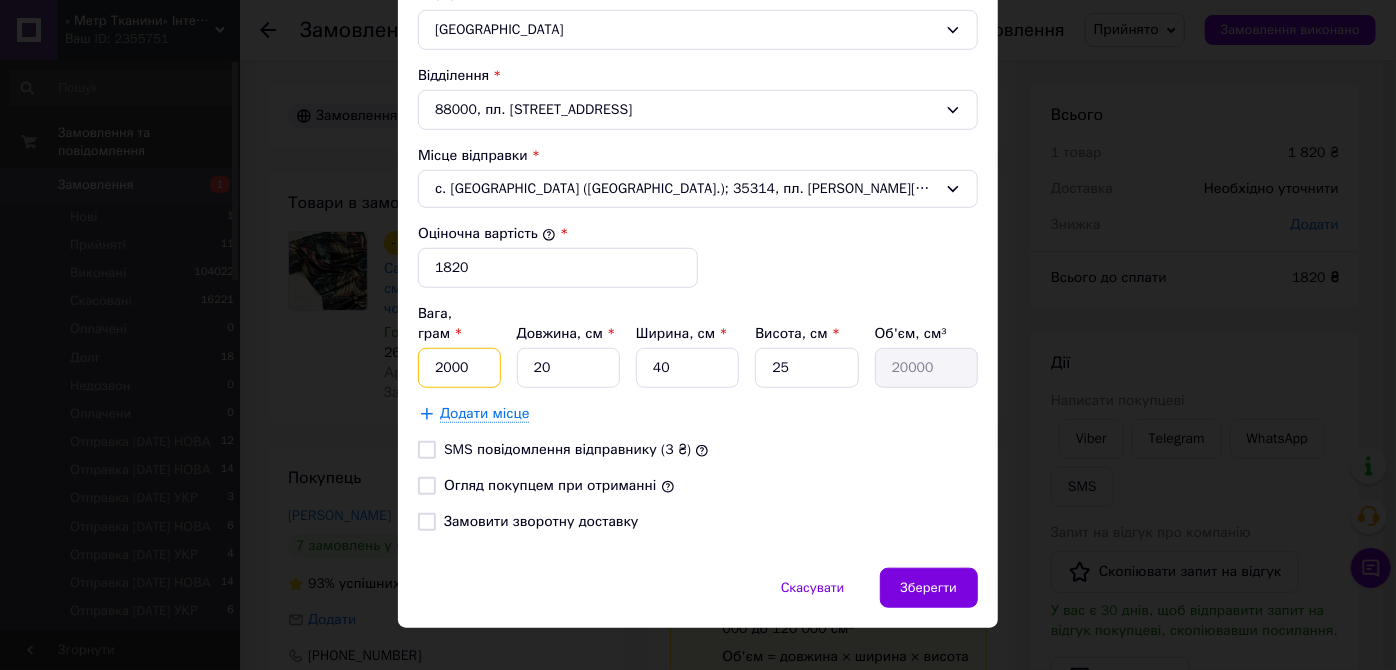 type on "2000" 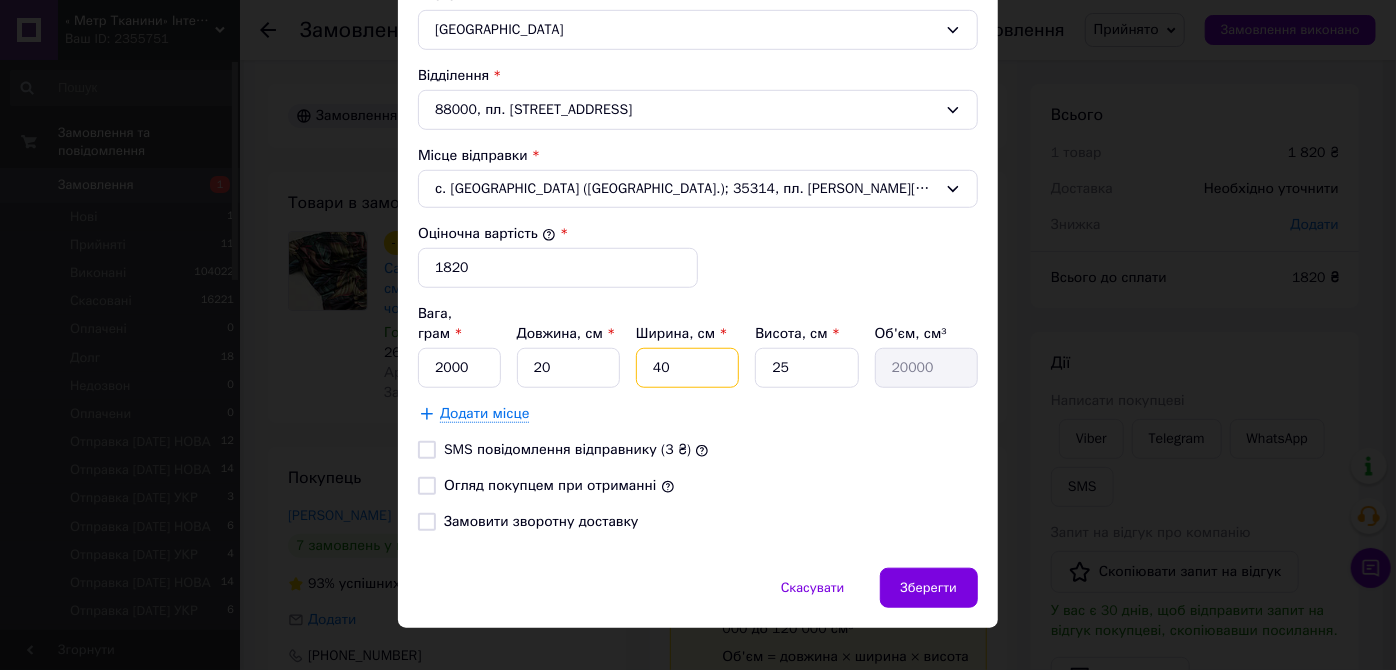 drag, startPoint x: 658, startPoint y: 342, endPoint x: 692, endPoint y: 351, distance: 35.17101 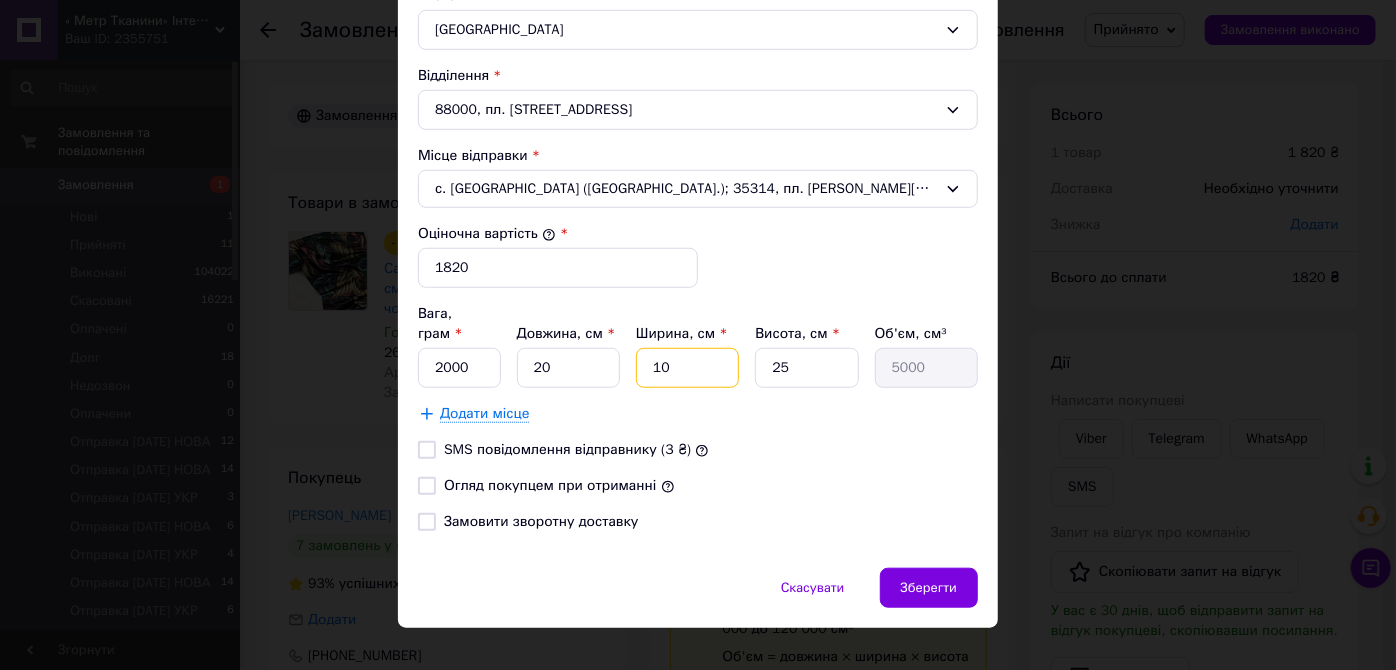 type on "10" 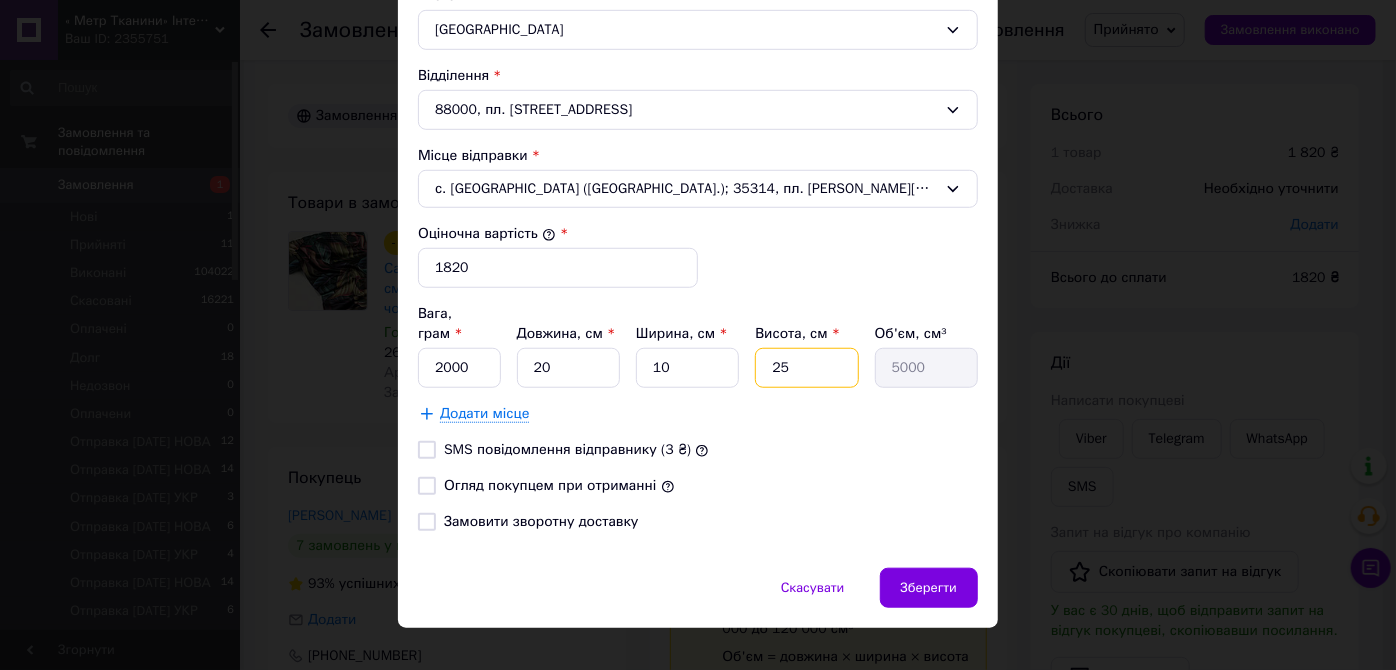 drag, startPoint x: 776, startPoint y: 347, endPoint x: 734, endPoint y: 360, distance: 43.965897 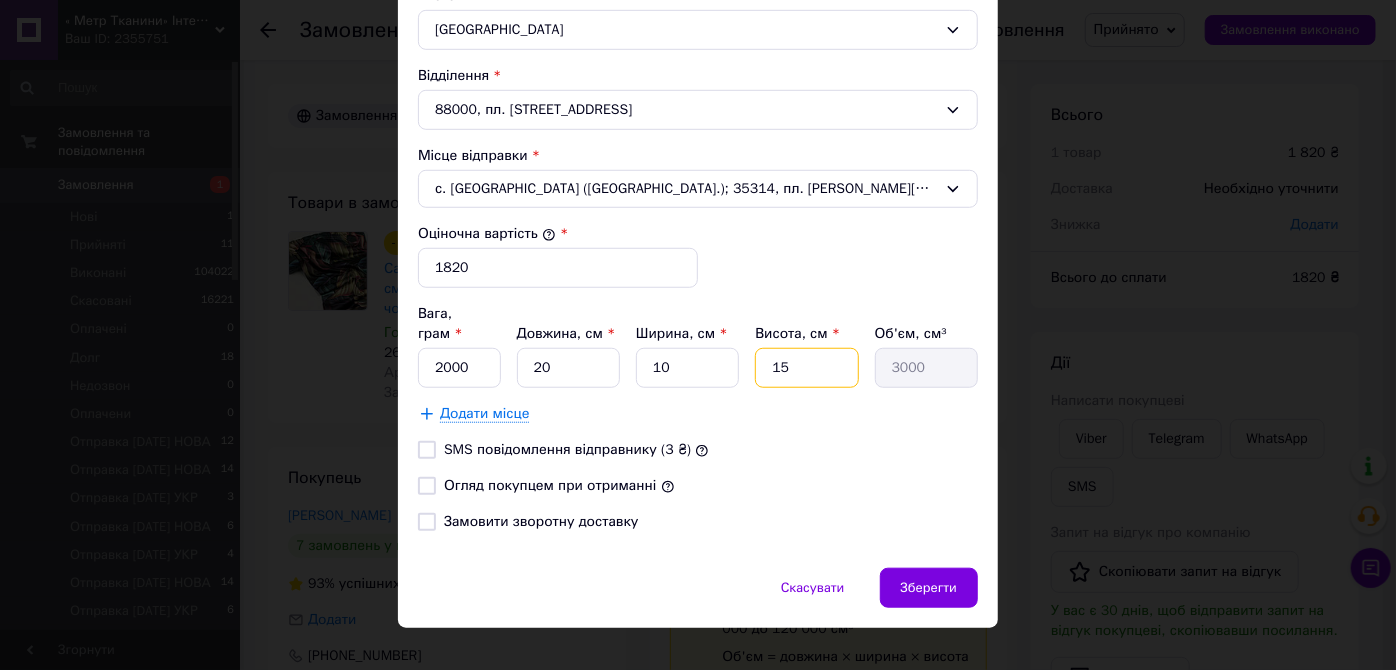drag, startPoint x: 785, startPoint y: 341, endPoint x: 774, endPoint y: 350, distance: 14.21267 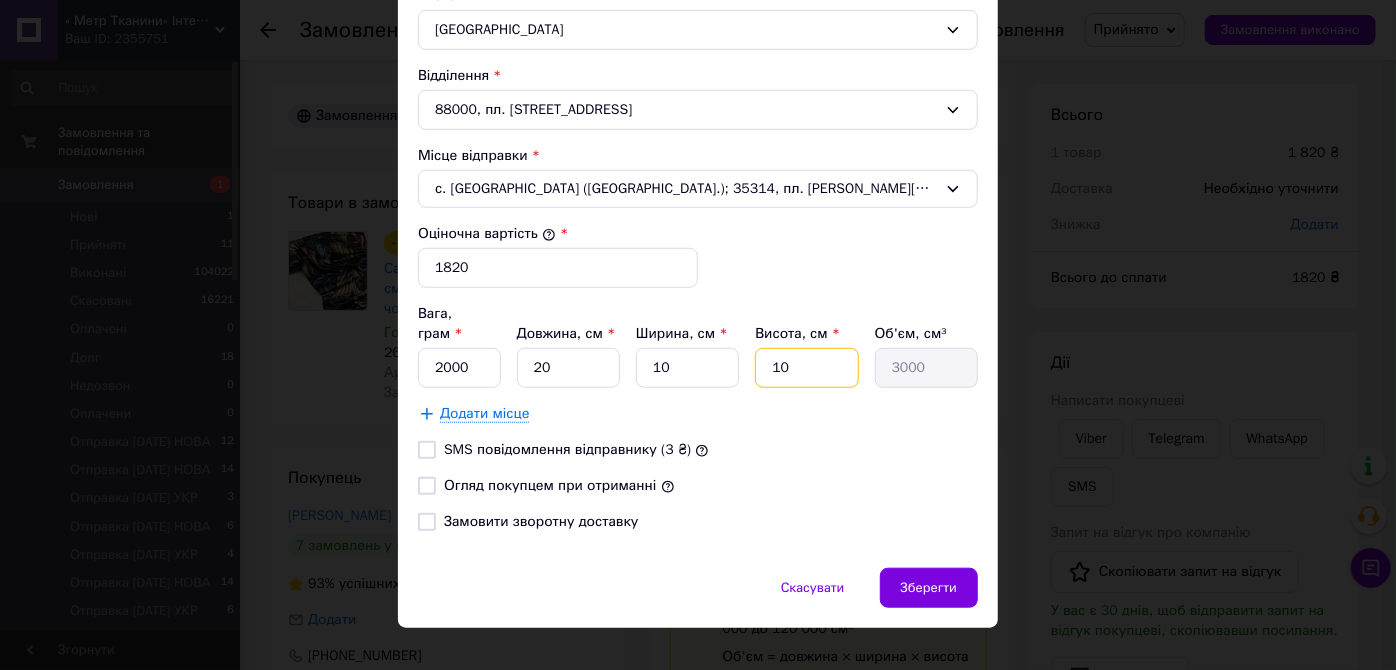 type on "2000" 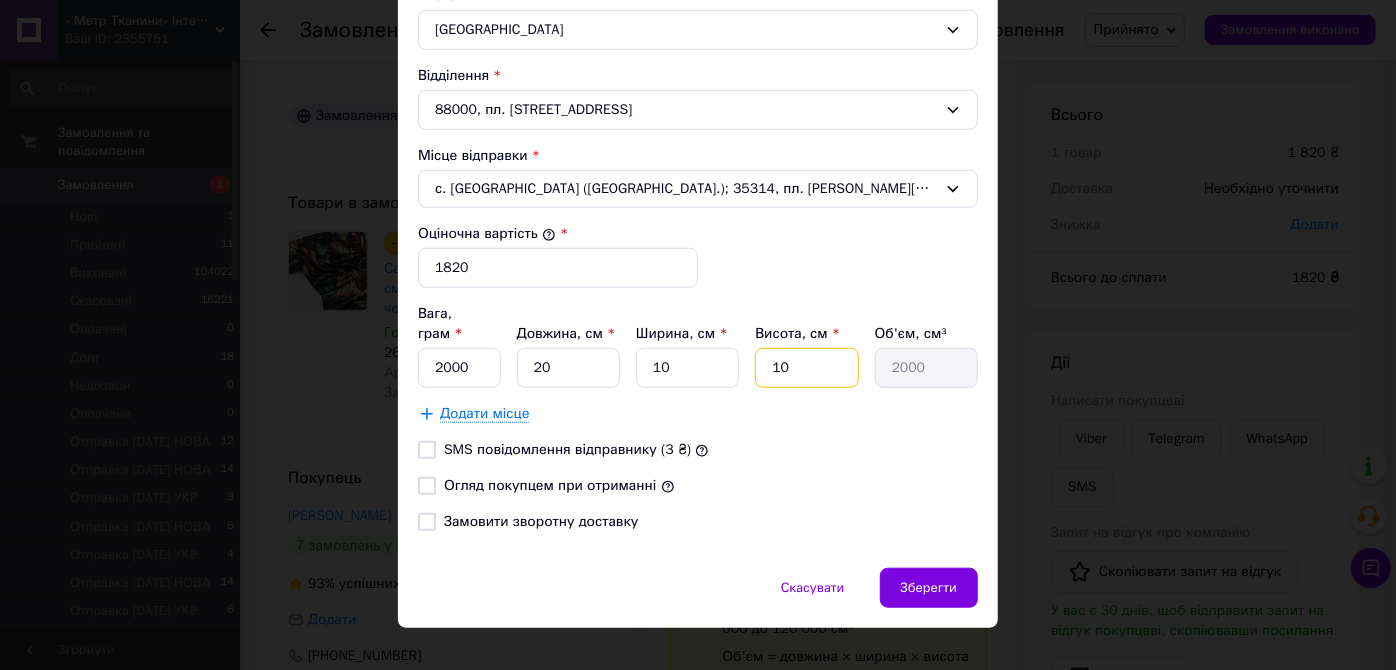 type on "10" 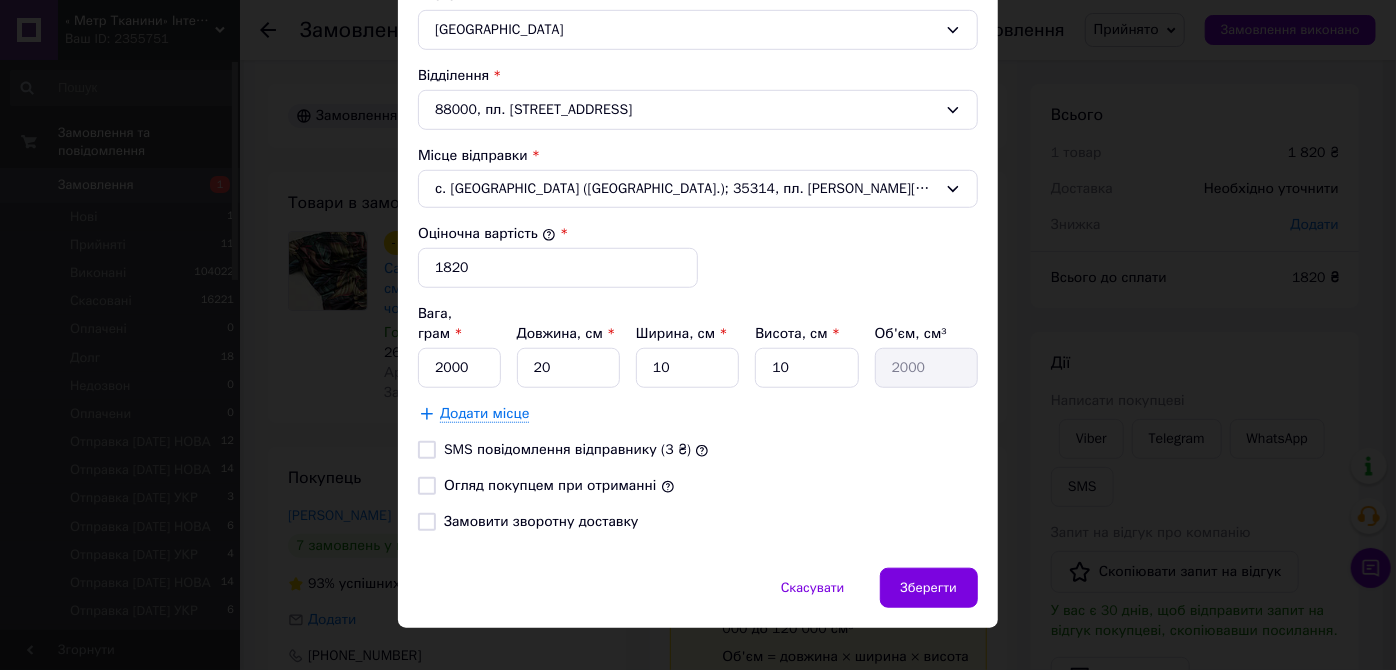 click at bounding box center [427, 486] 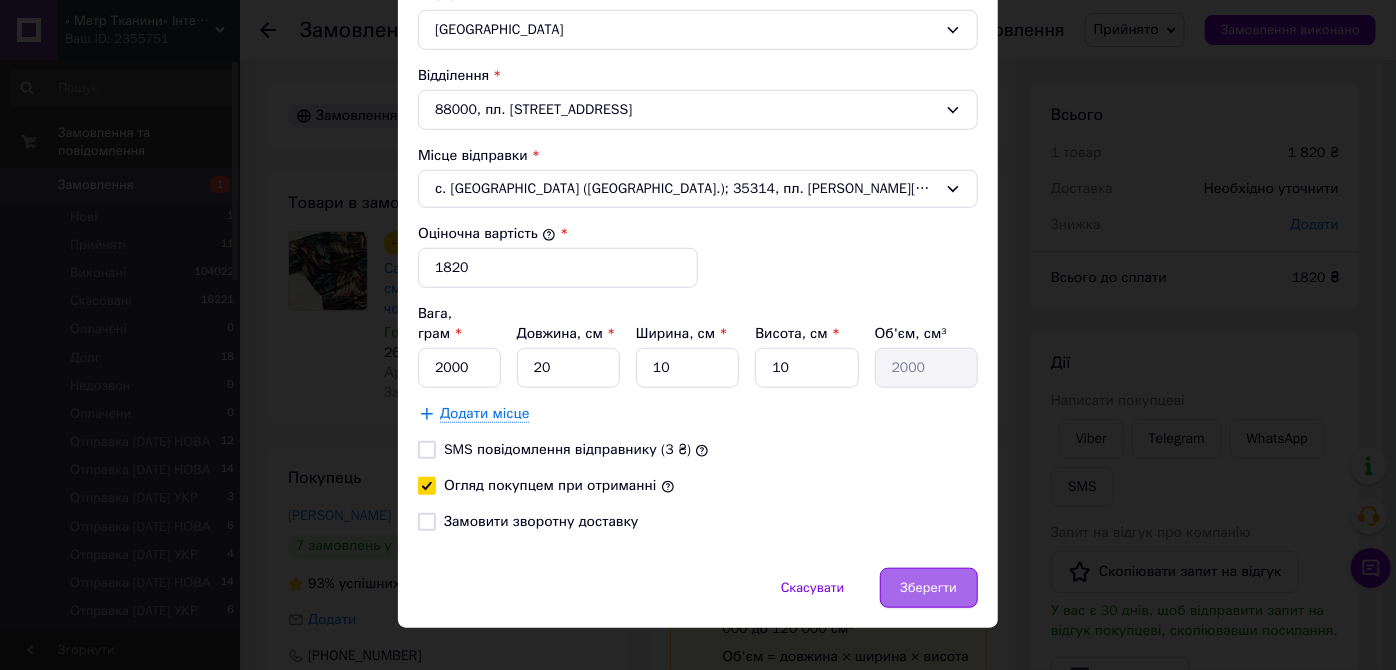 click on "Зберегти" at bounding box center (929, 588) 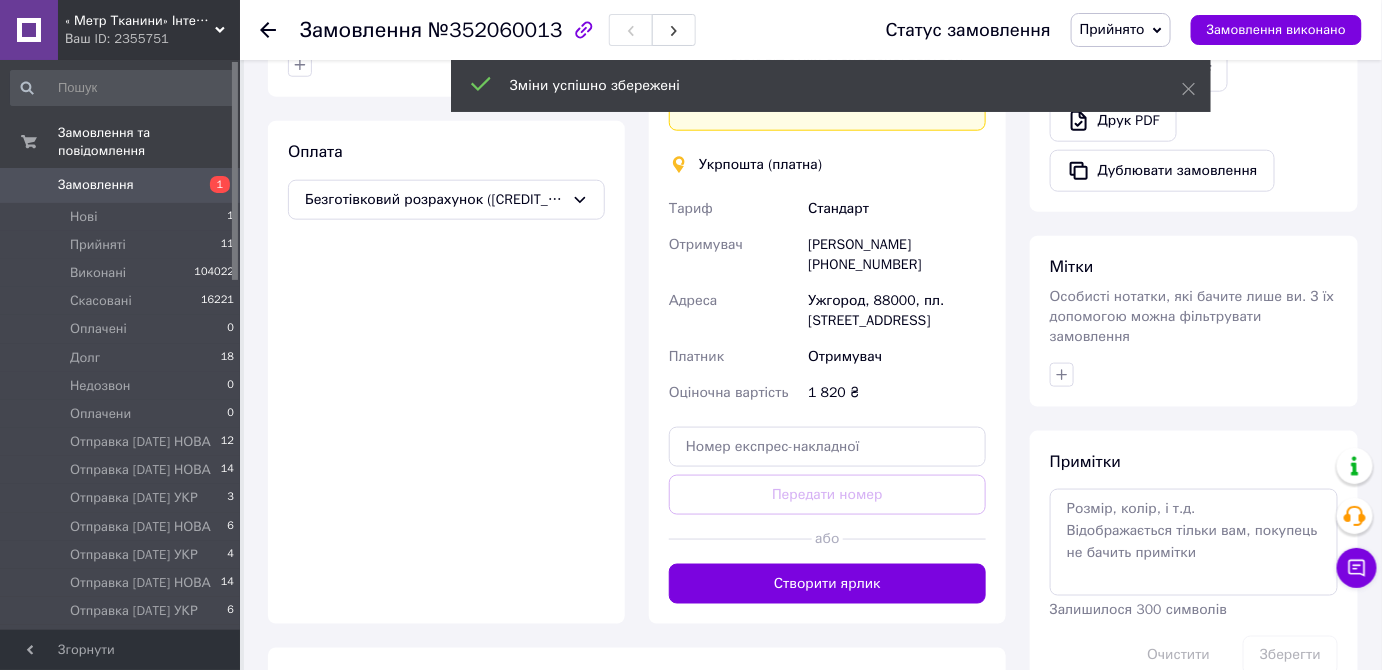scroll, scrollTop: 636, scrollLeft: 0, axis: vertical 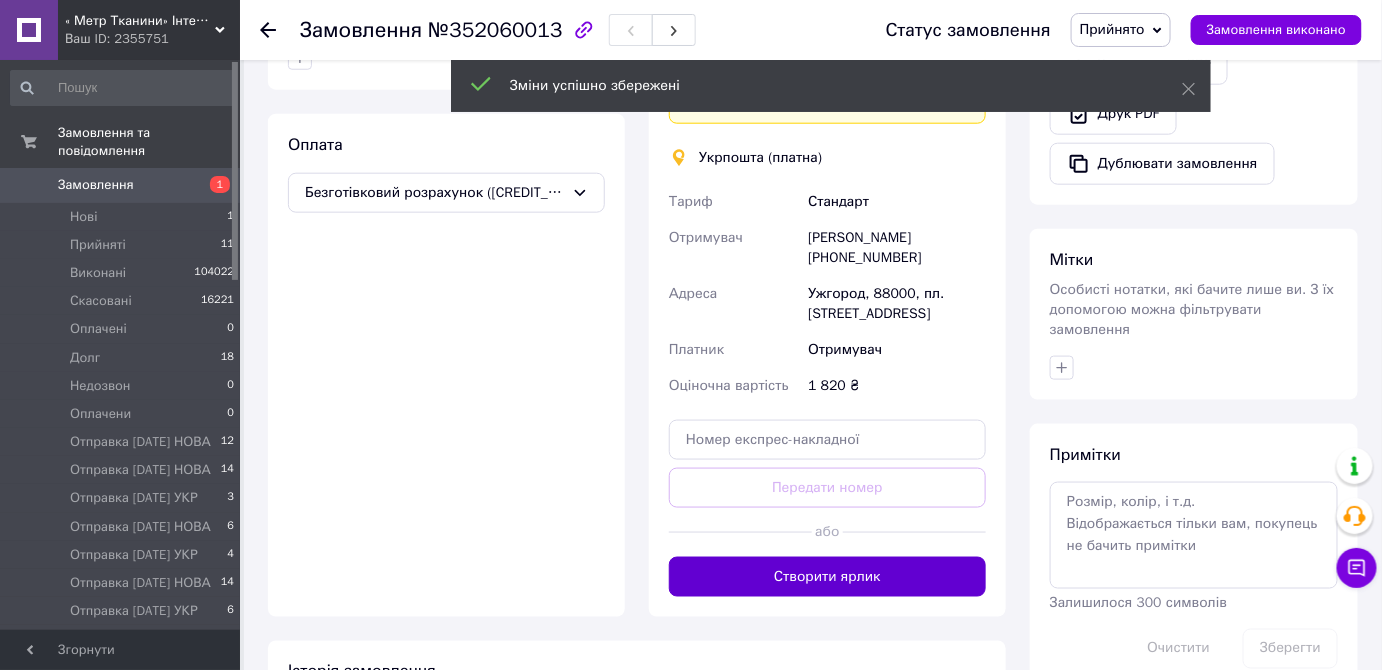 click on "Створити ярлик" at bounding box center (827, 577) 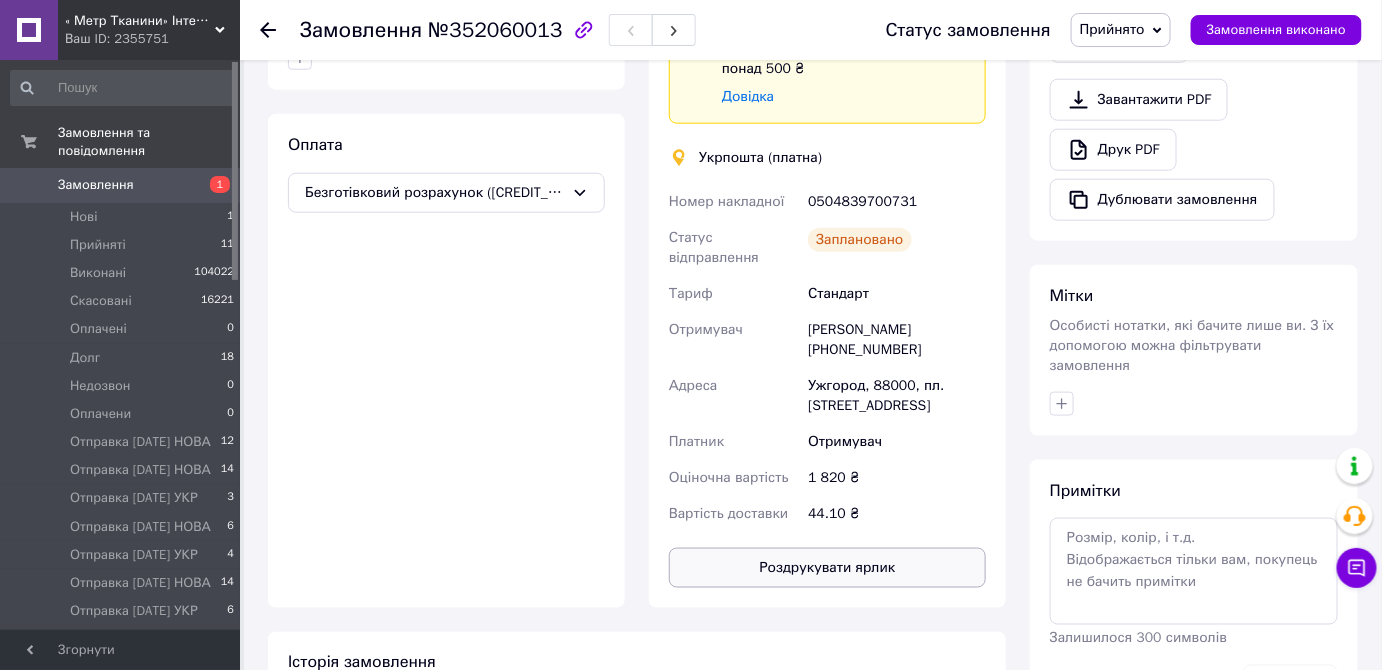 click on "Роздрукувати ярлик" at bounding box center (827, 568) 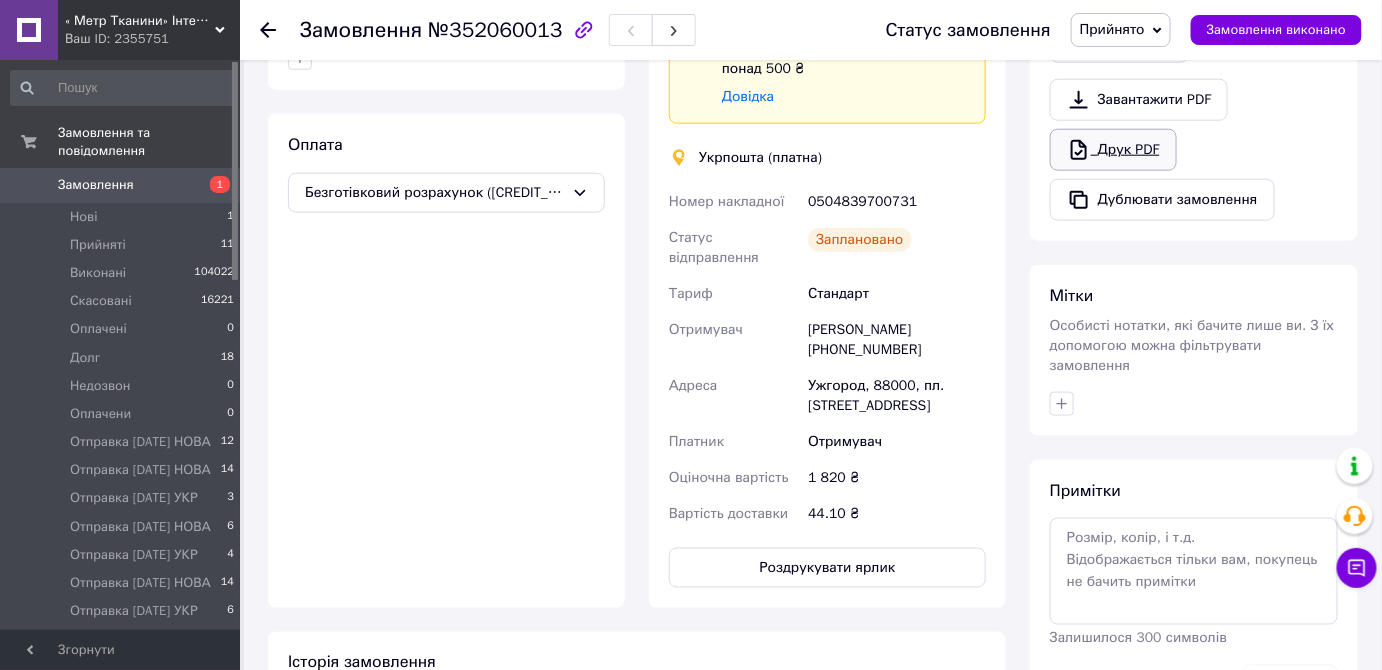 click on "Друк PDF" at bounding box center (1113, 150) 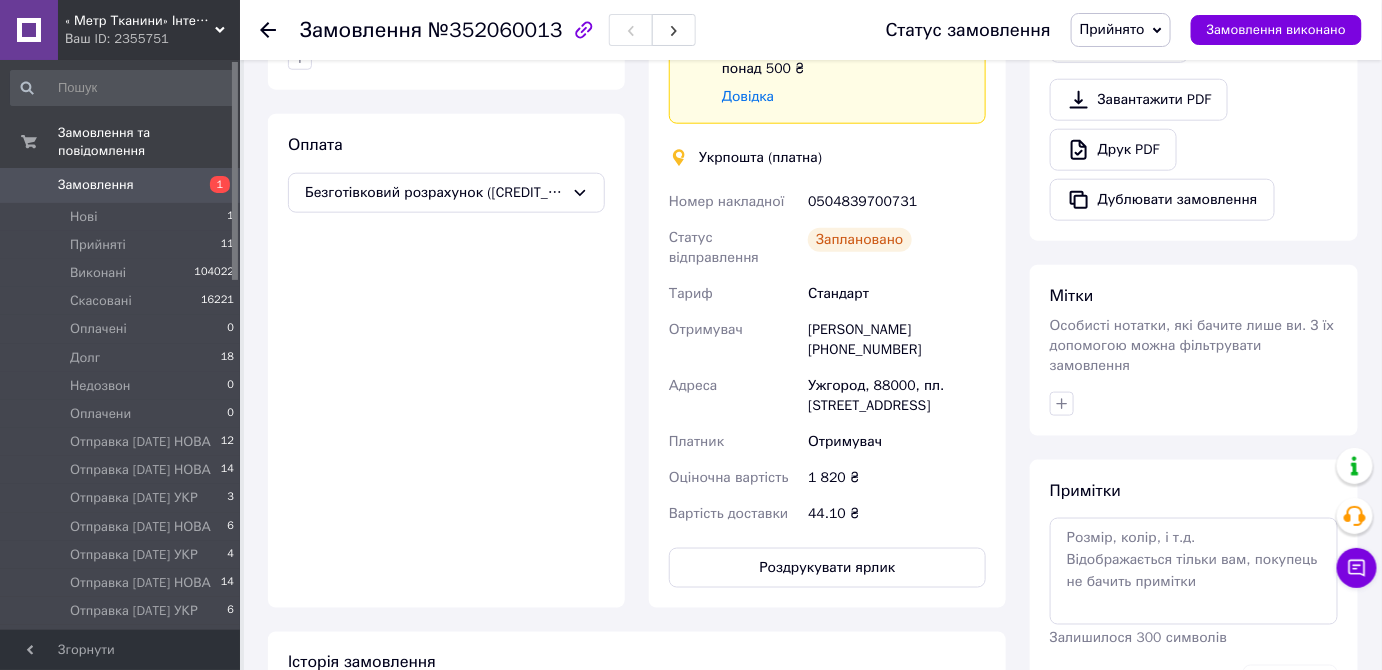 click on "Прийнято" at bounding box center [1112, 29] 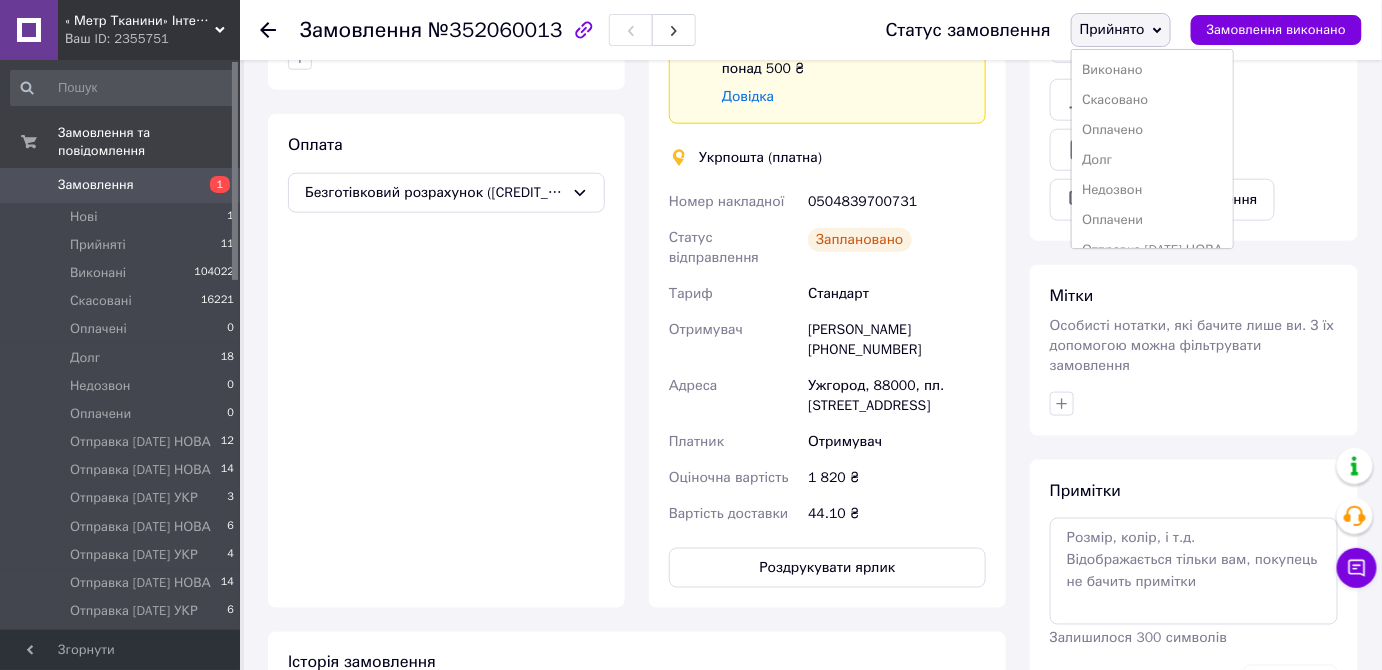 click on "Оплачени" at bounding box center [1152, 220] 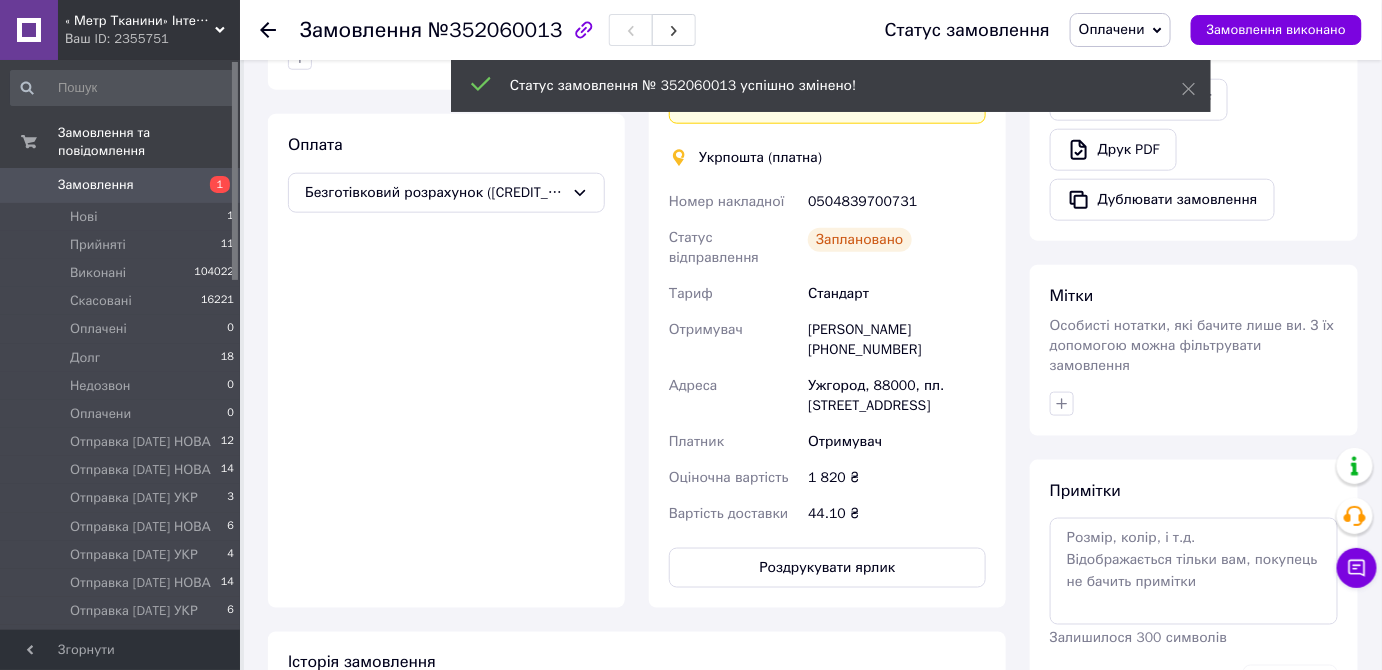 click on "Оплачени" at bounding box center (1112, 29) 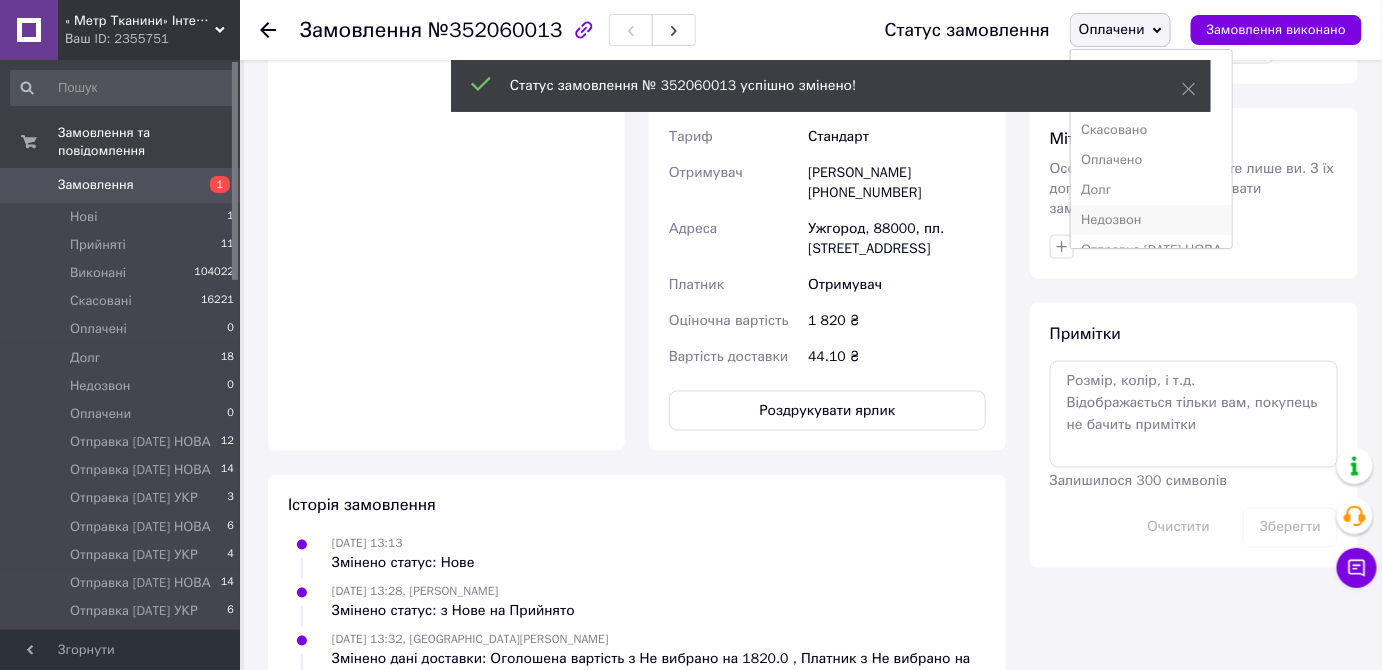 scroll, scrollTop: 903, scrollLeft: 0, axis: vertical 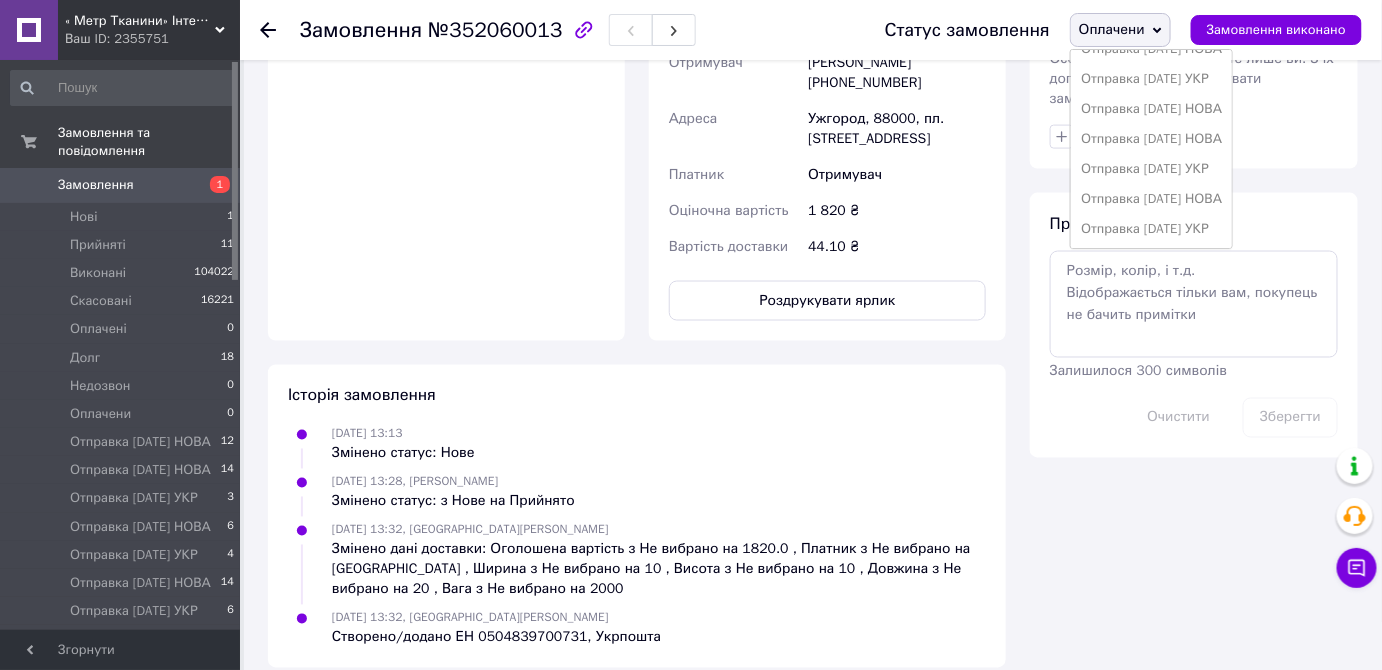 click on "Отправка 10.07. 2025 УКР" at bounding box center (1151, 229) 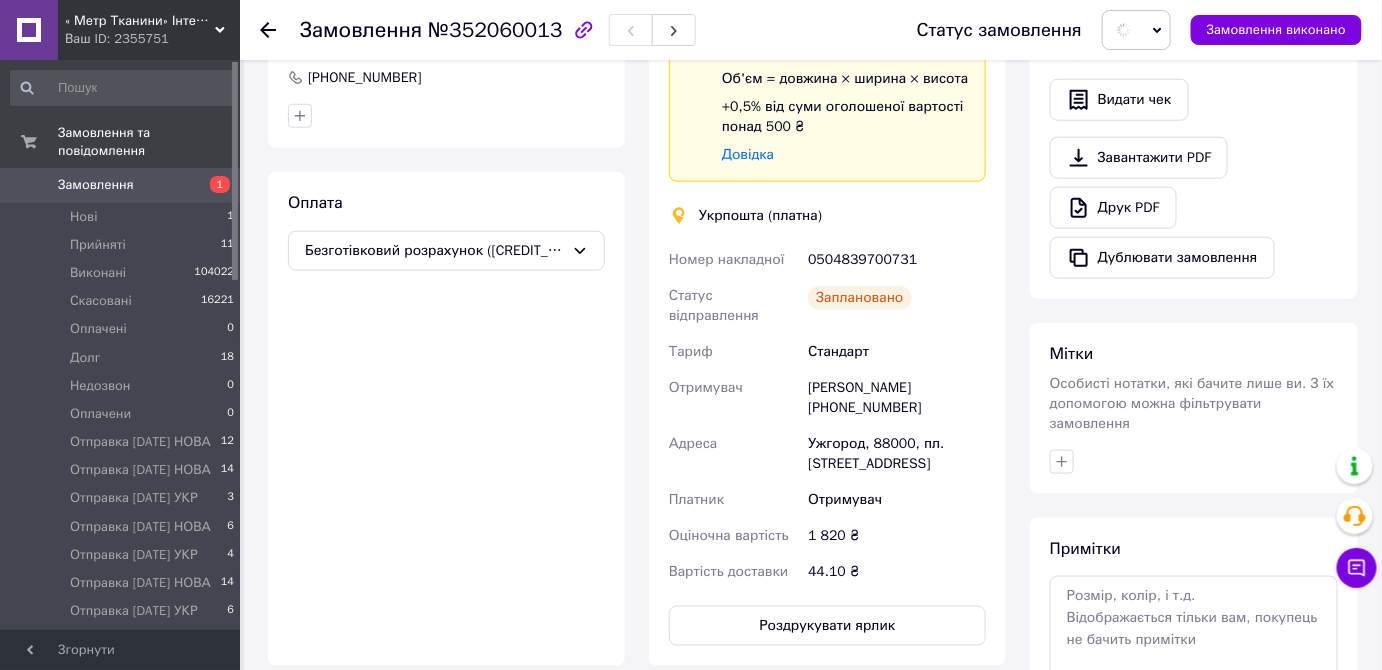 scroll, scrollTop: 539, scrollLeft: 0, axis: vertical 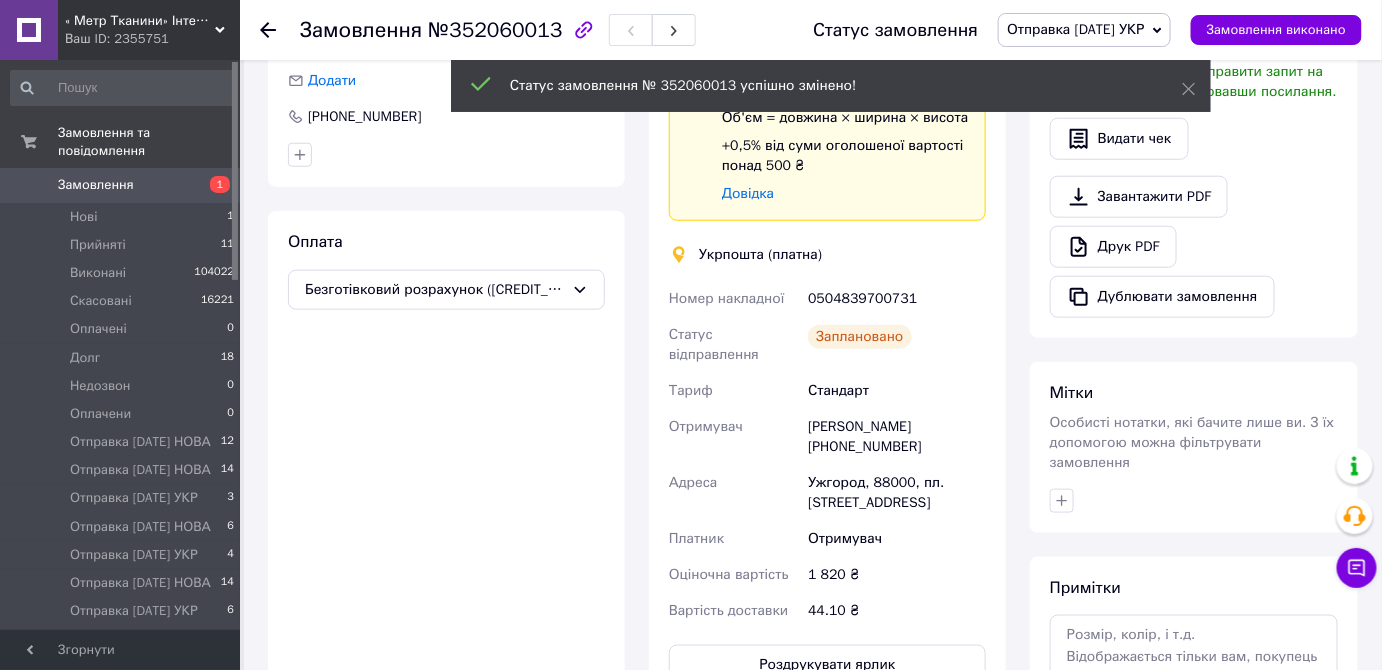 click 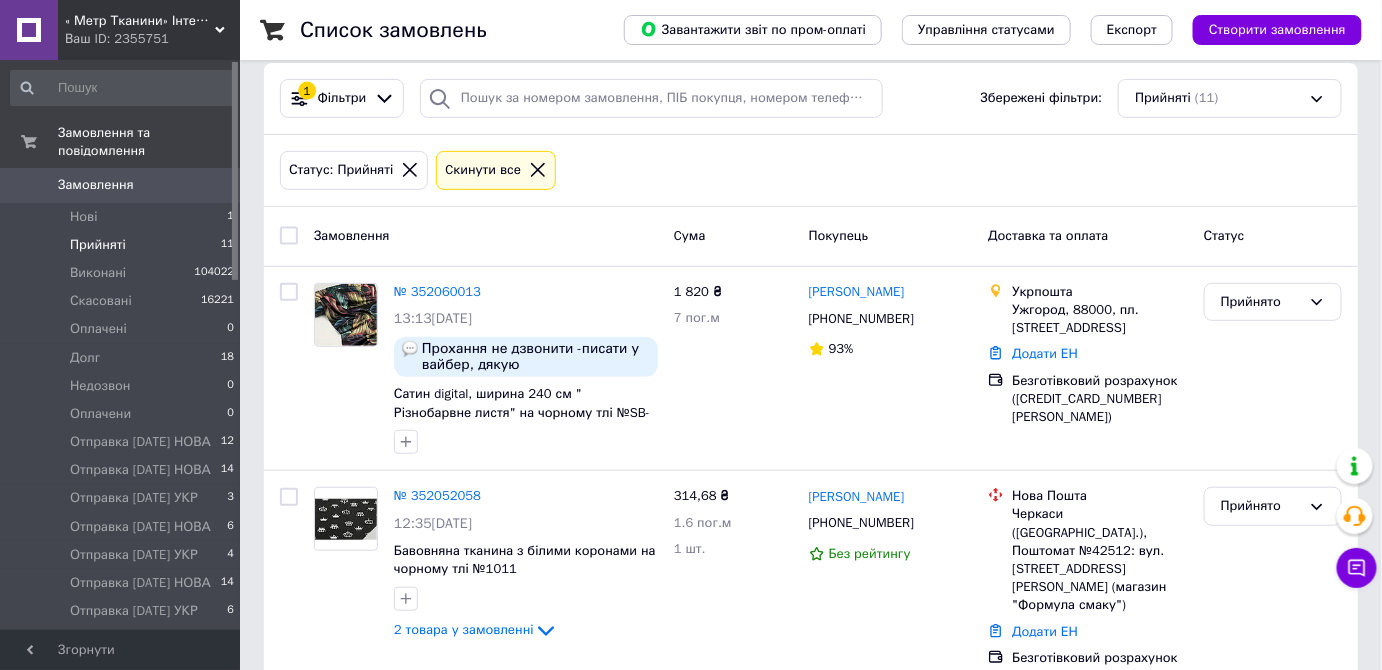 scroll, scrollTop: 0, scrollLeft: 0, axis: both 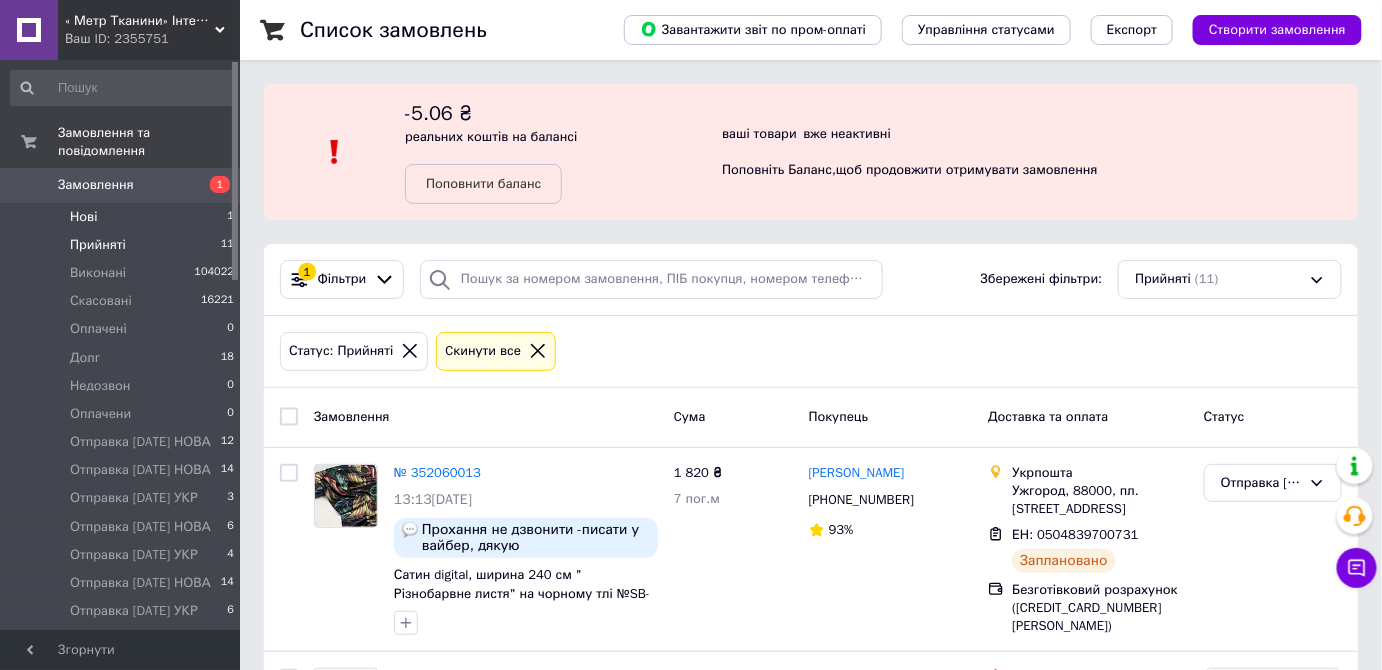 click on "Нові 1" at bounding box center [123, 217] 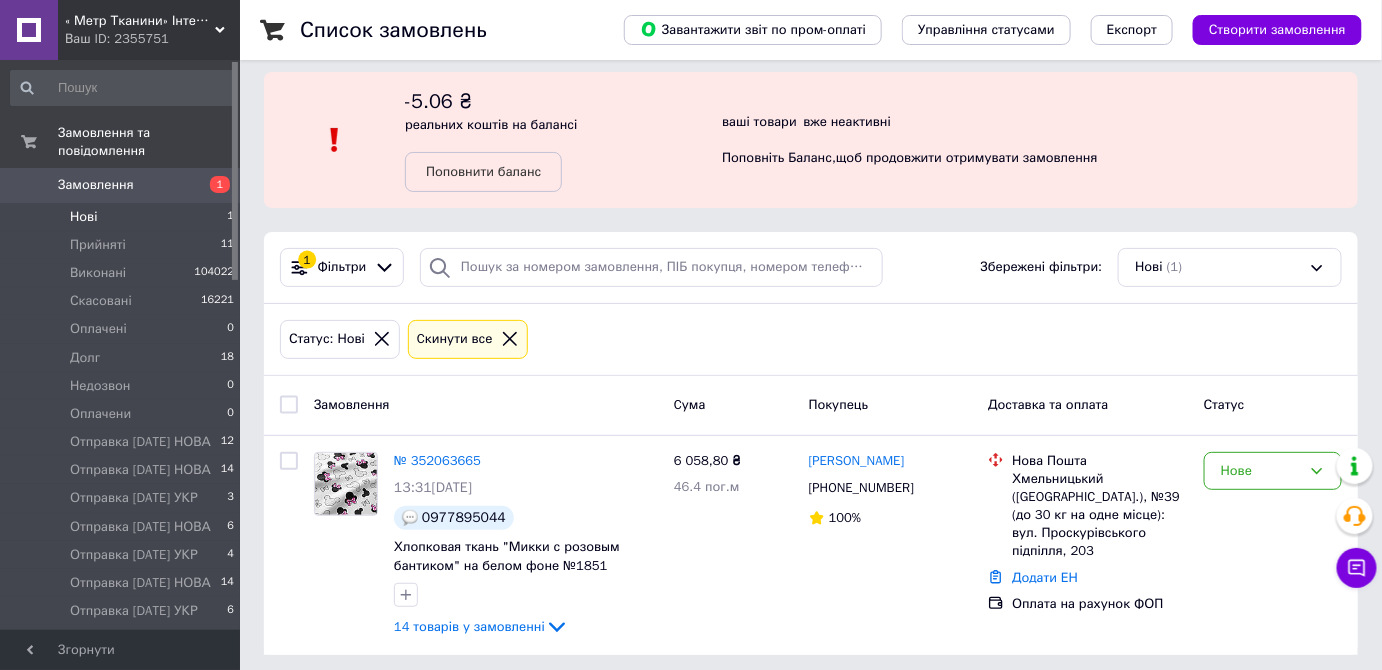 scroll, scrollTop: 18, scrollLeft: 0, axis: vertical 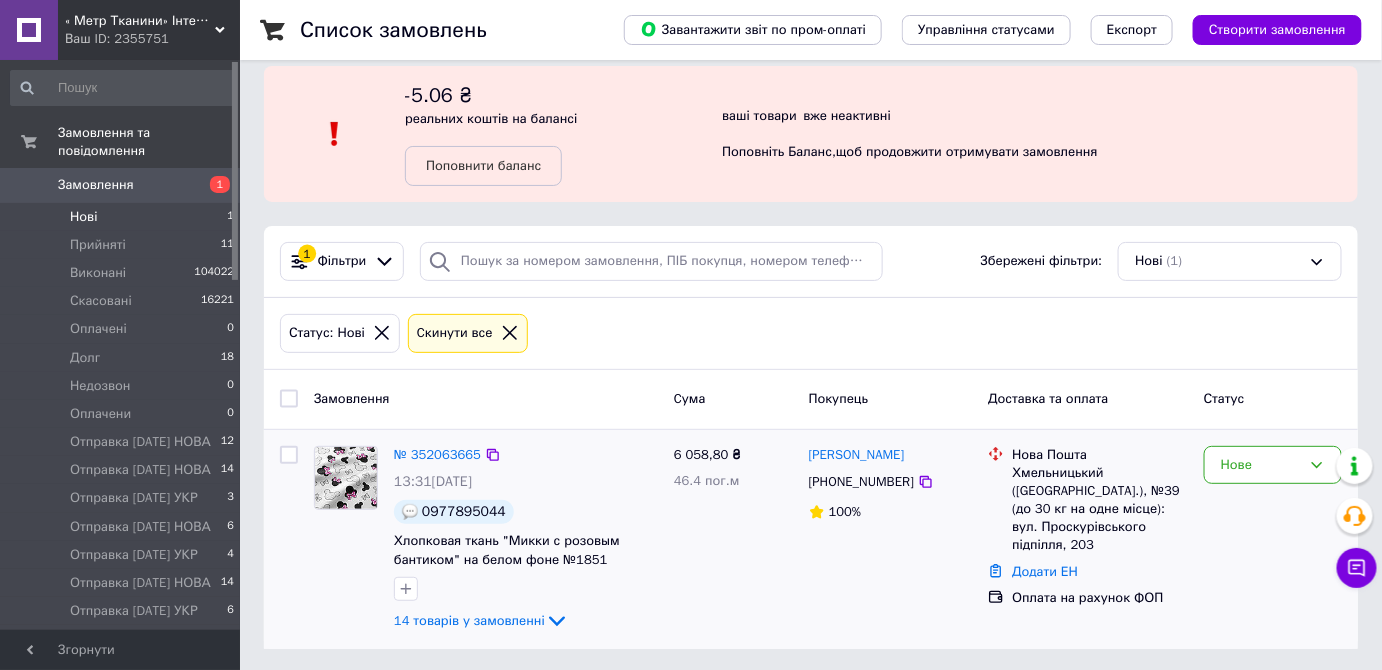 click at bounding box center (346, 478) 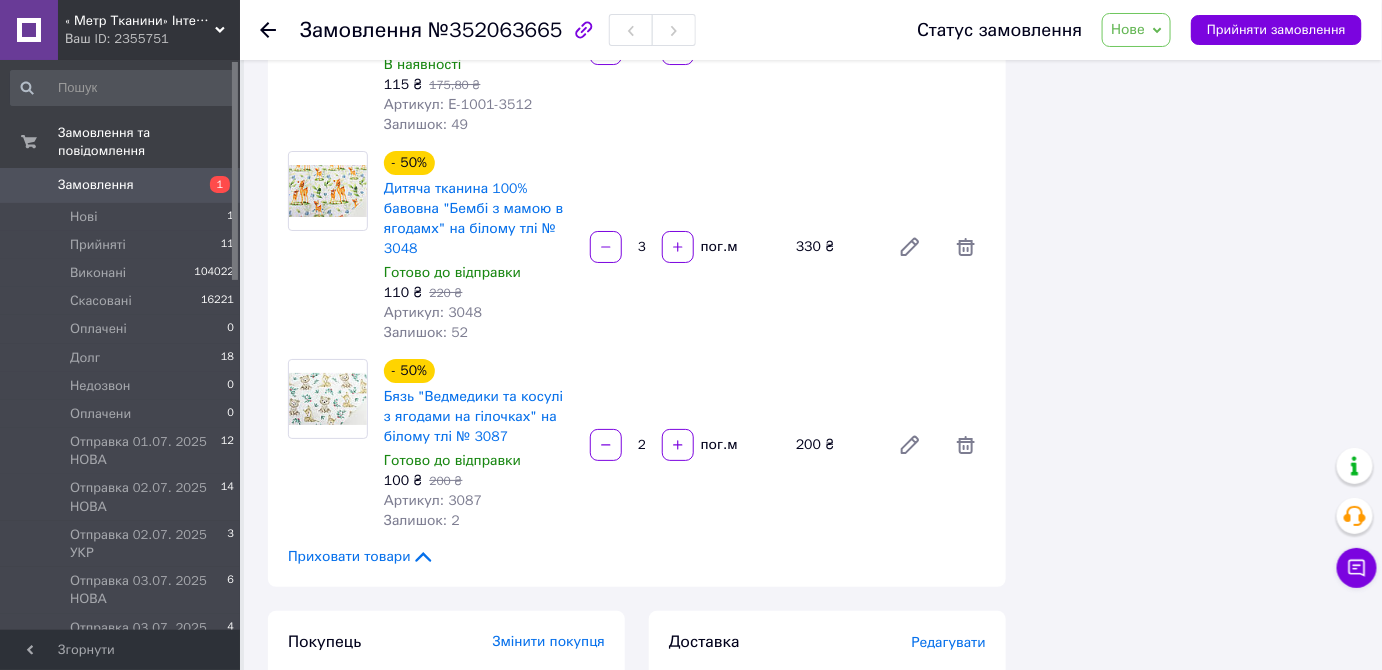 scroll, scrollTop: 2363, scrollLeft: 0, axis: vertical 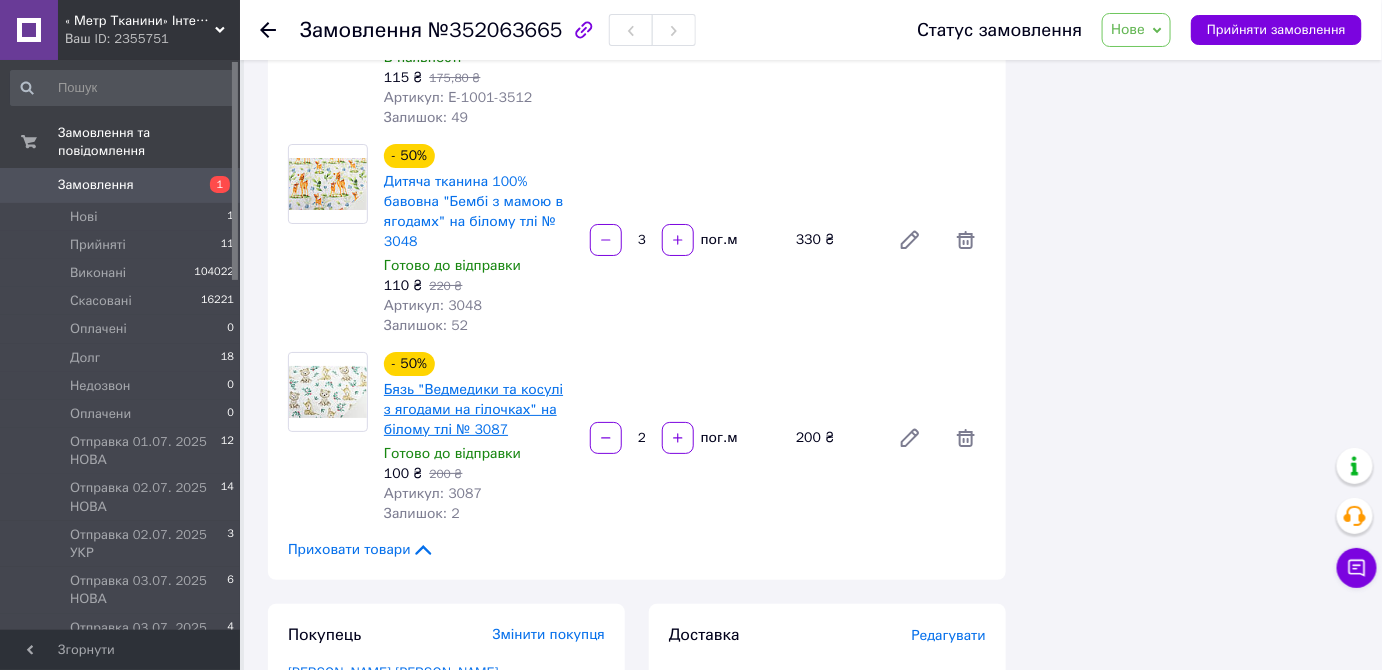 click on "Бязь "Ведмедики та косулі з ягодами на гілочках" на білому тлі № 3087" at bounding box center [473, 409] 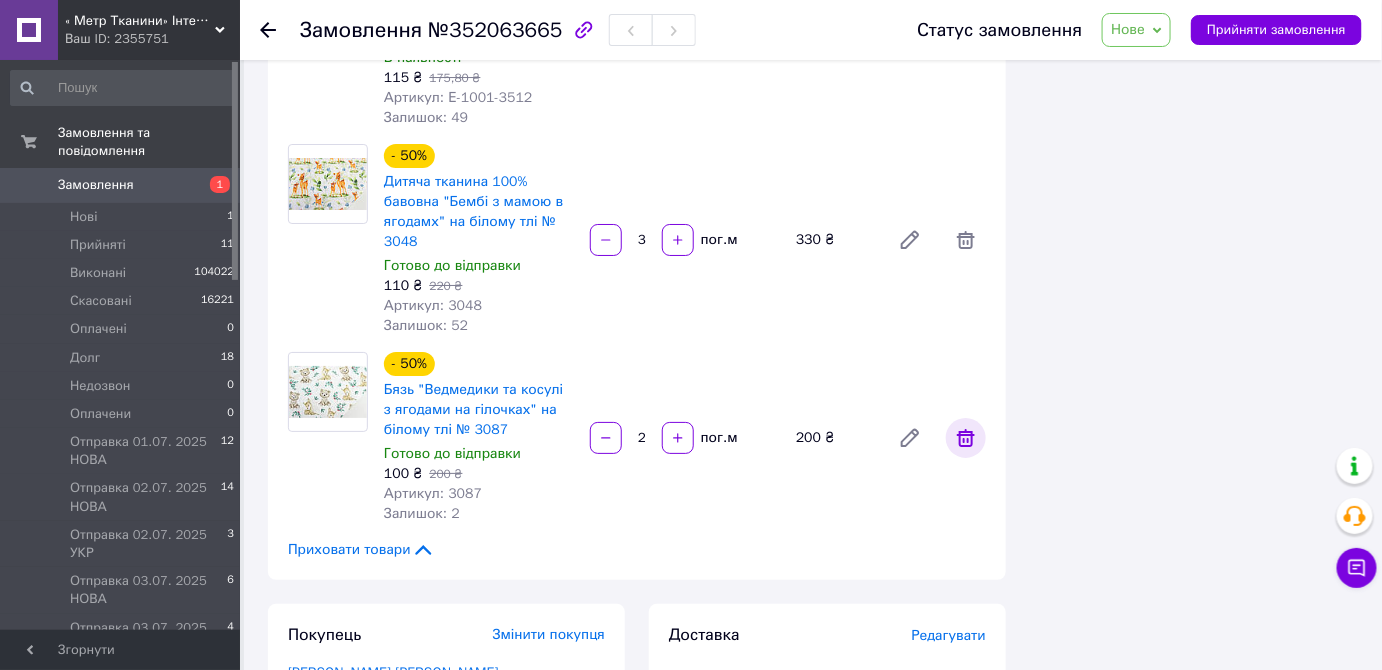 click 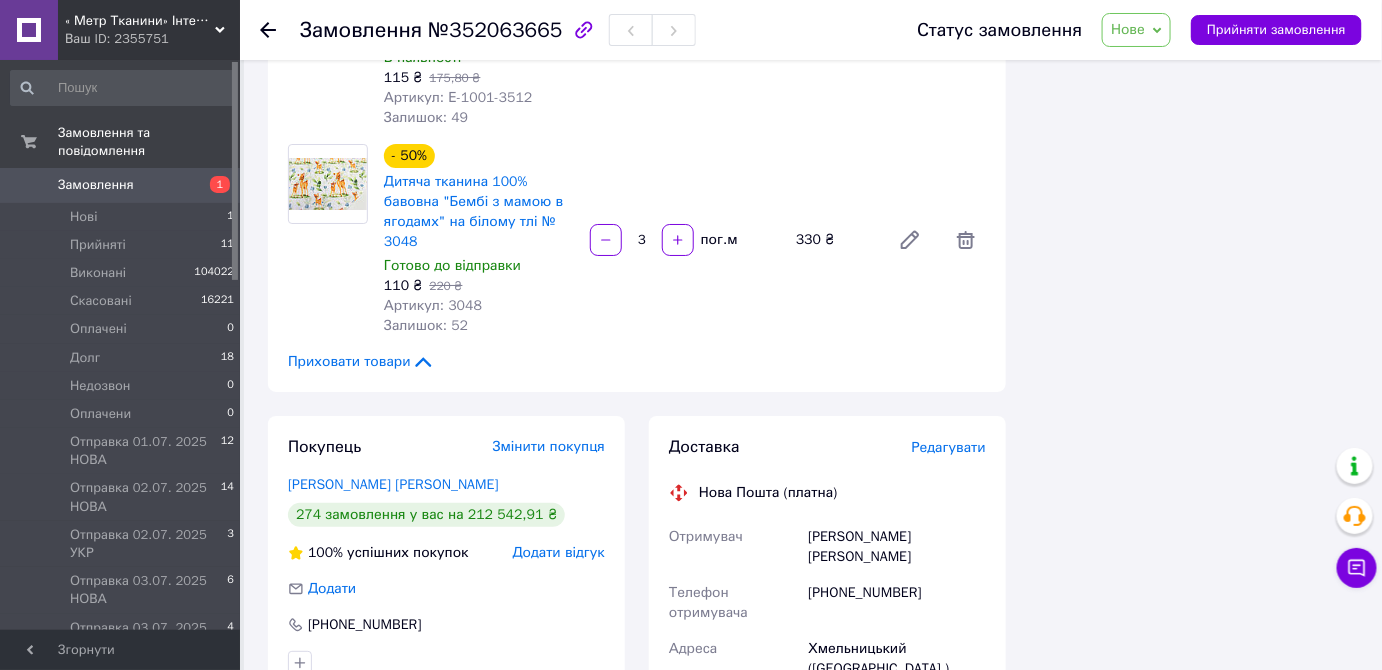 drag, startPoint x: 1157, startPoint y: 28, endPoint x: 1173, endPoint y: 71, distance: 45.88028 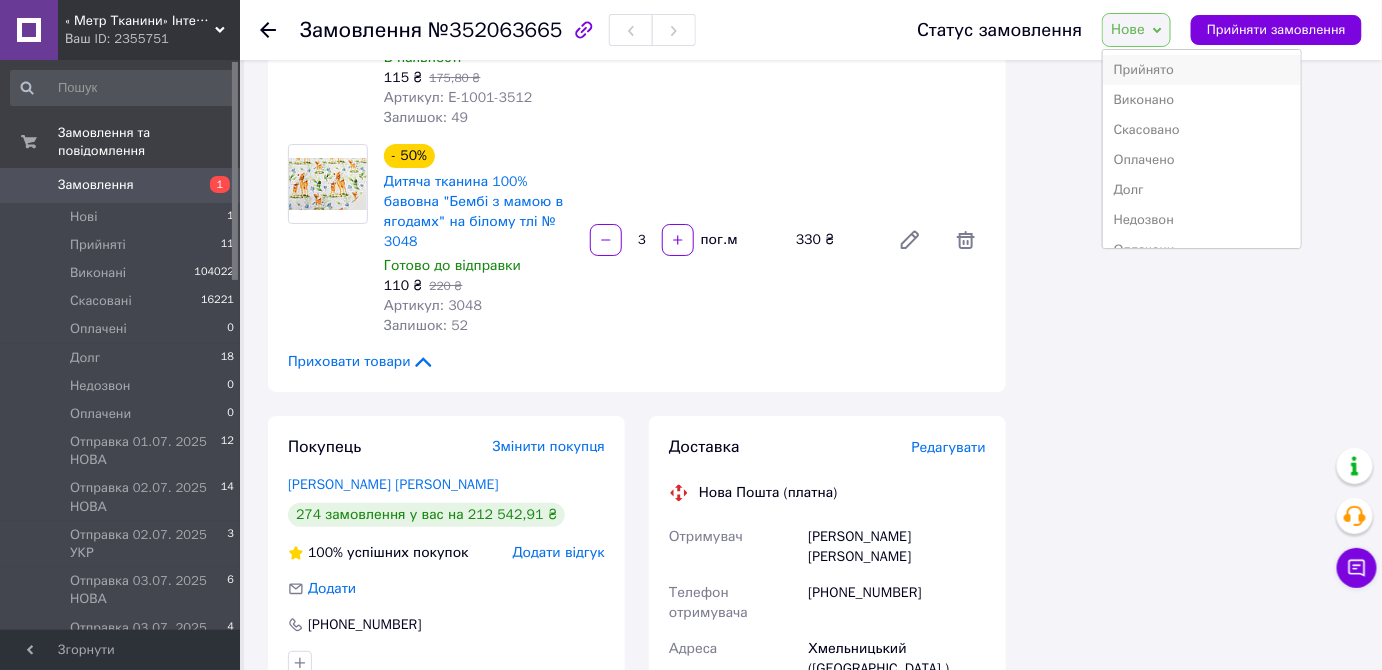 click on "Прийнято" at bounding box center (1202, 70) 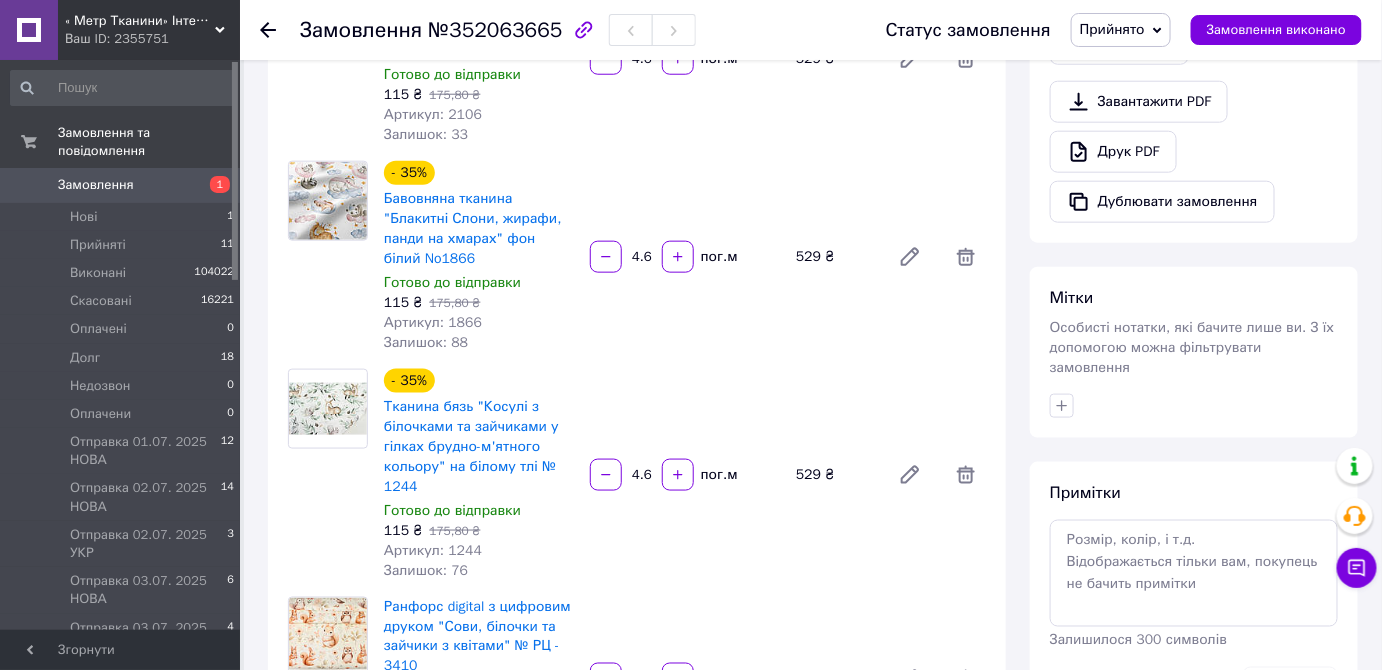 scroll, scrollTop: 909, scrollLeft: 0, axis: vertical 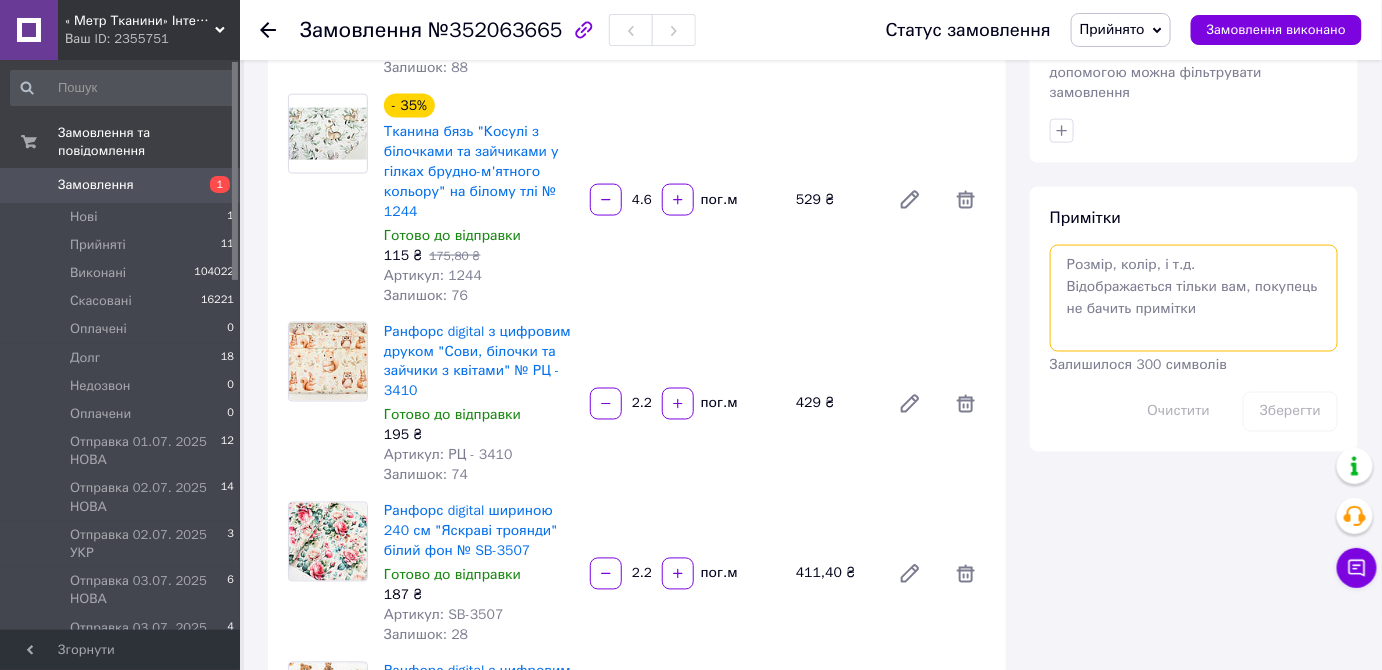 drag, startPoint x: 1163, startPoint y: 260, endPoint x: 1168, endPoint y: 242, distance: 18.681541 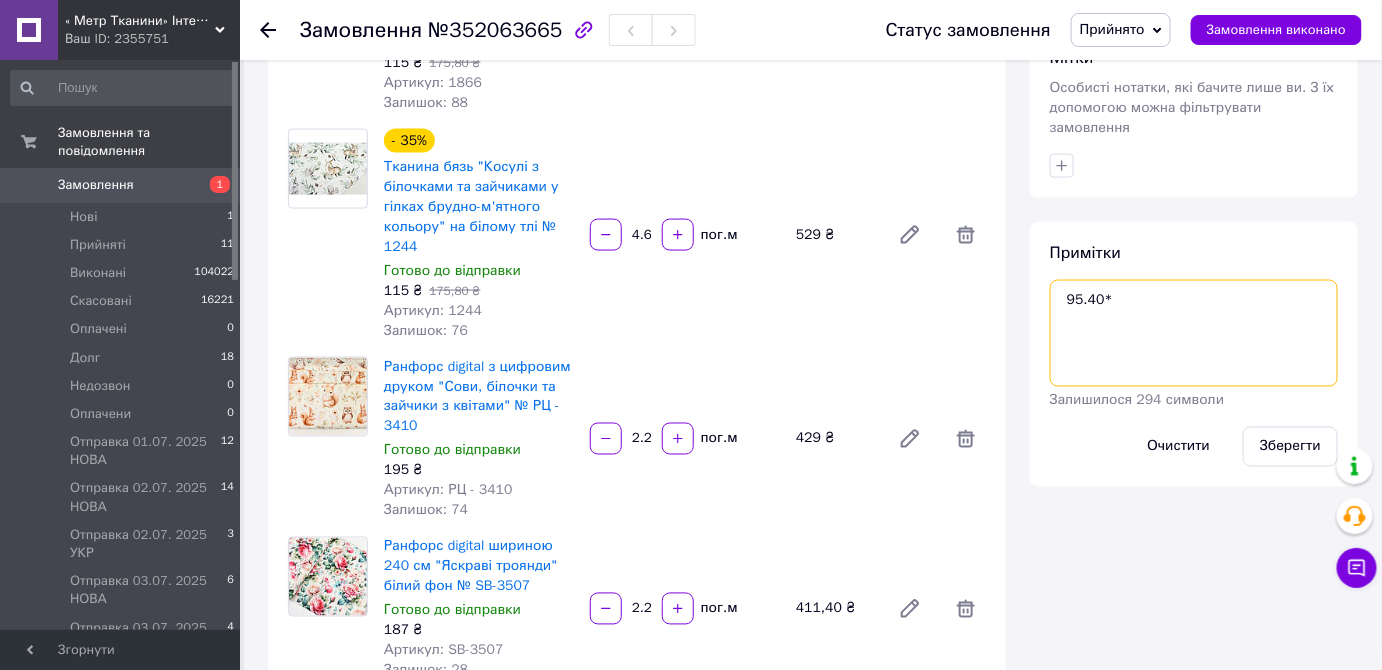 scroll, scrollTop: 727, scrollLeft: 0, axis: vertical 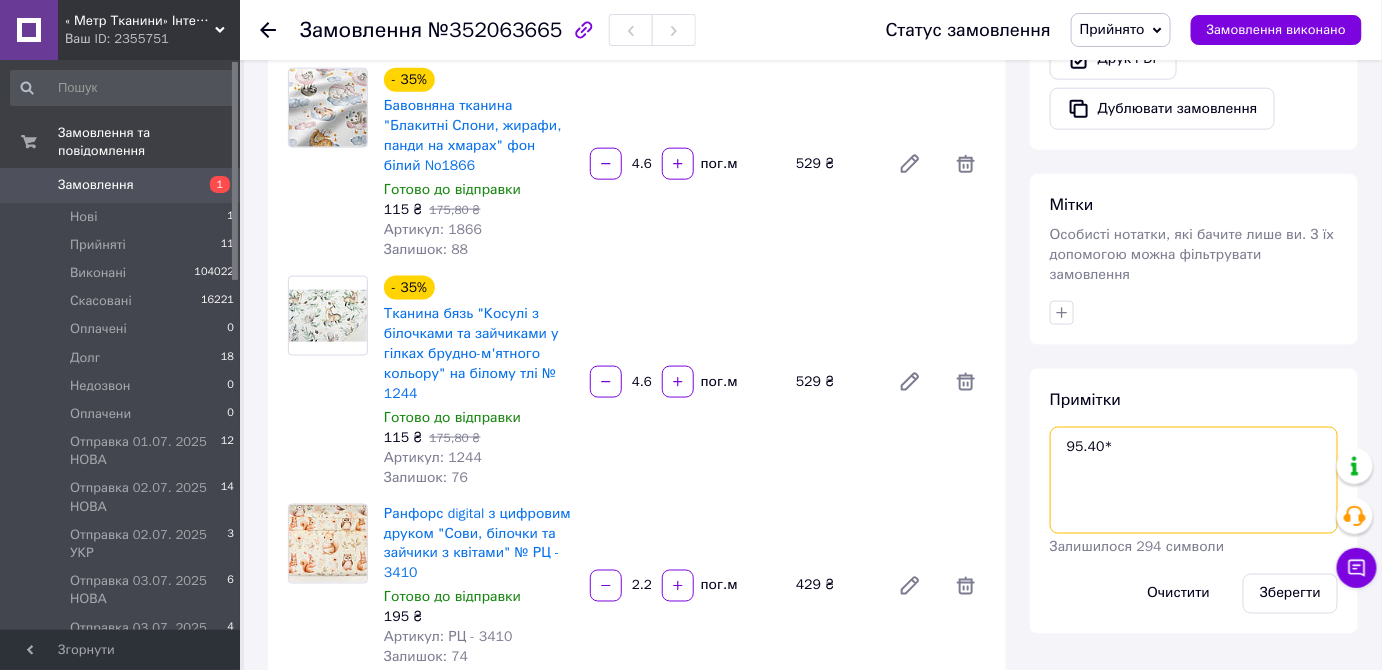 click on "95.40*" at bounding box center (1194, 480) 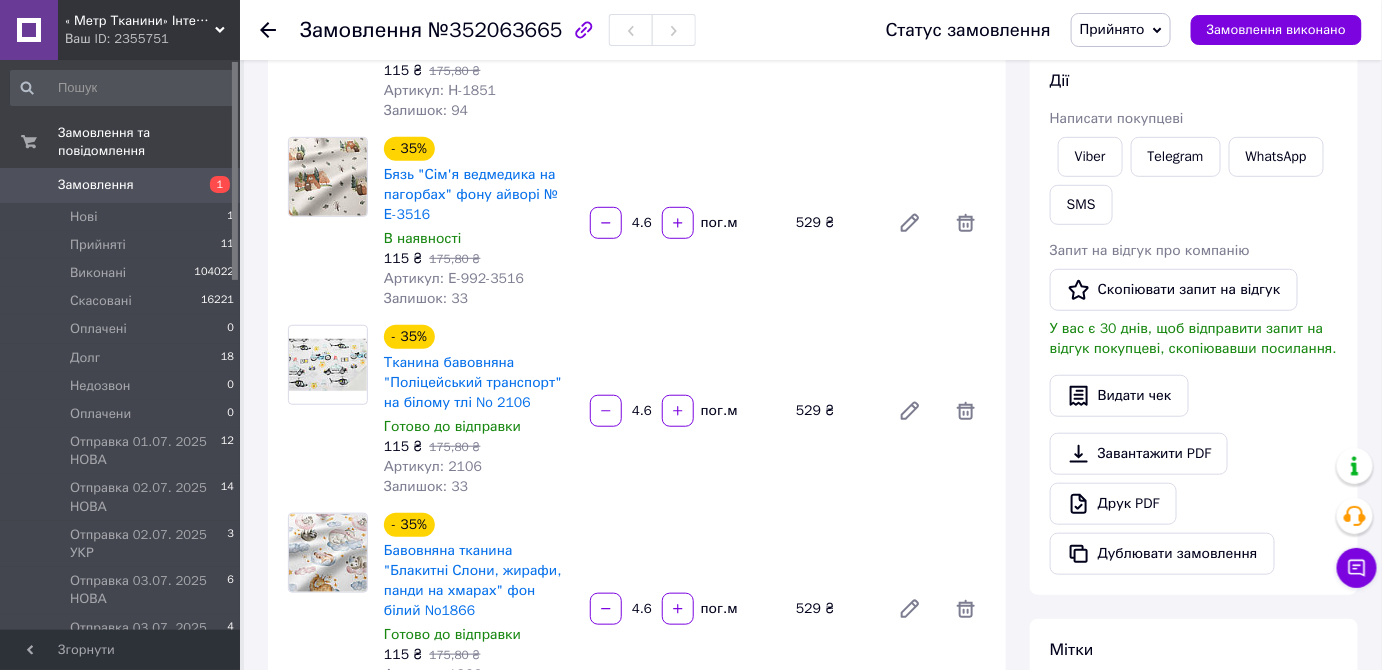 scroll, scrollTop: 0, scrollLeft: 0, axis: both 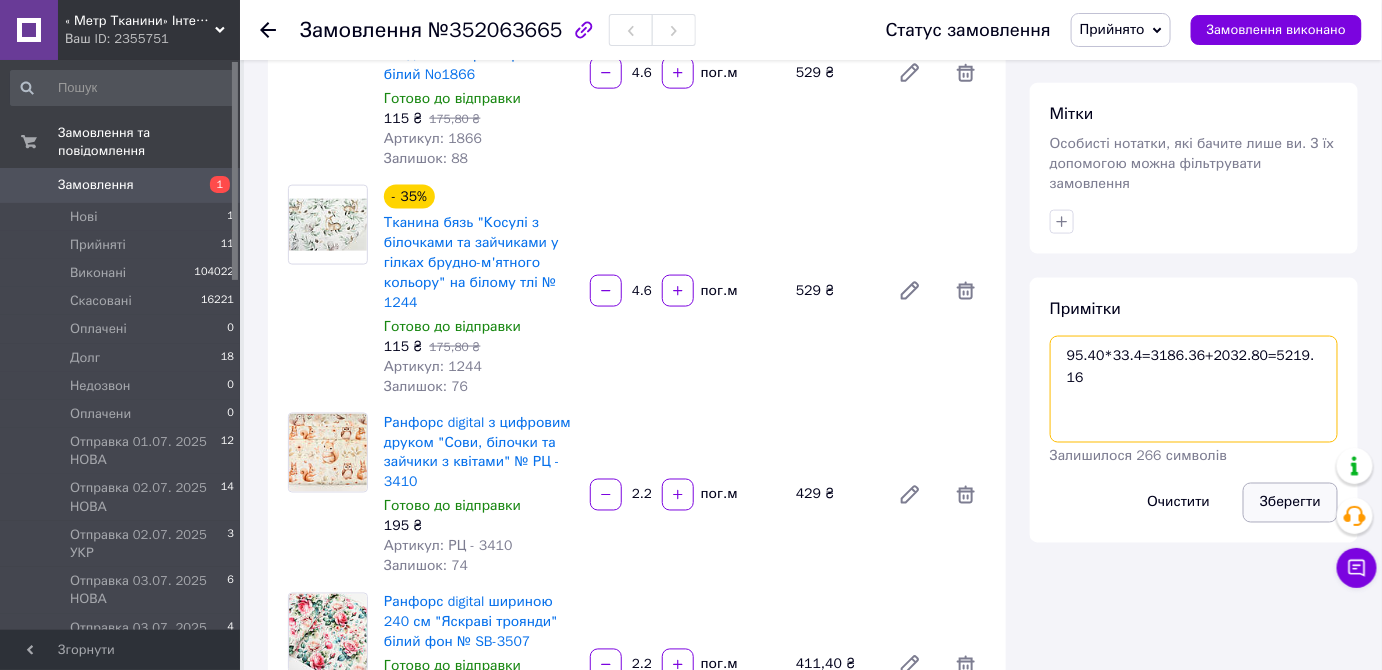 type on "95.40*33.4=3186.36+2032.80=5219.16" 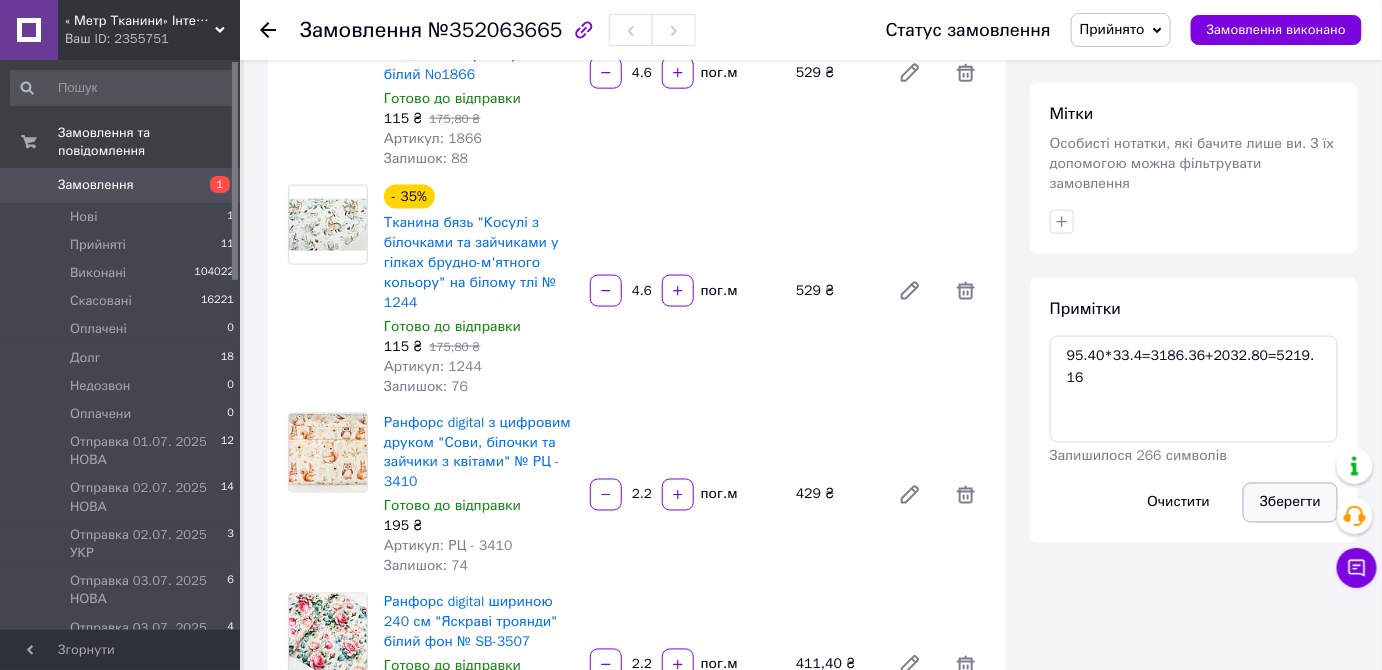 click on "Зберегти" at bounding box center [1290, 503] 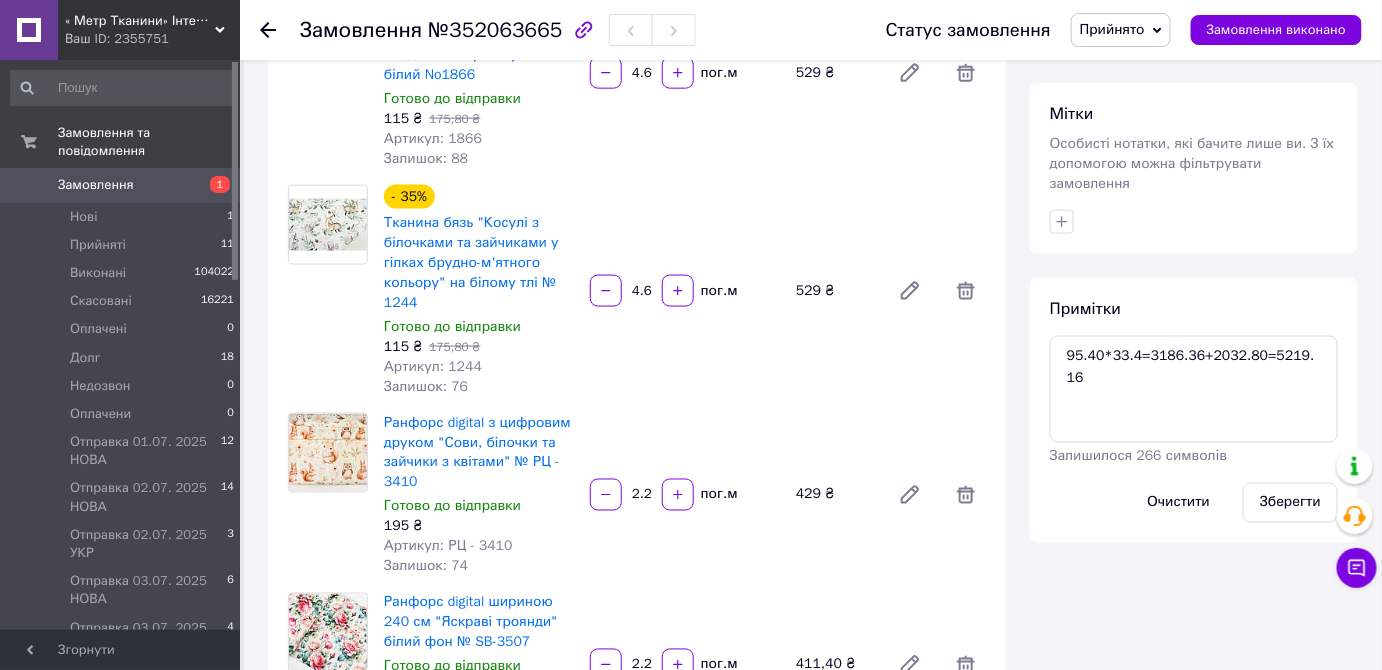 click 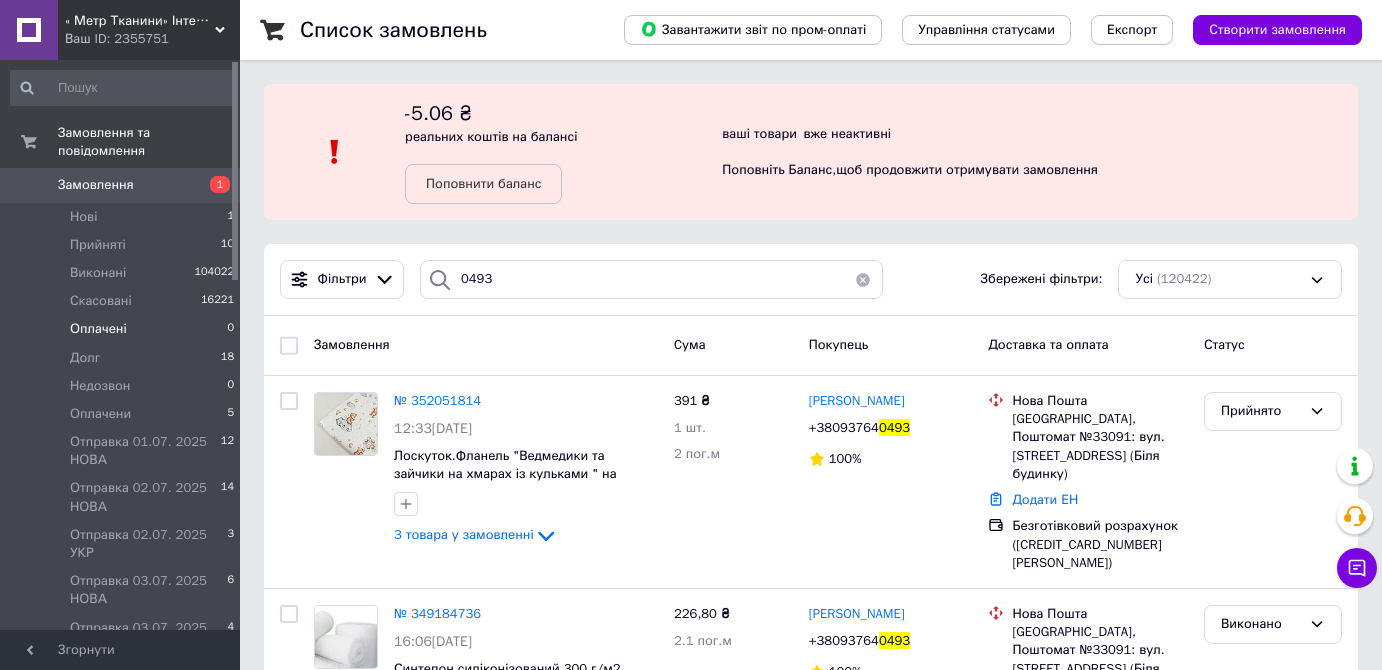 scroll, scrollTop: 0, scrollLeft: 0, axis: both 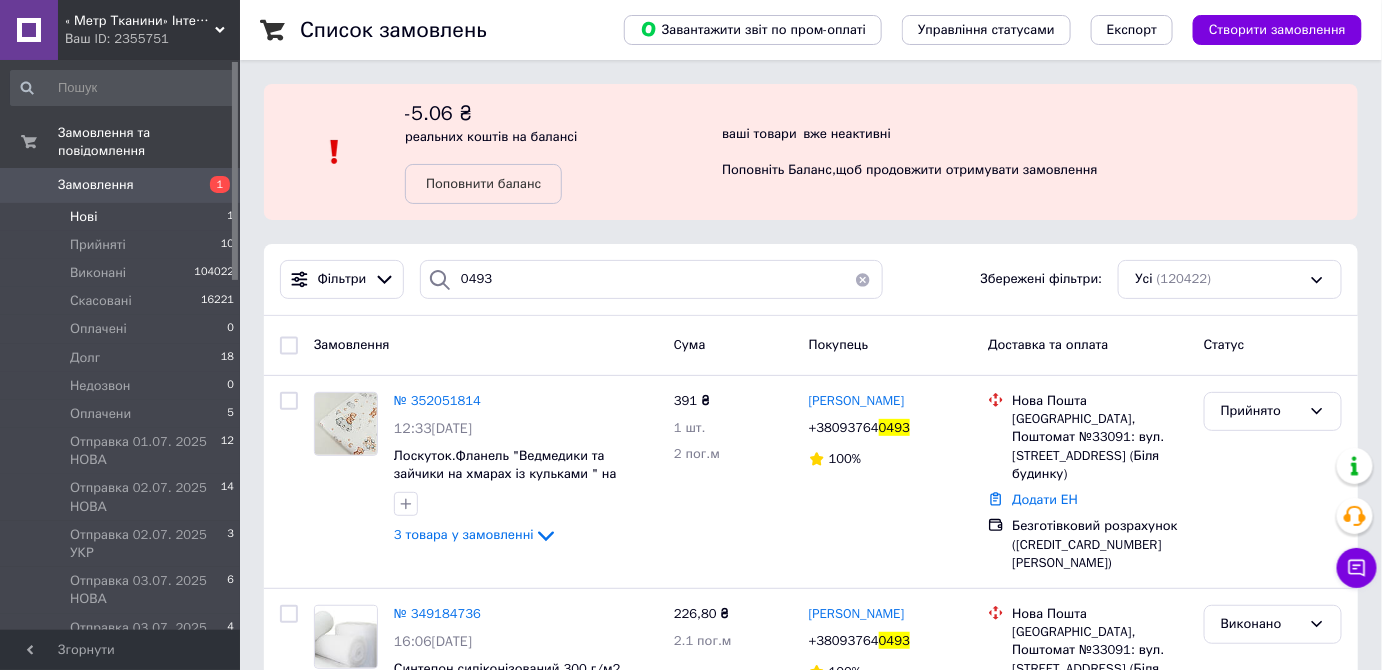 click on "Нові 1" at bounding box center (123, 217) 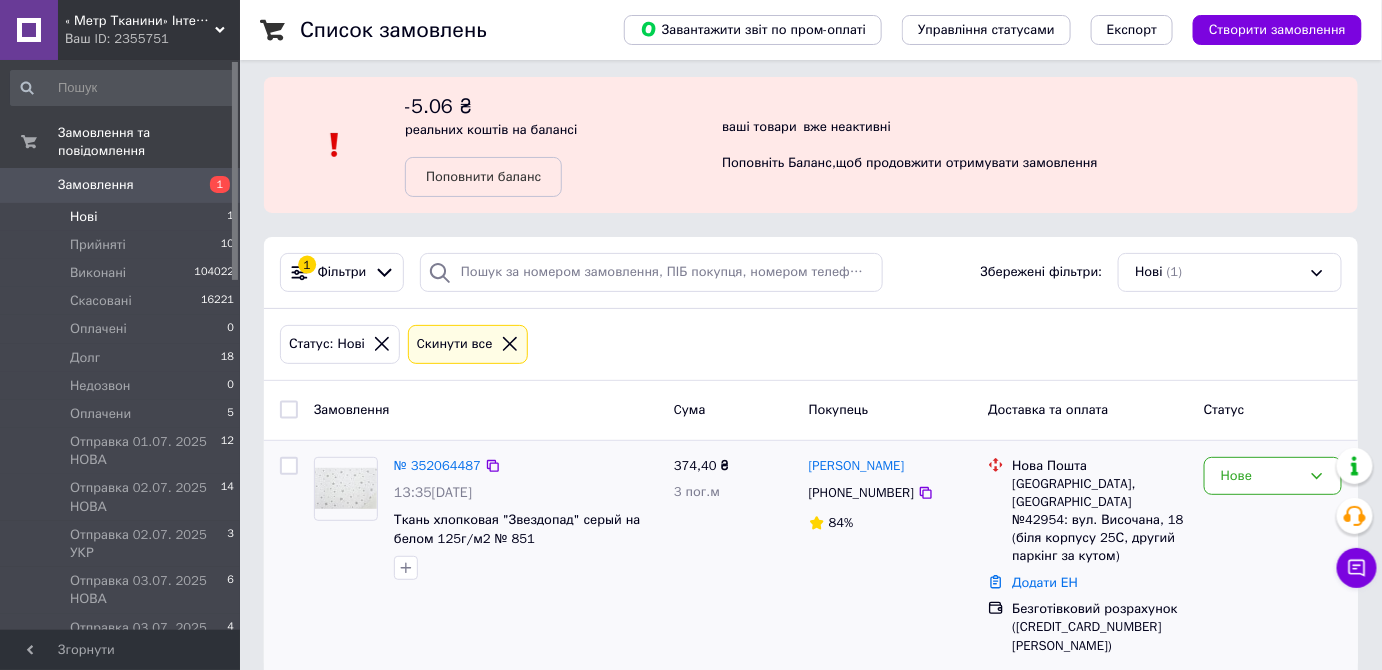 scroll, scrollTop: 11, scrollLeft: 0, axis: vertical 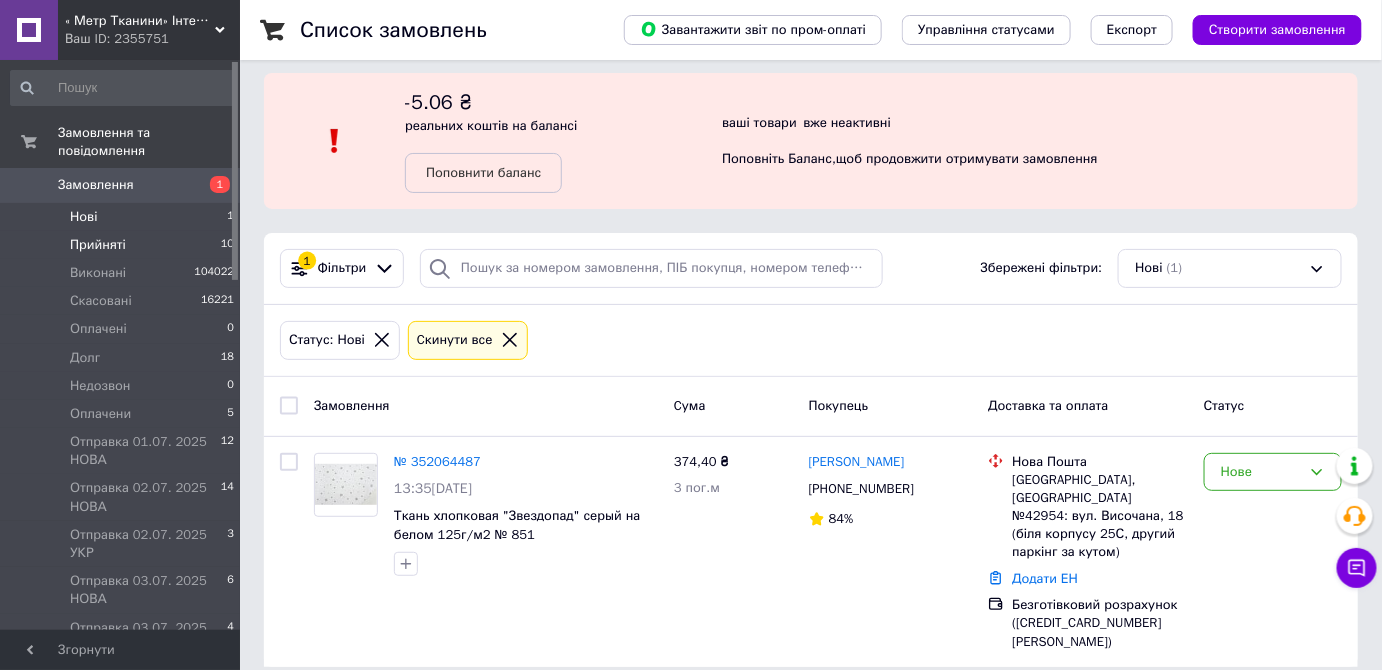 click on "Прийняті" at bounding box center [98, 245] 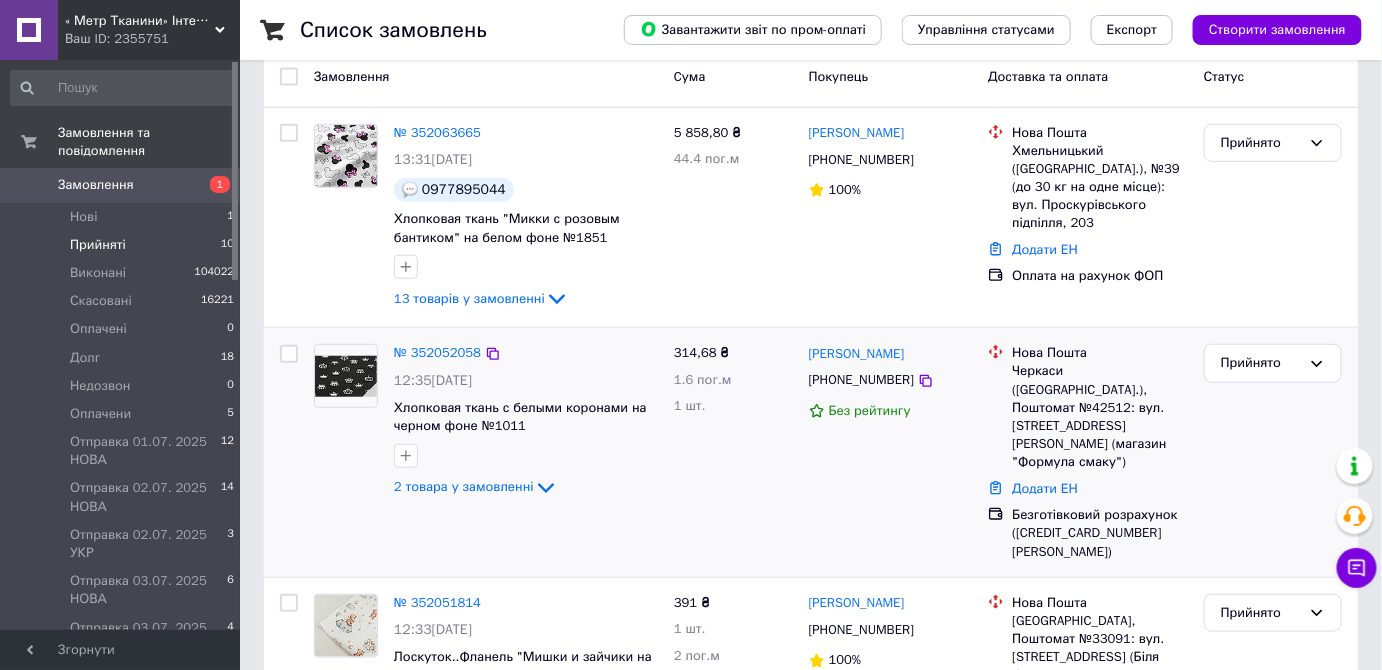 scroll, scrollTop: 363, scrollLeft: 0, axis: vertical 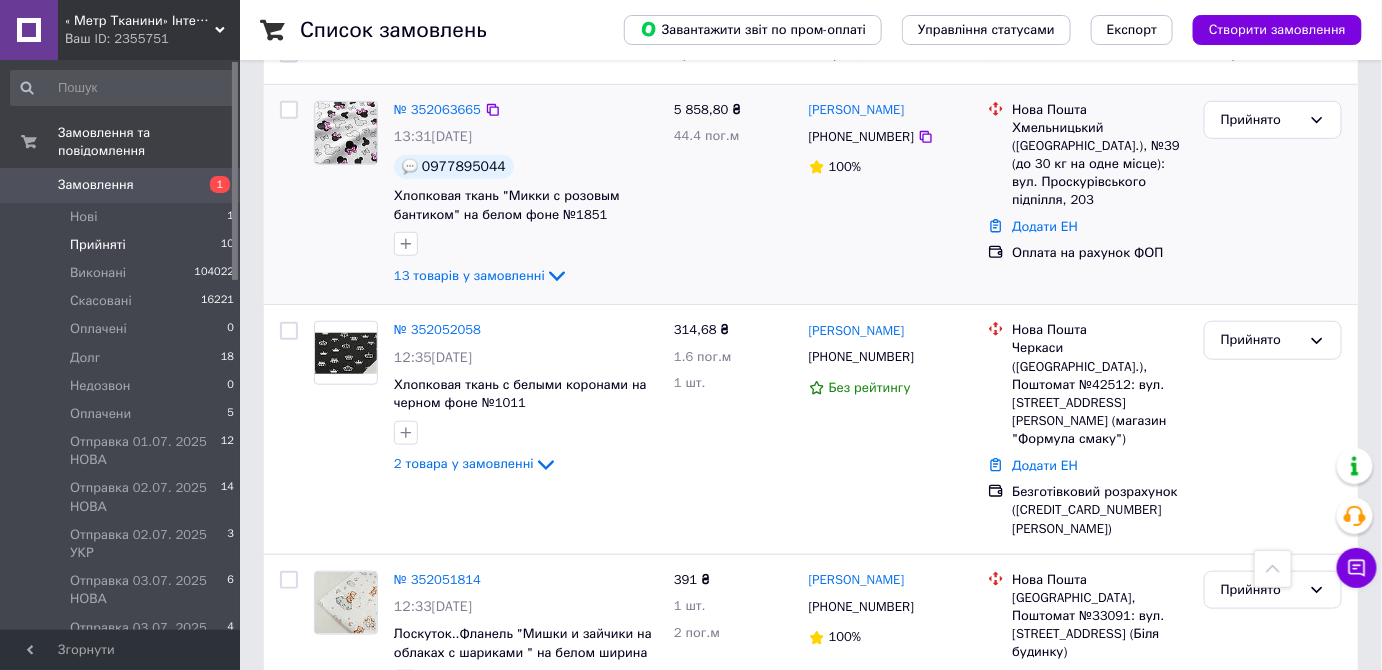 click on "13 товарів у замовленні" at bounding box center (469, 275) 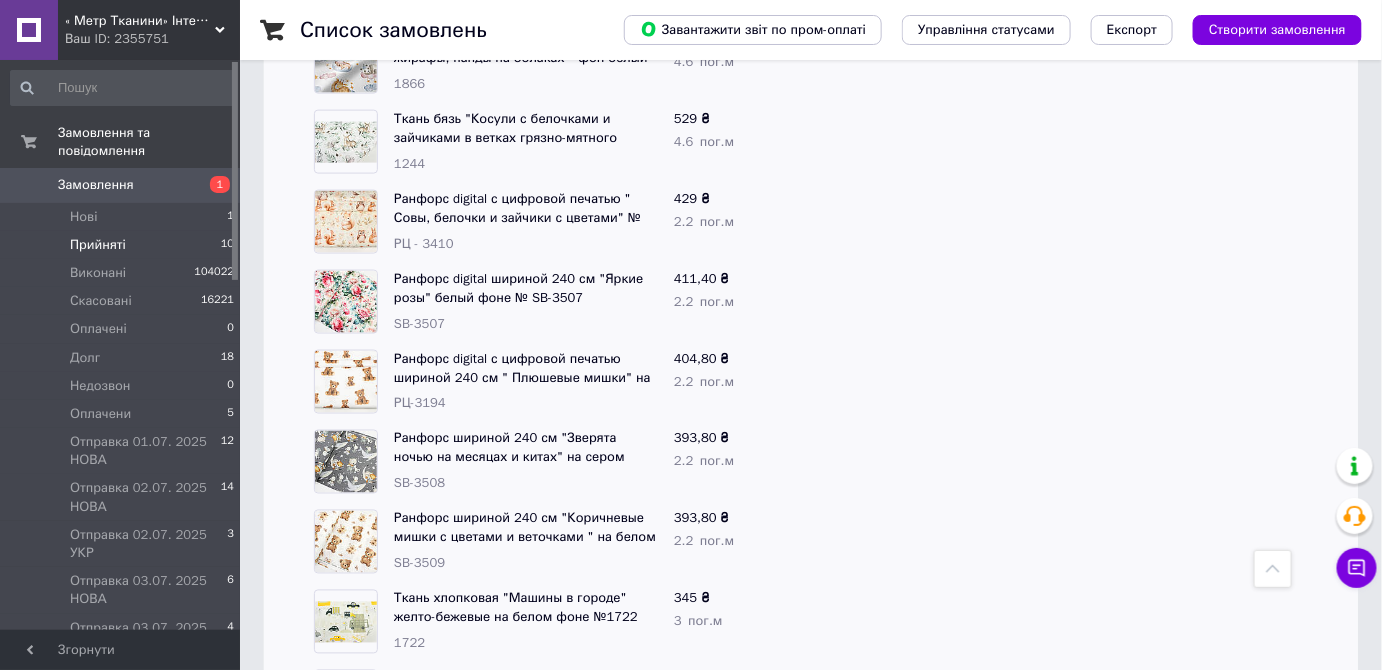 scroll, scrollTop: 909, scrollLeft: 0, axis: vertical 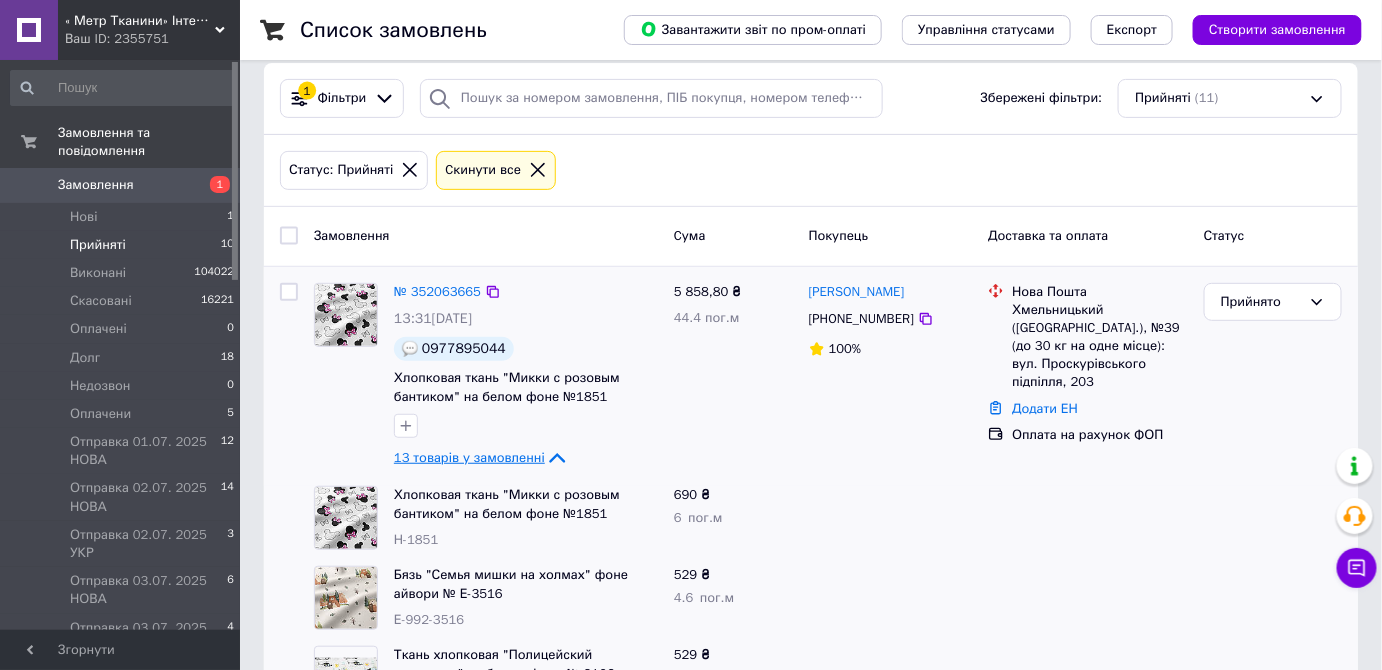 click on "13 товарів у замовленні" at bounding box center (469, 457) 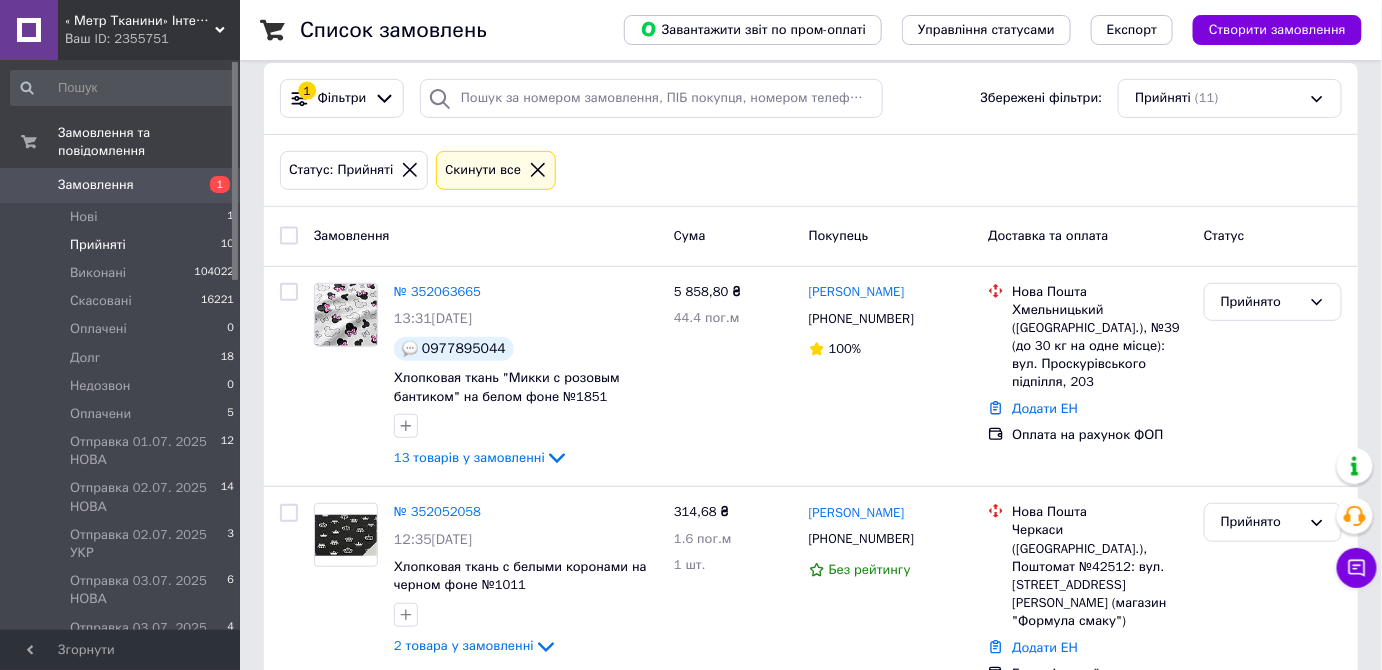 click 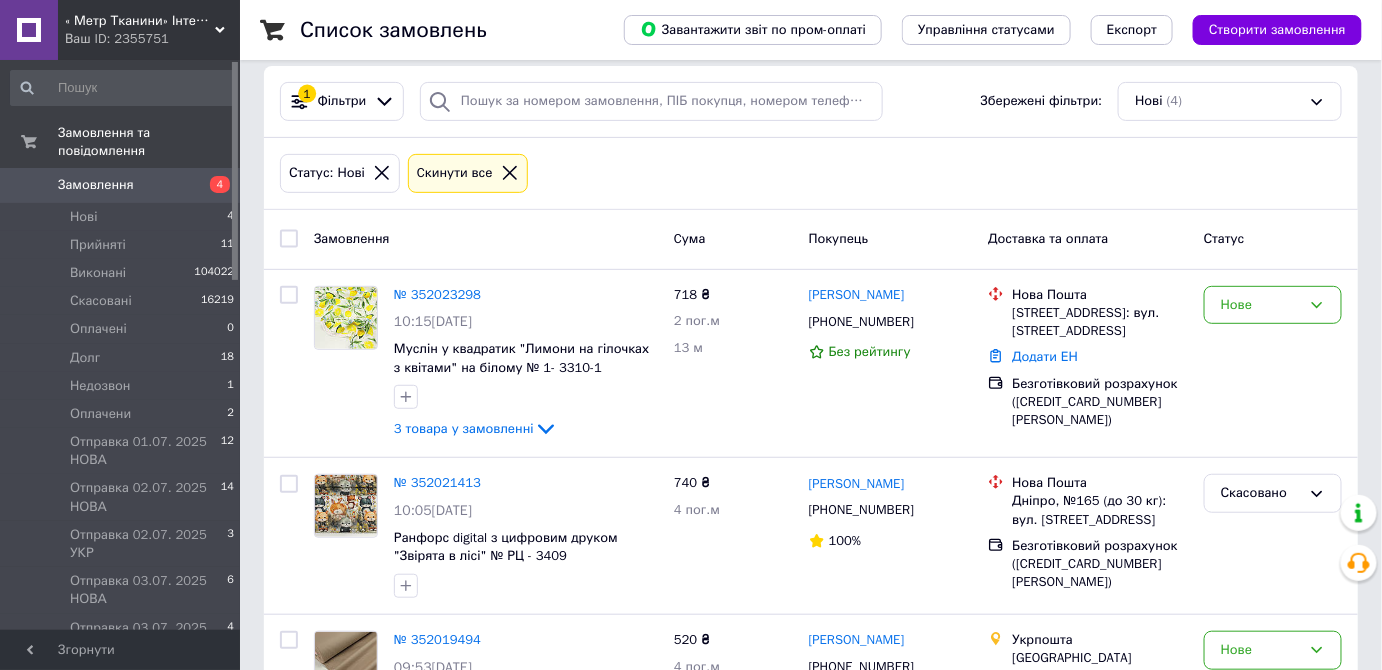 scroll, scrollTop: 18, scrollLeft: 0, axis: vertical 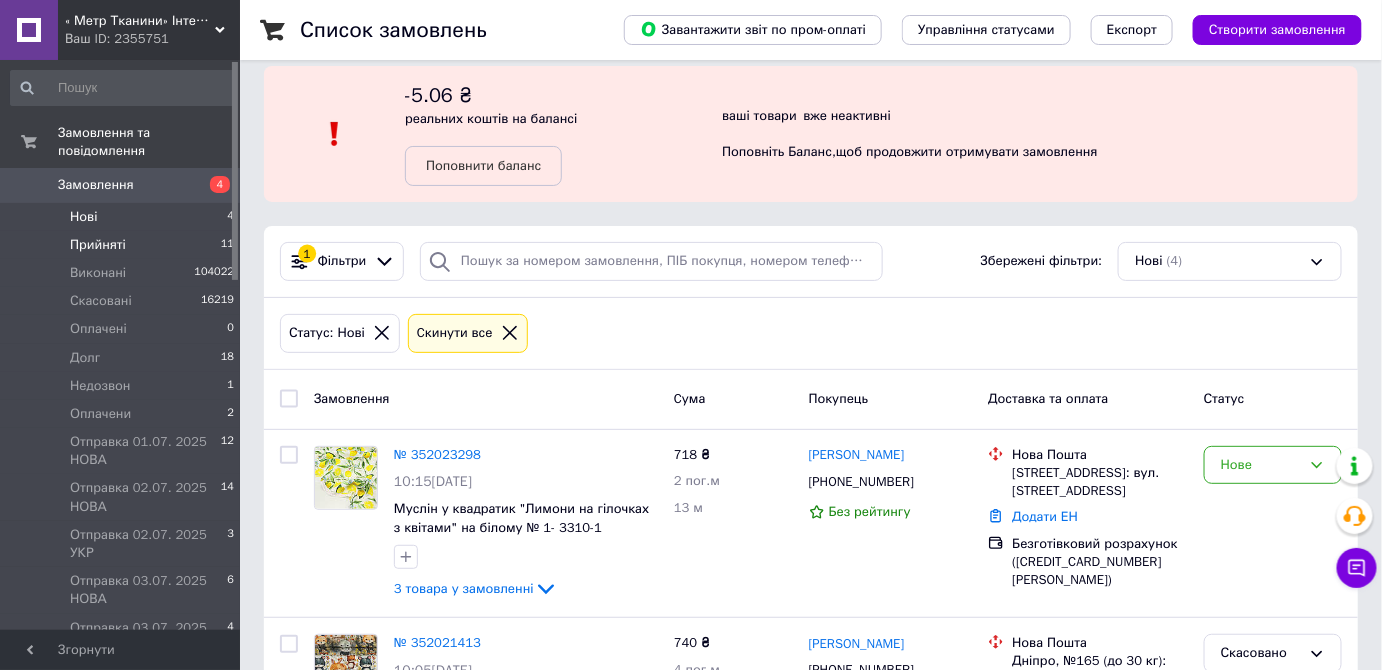 click on "Прийняті" at bounding box center [98, 245] 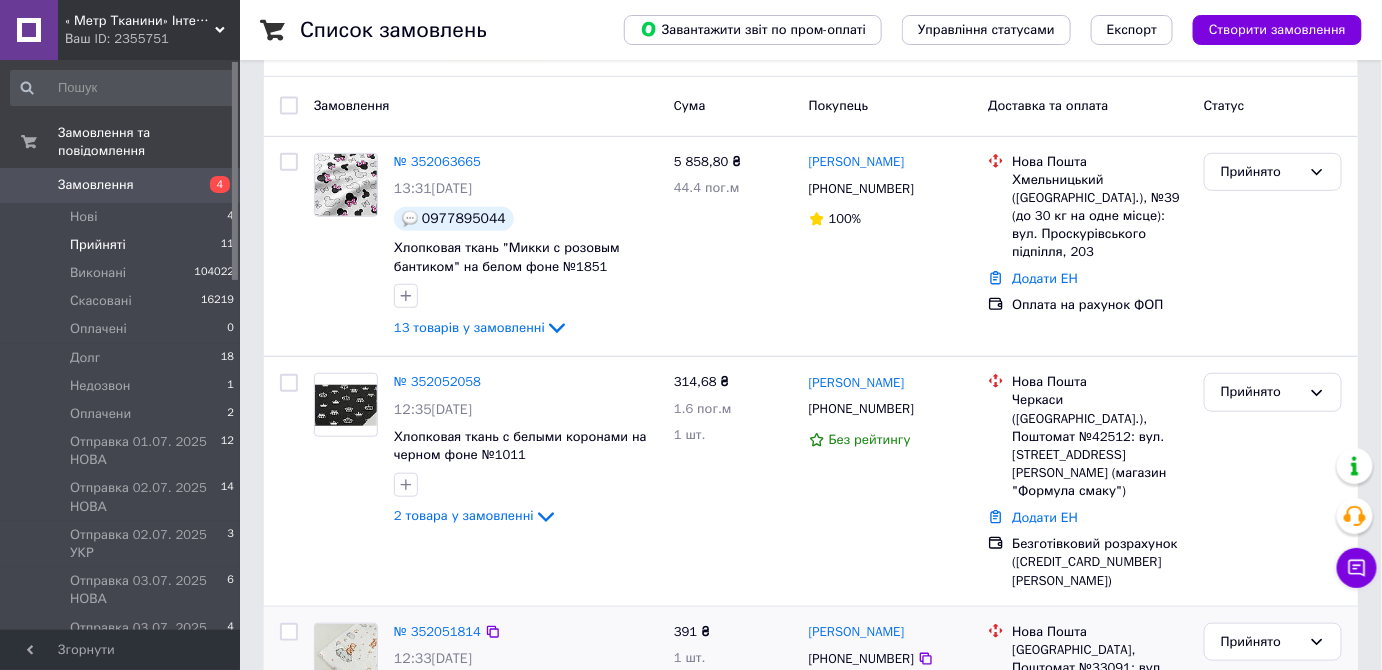 scroll, scrollTop: 545, scrollLeft: 0, axis: vertical 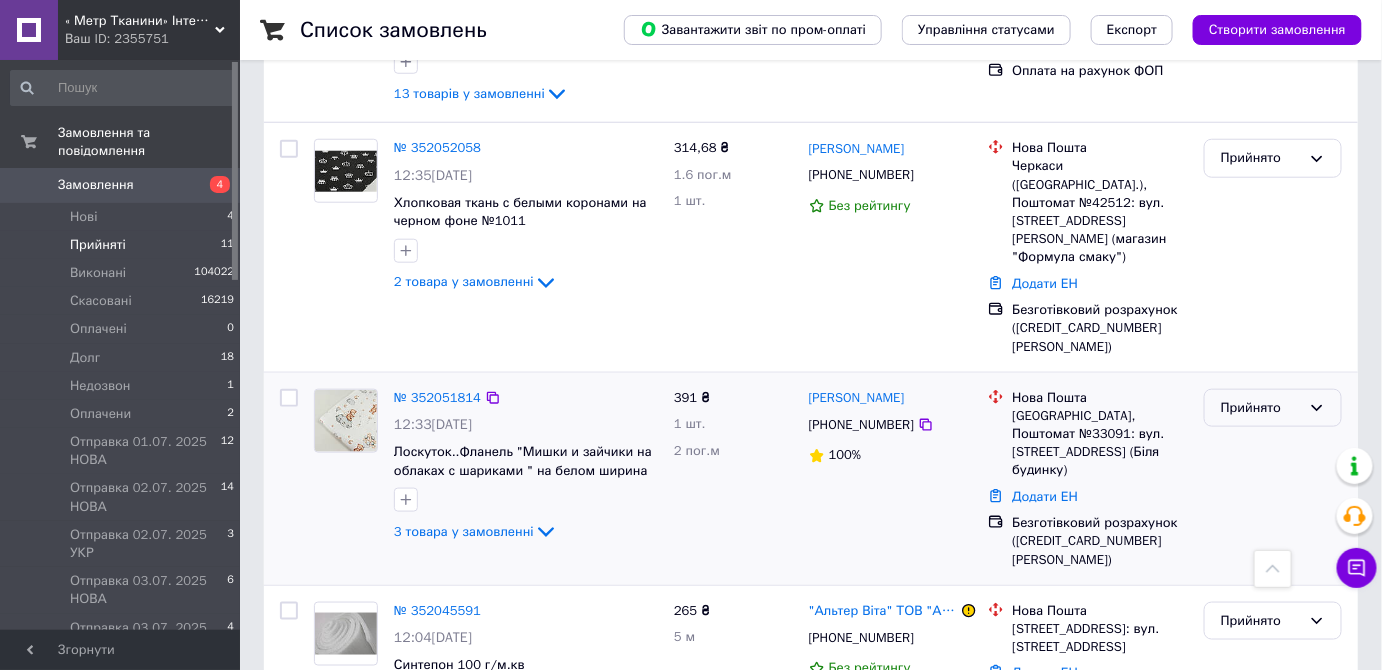 click on "Прийнято" at bounding box center (1261, 408) 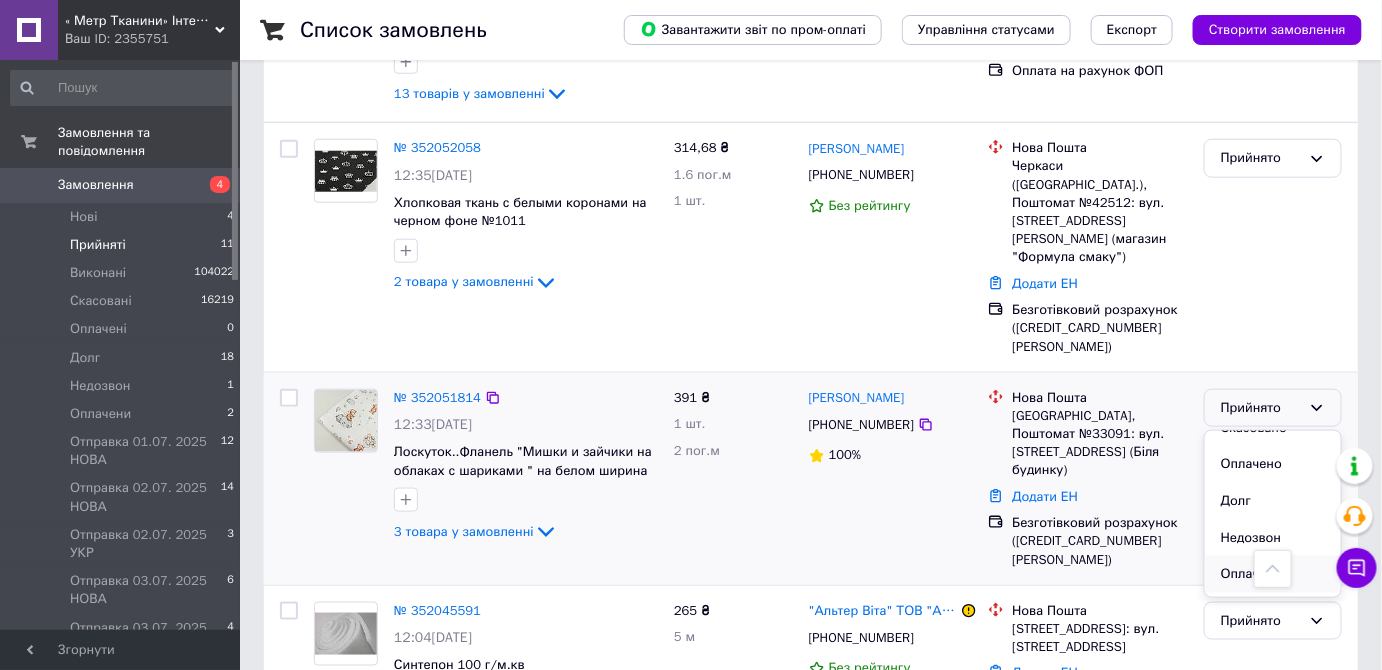 scroll, scrollTop: 90, scrollLeft: 0, axis: vertical 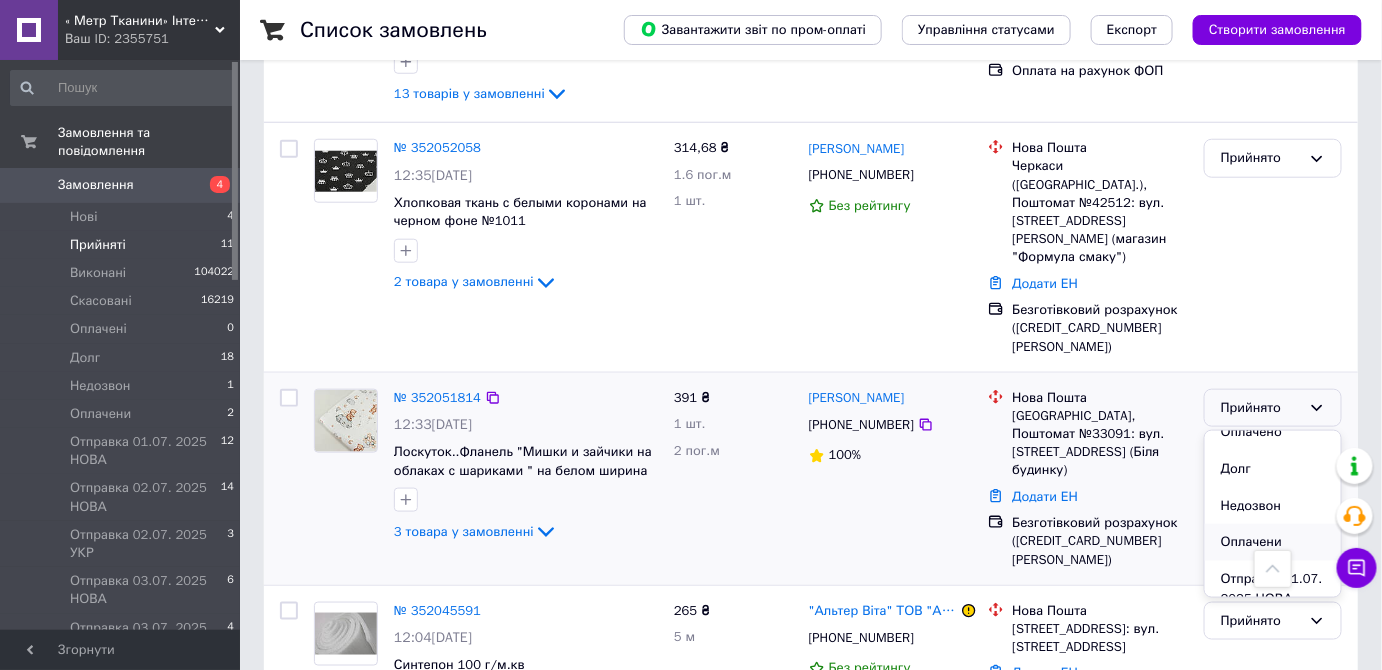 click on "Оплачени" at bounding box center (1273, 542) 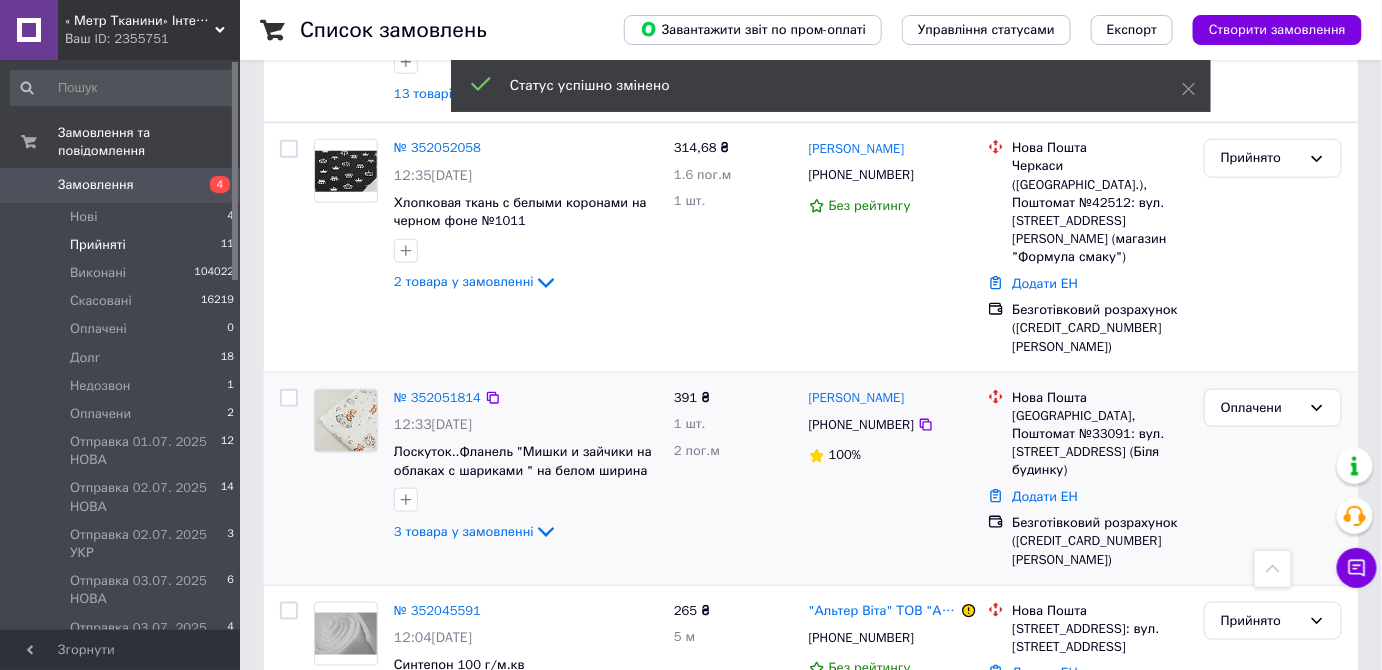 click at bounding box center [346, 467] 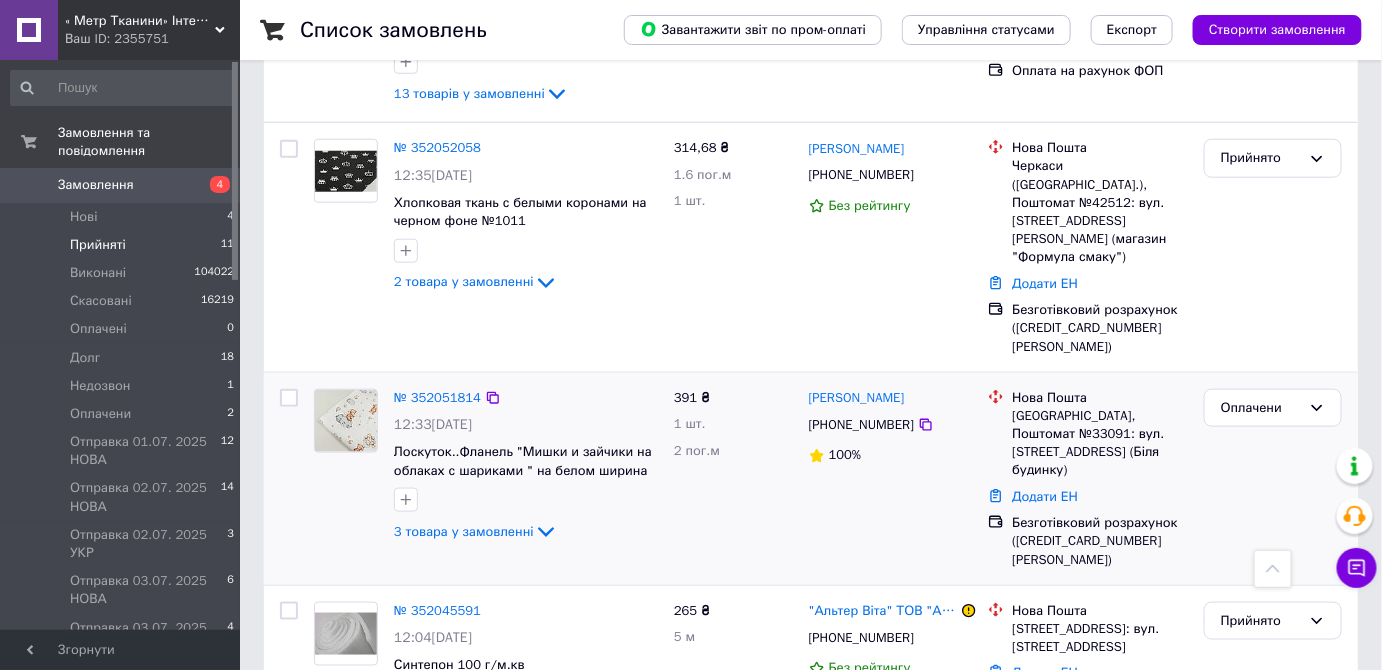 click at bounding box center [346, 421] 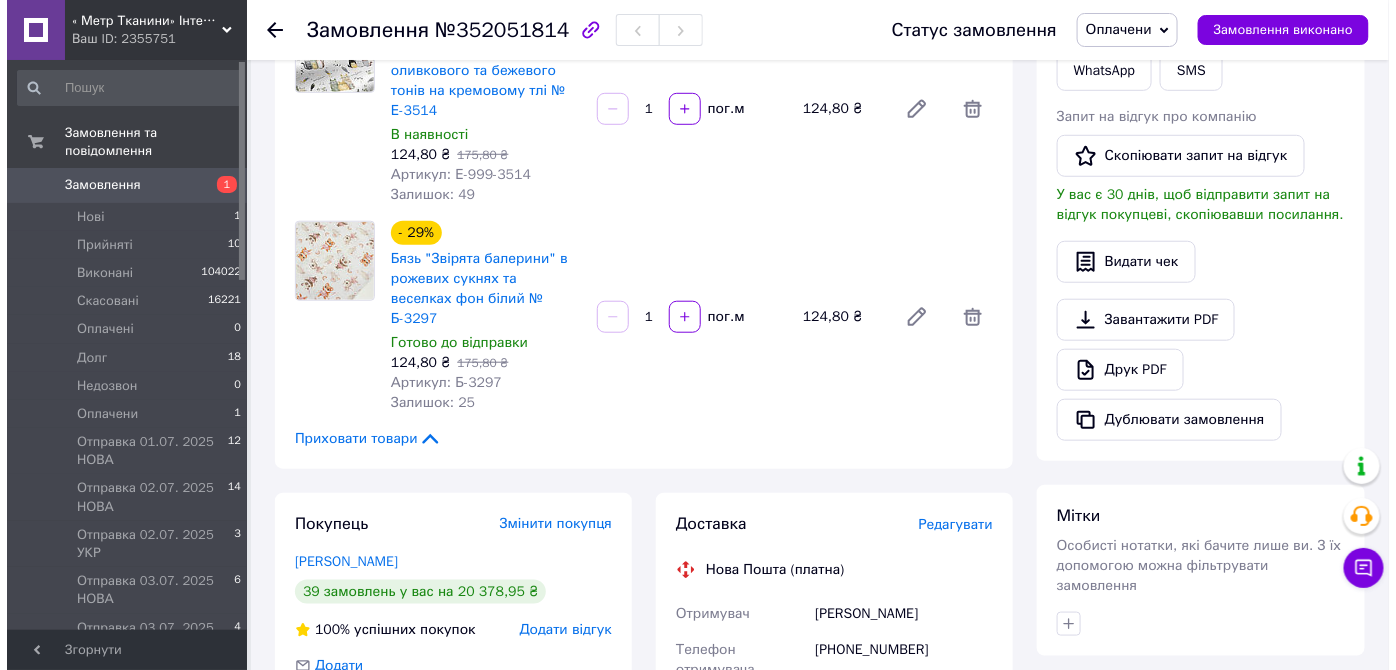 scroll, scrollTop: 545, scrollLeft: 0, axis: vertical 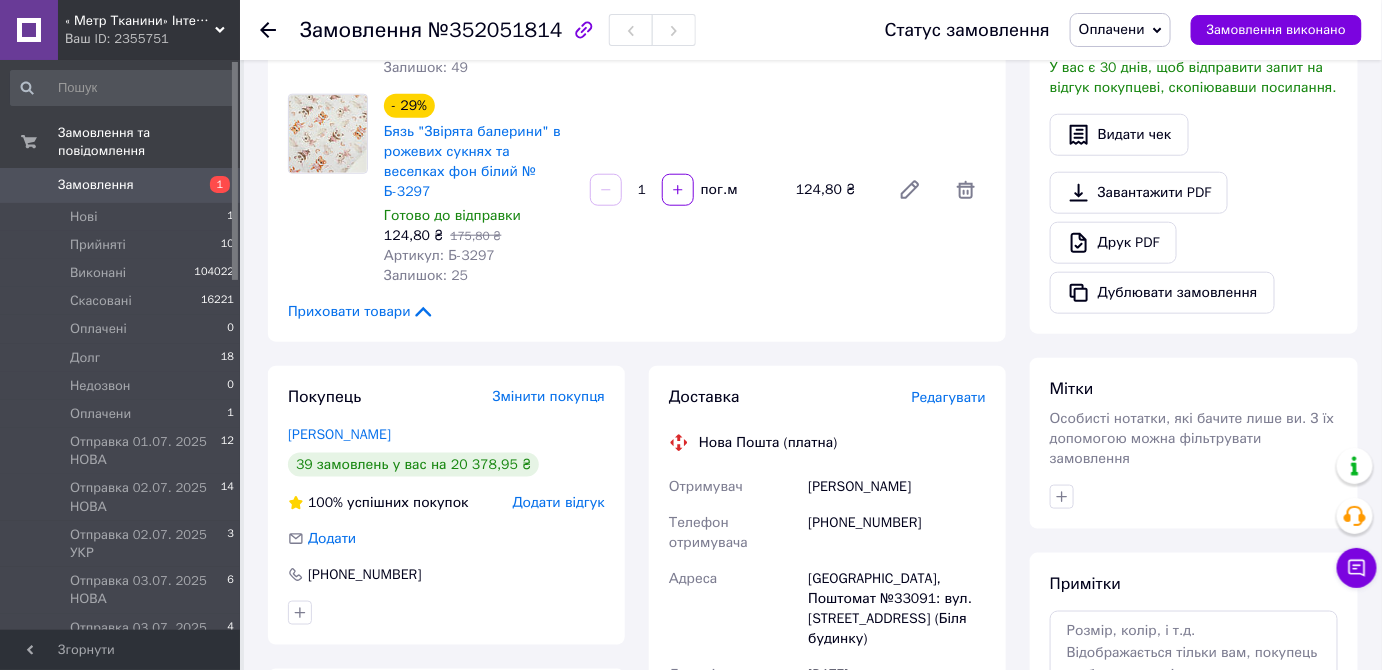 click on "Редагувати" at bounding box center (949, 397) 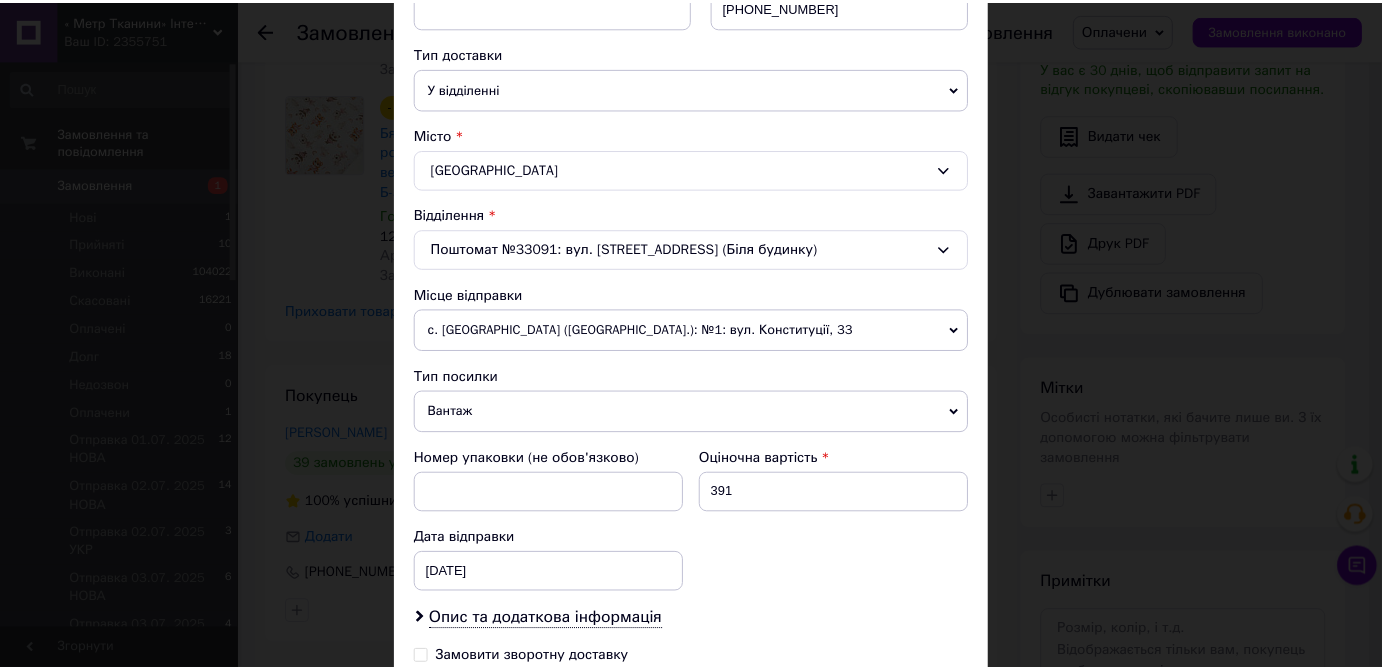 scroll, scrollTop: 686, scrollLeft: 0, axis: vertical 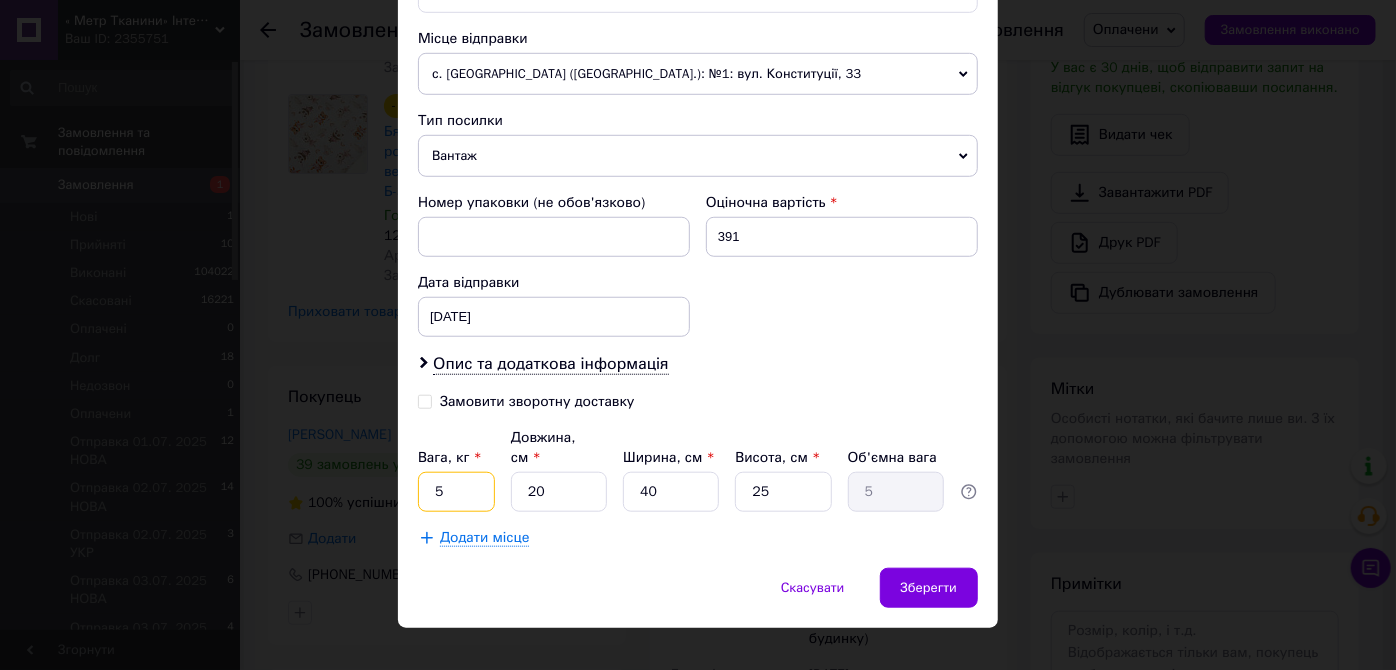 drag, startPoint x: 441, startPoint y: 470, endPoint x: 533, endPoint y: 483, distance: 92.91394 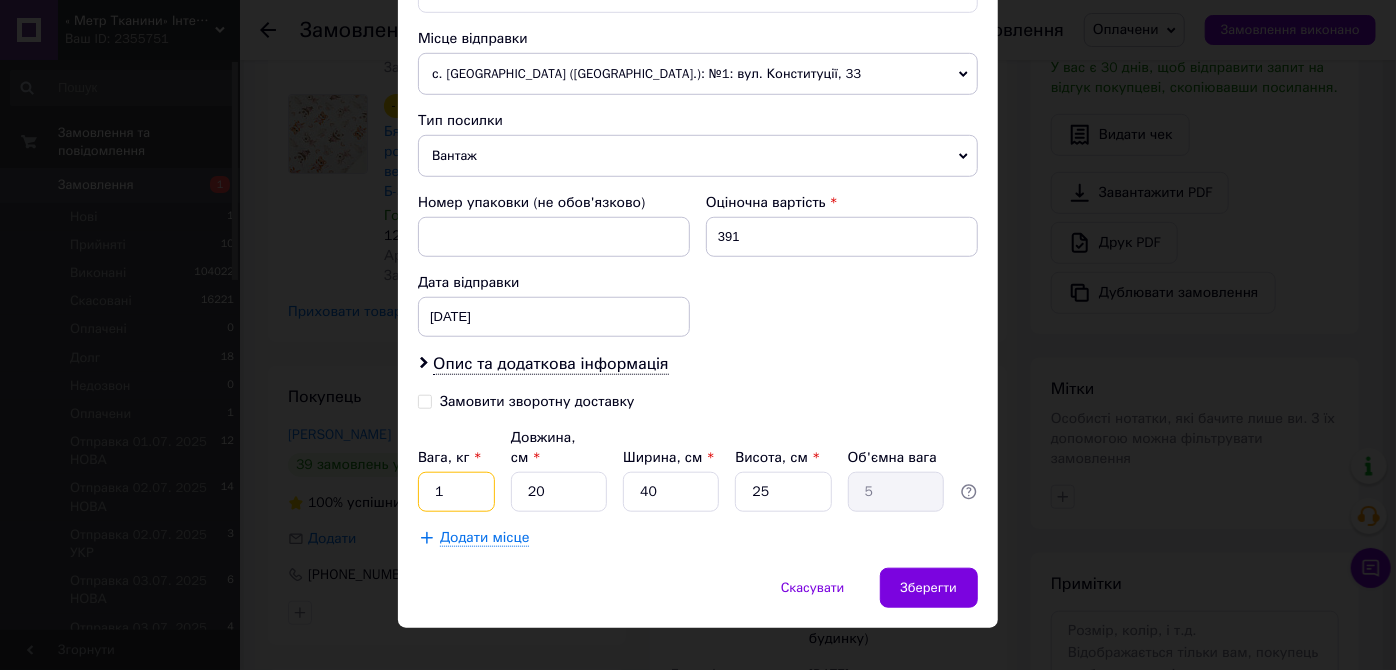type on "1" 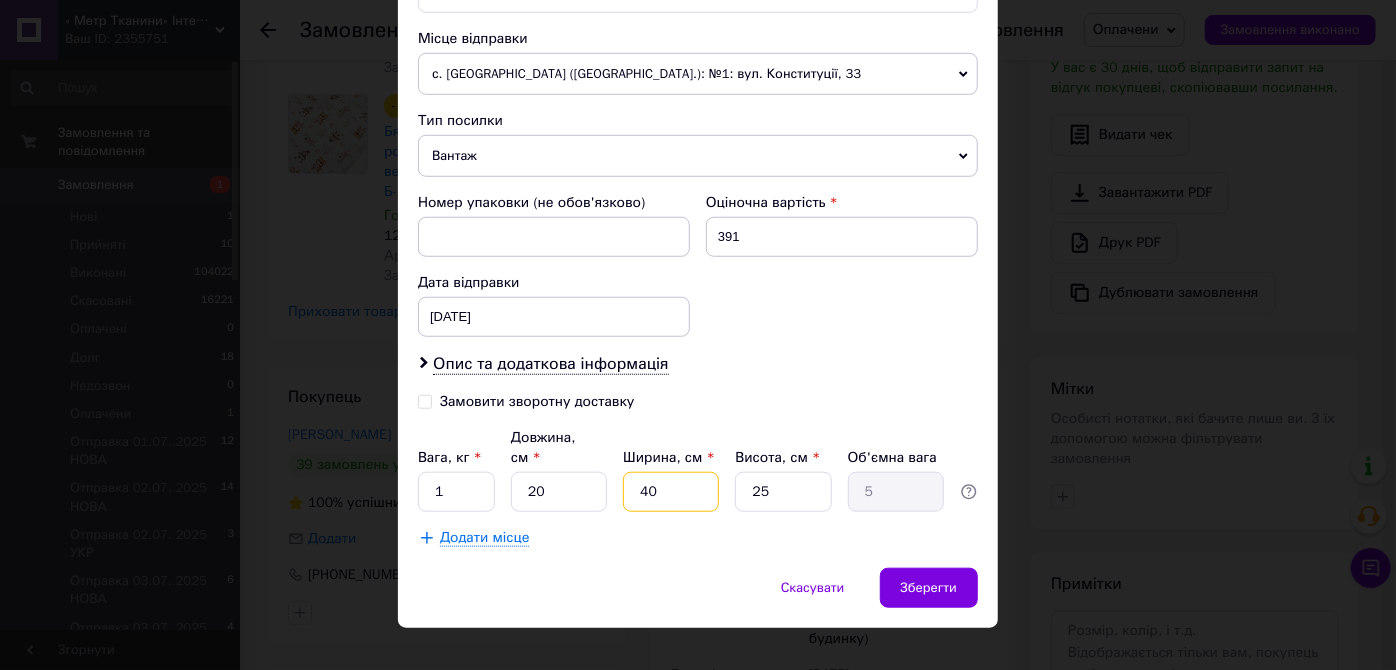 click on "40" at bounding box center [671, 492] 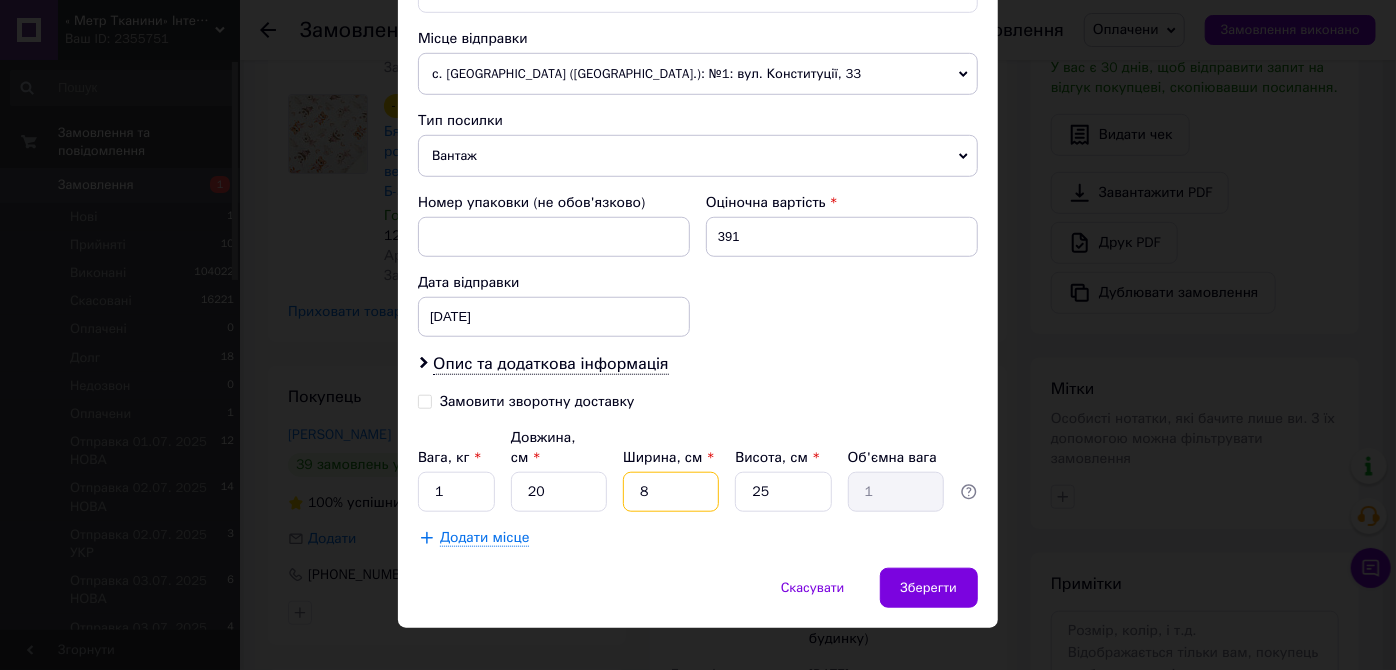 type on "8" 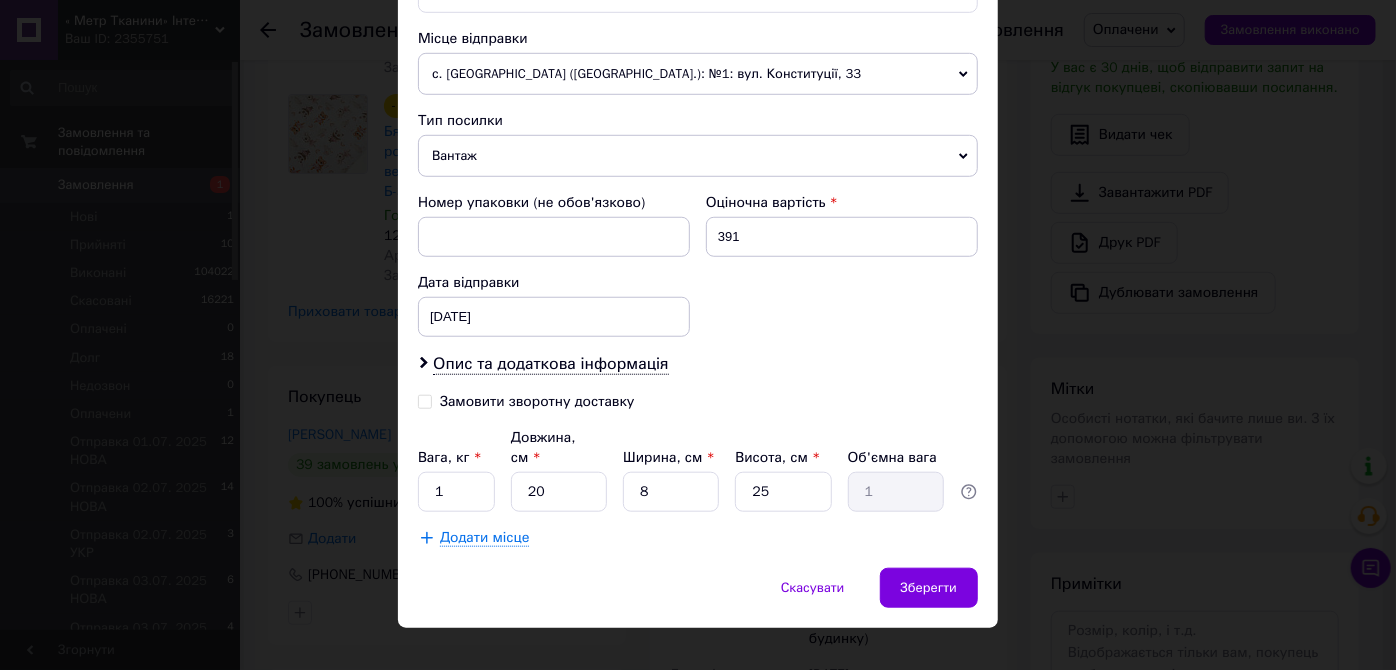 click on "× Редагування доставки Спосіб доставки Нова Пошта (платна) Платник Отримувач Відправник Прізвище отримувача Дудойть Ім'я отримувача [PERSON_NAME] По батькові отримувача Телефон отримувача [PHONE_NUMBER] Тип доставки У відділенні Кур'єром В поштоматі Місто [GEOGRAPHIC_DATA] Відділення Поштомат №33091: вул. [STREET_ADDRESS] (Біля будинку) Місце відправки с. [GEOGRAPHIC_DATA] ([GEOGRAPHIC_DATA].): №1: вул. Конституції, 33 Немає збігів. Спробуйте змінити умови пошуку Додати ще місце відправки Тип посилки Вантаж Документи Номер упаковки (не обов'язково) Оціночна вартість 391 Дата відправки [DATE] < 2025 > < > 26" at bounding box center (698, 335) 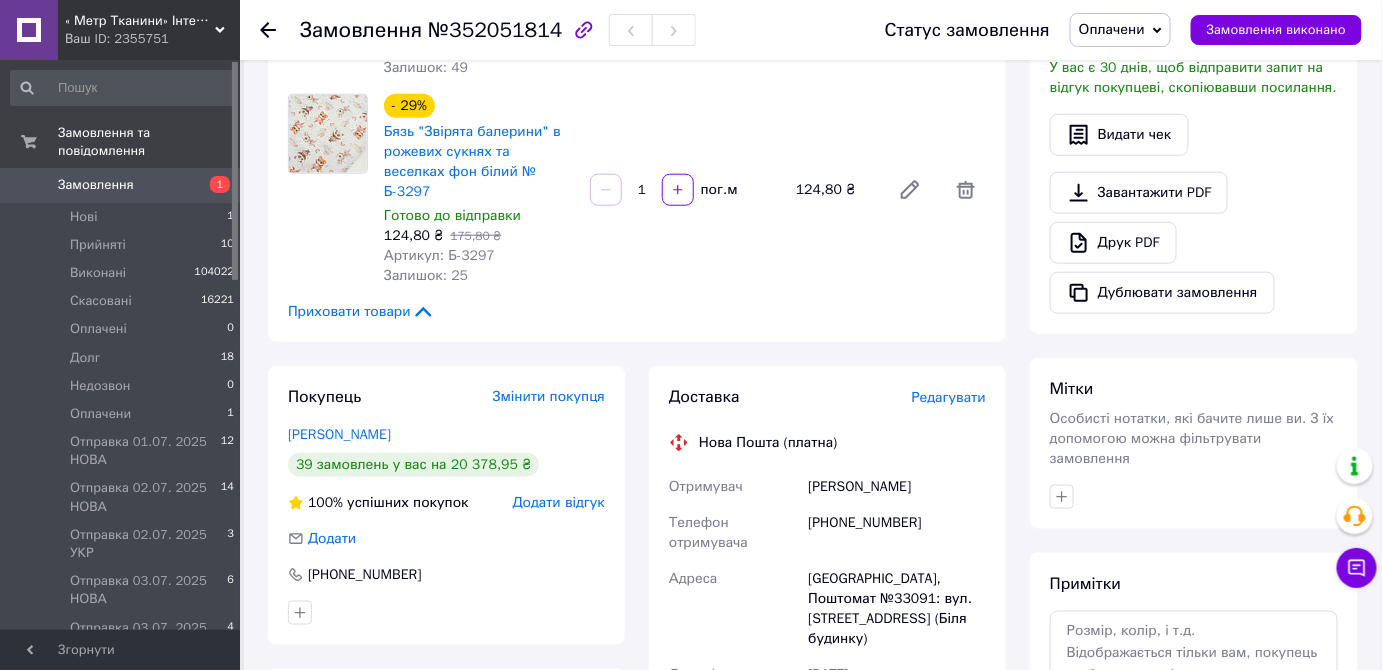 click on "[GEOGRAPHIC_DATA], Поштомат №33091: вул. [STREET_ADDRESS] (Біля будинку)" at bounding box center (897, 609) 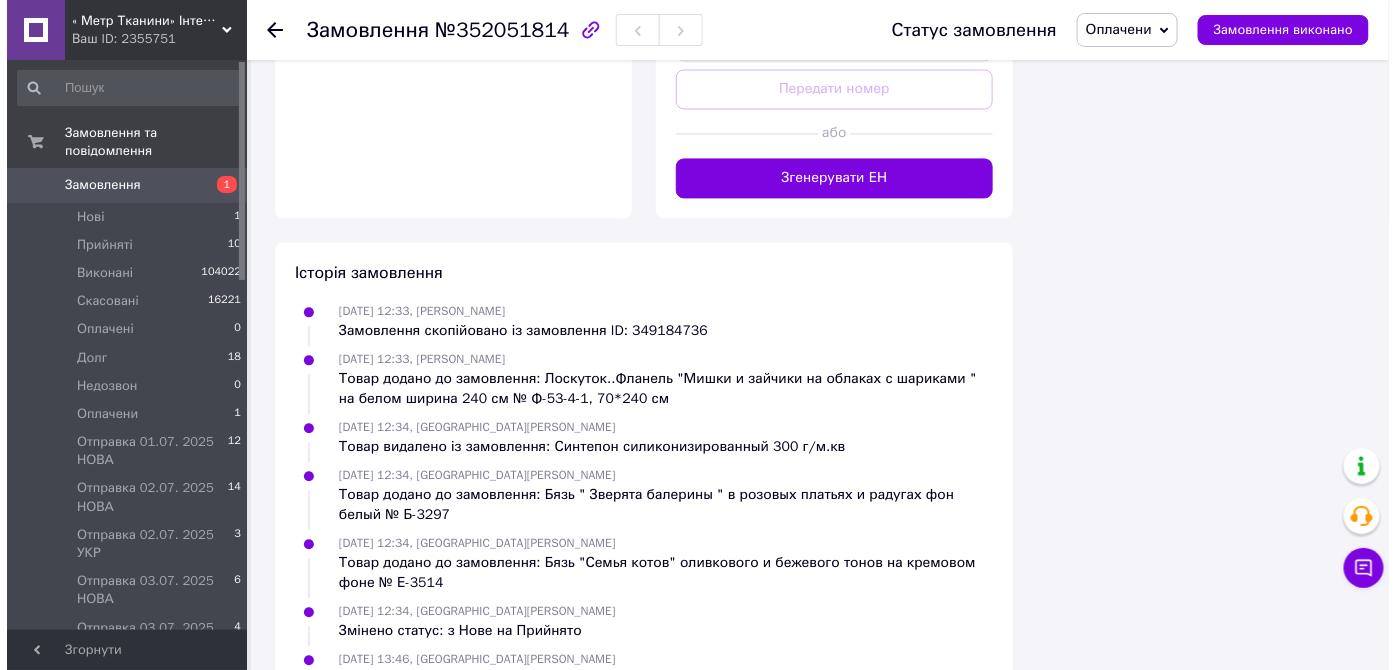 scroll, scrollTop: 578, scrollLeft: 0, axis: vertical 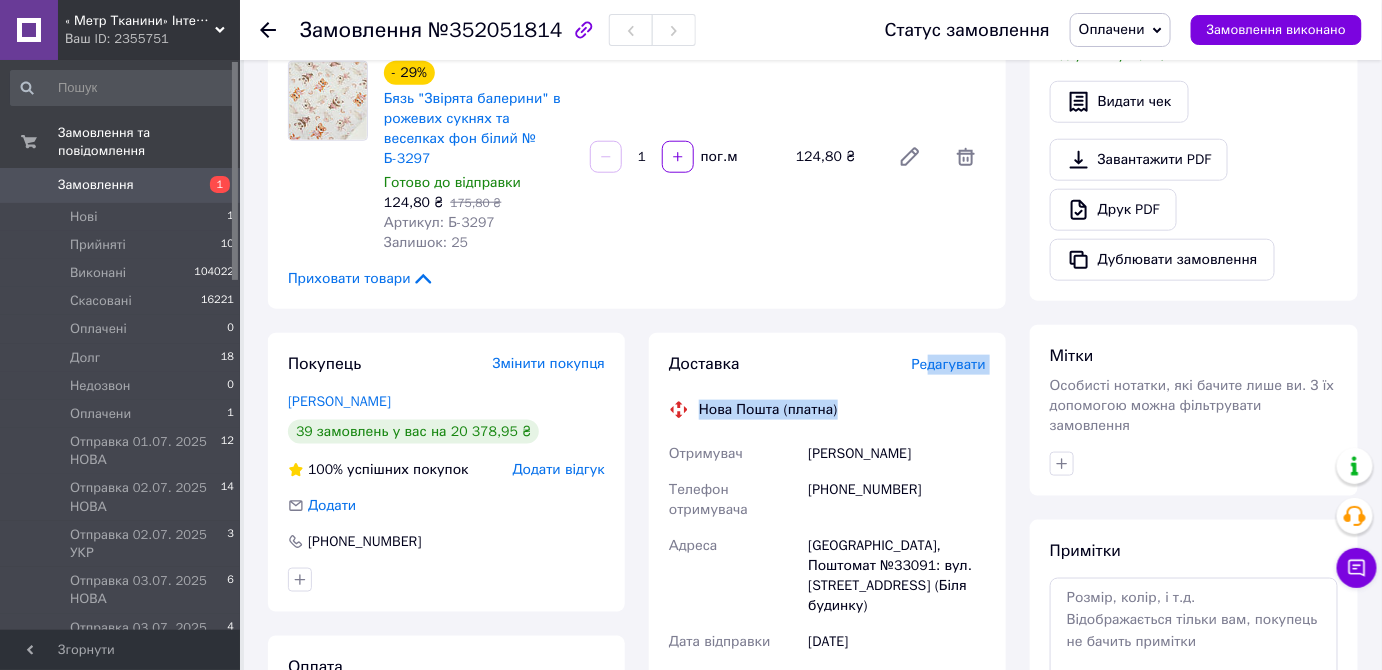 click on "Редагувати" at bounding box center (949, 364) 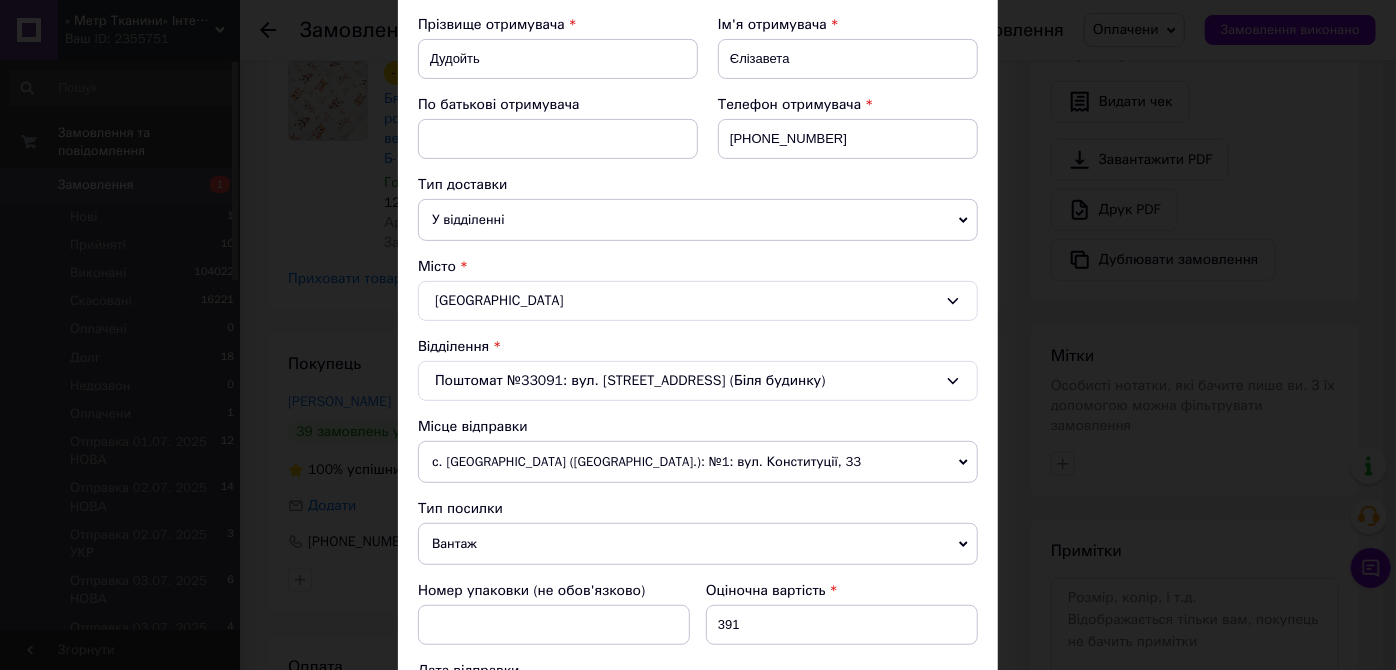 scroll, scrollTop: 686, scrollLeft: 0, axis: vertical 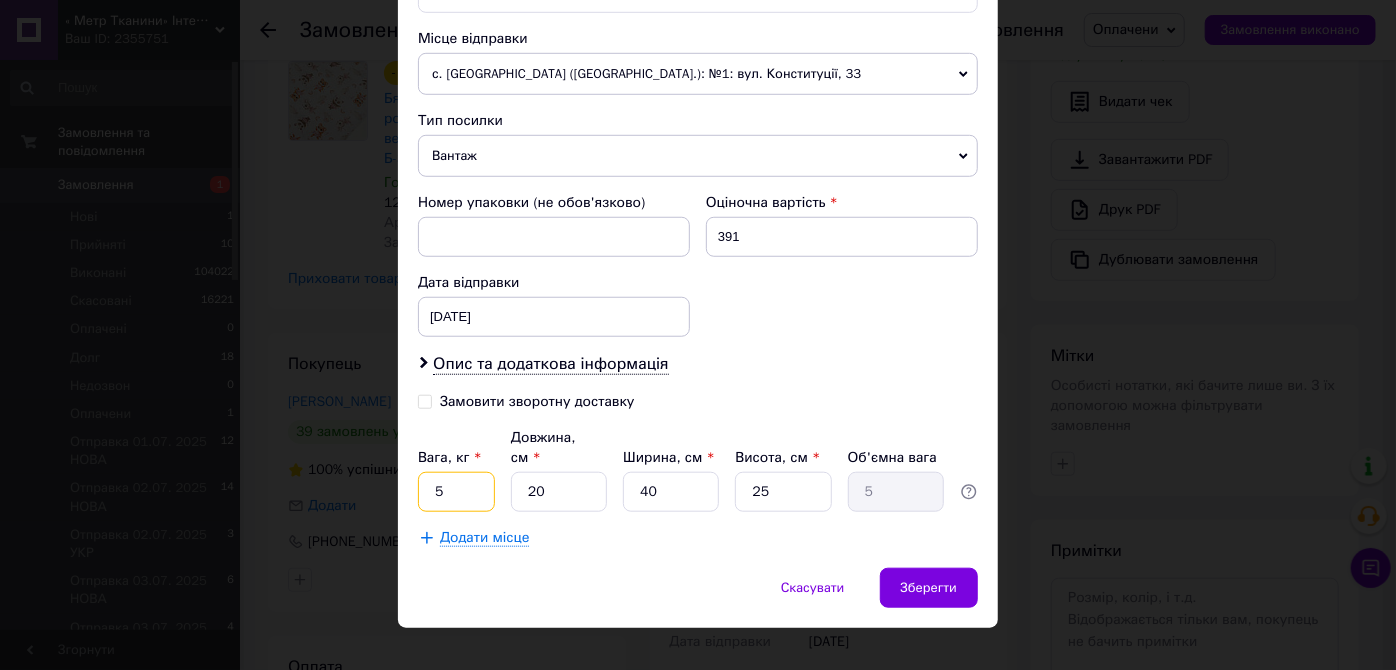 drag, startPoint x: 438, startPoint y: 469, endPoint x: 427, endPoint y: 468, distance: 11.045361 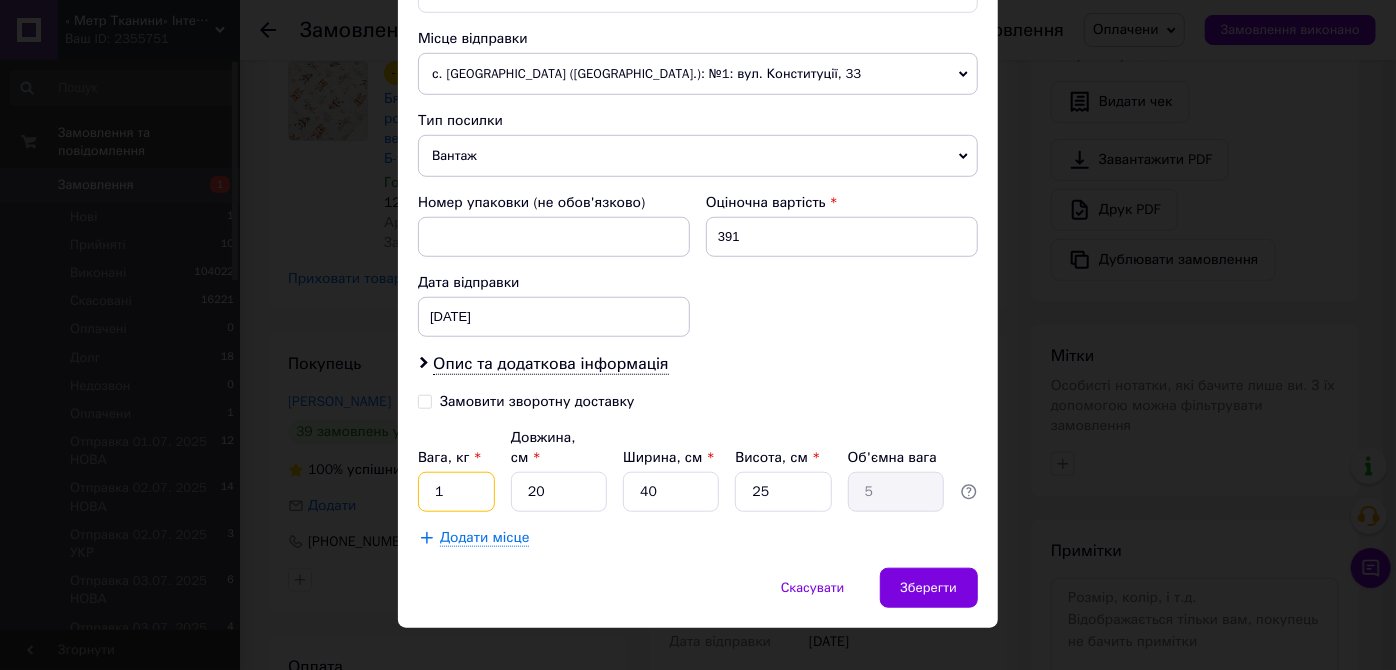 type on "1" 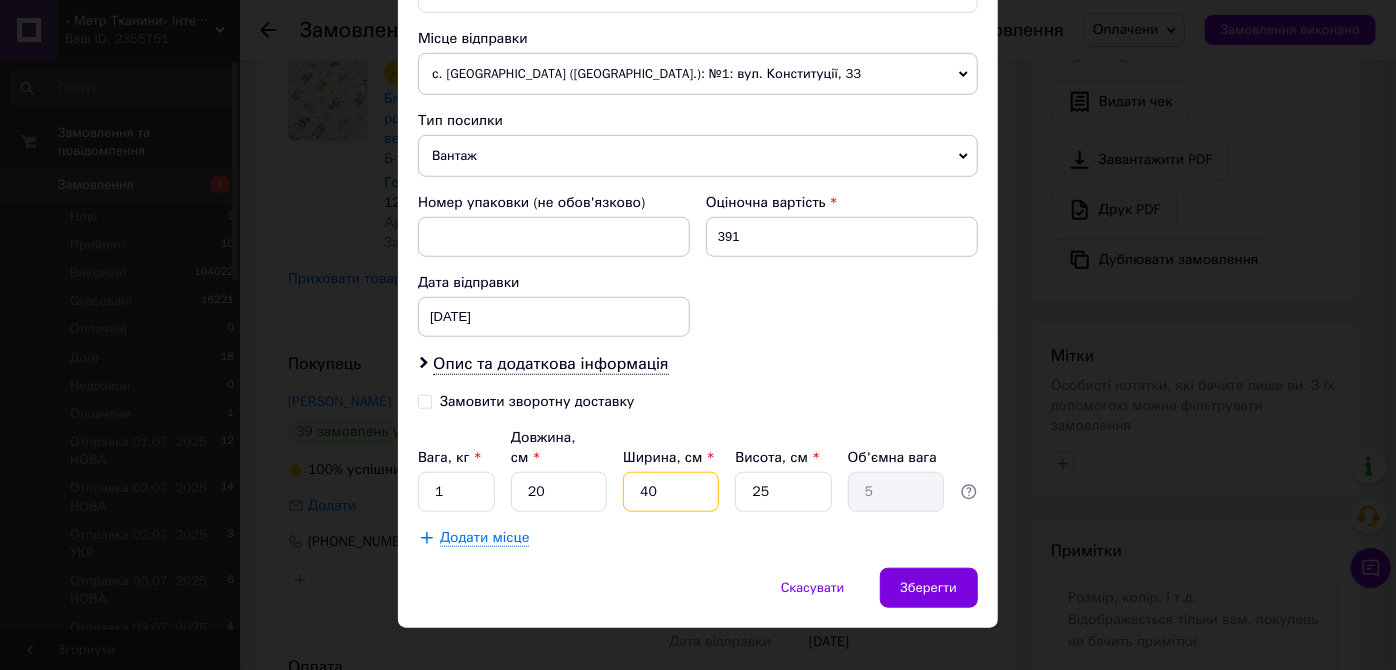 click on "Вага, кг   * 1 Довжина, см   * 20 Ширина, см   * 40 Висота, см   * 25 Об'ємна вага 5" at bounding box center (698, 470) 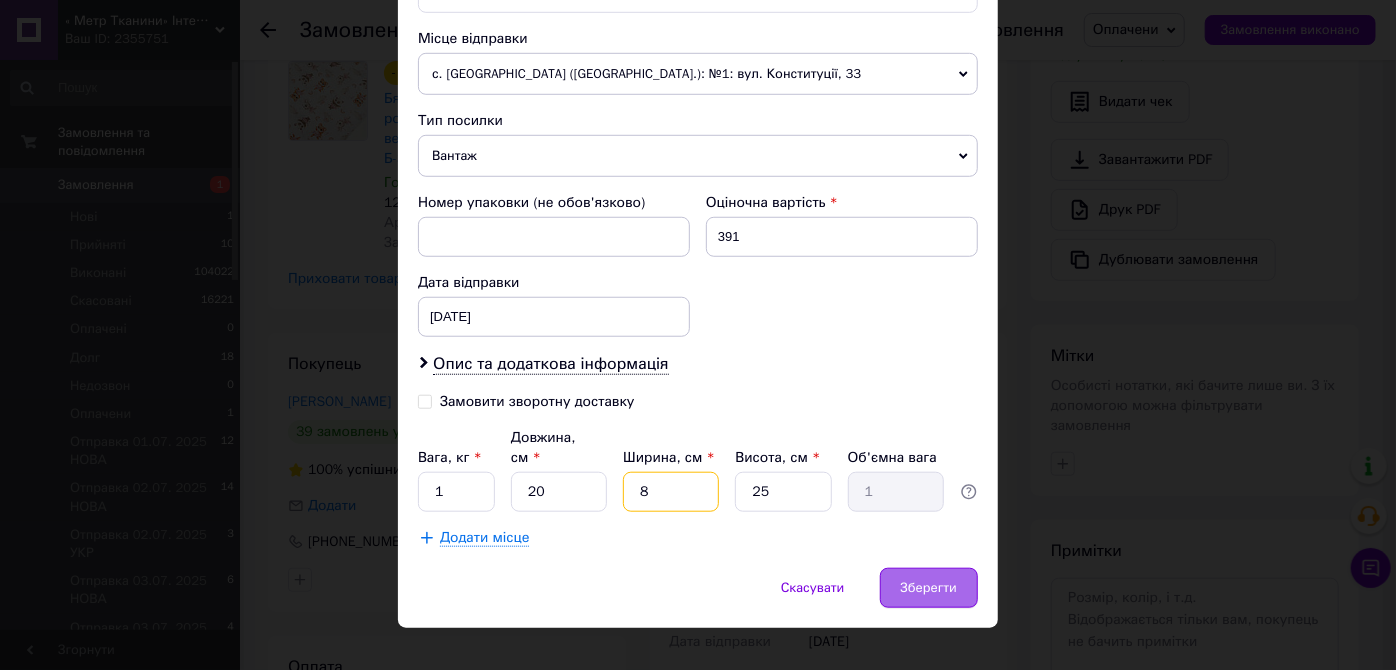 type on "8" 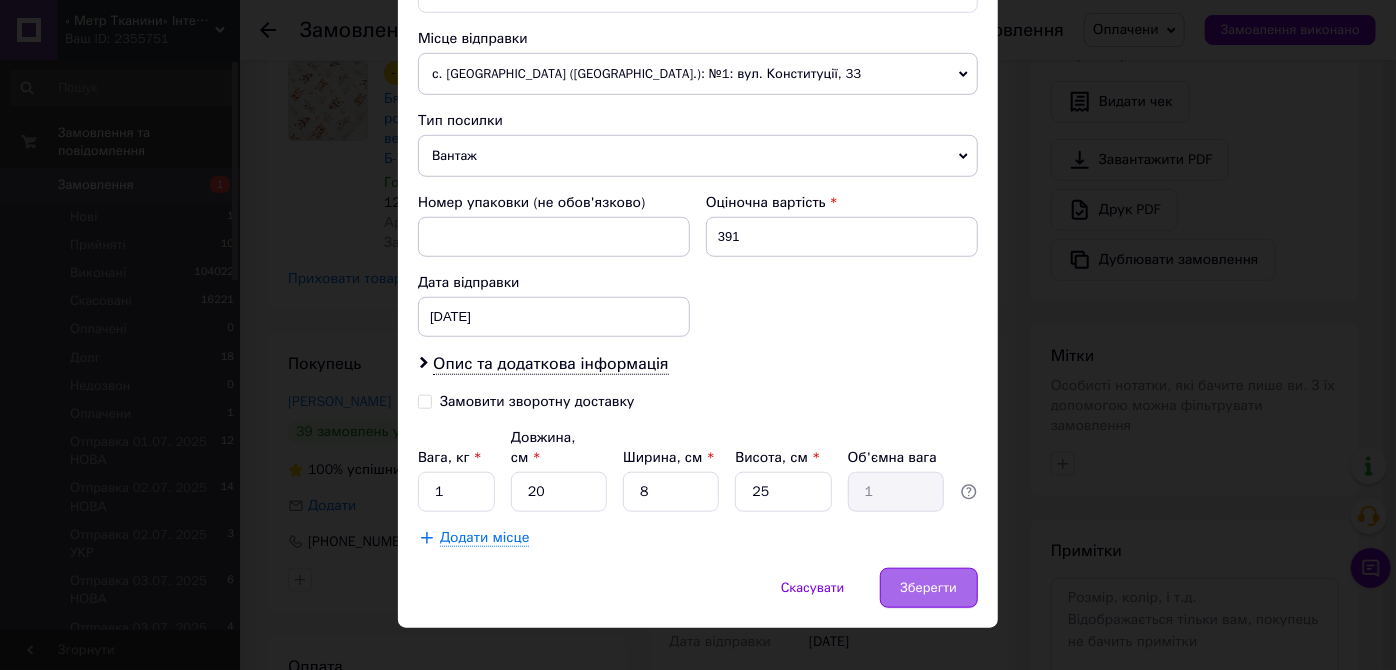 click on "Зберегти" at bounding box center [929, 588] 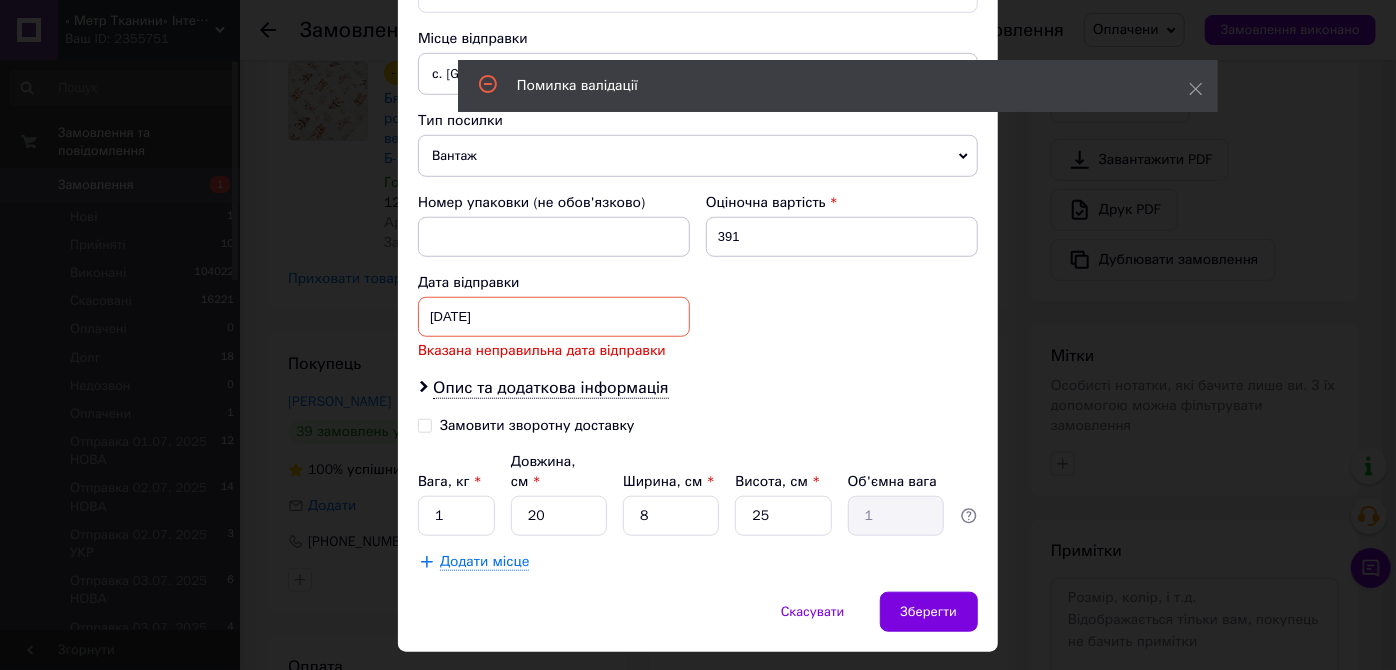 drag, startPoint x: 490, startPoint y: 314, endPoint x: 507, endPoint y: 395, distance: 82.764725 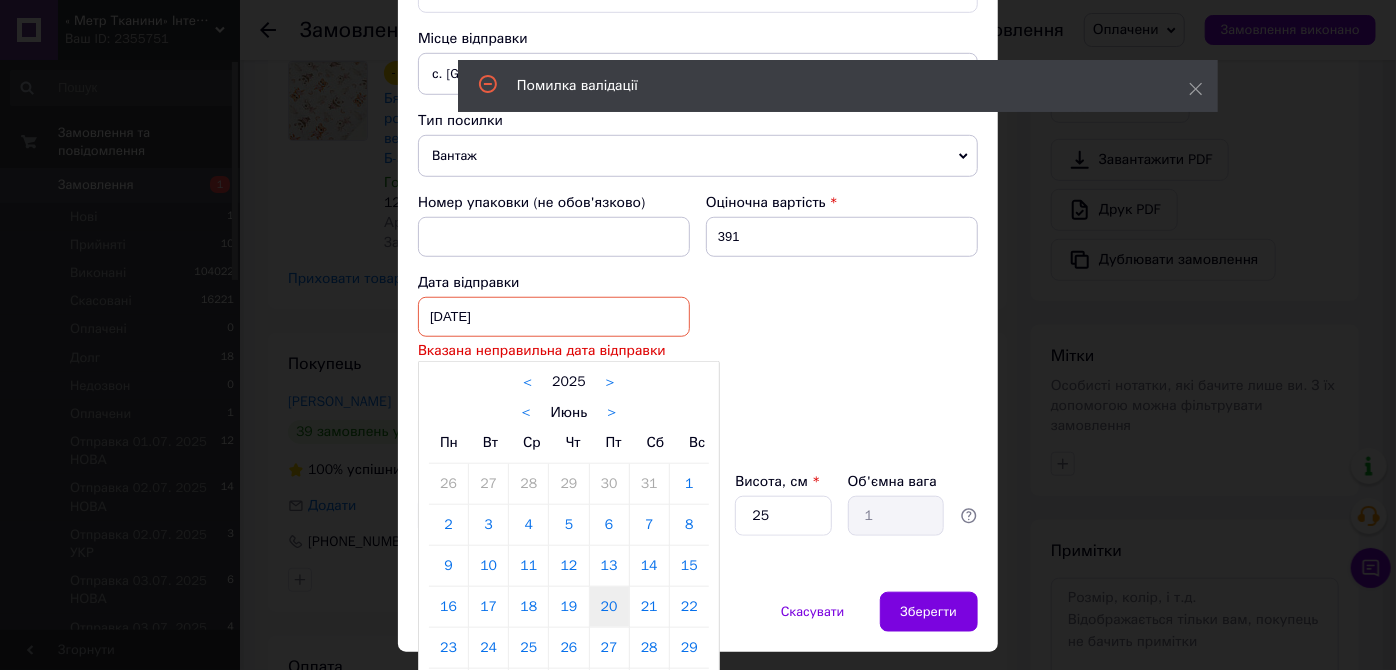 scroll, scrollTop: 719, scrollLeft: 0, axis: vertical 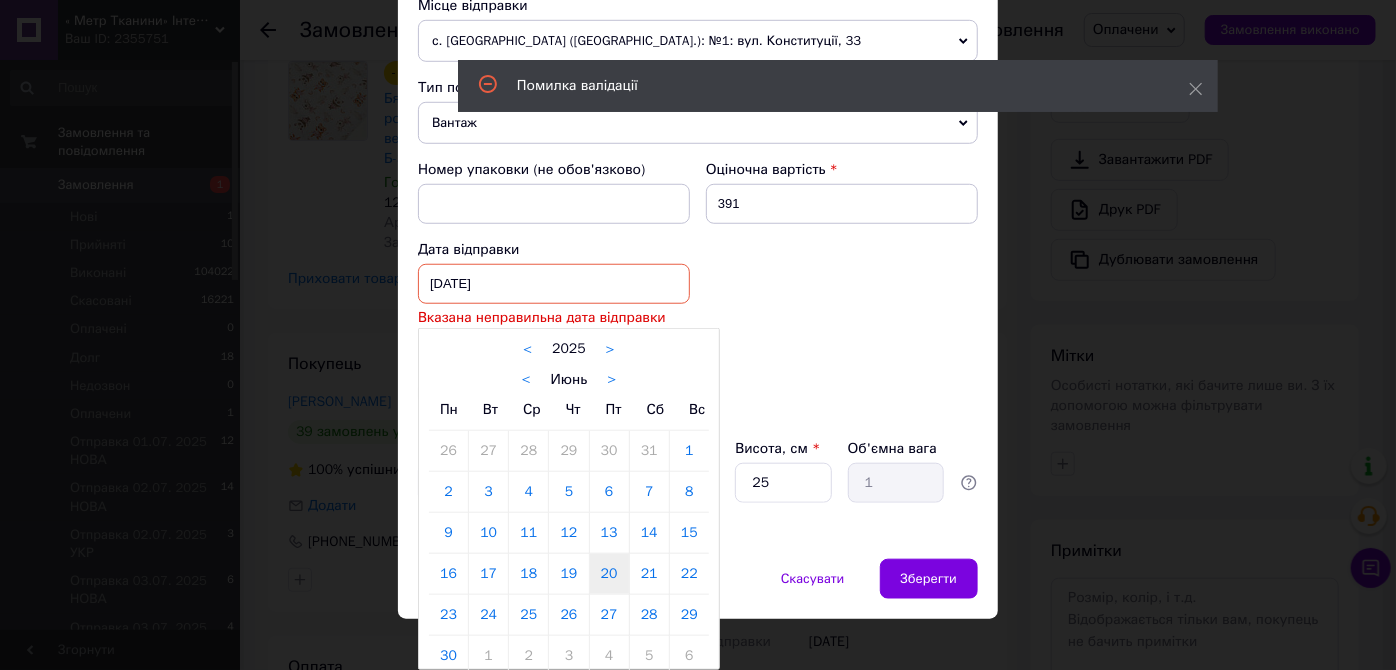 click on ">" at bounding box center [611, 380] 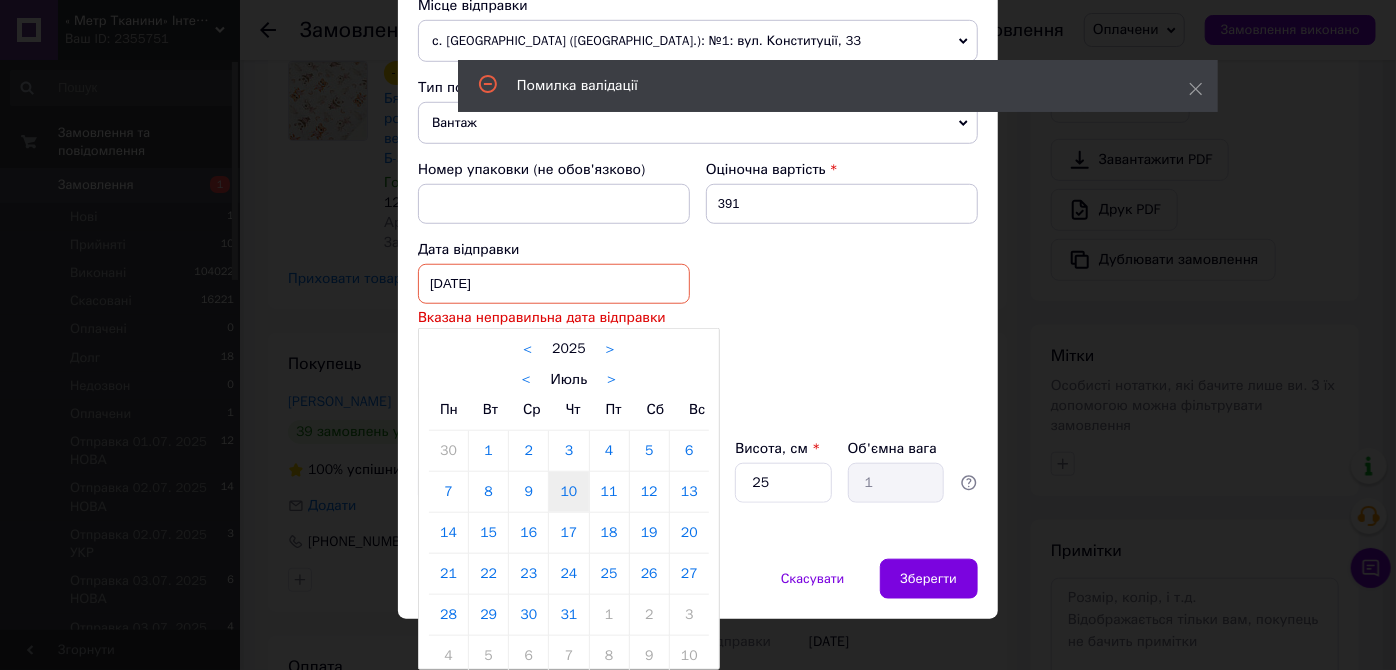 click on "10" at bounding box center [568, 492] 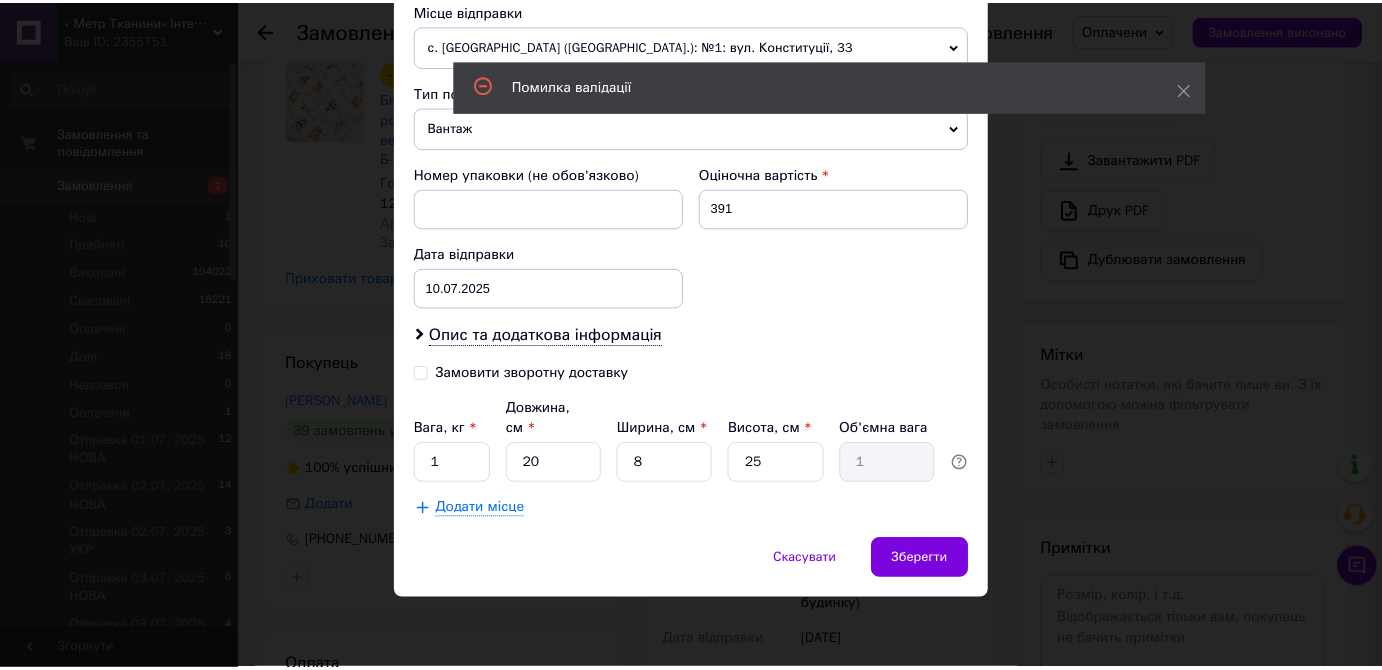 scroll, scrollTop: 686, scrollLeft: 0, axis: vertical 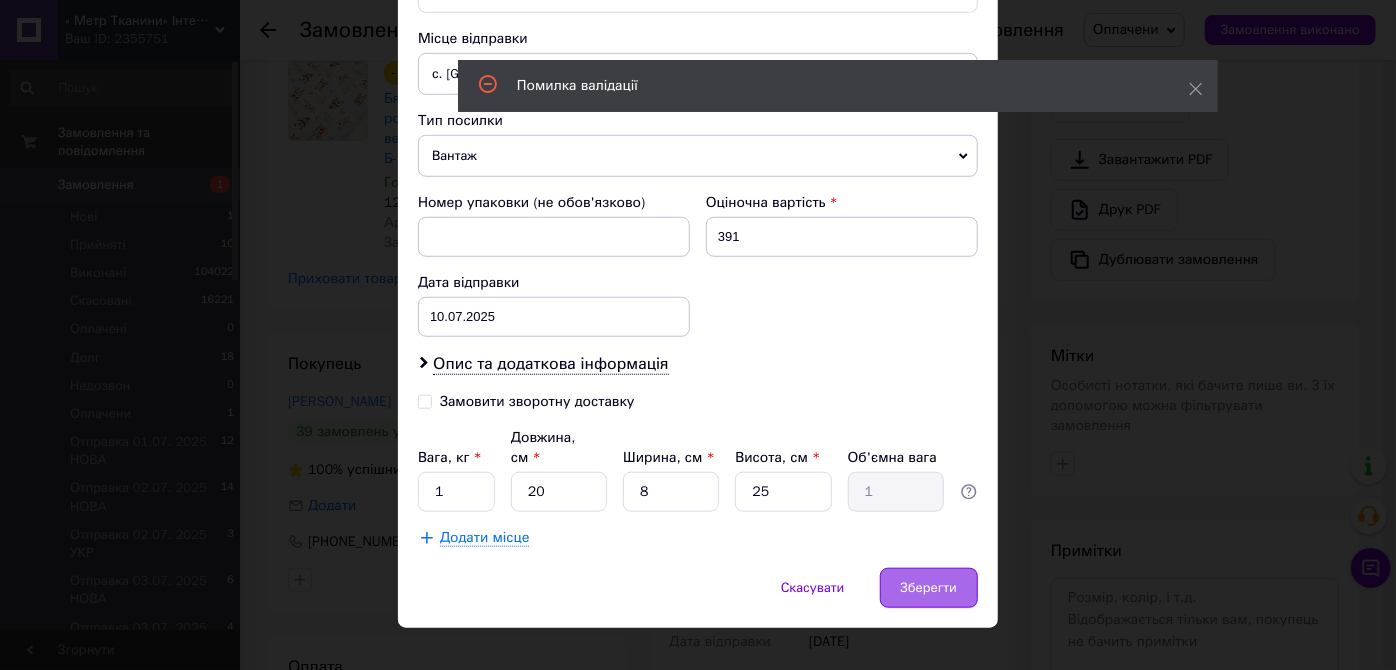 click on "Зберегти" at bounding box center [929, 588] 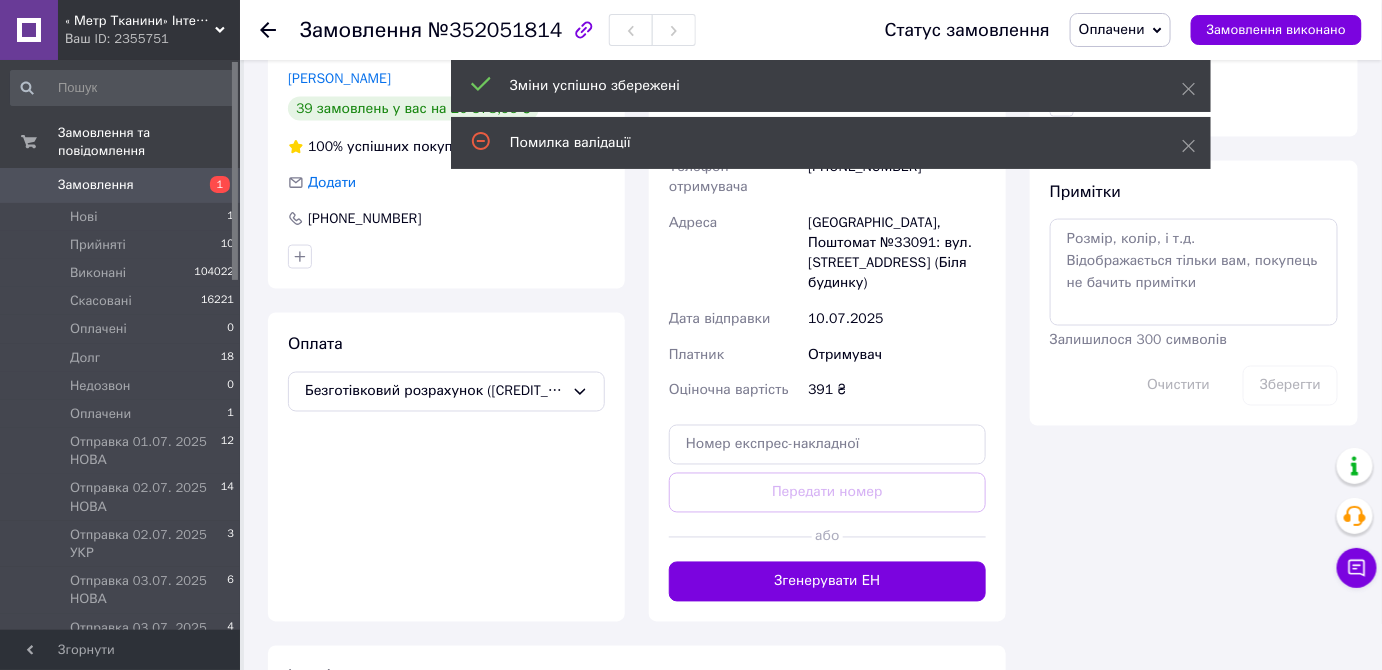 scroll, scrollTop: 941, scrollLeft: 0, axis: vertical 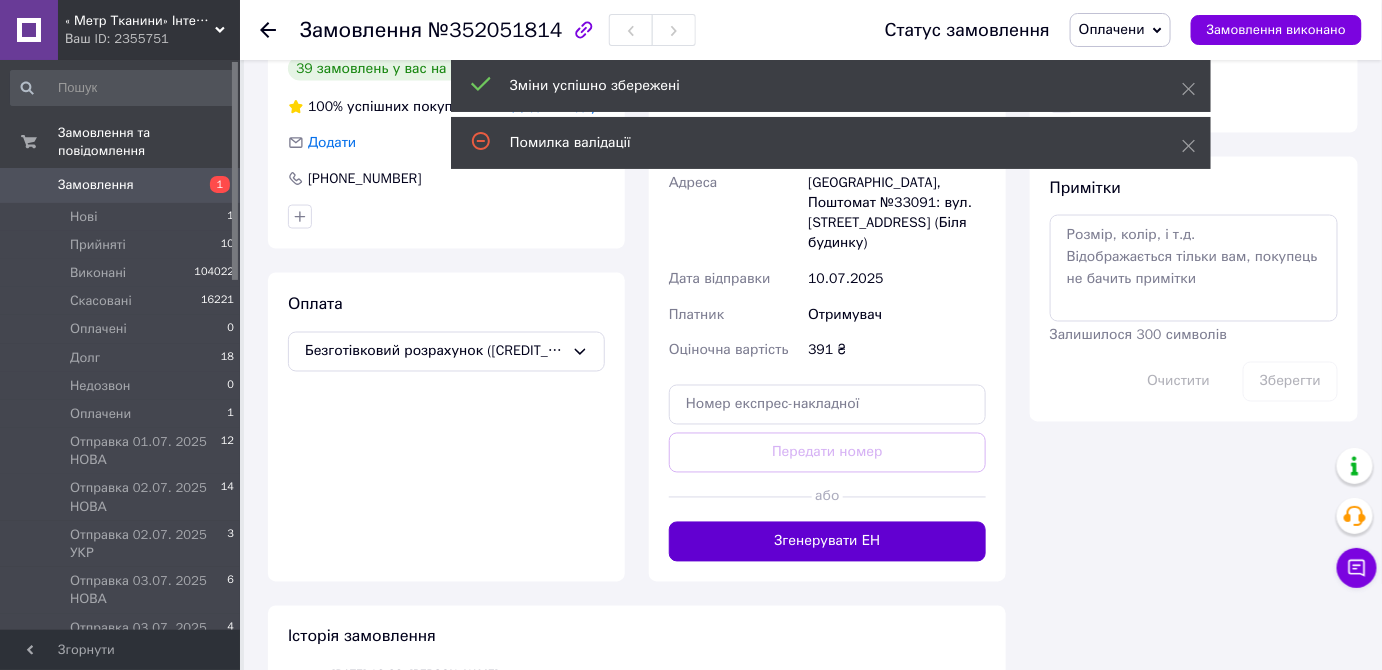 click on "Згенерувати ЕН" at bounding box center (827, 542) 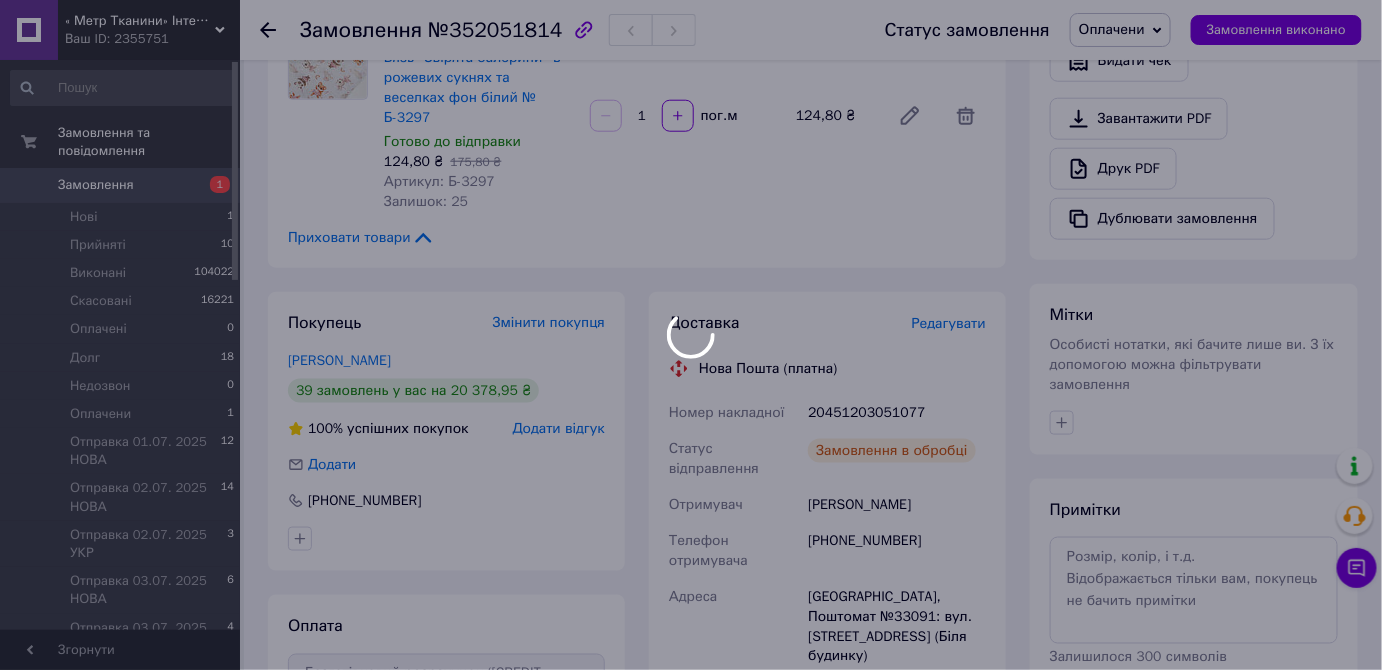 scroll, scrollTop: 487, scrollLeft: 0, axis: vertical 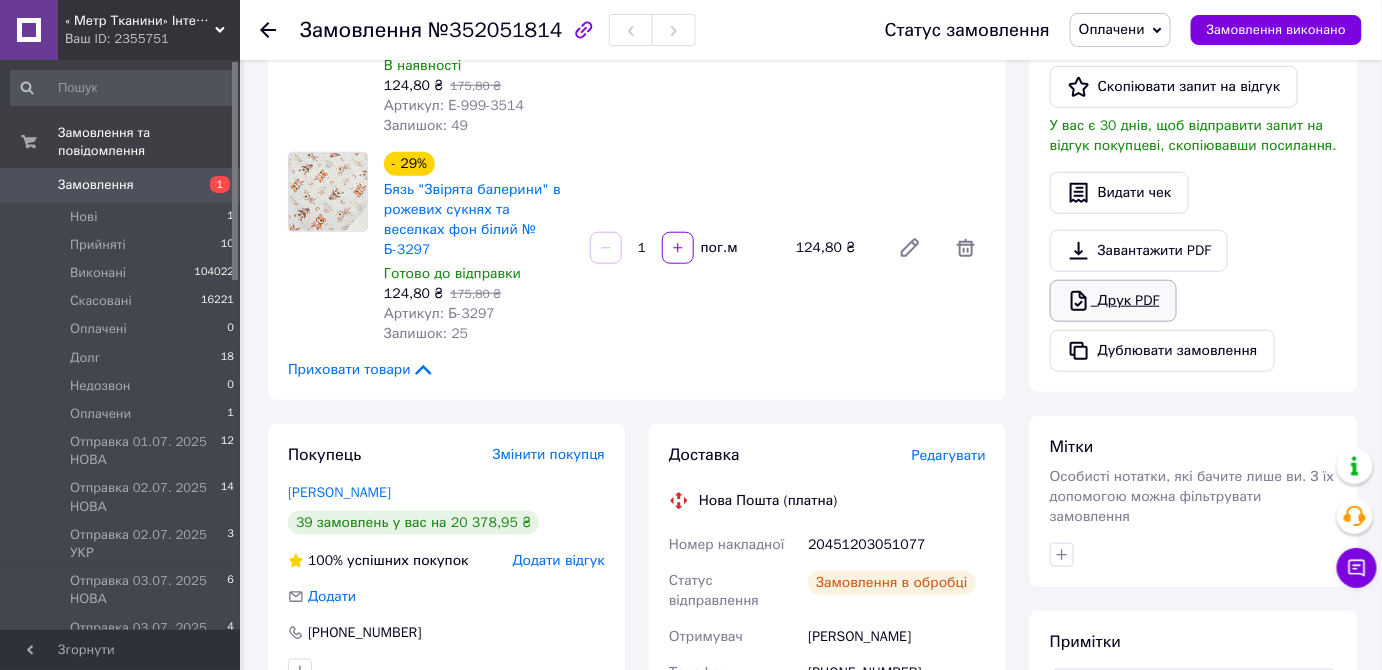 click on "Друк PDF" at bounding box center [1113, 301] 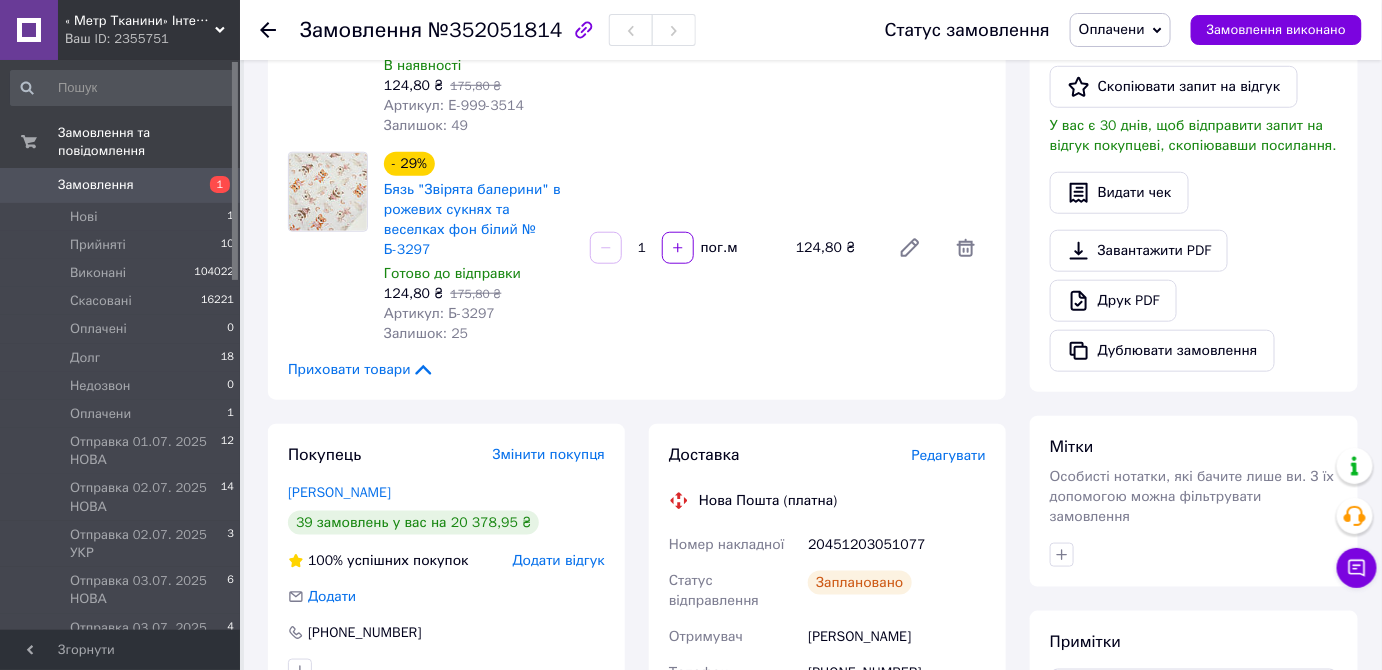 drag, startPoint x: 1126, startPoint y: 19, endPoint x: 1237, endPoint y: 113, distance: 145.45447 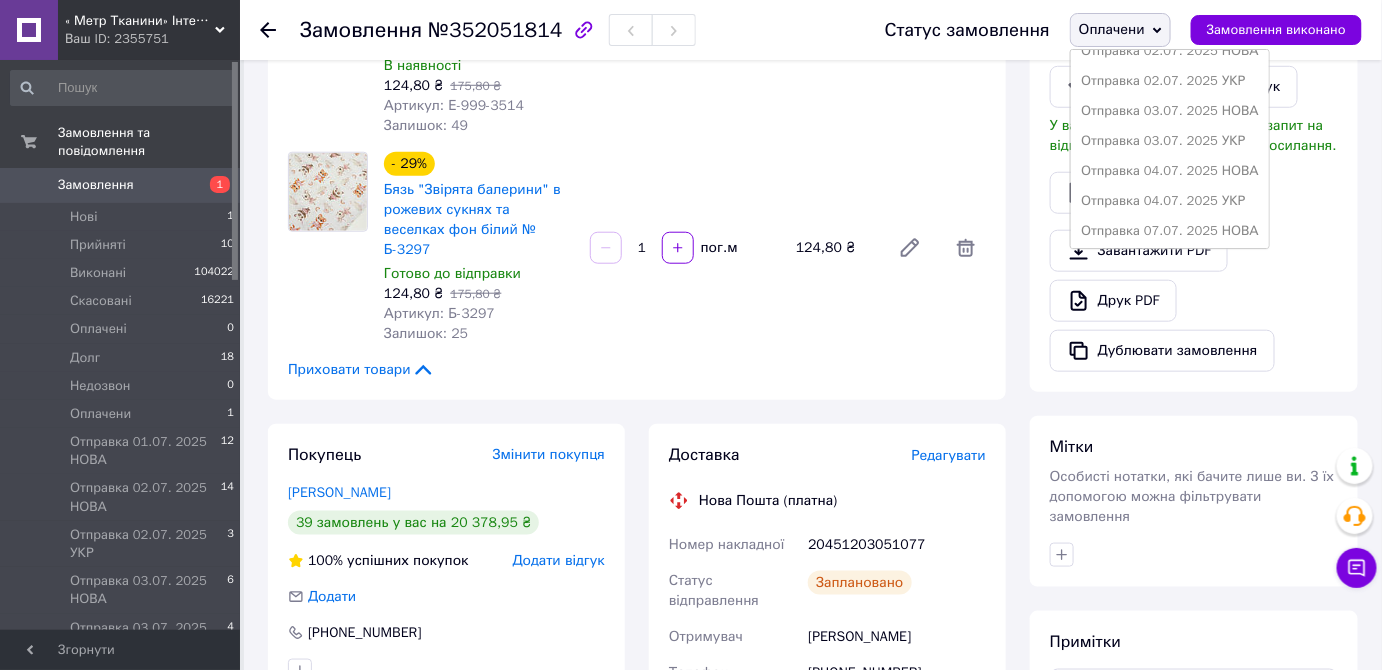 scroll, scrollTop: 411, scrollLeft: 0, axis: vertical 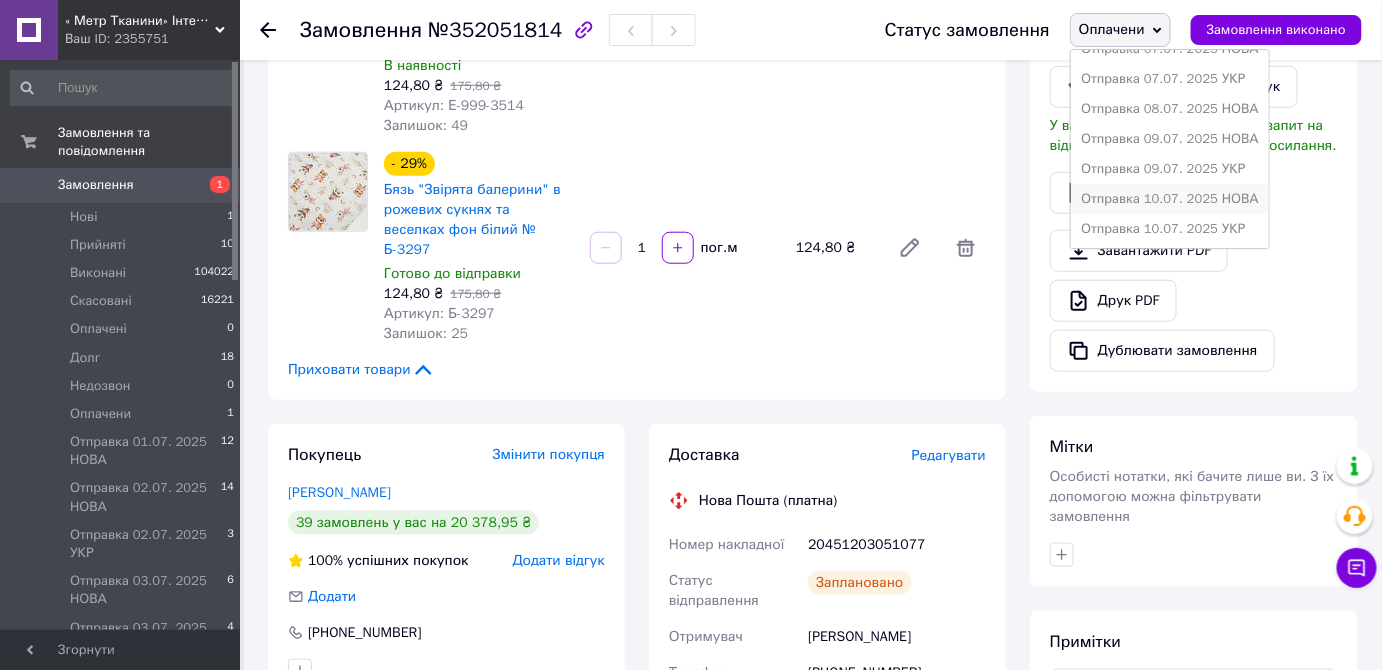 drag, startPoint x: 1162, startPoint y: 195, endPoint x: 1168, endPoint y: 225, distance: 30.594116 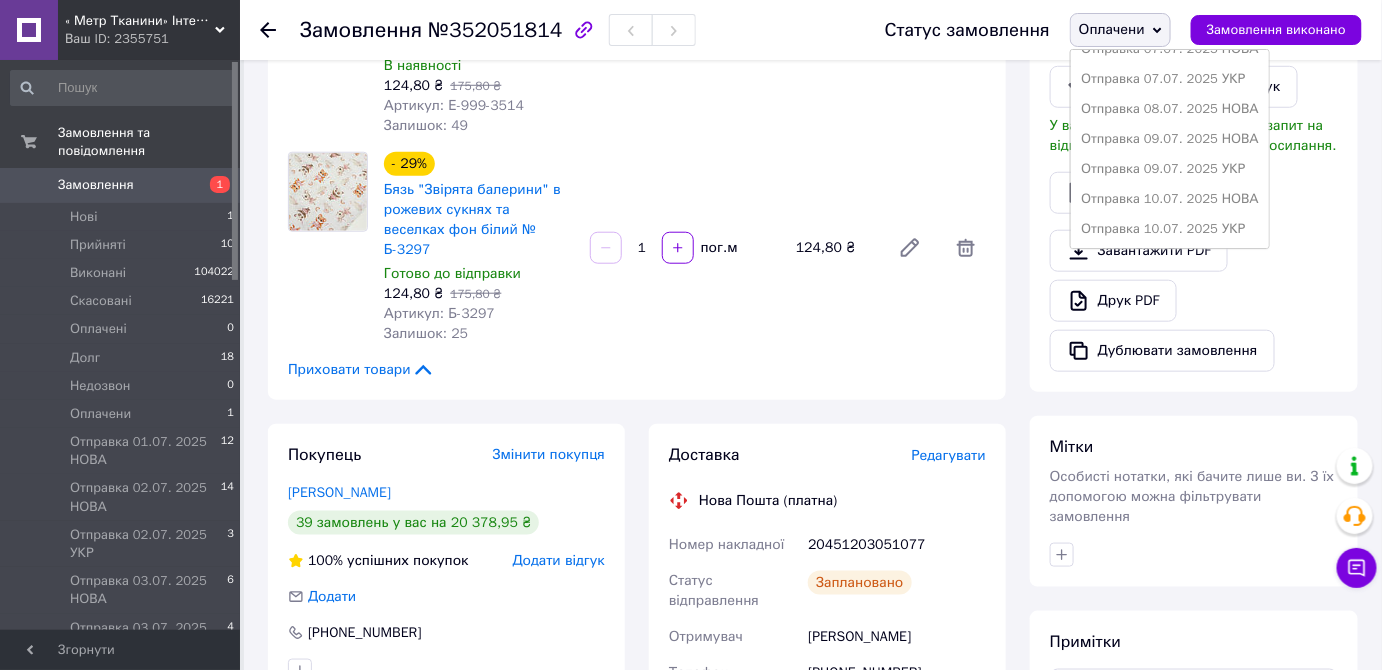click on "Отправка 10.07. 2025 НОВА" at bounding box center (1170, 199) 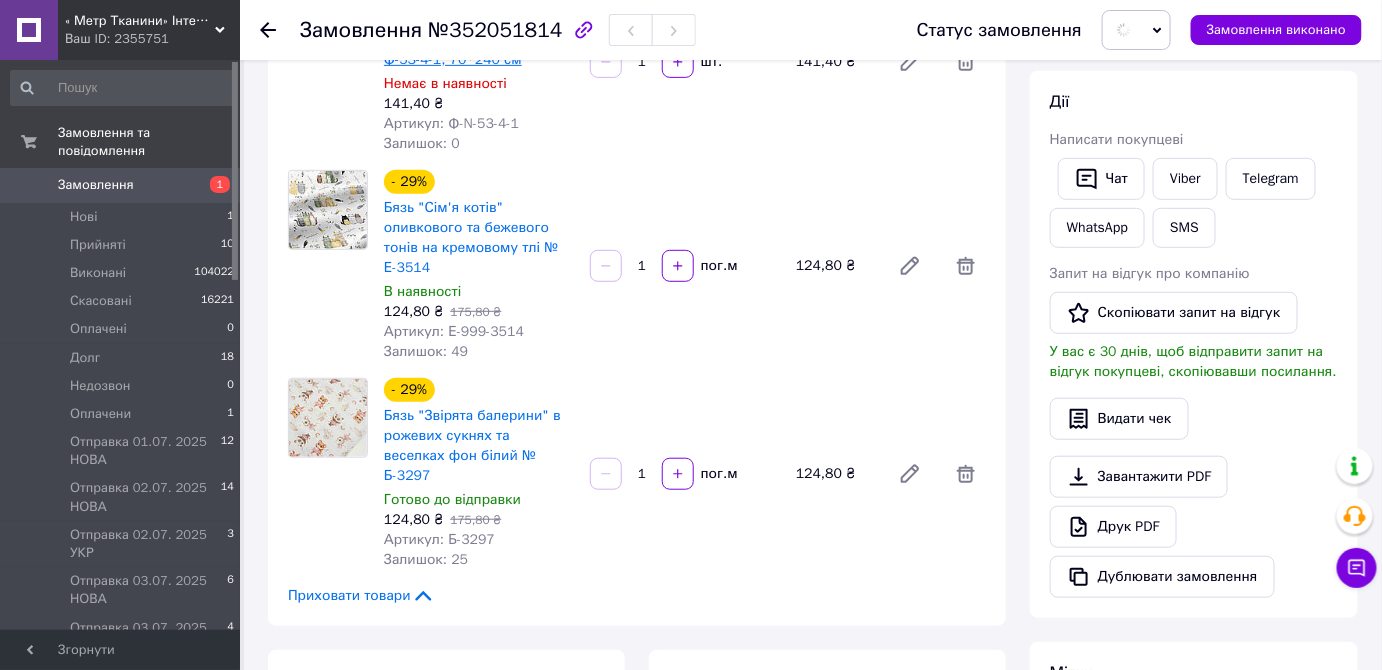 scroll, scrollTop: 123, scrollLeft: 0, axis: vertical 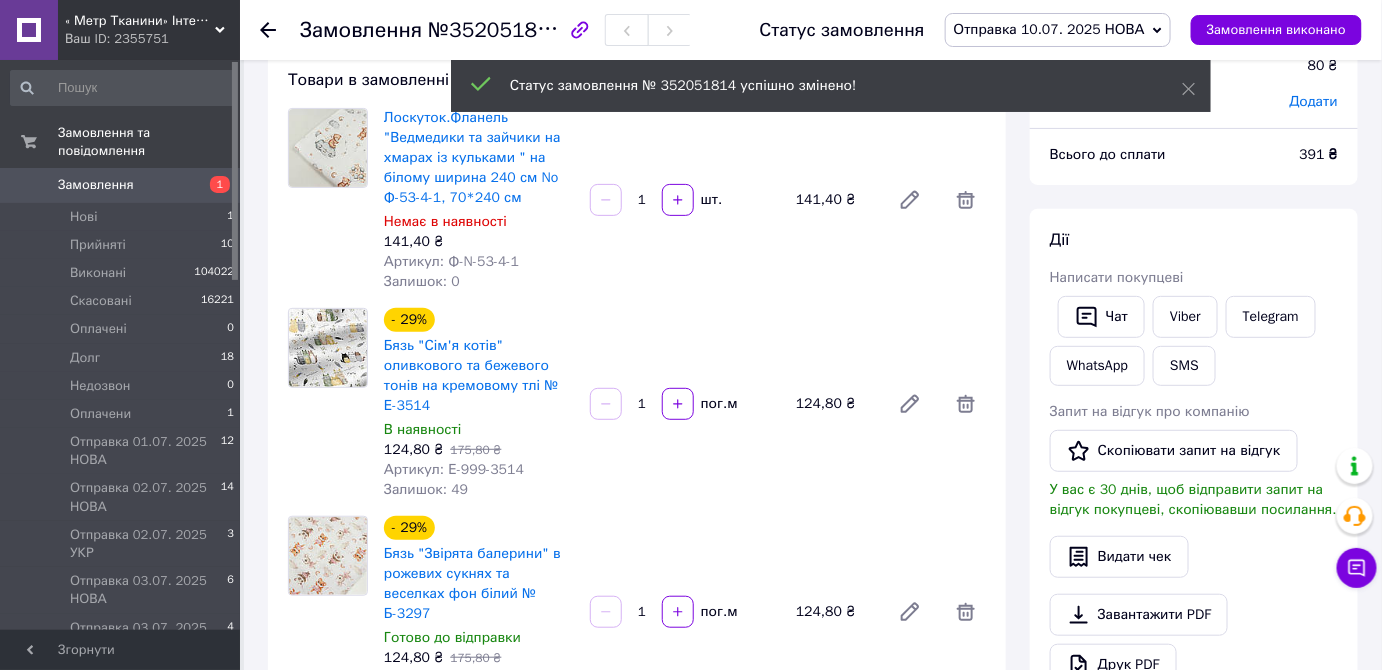 click 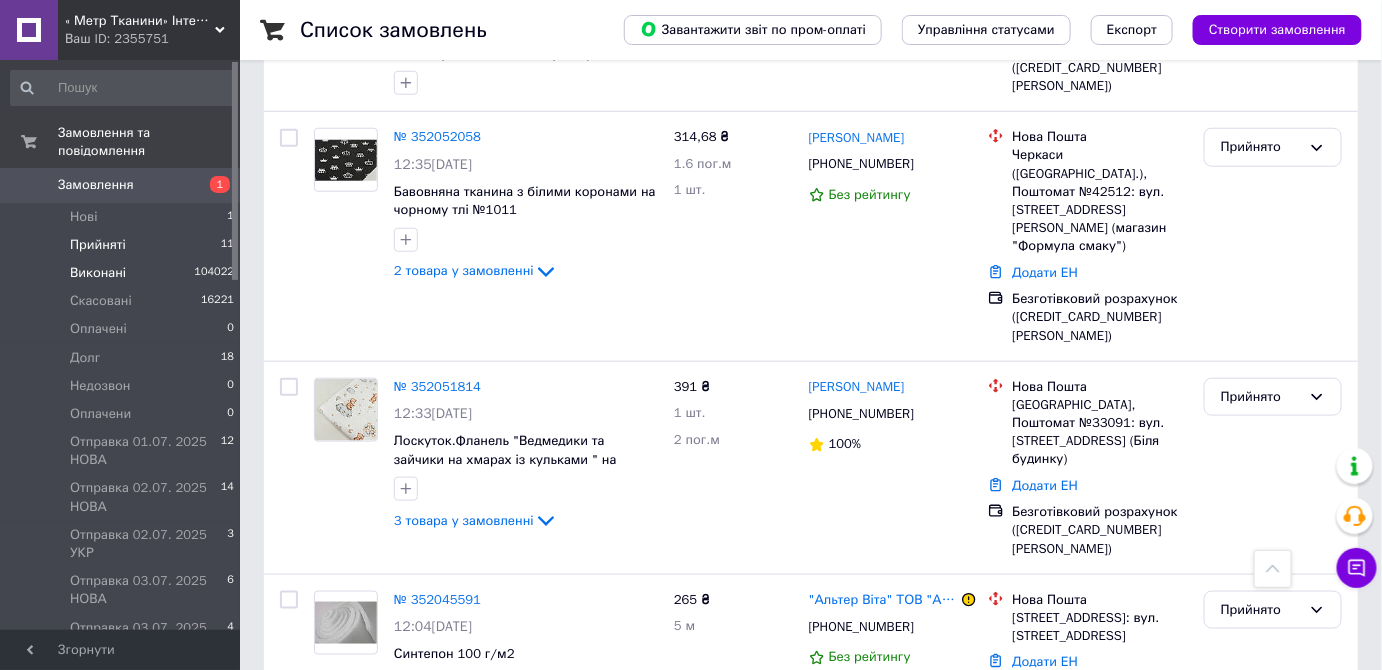 scroll, scrollTop: 0, scrollLeft: 0, axis: both 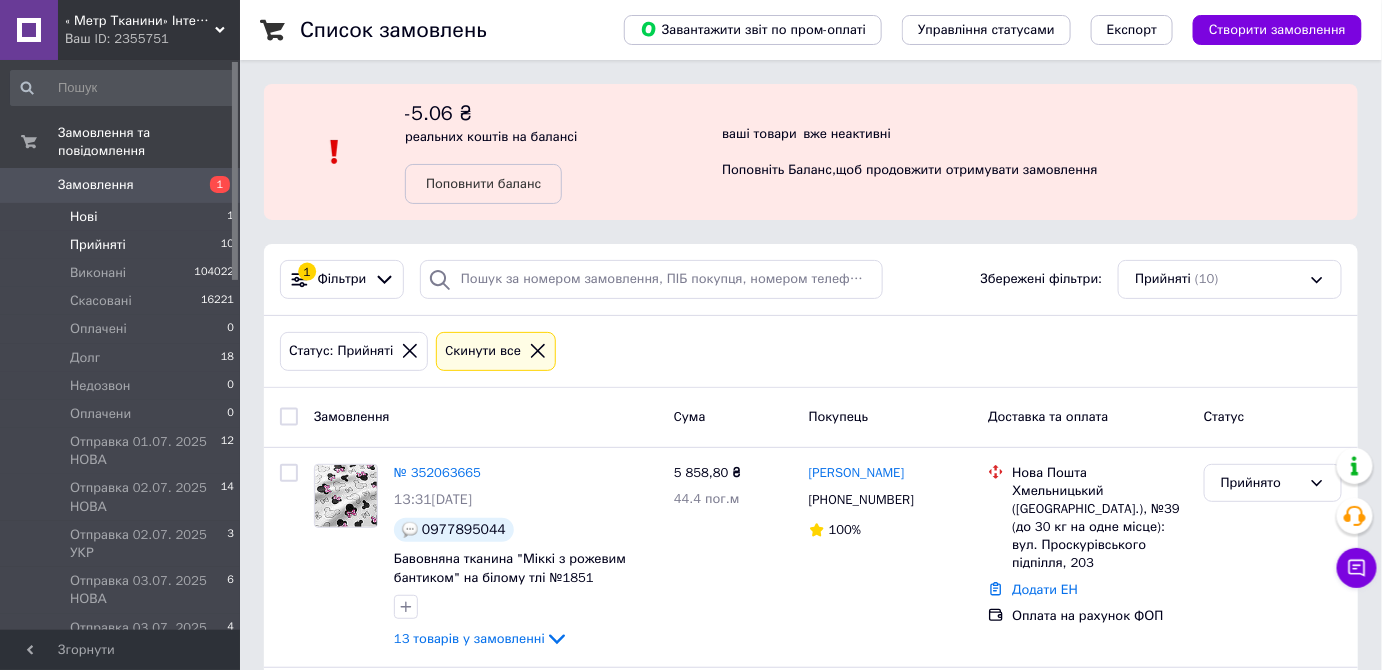 click on "Нові" at bounding box center [83, 217] 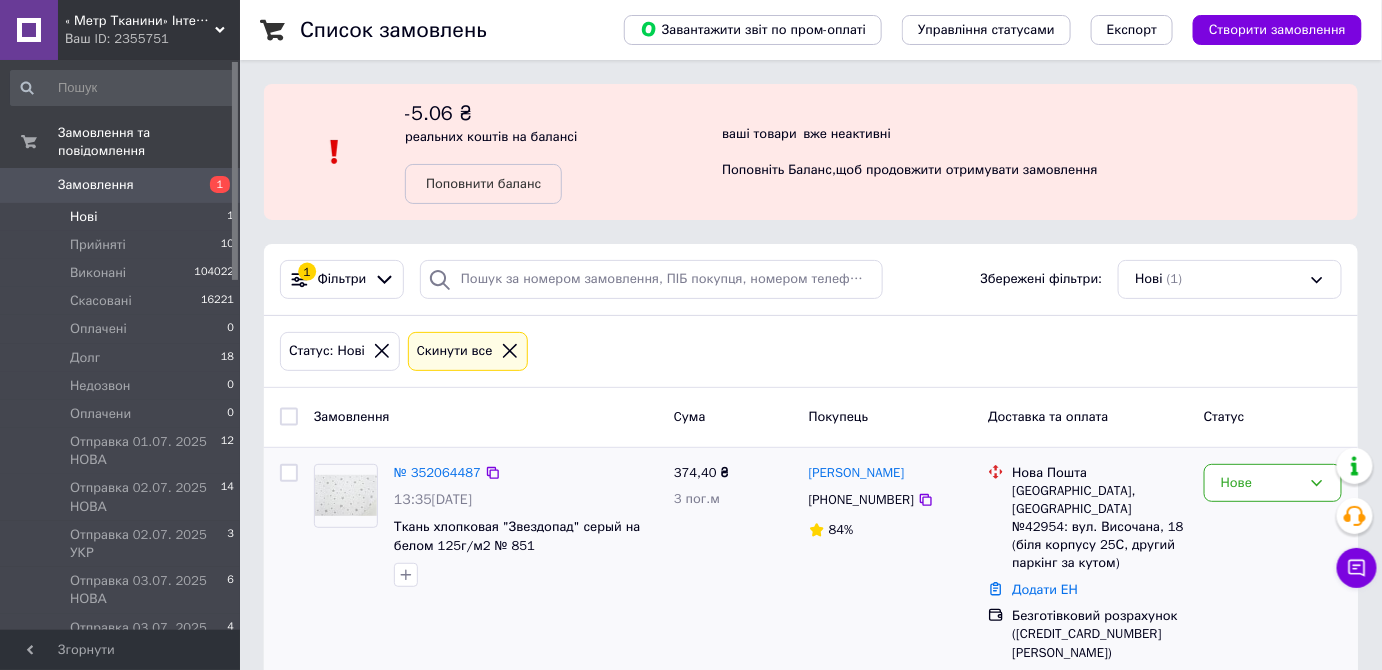 click at bounding box center [346, 496] 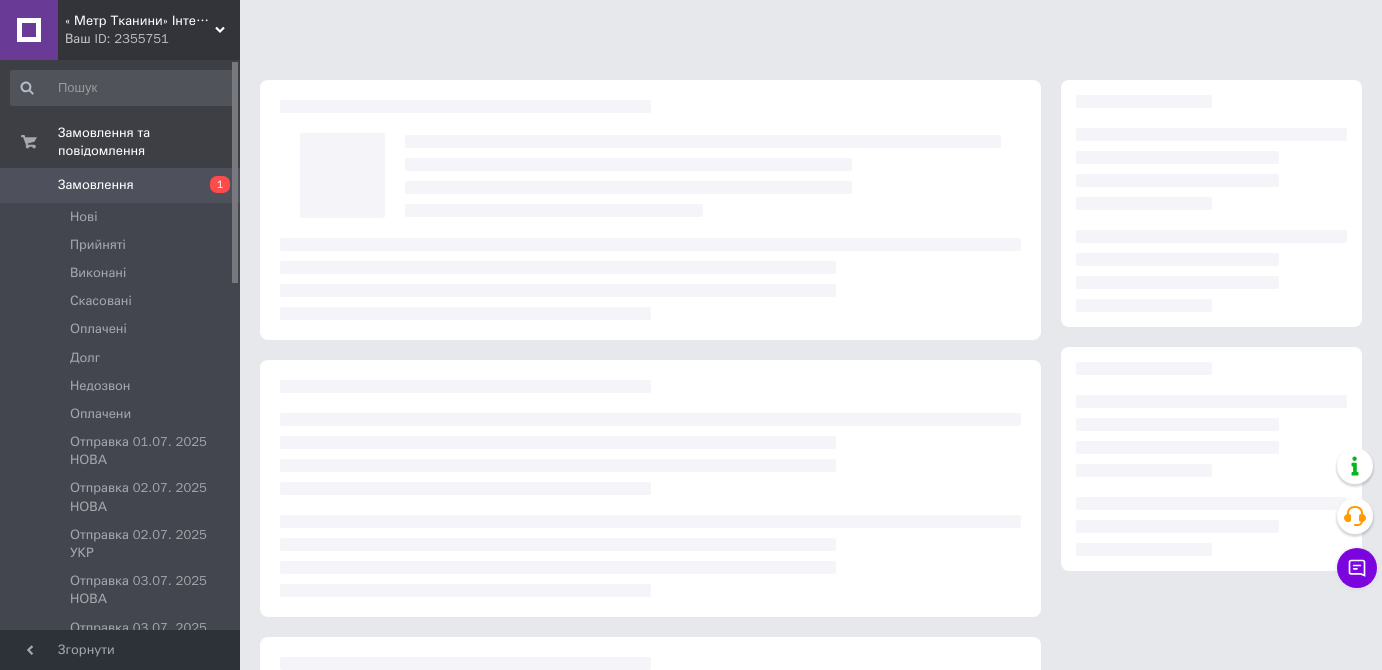 scroll, scrollTop: 0, scrollLeft: 0, axis: both 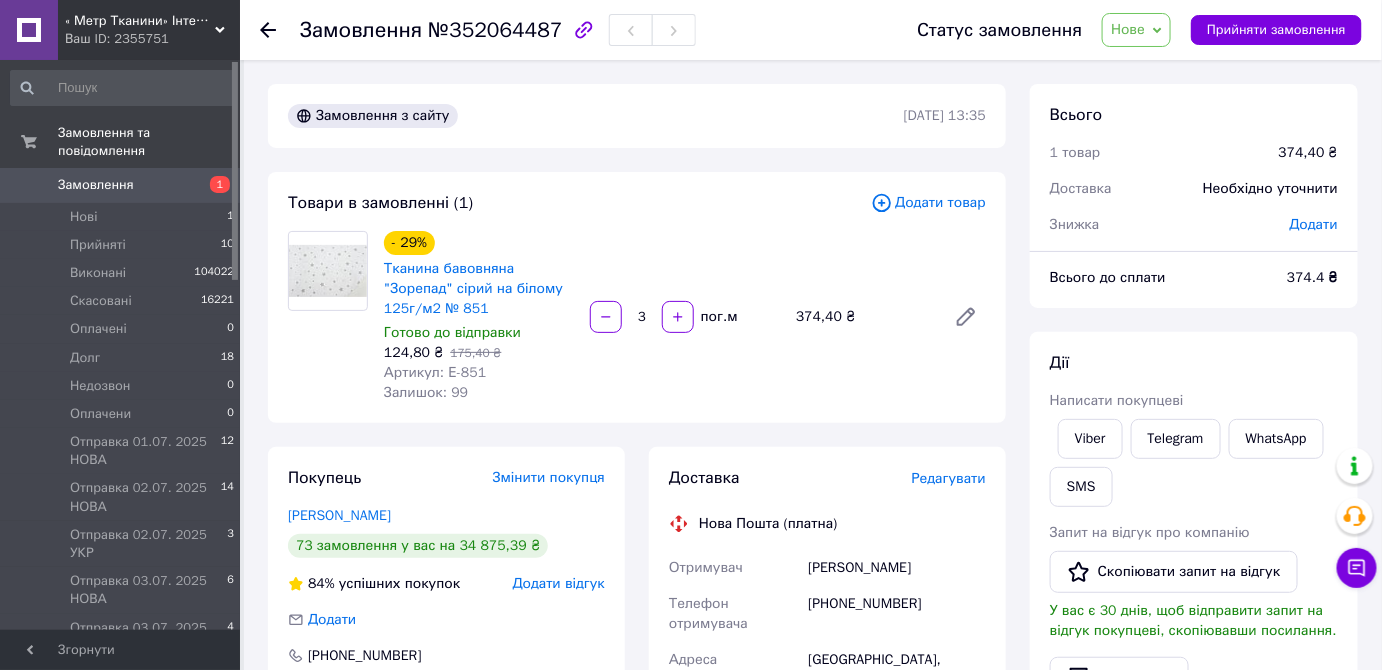click on "Нове" at bounding box center (1128, 29) 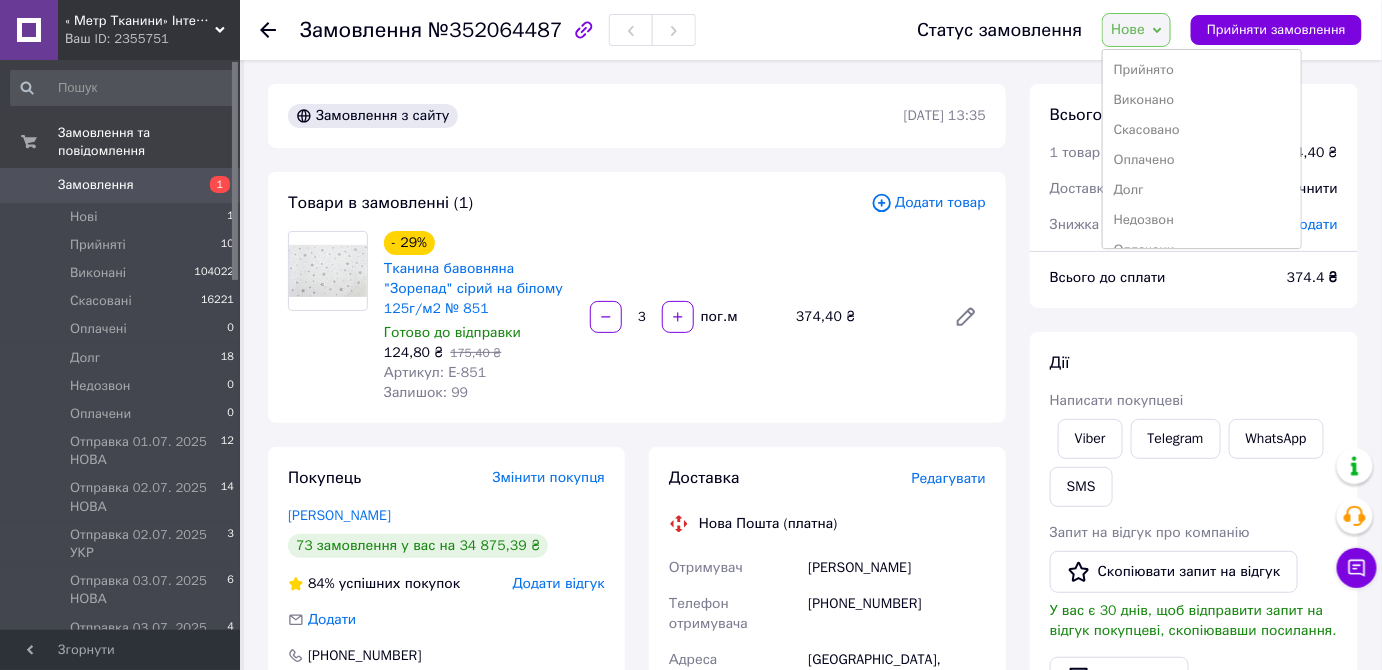 click on "Прийнято" at bounding box center [1202, 70] 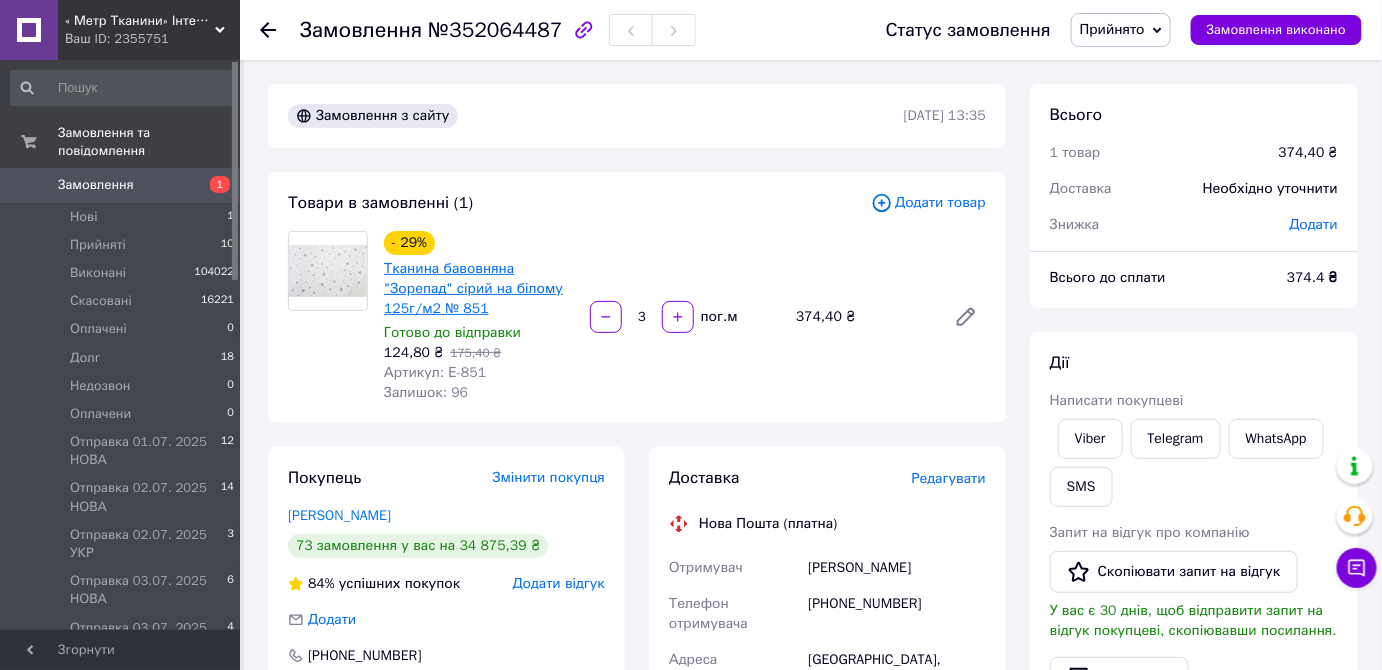 click on "Тканина бавовняна "Зорепад" сірий на білому 125г/м2 № 851" at bounding box center [473, 288] 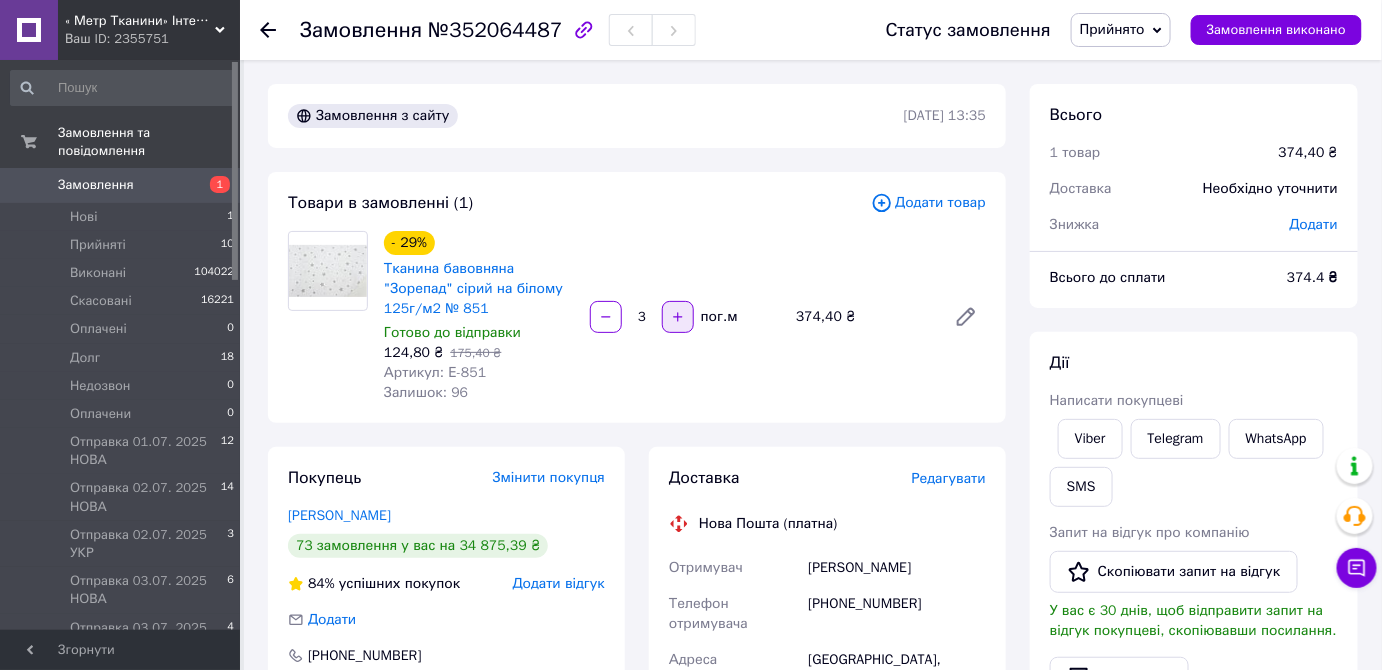 click 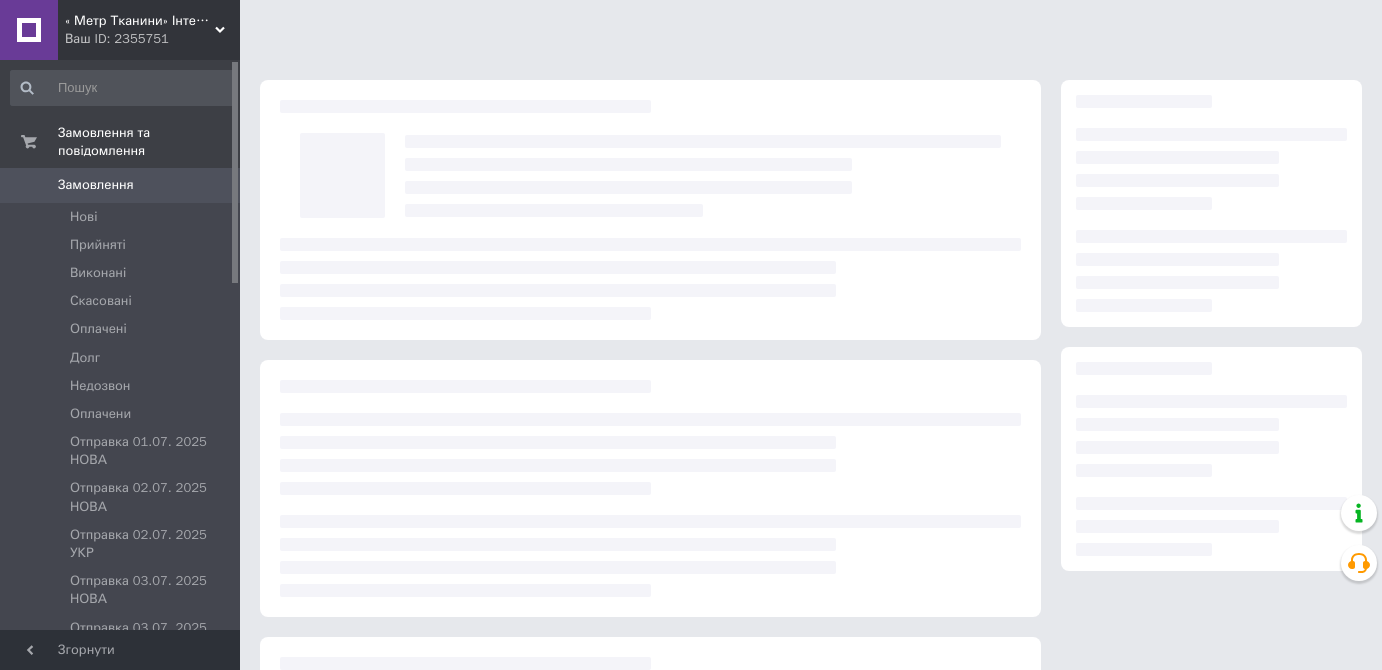 scroll, scrollTop: 0, scrollLeft: 0, axis: both 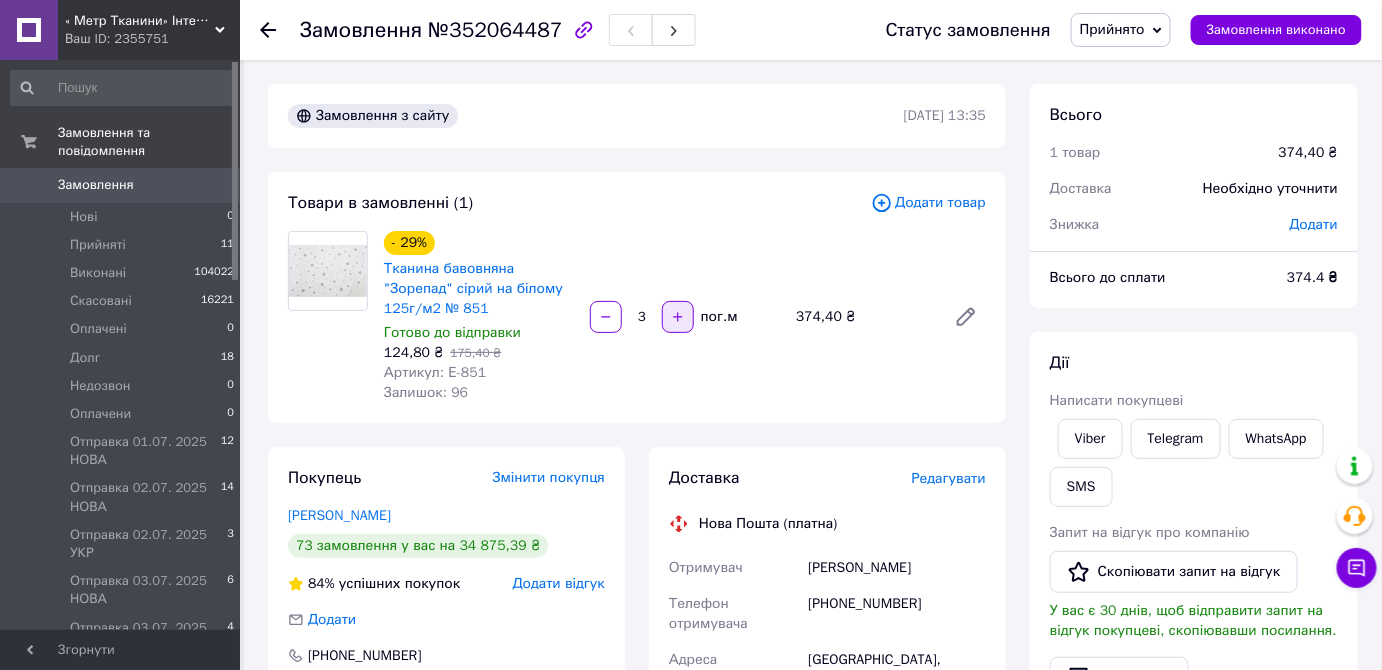 click 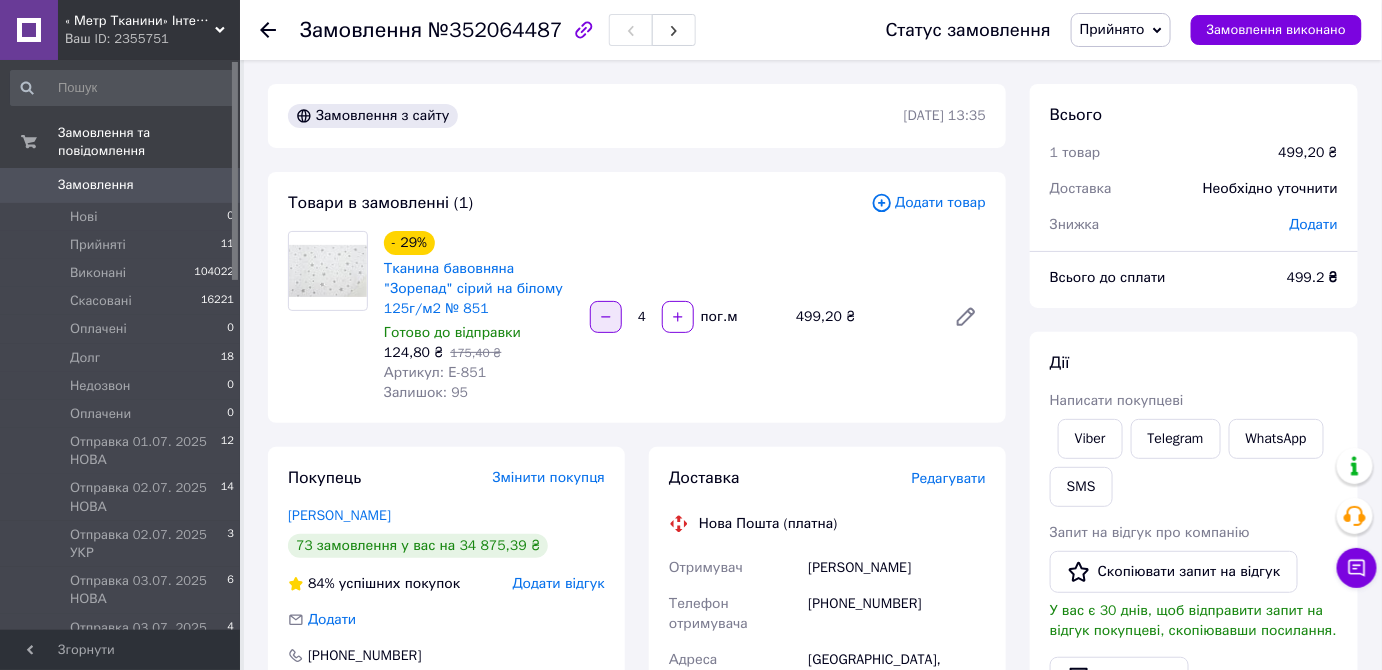 click 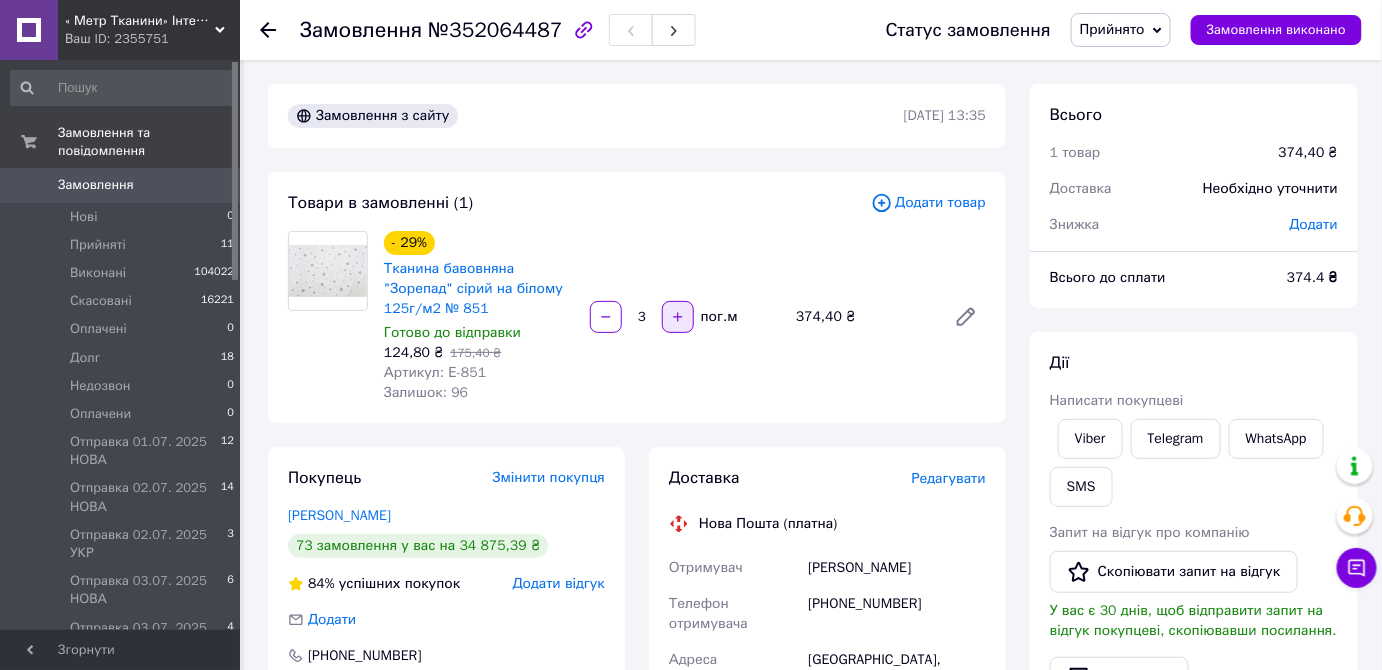 click 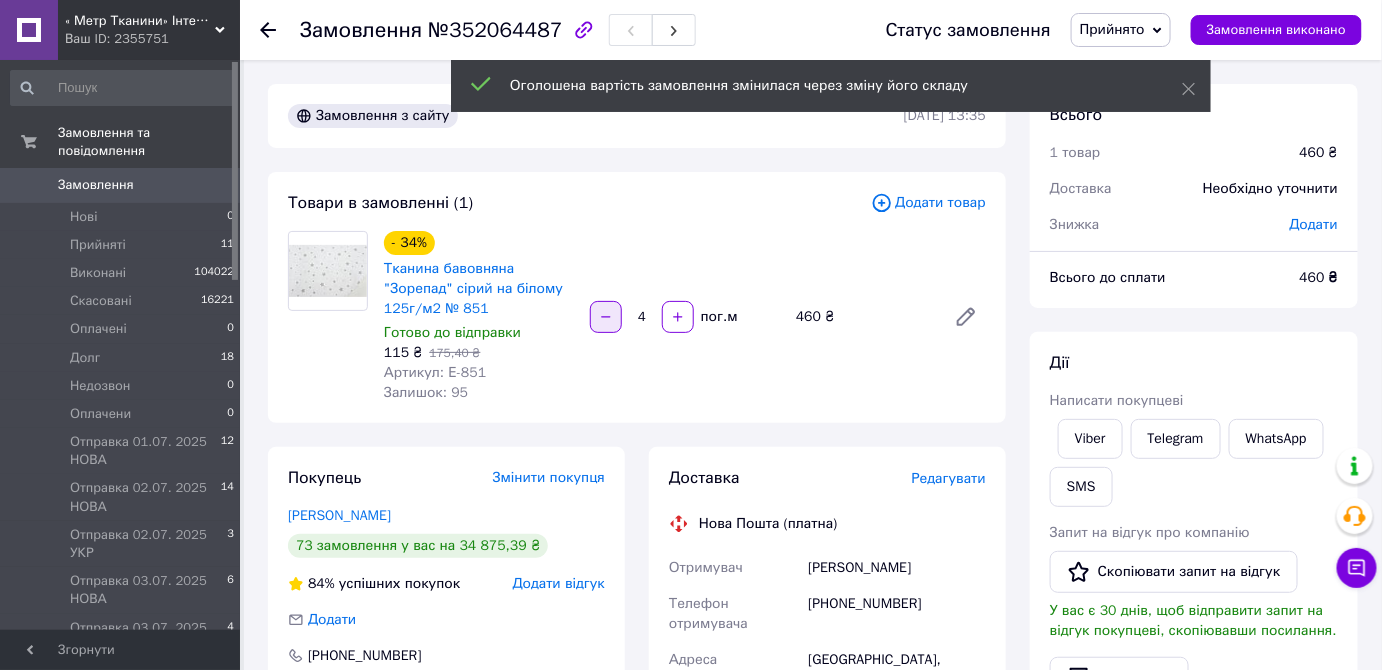 click at bounding box center [606, 317] 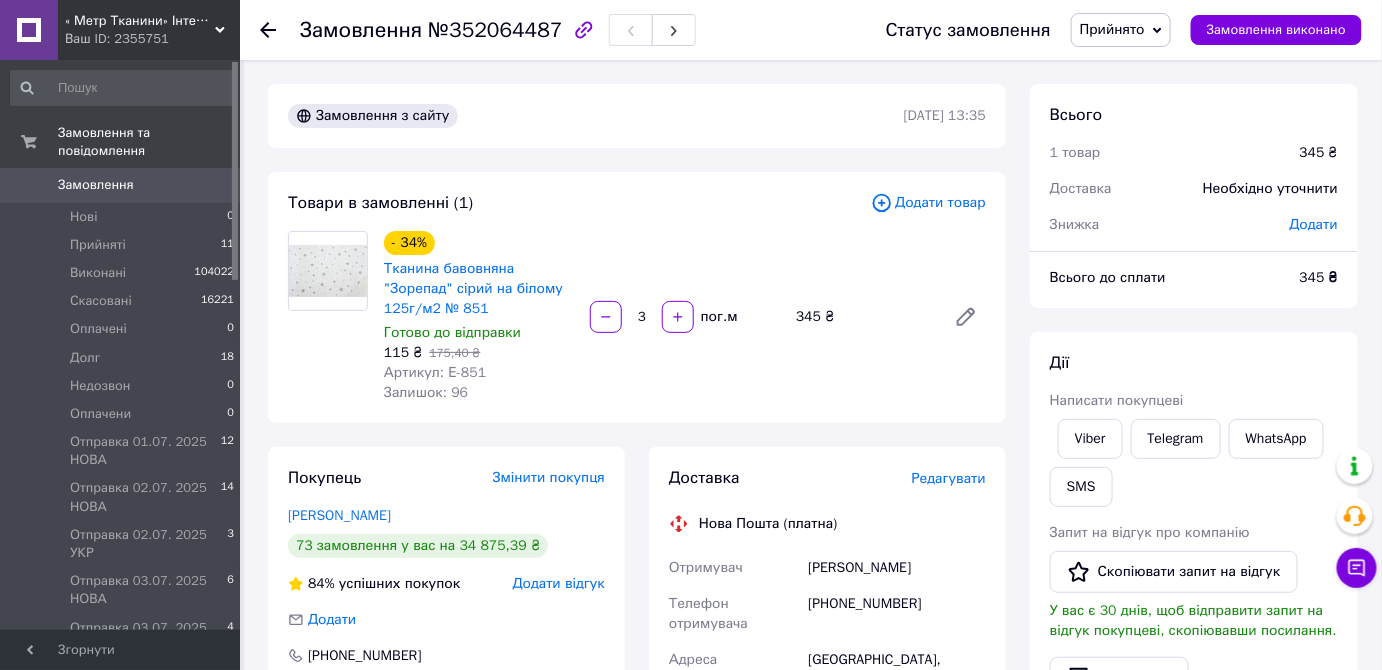 click on "Замовлення №352064487 Статус замовлення Прийнято Виконано Скасовано Оплачено Долг Недозвон Оплачени Отправка 01.07. 2025 НОВА Отправка 02.07. 2025 НОВА Отправка 02.07. 2025 УКР Отправка 03.07. 2025 НОВА Отправка 03.07. 2025 УКР Отправка 04.07. 2025 НОВА Отправка 04.07. 2025 УКР Отправка 07.07. 2025 НОВА Отправка 07.07. 2025 УКР Отправка 08.07. 2025 НОВА Отправка 09.07. 2025 НОВА Отправка 09.07. 2025 УКР Отправка 10.07. 2025 НОВА Отправка 10.07. 2025 УКР Замовлення виконано" at bounding box center [811, 30] 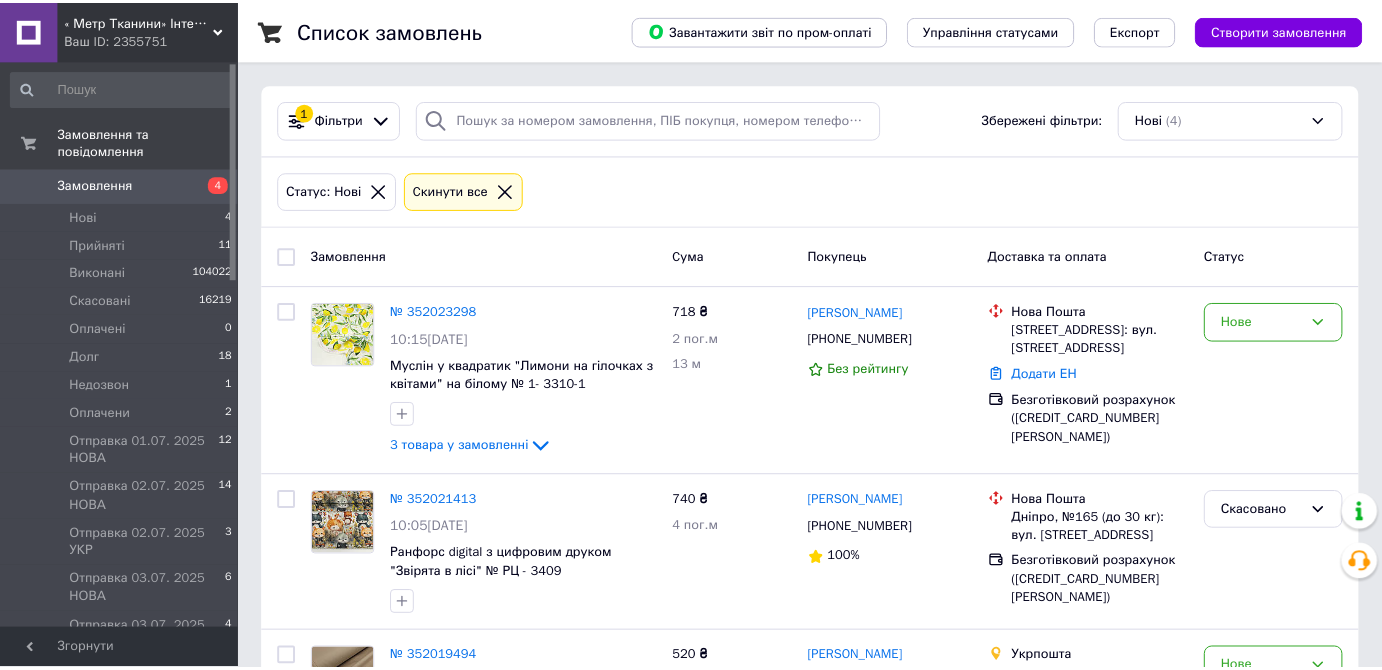scroll, scrollTop: 0, scrollLeft: 0, axis: both 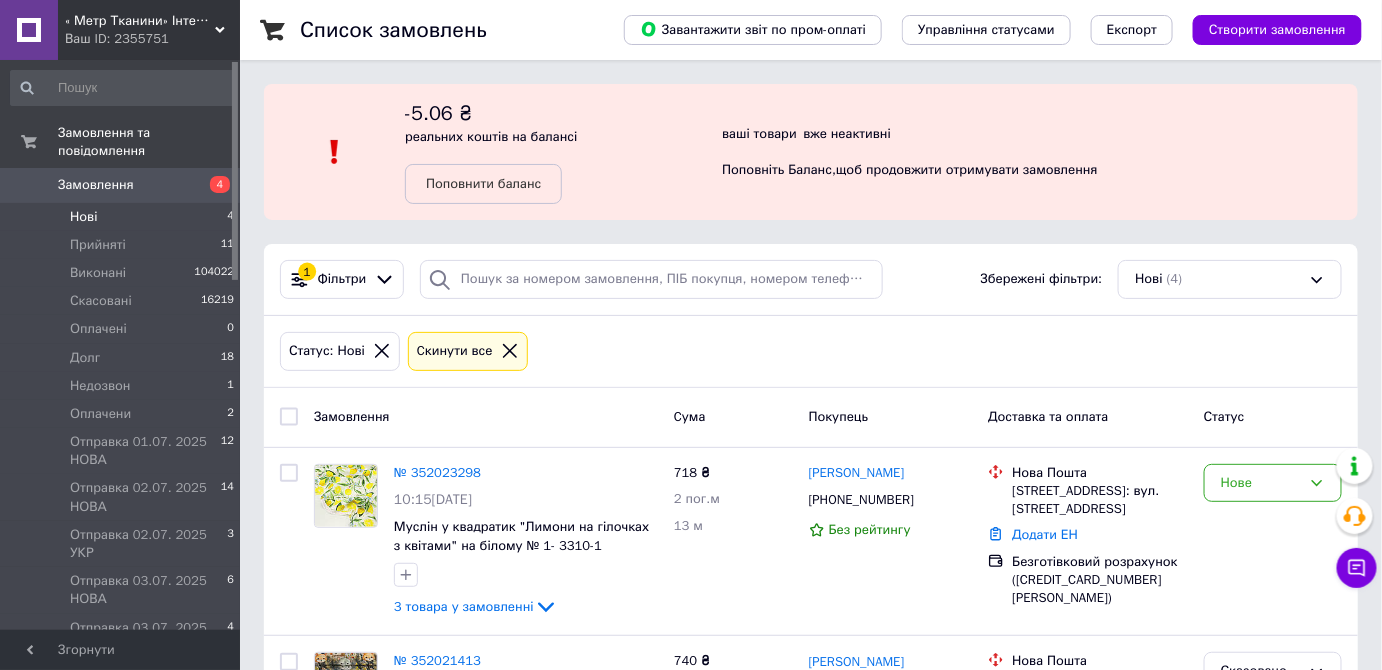 click on "Нові" at bounding box center (83, 217) 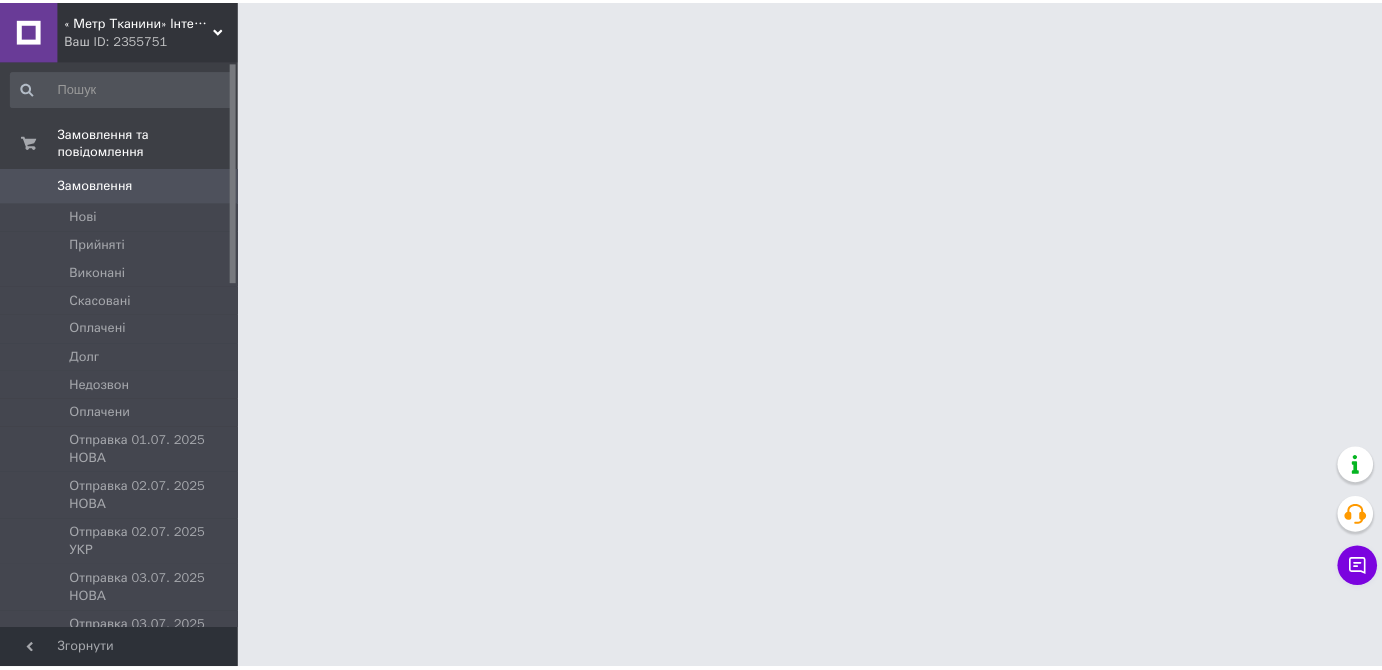 scroll, scrollTop: 0, scrollLeft: 0, axis: both 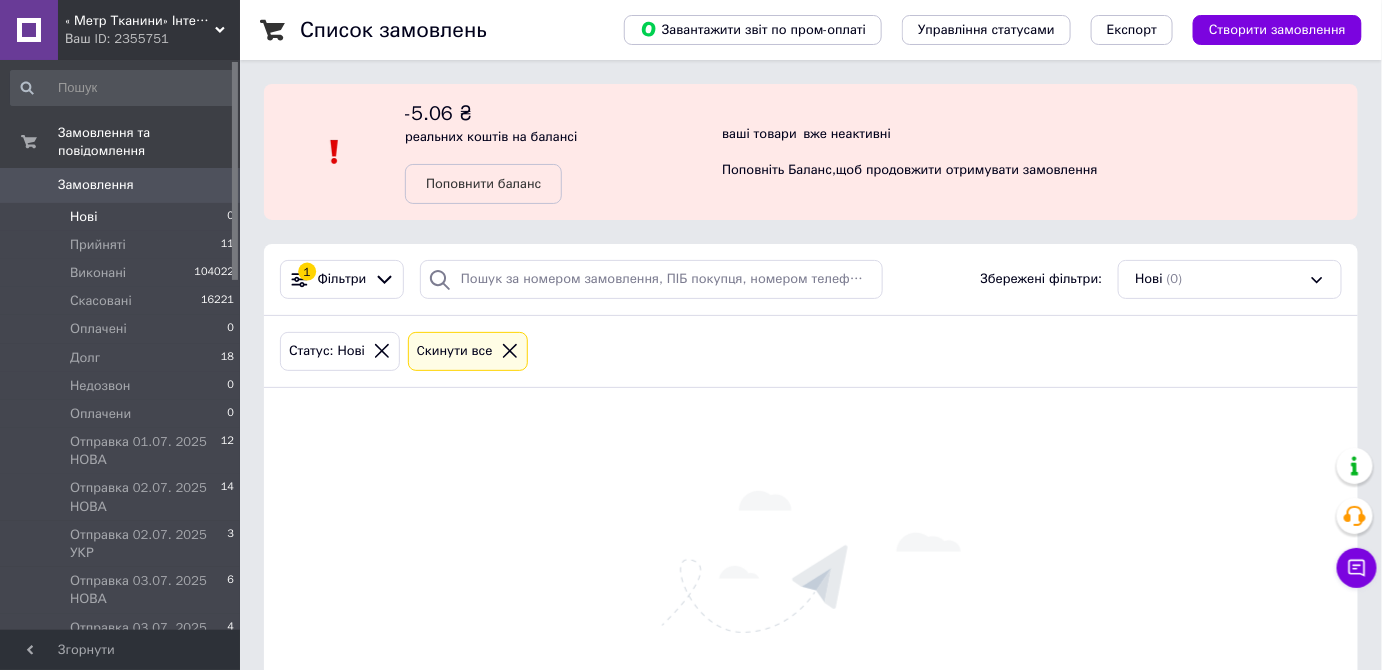 click 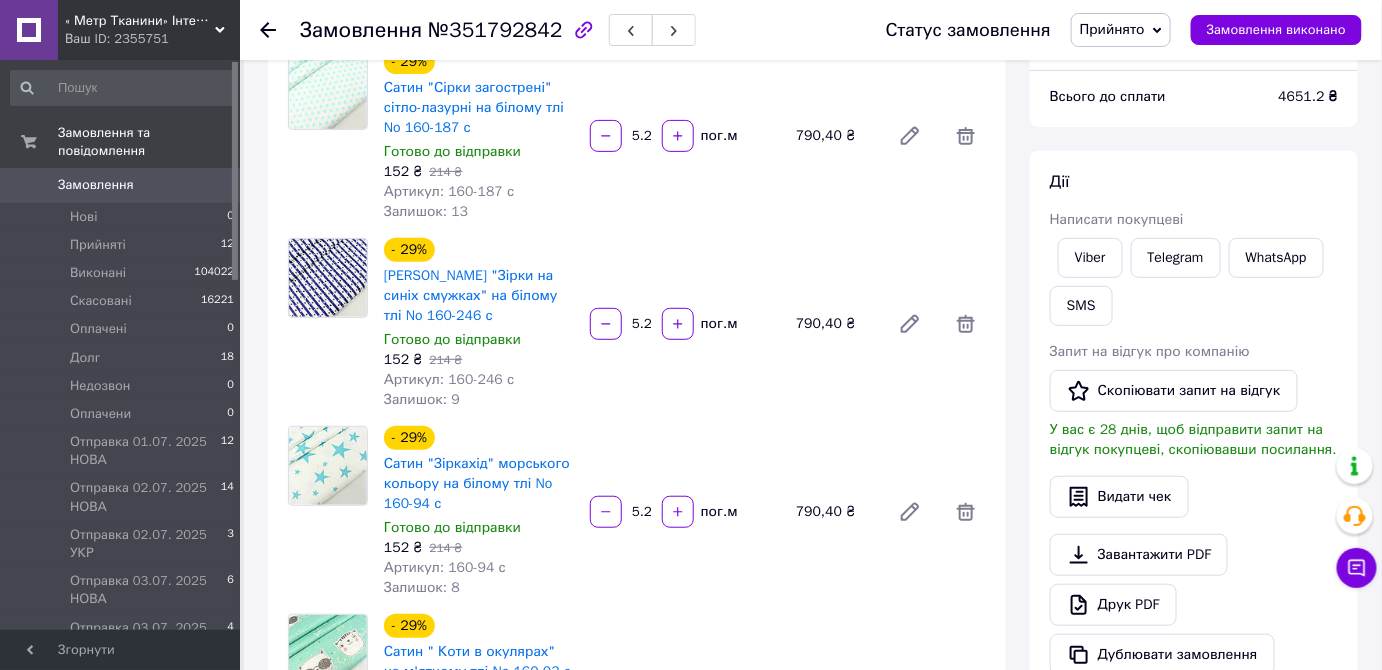 scroll, scrollTop: 0, scrollLeft: 0, axis: both 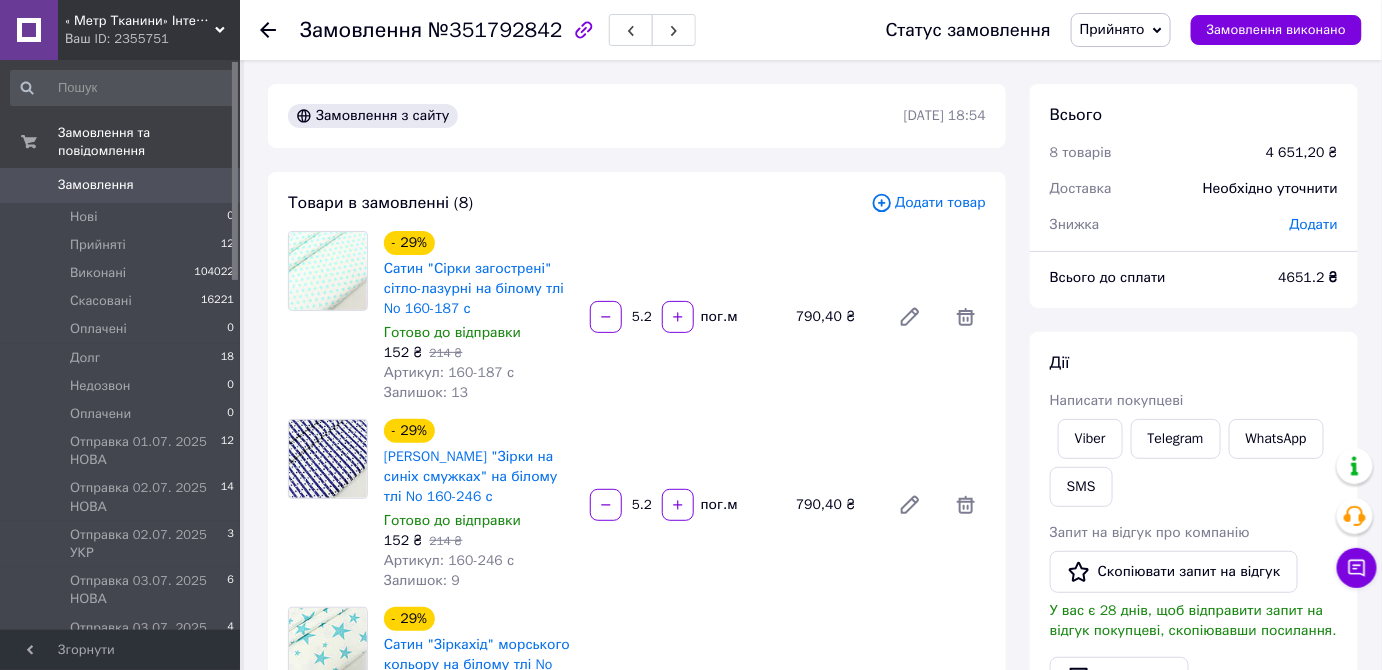 click 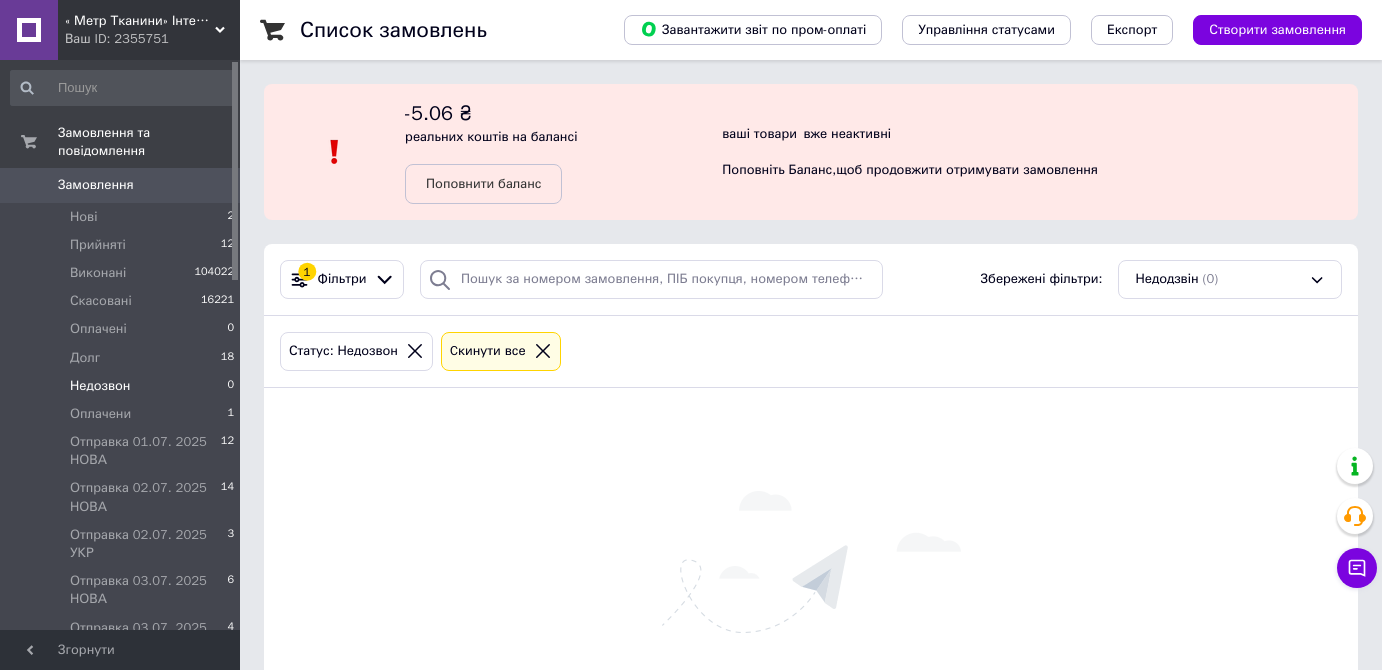 scroll, scrollTop: 0, scrollLeft: 0, axis: both 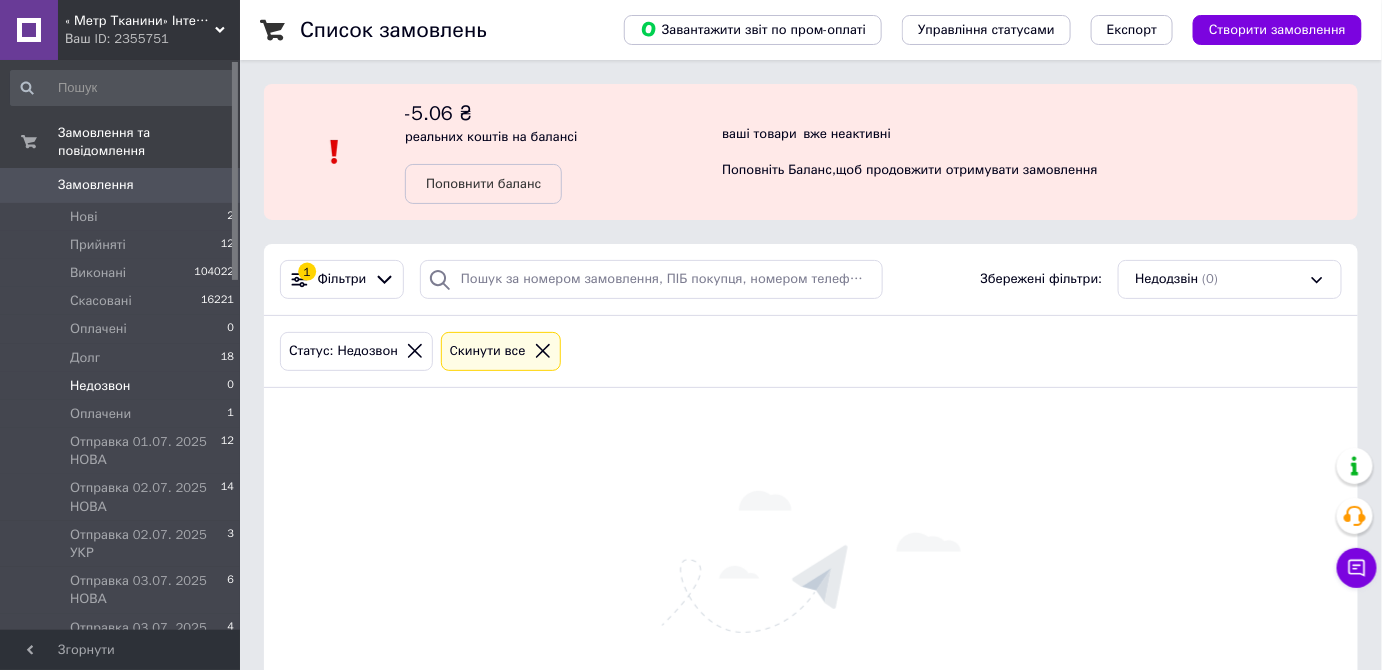click 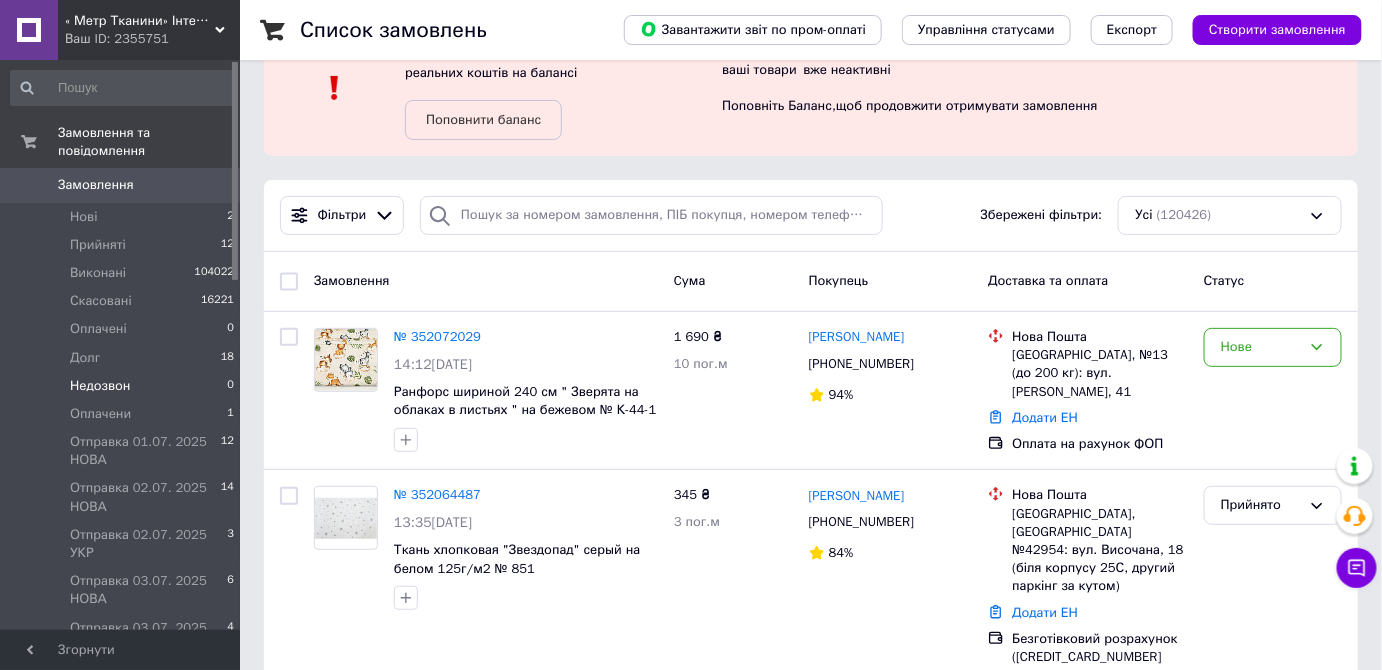 scroll, scrollTop: 90, scrollLeft: 0, axis: vertical 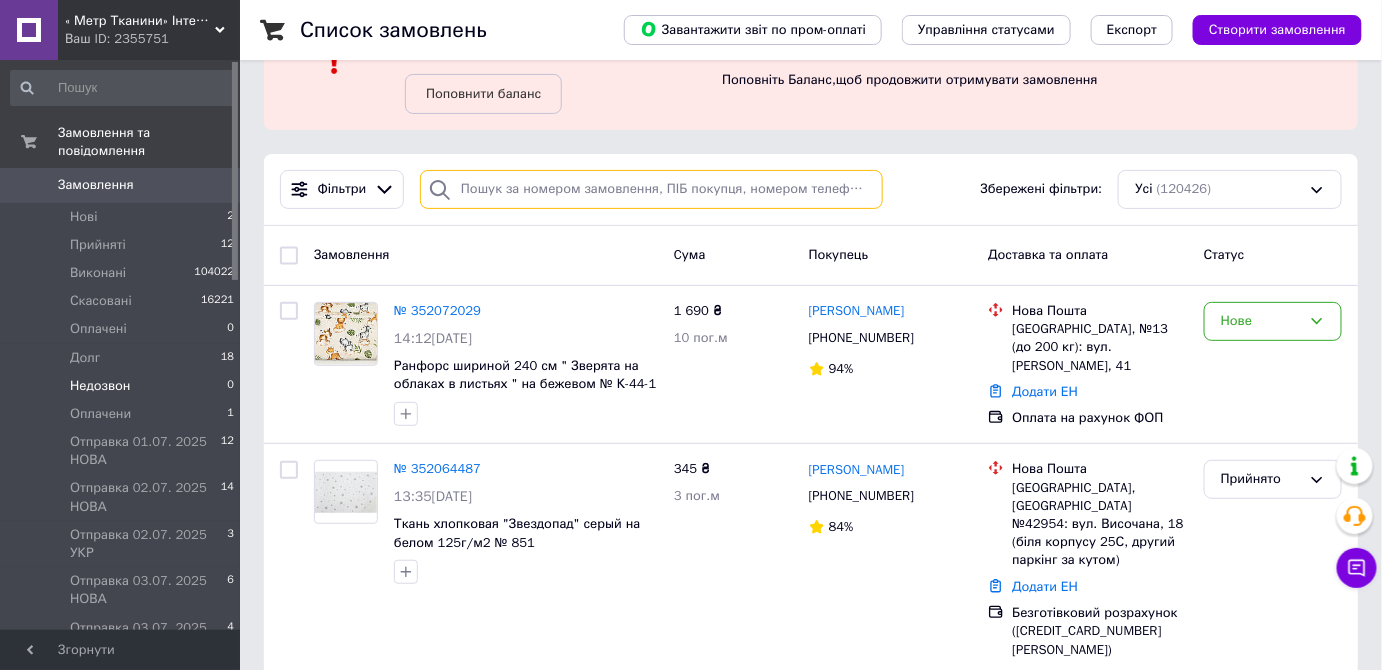 click at bounding box center (651, 189) 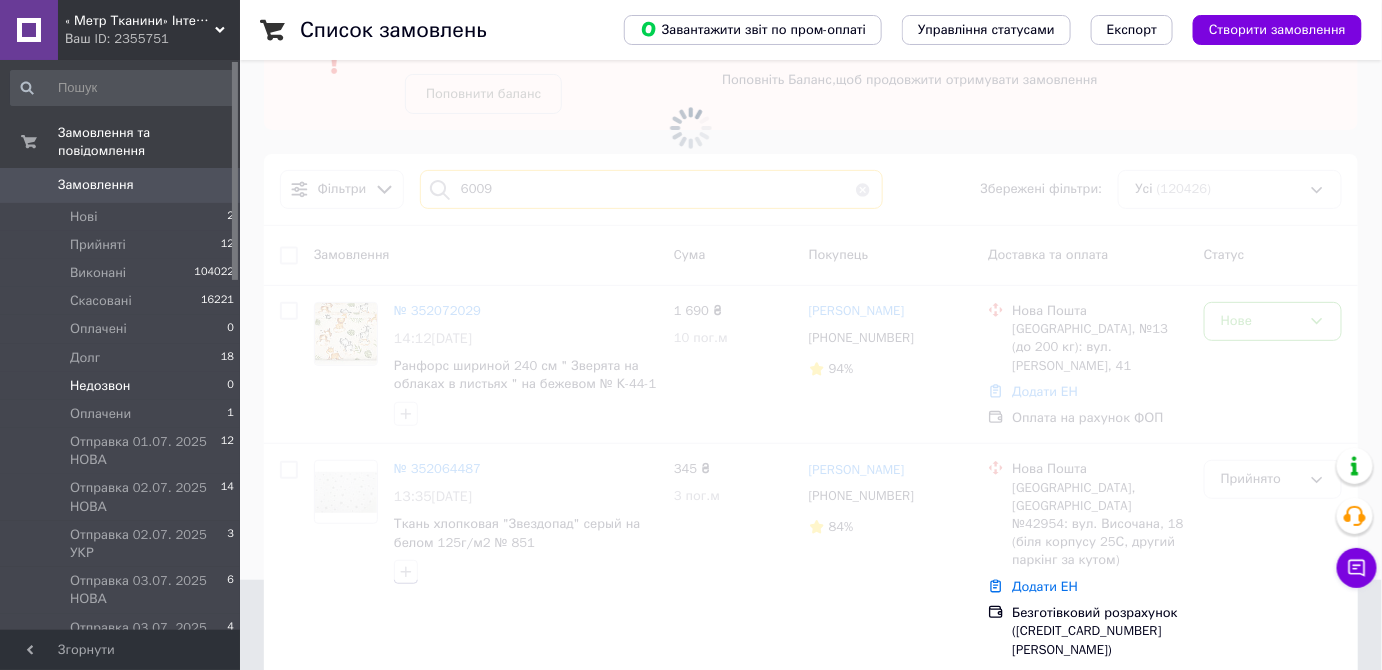type on "6009" 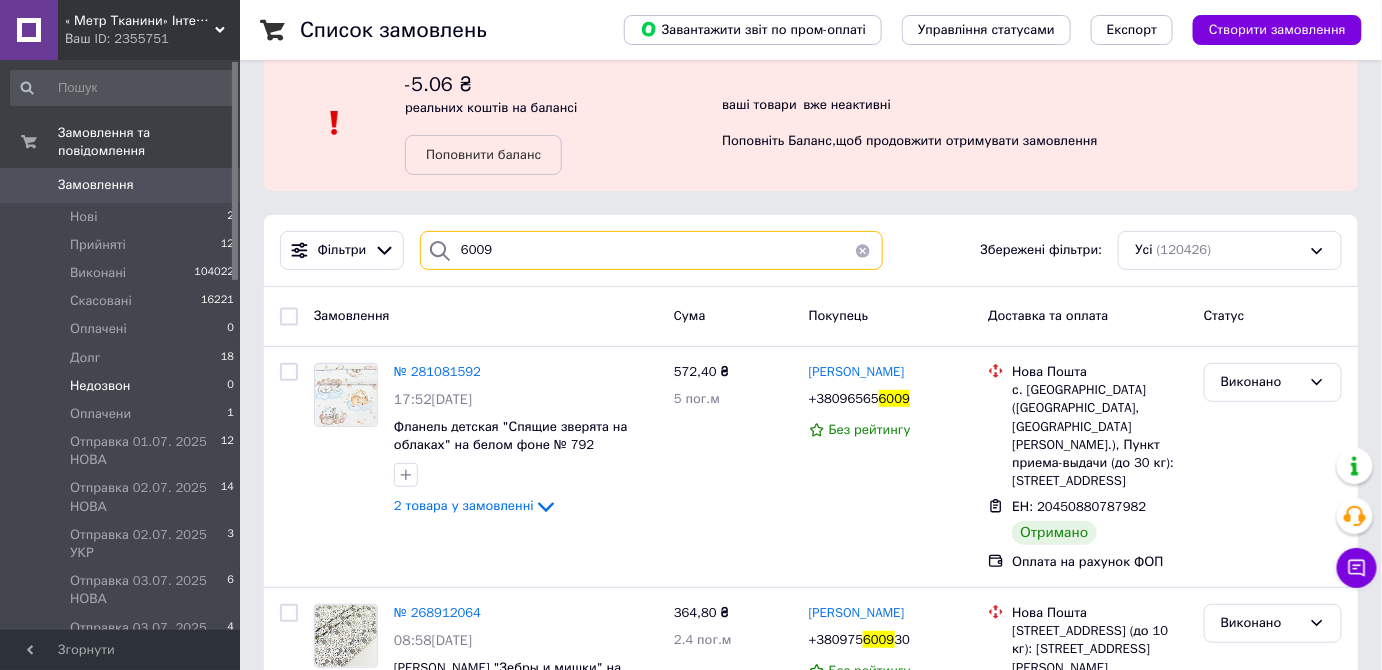 scroll, scrollTop: 0, scrollLeft: 0, axis: both 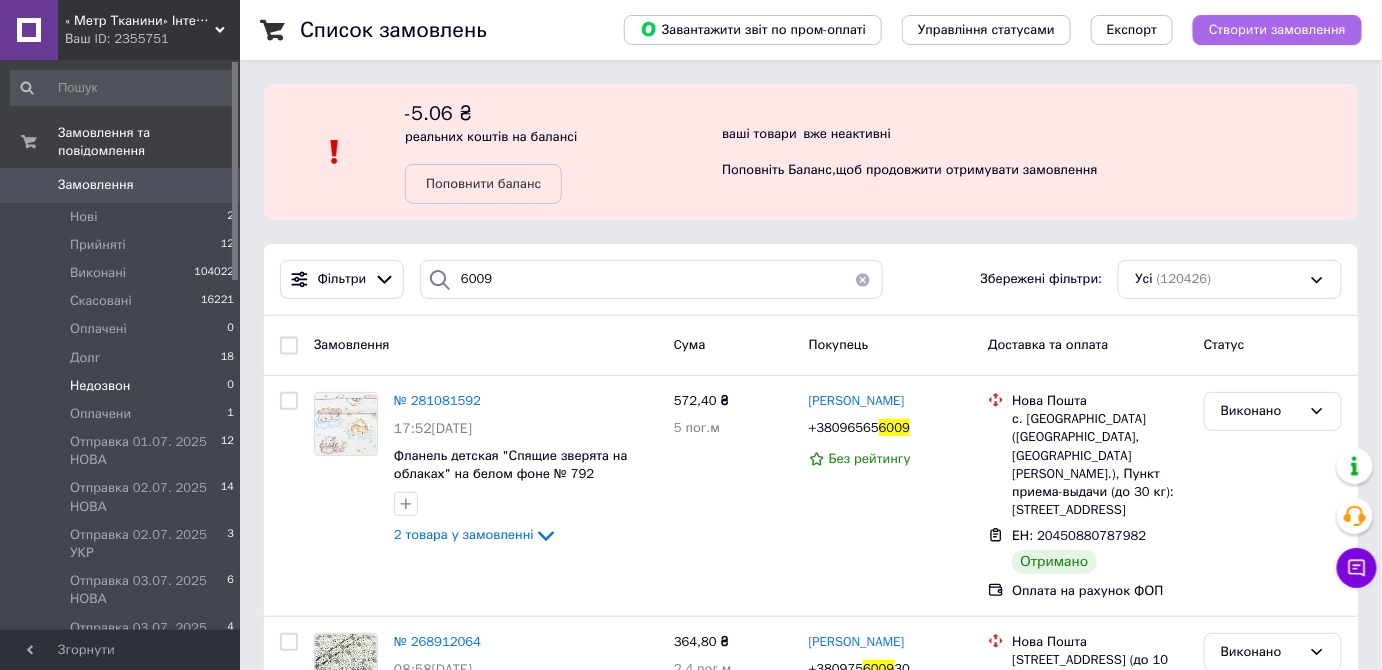click on "Створити замовлення" at bounding box center (1277, 30) 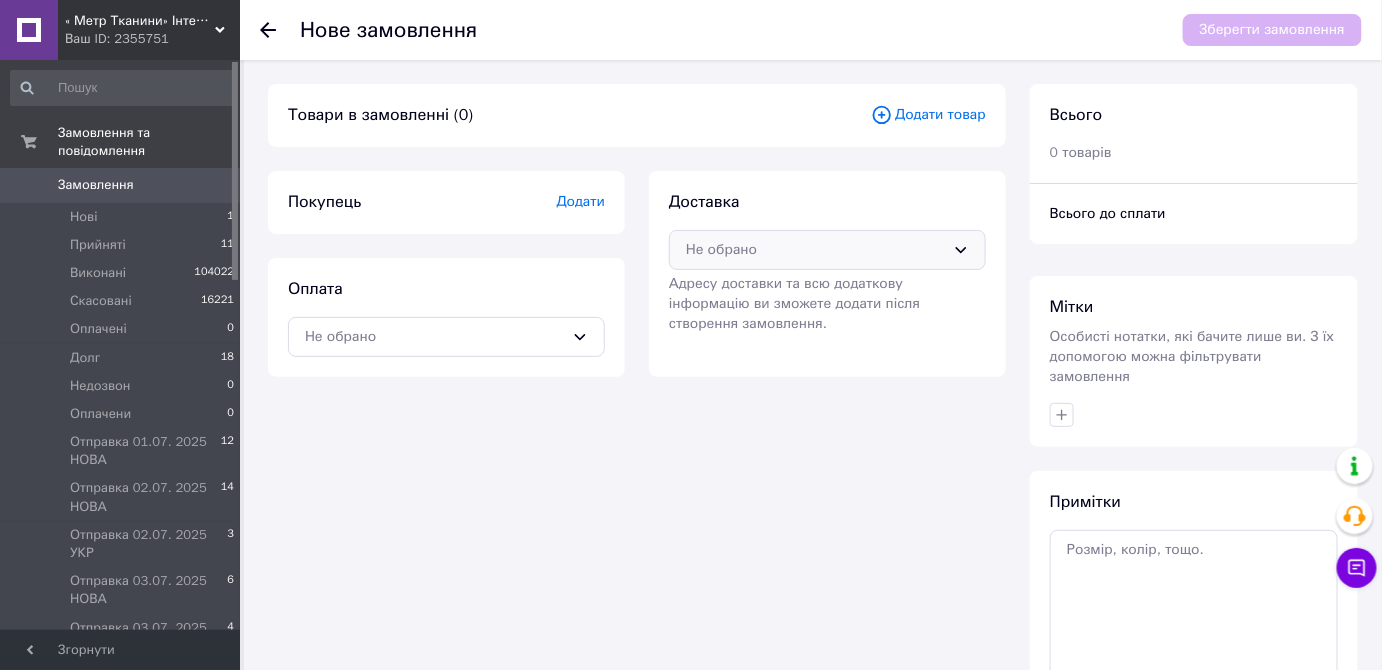 drag, startPoint x: 732, startPoint y: 247, endPoint x: 748, endPoint y: 266, distance: 24.839485 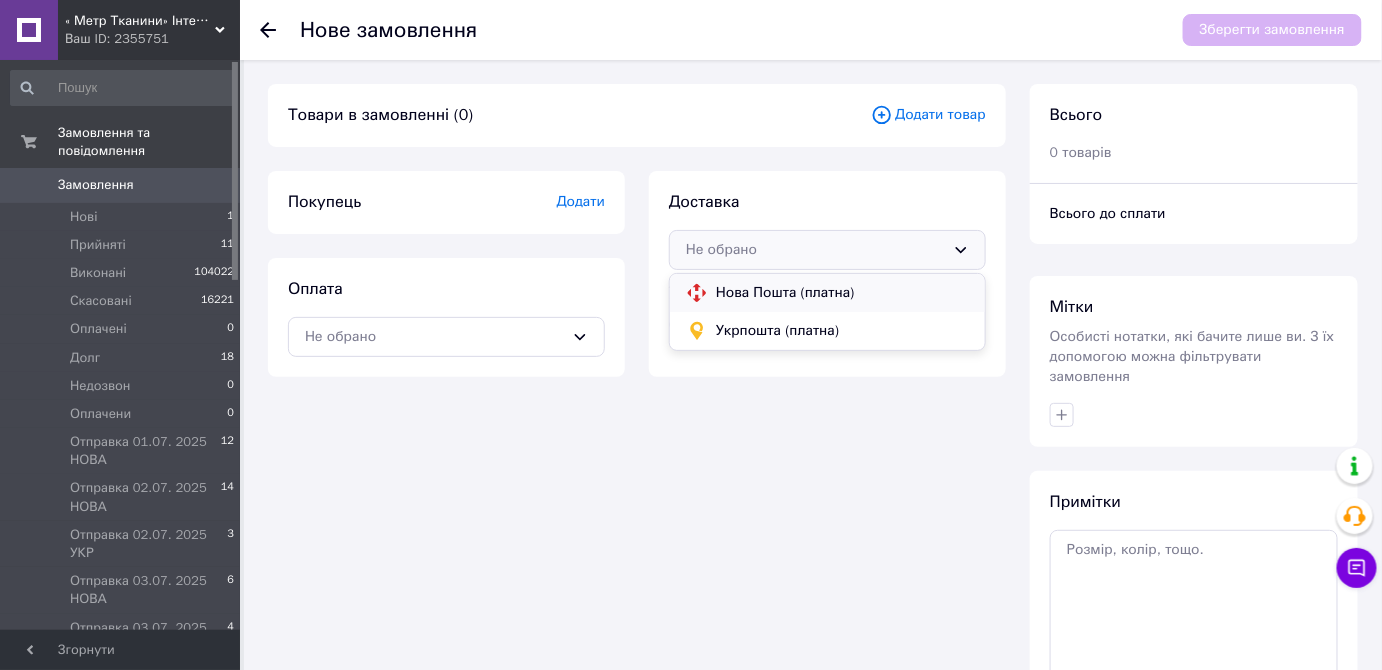 click on "Нова Пошта (платна)" at bounding box center (842, 293) 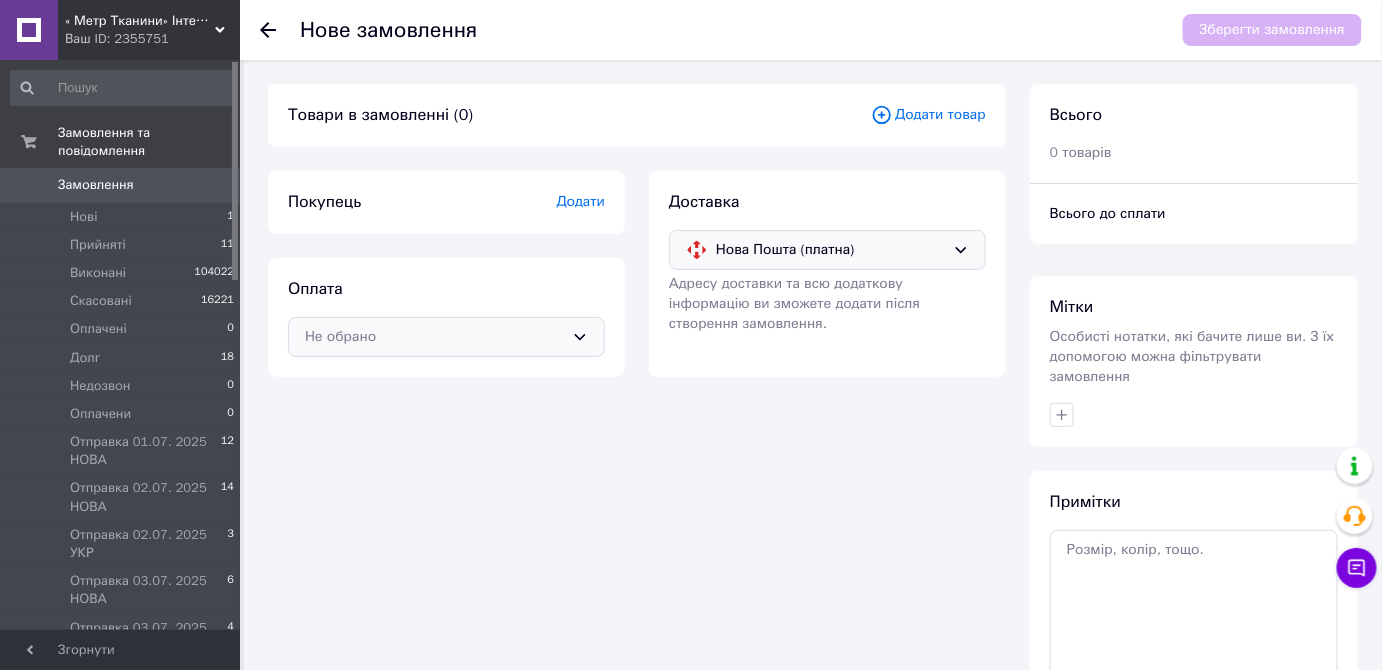 click on "Не обрано" at bounding box center [434, 337] 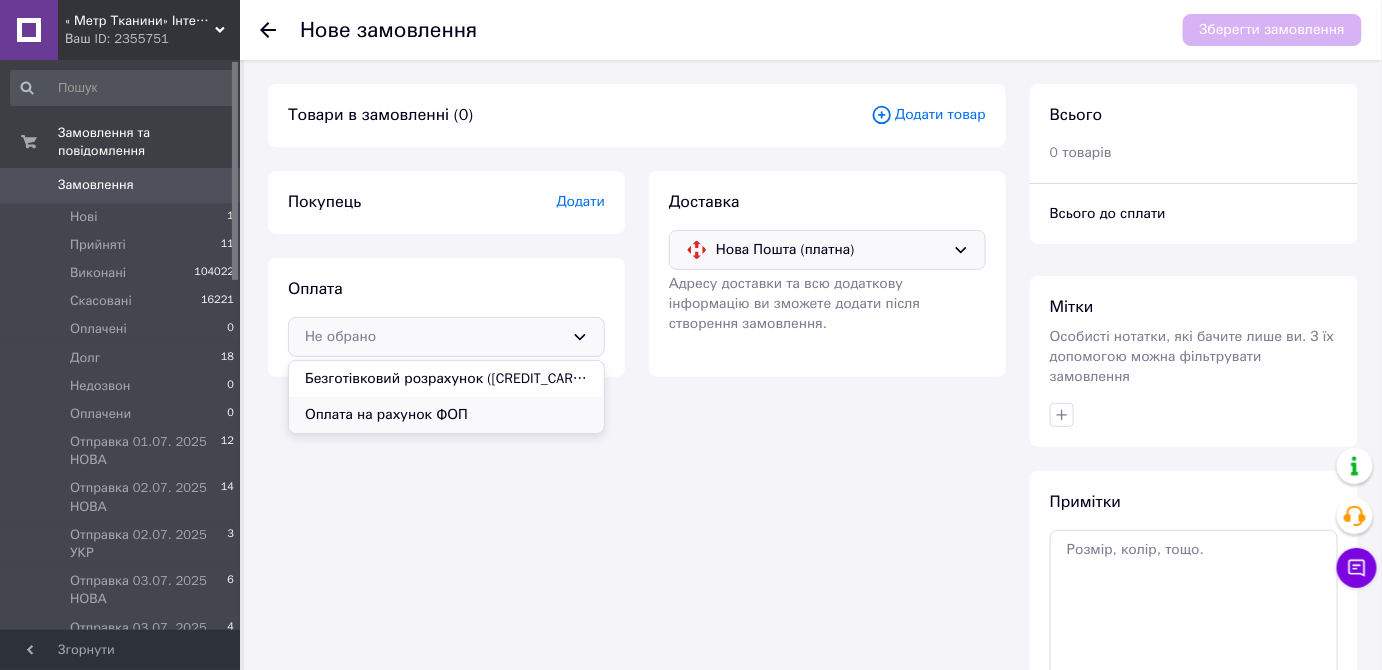 click on "Оплата на рахунок ФОП" at bounding box center (446, 415) 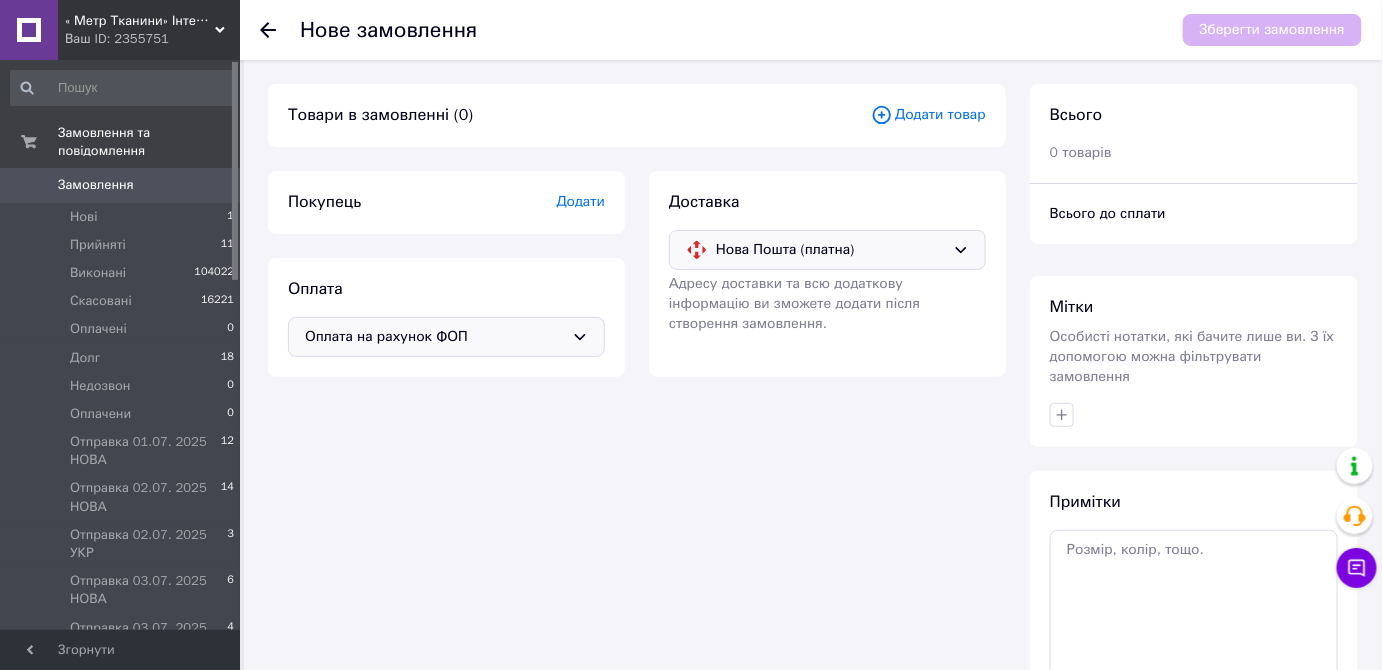 click 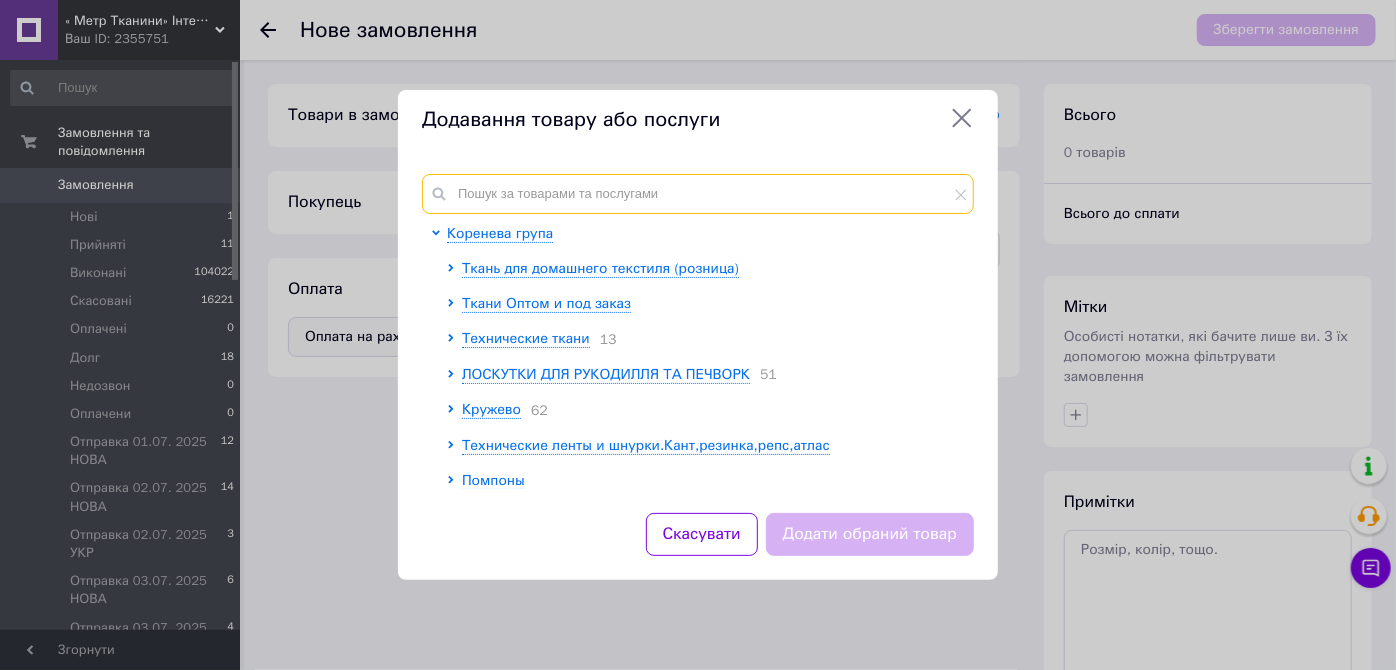 click at bounding box center [698, 194] 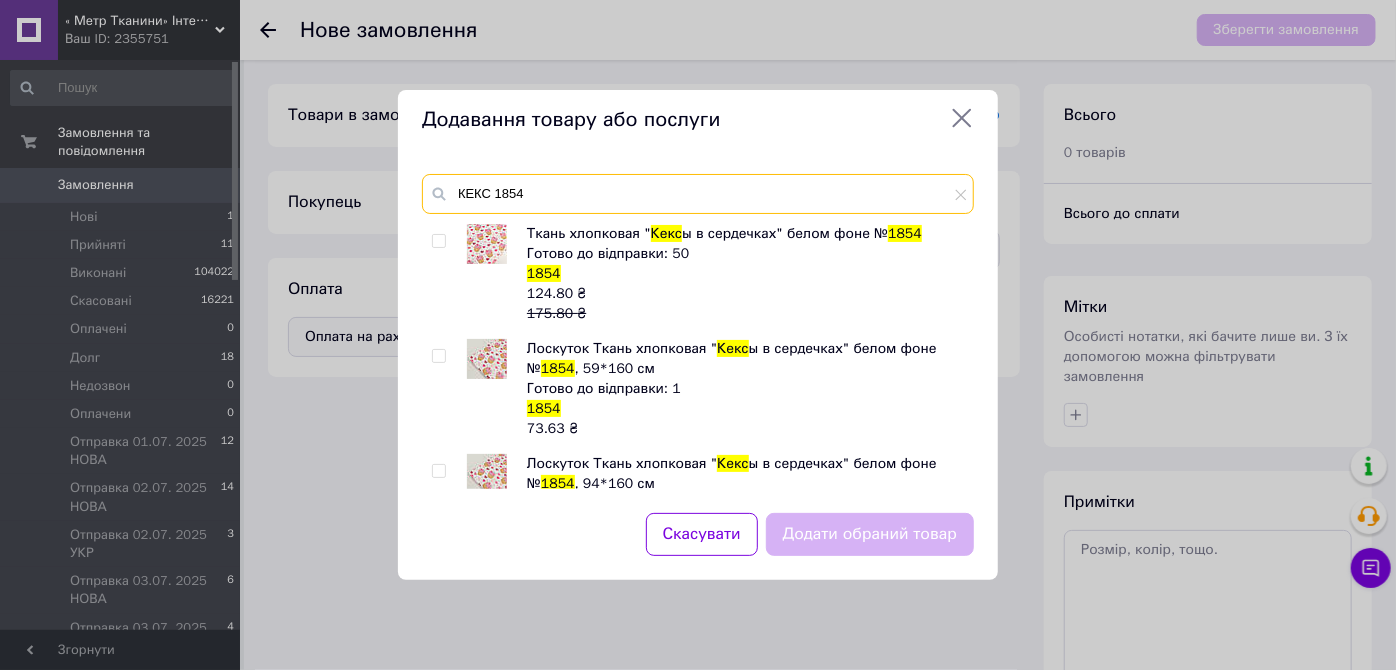 type on "КЕКС 1854" 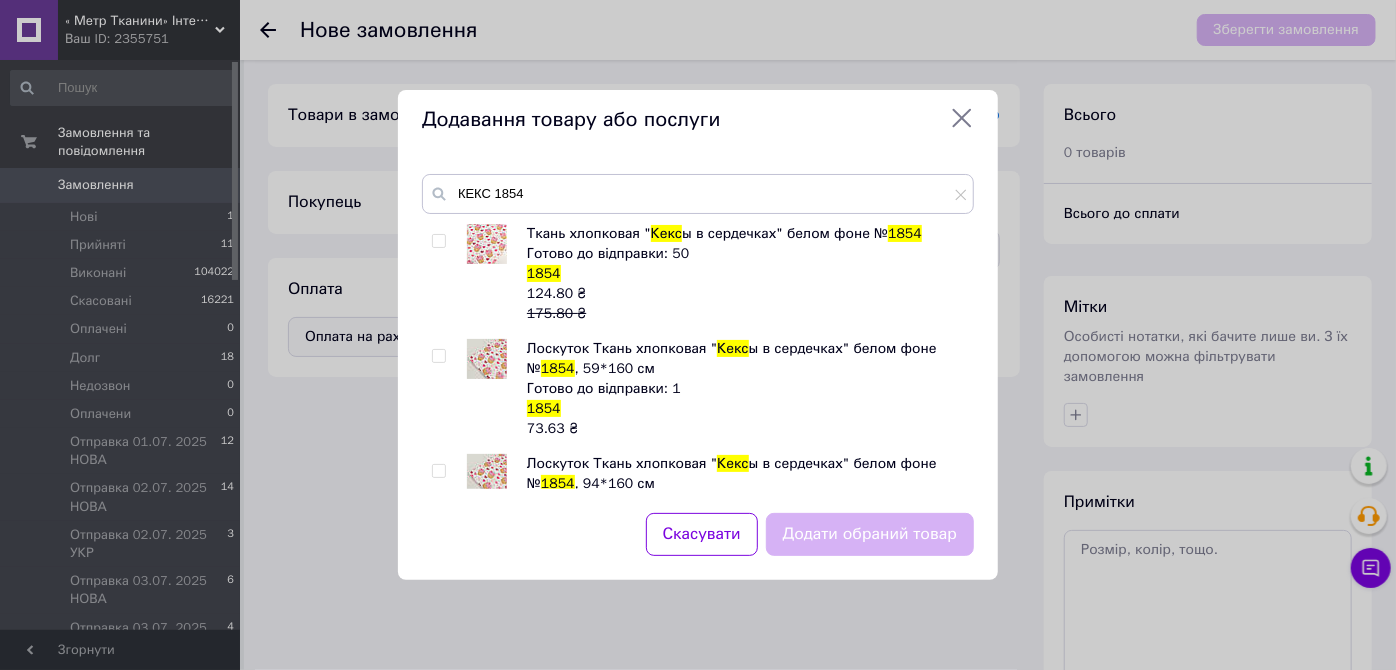 drag, startPoint x: 434, startPoint y: 240, endPoint x: 447, endPoint y: 251, distance: 17.029387 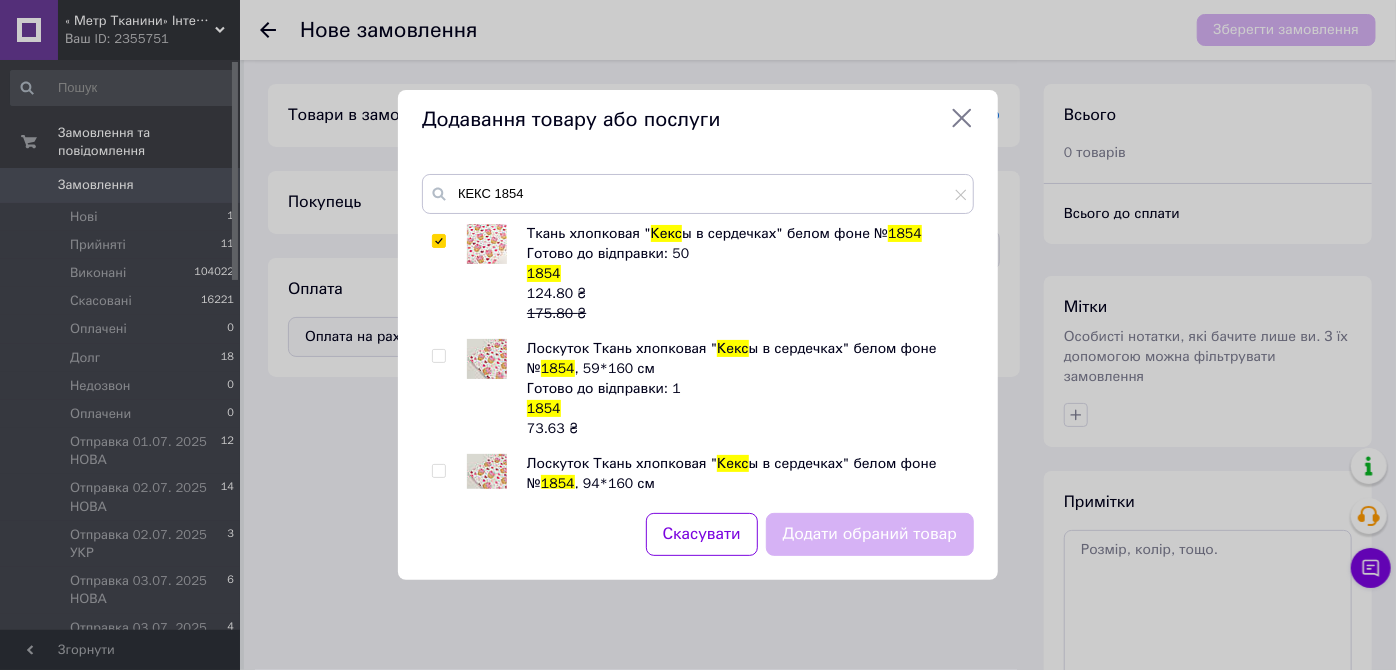 checkbox on "true" 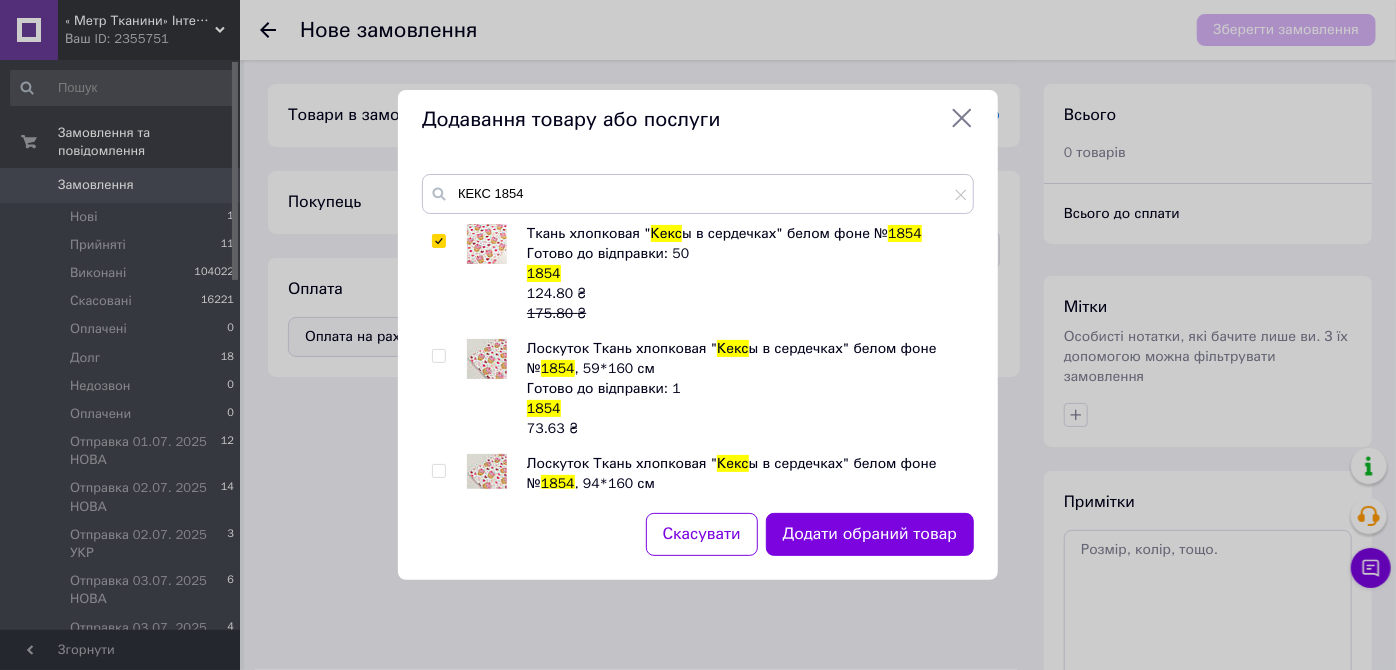 drag, startPoint x: 814, startPoint y: 534, endPoint x: 791, endPoint y: 579, distance: 50.537113 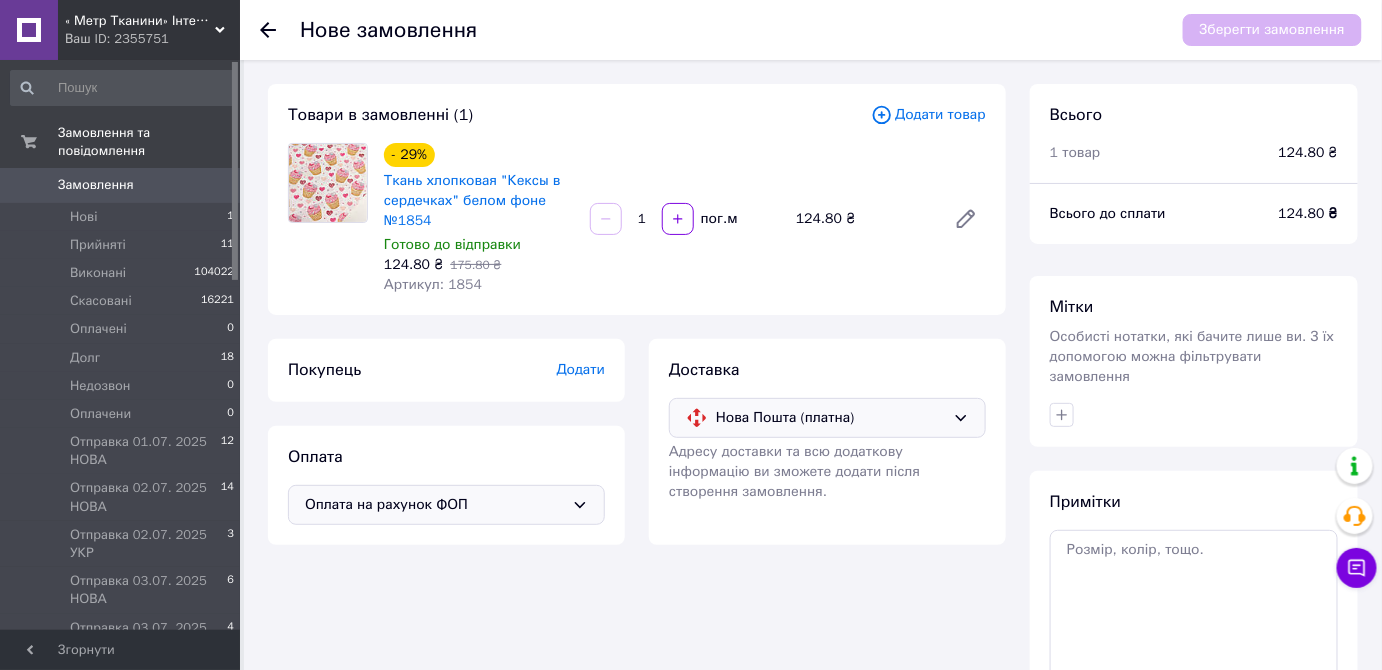 click 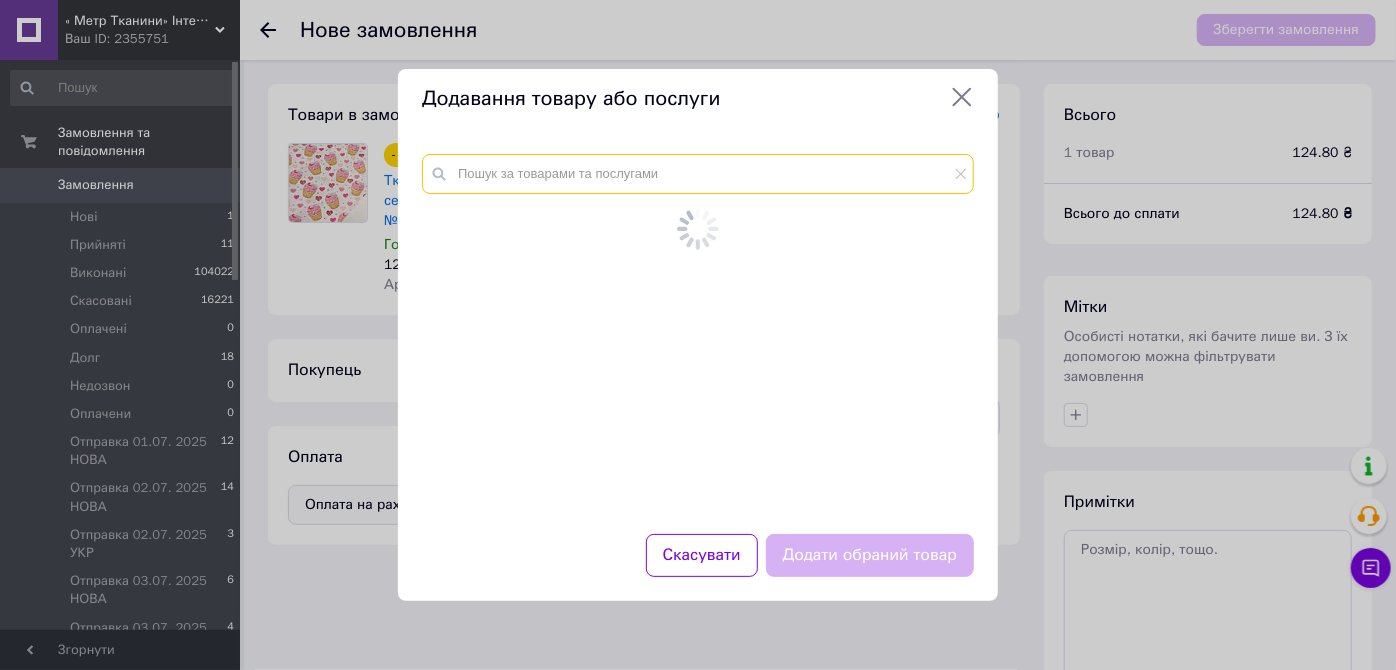 click at bounding box center (698, 174) 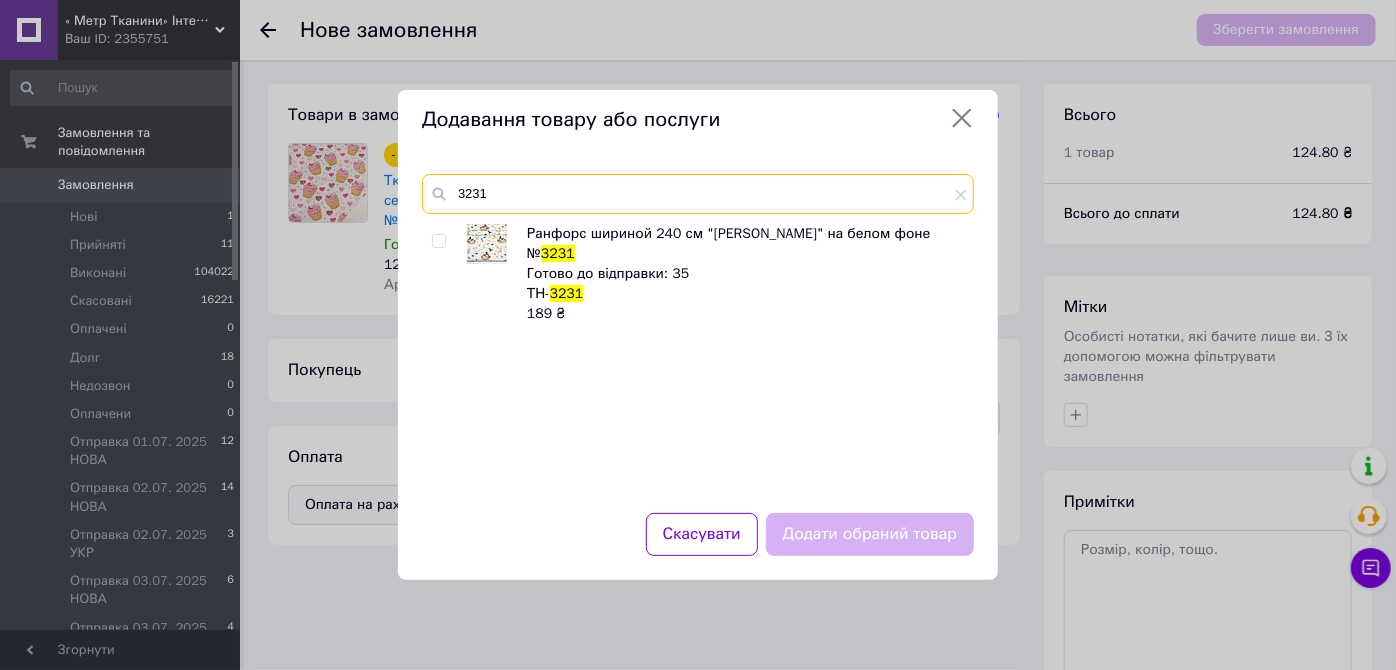 type on "3231" 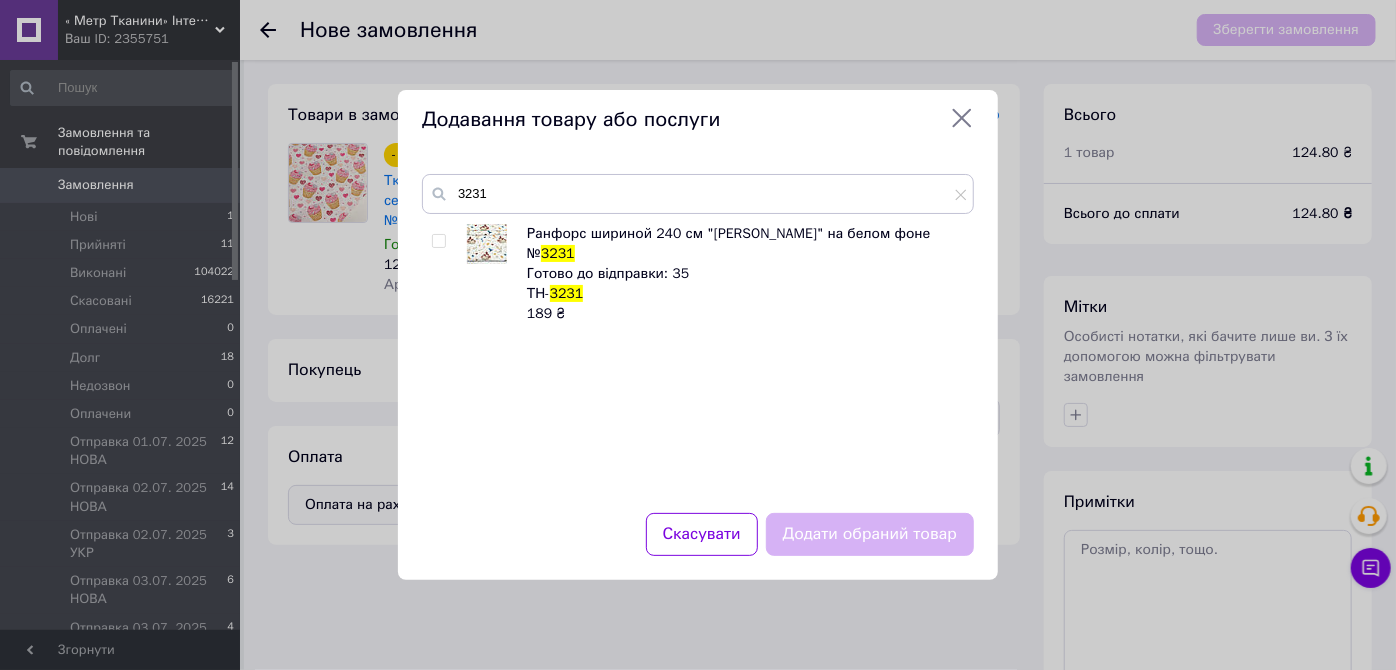 drag, startPoint x: 439, startPoint y: 240, endPoint x: 571, endPoint y: 378, distance: 190.96597 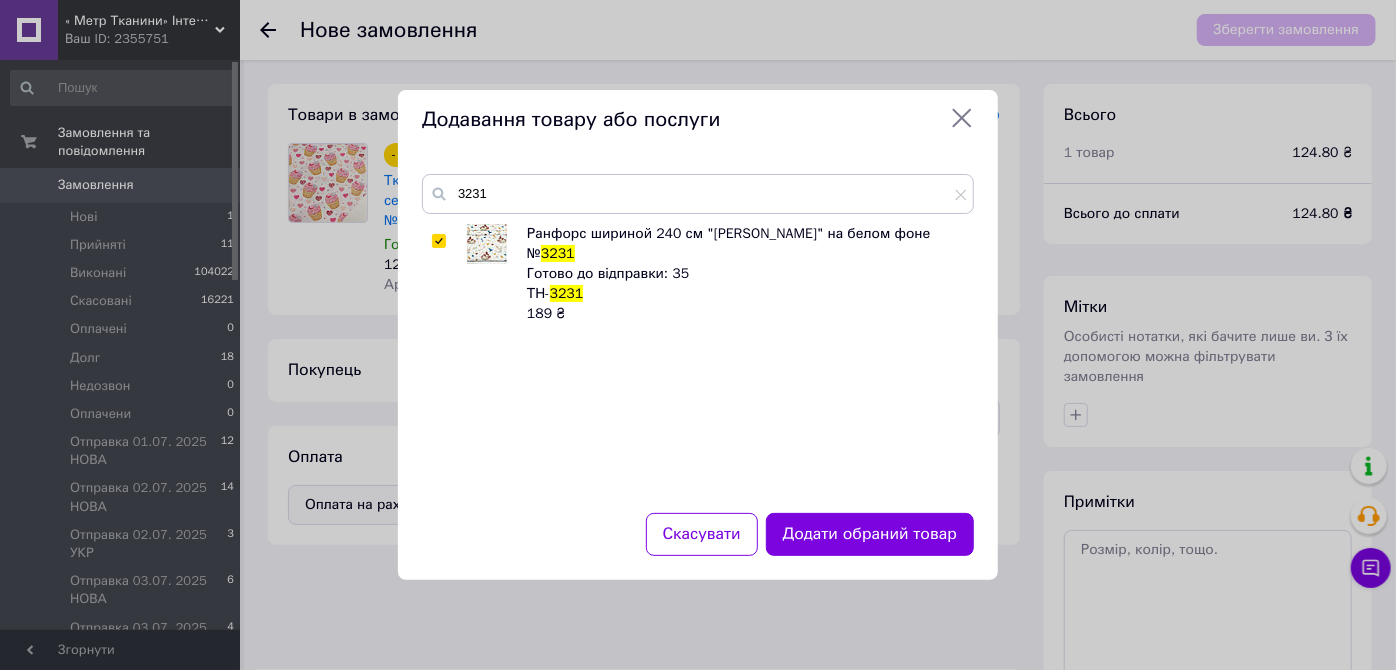 click on "Додати обраний товар" at bounding box center (870, 534) 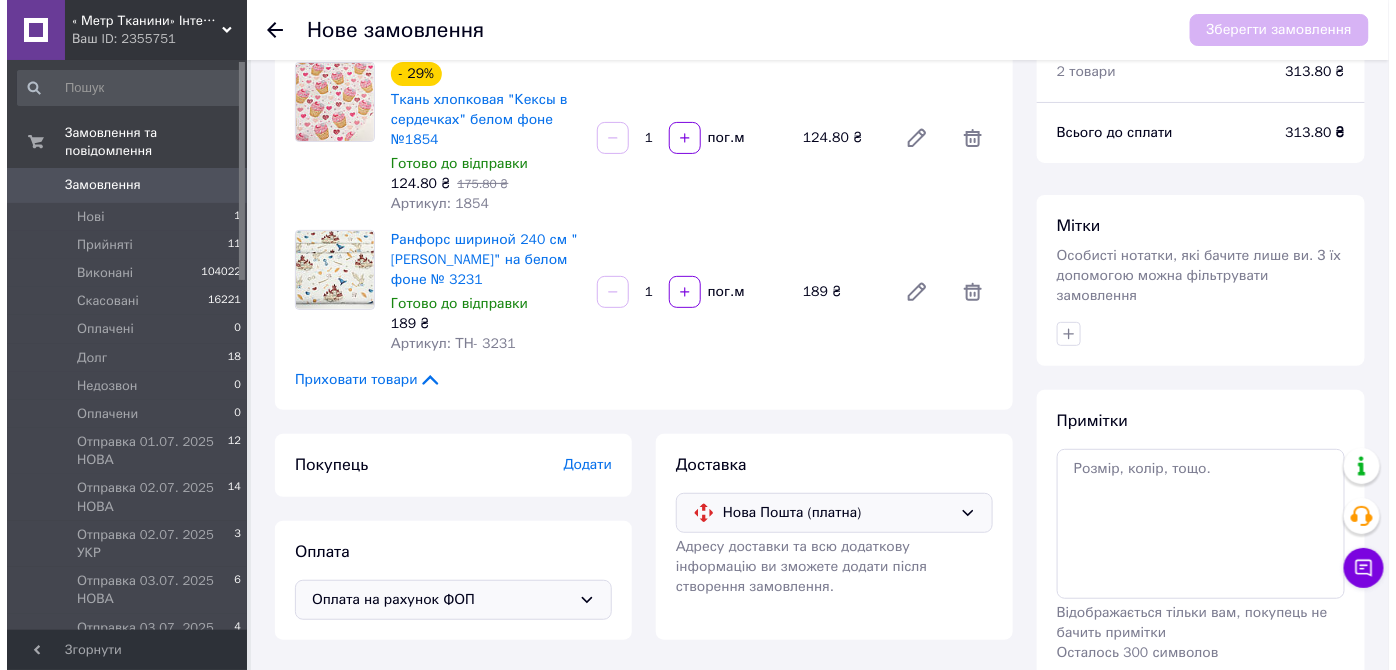 scroll, scrollTop: 152, scrollLeft: 0, axis: vertical 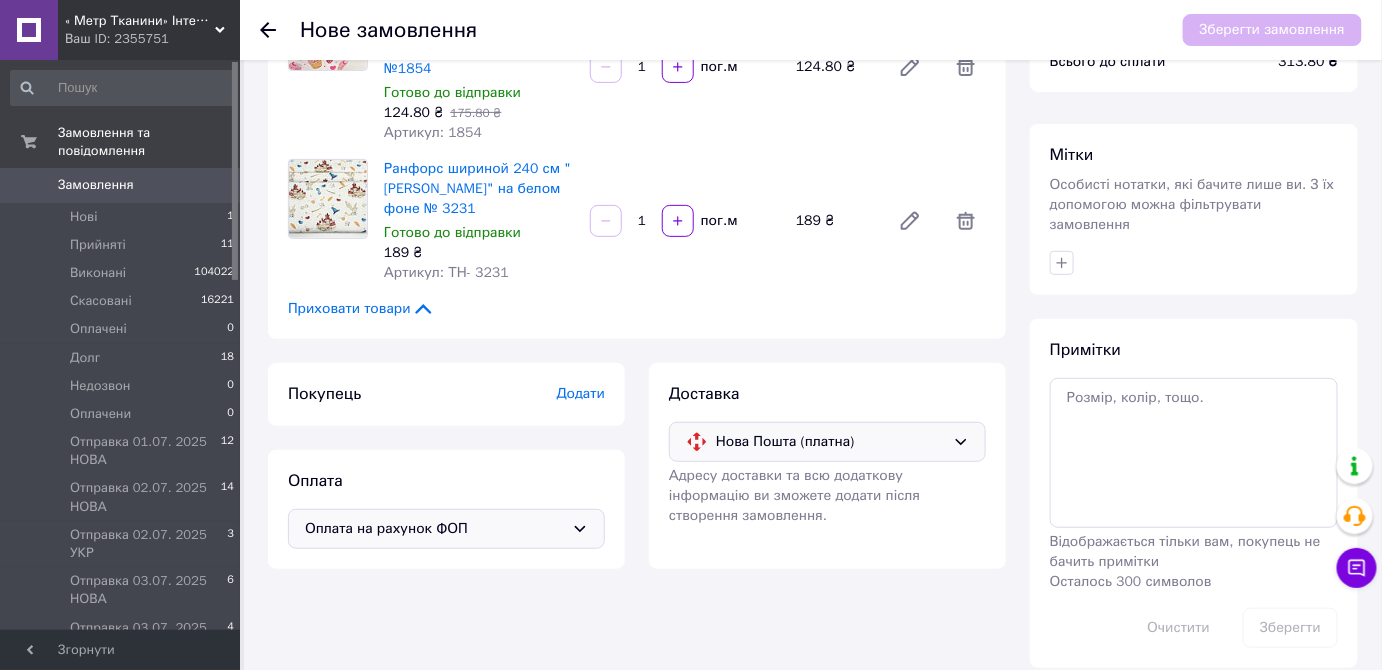 click on "Додати" at bounding box center (581, 393) 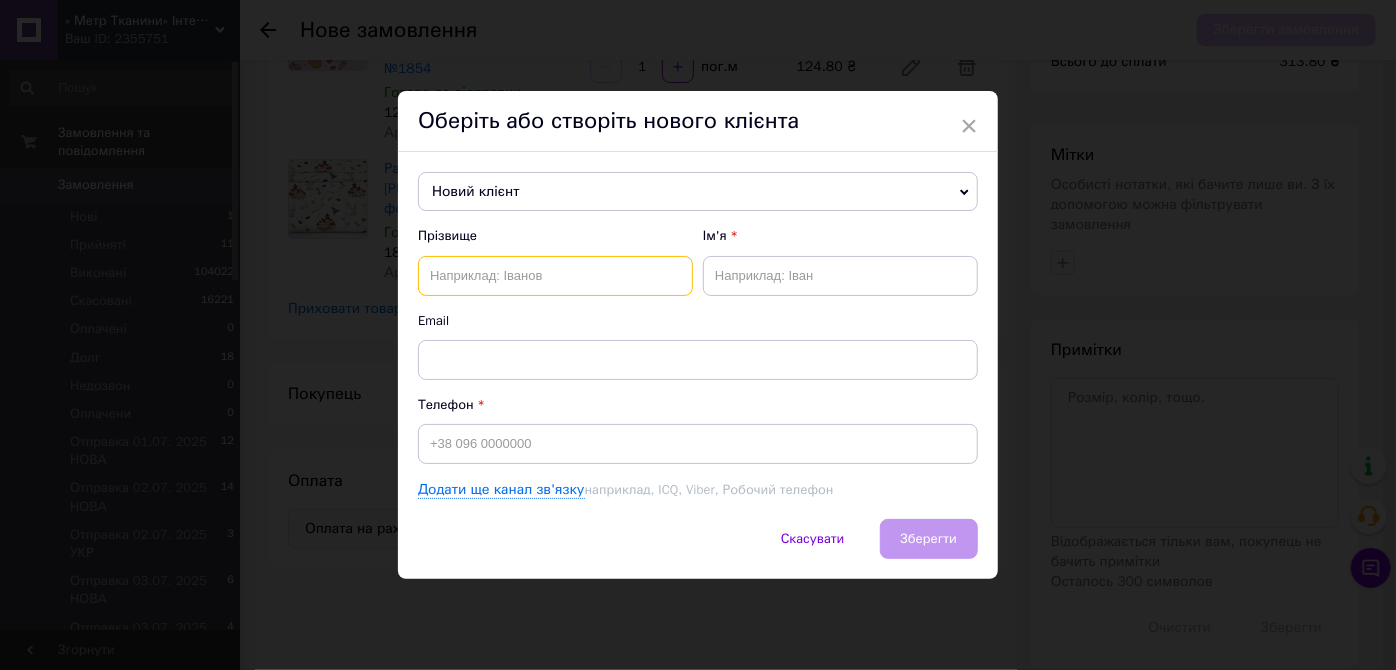 click at bounding box center [555, 276] 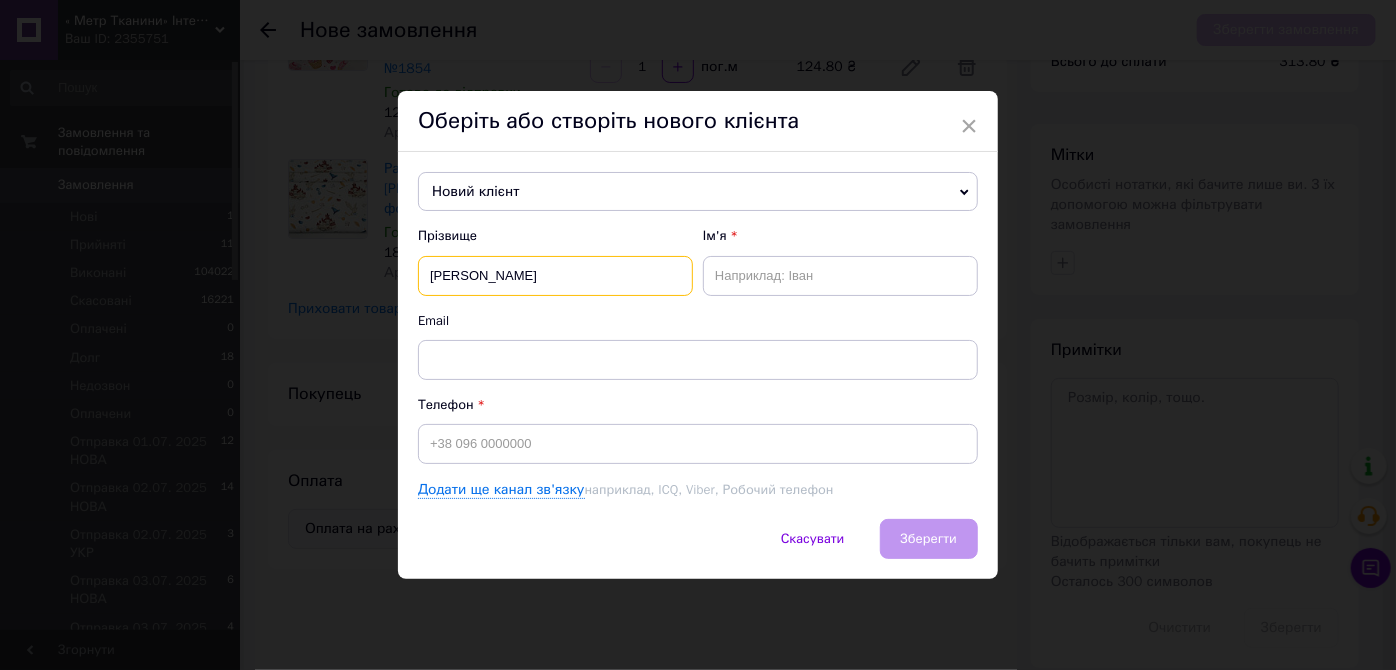 type on "БУЛАВІНА" 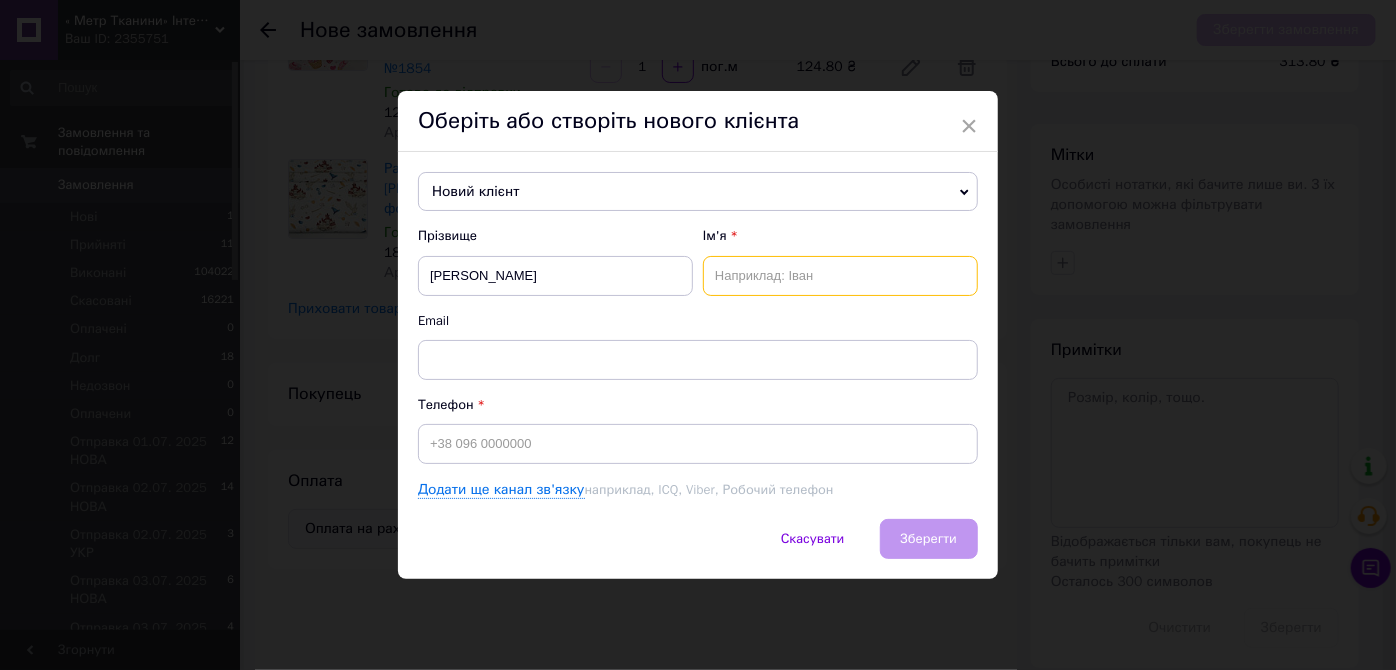 click at bounding box center (840, 276) 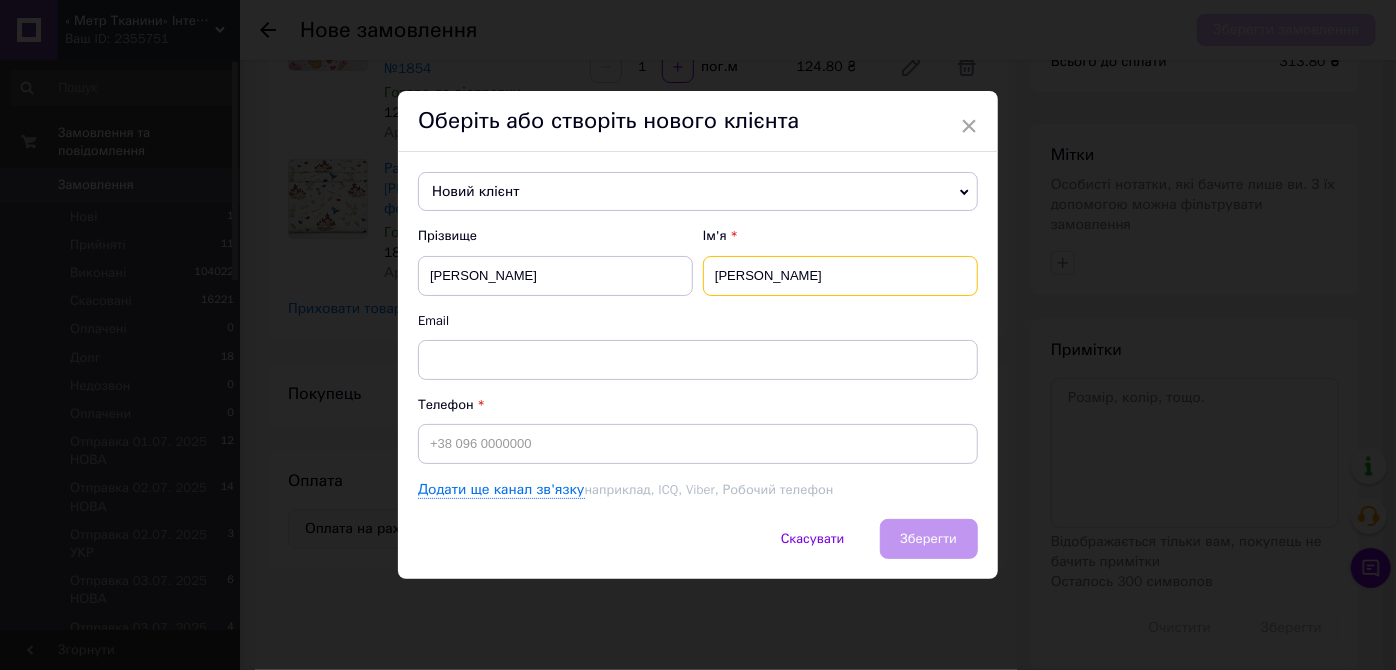 type on "ОЛЕНА" 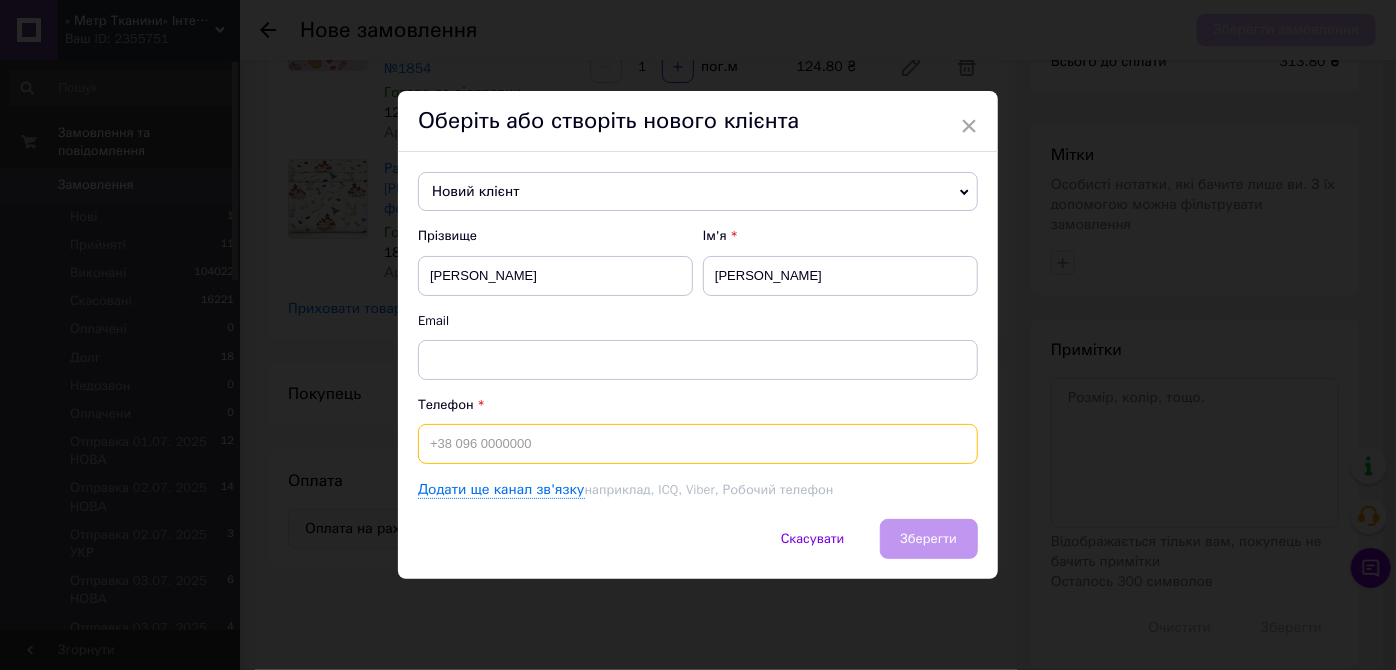 click at bounding box center (698, 444) 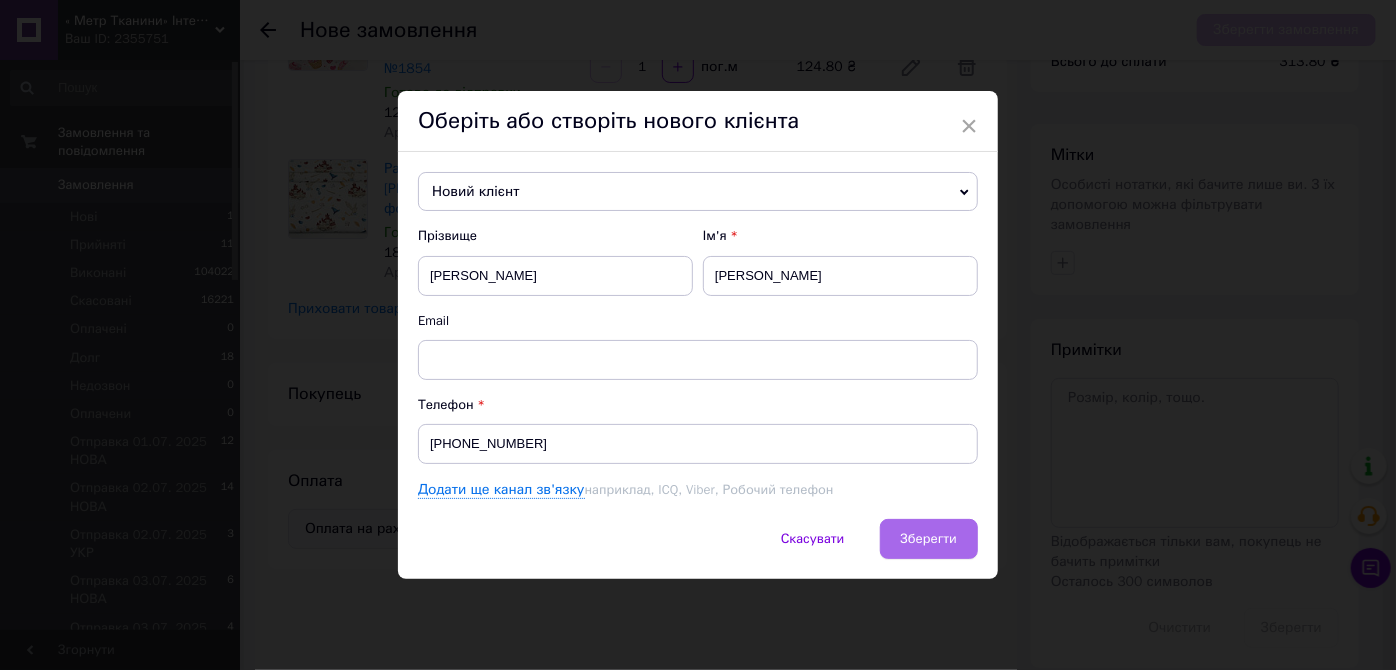 click on "Зберегти" at bounding box center (929, 538) 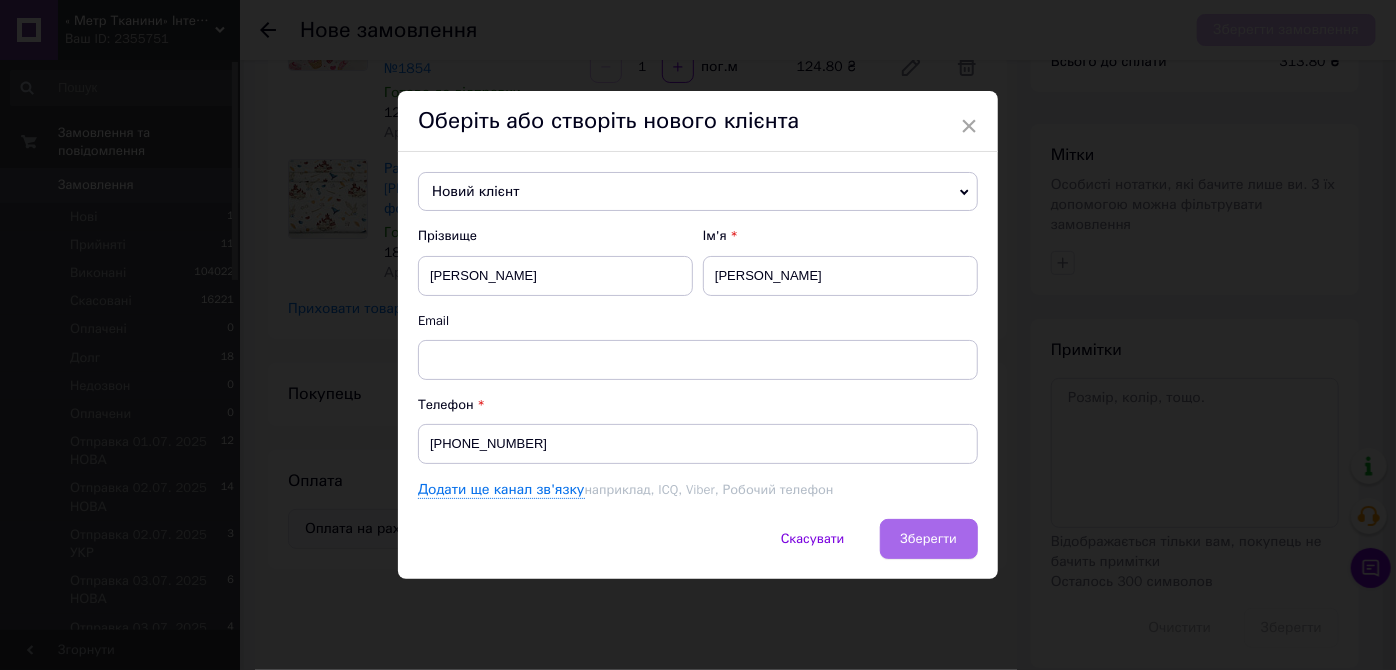 click on "Зберегти" at bounding box center (929, 538) 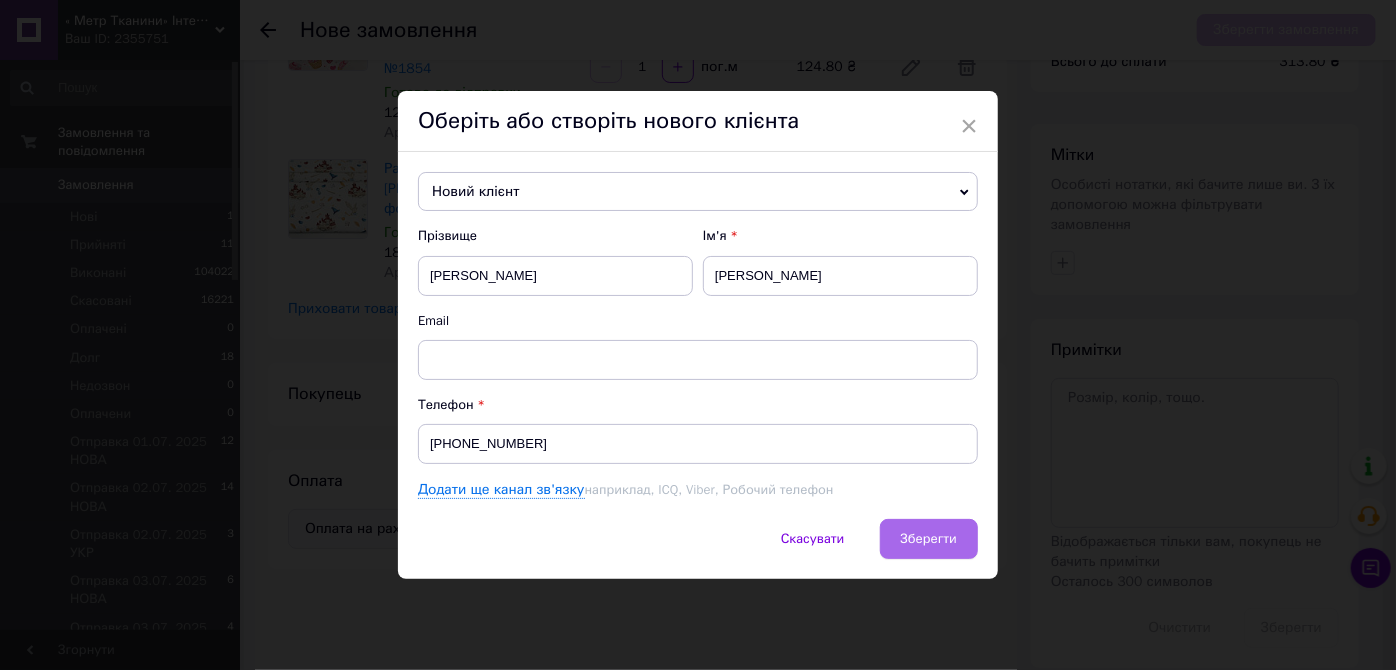 click on "Зберегти" at bounding box center [929, 538] 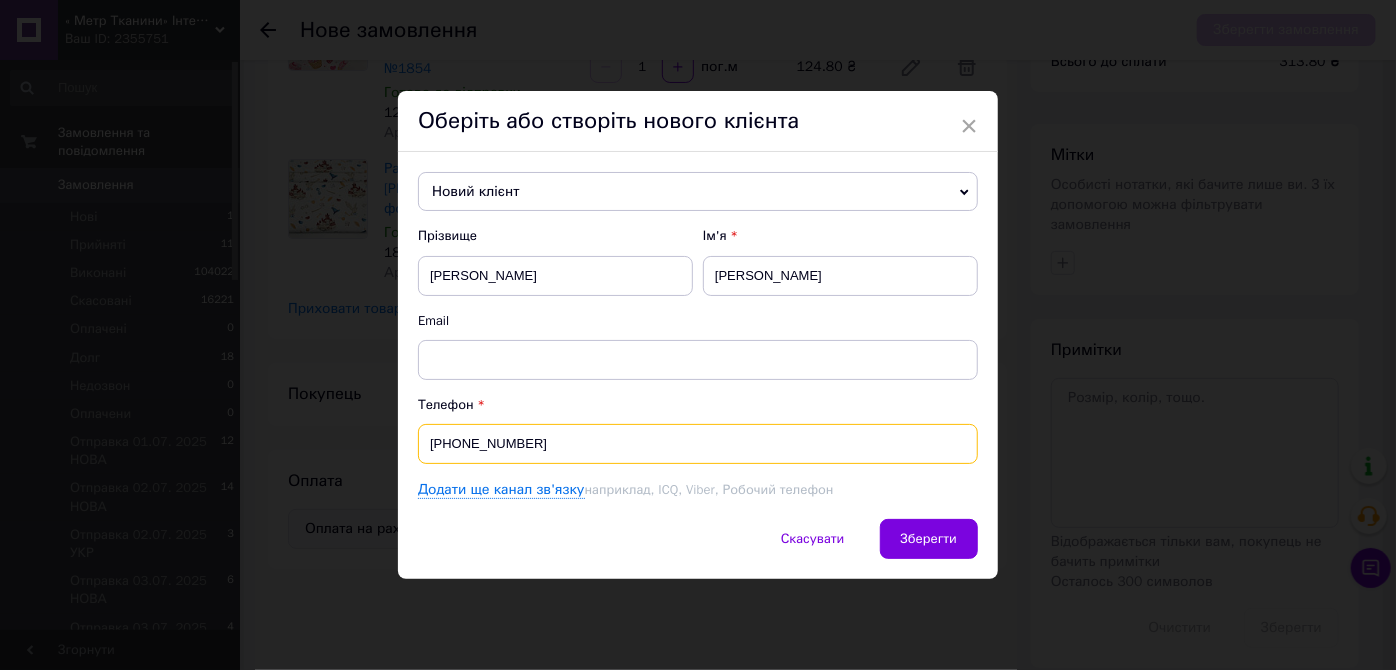 drag, startPoint x: 552, startPoint y: 448, endPoint x: 559, endPoint y: 435, distance: 14.764823 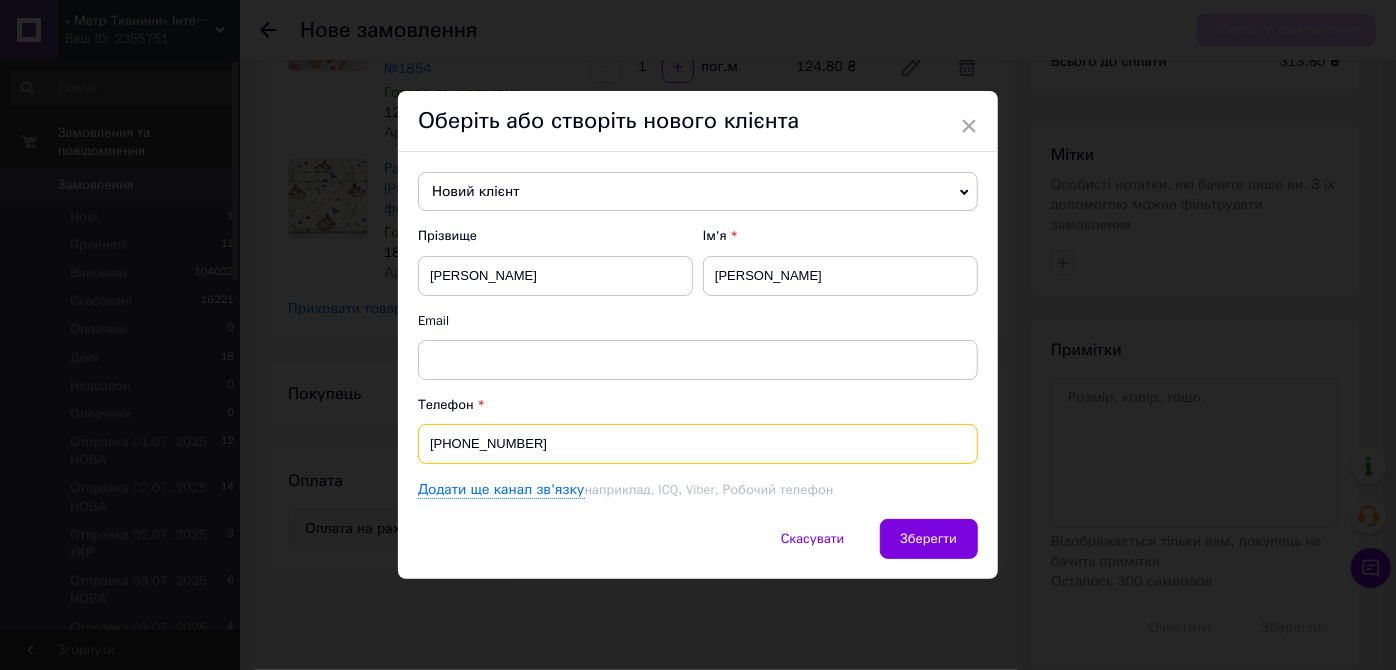 type on "[PHONE_NUMBER]" 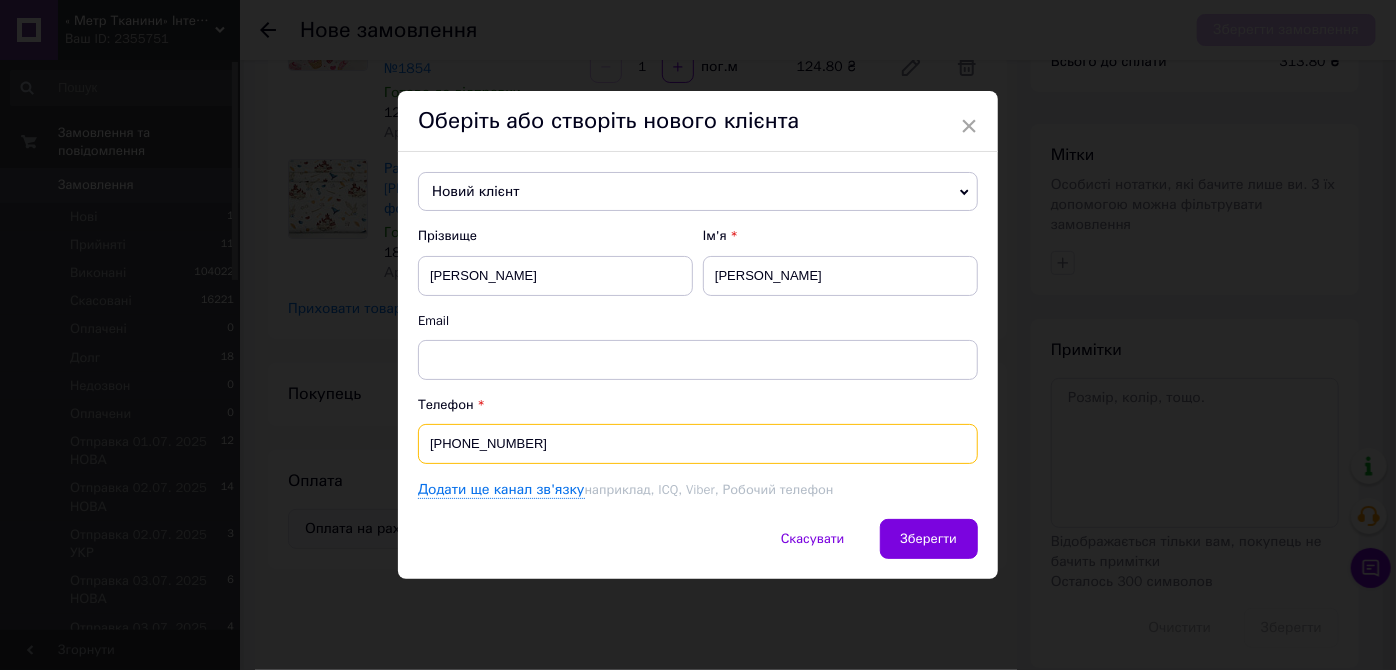 click on "[PHONE_NUMBER]" at bounding box center (698, 444) 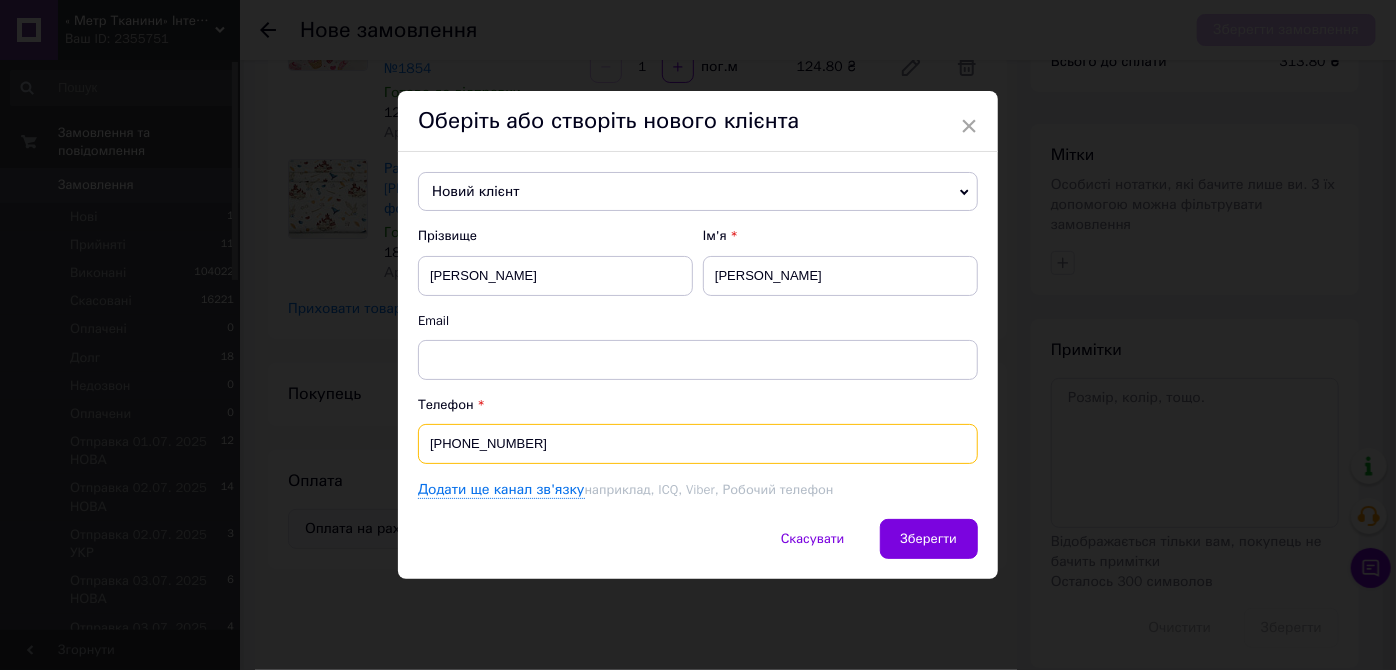 click on "[PHONE_NUMBER]" at bounding box center (698, 444) 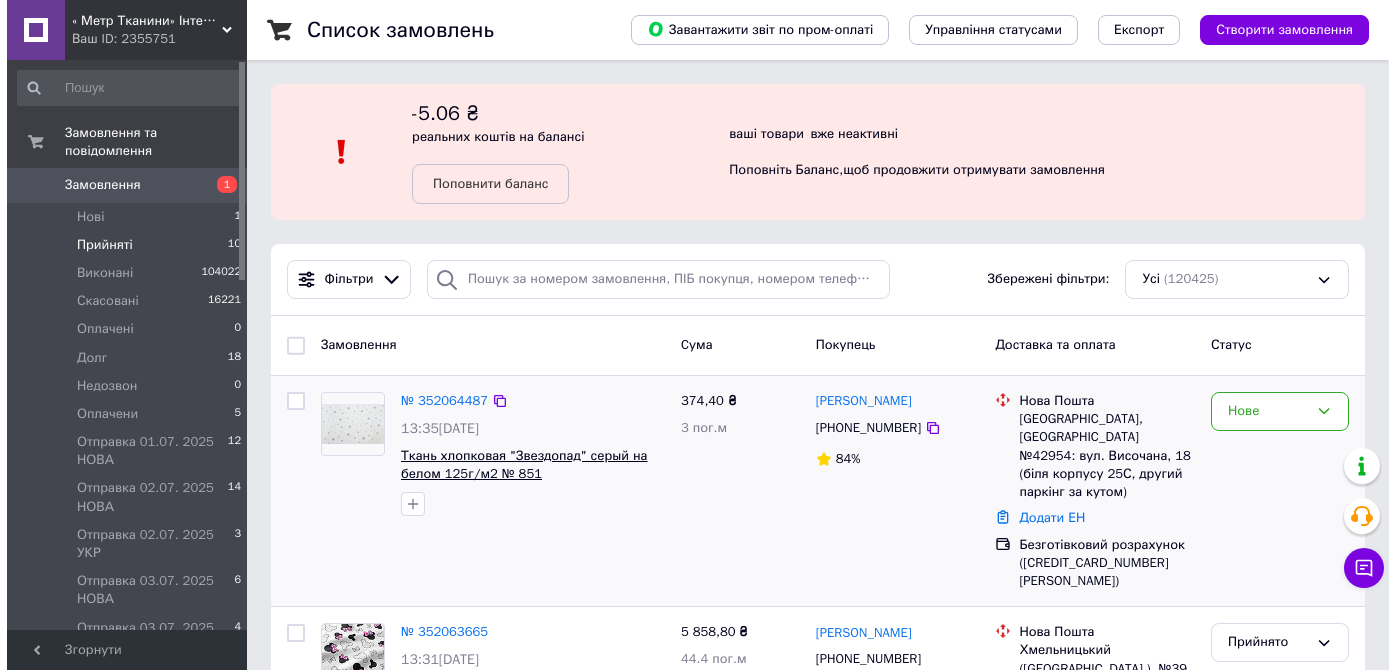 scroll, scrollTop: 0, scrollLeft: 0, axis: both 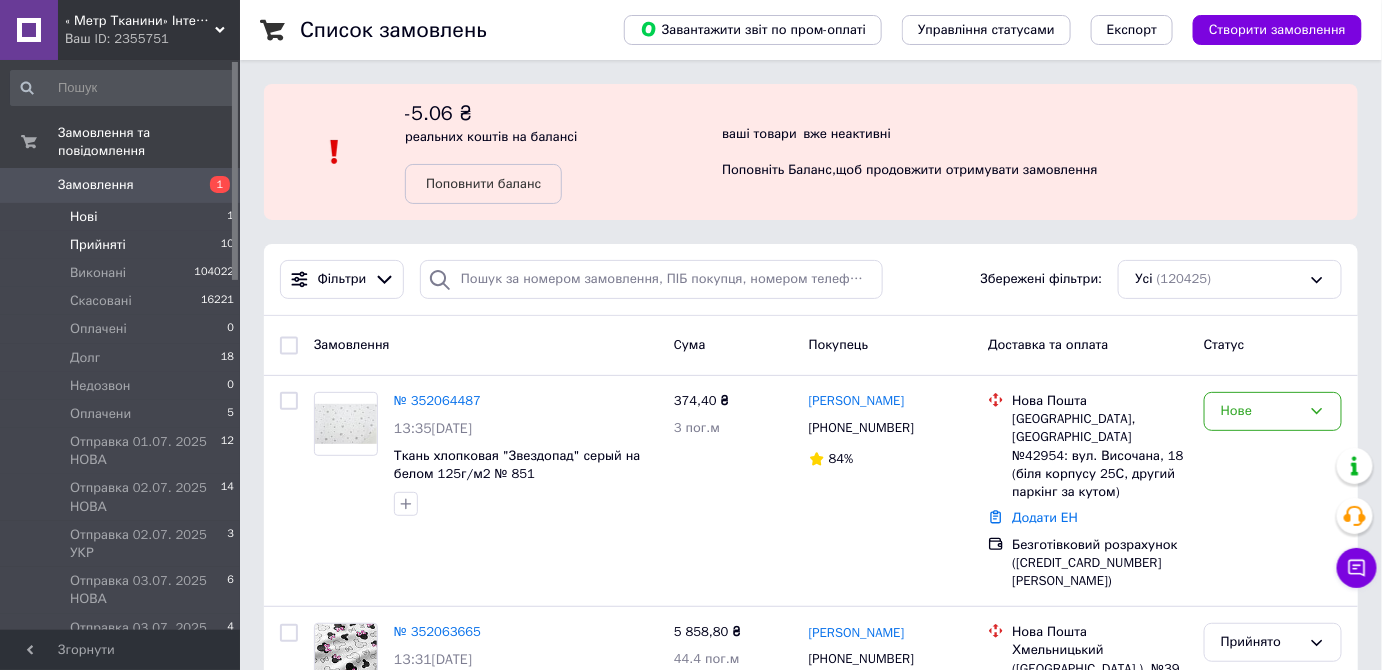 click on "Нові" at bounding box center [83, 217] 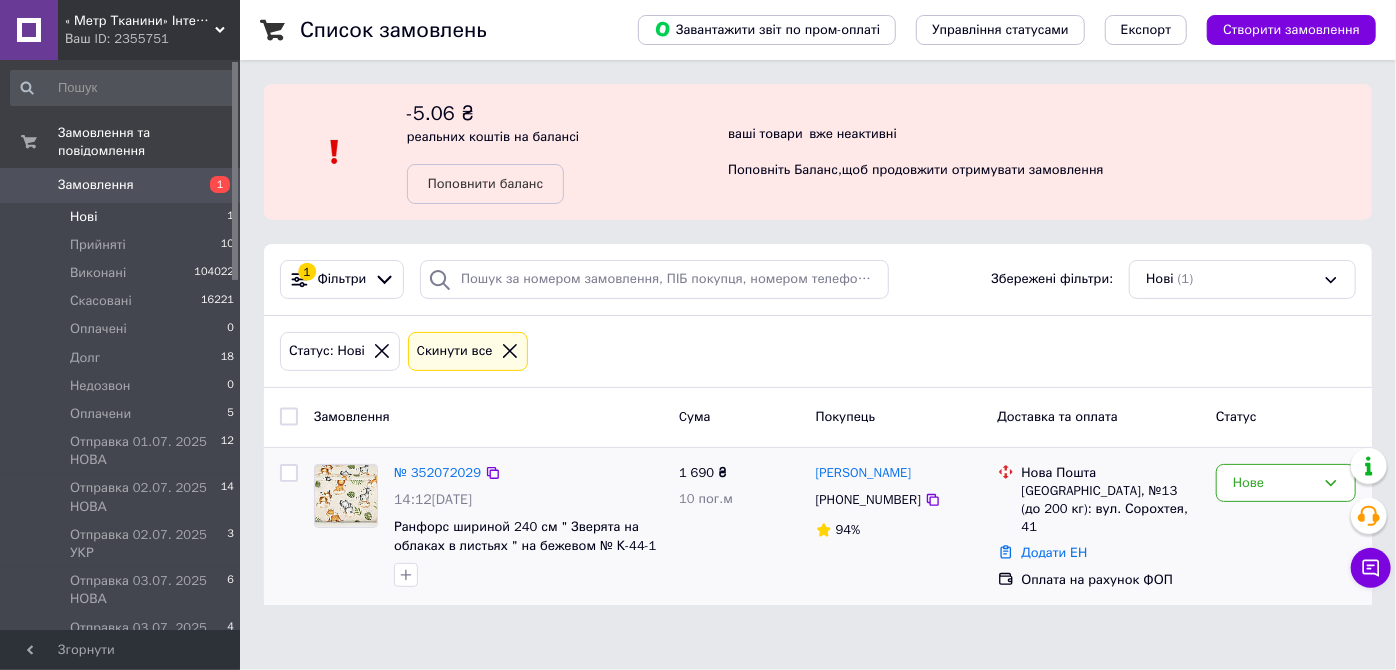 click at bounding box center (346, 496) 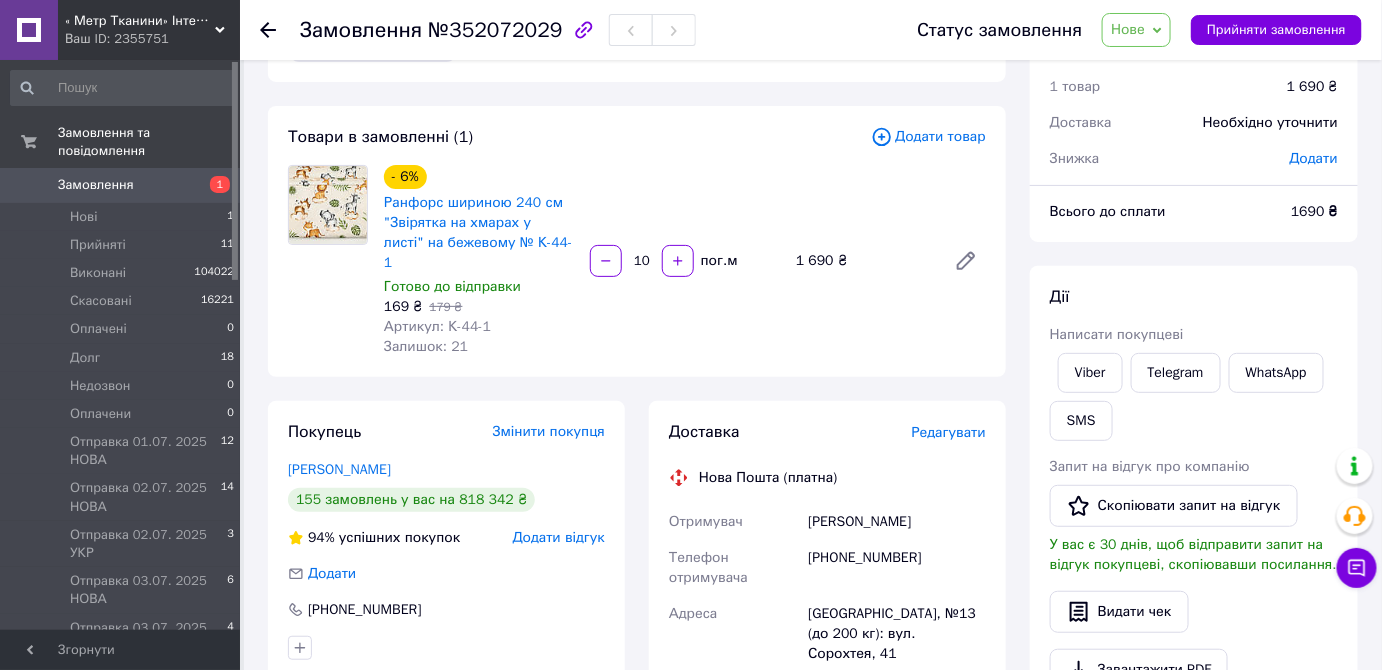 scroll, scrollTop: 181, scrollLeft: 0, axis: vertical 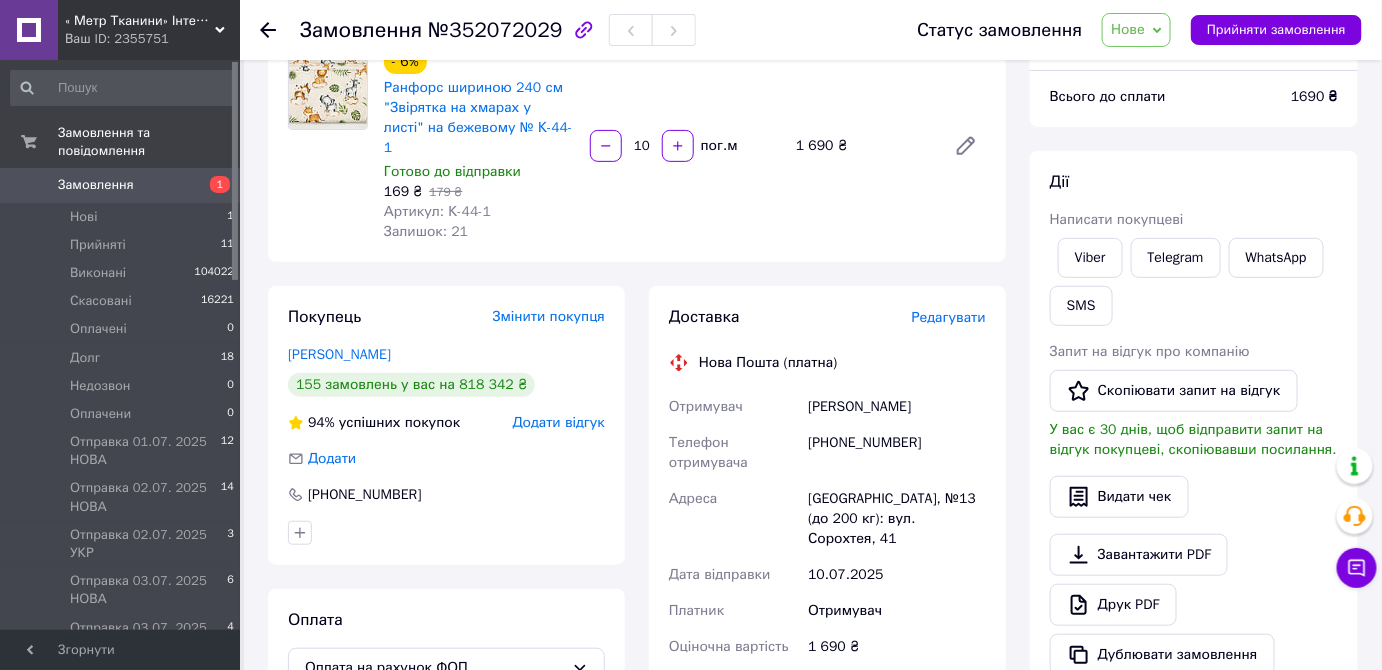 click on "Нове" at bounding box center [1128, 29] 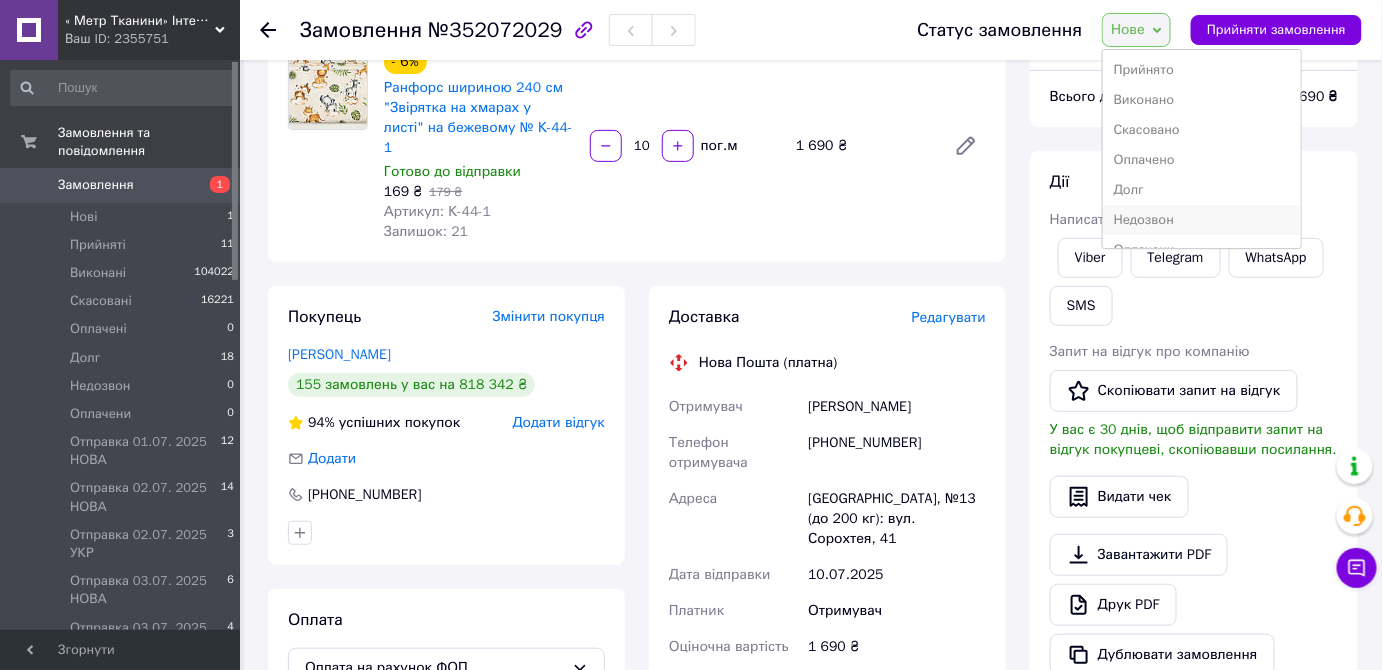 click on "Недозвон" at bounding box center (1202, 220) 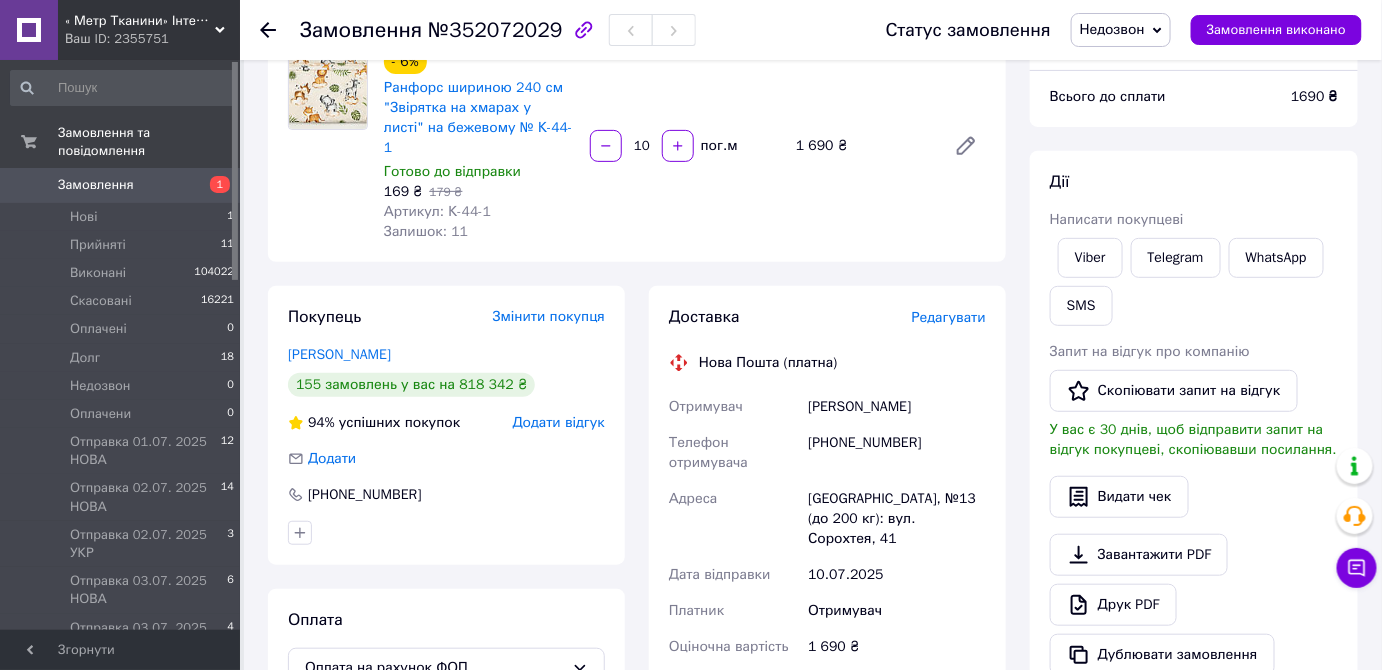 click on "Недозвон" at bounding box center [1121, 30] 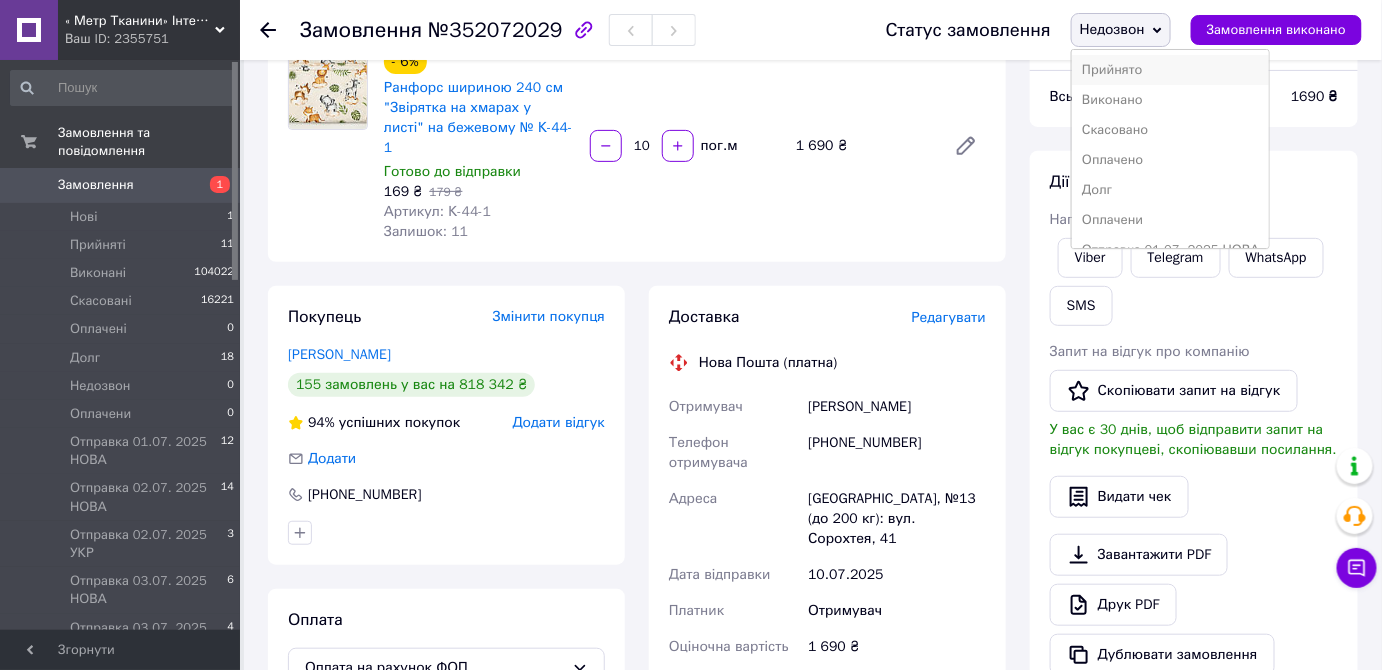 click on "Прийнято" at bounding box center (1171, 70) 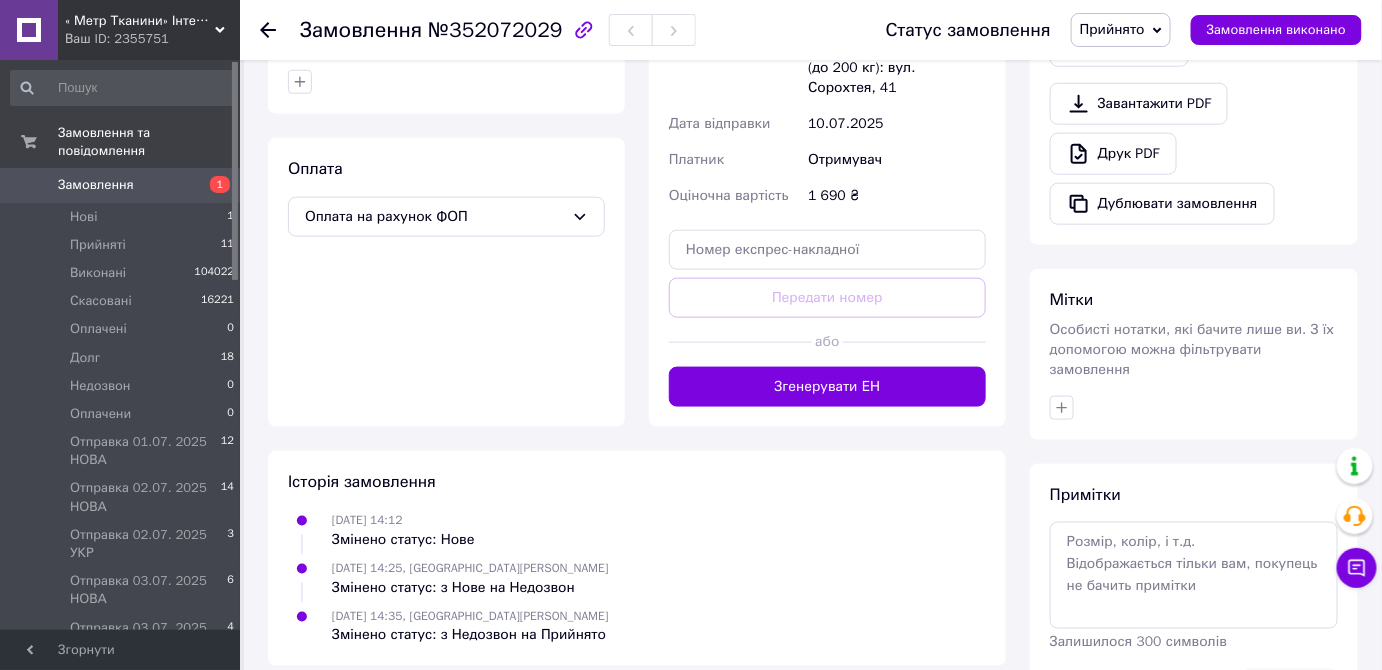scroll, scrollTop: 636, scrollLeft: 0, axis: vertical 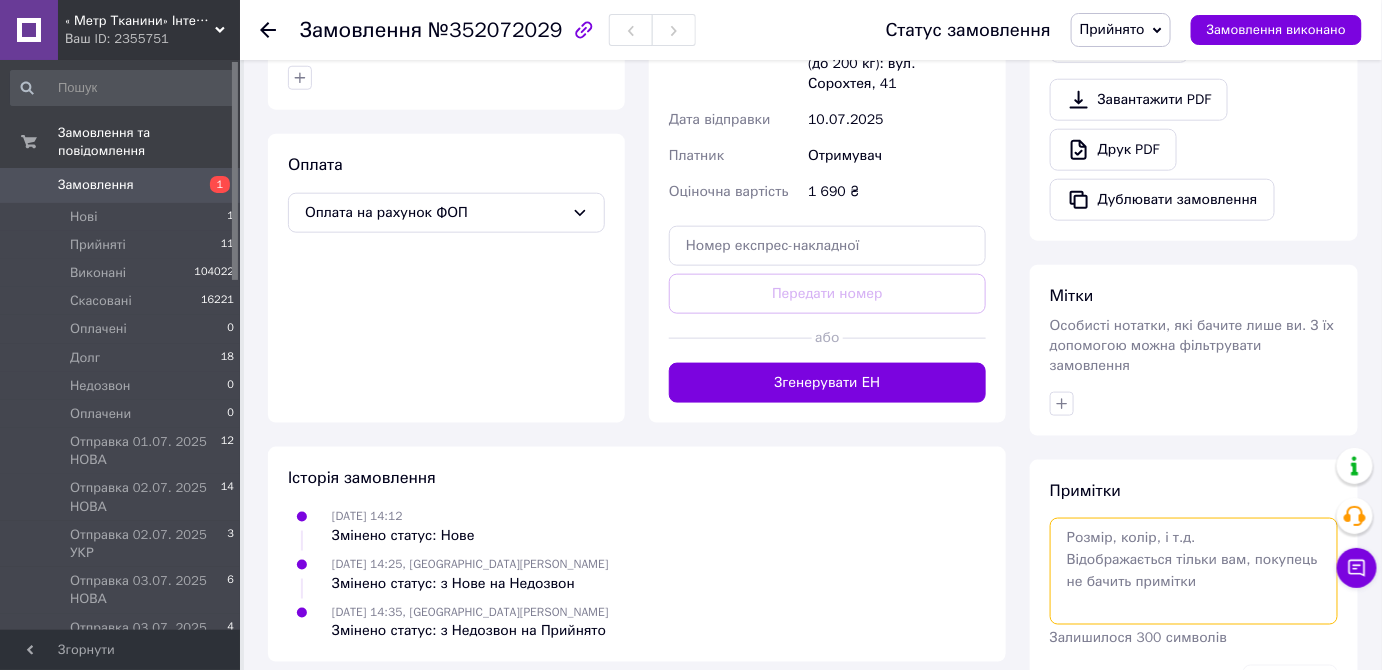 click at bounding box center [1194, 571] 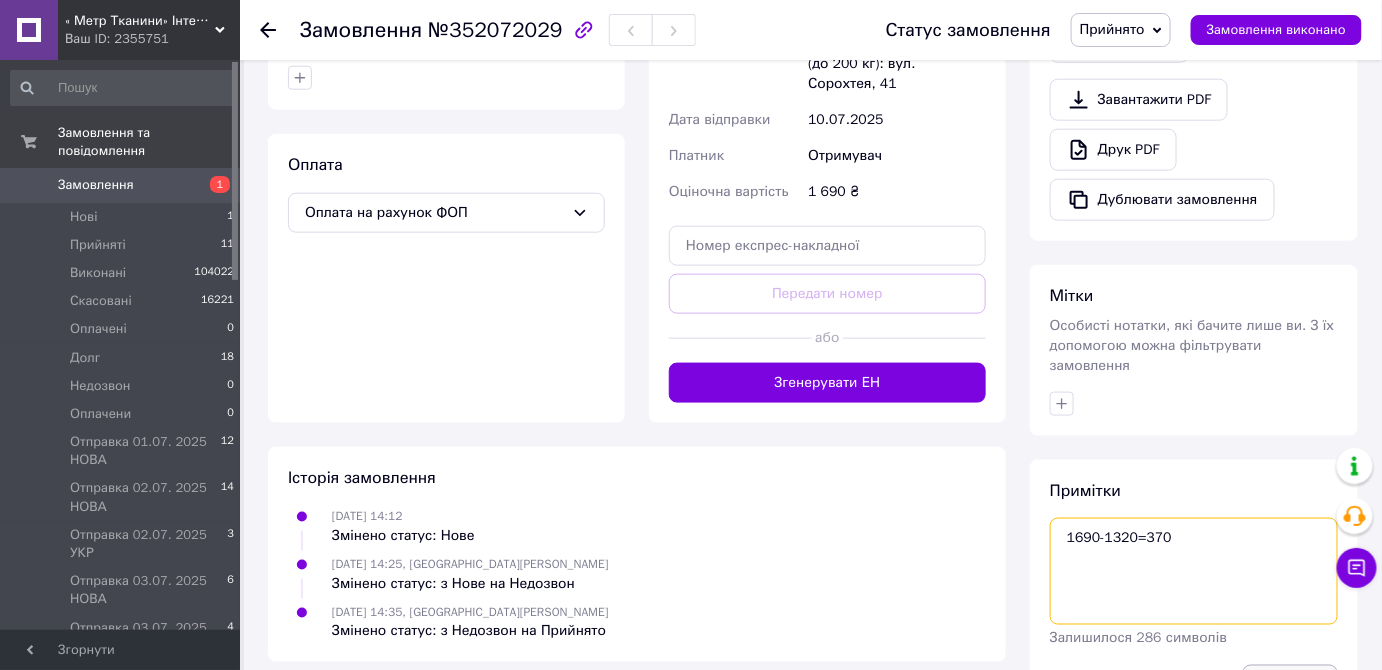 type on "1690-1320=370" 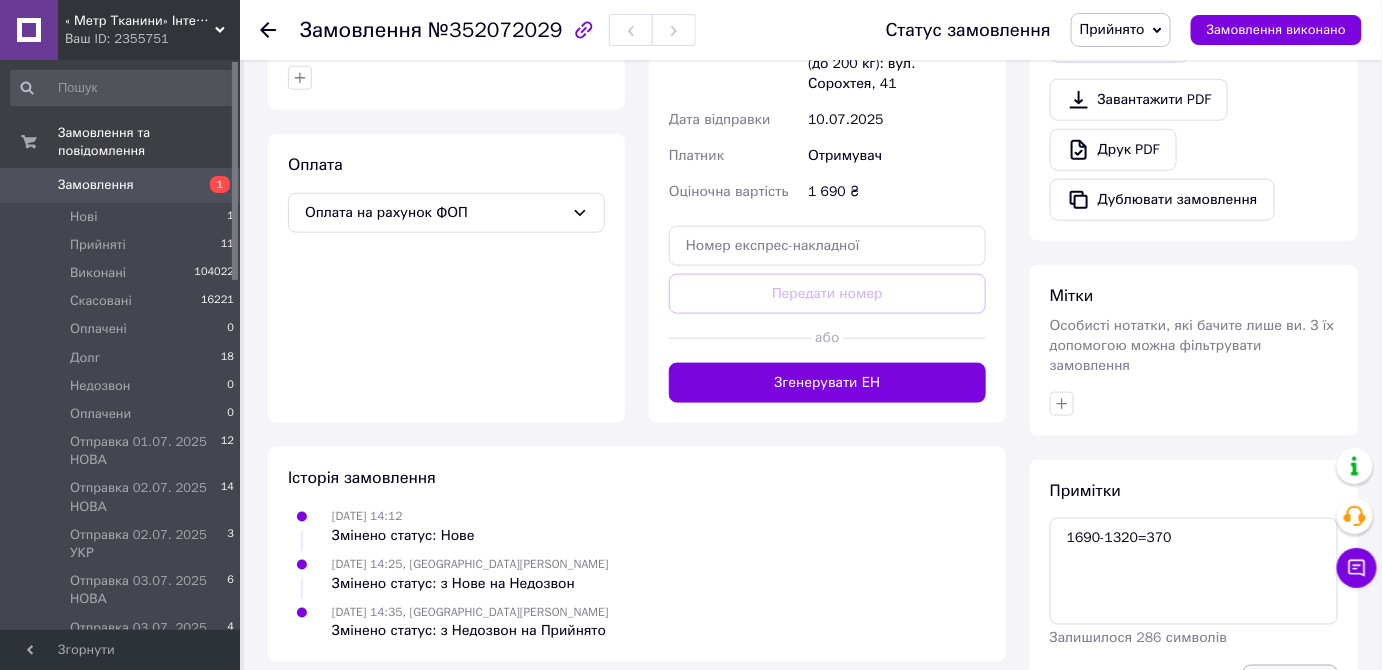 click on "Зберегти" at bounding box center [1290, 685] 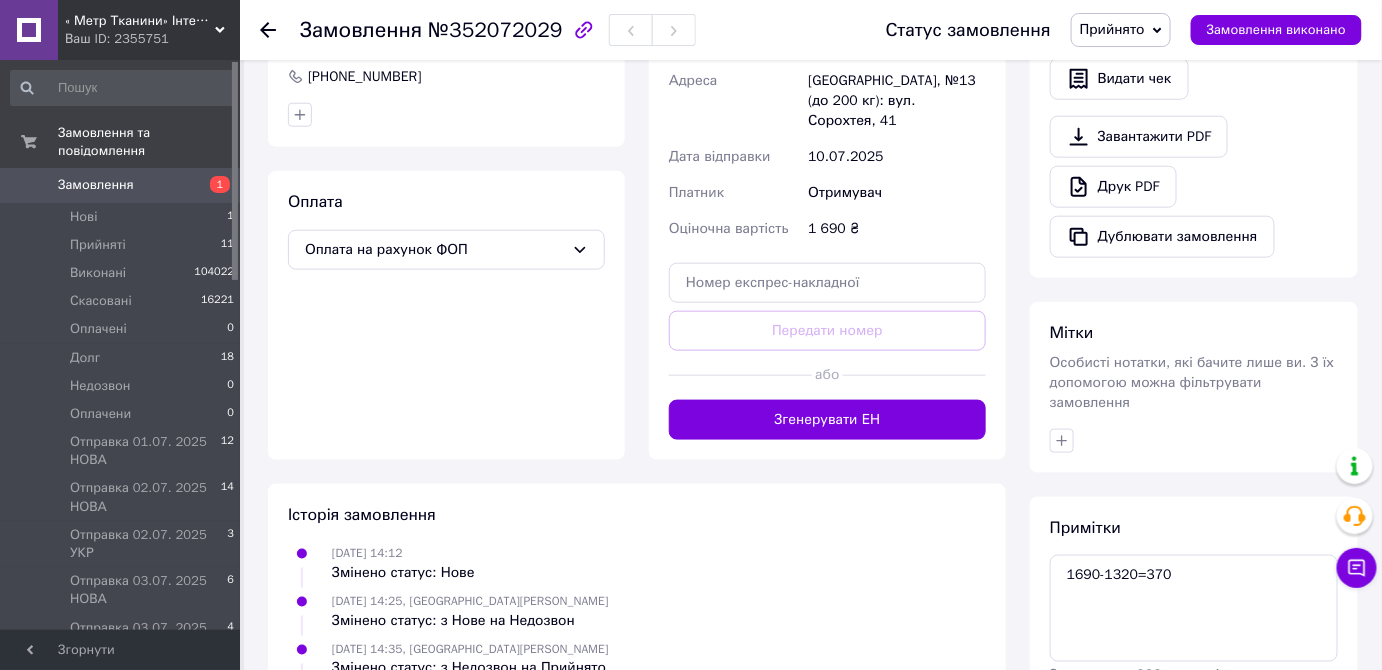 scroll, scrollTop: 690, scrollLeft: 0, axis: vertical 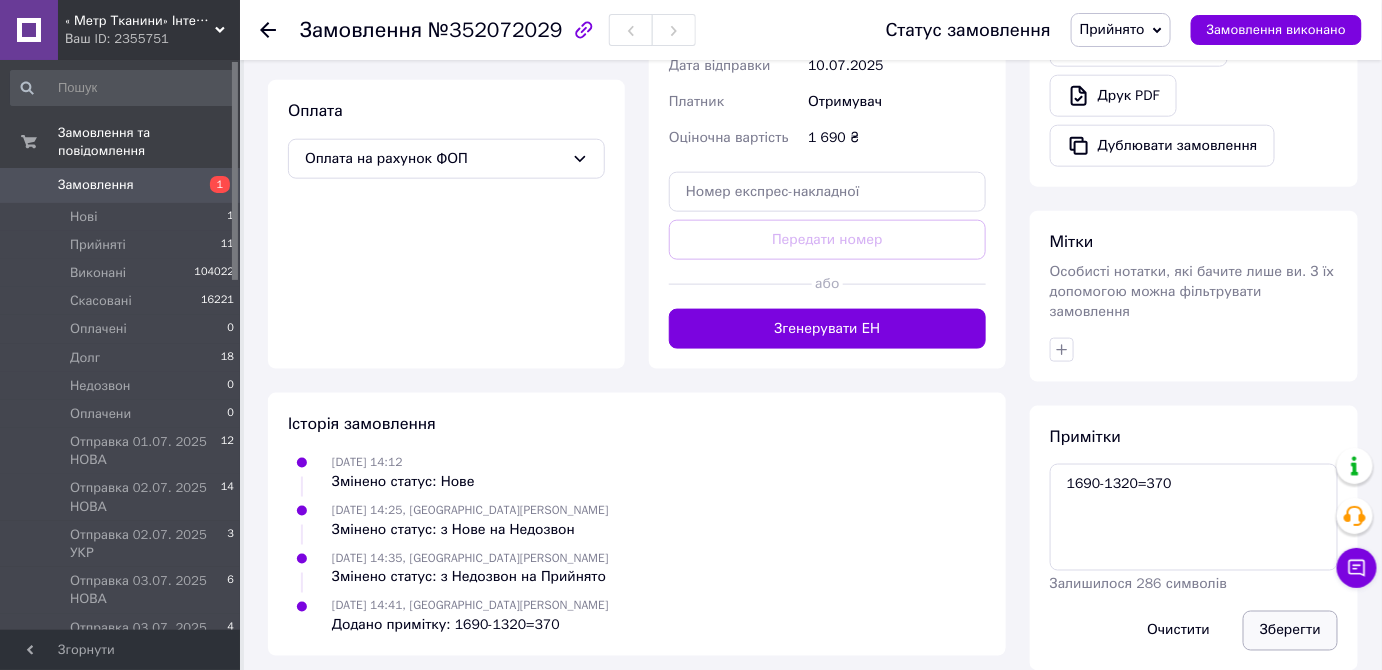 click on "Зберегти" at bounding box center [1290, 631] 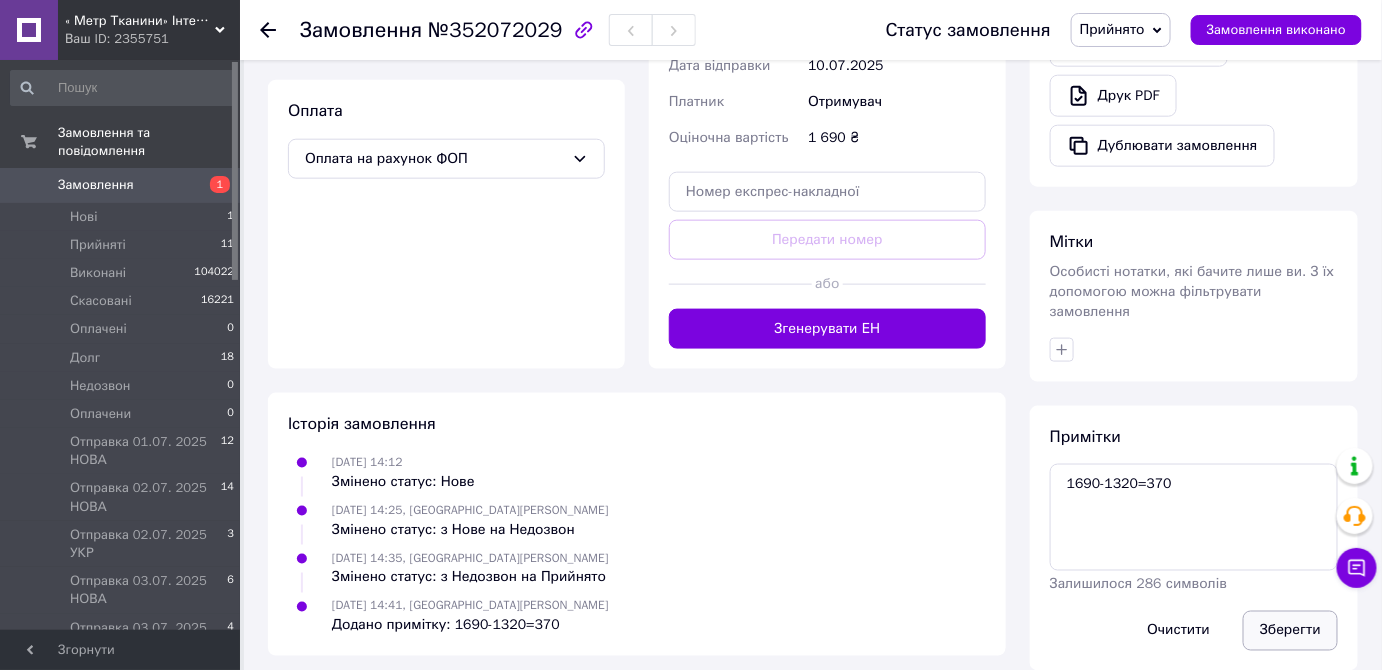 click on "Зберегти" at bounding box center (1290, 631) 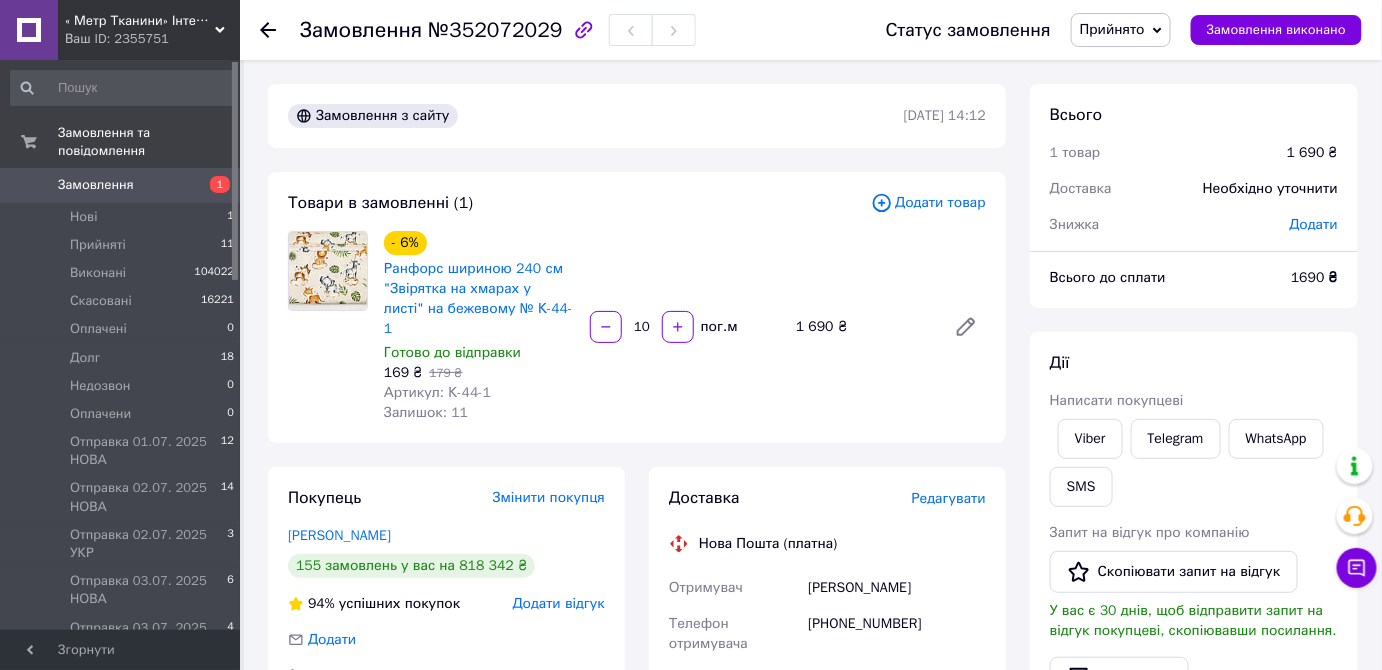scroll, scrollTop: 0, scrollLeft: 0, axis: both 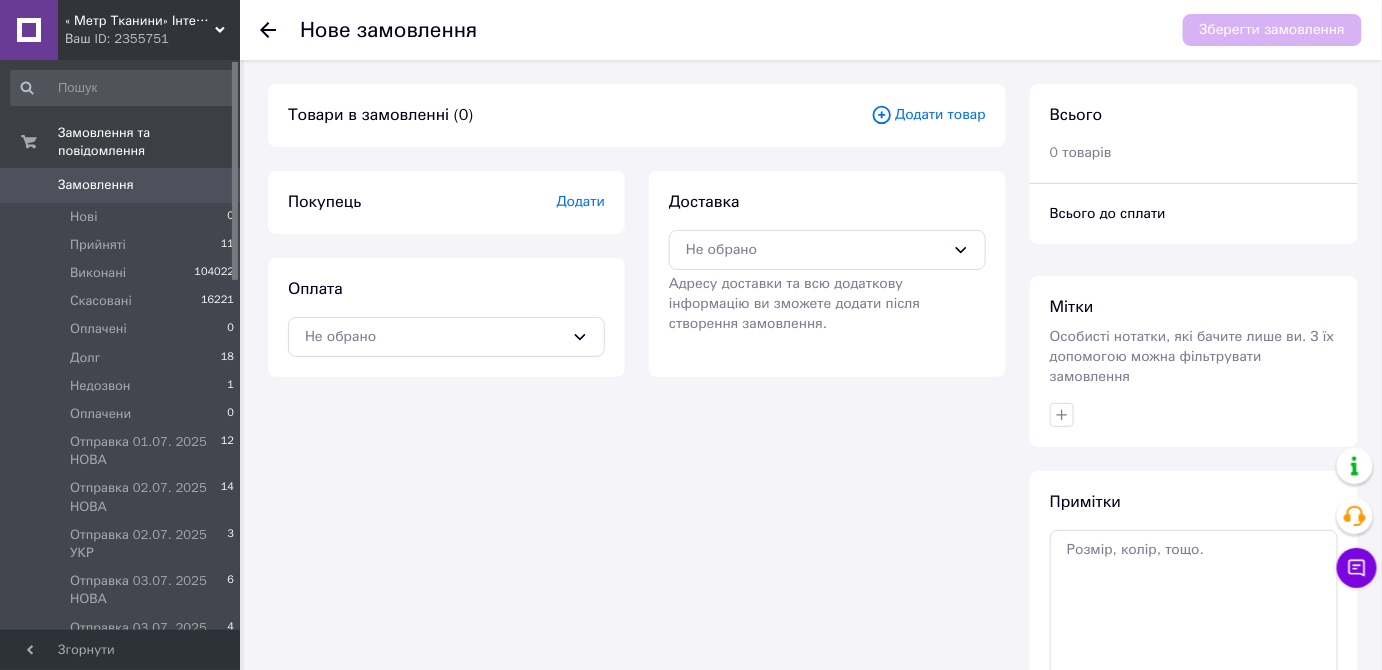 click 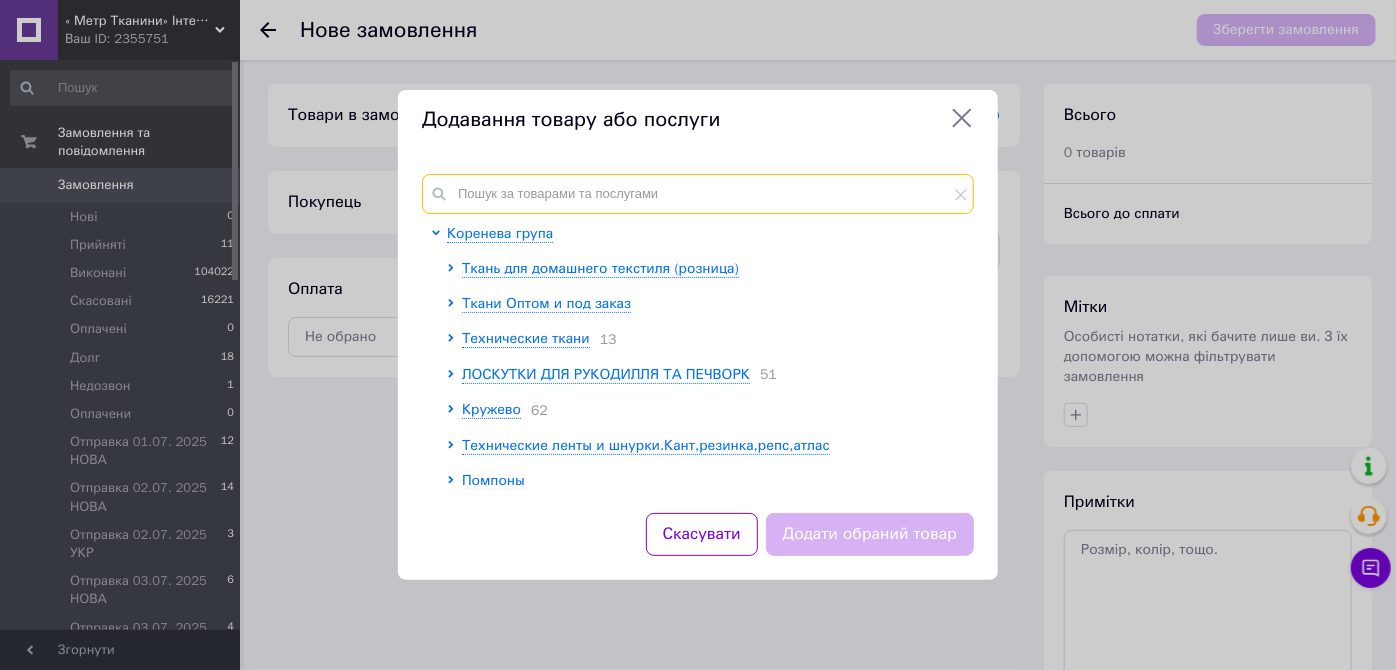 click at bounding box center [698, 194] 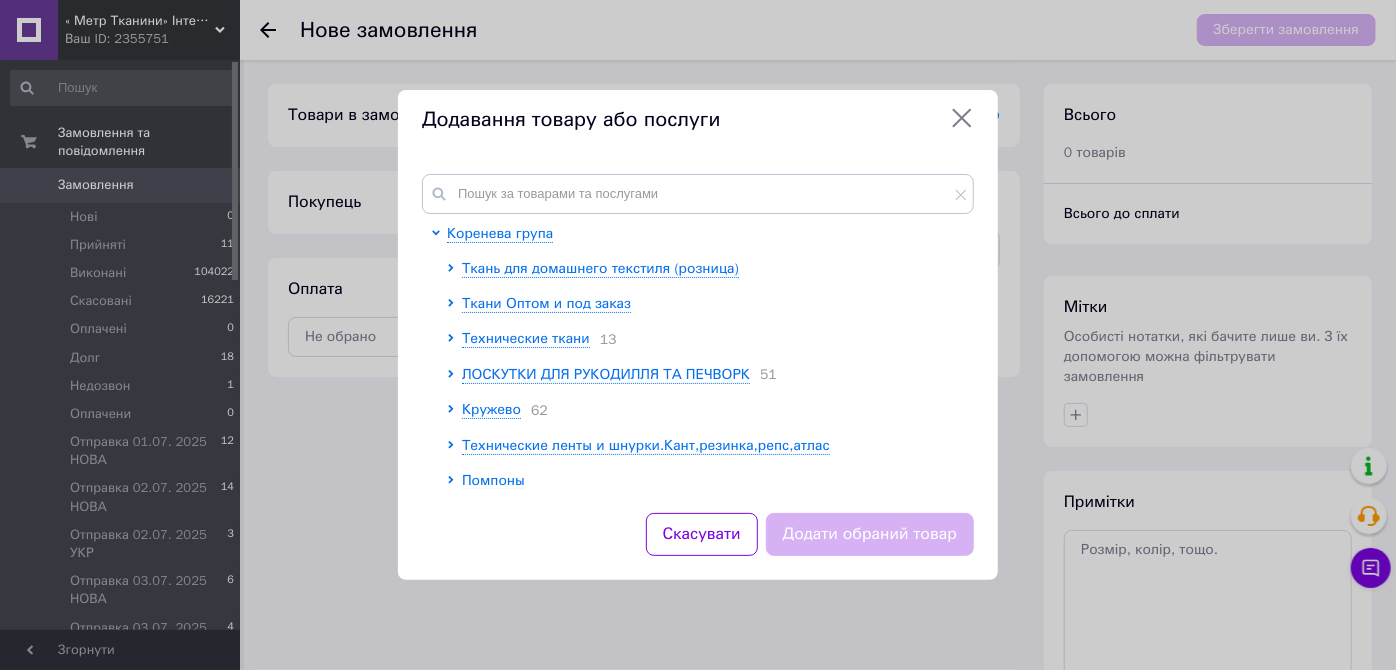 click on "Додавання товару або послуги Коренева група Ткань для домашнего текстиля (розница) Ткани Оптом и  под заказ Технические ткани 13 ЛОСКУТКИ ДЛЯ РУКОДИЛЛЯ ТА ПЕЧВОРК 51 Кружево 62 Технические ленты и шнурки.Кант,резинка,репс,атлас Помпоны Нитки швейные и плюшевые 88 Молния,бигунки Пуговицы,кнопки 66 Упаковка для текстиля 12 УТЕПЛЮВАЧІ ТА НАПОВНЮВАЧІ ХОЛОФАЙБЕР СЛІМТЕКС СИНТЕПОН 22 Декор для швей.Нашивки наклейки 49 Приспособления для шитья 53 Детский текстиль Скасувати Додати обраний товар" at bounding box center [698, 335] 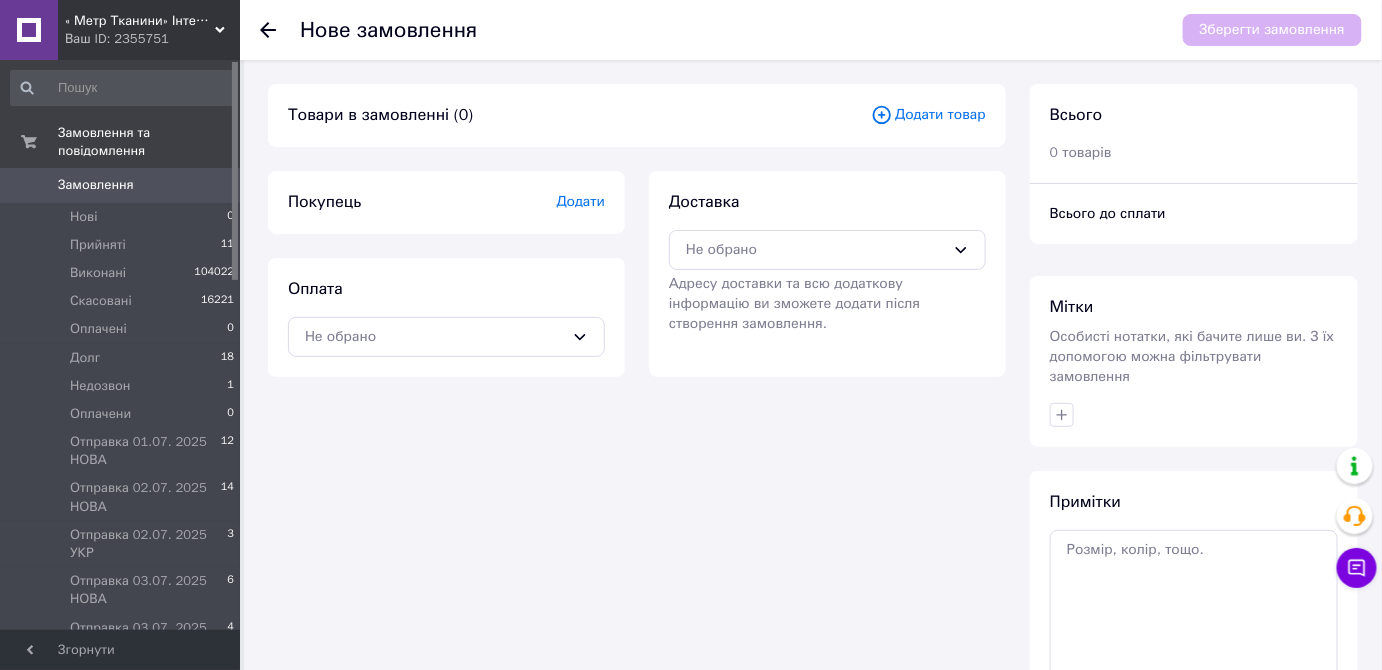 click on "Додати" at bounding box center (581, 201) 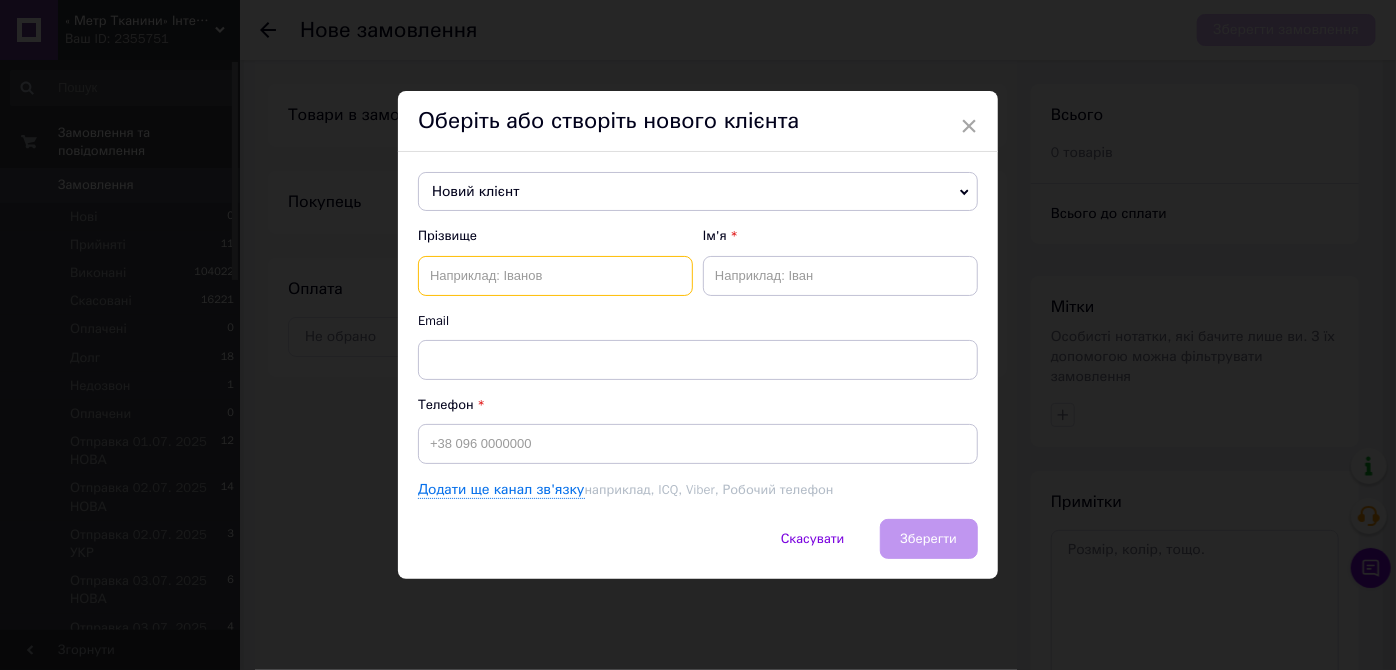 click at bounding box center [555, 276] 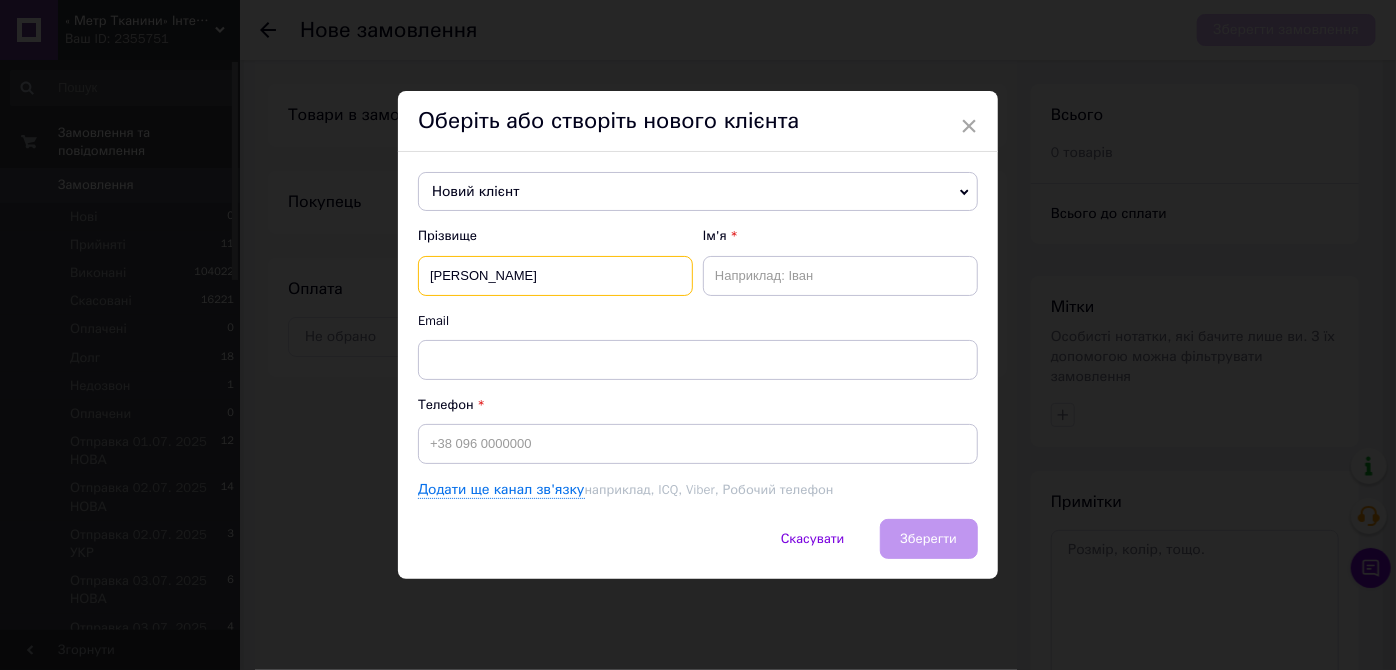 type on "БУЛАВІНА" 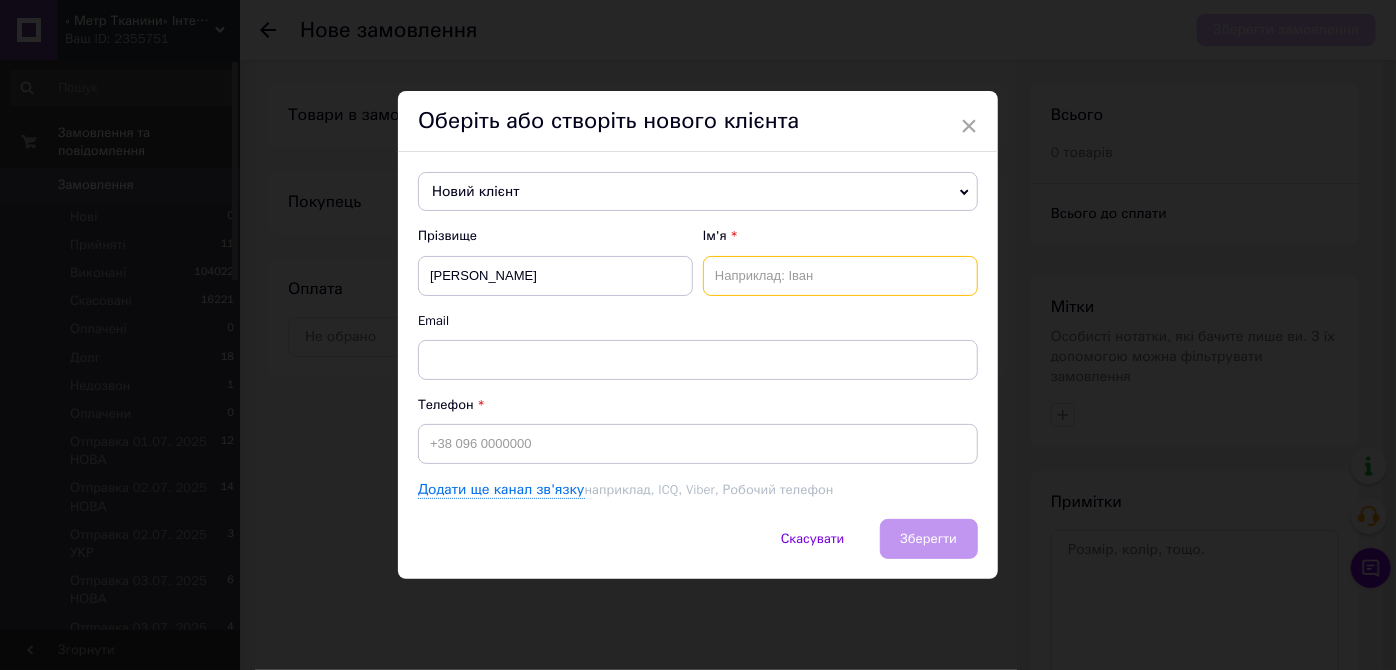 click at bounding box center (840, 276) 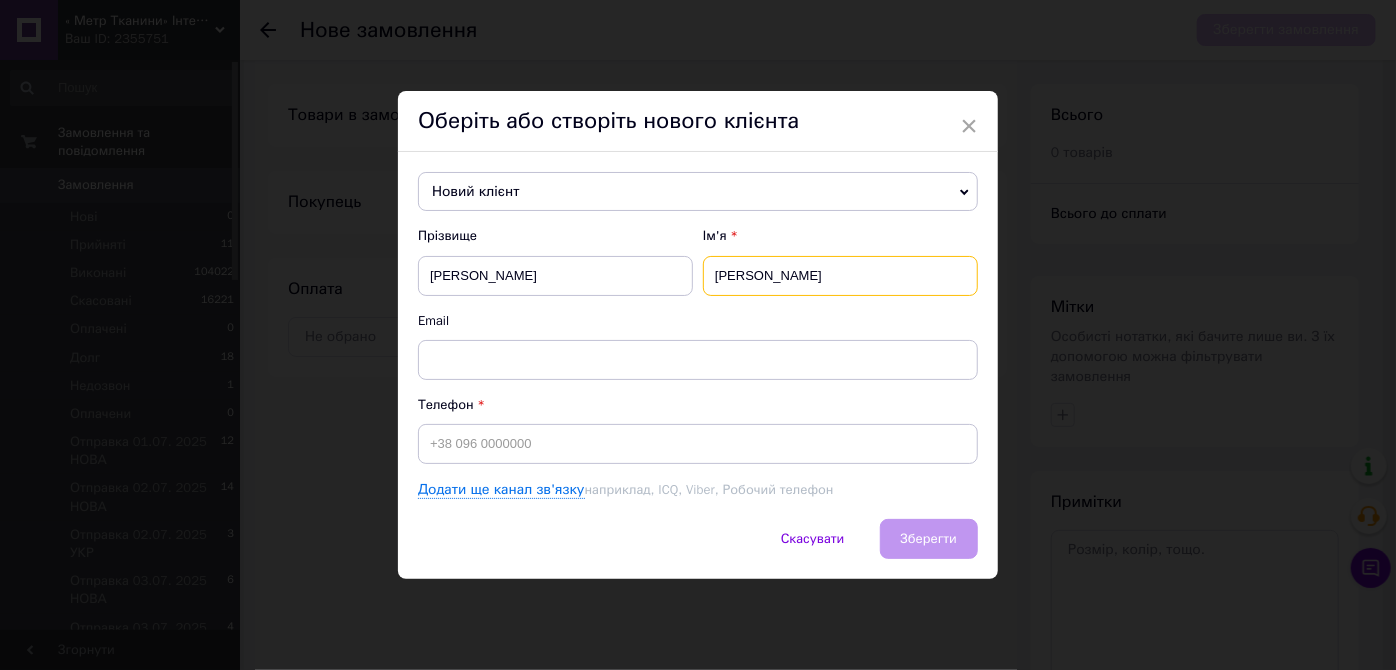 type on "ОЛЕНА" 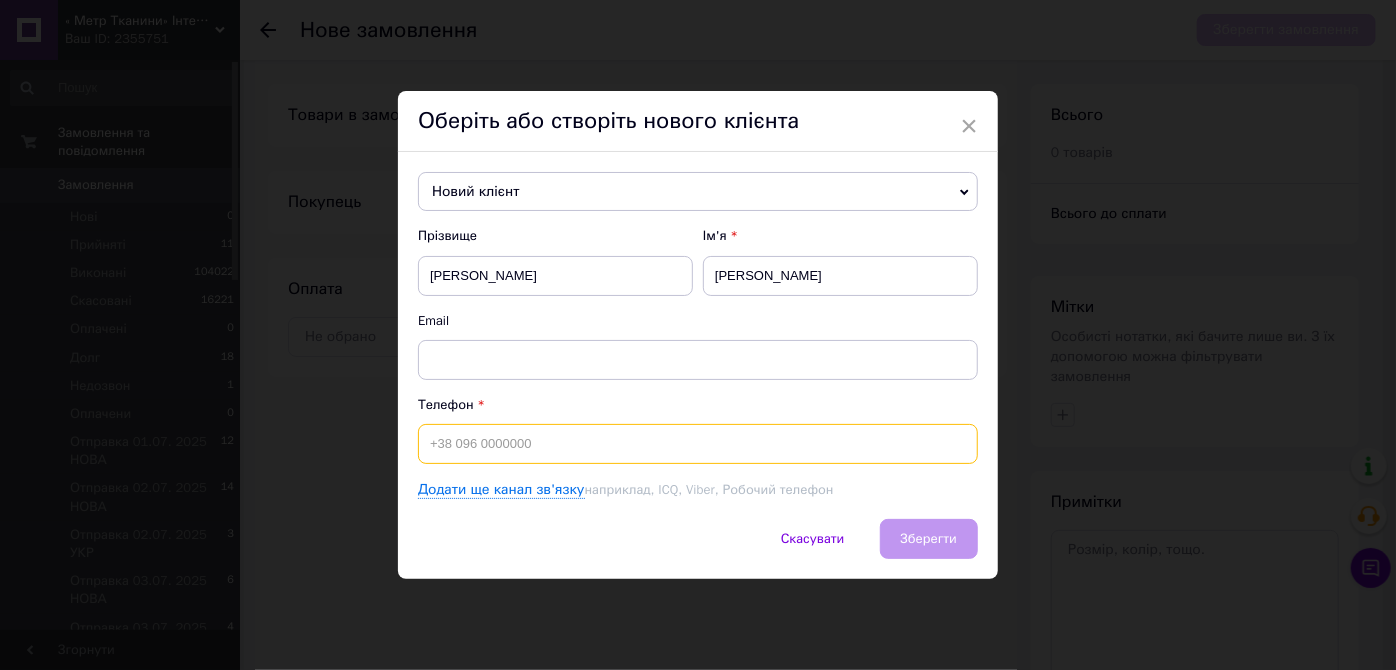 click at bounding box center [698, 444] 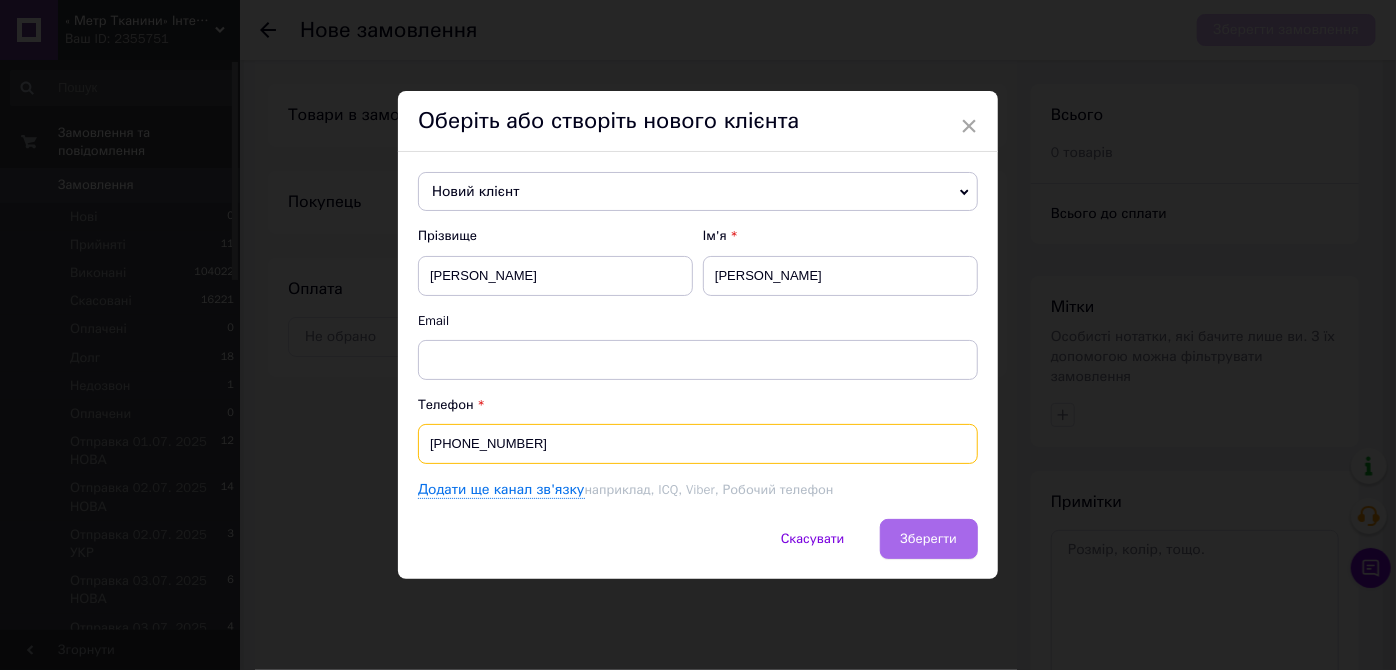 type on "[PHONE_NUMBER]" 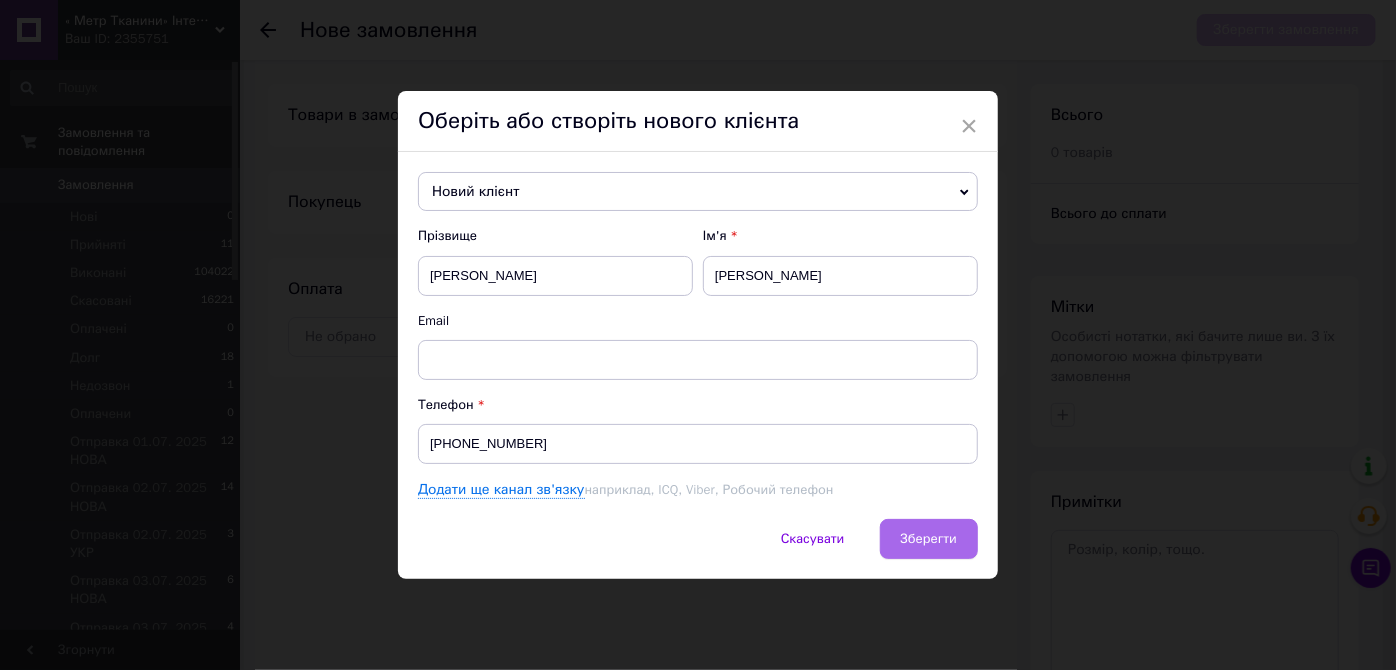 click on "Зберегти" at bounding box center [929, 538] 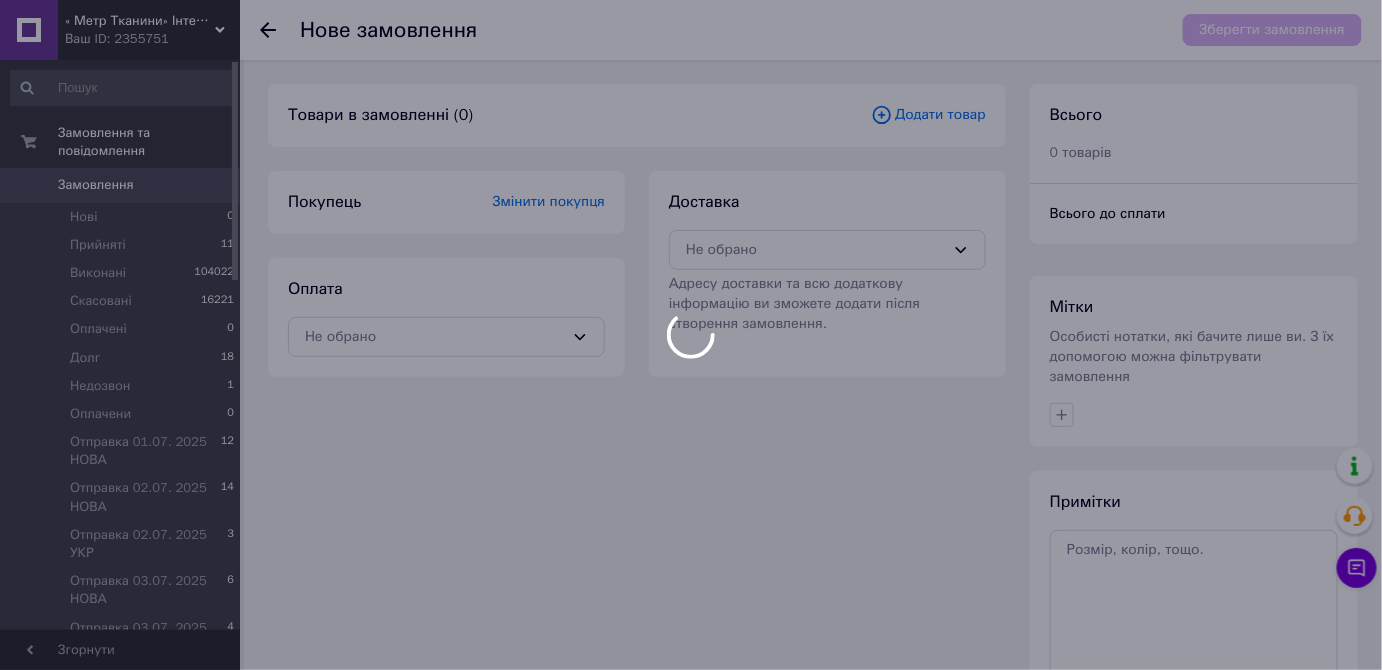 click at bounding box center (691, 335) 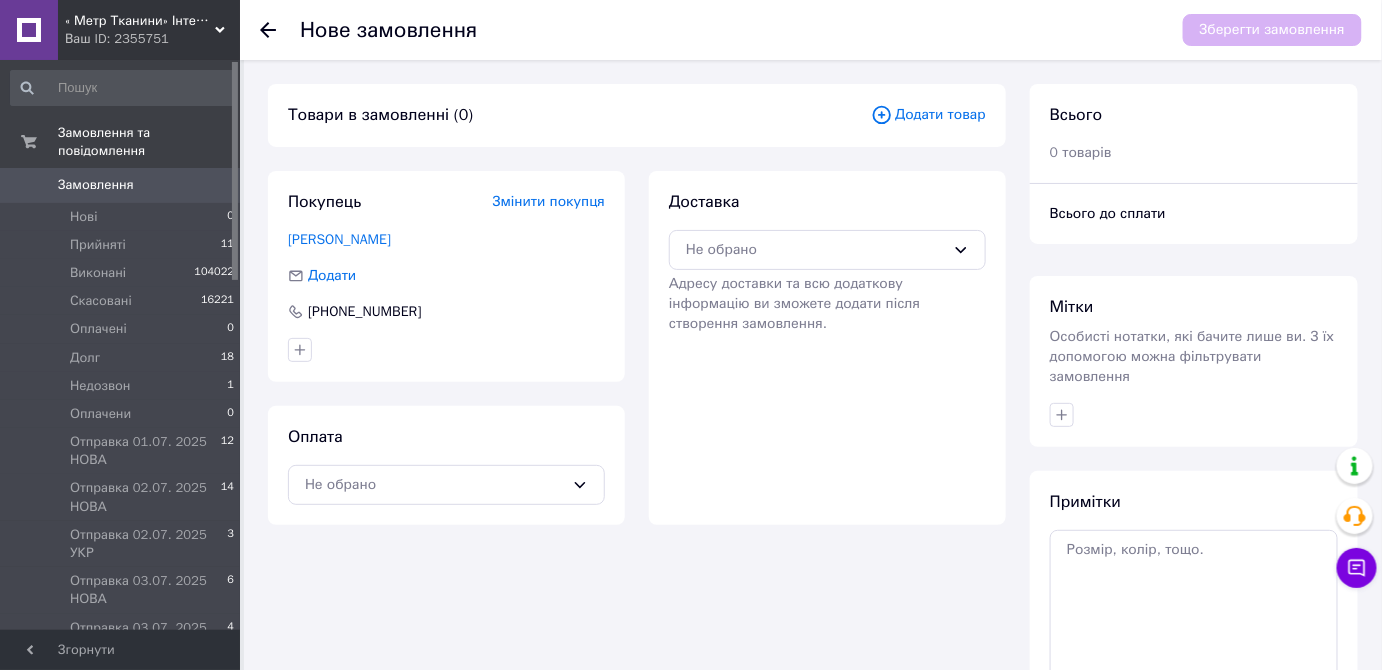 click 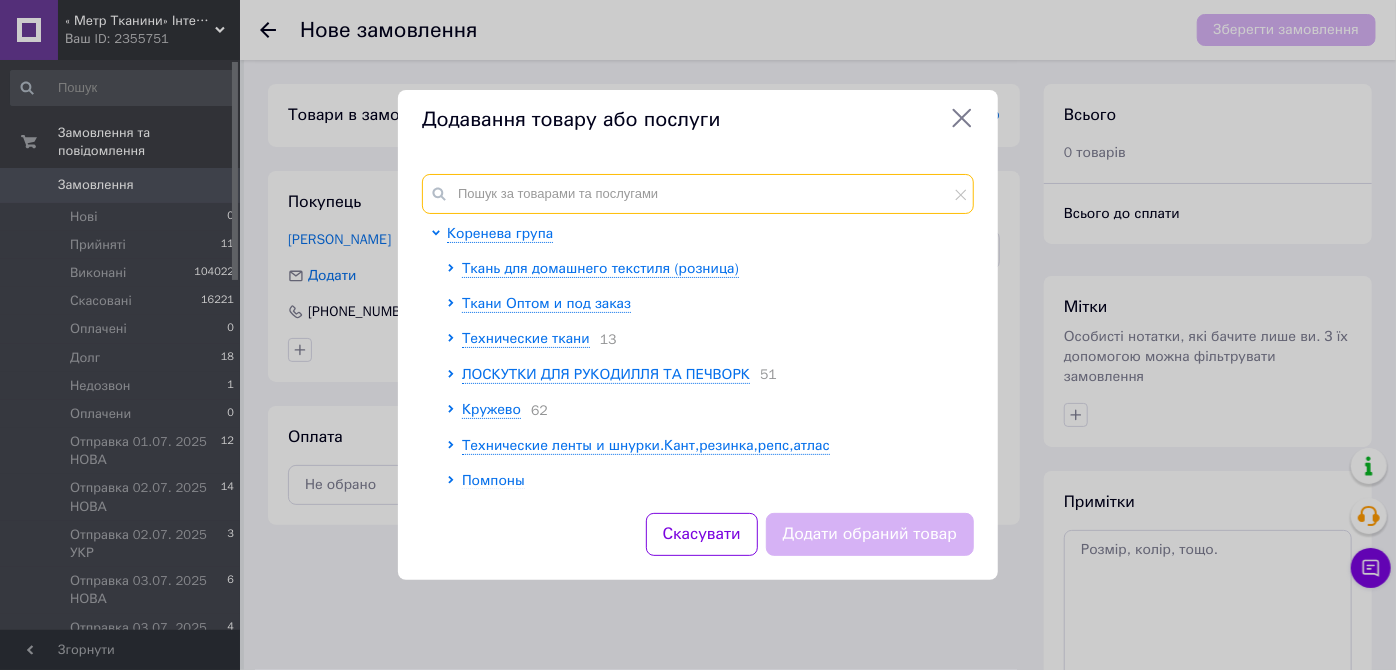 click at bounding box center [698, 194] 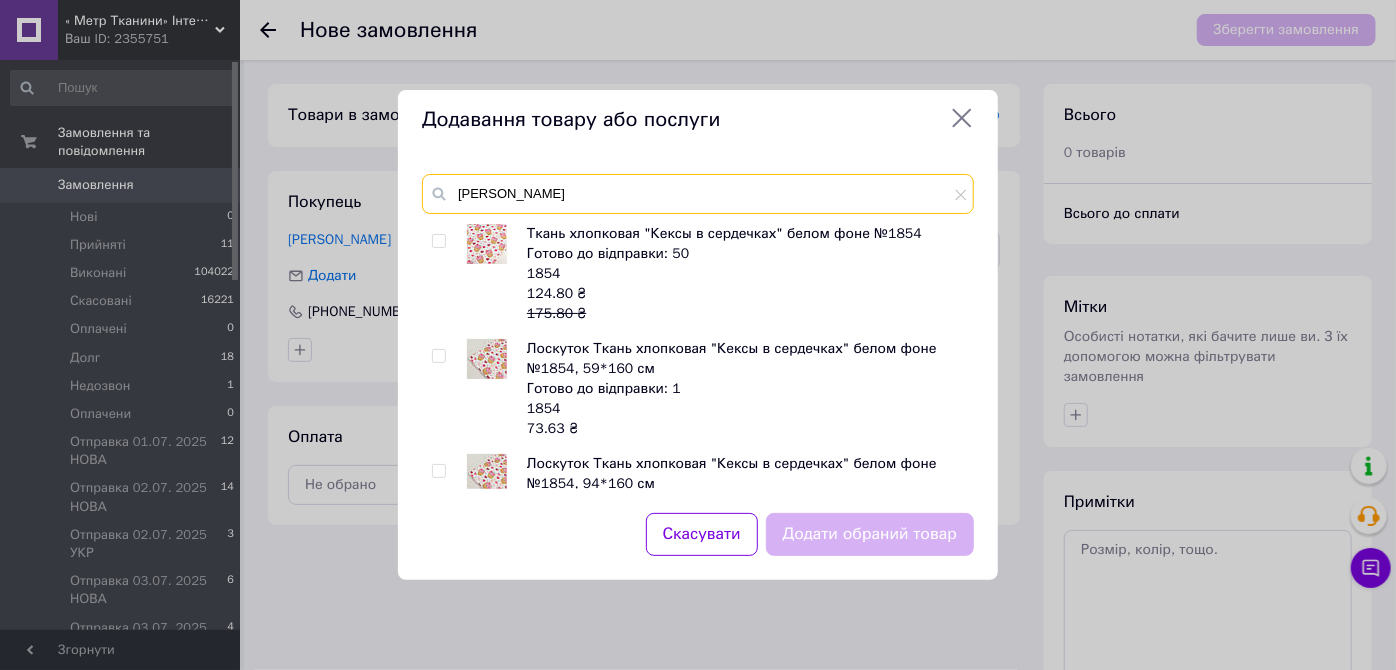 type on "КЕКСИ" 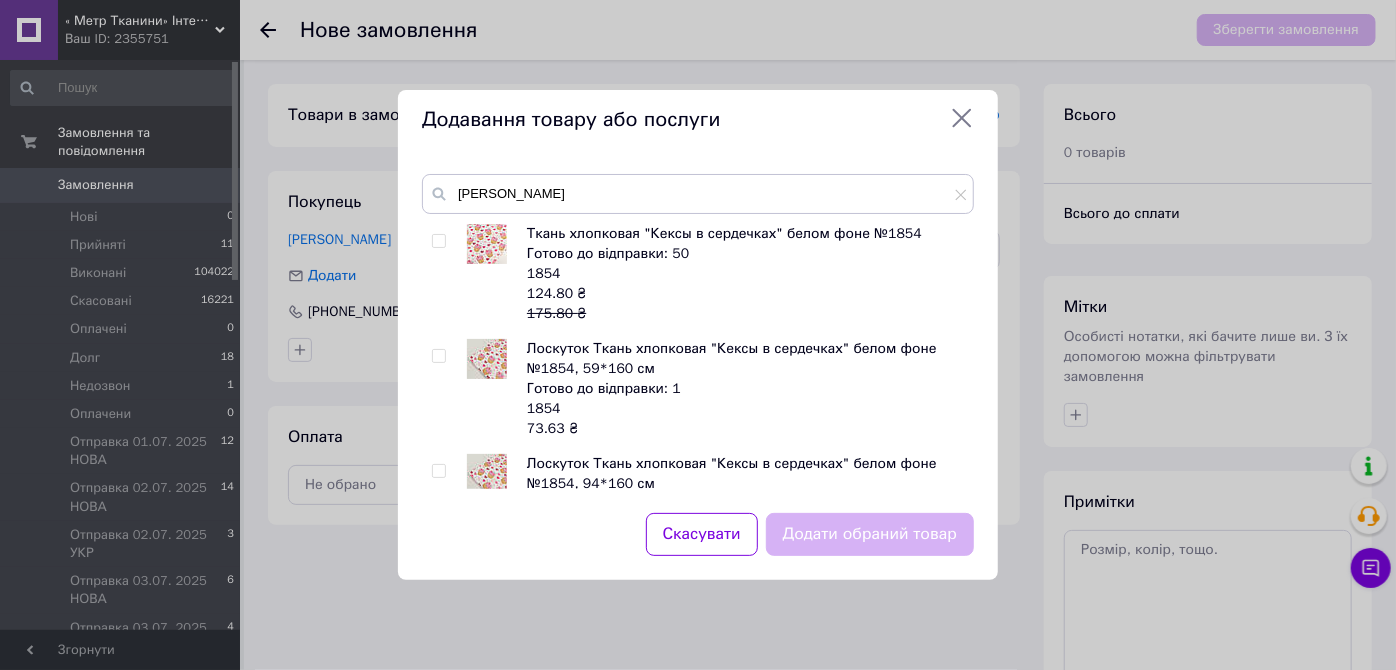 drag, startPoint x: 432, startPoint y: 242, endPoint x: 688, endPoint y: 474, distance: 345.48517 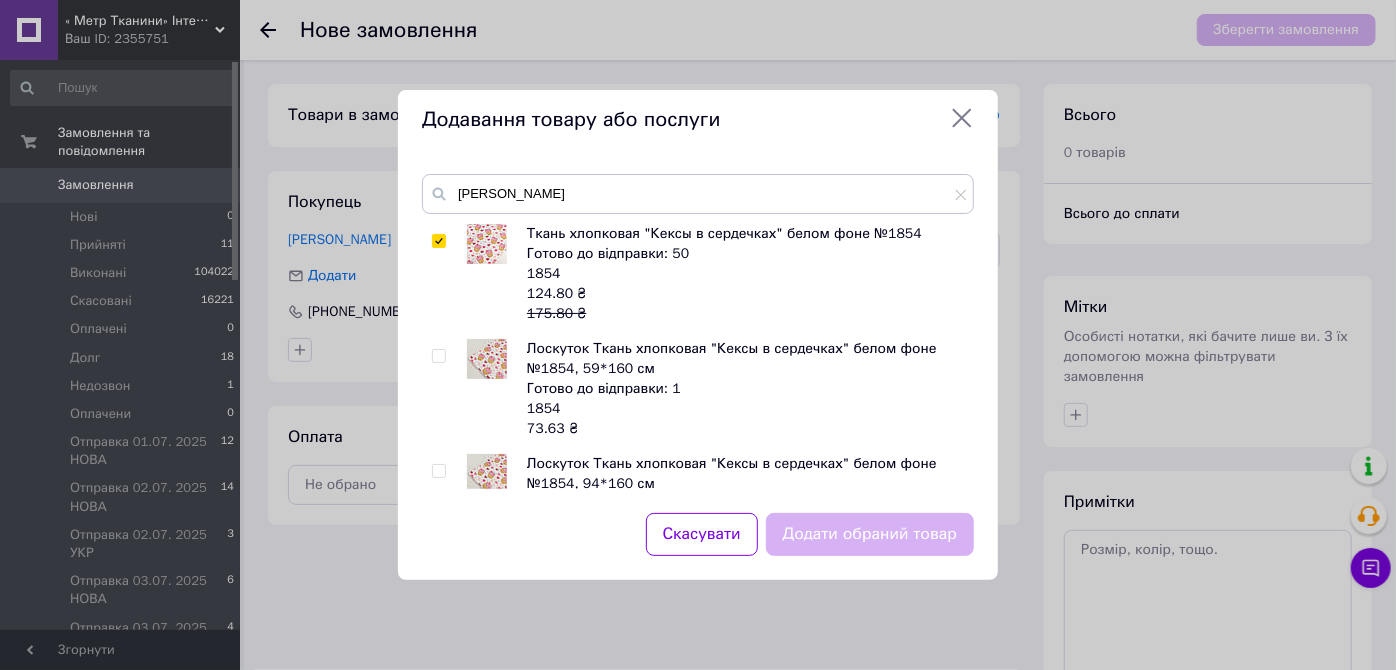 checkbox on "true" 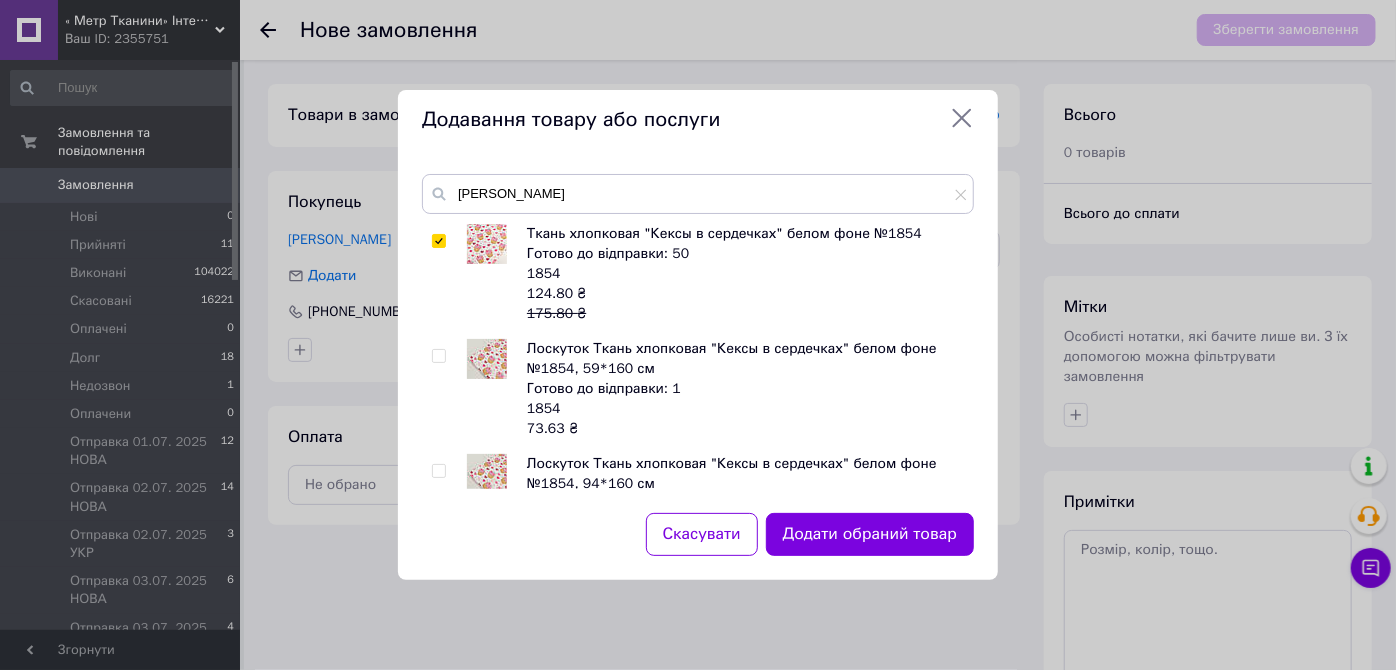 click on "Додати обраний товар" at bounding box center (870, 534) 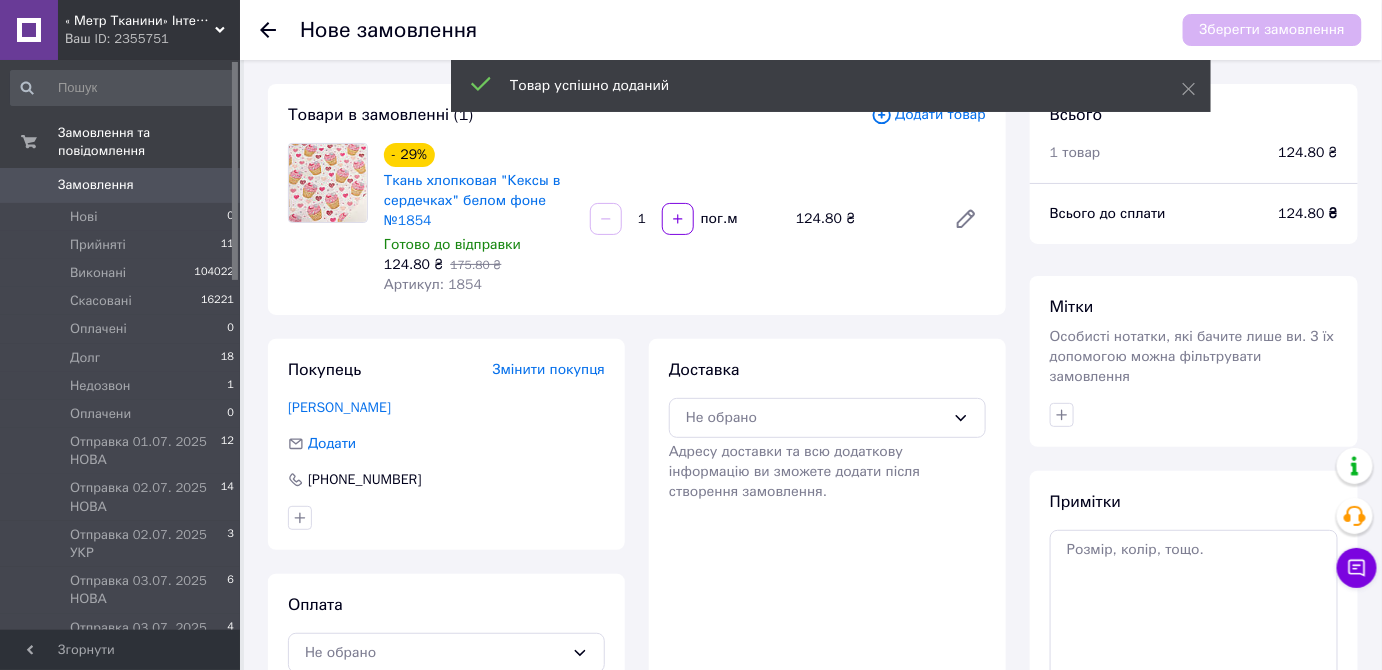 click on "Товар успішно доданий" at bounding box center (831, 86) 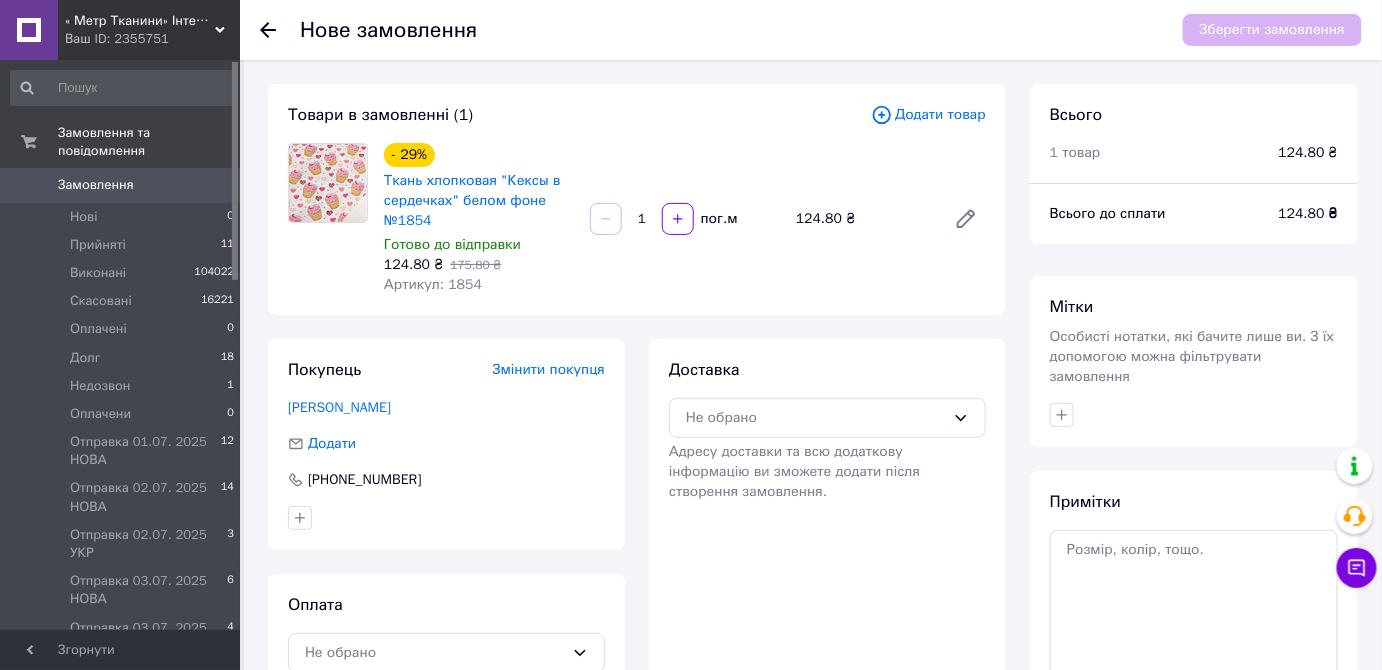 click on "Товар успішно доданий" at bounding box center (831, 88) 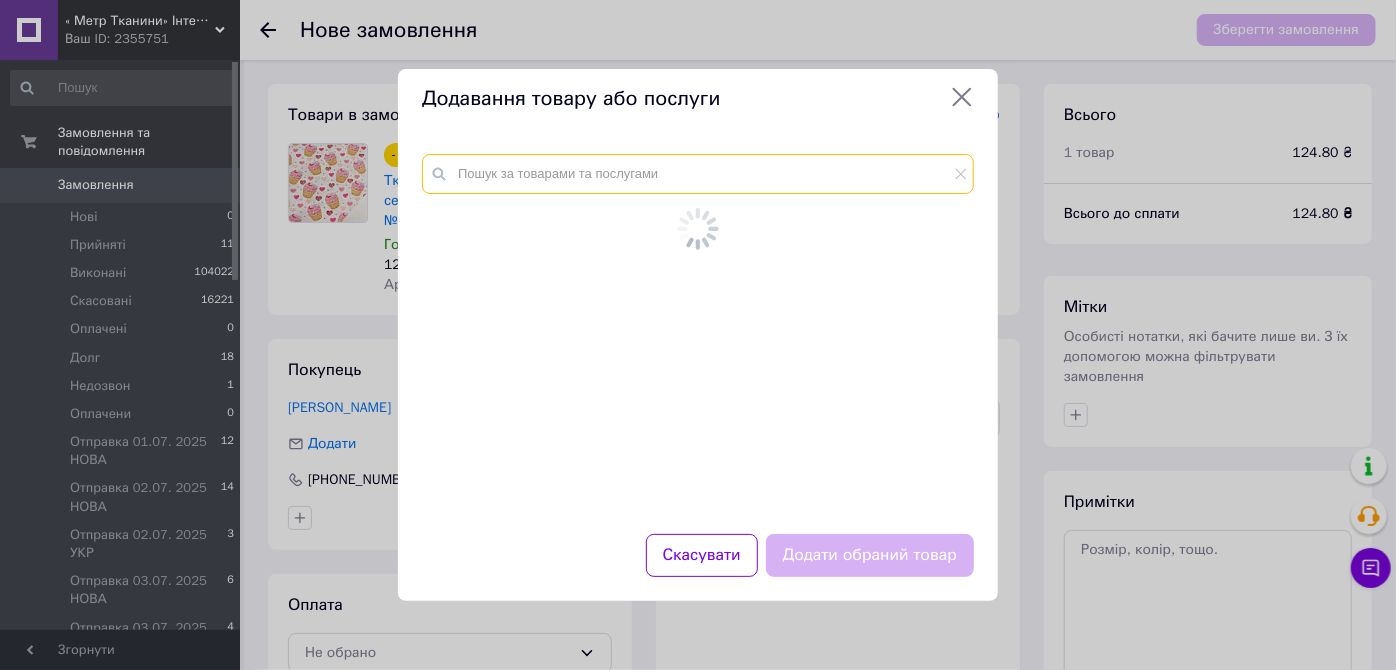 click at bounding box center [698, 174] 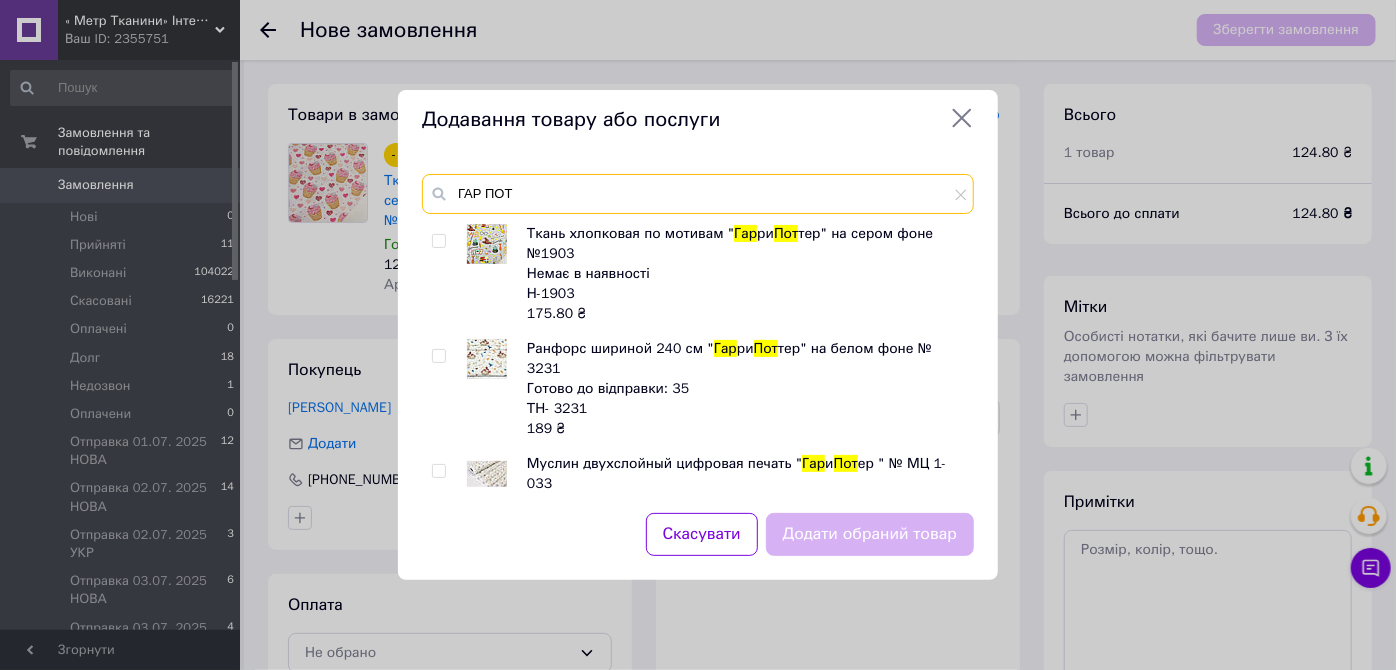 type on "ГАР ПОТ" 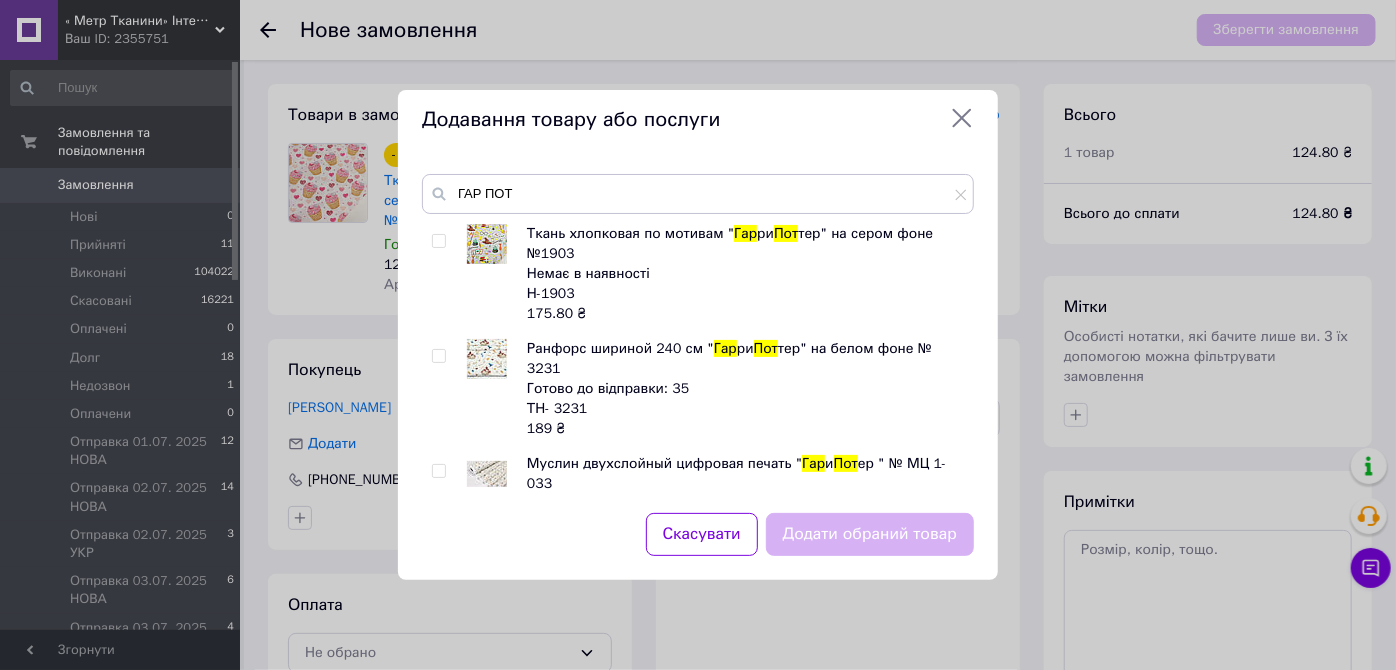 drag, startPoint x: 442, startPoint y: 354, endPoint x: 485, endPoint y: 398, distance: 61.522354 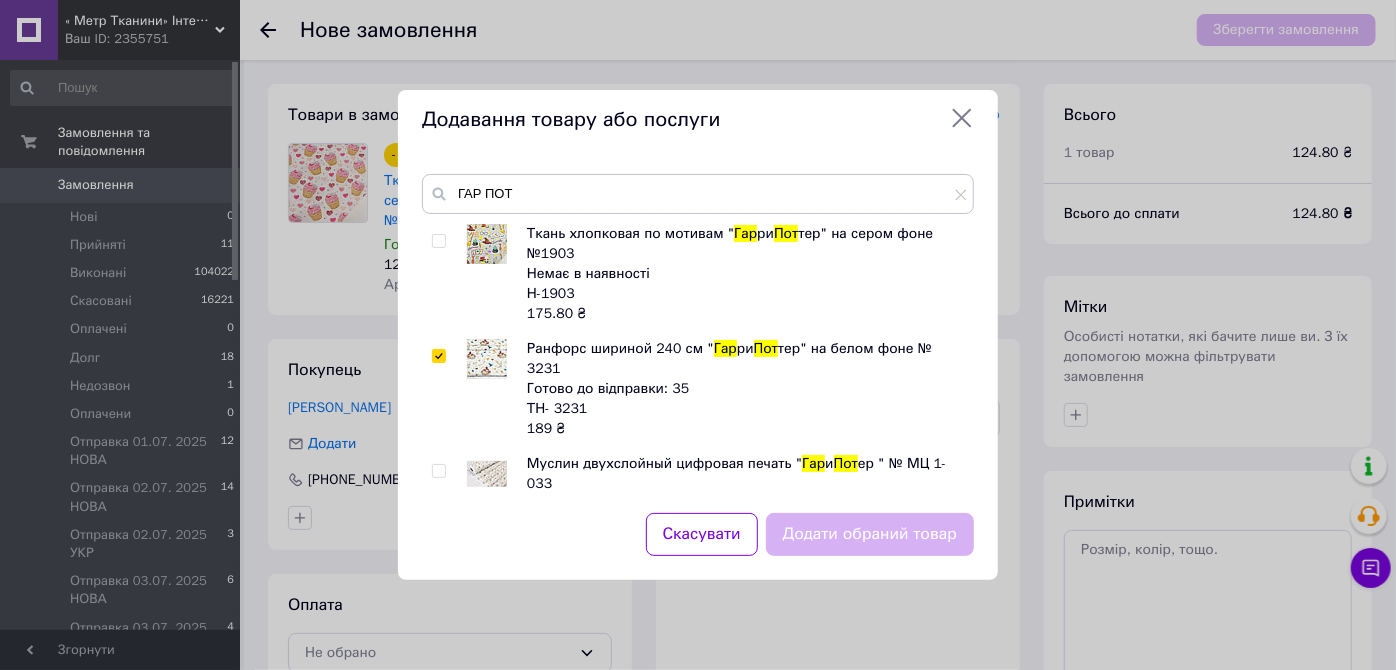 checkbox on "true" 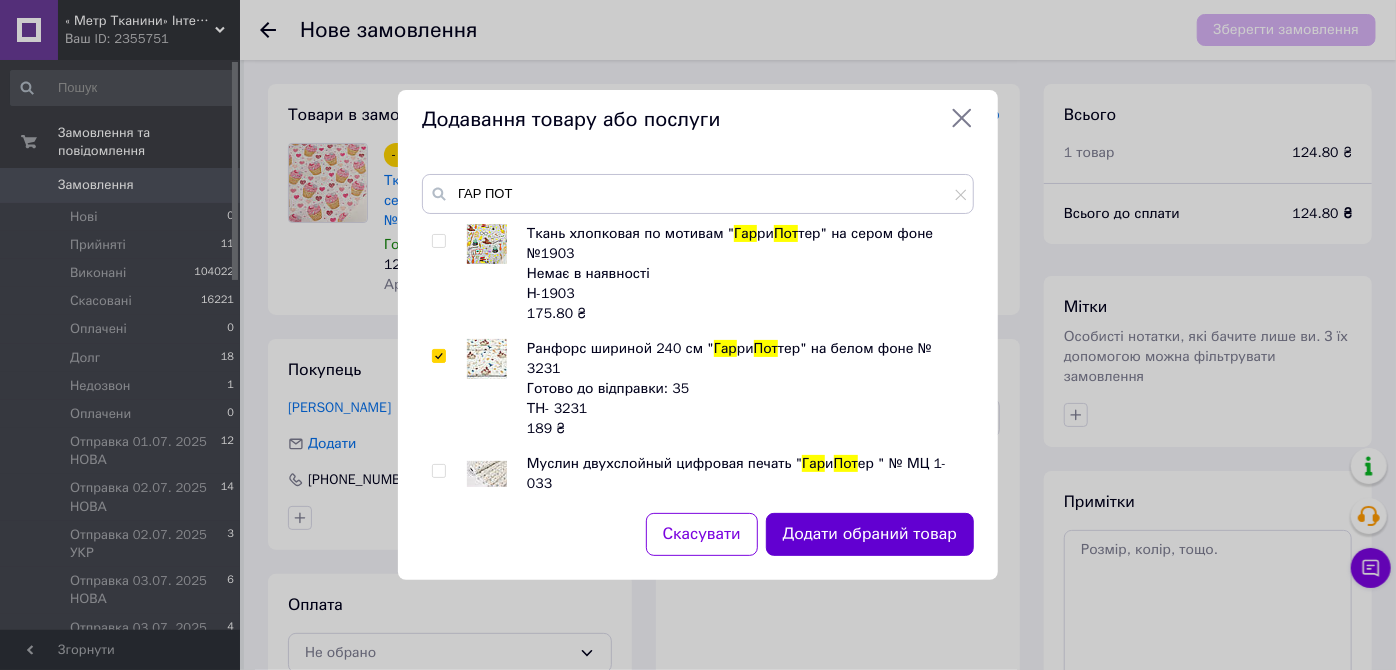 drag, startPoint x: 882, startPoint y: 543, endPoint x: 890, endPoint y: 563, distance: 21.540659 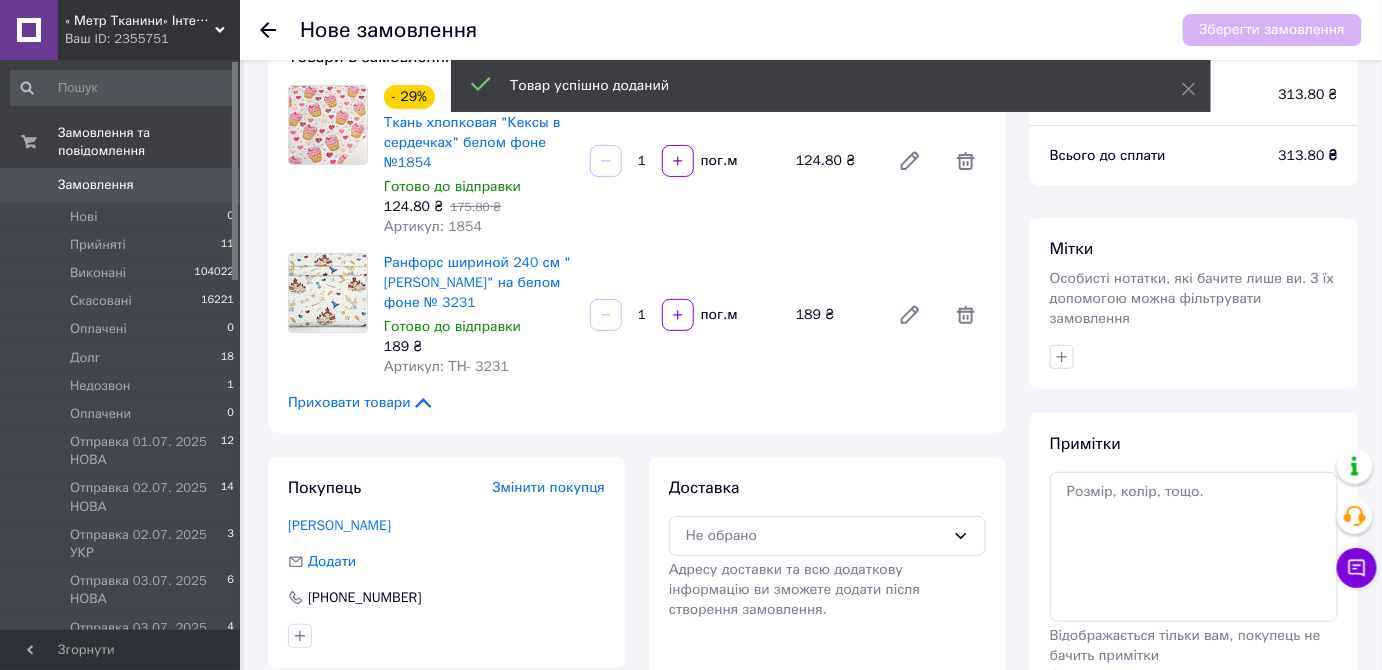 scroll, scrollTop: 221, scrollLeft: 0, axis: vertical 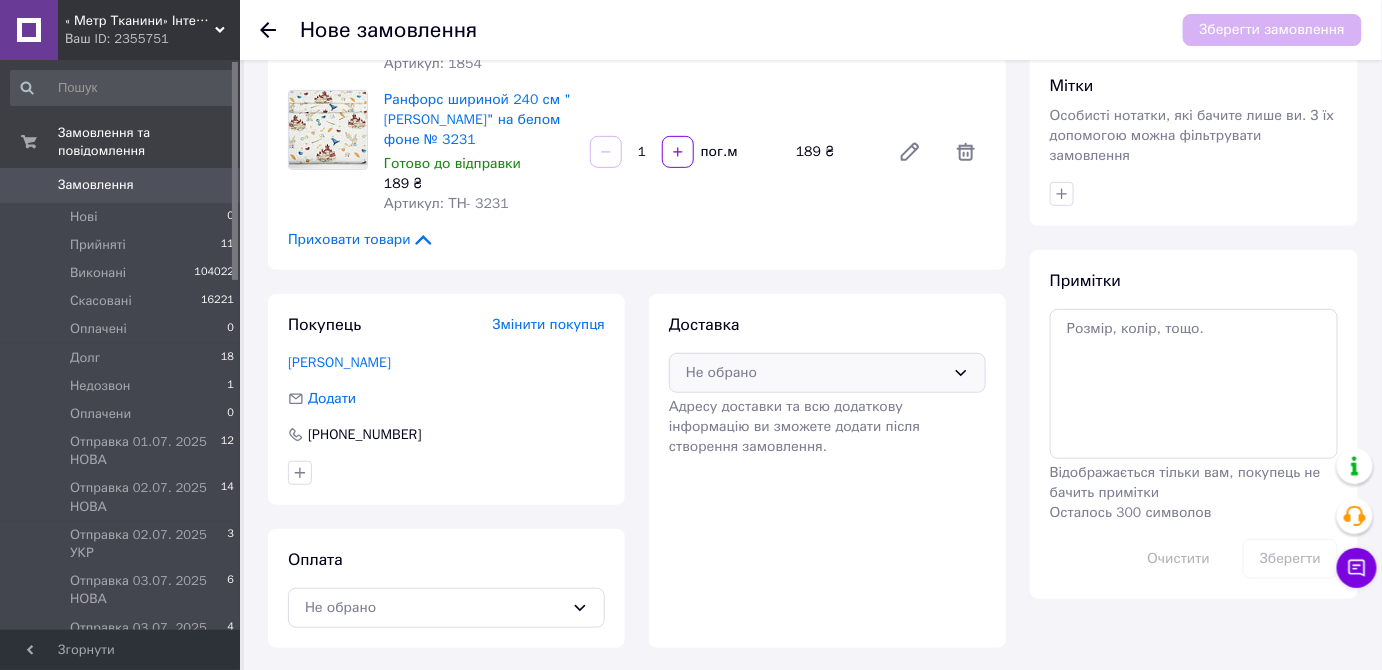 click on "Не обрано" at bounding box center (827, 373) 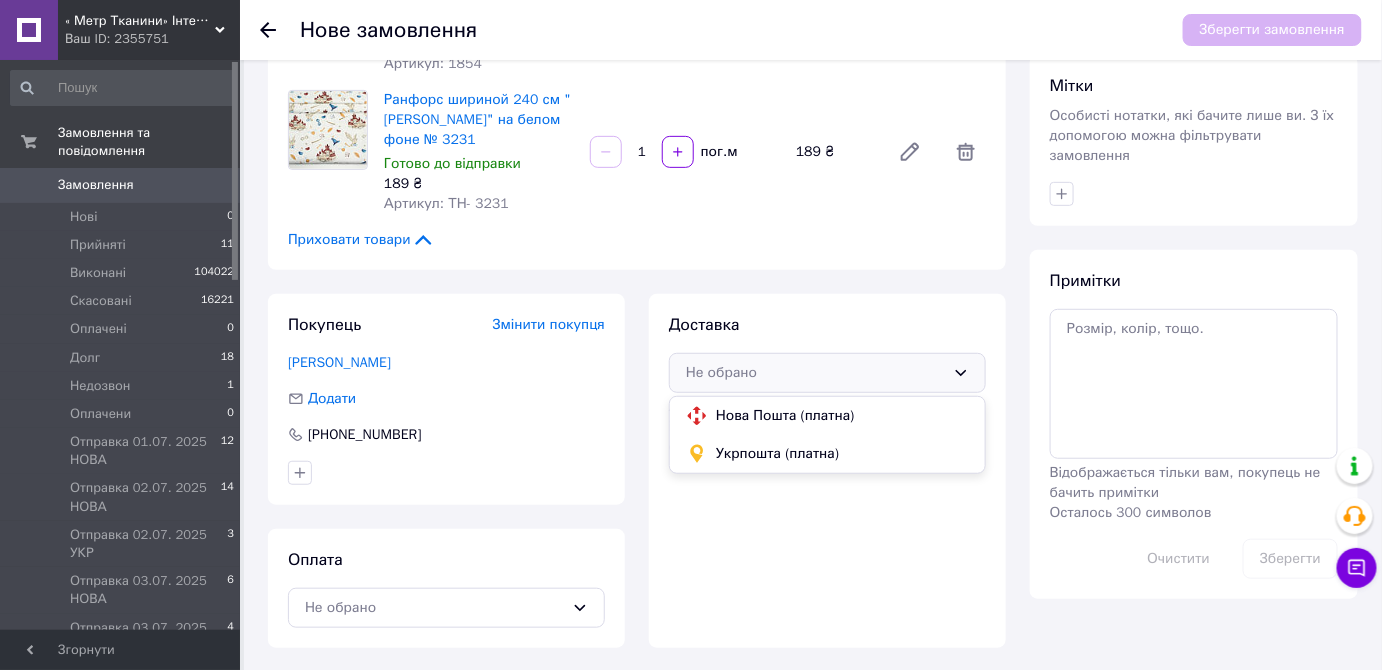 click on "Нова Пошта (платна)" at bounding box center [842, 416] 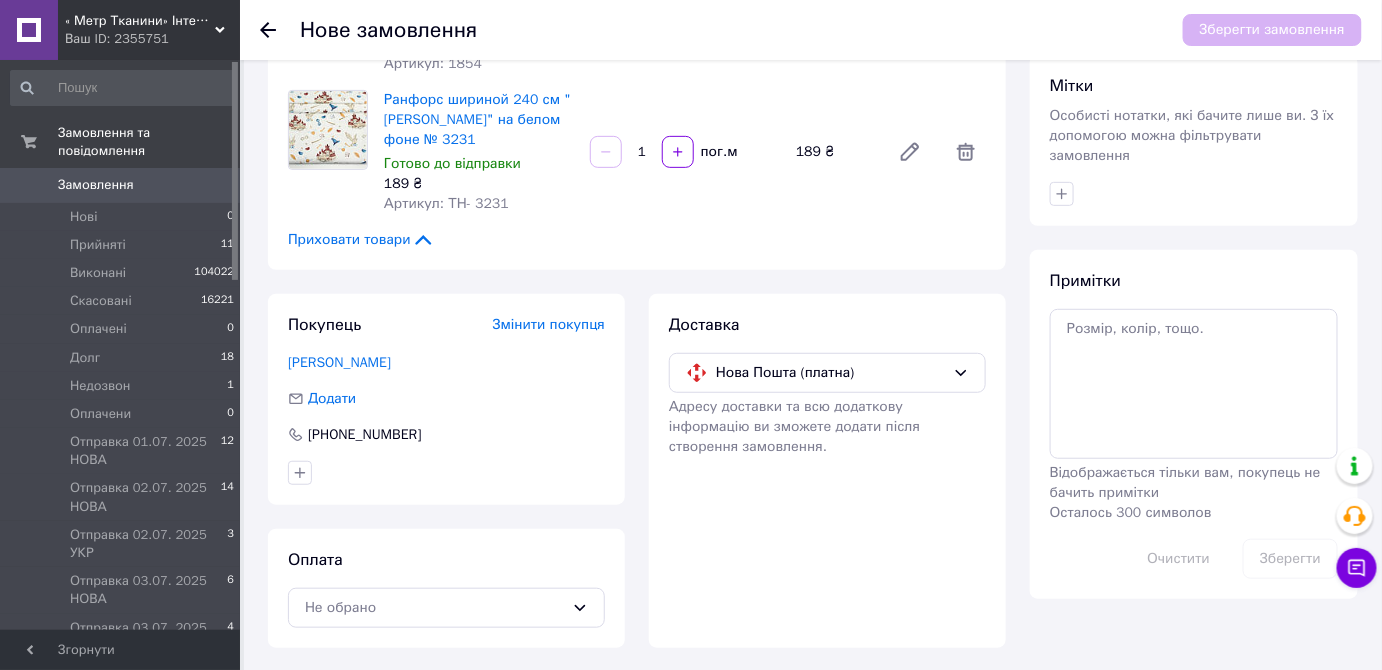 drag, startPoint x: 1297, startPoint y: 24, endPoint x: 1306, endPoint y: 30, distance: 10.816654 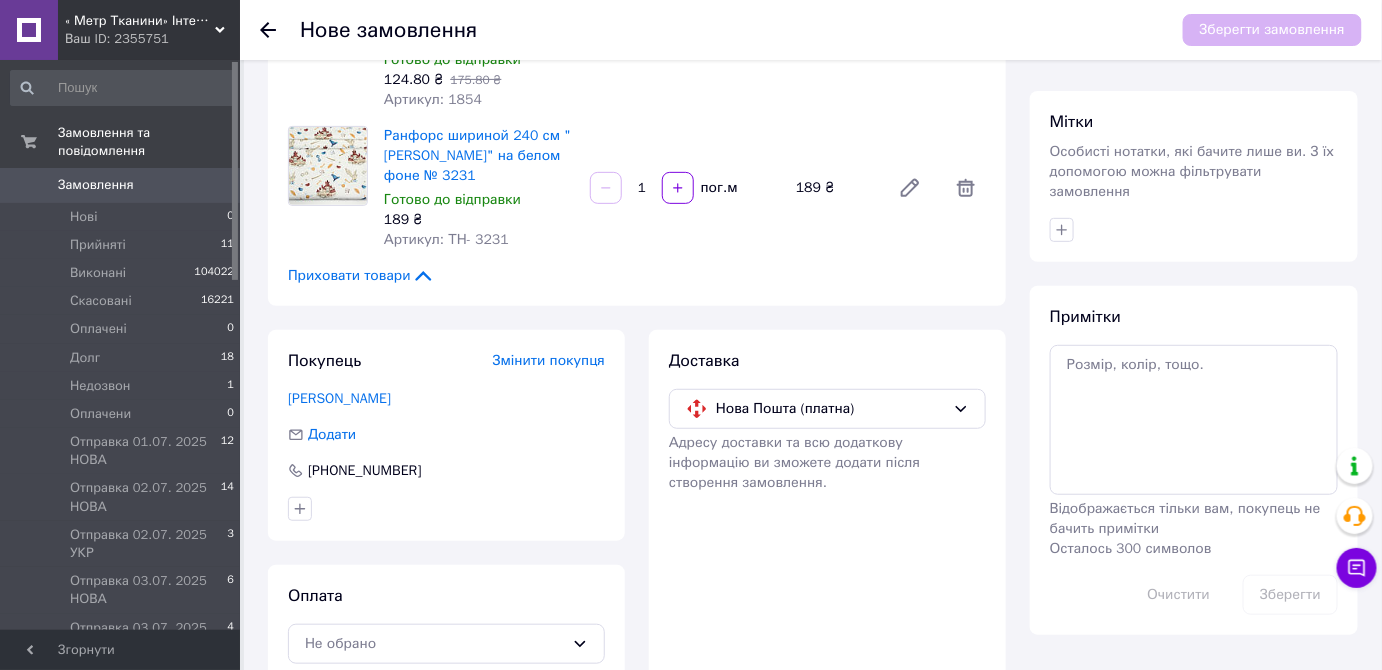 scroll, scrollTop: 130, scrollLeft: 0, axis: vertical 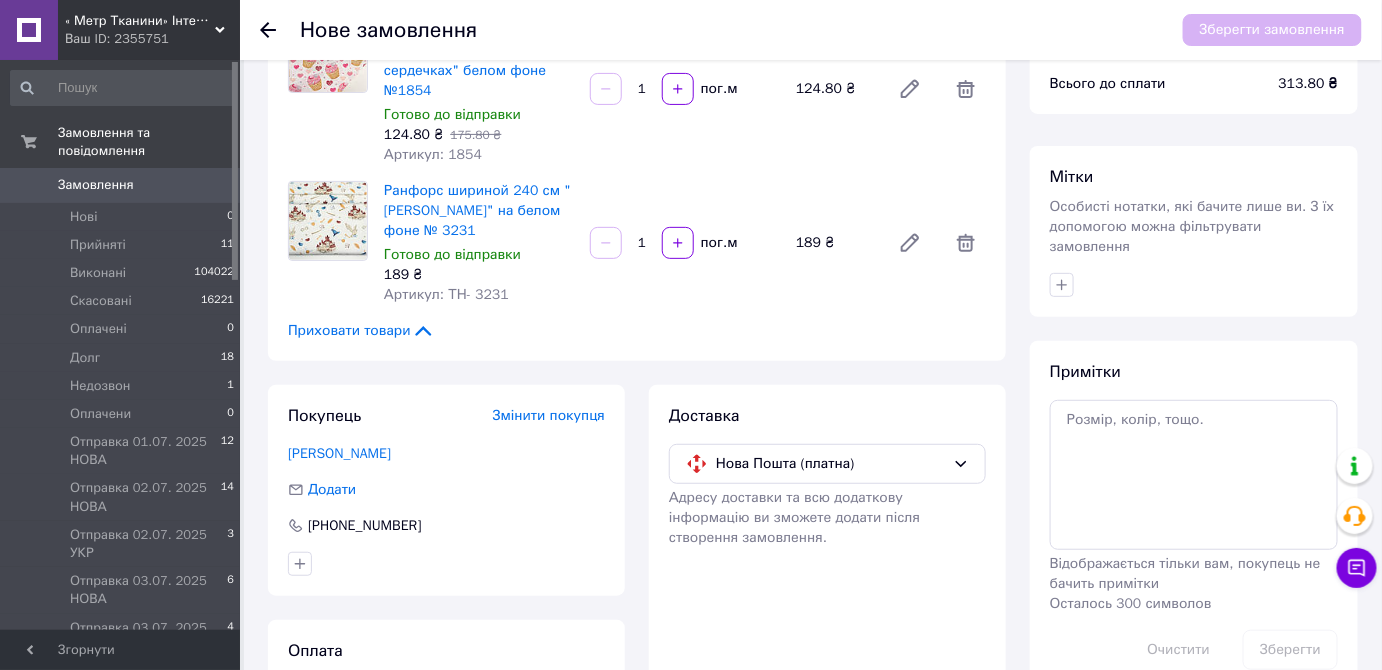 click on "Зберегти замовлення" at bounding box center (1272, 30) 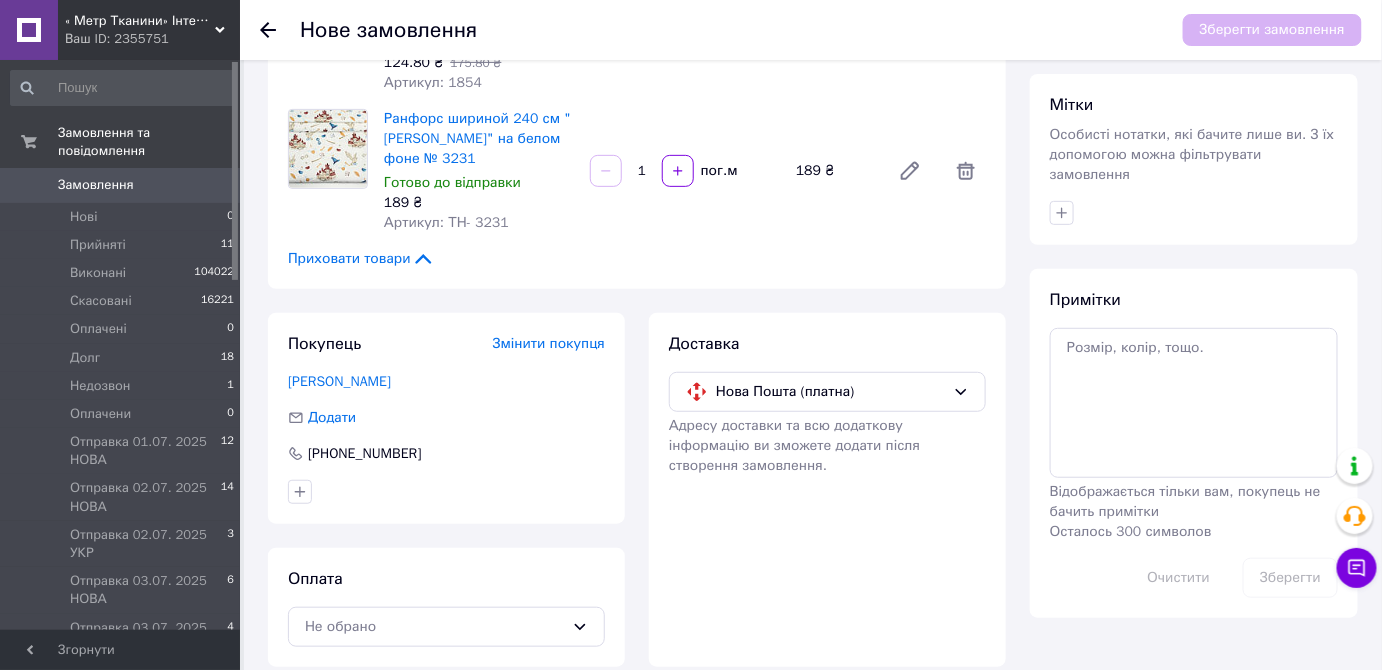 scroll, scrollTop: 221, scrollLeft: 0, axis: vertical 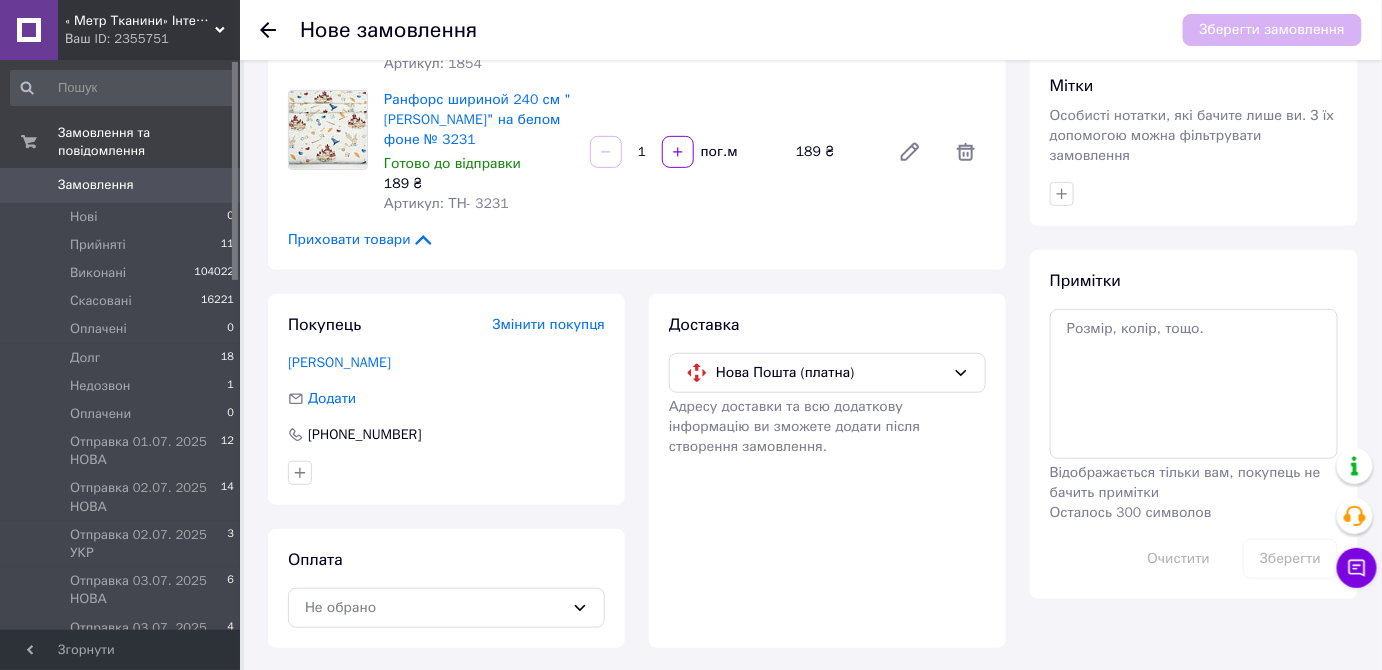 drag, startPoint x: 410, startPoint y: 352, endPoint x: 279, endPoint y: 355, distance: 131.03435 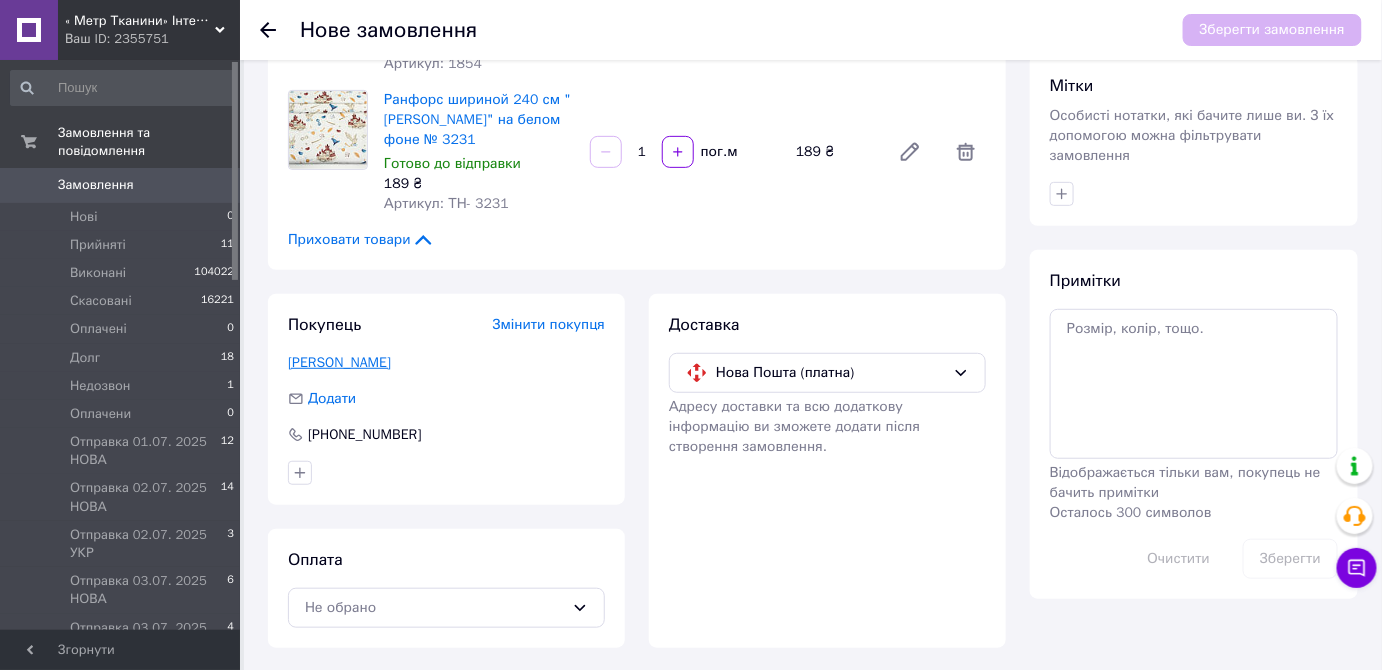copy on "БУЛАВІНА ОЛЕНА" 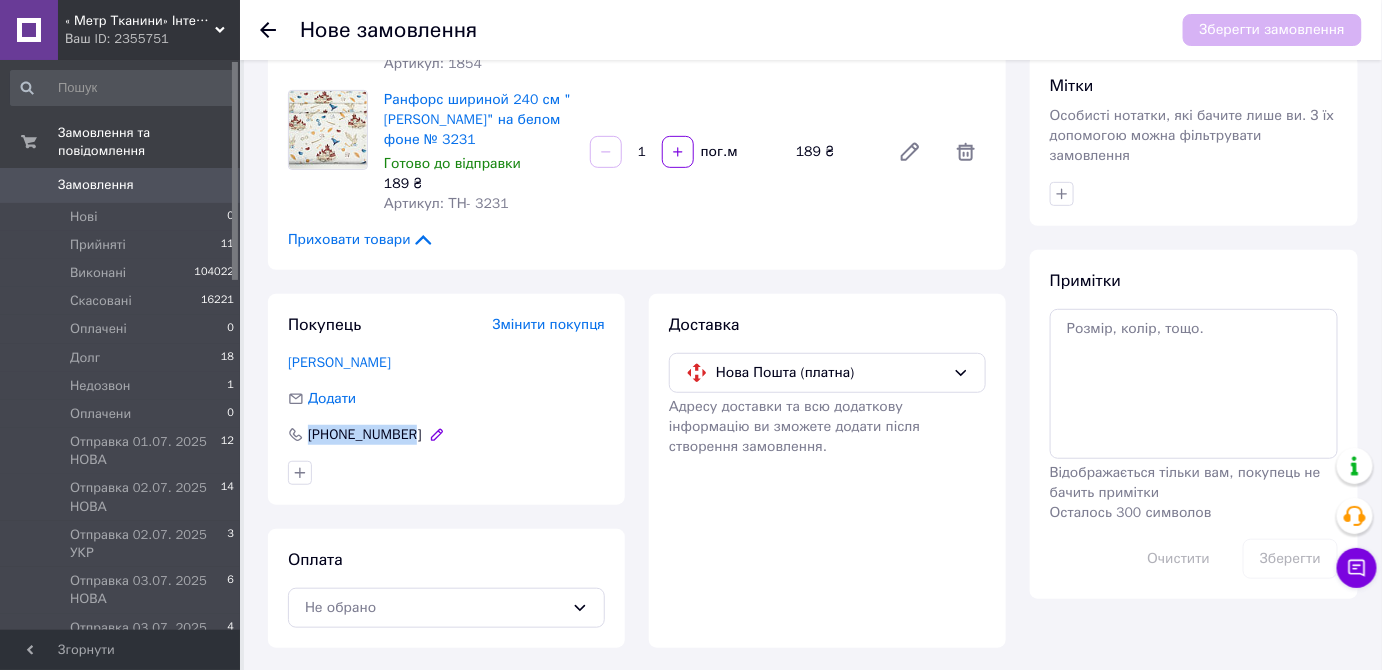 drag, startPoint x: 421, startPoint y: 434, endPoint x: 312, endPoint y: 438, distance: 109.07337 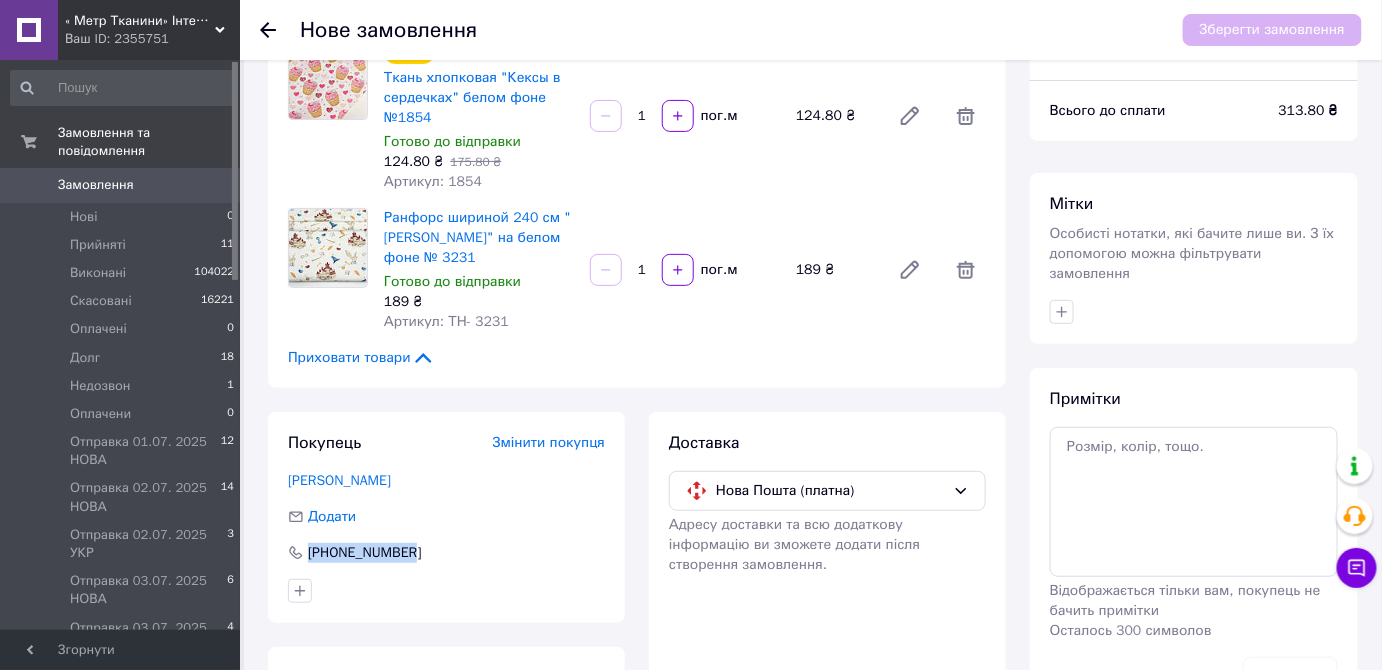 scroll, scrollTop: 0, scrollLeft: 0, axis: both 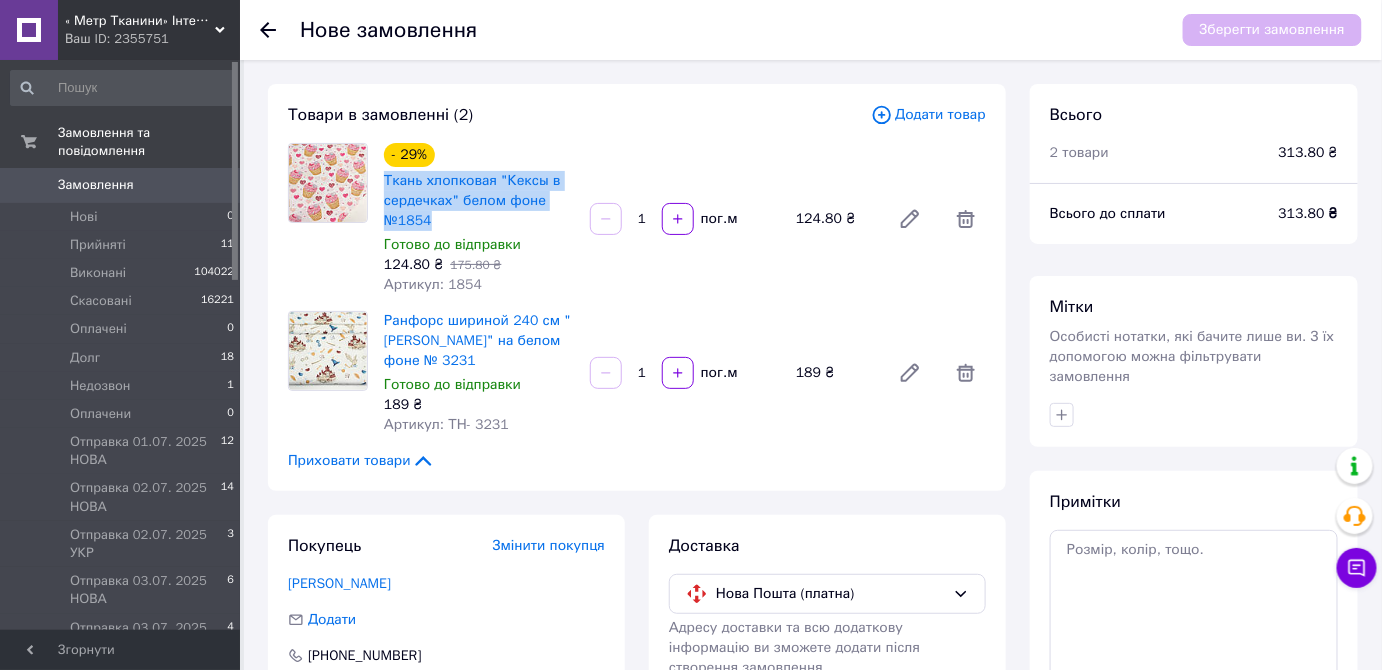 drag, startPoint x: 379, startPoint y: 184, endPoint x: 483, endPoint y: 214, distance: 108.24047 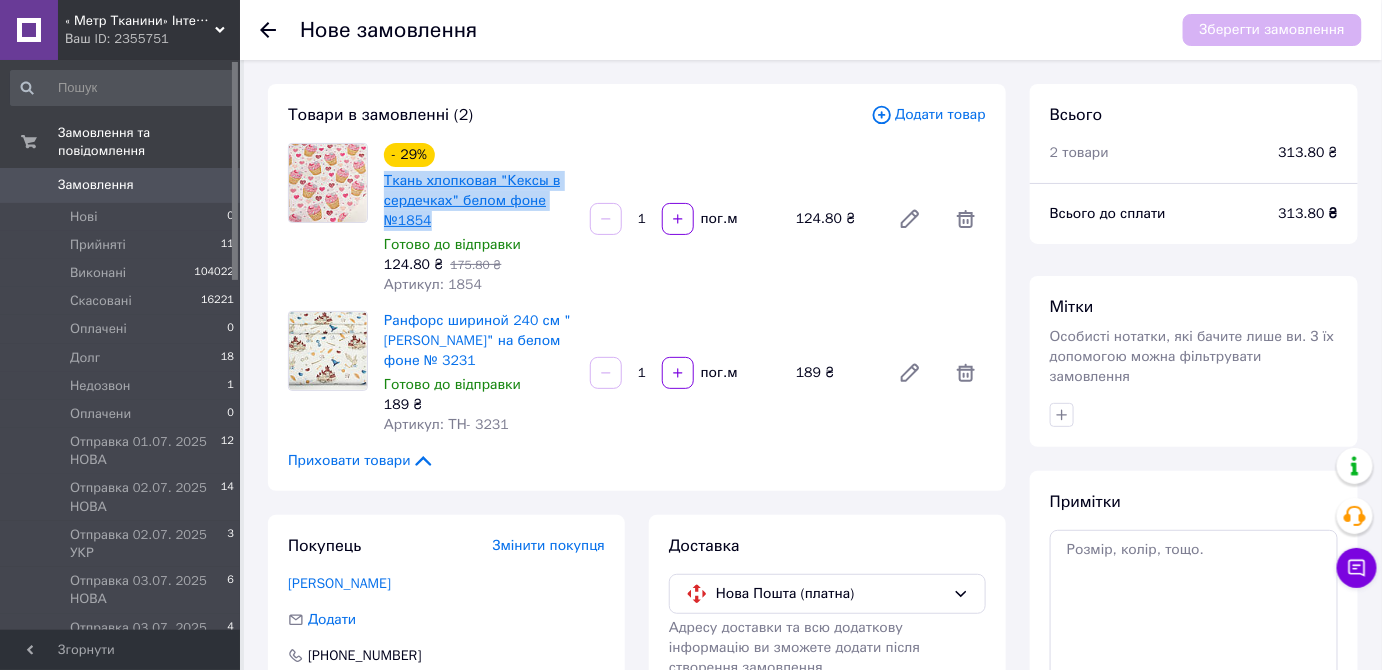copy on "Ткань хлопковая "Кексы в сердечках" белом фоне №1854" 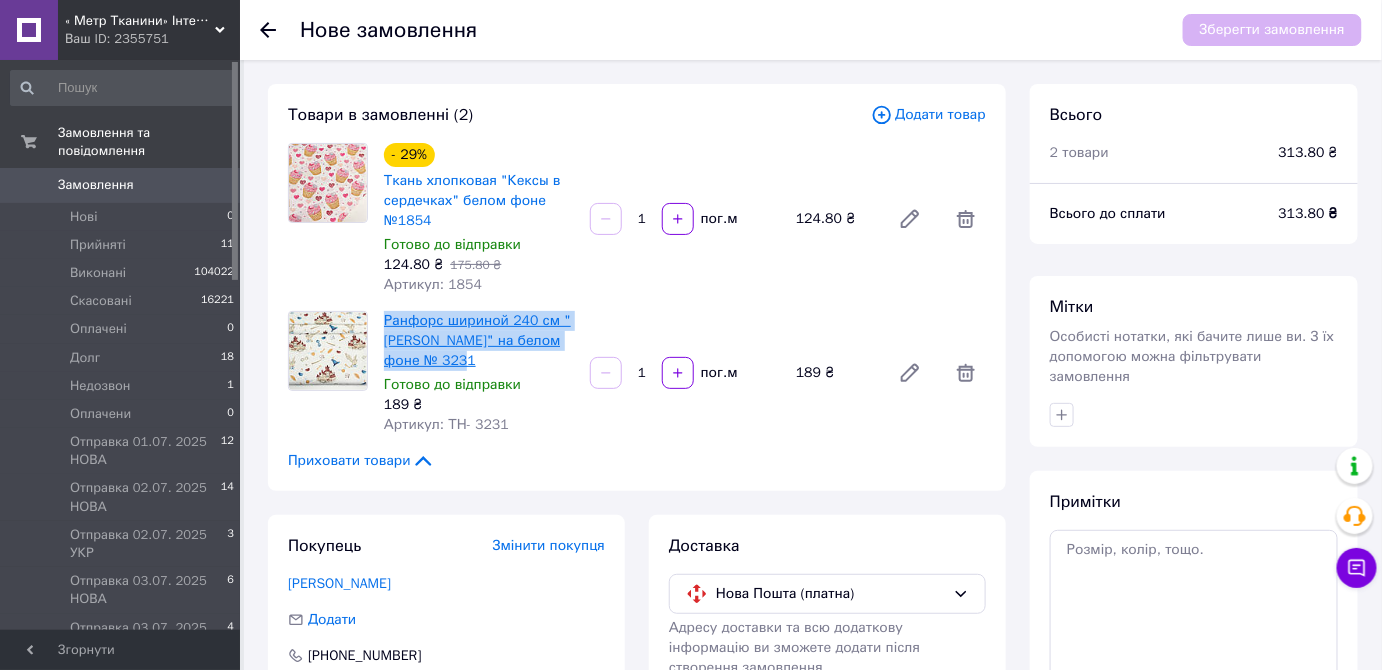 drag, startPoint x: 381, startPoint y: 319, endPoint x: 453, endPoint y: 361, distance: 83.35467 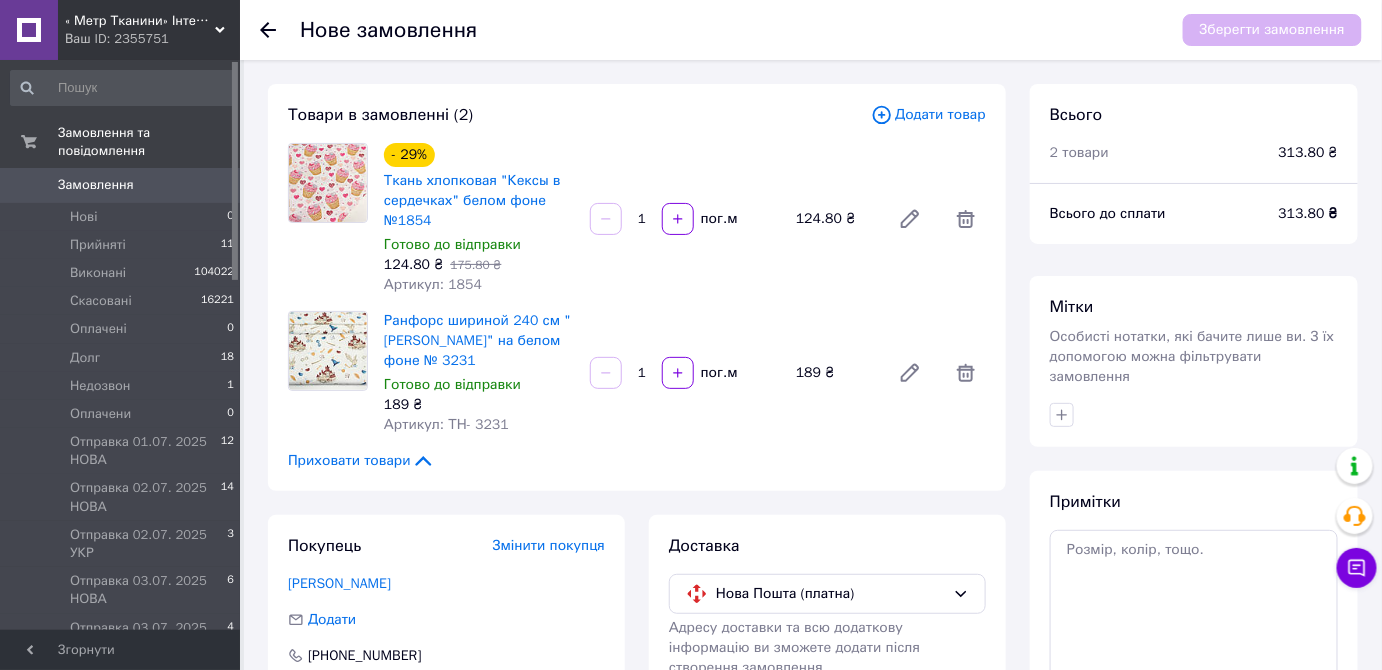 click 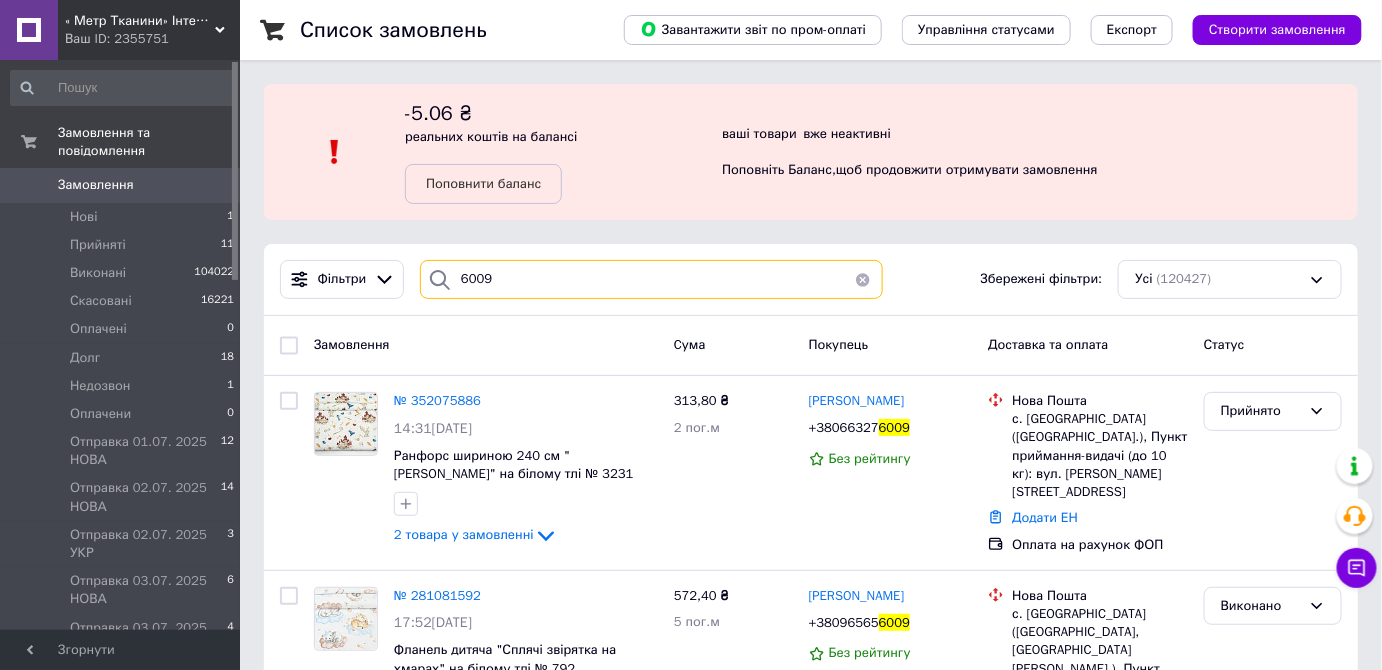 drag, startPoint x: 466, startPoint y: 282, endPoint x: 435, endPoint y: 282, distance: 31 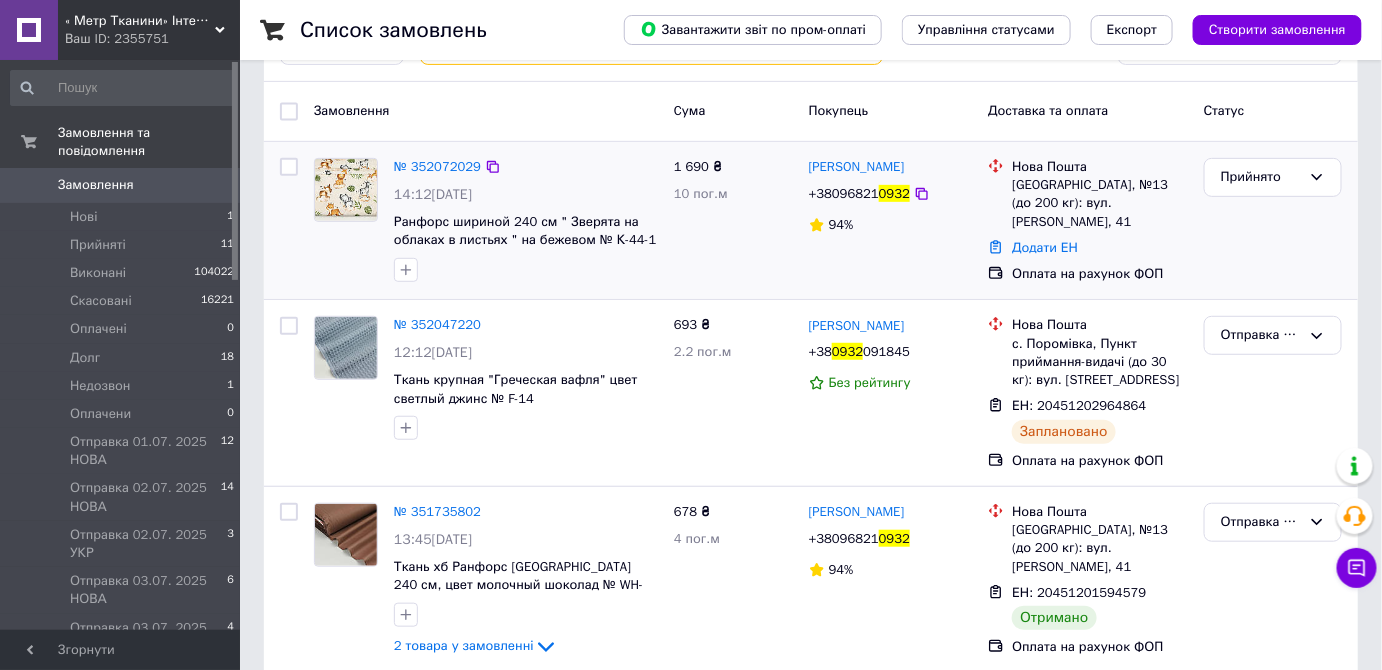 scroll, scrollTop: 90, scrollLeft: 0, axis: vertical 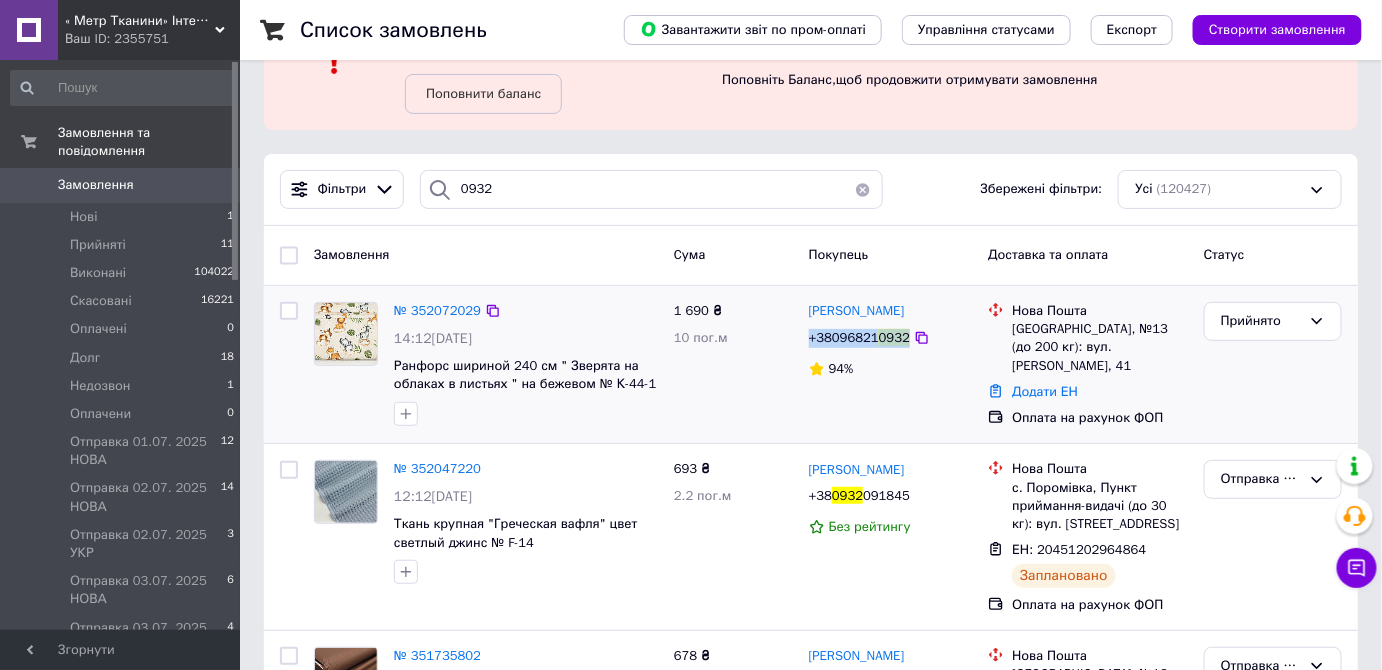 drag, startPoint x: 821, startPoint y: 338, endPoint x: 901, endPoint y: 342, distance: 80.09994 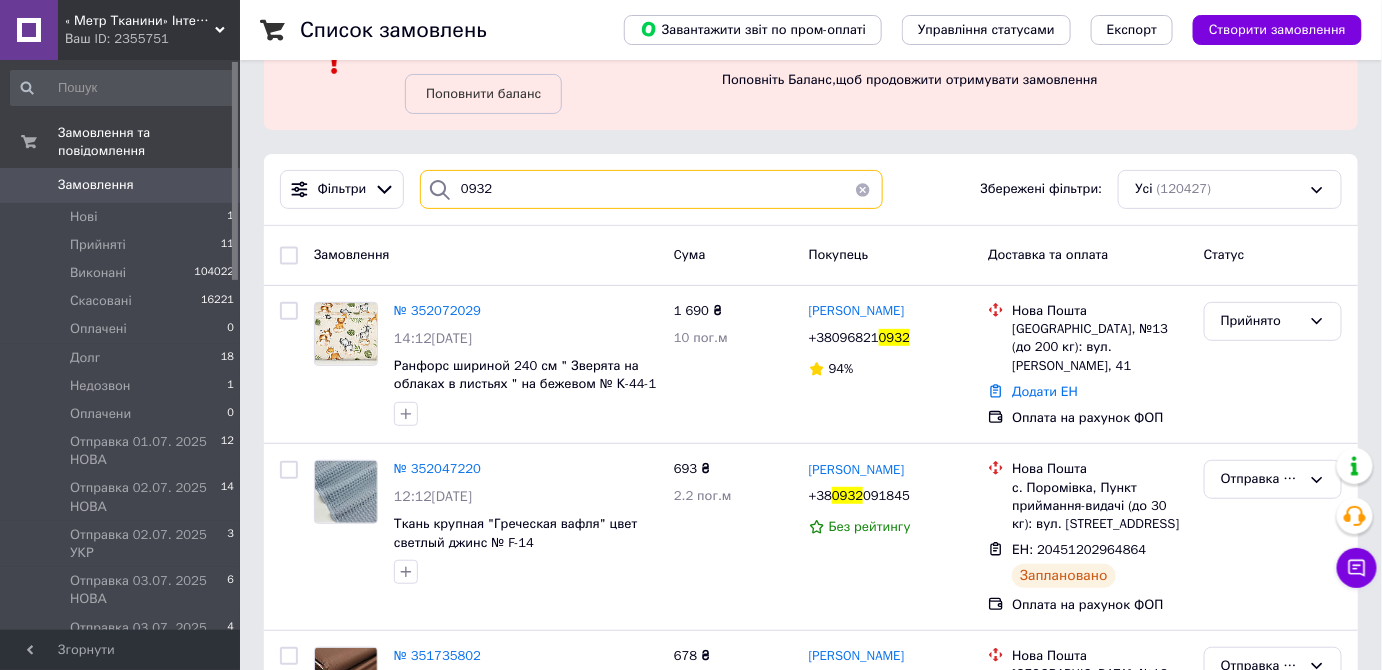 drag, startPoint x: 500, startPoint y: 183, endPoint x: 492, endPoint y: 195, distance: 14.422205 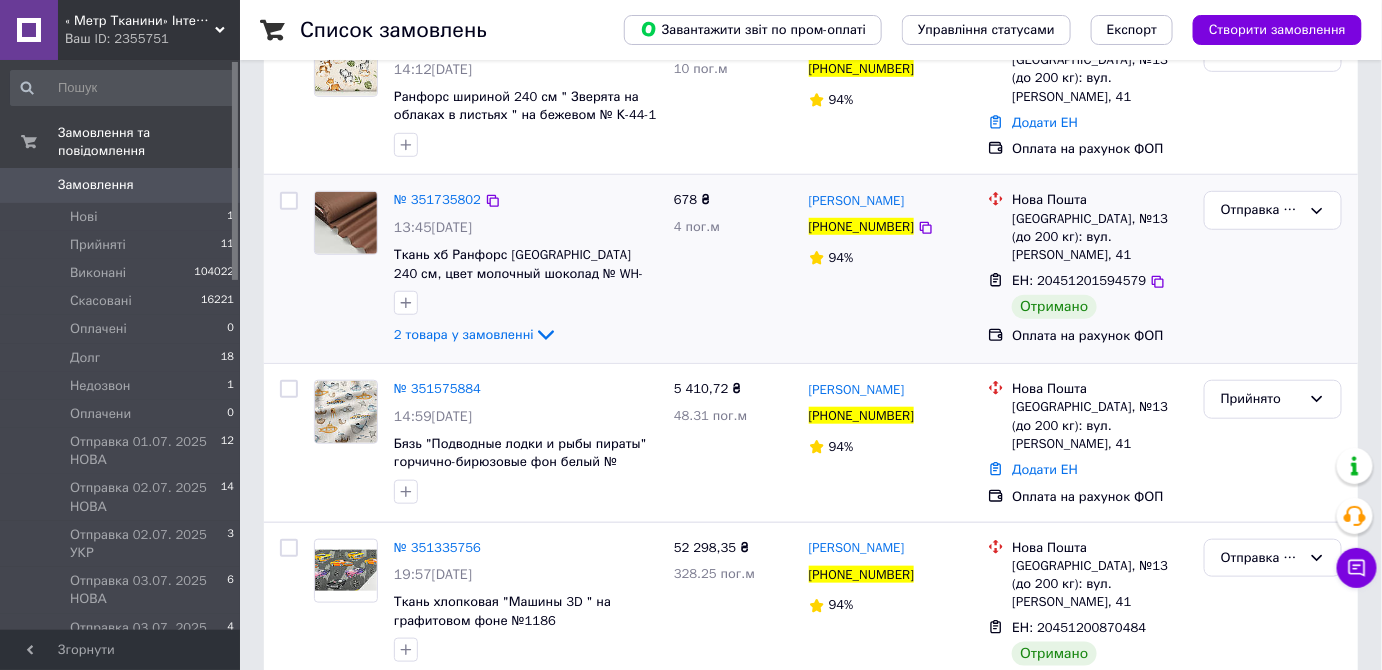scroll, scrollTop: 363, scrollLeft: 0, axis: vertical 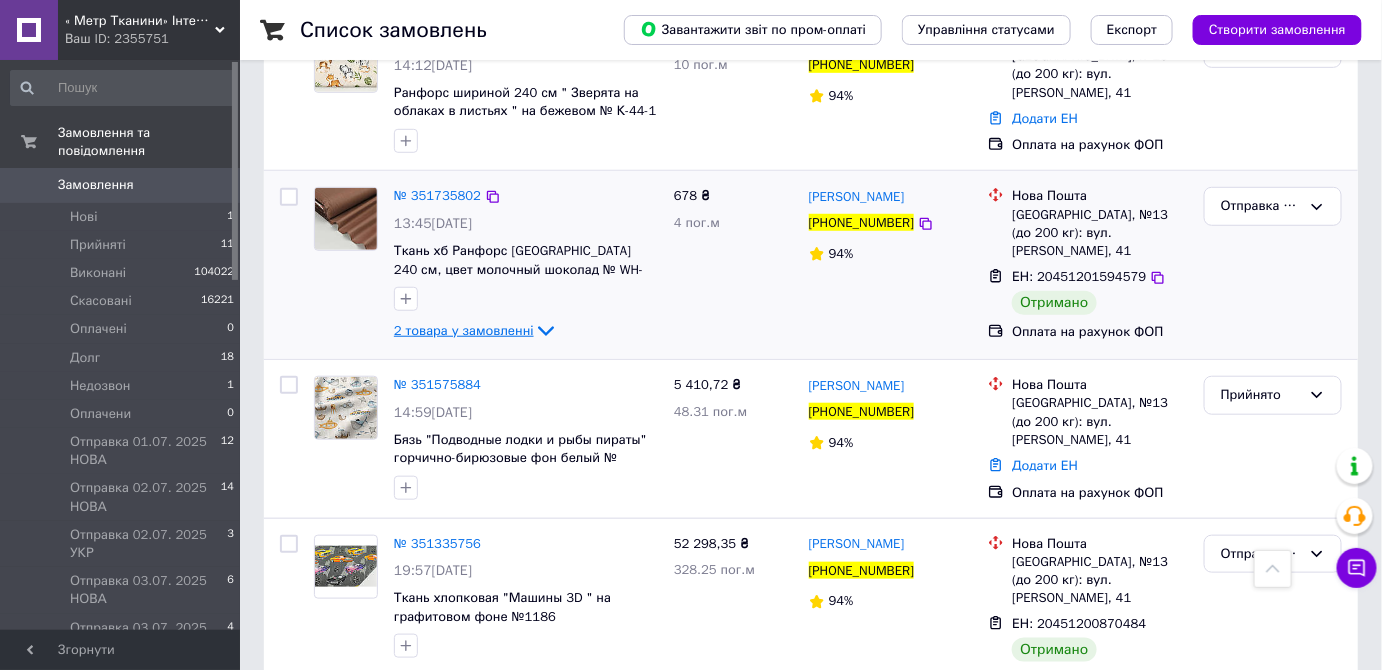 type on "[PHONE_NUMBER]" 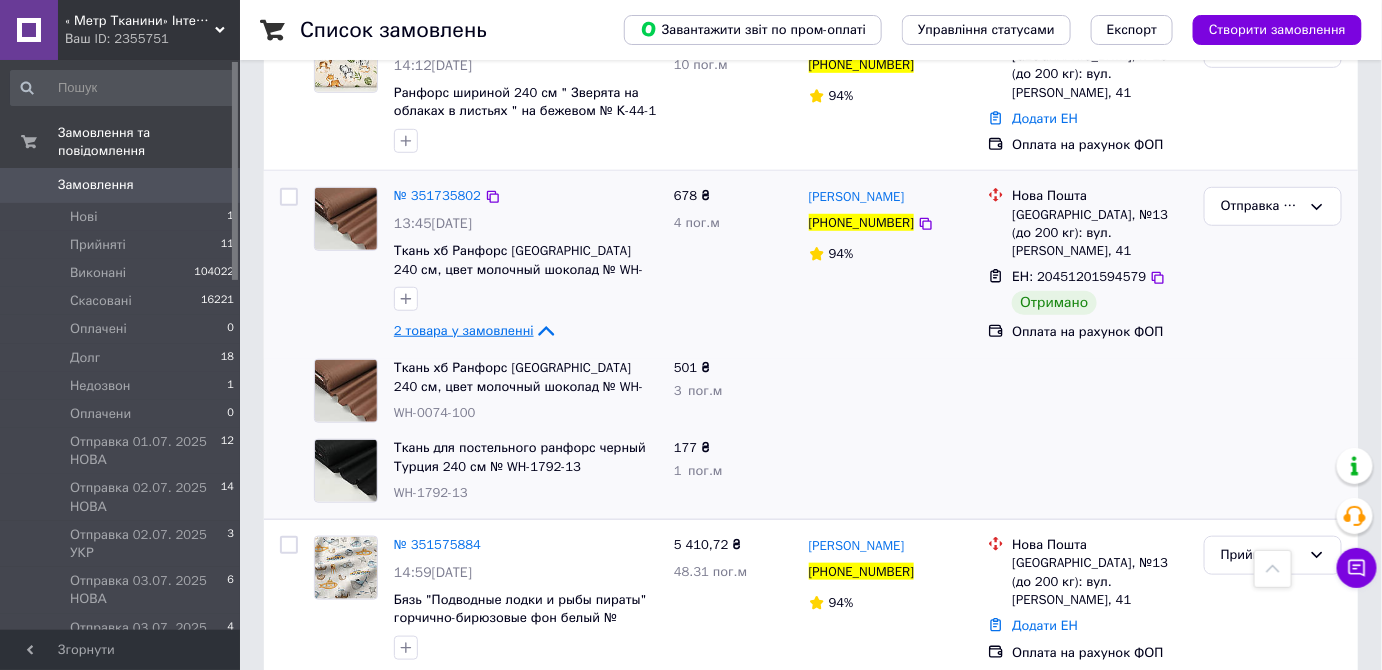 drag, startPoint x: 501, startPoint y: 324, endPoint x: 580, endPoint y: 337, distance: 80.06248 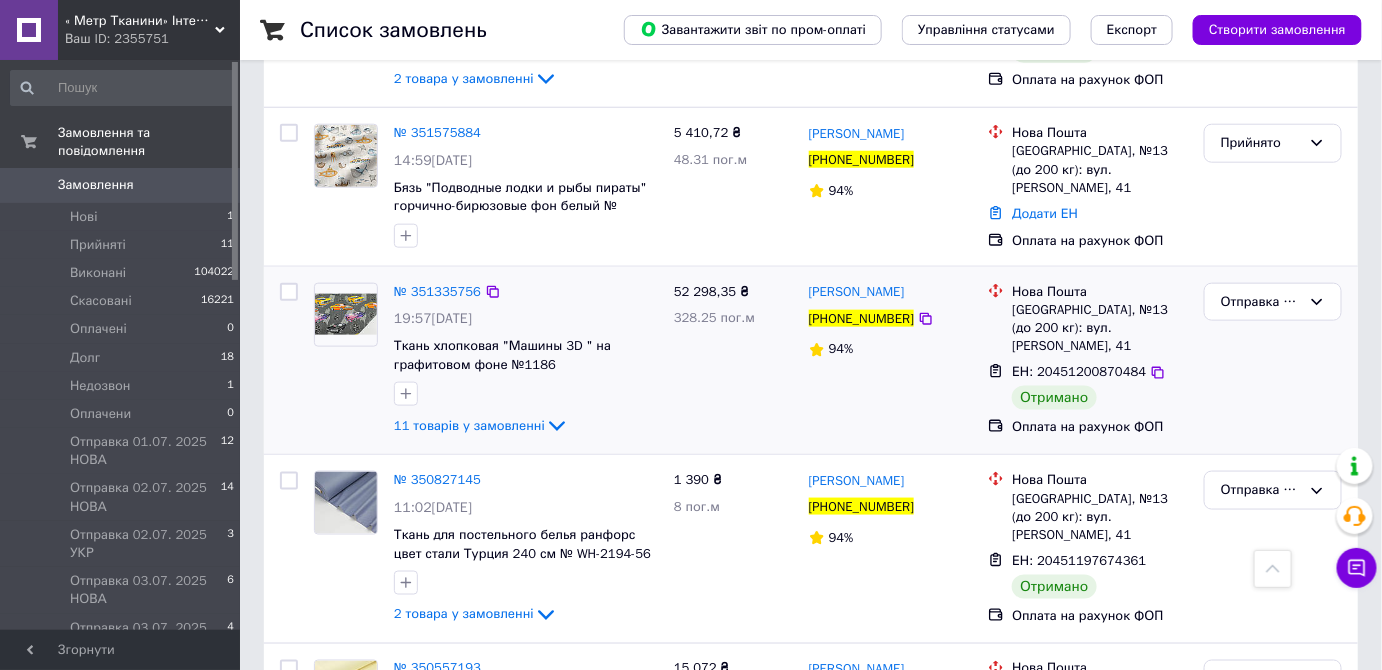 scroll, scrollTop: 727, scrollLeft: 0, axis: vertical 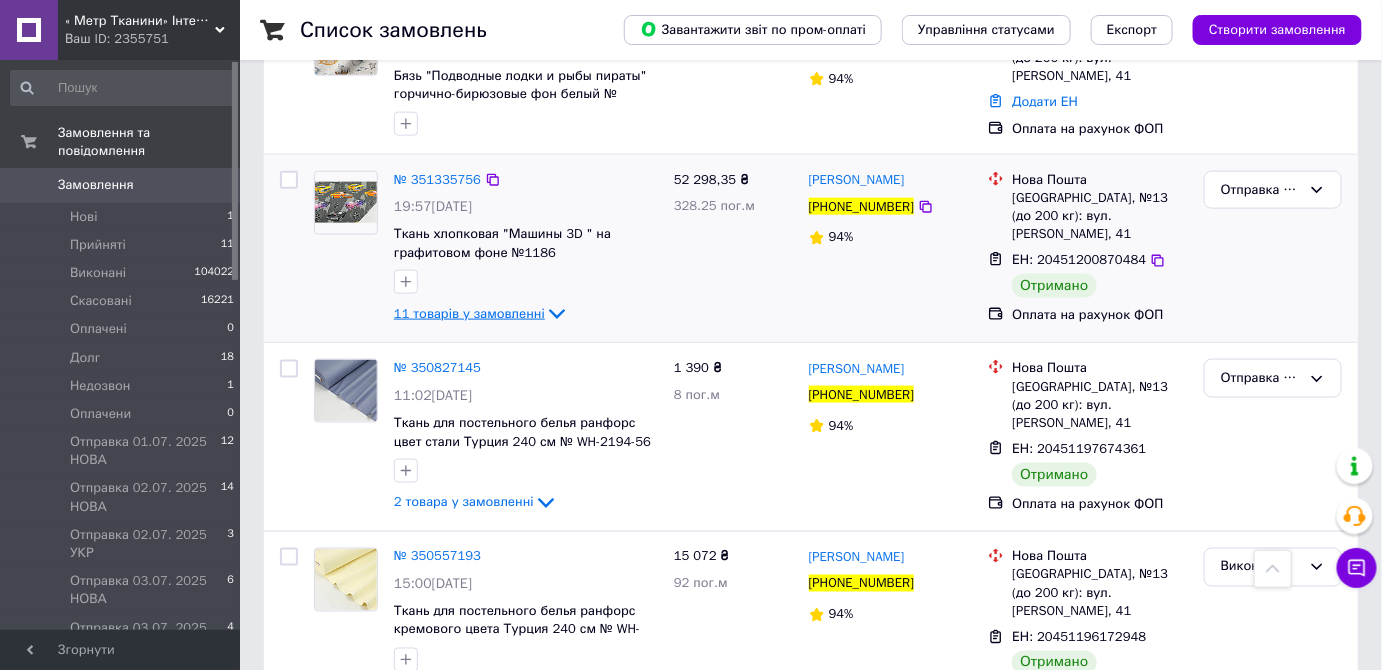 click on "11 товарів у замовленні" at bounding box center [469, 313] 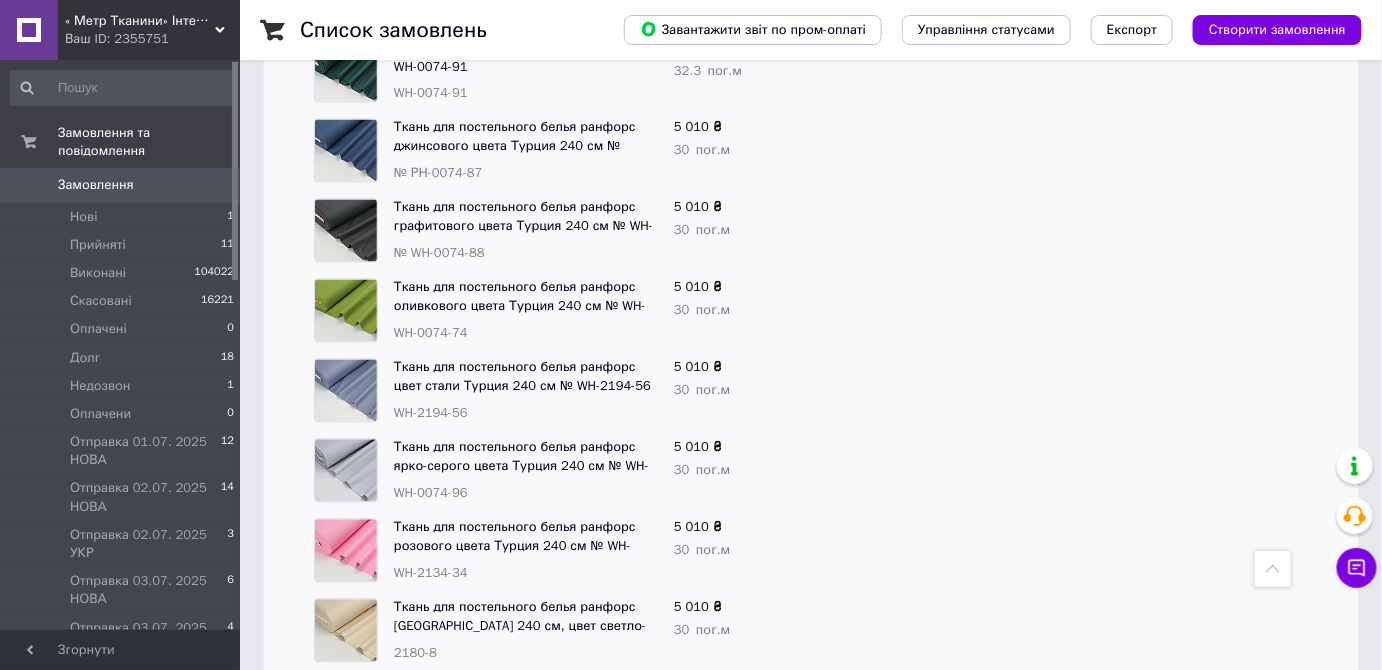 scroll, scrollTop: 818, scrollLeft: 0, axis: vertical 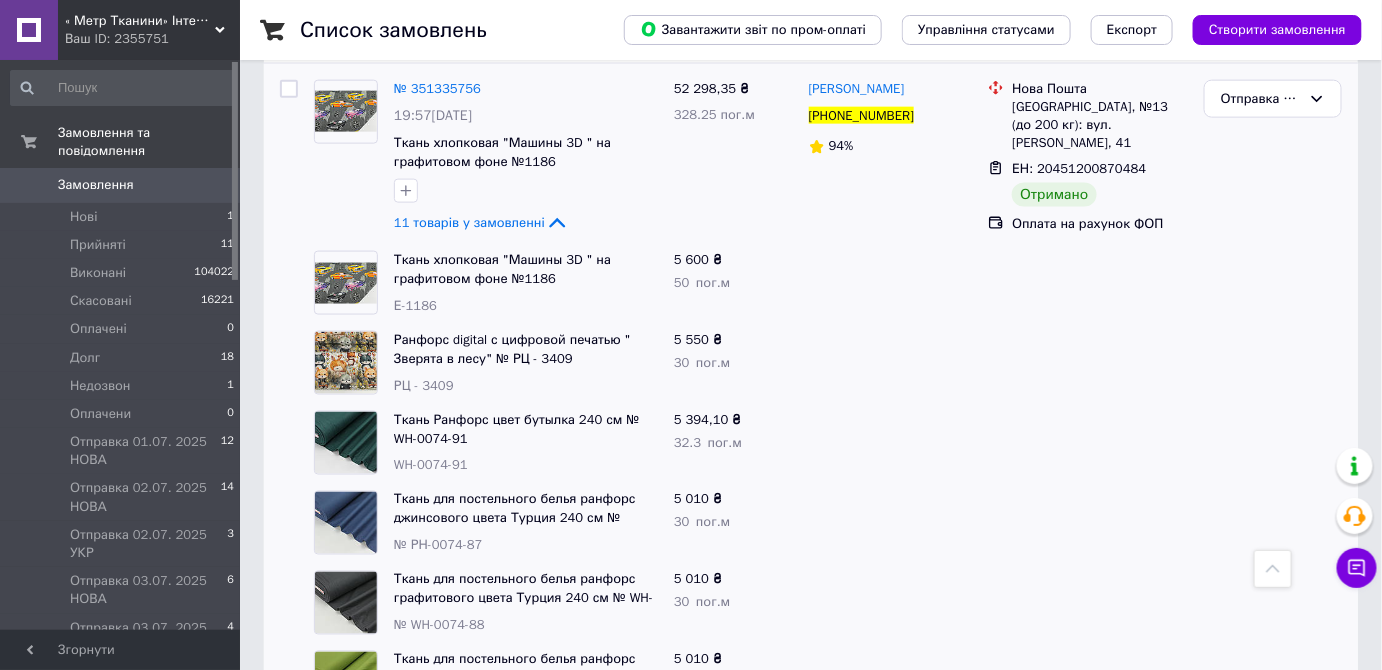 drag, startPoint x: 485, startPoint y: 220, endPoint x: 533, endPoint y: 256, distance: 60 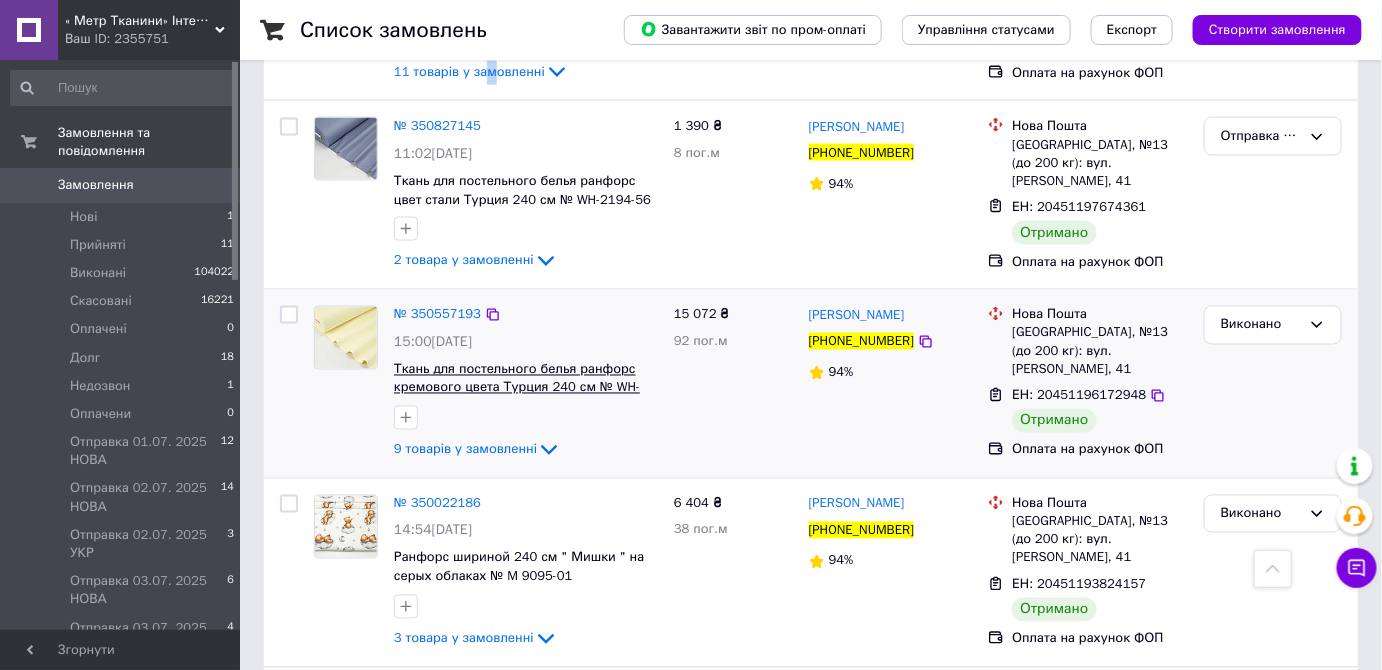scroll, scrollTop: 1000, scrollLeft: 0, axis: vertical 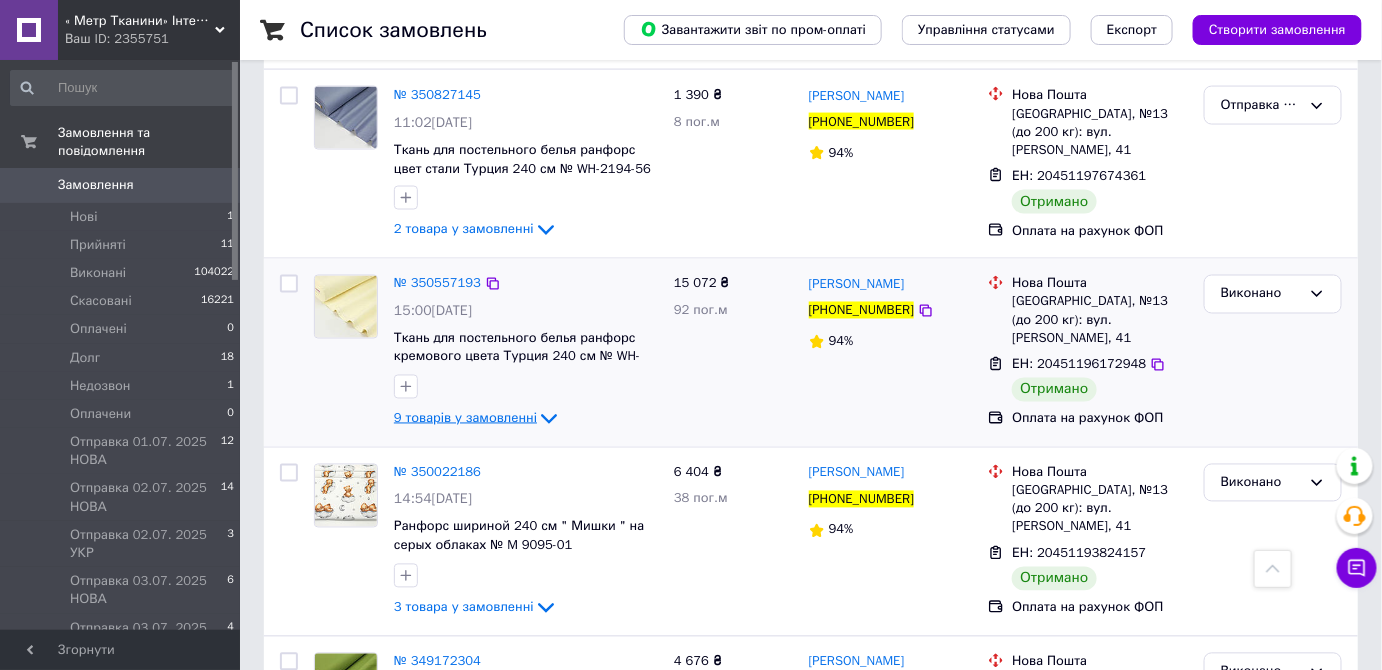 click on "9 товарів у замовленні" at bounding box center [465, 418] 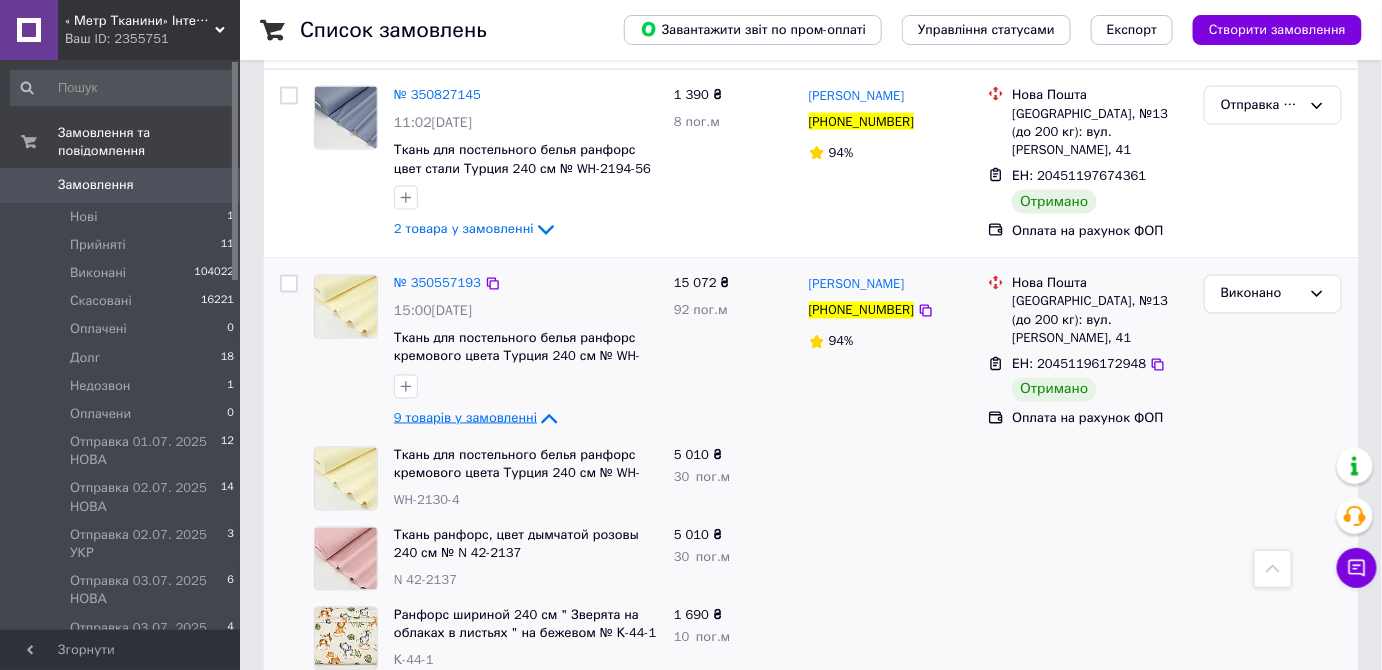 click on "9 товарів у замовленні" at bounding box center [465, 418] 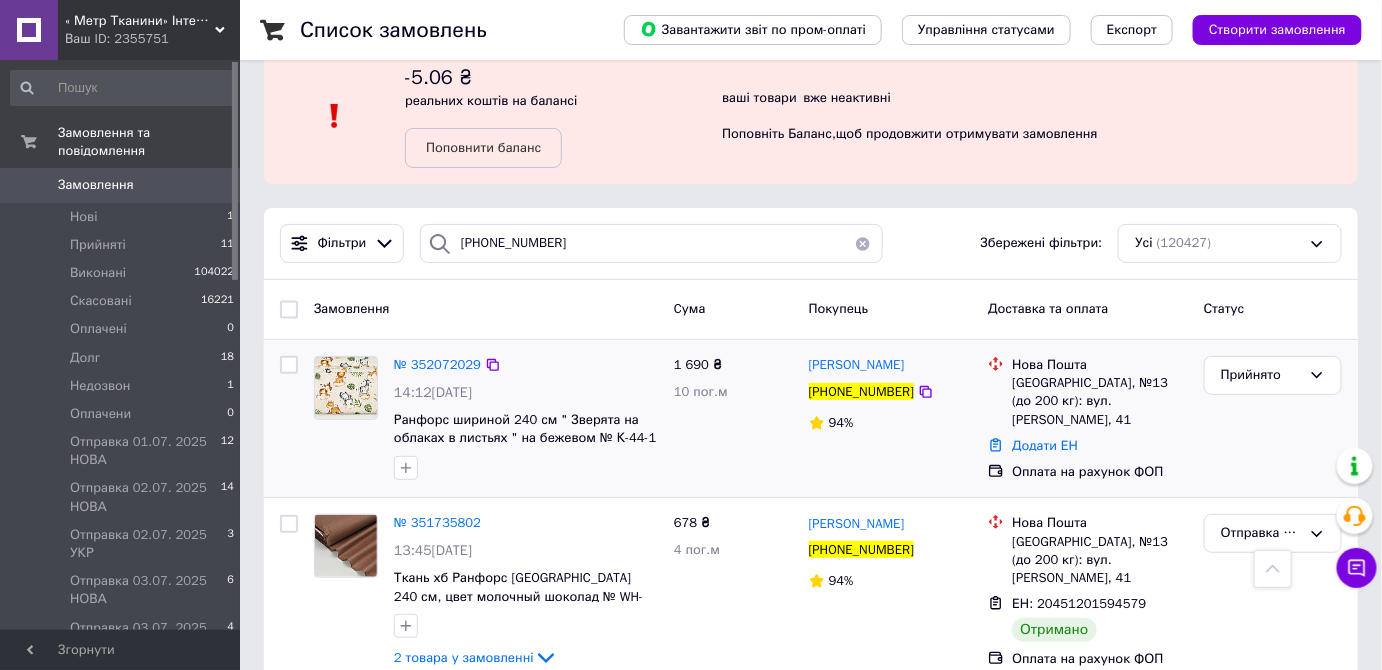 scroll, scrollTop: 0, scrollLeft: 0, axis: both 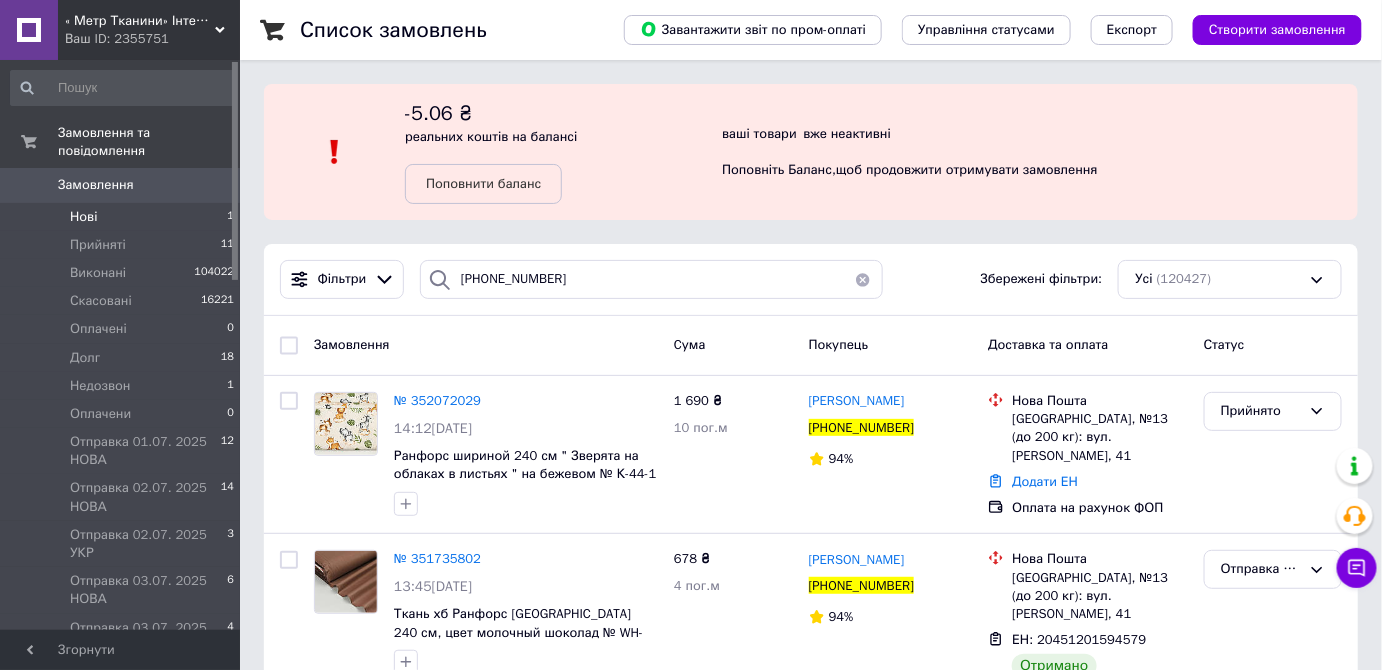 click on "Нові" at bounding box center (83, 217) 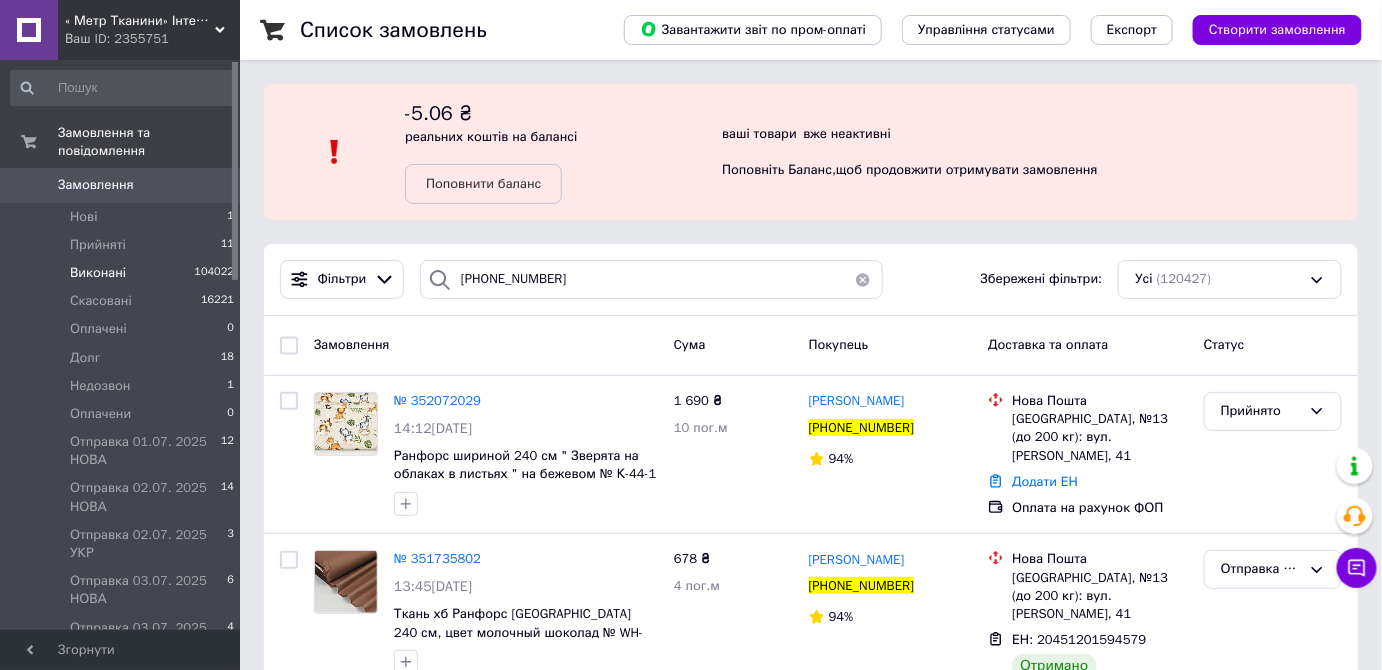 type 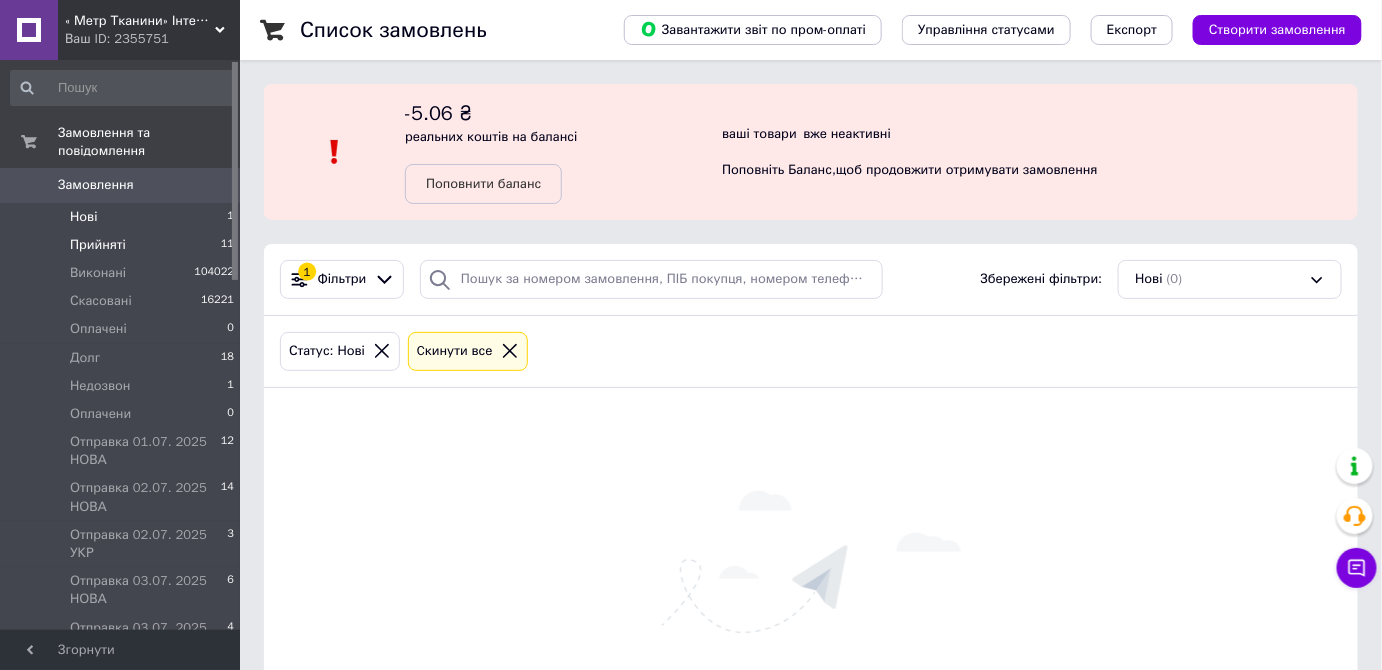 click on "Прийняті" at bounding box center [98, 245] 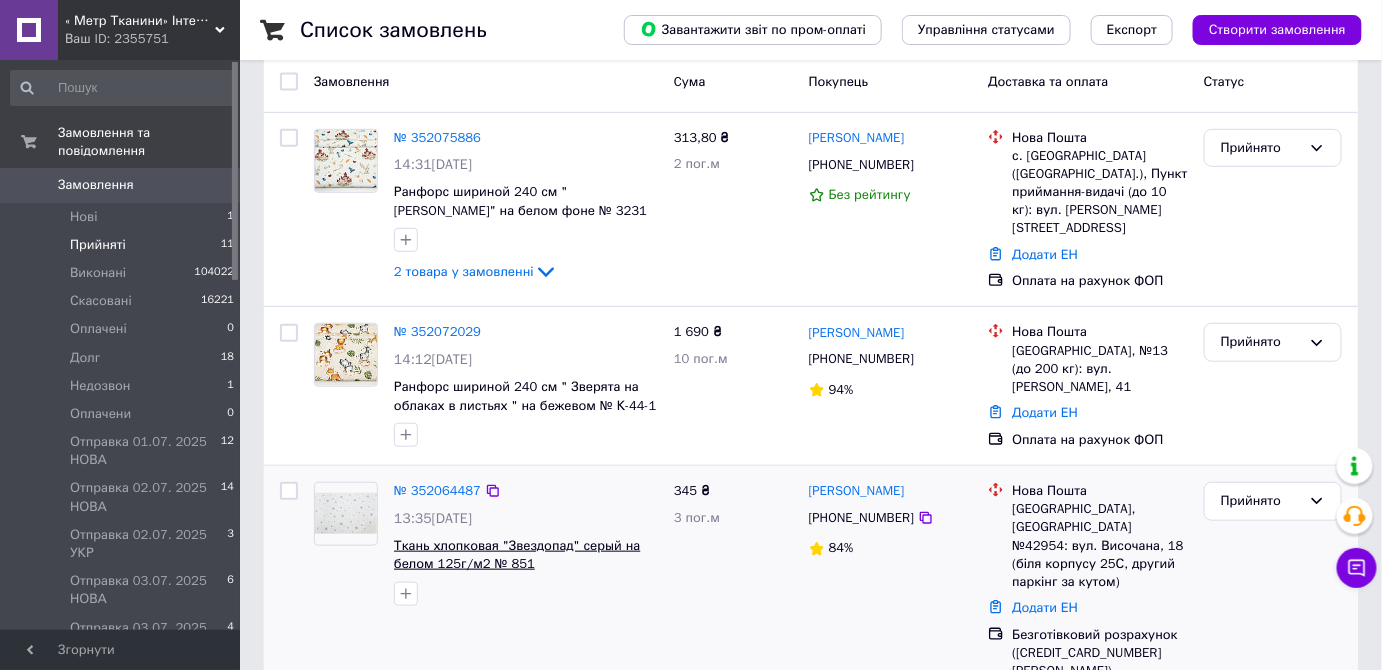 scroll, scrollTop: 454, scrollLeft: 0, axis: vertical 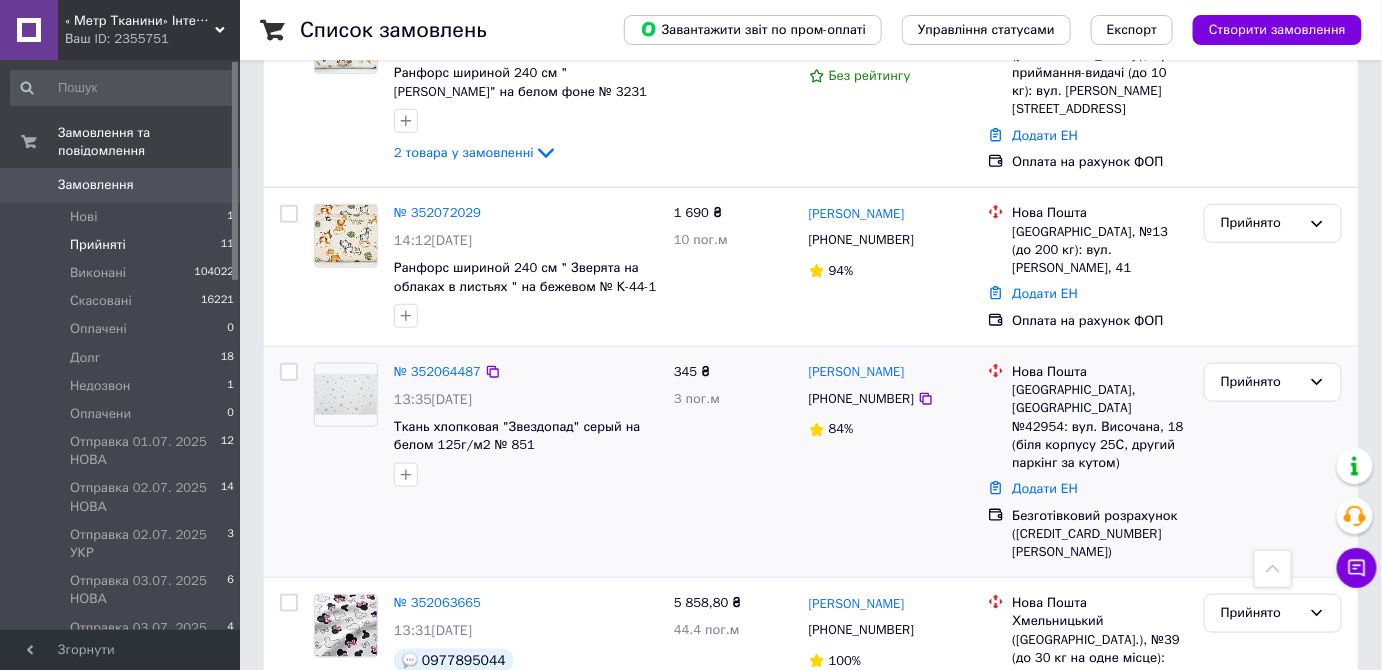 click at bounding box center (346, 394) 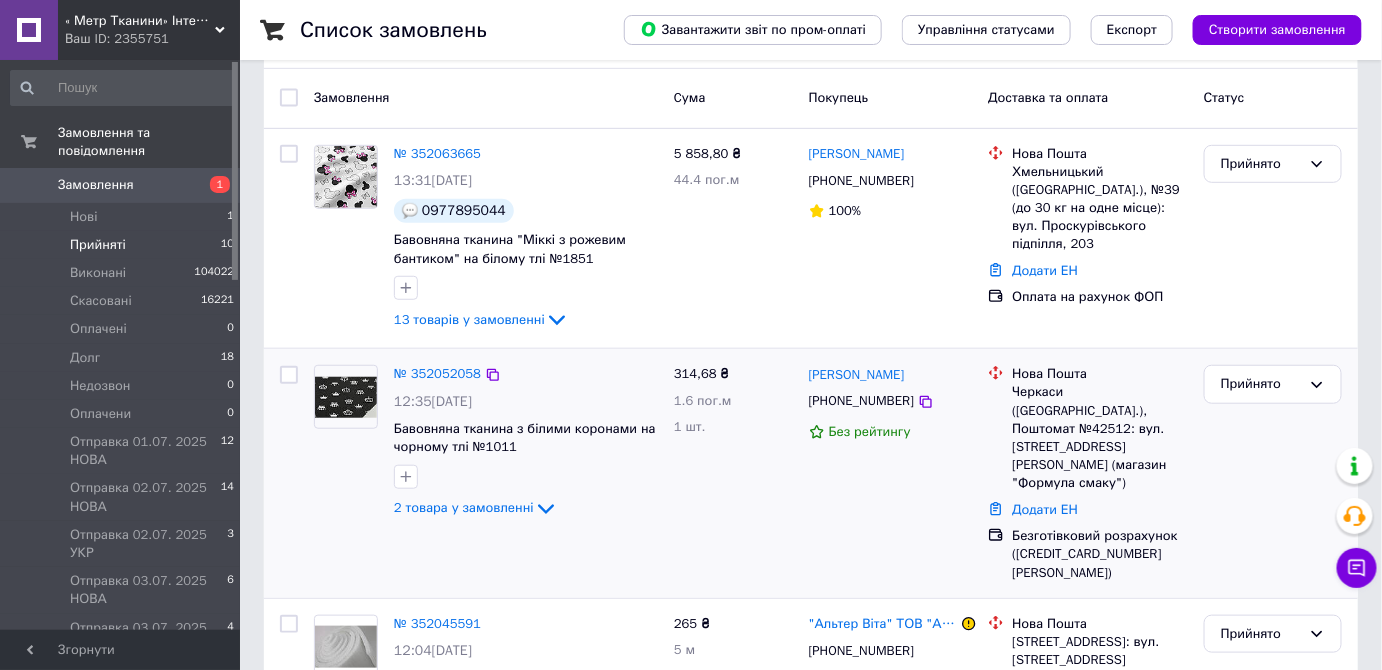 scroll, scrollTop: 454, scrollLeft: 0, axis: vertical 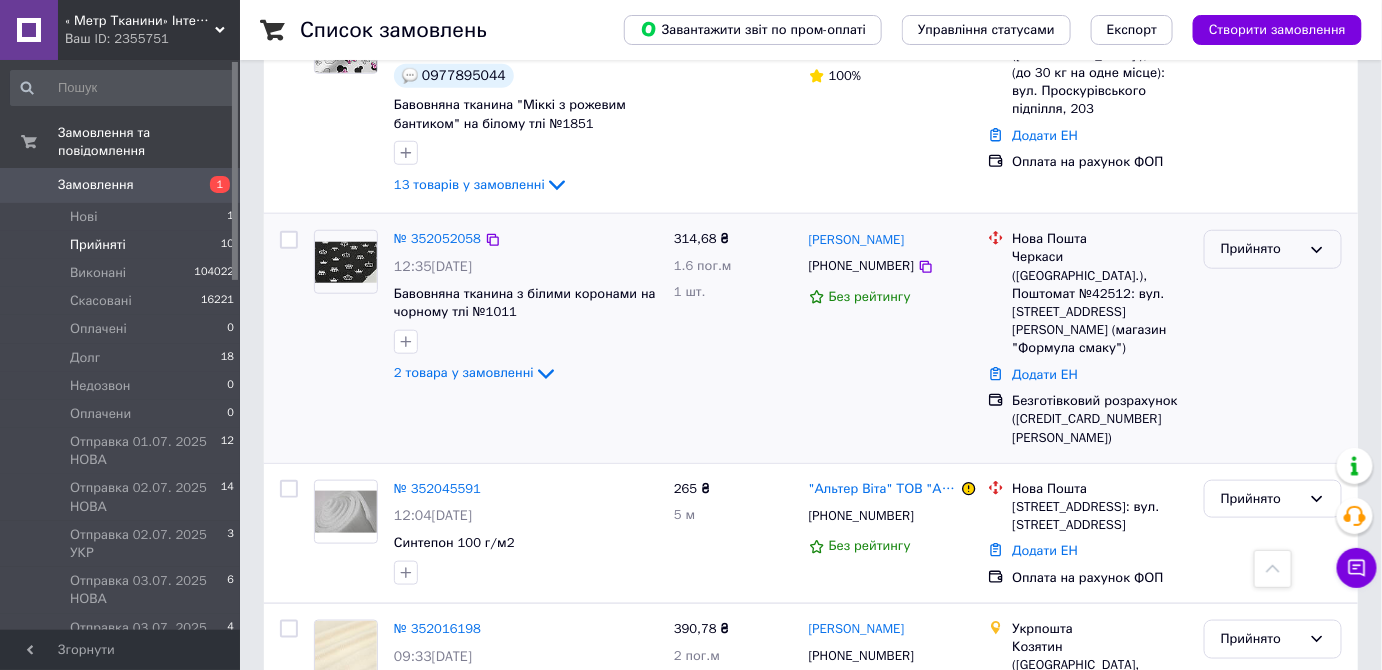 click on "Прийнято" at bounding box center (1273, 249) 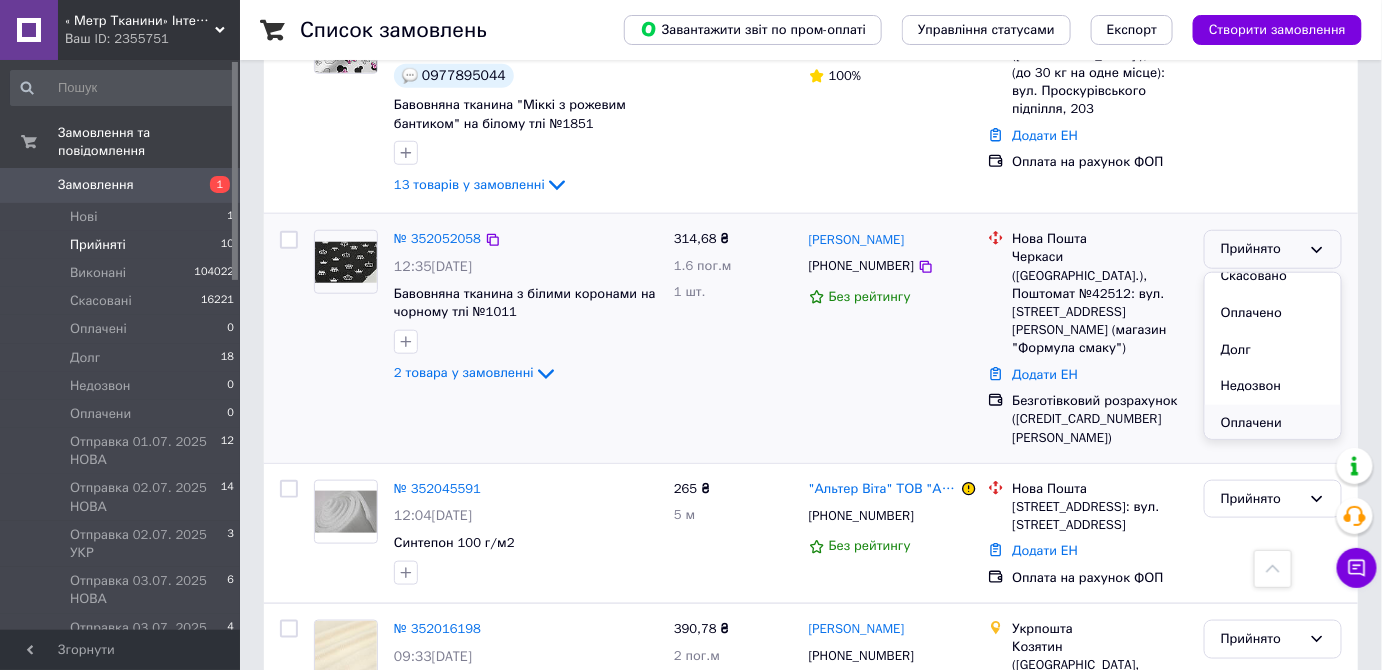 scroll, scrollTop: 90, scrollLeft: 0, axis: vertical 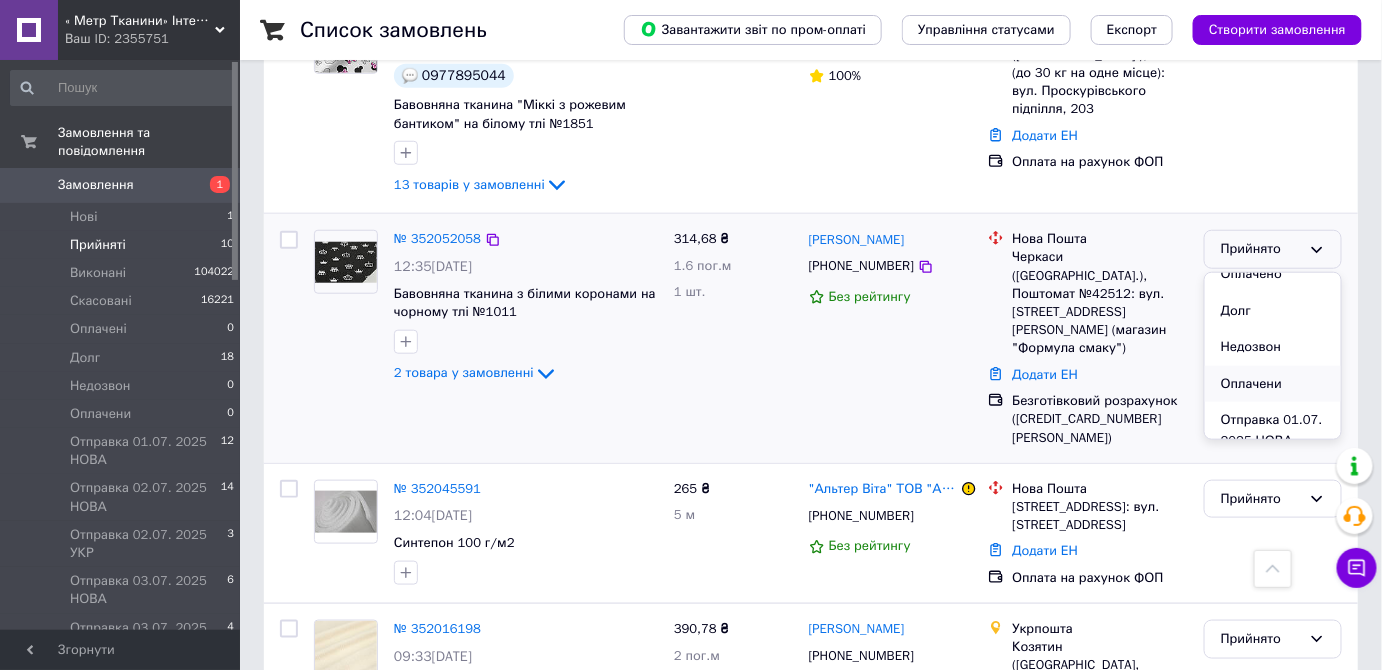 click on "Оплачени" at bounding box center (1273, 384) 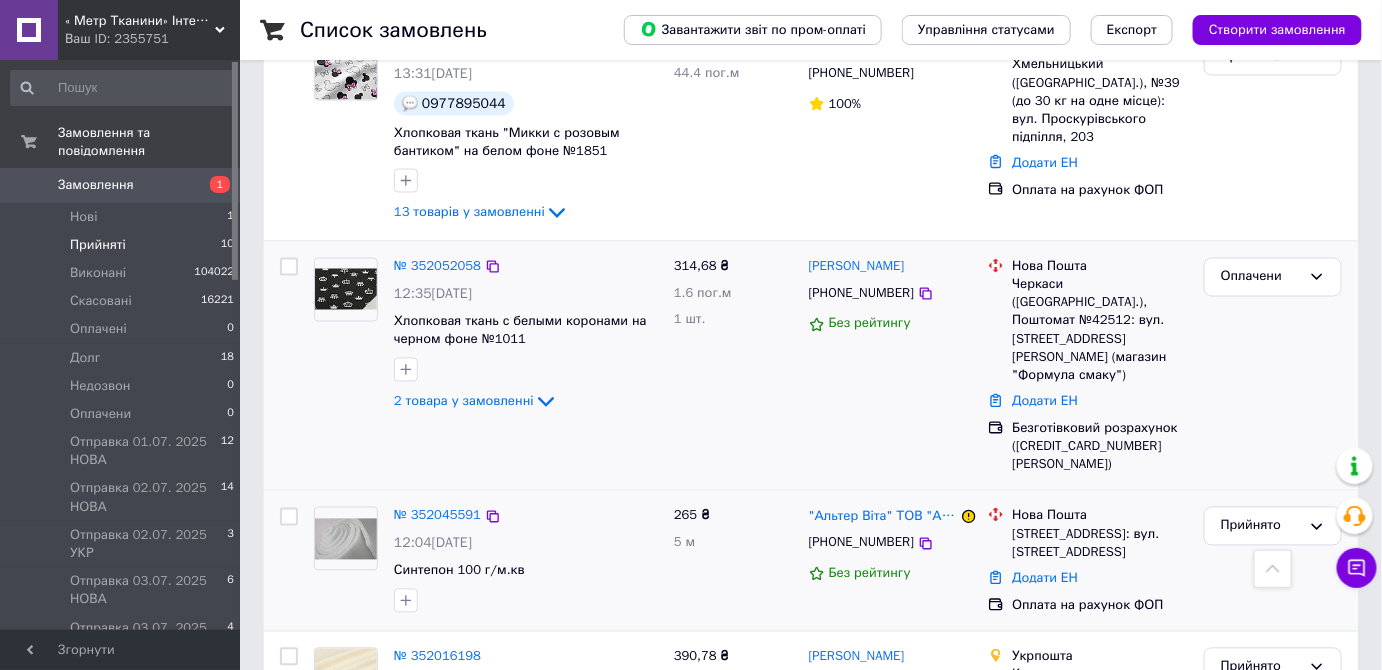 scroll, scrollTop: 738, scrollLeft: 0, axis: vertical 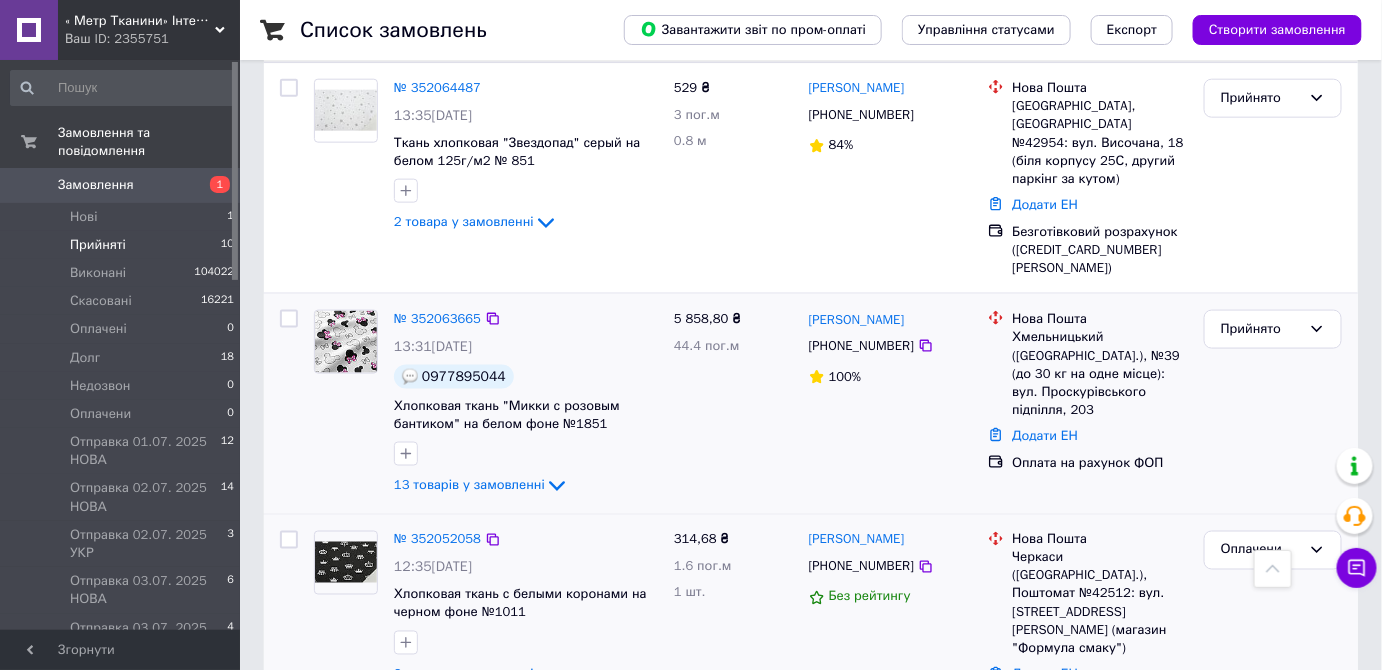 drag, startPoint x: 1310, startPoint y: 297, endPoint x: 1298, endPoint y: 320, distance: 25.942244 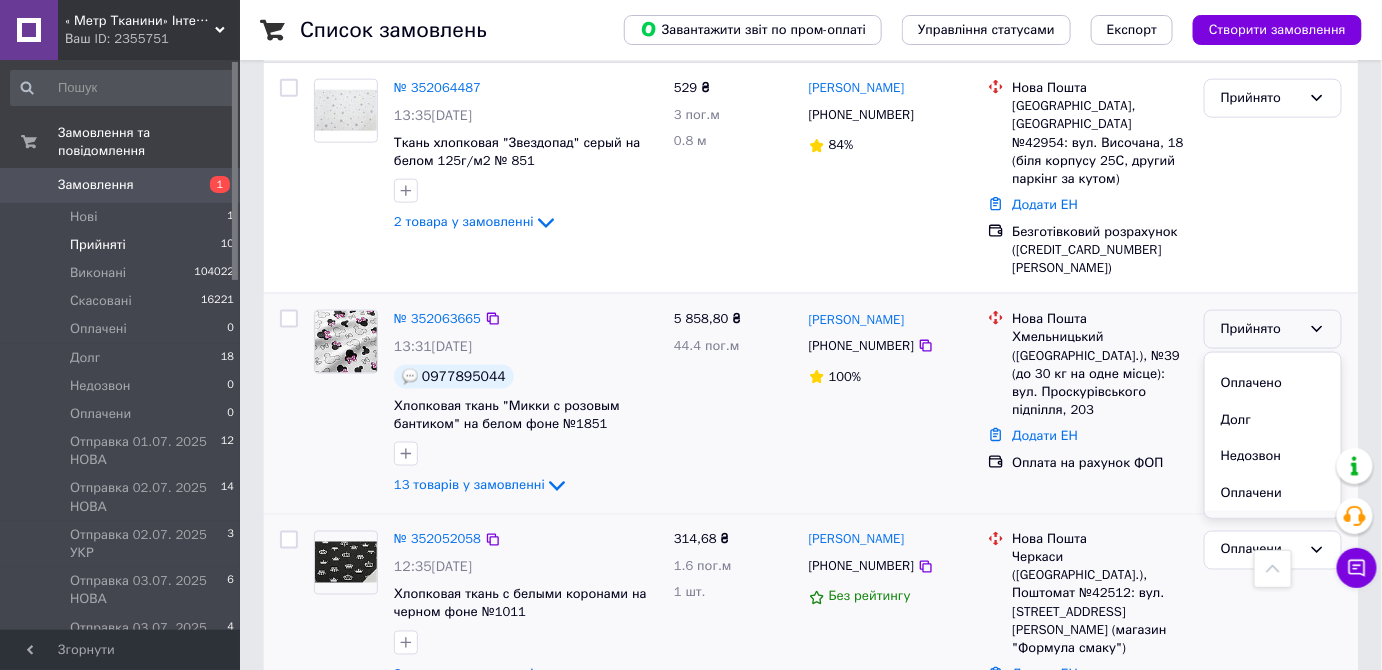 scroll, scrollTop: 181, scrollLeft: 0, axis: vertical 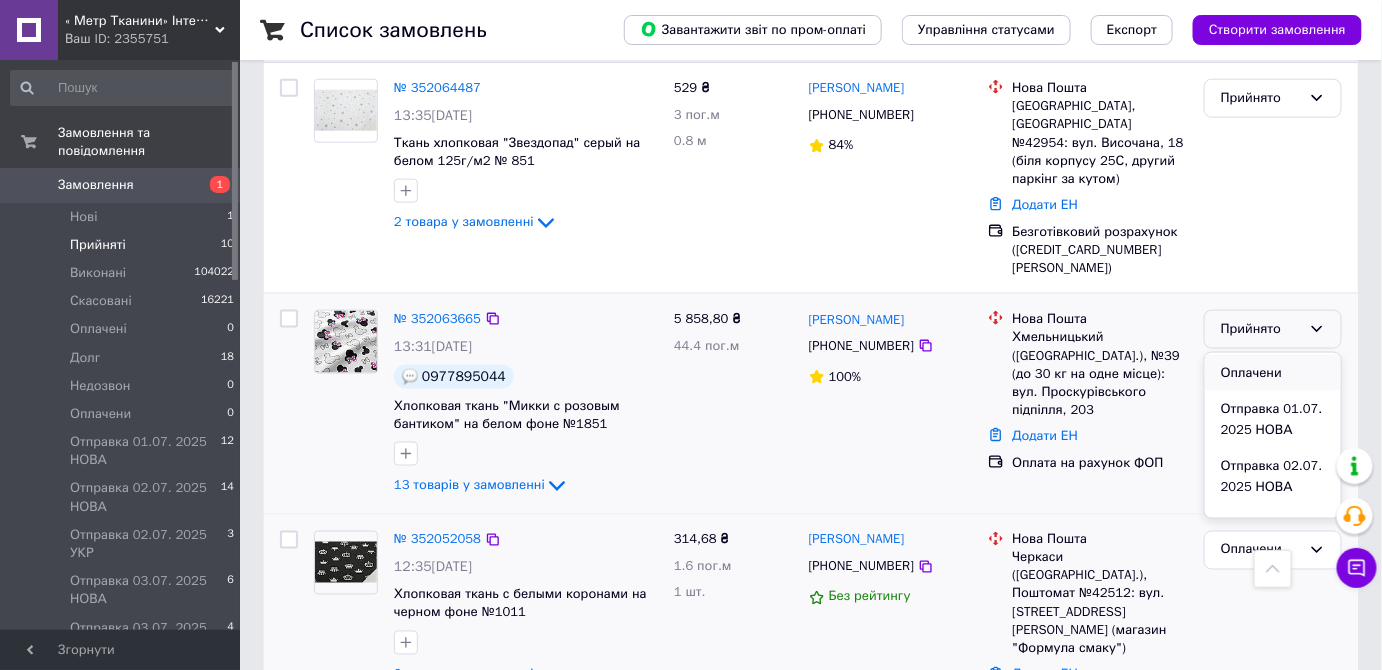 click on "Оплачени" at bounding box center (1273, 373) 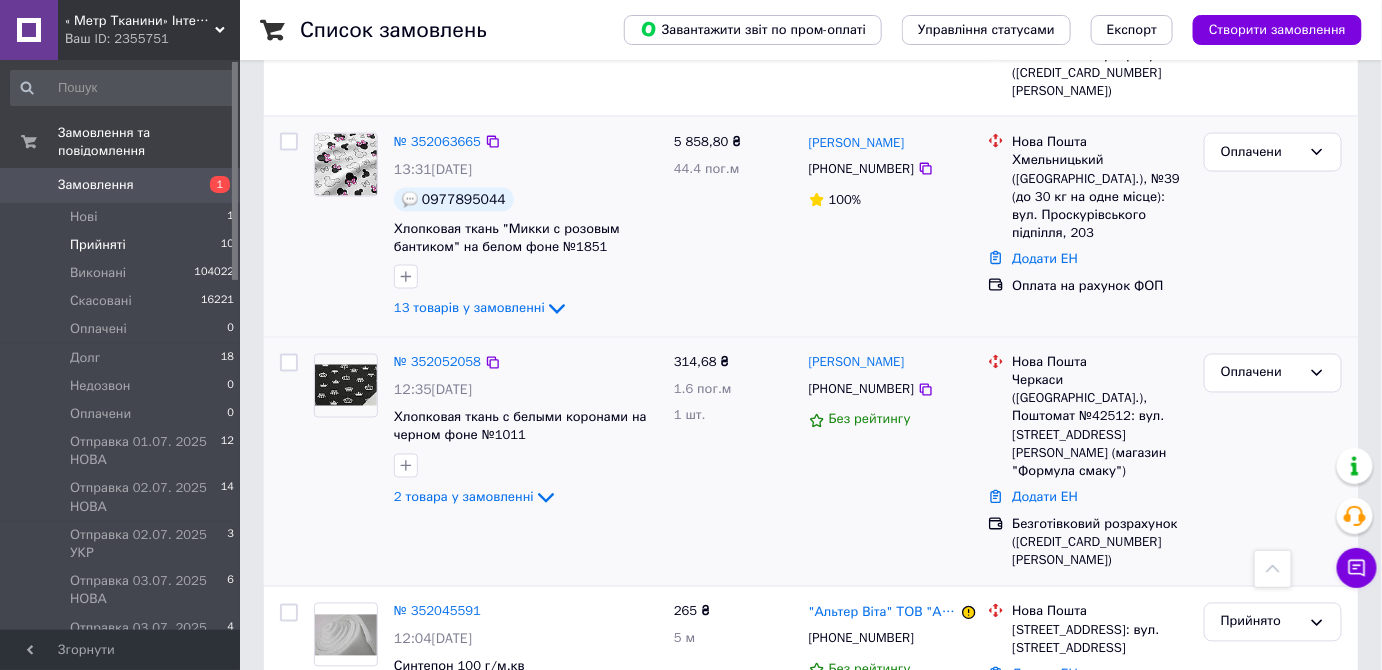 scroll, scrollTop: 920, scrollLeft: 0, axis: vertical 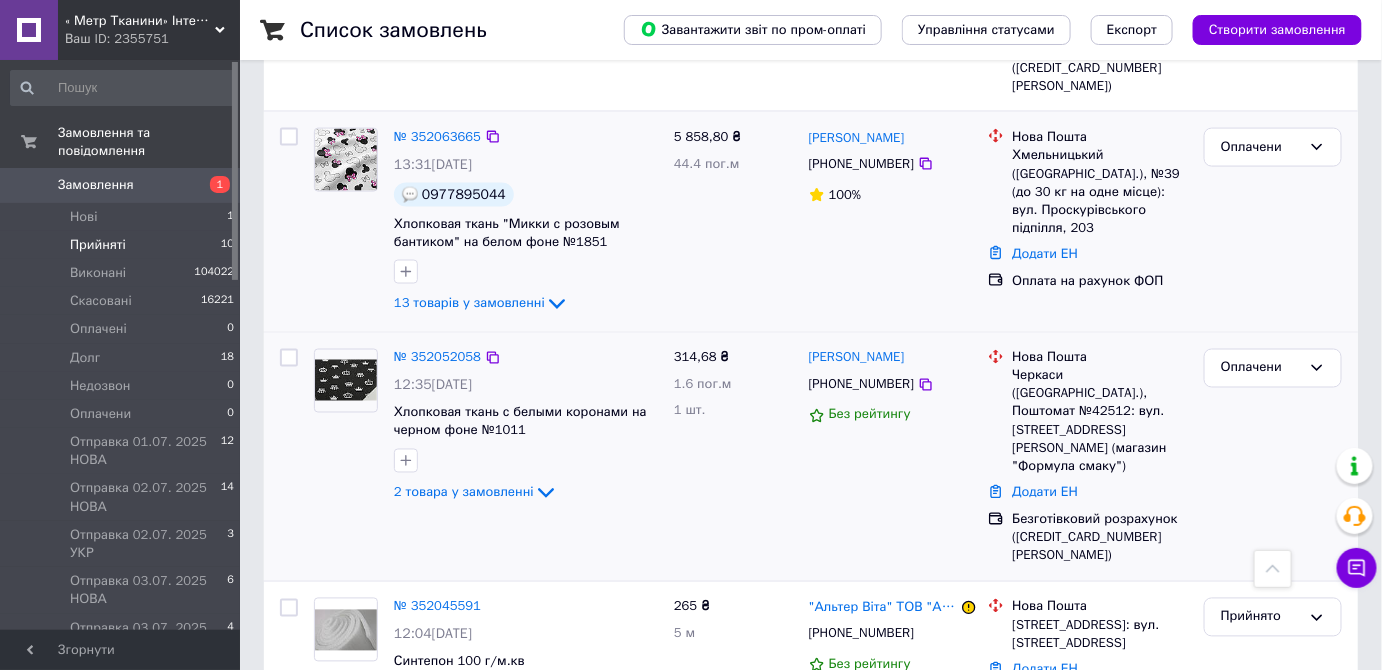click at bounding box center [346, 380] 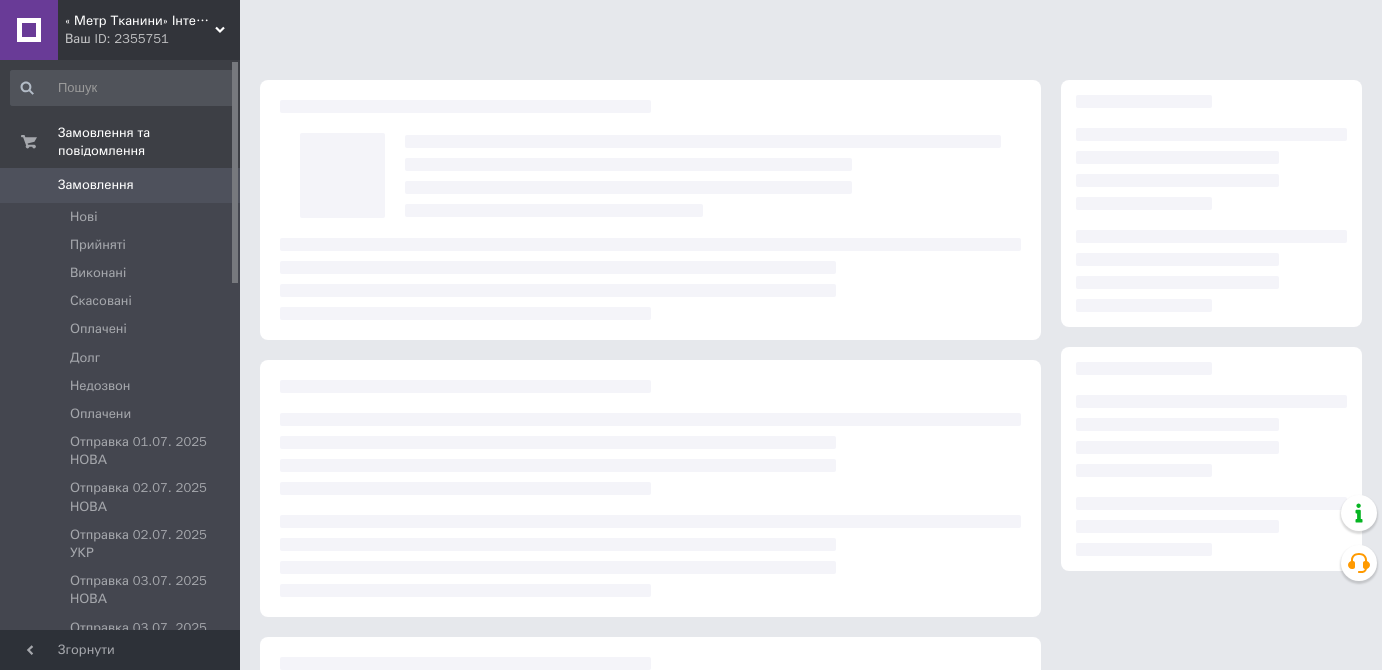 scroll, scrollTop: 0, scrollLeft: 0, axis: both 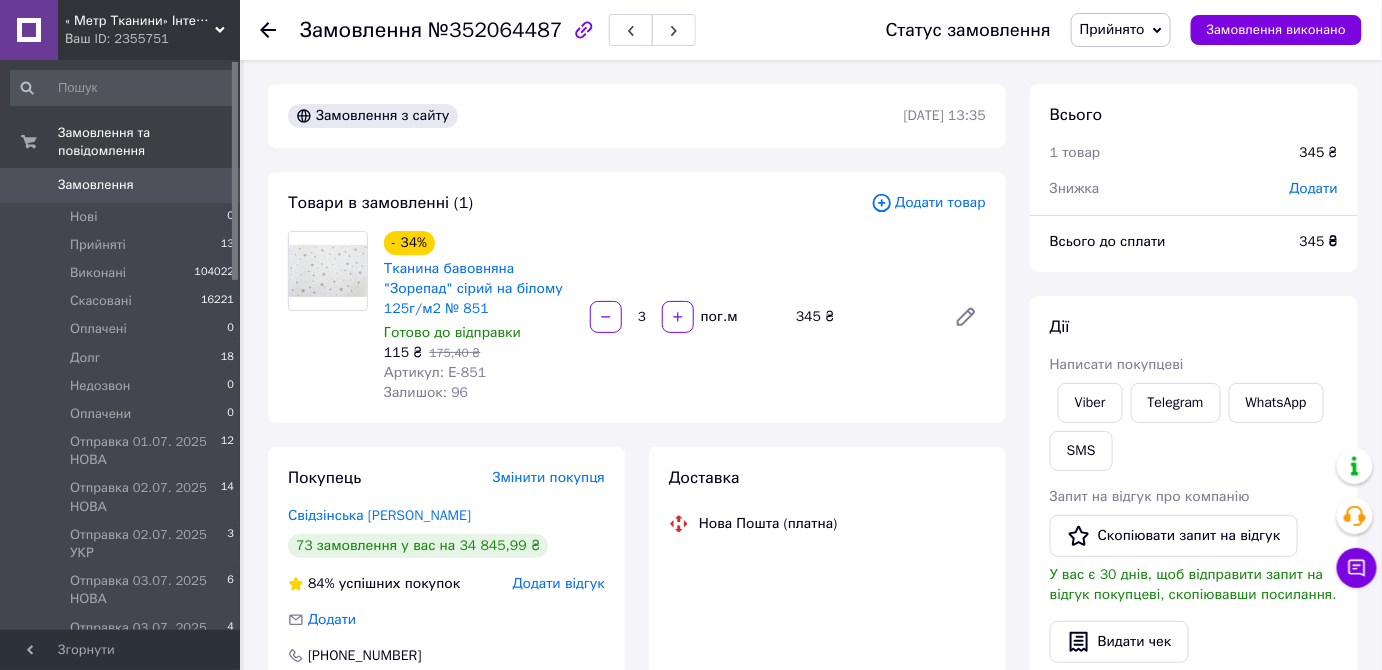 click 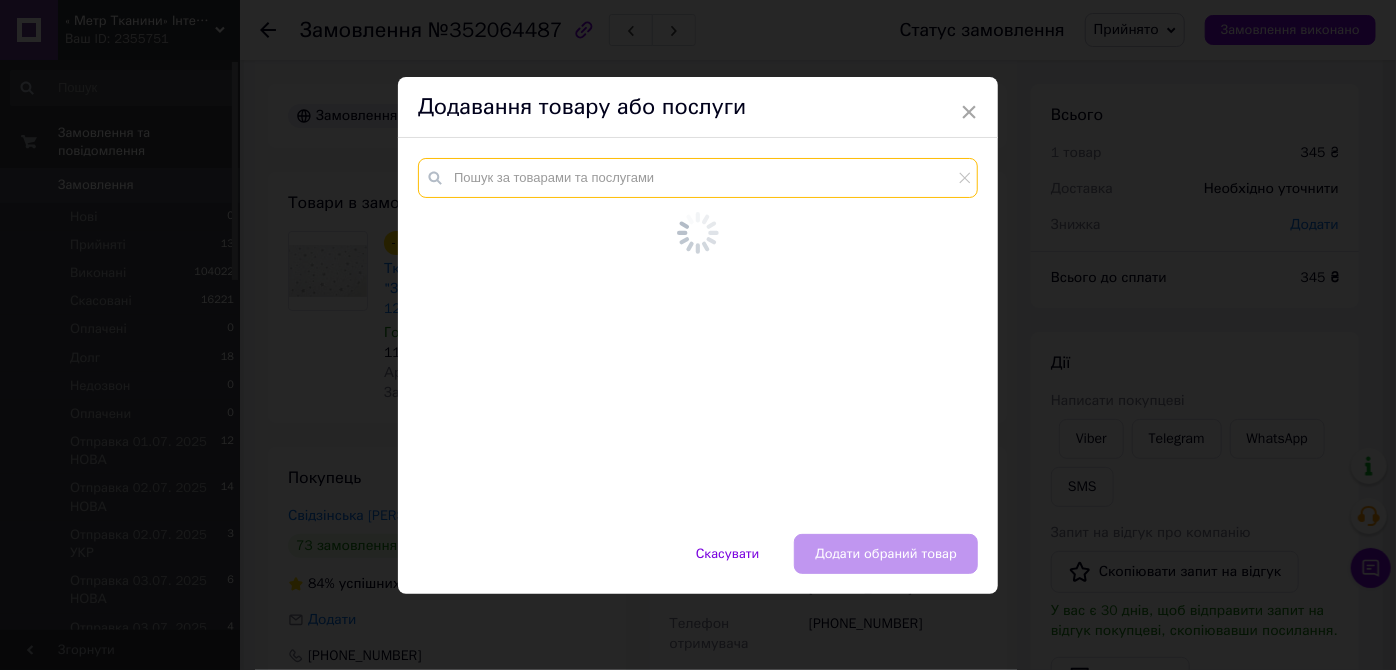 click at bounding box center [698, 178] 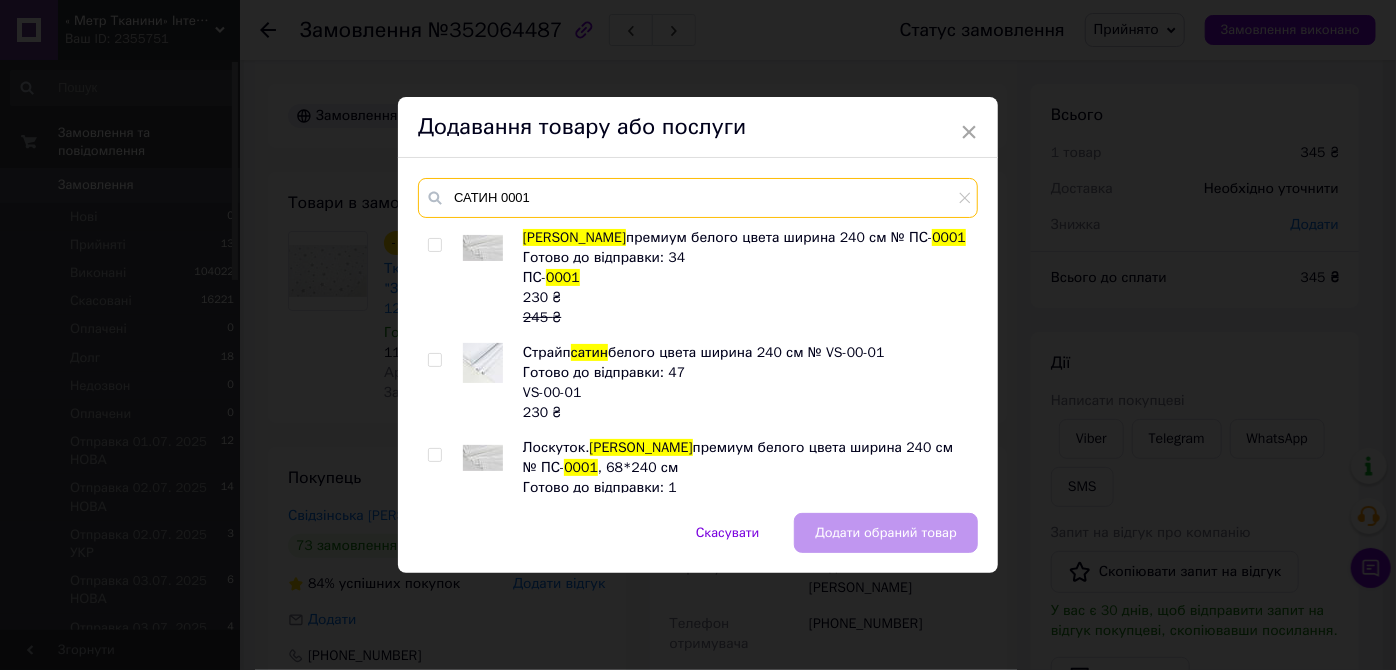 type on "САТИН 0001" 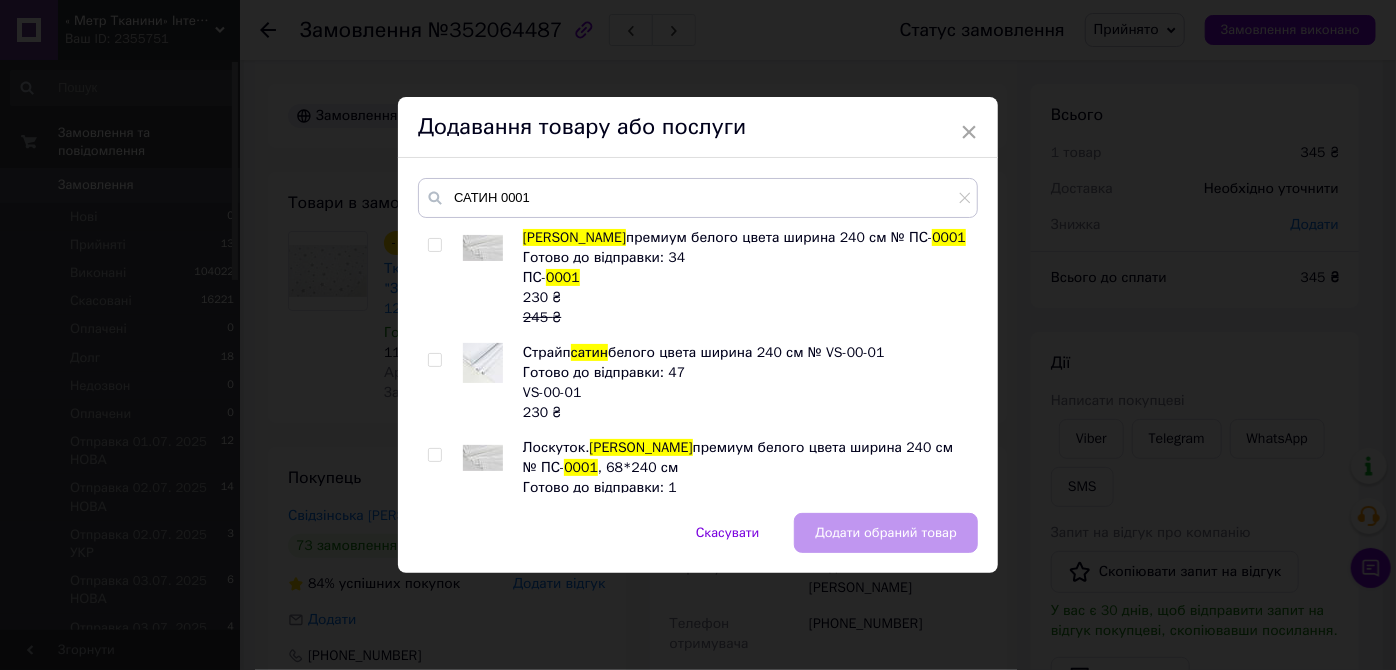 click at bounding box center (434, 245) 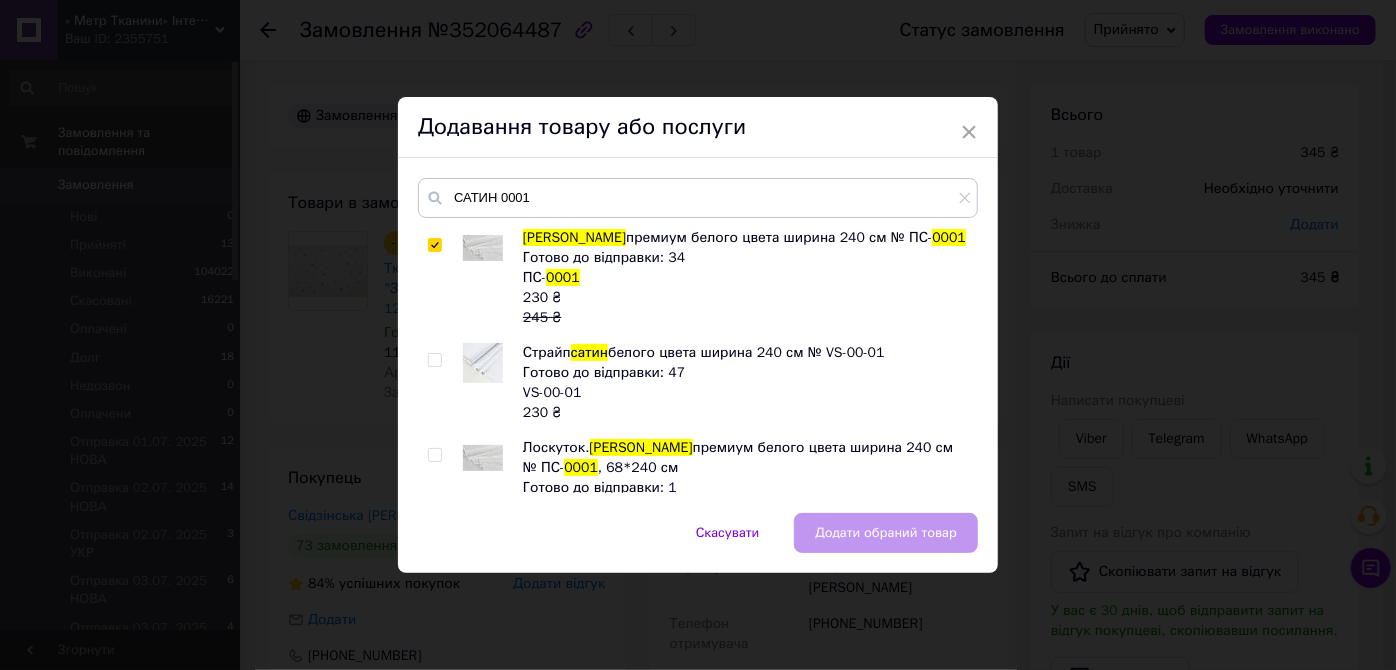 checkbox on "true" 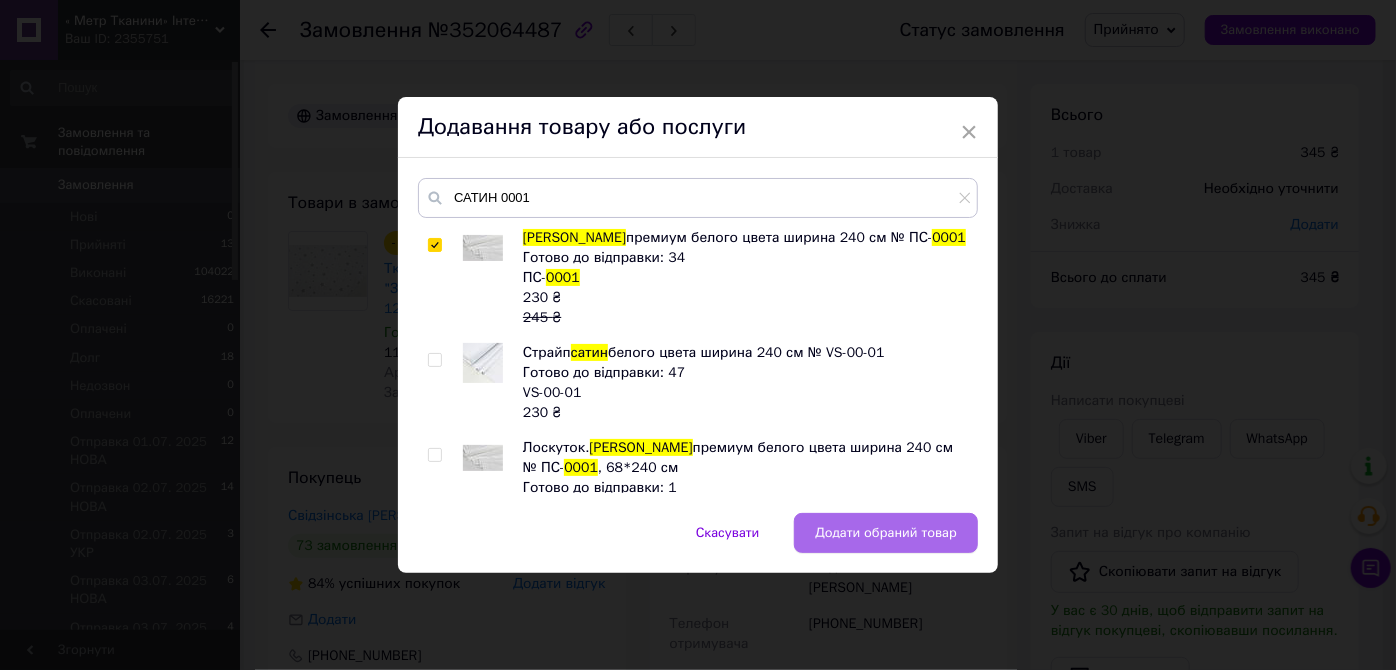 click on "Додати обраний товар" at bounding box center [886, 533] 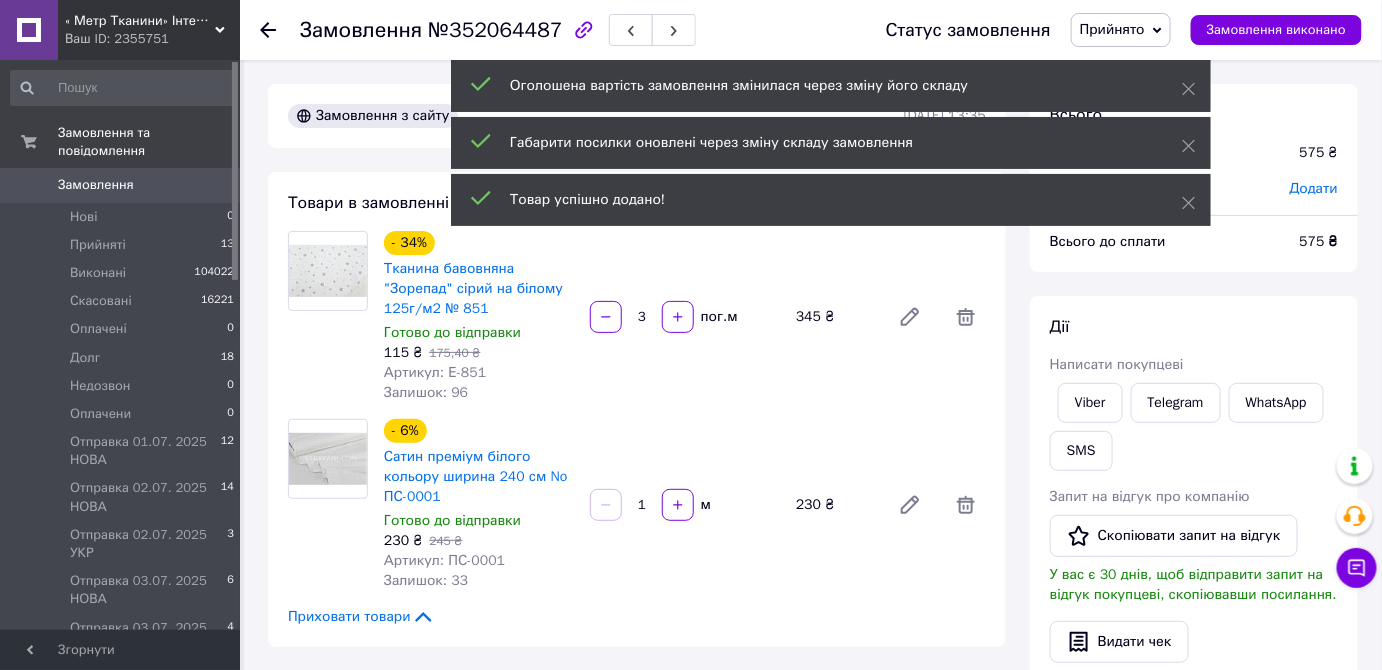 drag, startPoint x: 647, startPoint y: 500, endPoint x: 628, endPoint y: 520, distance: 27.58623 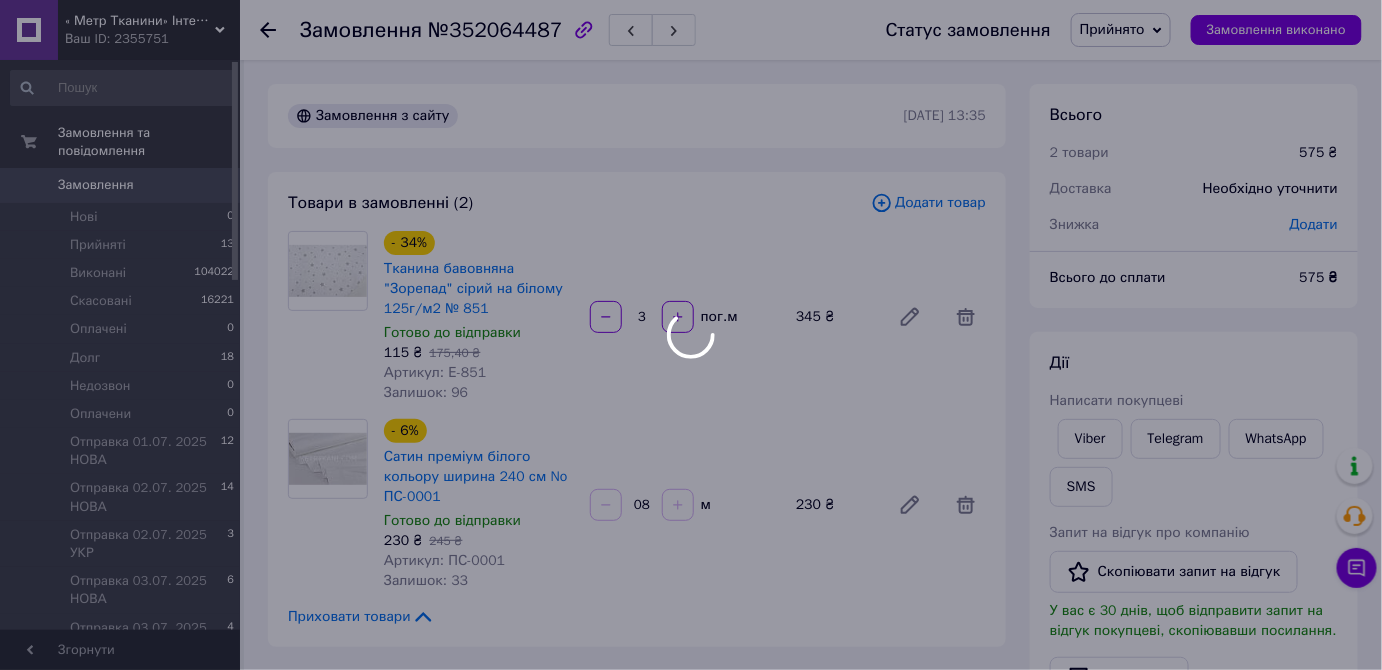 type on "8" 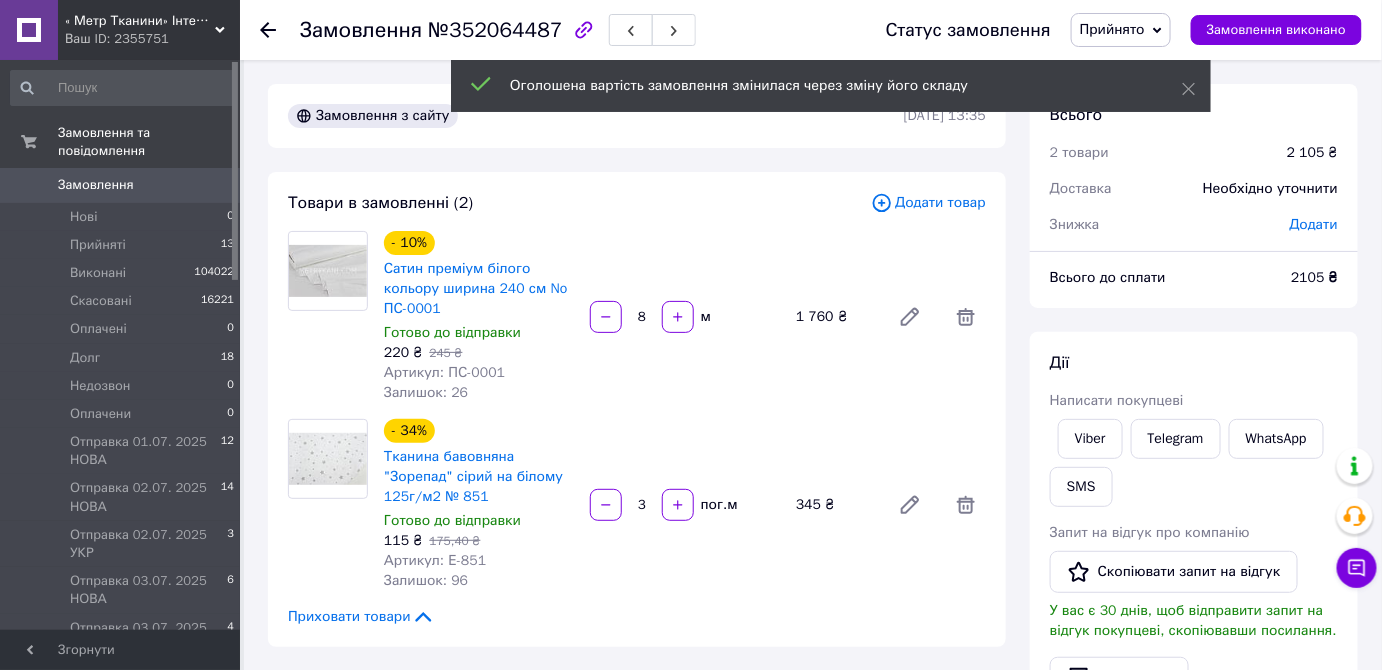 click on "8" at bounding box center [642, 317] 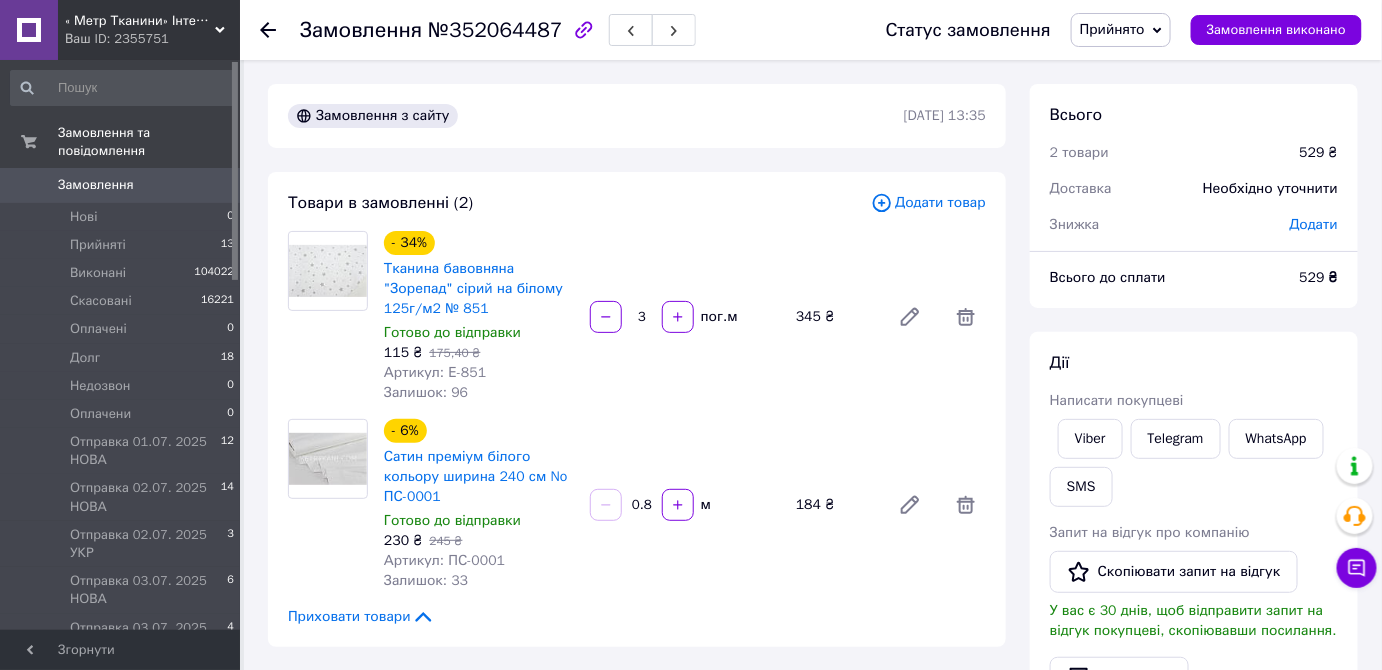type on "3" 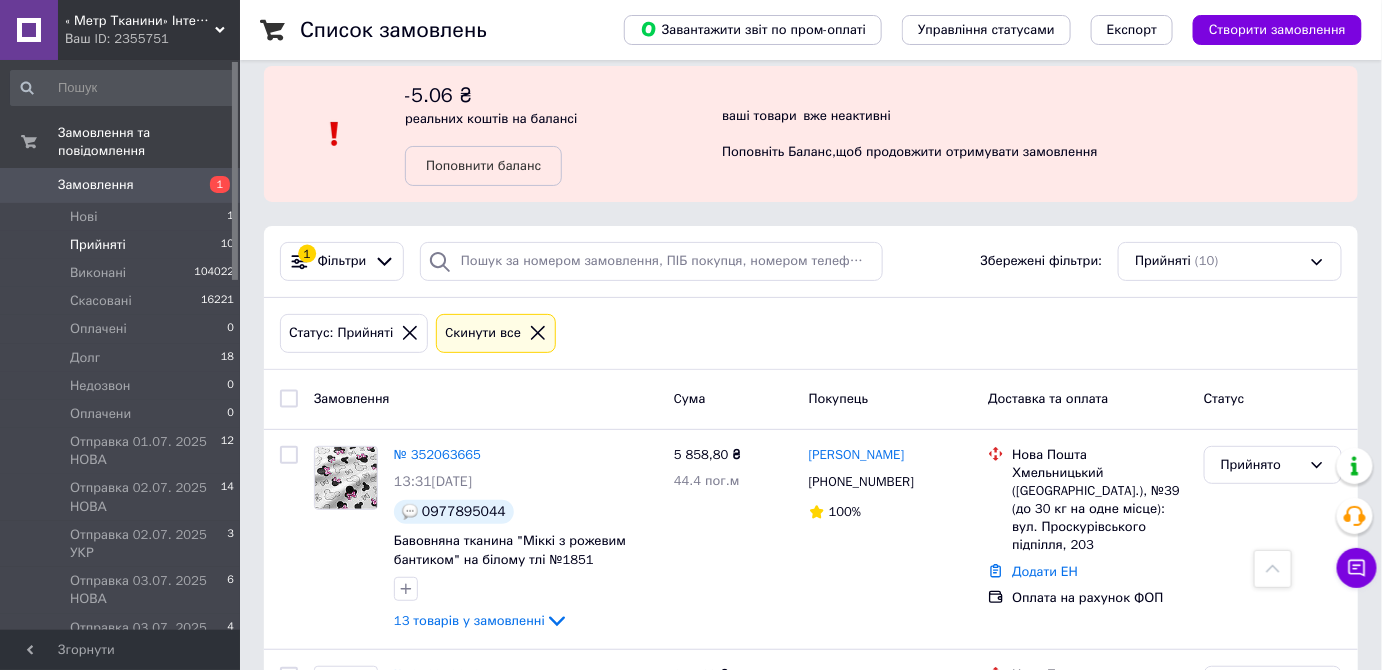 scroll, scrollTop: 0, scrollLeft: 0, axis: both 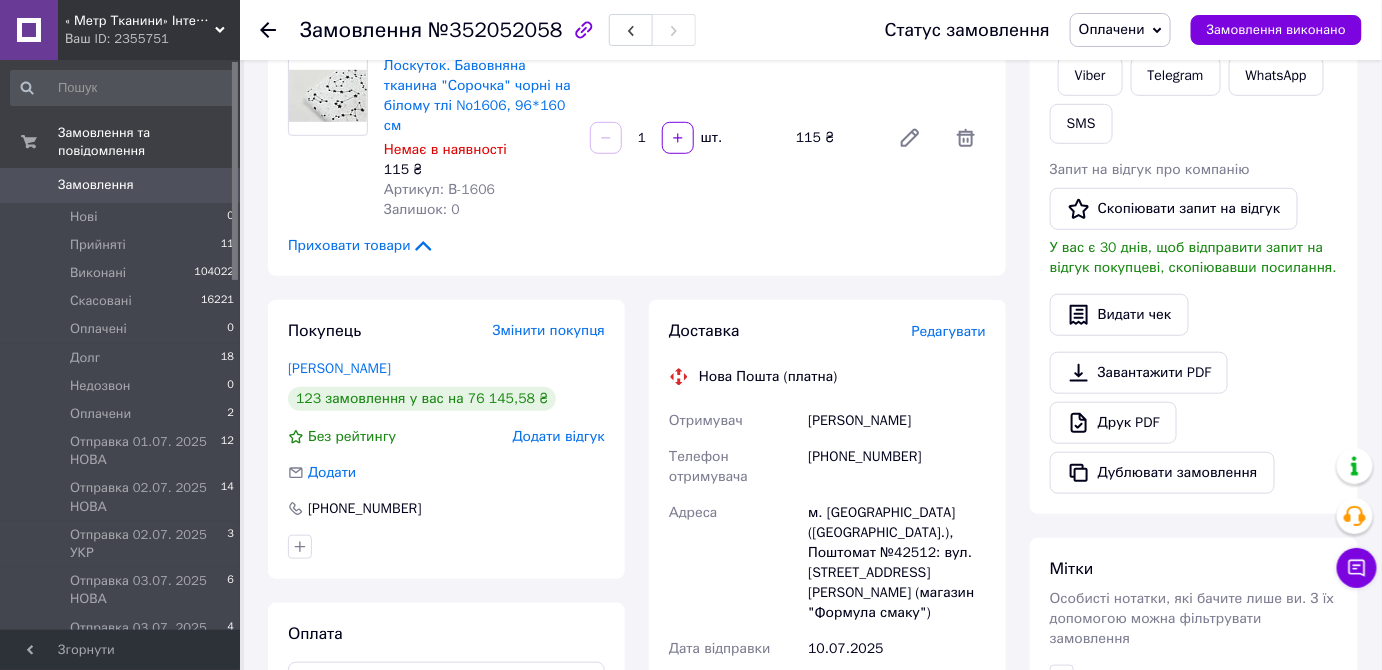 click on "Редагувати" at bounding box center (949, 331) 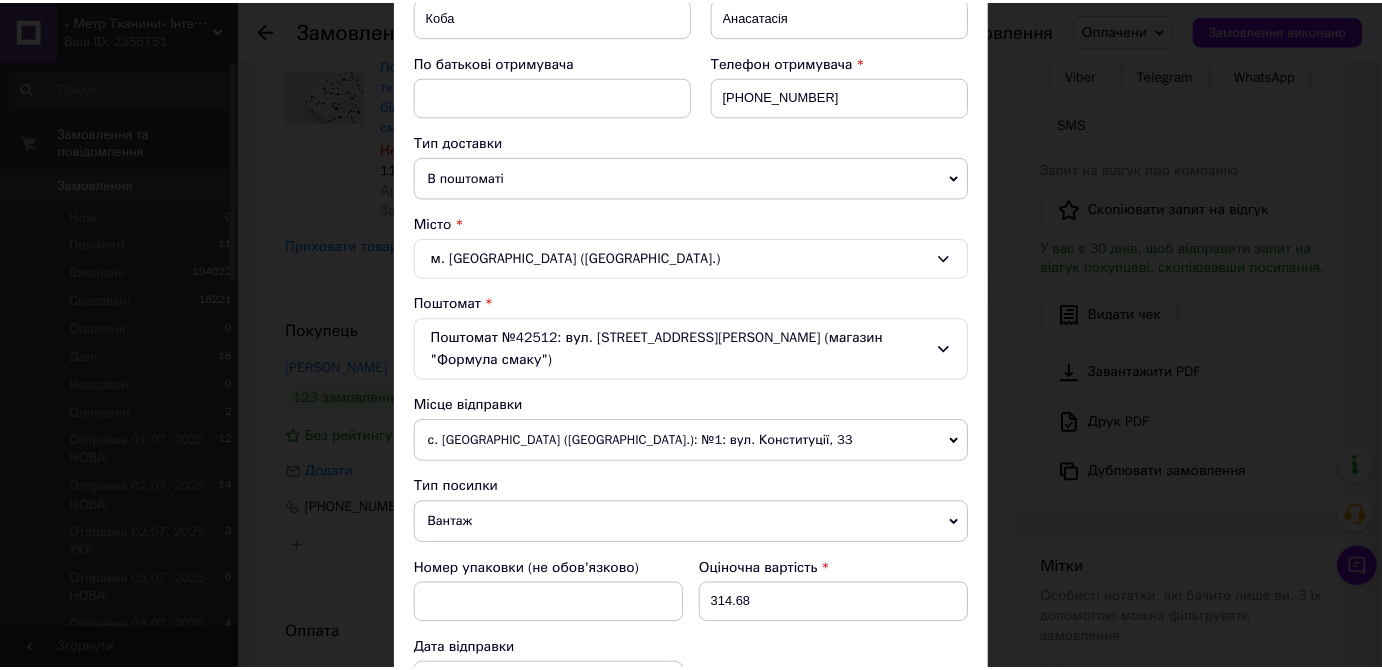 scroll, scrollTop: 686, scrollLeft: 0, axis: vertical 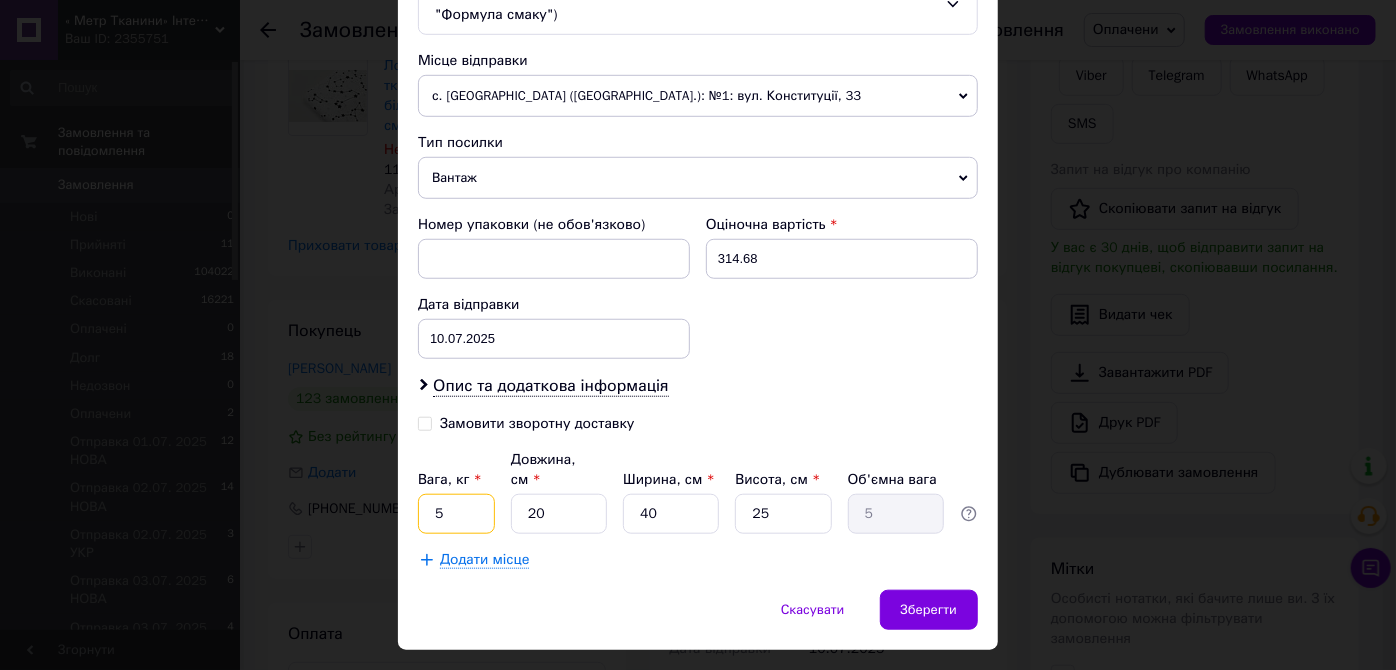 click on "5" at bounding box center (456, 514) 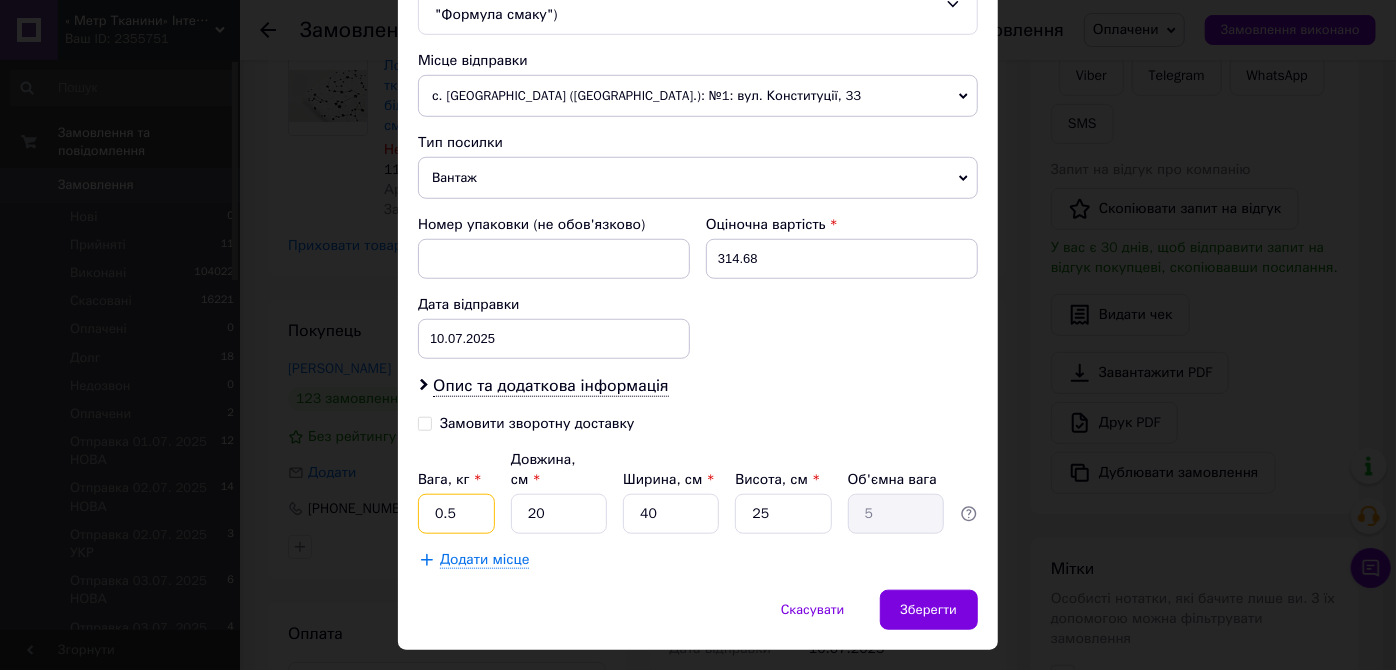 type on "0.5" 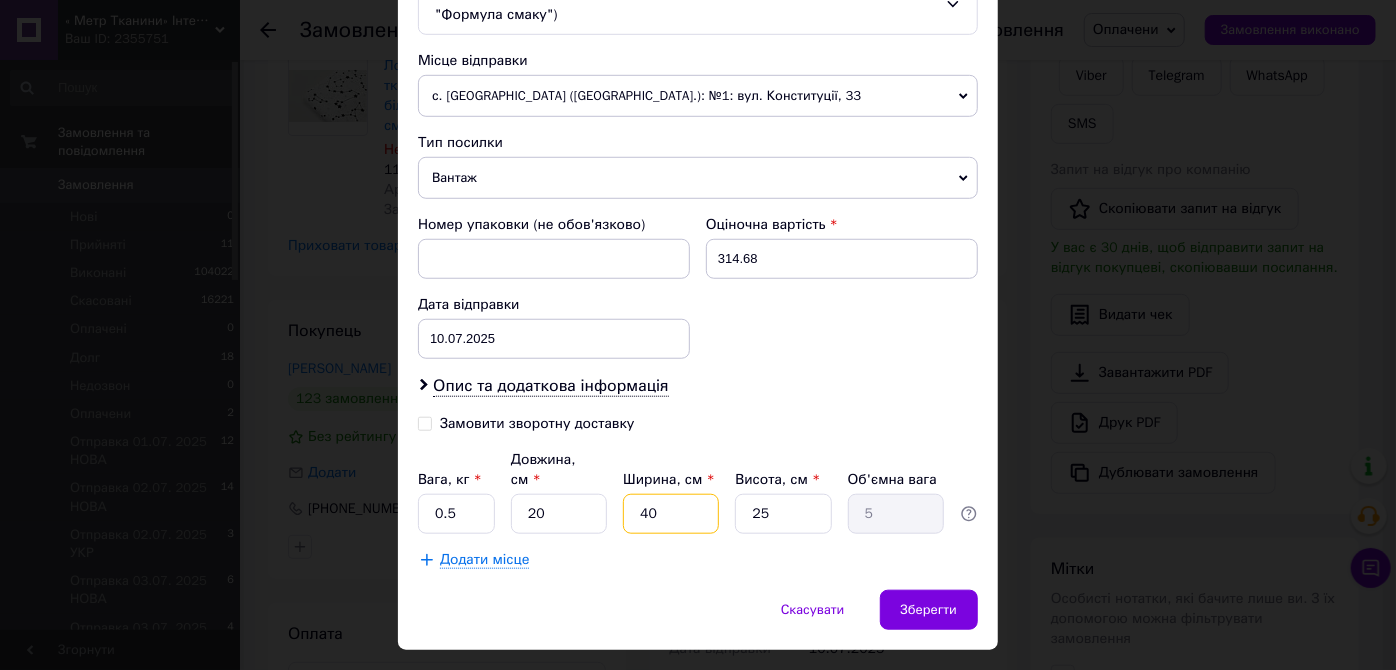 click on "40" at bounding box center [671, 514] 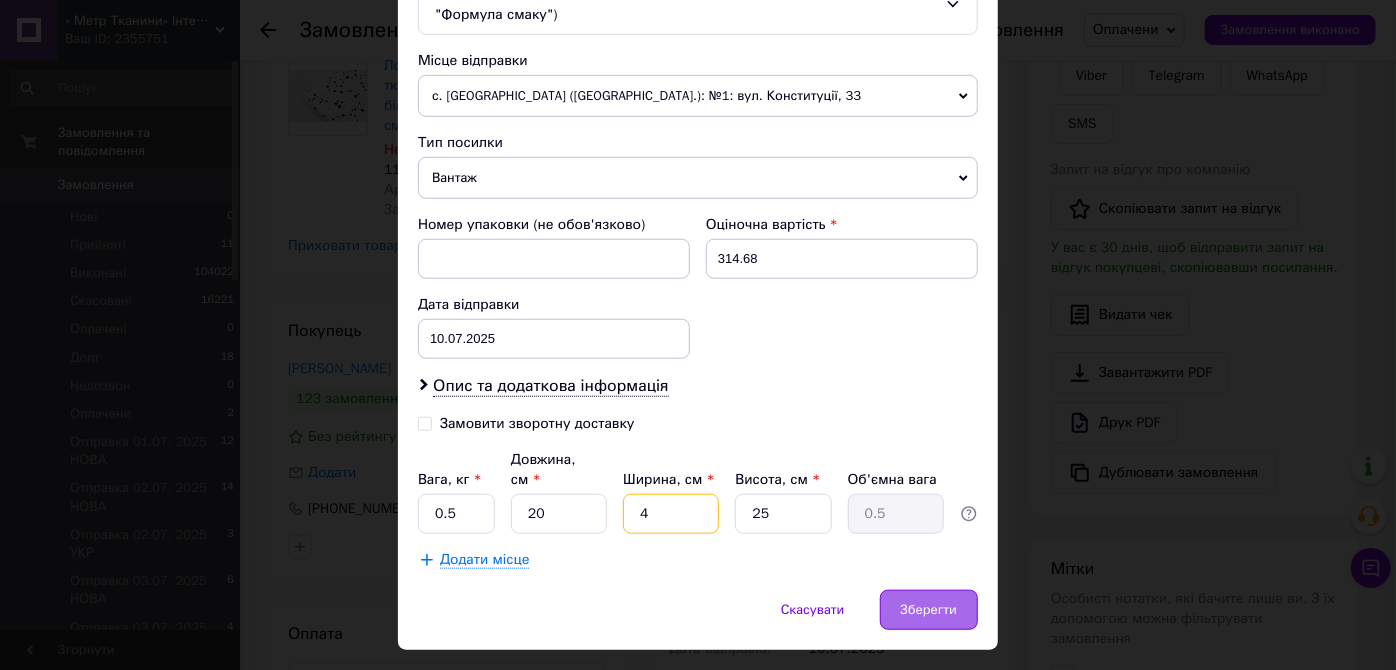 type on "4" 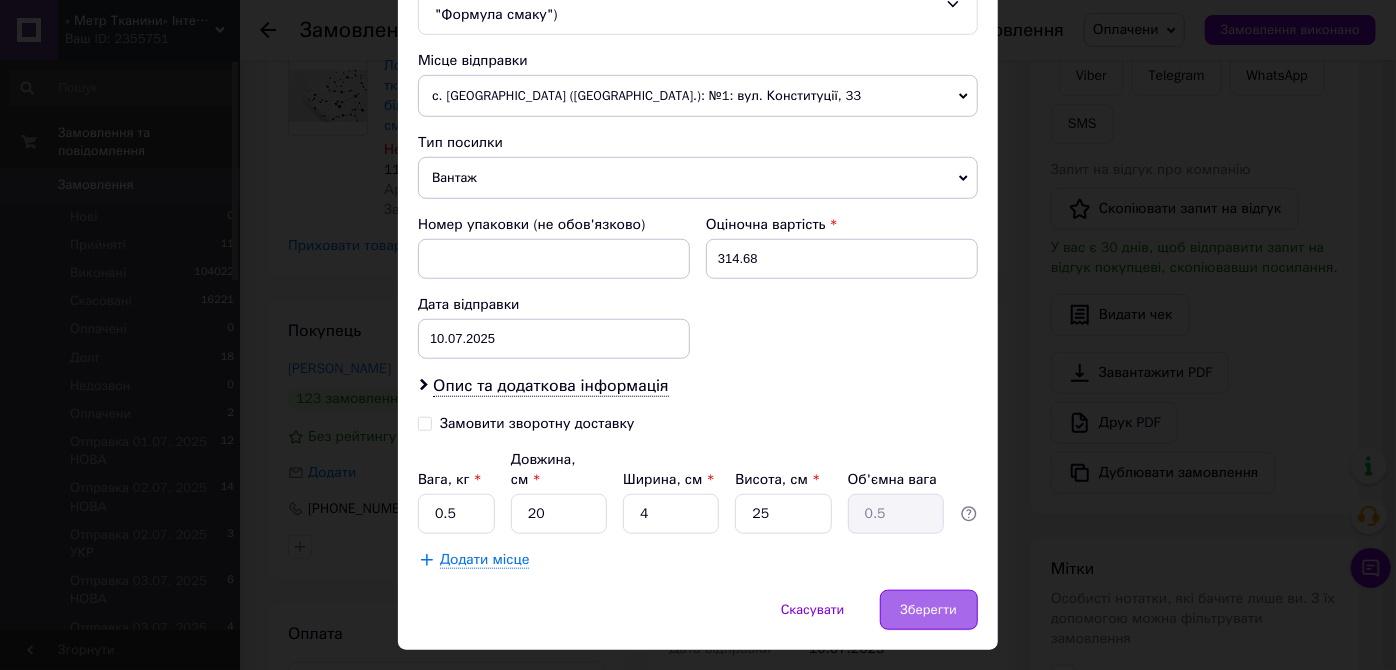 click on "Зберегти" at bounding box center (929, 610) 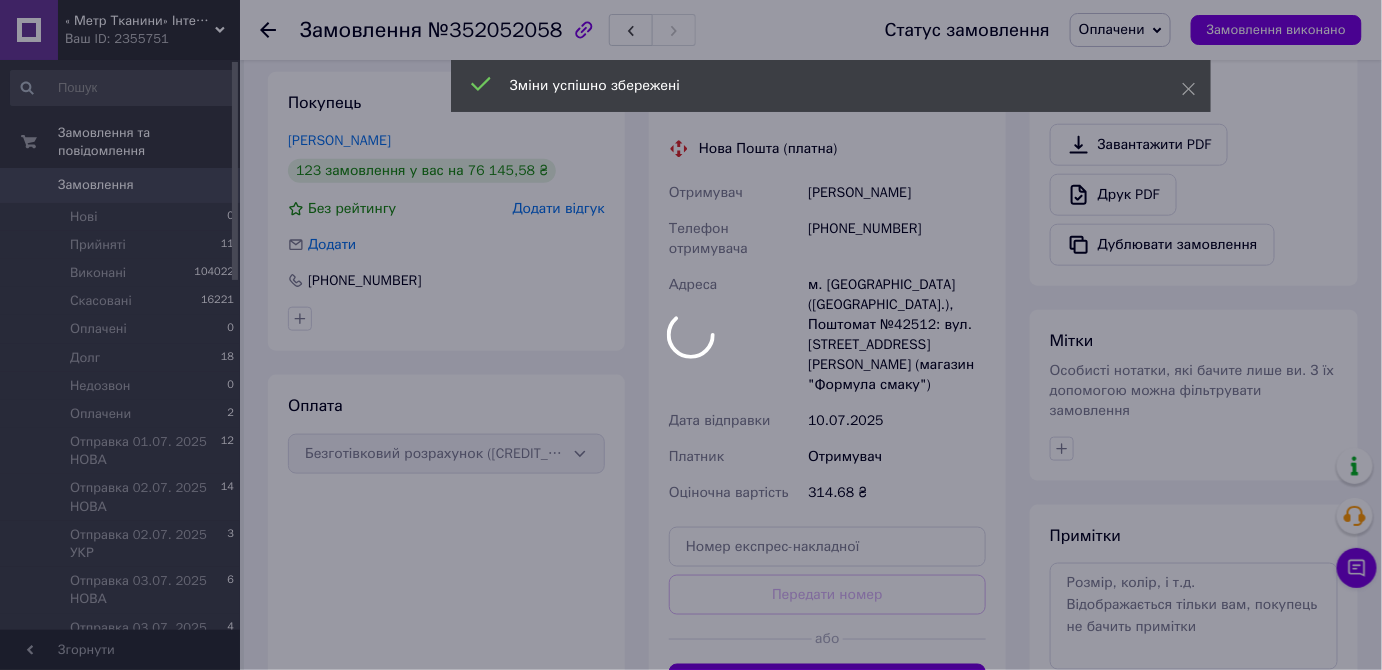 scroll, scrollTop: 845, scrollLeft: 0, axis: vertical 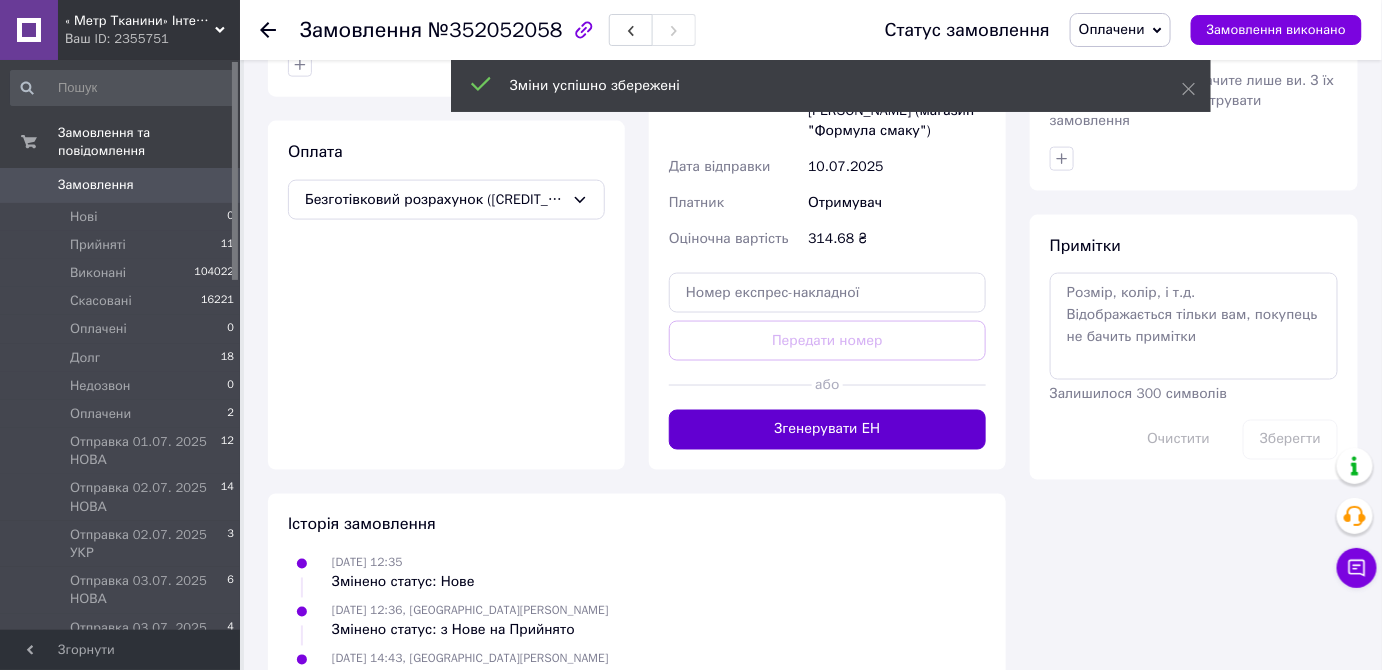 click on "Згенерувати ЕН" at bounding box center [827, 430] 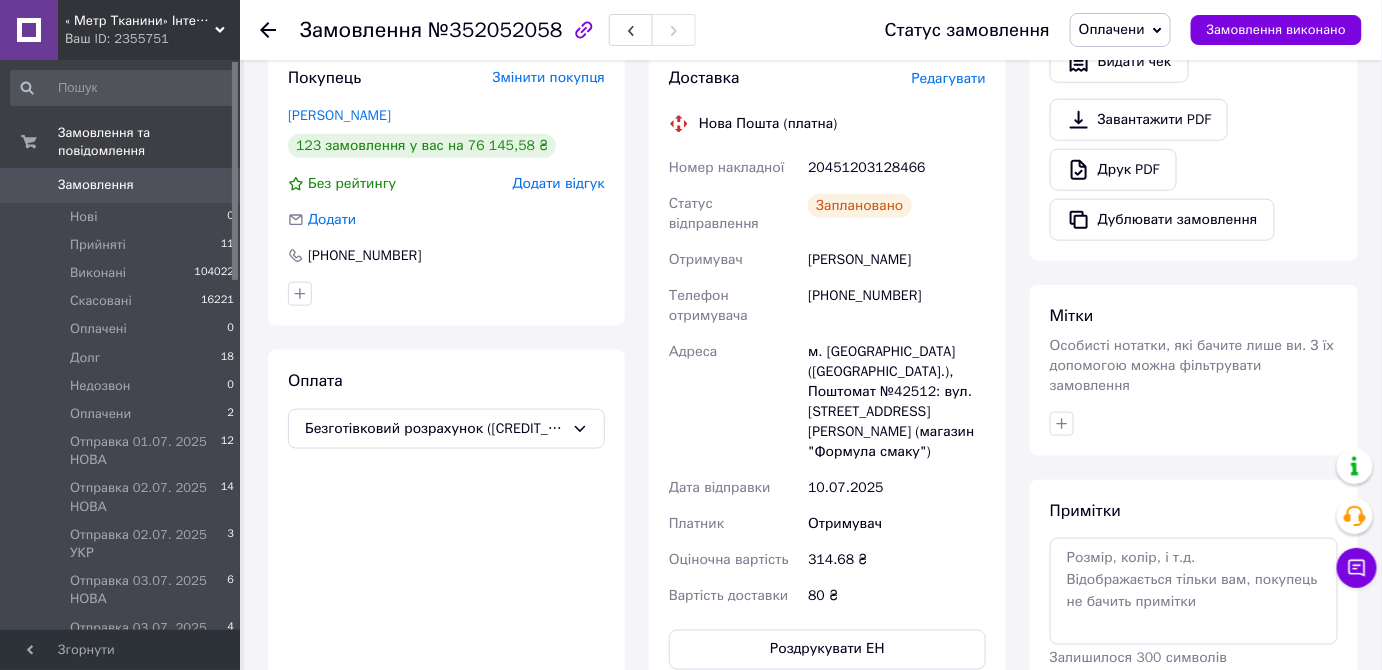 scroll, scrollTop: 482, scrollLeft: 0, axis: vertical 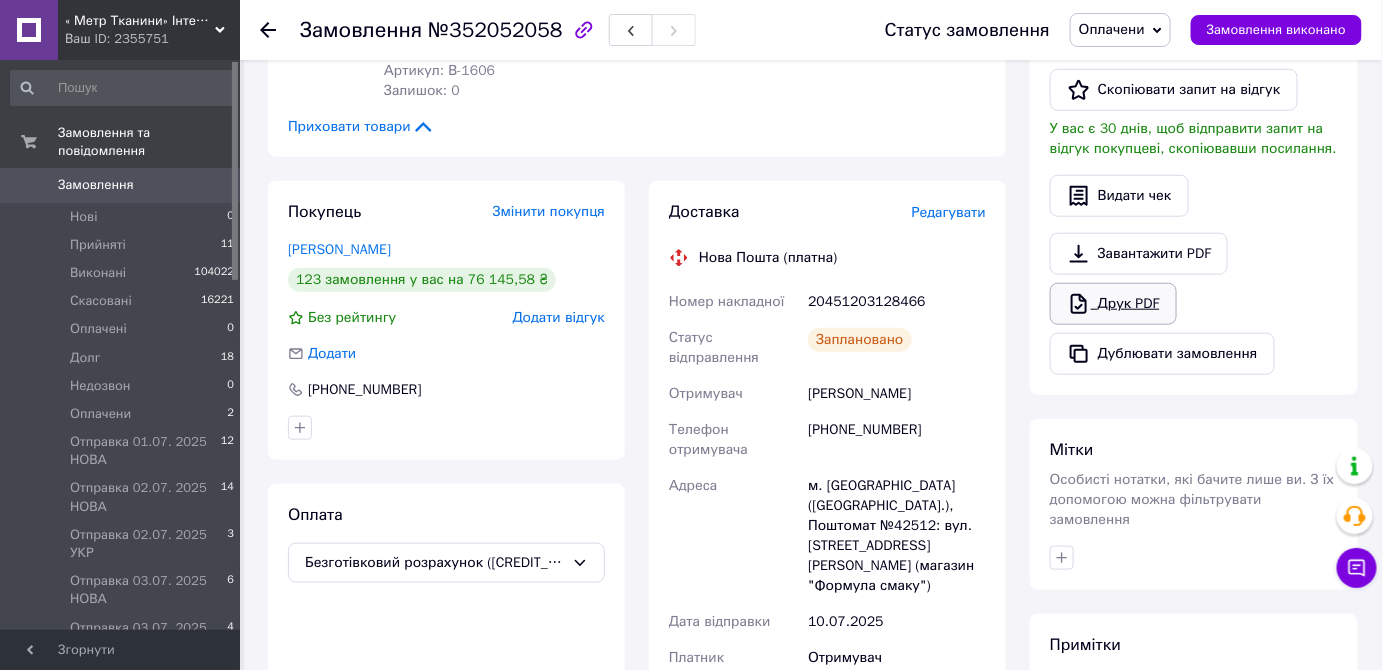 click on "Друк PDF" at bounding box center [1113, 304] 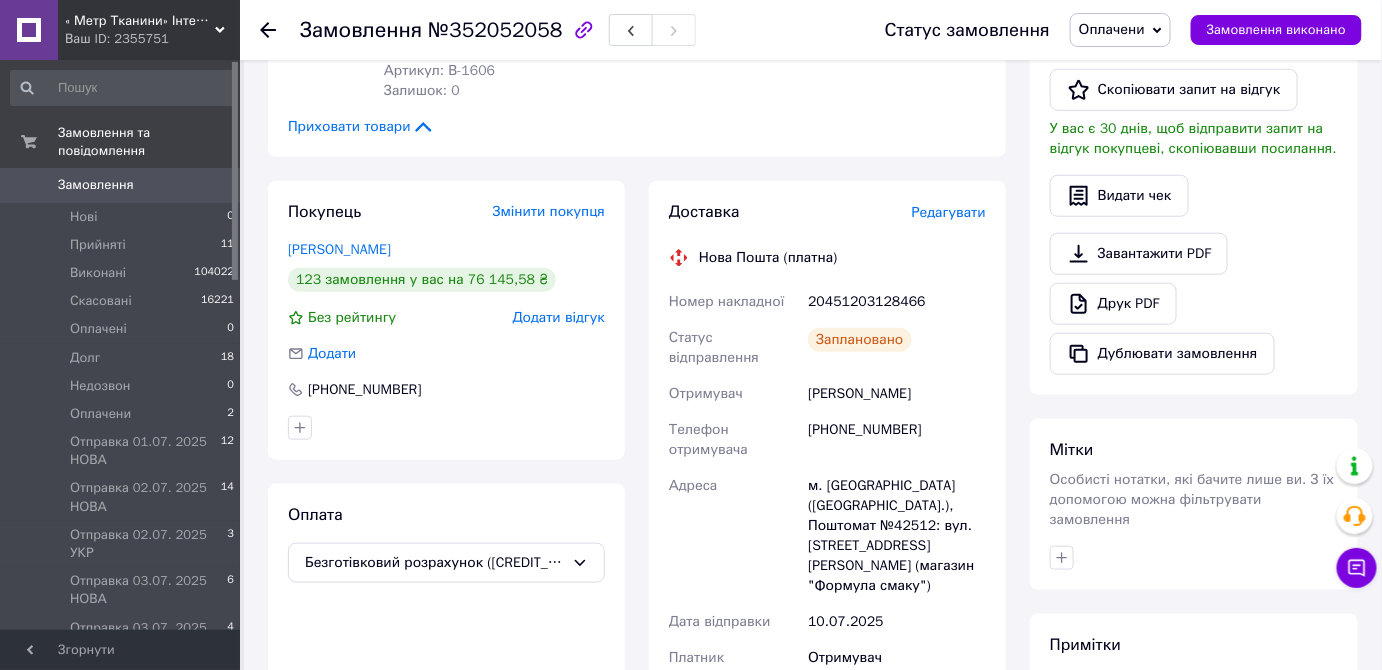 drag, startPoint x: 1119, startPoint y: 19, endPoint x: 1192, endPoint y: 92, distance: 103.23759 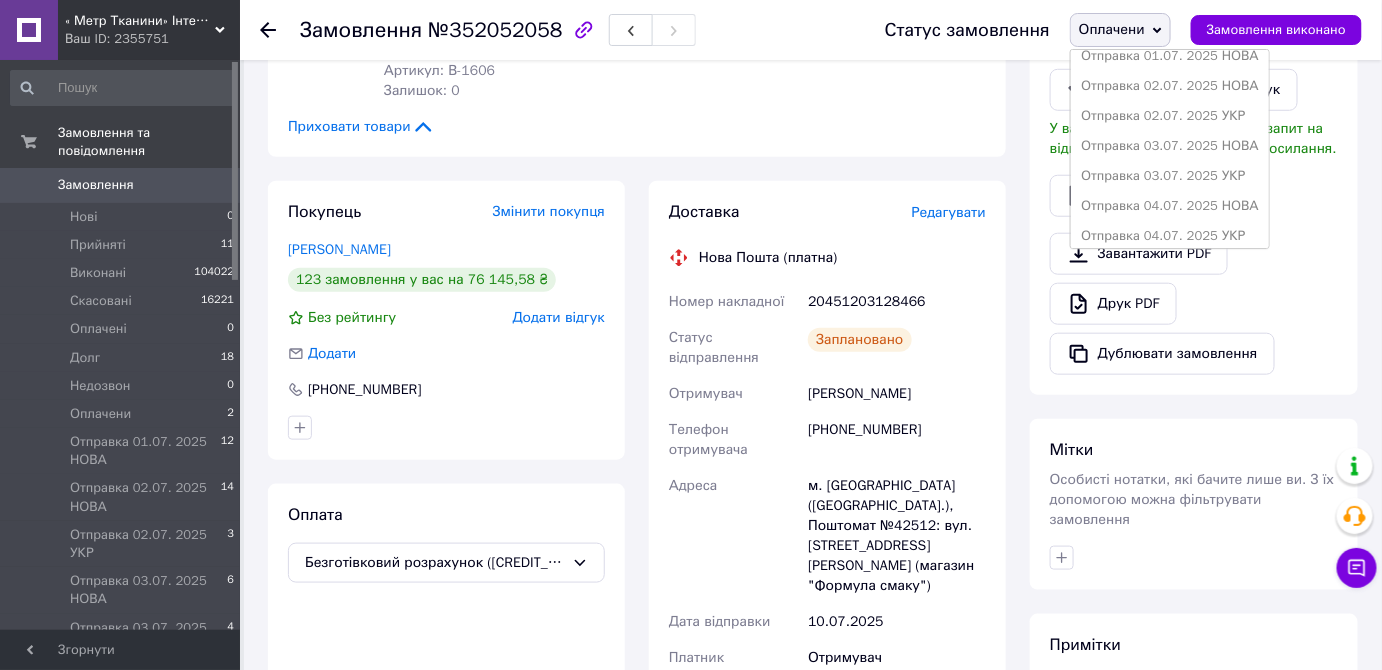 scroll, scrollTop: 411, scrollLeft: 0, axis: vertical 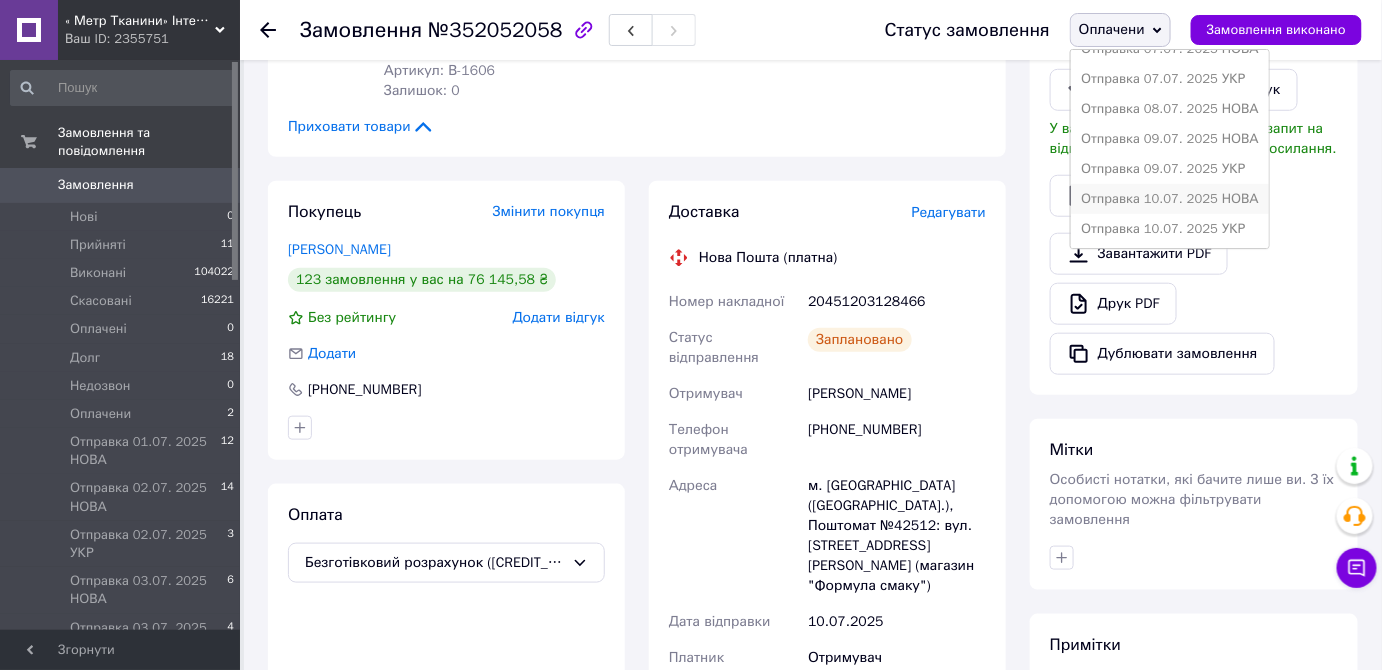 click on "Отправка 10.07. 2025 НОВА" at bounding box center (1170, 199) 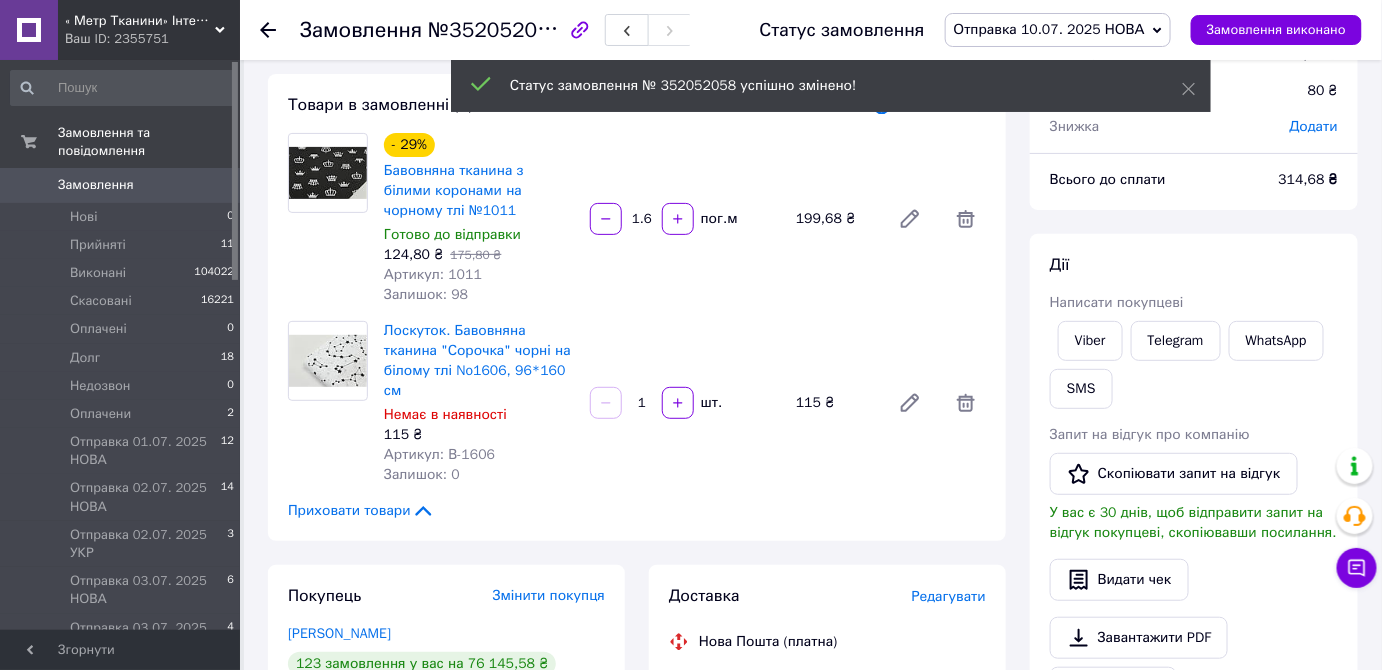 scroll, scrollTop: 0, scrollLeft: 0, axis: both 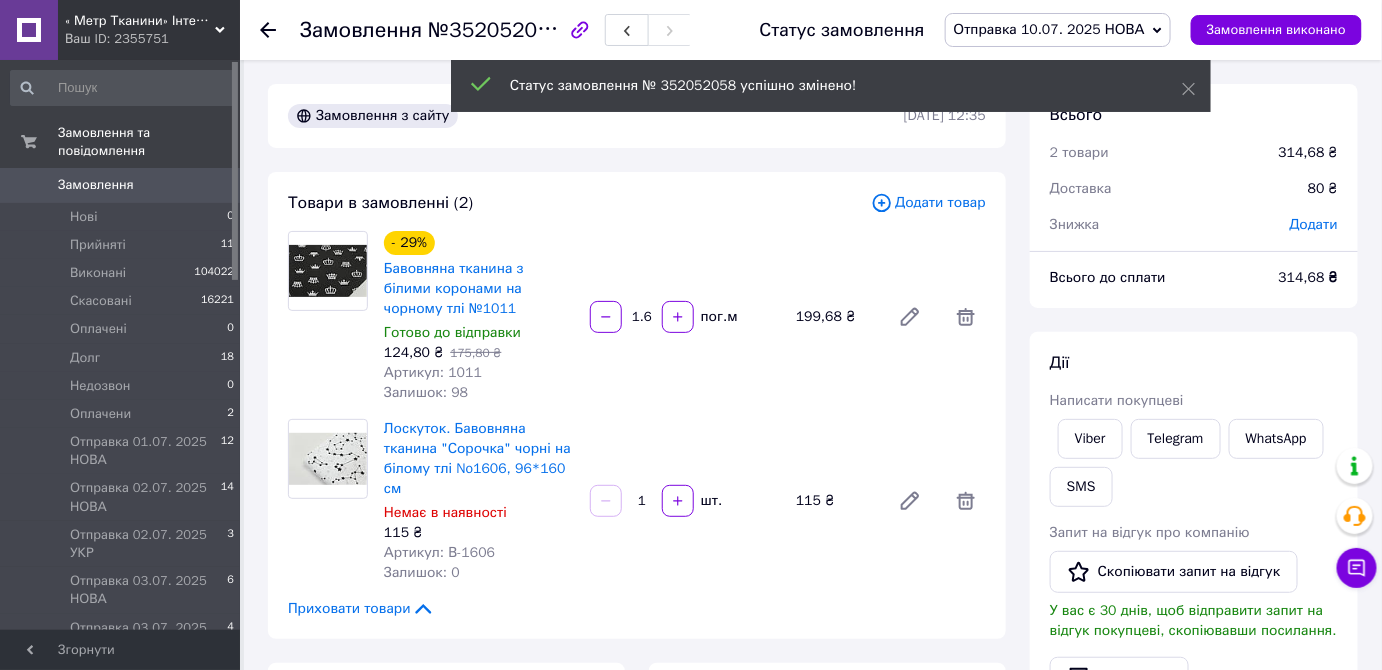 click 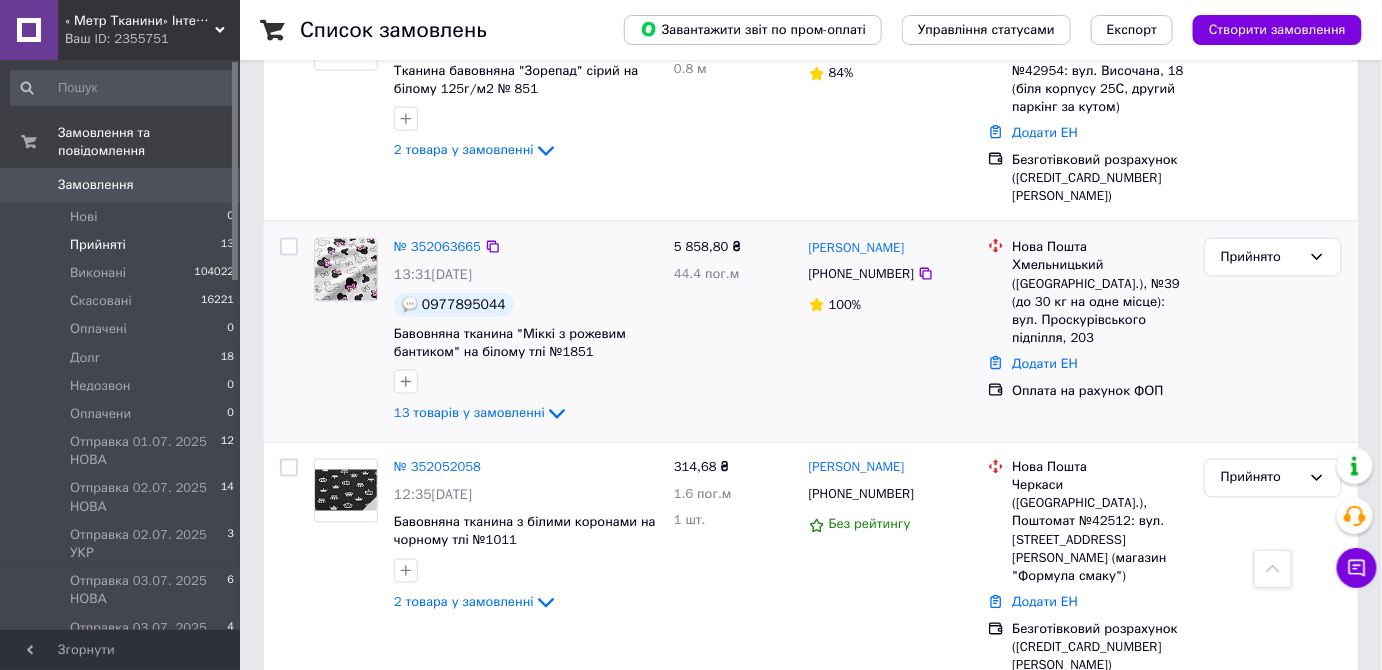scroll, scrollTop: 738, scrollLeft: 0, axis: vertical 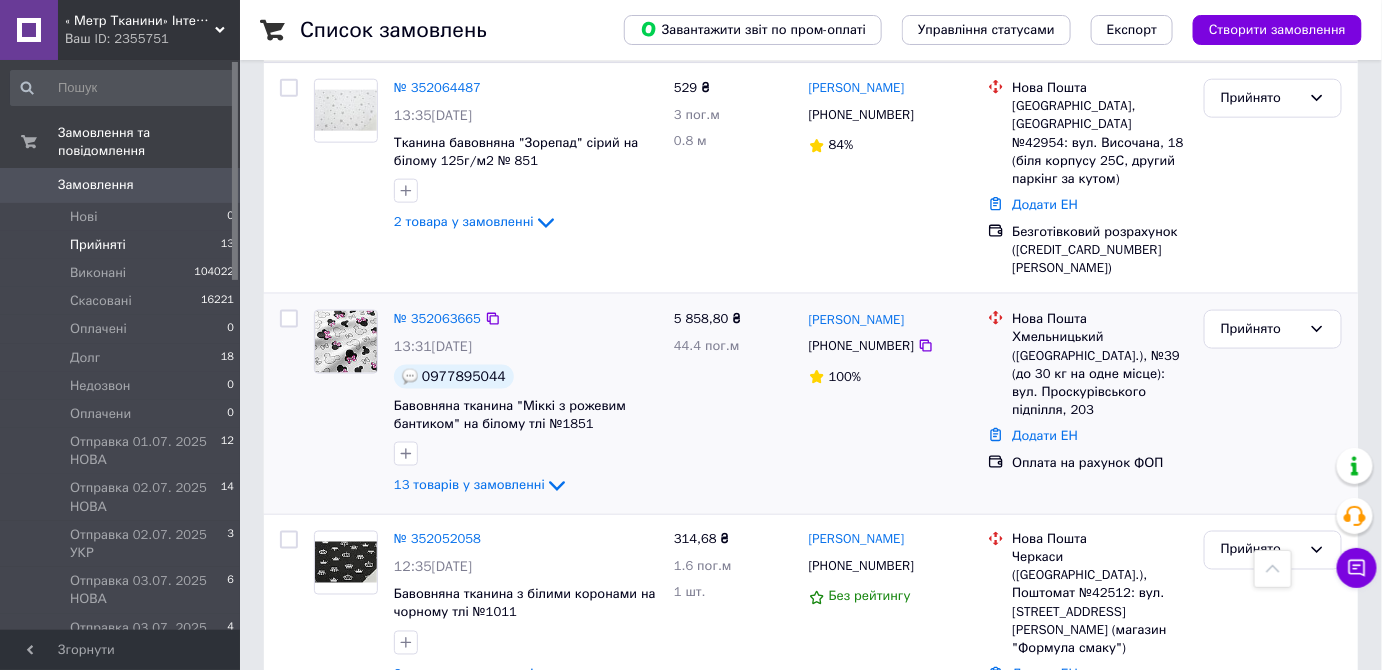 click at bounding box center [346, 342] 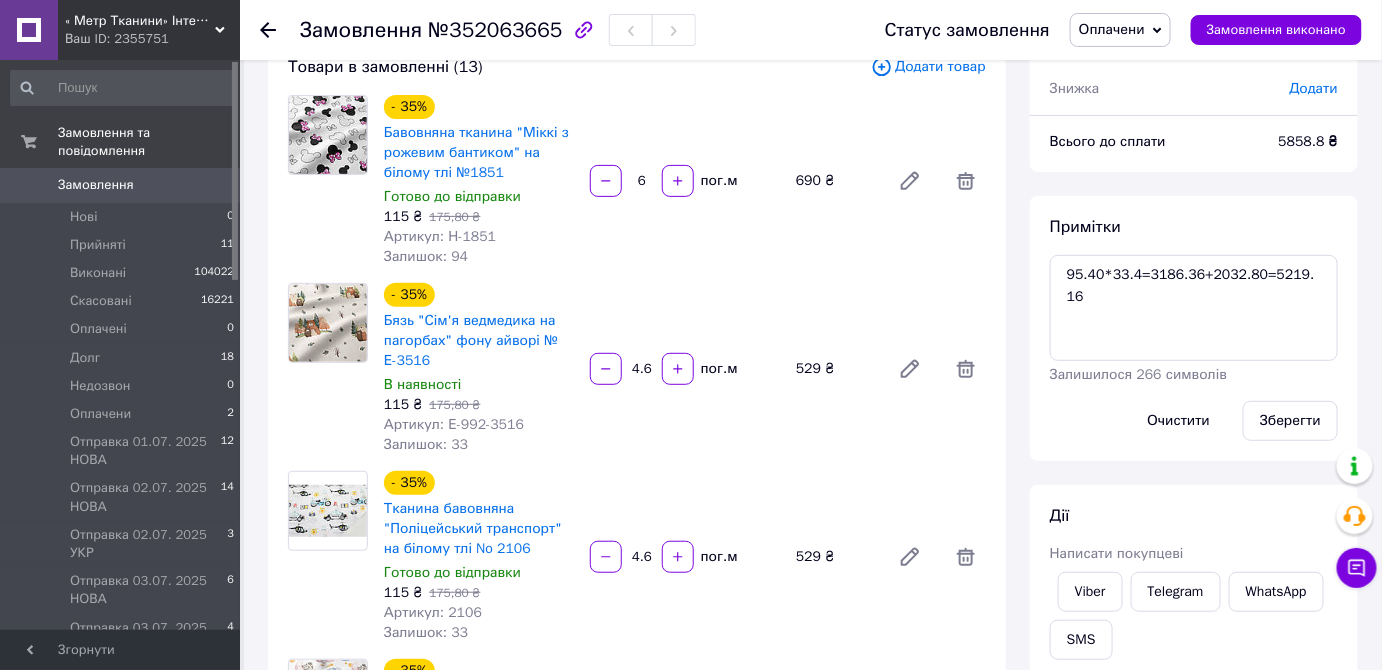 scroll, scrollTop: 0, scrollLeft: 0, axis: both 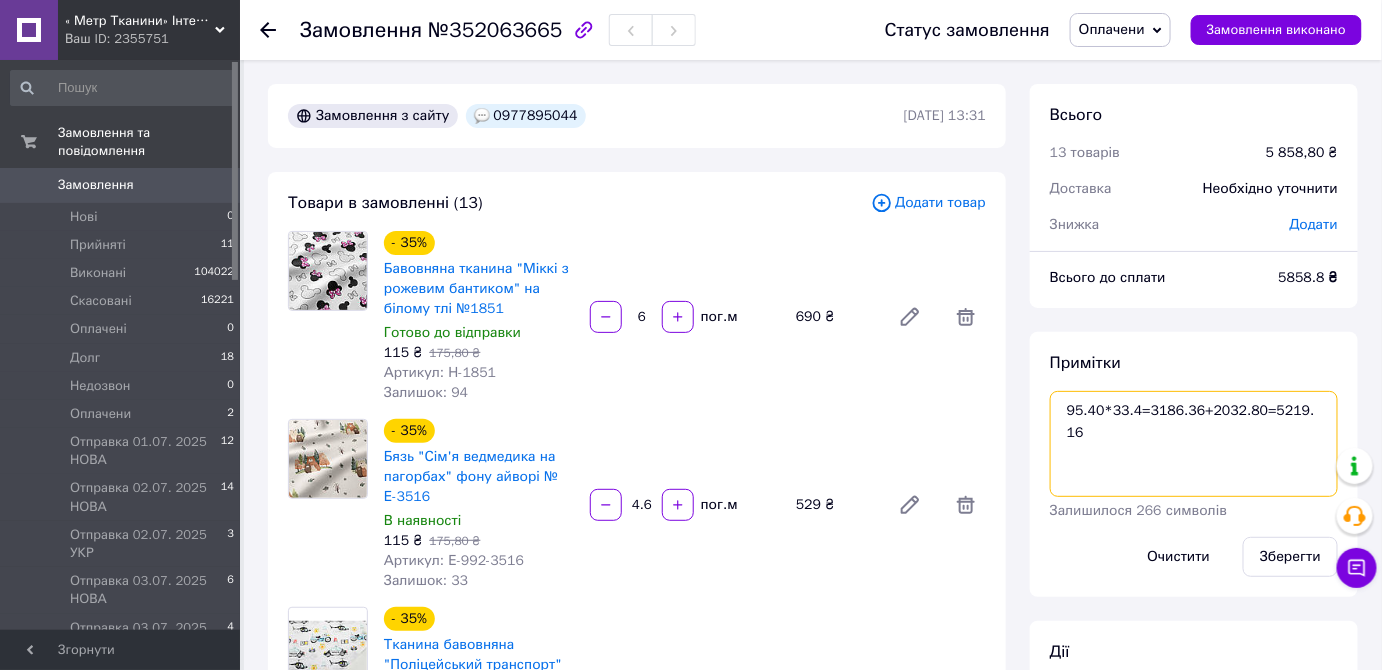 drag, startPoint x: 1310, startPoint y: 407, endPoint x: 1260, endPoint y: 414, distance: 50.48762 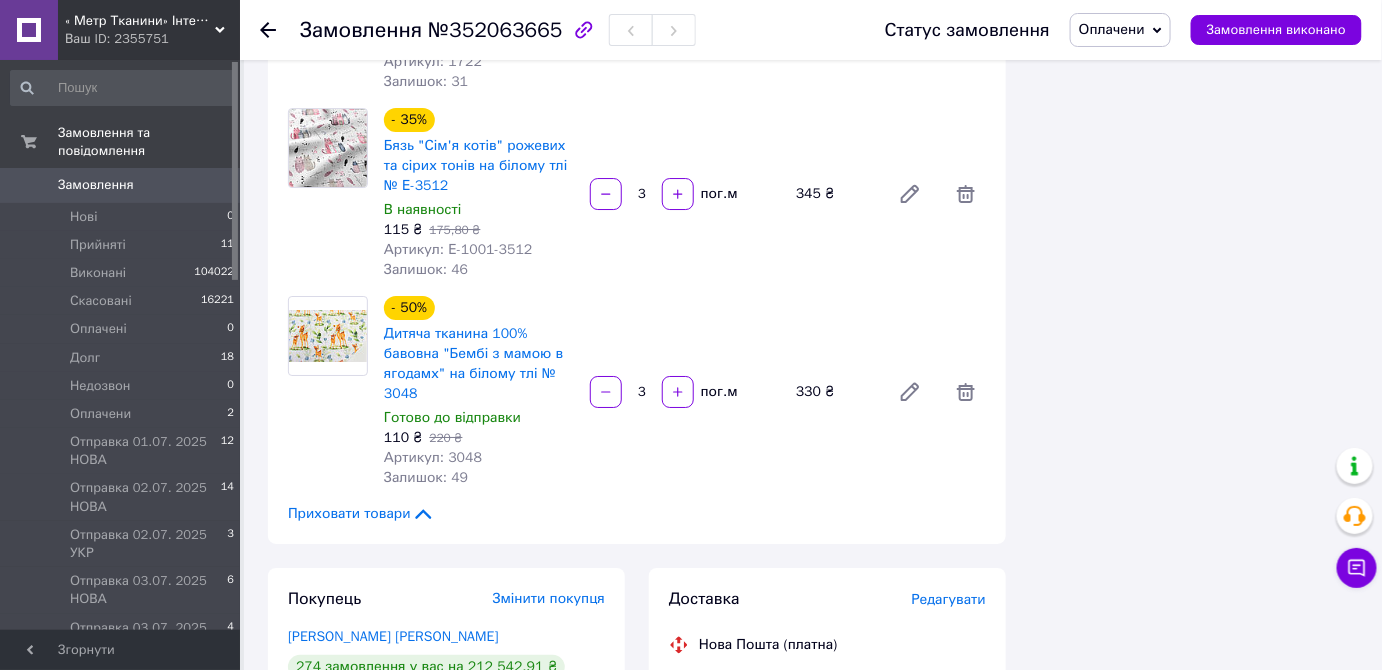 scroll, scrollTop: 2636, scrollLeft: 0, axis: vertical 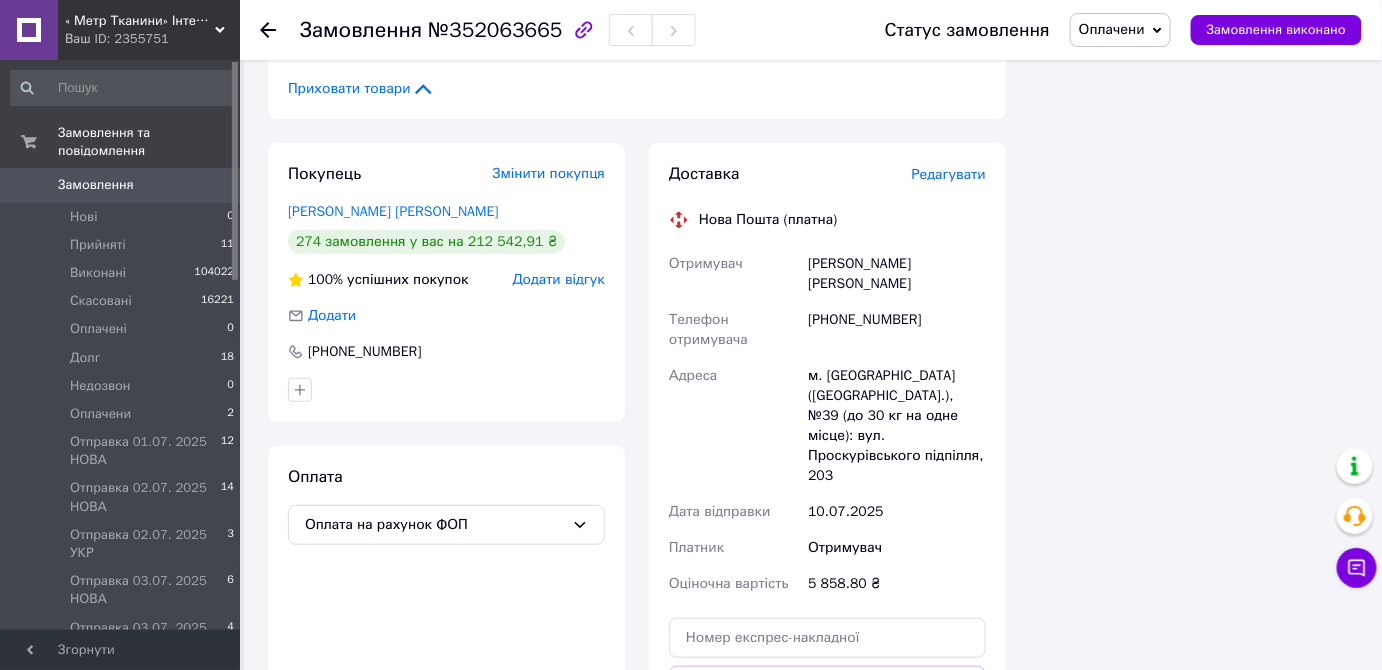 click on "Редагувати" at bounding box center (949, 174) 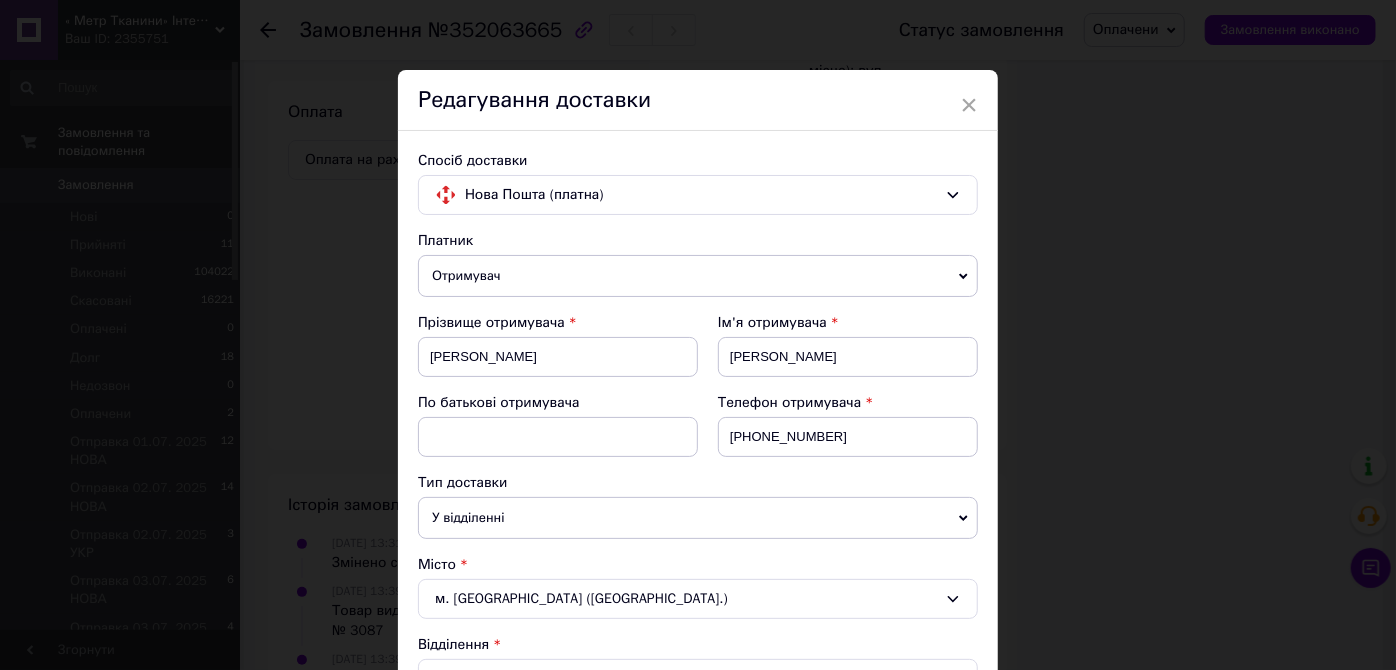 scroll, scrollTop: 3078, scrollLeft: 0, axis: vertical 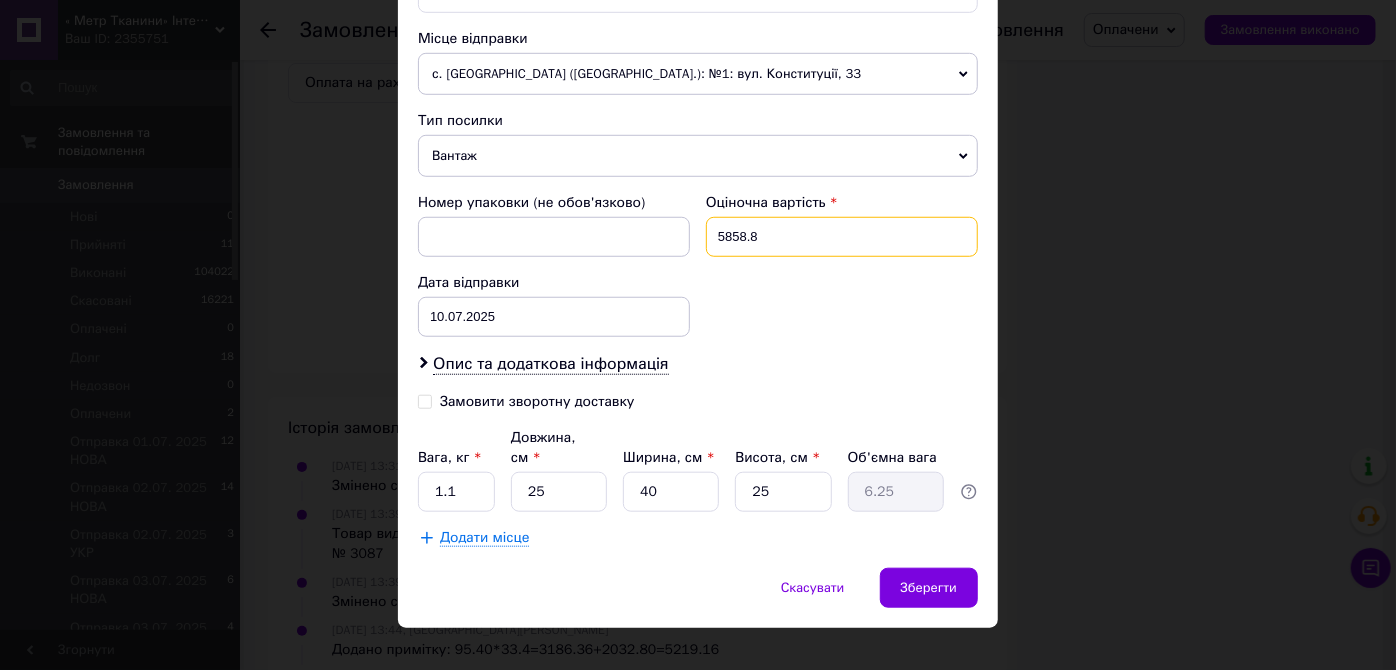 drag, startPoint x: 761, startPoint y: 224, endPoint x: 744, endPoint y: 236, distance: 20.808653 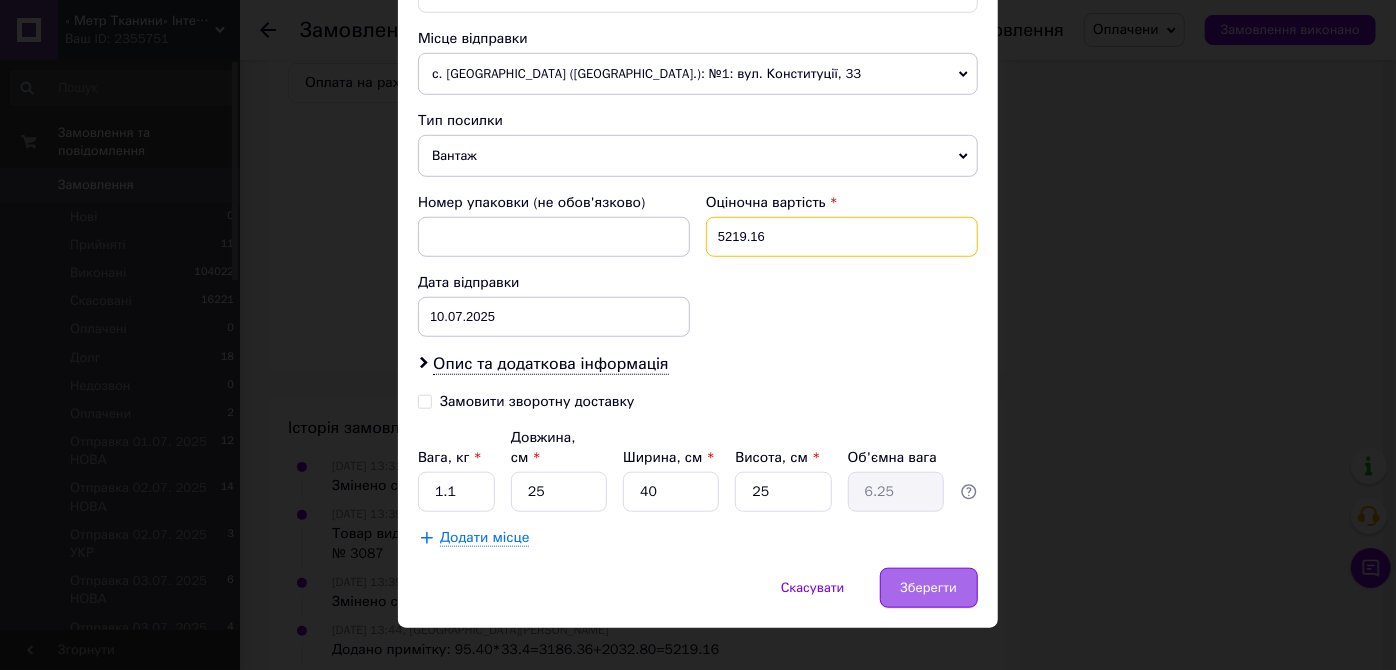 type on "5219.16" 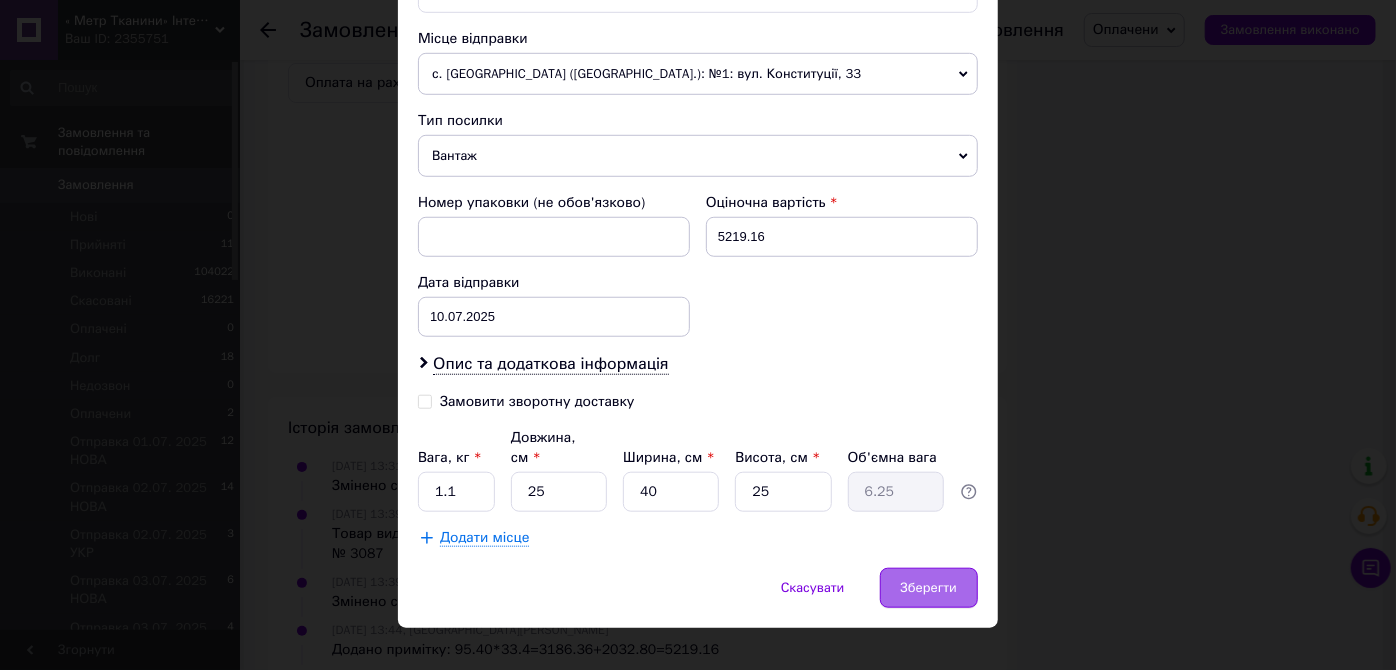 click on "Зберегти" at bounding box center [929, 588] 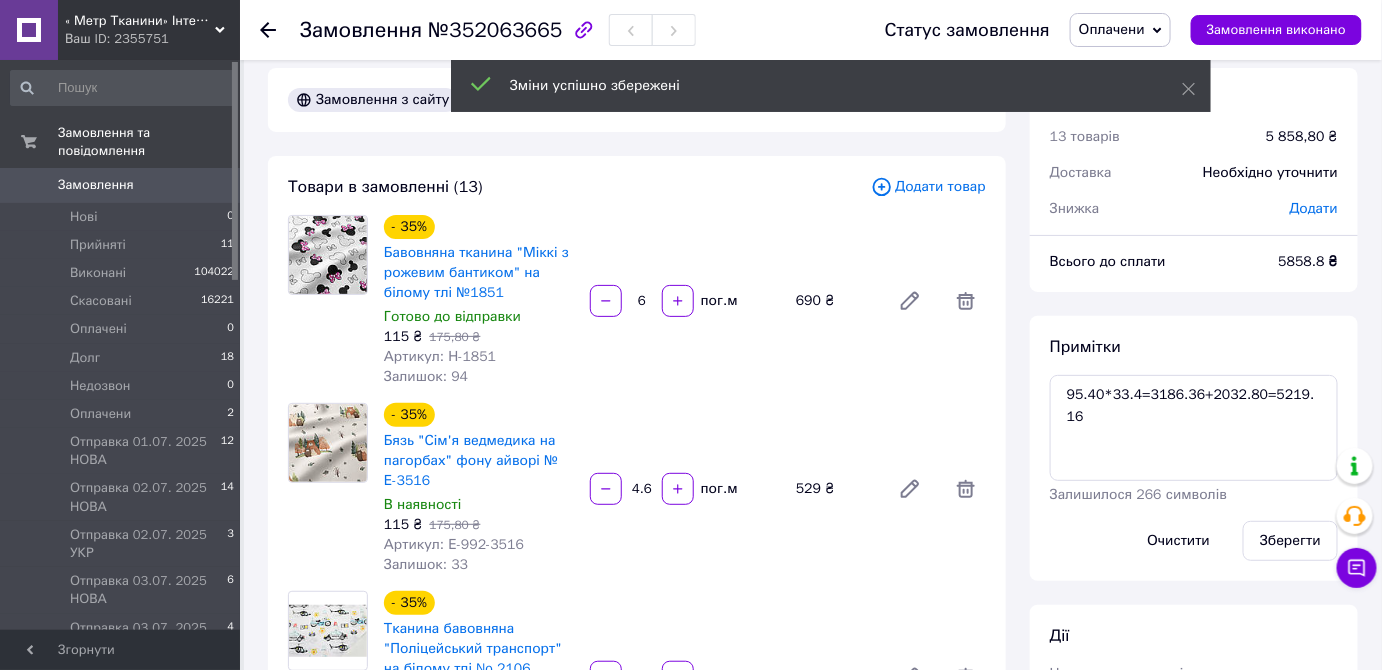 scroll, scrollTop: 0, scrollLeft: 0, axis: both 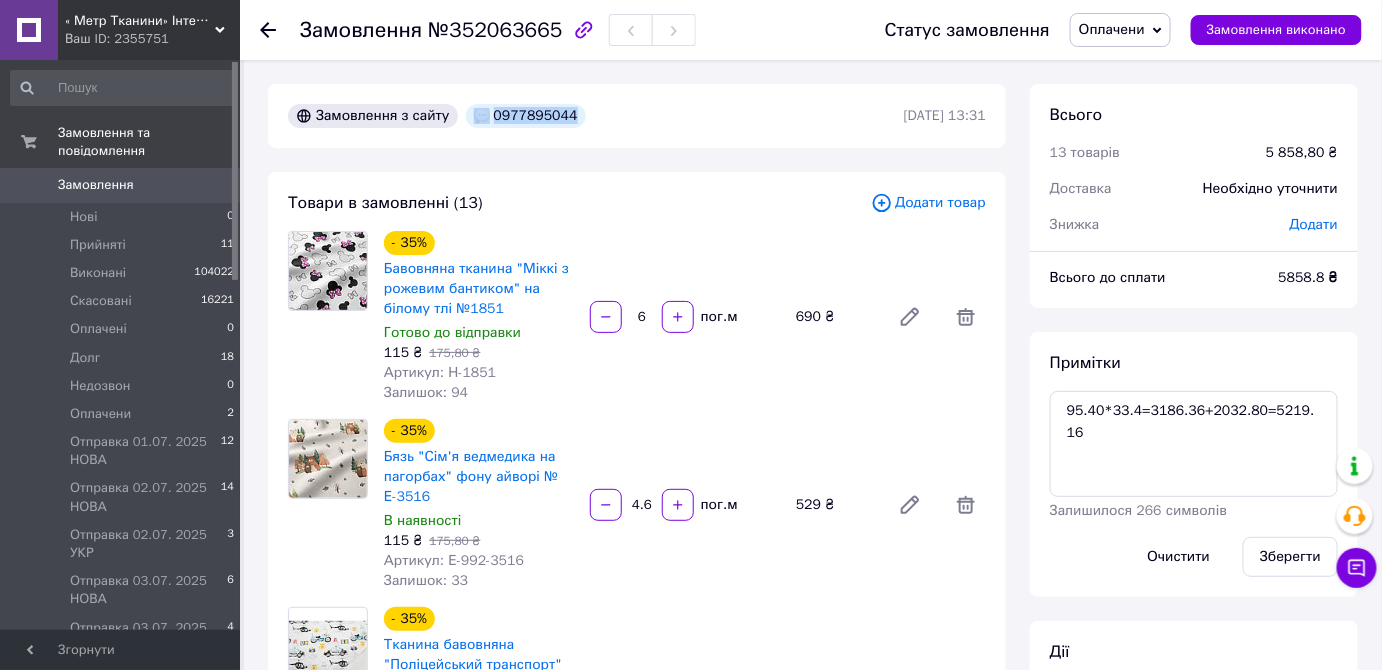 drag, startPoint x: 593, startPoint y: 110, endPoint x: 486, endPoint y: 119, distance: 107.37784 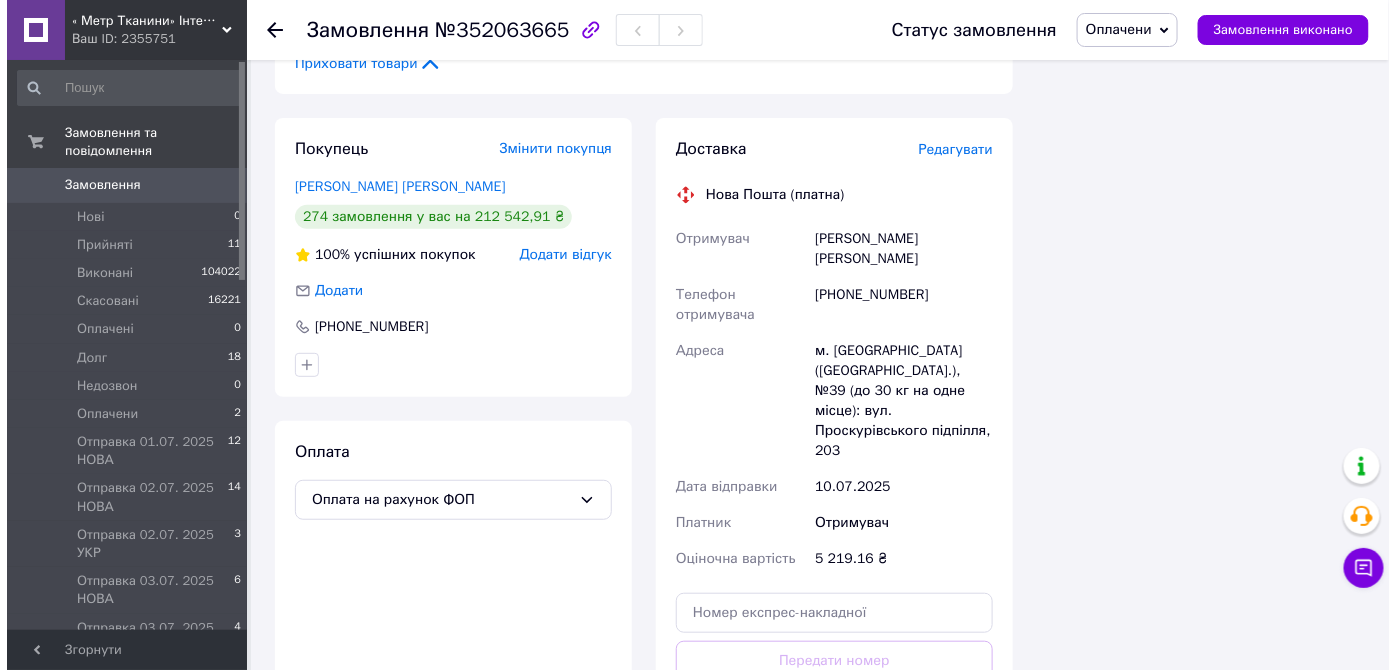 scroll, scrollTop: 2545, scrollLeft: 0, axis: vertical 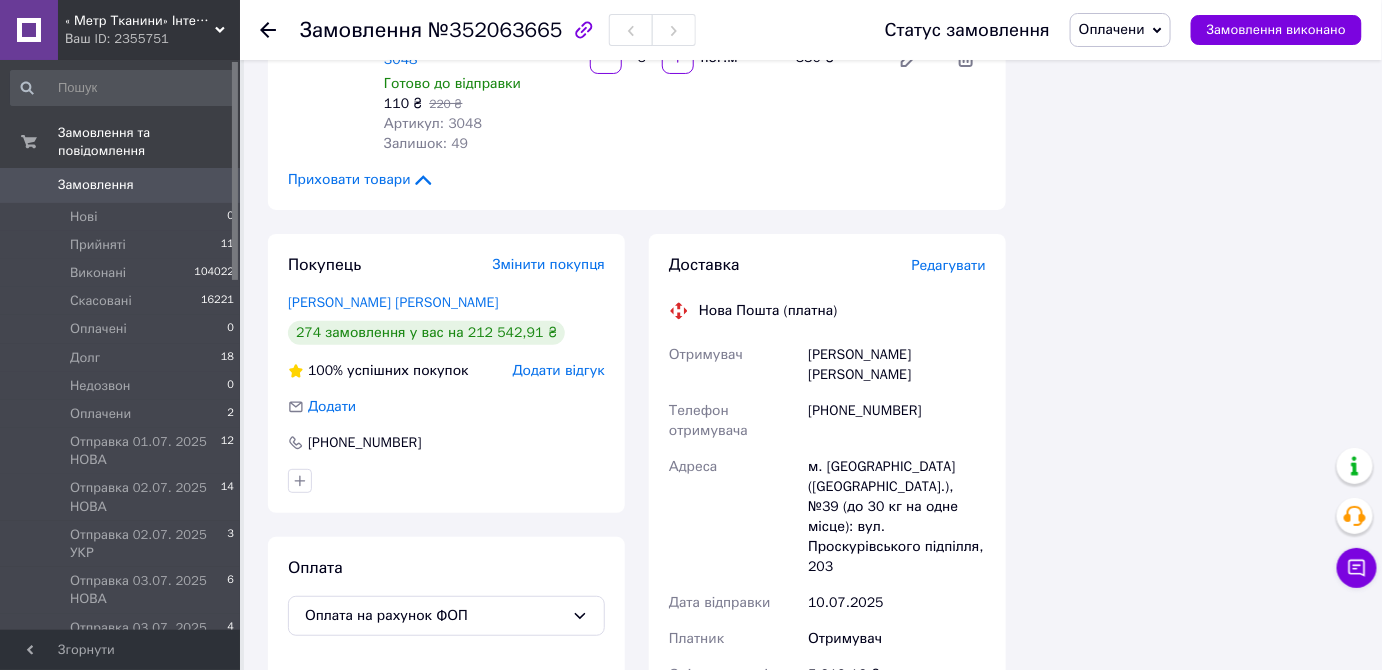 click on "Редагувати" at bounding box center (949, 265) 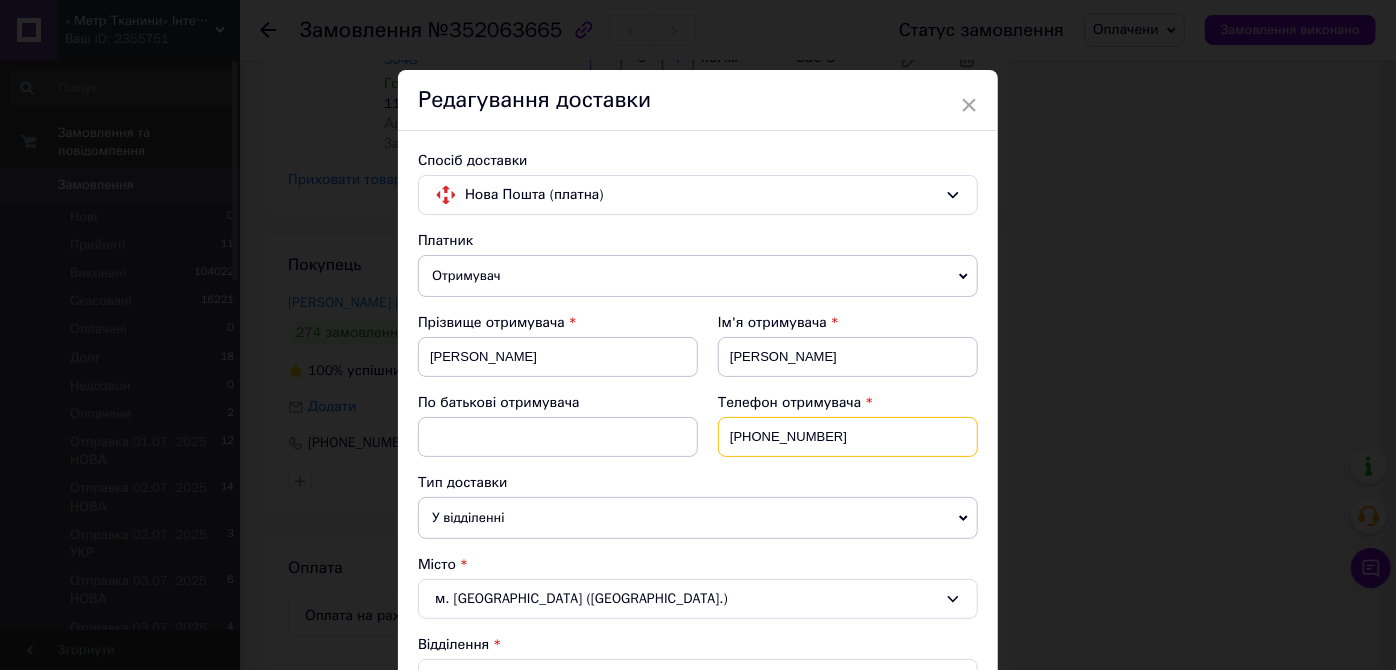 drag, startPoint x: 837, startPoint y: 431, endPoint x: 752, endPoint y: 438, distance: 85.28775 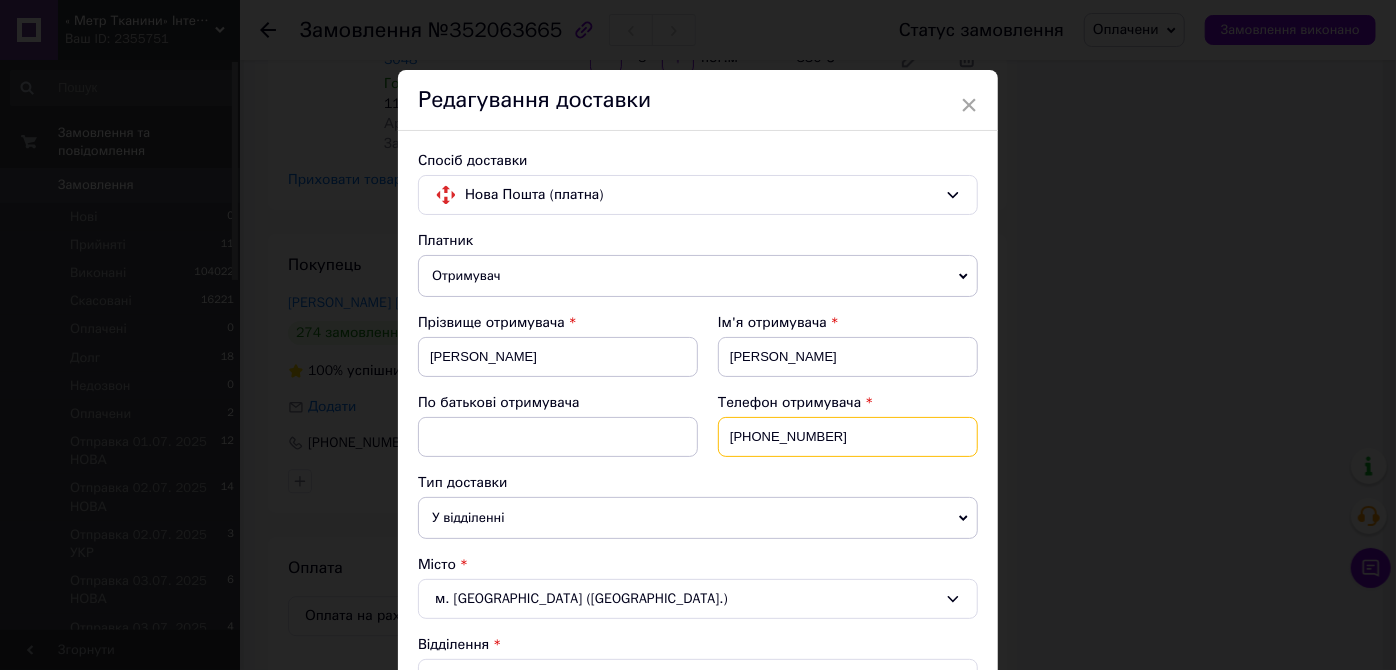 click on "[PHONE_NUMBER]" at bounding box center (848, 437) 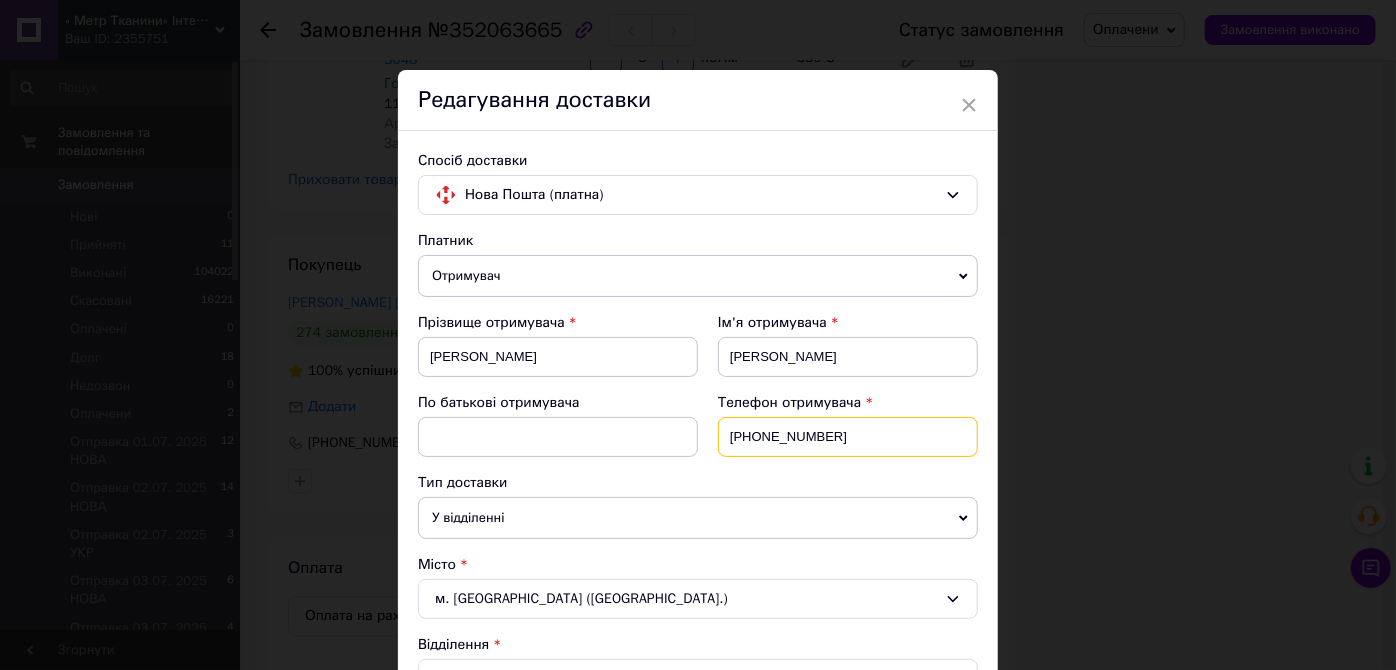drag, startPoint x: 842, startPoint y: 432, endPoint x: 746, endPoint y: 440, distance: 96.332756 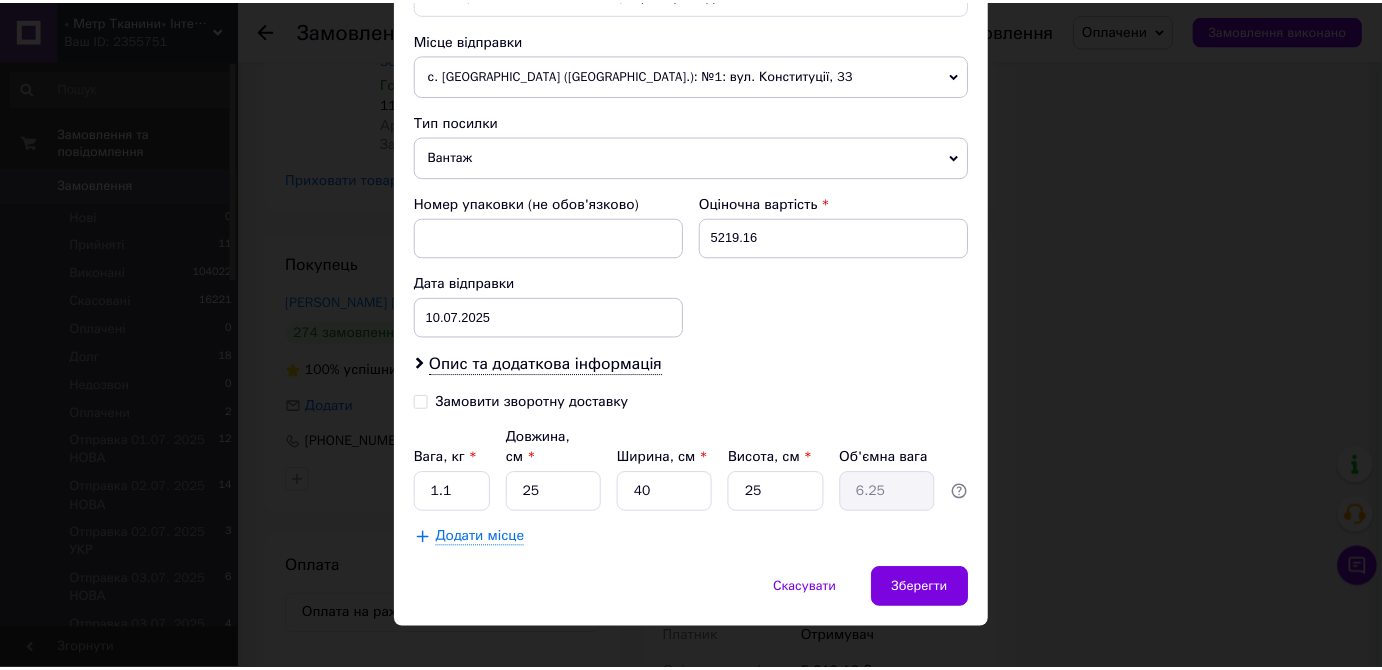 scroll, scrollTop: 686, scrollLeft: 0, axis: vertical 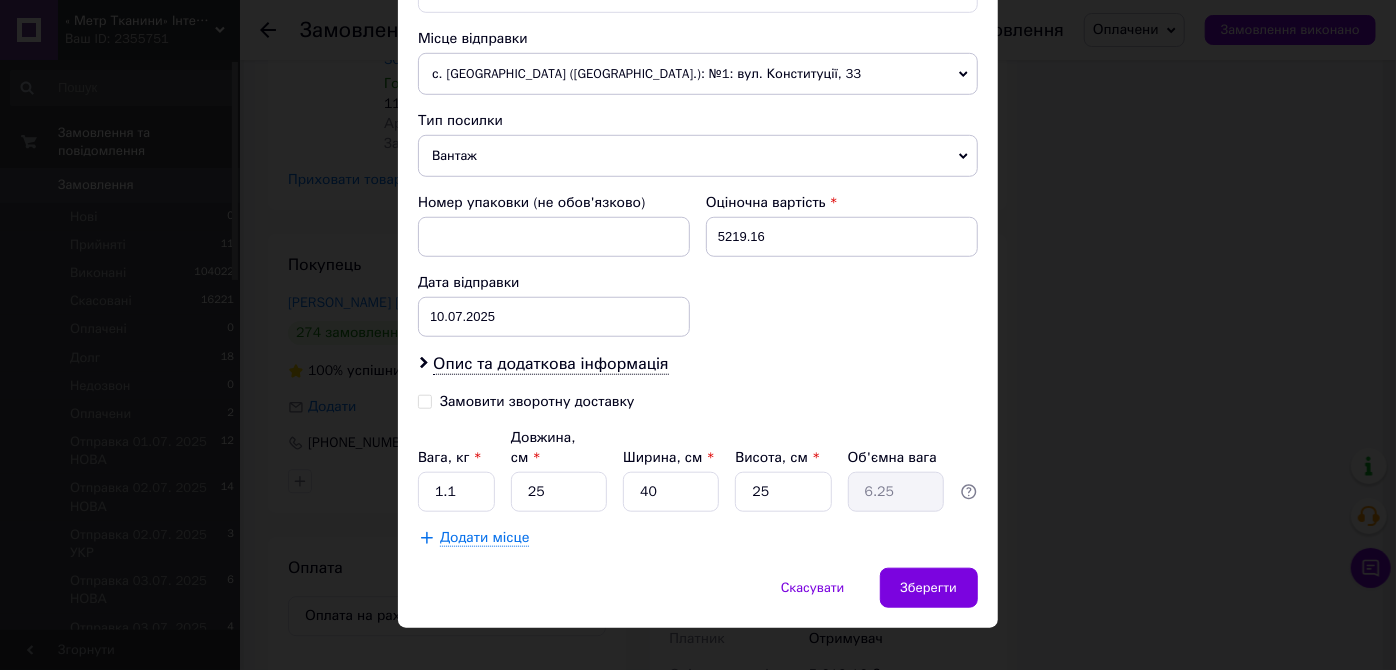 type on "+380977895044" 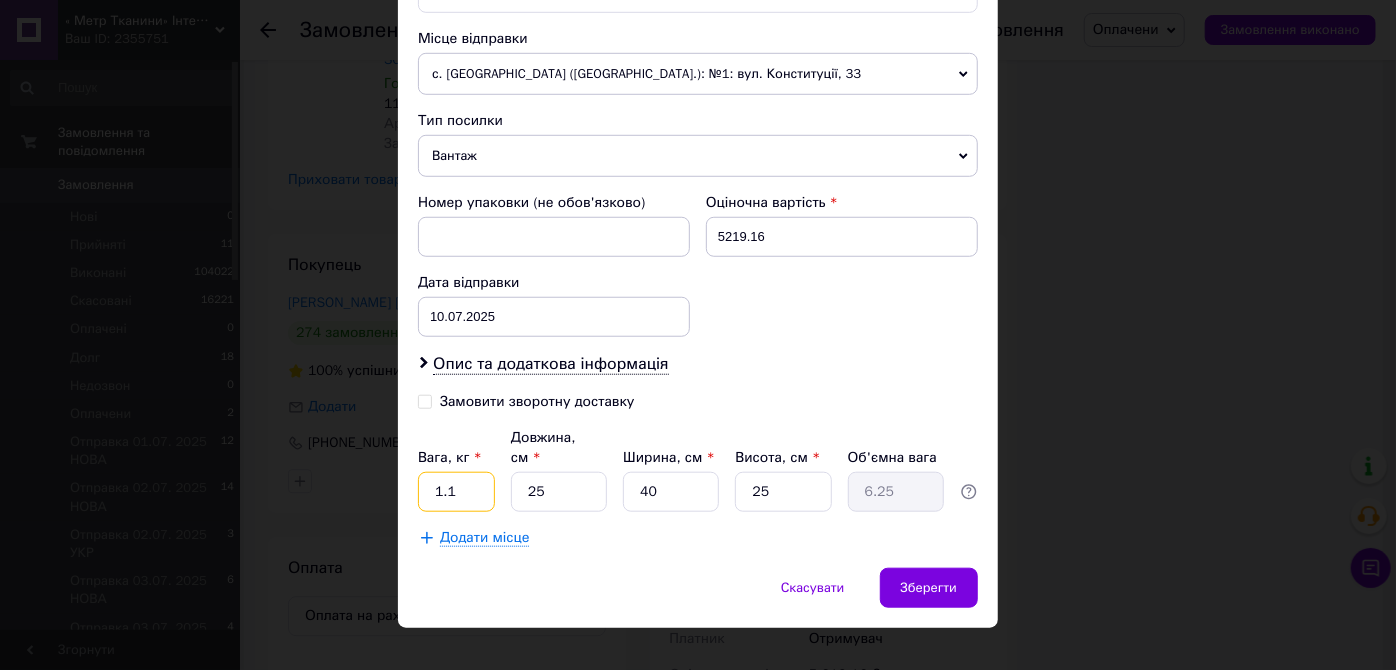 drag, startPoint x: 450, startPoint y: 468, endPoint x: 427, endPoint y: 472, distance: 23.345236 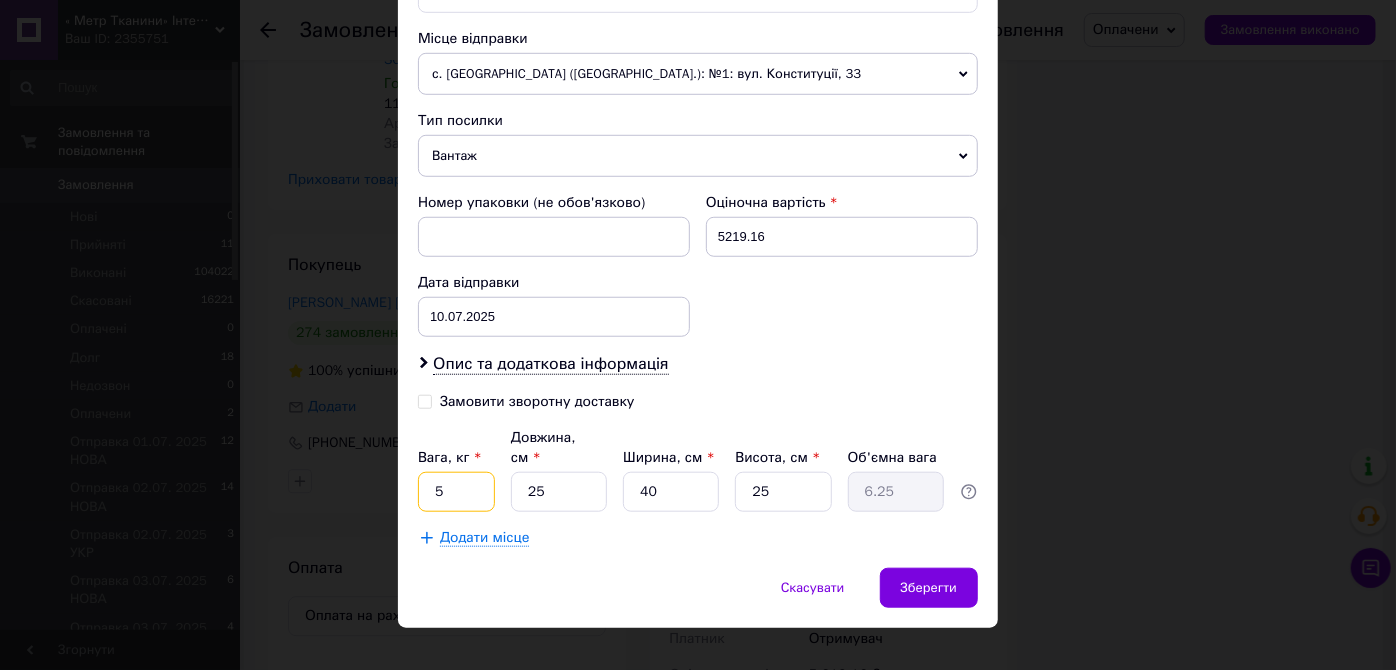 type on "5" 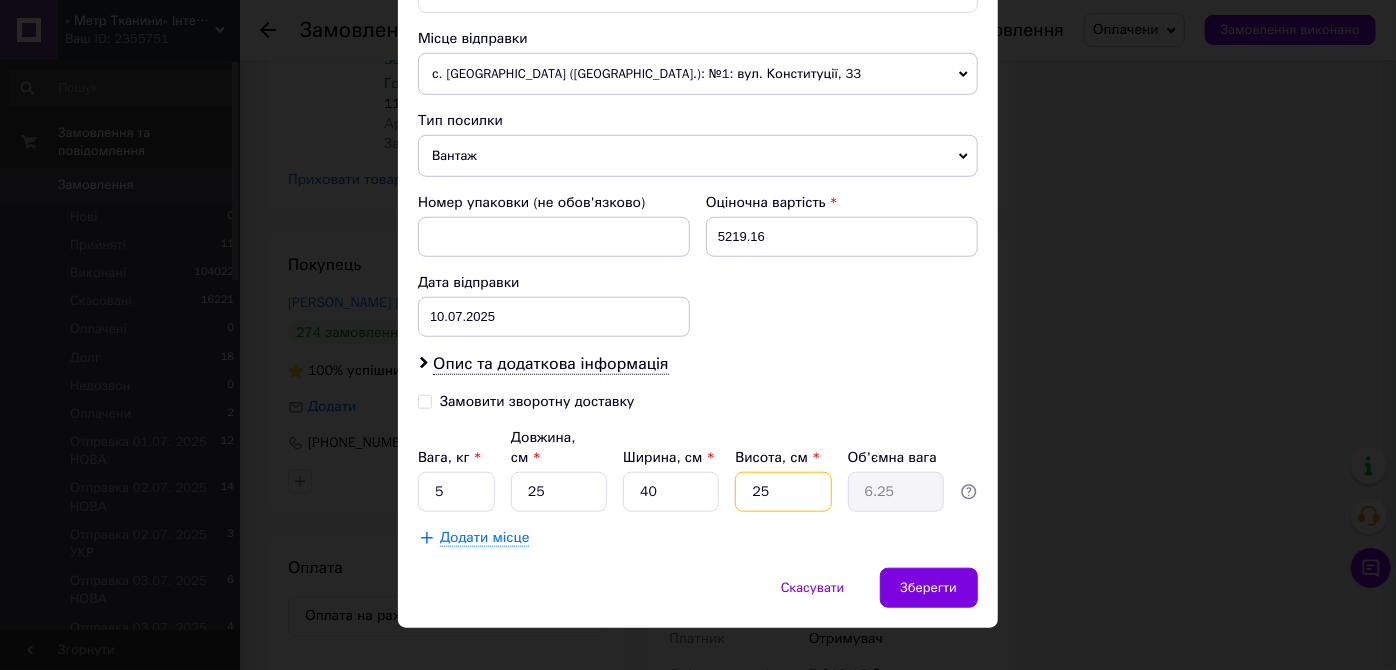 drag, startPoint x: 757, startPoint y: 457, endPoint x: 842, endPoint y: 484, distance: 89.1852 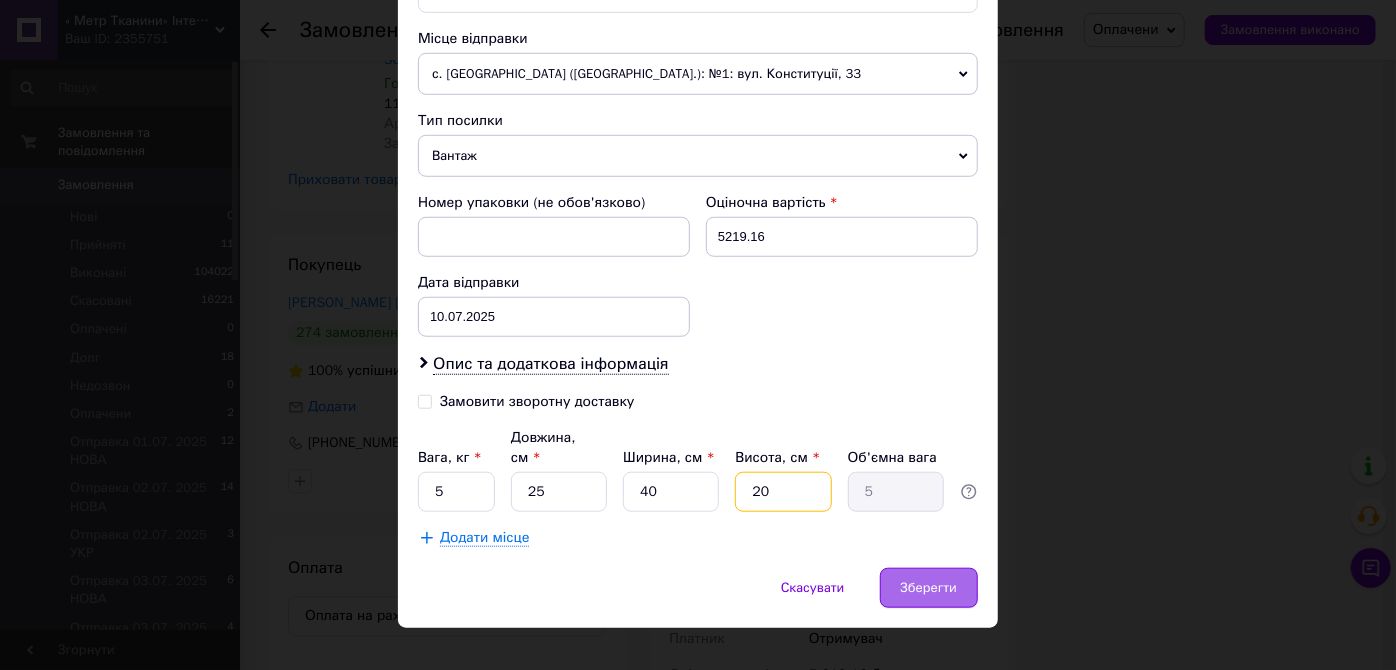 type on "20" 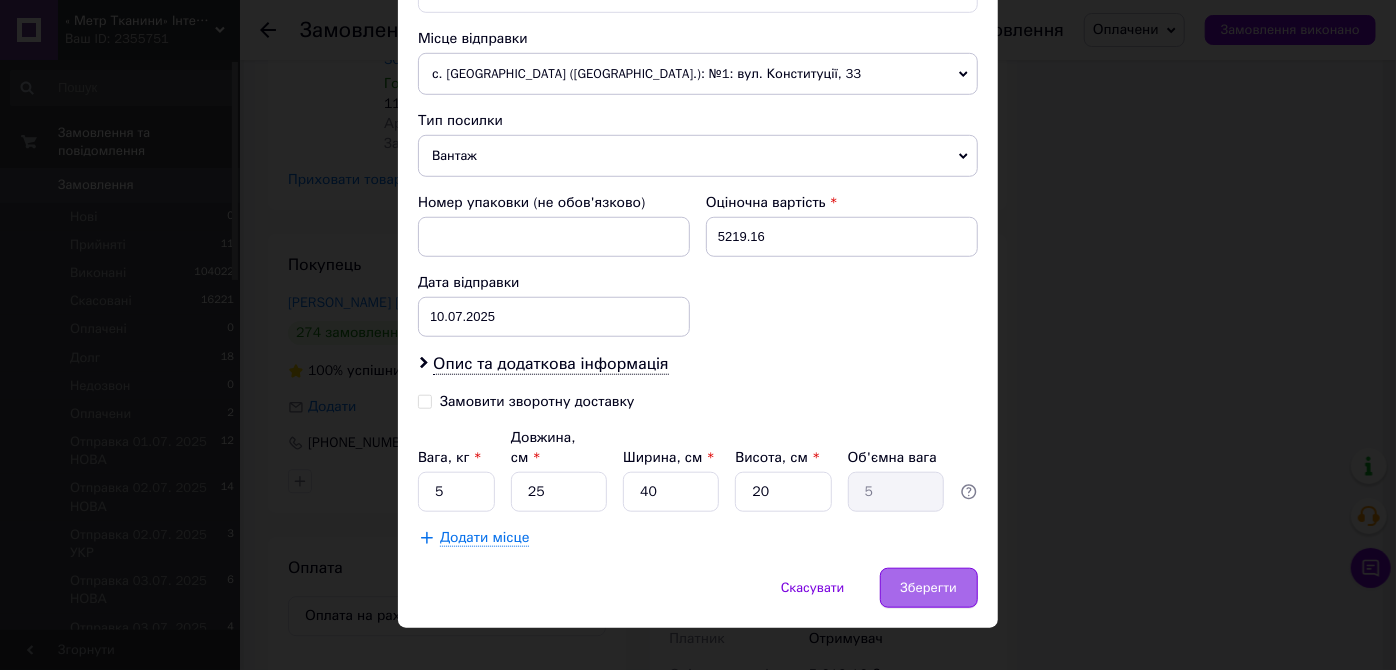 click on "Зберегти" at bounding box center (929, 588) 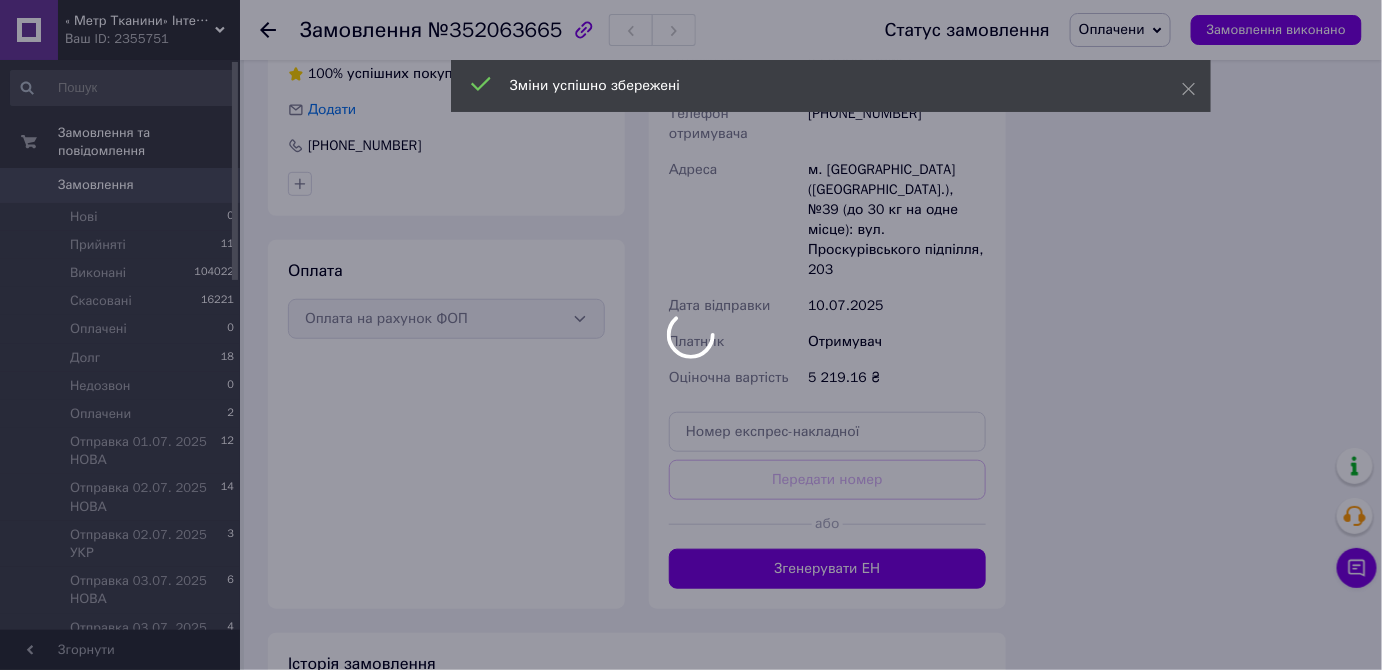 scroll, scrollTop: 3000, scrollLeft: 0, axis: vertical 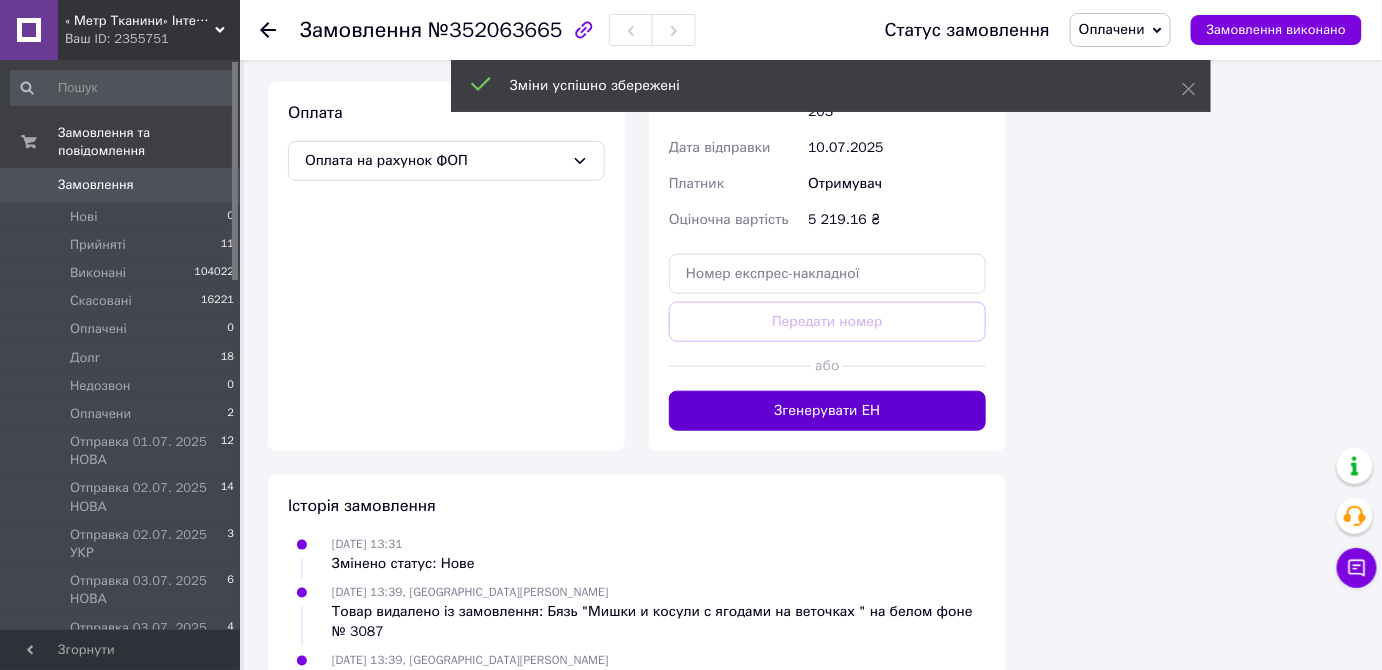 click on "Згенерувати ЕН" at bounding box center [827, 411] 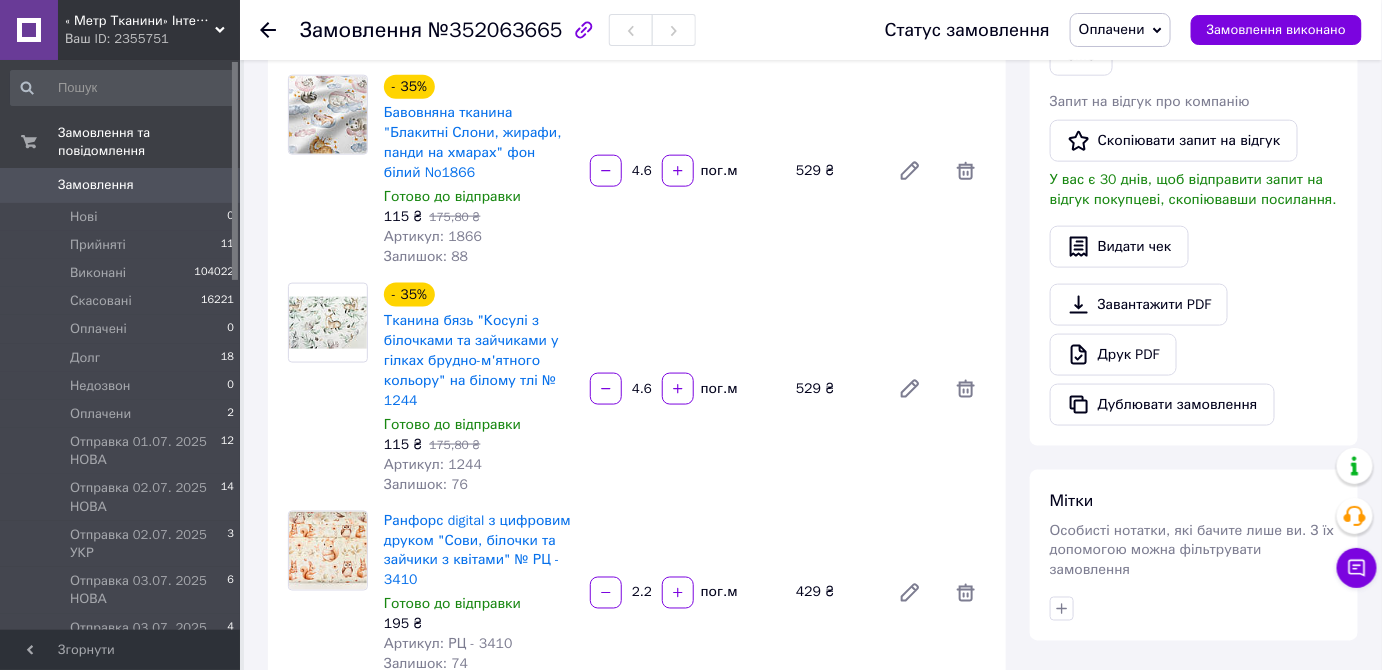 scroll, scrollTop: 727, scrollLeft: 0, axis: vertical 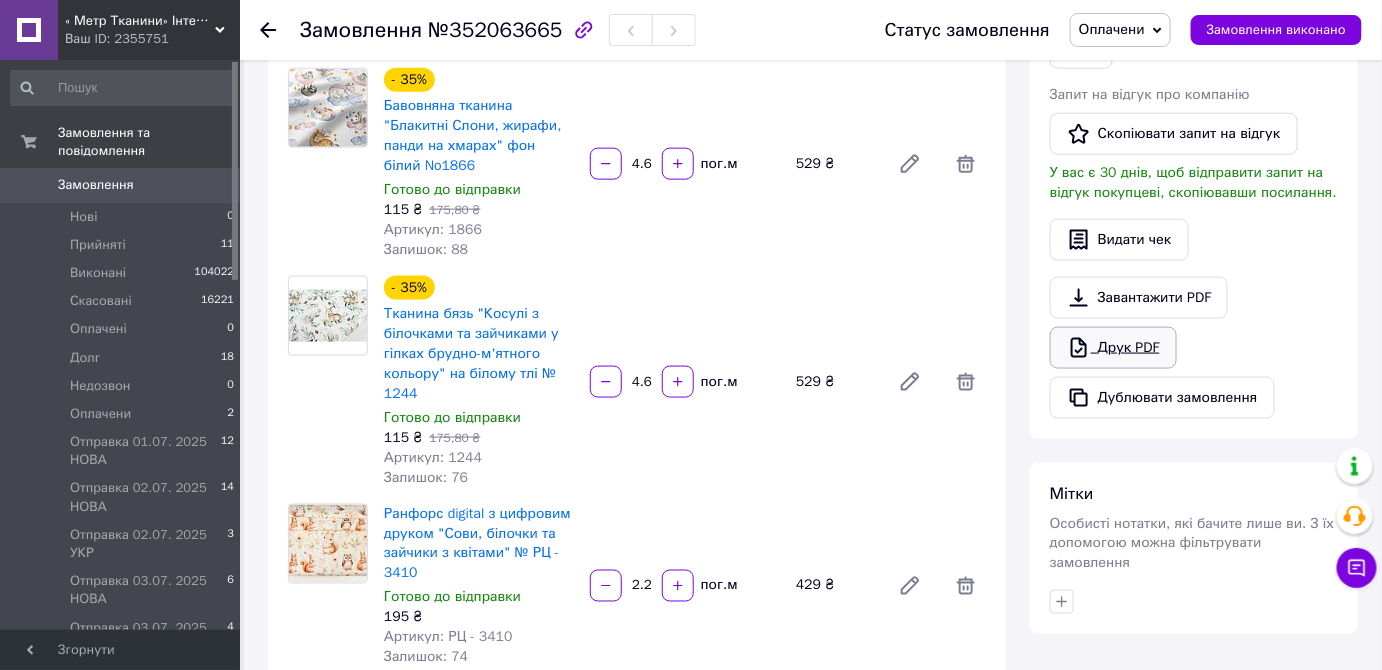 click on "Друк PDF" at bounding box center (1113, 348) 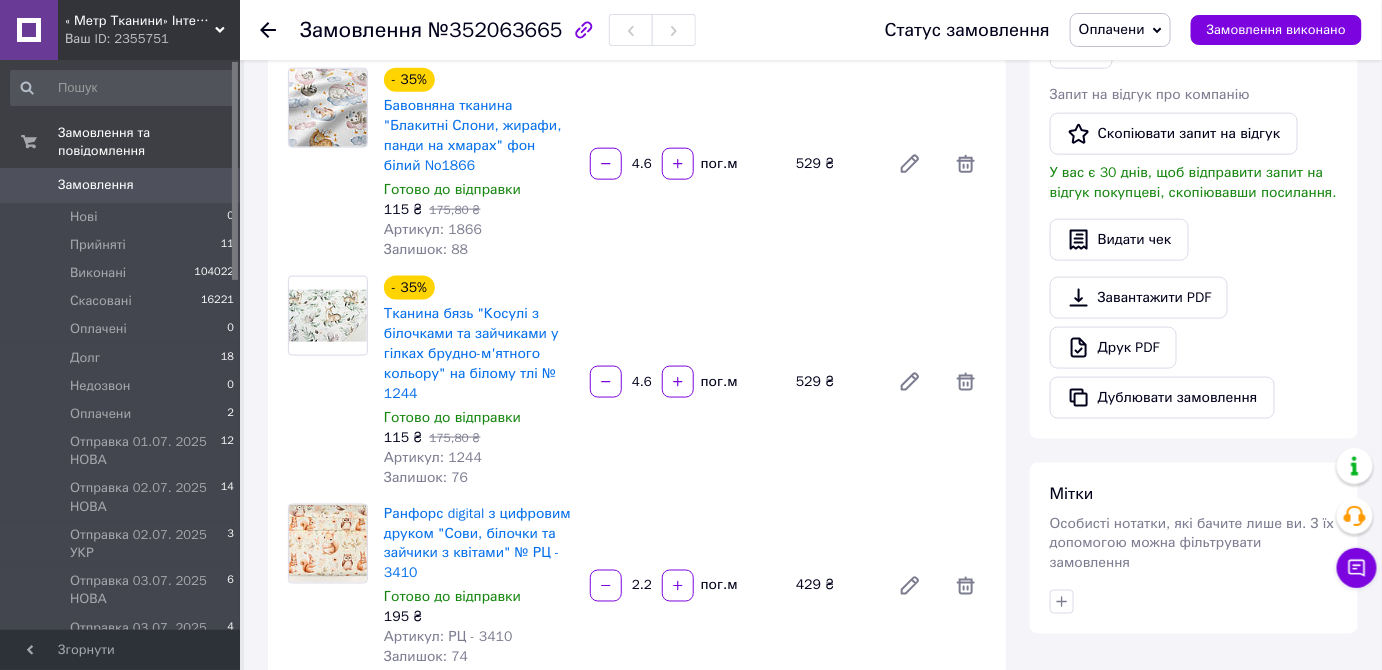 drag, startPoint x: 1129, startPoint y: 26, endPoint x: 1146, endPoint y: 62, distance: 39.812057 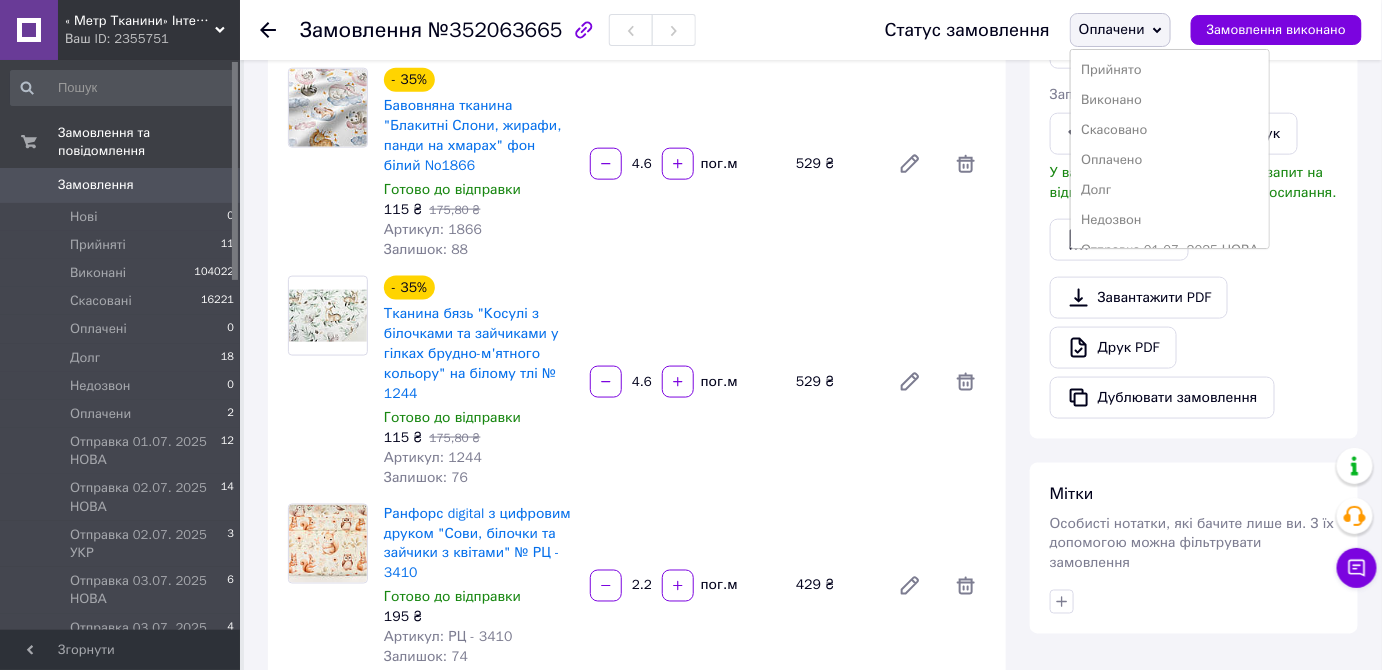 scroll, scrollTop: 411, scrollLeft: 0, axis: vertical 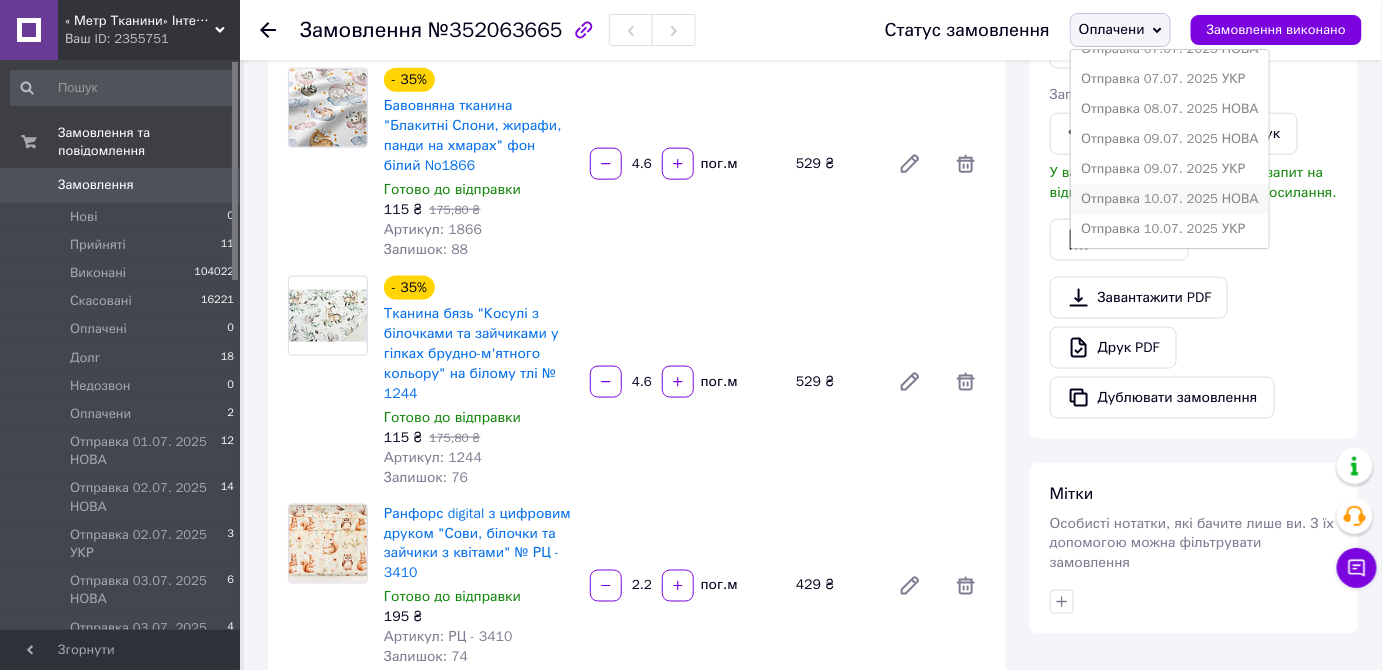 click on "Отправка 10.07. 2025 НОВА" at bounding box center [1170, 199] 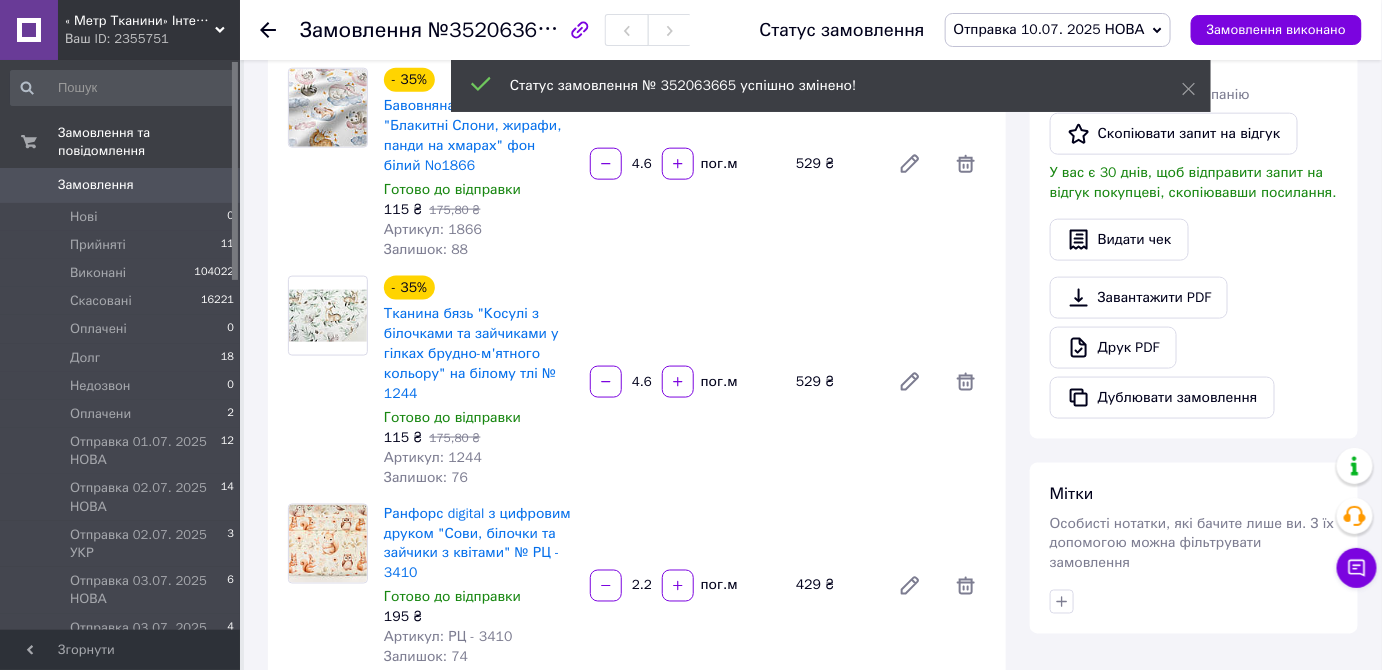 scroll, scrollTop: 4, scrollLeft: 0, axis: vertical 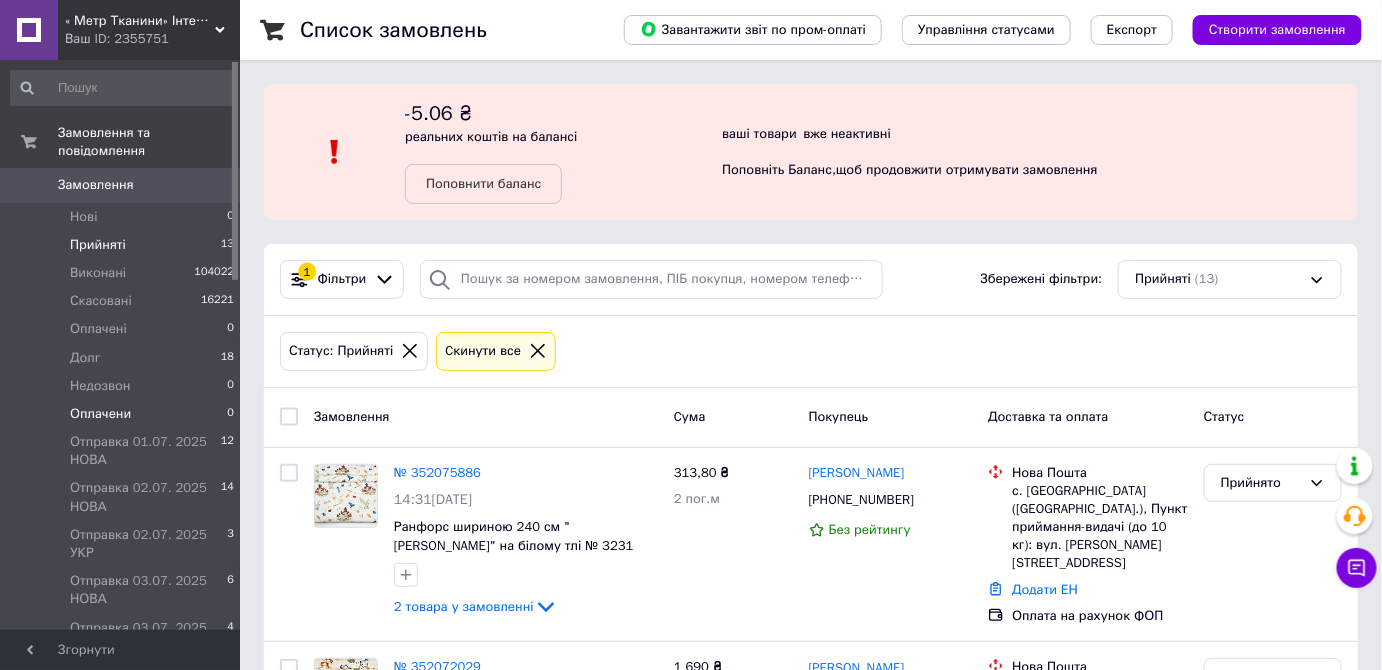 click on "Оплачени" at bounding box center [100, 414] 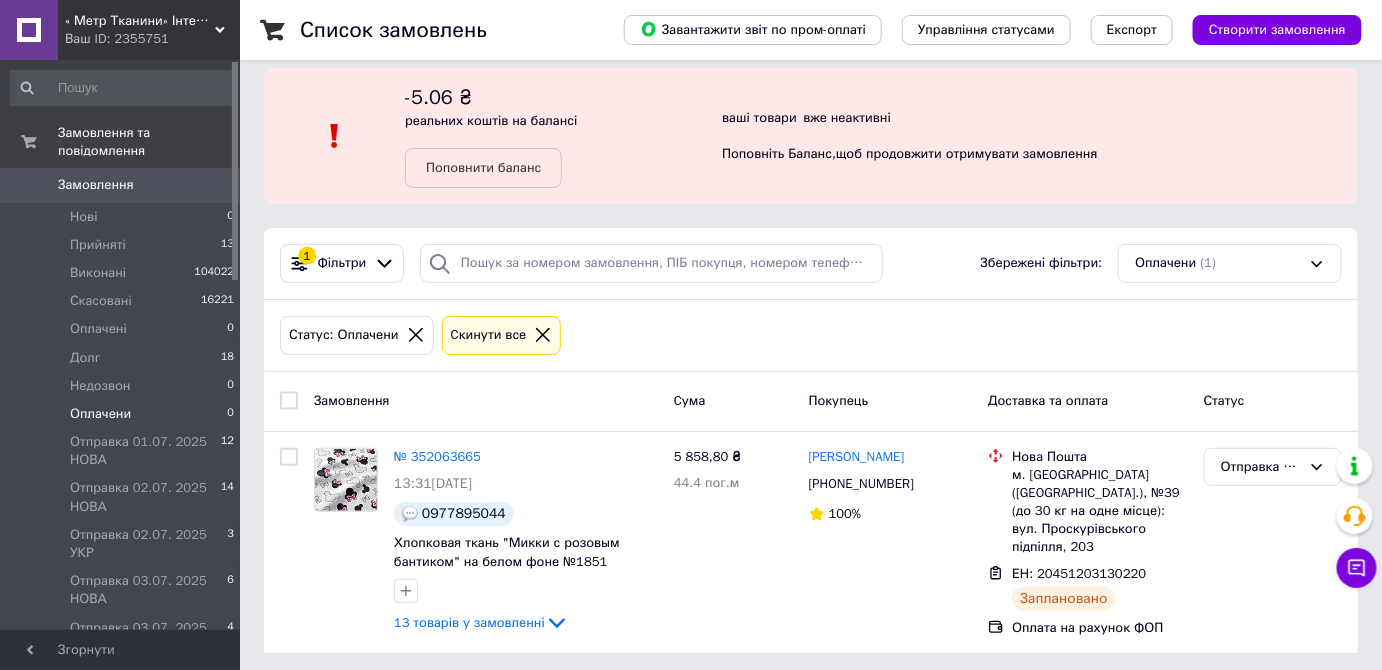 scroll, scrollTop: 21, scrollLeft: 0, axis: vertical 